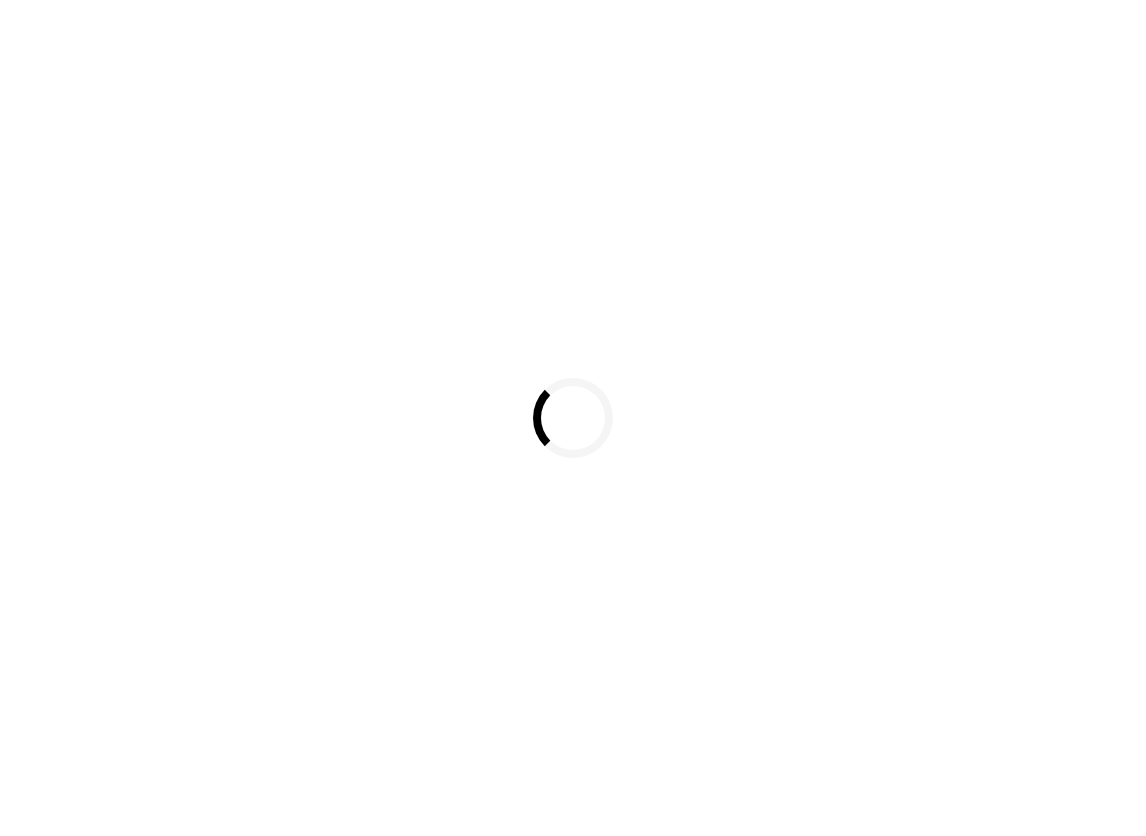 scroll, scrollTop: 0, scrollLeft: 0, axis: both 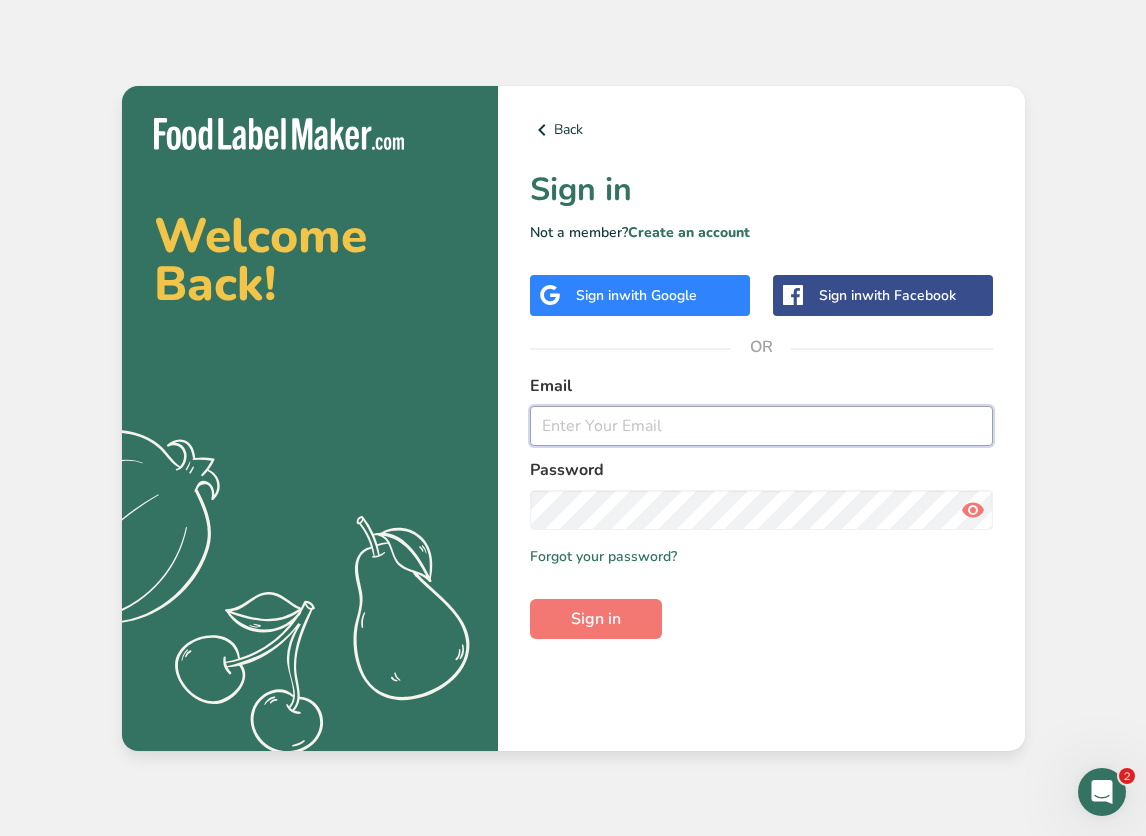 type on "[EMAIL]" 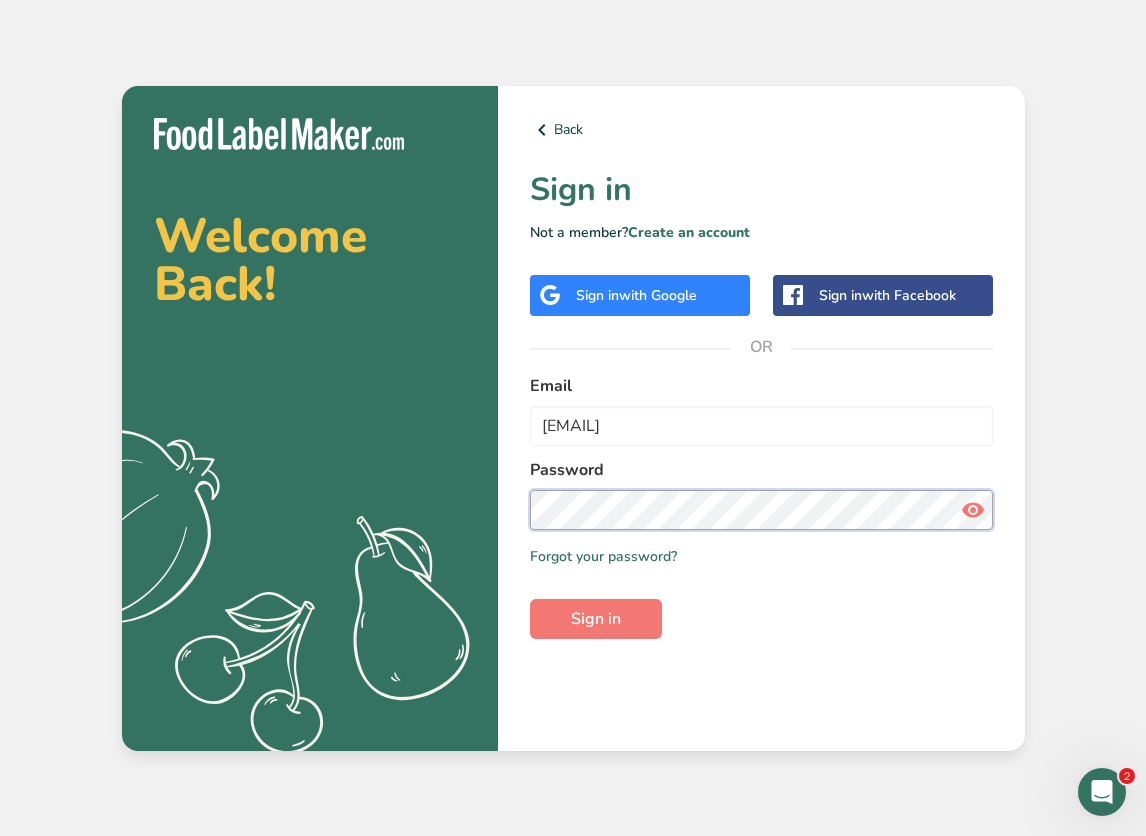 click on "Sign in" at bounding box center [596, 619] 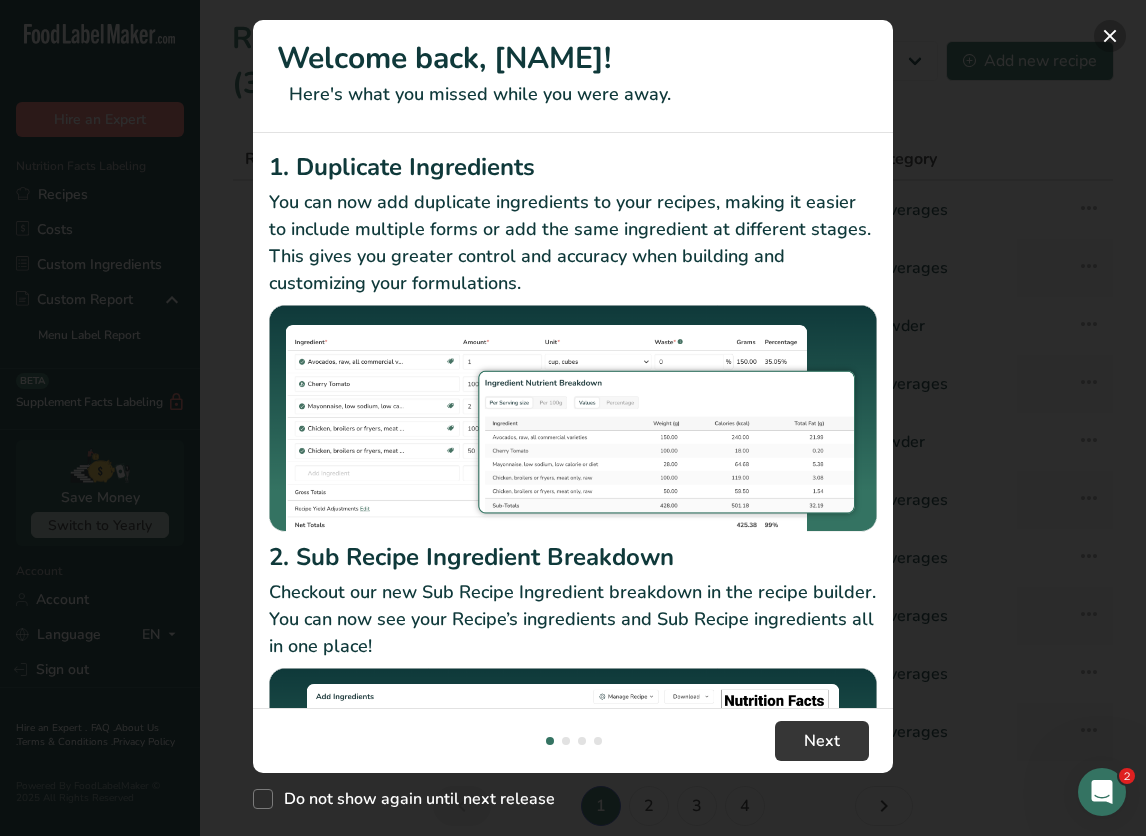 click at bounding box center [1110, 36] 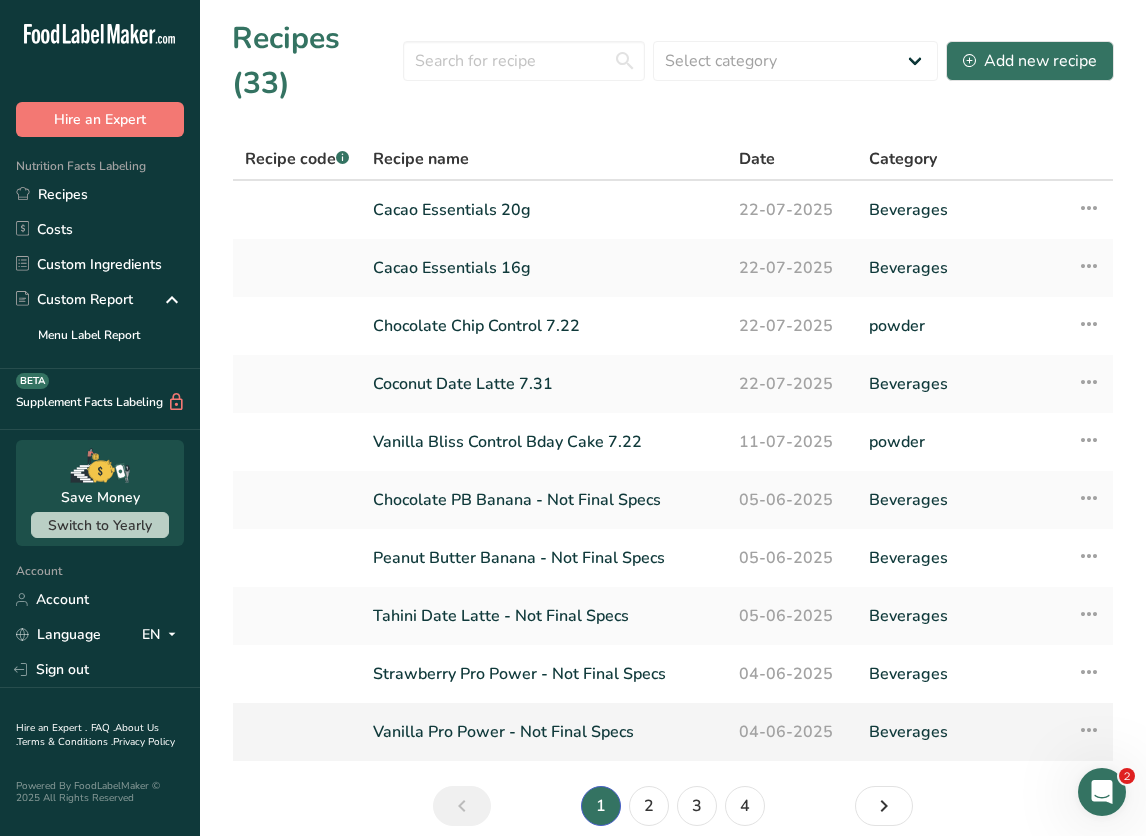 click on "Vanilla Pro Power - Not Final Specs" at bounding box center (544, 732) 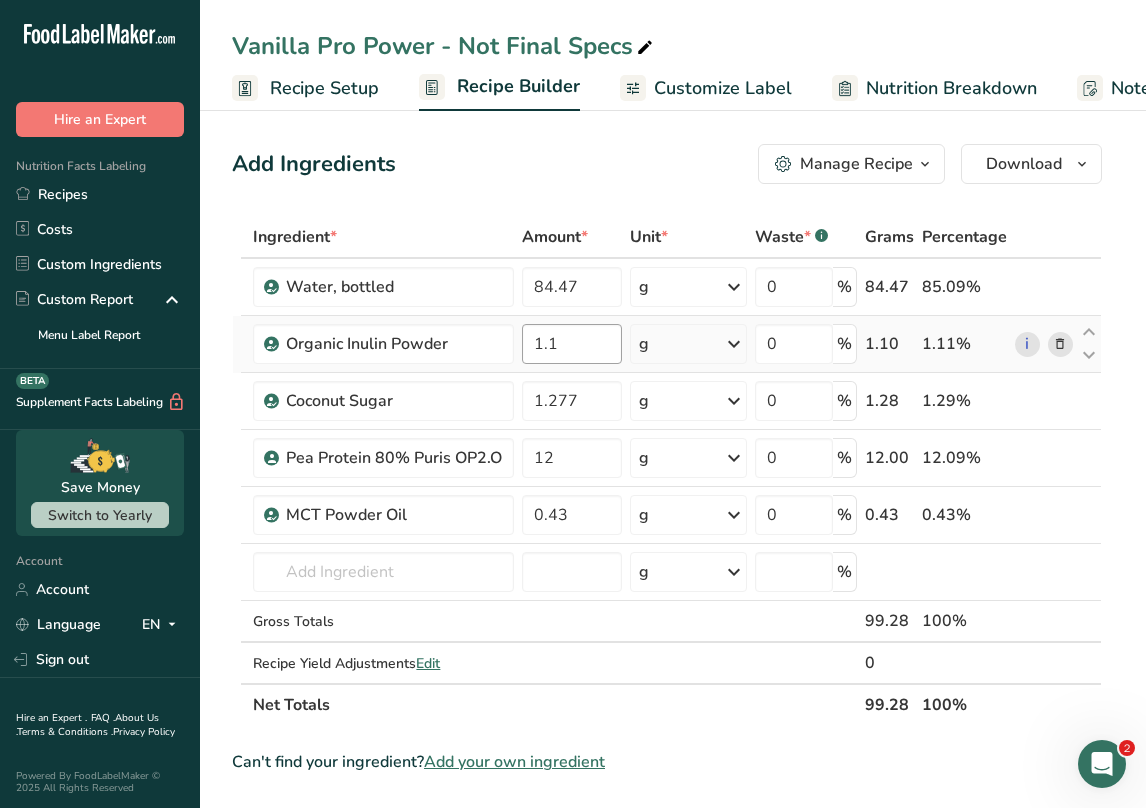 scroll, scrollTop: 0, scrollLeft: 0, axis: both 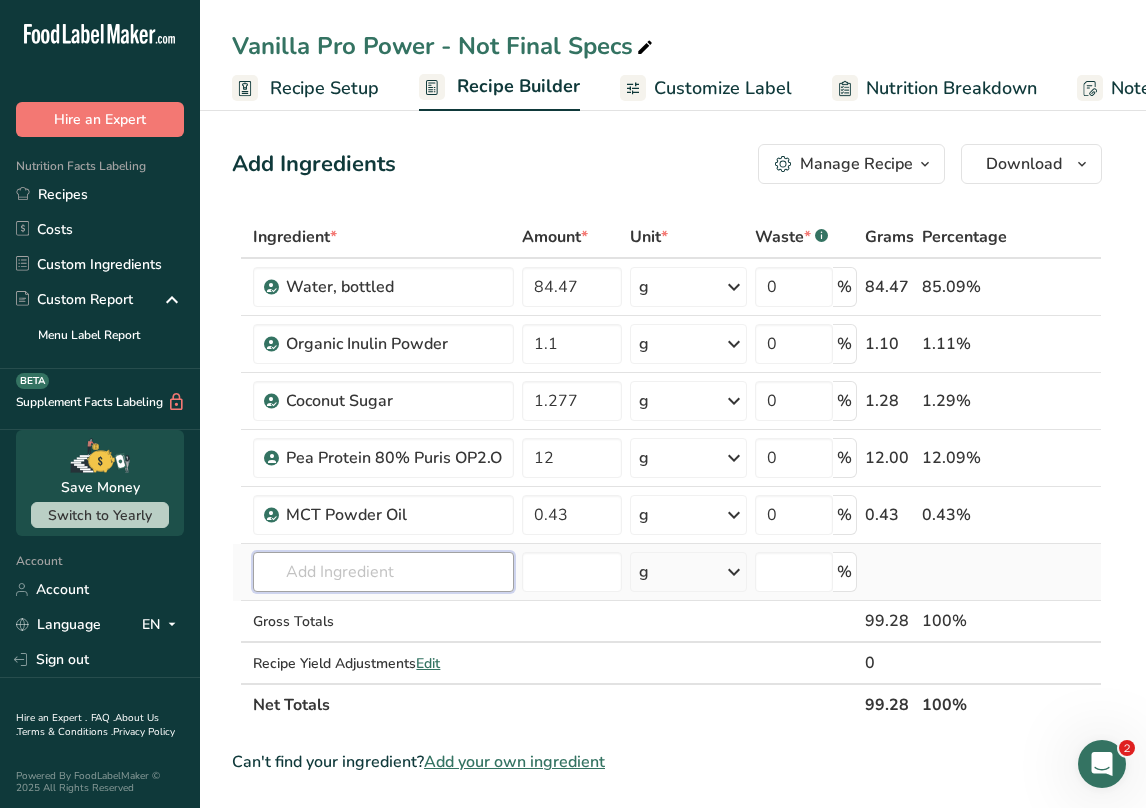 click at bounding box center [383, 572] 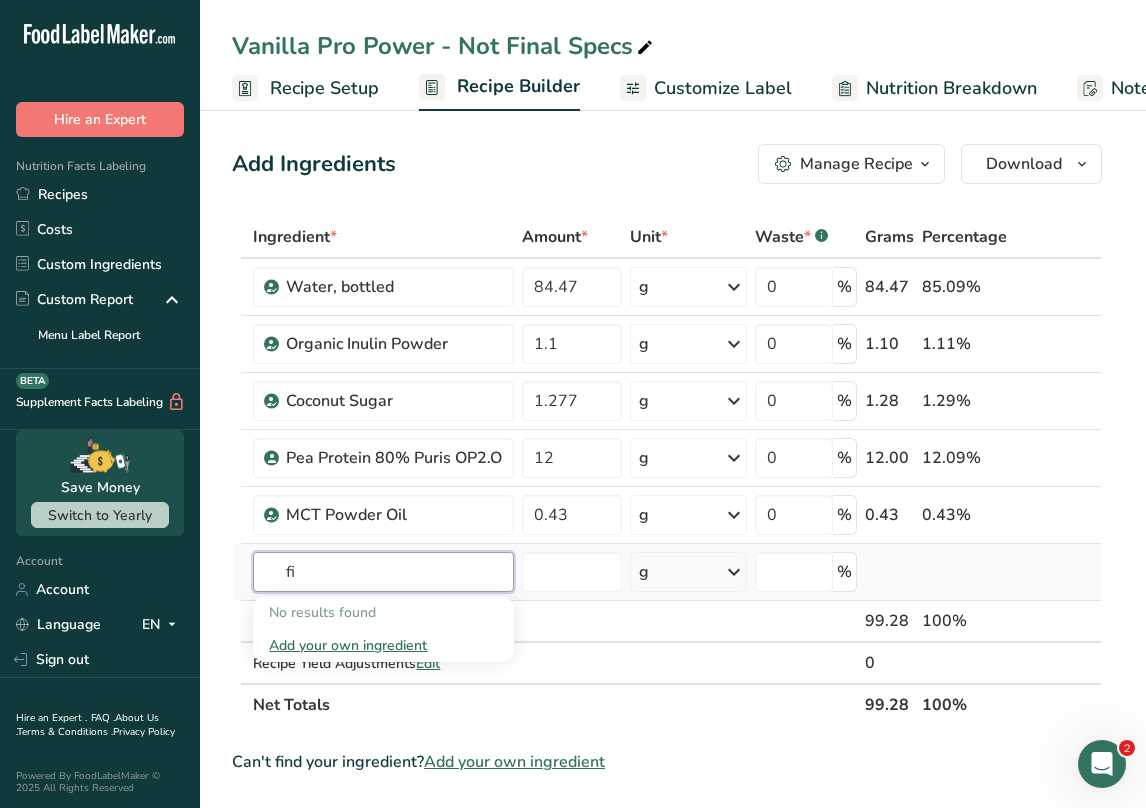 type on "f" 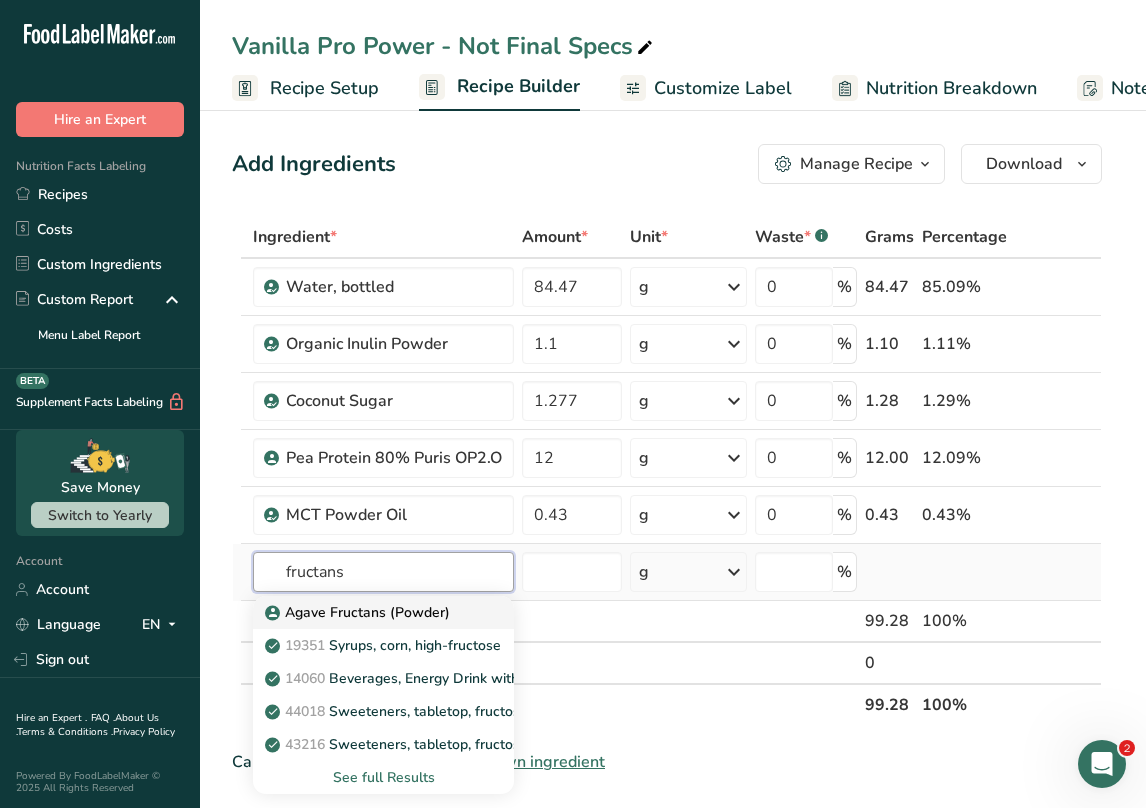 type on "fructans" 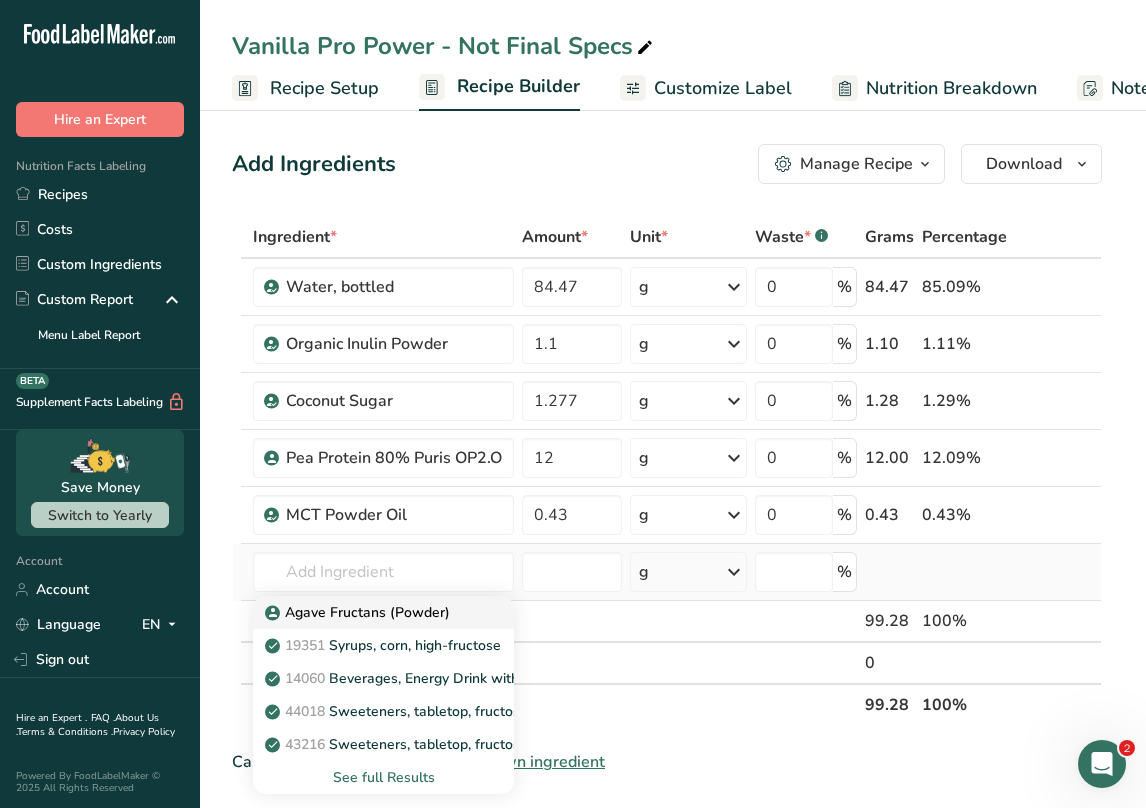 click on "Agave Fructans (Powder)" at bounding box center [359, 612] 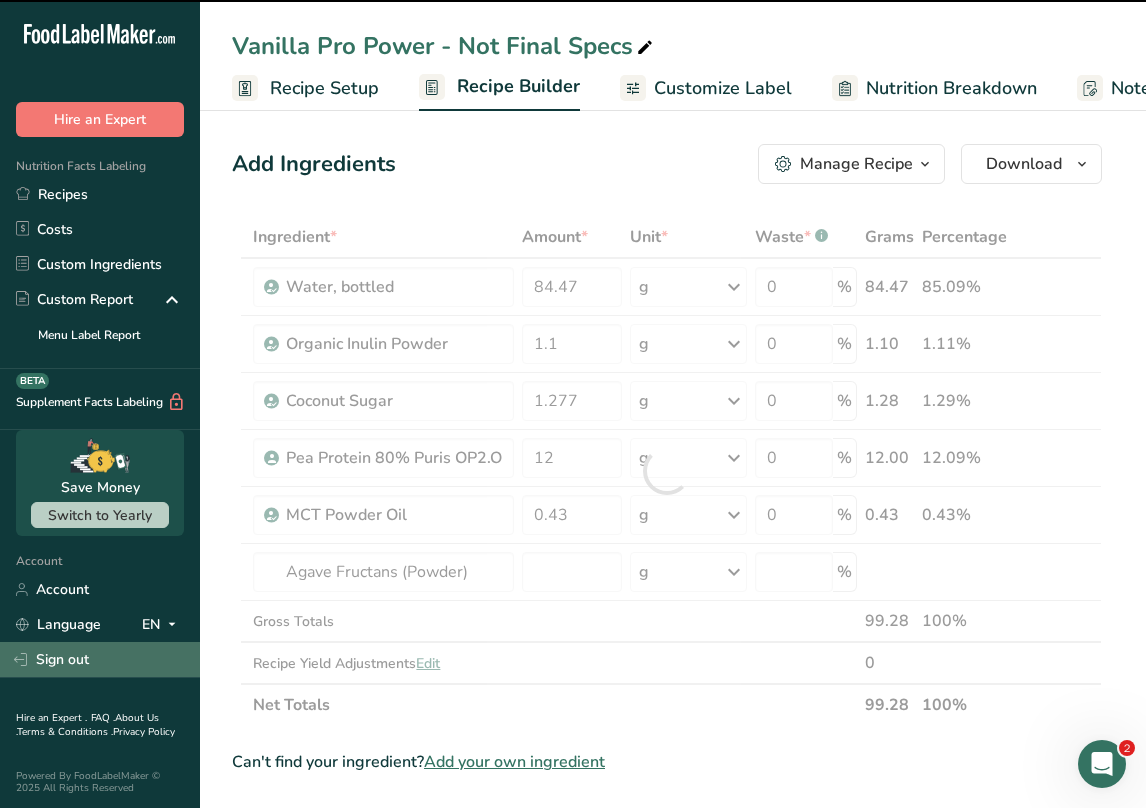 type on "0" 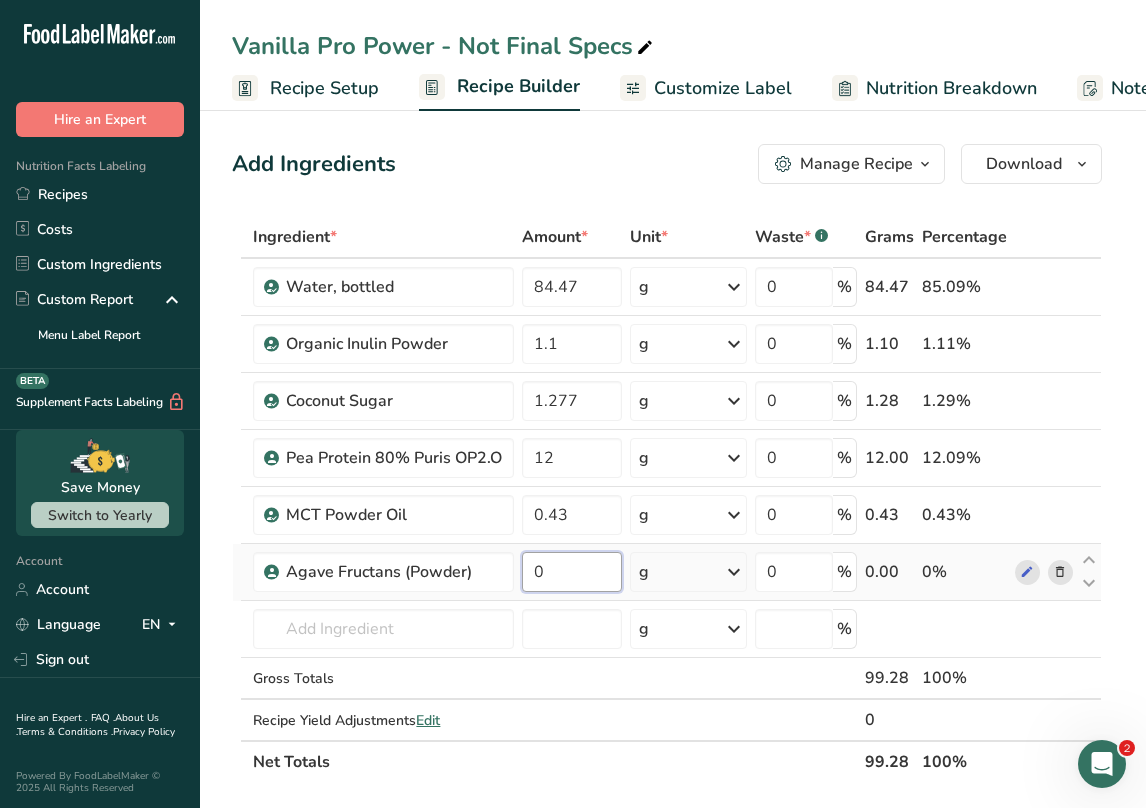 click on "0" at bounding box center [572, 572] 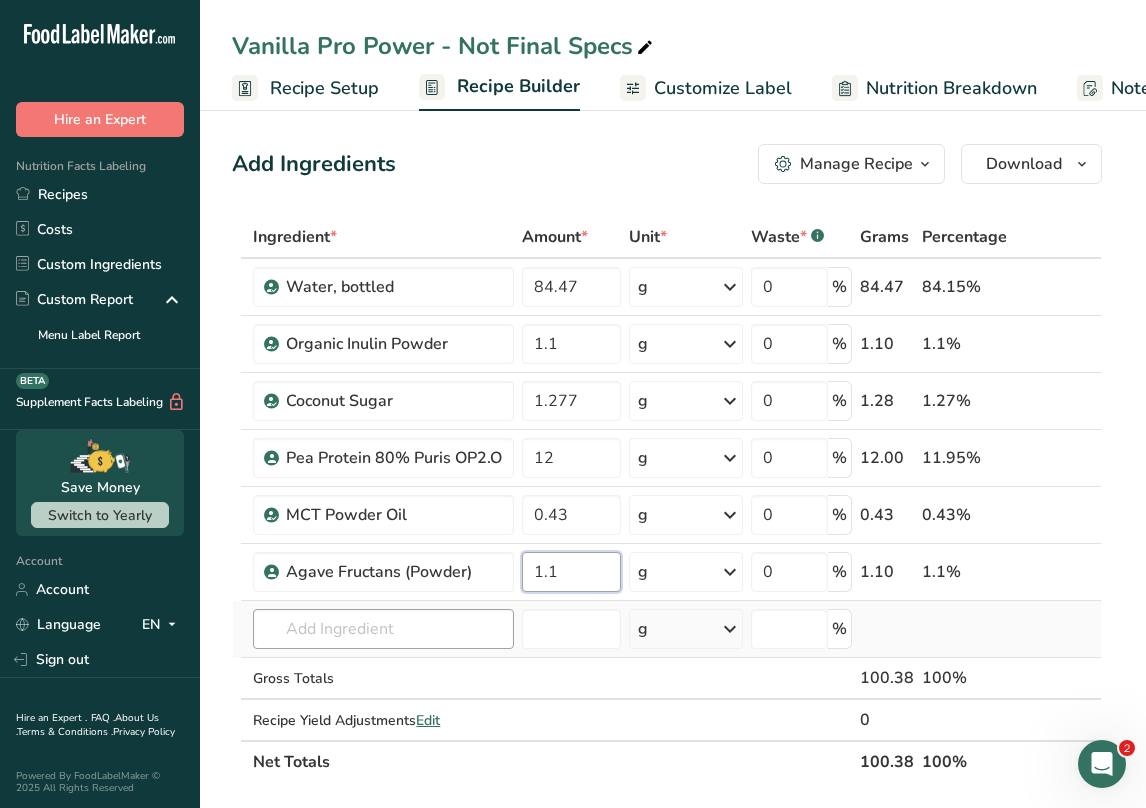 type on "1.1" 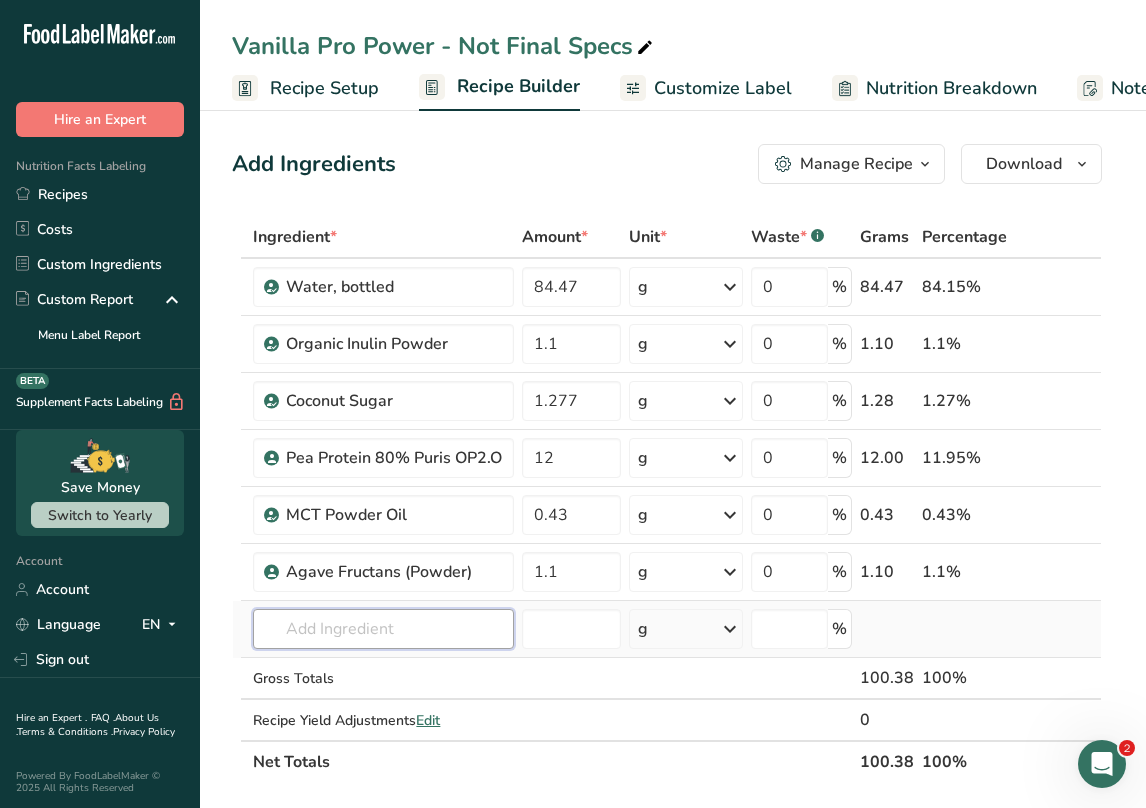 click on "Ingredient *
Amount *
Unit *
Waste *   .a-a{fill:#347362;}.b-a{fill:#fff;}          Grams
Percentage
Water, bottled
84.47
g
Weight Units
g
kg
mg
See more
Volume Units
l
Volume units require a density conversion. If you know your ingredient's density enter it below. Otherwise, click on "RIA" our AI Regulatory bot - she will be able to help you
lb/ft3
g/cm3
Confirm
mL
Volume units require a density conversion. If you know your ingredient's density enter it below. Otherwise, click on "RIA" our AI Regulatory bot - she will be able to help you
lb/ft3" at bounding box center (667, 499) 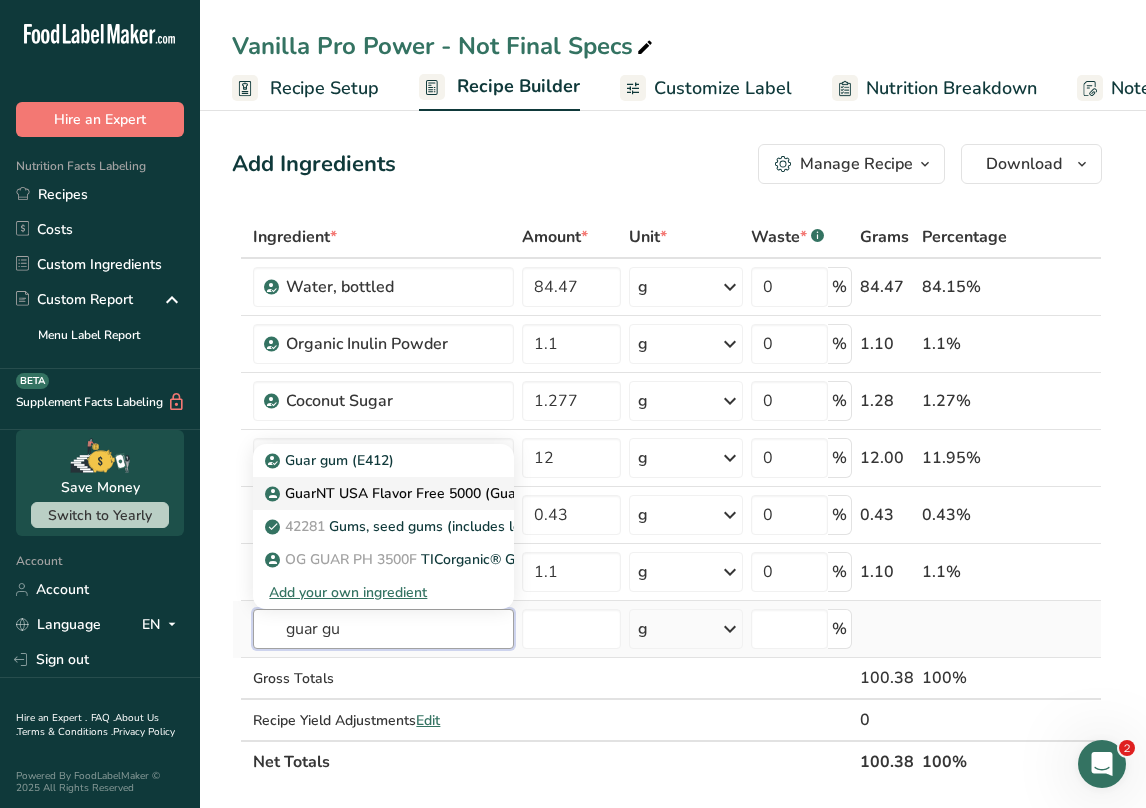 type on "guar gu" 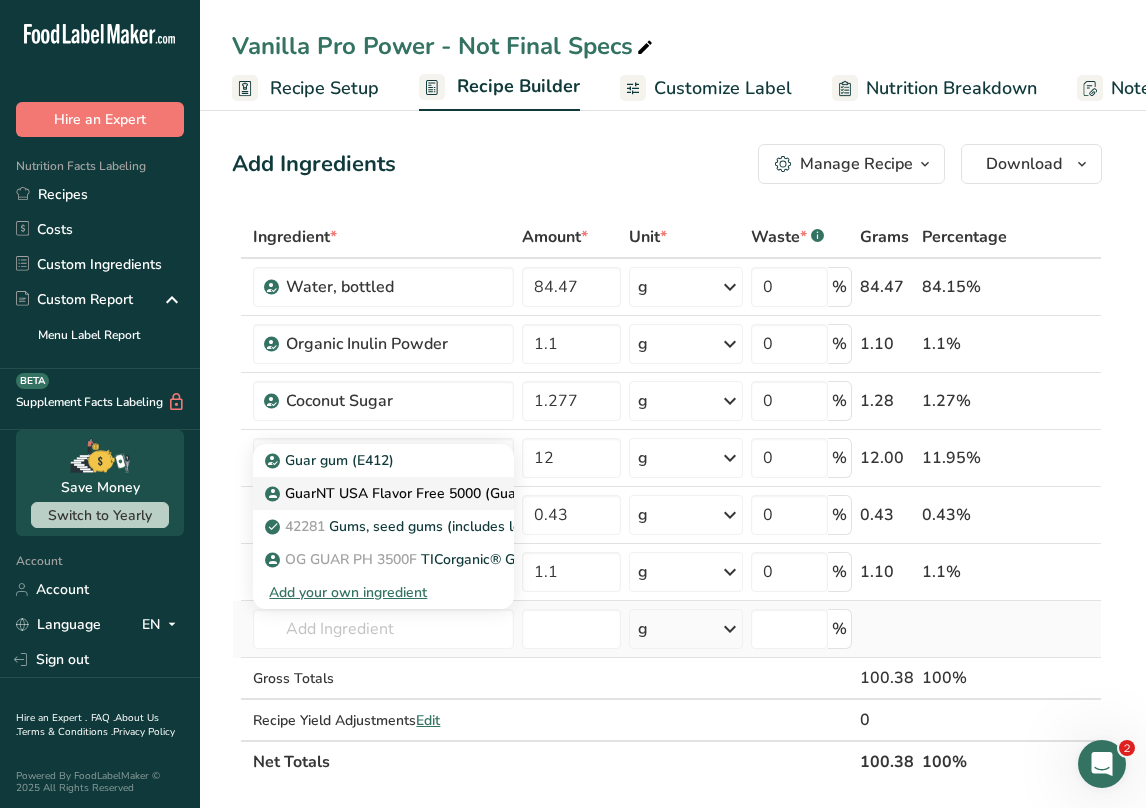 click on "GuarNT USA Flavor Free 5000 (Guar Gum)" at bounding box center (414, 493) 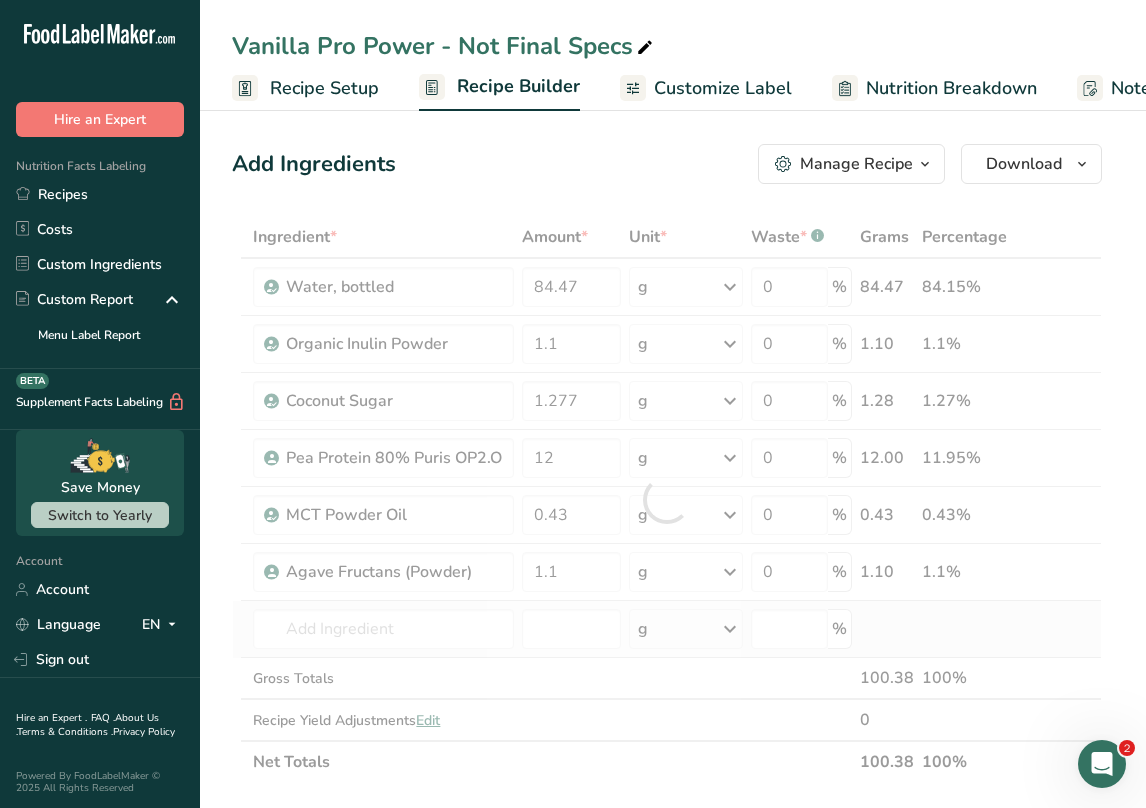 type on "GuarNT USA Flavor Free 5000 (Guar Gum)" 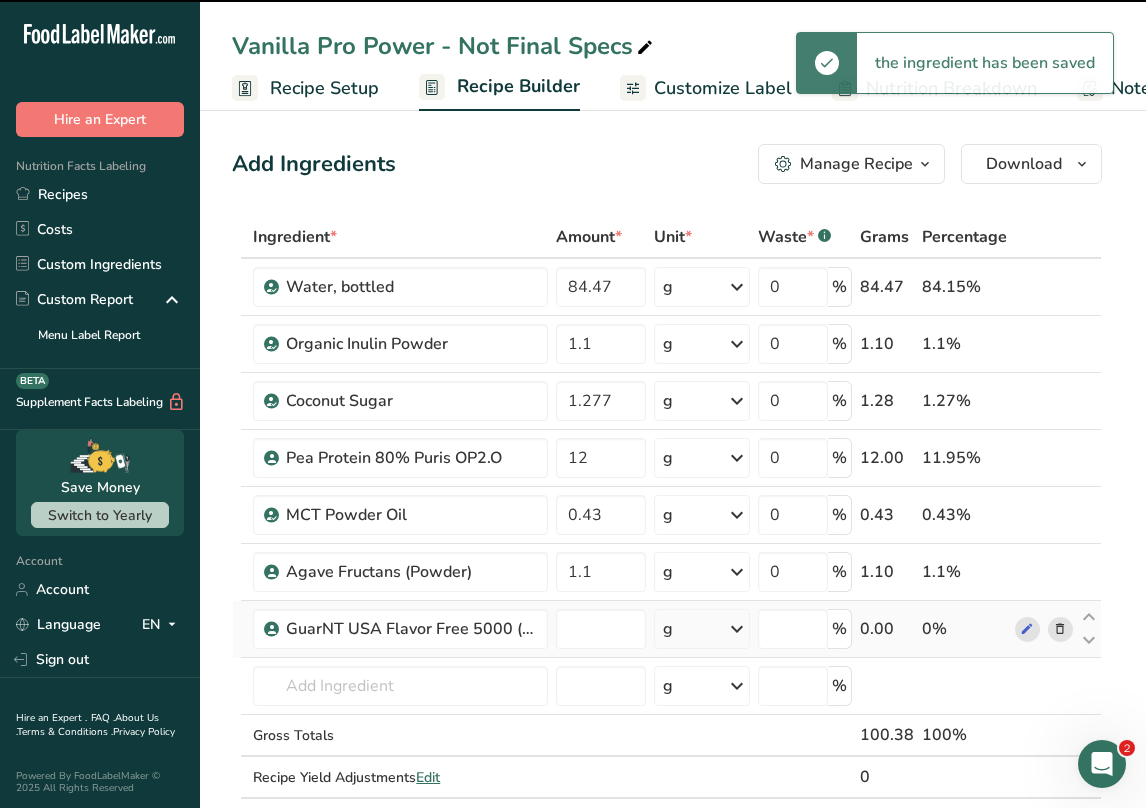 type on "0" 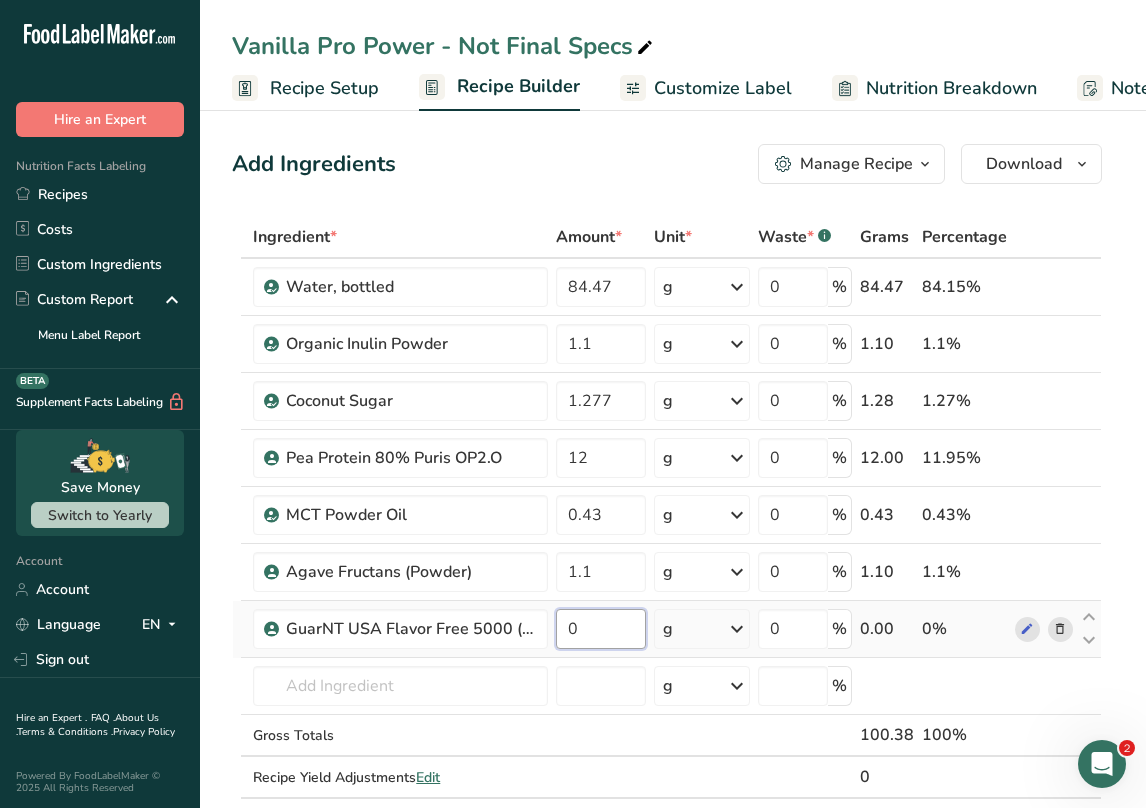 click on "0" at bounding box center (601, 629) 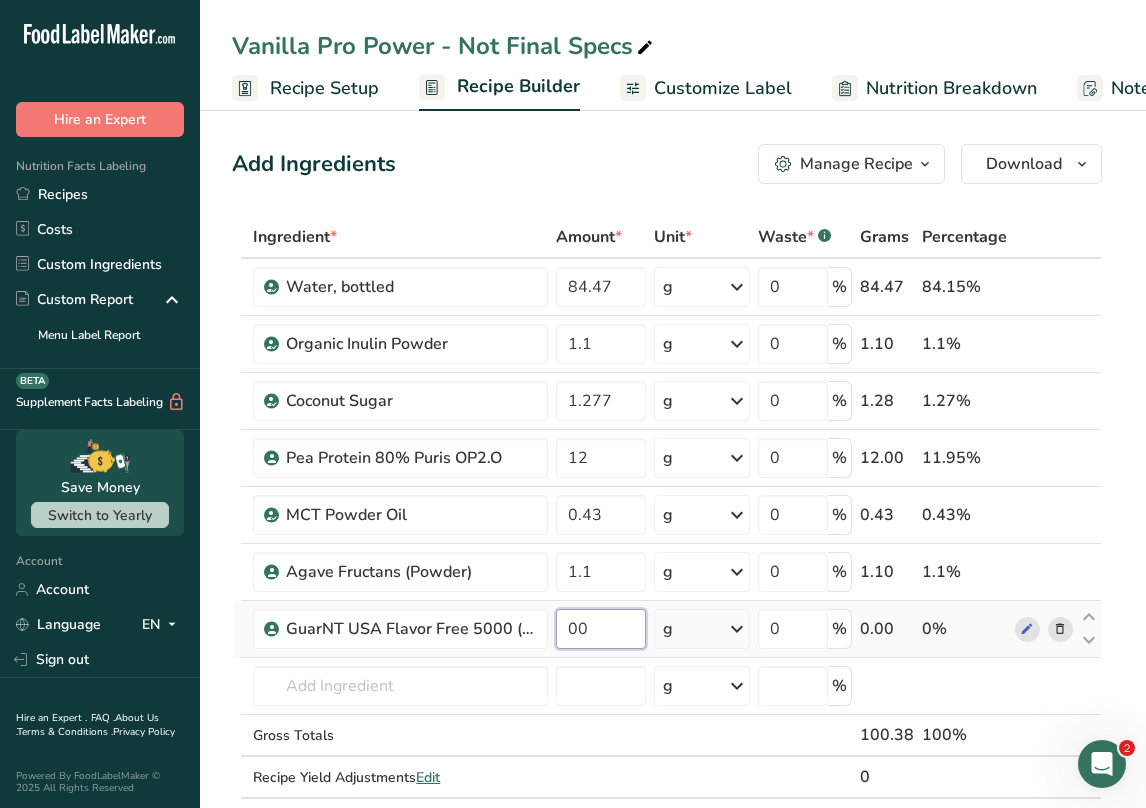 type on "1" 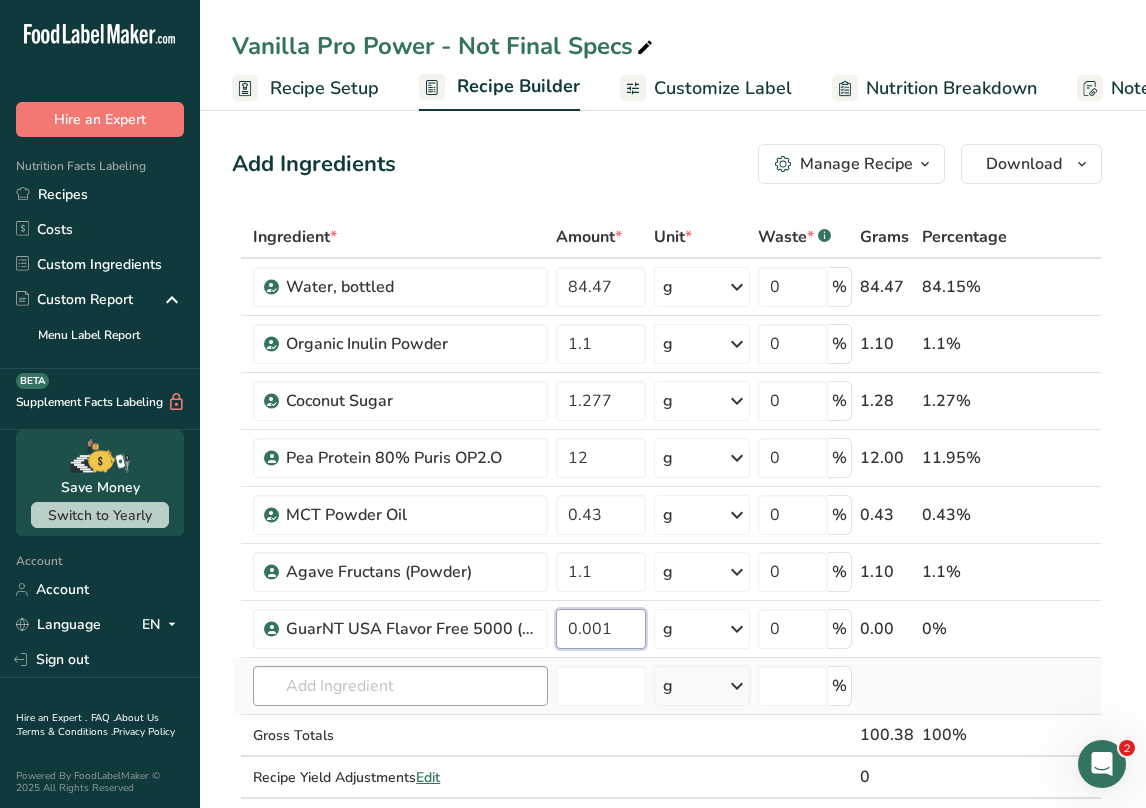 type on "0.001" 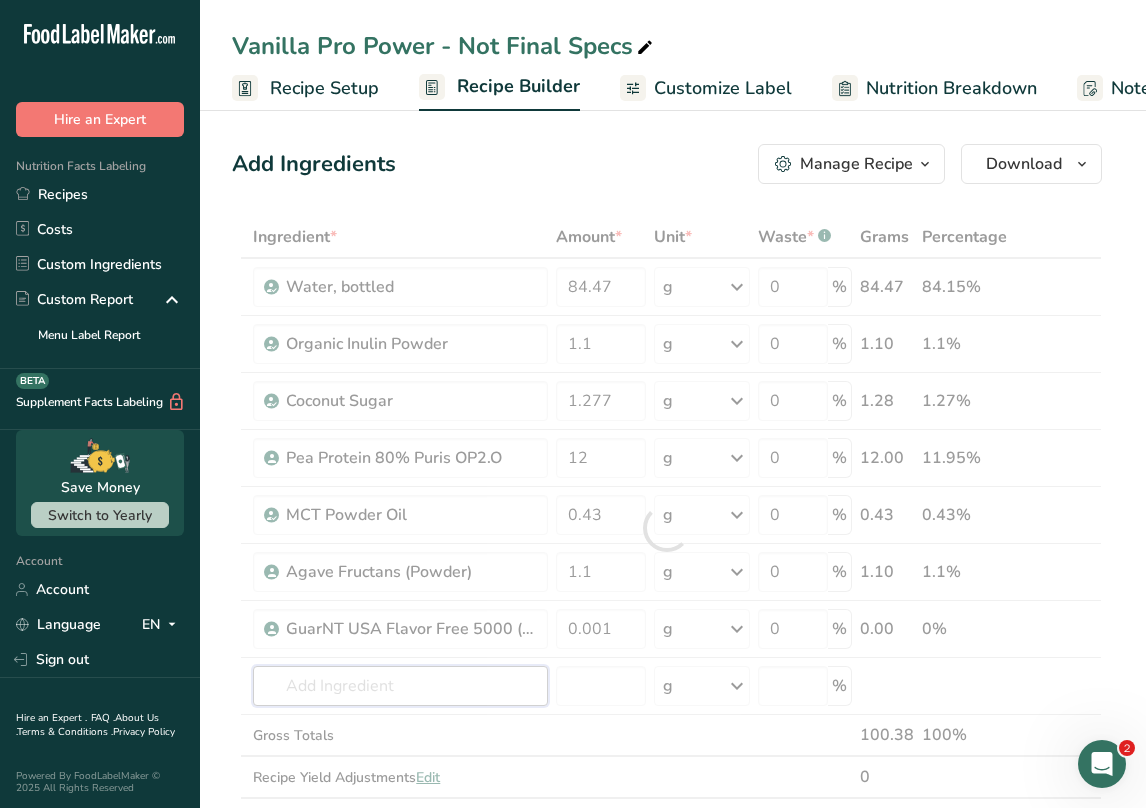 click on "Ingredient *
Amount *
Unit *
Waste *   .a-a{fill:#347362;}.b-a{fill:#fff;}          Grams
Percentage
Water, bottled
84.47
g
Weight Units
g
kg
mg
See more
Volume Units
l
Volume units require a density conversion. If you know your ingredient's density enter it below. Otherwise, click on "RIA" our AI Regulatory bot - she will be able to help you
lb/ft3
g/cm3
Confirm
mL
Volume units require a density conversion. If you know your ingredient's density enter it below. Otherwise, click on "RIA" our AI Regulatory bot - she will be able to help you
lb/ft3" at bounding box center (667, 528) 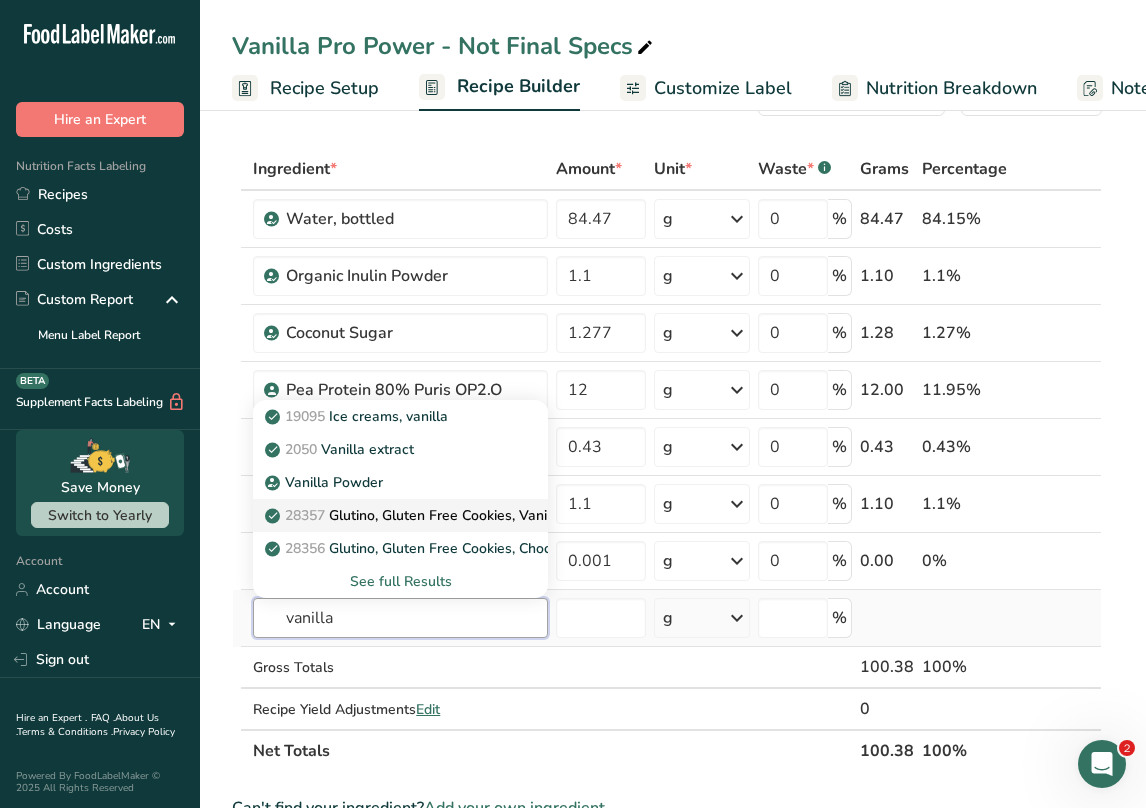 scroll, scrollTop: 80, scrollLeft: 0, axis: vertical 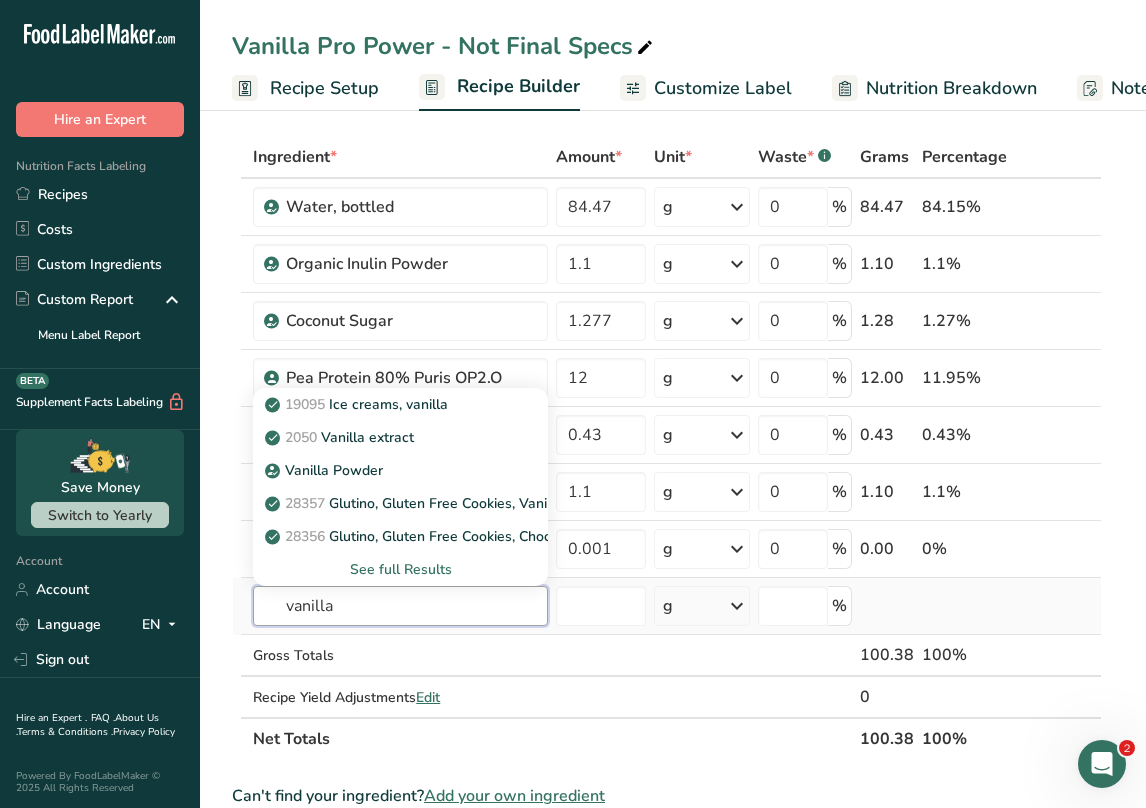 type on "vanilla" 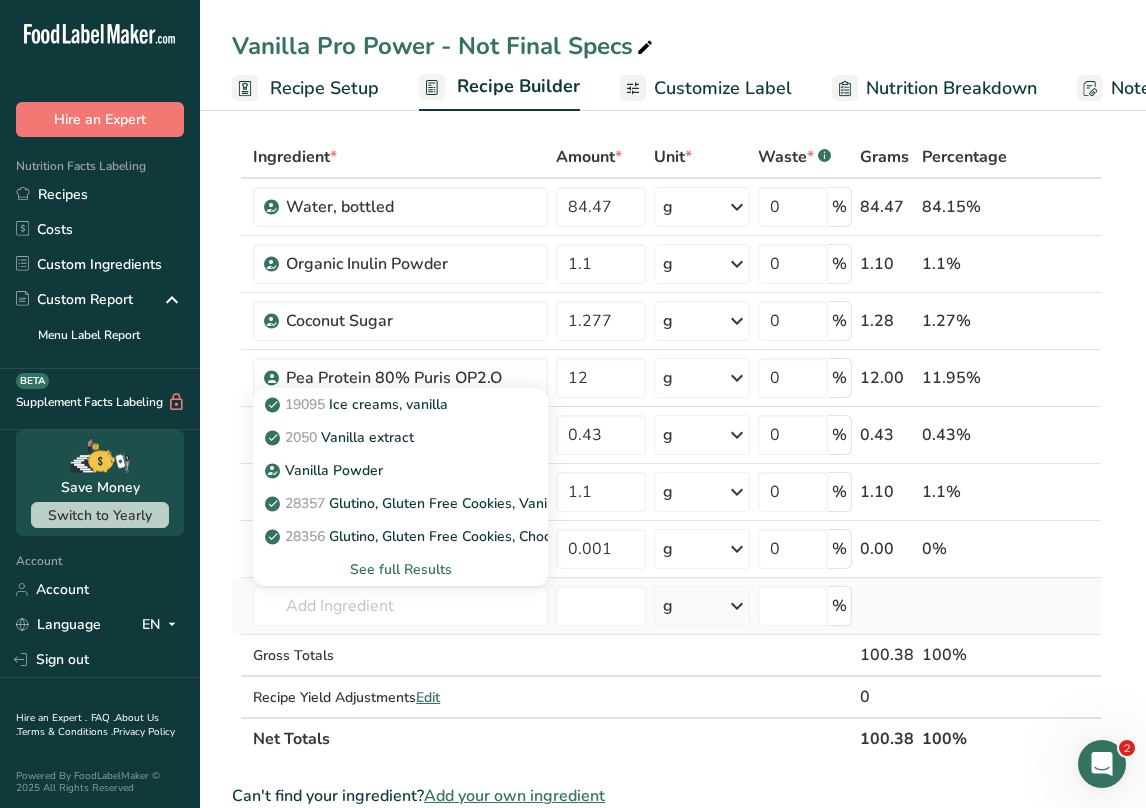 click on "See full Results" at bounding box center [400, 569] 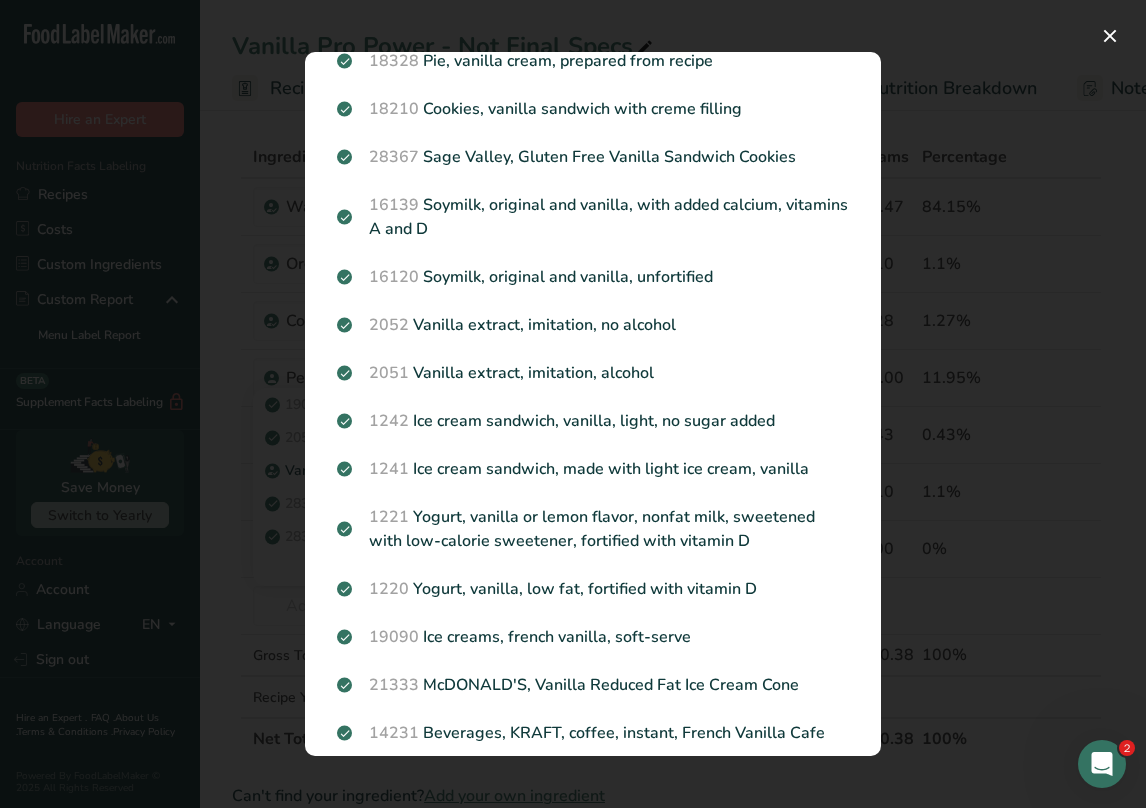 scroll, scrollTop: 1898, scrollLeft: 0, axis: vertical 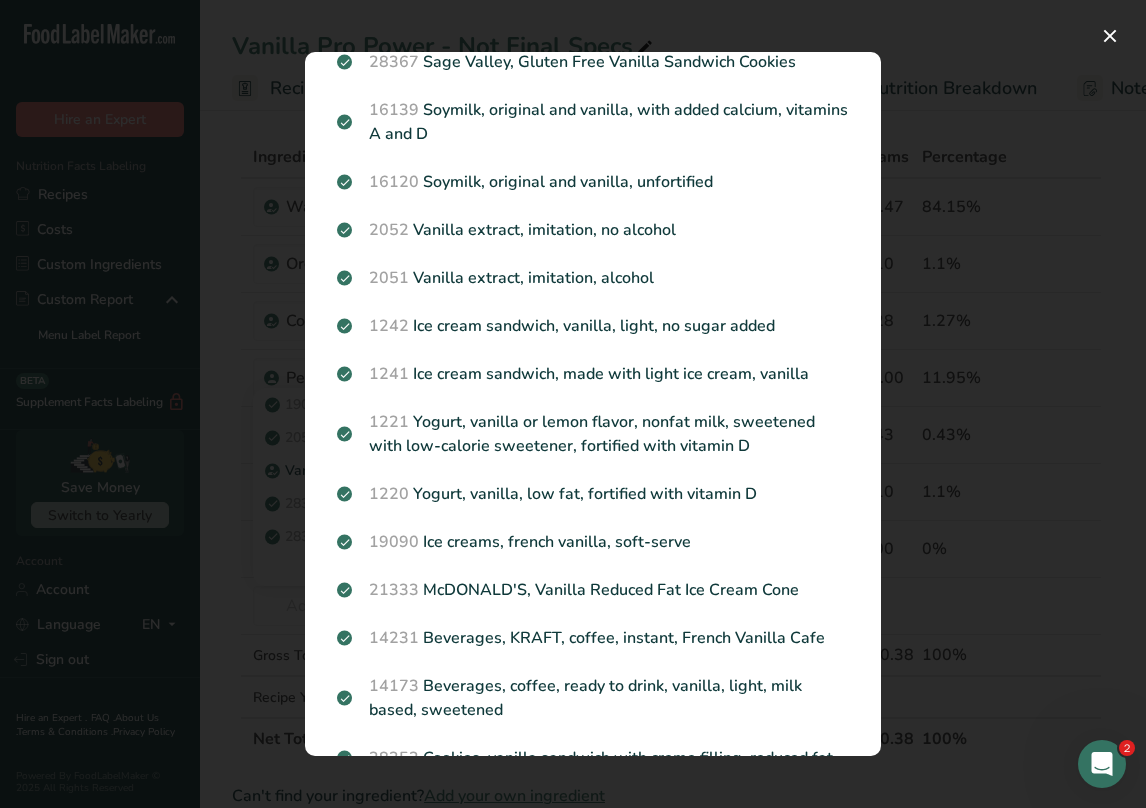 click at bounding box center [573, 404] 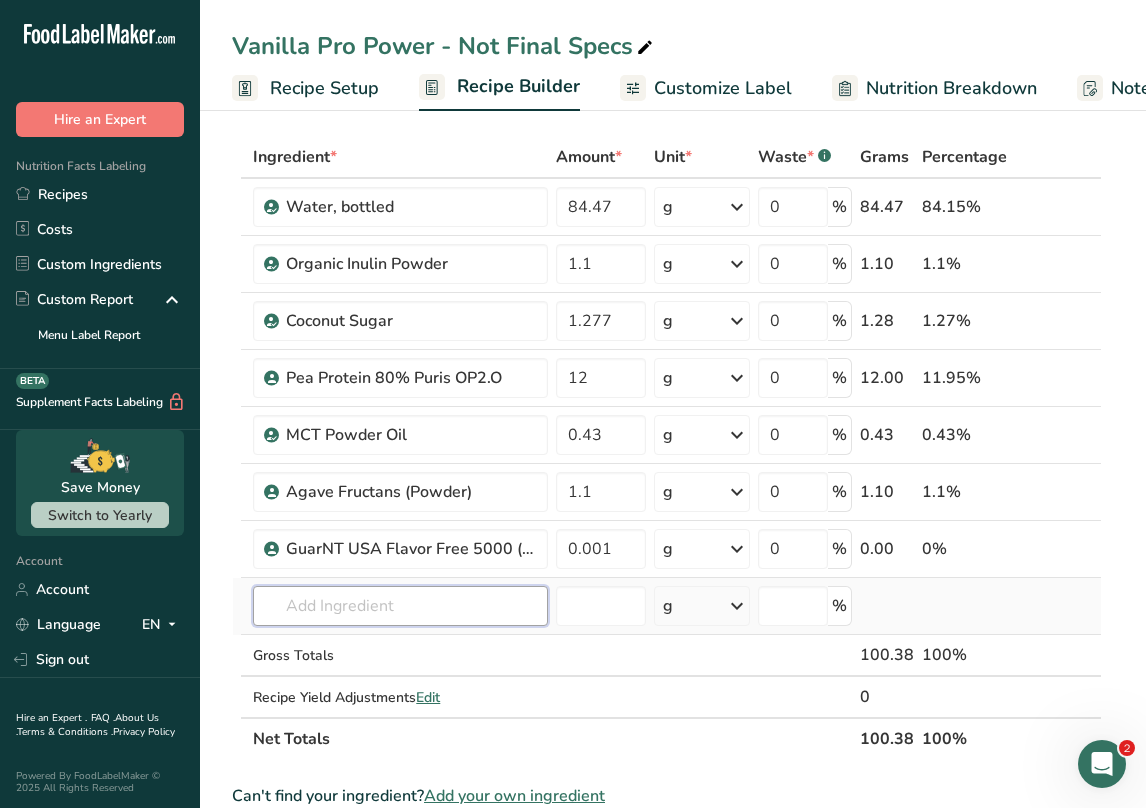 click at bounding box center (400, 606) 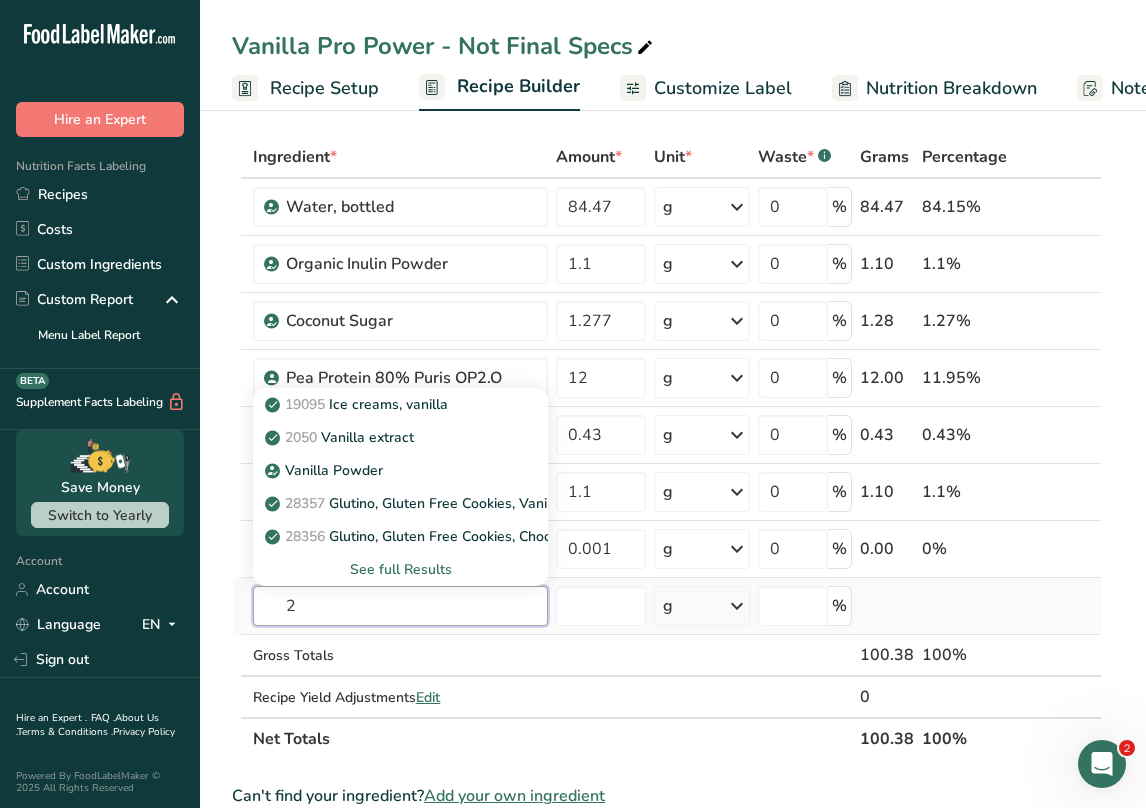 type on "26" 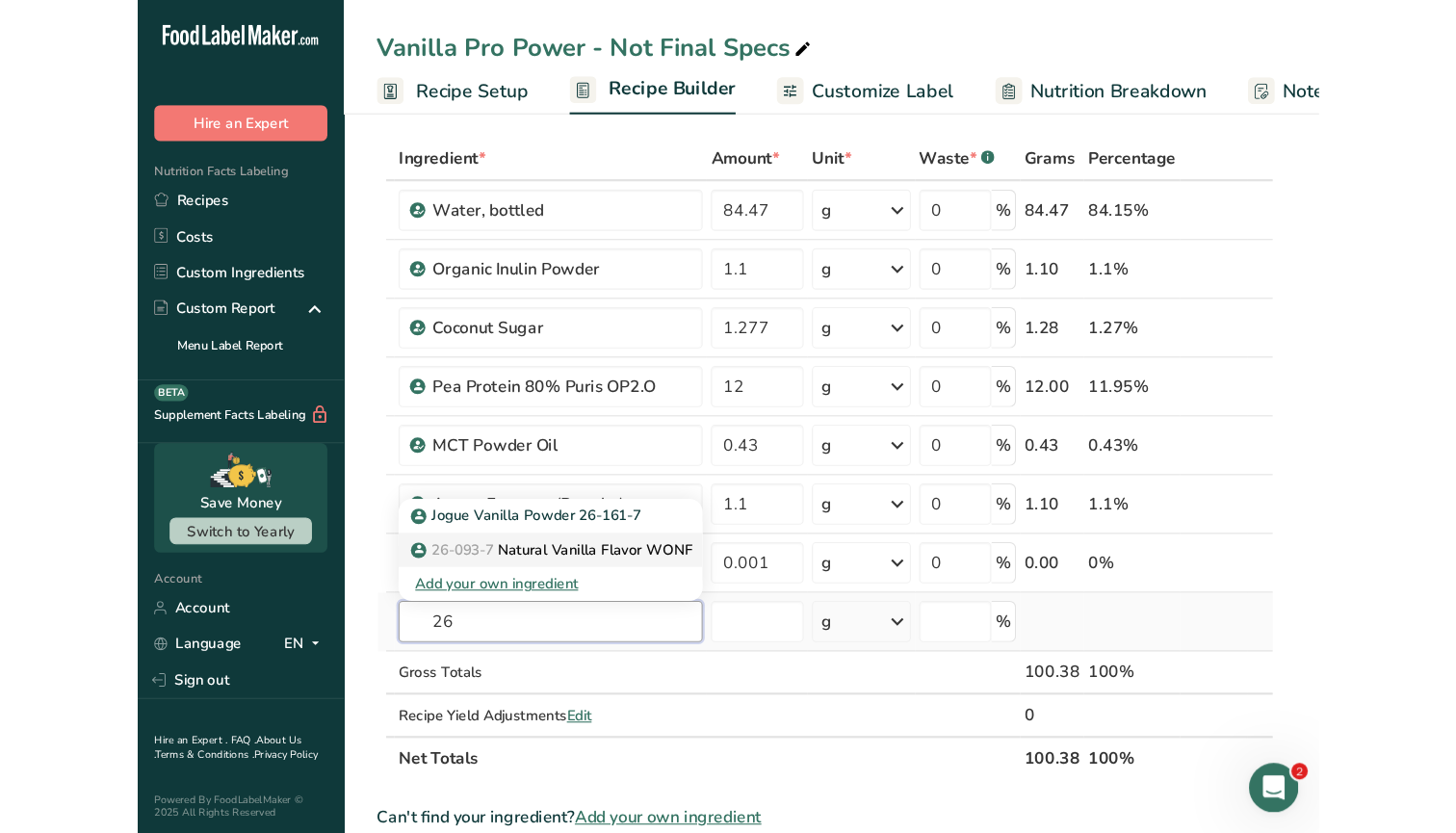 scroll, scrollTop: 87, scrollLeft: 0, axis: vertical 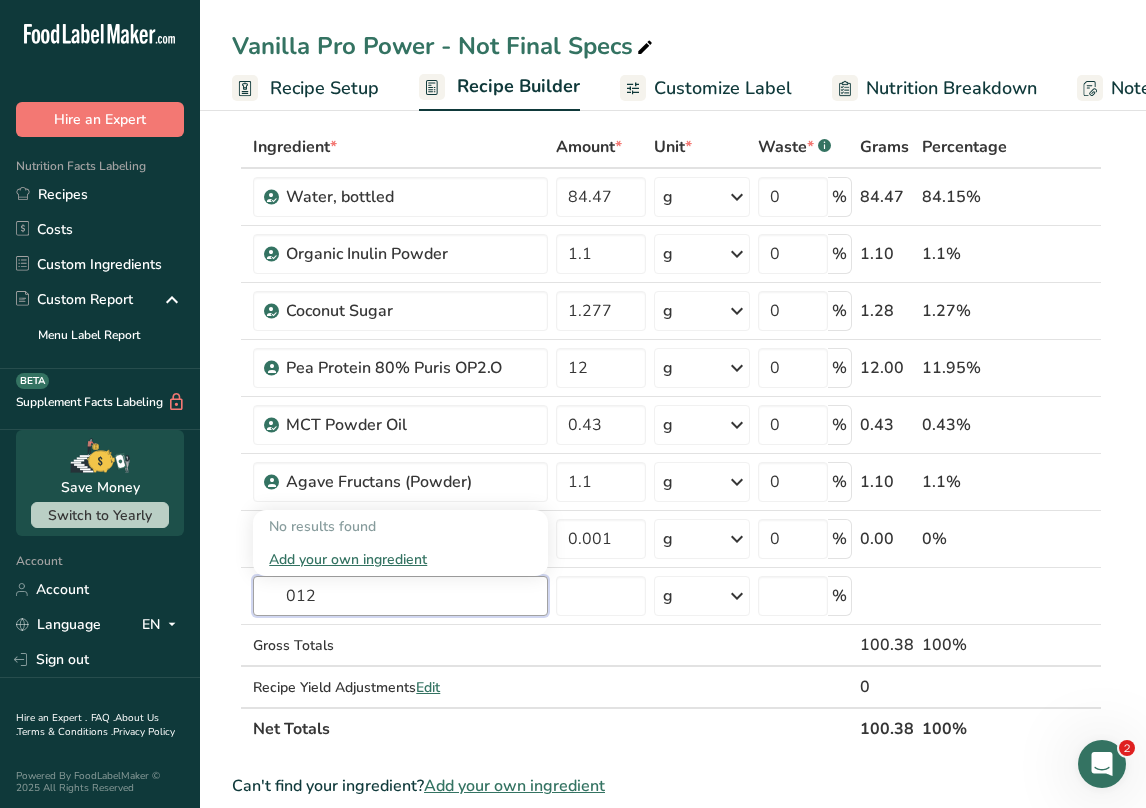 type on "0121" 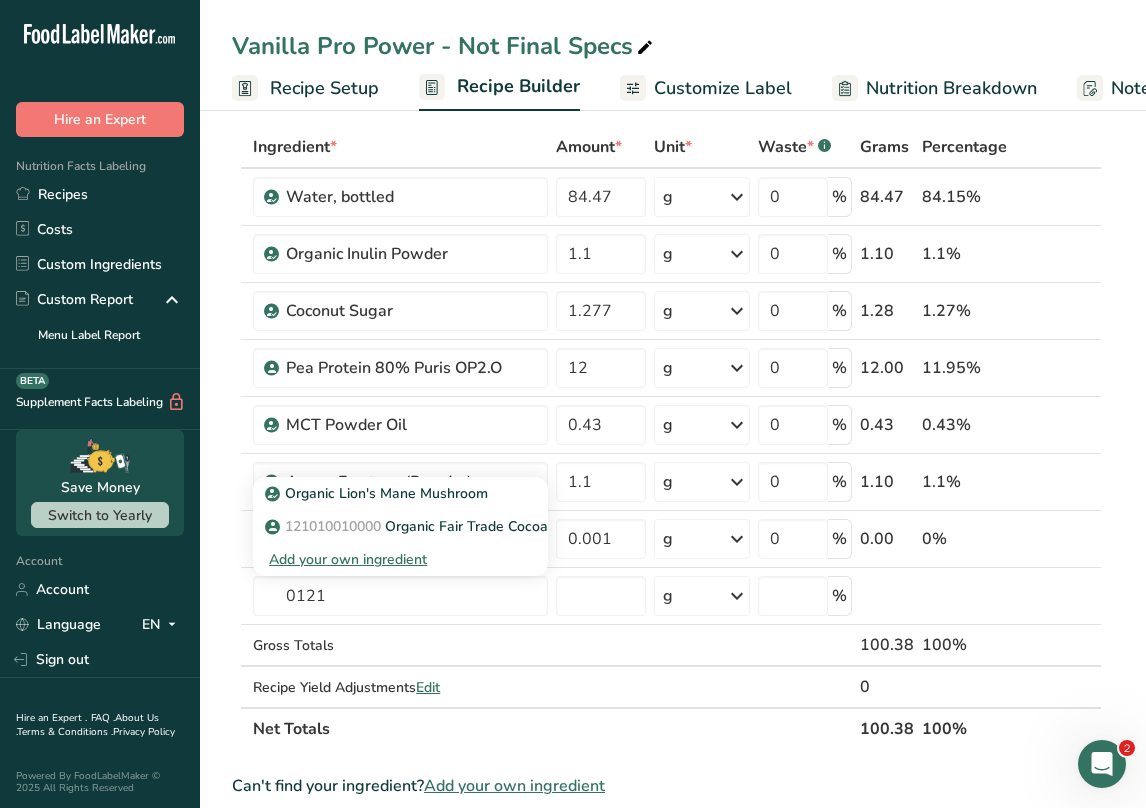type 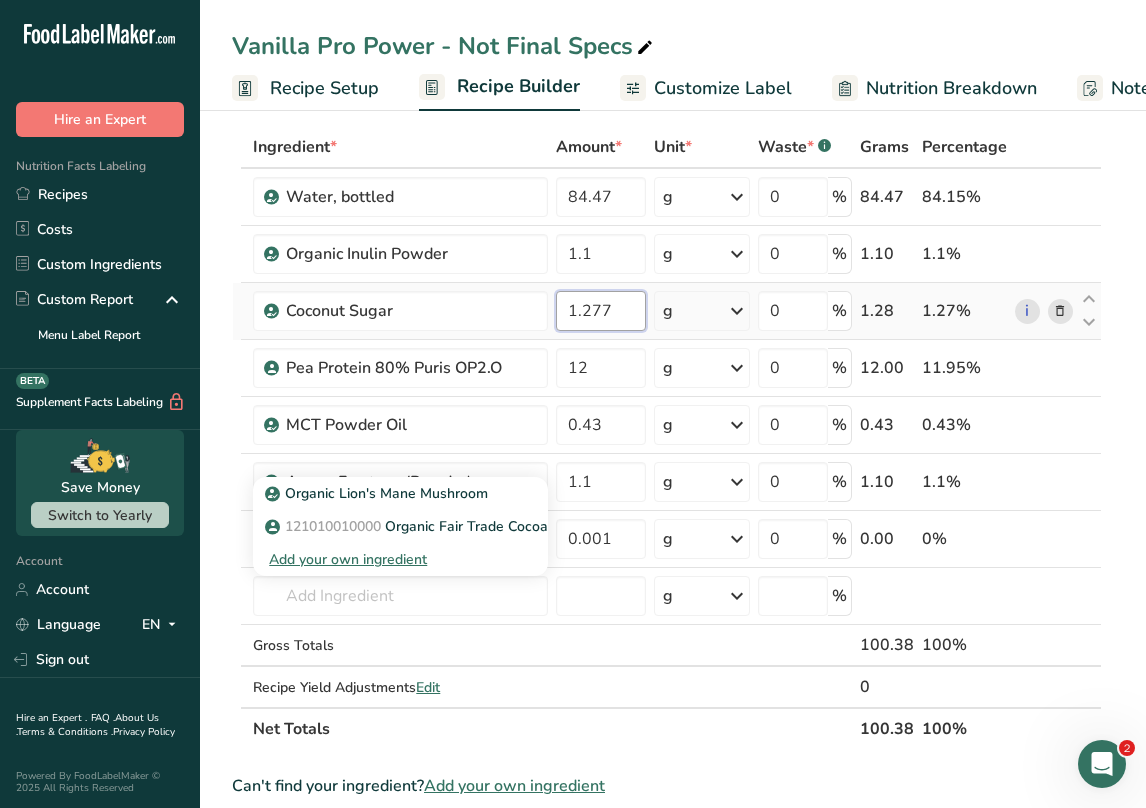 click on "1.277" at bounding box center [601, 311] 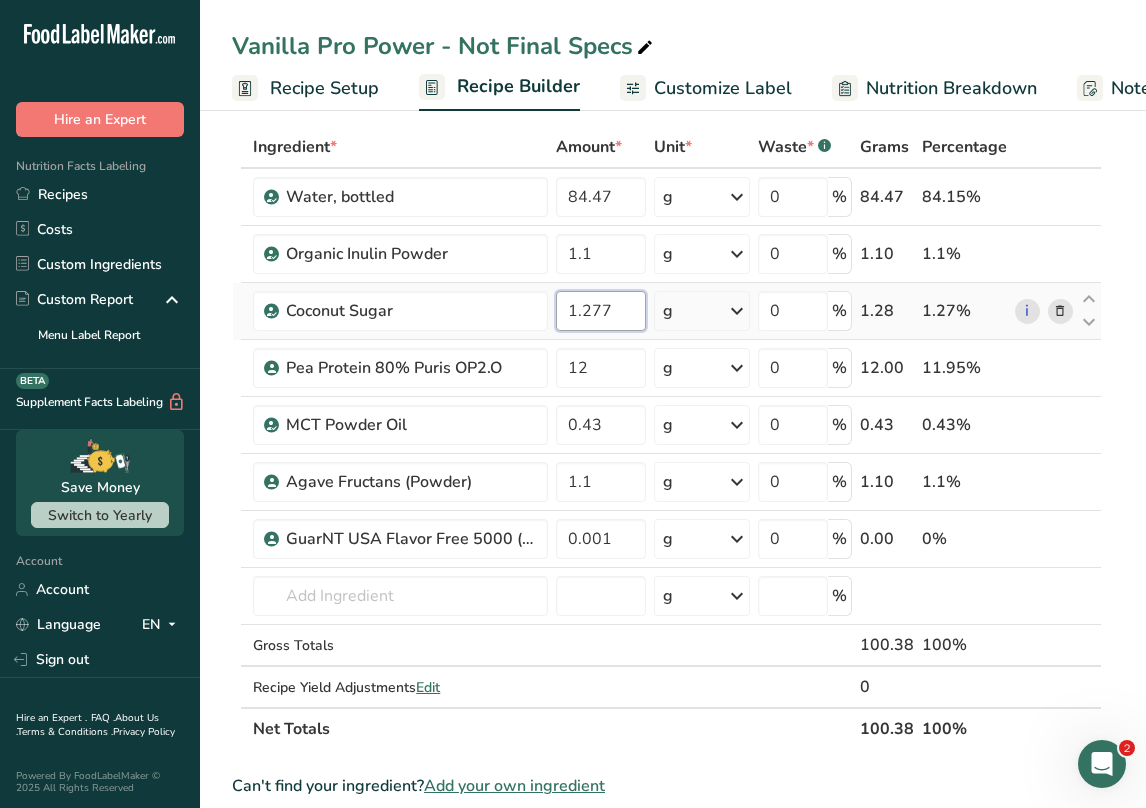 click on "1.277" at bounding box center (601, 311) 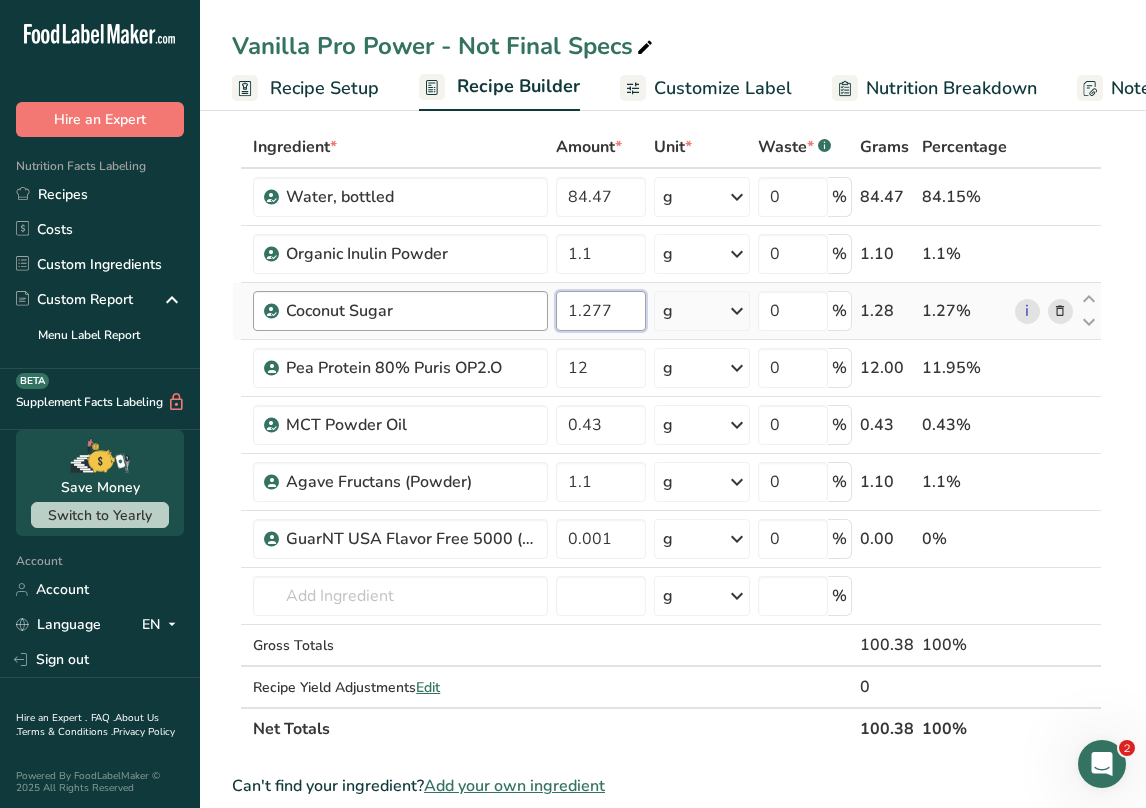 drag, startPoint x: 618, startPoint y: 312, endPoint x: 470, endPoint y: 308, distance: 148.05405 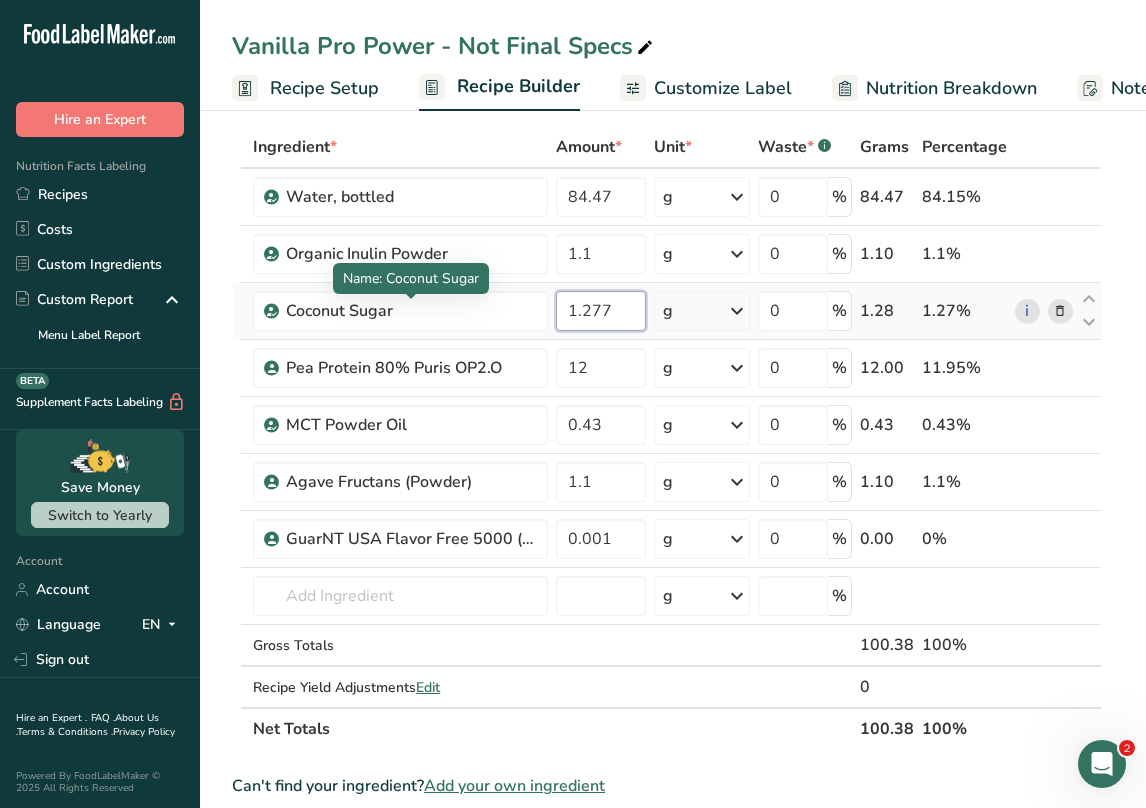 click on "1.277" at bounding box center [601, 311] 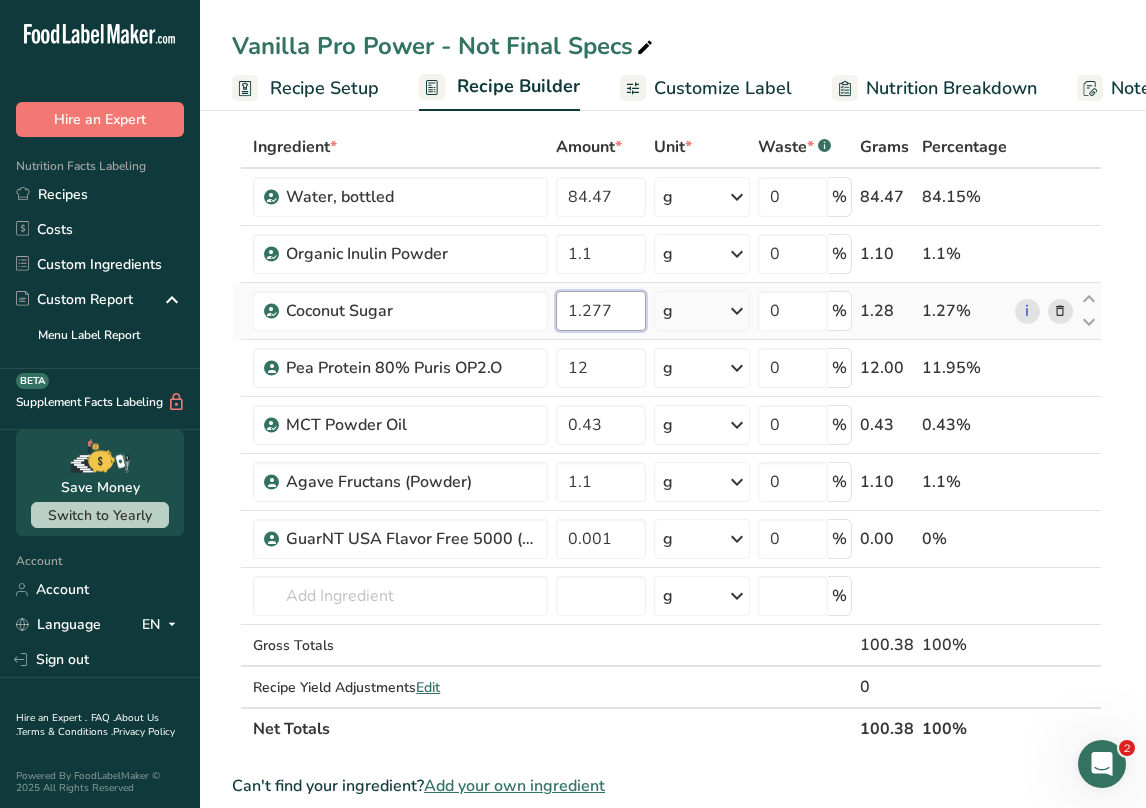 drag, startPoint x: 629, startPoint y: 310, endPoint x: 565, endPoint y: 312, distance: 64.03124 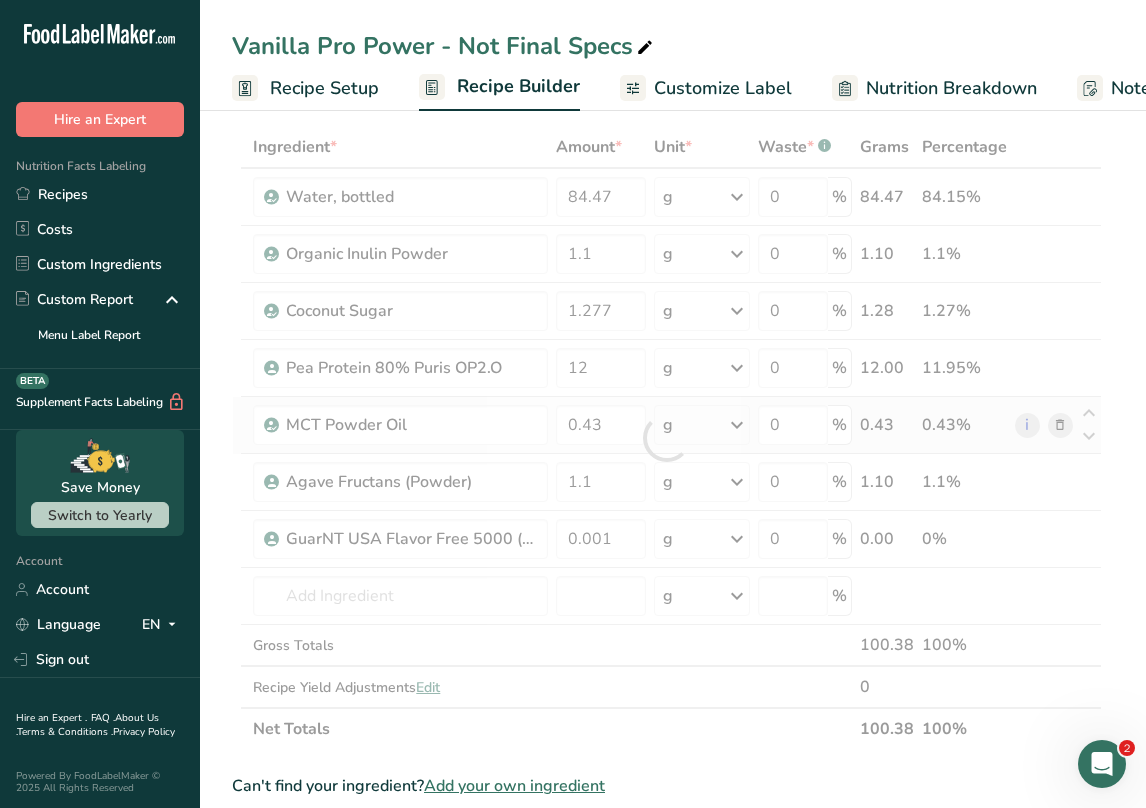 click on "Ingredient *
Amount *
Unit *
Waste *   .a-a{fill:#347362;}.b-a{fill:#fff;}          Grams
Percentage
Water, bottled
84.47
g
Weight Units
g
kg
mg
See more
Volume Units
l
Volume units require a density conversion. If you know your ingredient's density enter it below. Otherwise, click on "RIA" our AI Regulatory bot - she will be able to help you
lb/ft3
g/cm3
Confirm
mL
Volume units require a density conversion. If you know your ingredient's density enter it below. Otherwise, click on "RIA" our AI Regulatory bot - she will be able to help you
lb/ft3" at bounding box center [667, 438] 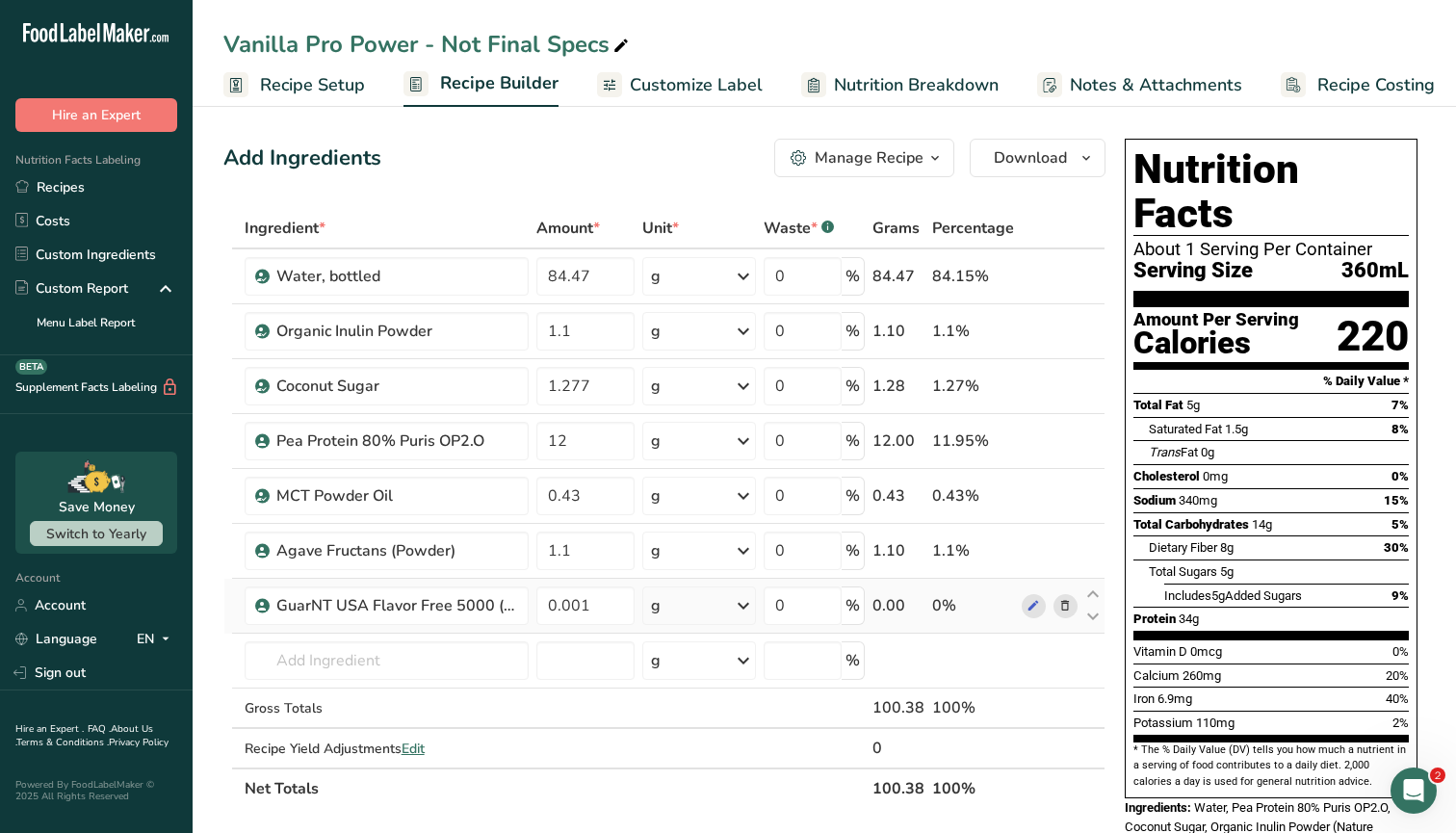 scroll, scrollTop: 0, scrollLeft: 0, axis: both 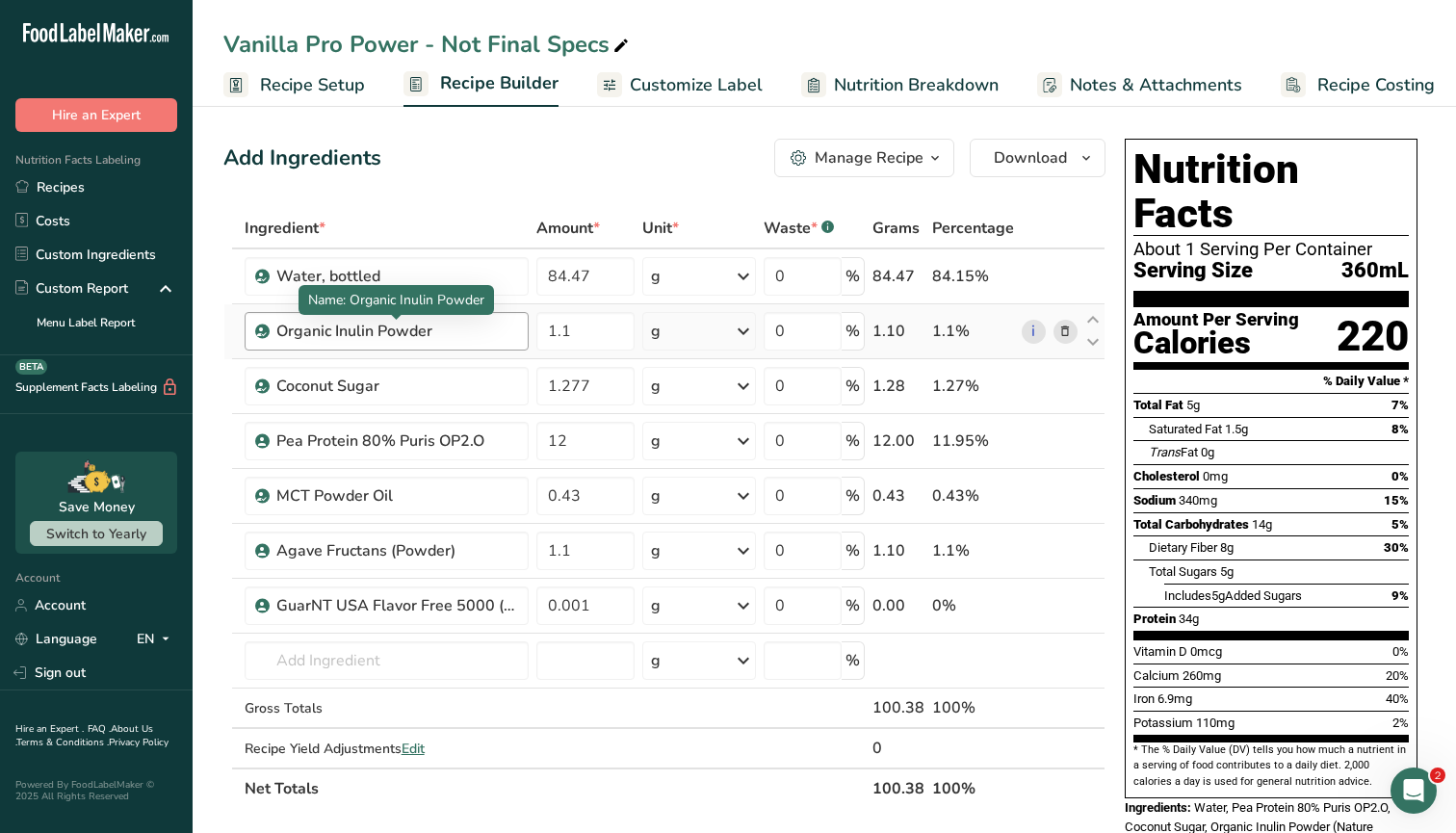 click on "Organic Inulin Powder" at bounding box center [397, 331] 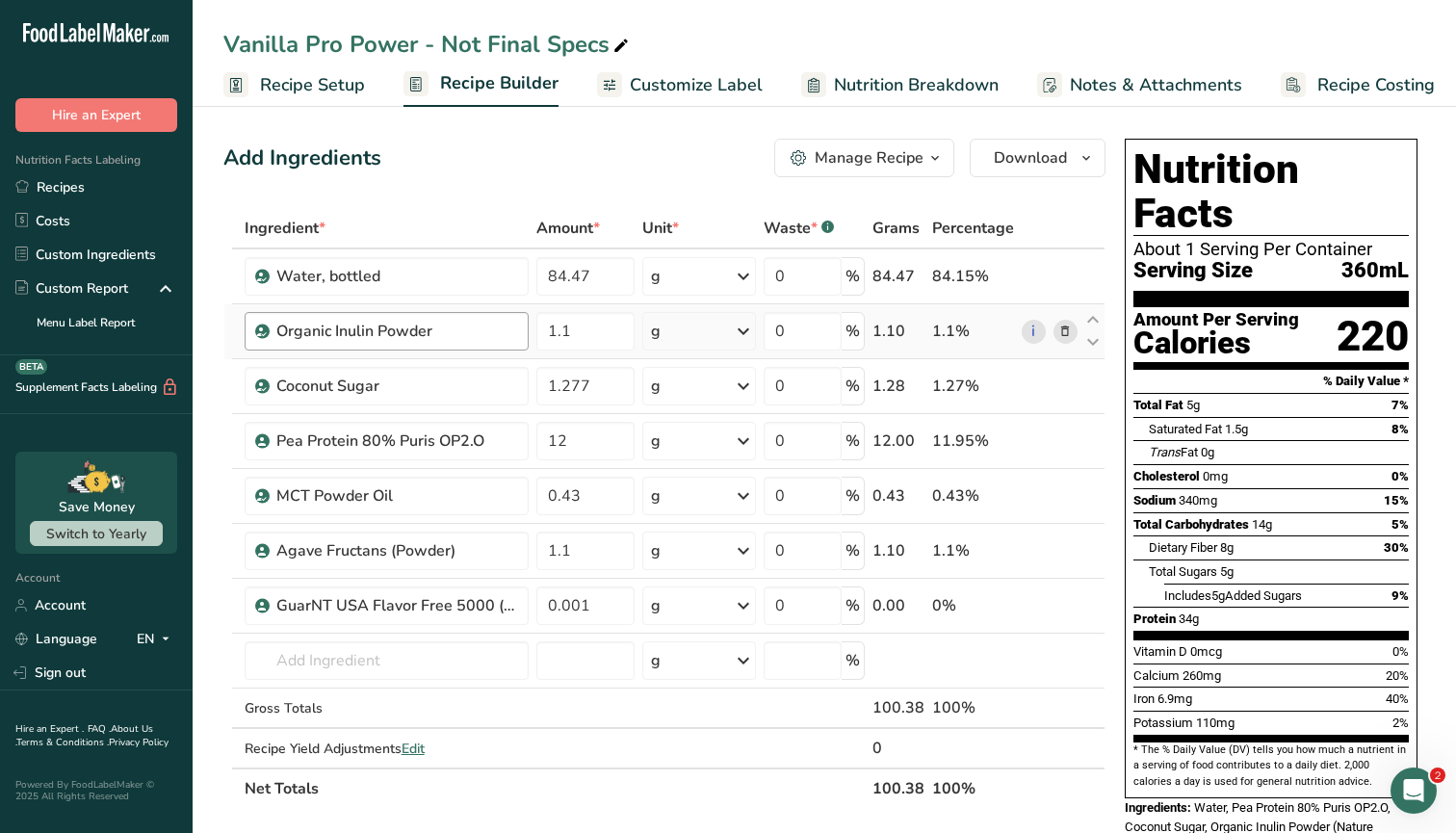 click on "Organic Inulin Powder" at bounding box center (397, 331) 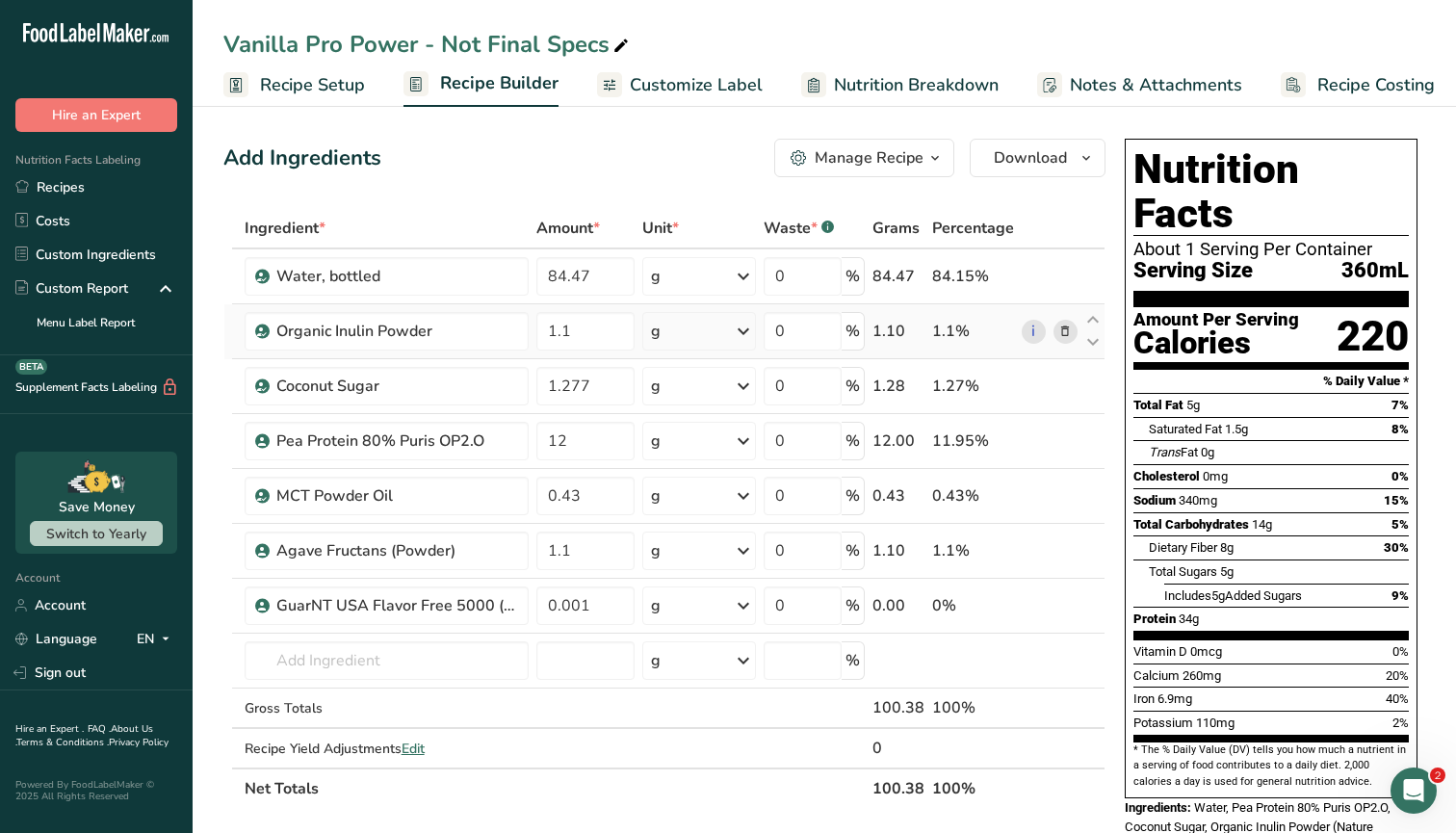 click at bounding box center (1065, 331) 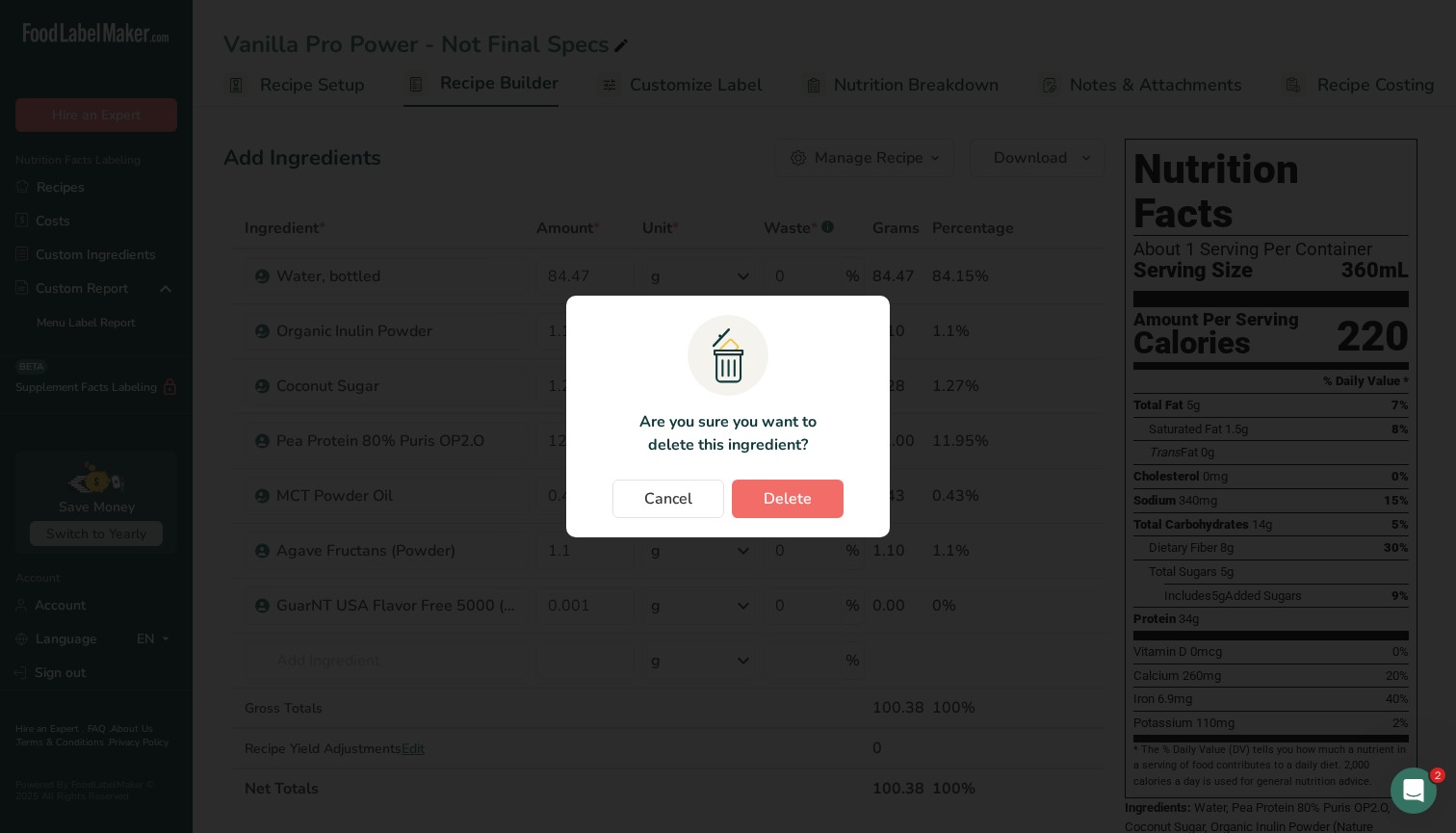 click on "Delete" at bounding box center [788, 499] 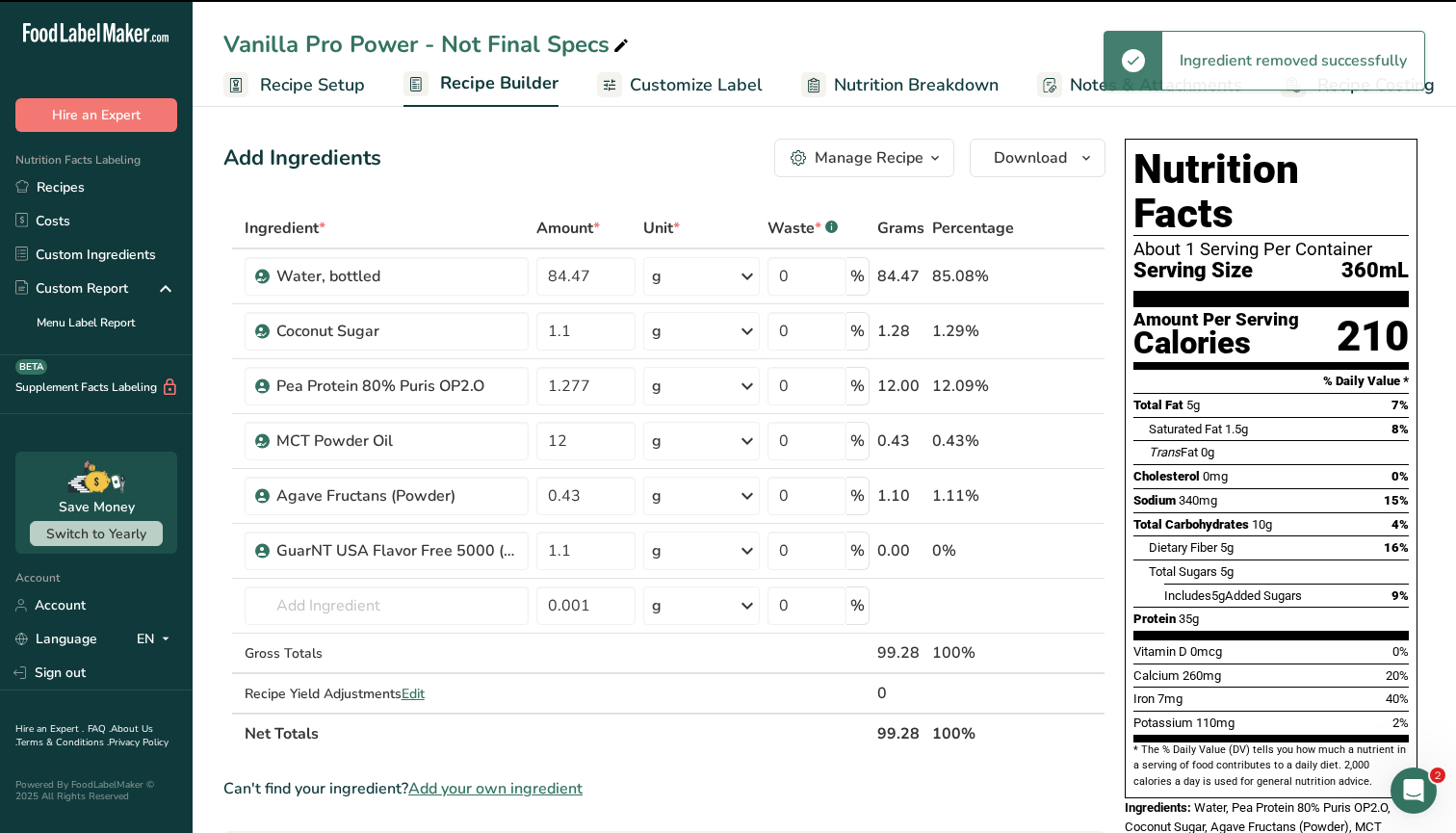 type on "1.277" 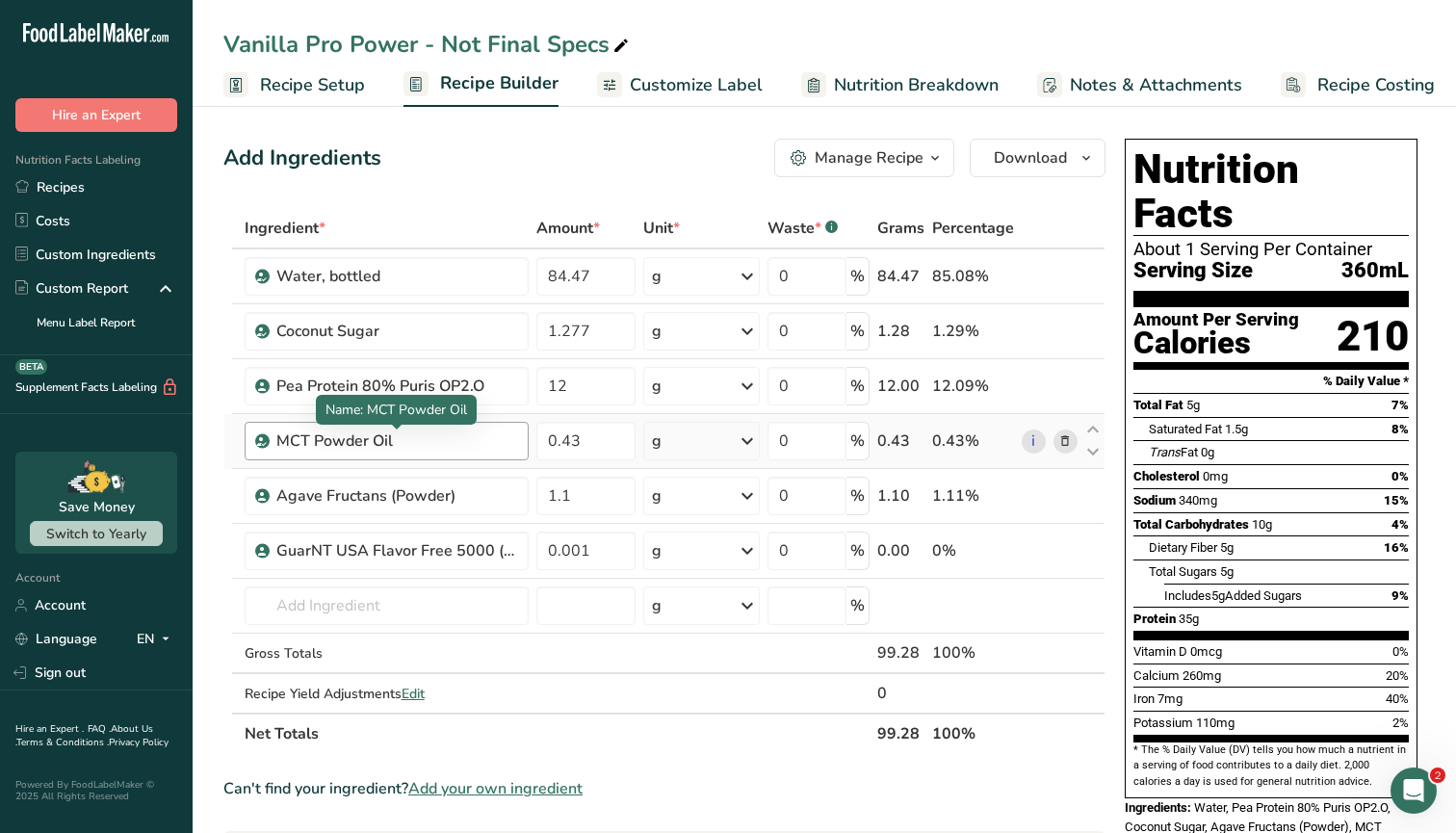 click on "MCT Powder Oil" at bounding box center (397, 441) 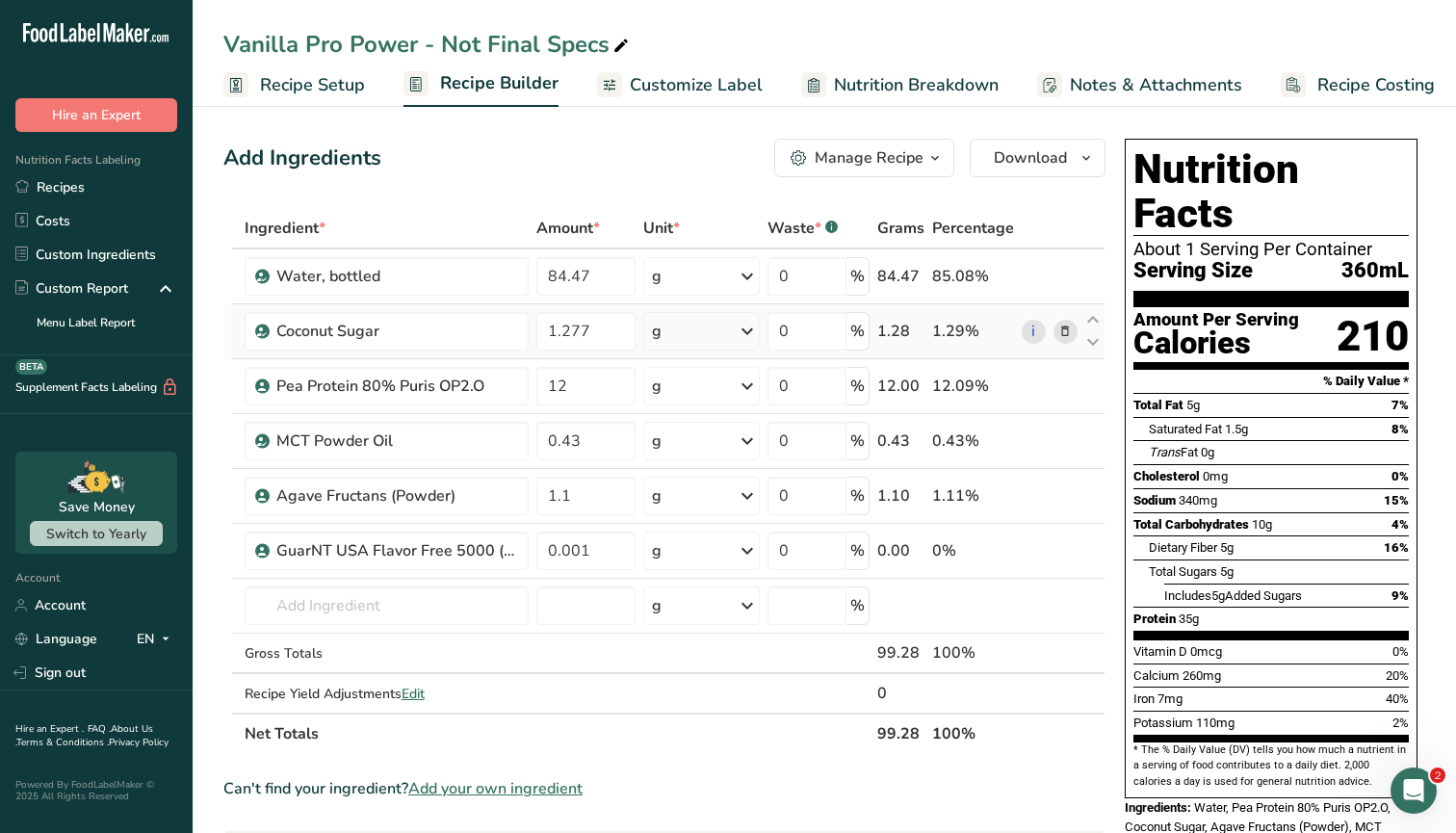 click at bounding box center (1065, 331) 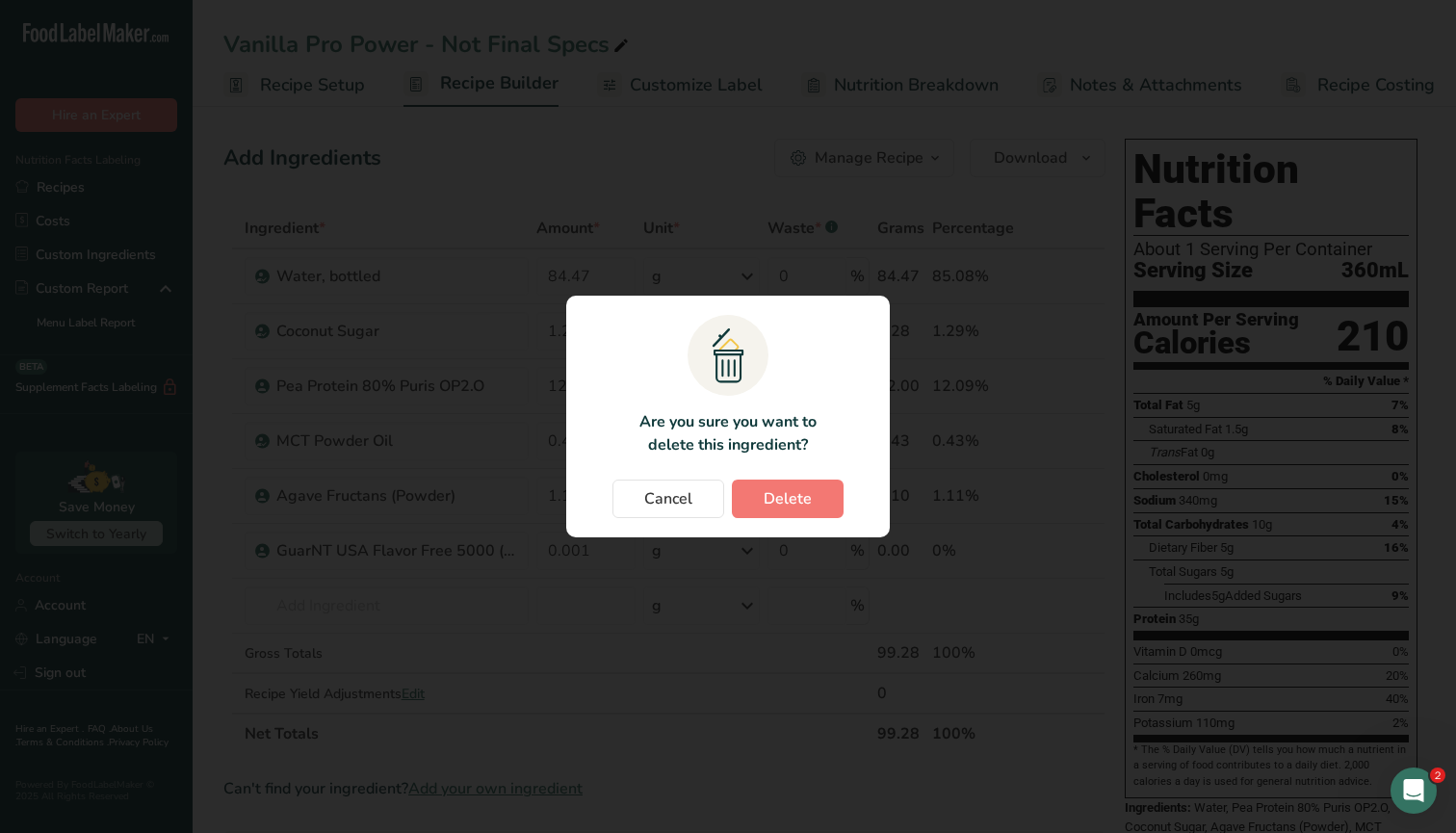 click on ".a{fill:#f5f3ed;}.b,.e{fill:#0f393a;}.c{fill:none;}.d{fill:#f2c549;}.e{stroke:rgba(0,0,0,0);stroke-miterlimit:10;}
Are you sure you want to delete this ingredient?
Cancel
Delete" at bounding box center (728, 416) 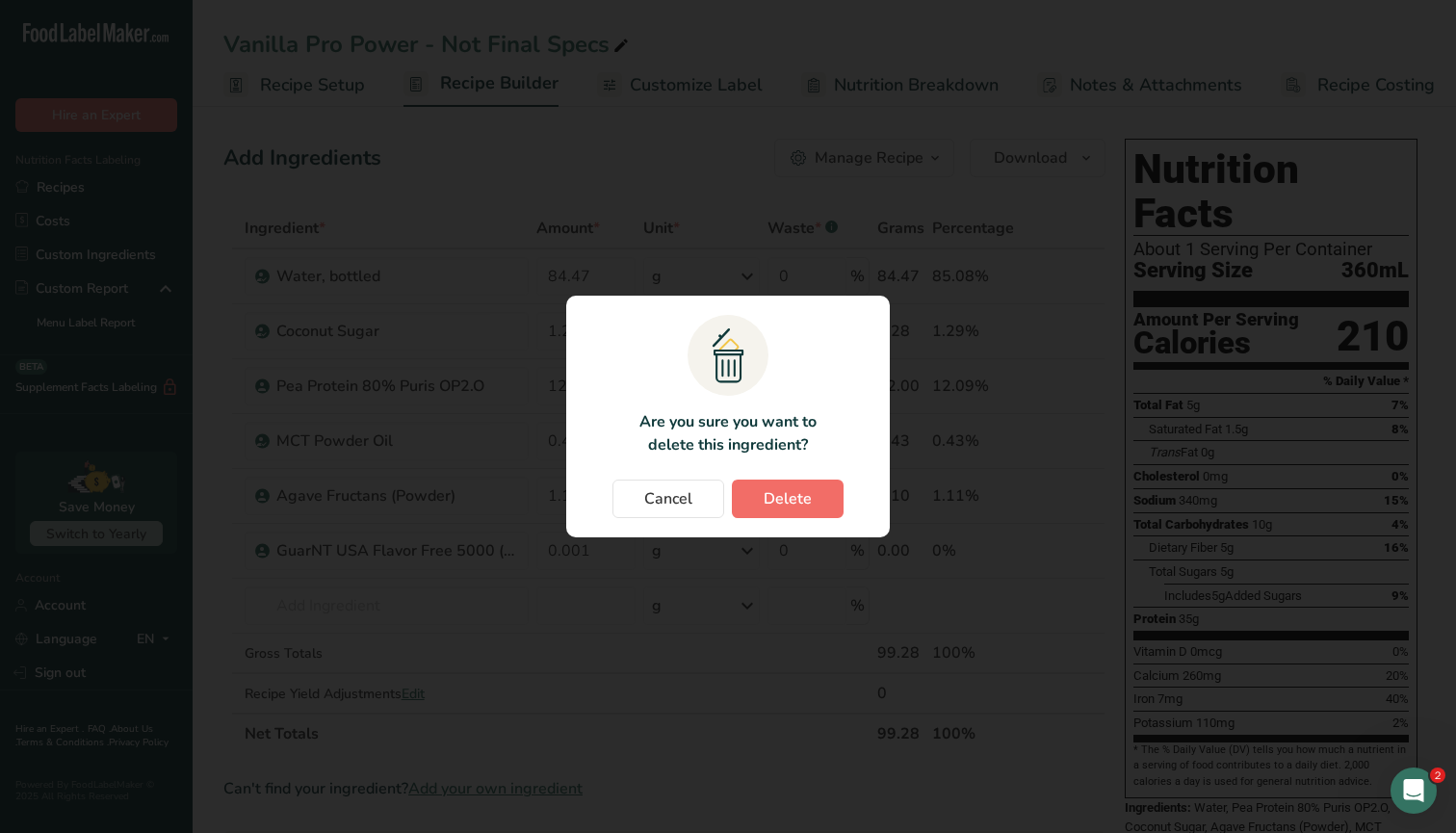 click on "Delete" at bounding box center [788, 499] 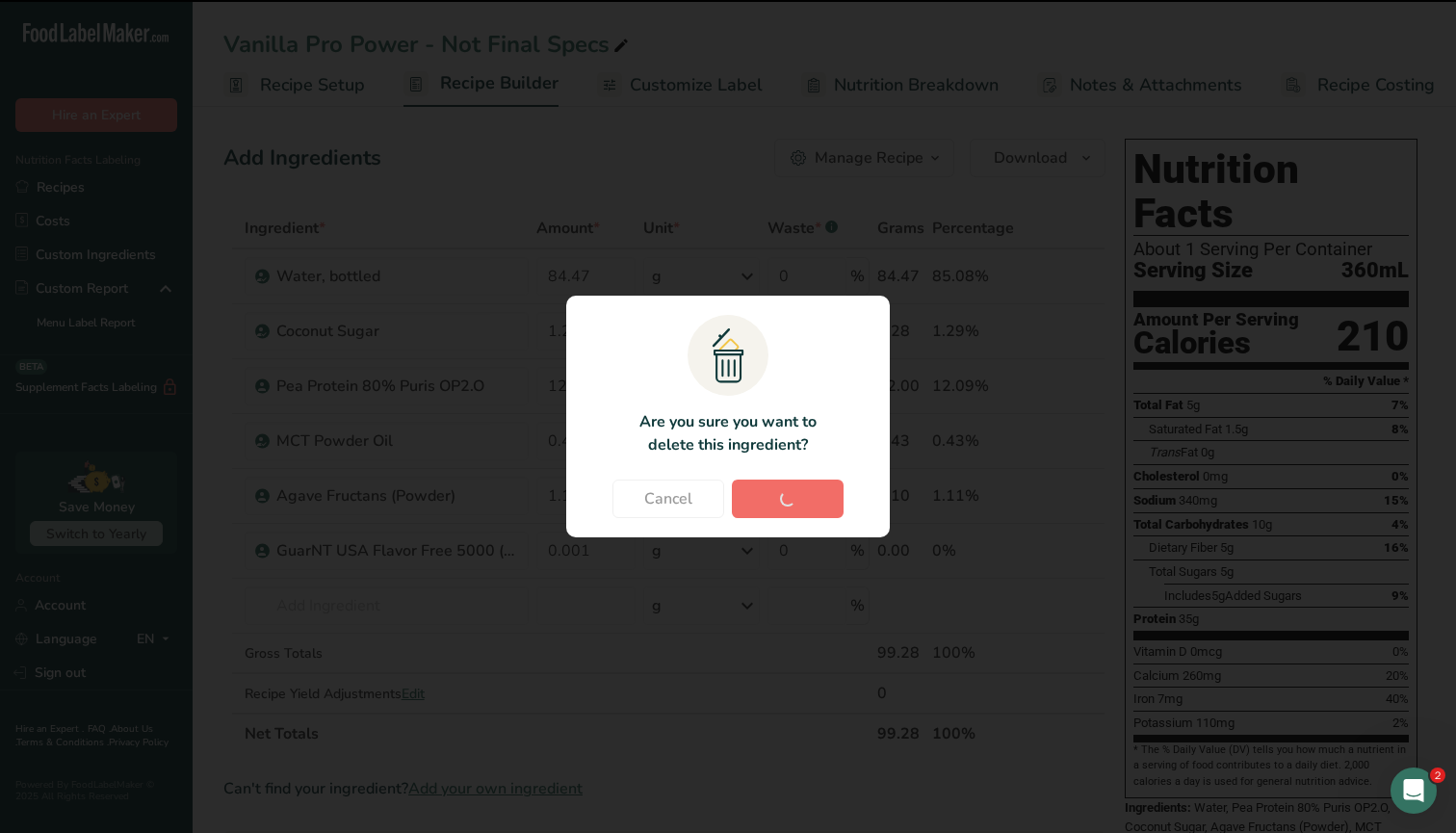 type on "12" 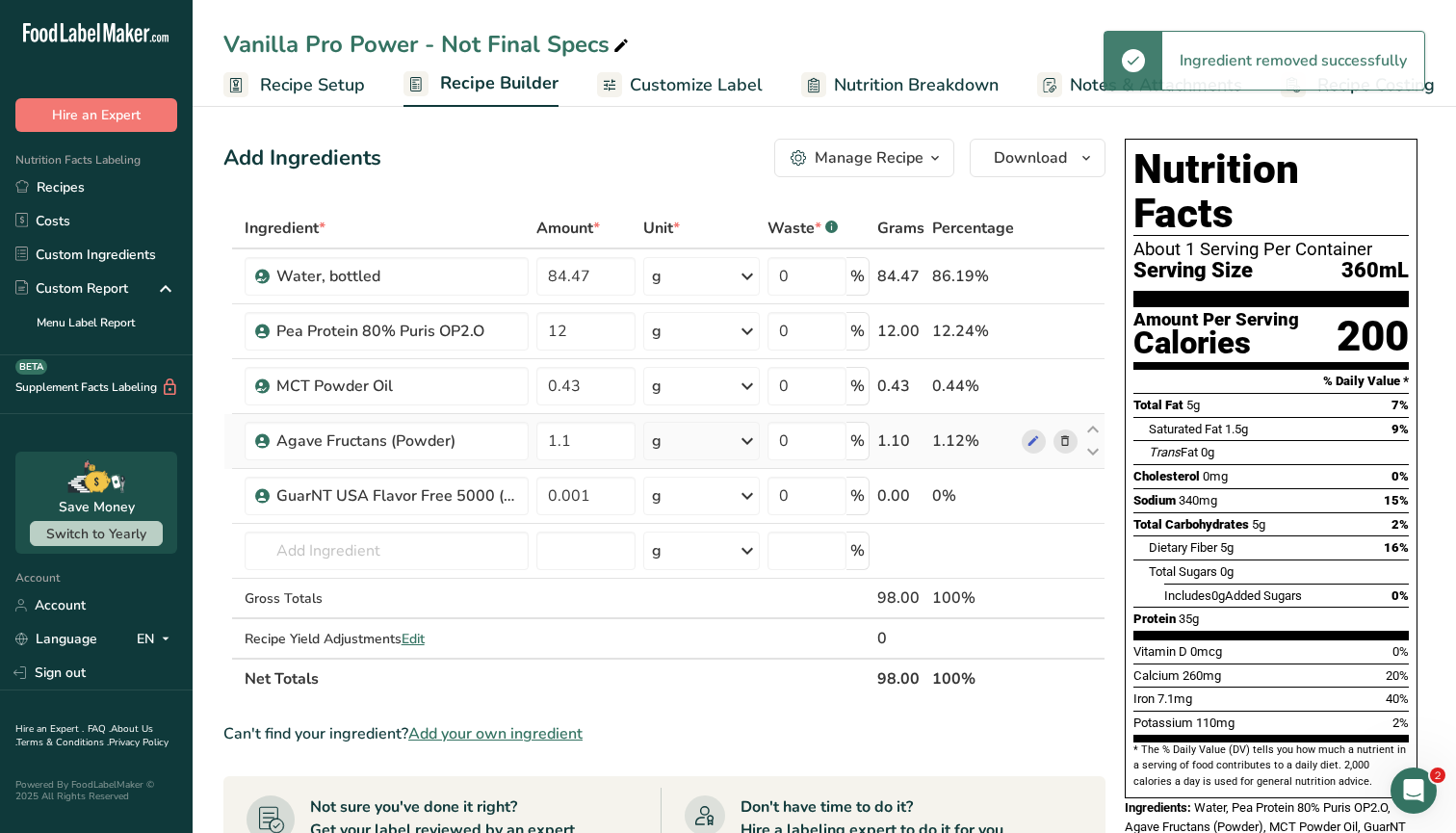 click at bounding box center (1065, 441) 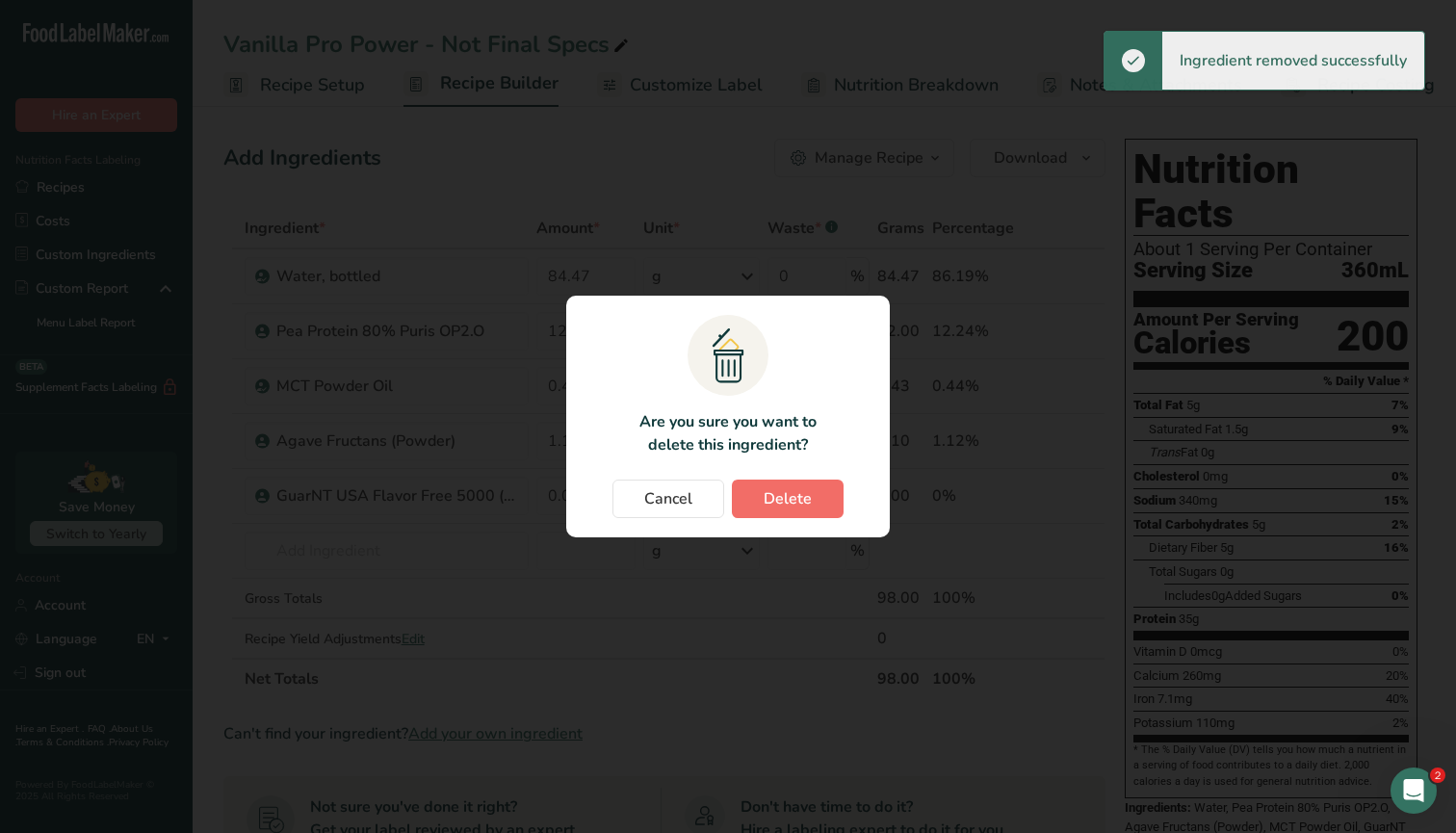 click on "Delete" at bounding box center [788, 499] 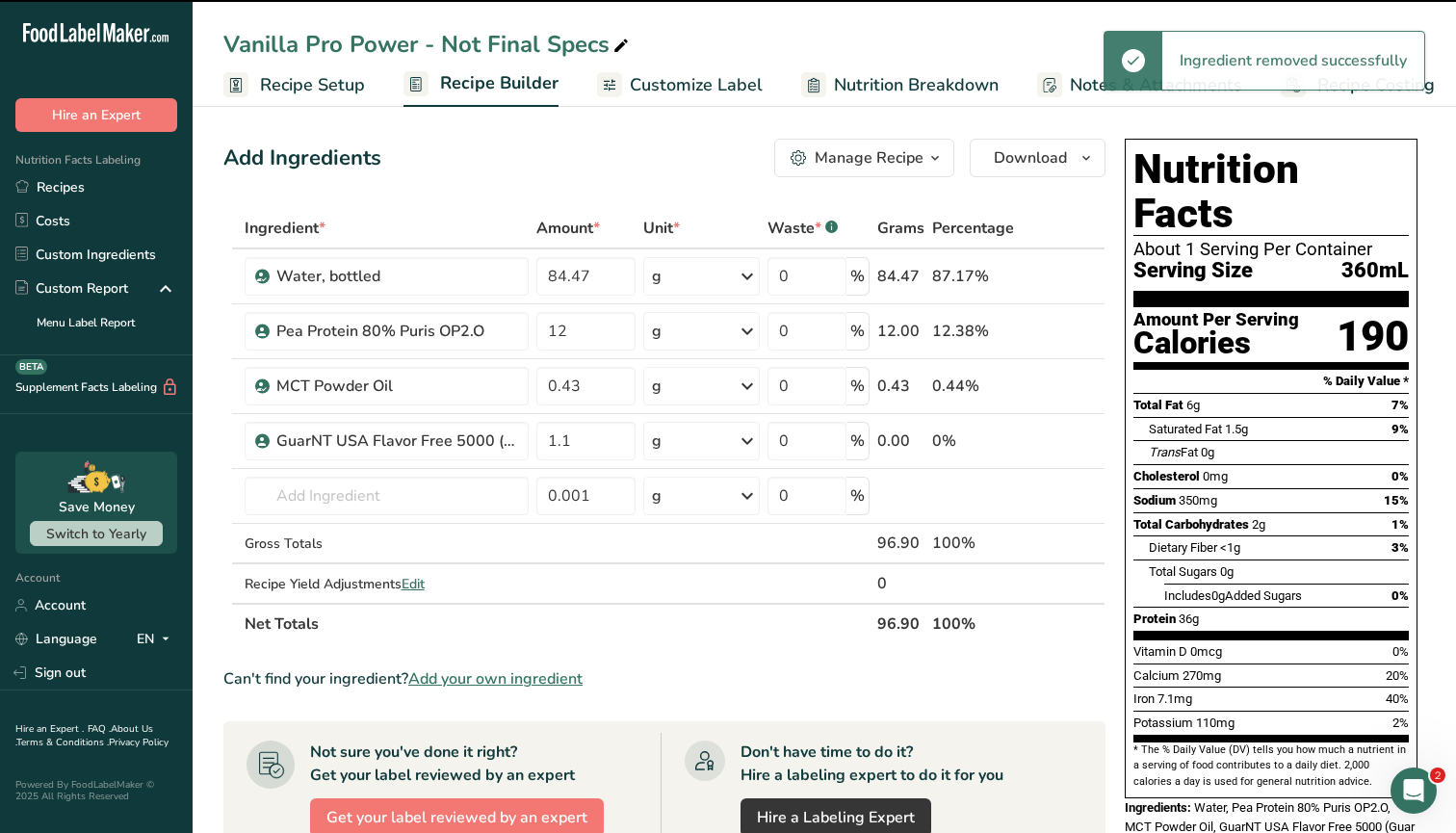type on "0.001" 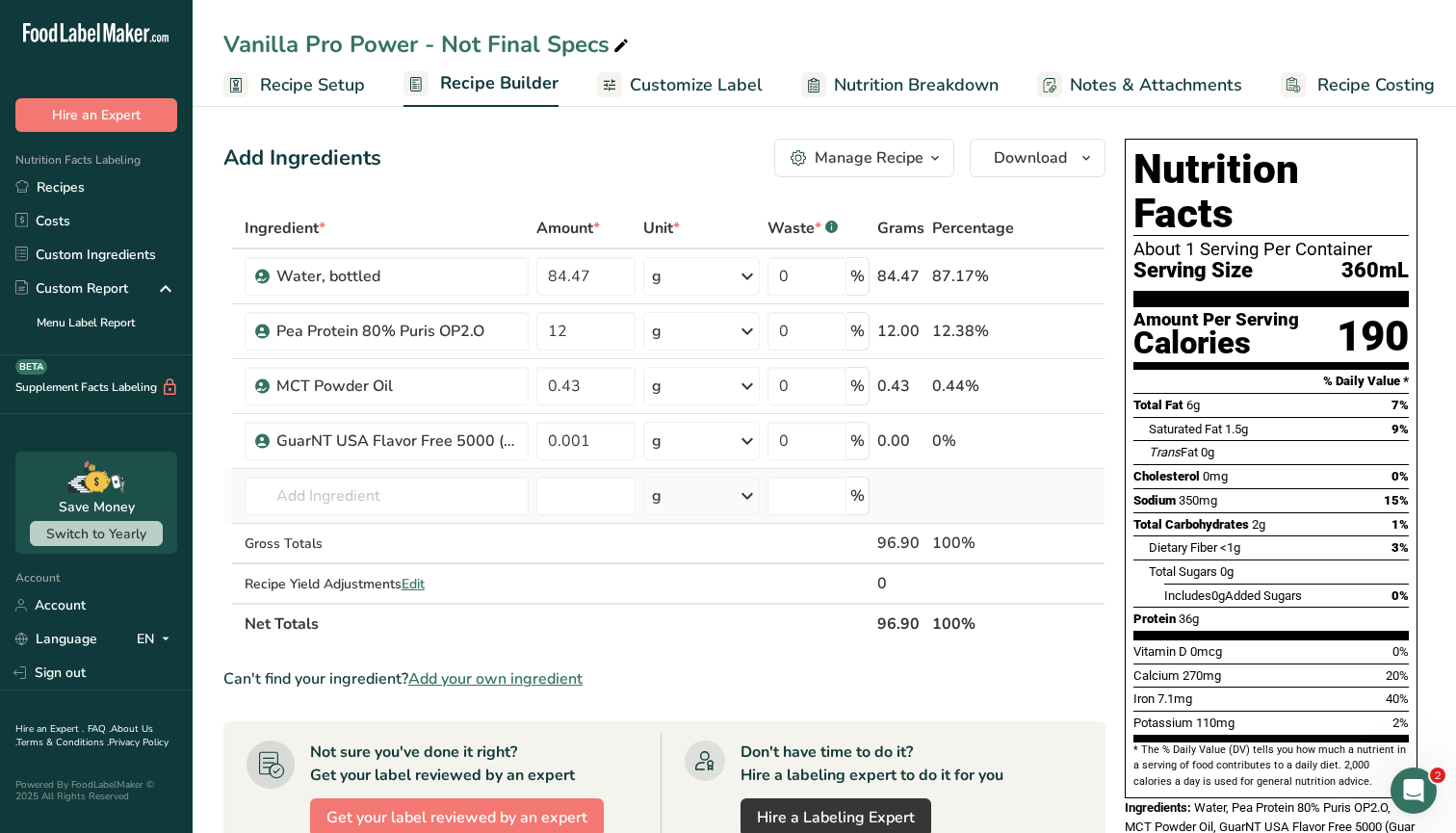 click on "Organic Lion's Mane Mushroom
121010010000
Organic Fair Trade Cocoa Nibs
Add your own ingredient" at bounding box center [386, 496] 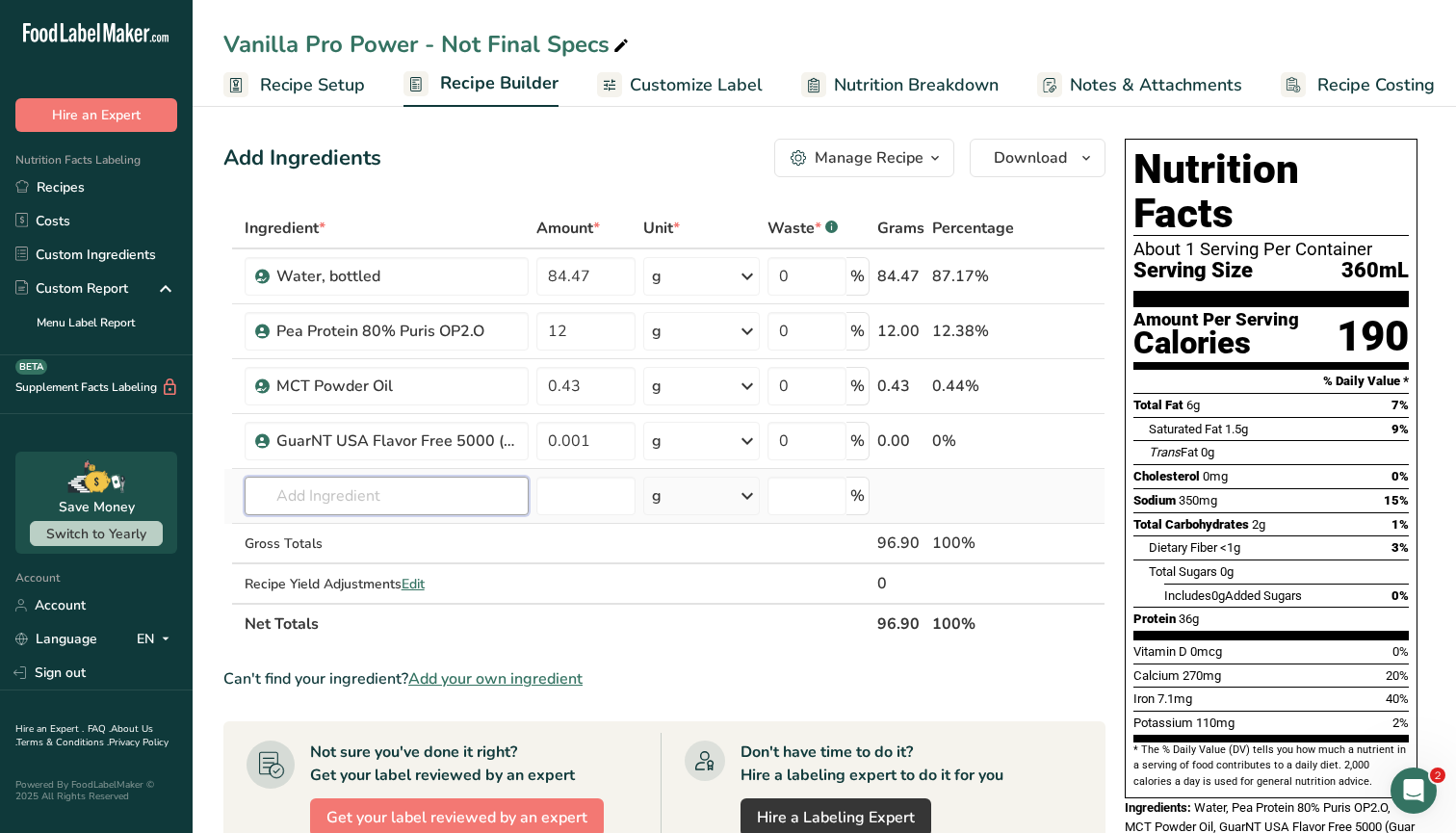 click at bounding box center (386, 496) 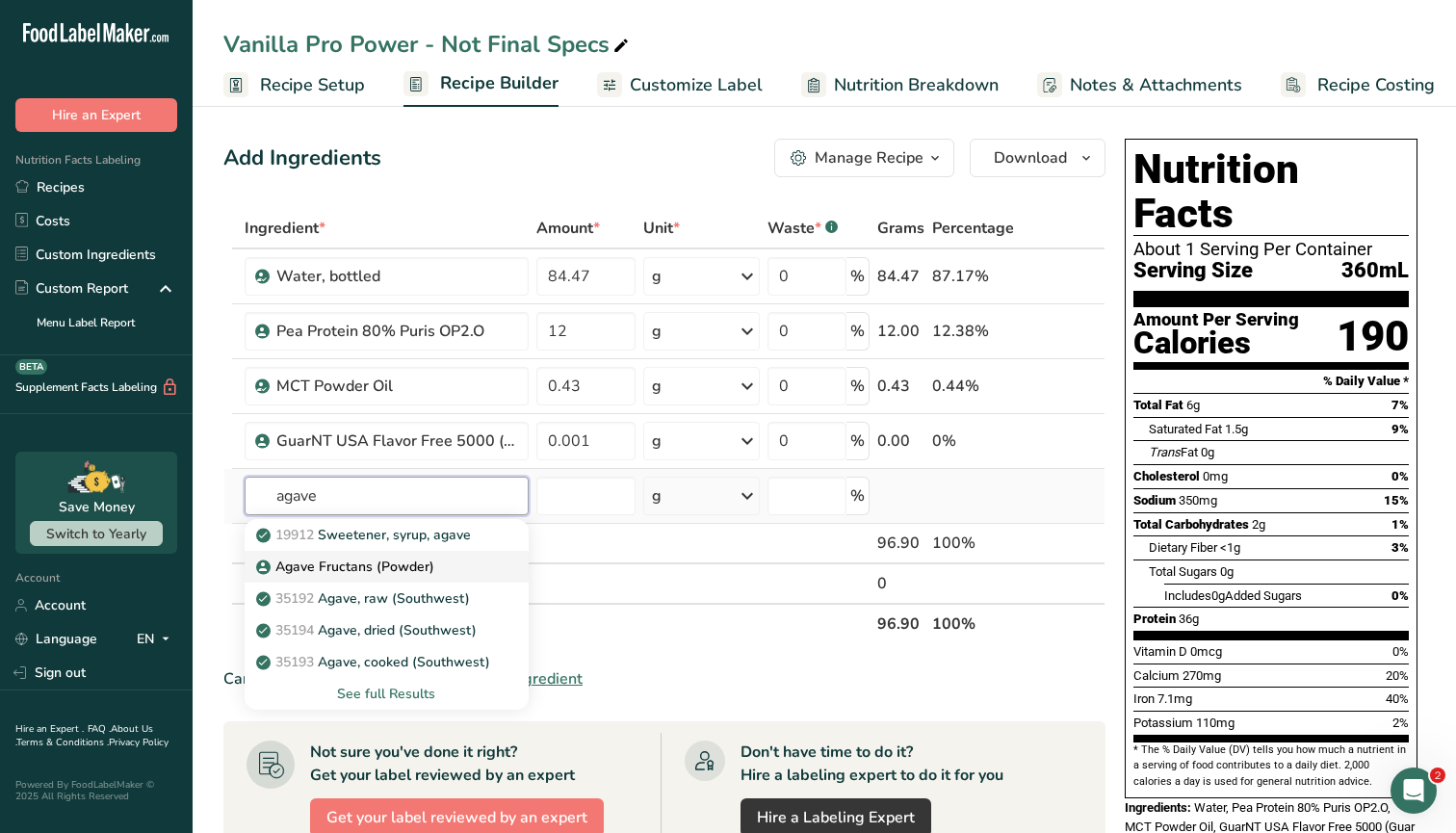 type on "agave" 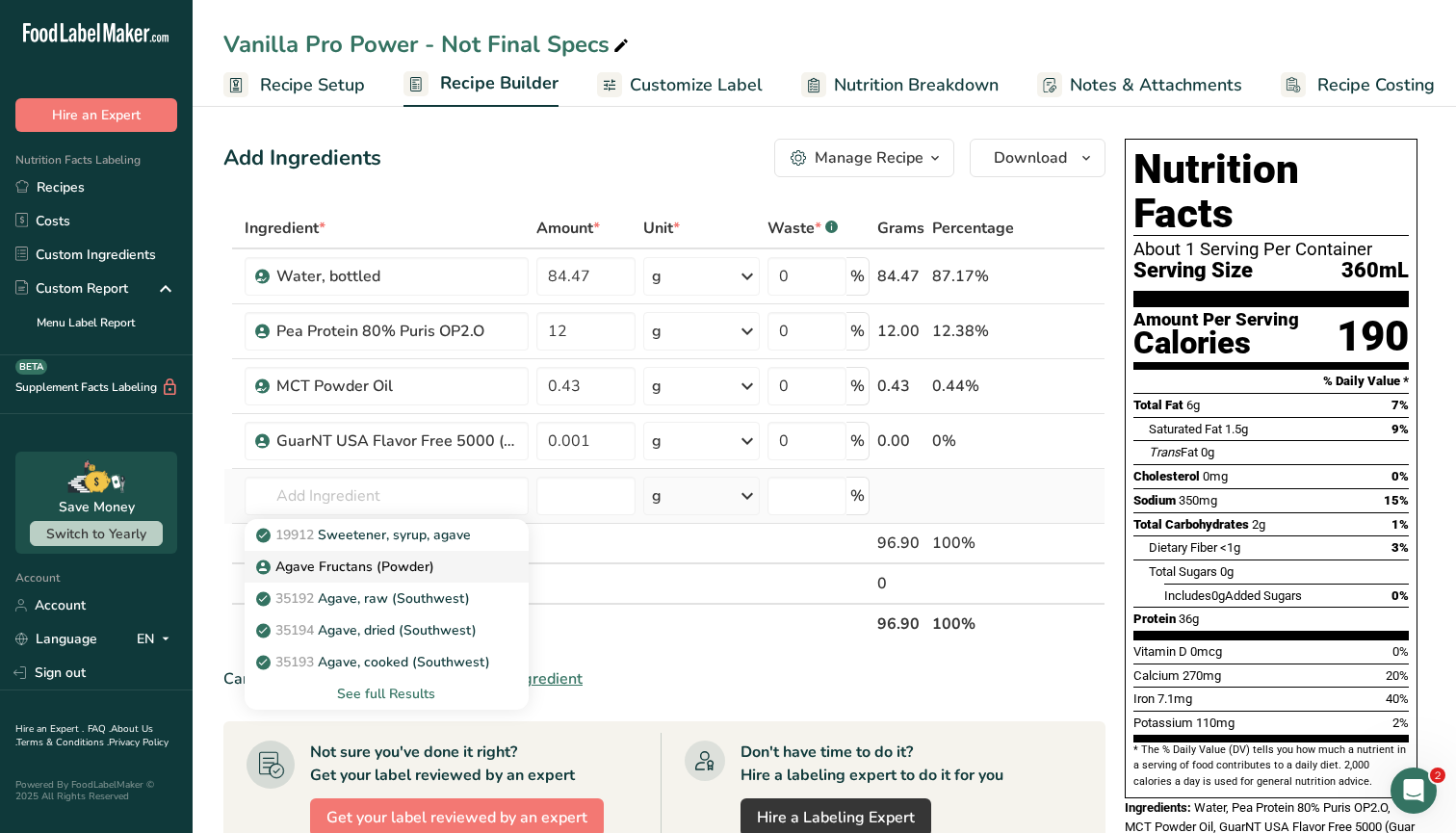 click on "Agave Fructans (Powder)" at bounding box center (347, 566) 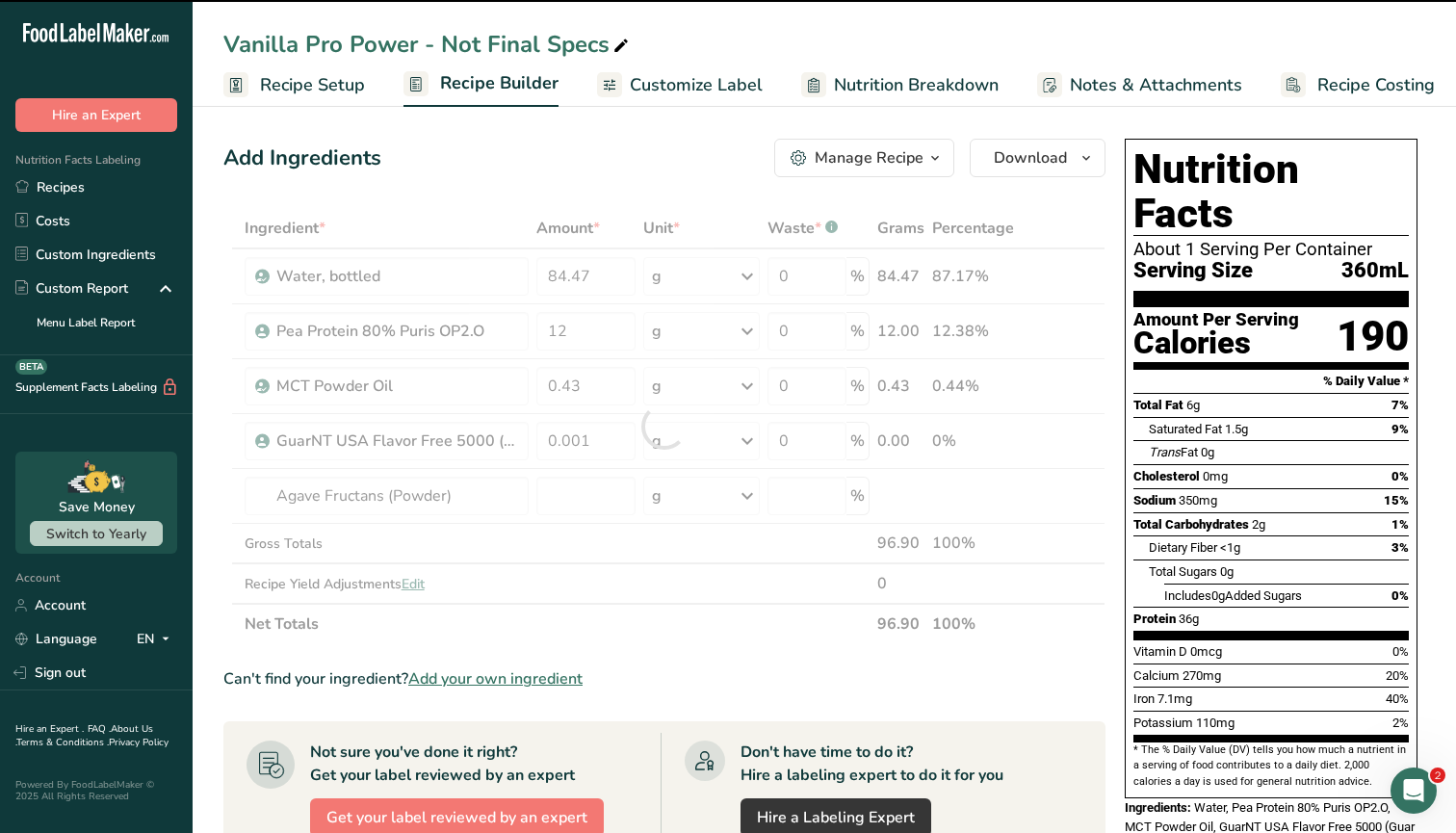 type on "0" 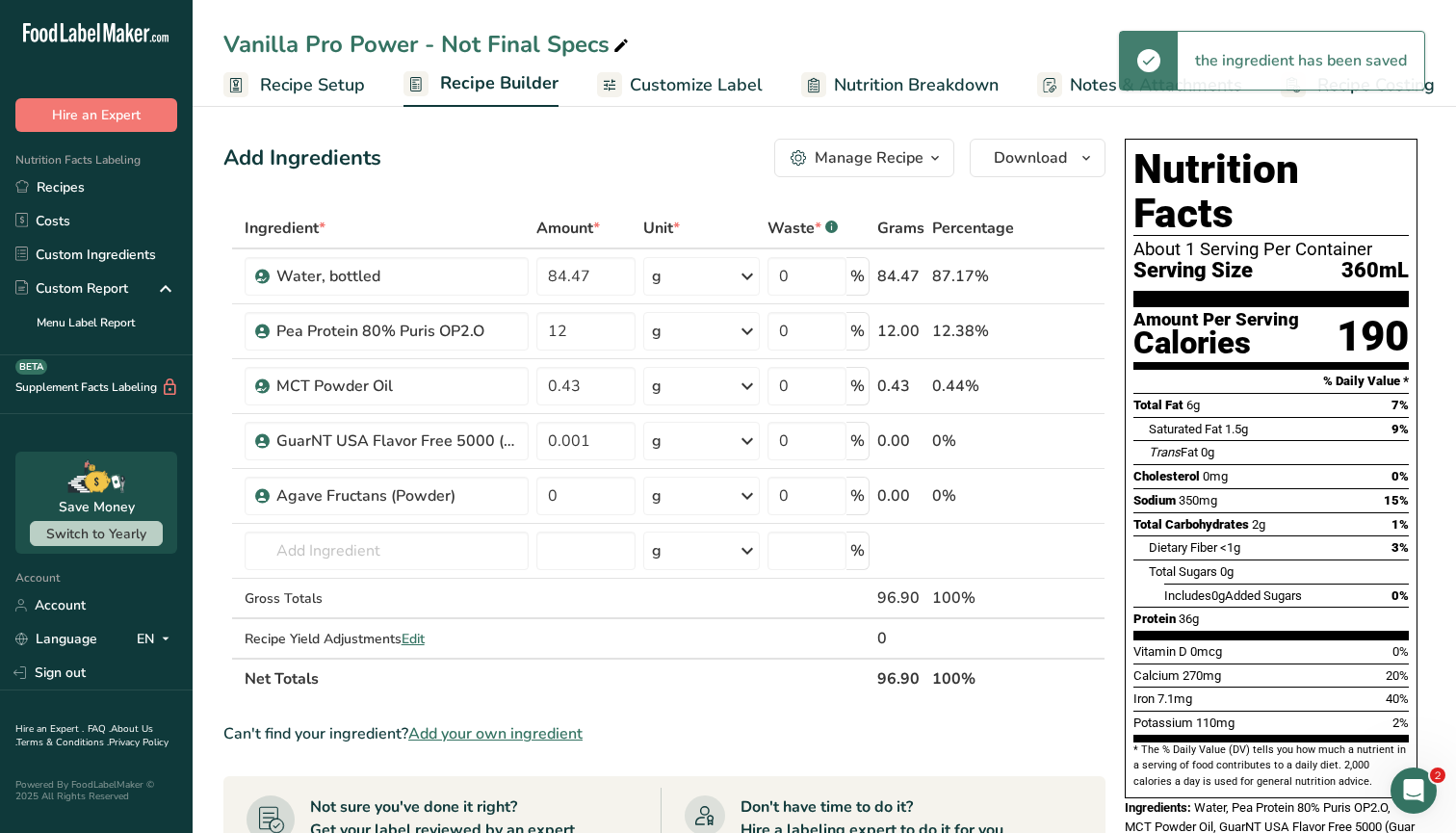 click on "Vanilla Pro Power - Not Final Specs" at bounding box center (428, 44) 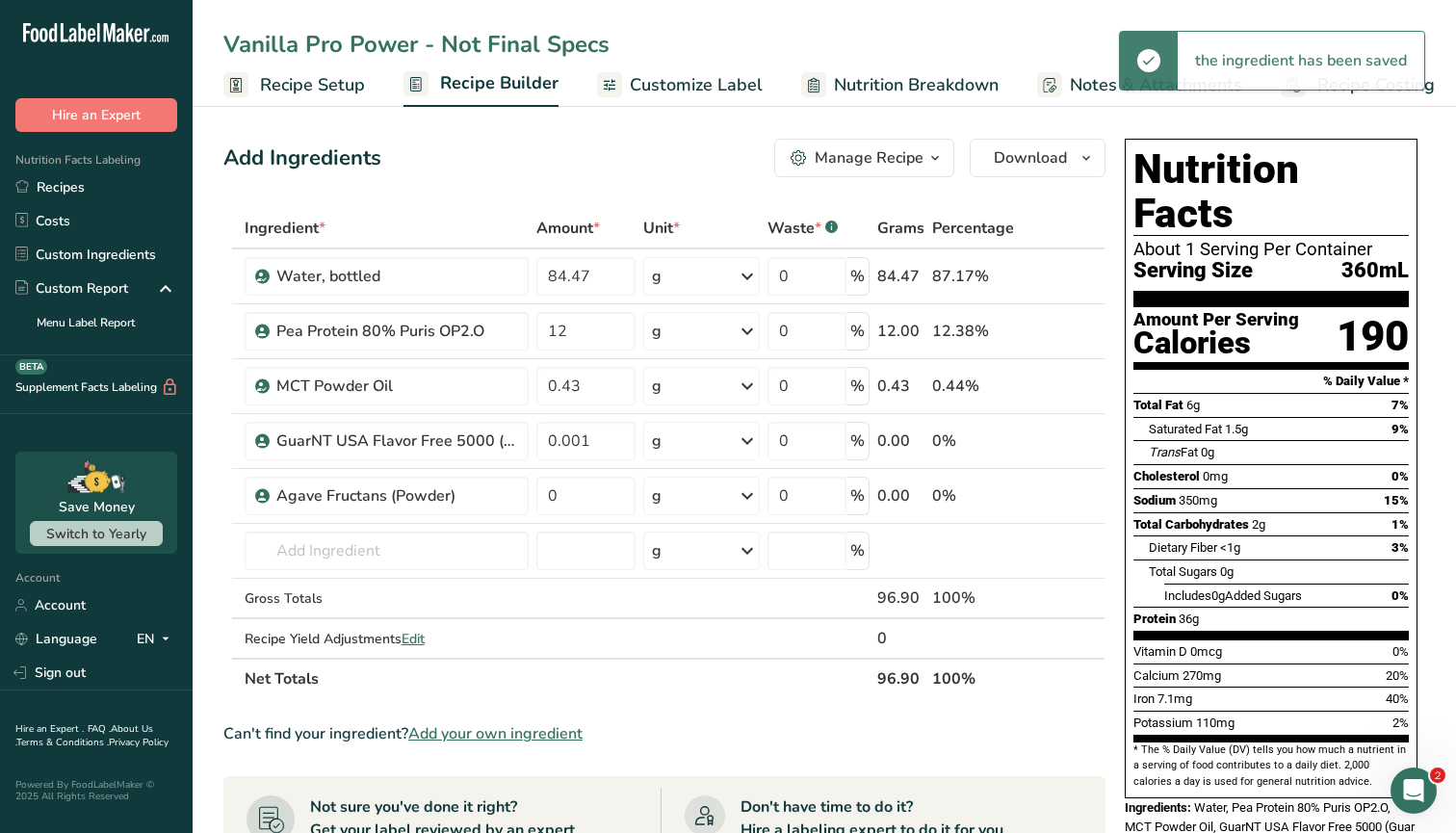 drag, startPoint x: 605, startPoint y: 45, endPoint x: 440, endPoint y: 44, distance: 165.00303 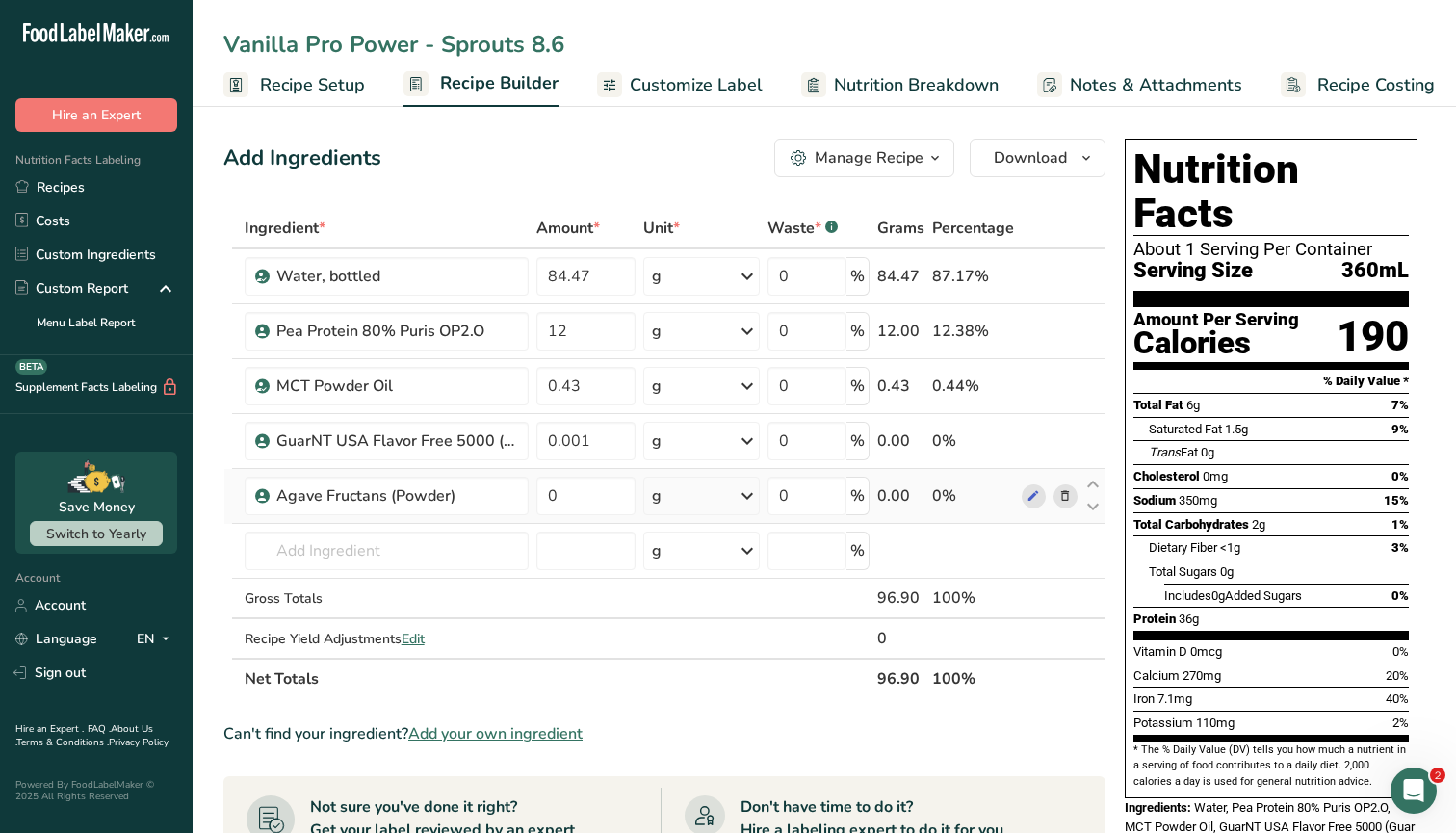 type on "Vanilla Pro Power - Sprouts 8.6" 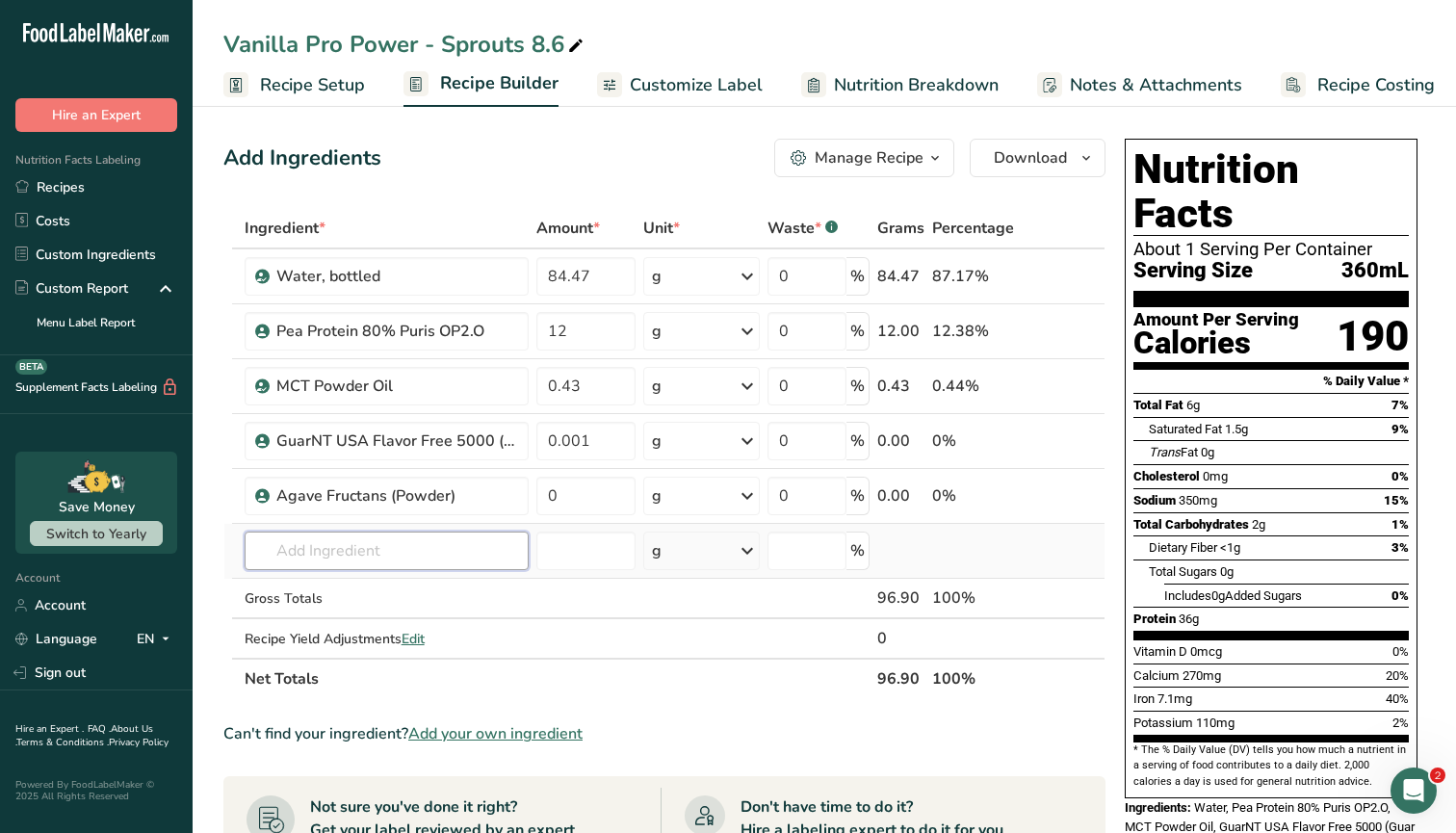 click at bounding box center [386, 551] 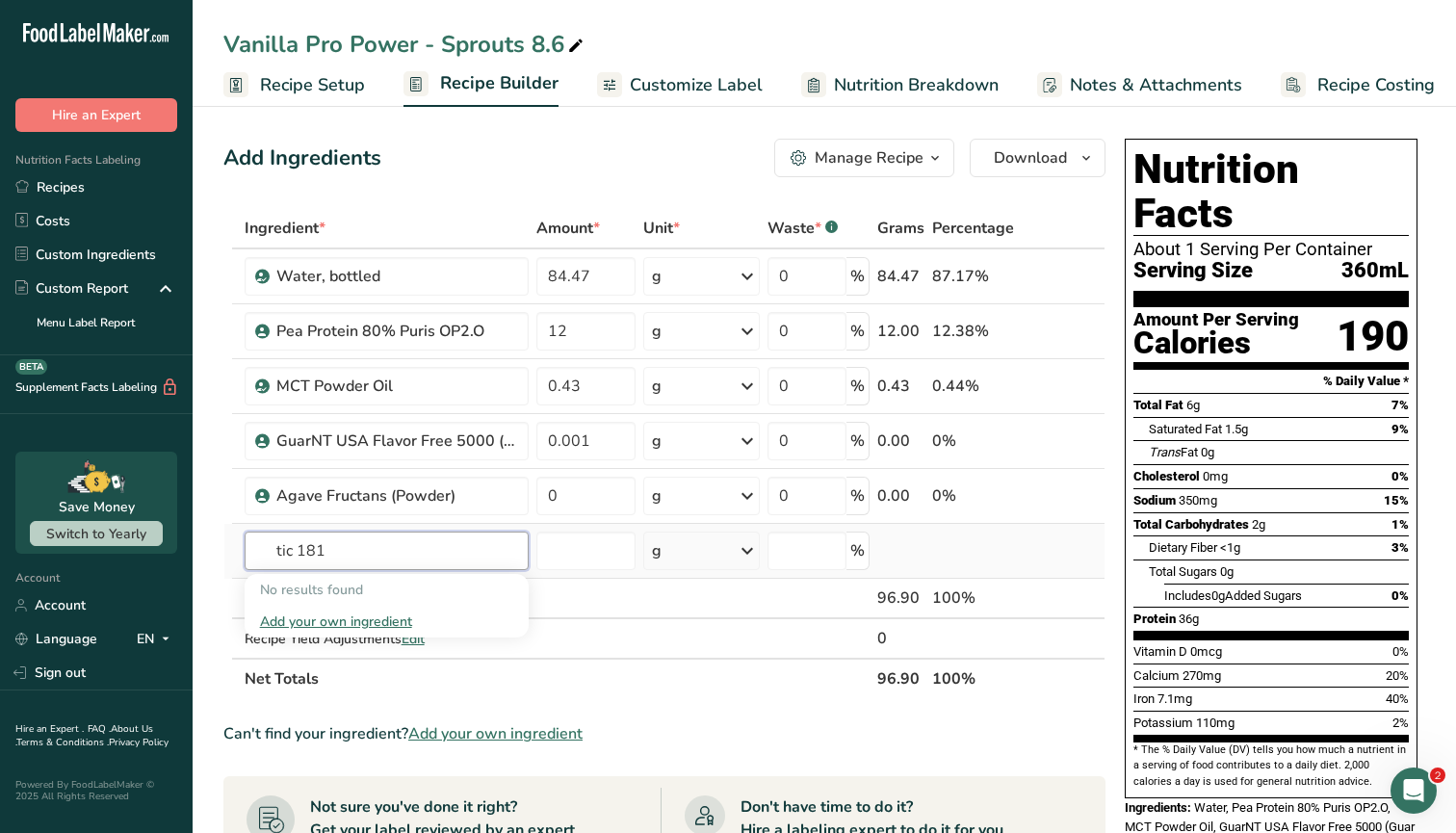type on "tic 181" 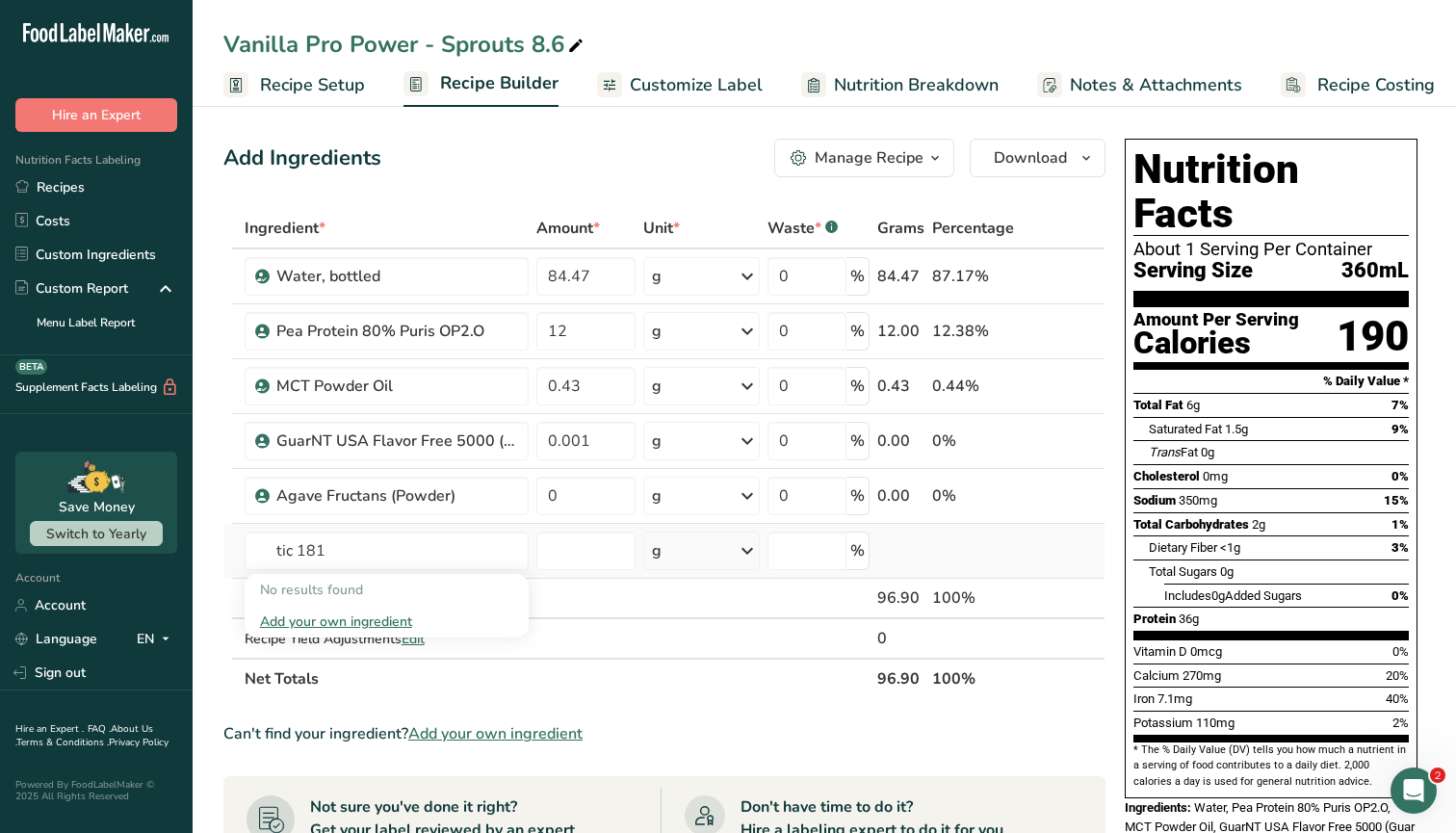 type 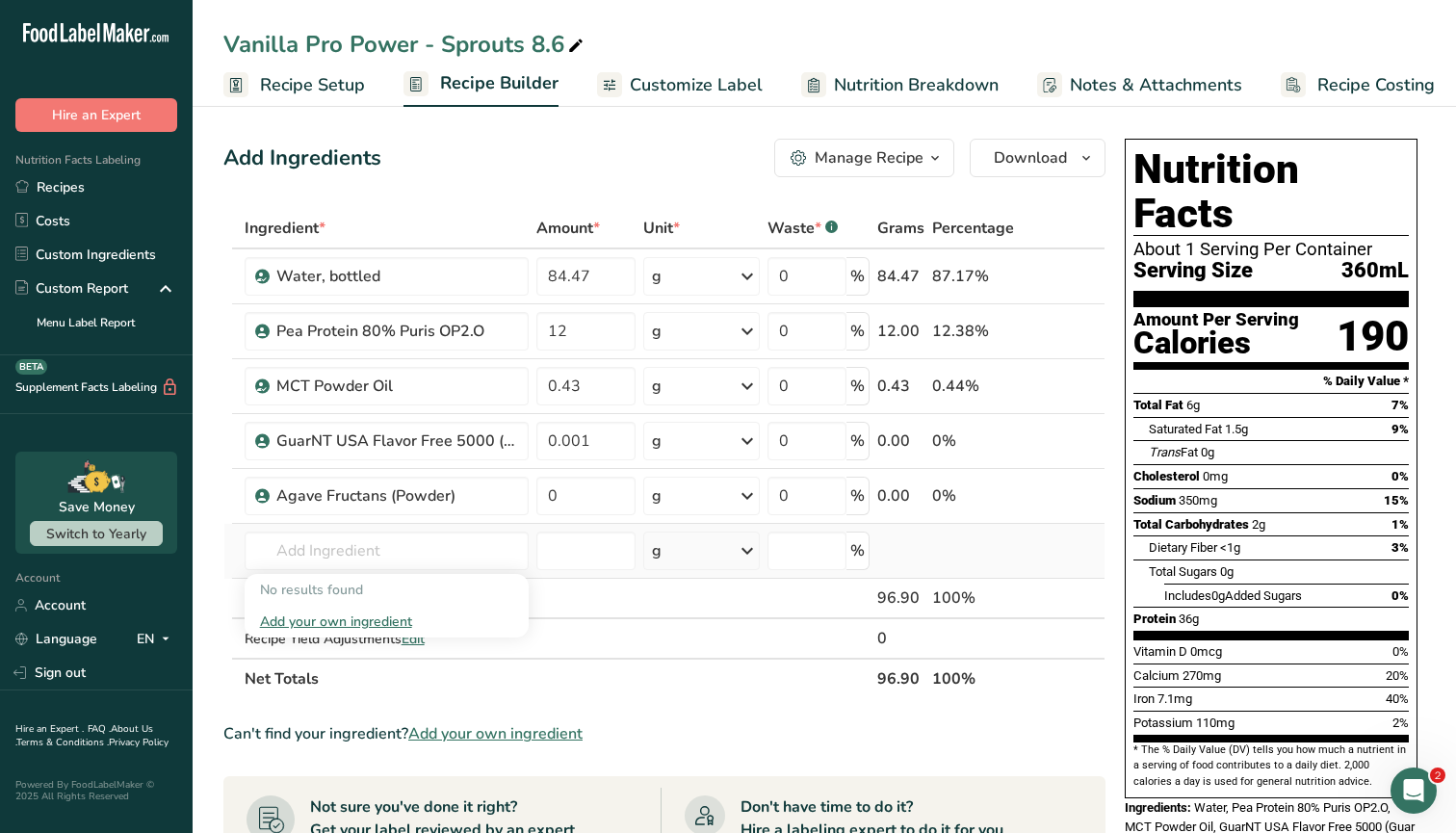 click on "Add your own ingredient" at bounding box center [386, 621] 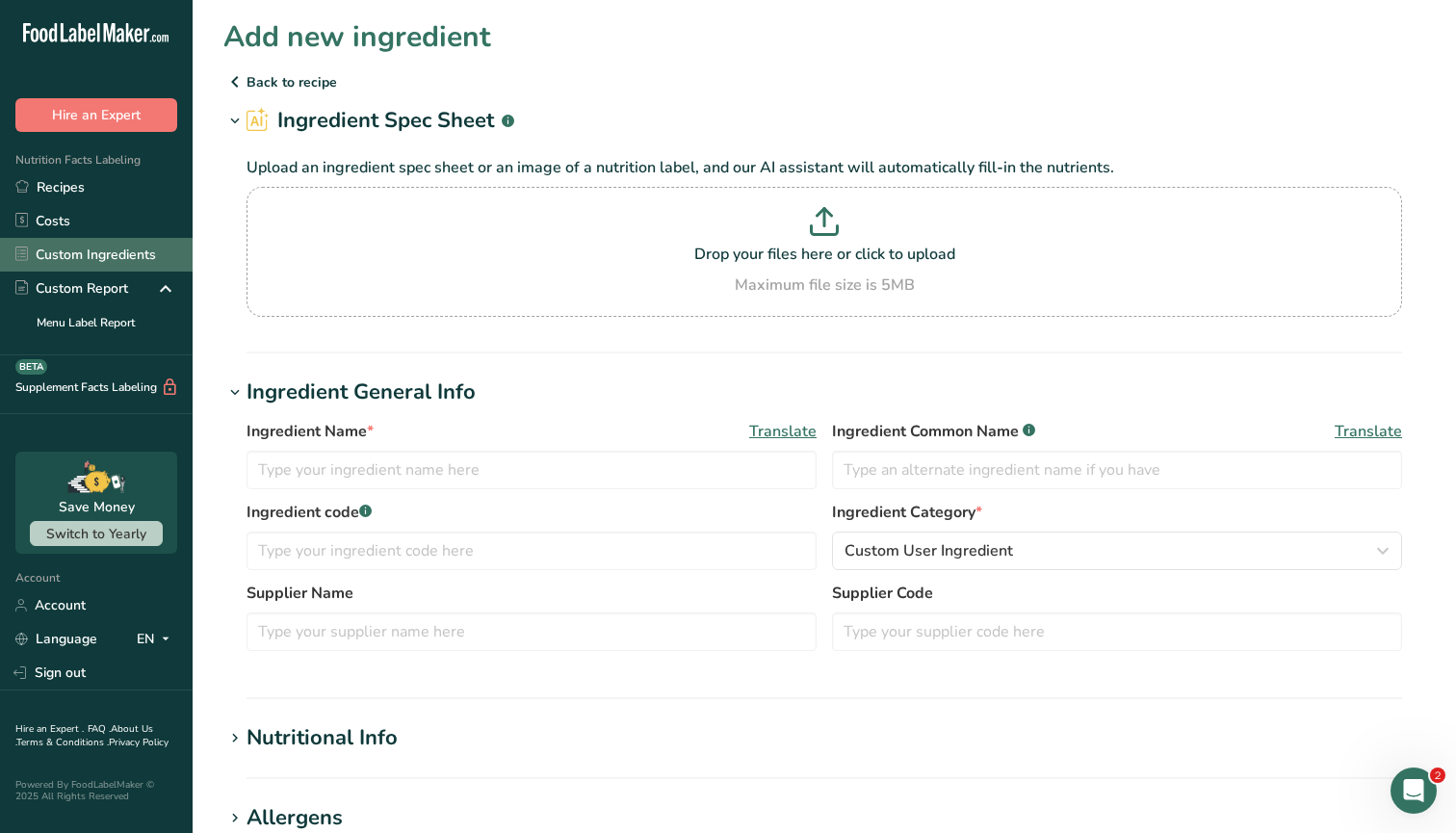 click on "Custom Ingredients" at bounding box center (96, 254) 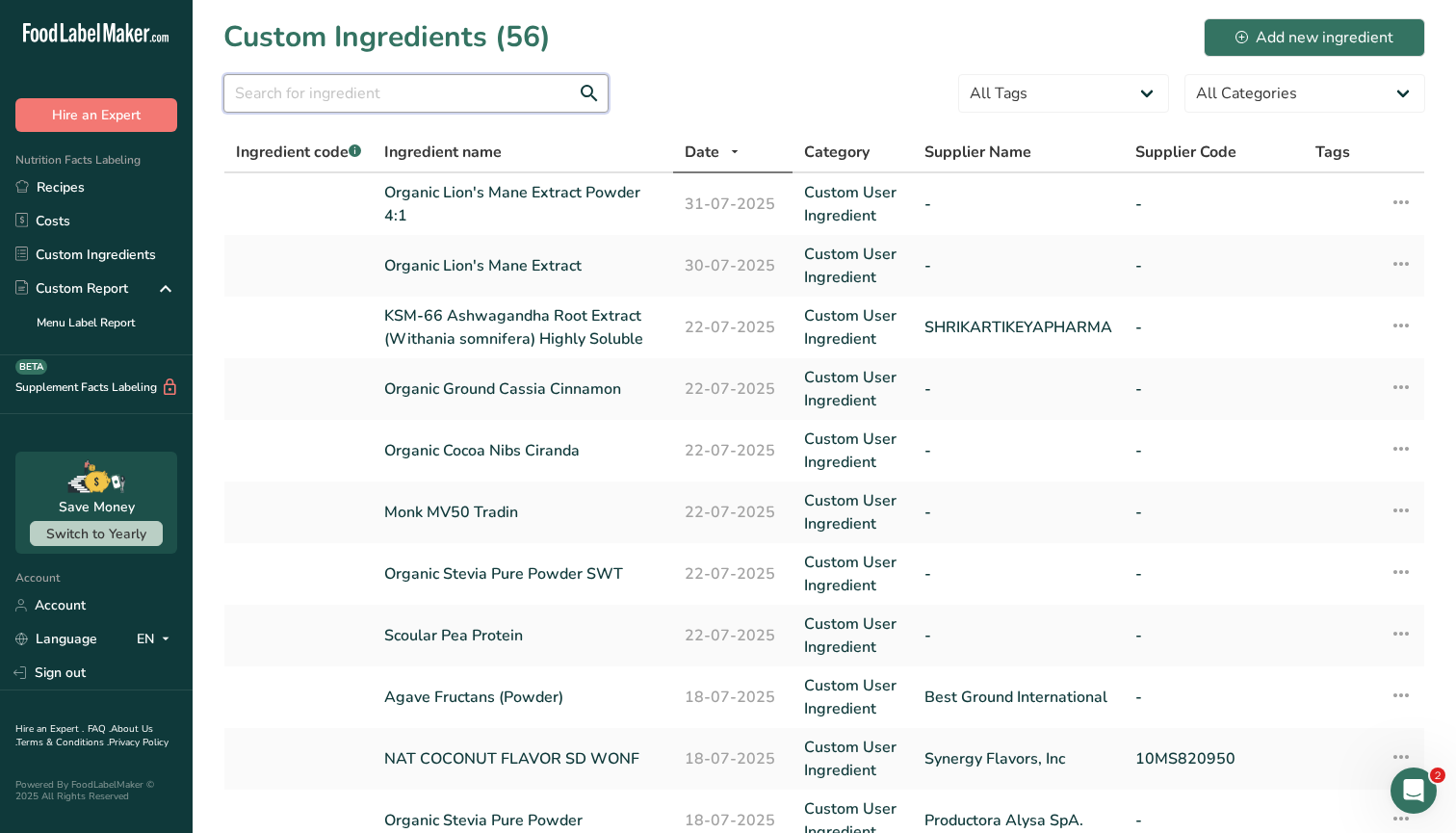 click at bounding box center (416, 93) 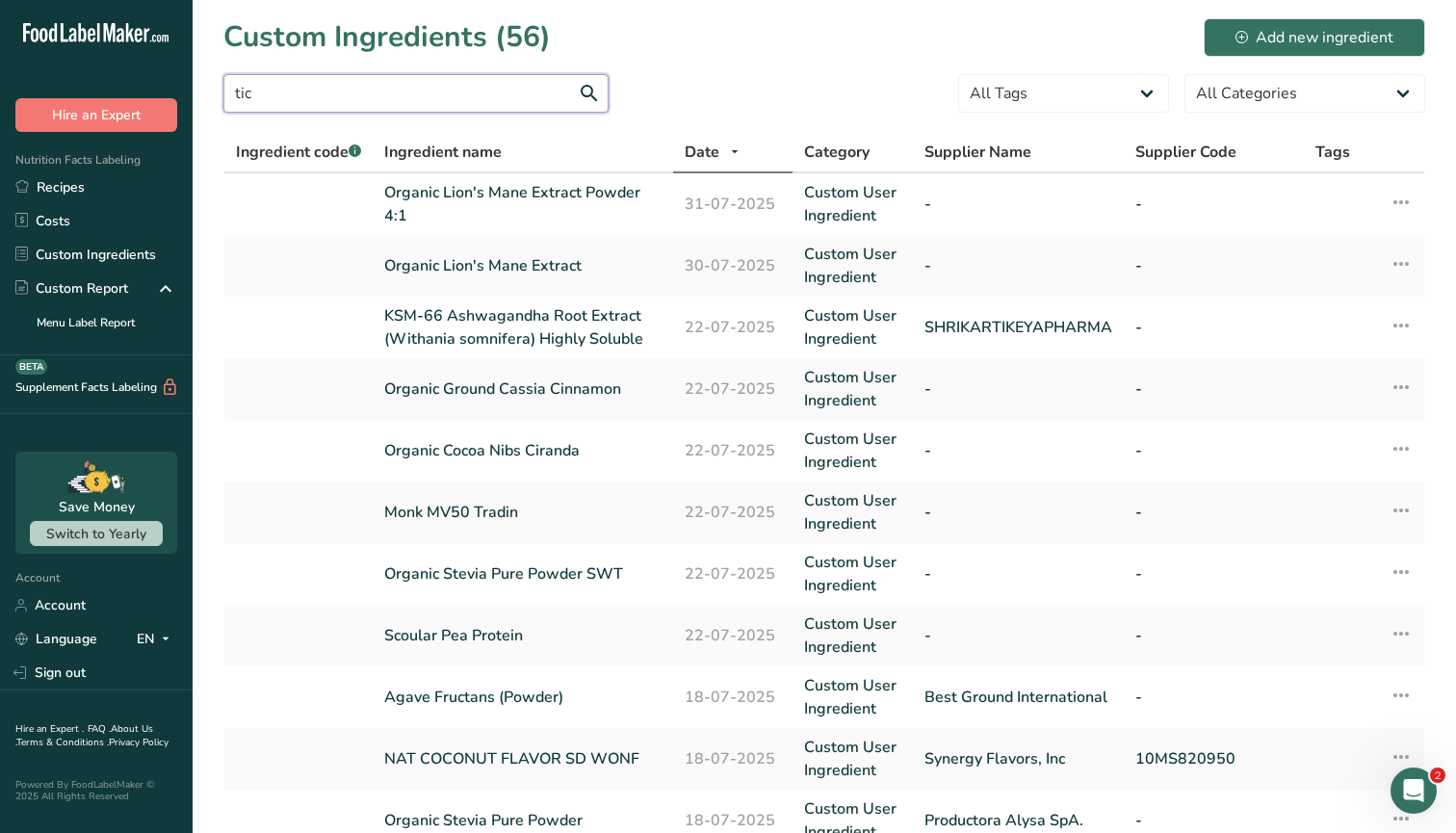 type on "tic" 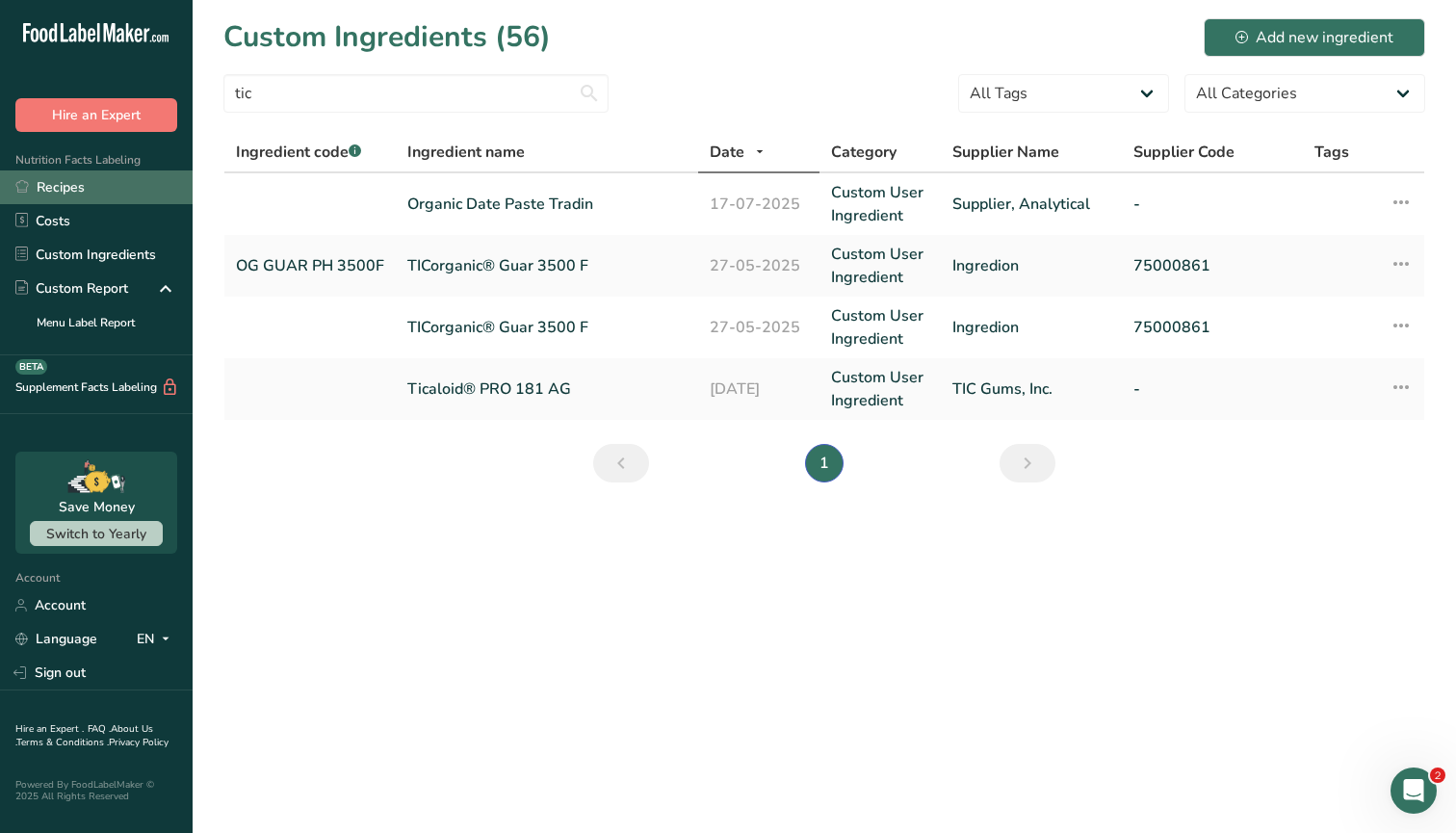 click on "Recipes" at bounding box center (96, 187) 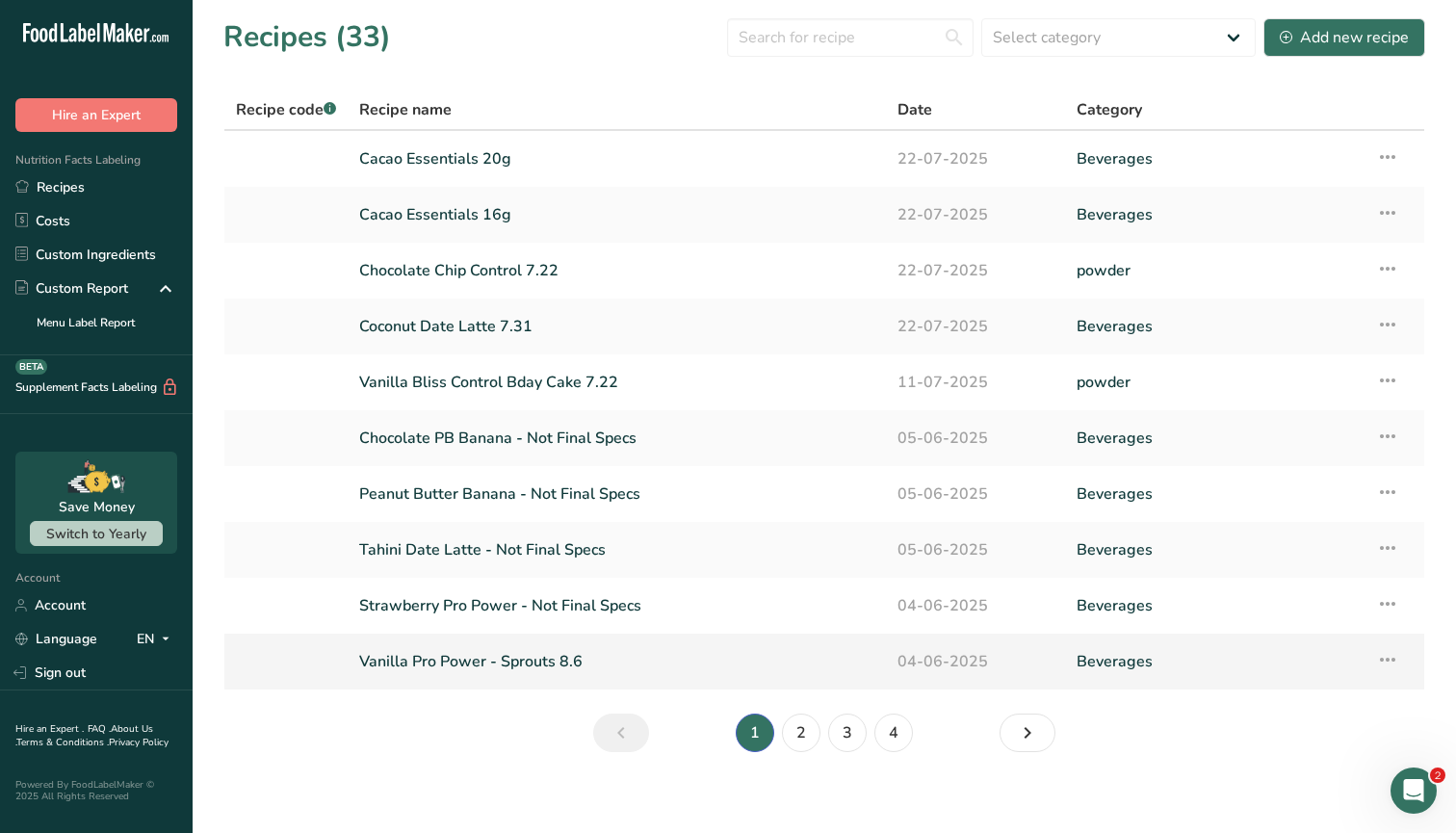 click on "Vanilla Pro Power - Sprouts 8.6" at bounding box center [616, 662] 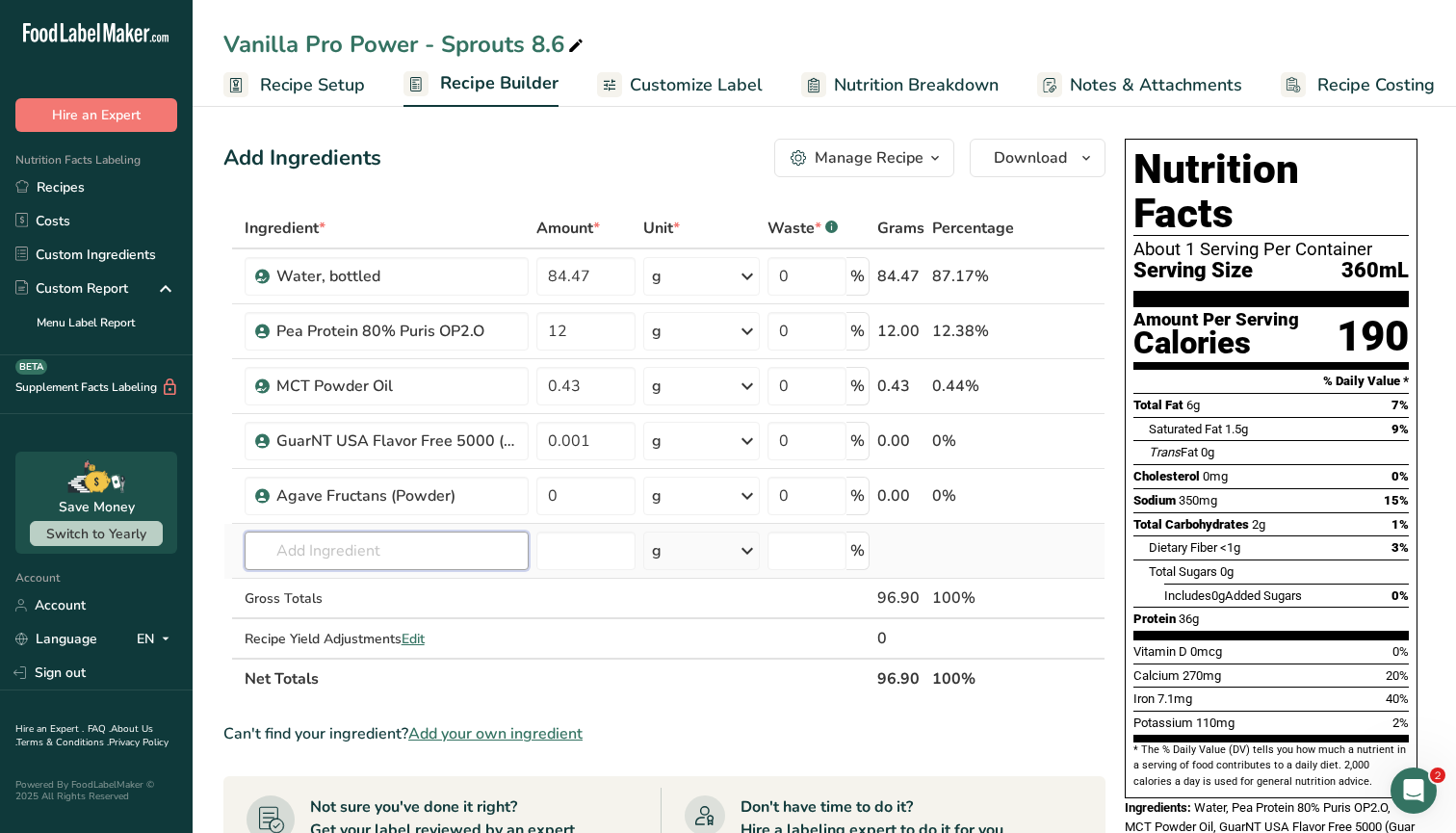 click at bounding box center (386, 551) 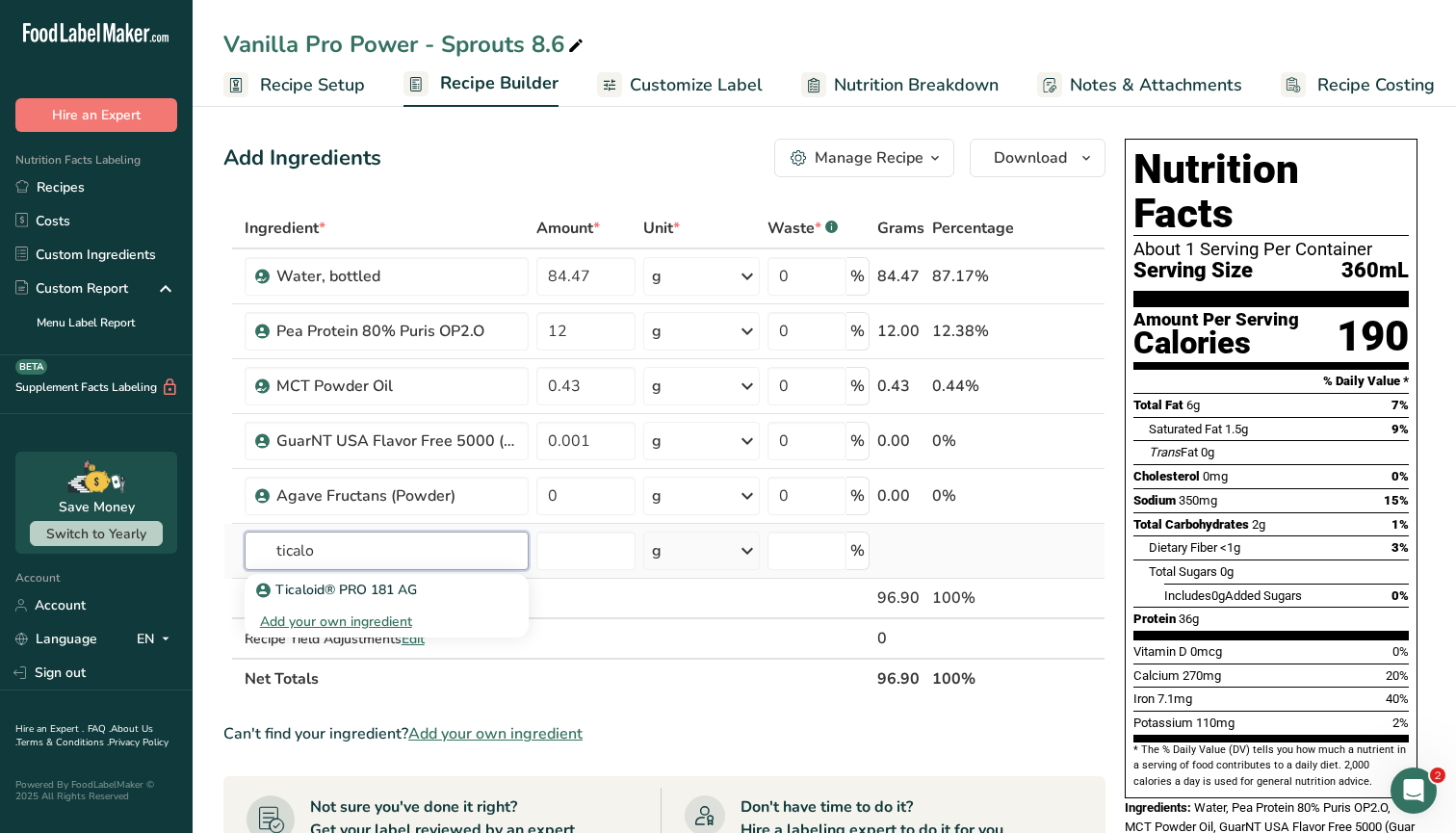 type on "tickle" 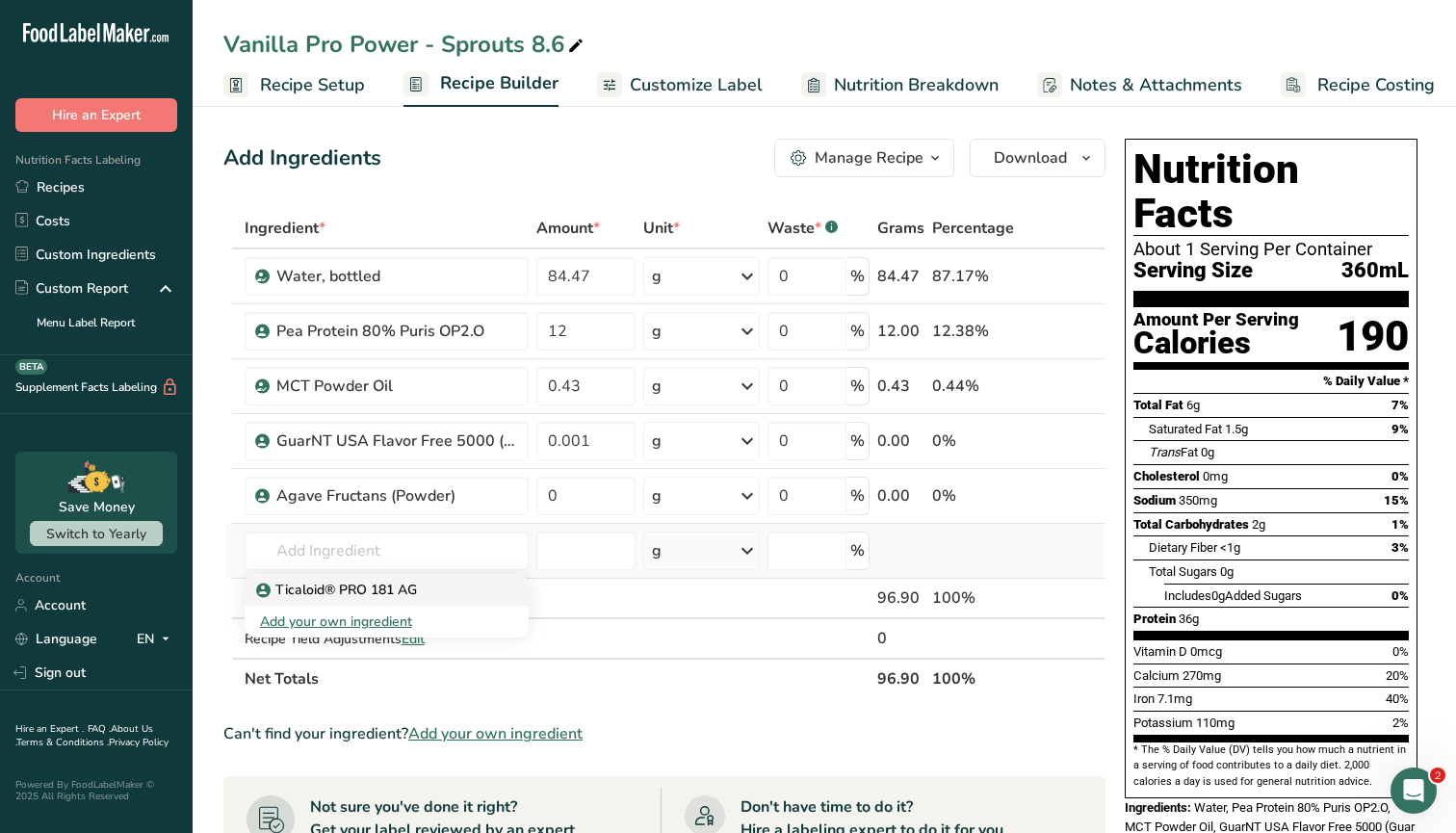 drag, startPoint x: 368, startPoint y: 543, endPoint x: 370, endPoint y: 591, distance: 48.041649 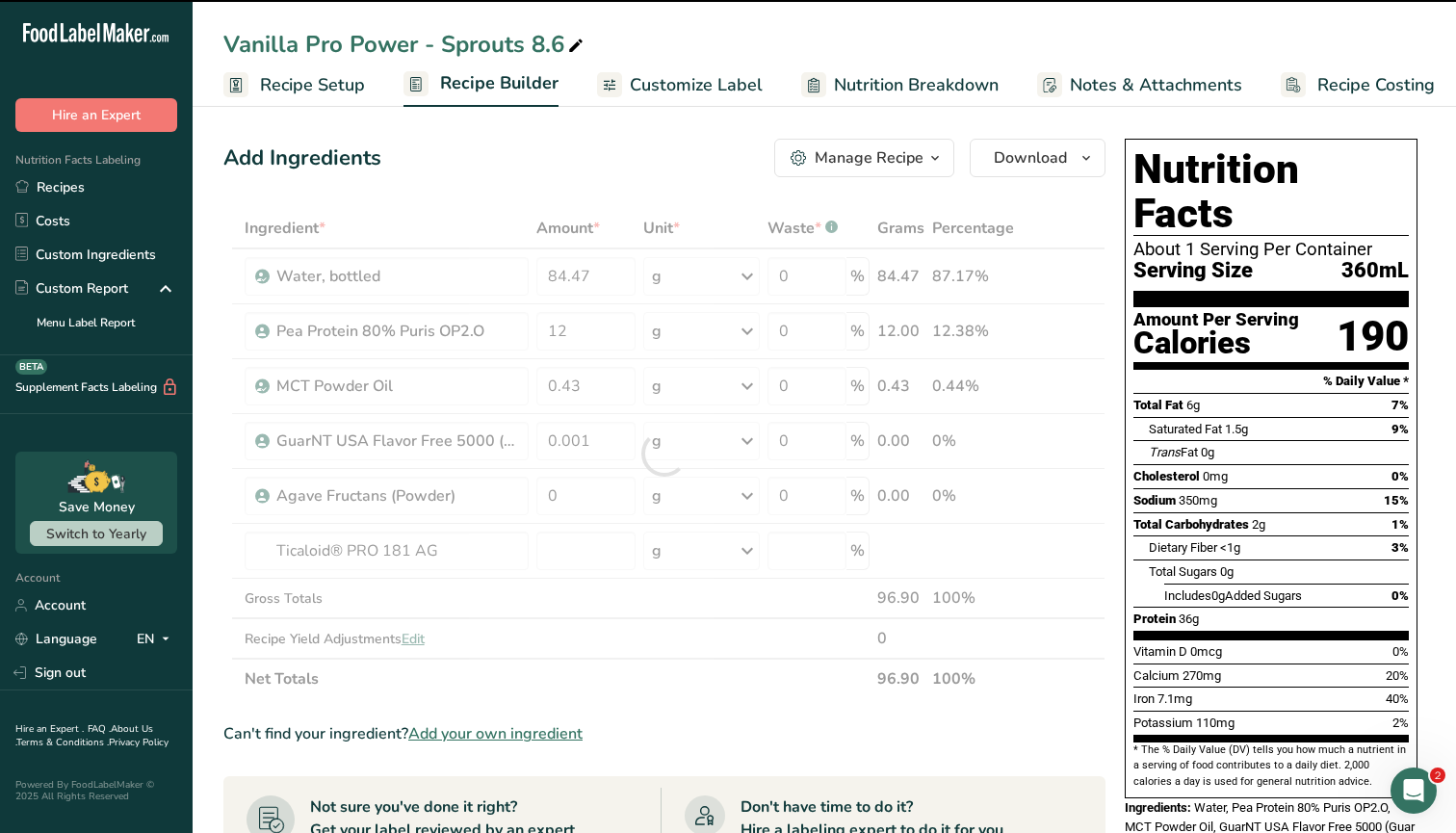 type on "0" 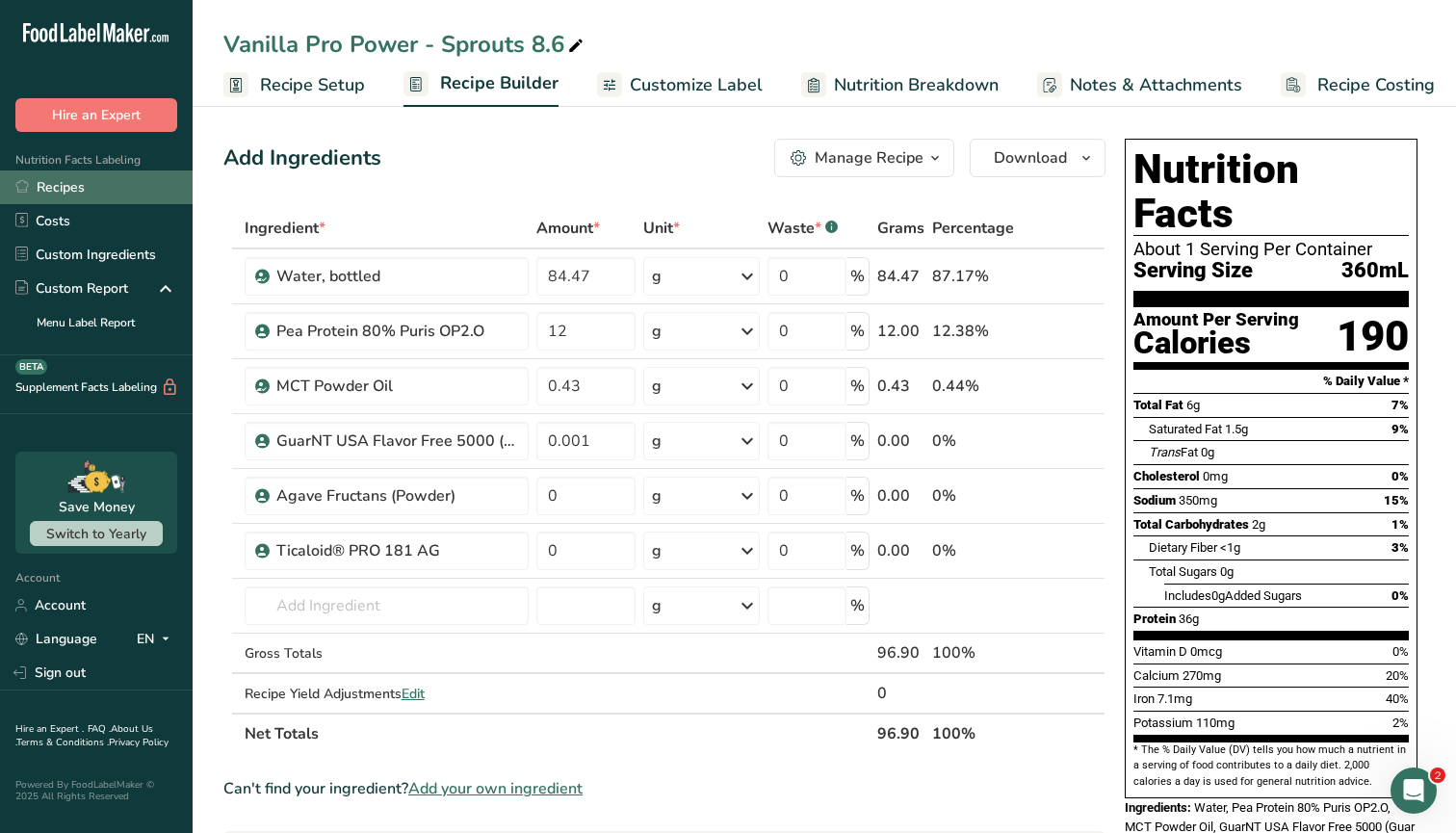 click on "Recipes" at bounding box center (96, 187) 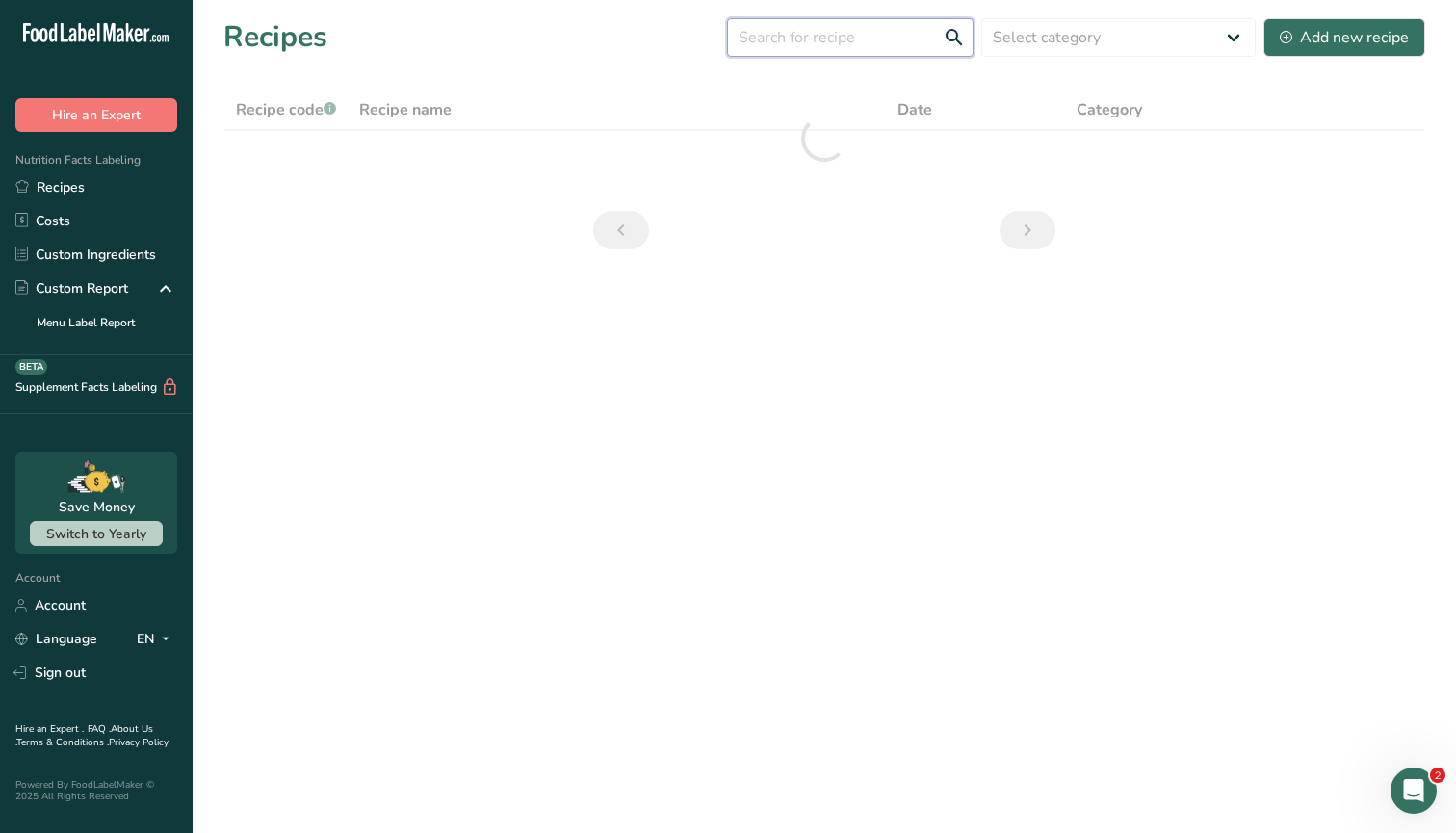 click at bounding box center (850, 38) 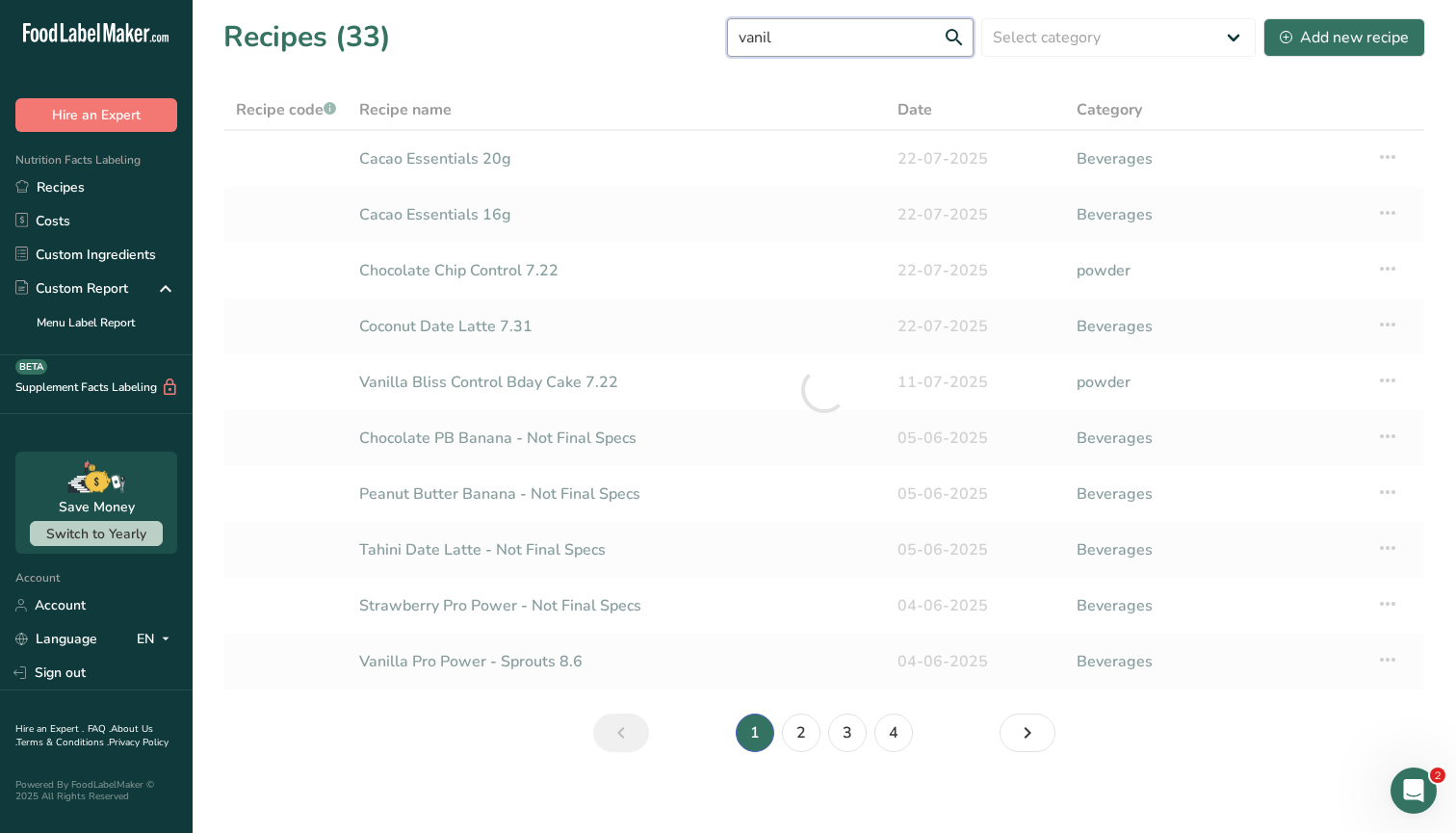 type on "vanilla" 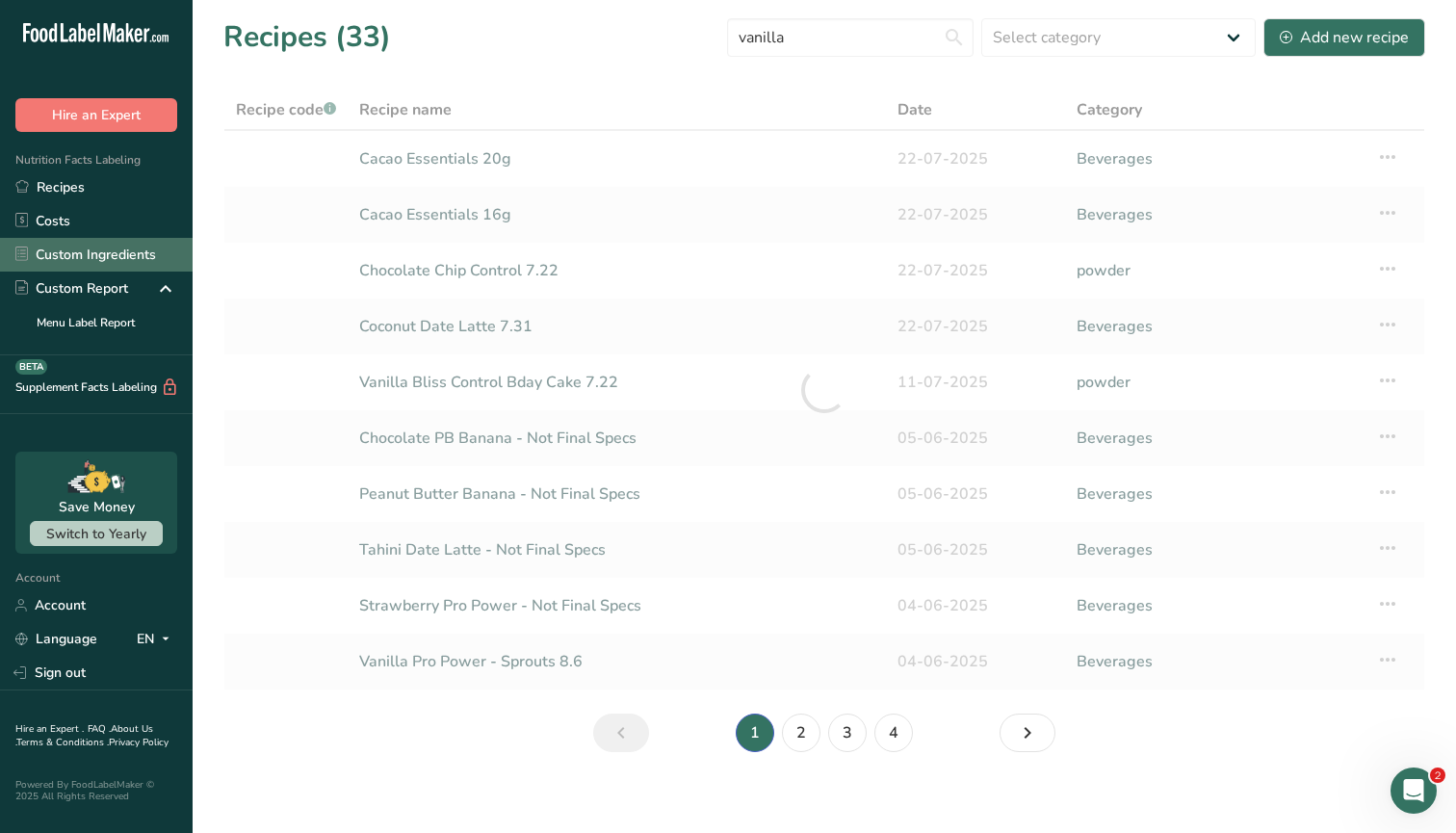 drag, startPoint x: 728, startPoint y: 67, endPoint x: 82, endPoint y: 262, distance: 674.7896 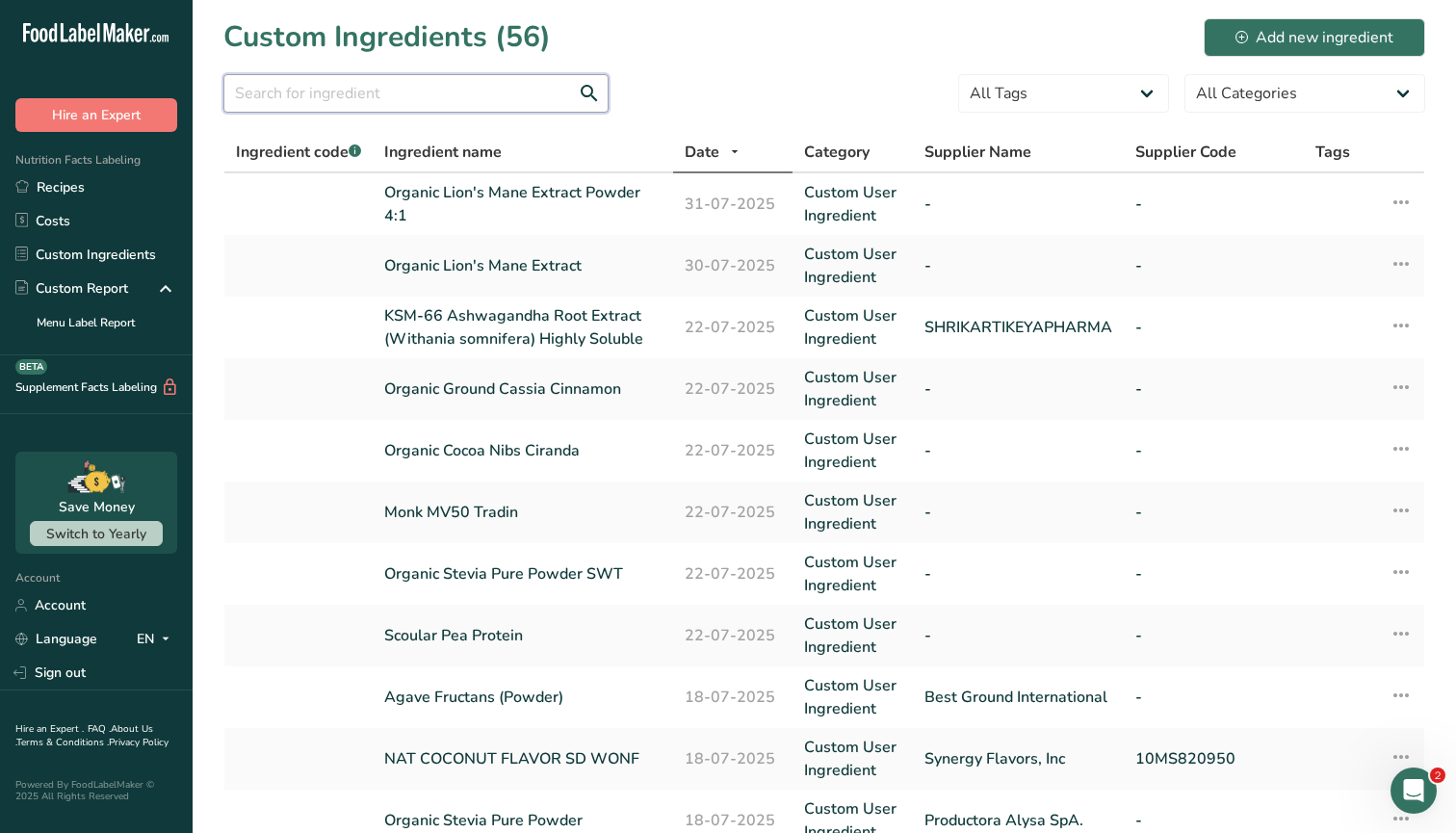 click at bounding box center [416, 93] 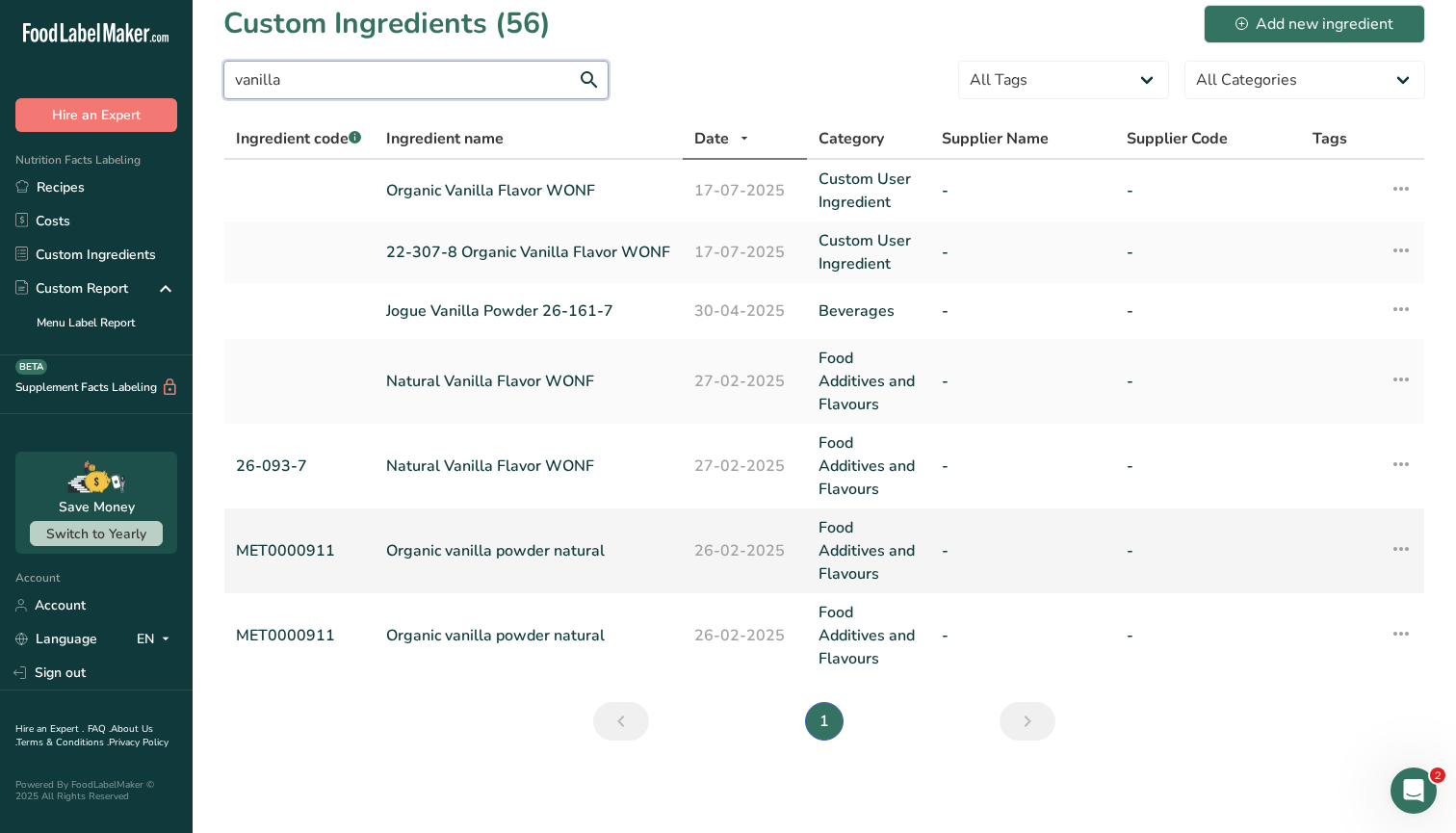 scroll, scrollTop: 13, scrollLeft: 0, axis: vertical 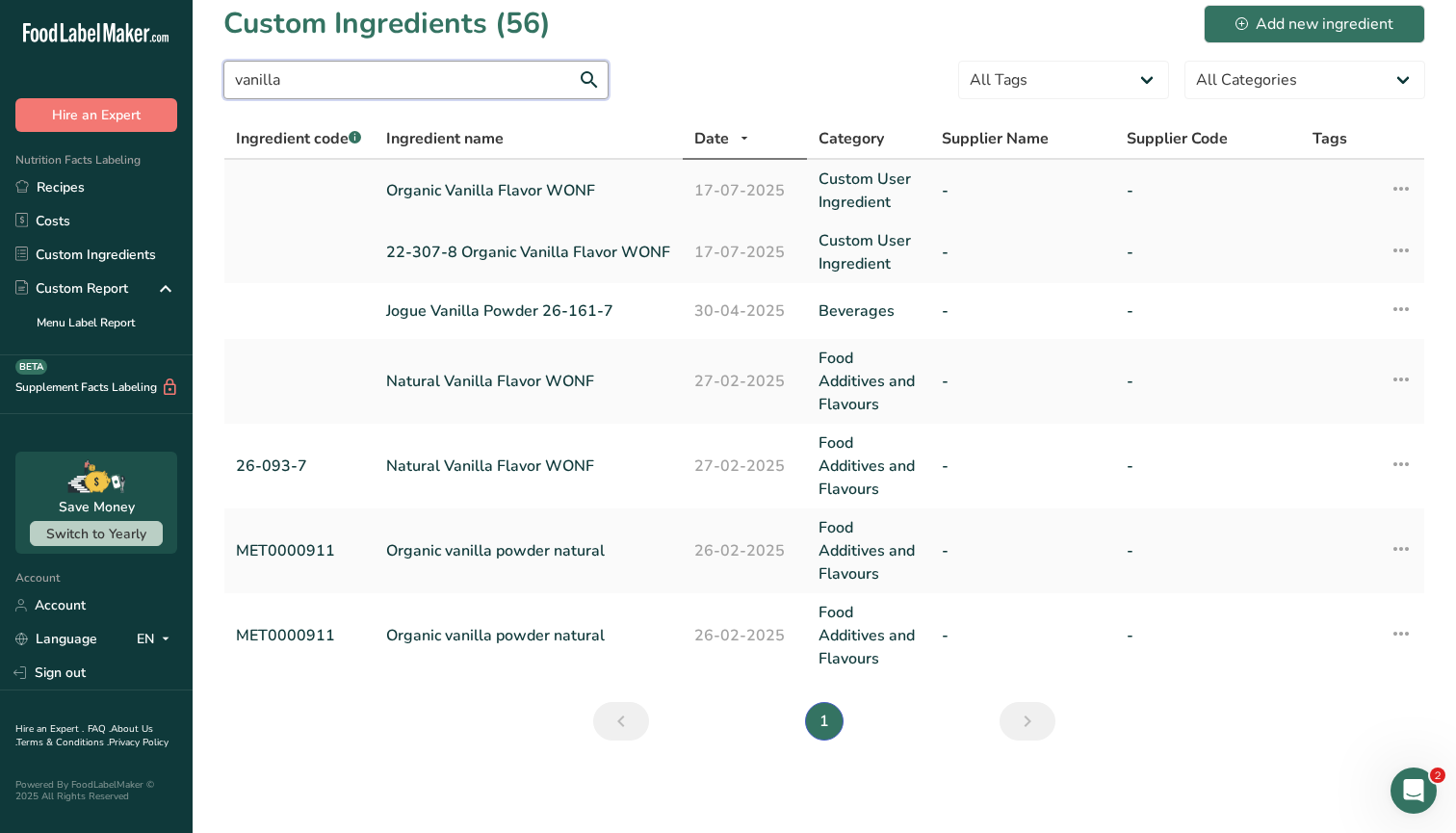 type on "vanilla" 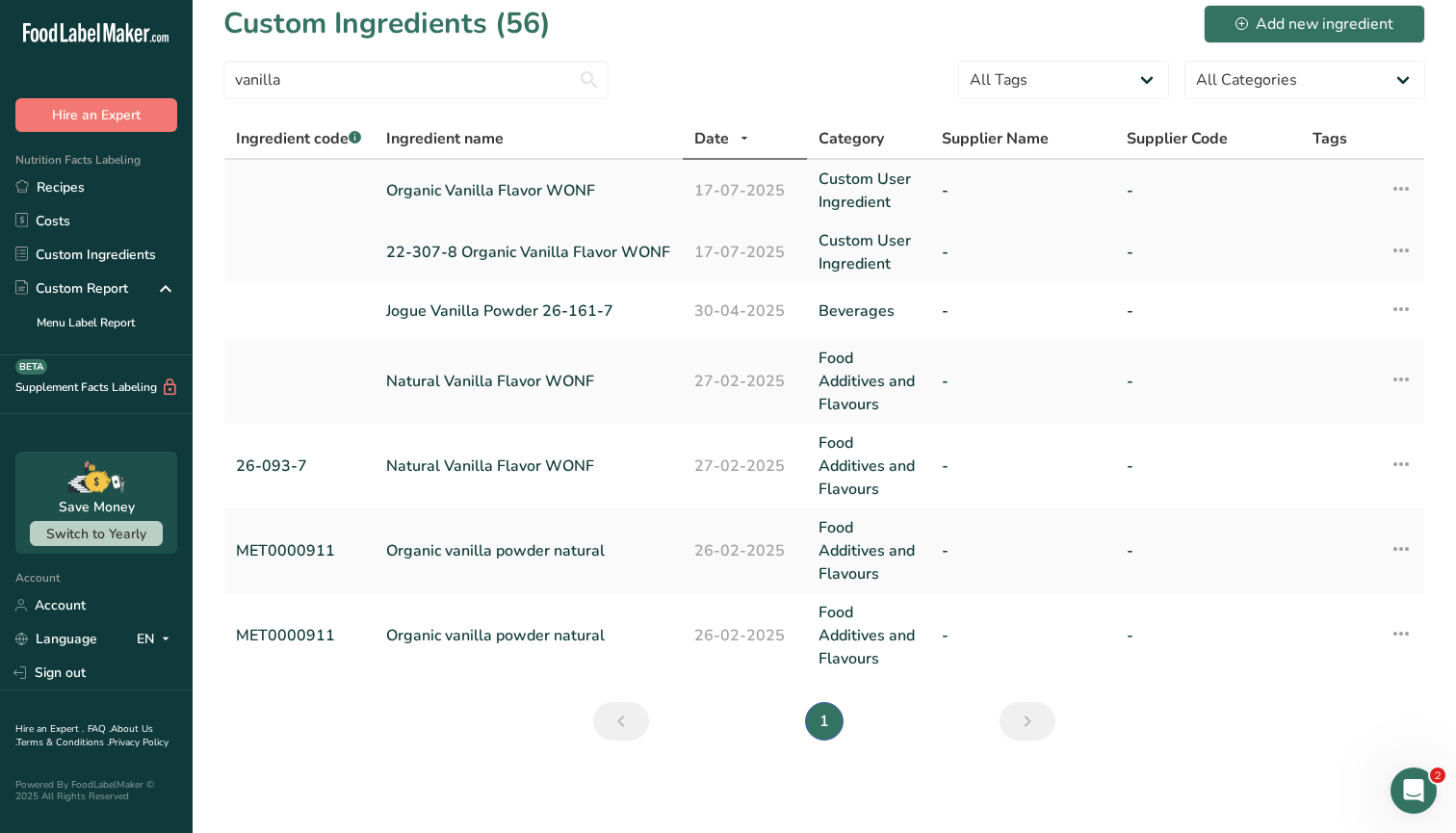 click on "Organic Vanilla Flavor WONF" at bounding box center (529, 191) 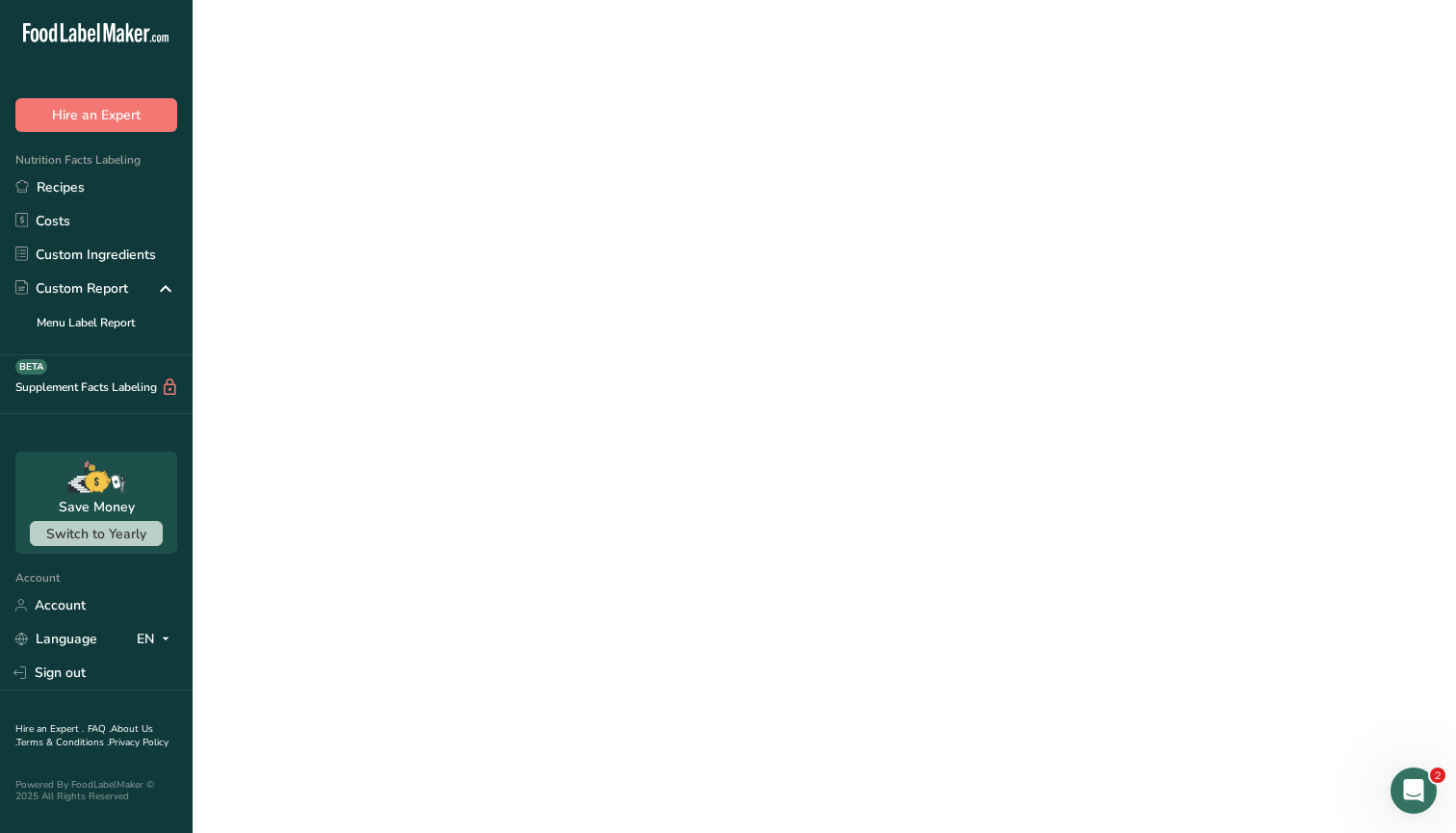 click on "Organic Vanilla Flavor WONF" at bounding box center (529, 191) 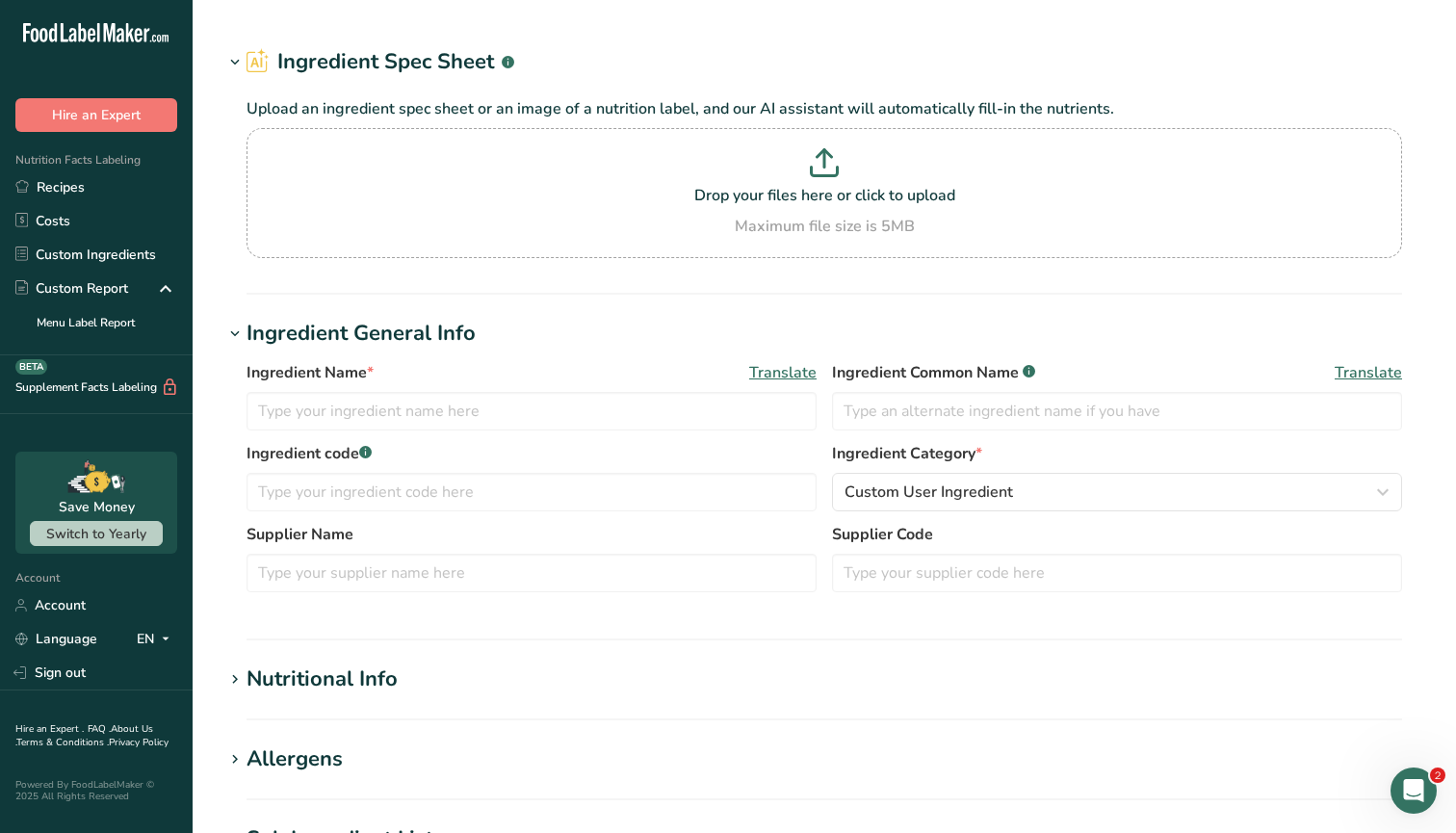 type on "Organic Vanilla Flavor WONF" 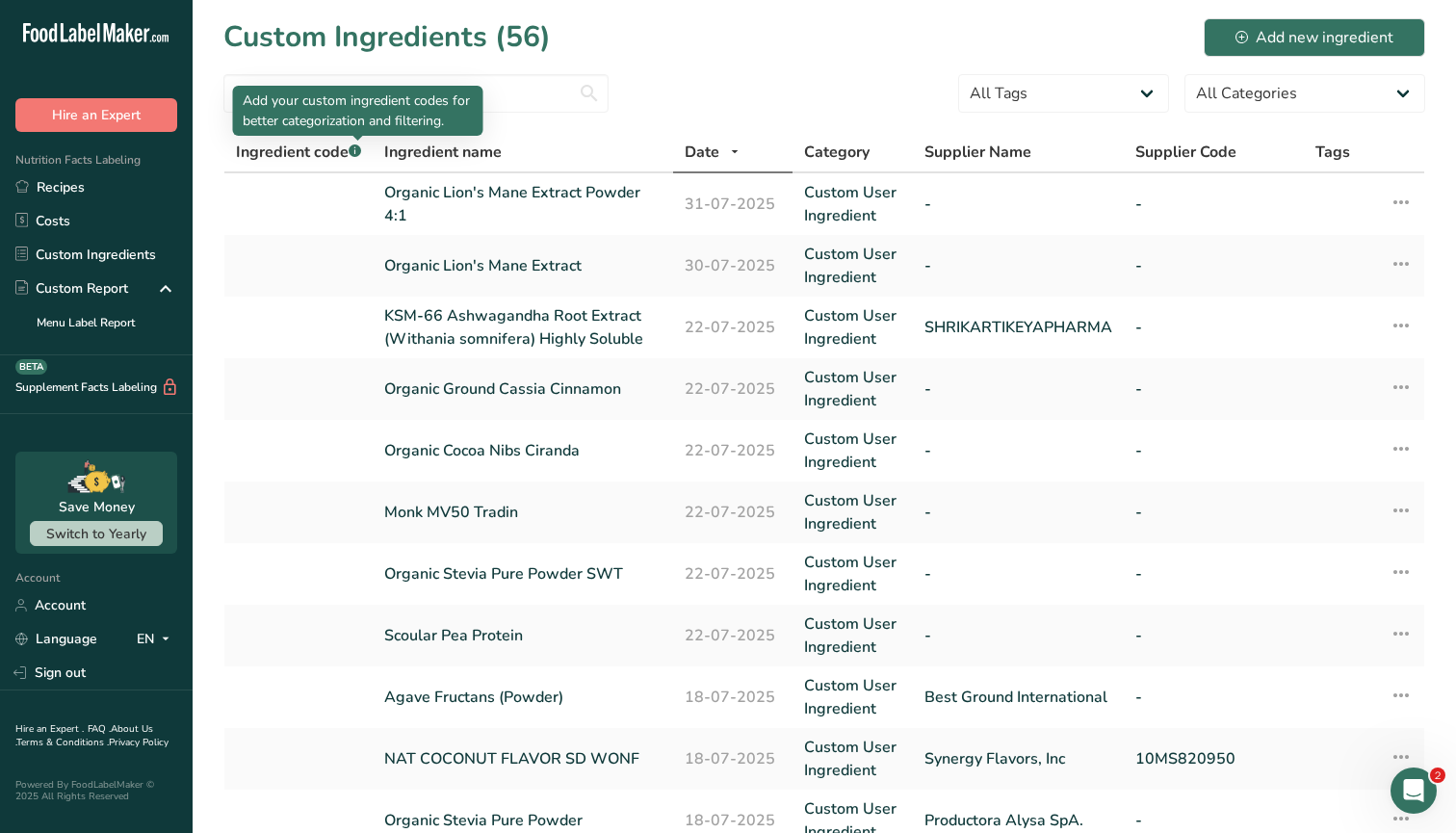click on "Add your custom ingredient codes for better categorization and filtering." at bounding box center [358, 111] 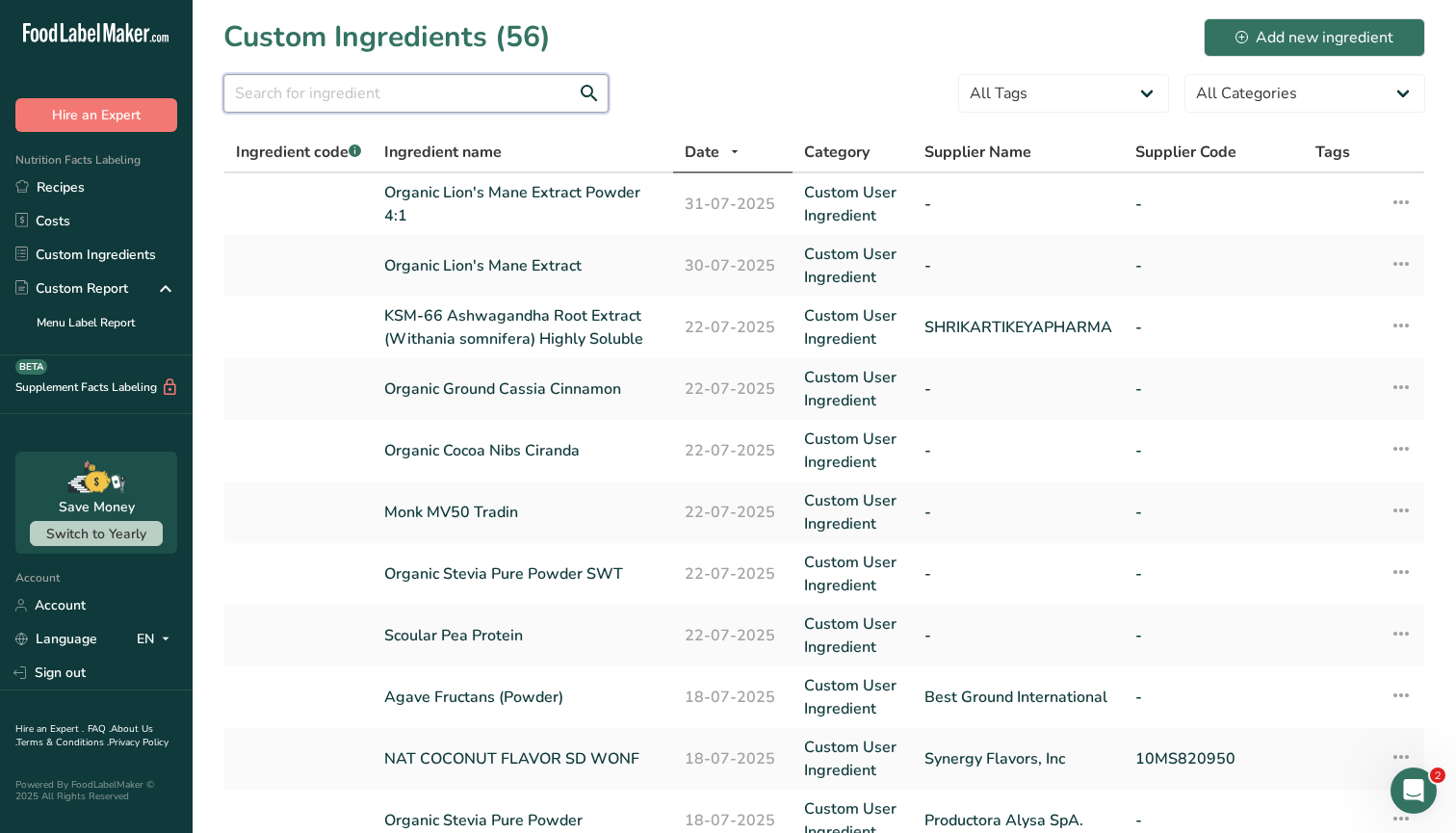 click at bounding box center [416, 93] 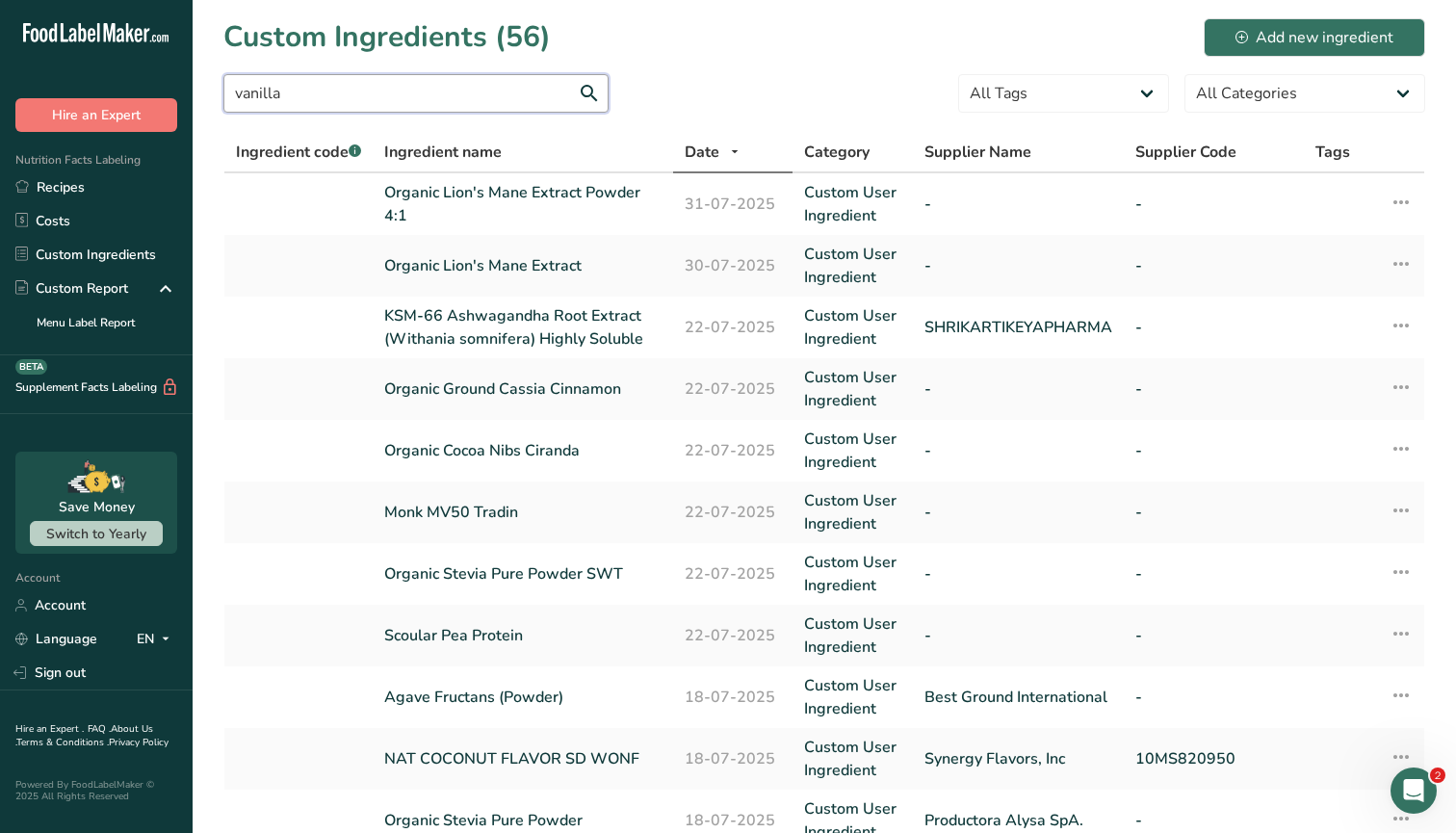 type on "vanilla" 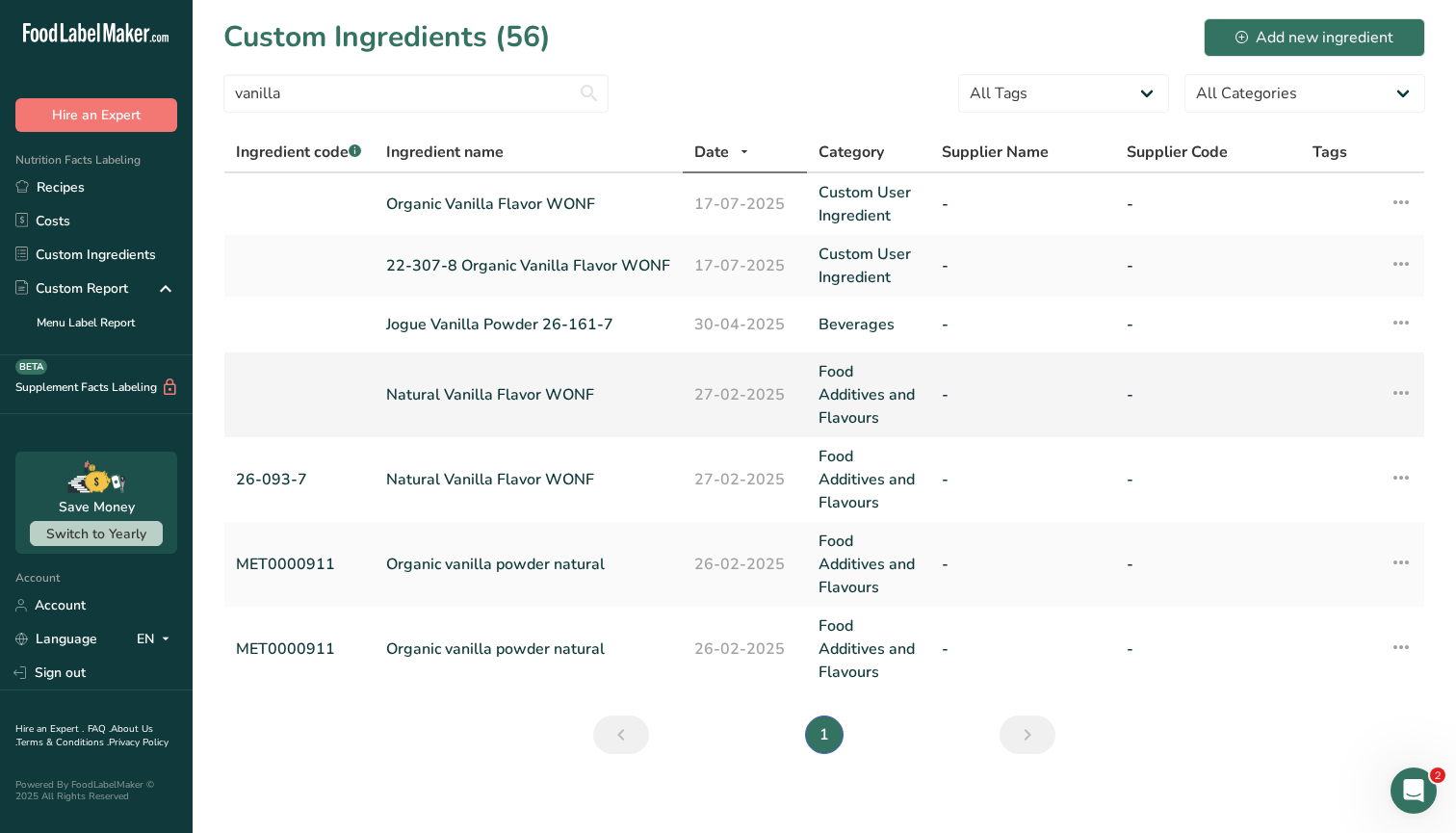click on "Natural Vanilla Flavor WONF" at bounding box center [529, 395] 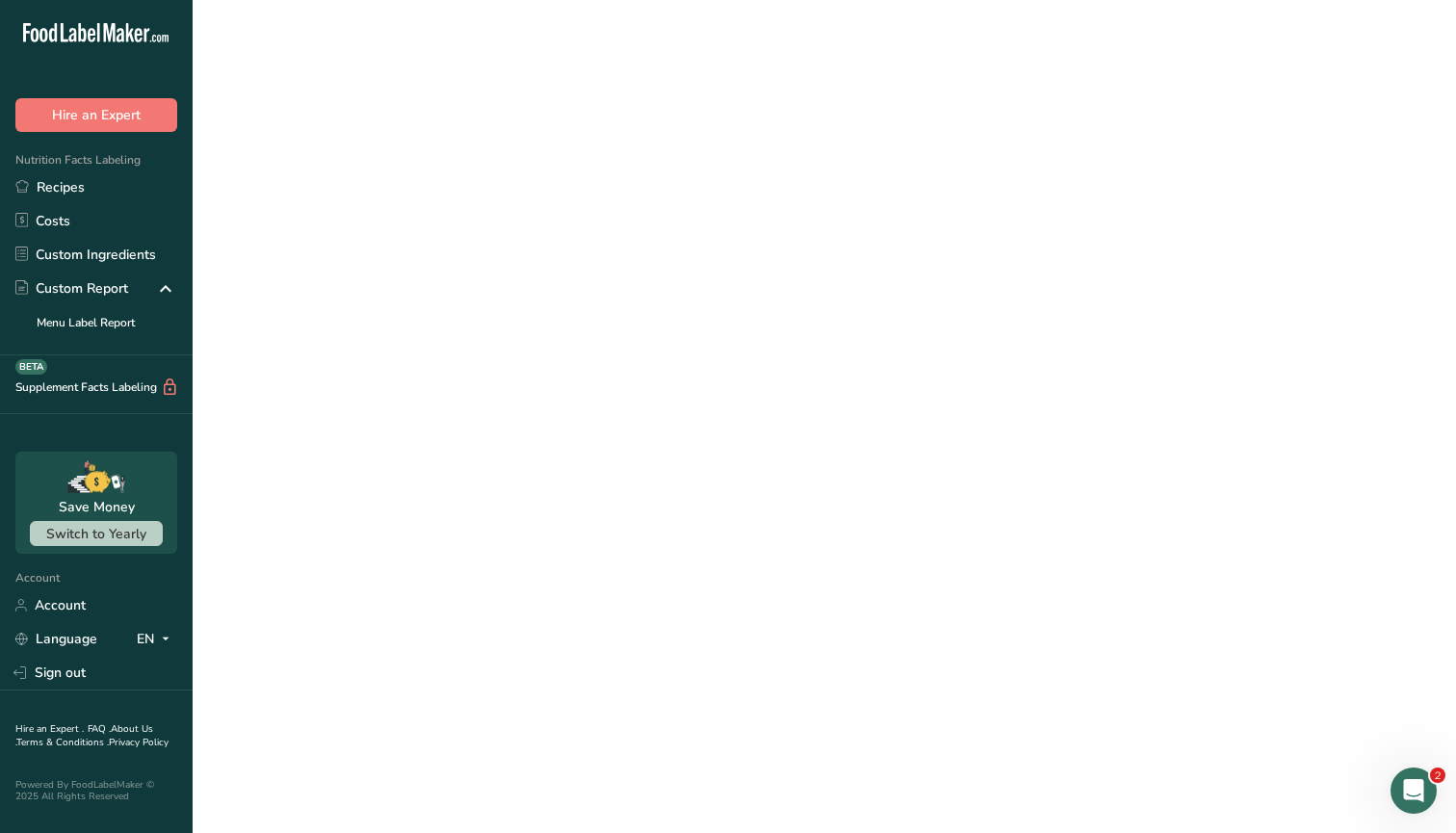 type on "Natural Vanilla Flavor WONF" 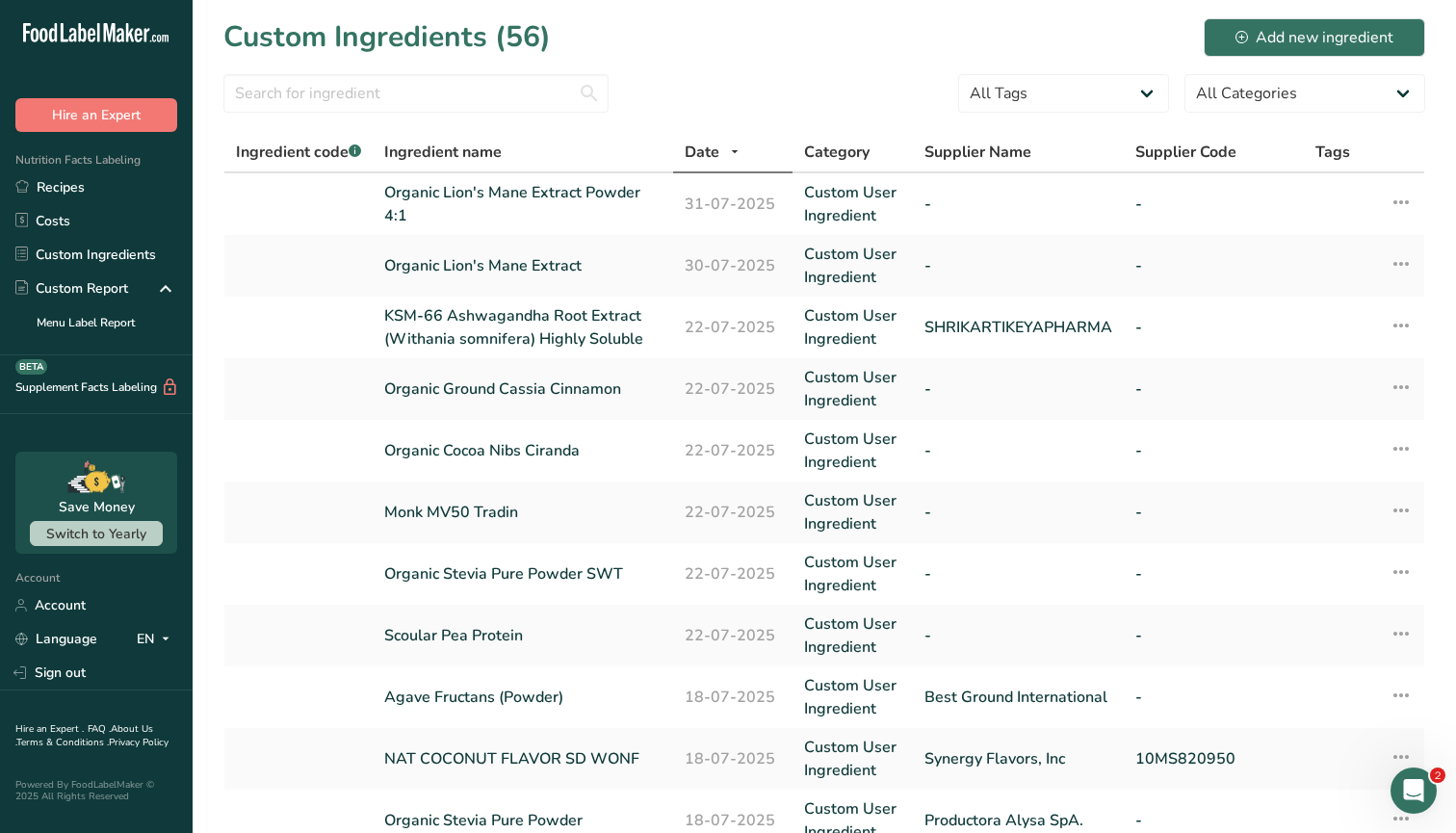 scroll, scrollTop: 0, scrollLeft: 0, axis: both 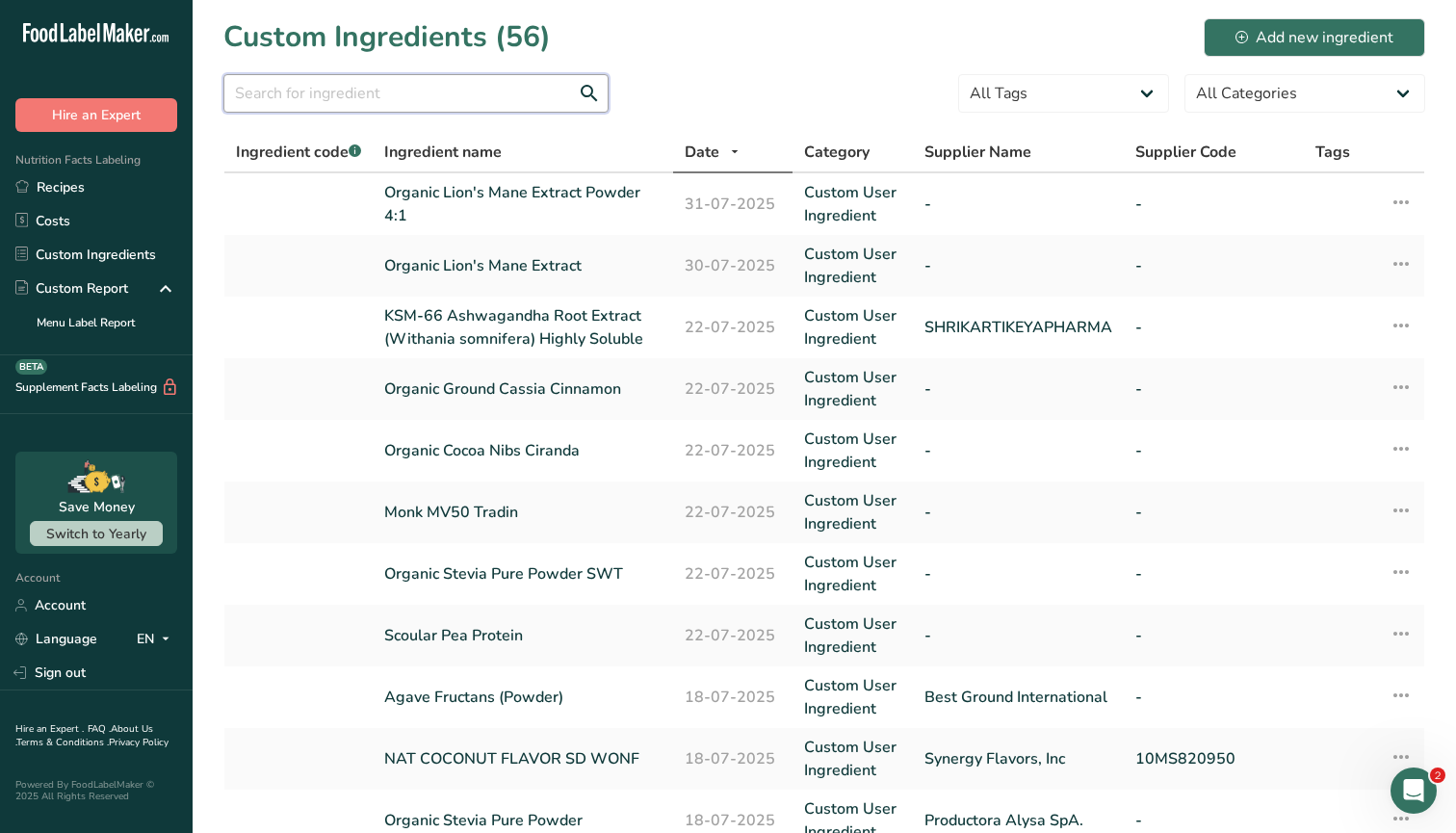 click at bounding box center [416, 93] 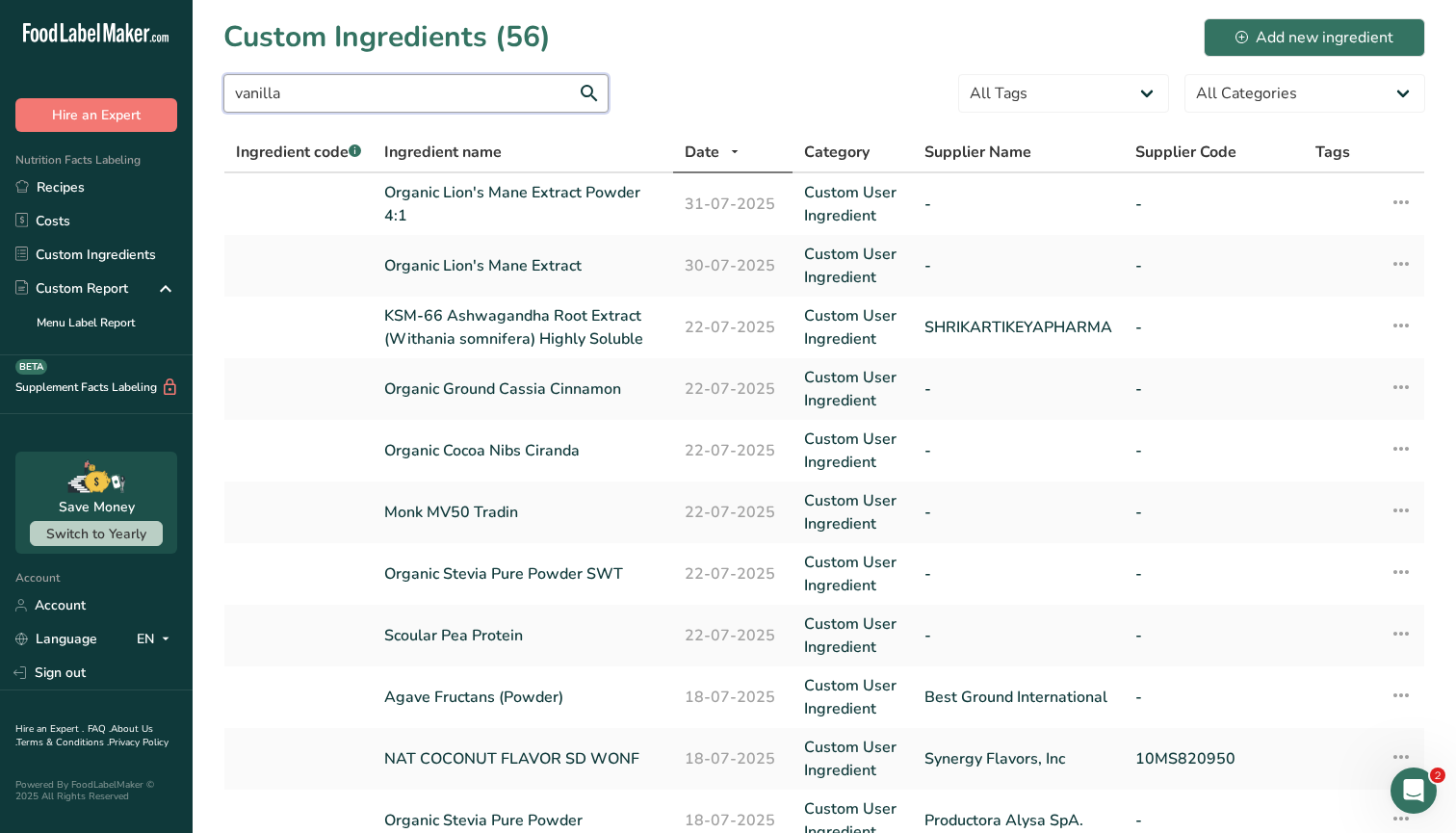 type on "vanilla" 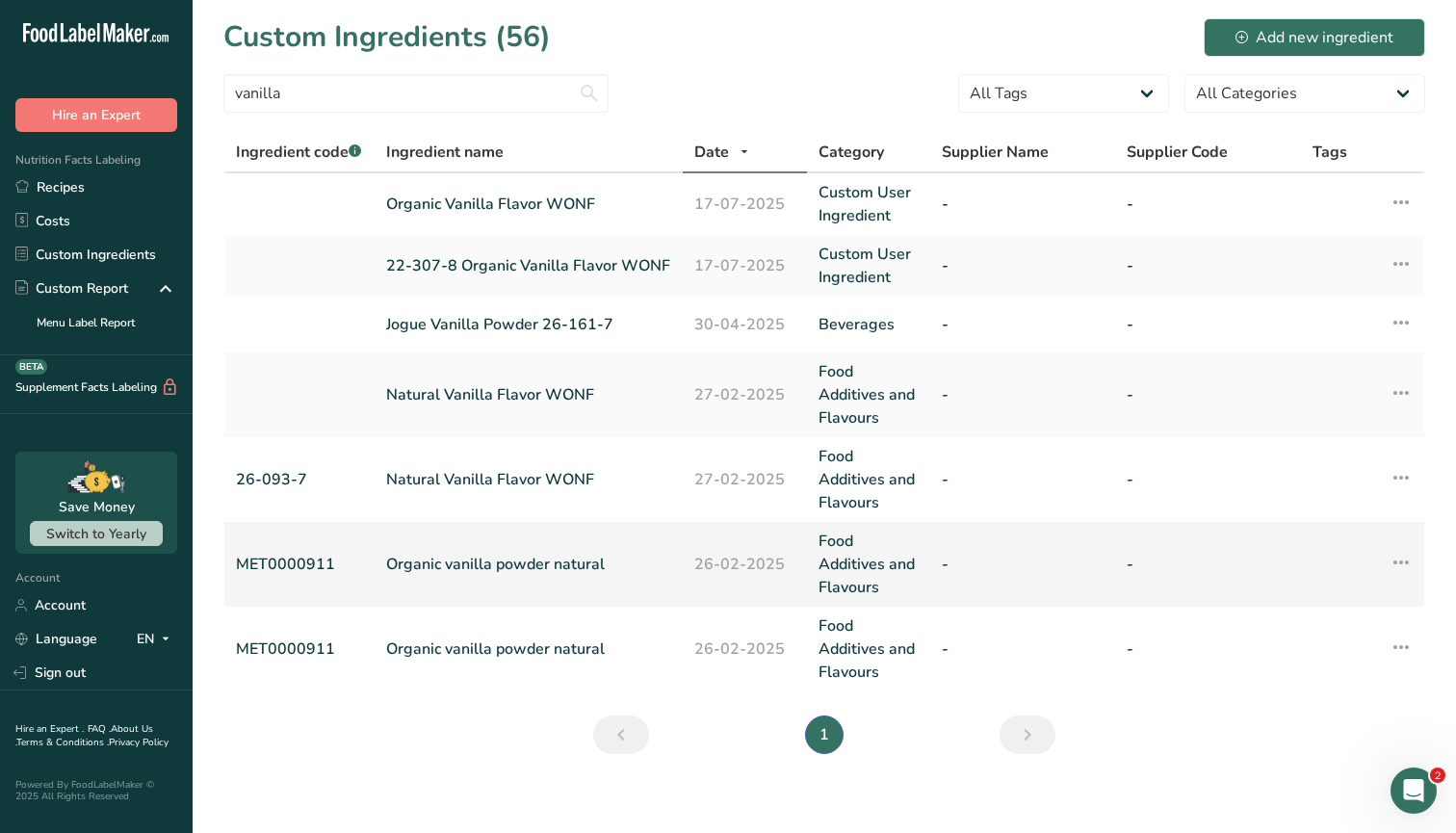 click on "Organic vanilla powder natural" at bounding box center (529, 564) 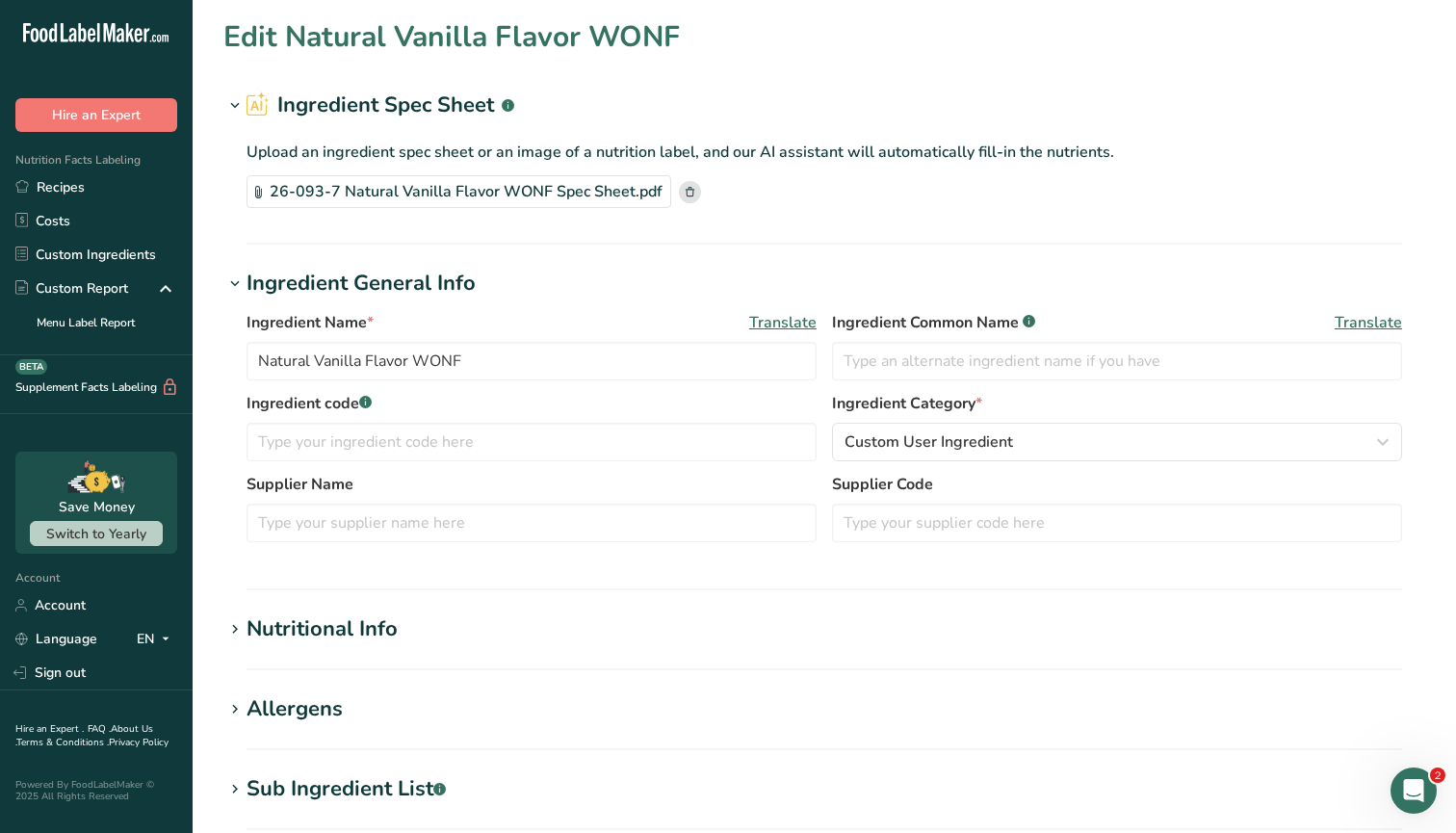 type on "Organic vanilla powder natural" 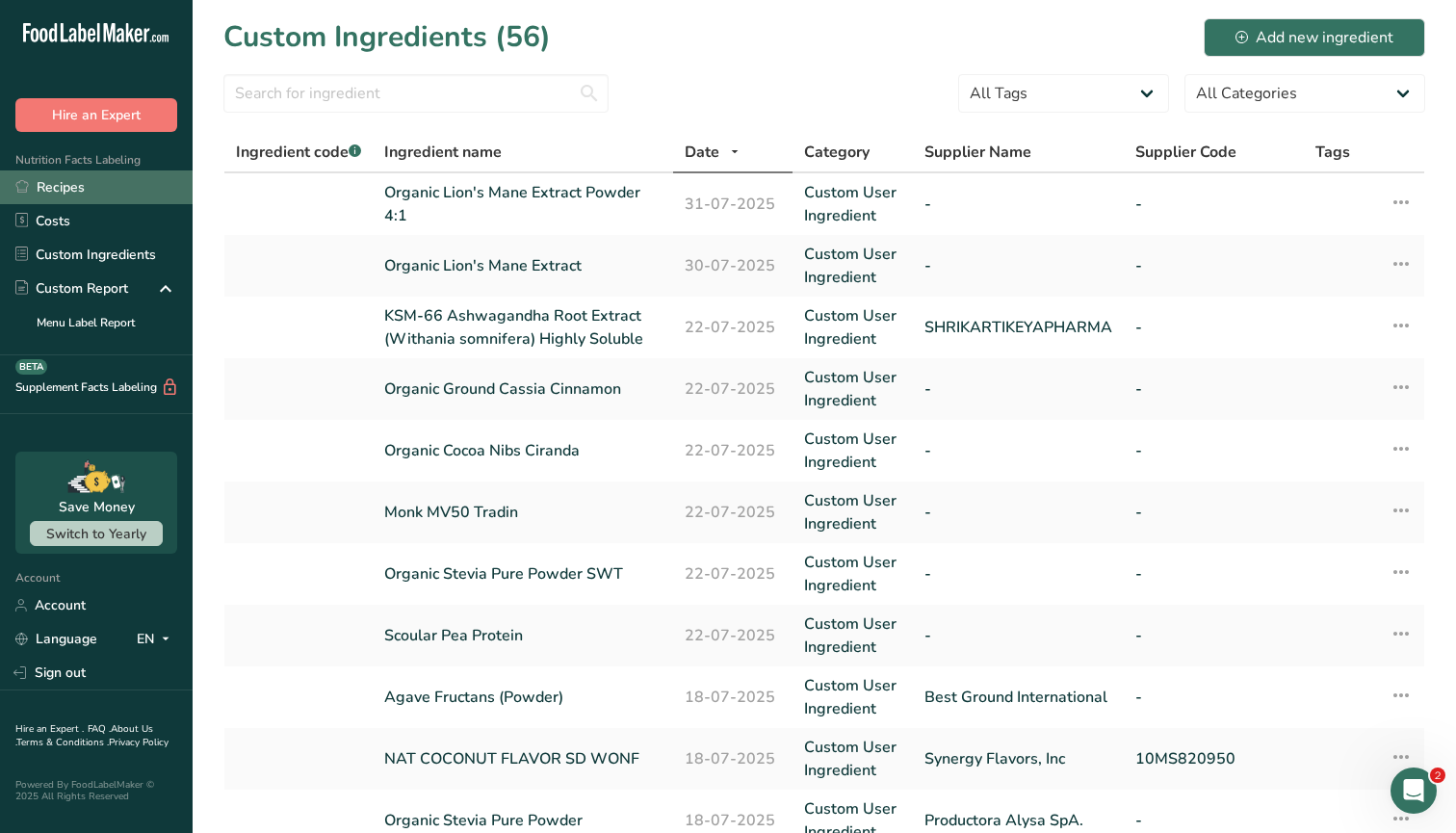 click on "Recipes" at bounding box center [96, 187] 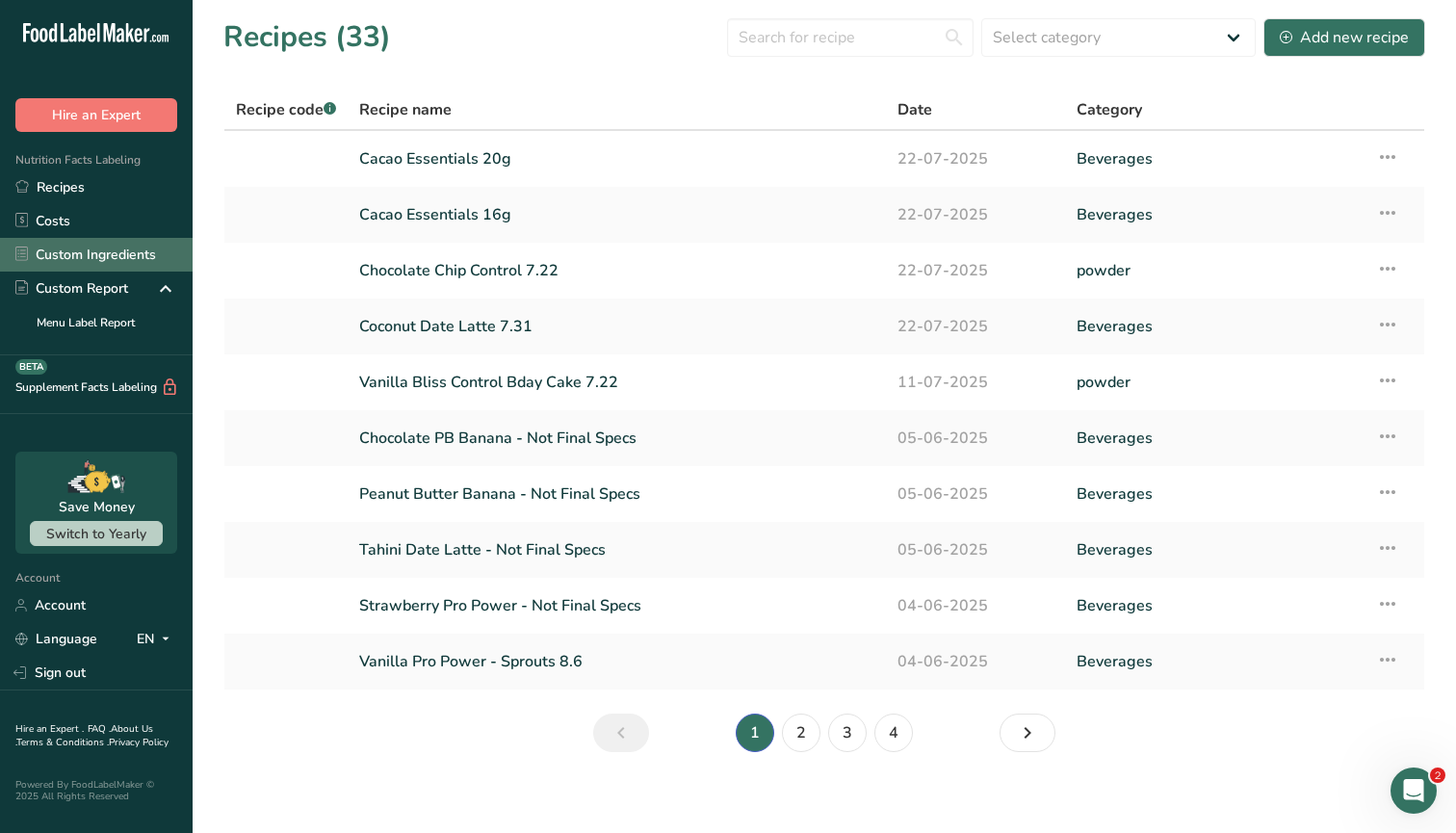 click on "Custom Ingredients" at bounding box center (96, 254) 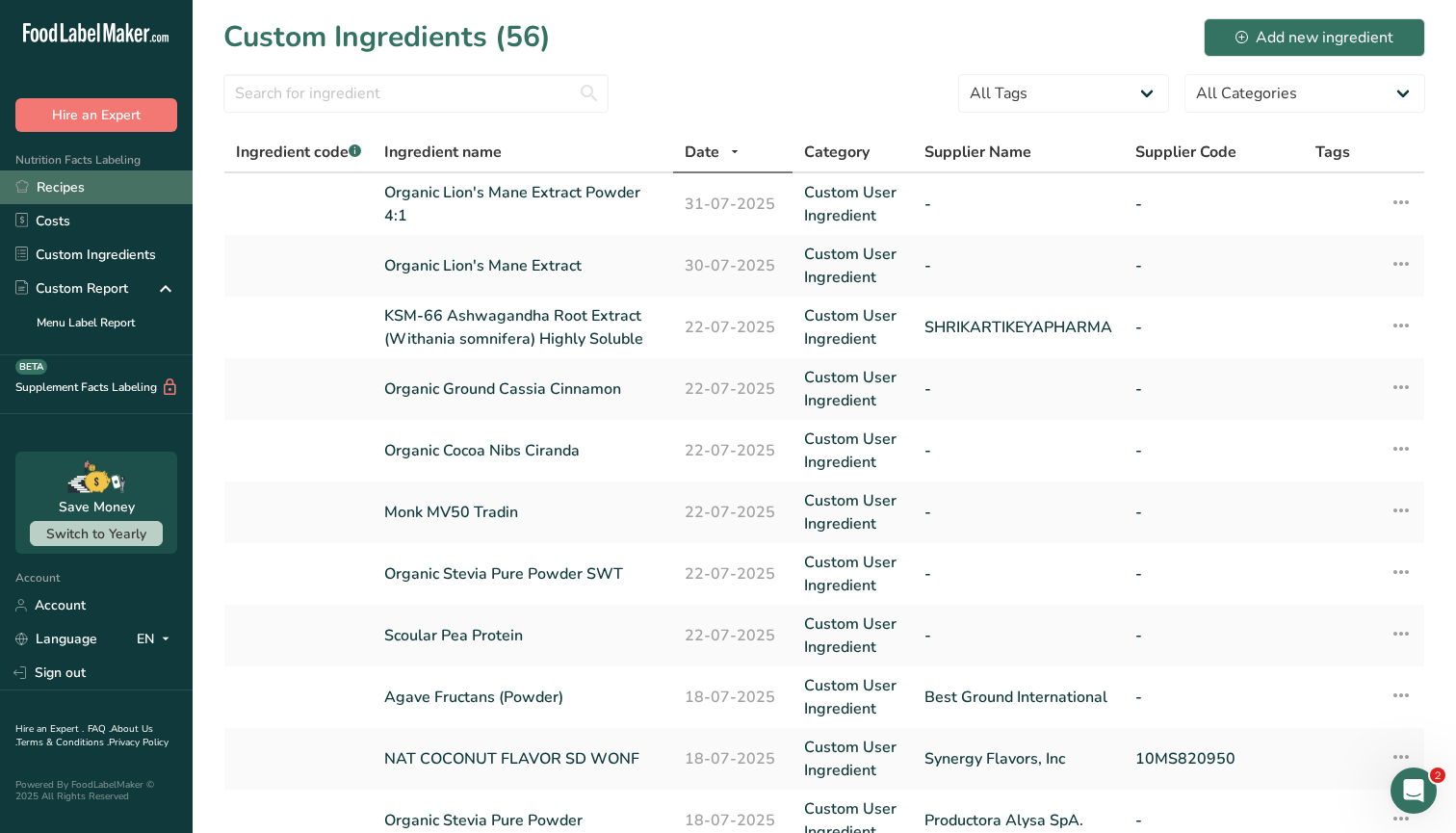 click on "Recipes" at bounding box center [96, 187] 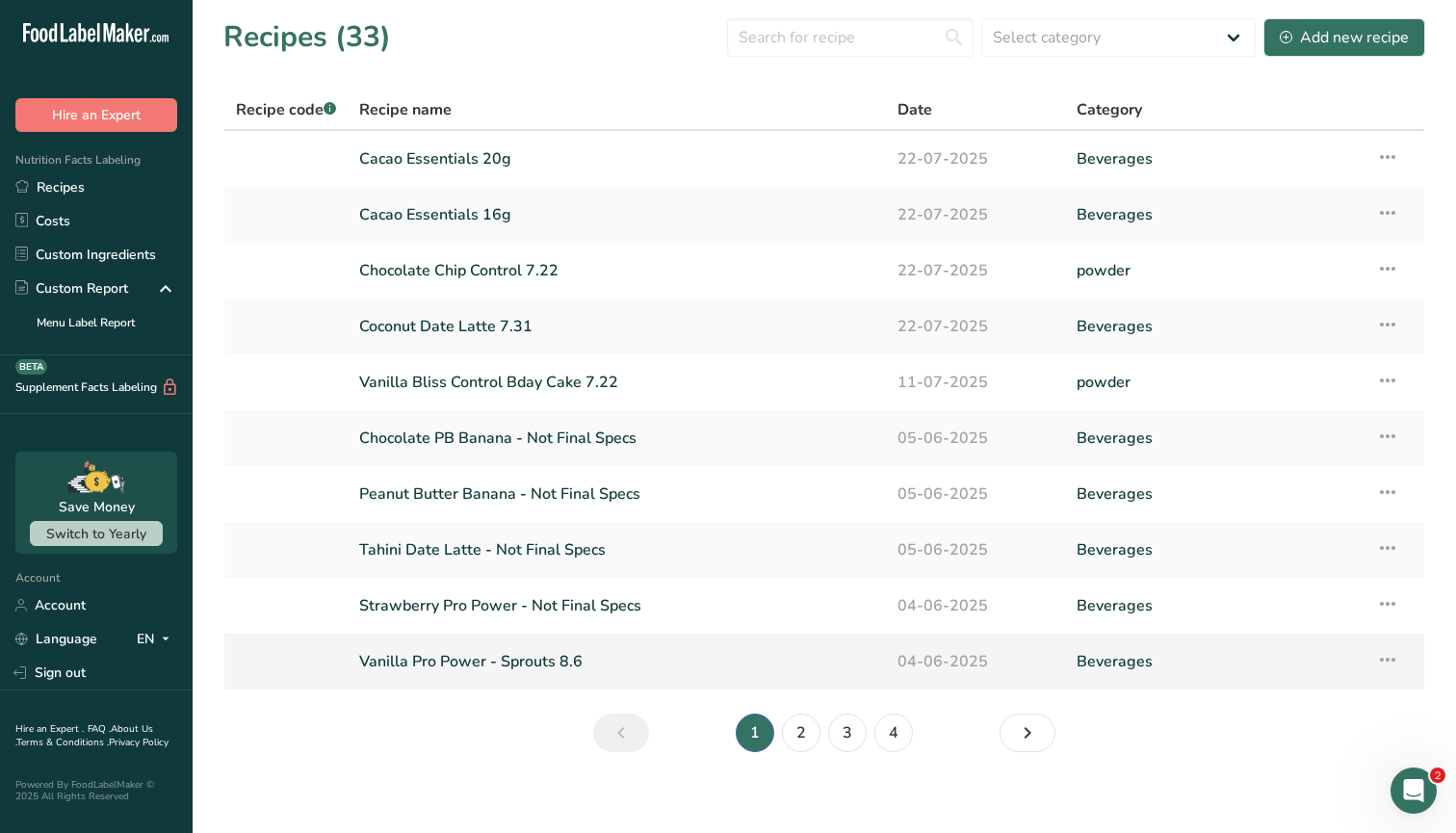 click on "Vanilla Pro Power - Sprouts 8.6" at bounding box center [616, 662] 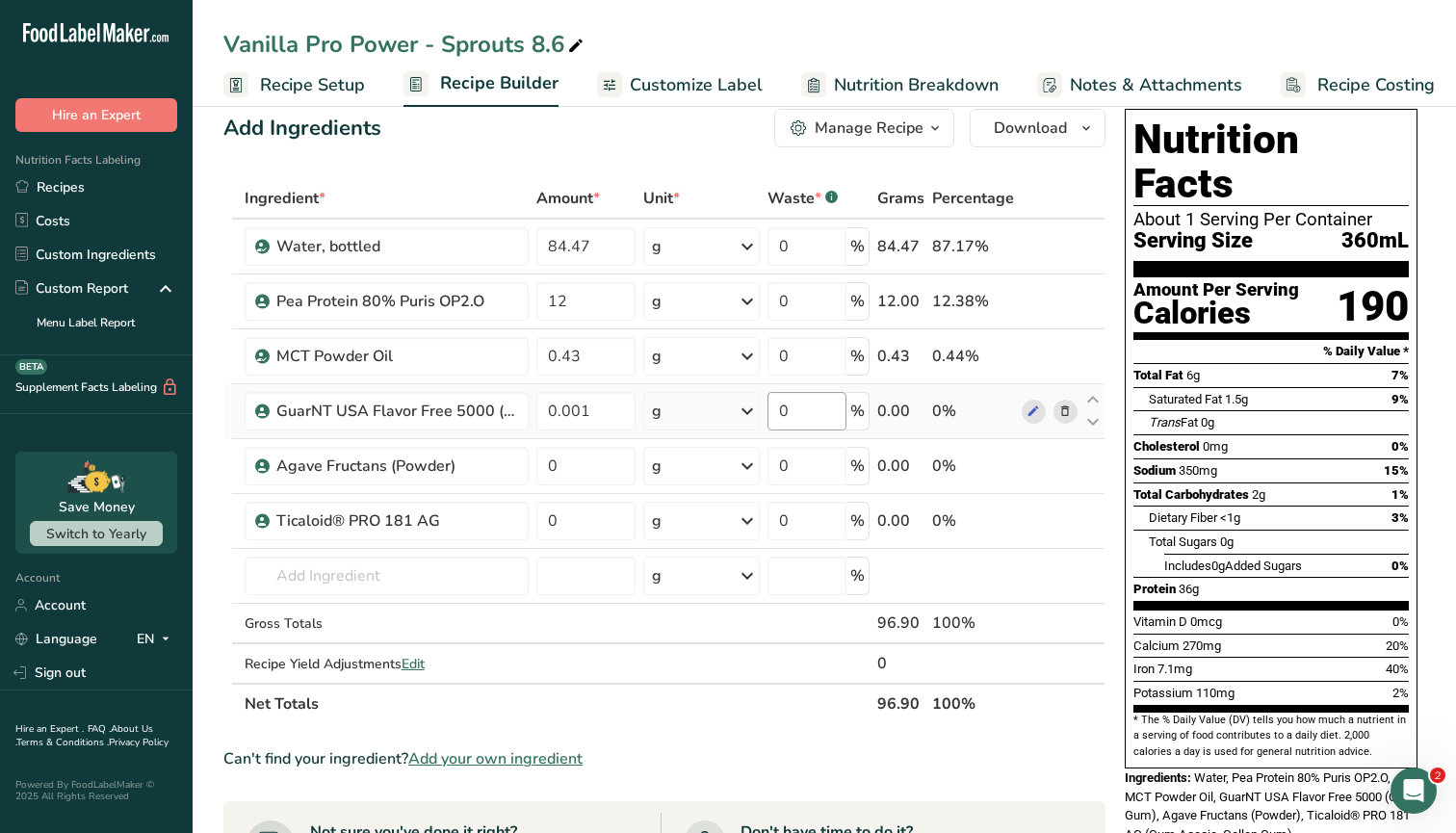 scroll, scrollTop: 49, scrollLeft: 0, axis: vertical 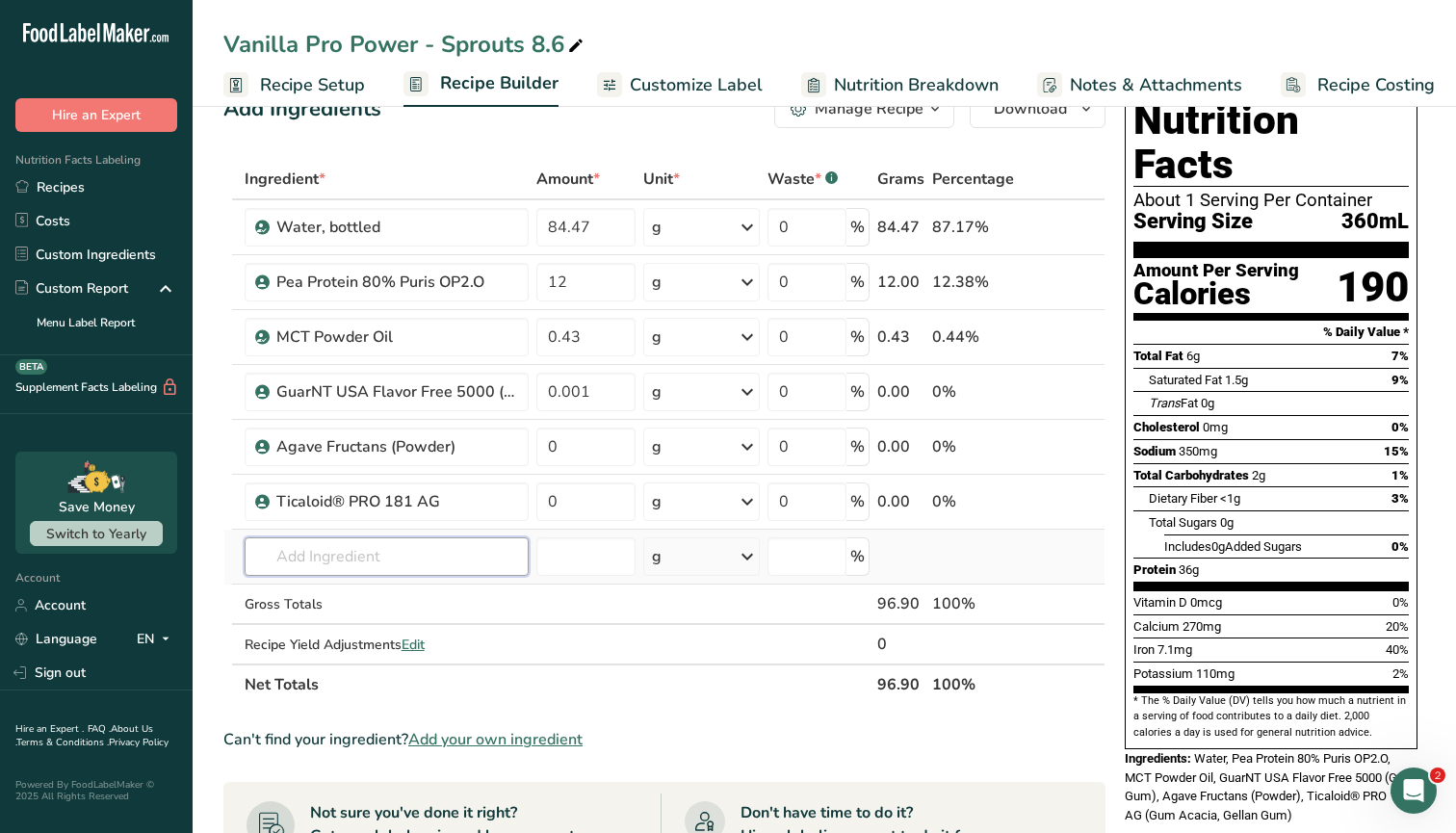 click at bounding box center (386, 557) 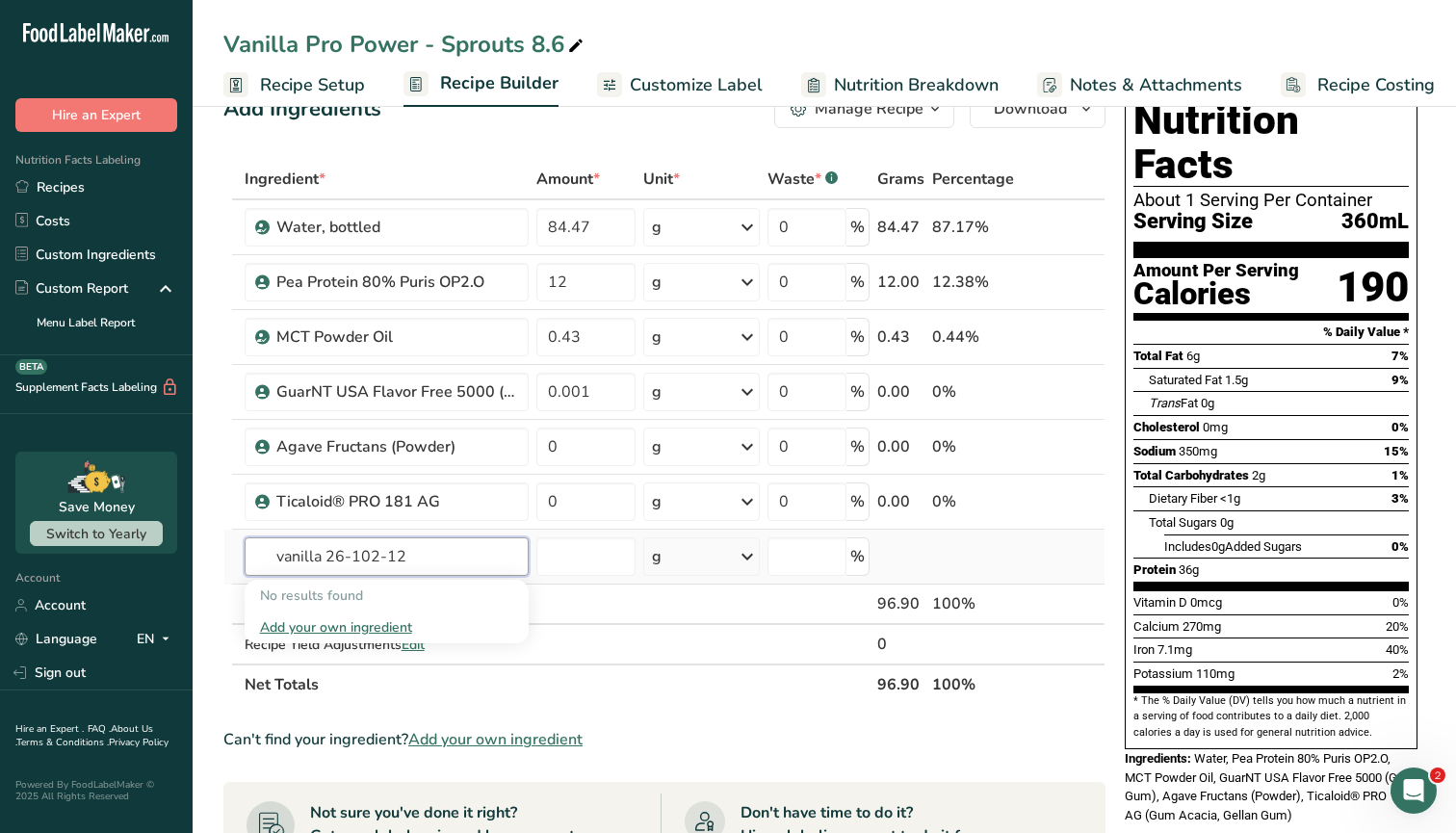type on "vanilla 26-102-12" 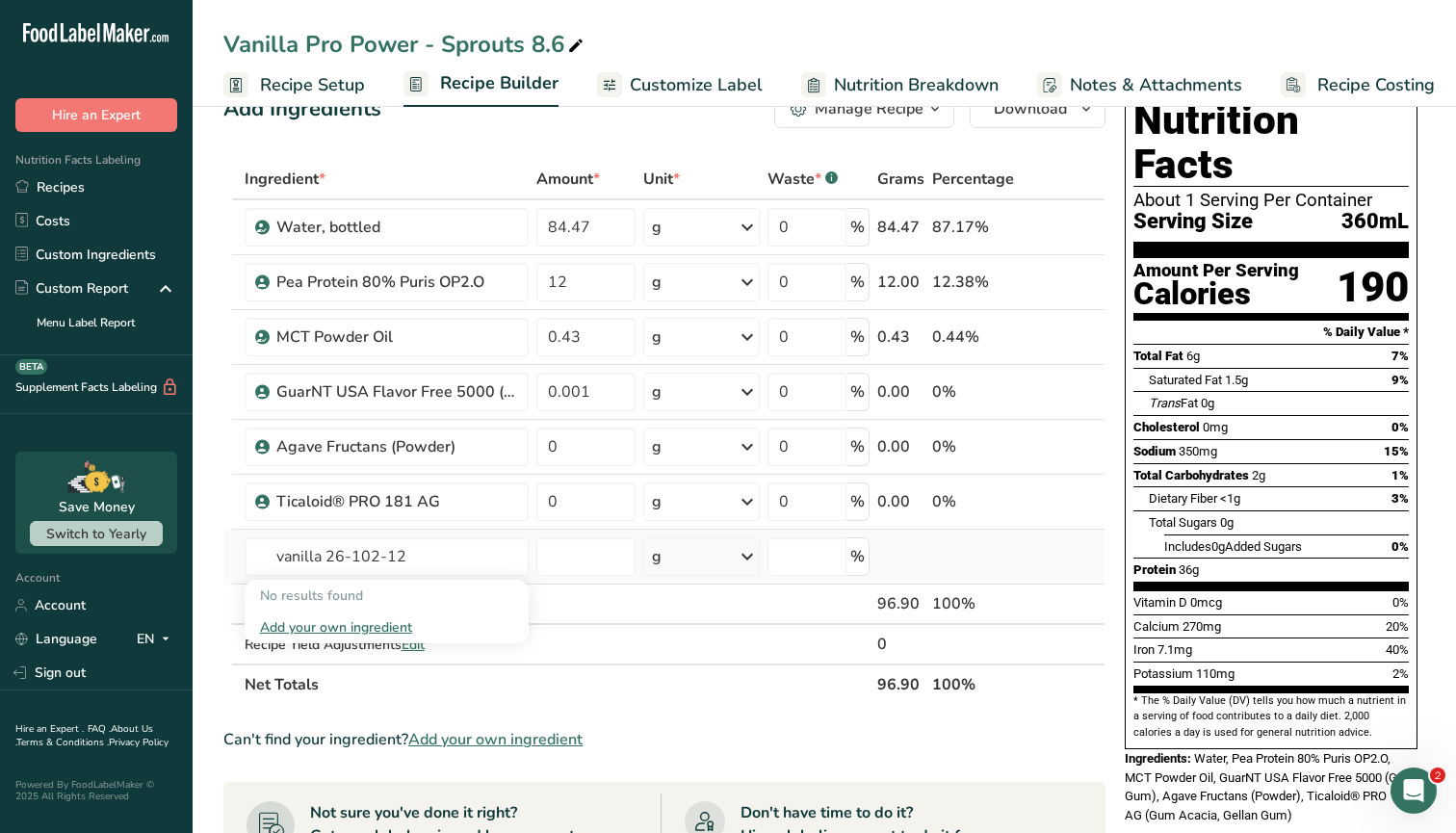 type 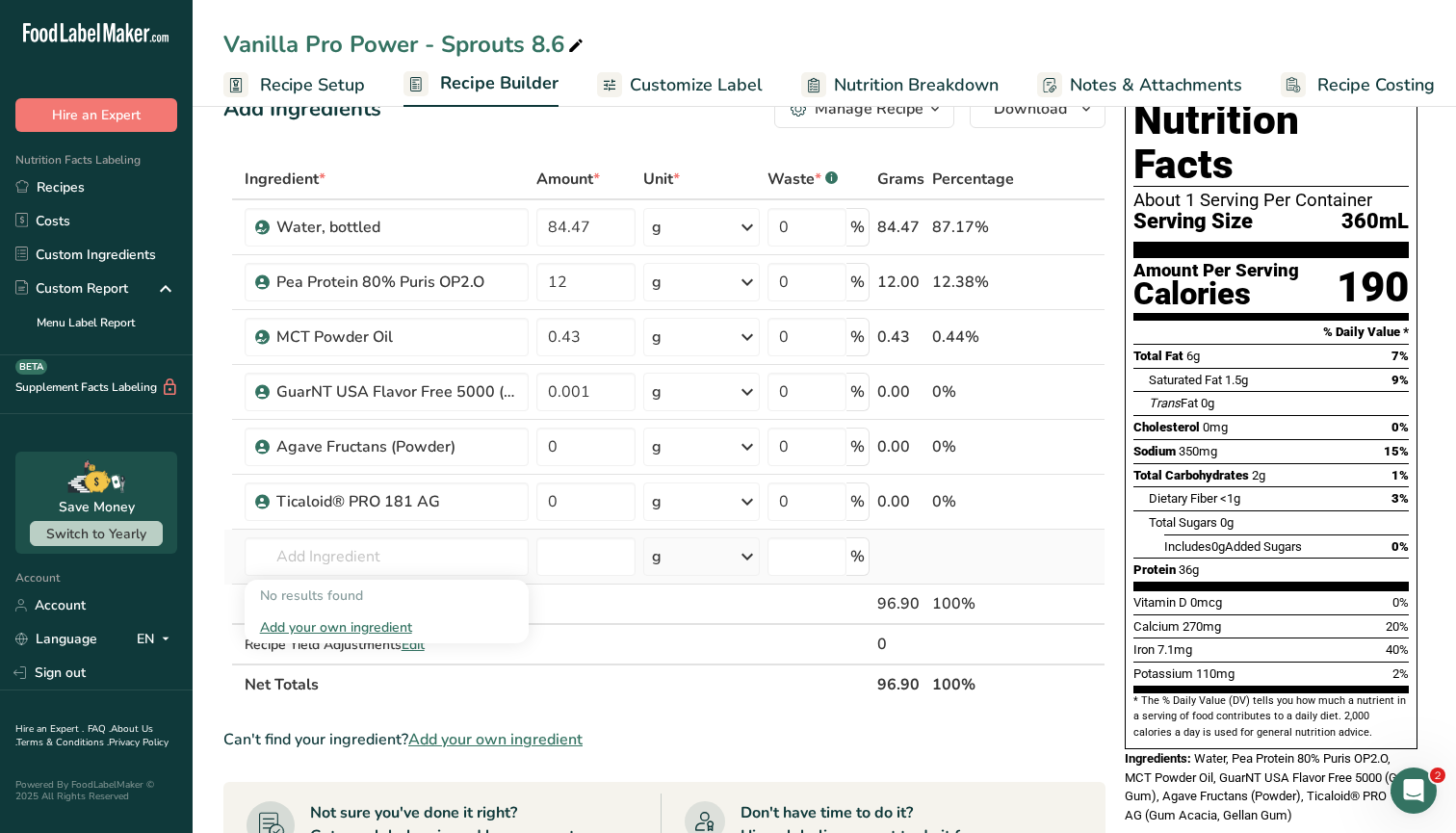 click on "Add your own ingredient" at bounding box center [386, 627] 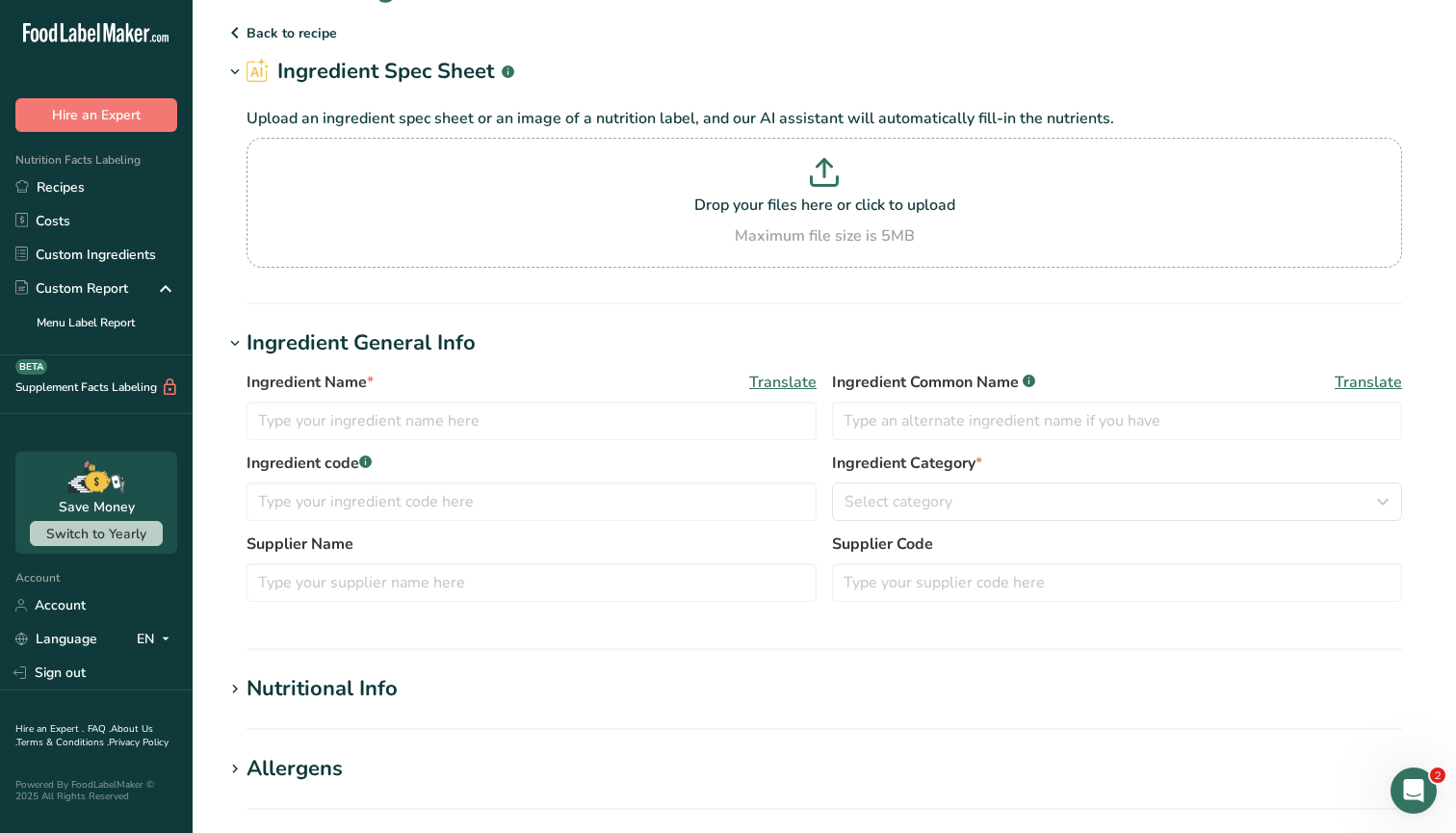scroll, scrollTop: 0, scrollLeft: 0, axis: both 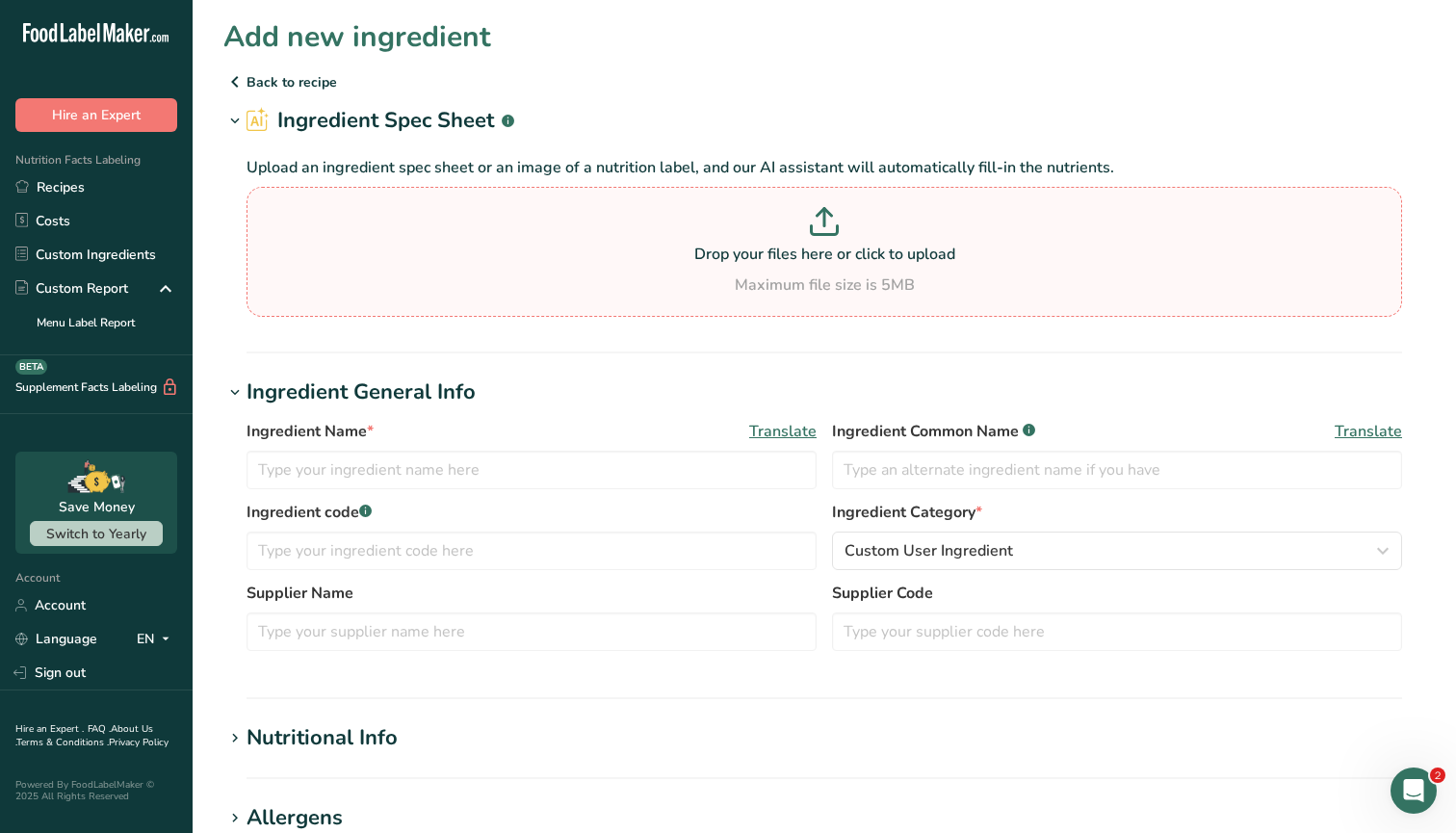 click on "Maximum file size is 5MB" at bounding box center (824, 285) 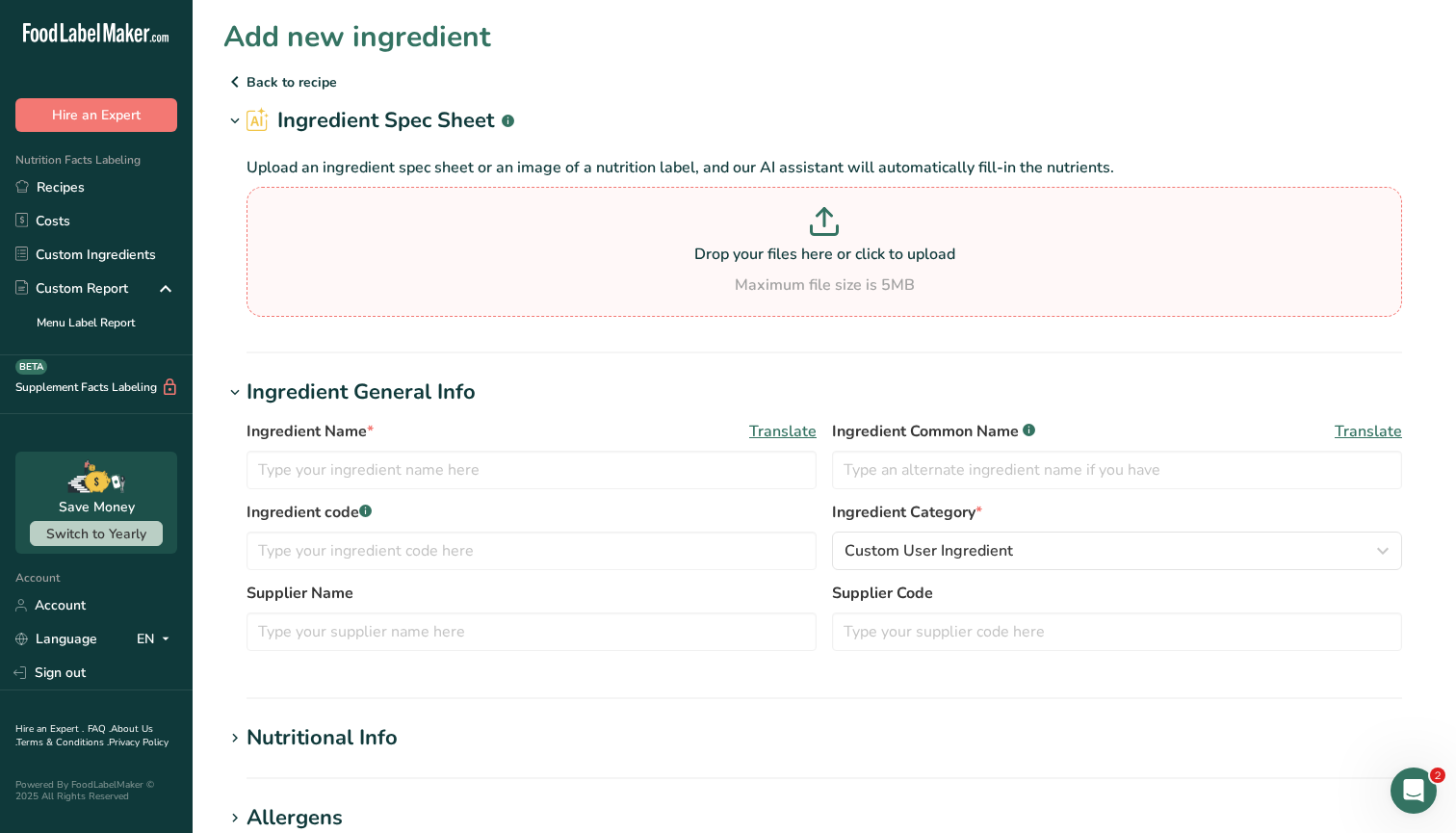 type on "C:\fakepath\Screenshot 2025-08-06 at 10.54.55 AM.png" 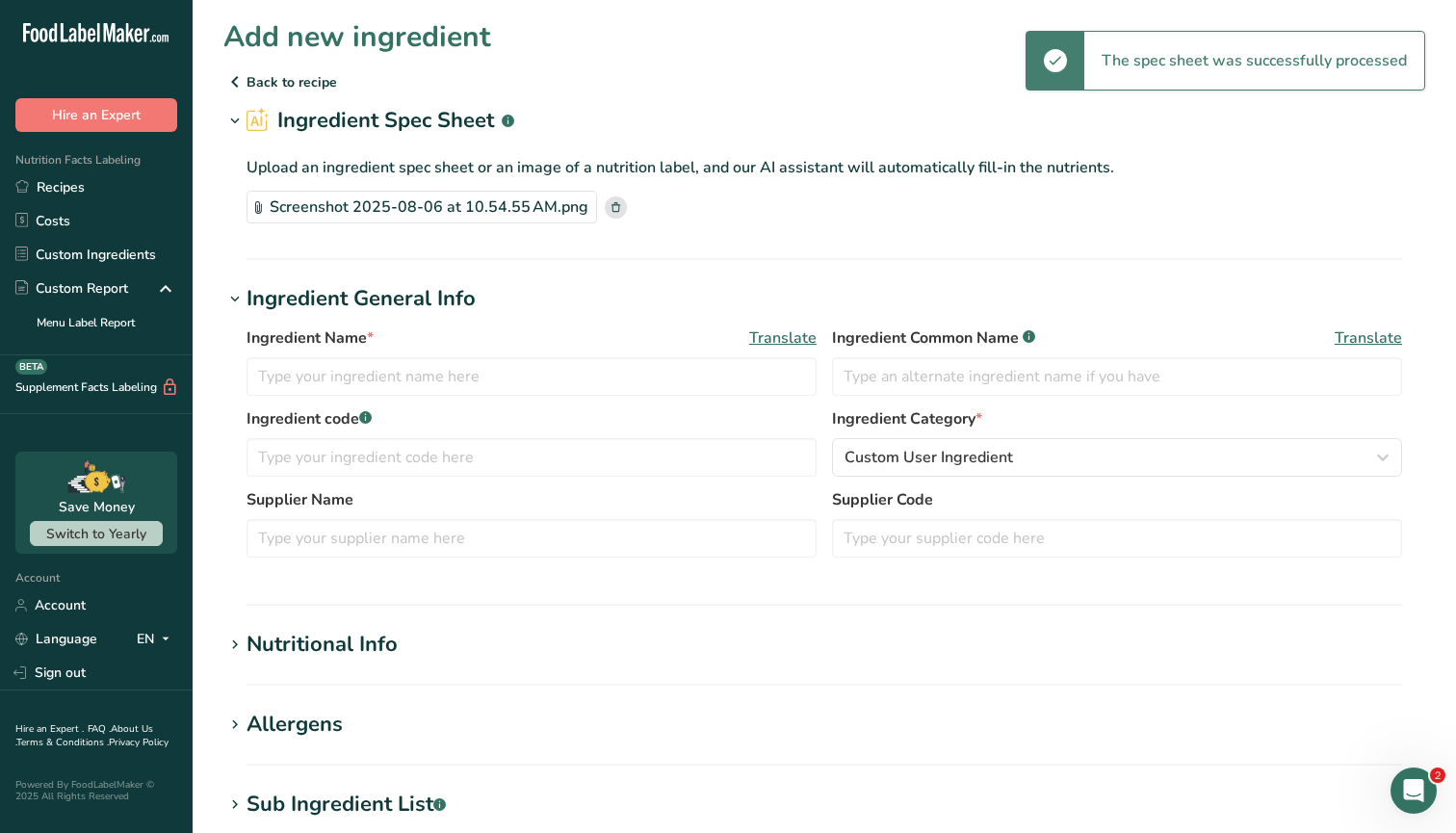 scroll, scrollTop: 37, scrollLeft: 0, axis: vertical 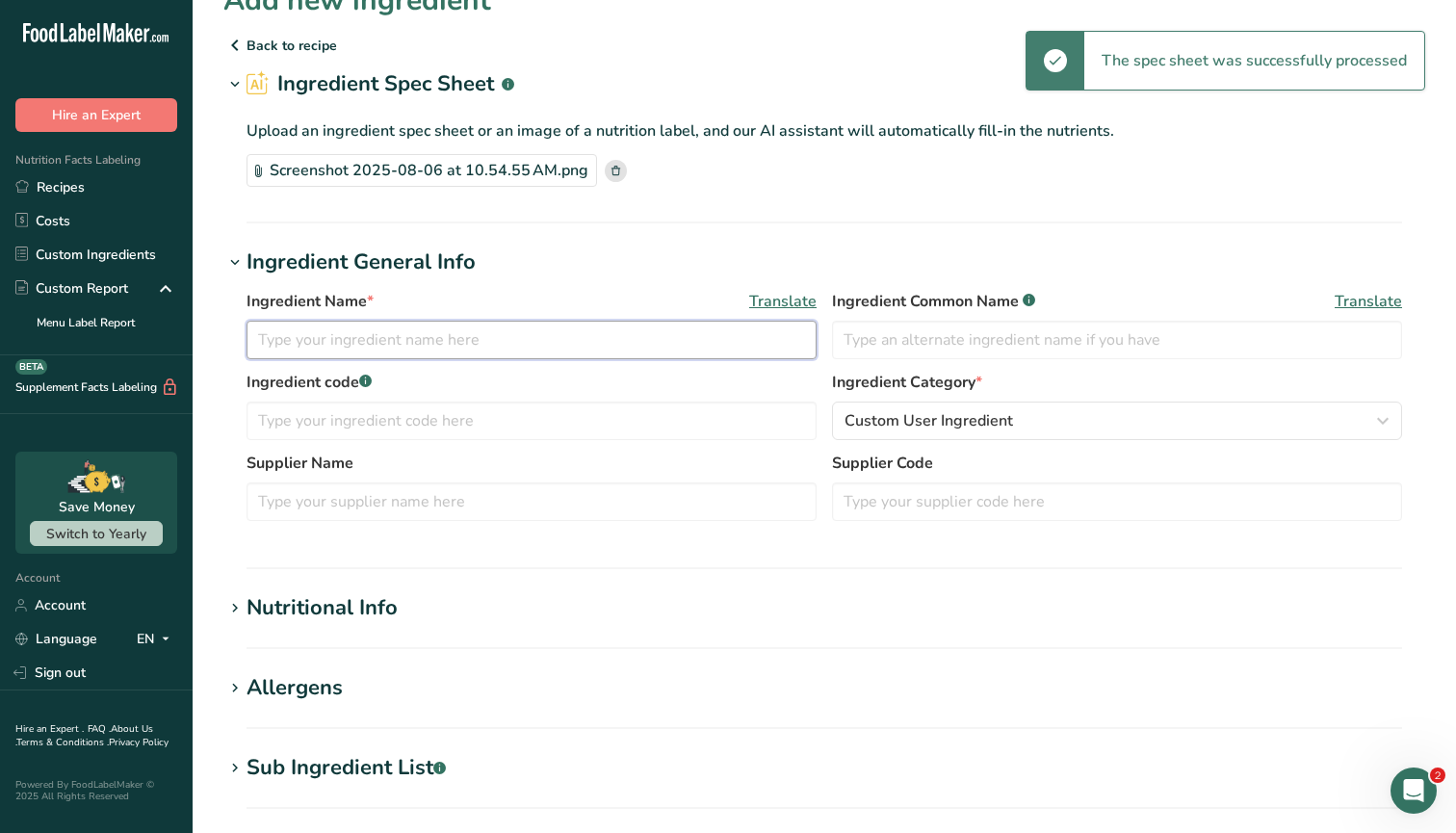 click at bounding box center [532, 340] 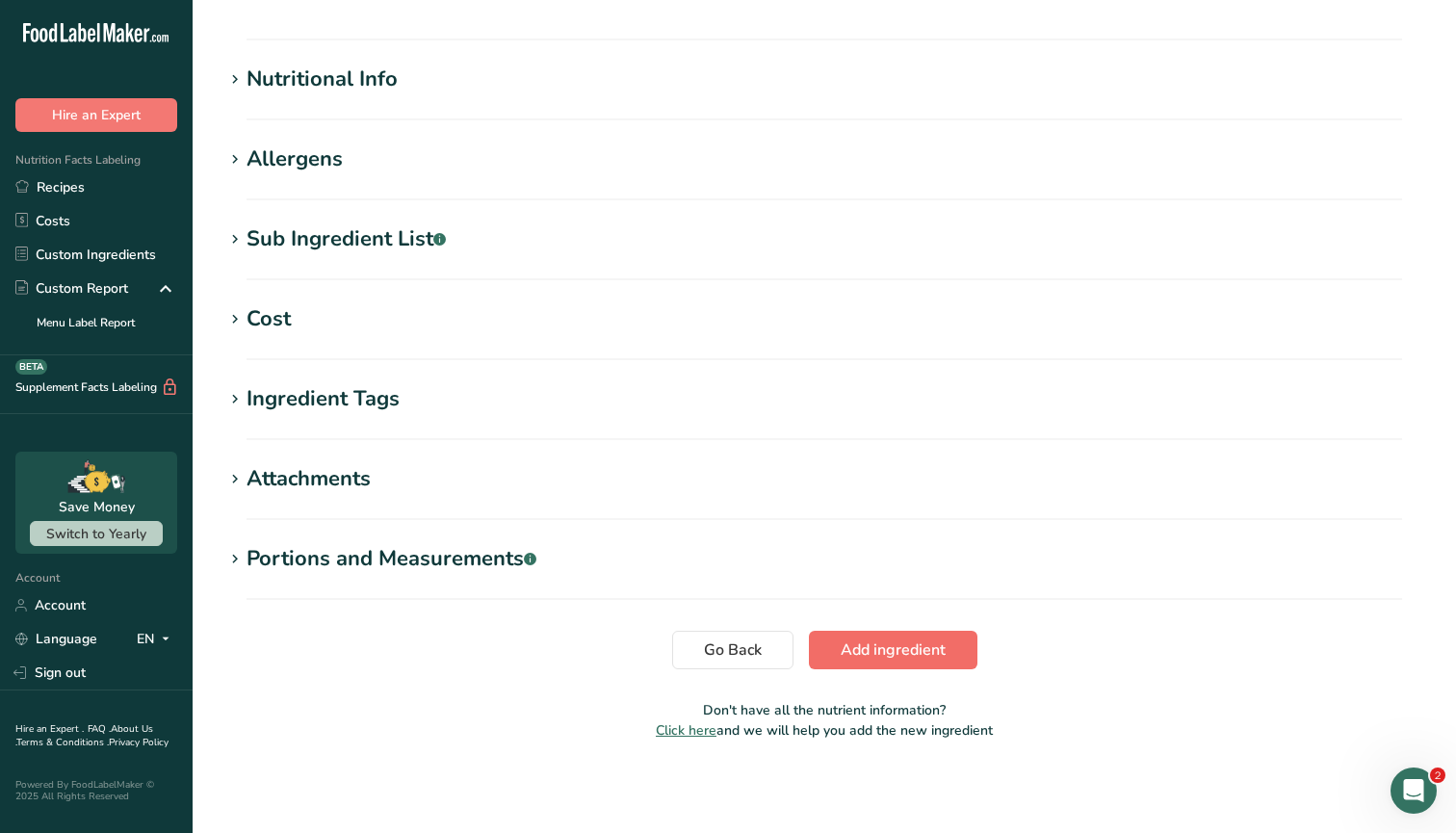 type on "Vanilla Flavor 26-103-12" 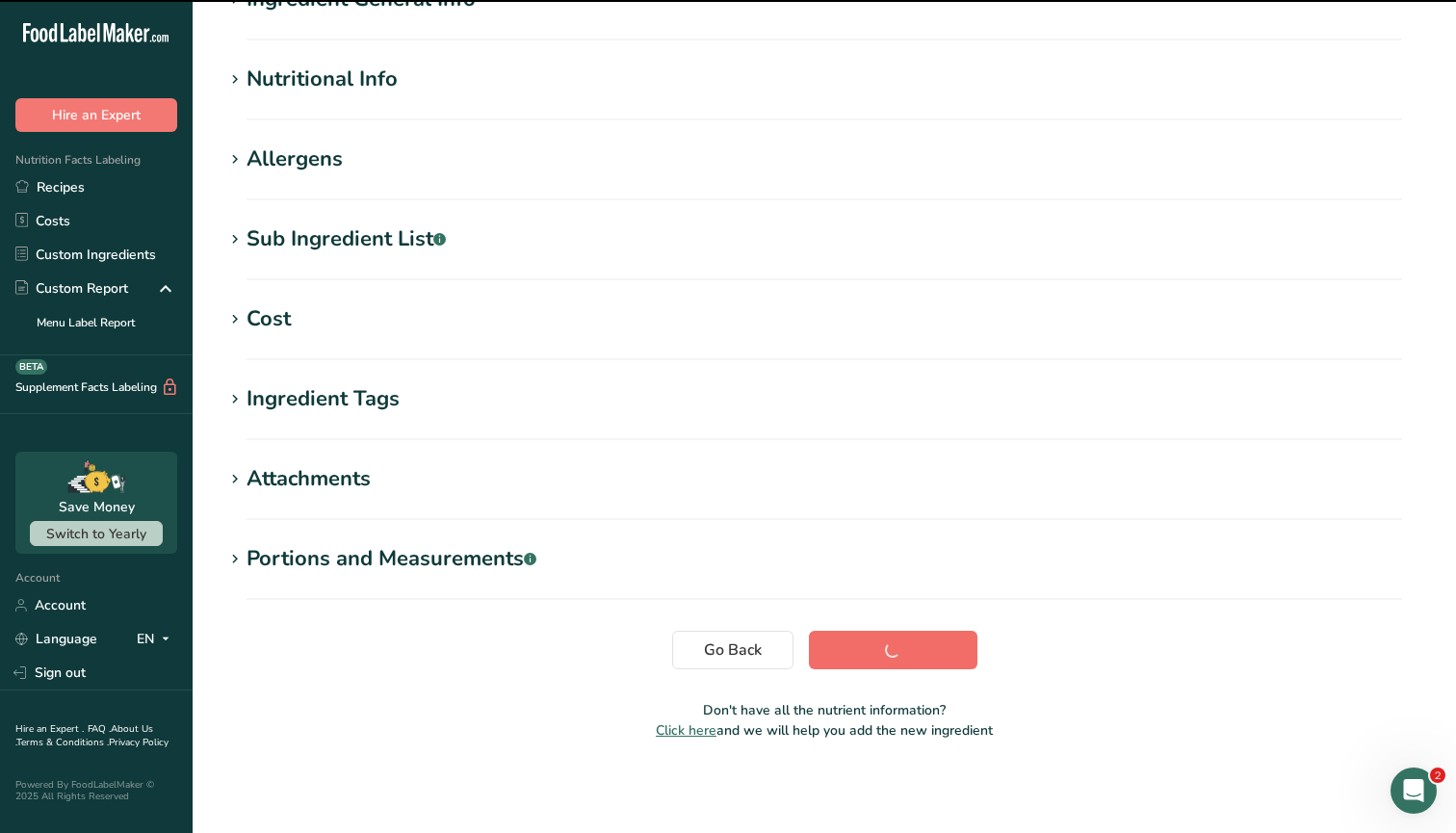 scroll, scrollTop: 201, scrollLeft: 0, axis: vertical 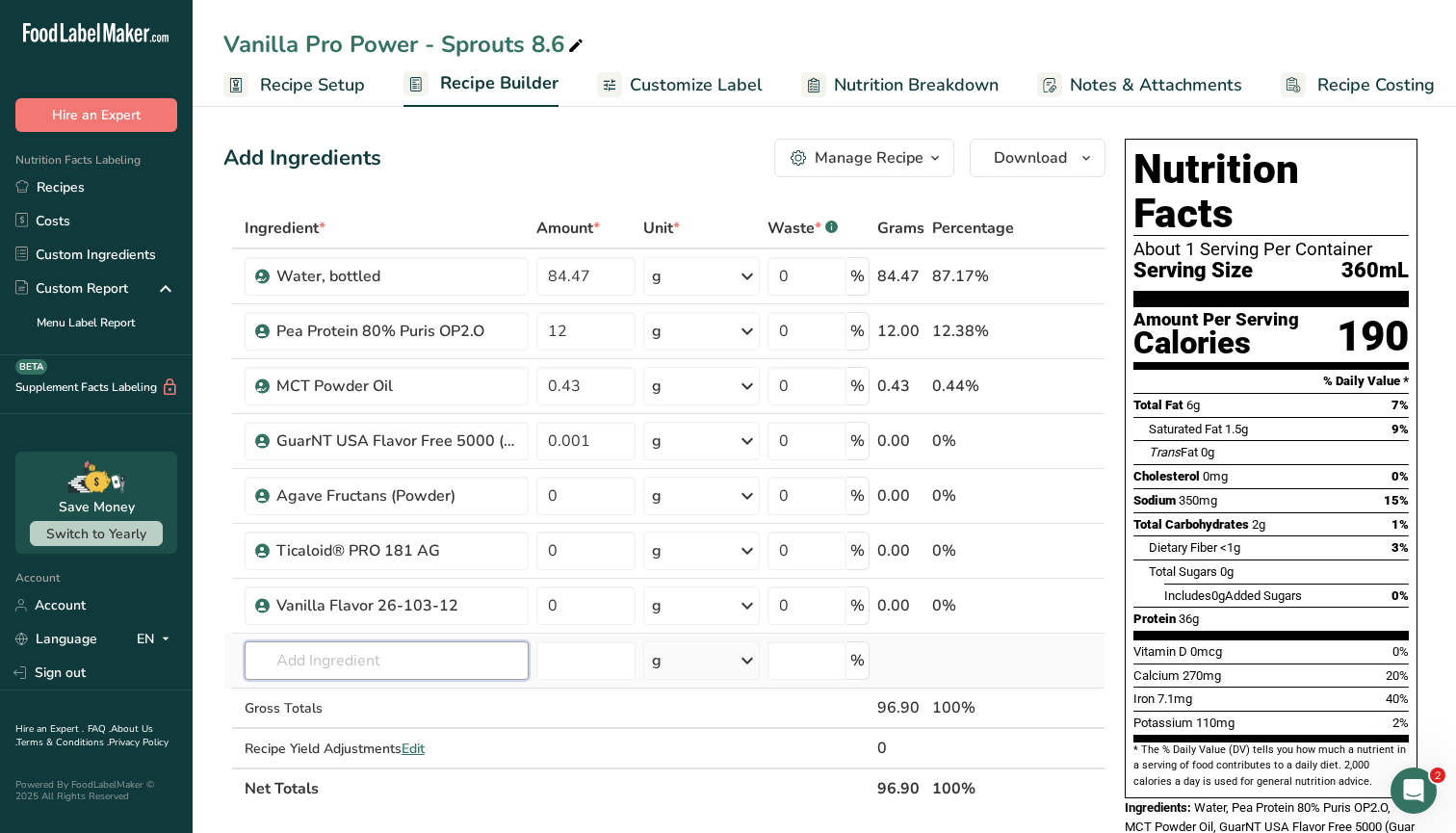 click at bounding box center [386, 661] 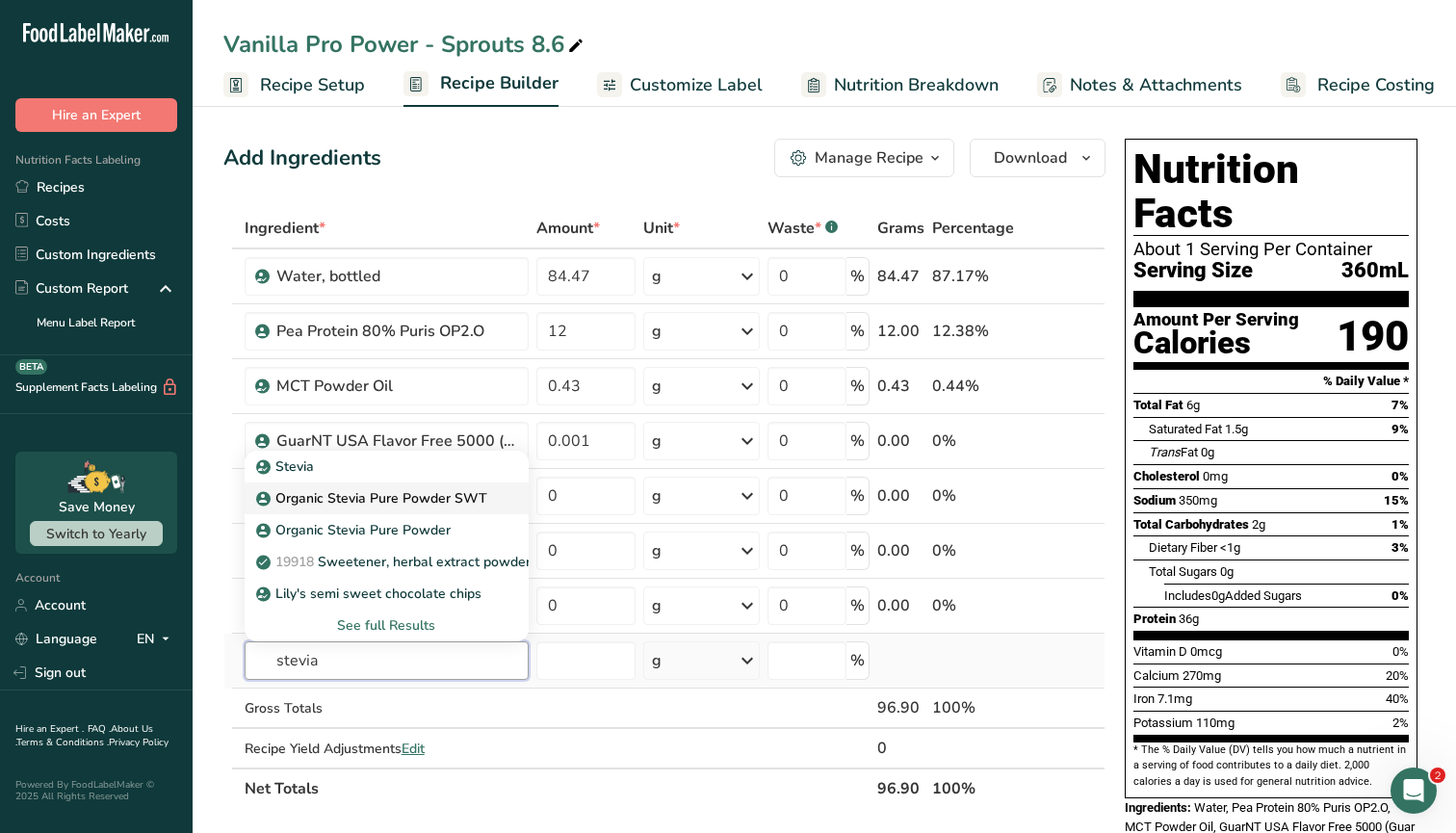 type on "stevia" 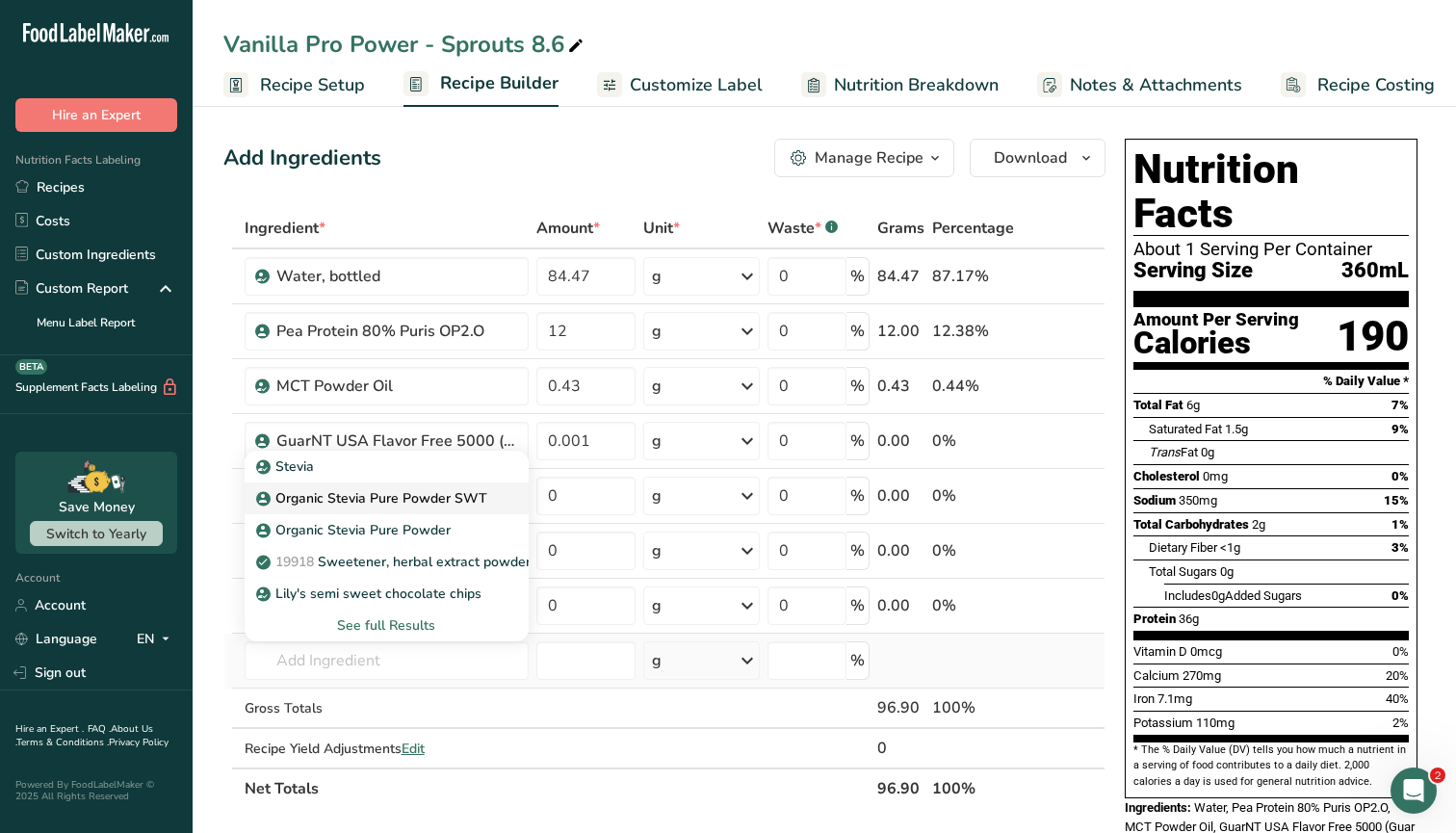 click on "Organic Stevia Pure Powder SWT" at bounding box center (374, 498) 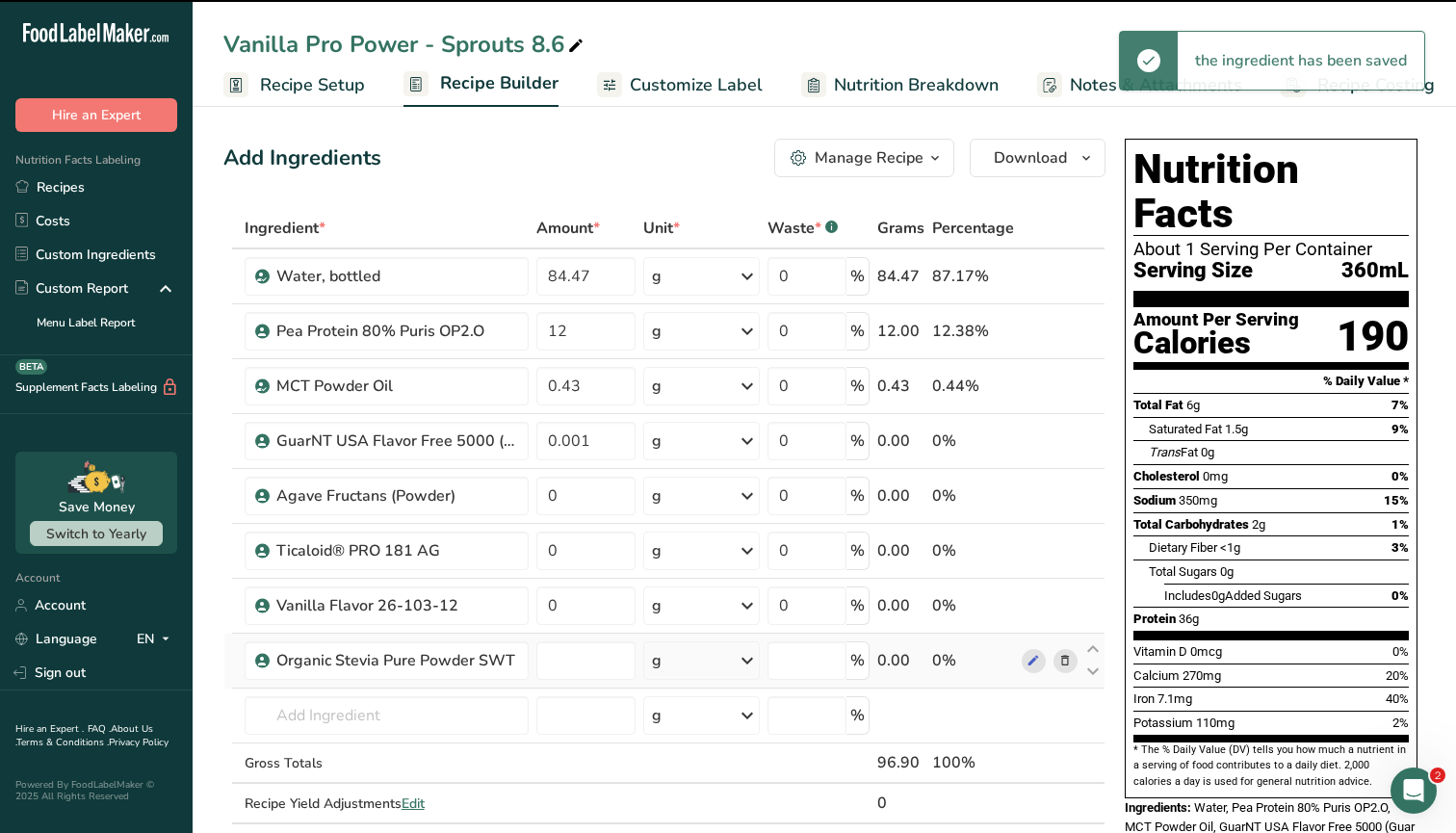 type on "0" 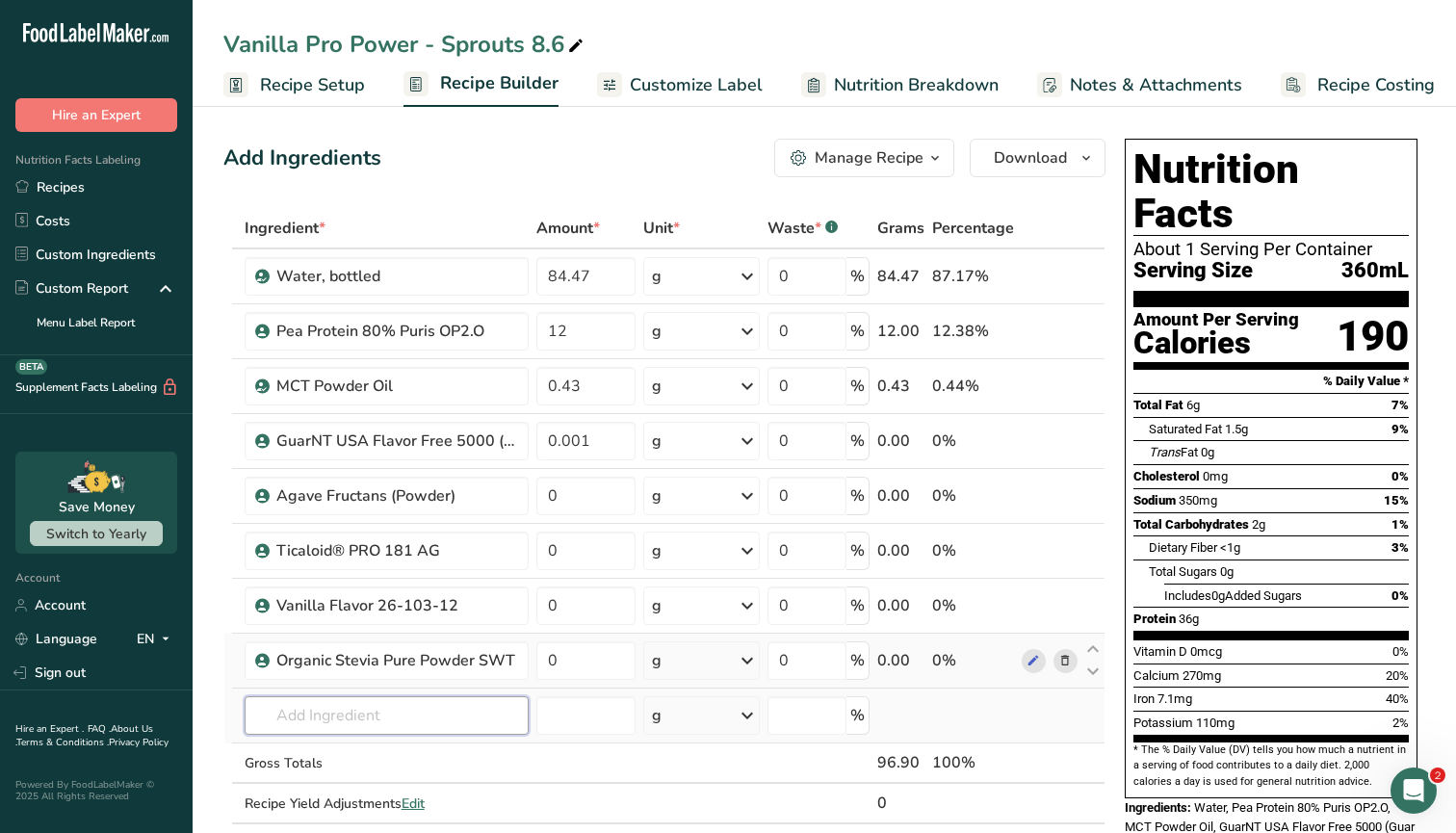 click at bounding box center (386, 716) 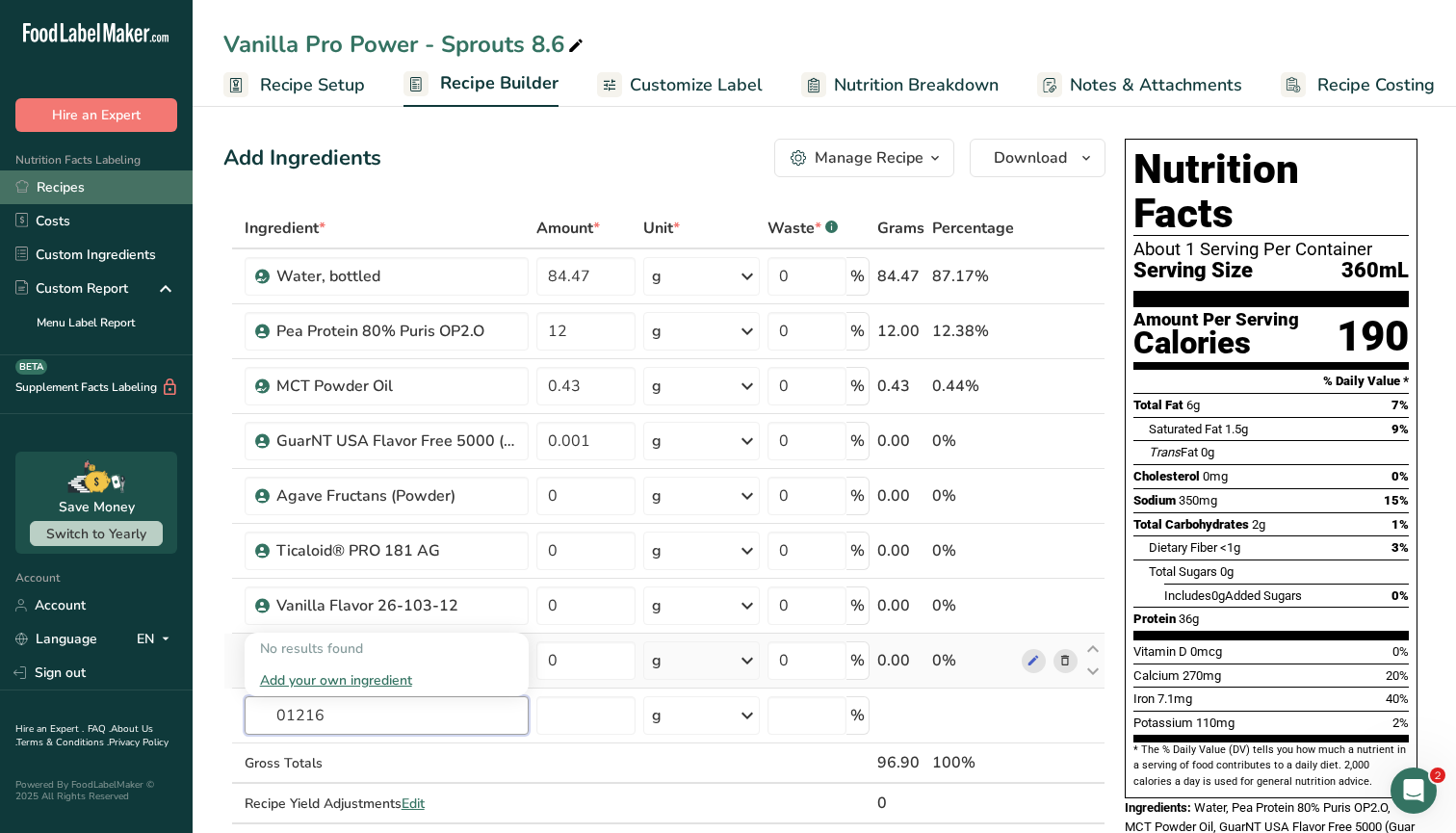type on "01216" 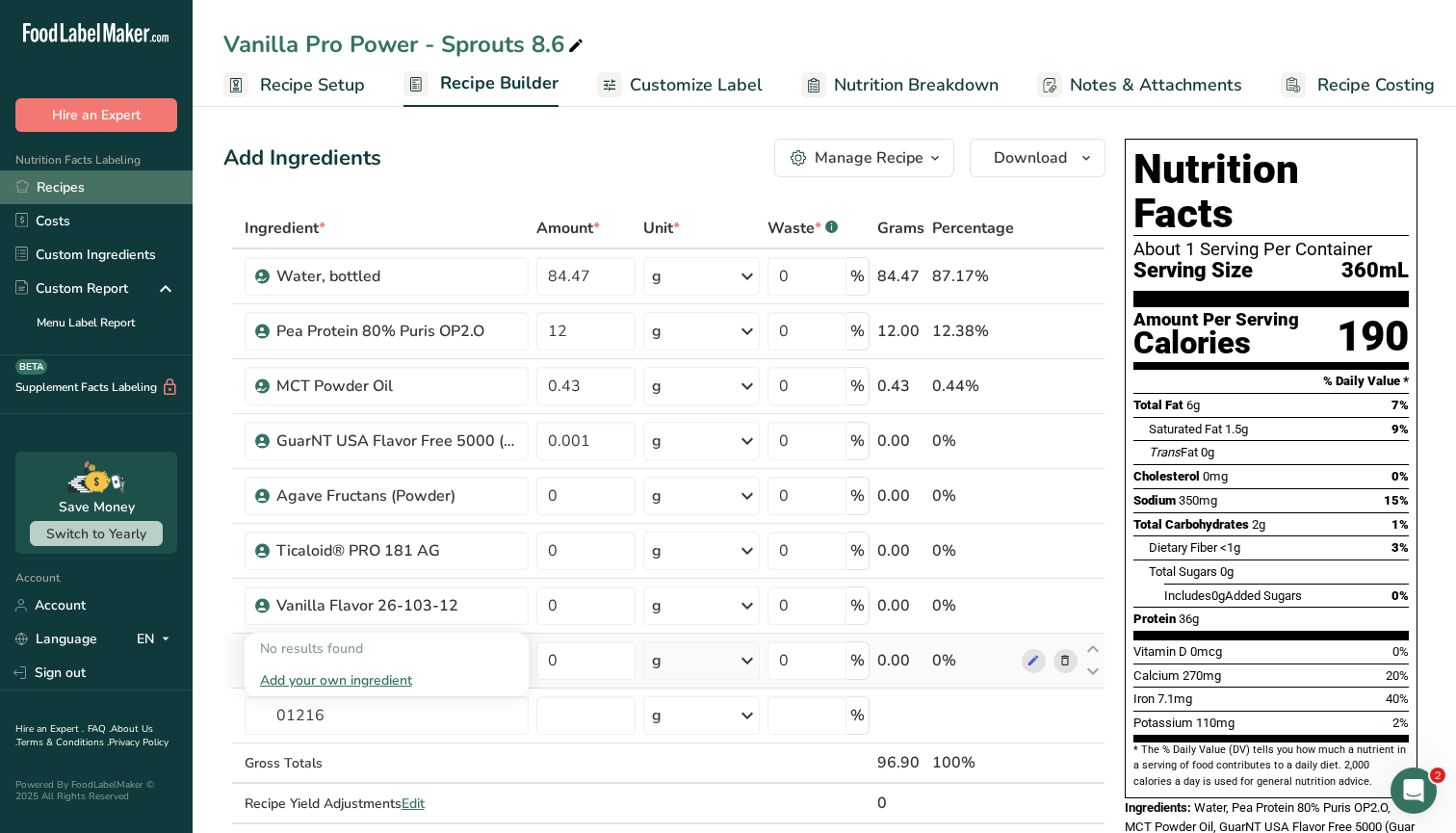 type 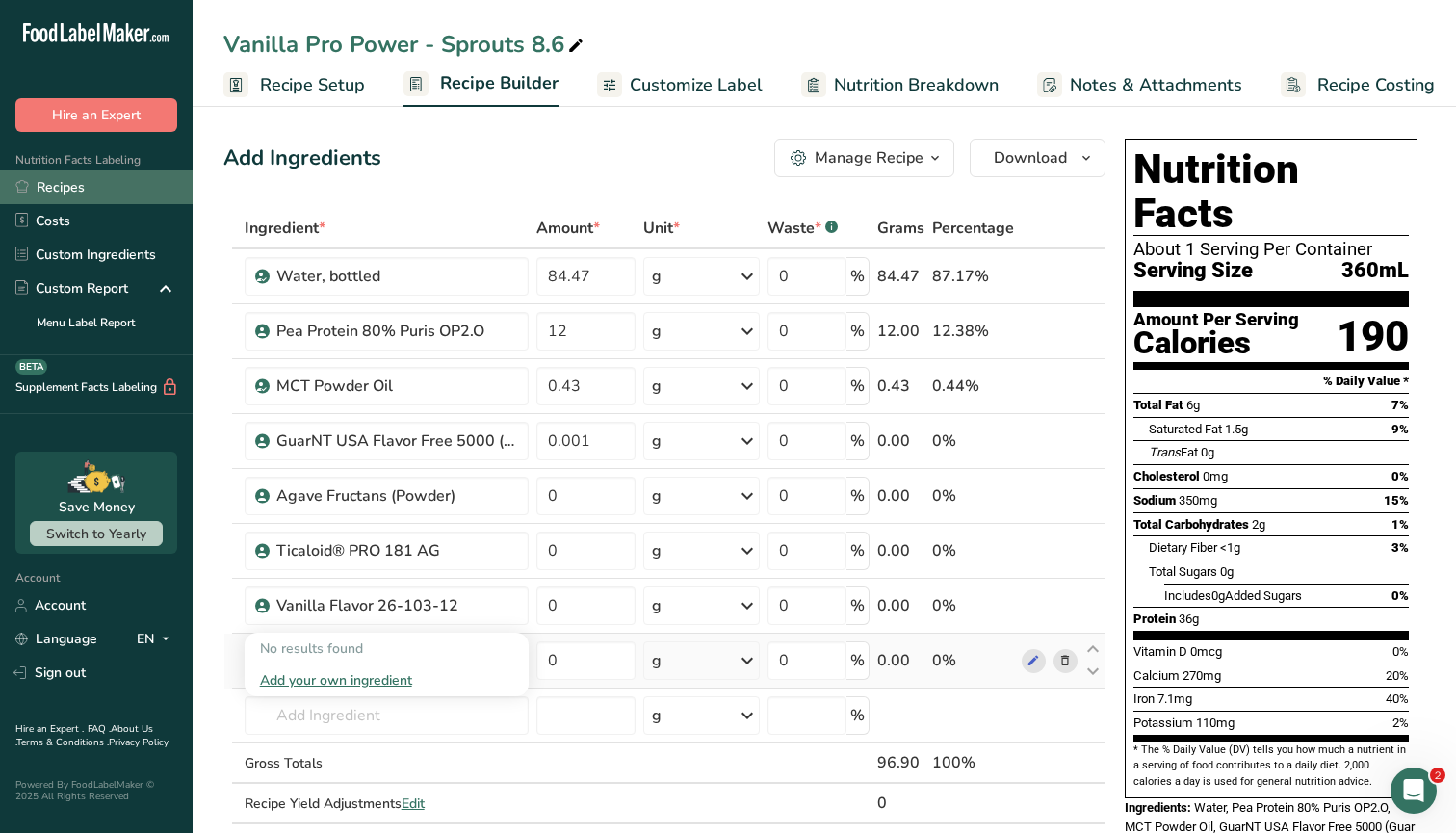 click on "Recipes" at bounding box center (96, 187) 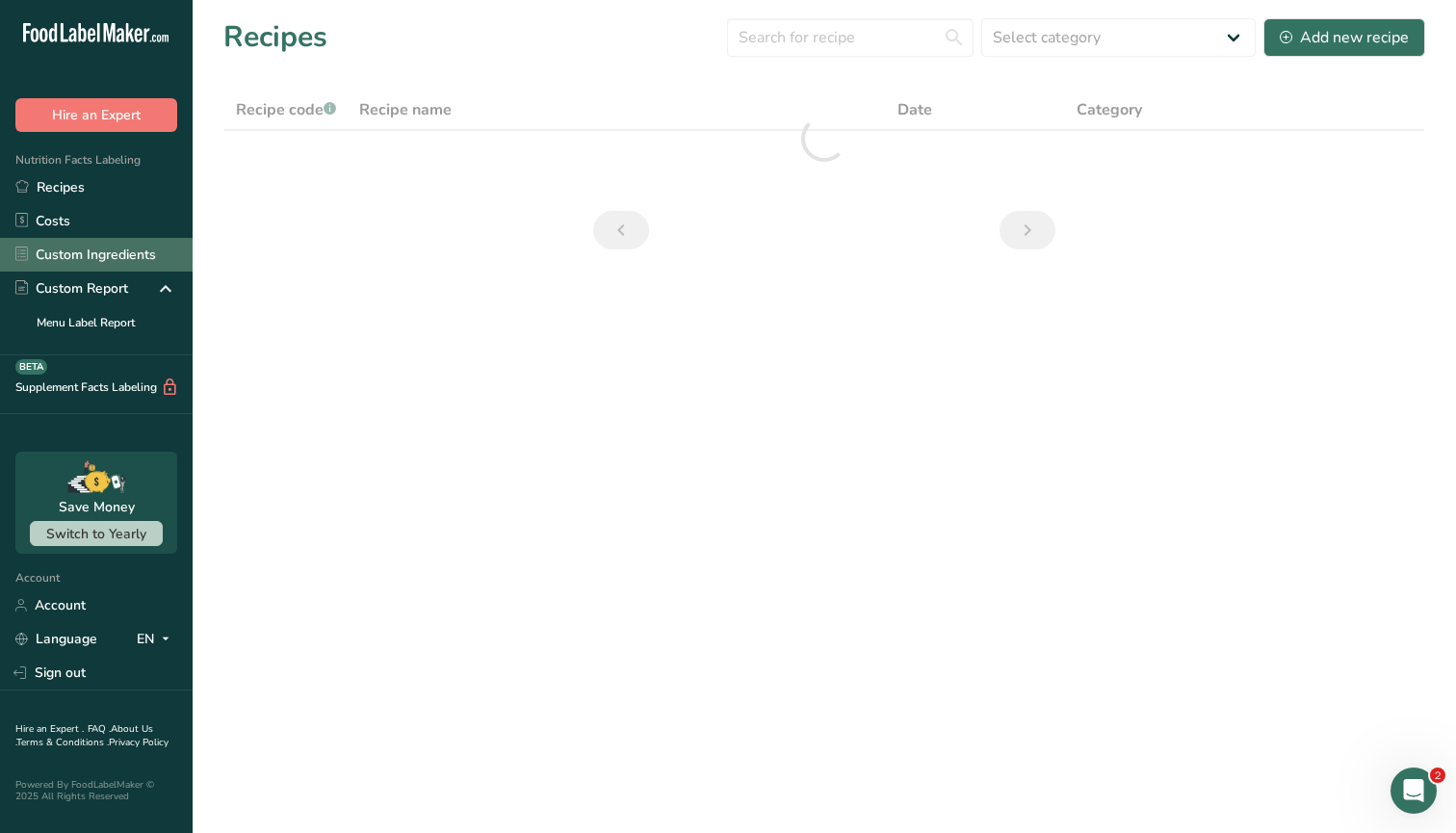 click on "Custom Ingredients" at bounding box center (96, 254) 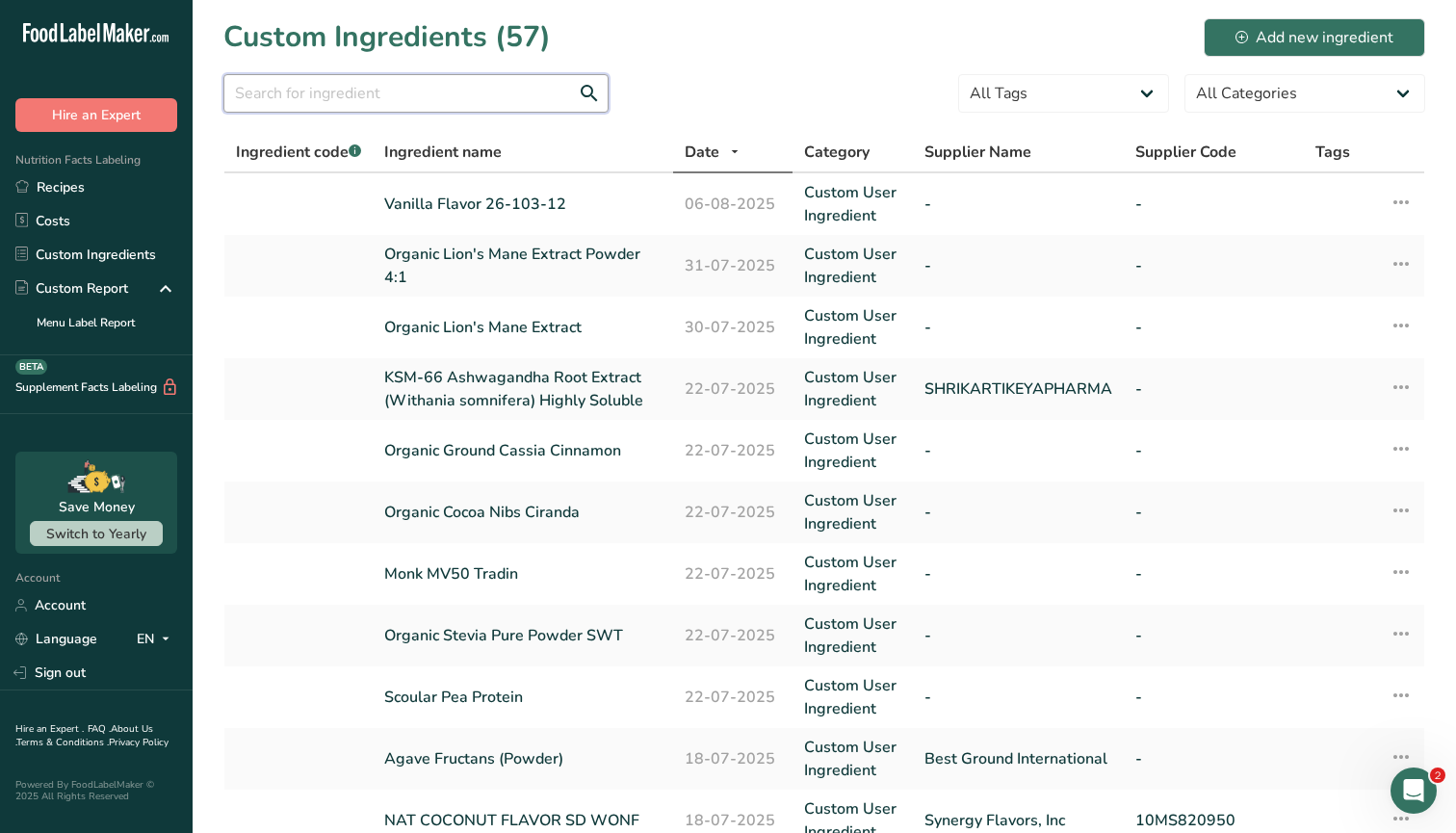 click at bounding box center [416, 93] 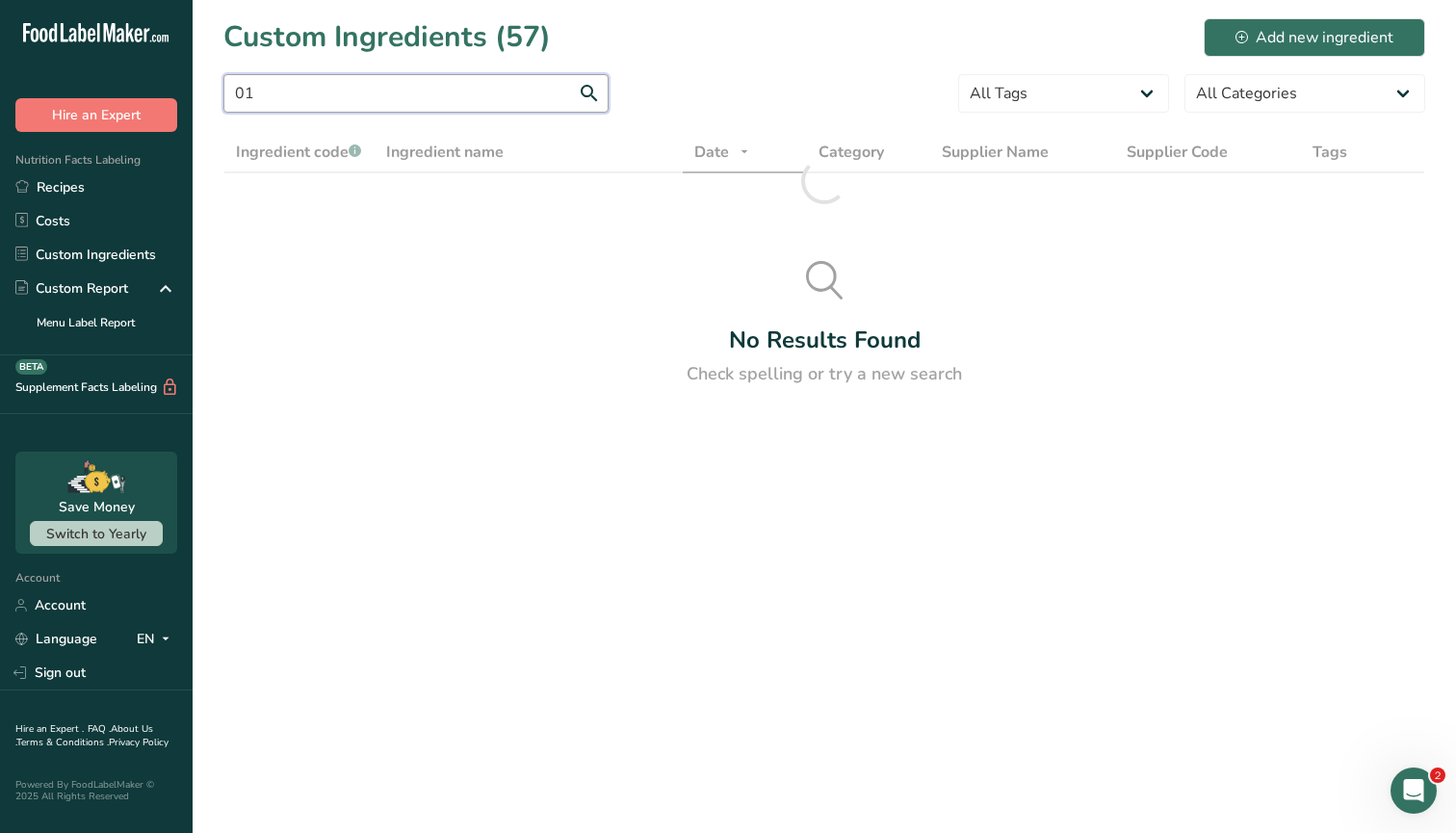 type on "0" 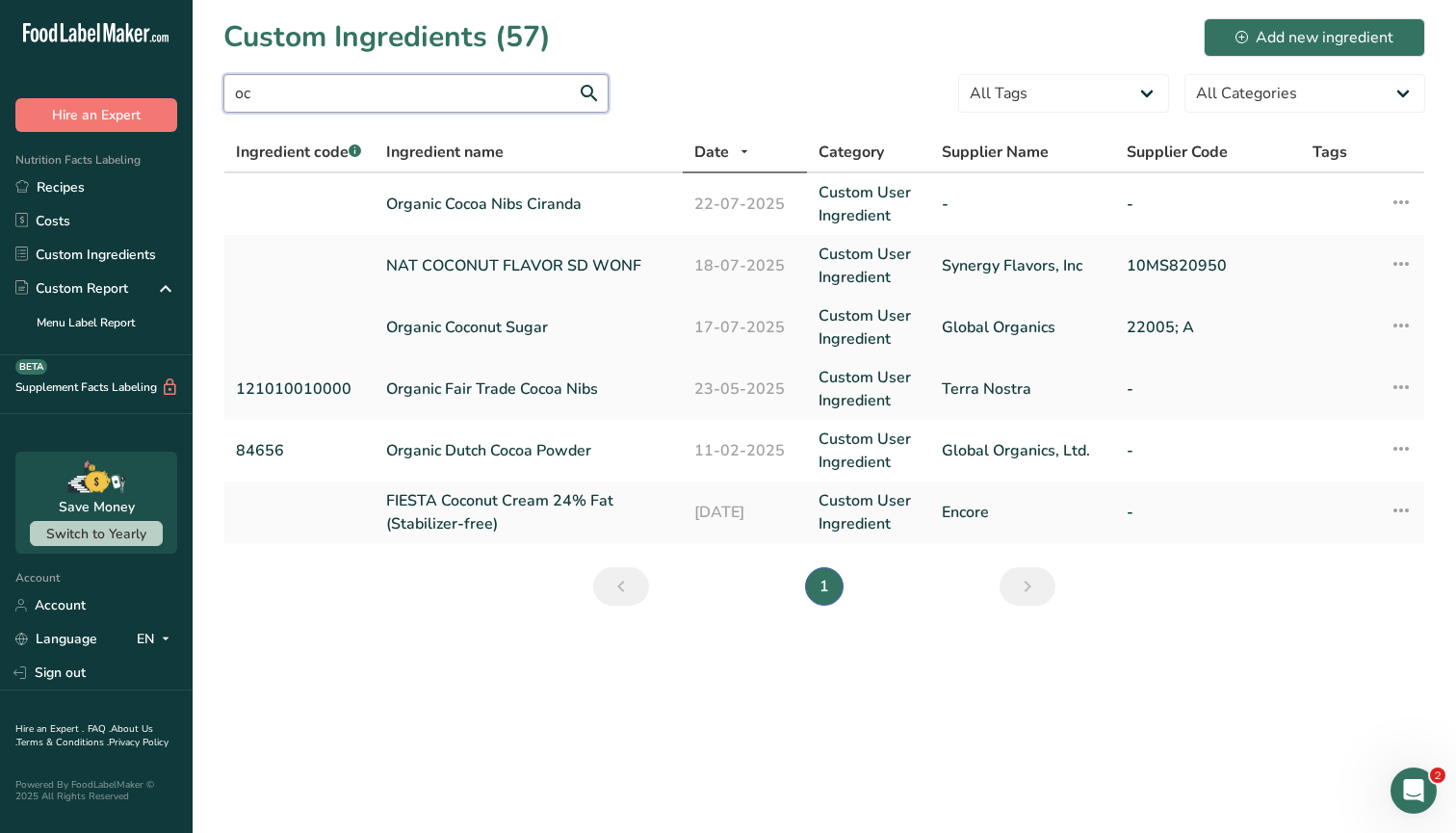 type on "oc" 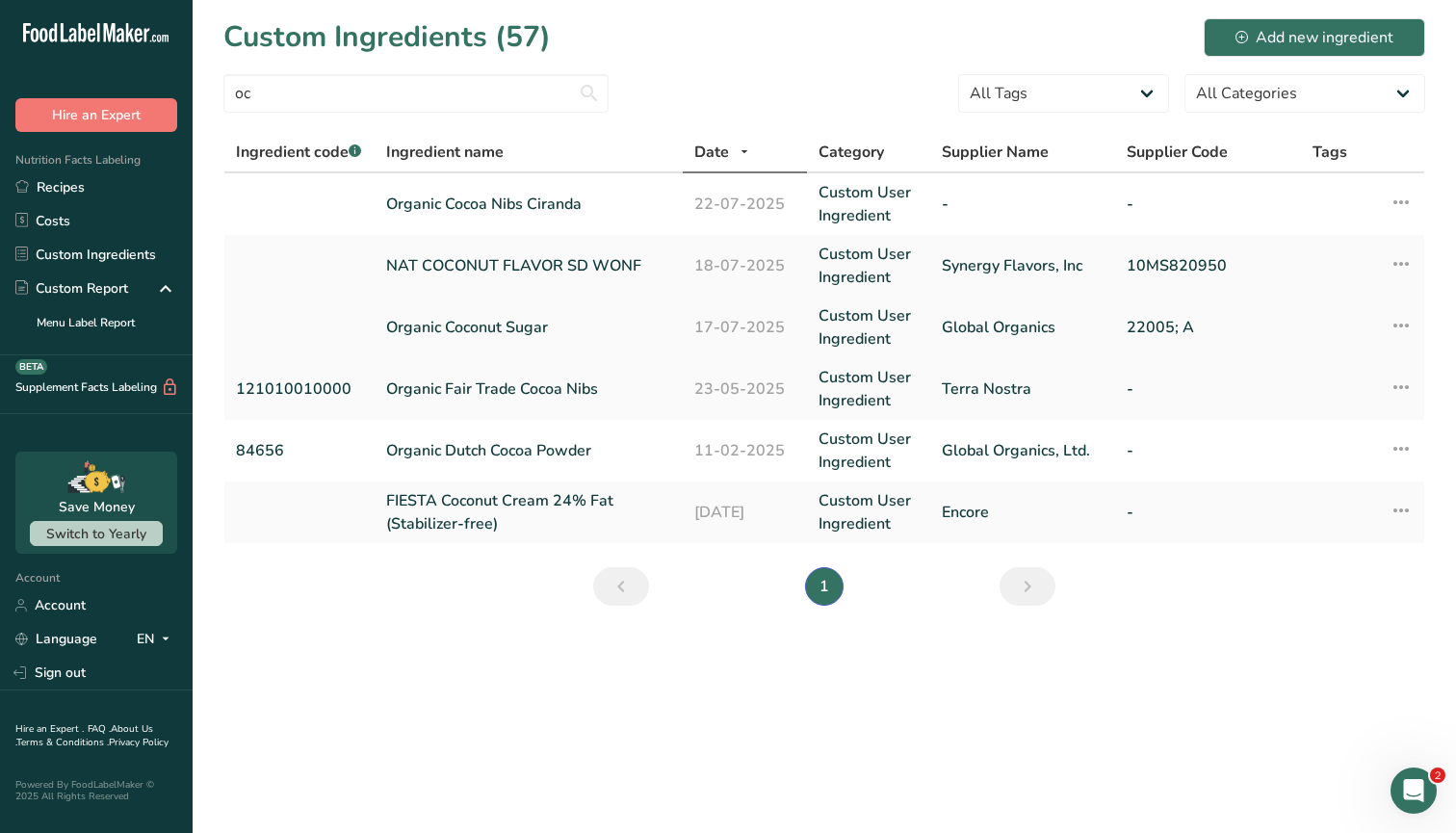 click at bounding box center (299, 327) 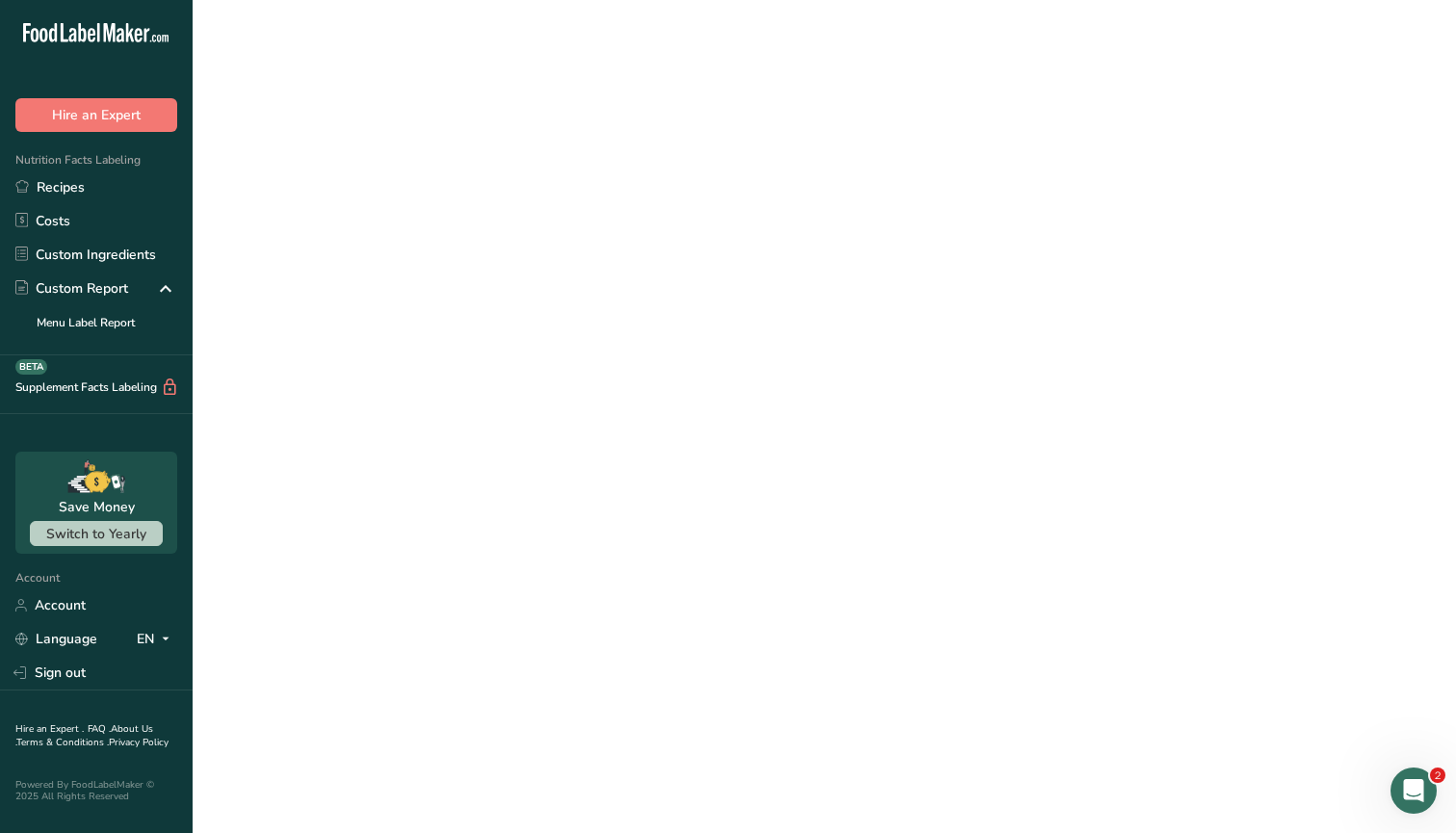 click on "Organic Coconut Sugar" at bounding box center (529, 327) 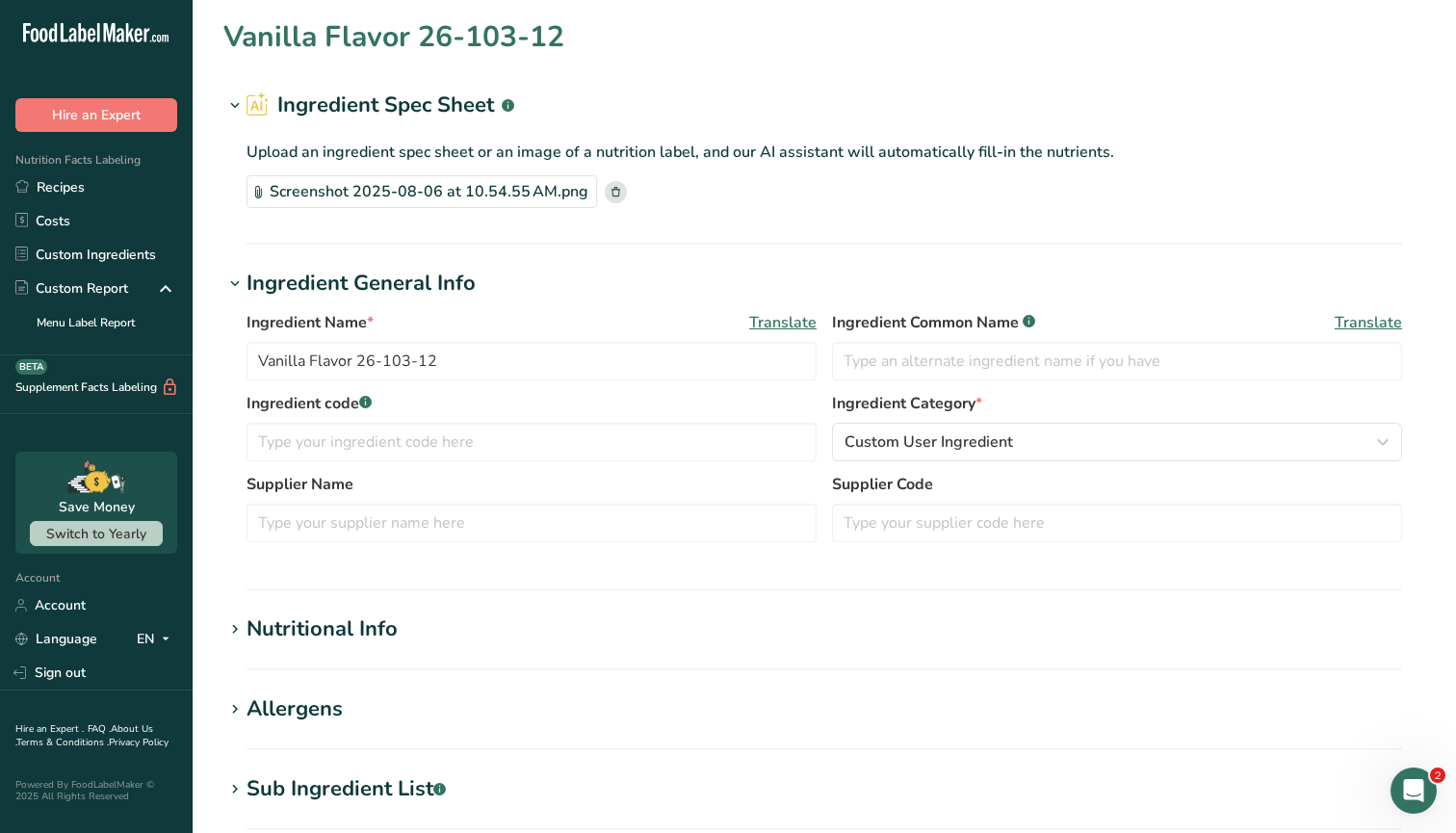 type on "Organic Coconut Sugar" 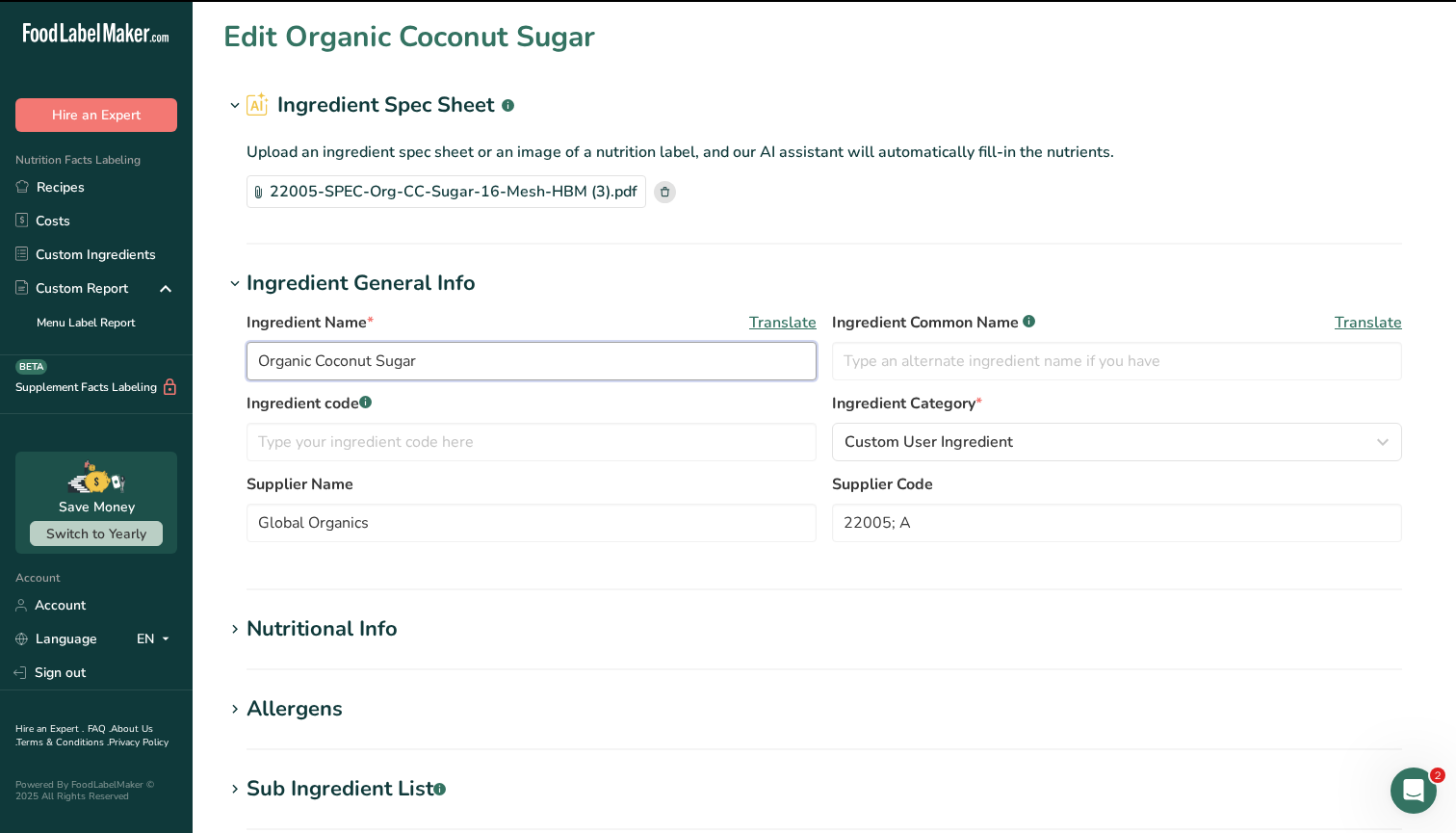 click on "Organic Coconut Sugar" at bounding box center (532, 361) 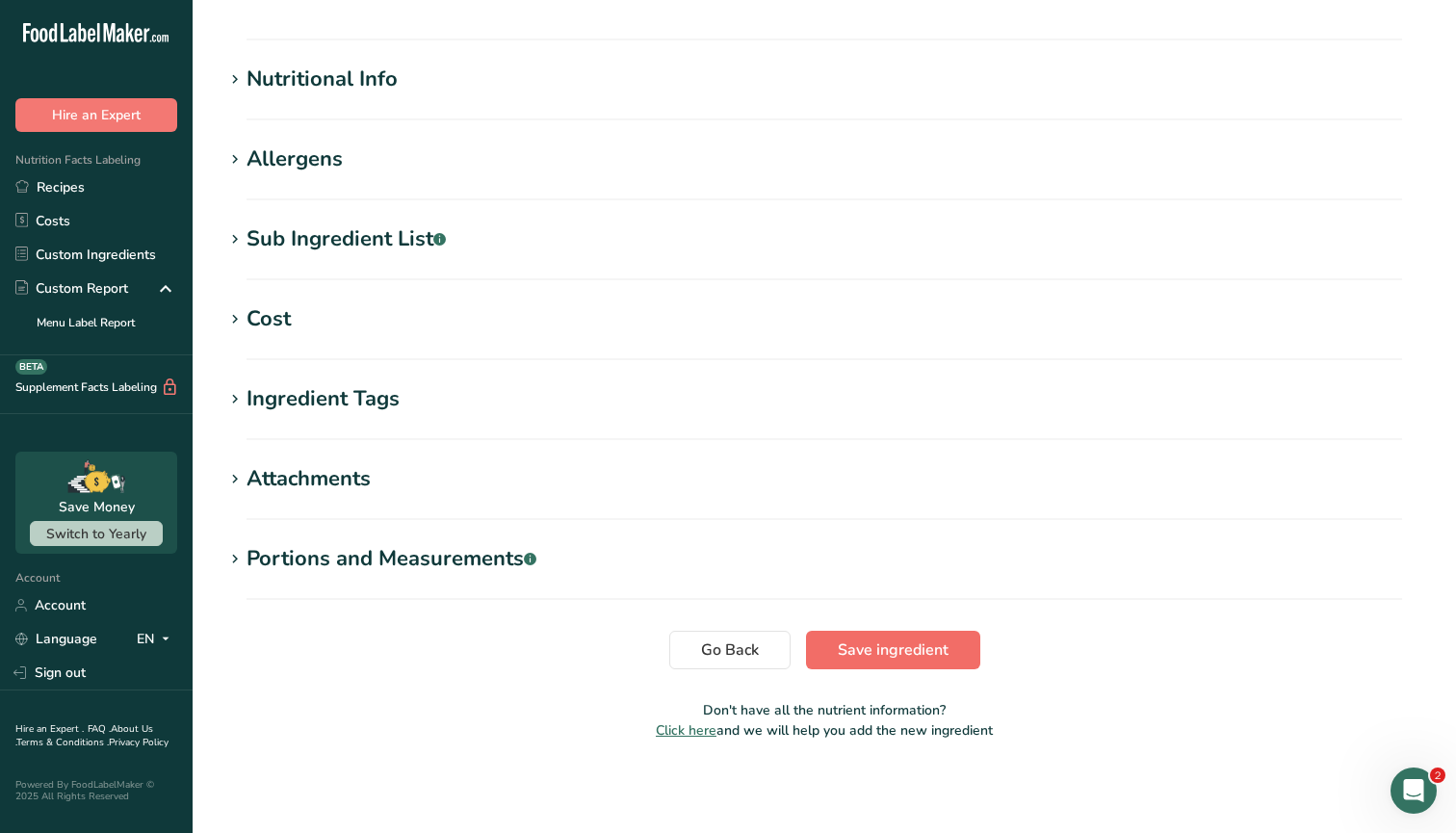 type on "Organic Coconut Sugar Global" 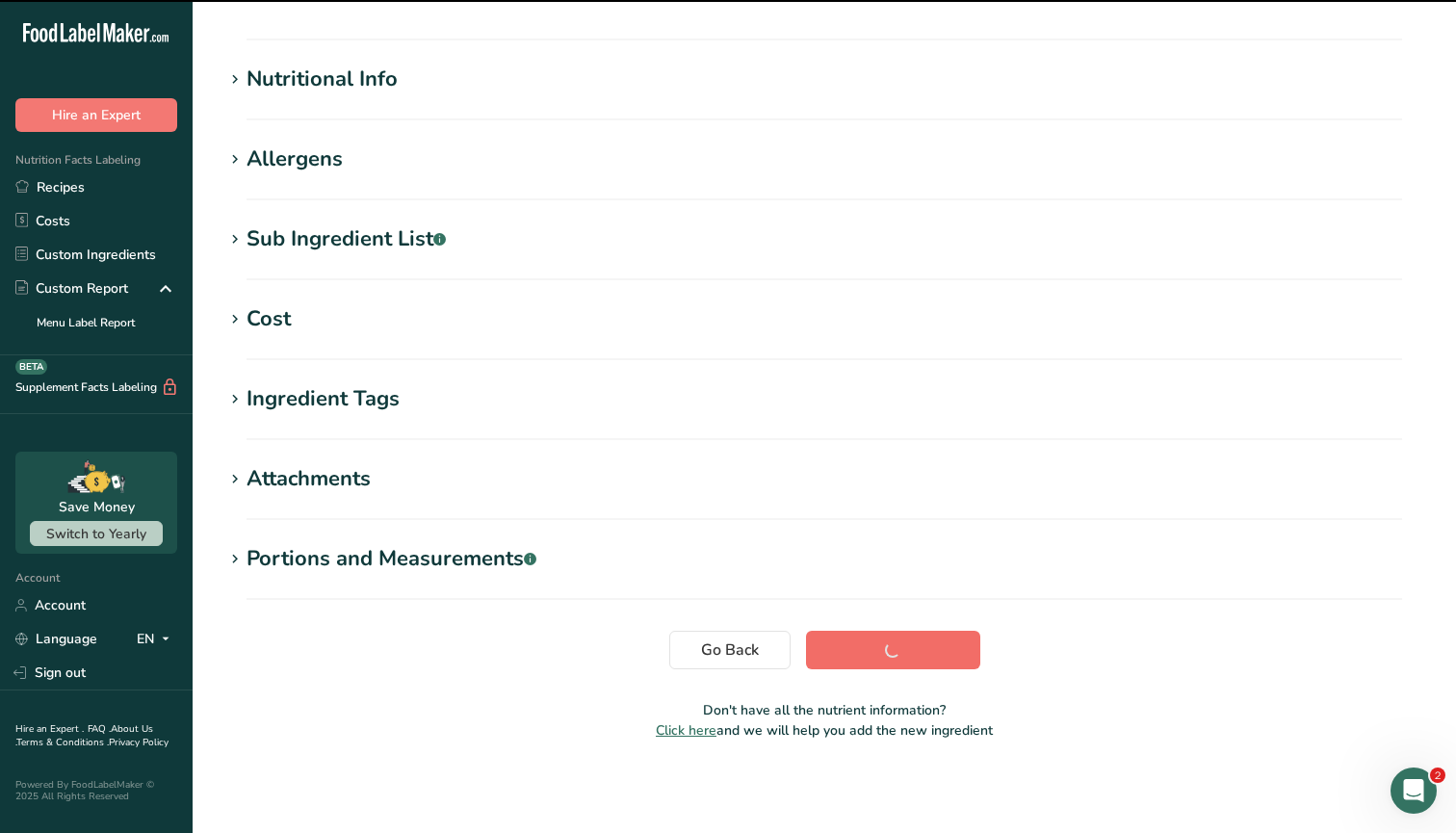 scroll, scrollTop: 186, scrollLeft: 0, axis: vertical 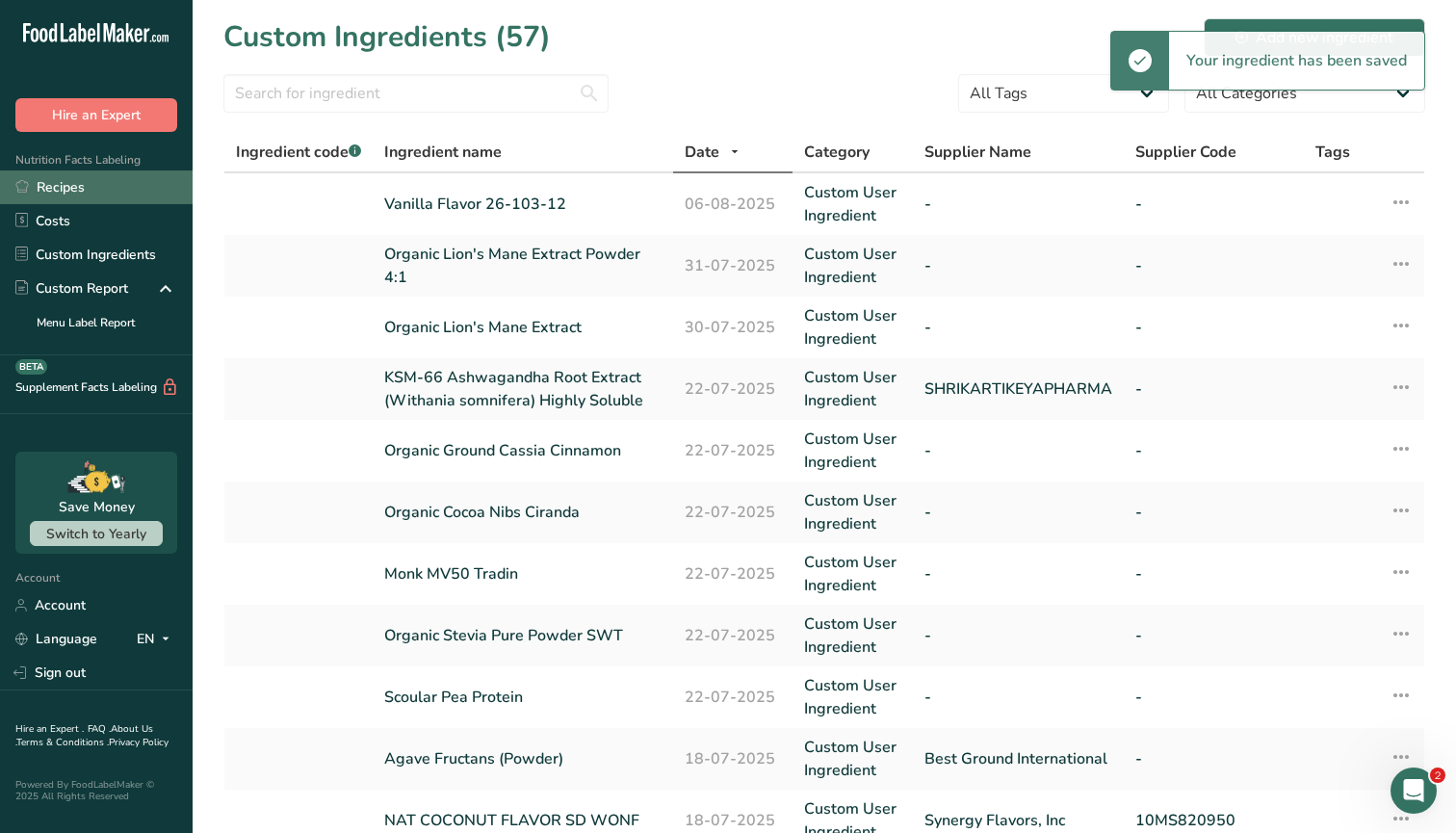click on "Recipes" at bounding box center (96, 187) 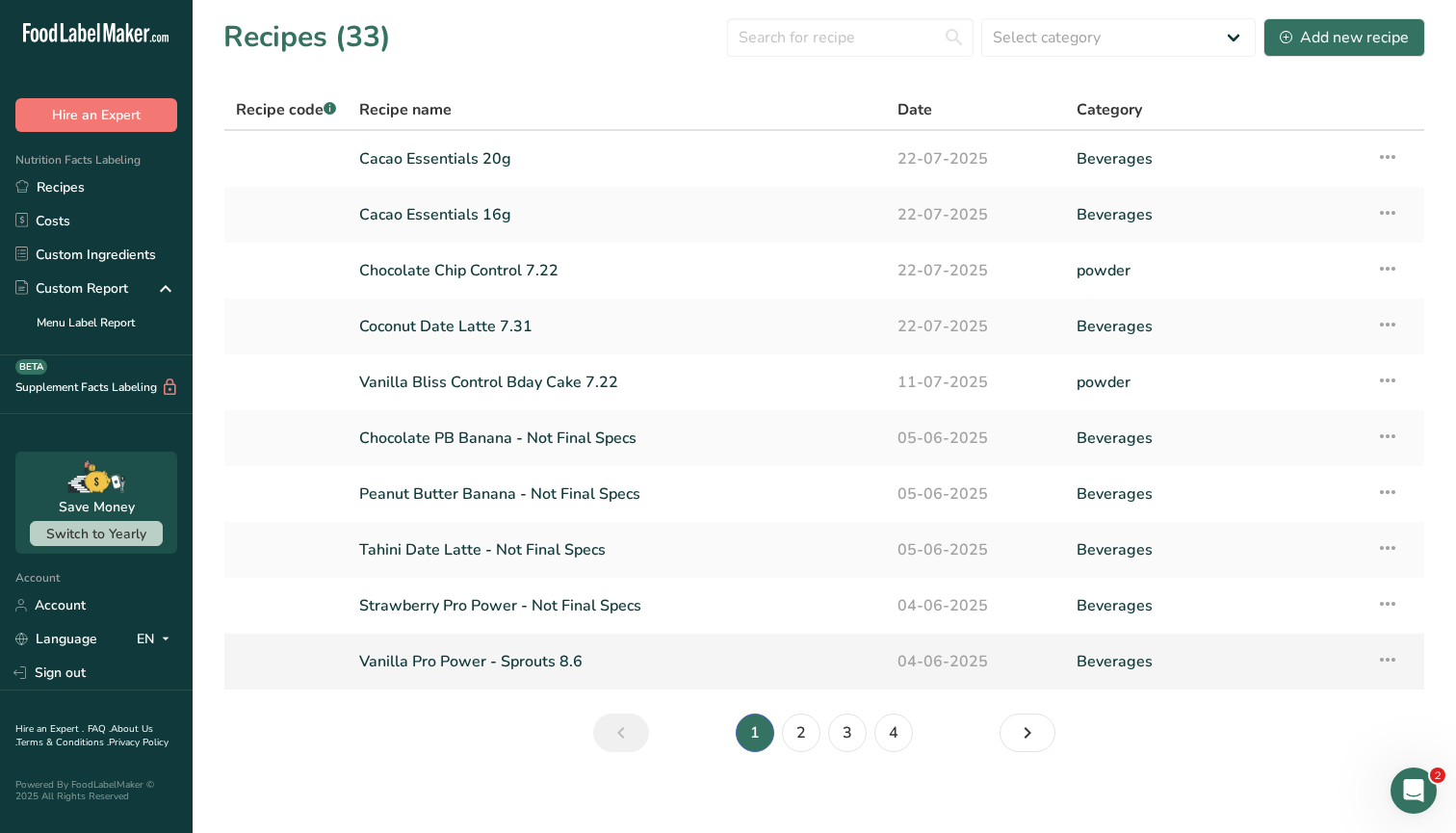 click on "Vanilla Pro Power - Sprouts 8.6" at bounding box center (616, 662) 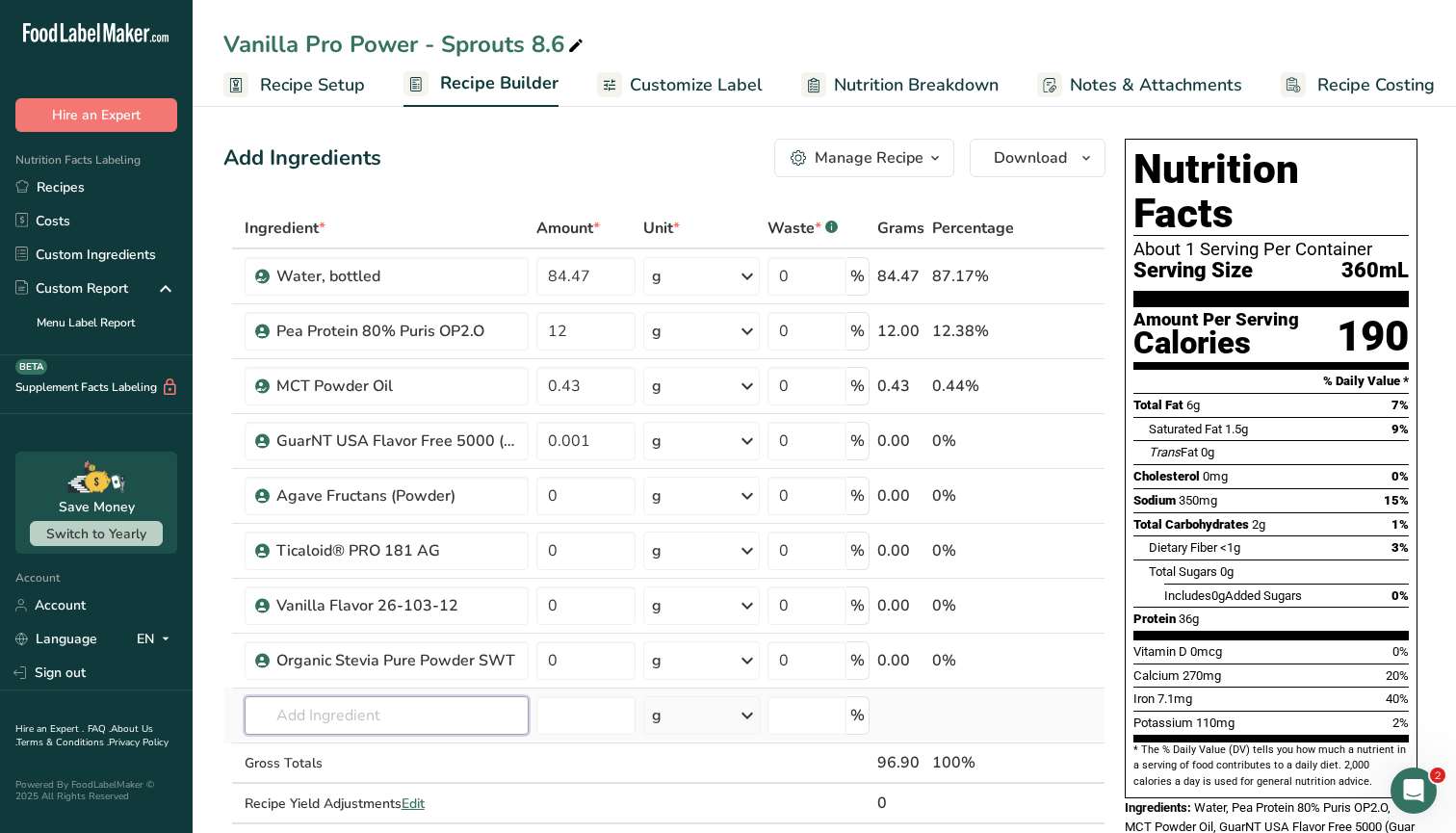 click at bounding box center [386, 716] 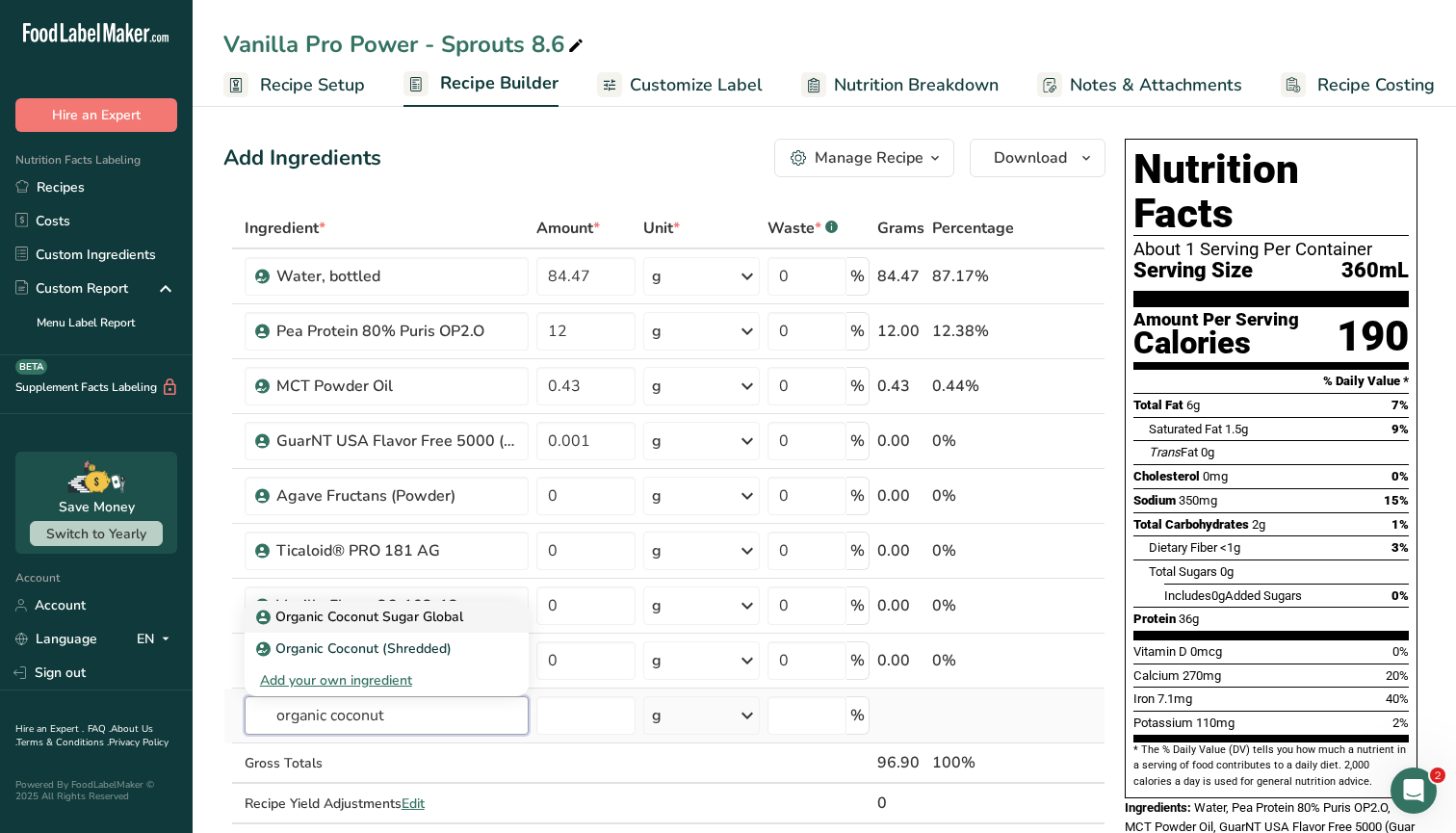 type on "organic coconut" 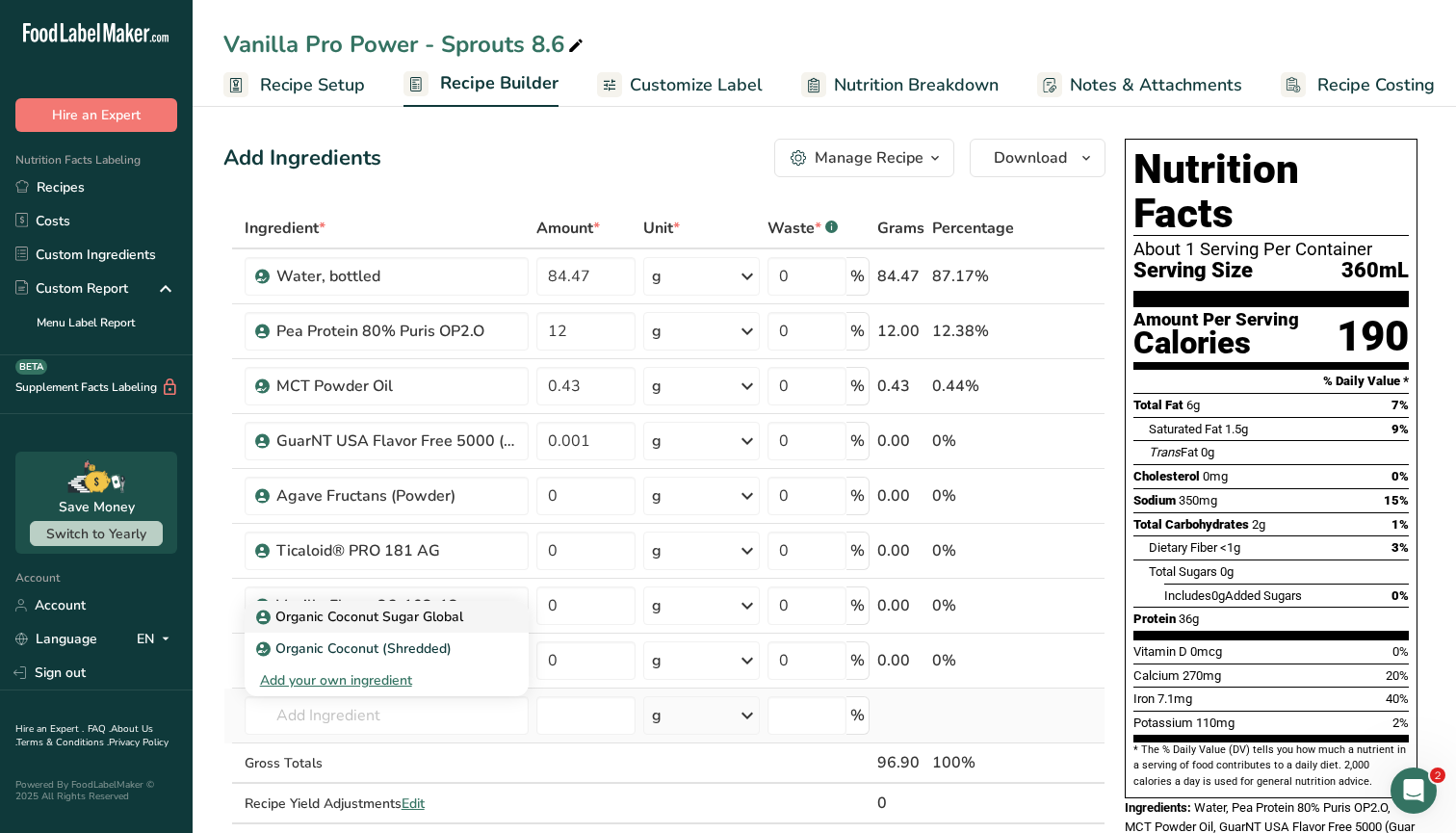 click on "Organic Coconut Sugar Global" at bounding box center (361, 616) 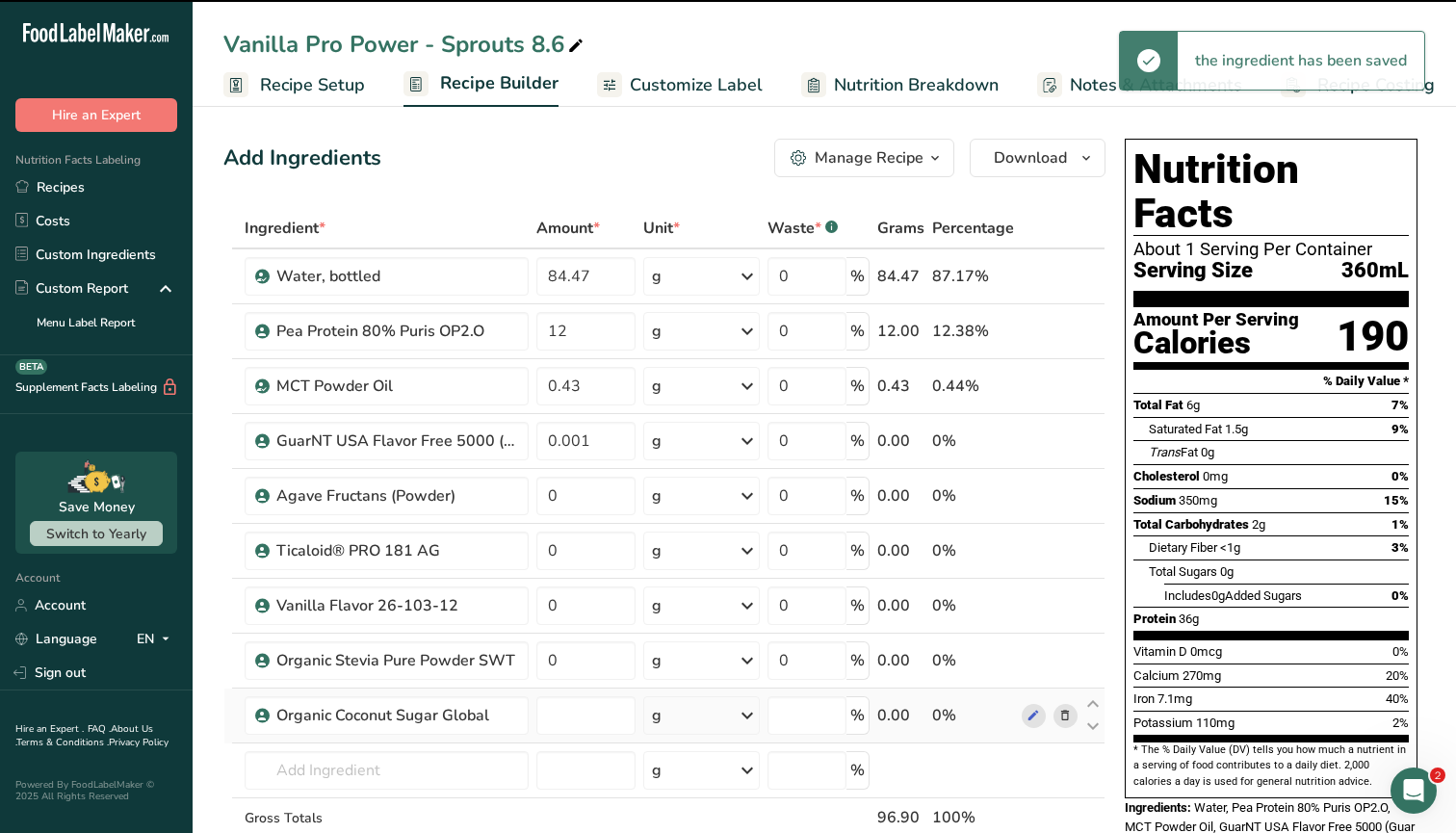 type on "0" 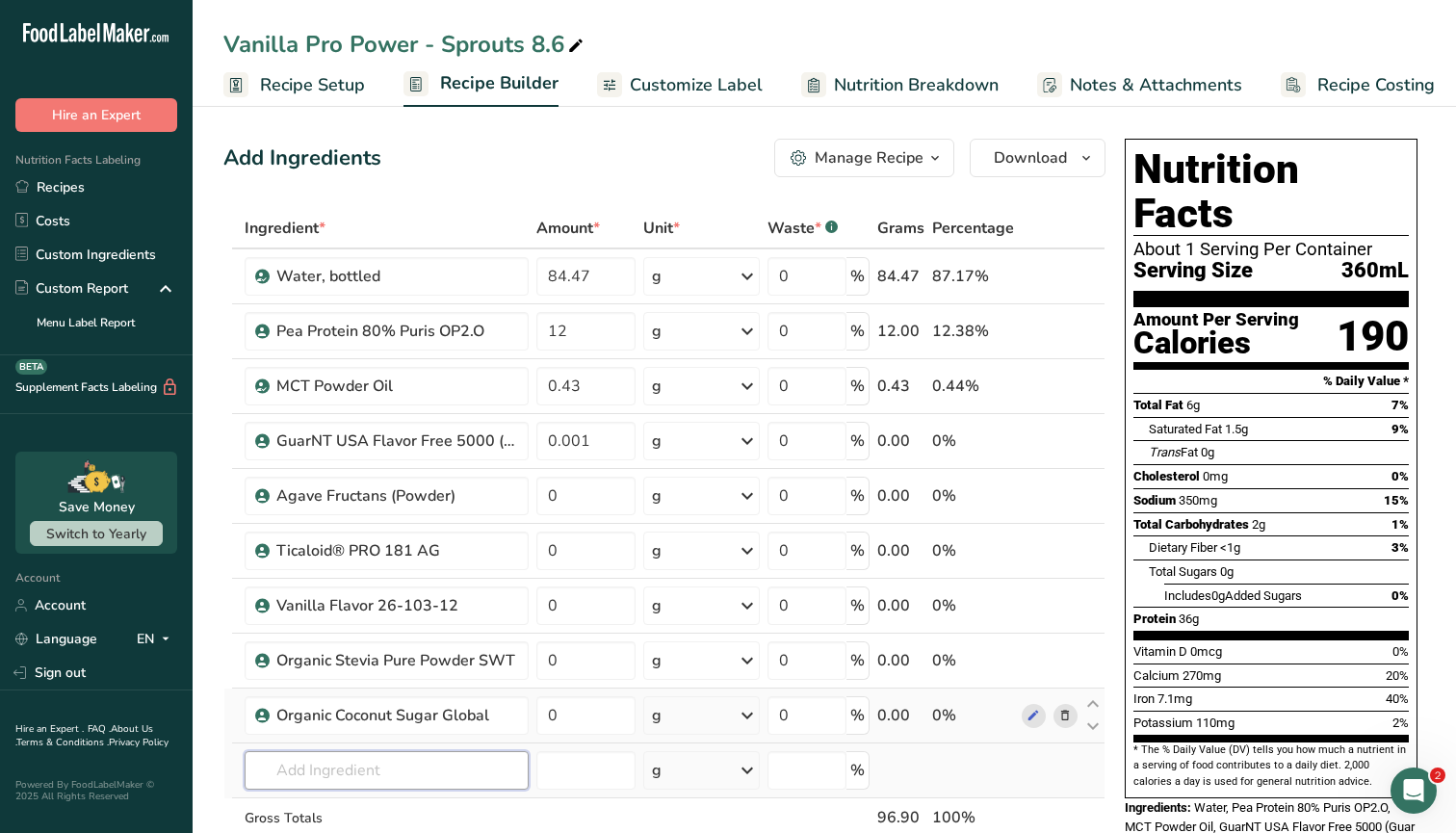 click at bounding box center [386, 770] 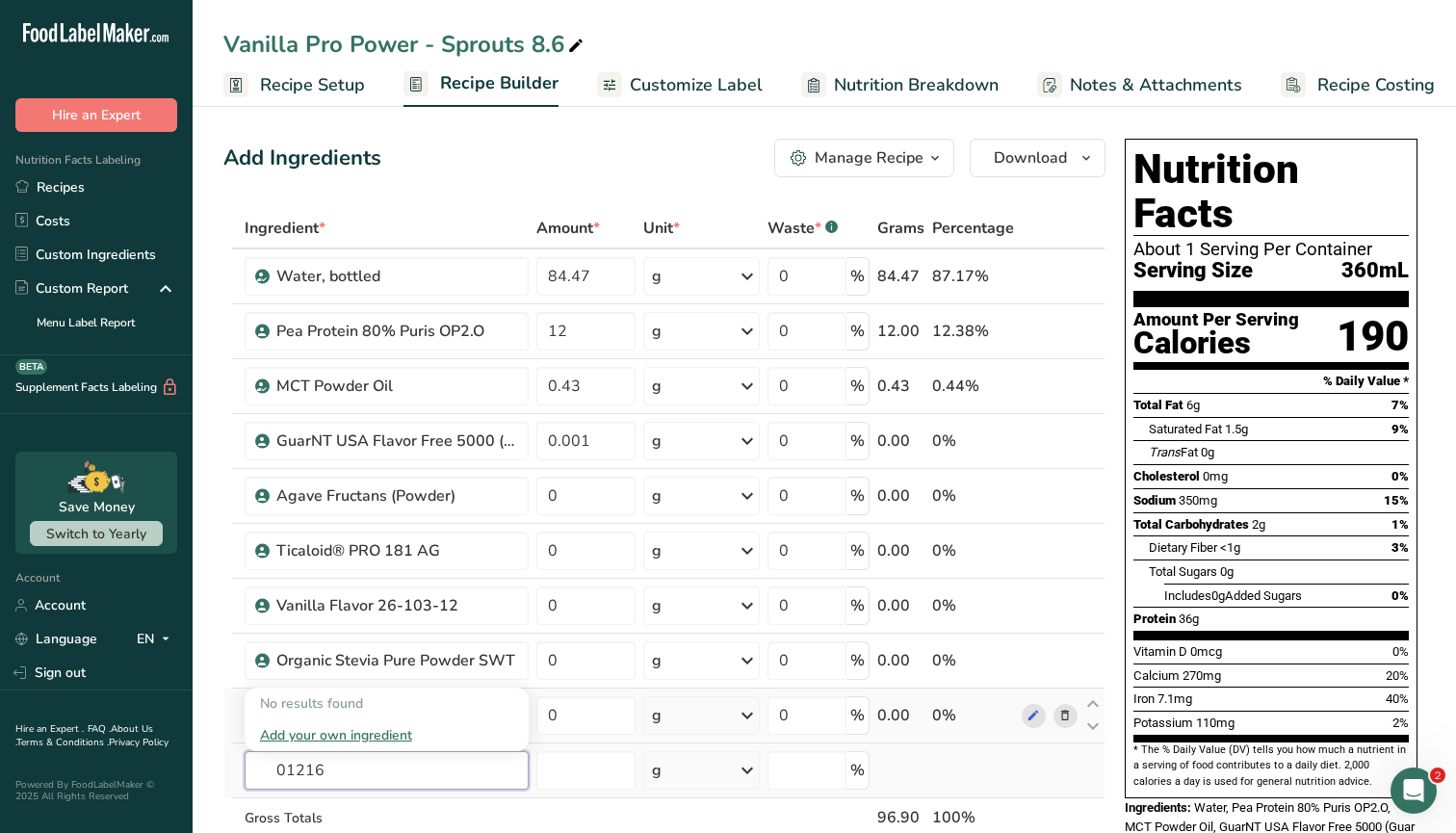 type on "01216" 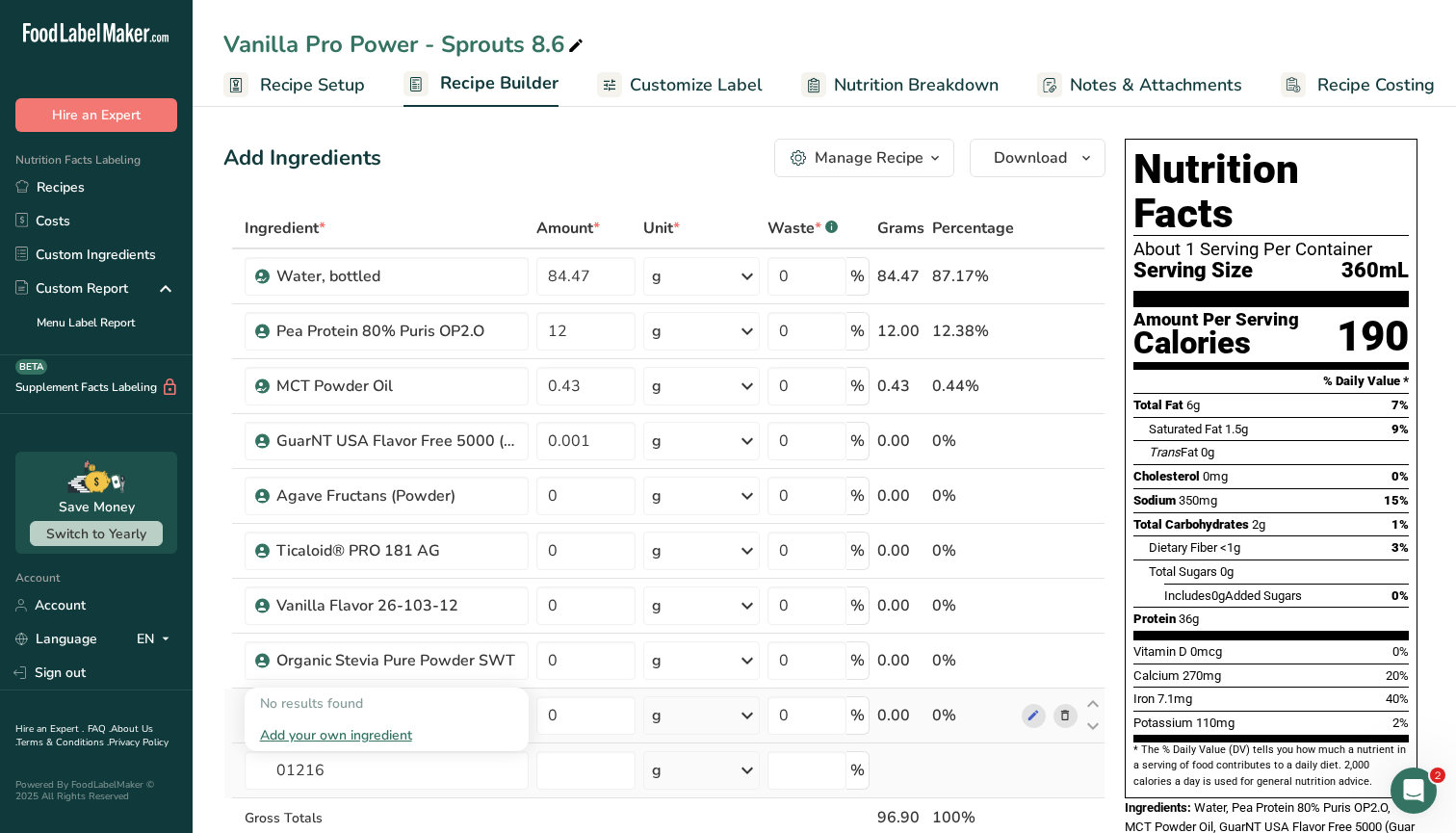 type 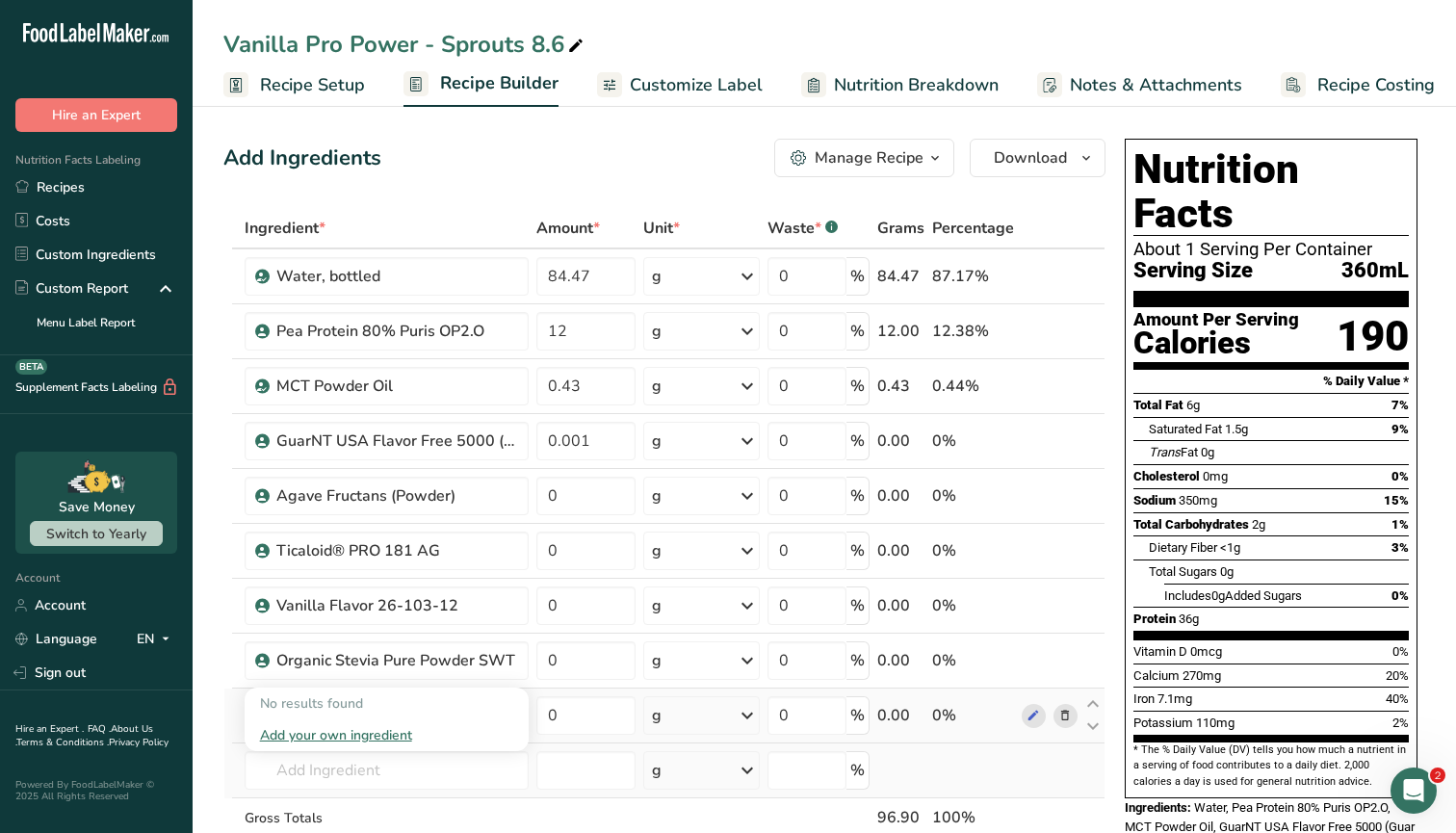 click on "Add your own ingredient" at bounding box center (386, 735) 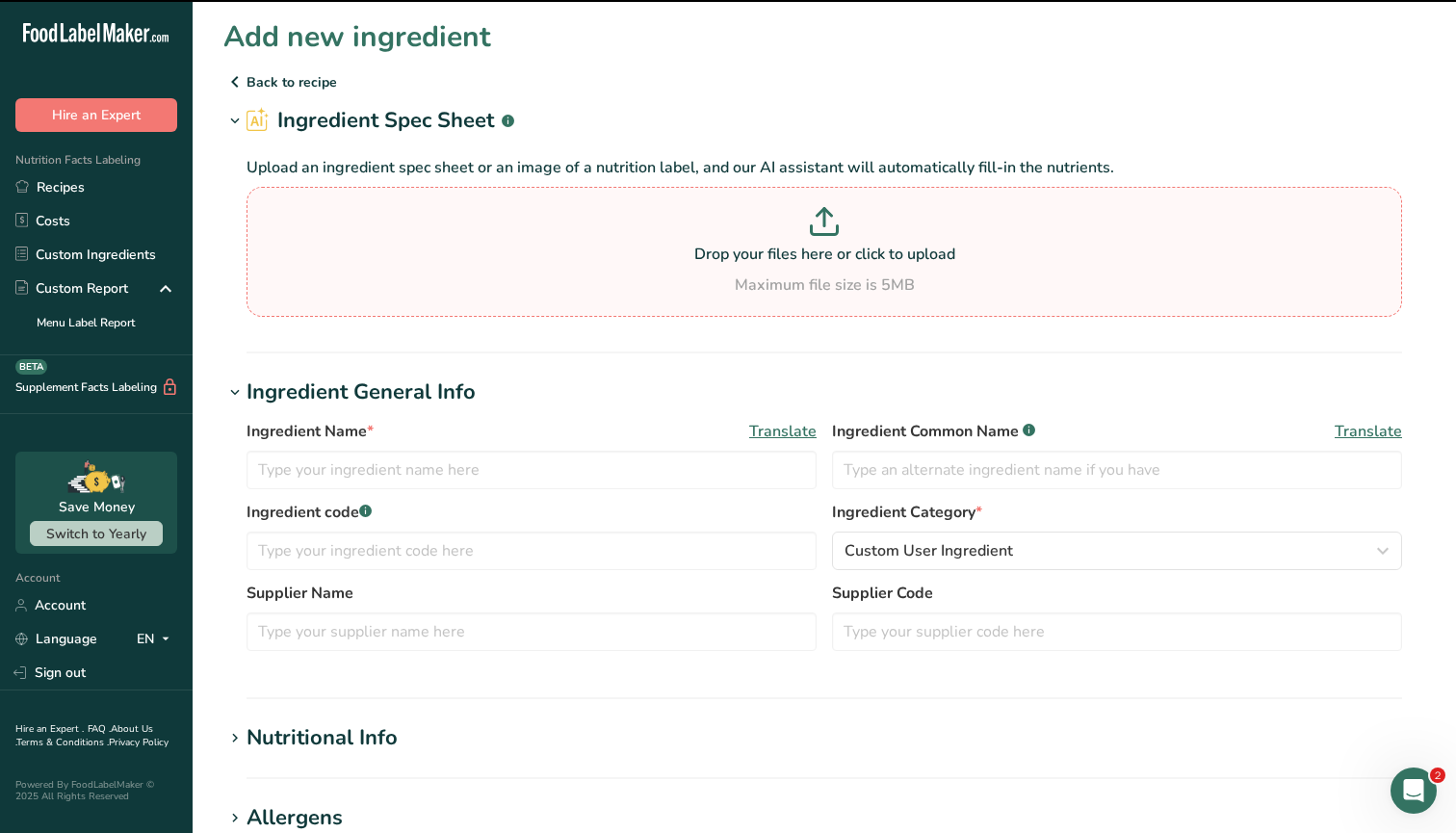 click on "Drop your files here or click to upload
Maximum file size is 5MB" at bounding box center (824, 251) 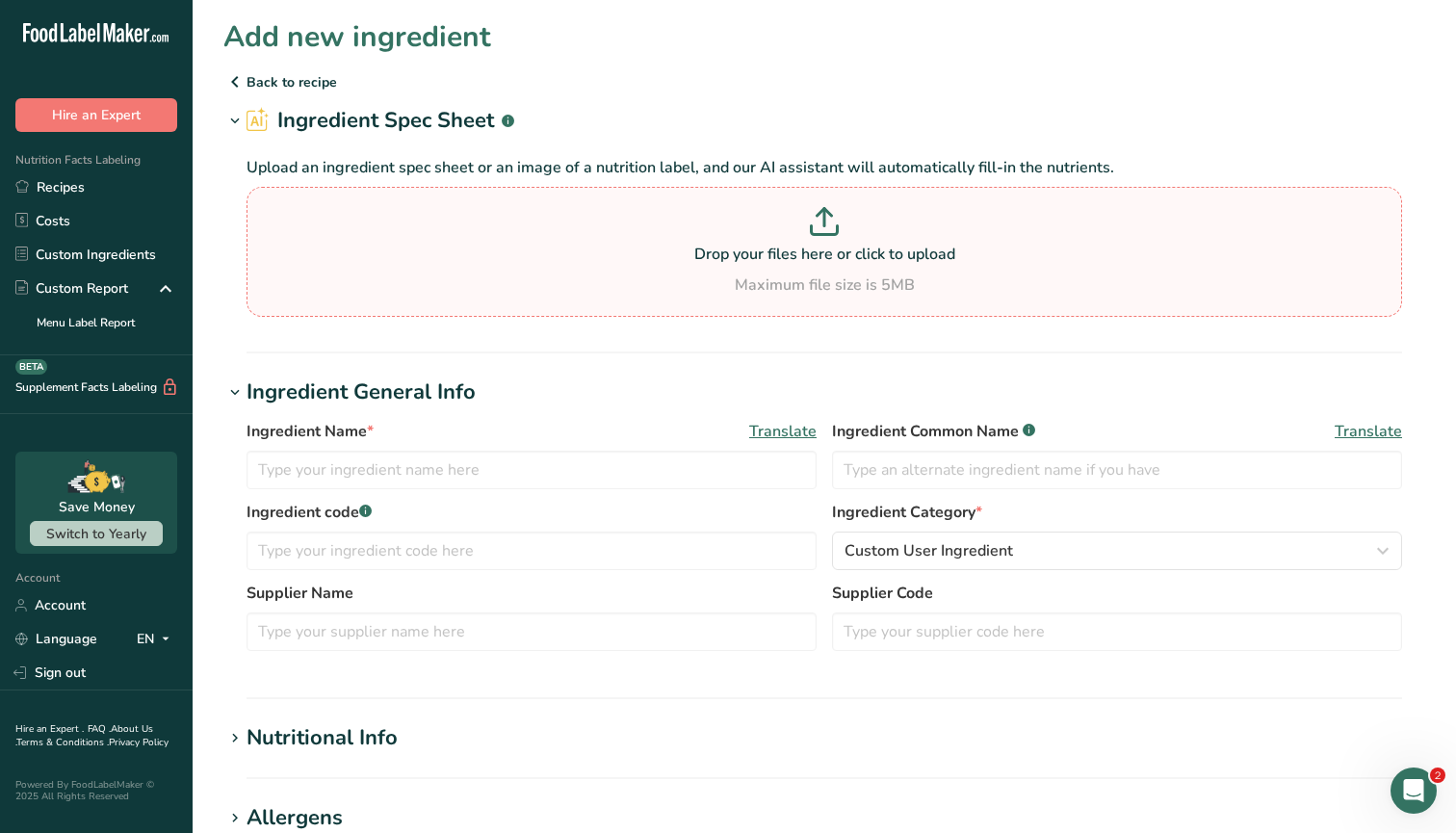 type on "C:\fakepath\Screenshot 2025-08-06 at 10.57.55 AM.png" 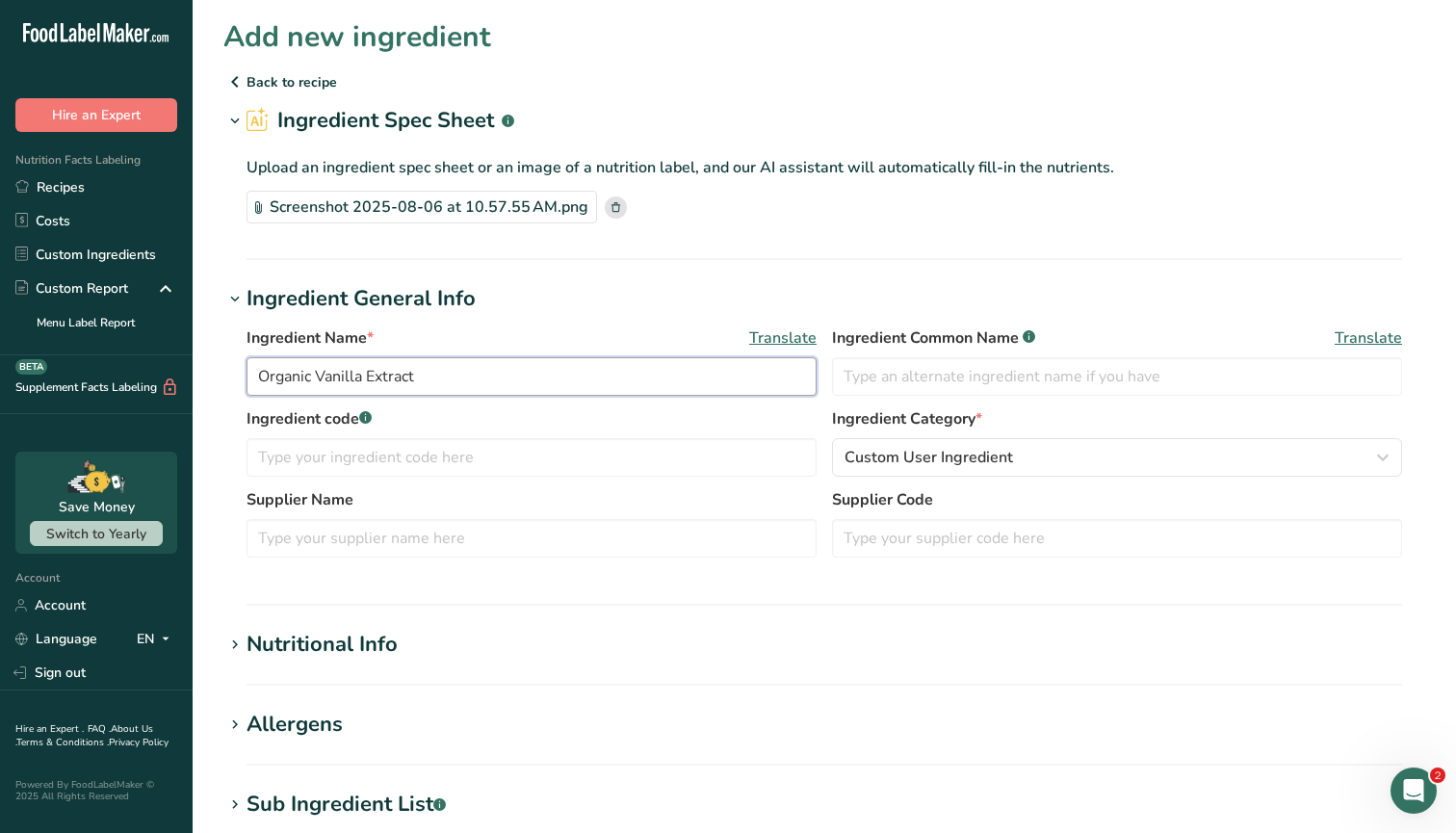 click on "Organic Vanilla Extract" at bounding box center [532, 377] 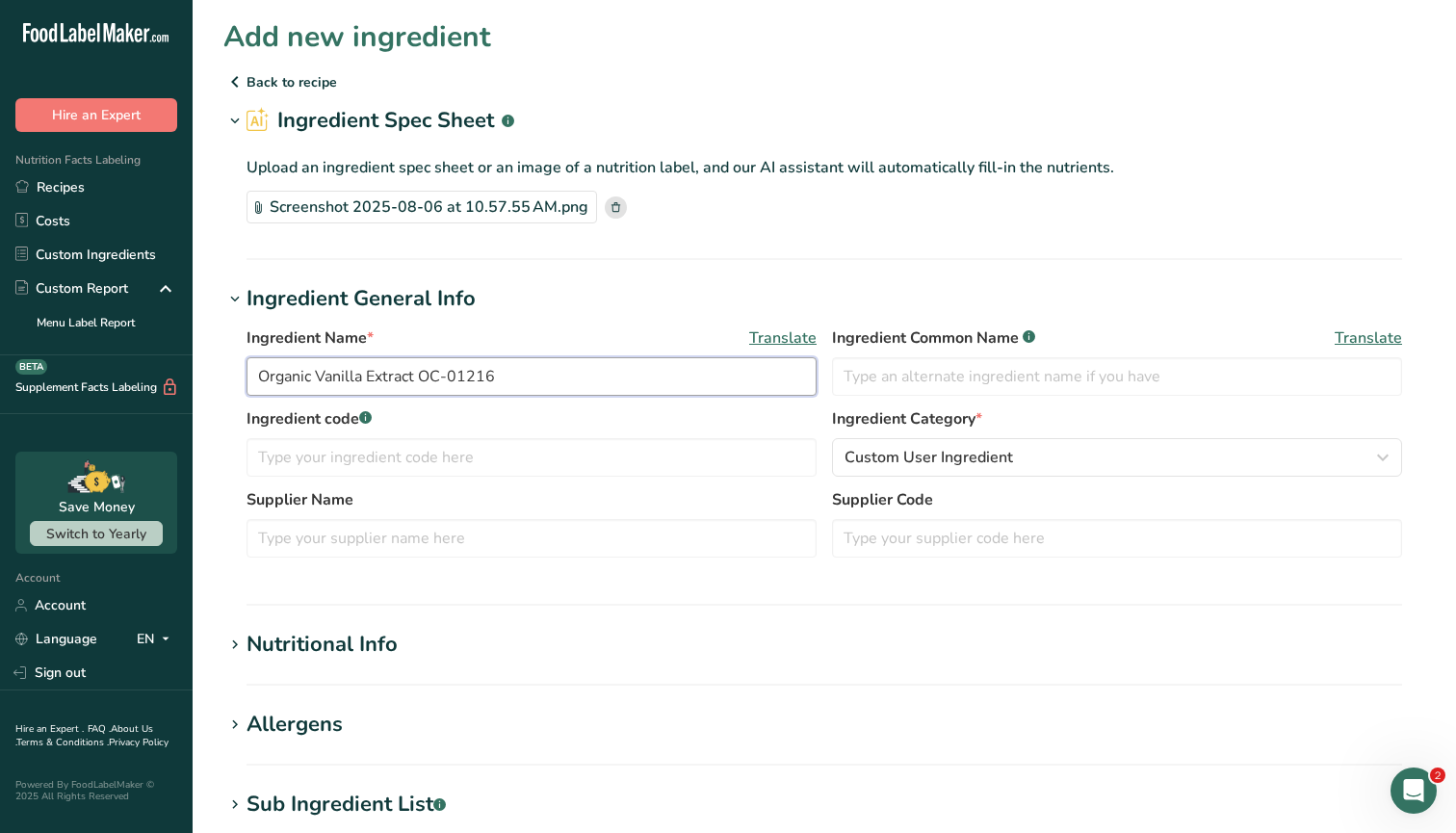 type on "Organic Vanilla Extract OC-01216" 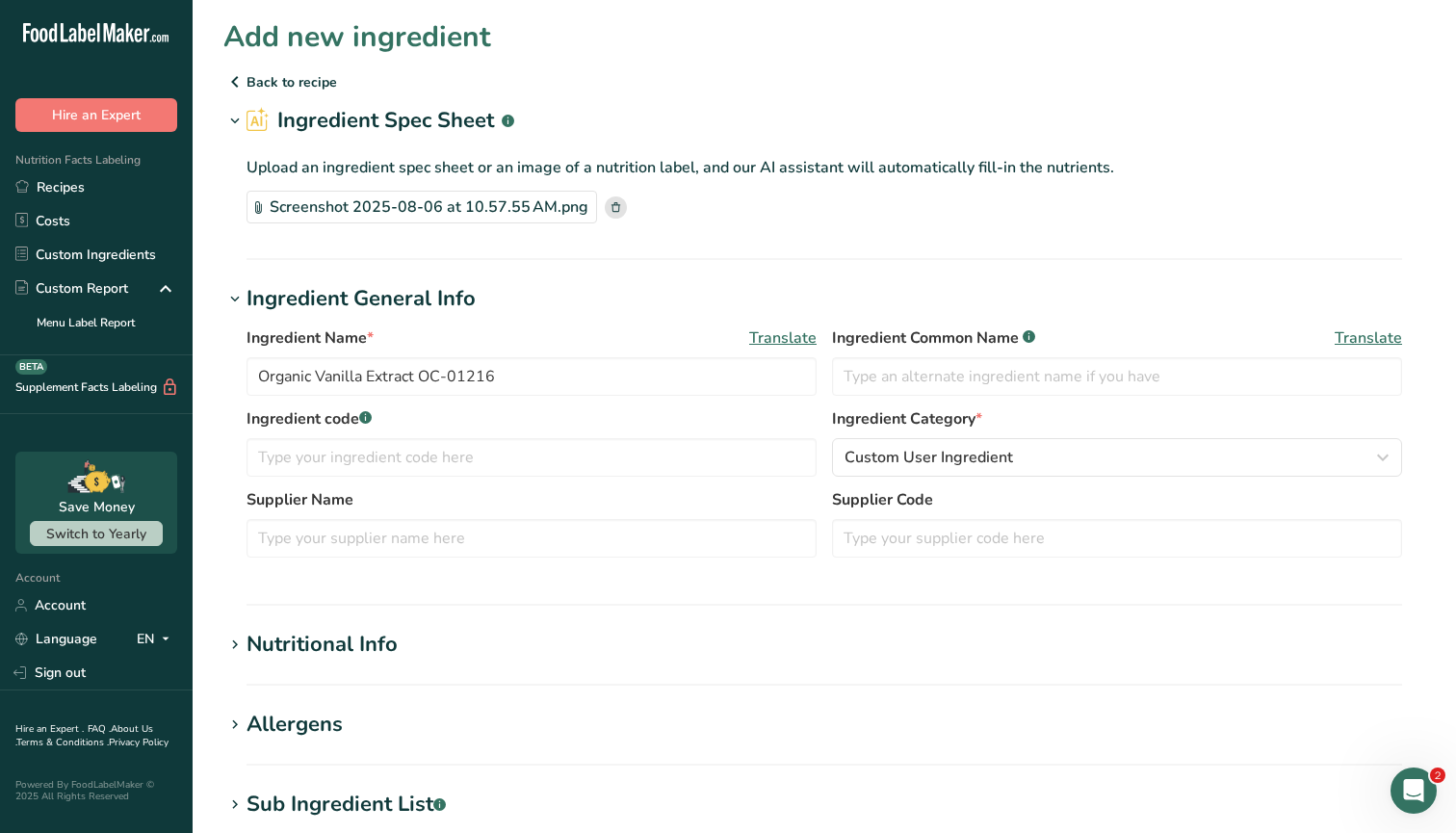 click on "Ingredient General Info" at bounding box center (824, 299) 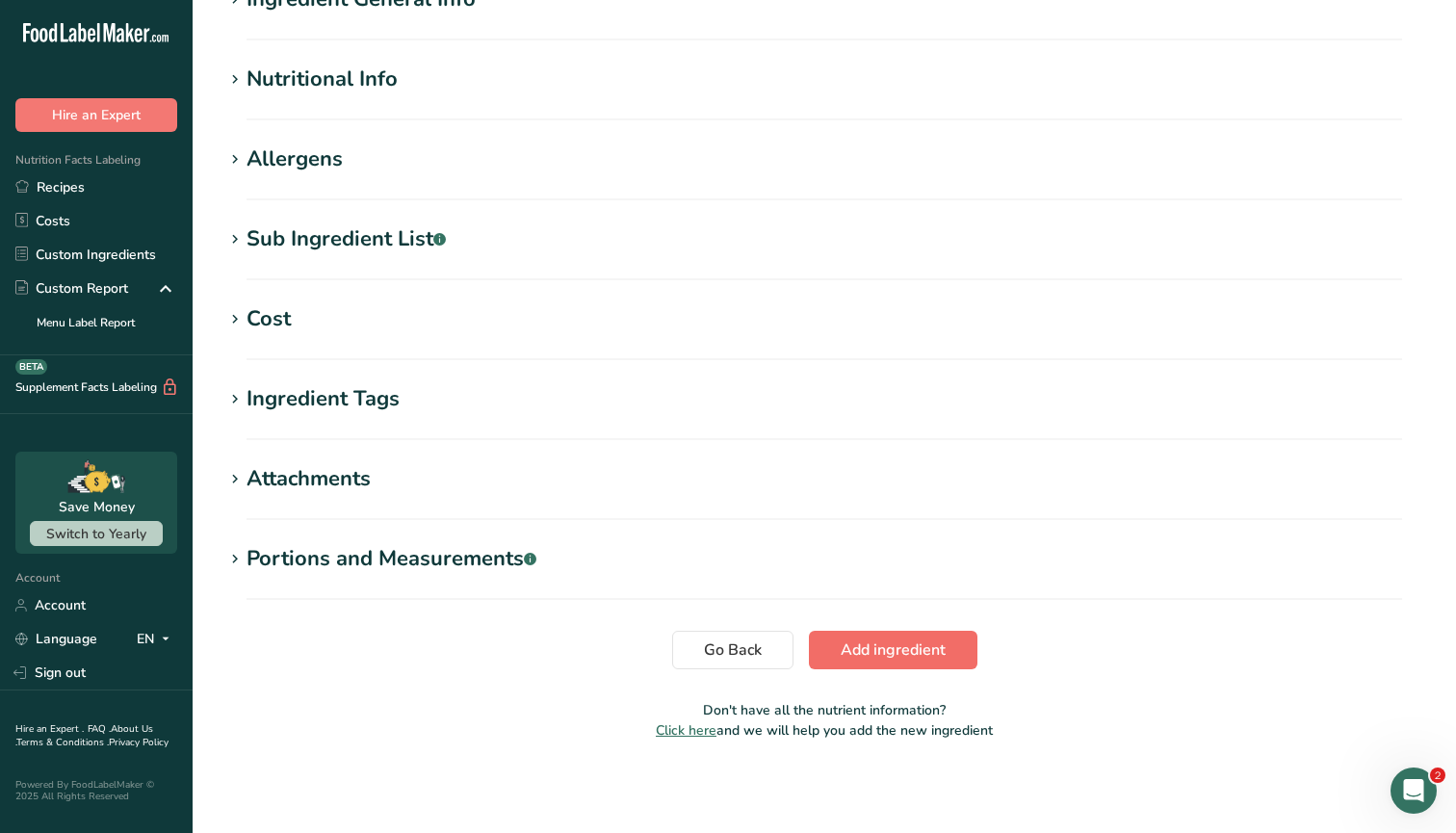 click on "Add ingredient" at bounding box center (893, 650) 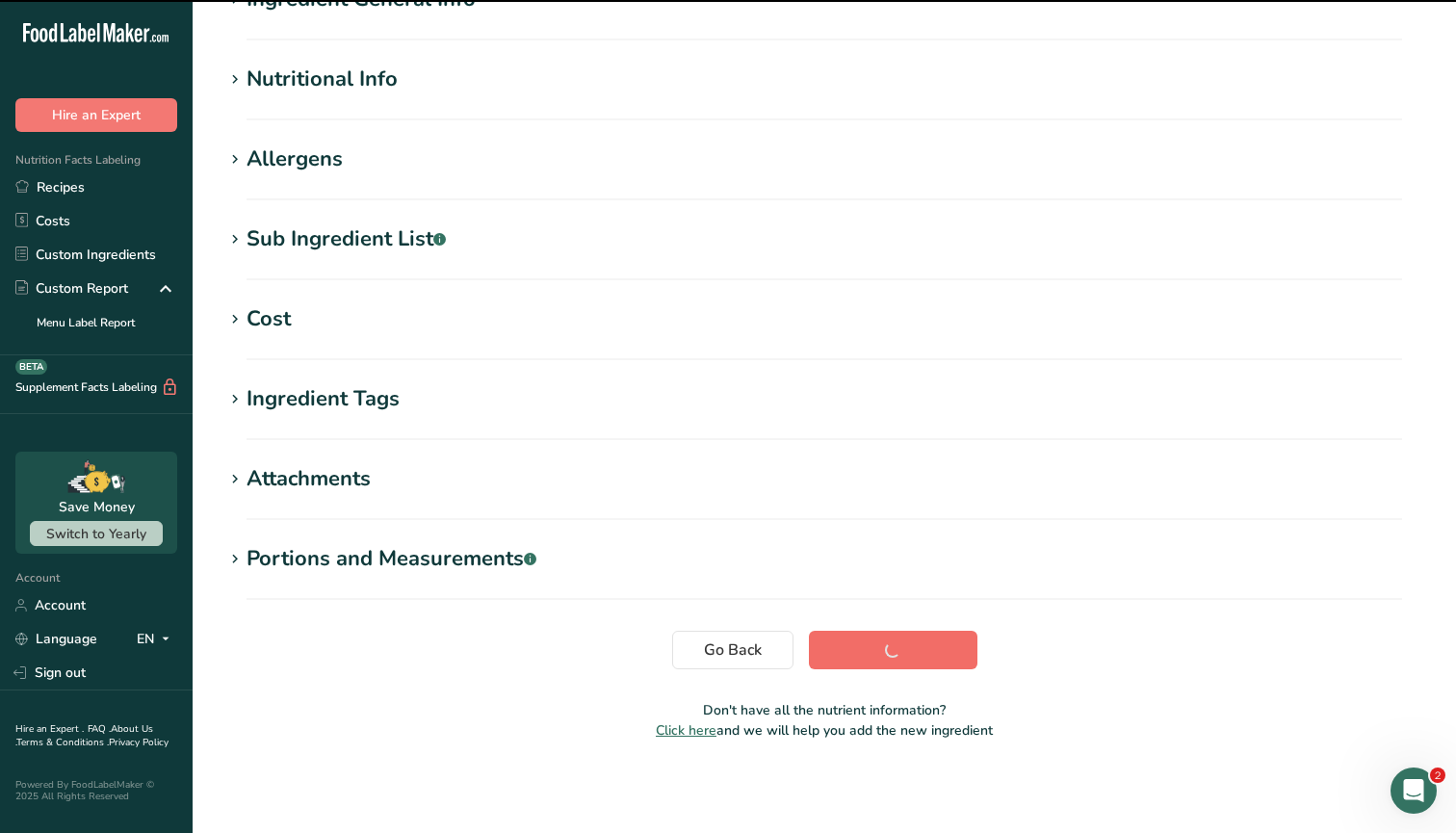 scroll, scrollTop: 201, scrollLeft: 0, axis: vertical 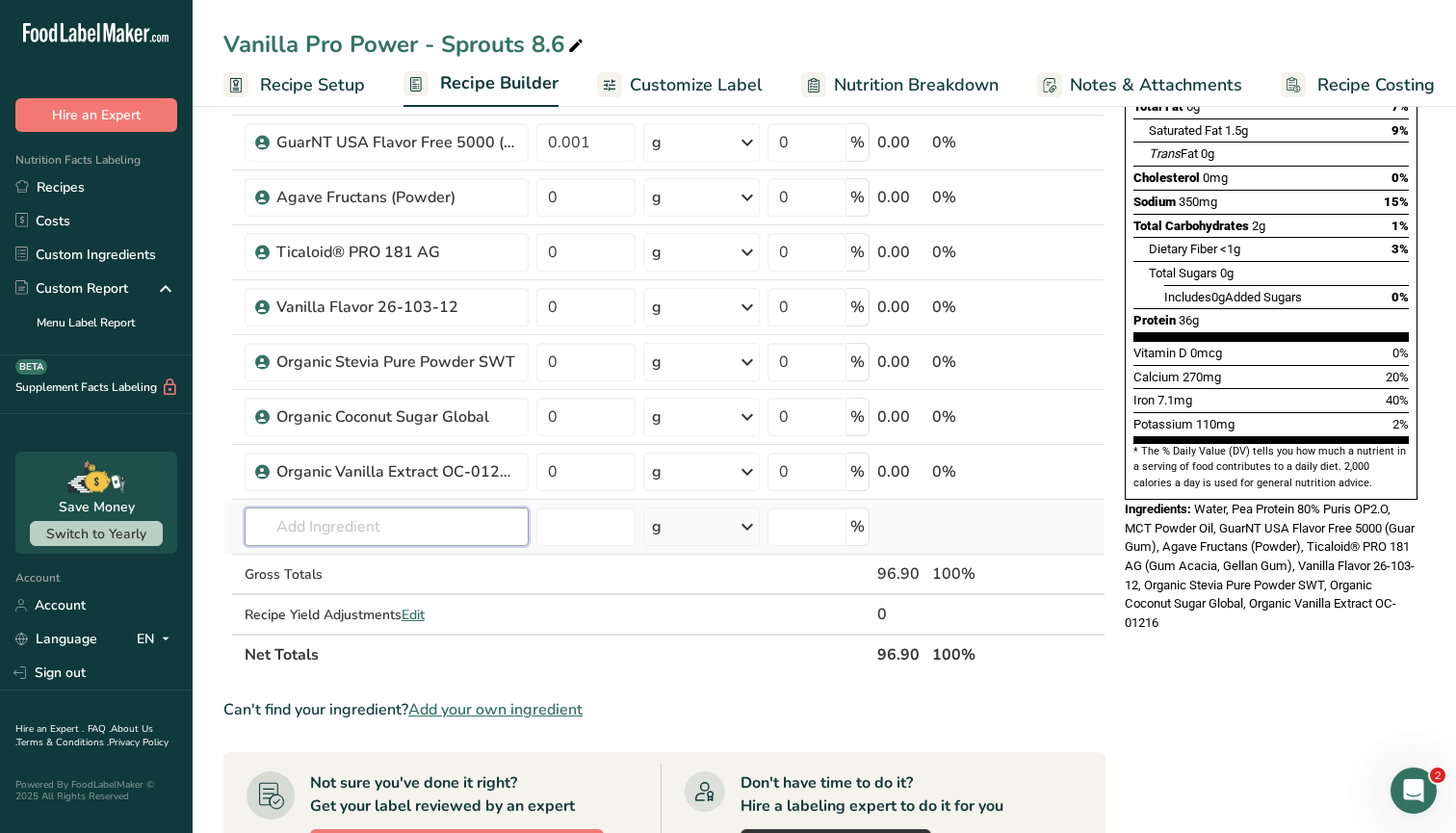 click at bounding box center [386, 527] 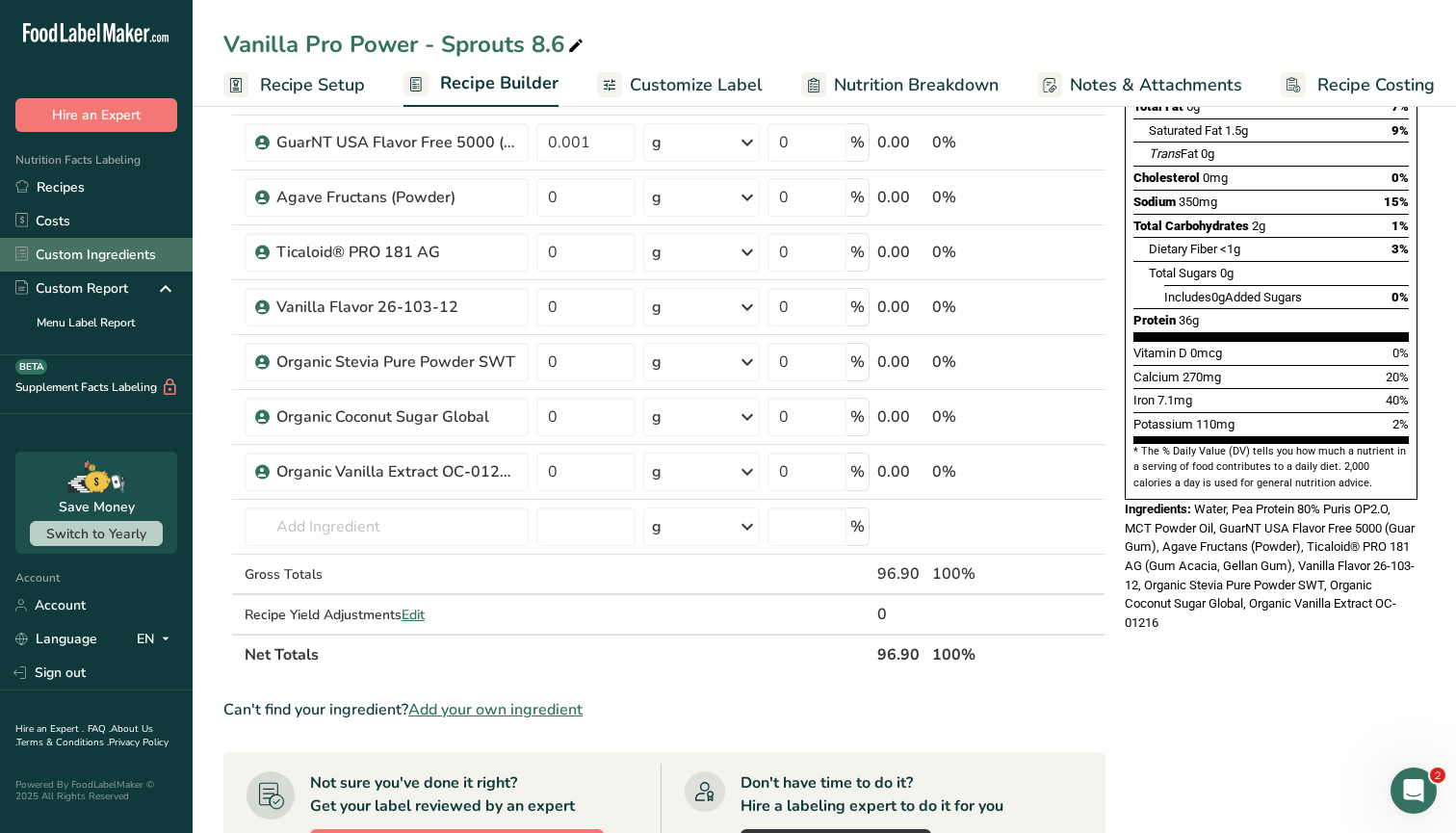 click on "Custom Ingredients" at bounding box center (96, 254) 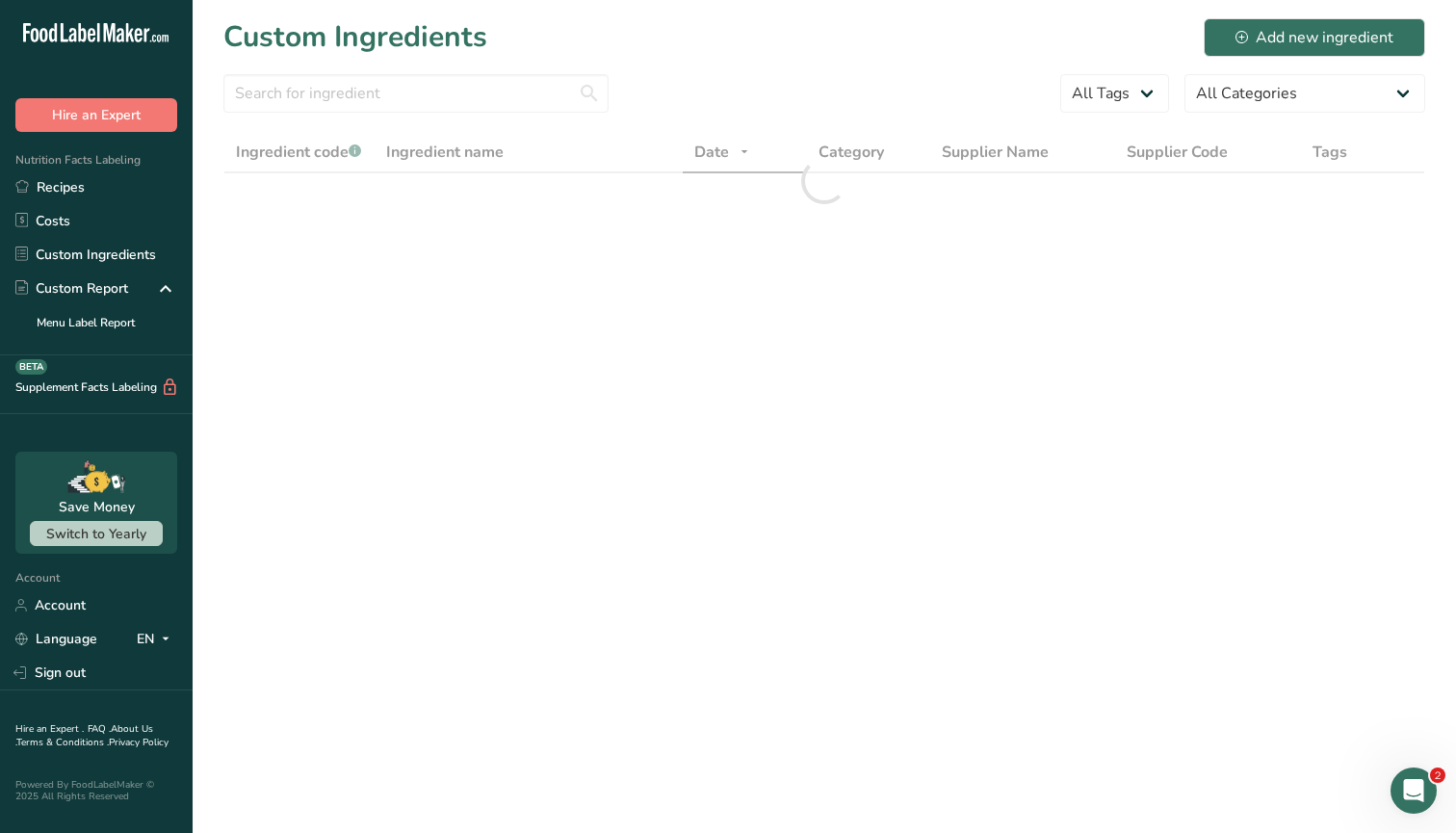 scroll, scrollTop: 0, scrollLeft: 0, axis: both 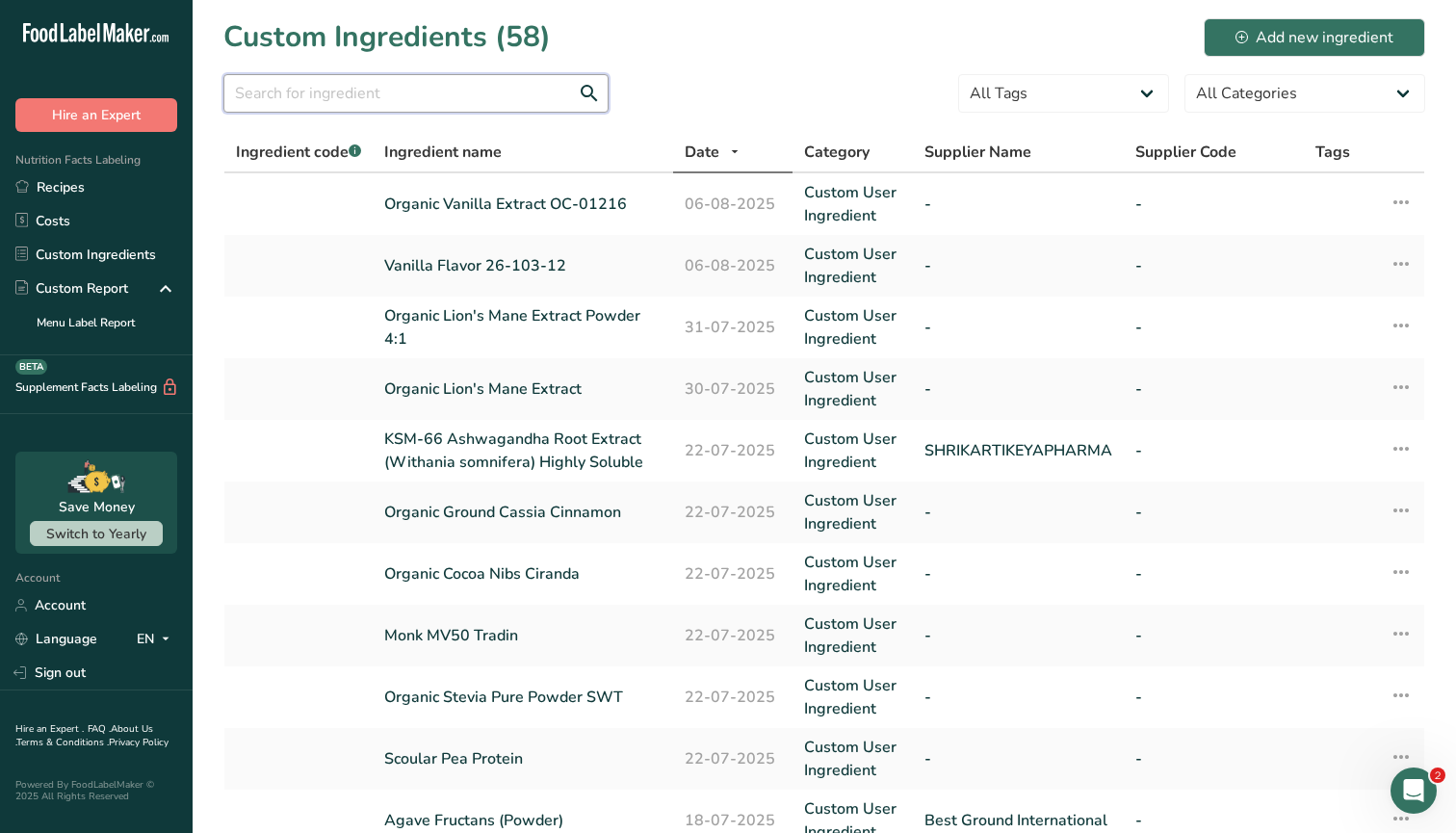 click at bounding box center (416, 93) 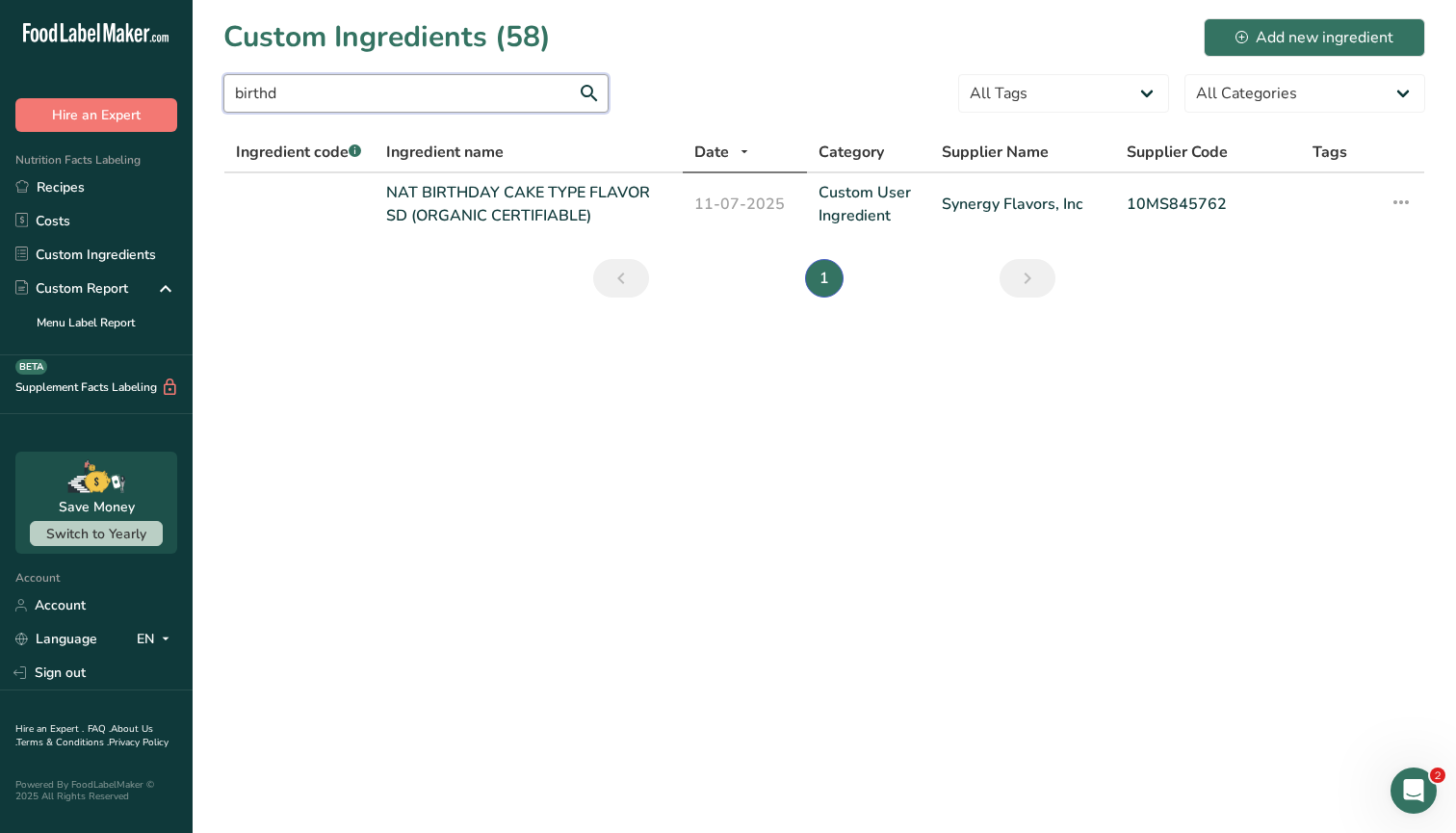 type on "birthday" 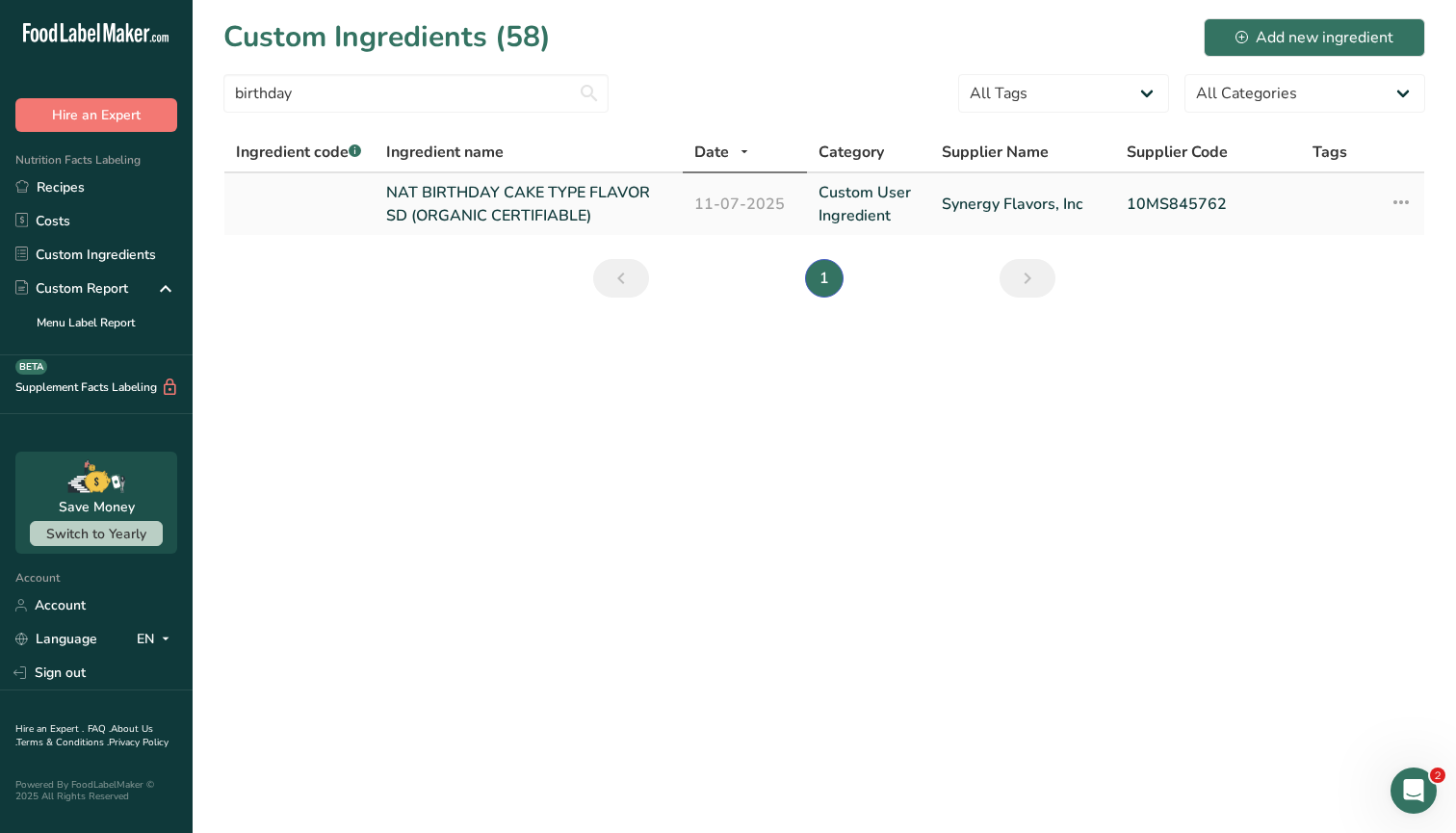drag, startPoint x: 411, startPoint y: 95, endPoint x: 508, endPoint y: 217, distance: 155.86212 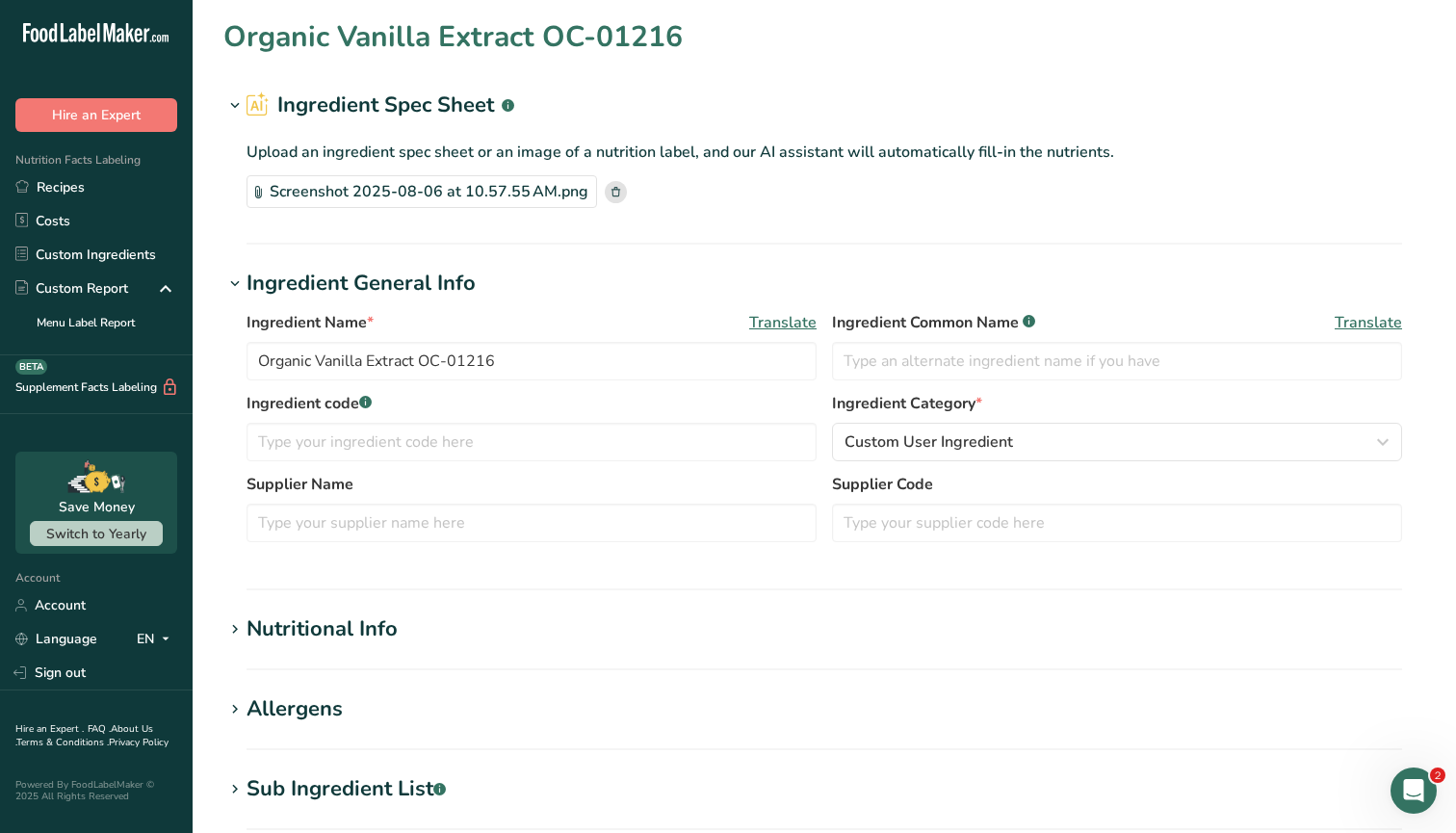 type on "NAT BIRTHDAY CAKE TYPE FLAVOR SD (ORGANIC CERTIFIABLE)" 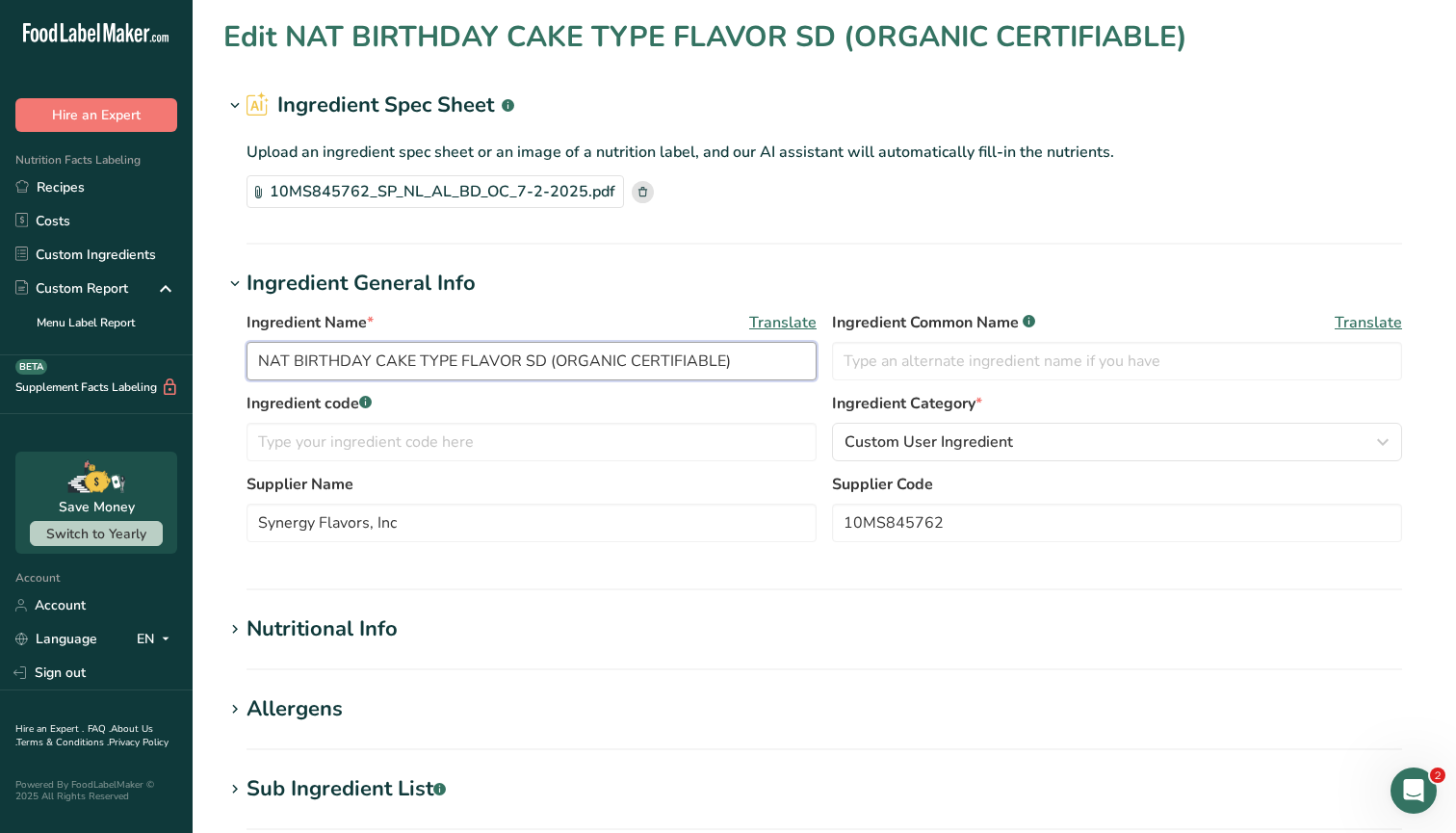 click on "NAT BIRTHDAY CAKE TYPE FLAVOR SD (ORGANIC CERTIFIABLE)" at bounding box center [532, 361] 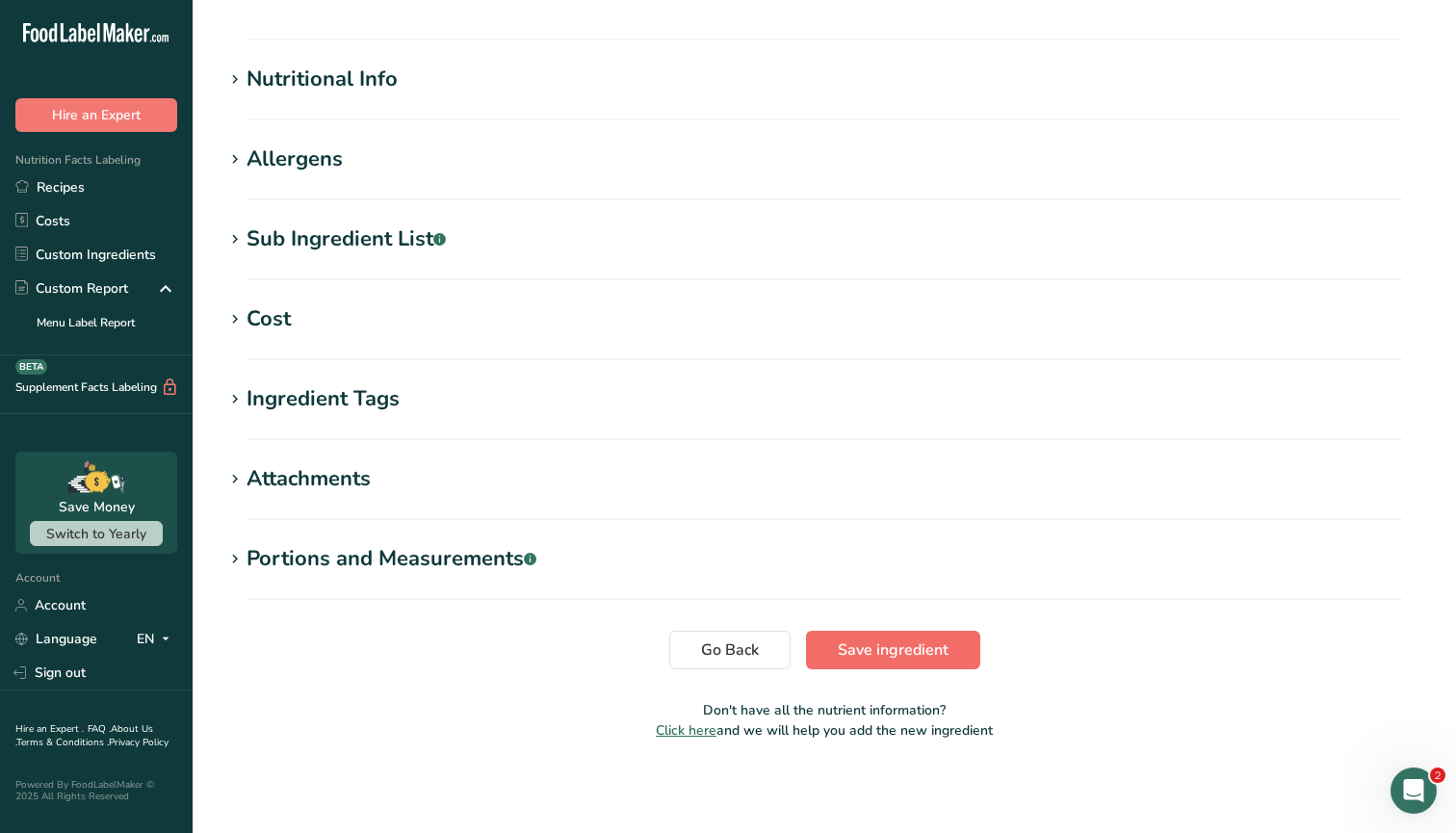 type on "NAT BIRTHDAY CAKE TYPE FLAVOR SD (ORGANIC CERTIFIABLE - Missing 10AS)" 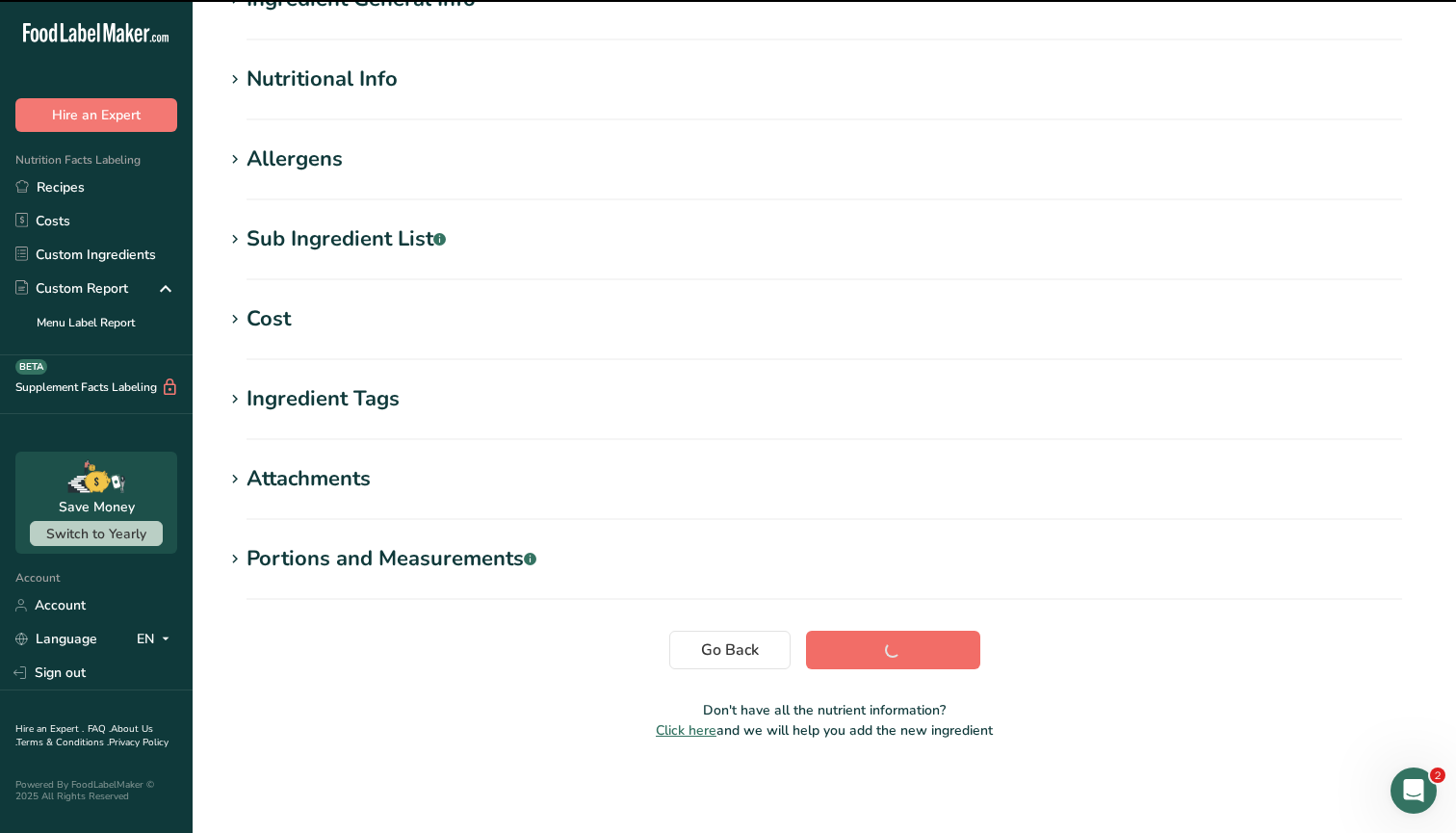 scroll, scrollTop: 186, scrollLeft: 0, axis: vertical 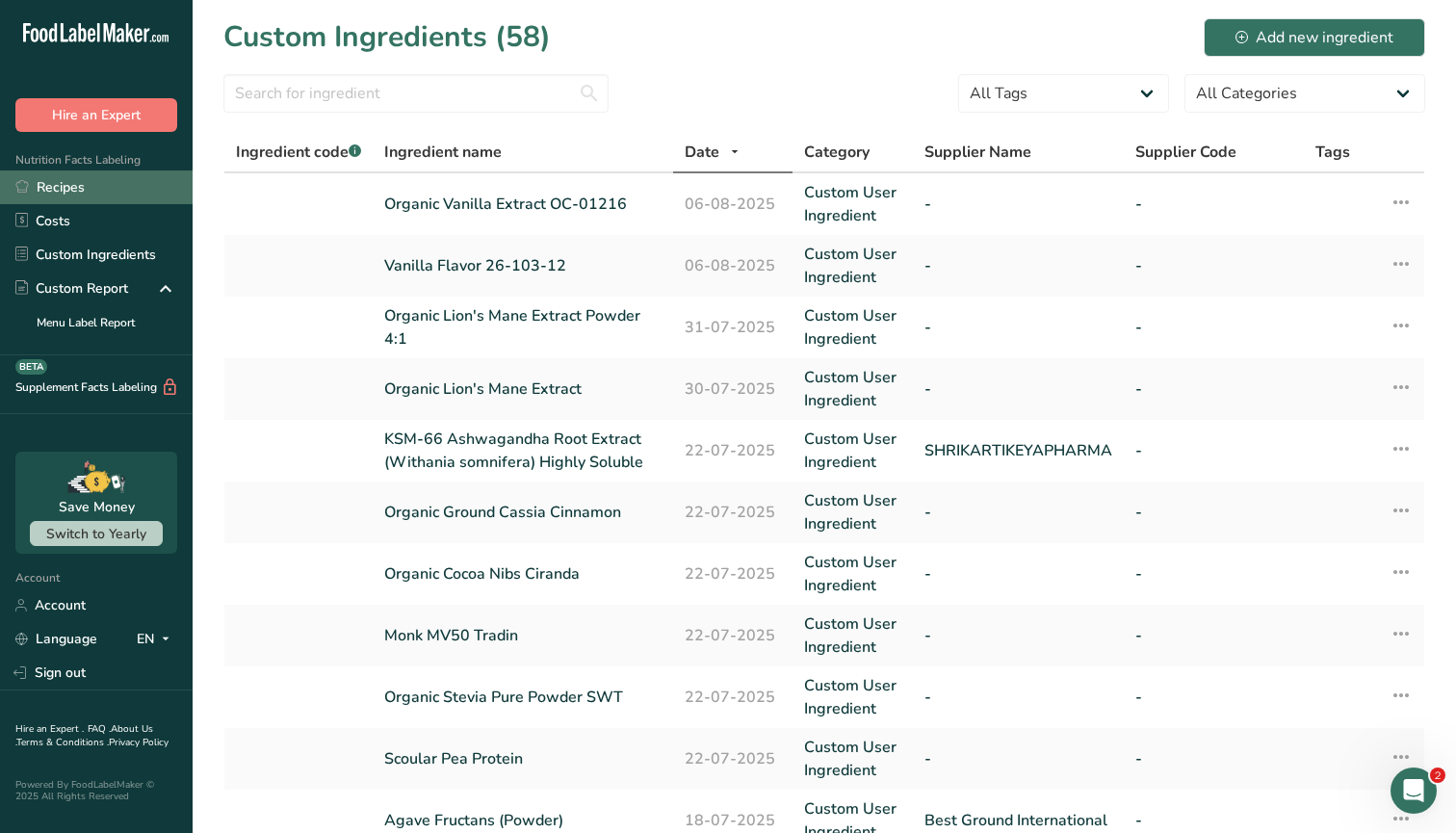 click on "Recipes" at bounding box center [96, 187] 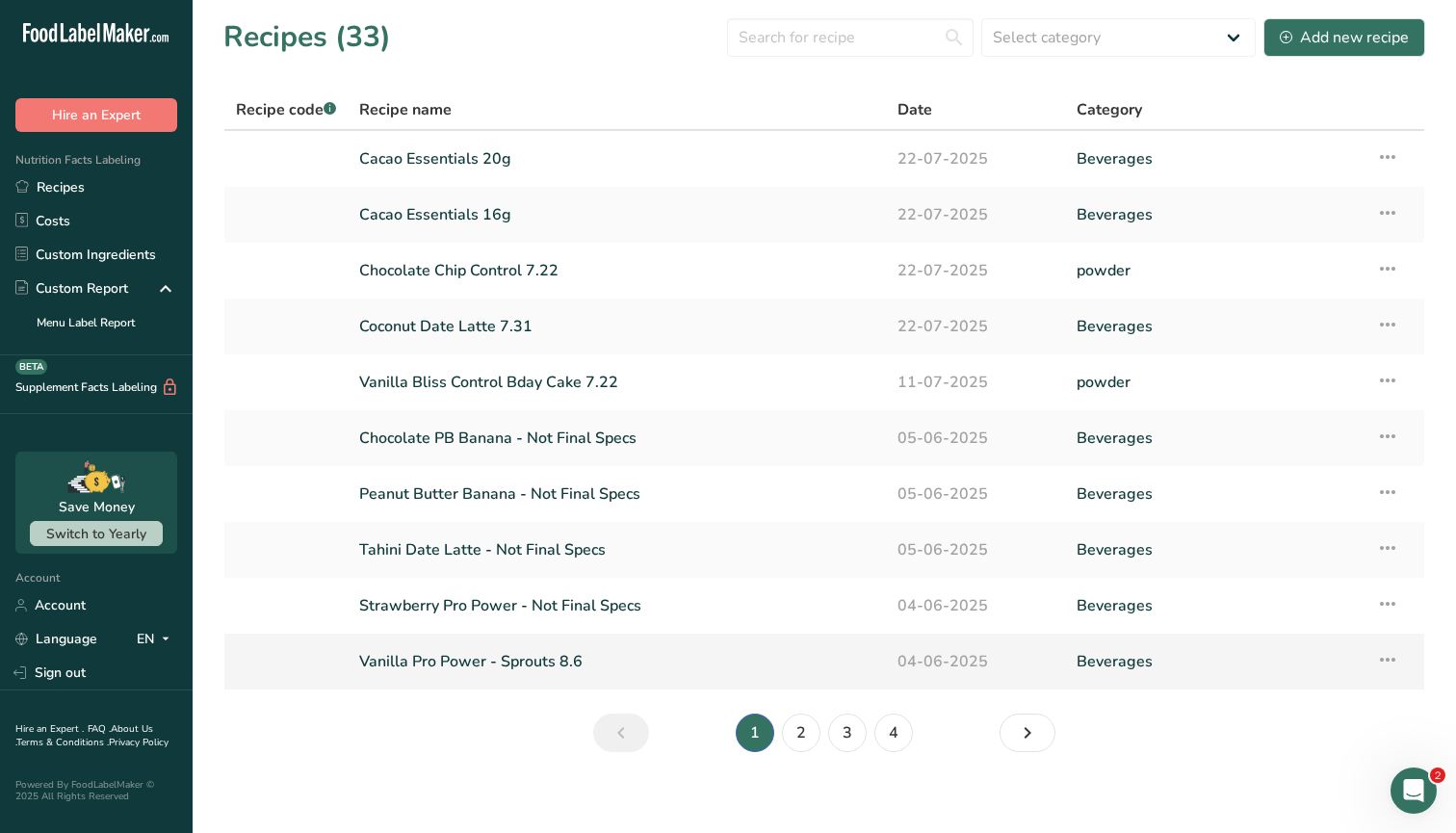 click on "Vanilla Pro Power - Sprouts 8.6" at bounding box center (616, 662) 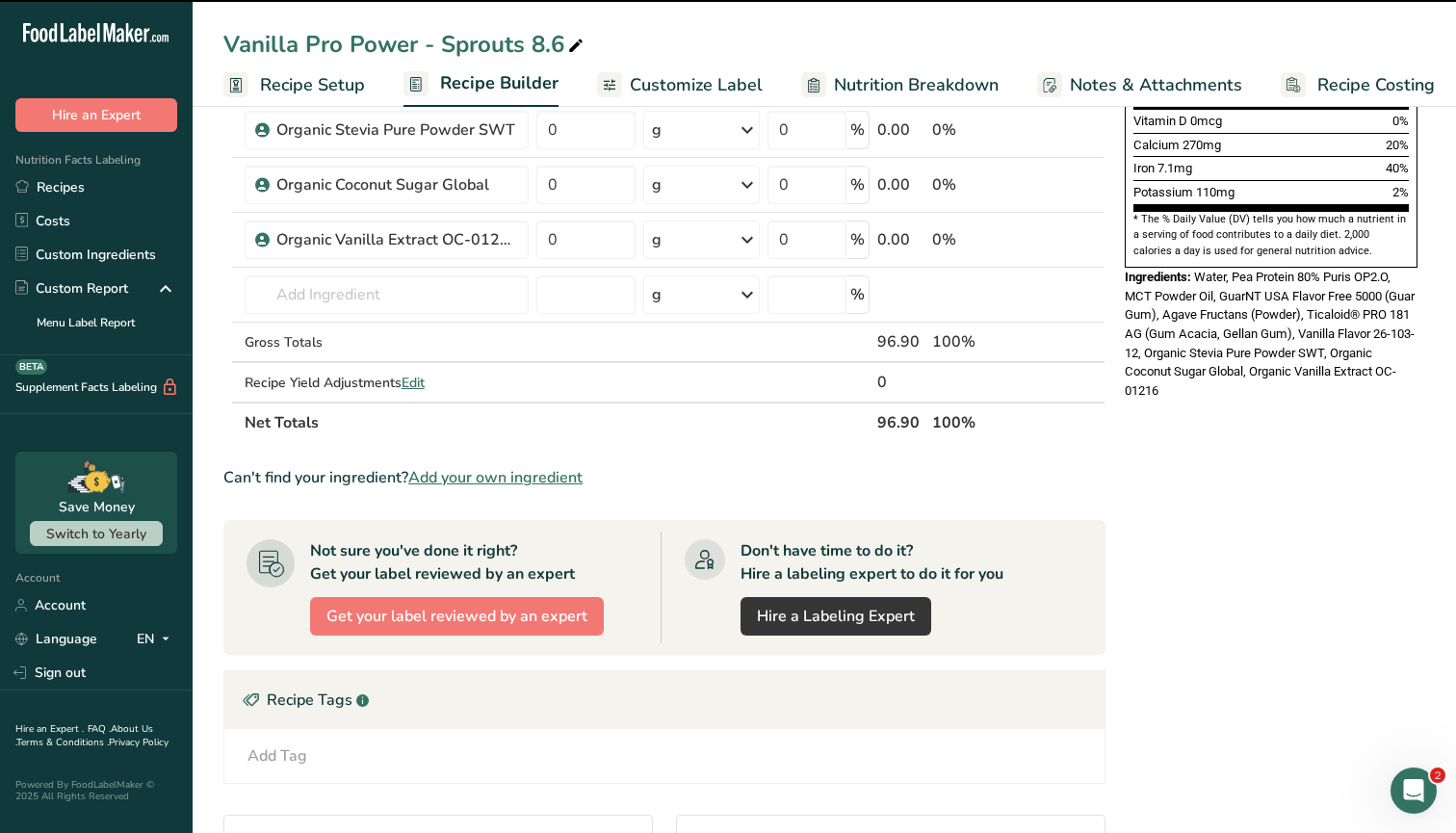 scroll, scrollTop: 551, scrollLeft: 0, axis: vertical 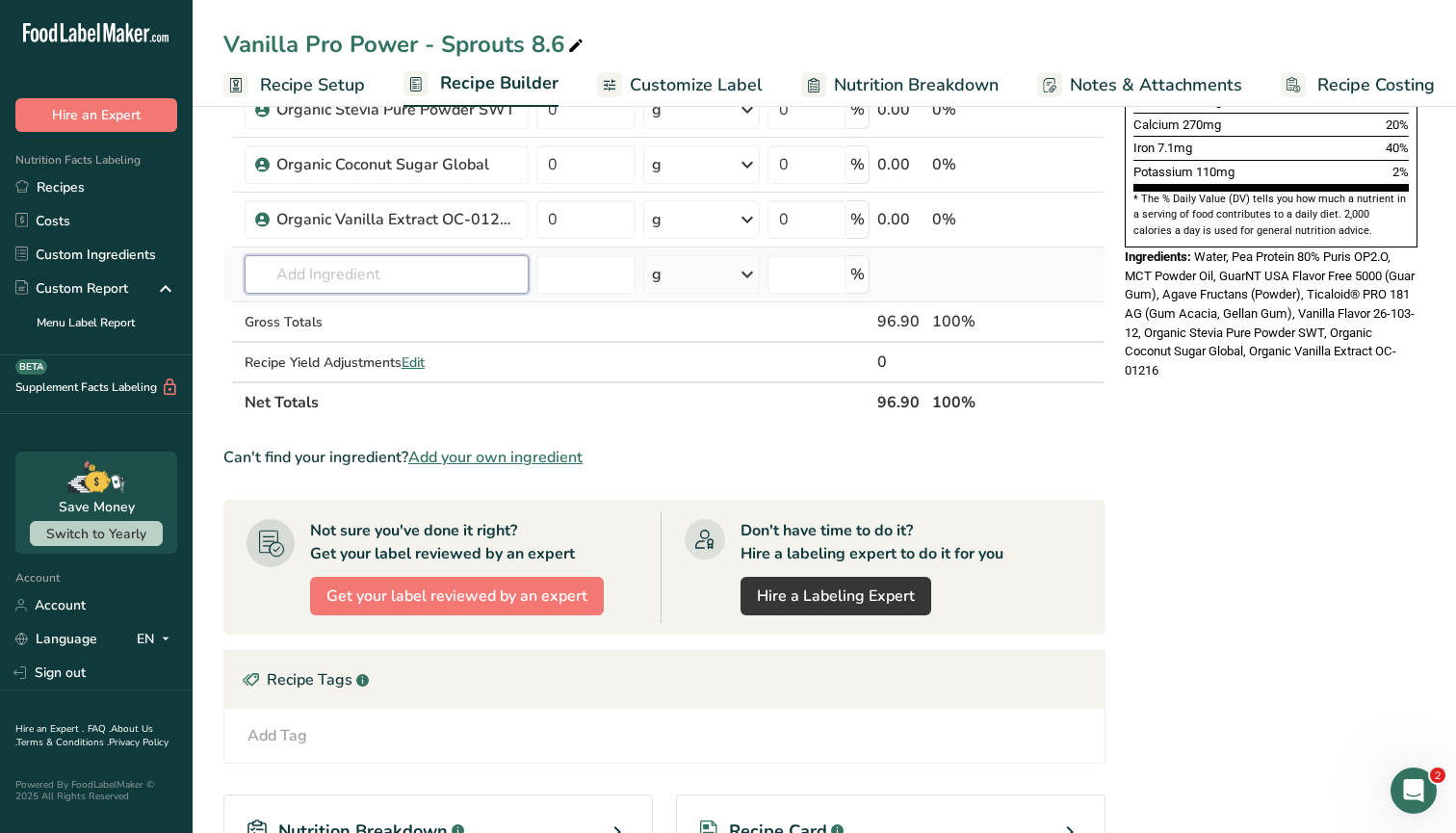 click at bounding box center [386, 274] 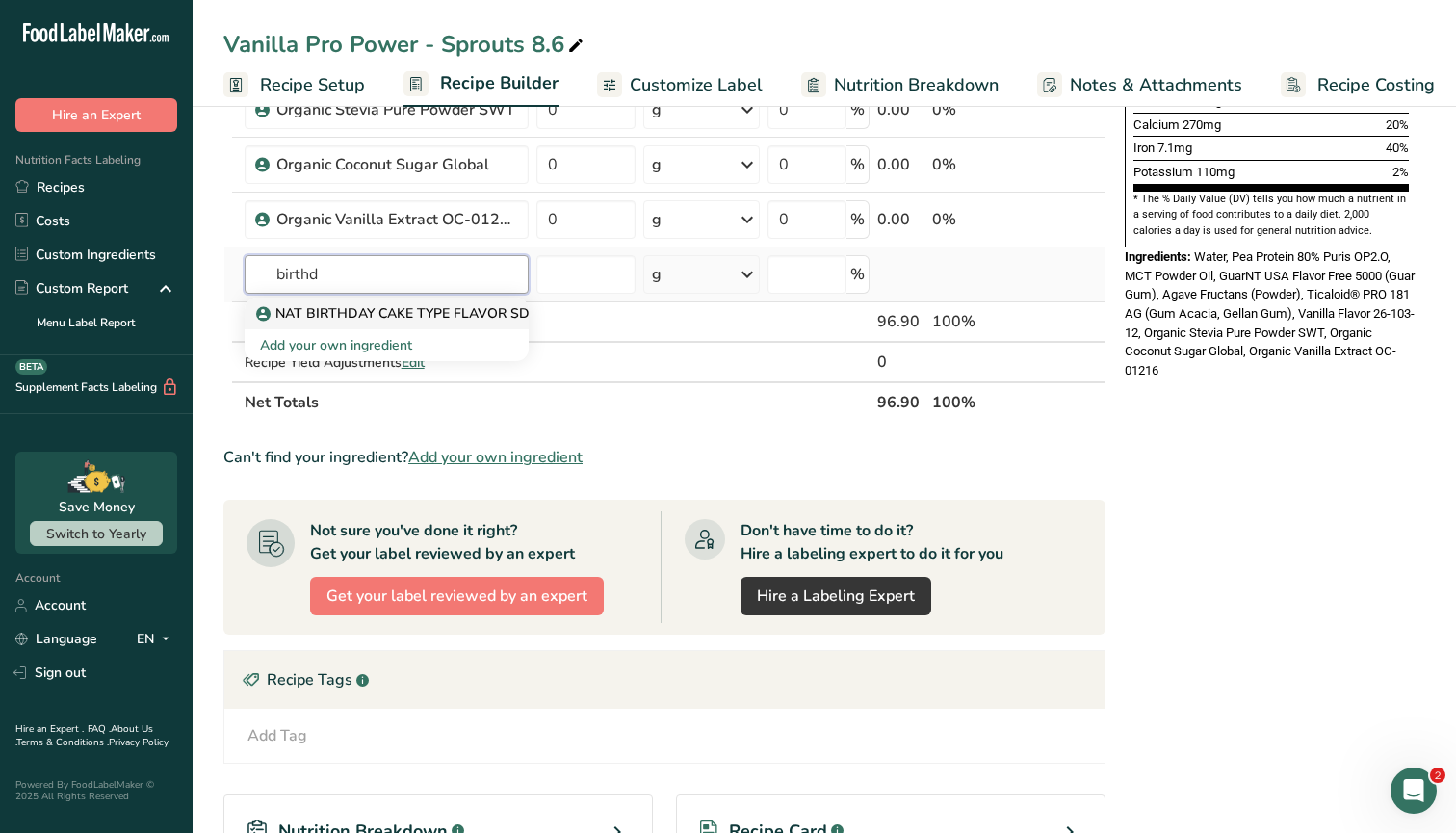 type on "birthd" 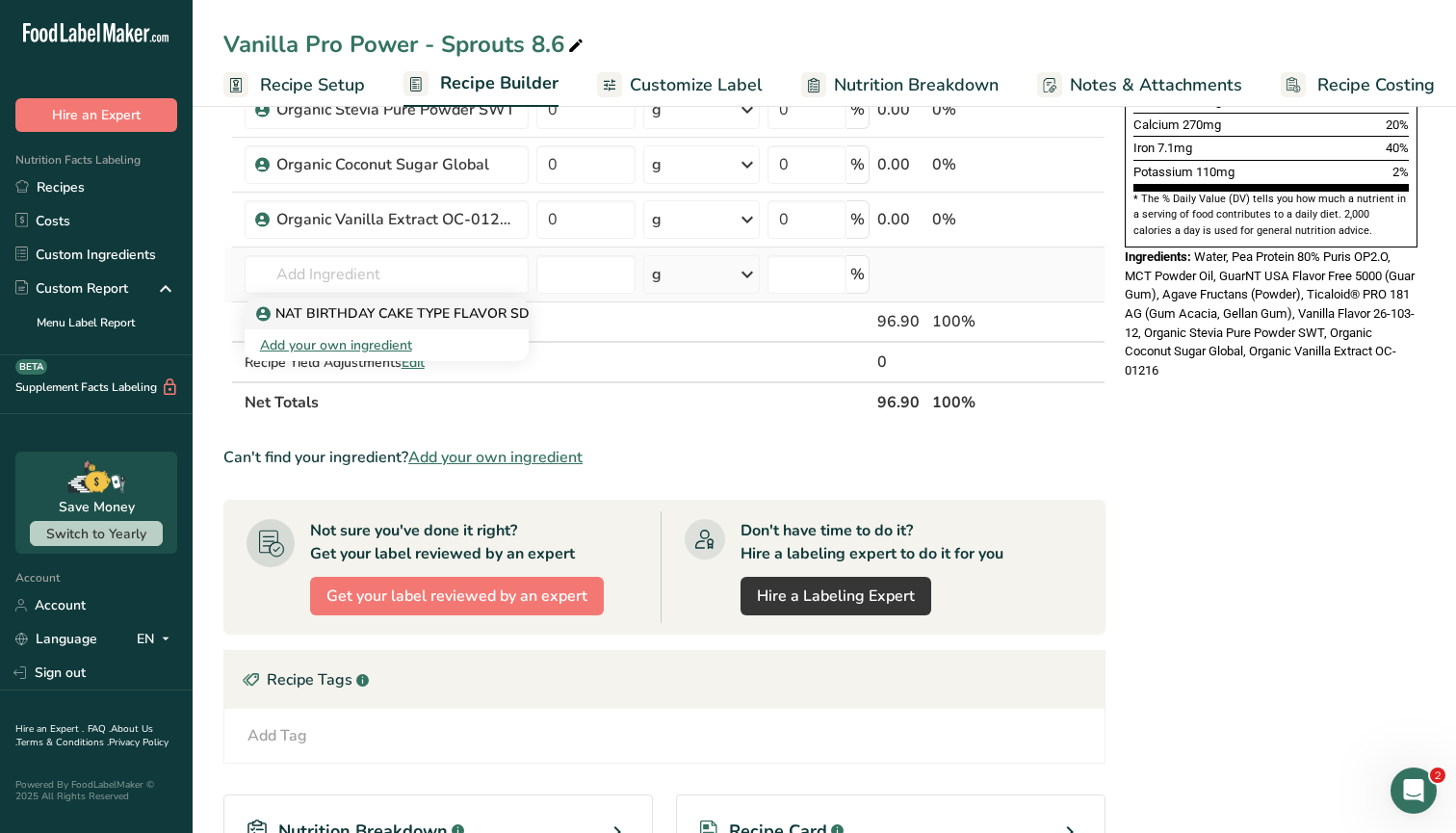 click on "NAT BIRTHDAY CAKE TYPE FLAVOR SD (ORGANIC CERTIFIABLE - Missing 10AS)" at bounding box center (524, 313) 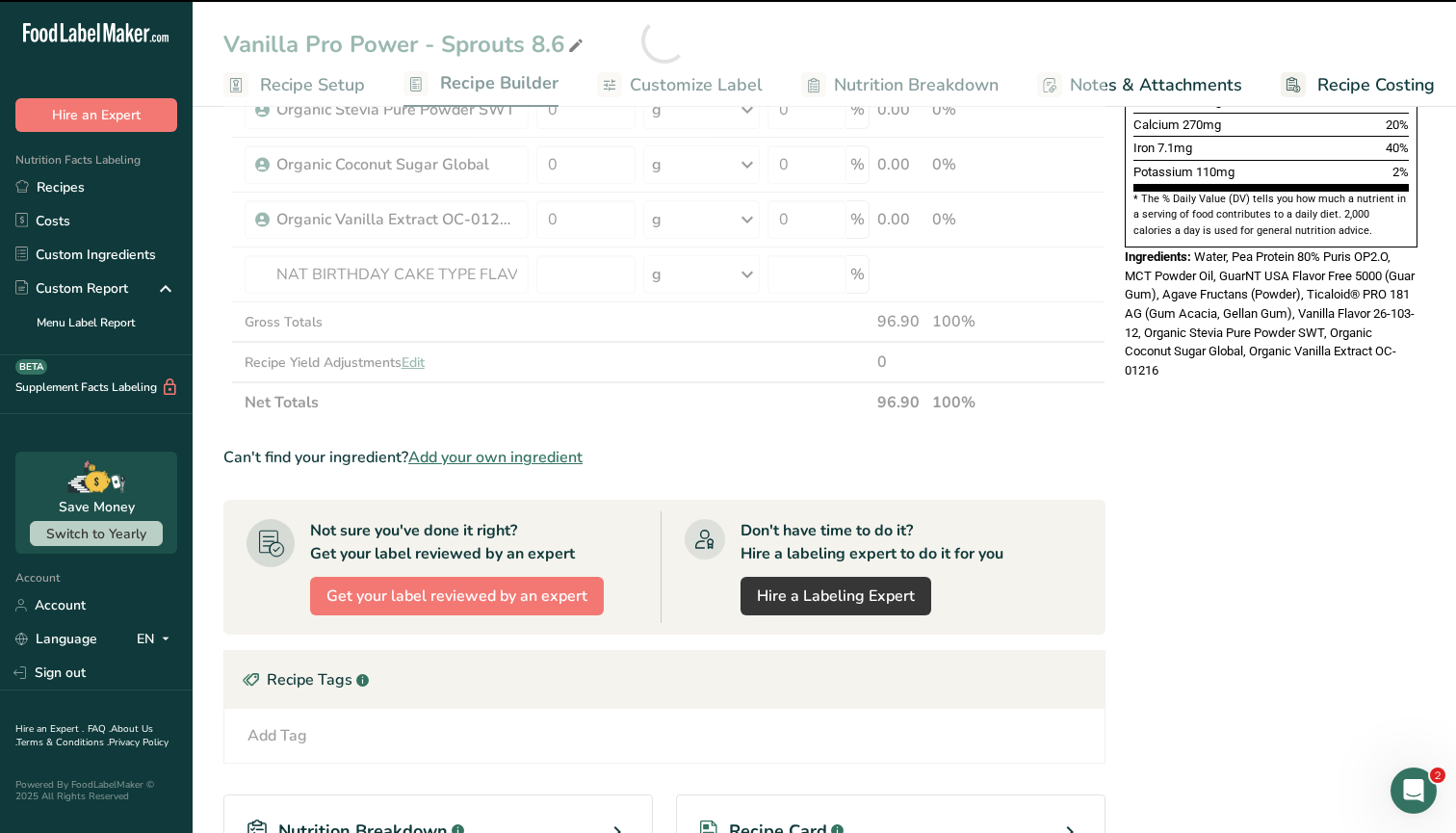 type on "0" 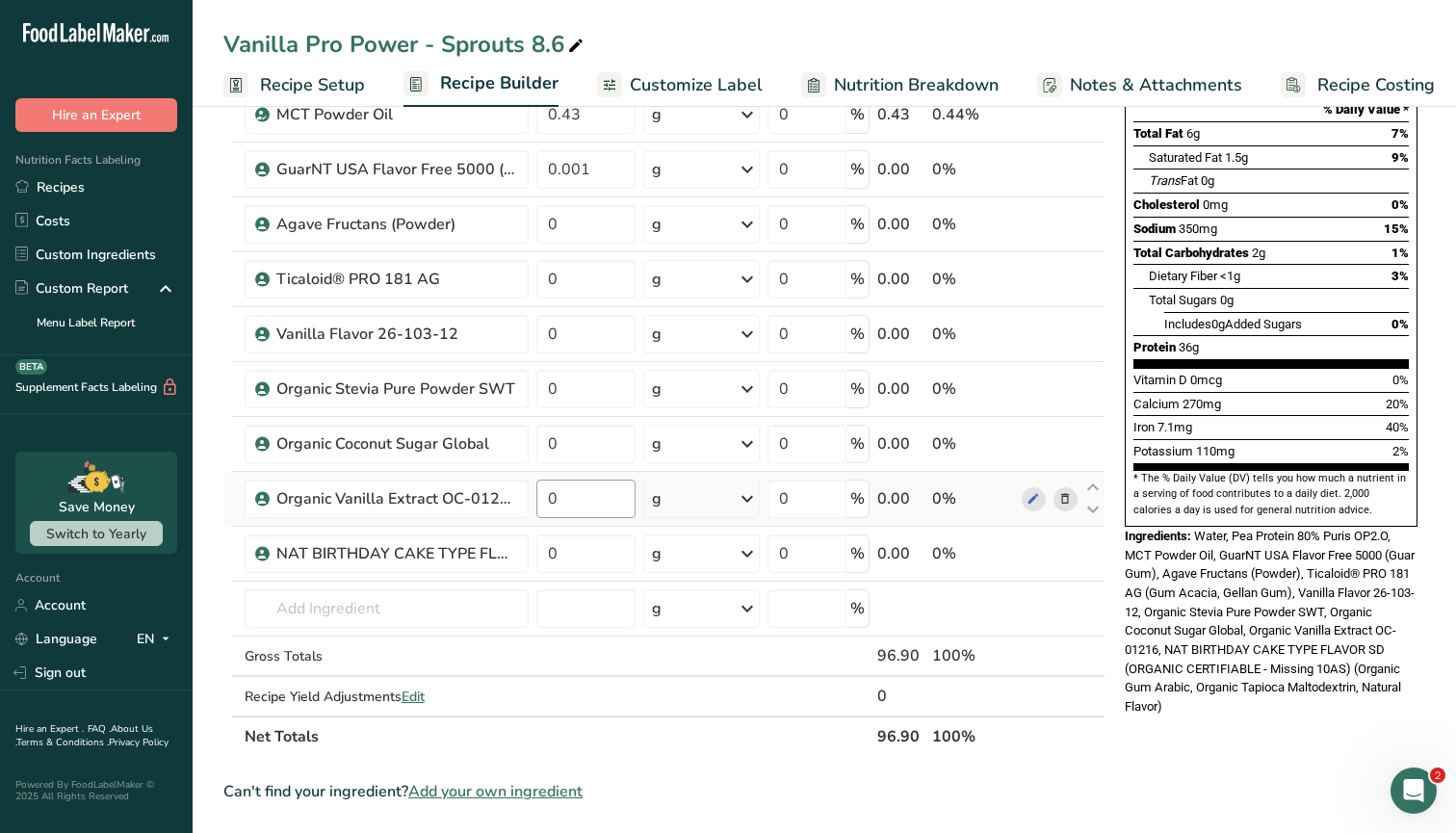 scroll, scrollTop: 134, scrollLeft: 0, axis: vertical 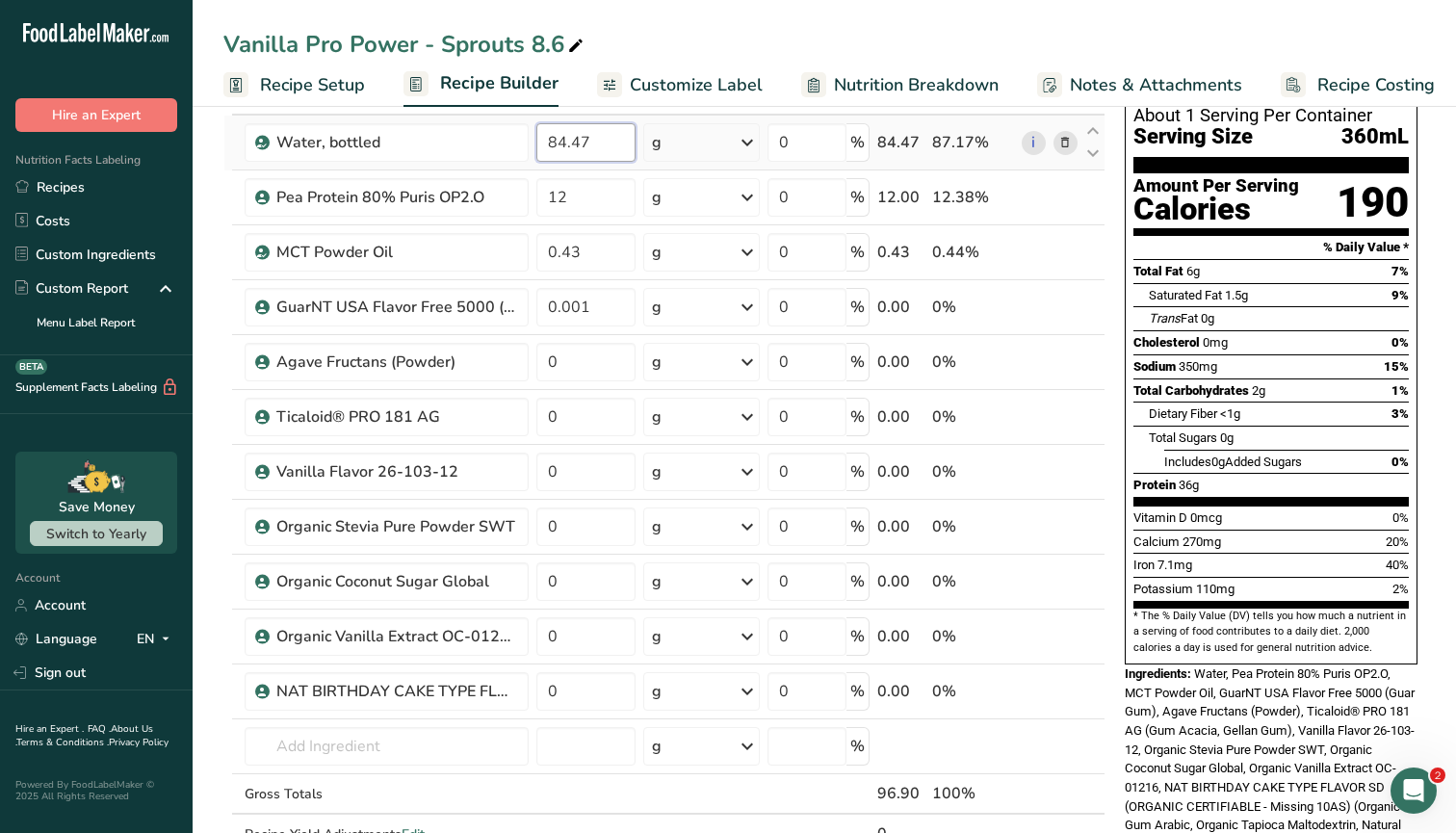 click on "84.47" at bounding box center [585, 143] 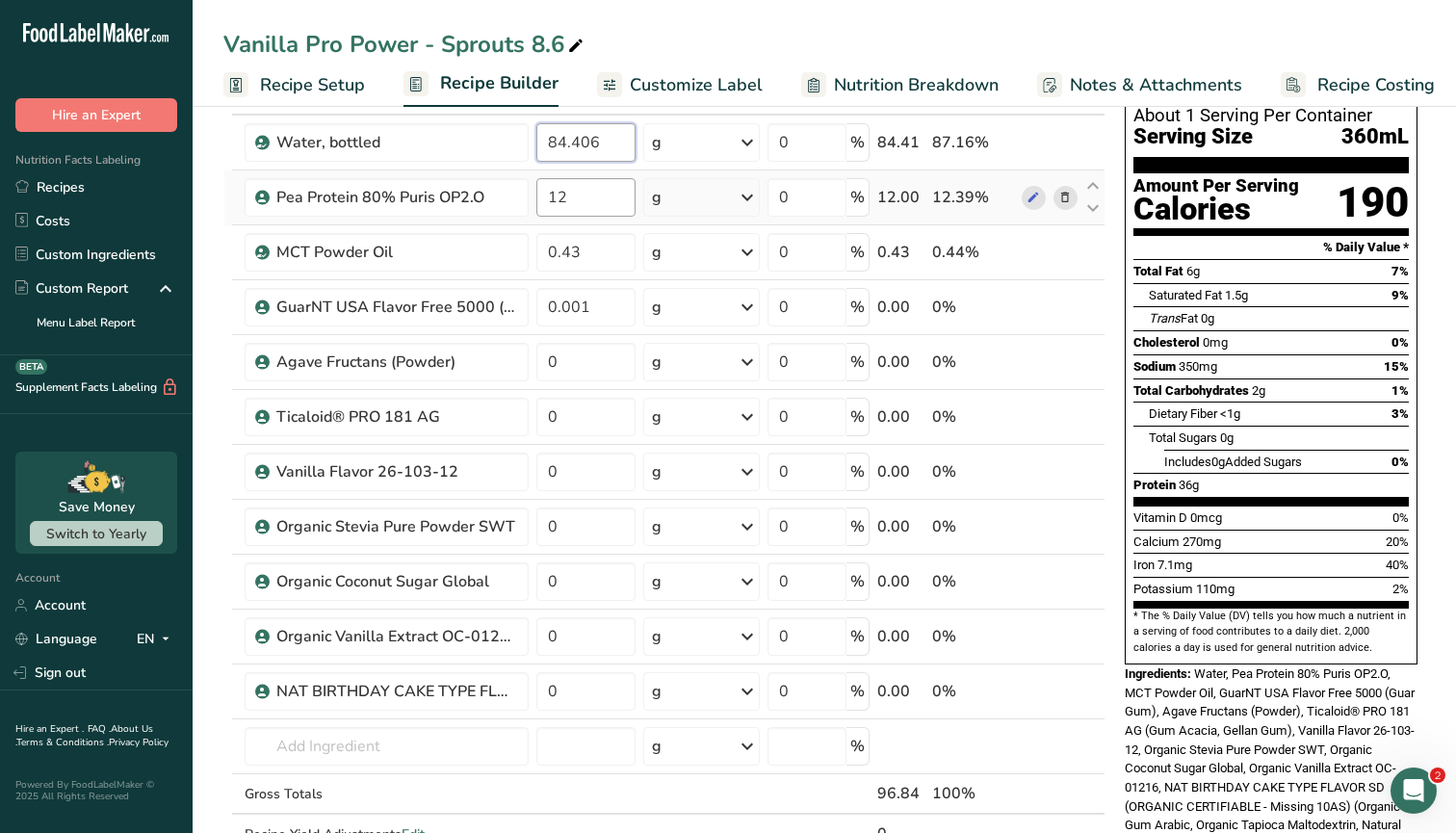 type on "84.406" 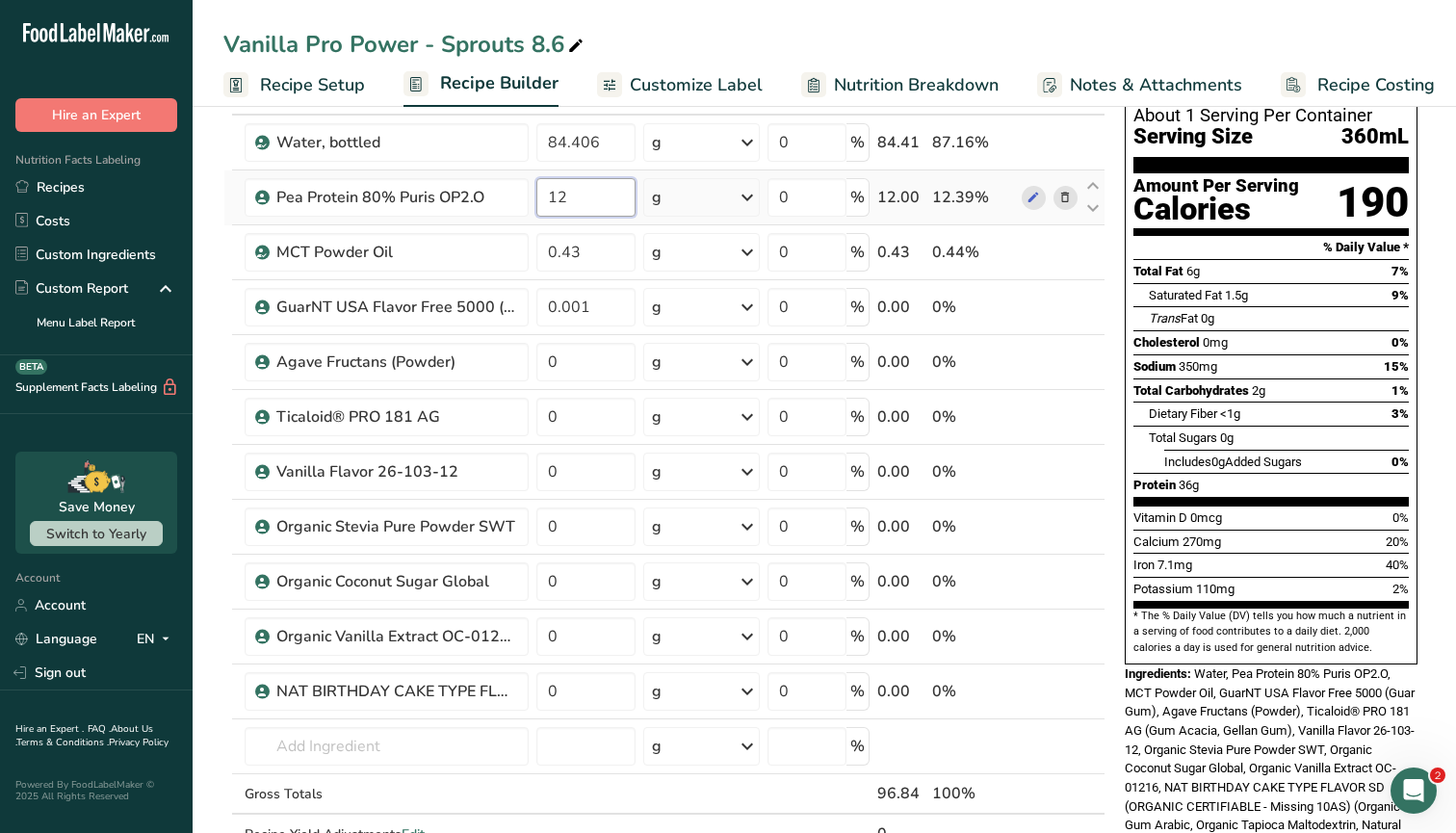 click on "Ingredient *
Amount *
Unit *
Waste *   .a-a{fill:#347362;}.b-a{fill:#fff;}          Grams
Percentage
Water, bottled
84.406
g
Weight Units
g
kg
mg
See more
Volume Units
l
Volume units require a density conversion. If you know your ingredient's density enter it below. Otherwise, click on "RIA" our AI Regulatory bot - she will be able to help you
lb/ft3
g/cm3
Confirm
mL
Volume units require a density conversion. If you know your ingredient's density enter it below. Otherwise, click on "RIA" our AI Regulatory bot - she will be able to help you
lb/ft3" at bounding box center (664, 484) 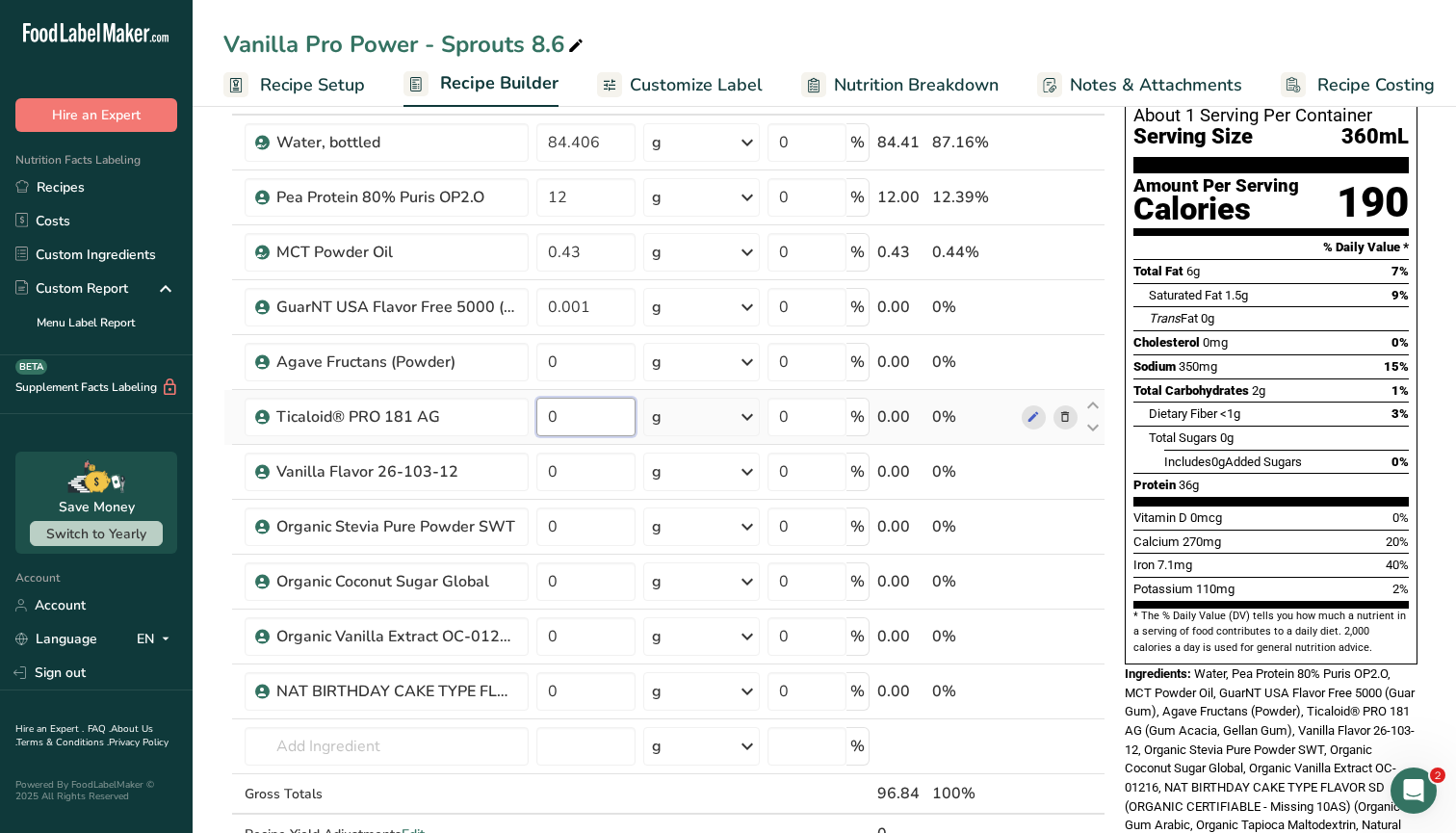 click on "Ingredient *
Amount *
Unit *
Waste *   .a-a{fill:#347362;}.b-a{fill:#fff;}          Grams
Percentage
Water, bottled
84.406
g
Weight Units
g
kg
mg
See more
Volume Units
l
Volume units require a density conversion. If you know your ingredient's density enter it below. Otherwise, click on "RIA" our AI Regulatory bot - she will be able to help you
lb/ft3
g/cm3
Confirm
mL
Volume units require a density conversion. If you know your ingredient's density enter it below. Otherwise, click on "RIA" our AI Regulatory bot - she will be able to help you
lb/ft3" at bounding box center (664, 484) 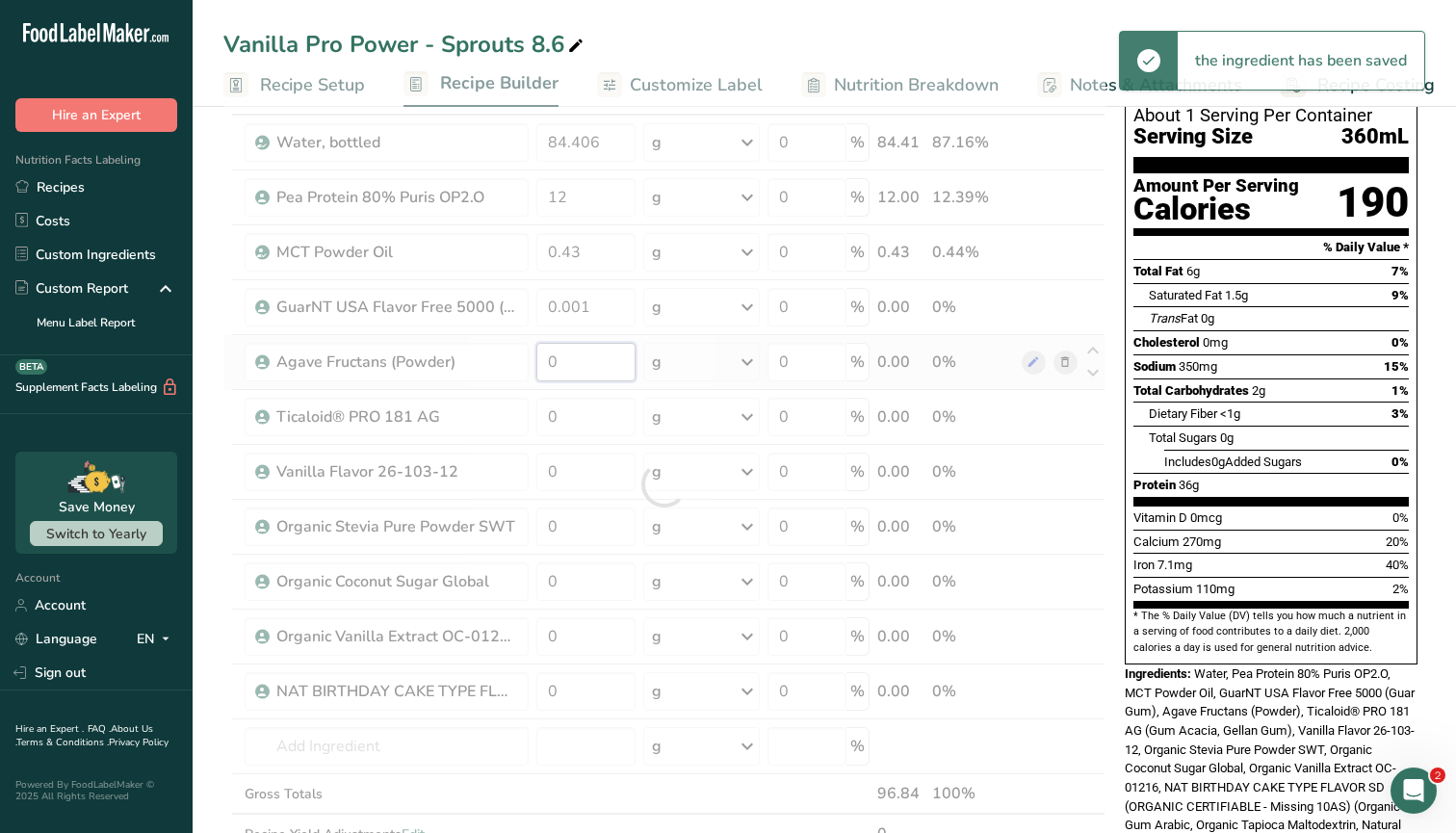 click on "Ingredient *
Amount *
Unit *
Waste *   .a-a{fill:#347362;}.b-a{fill:#fff;}          Grams
Percentage
Water, bottled
84.406
g
Weight Units
g
kg
mg
See more
Volume Units
l
Volume units require a density conversion. If you know your ingredient's density enter it below. Otherwise, click on "RIA" our AI Regulatory bot - she will be able to help you
lb/ft3
g/cm3
Confirm
mL
Volume units require a density conversion. If you know your ingredient's density enter it below. Otherwise, click on "RIA" our AI Regulatory bot - she will be able to help you
lb/ft3" at bounding box center [664, 484] 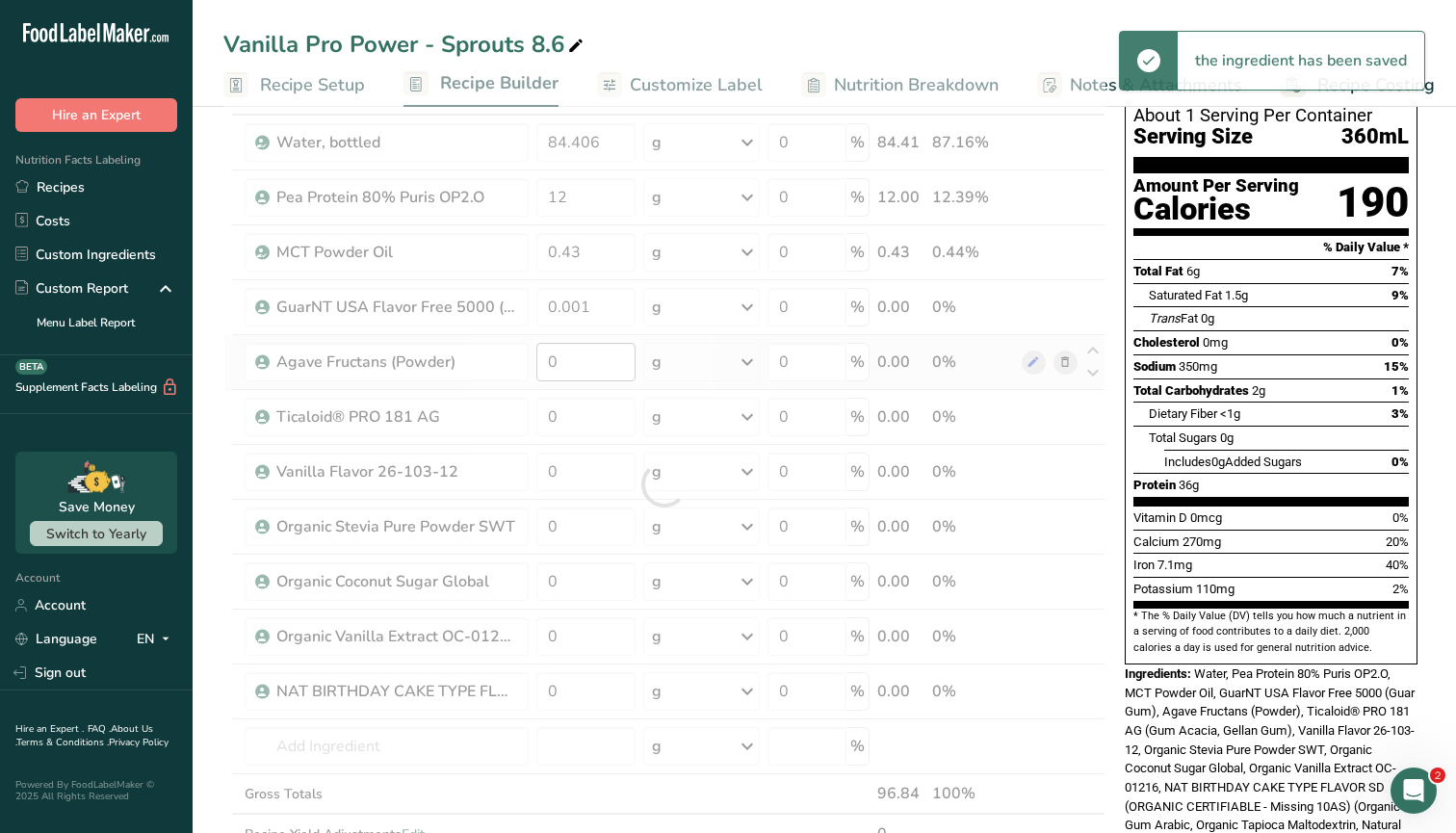 click at bounding box center (664, 484) 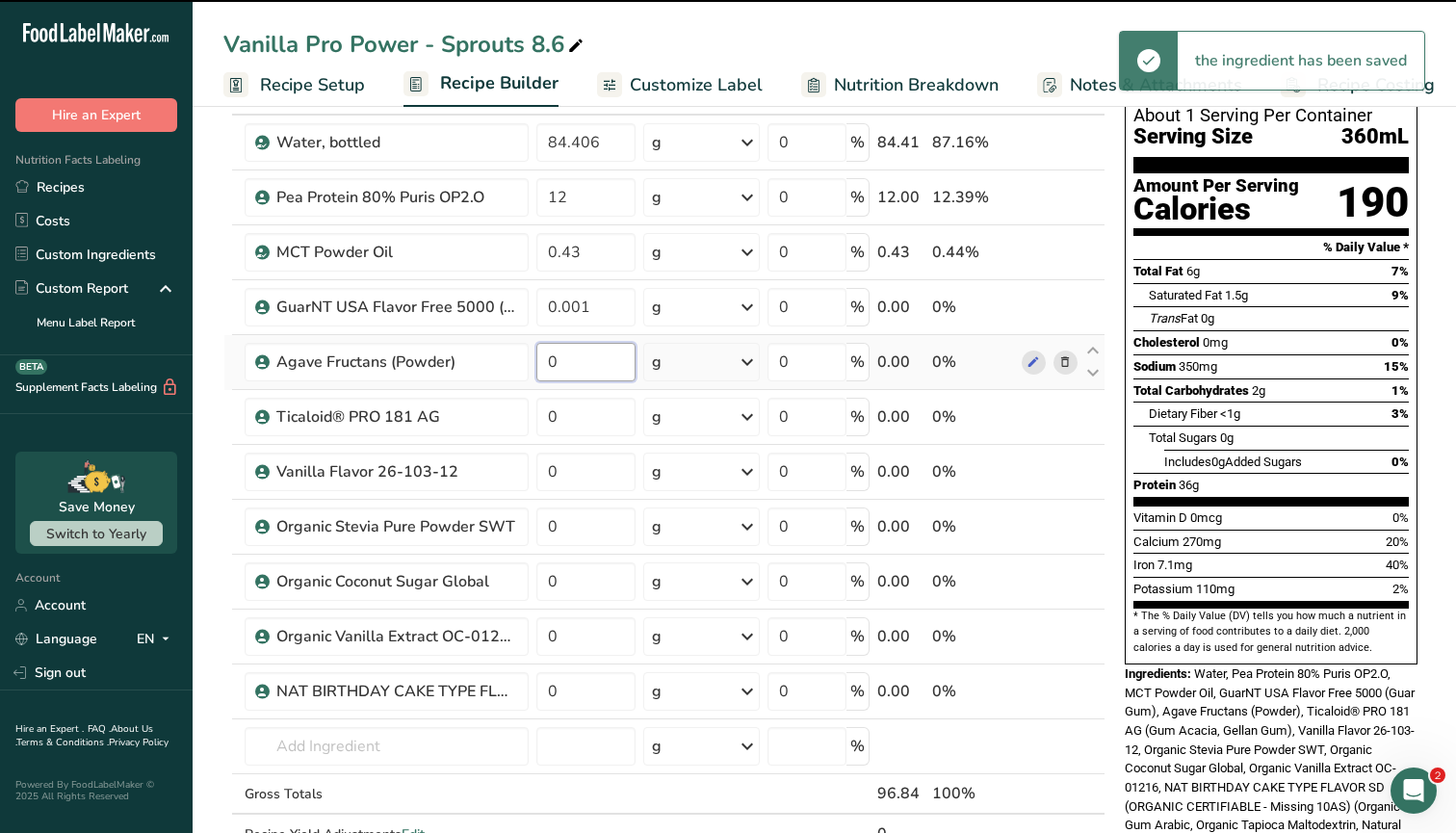 click on "0" at bounding box center (585, 362) 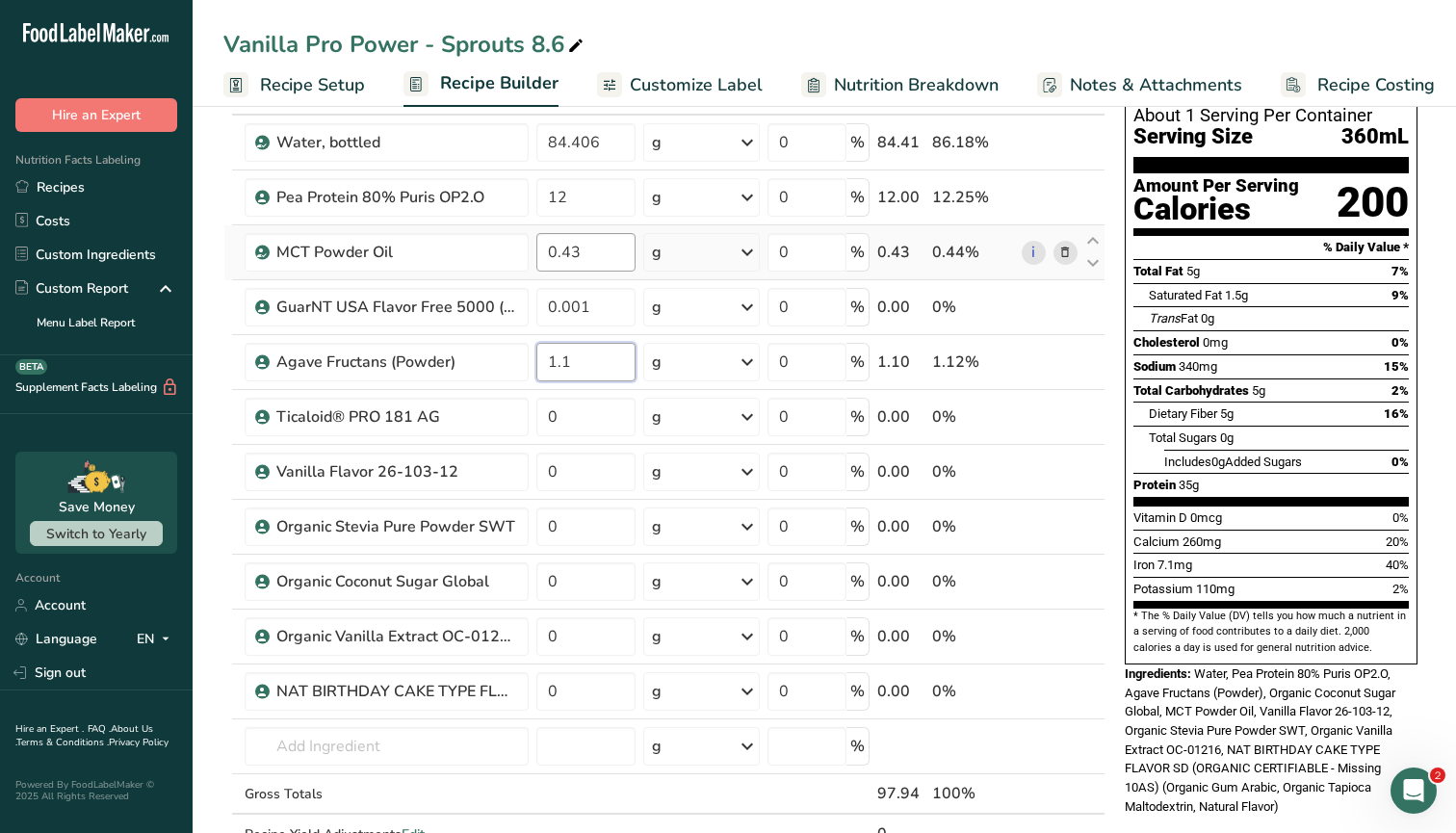 type on "1.1" 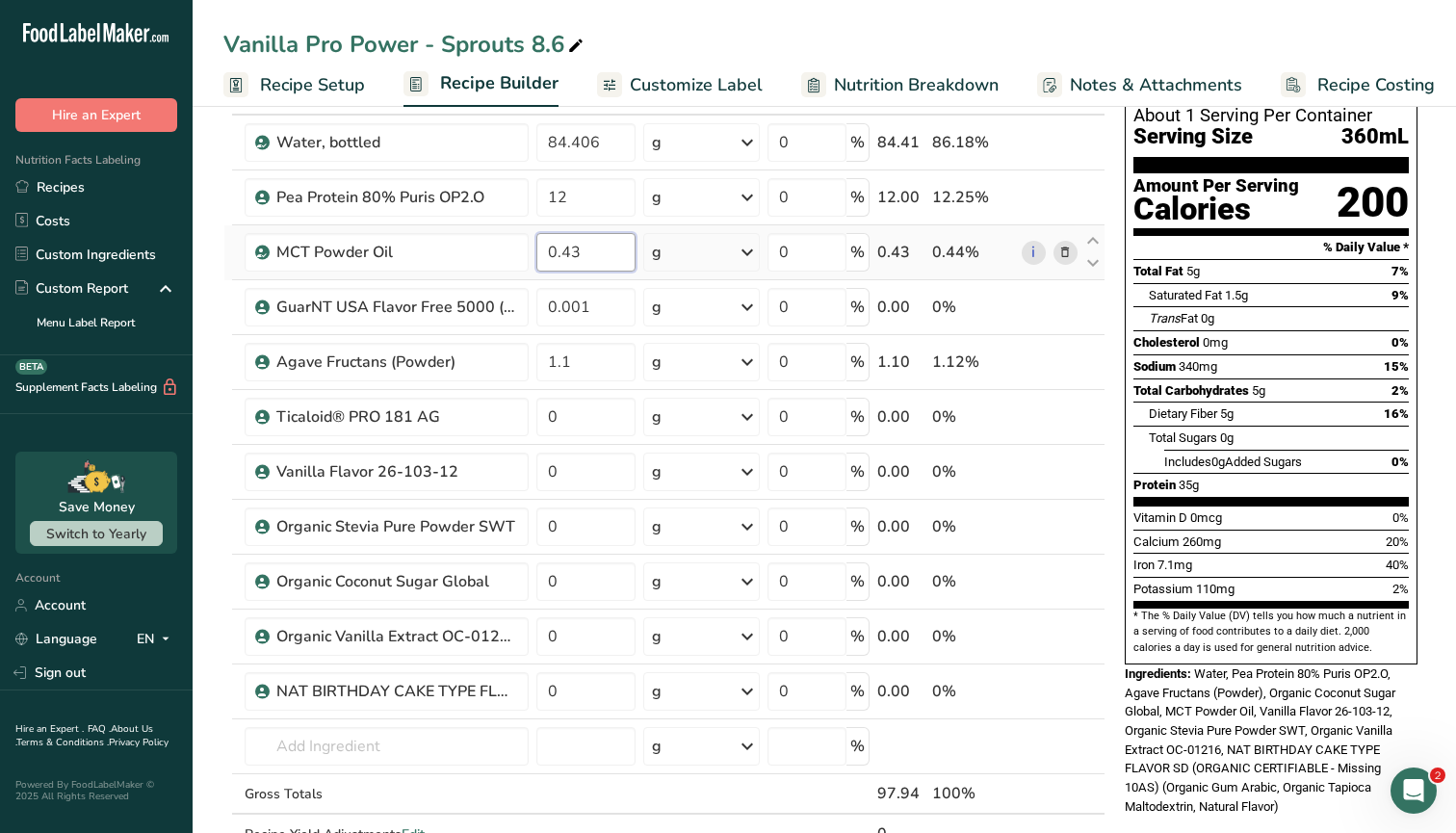 click on "Ingredient *
Amount *
Unit *
Waste *   .a-a{fill:#347362;}.b-a{fill:#fff;}          Grams
Percentage
Water, bottled
84.406
g
Weight Units
g
kg
mg
See more
Volume Units
l
Volume units require a density conversion. If you know your ingredient's density enter it below. Otherwise, click on "RIA" our AI Regulatory bot - she will be able to help you
lb/ft3
g/cm3
Confirm
mL
Volume units require a density conversion. If you know your ingredient's density enter it below. Otherwise, click on "RIA" our AI Regulatory bot - she will be able to help you
lb/ft3" at bounding box center (664, 484) 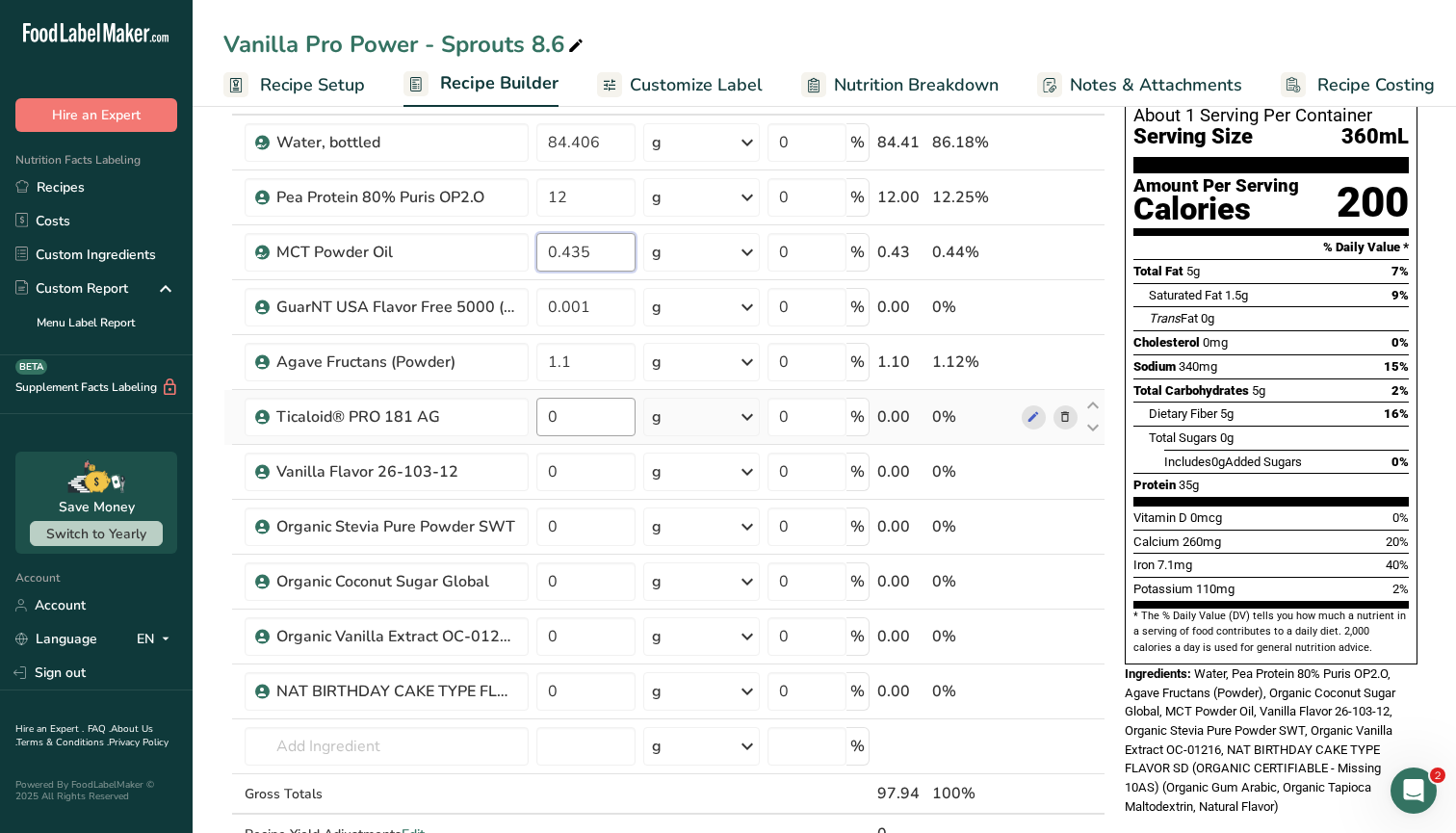 type on "0.435" 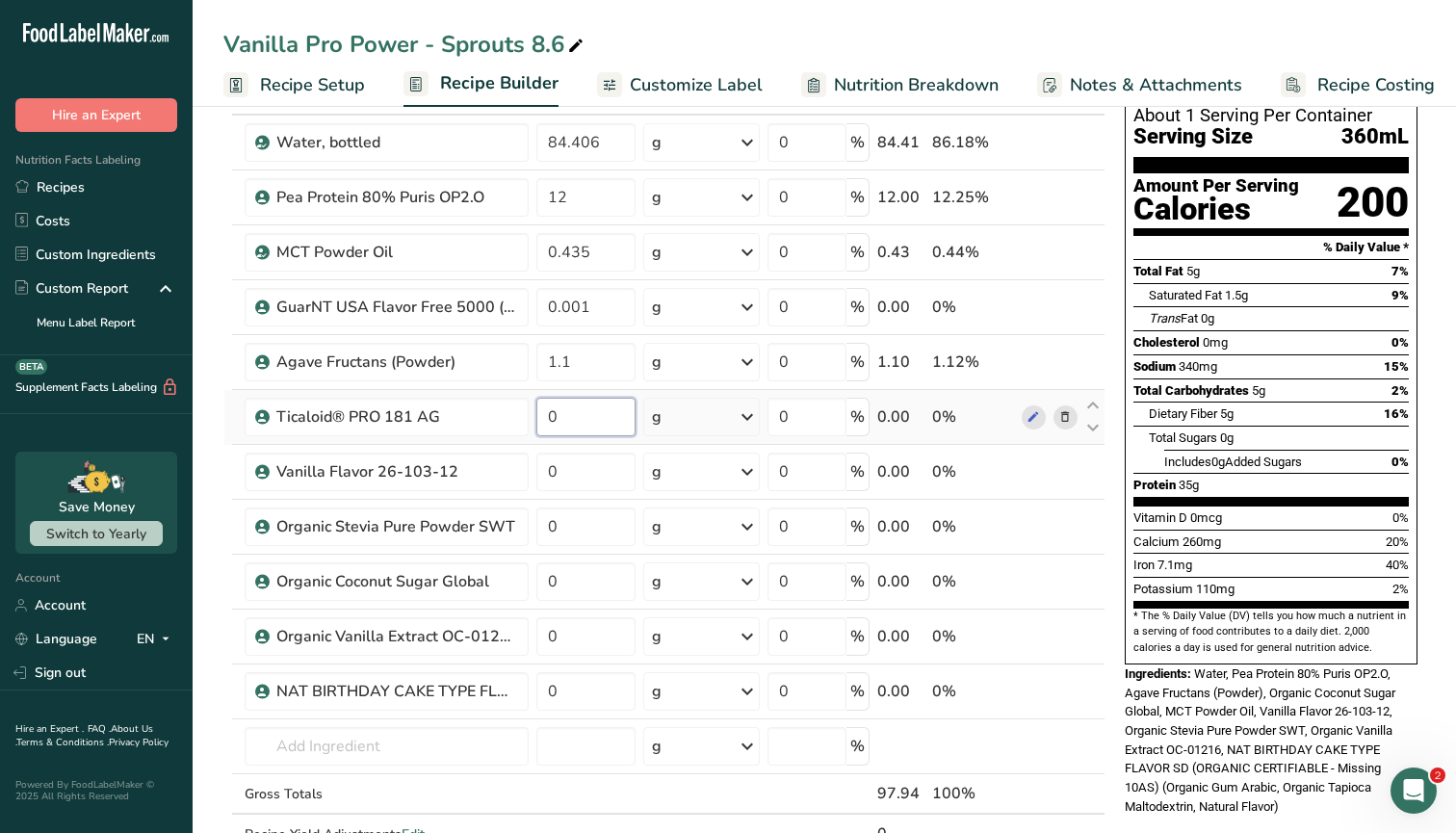click on "Ingredient *
Amount *
Unit *
Waste *   .a-a{fill:#347362;}.b-a{fill:#fff;}          Grams
Percentage
Water, bottled
84.406
g
Weight Units
g
kg
mg
See more
Volume Units
l
Volume units require a density conversion. If you know your ingredient's density enter it below. Otherwise, click on "RIA" our AI Regulatory bot - she will be able to help you
lb/ft3
g/cm3
Confirm
mL
Volume units require a density conversion. If you know your ingredient's density enter it below. Otherwise, click on "RIA" our AI Regulatory bot - she will be able to help you
lb/ft3" at bounding box center (664, 484) 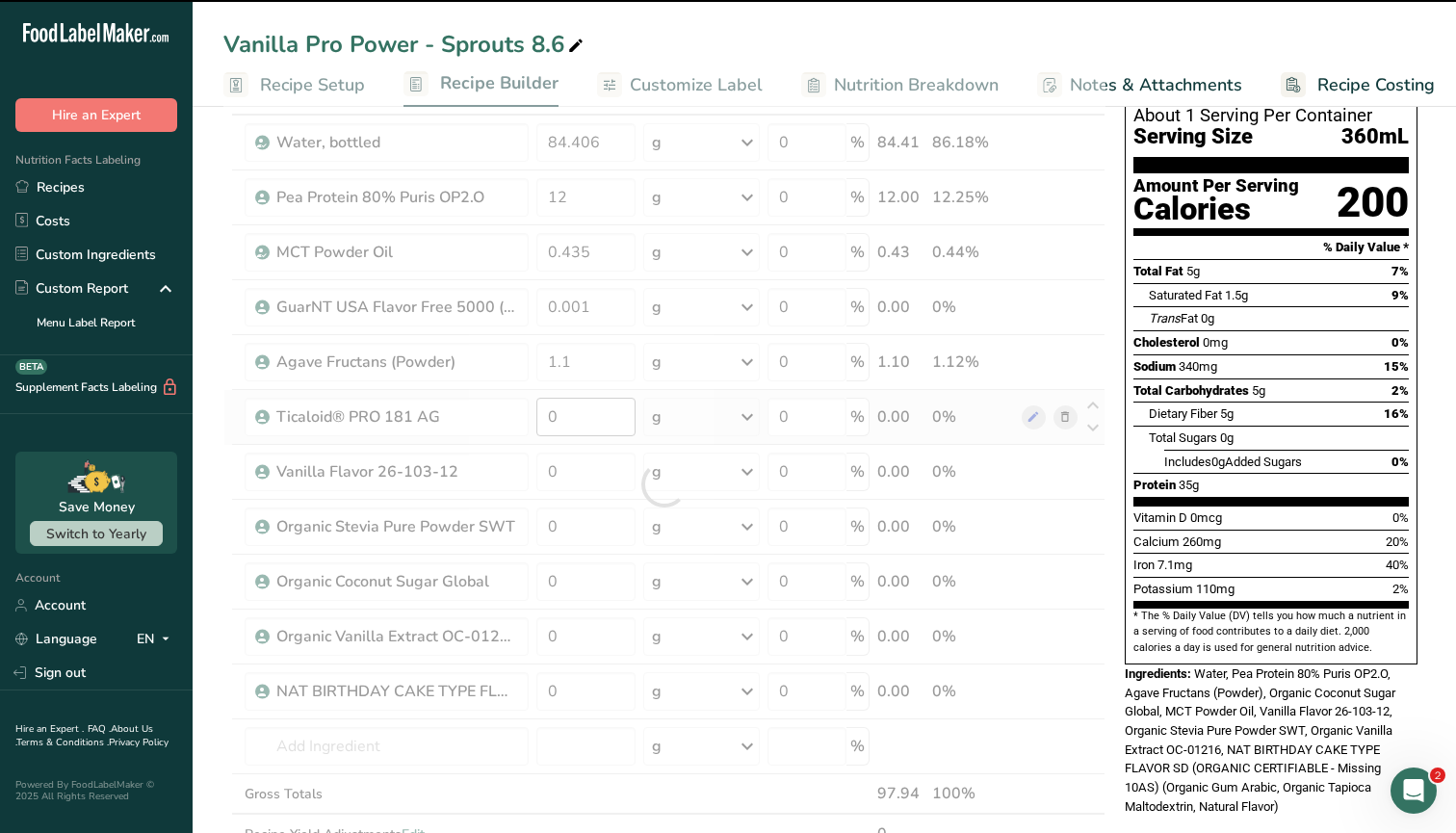 click at bounding box center (664, 484) 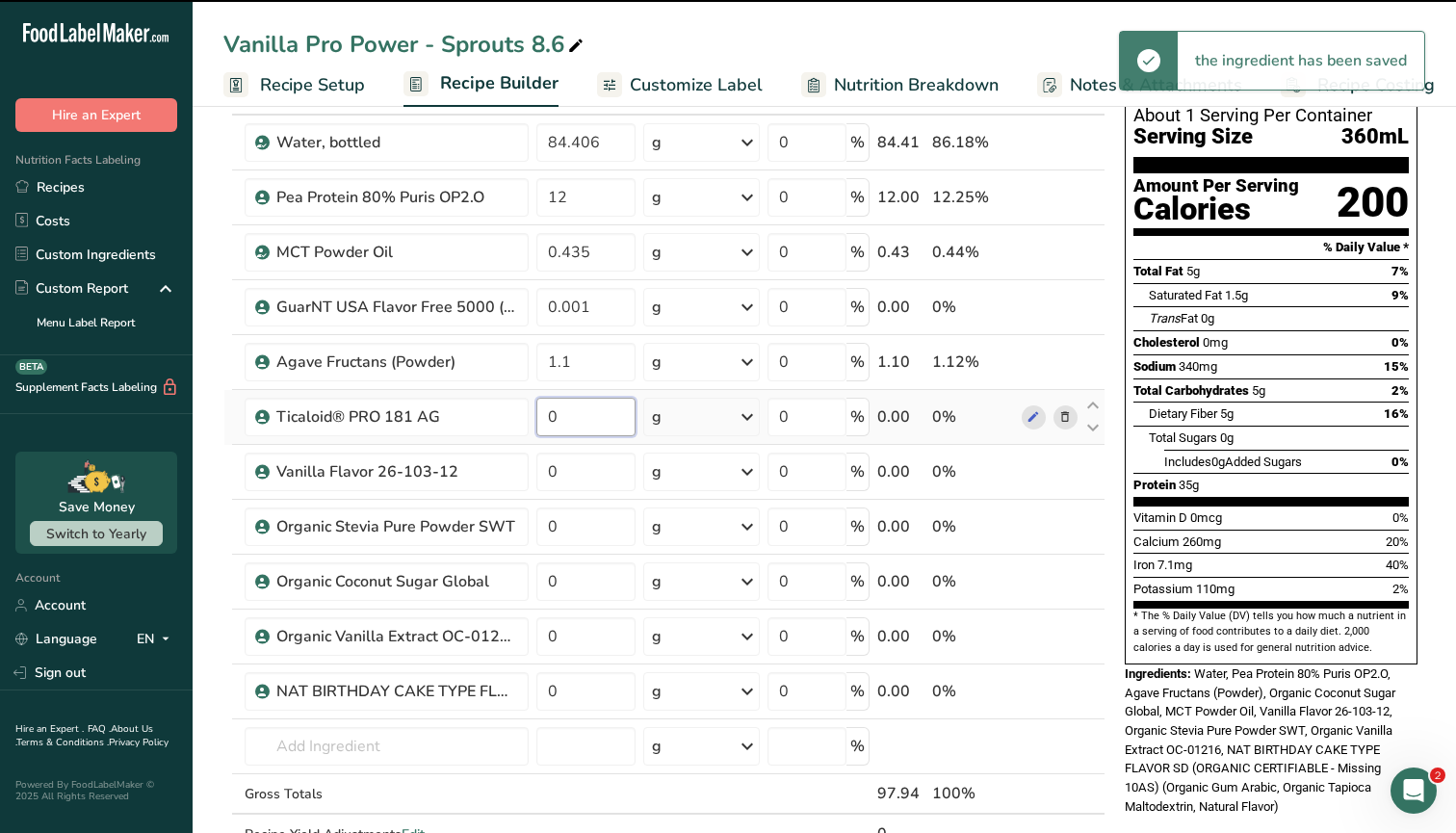 click on "0" at bounding box center (585, 417) 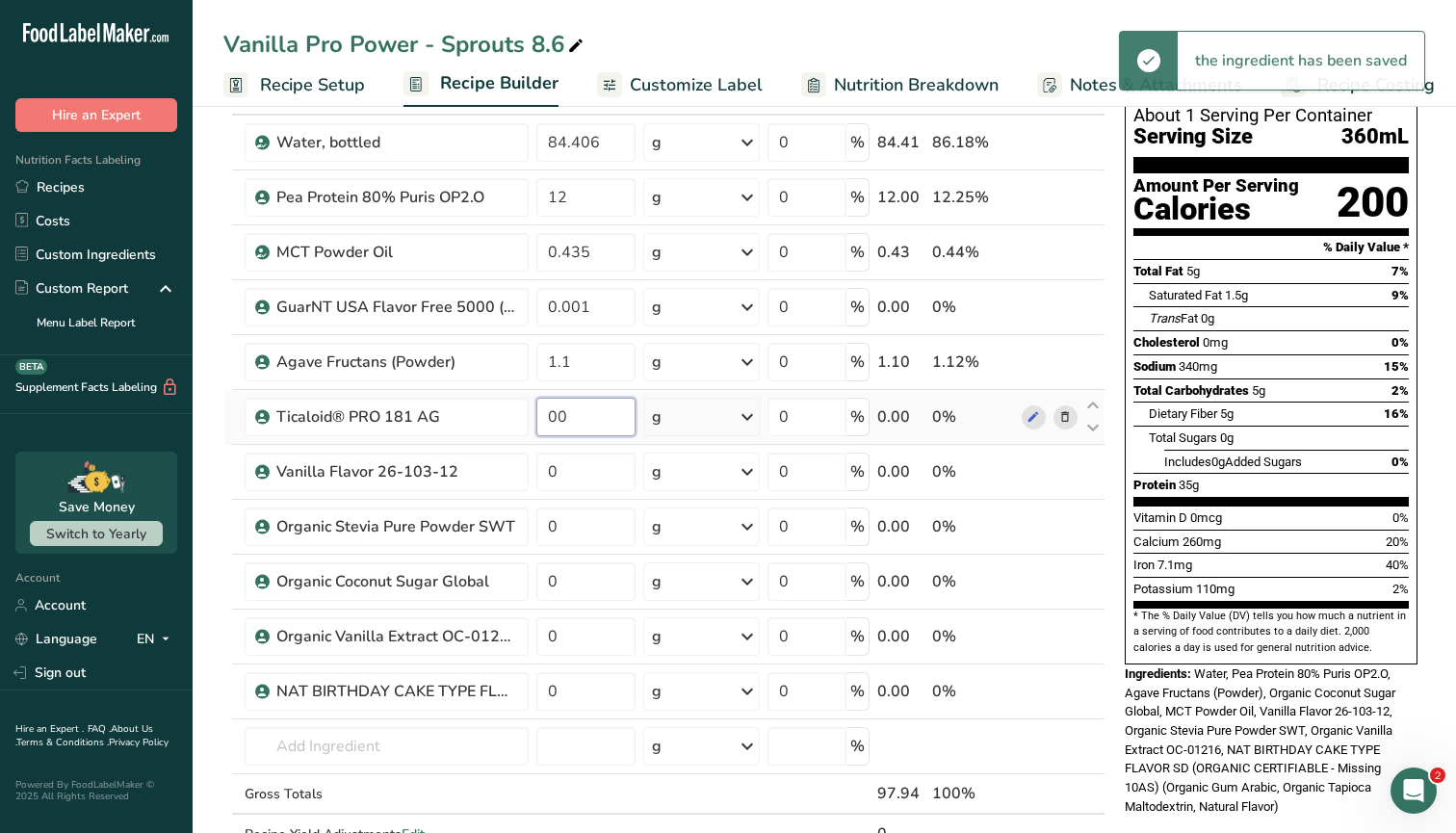 type on "9" 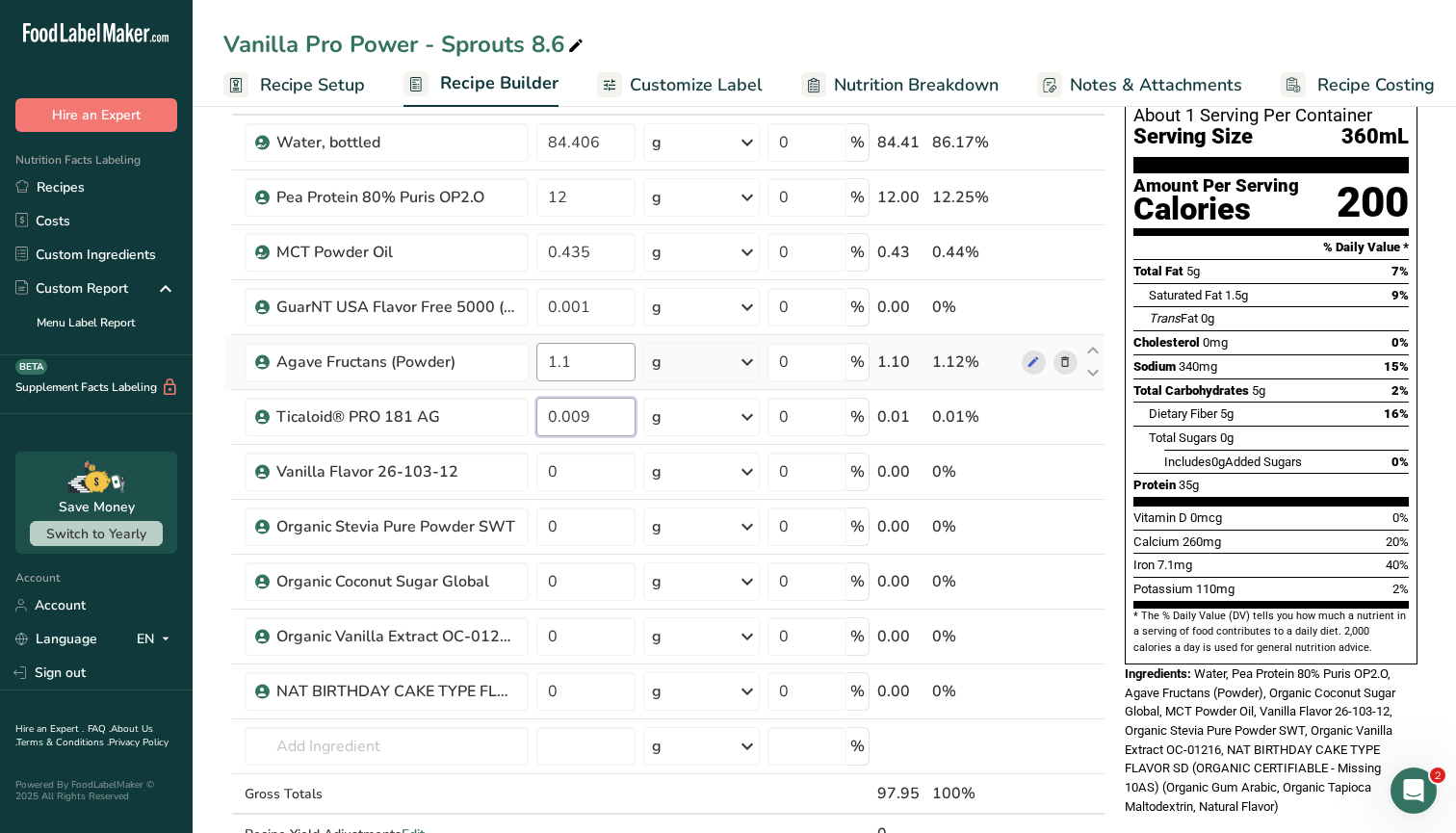 type on "0.009" 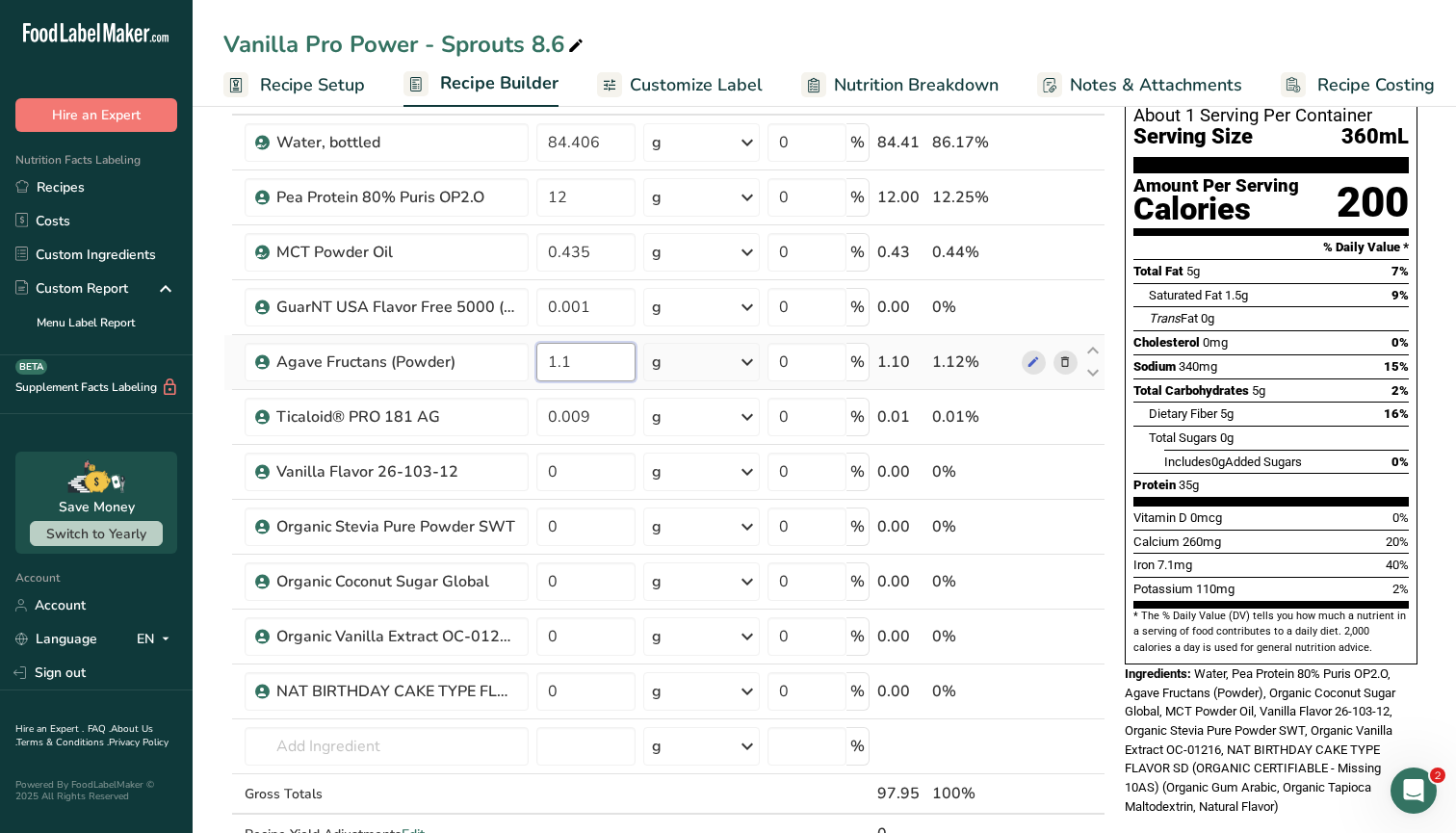 click on "Ingredient *
Amount *
Unit *
Waste *   .a-a{fill:#347362;}.b-a{fill:#fff;}          Grams
Percentage
Water, bottled
84.406
g
Weight Units
g
kg
mg
See more
Volume Units
l
Volume units require a density conversion. If you know your ingredient's density enter it below. Otherwise, click on "RIA" our AI Regulatory bot - she will be able to help you
lb/ft3
g/cm3
Confirm
mL
Volume units require a density conversion. If you know your ingredient's density enter it below. Otherwise, click on "RIA" our AI Regulatory bot - she will be able to help you
lb/ft3" at bounding box center [664, 484] 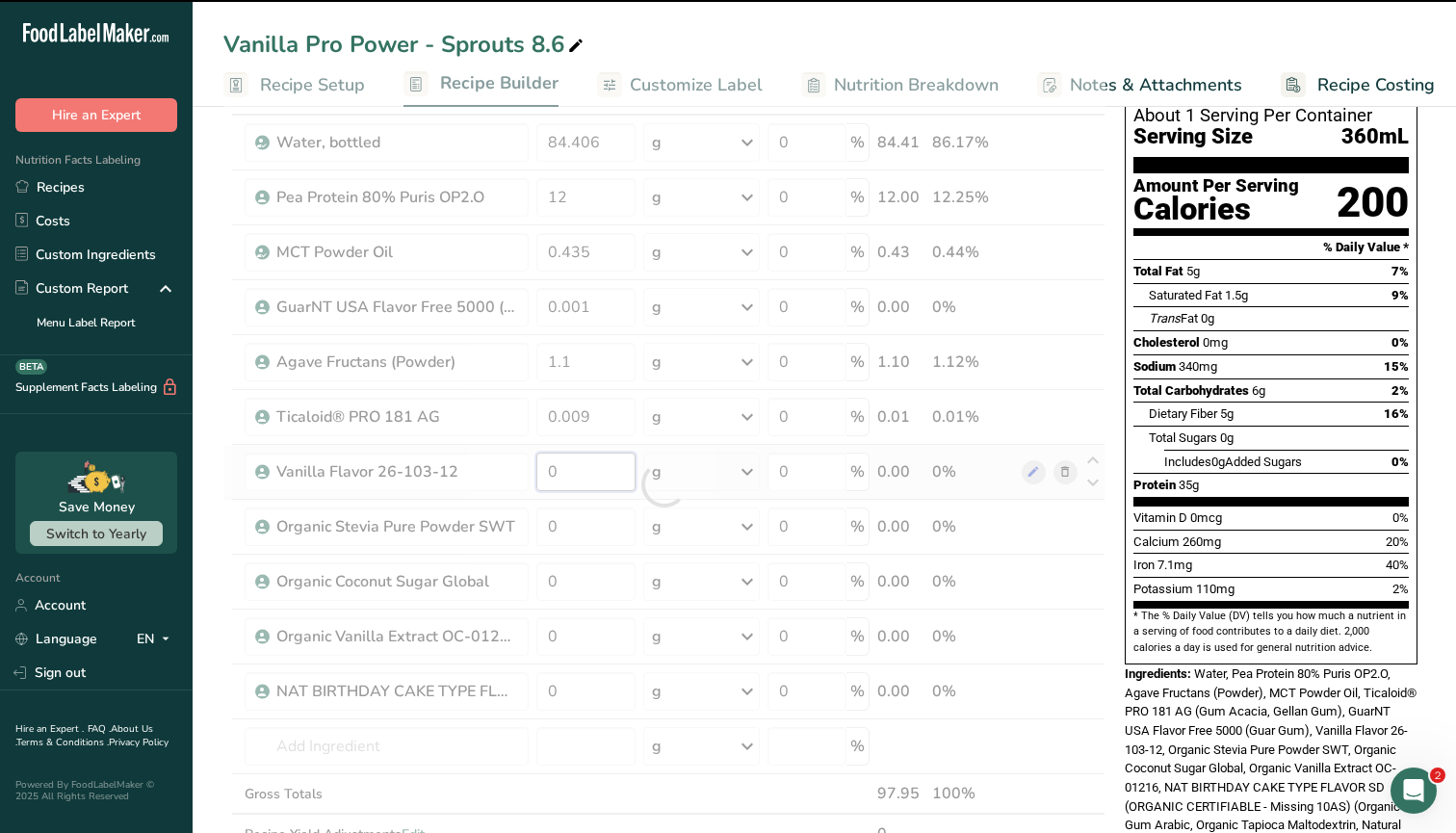 click on "Ingredient *
Amount *
Unit *
Waste *   .a-a{fill:#347362;}.b-a{fill:#fff;}          Grams
Percentage
Water, bottled
84.406
g
Weight Units
g
kg
mg
See more
Volume Units
l
Volume units require a density conversion. If you know your ingredient's density enter it below. Otherwise, click on "RIA" our AI Regulatory bot - she will be able to help you
lb/ft3
g/cm3
Confirm
mL
Volume units require a density conversion. If you know your ingredient's density enter it below. Otherwise, click on "RIA" our AI Regulatory bot - she will be able to help you
lb/ft3" at bounding box center (664, 484) 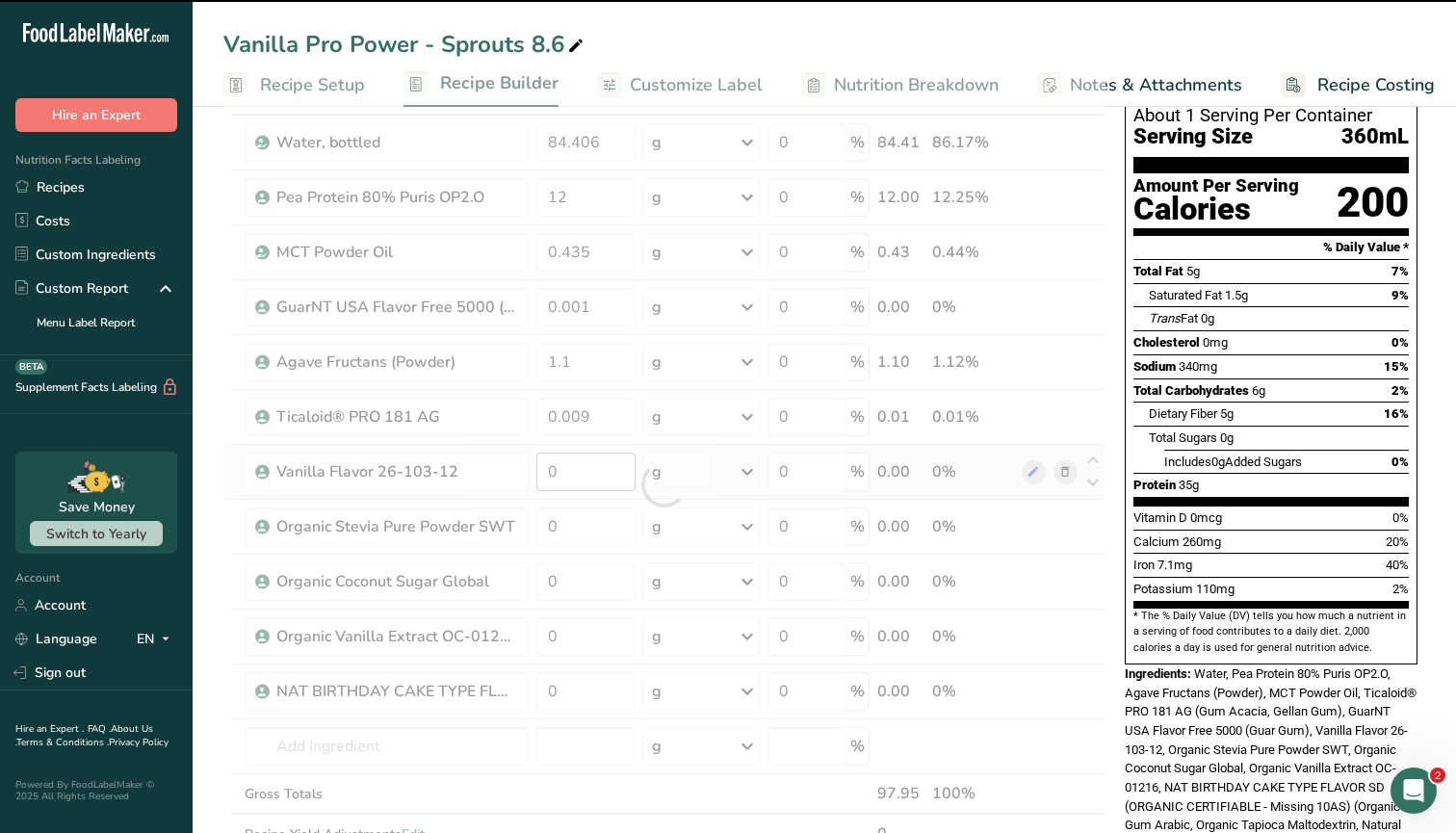 click at bounding box center [664, 484] 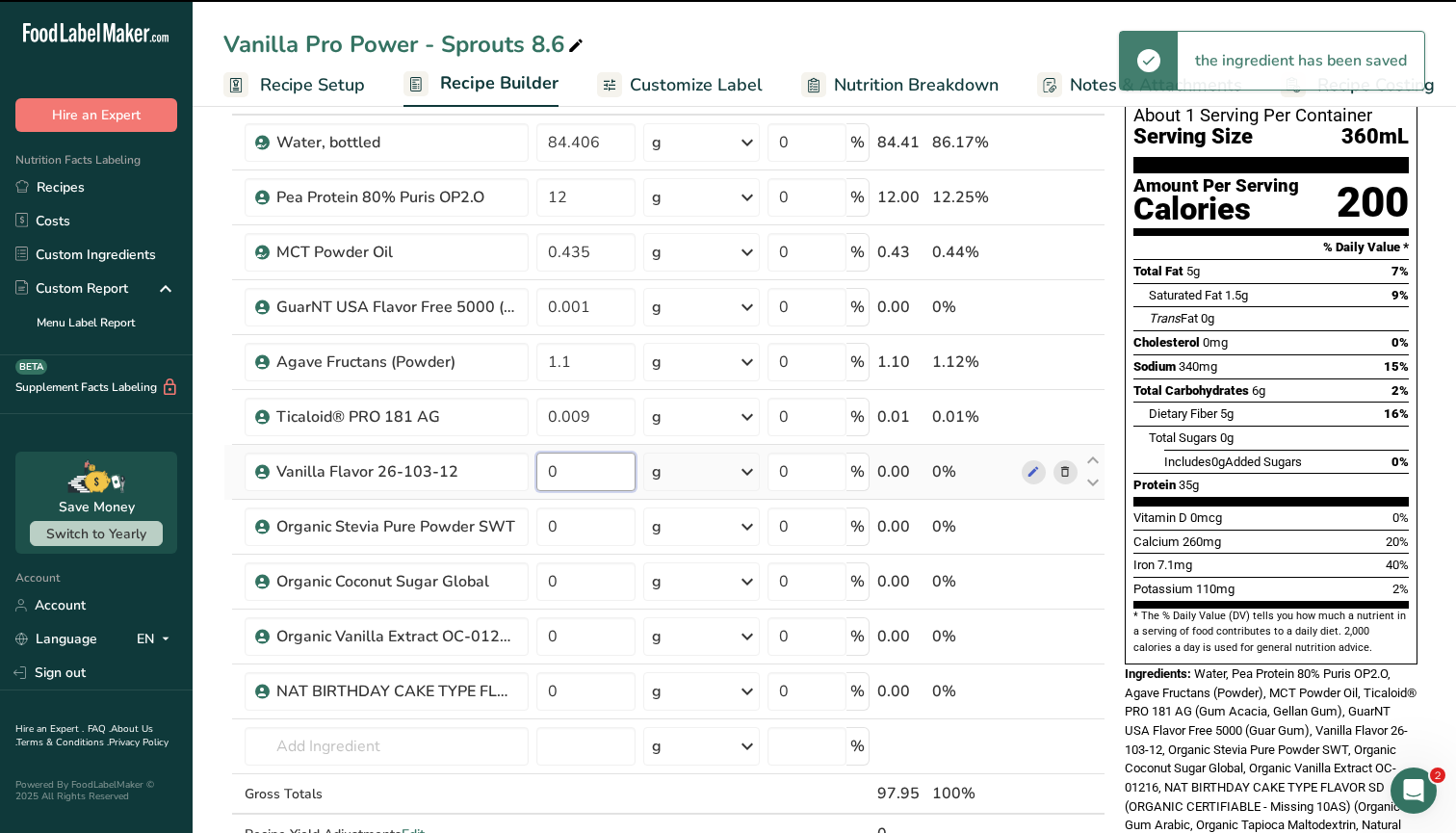 click on "0" at bounding box center (585, 472) 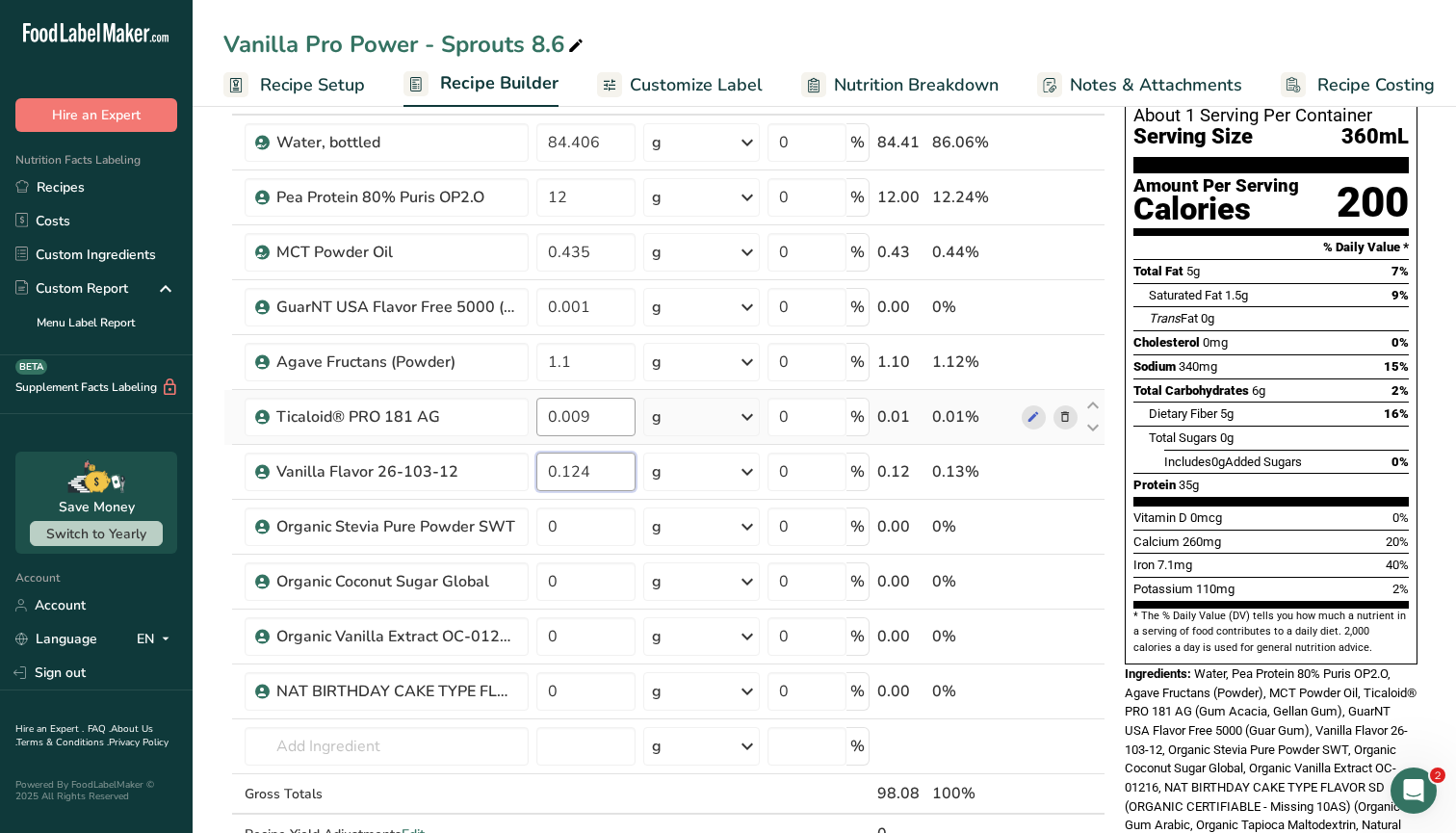 type on "0.124" 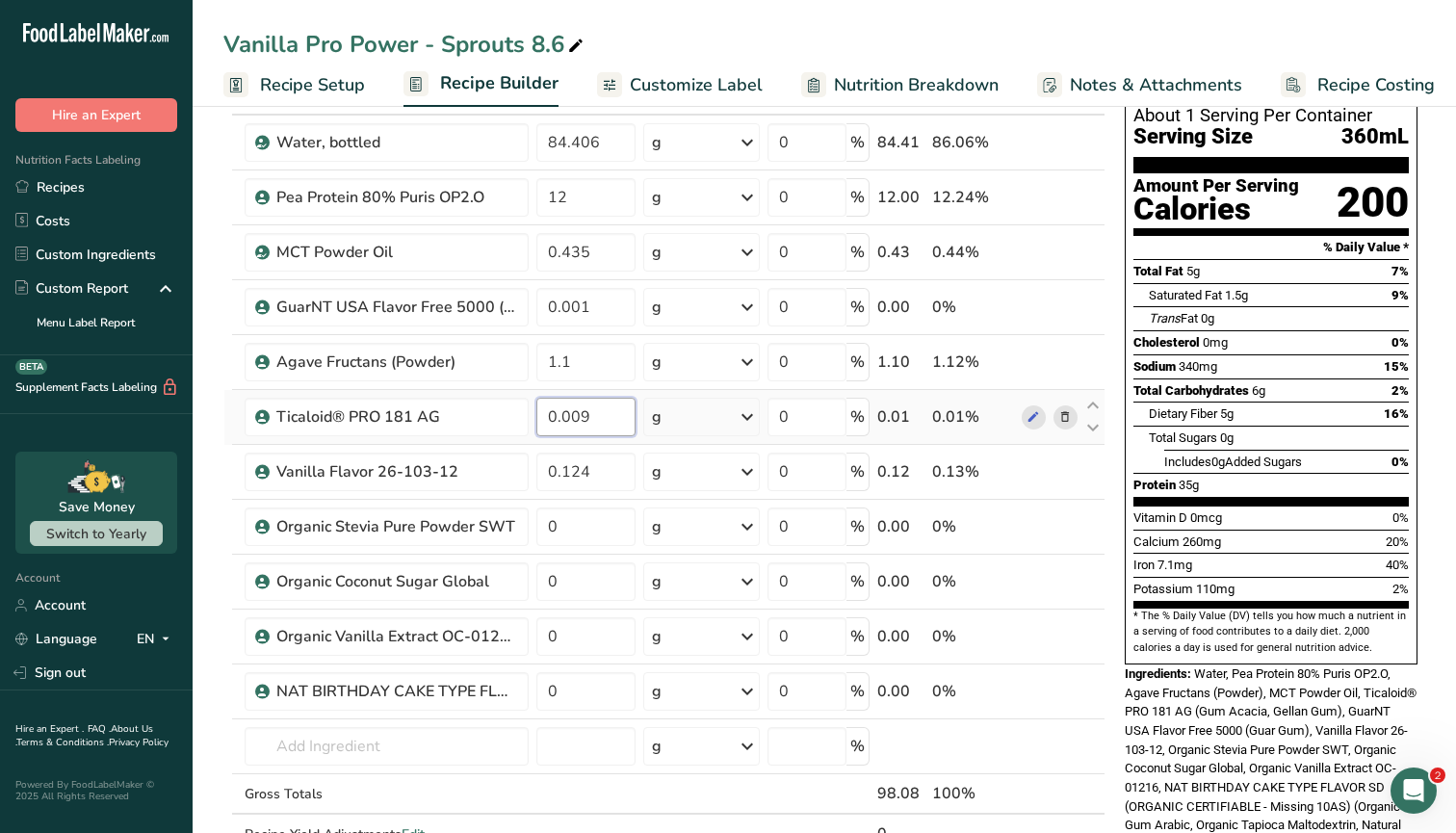 click on "Ingredient *
Amount *
Unit *
Waste *   .a-a{fill:#347362;}.b-a{fill:#fff;}          Grams
Percentage
Water, bottled
84.406
g
Weight Units
g
kg
mg
See more
Volume Units
l
Volume units require a density conversion. If you know your ingredient's density enter it below. Otherwise, click on "RIA" our AI Regulatory bot - she will be able to help you
lb/ft3
g/cm3
Confirm
mL
Volume units require a density conversion. If you know your ingredient's density enter it below. Otherwise, click on "RIA" our AI Regulatory bot - she will be able to help you
lb/ft3" at bounding box center (664, 484) 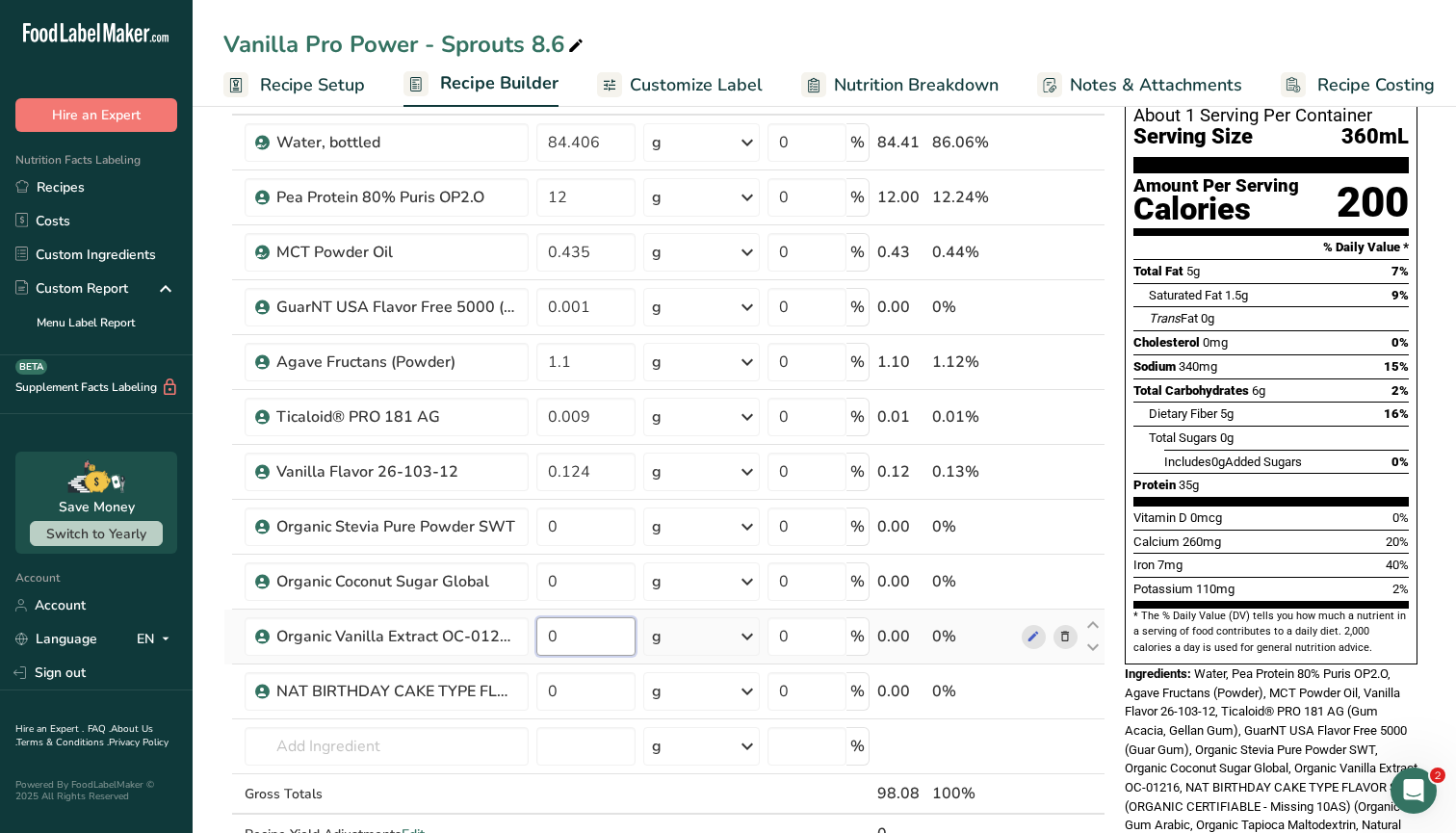 click on "Ingredient *
Amount *
Unit *
Waste *   .a-a{fill:#347362;}.b-a{fill:#fff;}          Grams
Percentage
Water, bottled
84.406
g
Weight Units
g
kg
mg
See more
Volume Units
l
Volume units require a density conversion. If you know your ingredient's density enter it below. Otherwise, click on "RIA" our AI Regulatory bot - she will be able to help you
lb/ft3
g/cm3
Confirm
mL
Volume units require a density conversion. If you know your ingredient's density enter it below. Otherwise, click on "RIA" our AI Regulatory bot - she will be able to help you
lb/ft3" at bounding box center [664, 484] 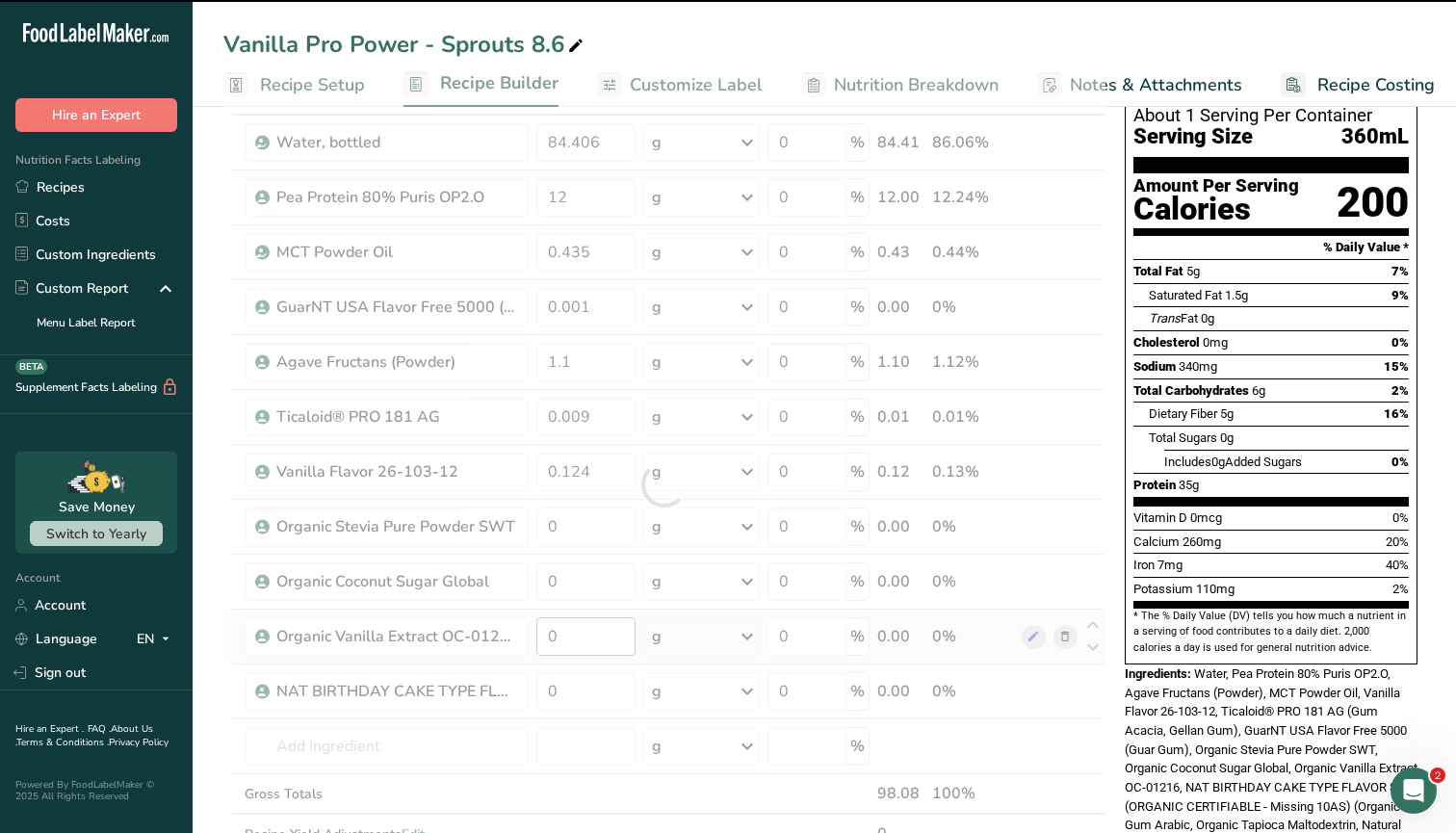 click at bounding box center (664, 484) 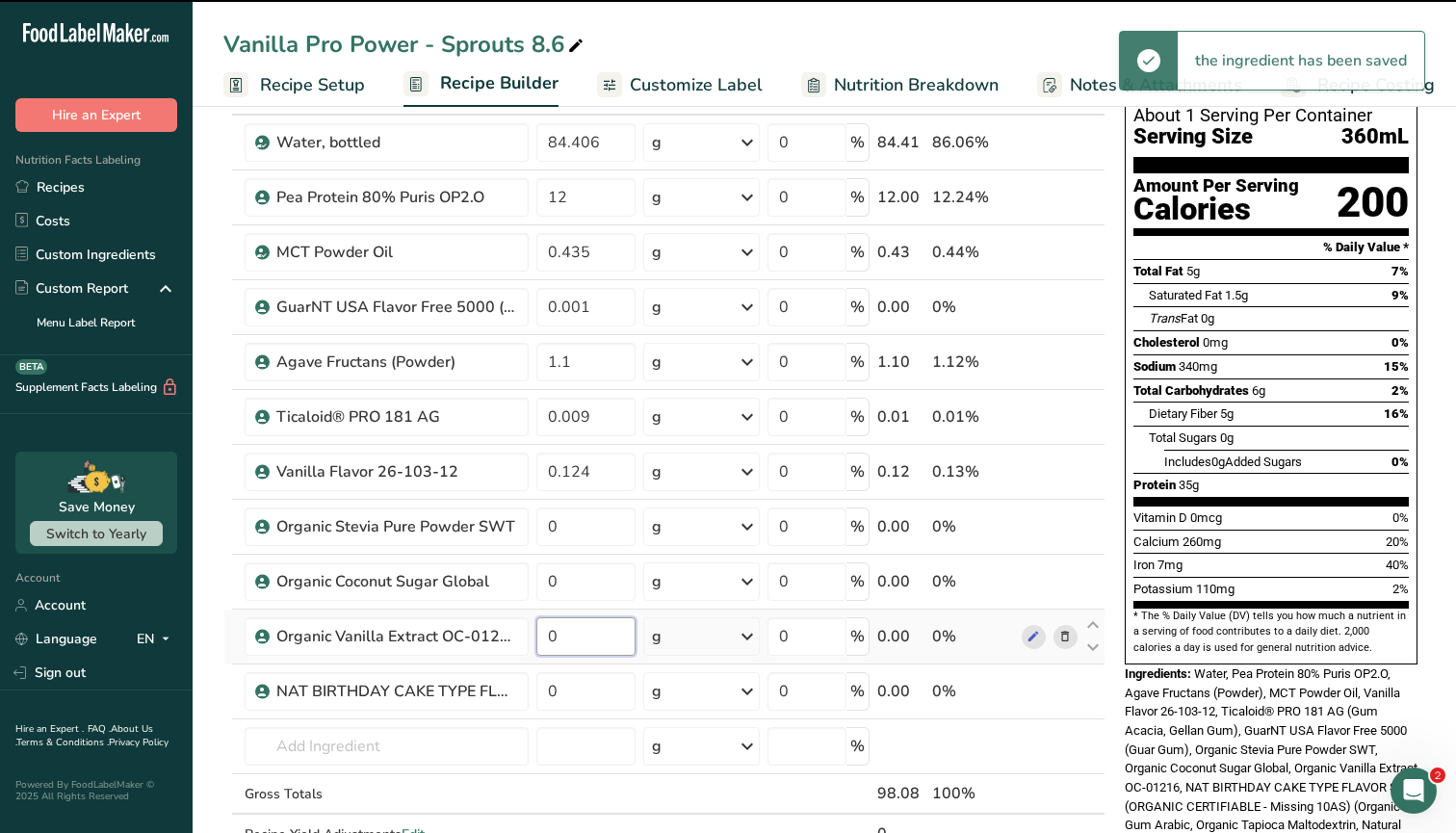 click on "0" at bounding box center (585, 637) 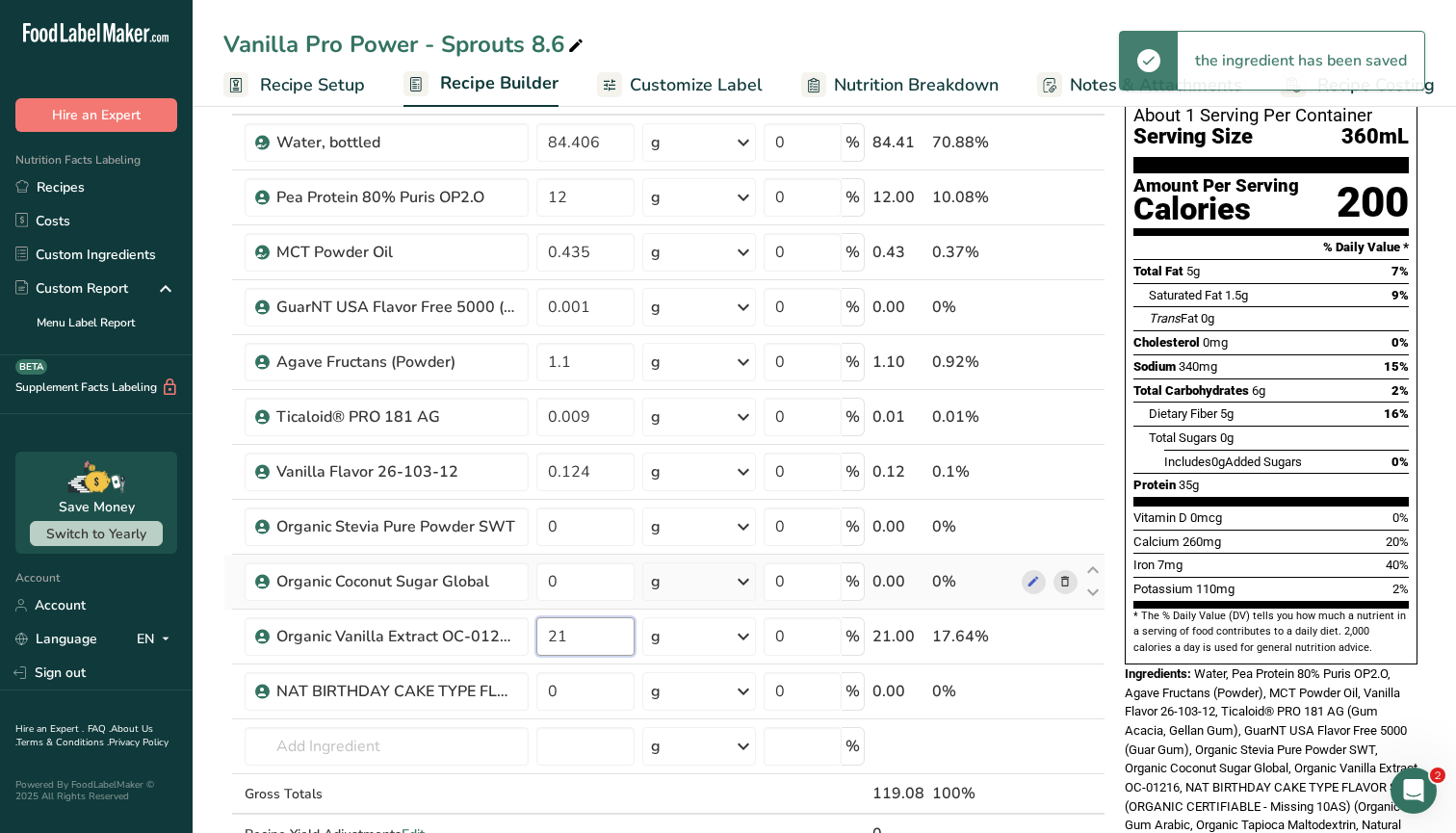 type on "2" 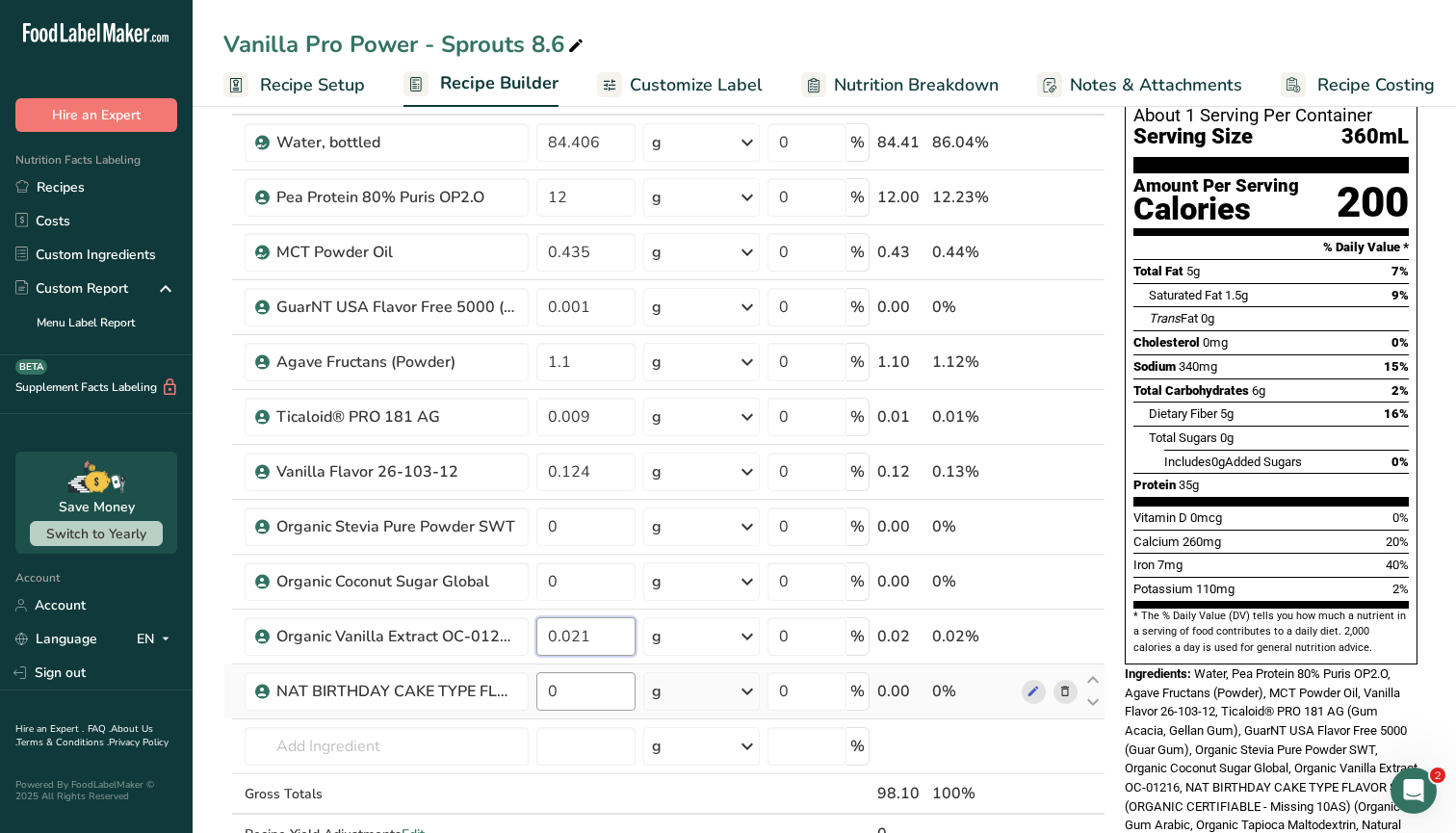 type on "0.021" 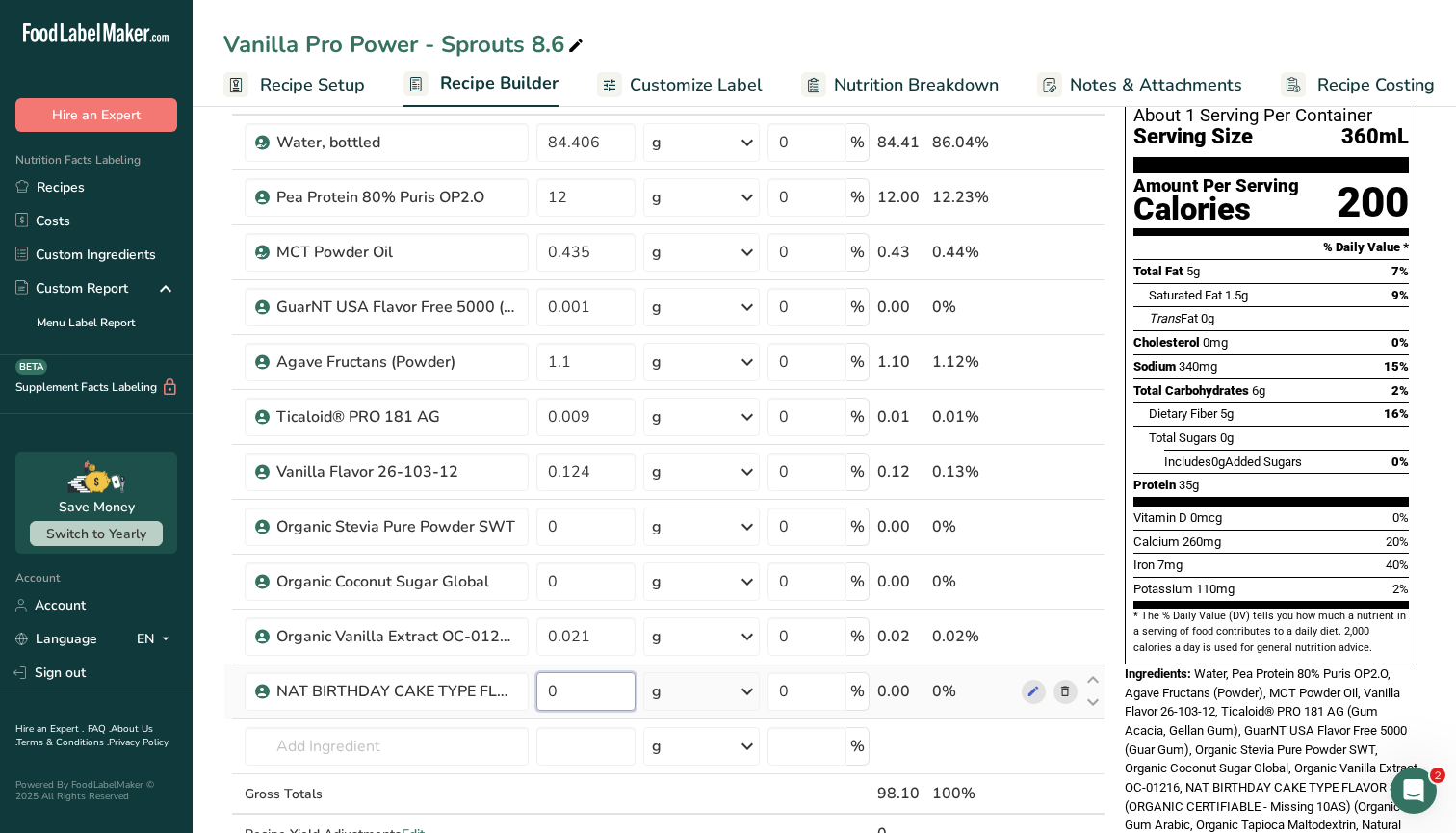 click on "Ingredient *
Amount *
Unit *
Waste *   .a-a{fill:#347362;}.b-a{fill:#fff;}          Grams
Percentage
Water, bottled
84.406
g
Weight Units
g
kg
mg
See more
Volume Units
l
Volume units require a density conversion. If you know your ingredient's density enter it below. Otherwise, click on "RIA" our AI Regulatory bot - she will be able to help you
lb/ft3
g/cm3
Confirm
mL
Volume units require a density conversion. If you know your ingredient's density enter it below. Otherwise, click on "RIA" our AI Regulatory bot - she will be able to help you
lb/ft3" at bounding box center [664, 484] 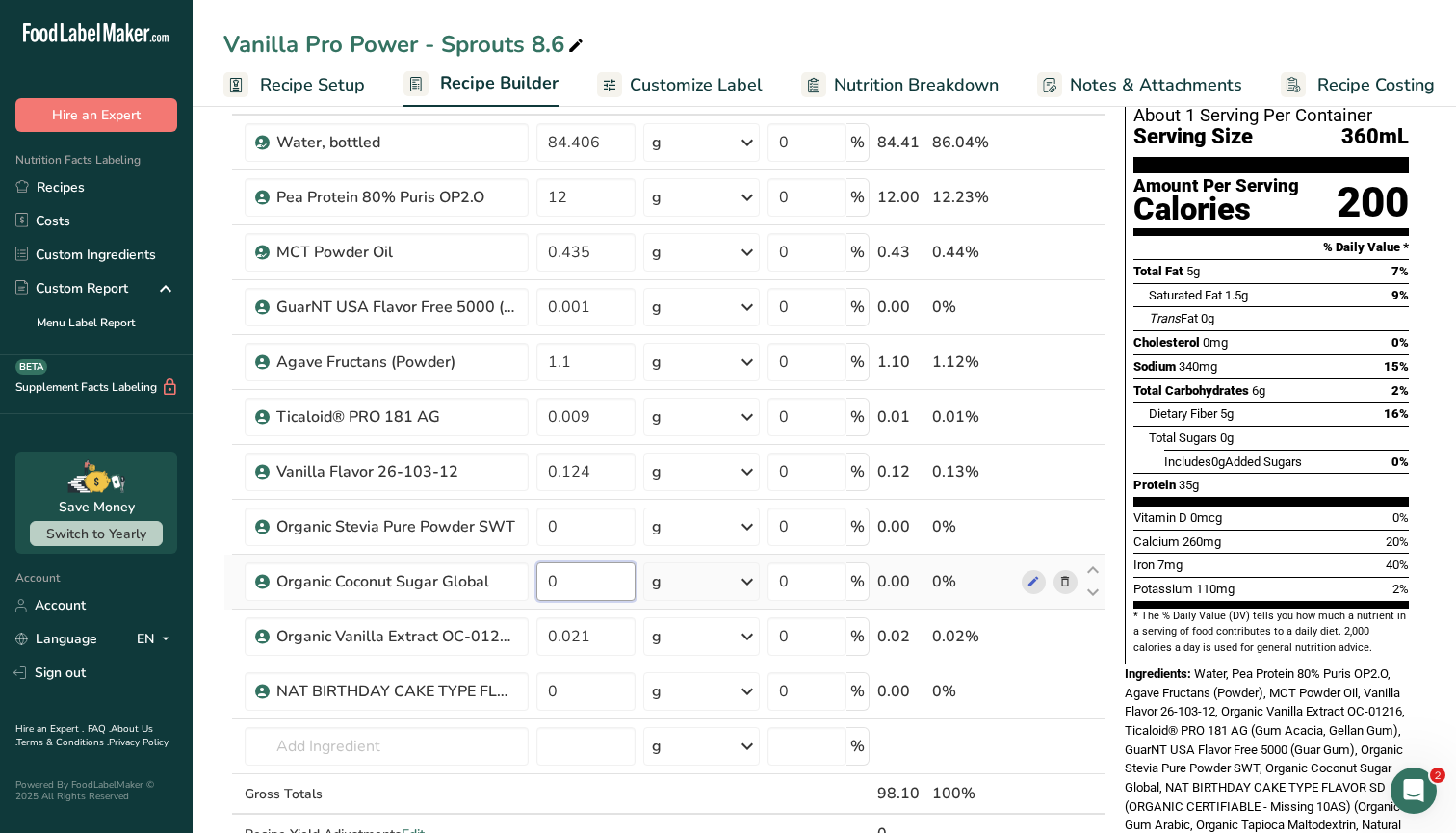 click on "Ingredient *
Amount *
Unit *
Waste *   .a-a{fill:#347362;}.b-a{fill:#fff;}          Grams
Percentage
Water, bottled
84.406
g
Weight Units
g
kg
mg
See more
Volume Units
l
Volume units require a density conversion. If you know your ingredient's density enter it below. Otherwise, click on "RIA" our AI Regulatory bot - she will be able to help you
lb/ft3
g/cm3
Confirm
mL
Volume units require a density conversion. If you know your ingredient's density enter it below. Otherwise, click on "RIA" our AI Regulatory bot - she will be able to help you
lb/ft3" at bounding box center (664, 484) 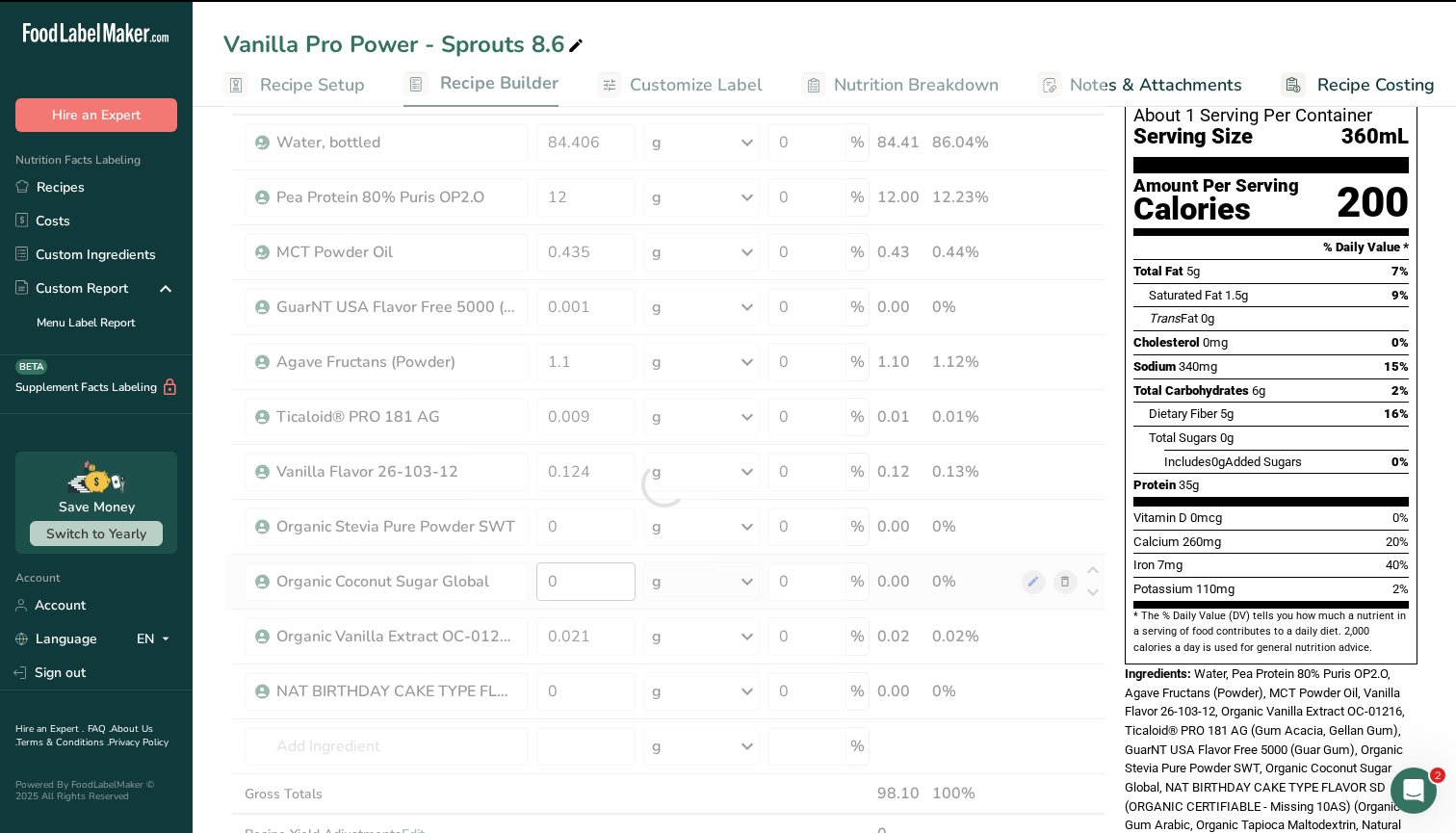click at bounding box center [664, 484] 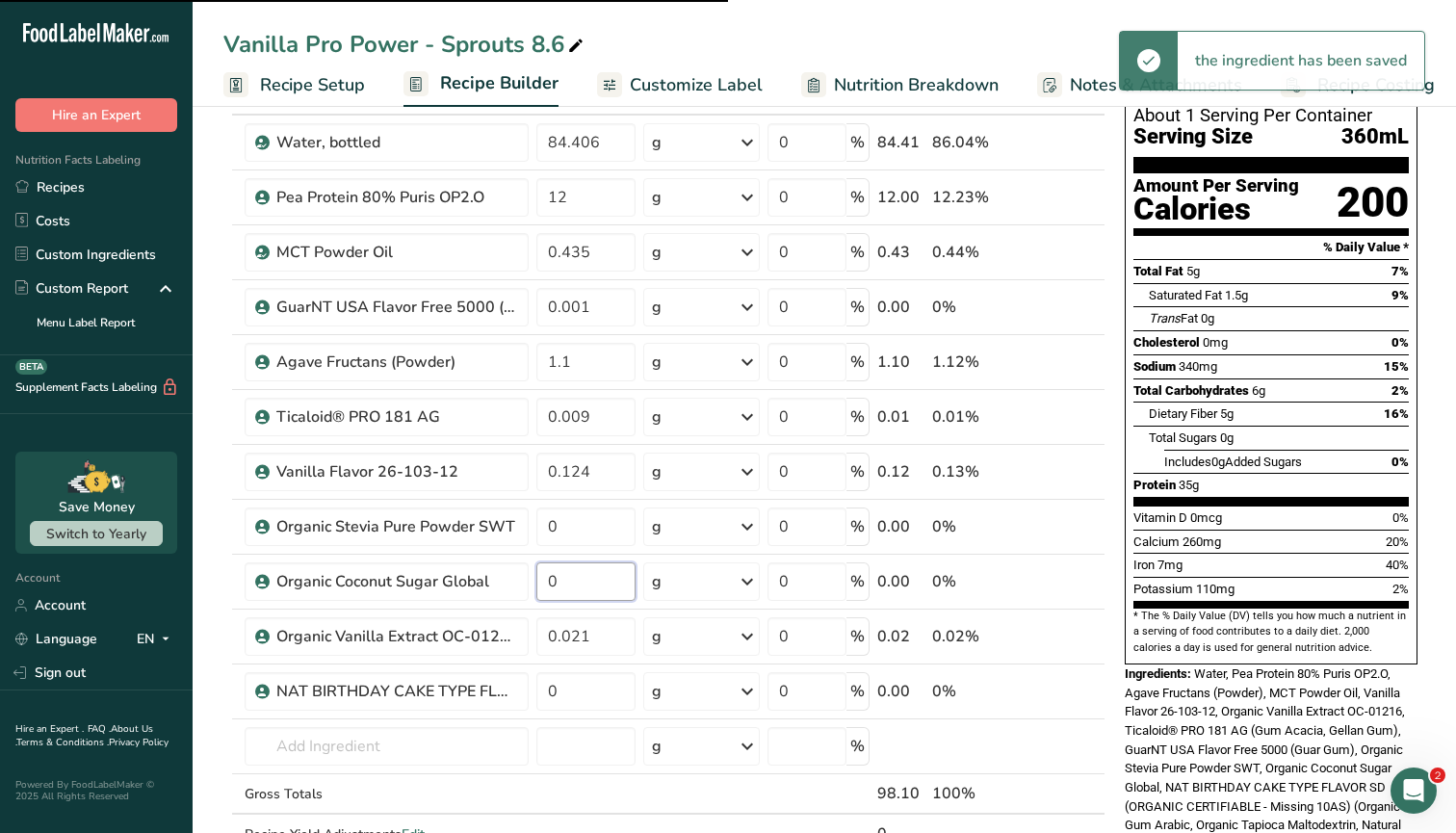click on "0" at bounding box center [585, 582] 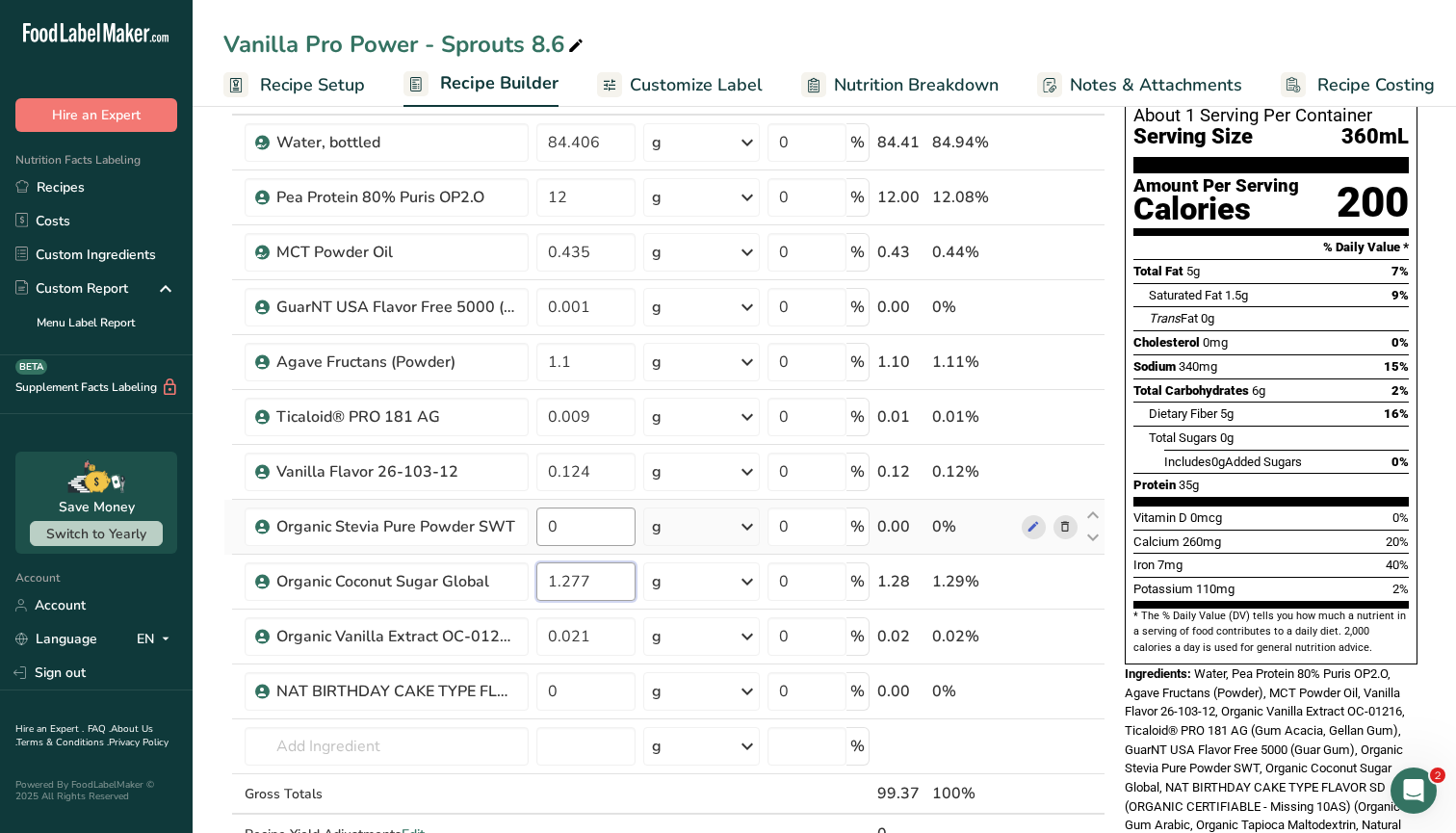 type on "1.277" 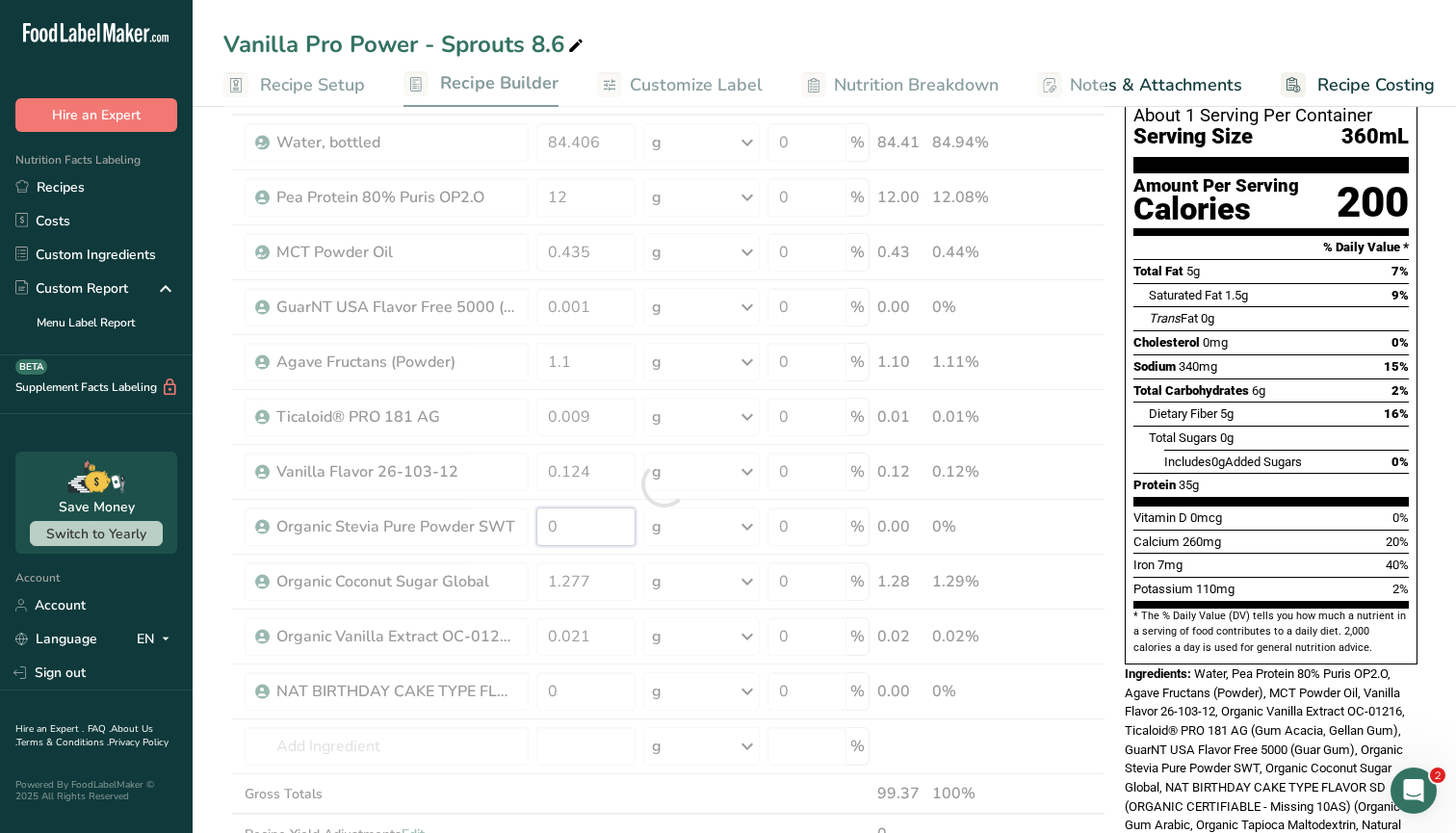 click on "Ingredient *
Amount *
Unit *
Waste *   .a-a{fill:#347362;}.b-a{fill:#fff;}          Grams
Percentage
Water, bottled
84.406
g
Weight Units
g
kg
mg
See more
Volume Units
l
Volume units require a density conversion. If you know your ingredient's density enter it below. Otherwise, click on "RIA" our AI Regulatory bot - she will be able to help you
lb/ft3
g/cm3
Confirm
mL
Volume units require a density conversion. If you know your ingredient's density enter it below. Otherwise, click on "RIA" our AI Regulatory bot - she will be able to help you
lb/ft3" at bounding box center (664, 484) 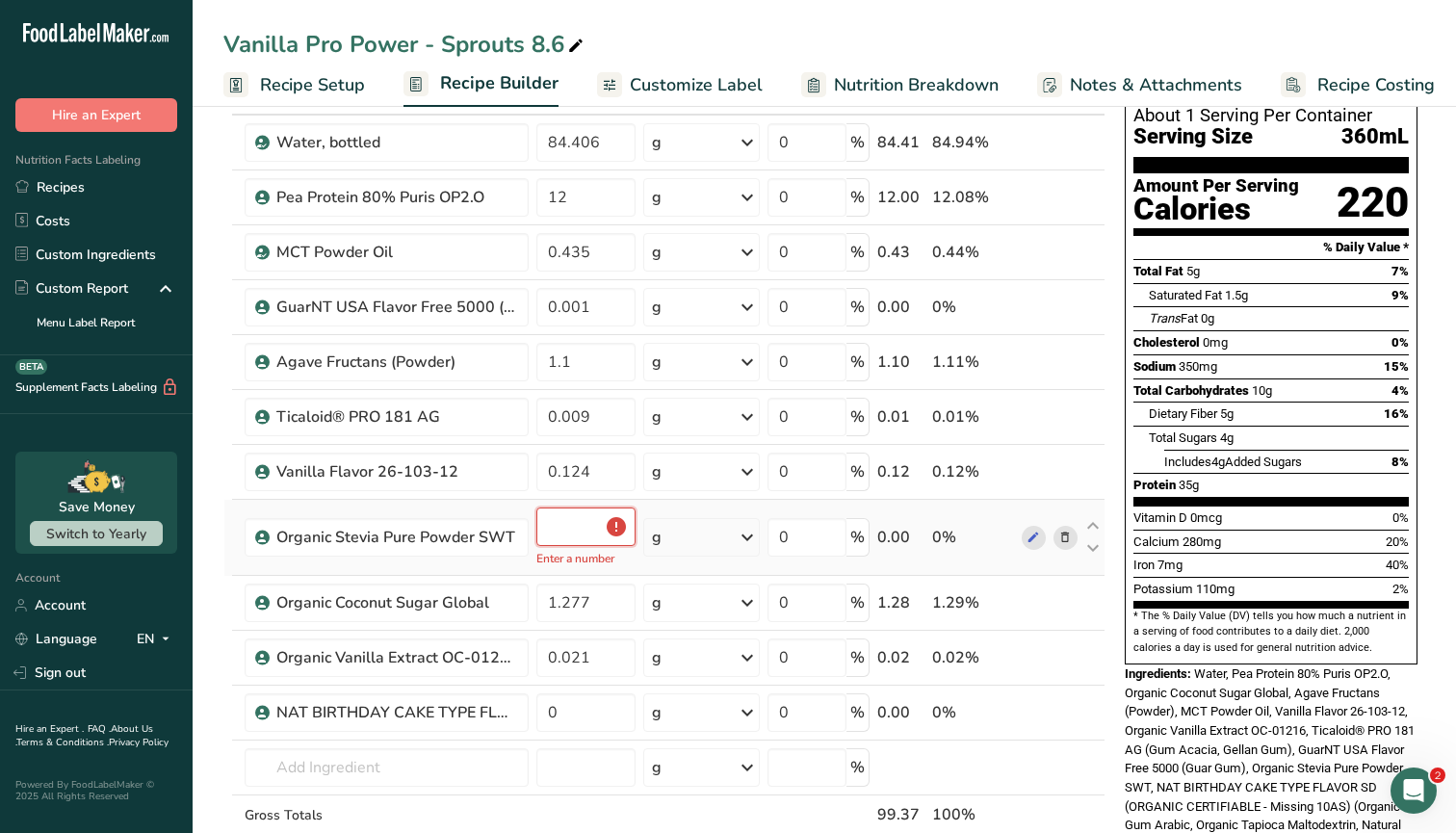 type on "0" 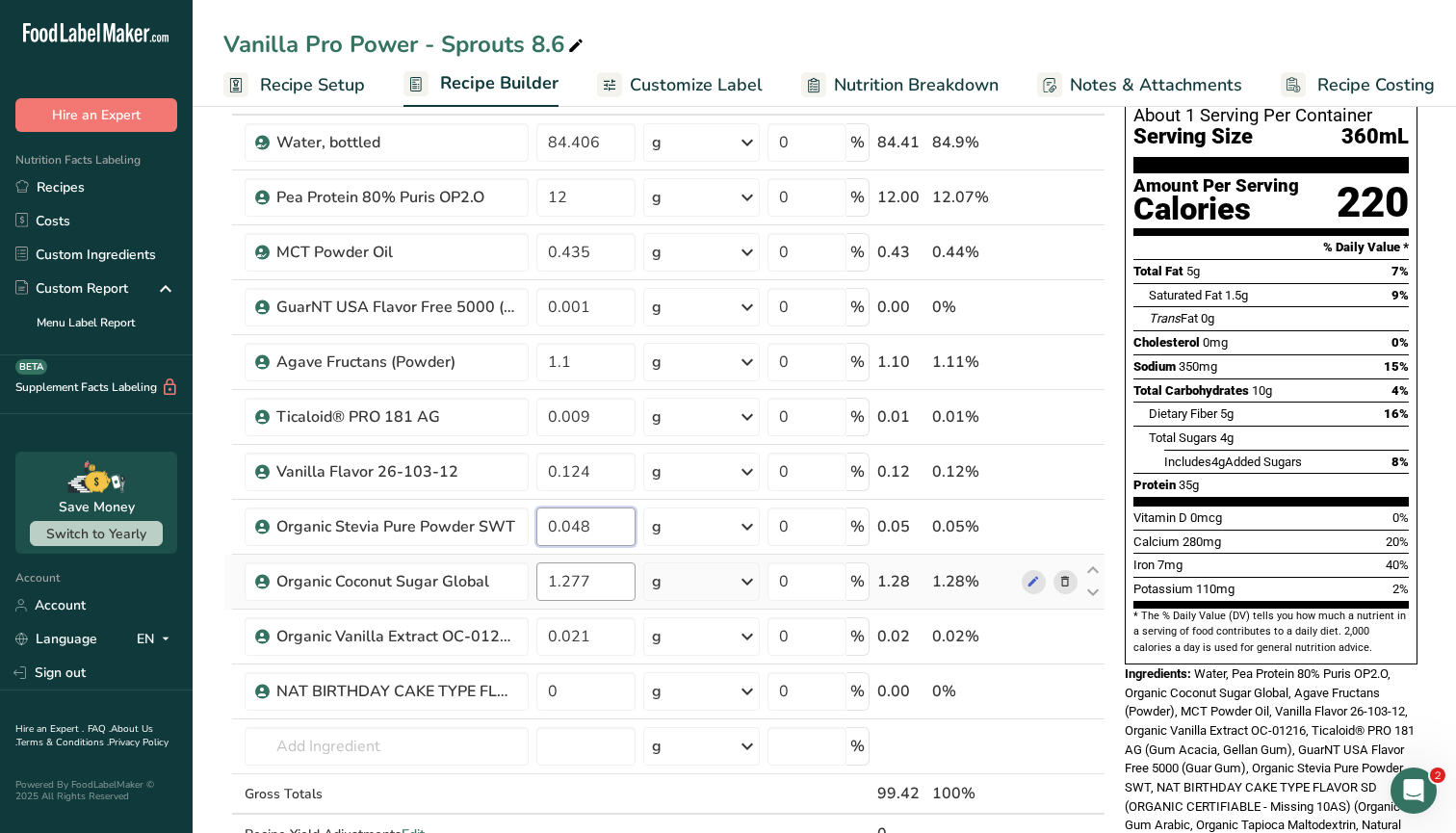 type on "0.048" 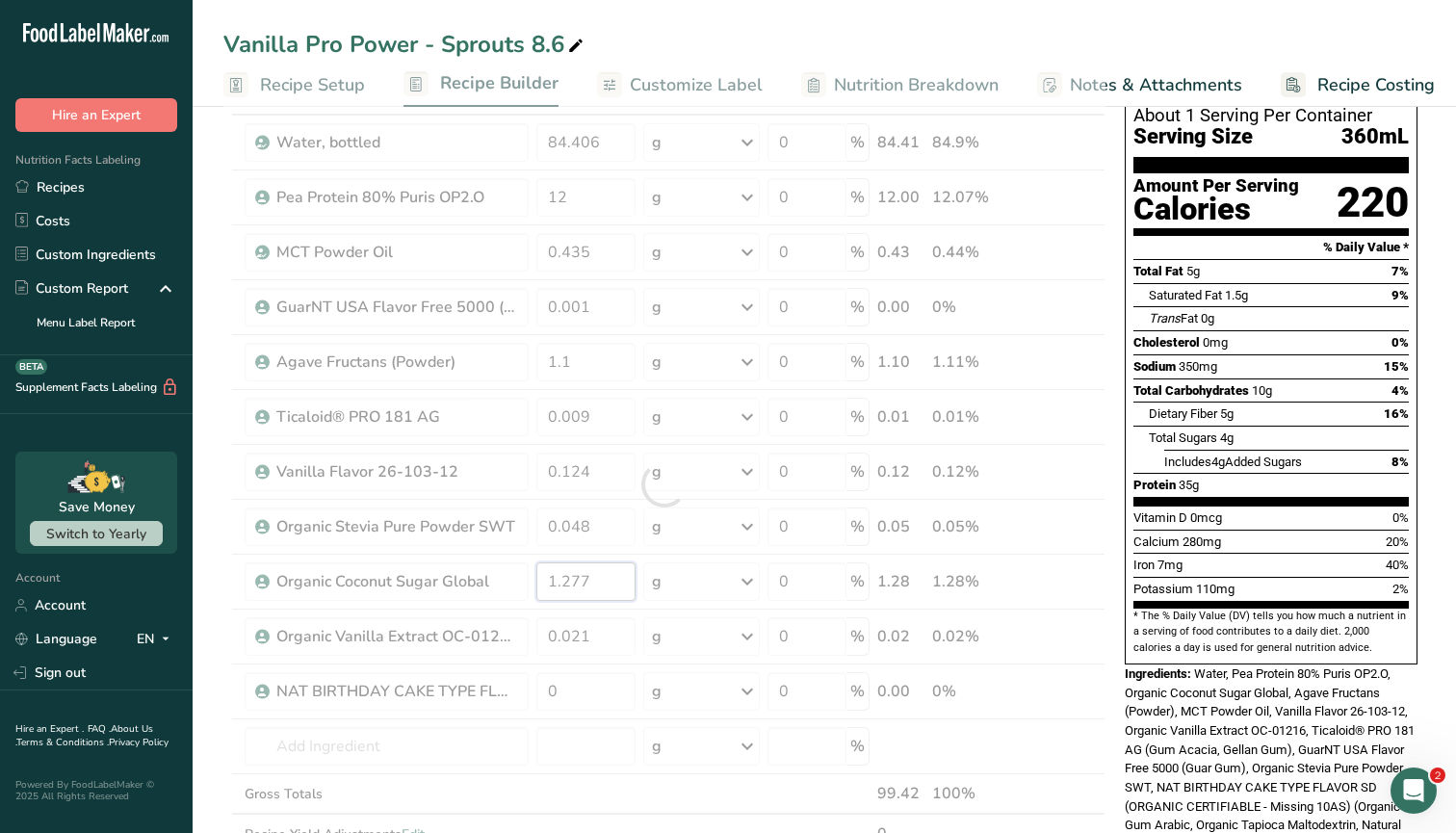 click on "Ingredient *
Amount *
Unit *
Waste *   .a-a{fill:#347362;}.b-a{fill:#fff;}          Grams
Percentage
Water, bottled
84.406
g
Weight Units
g
kg
mg
See more
Volume Units
l
Volume units require a density conversion. If you know your ingredient's density enter it below. Otherwise, click on "RIA" our AI Regulatory bot - she will be able to help you
lb/ft3
g/cm3
Confirm
mL
Volume units require a density conversion. If you know your ingredient's density enter it below. Otherwise, click on "RIA" our AI Regulatory bot - she will be able to help you
lb/ft3" at bounding box center [664, 484] 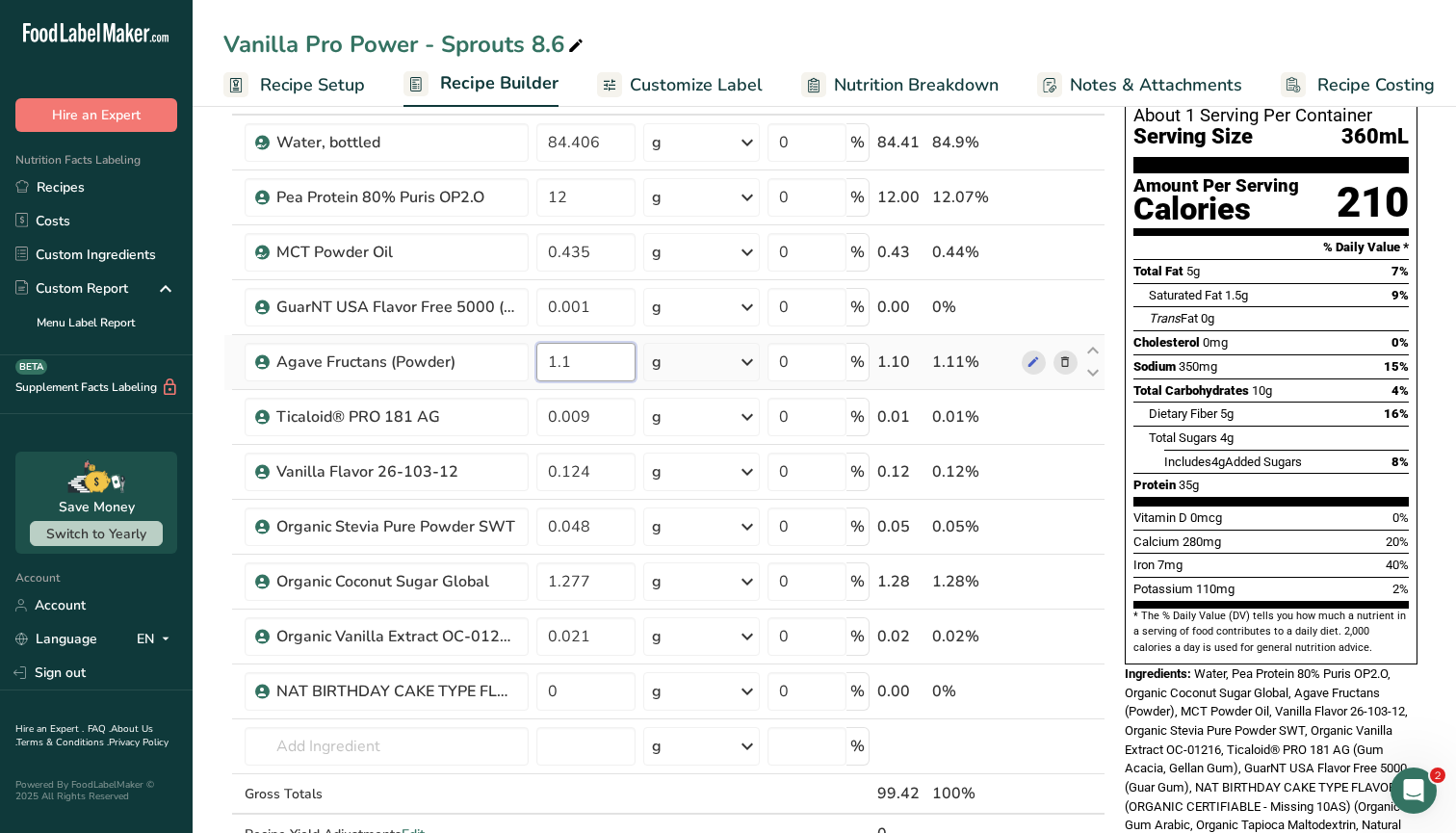 click on "Ingredient *
Amount *
Unit *
Waste *   .a-a{fill:#347362;}.b-a{fill:#fff;}          Grams
Percentage
Water, bottled
84.406
g
Weight Units
g
kg
mg
See more
Volume Units
l
Volume units require a density conversion. If you know your ingredient's density enter it below. Otherwise, click on "RIA" our AI Regulatory bot - she will be able to help you
lb/ft3
g/cm3
Confirm
mL
Volume units require a density conversion. If you know your ingredient's density enter it below. Otherwise, click on "RIA" our AI Regulatory bot - she will be able to help you
lb/ft3" at bounding box center [664, 484] 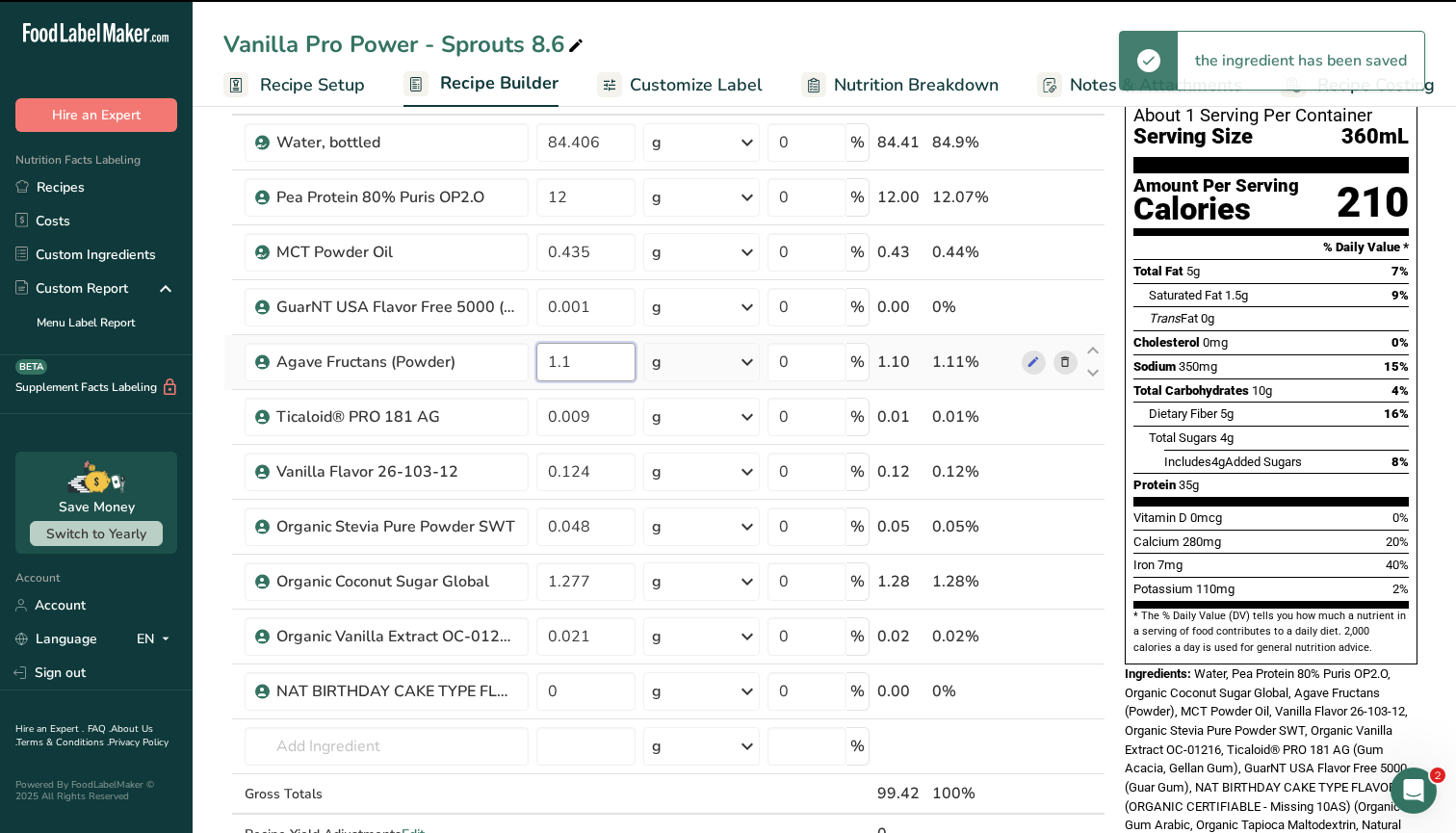 click on "1.1" at bounding box center (585, 362) 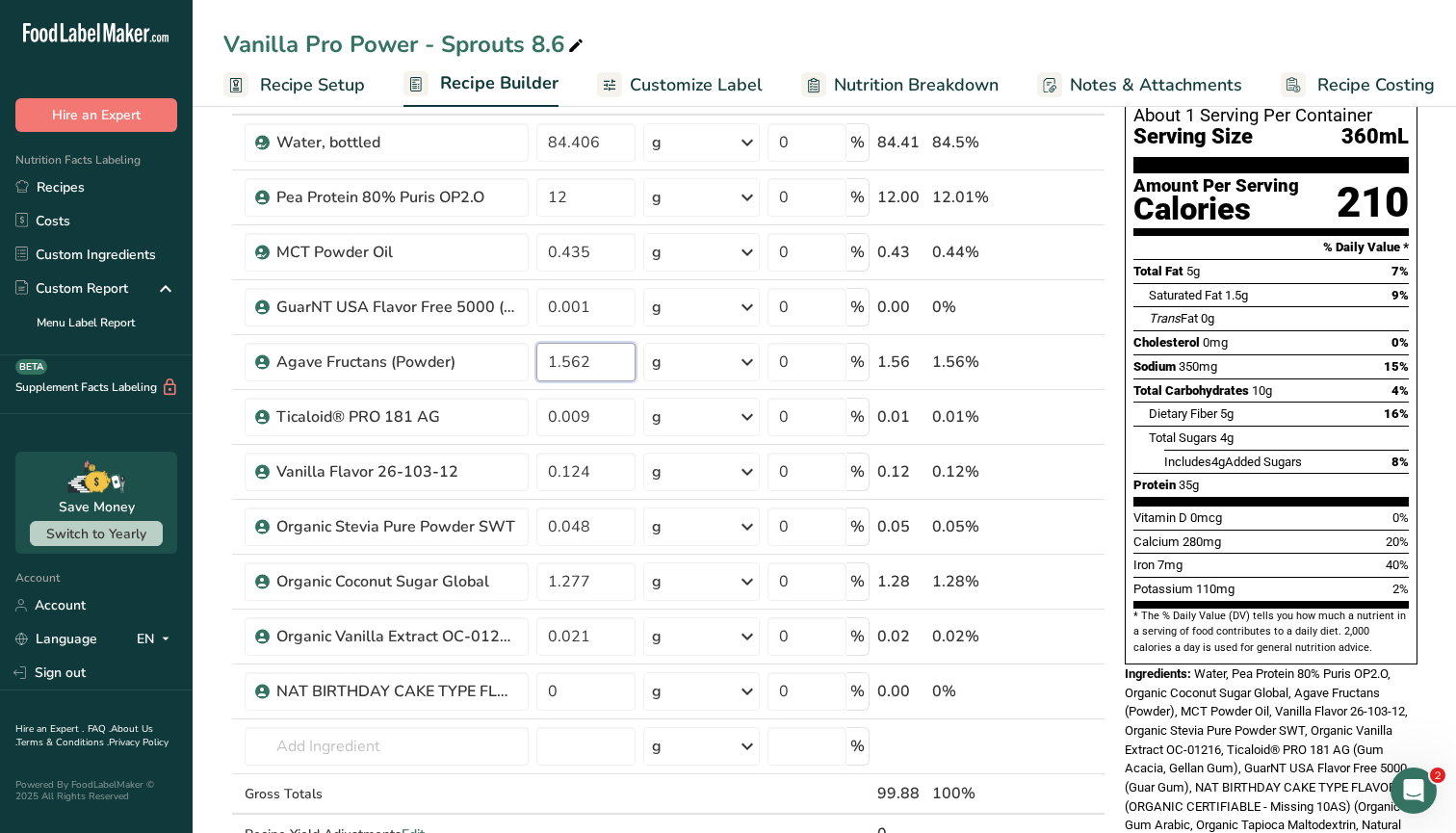 type on "1.562" 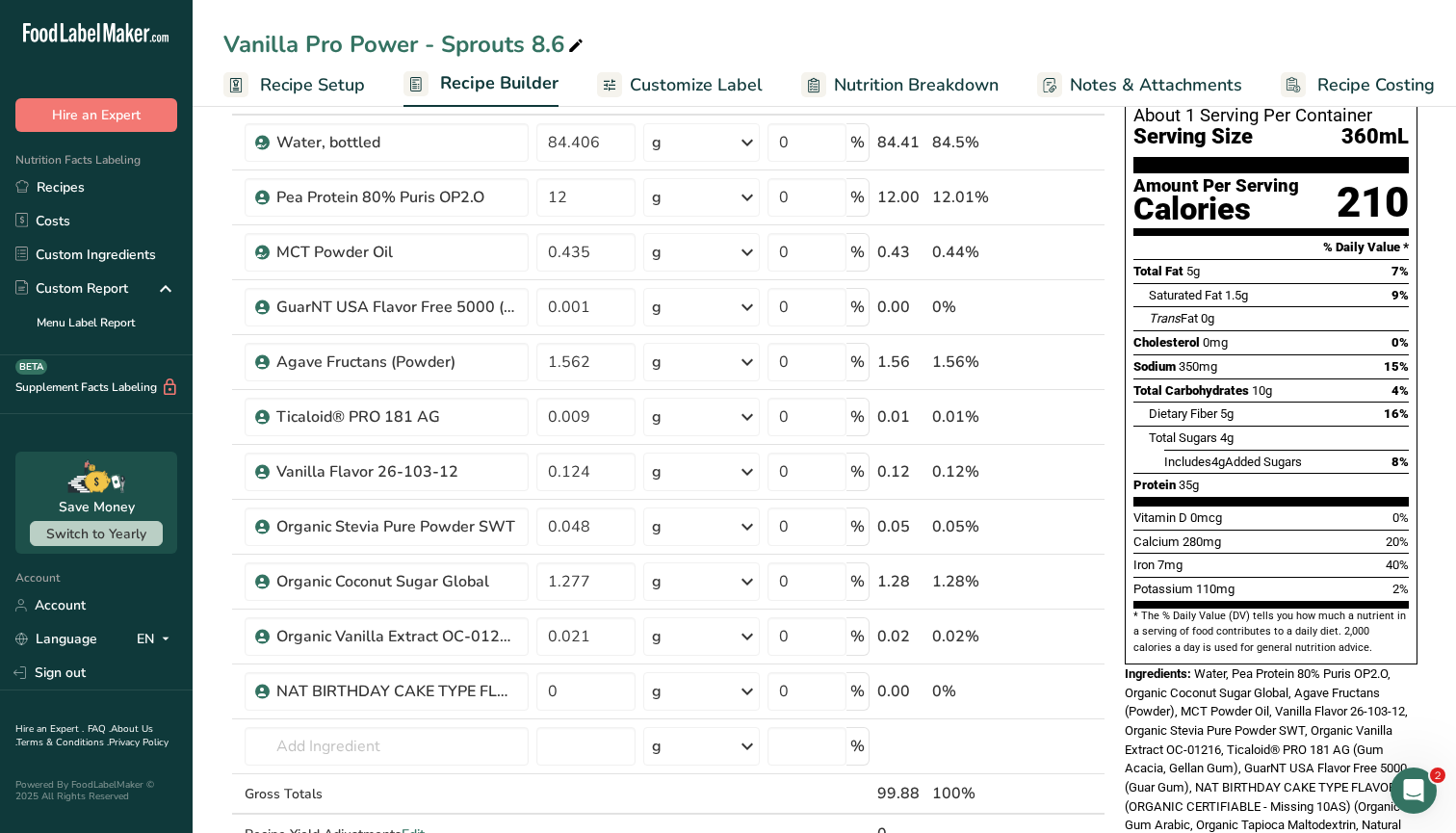 click on "* The % Daily Value (DV) tells you how much a nutrient in a serving of food contributes to a daily diet. 2,000 calories a day is used for general nutrition advice." at bounding box center (1271, 632) 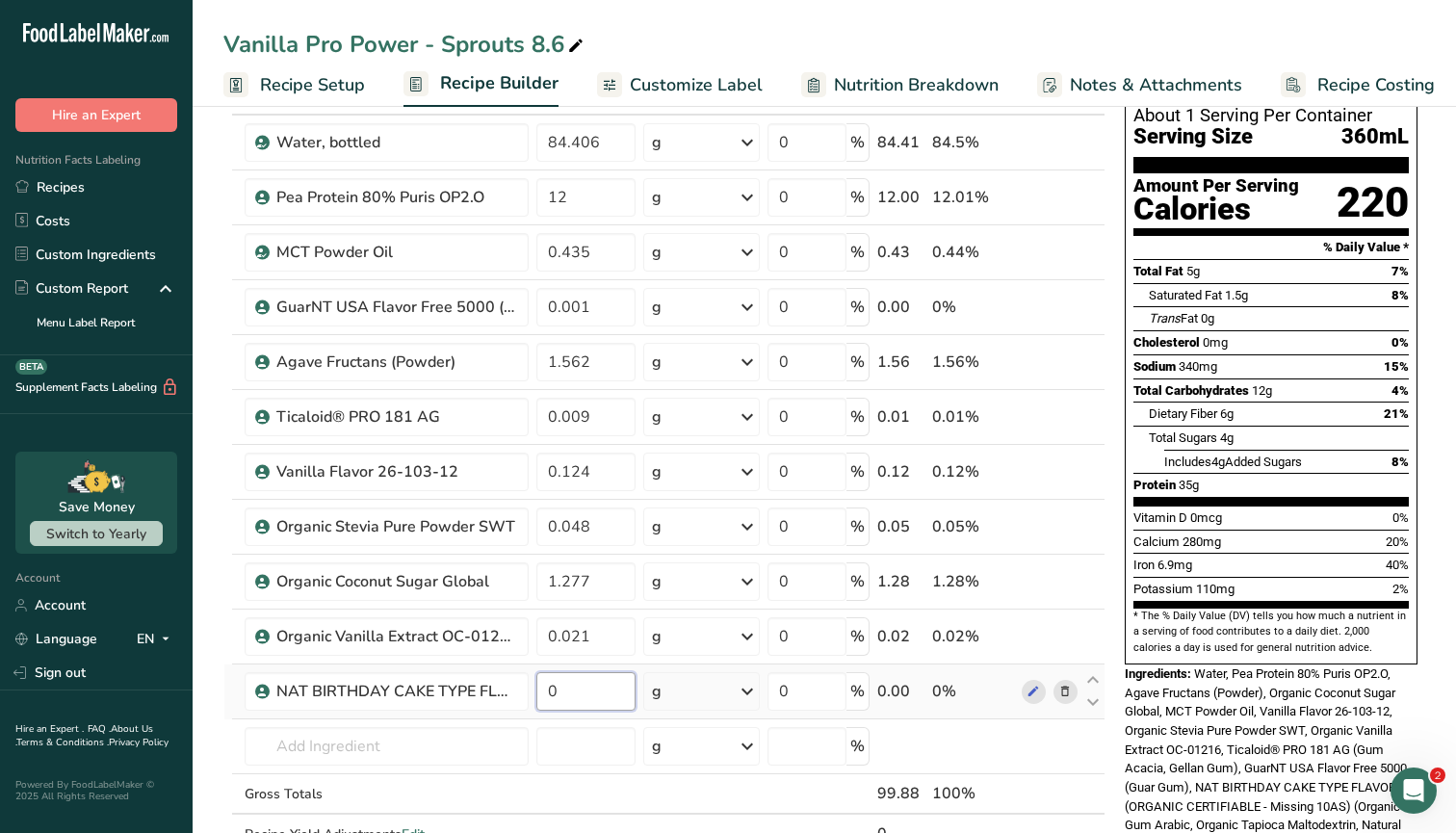 click on "0" at bounding box center [585, 691] 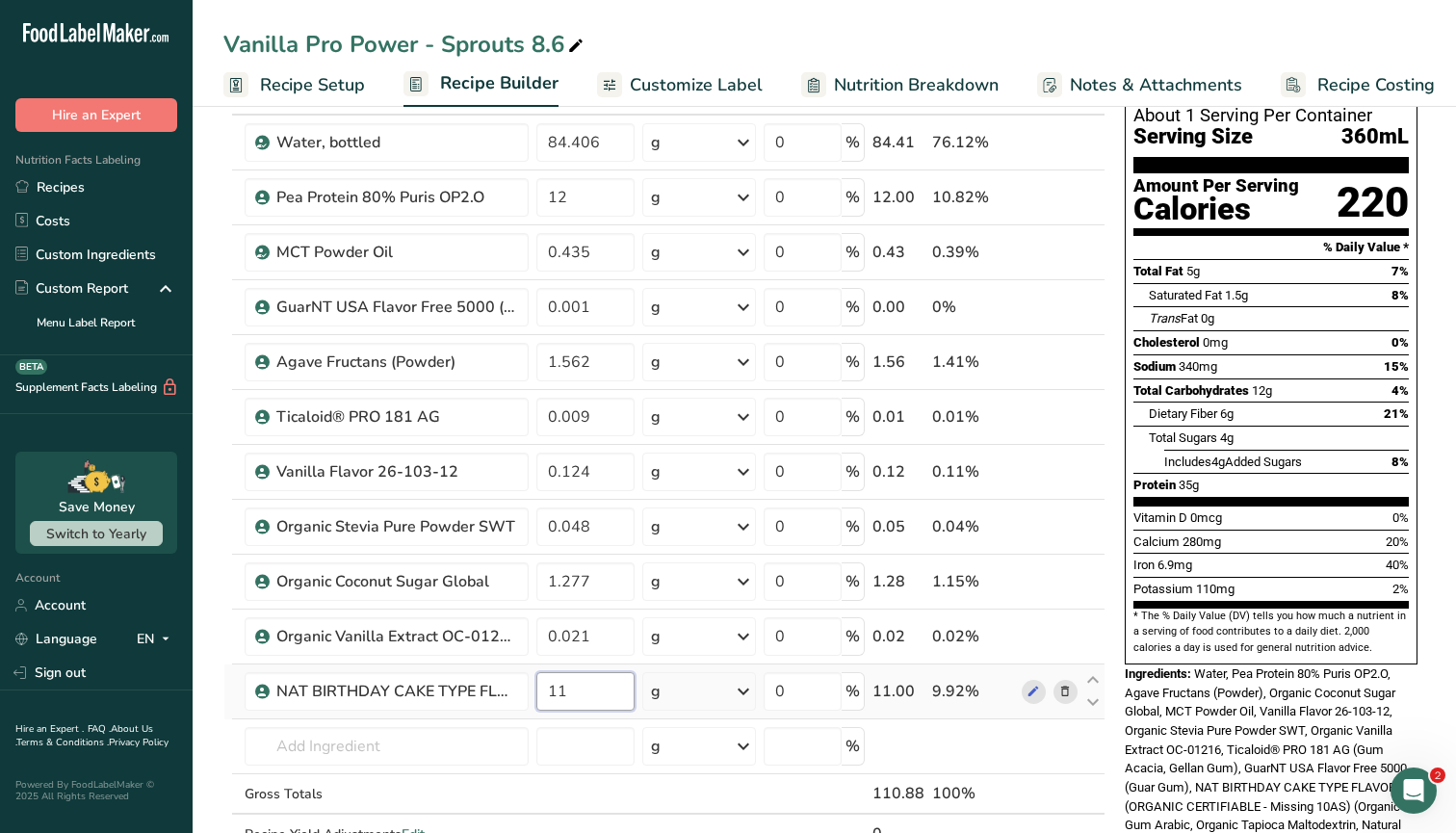 type on "1" 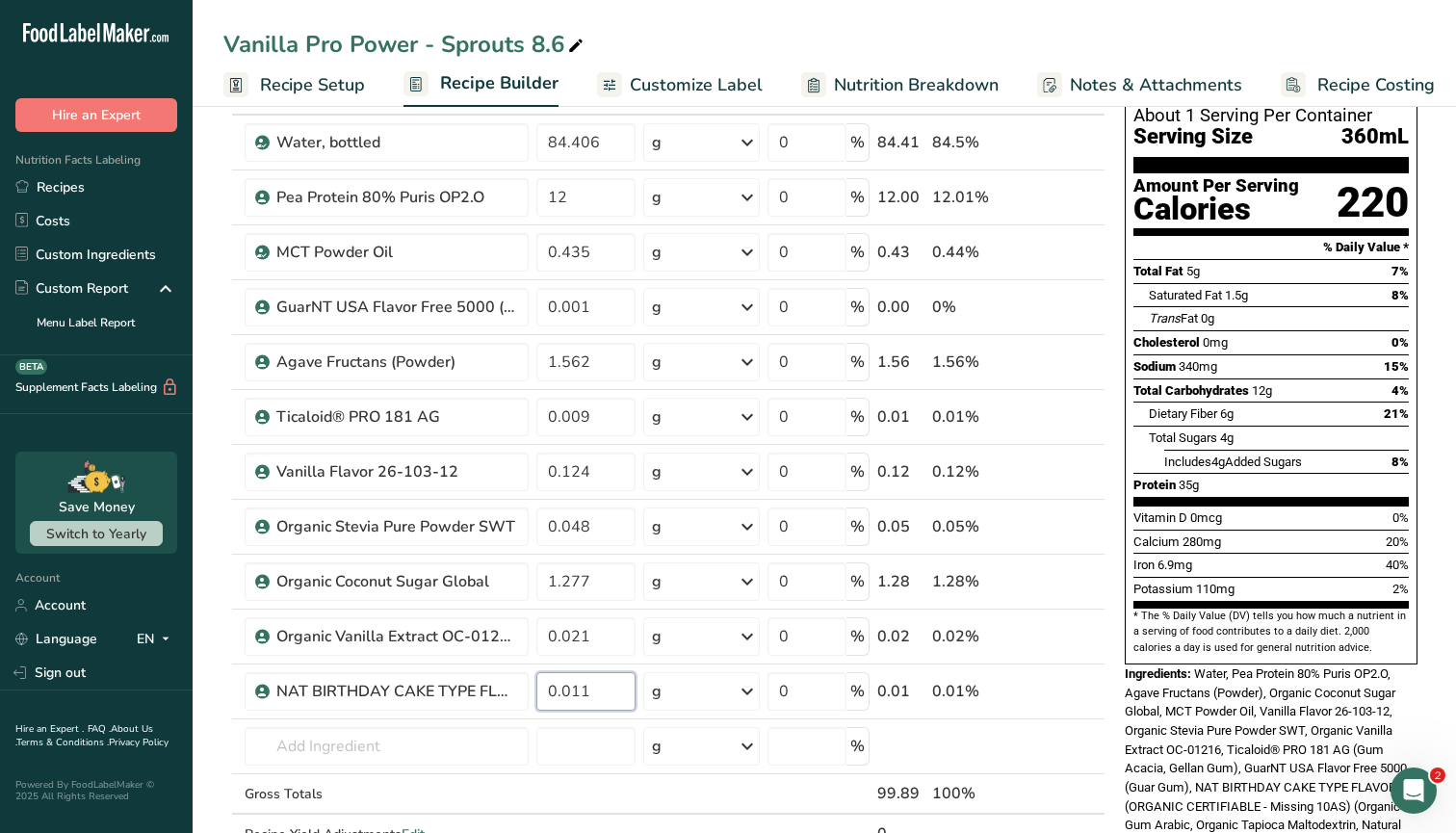 type on "0.011" 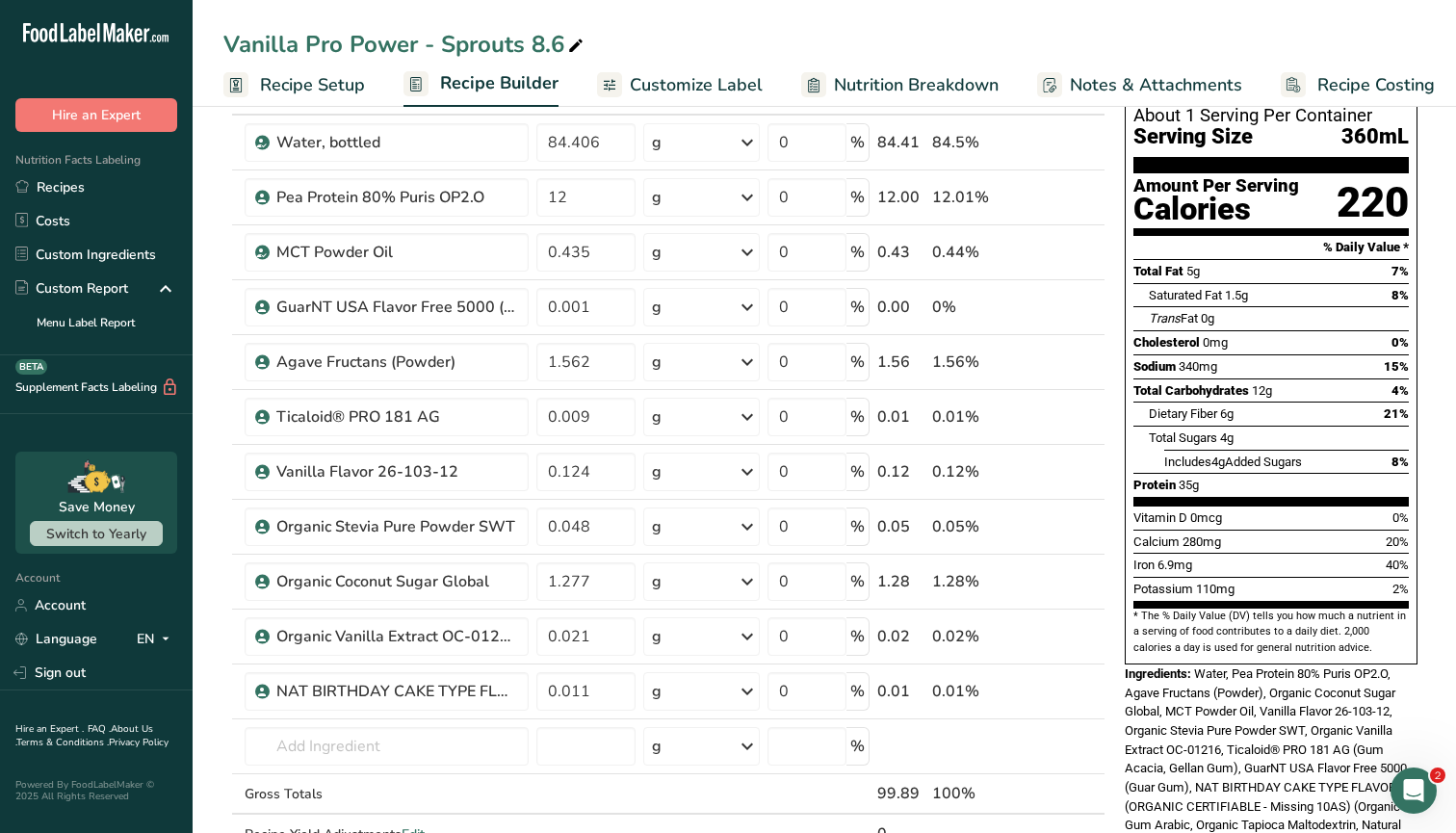 click on "Add Ingredients
Manage Recipe         Delete Recipe           Duplicate Recipe             Scale Recipe             Save as Sub-Recipe   .a-a{fill:#347362;}.b-a{fill:#fff;}                               Nutrition Breakdown                 Recipe Card
NEW
Amino Acids Pattern Report           Activity History
Download
Choose your preferred label style
Standard FDA label
Standard FDA label
The most common format for nutrition facts labels in compliance with the FDA's typeface, style and requirements
Tabular FDA label
A label format compliant with the FDA regulations presented in a tabular (horizontal) display.
Linear FDA label
A simple linear display for small sized packages.
Simplified FDA label" at bounding box center [824, 778] 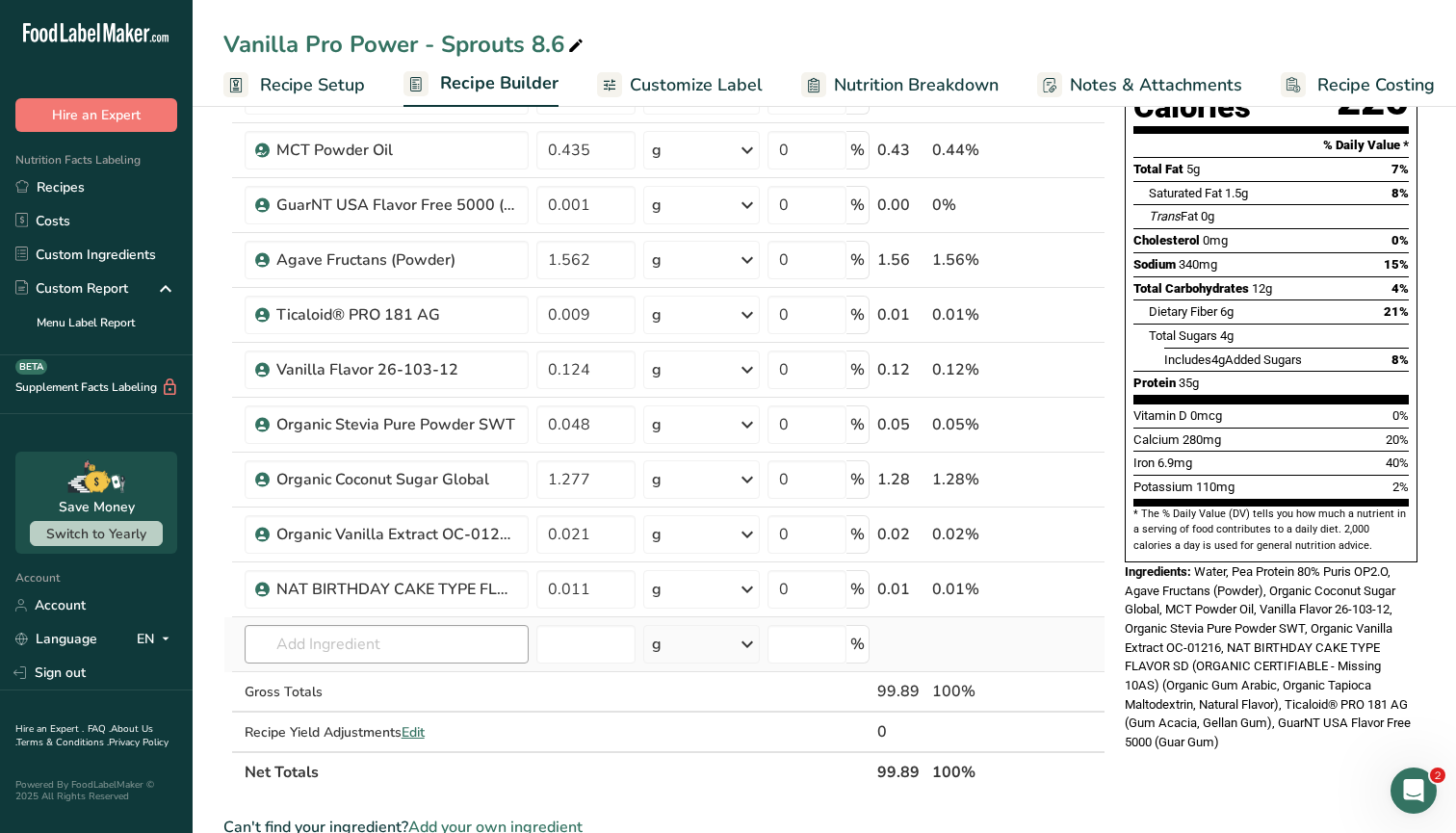 scroll, scrollTop: 237, scrollLeft: 0, axis: vertical 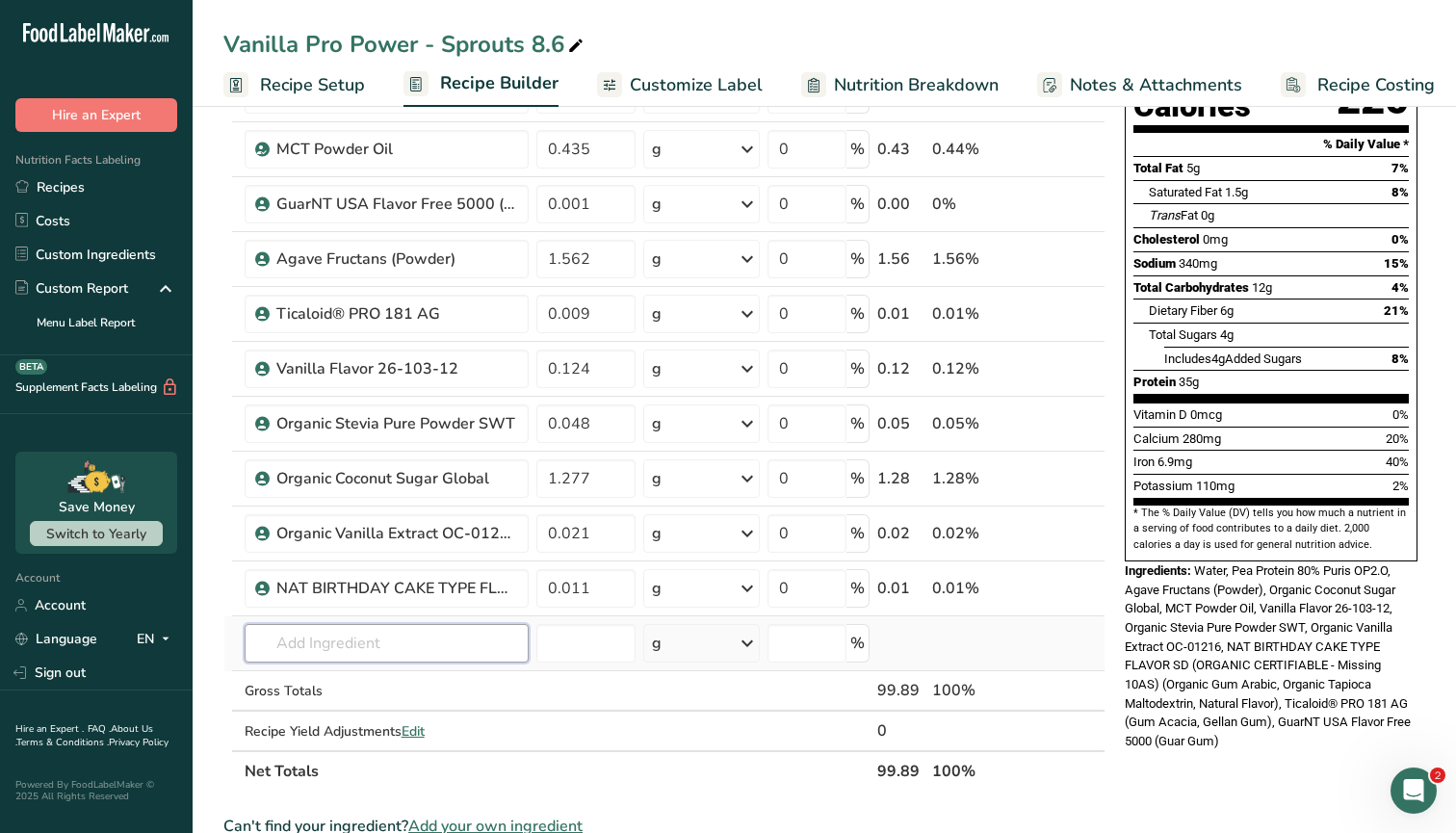 click at bounding box center (386, 643) 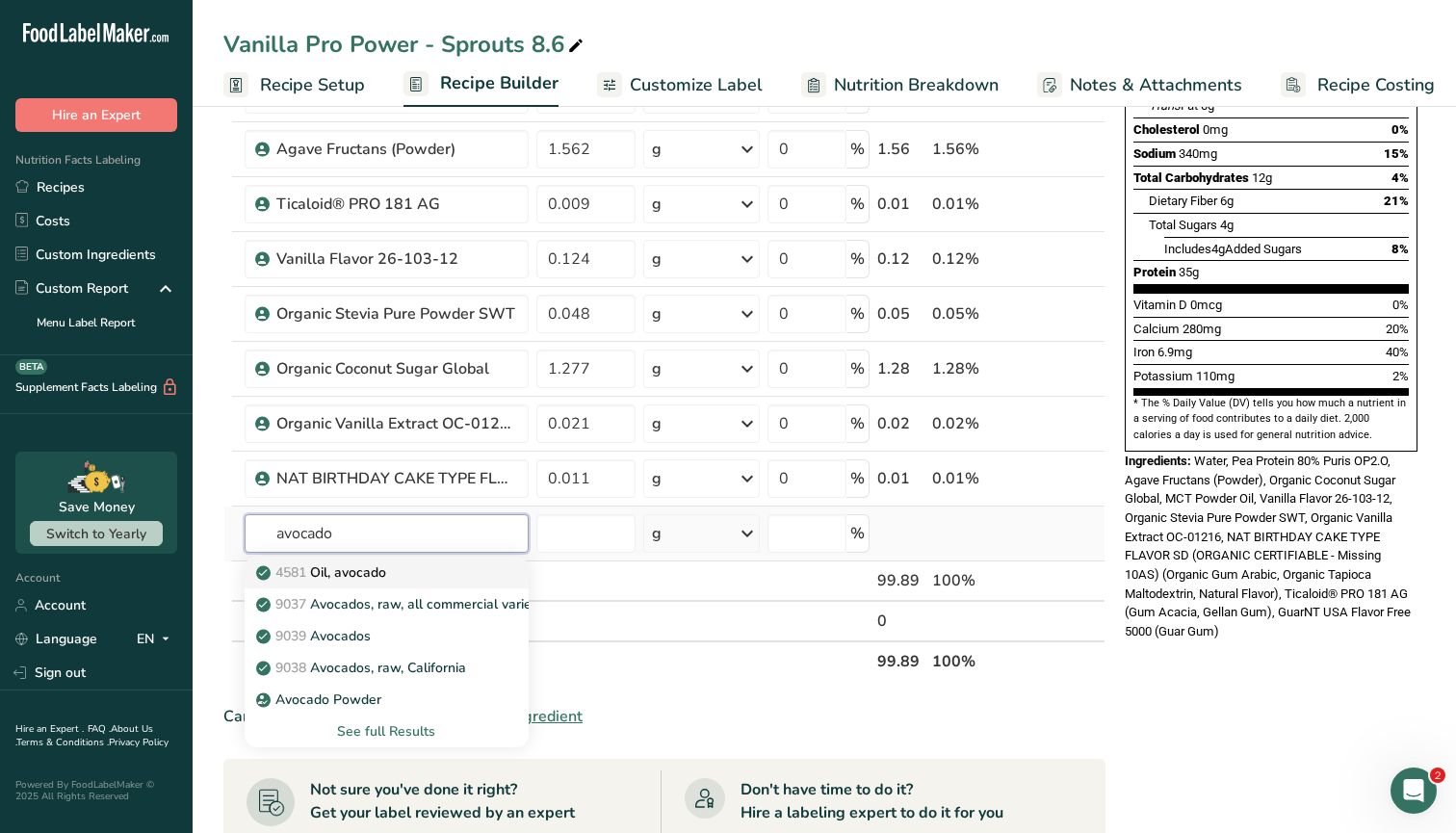 scroll, scrollTop: 345, scrollLeft: 0, axis: vertical 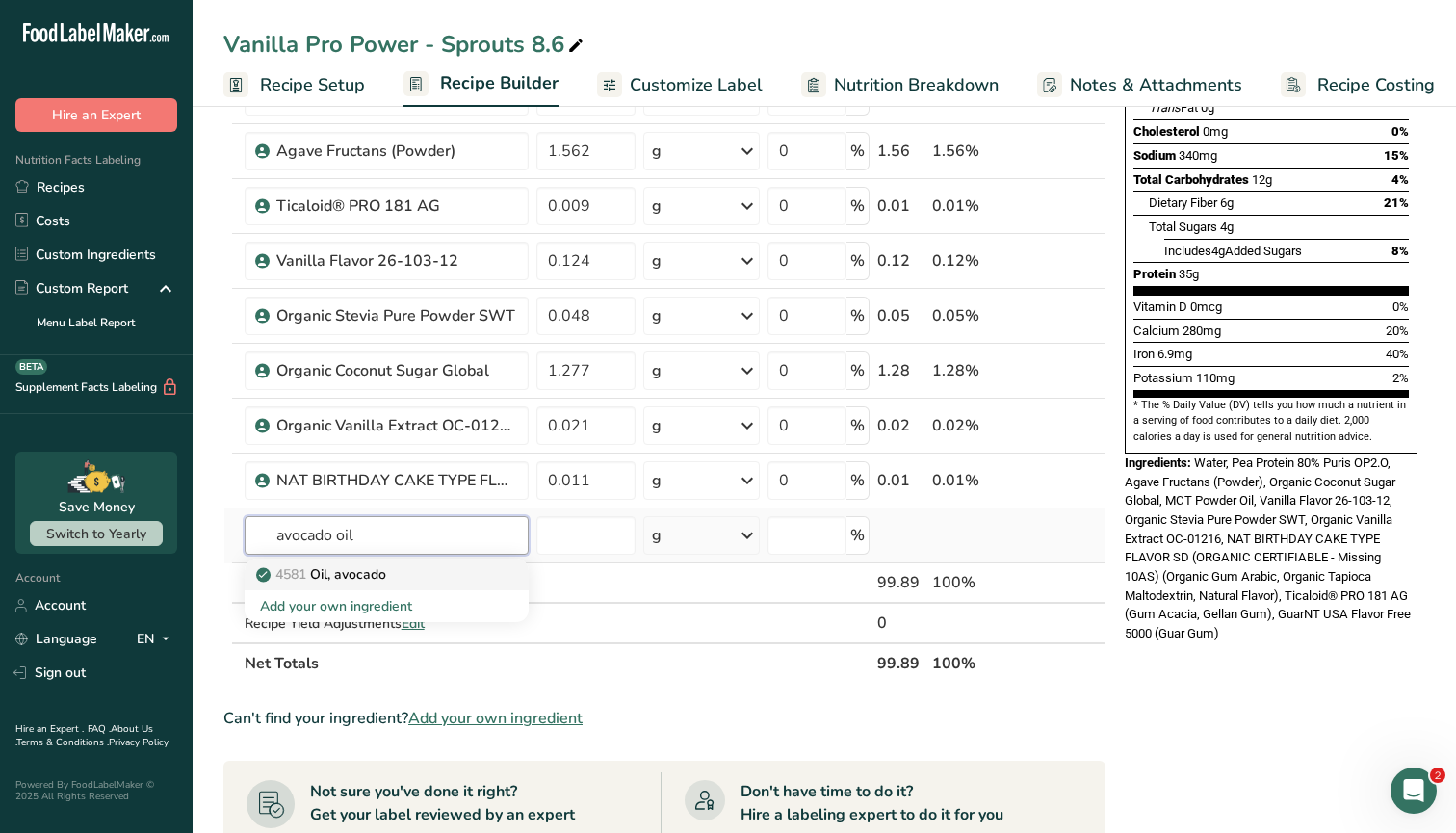 type on "avocado oil" 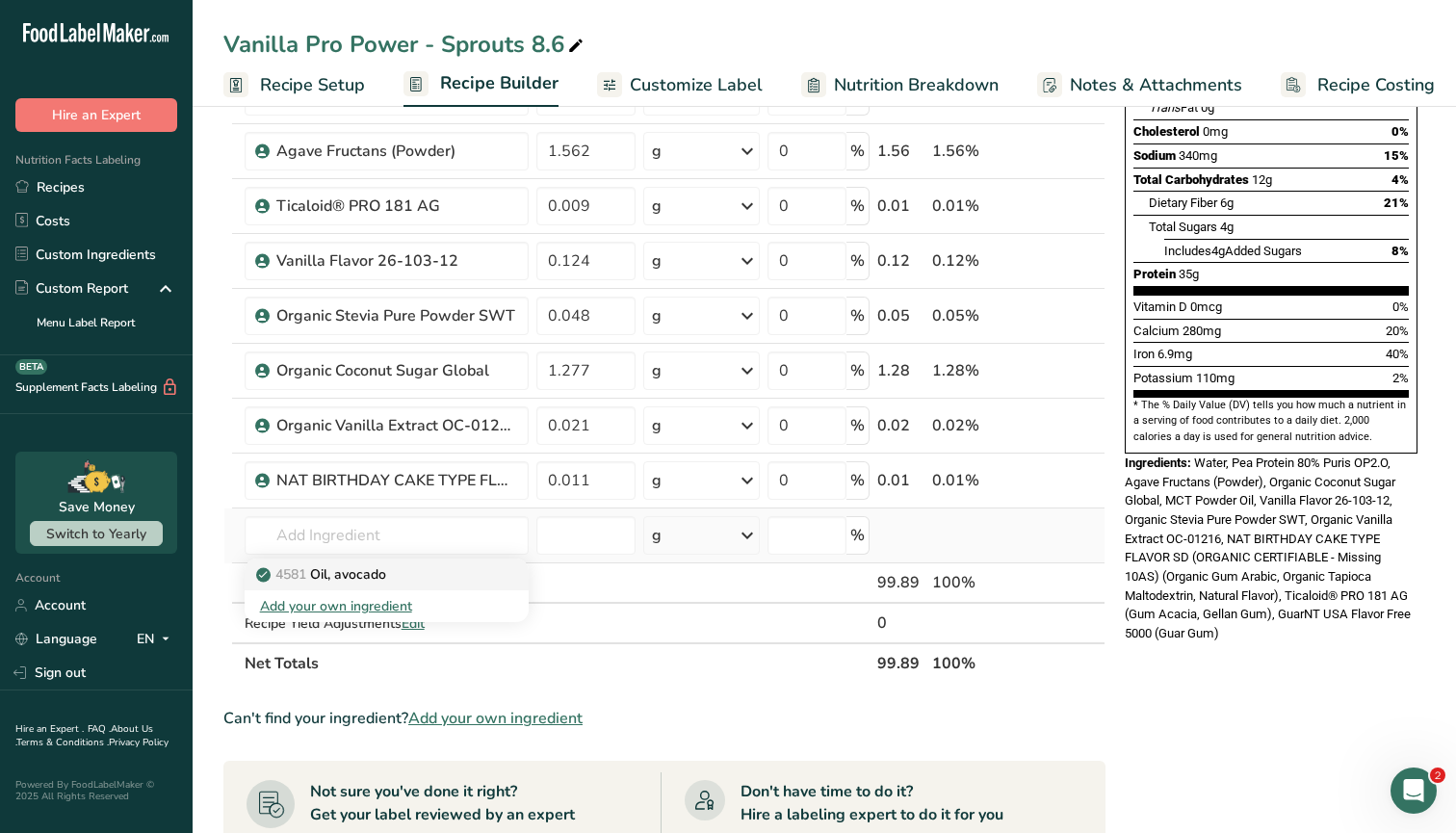 click on "4581
Oil, avocado" at bounding box center [323, 574] 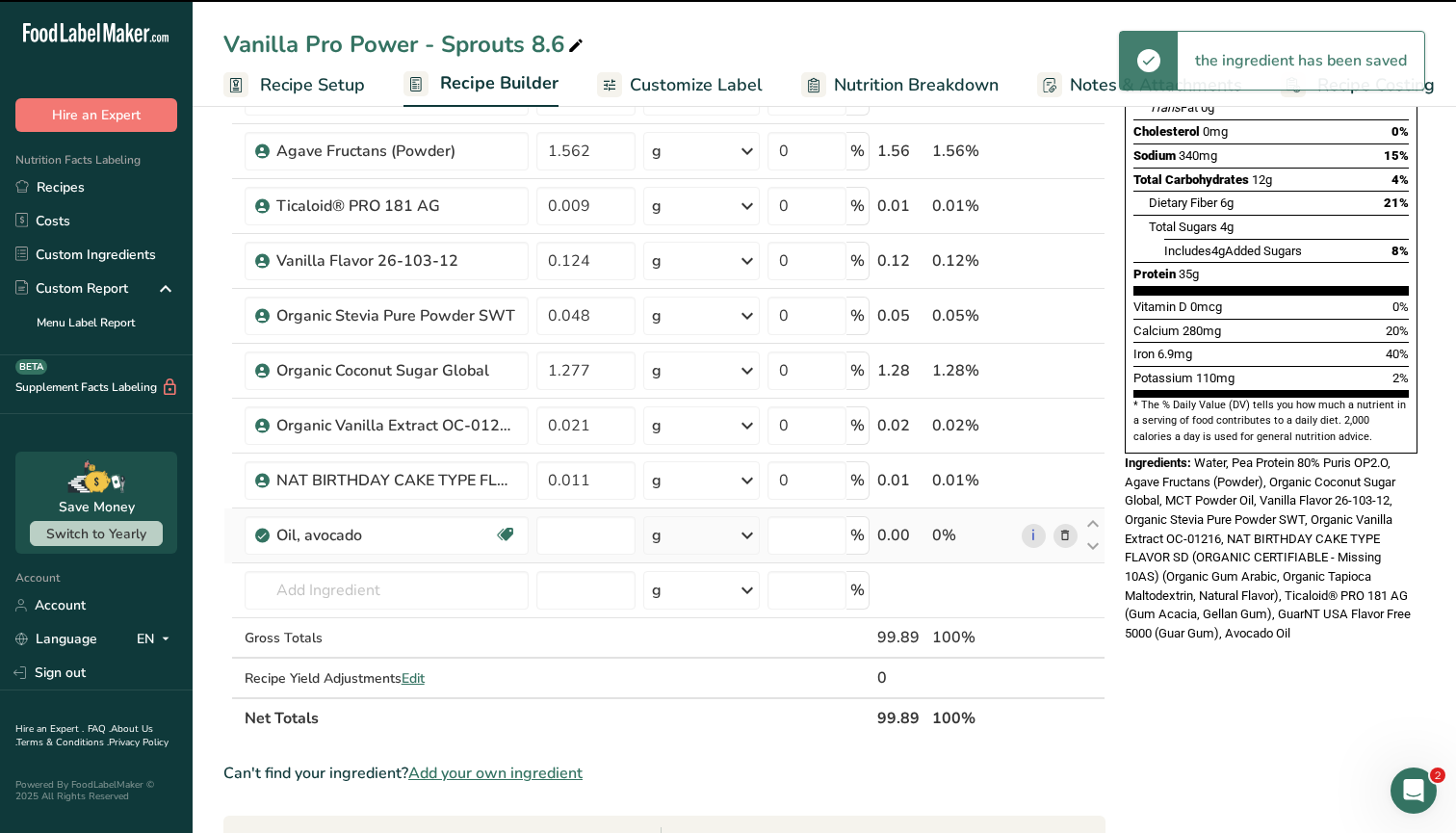 type on "0" 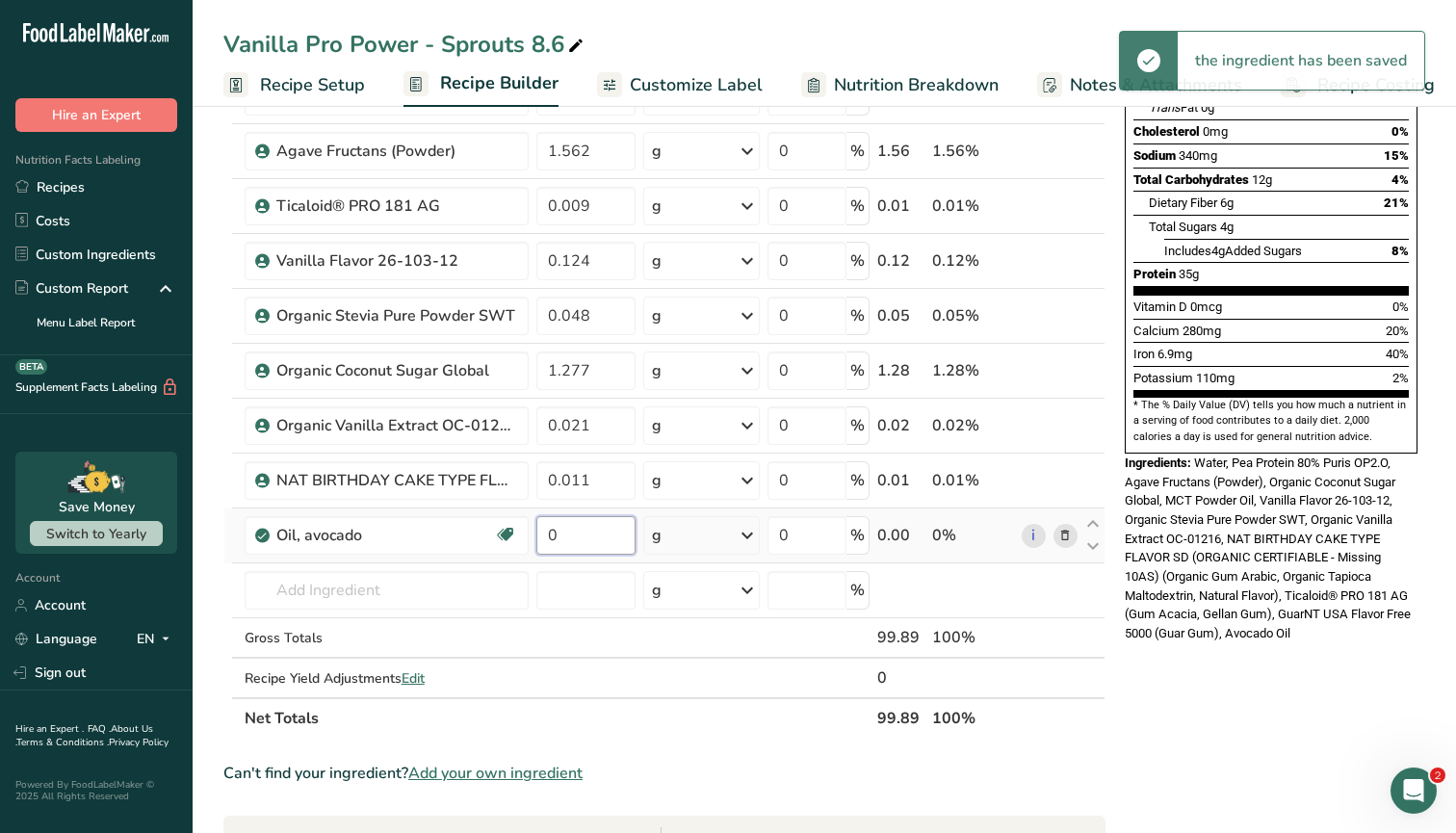 click on "0" at bounding box center (585, 535) 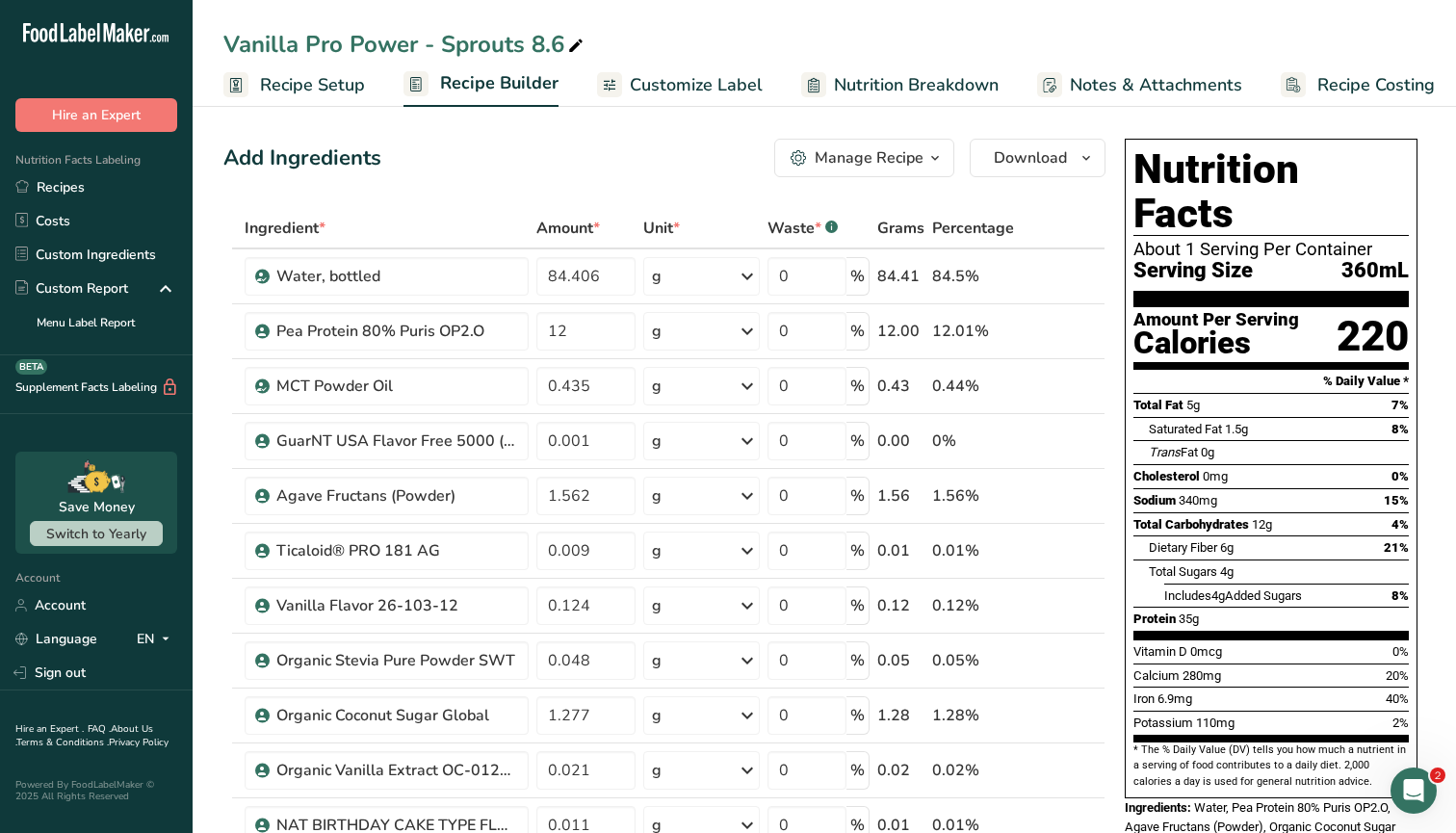 scroll, scrollTop: 0, scrollLeft: 0, axis: both 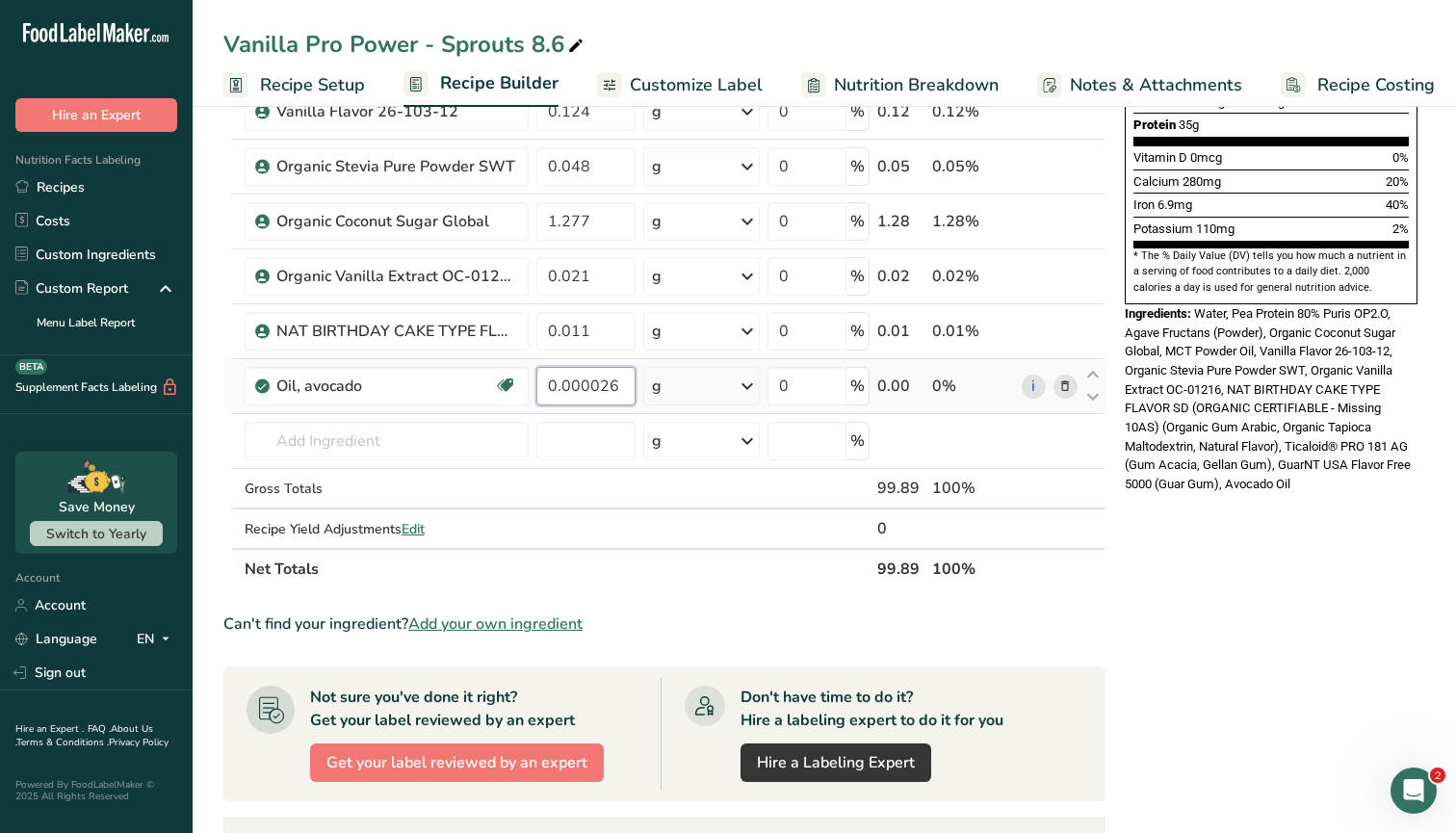 click on "0.000026" at bounding box center [585, 386] 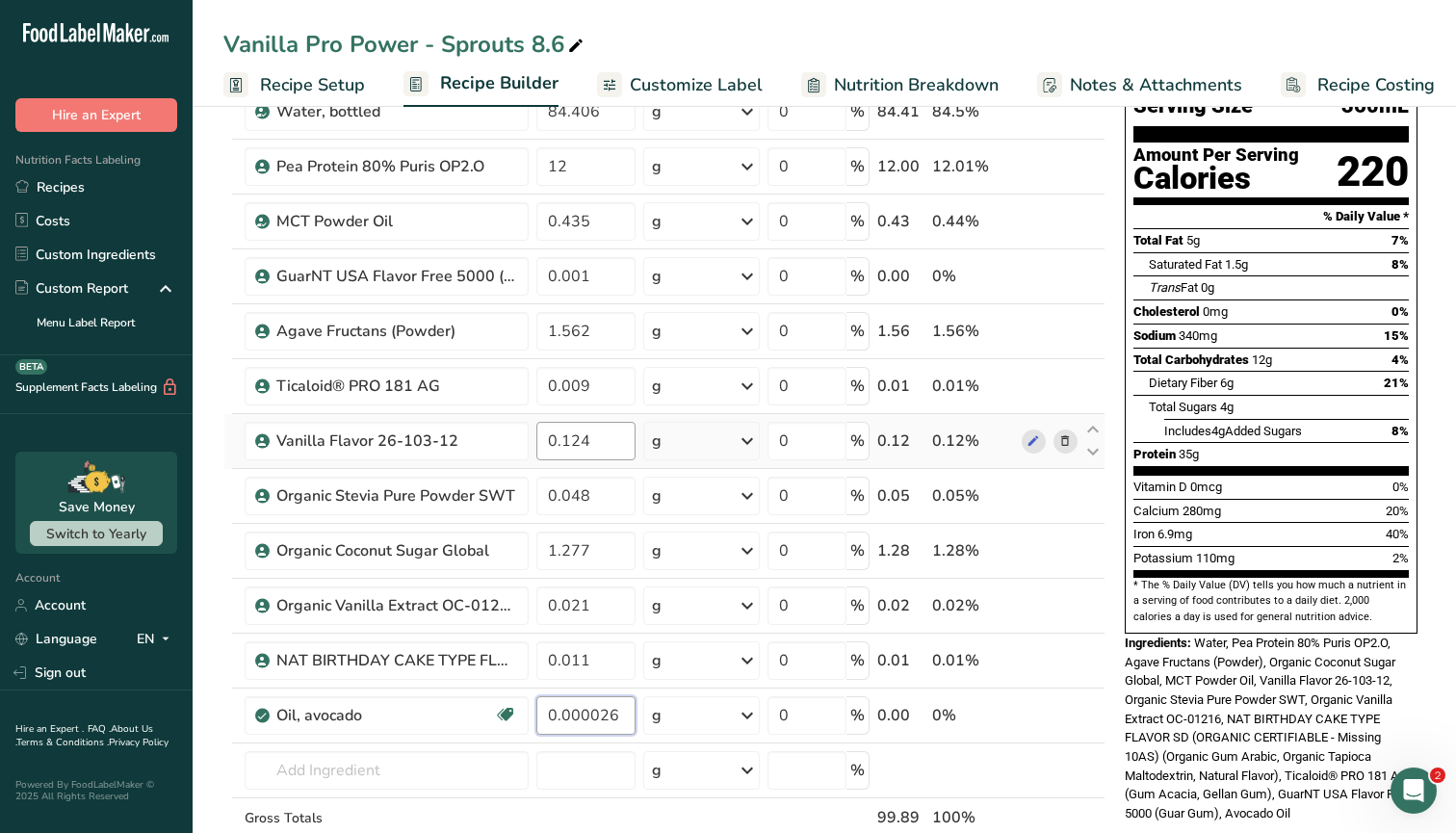 scroll, scrollTop: 160, scrollLeft: 0, axis: vertical 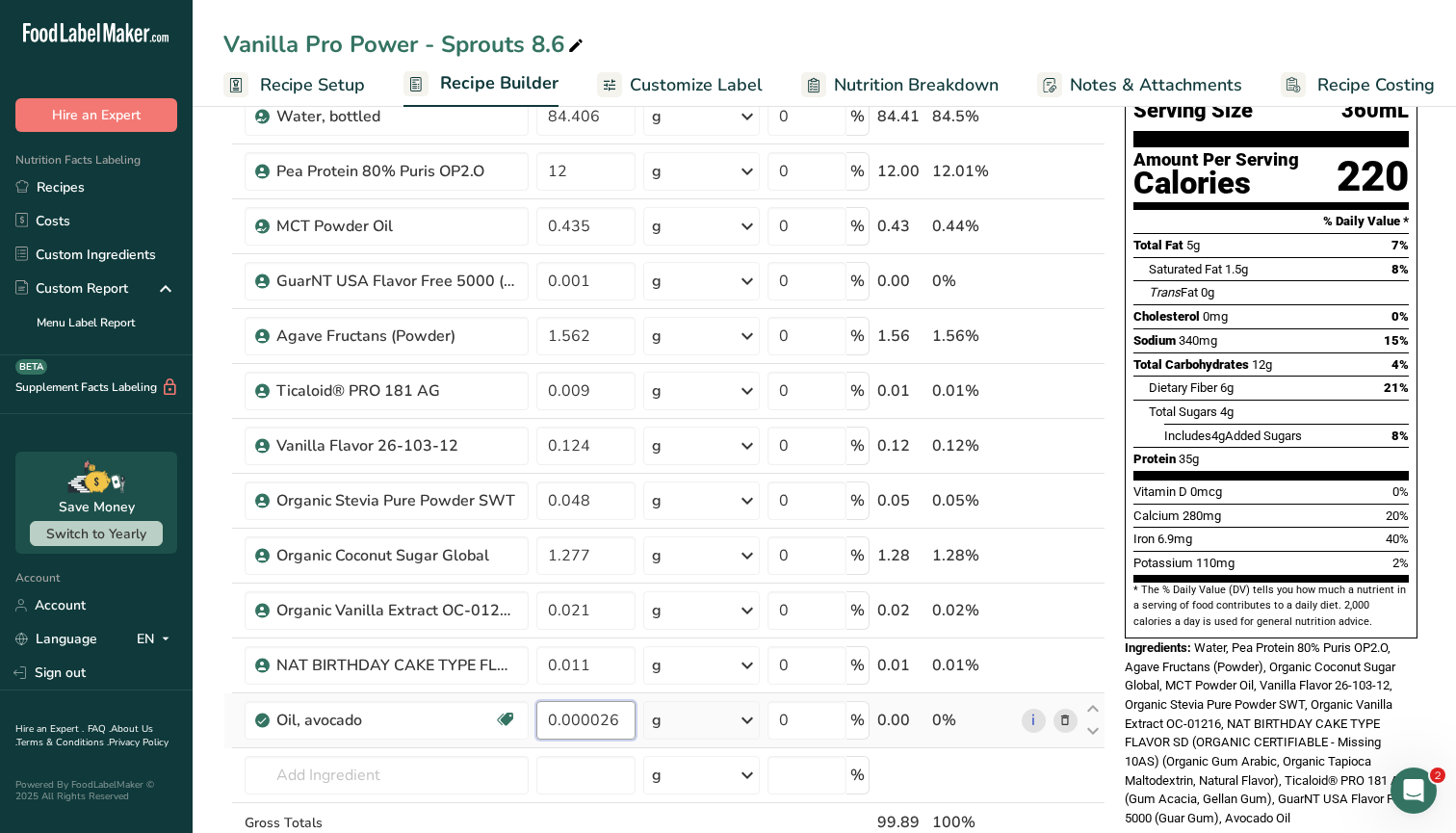 drag, startPoint x: 574, startPoint y: 723, endPoint x: 667, endPoint y: 721, distance: 93.021503 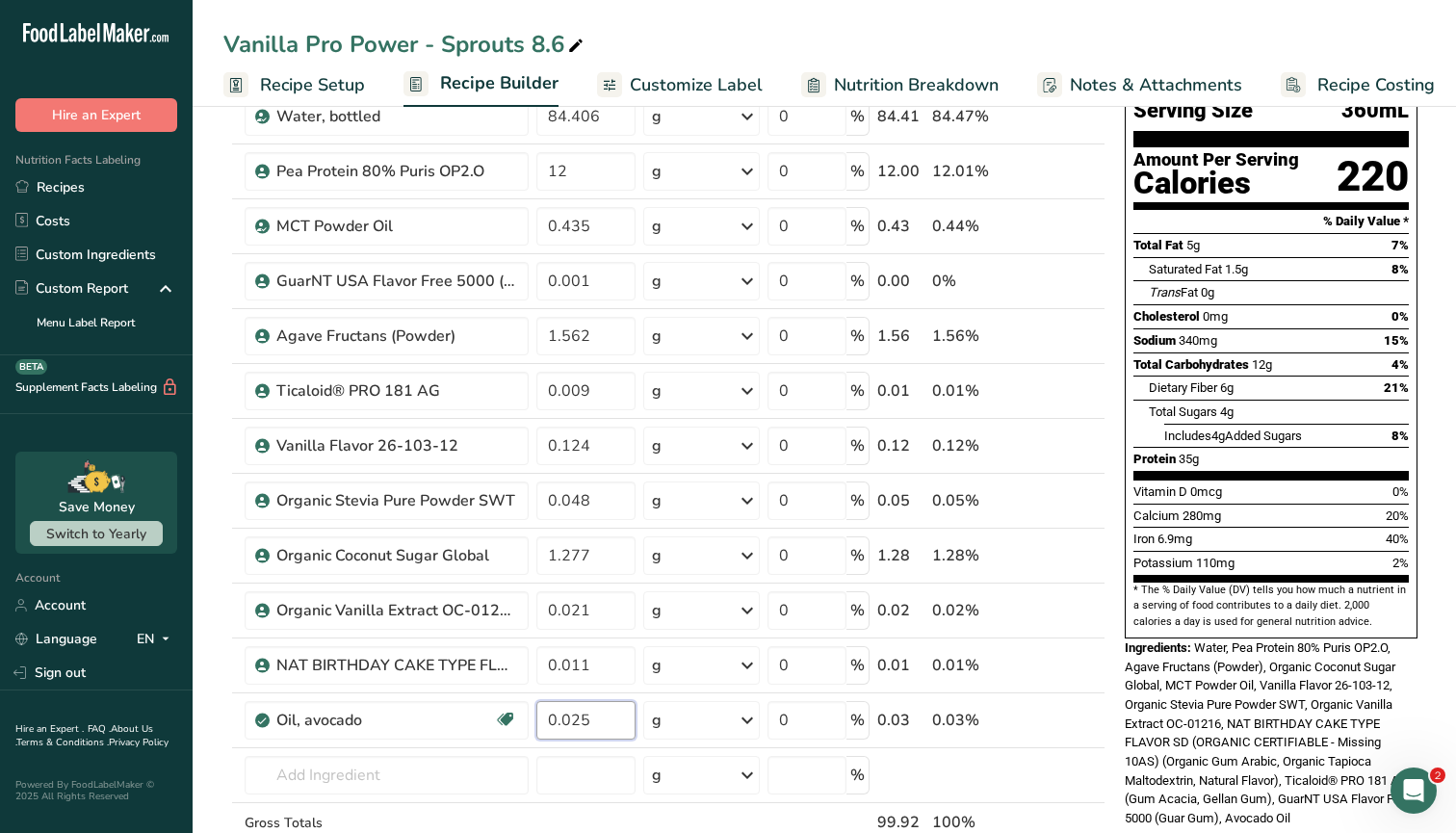 type on "0.025" 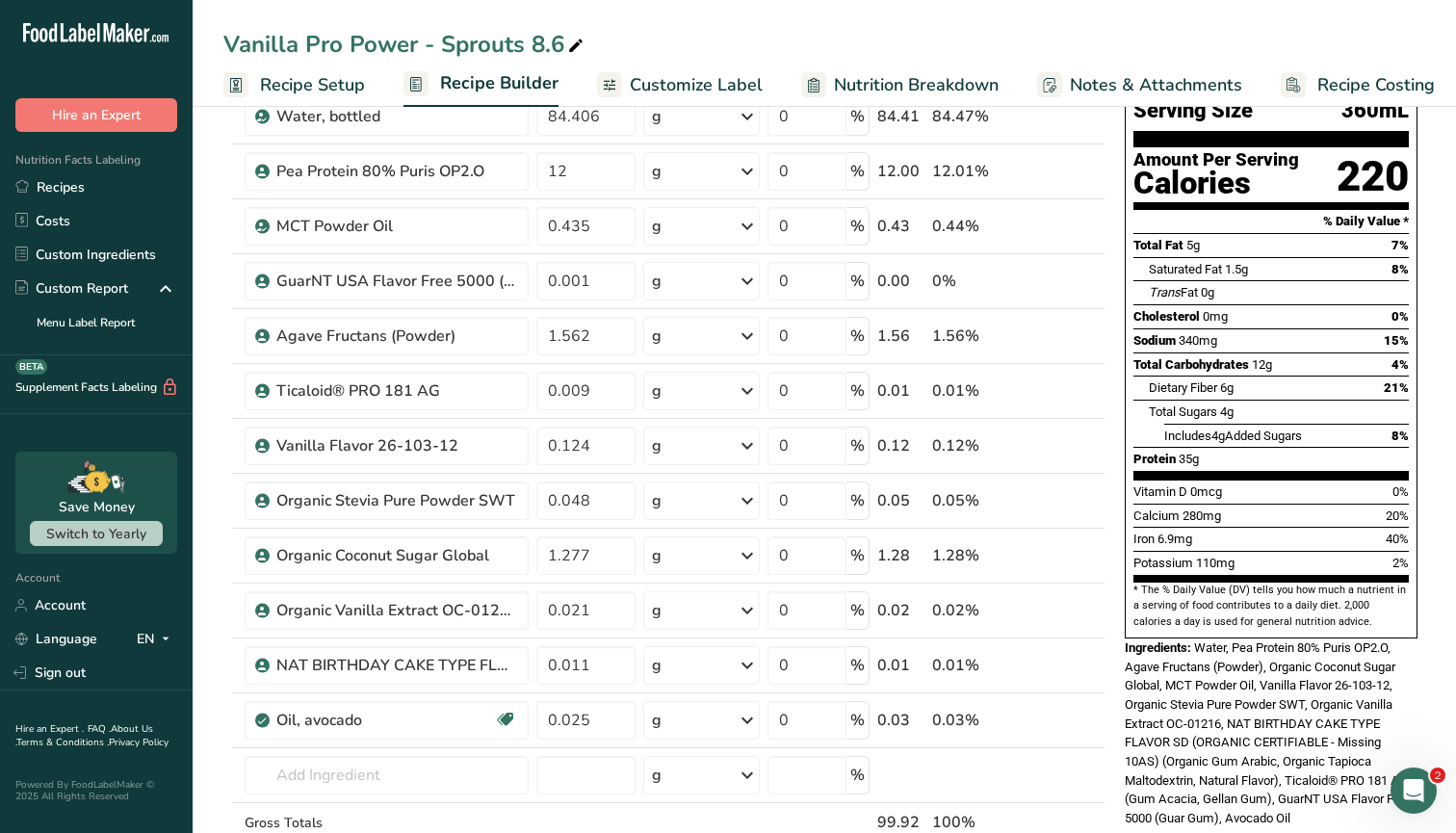 click on "Nutrition Facts
About 1 Serving Per Container
Serving Size
360mL
Amount Per Serving
Calories
220
% Daily Value *
Total Fat
5g
7%
Saturated Fat
1.5g
8%
Trans  Fat
0g
Cholesterol
0mg
0%
Sodium
340mg
15%
Total Carbohydrates
12g
4%
Dietary Fiber
6g
21%" at bounding box center (1271, 779) 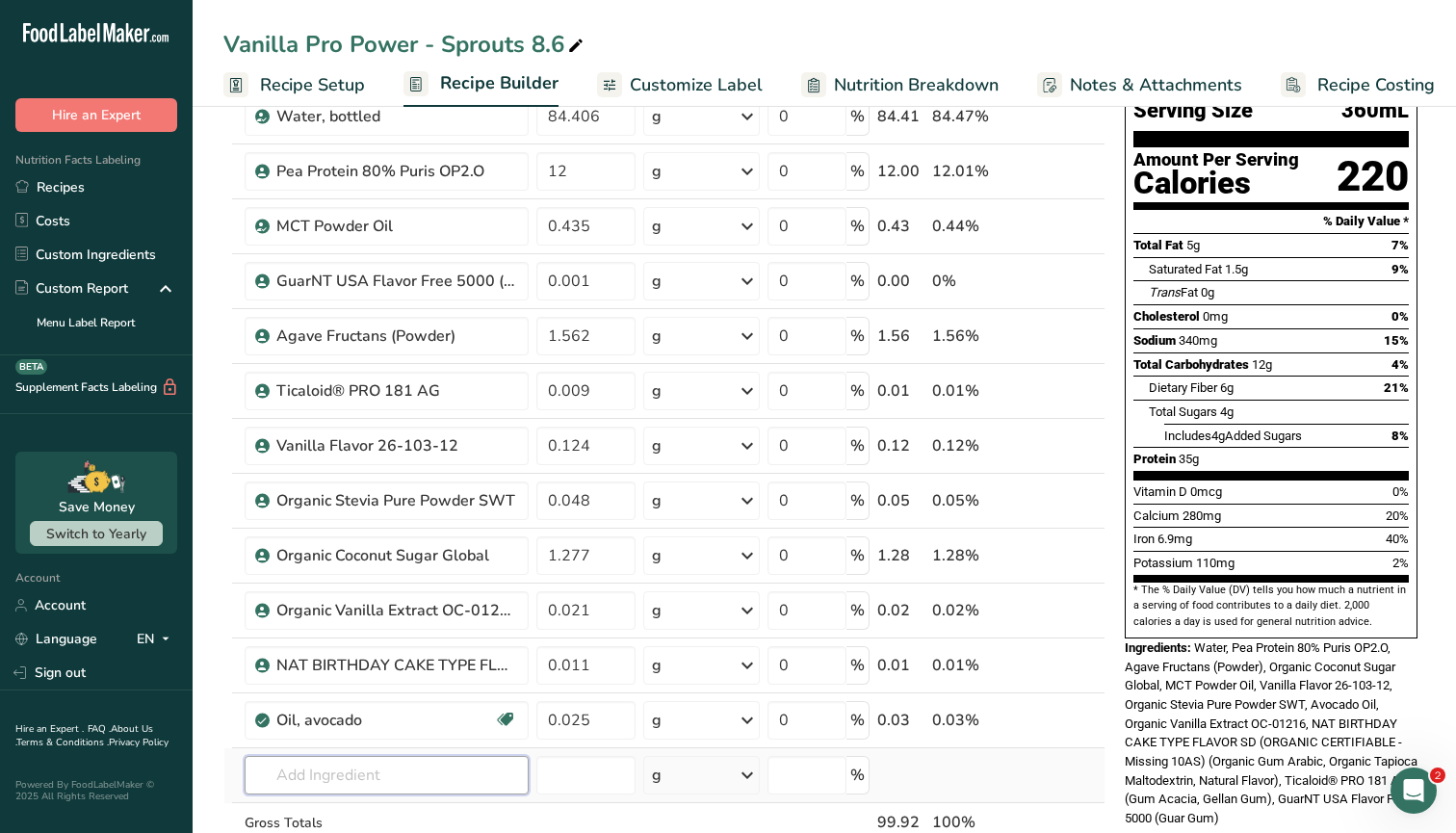 click at bounding box center (386, 775) 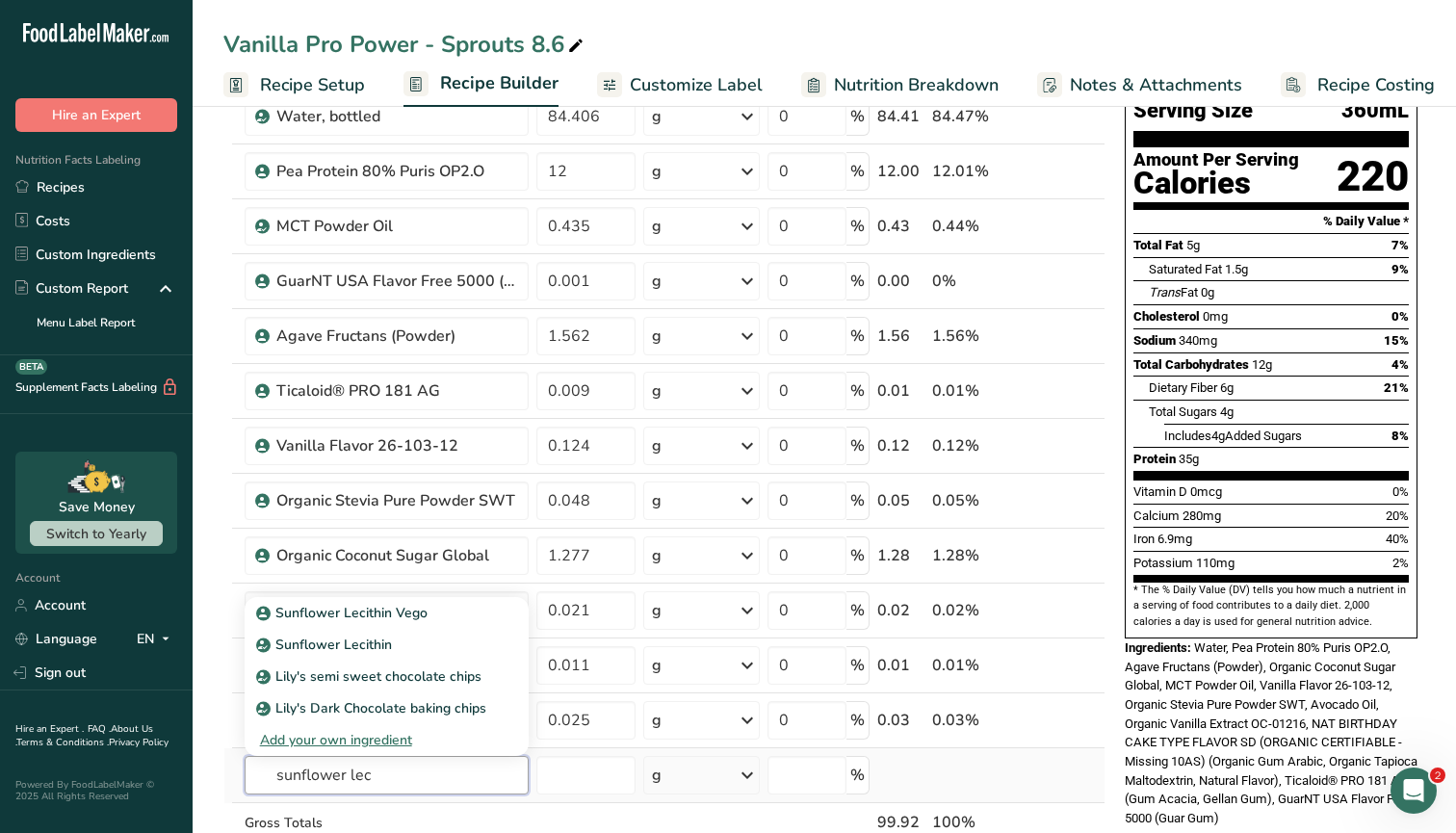 type on "sunflower let" 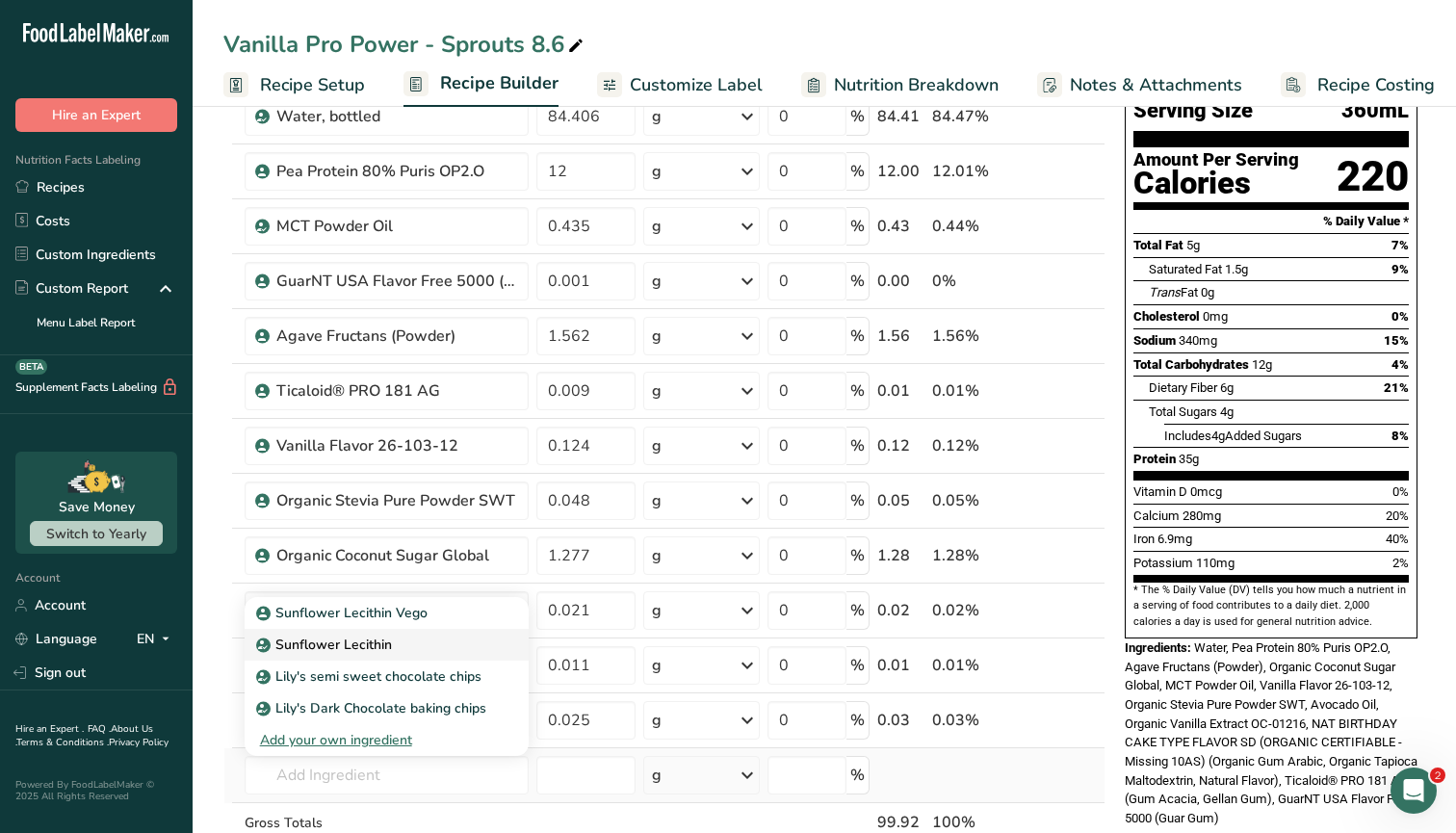 drag, startPoint x: 388, startPoint y: 775, endPoint x: 366, endPoint y: 646, distance: 130.86252 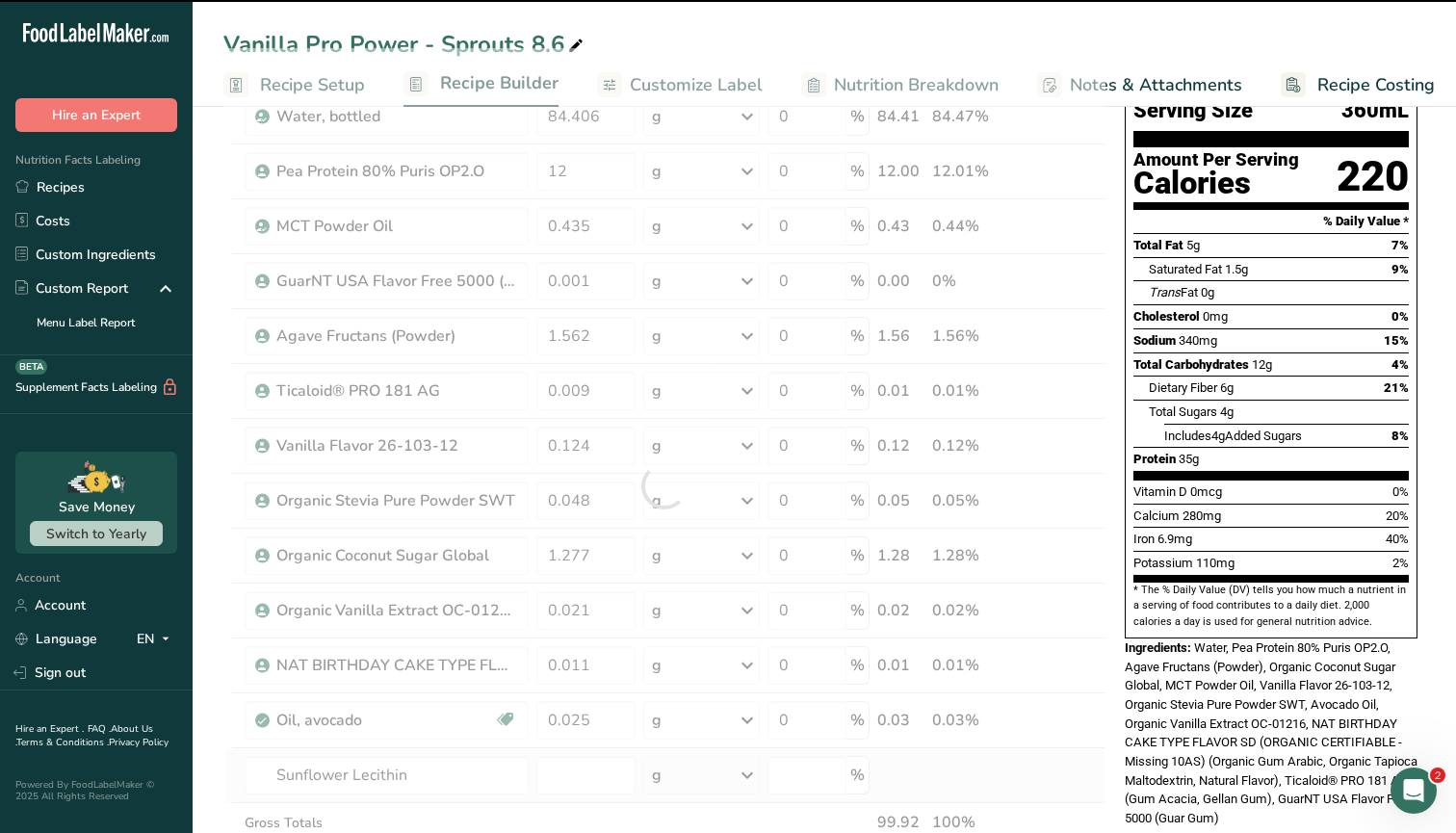 type on "0" 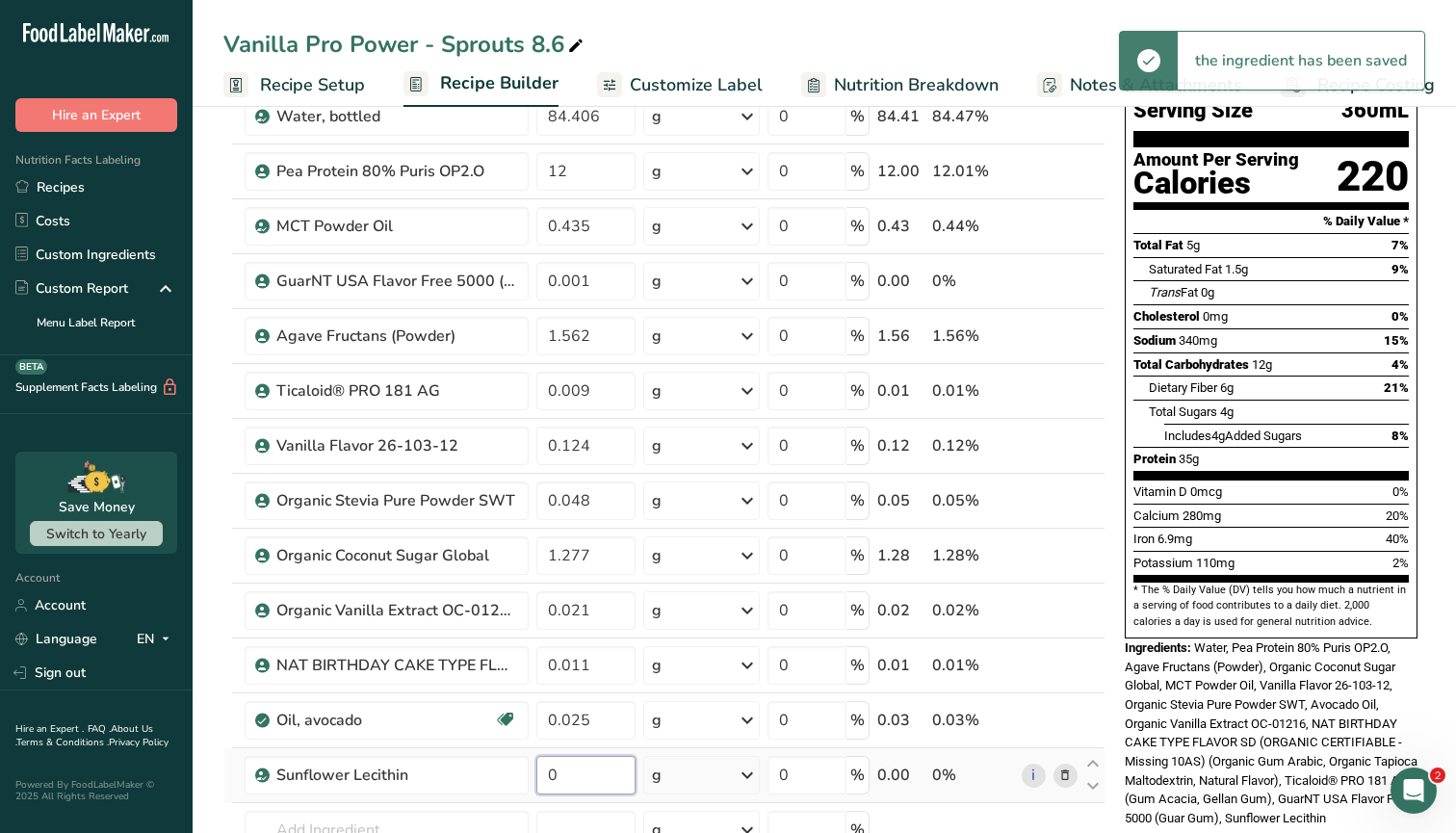 click on "0" at bounding box center (585, 775) 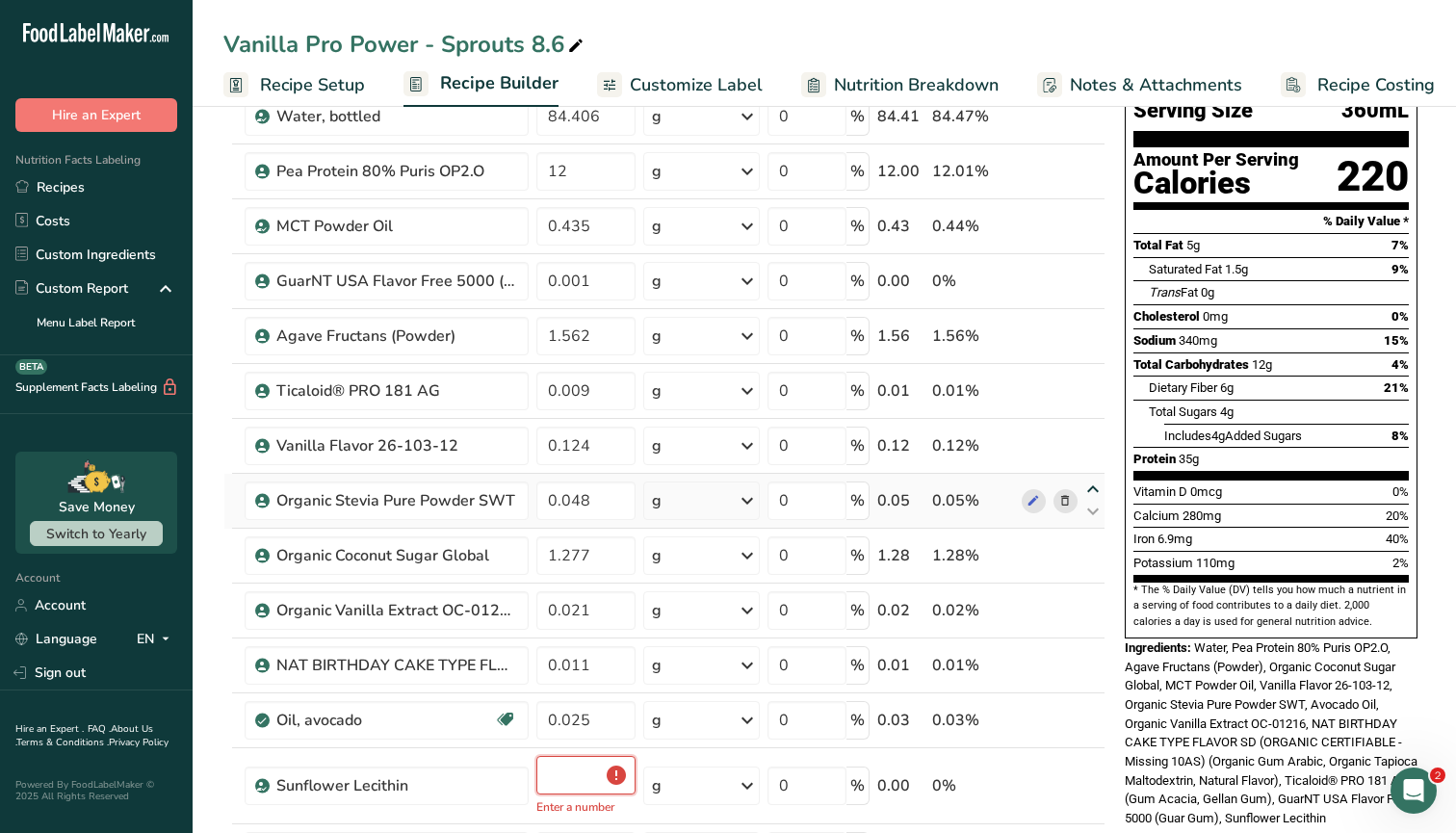 type on "0" 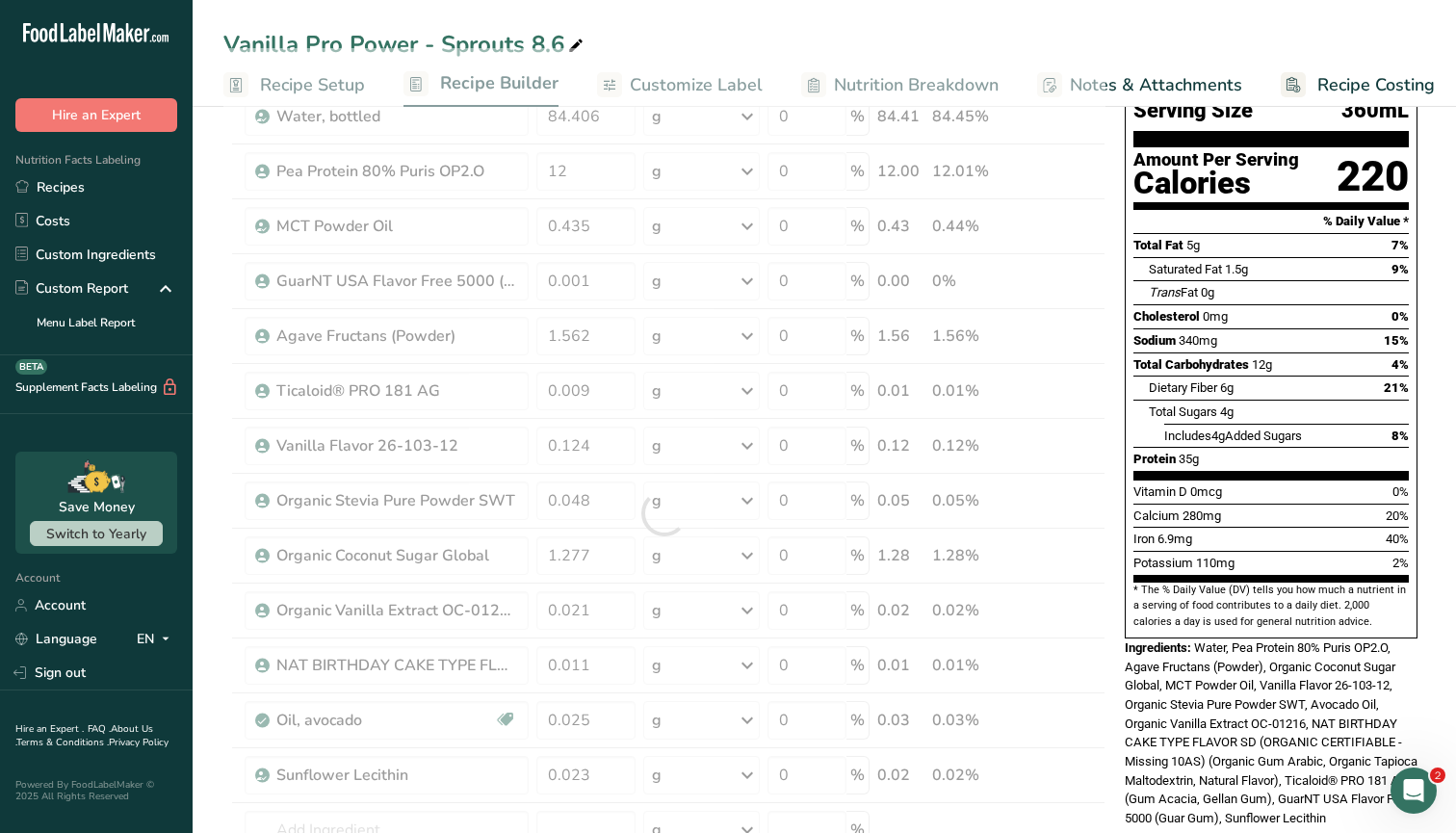 click on "Add Ingredients
Manage Recipe         Delete Recipe           Duplicate Recipe             Scale Recipe             Save as Sub-Recipe   .a-a{fill:#347362;}.b-a{fill:#fff;}                               Nutrition Breakdown                 Recipe Card
NEW
Amino Acids Pattern Report           Activity History
Download
Choose your preferred label style
Standard FDA label
Standard FDA label
The most common format for nutrition facts labels in compliance with the FDA's typeface, style and requirements
Tabular FDA label
A label format compliant with the FDA regulations presented in a tabular (horizontal) display.
Linear FDA label
A simple linear display for small sized packages.
Simplified FDA label" at bounding box center (824, 807) 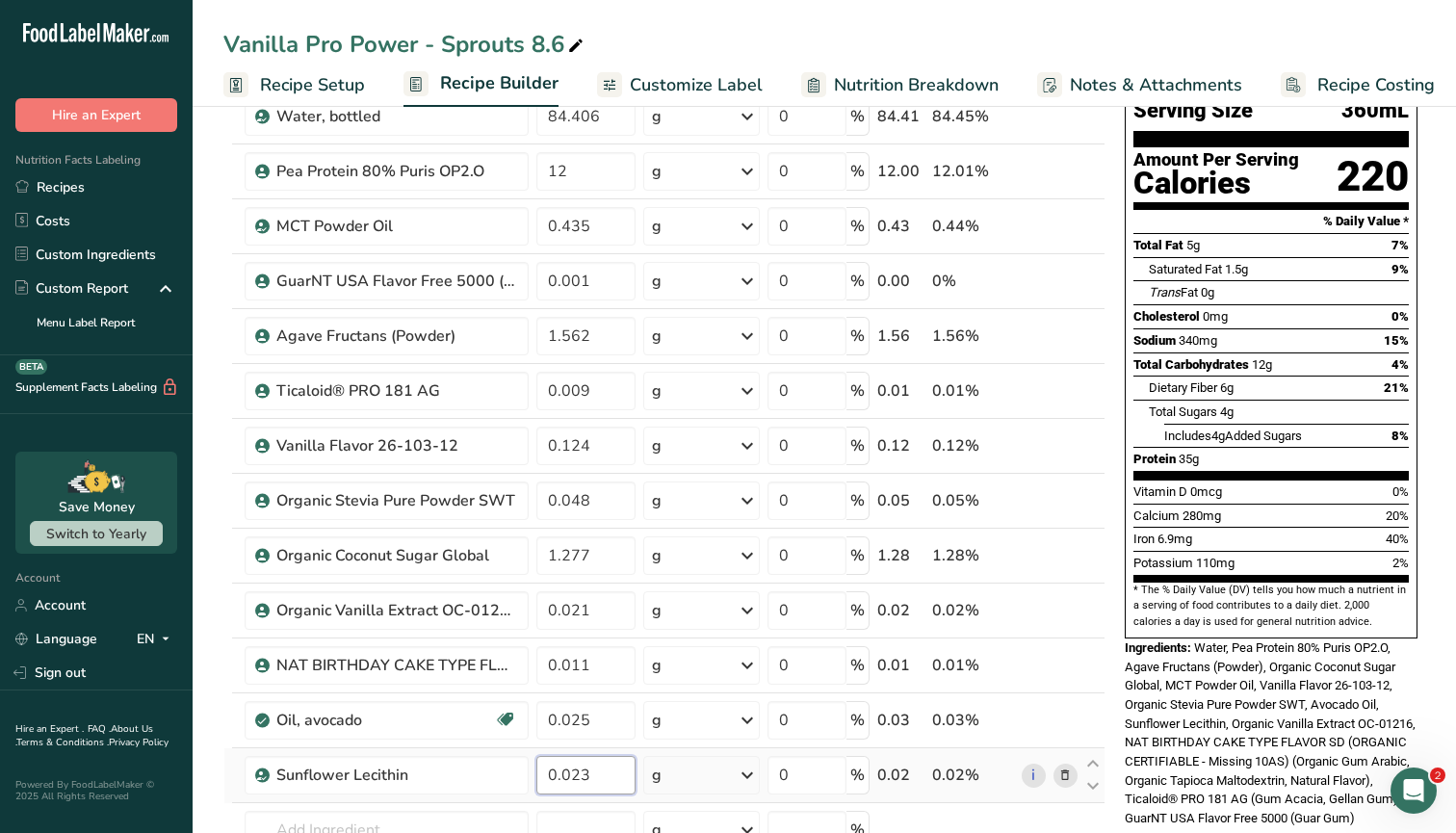 drag, startPoint x: 609, startPoint y: 774, endPoint x: 563, endPoint y: 777, distance: 46.097722 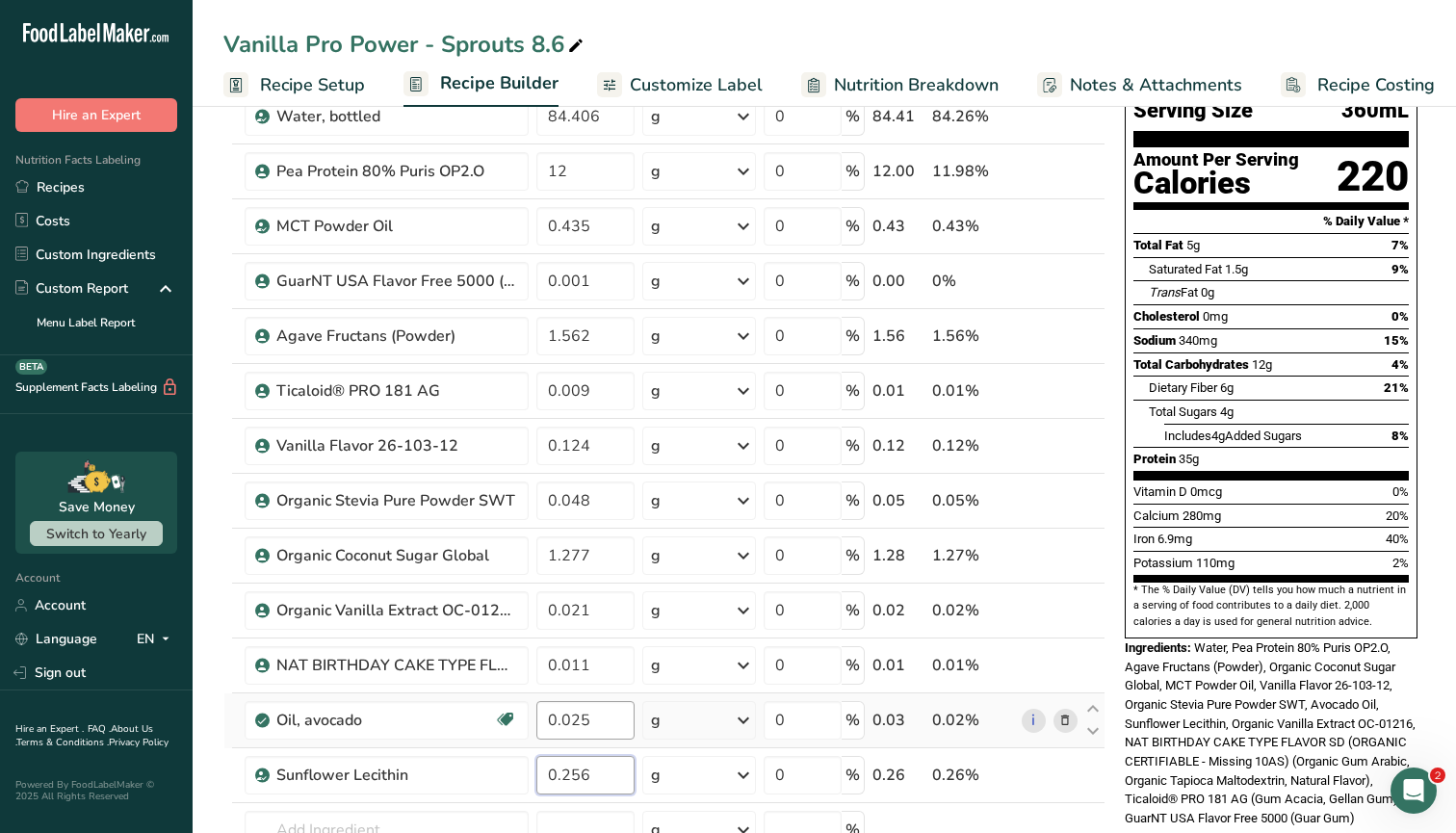 type on "0.256" 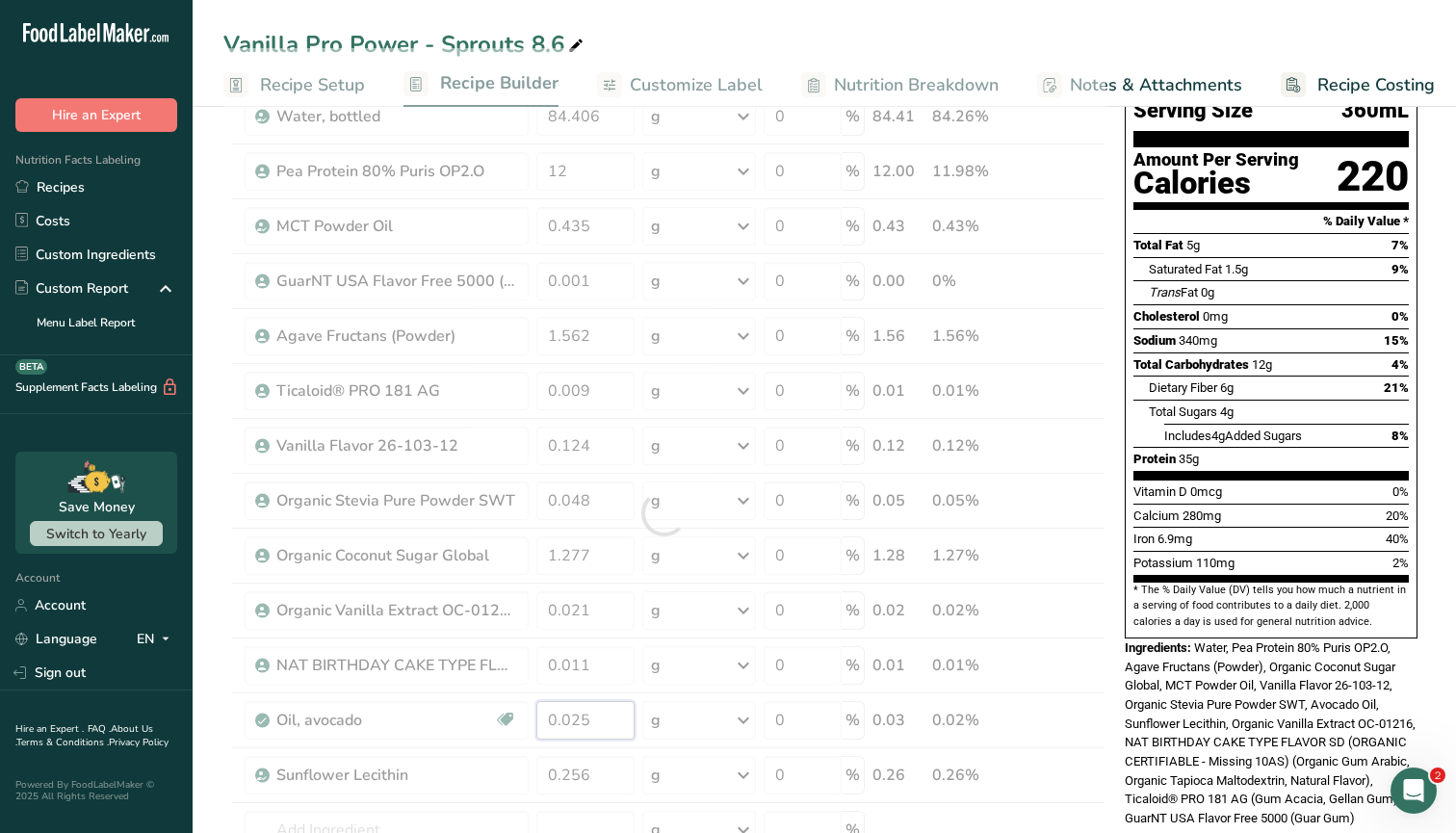 click on "Ingredient *
Amount *
Unit *
Waste *   .a-a{fill:#347362;}.b-a{fill:#fff;}          Grams
Percentage
Water, bottled
84.406
g
Weight Units
g
kg
mg
See more
Volume Units
l
Volume units require a density conversion. If you know your ingredient's density enter it below. Otherwise, click on "RIA" our AI Regulatory bot - she will be able to help you
lb/ft3
g/cm3
Confirm
mL
Volume units require a density conversion. If you know your ingredient's density enter it below. Otherwise, click on "RIA" our AI Regulatory bot - she will be able to help you
lb/ft3" at bounding box center [664, 513] 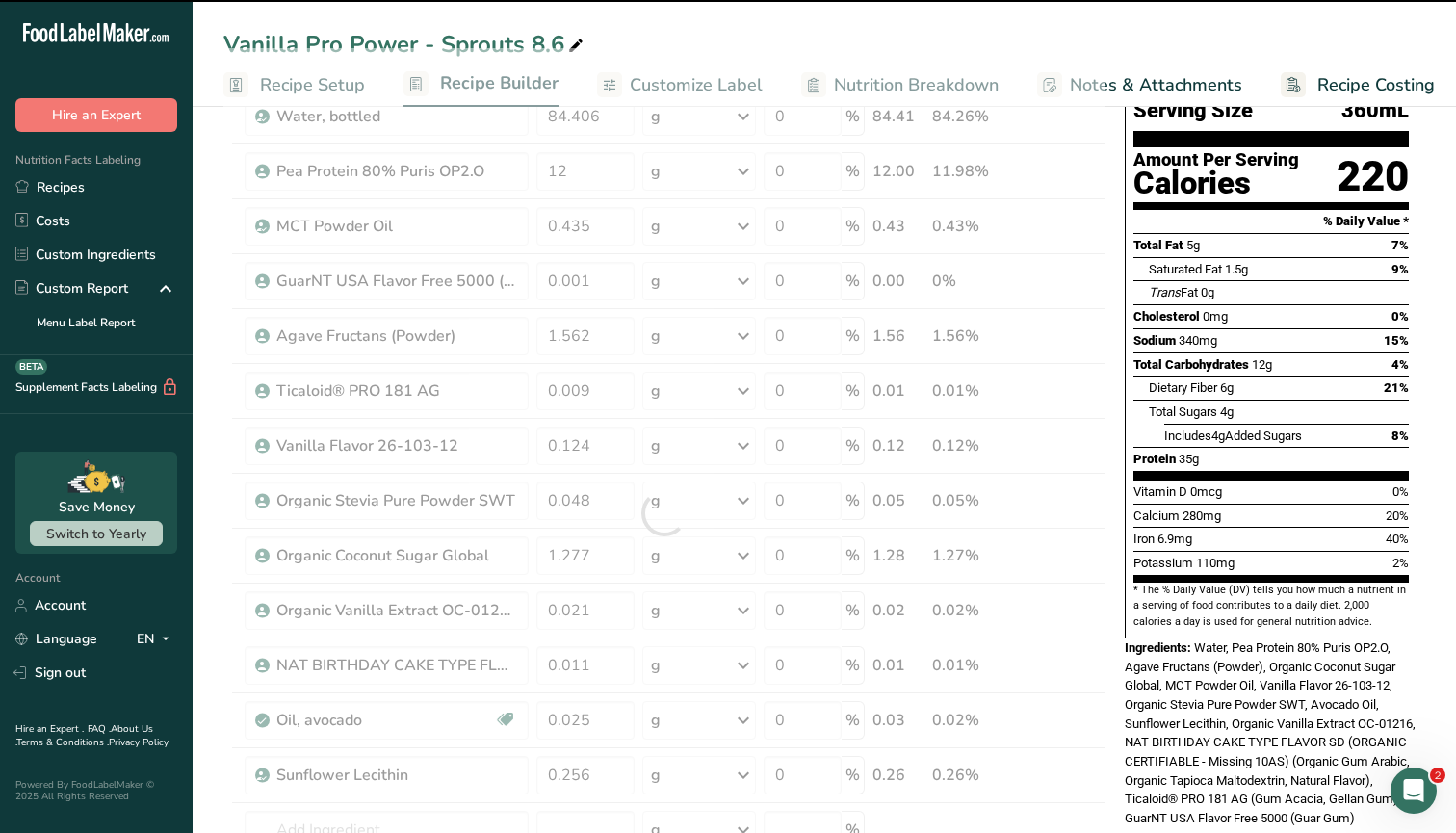 click at bounding box center (664, 513) 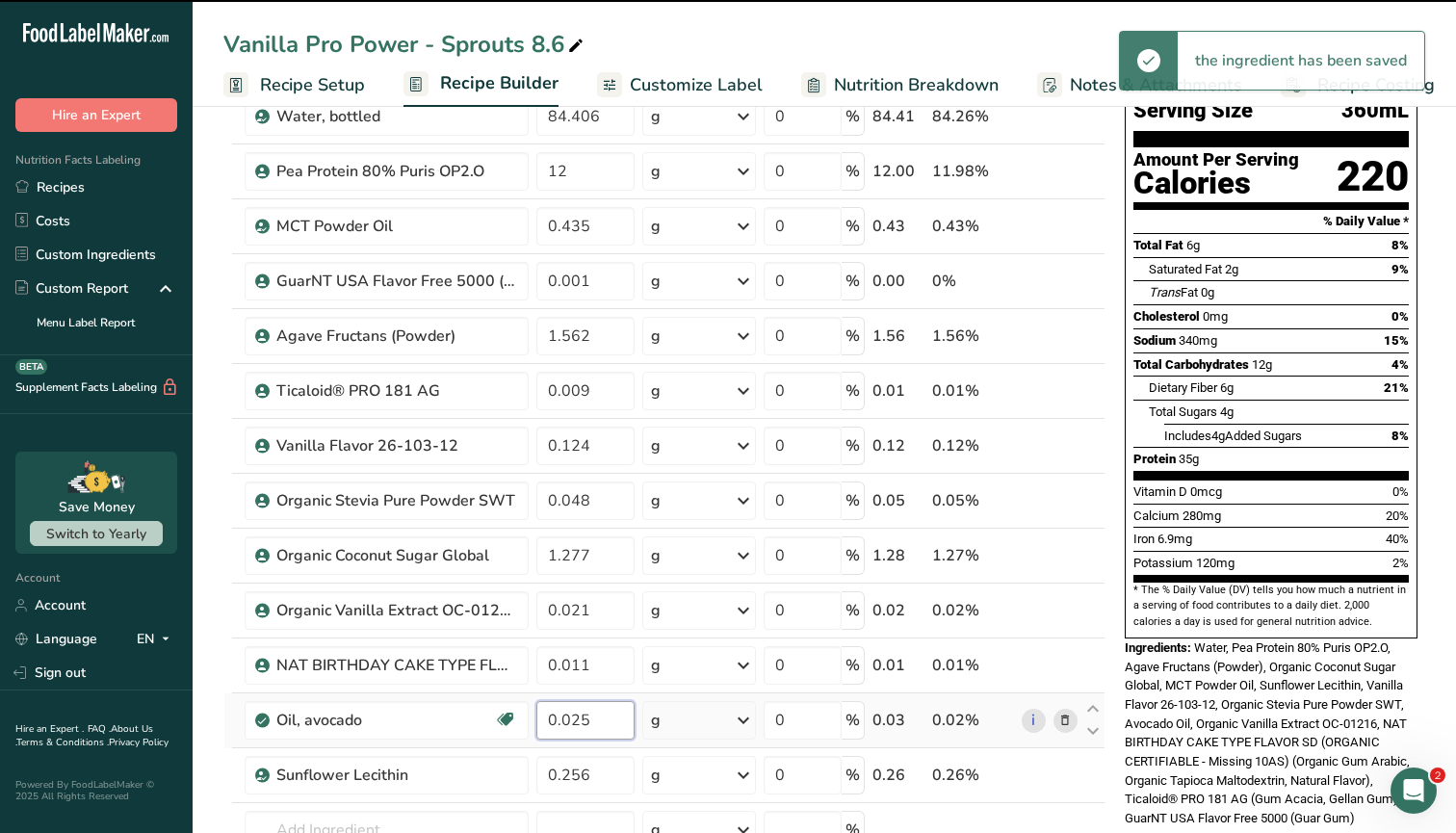 click on "0.025" at bounding box center (585, 720) 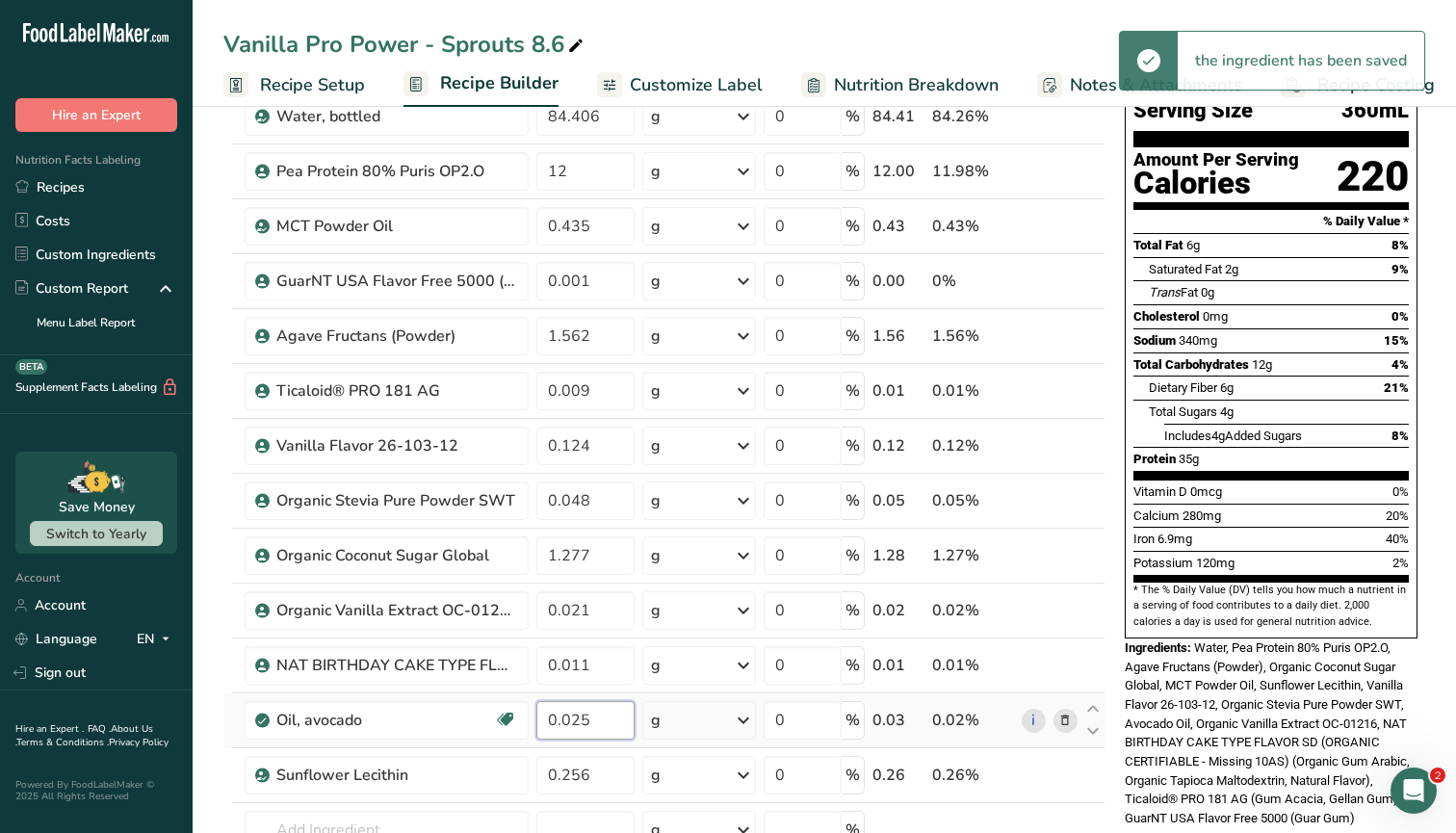 click on "0.025" at bounding box center [585, 720] 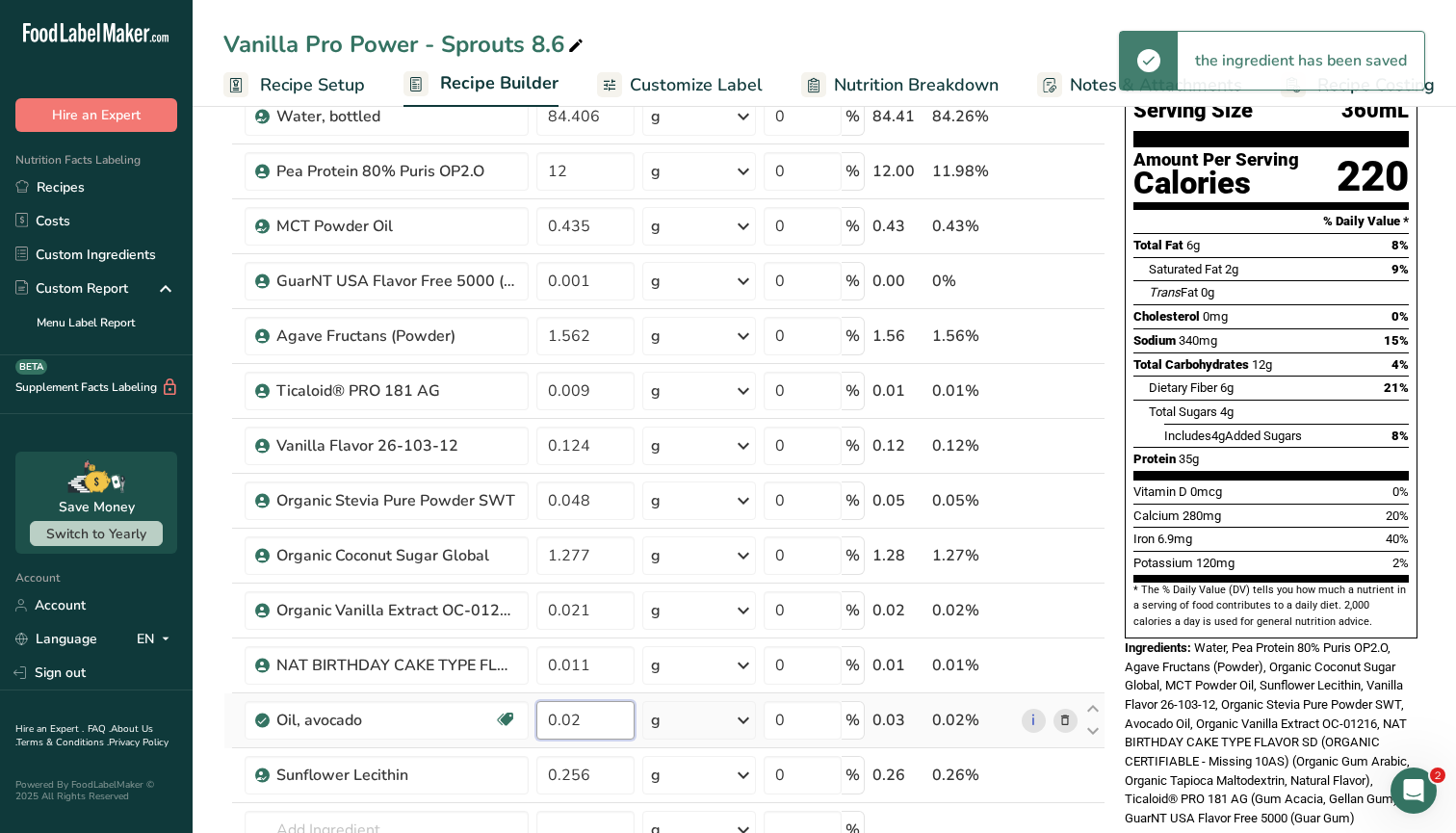 type on "0" 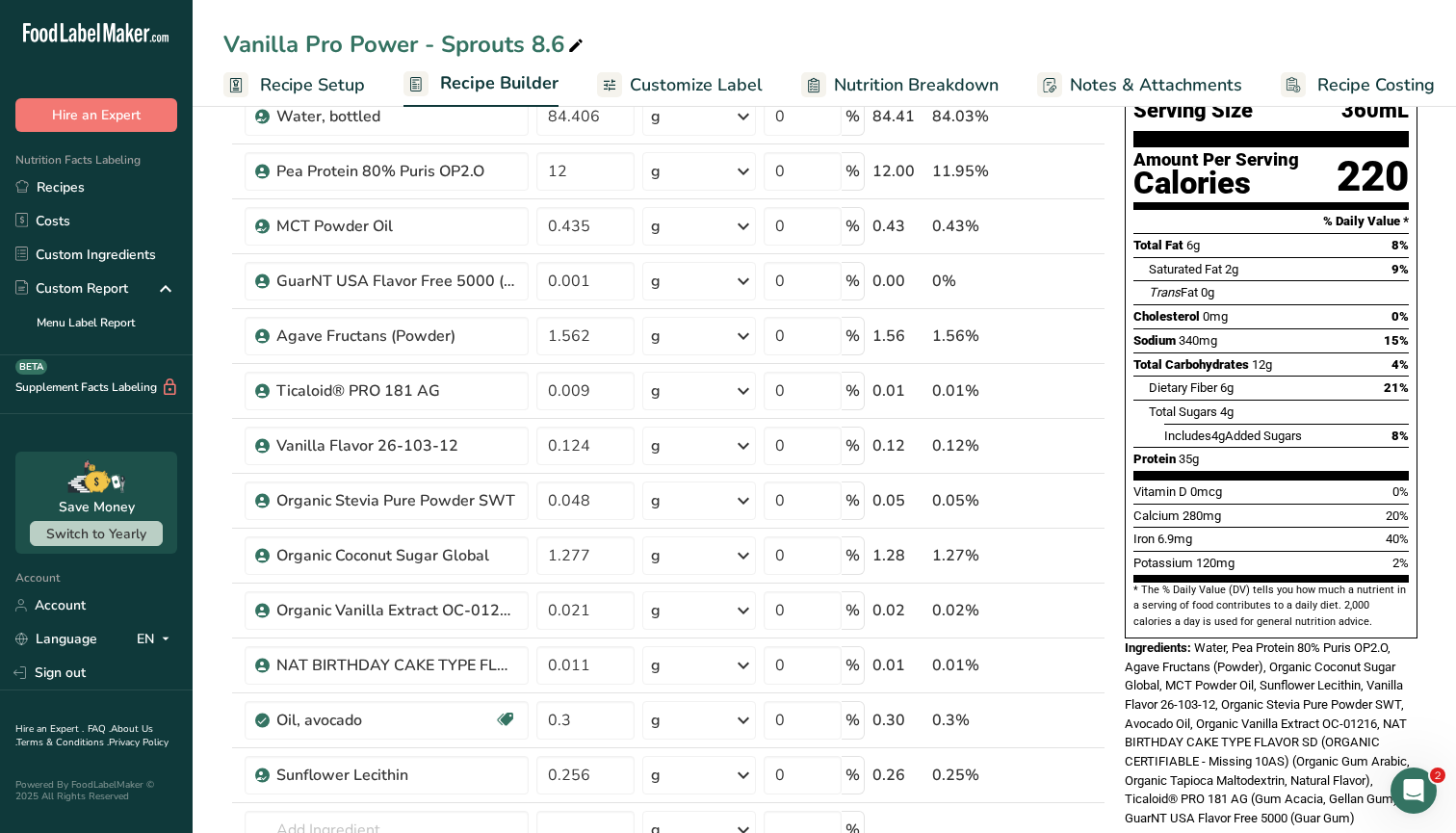 click on "Add Ingredients
Manage Recipe         Delete Recipe           Duplicate Recipe             Scale Recipe             Save as Sub-Recipe   .a-a{fill:#347362;}.b-a{fill:#fff;}                               Nutrition Breakdown                 Recipe Card
NEW
Amino Acids Pattern Report           Activity History
Download
Choose your preferred label style
Standard FDA label
Standard FDA label
The most common format for nutrition facts labels in compliance with the FDA's typeface, style and requirements
Tabular FDA label
A label format compliant with the FDA regulations presented in a tabular (horizontal) display.
Linear FDA label
A simple linear display for small sized packages.
Simplified FDA label" at bounding box center (824, 807) 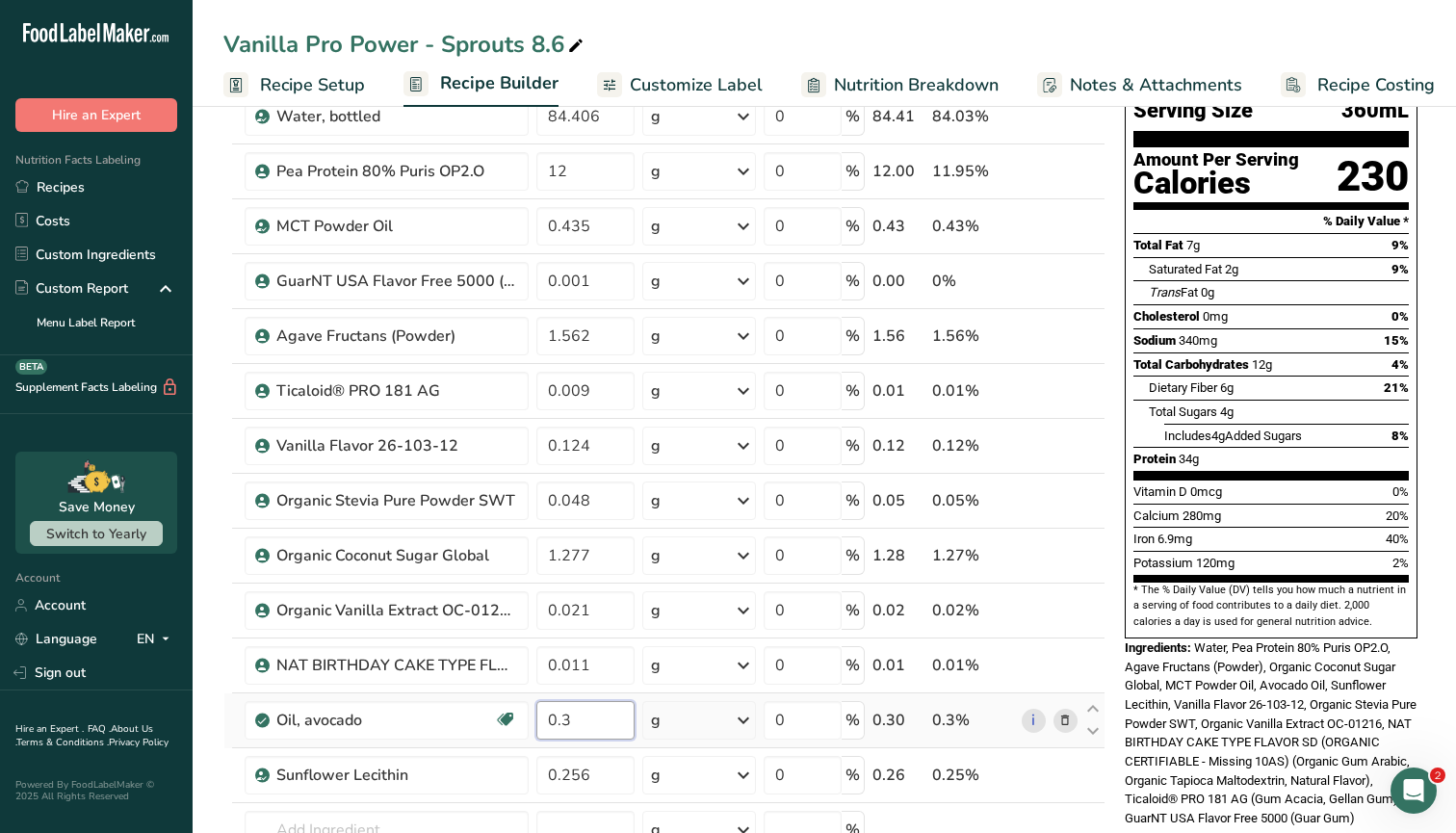 click on "0.3" at bounding box center [585, 720] 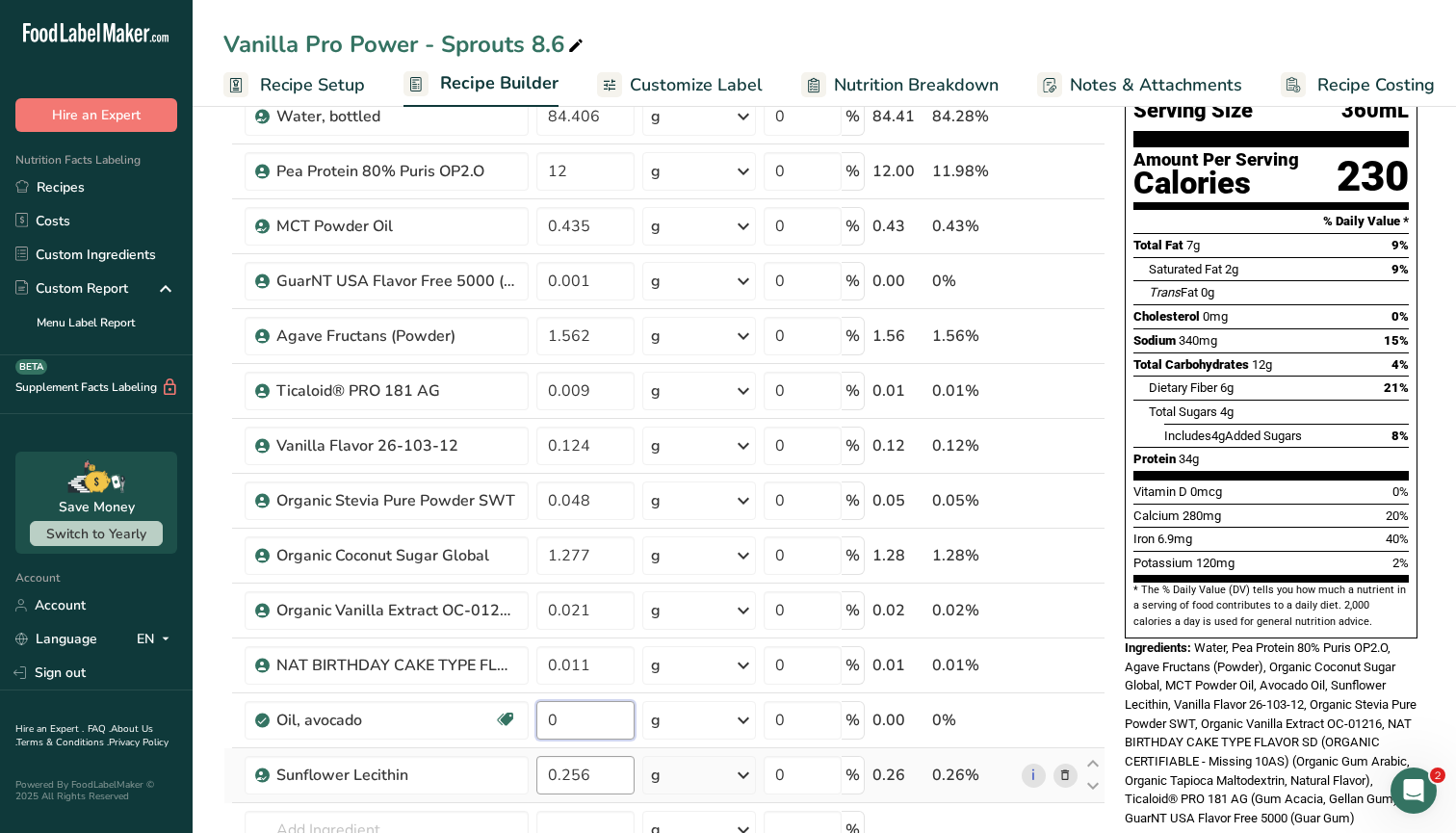 type on "0" 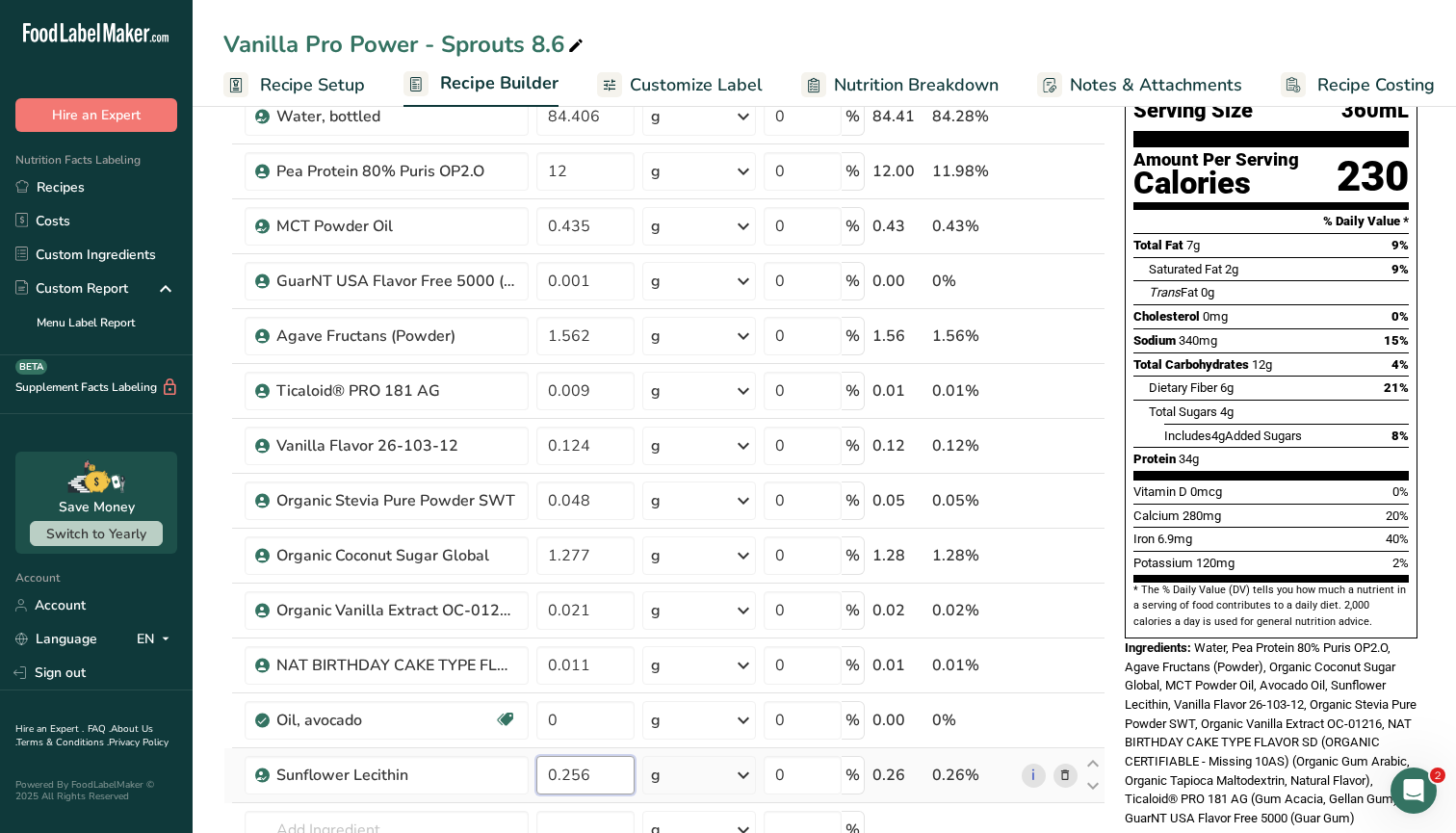click on "Ingredient *
Amount *
Unit *
Waste *   .a-a{fill:#347362;}.b-a{fill:#fff;}          Grams
Percentage
Water, bottled
84.406
g
Weight Units
g
kg
mg
See more
Volume Units
l
Volume units require a density conversion. If you know your ingredient's density enter it below. Otherwise, click on "RIA" our AI Regulatory bot - she will be able to help you
lb/ft3
g/cm3
Confirm
mL
Volume units require a density conversion. If you know your ingredient's density enter it below. Otherwise, click on "RIA" our AI Regulatory bot - she will be able to help you
lb/ft3" at bounding box center [664, 513] 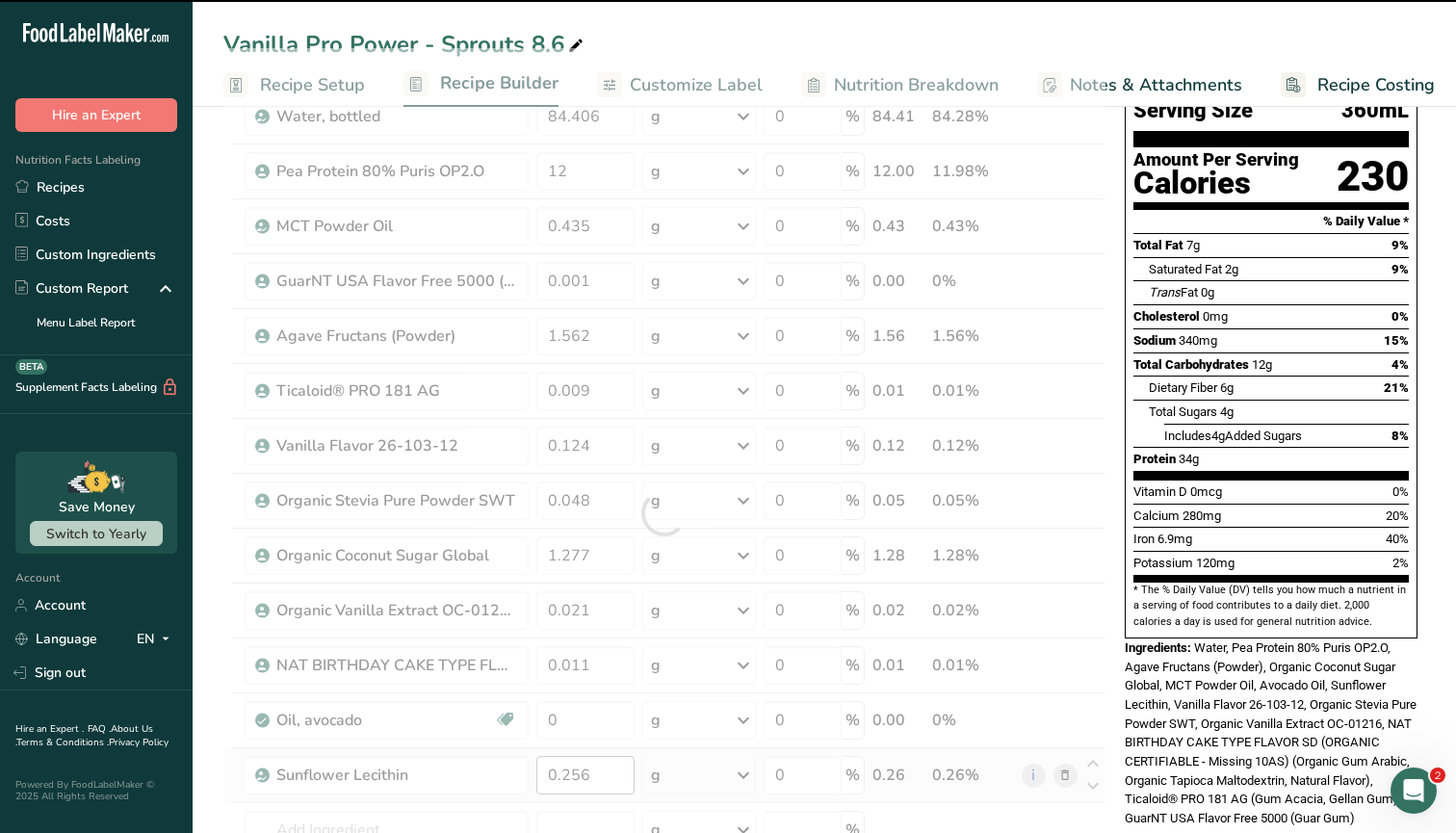 click at bounding box center [664, 513] 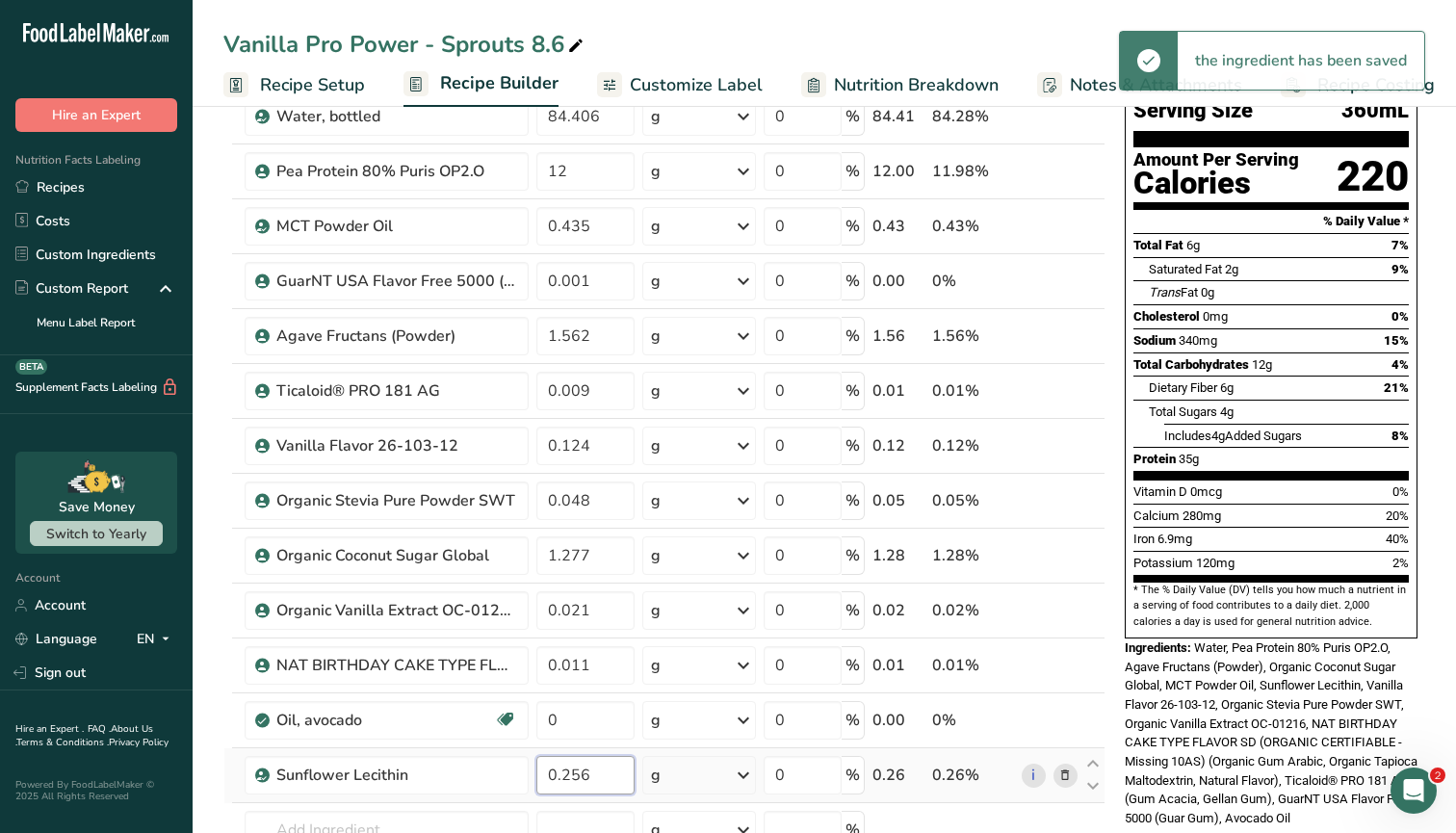 click on "0.256" at bounding box center [585, 775] 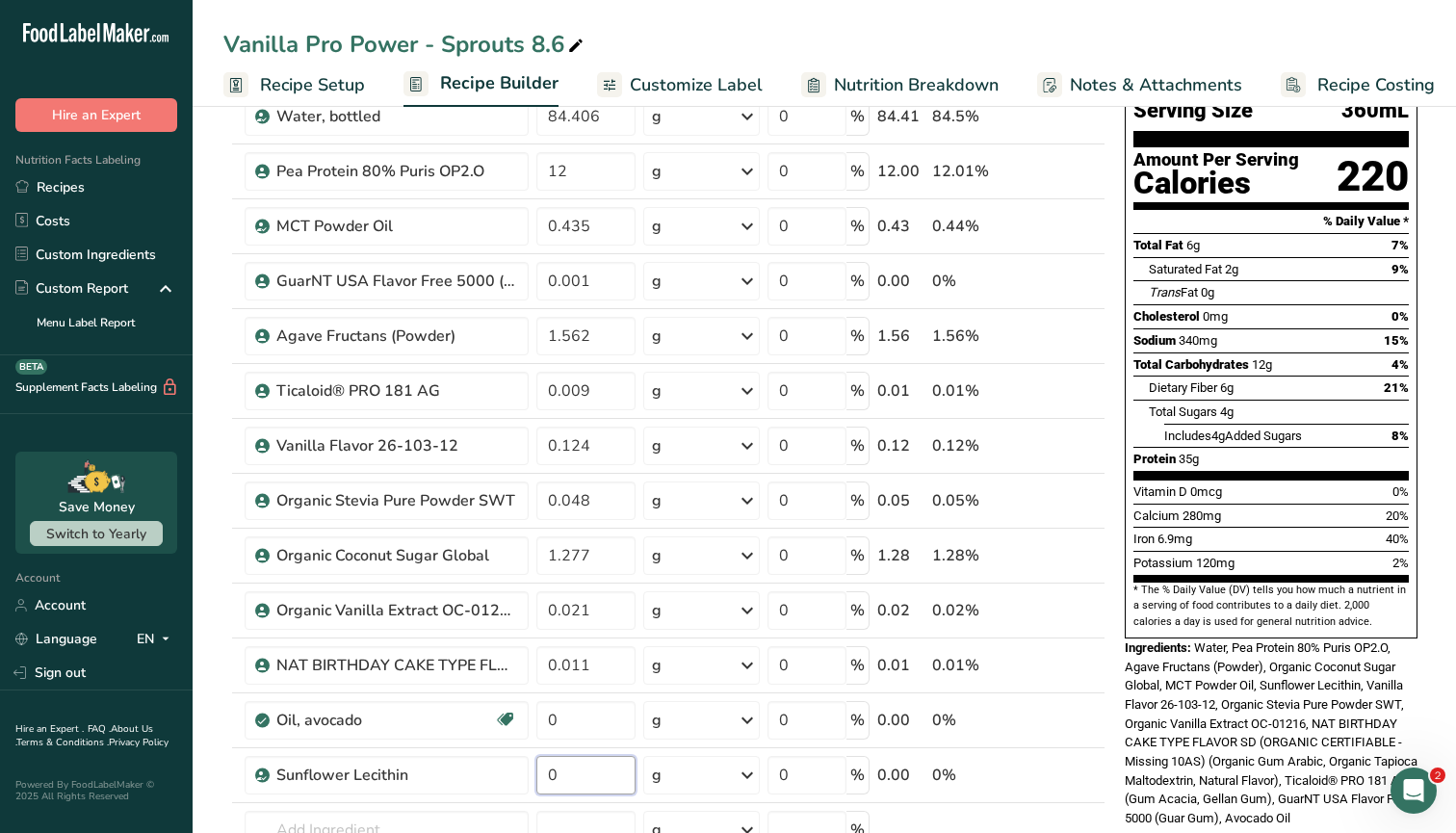 type on "0" 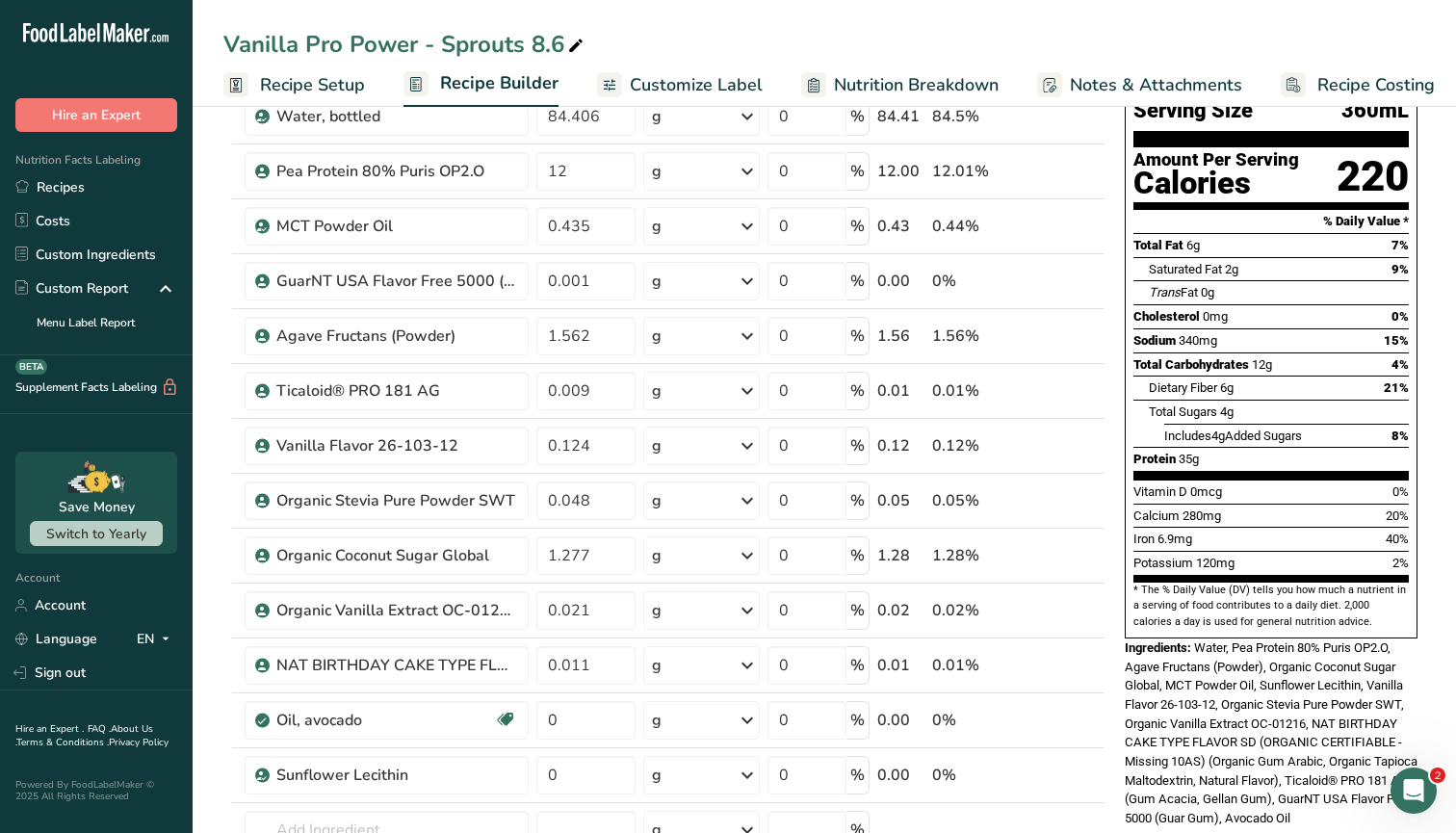 click on "Add Ingredients
Manage Recipe         Delete Recipe           Duplicate Recipe             Scale Recipe             Save as Sub-Recipe   .a-a{fill:#347362;}.b-a{fill:#fff;}                               Nutrition Breakdown                 Recipe Card
NEW
Amino Acids Pattern Report           Activity History
Download
Choose your preferred label style
Standard FDA label
Standard FDA label
The most common format for nutrition facts labels in compliance with the FDA's typeface, style and requirements
Tabular FDA label
A label format compliant with the FDA regulations presented in a tabular (horizontal) display.
Linear FDA label
A simple linear display for small sized packages.
Simplified FDA label" at bounding box center (824, 807) 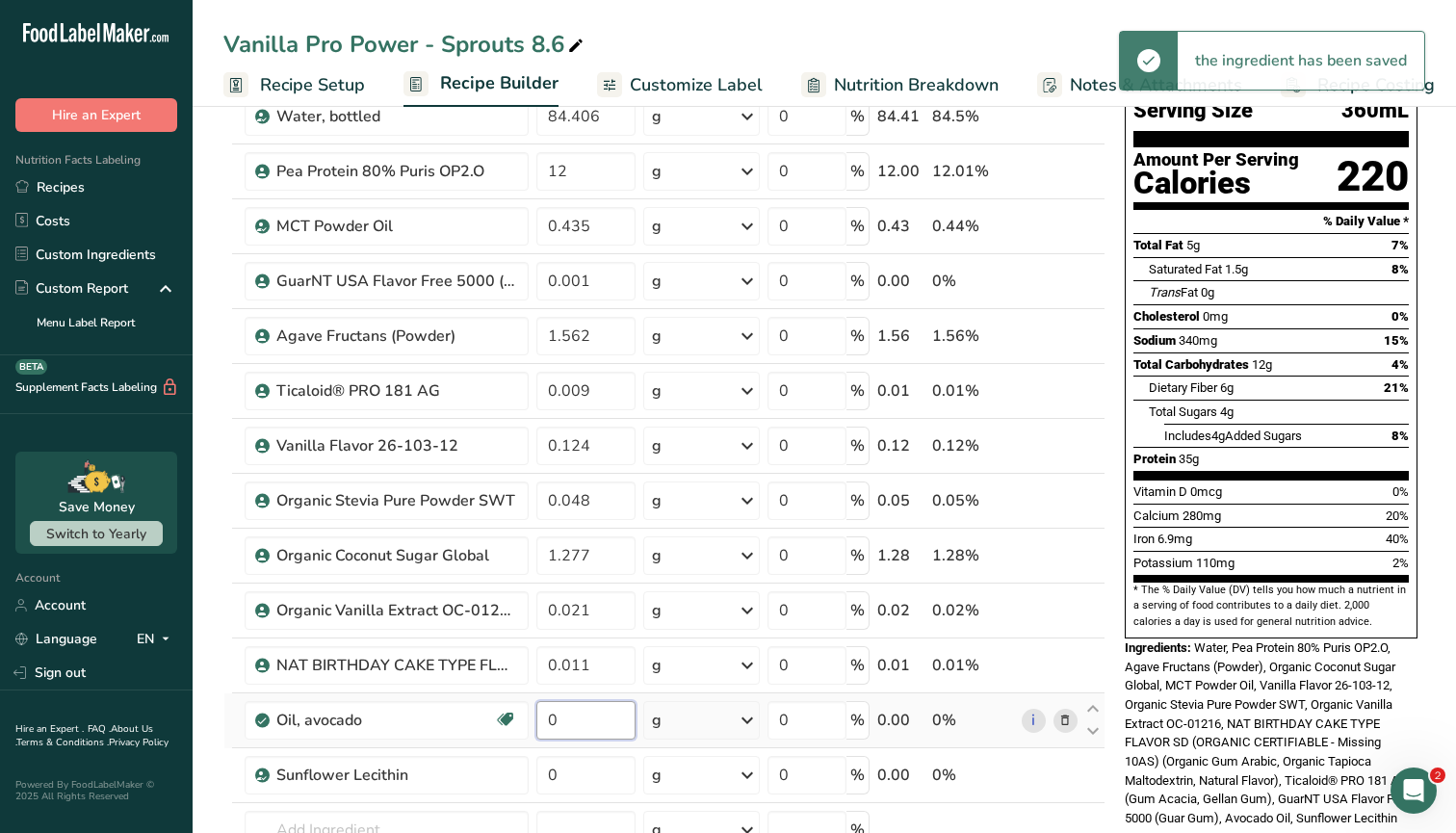 click on "0" at bounding box center [585, 720] 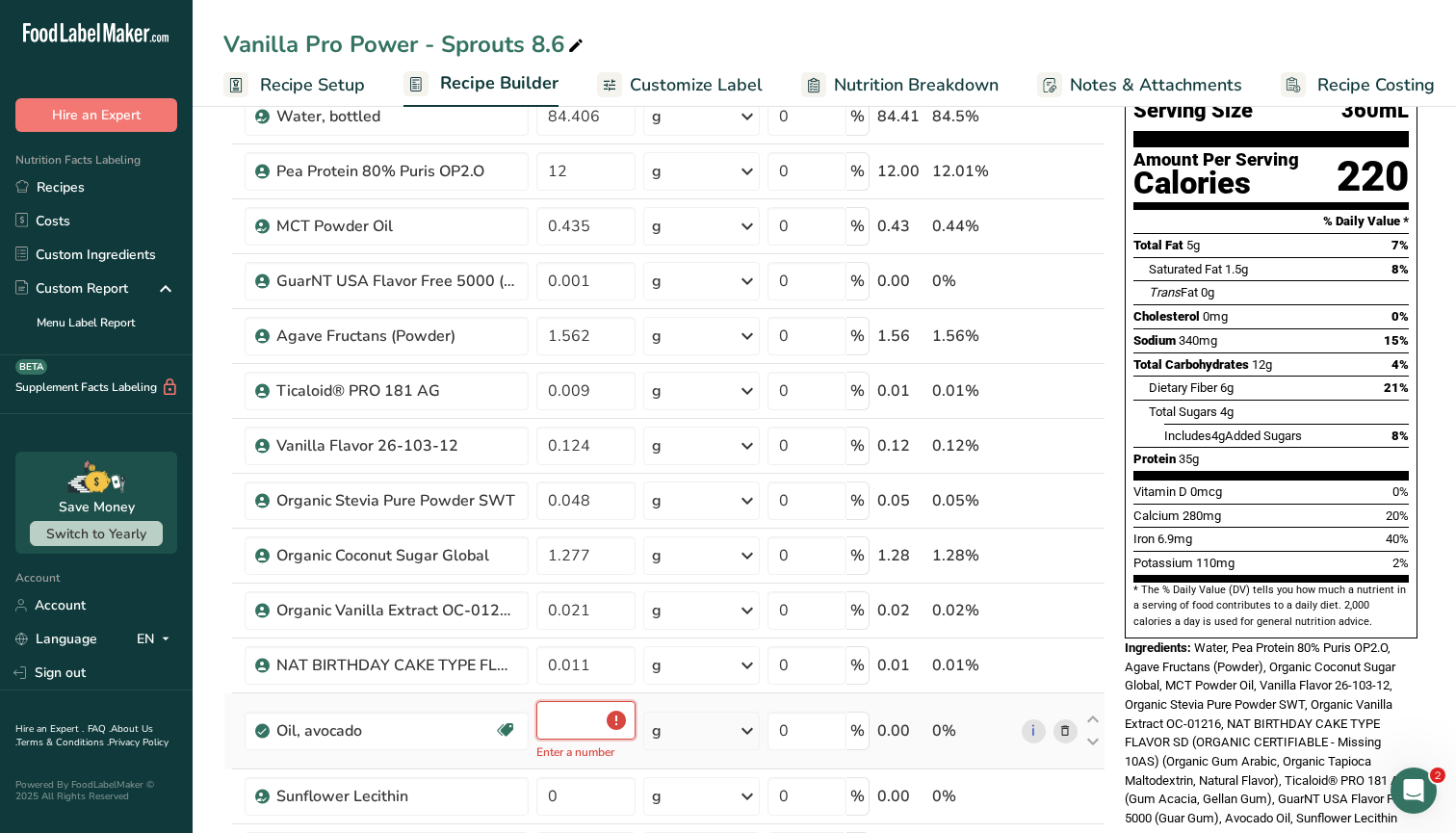 type on "0.3" 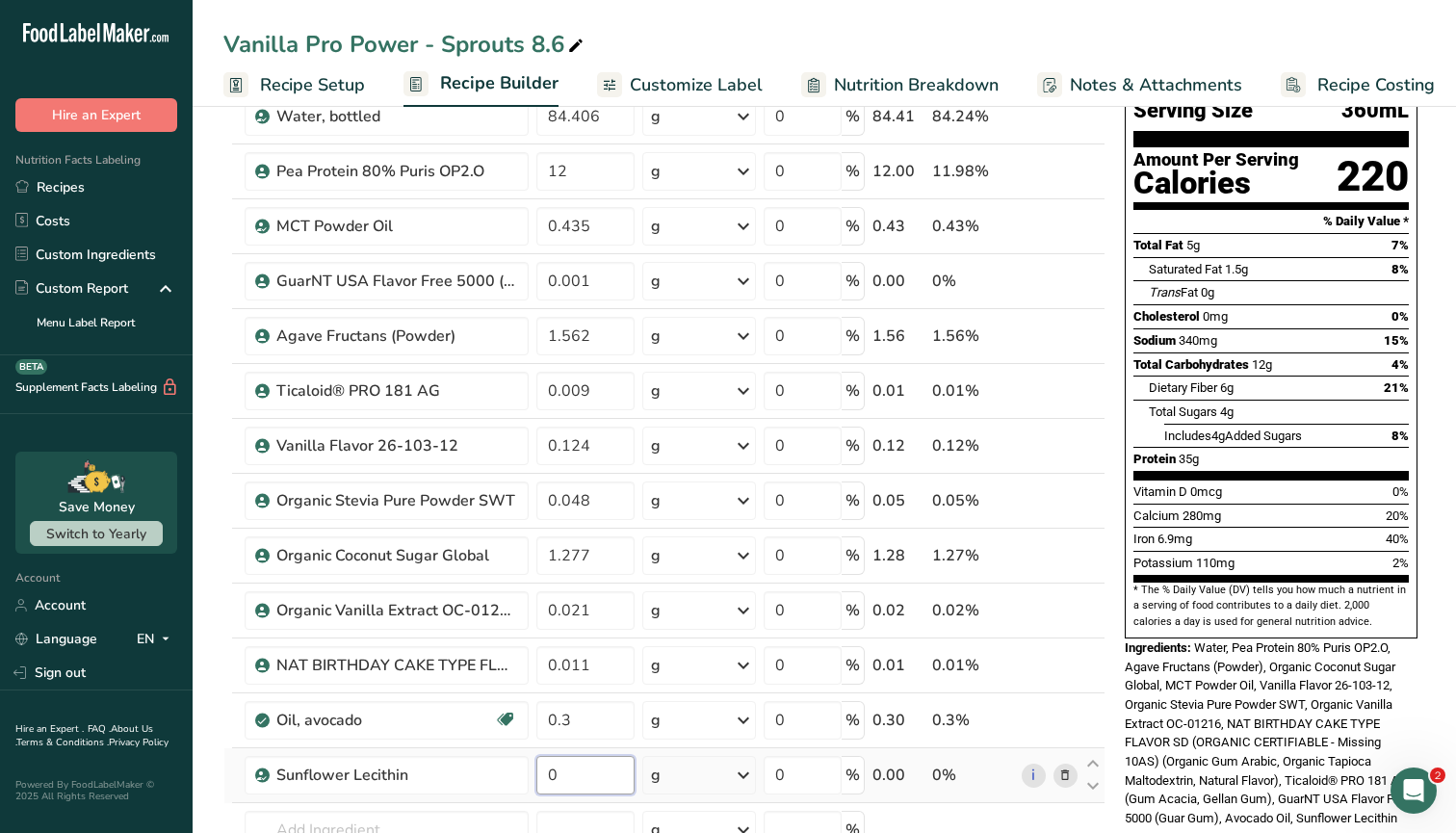 click on "Ingredient *
Amount *
Unit *
Waste *   .a-a{fill:#347362;}.b-a{fill:#fff;}          Grams
Percentage
Water, bottled
84.406
g
Weight Units
g
kg
mg
See more
Volume Units
l
Volume units require a density conversion. If you know your ingredient's density enter it below. Otherwise, click on "RIA" our AI Regulatory bot - she will be able to help you
lb/ft3
g/cm3
Confirm
mL
Volume units require a density conversion. If you know your ingredient's density enter it below. Otherwise, click on "RIA" our AI Regulatory bot - she will be able to help you
lb/ft3" at bounding box center [664, 513] 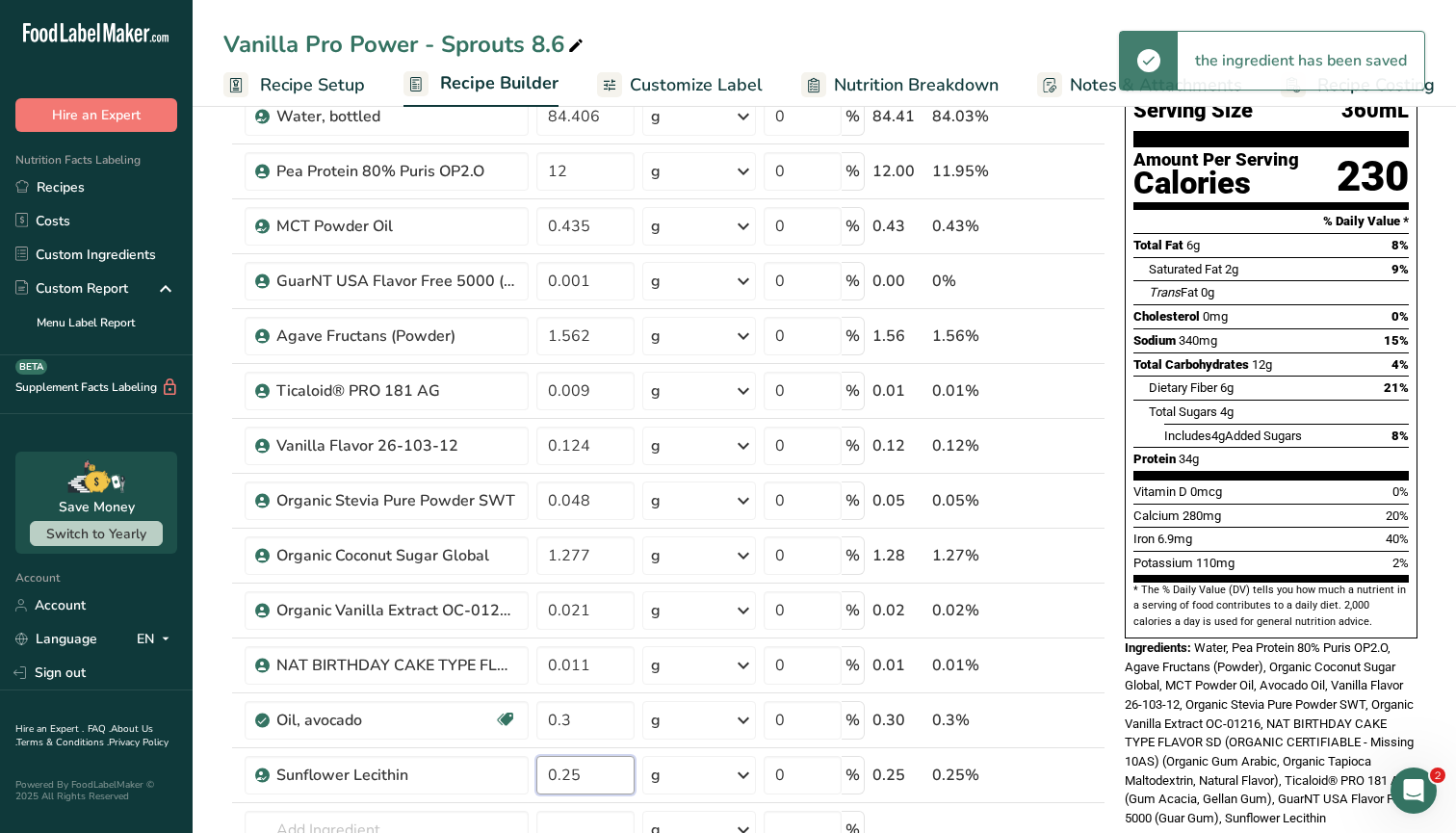 type on "0.25" 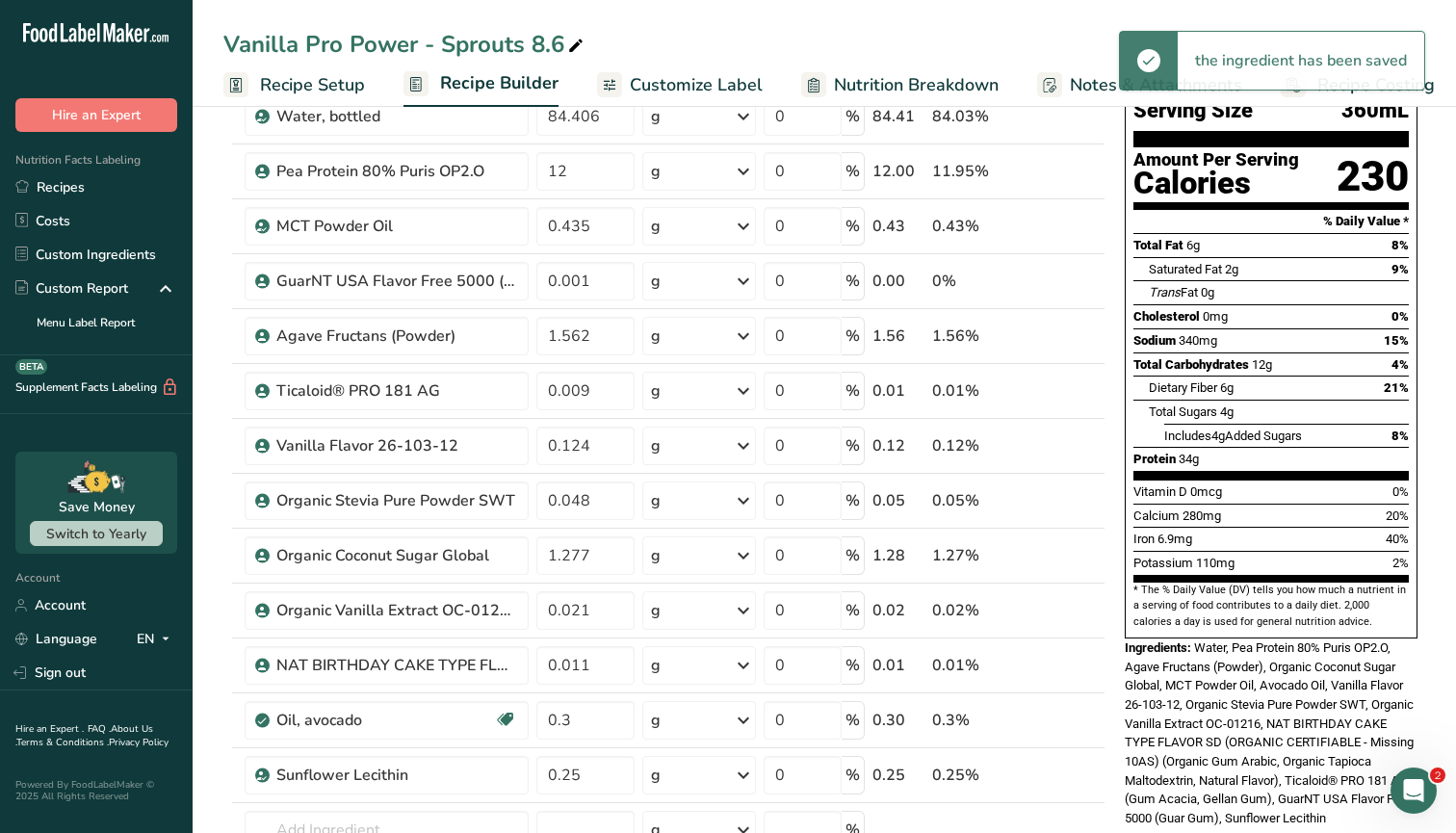 click on "Nutrition Facts
About 1 Serving Per Container
Serving Size
360mL
Amount Per Serving
Calories
230
% Daily Value *
Total Fat
6g
8%
Saturated Fat
2g
9%
Trans  Fat
0g
Cholesterol
0mg
0%
Sodium
340mg
15%
Total Carbohydrates
12g
4%
Dietary Fiber
6g
21%" at bounding box center (1271, 403) 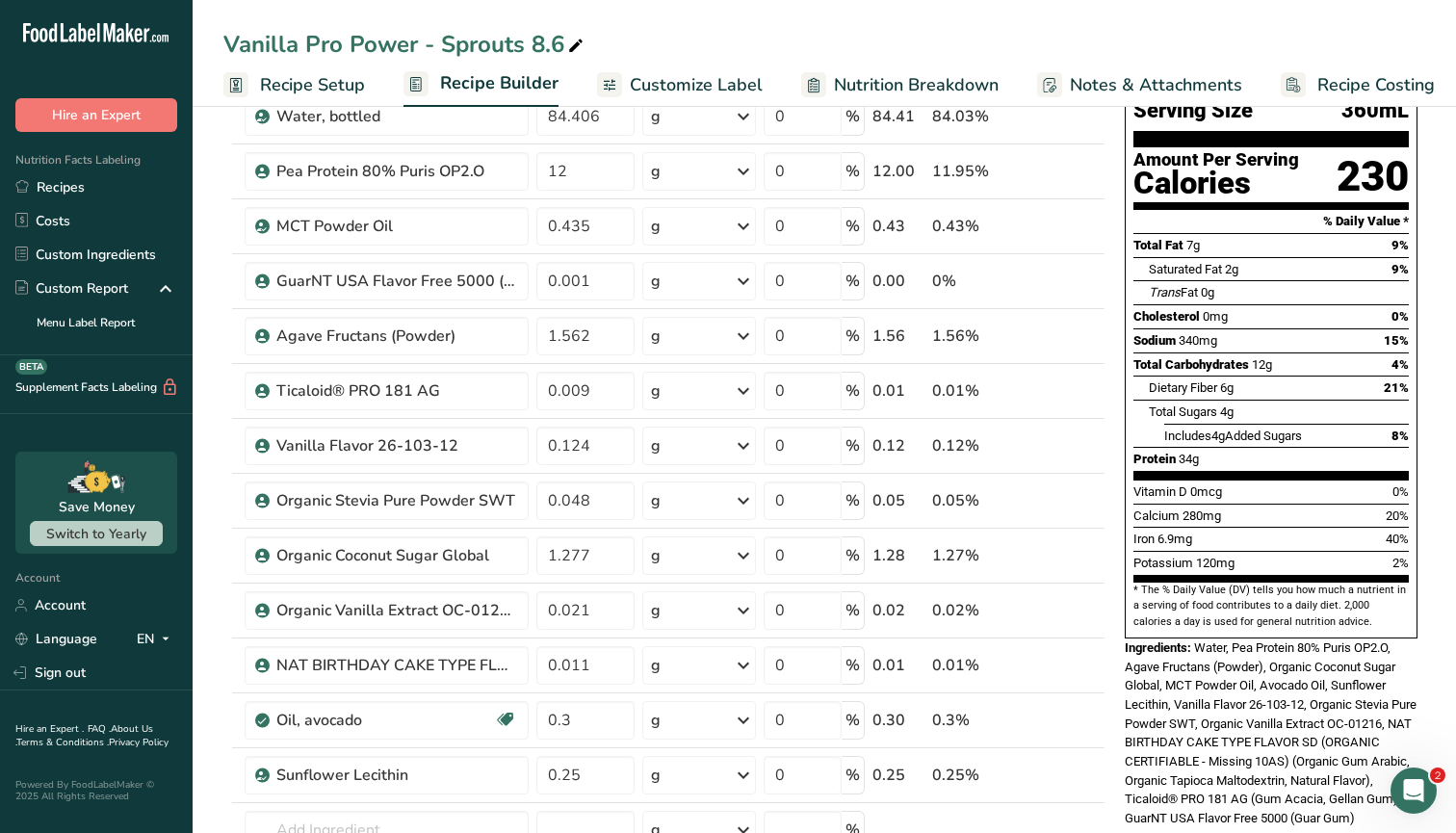 drag, startPoint x: 1199, startPoint y: 306, endPoint x: 1302, endPoint y: 331, distance: 105.99057 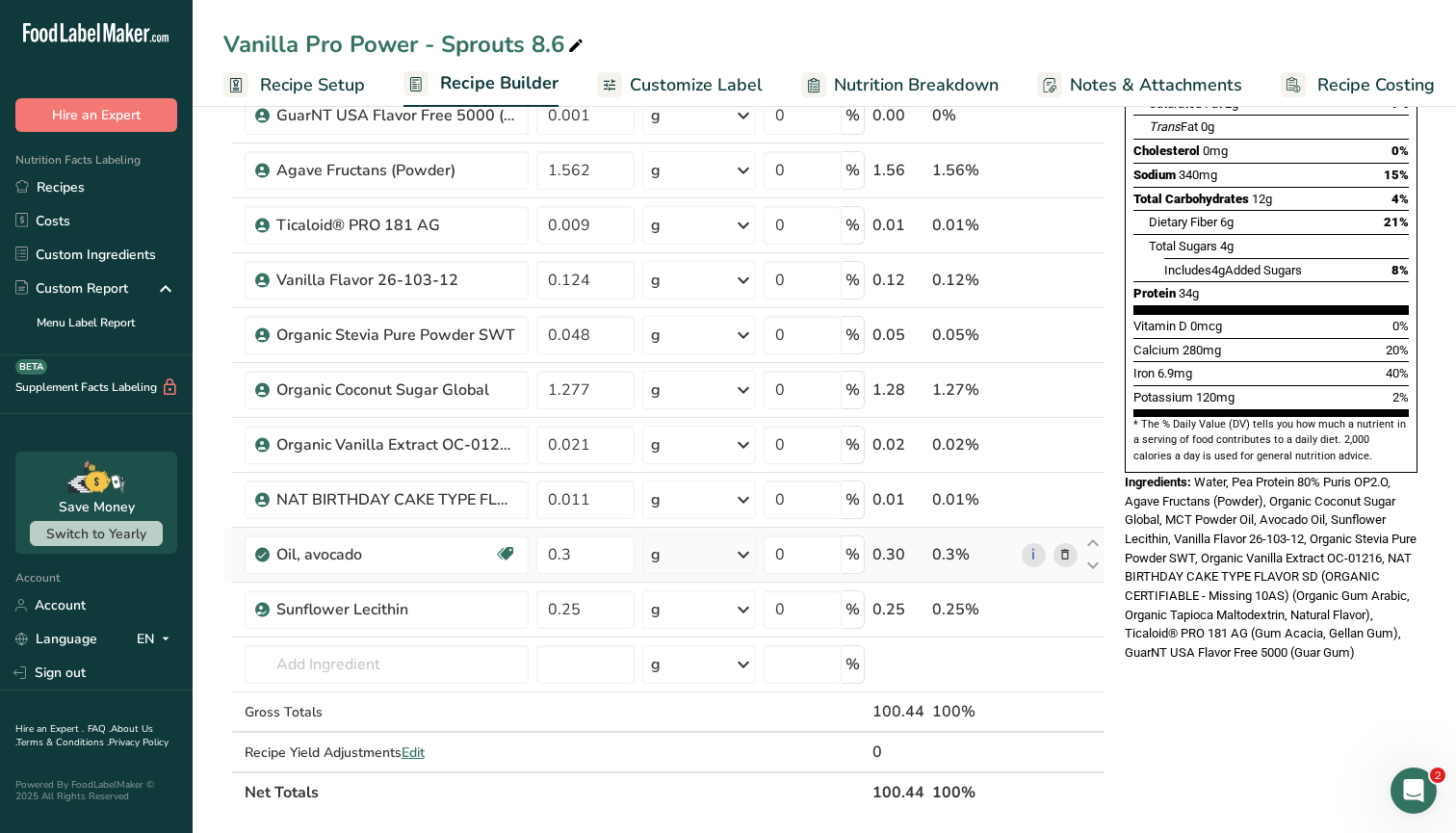 scroll, scrollTop: 323, scrollLeft: 0, axis: vertical 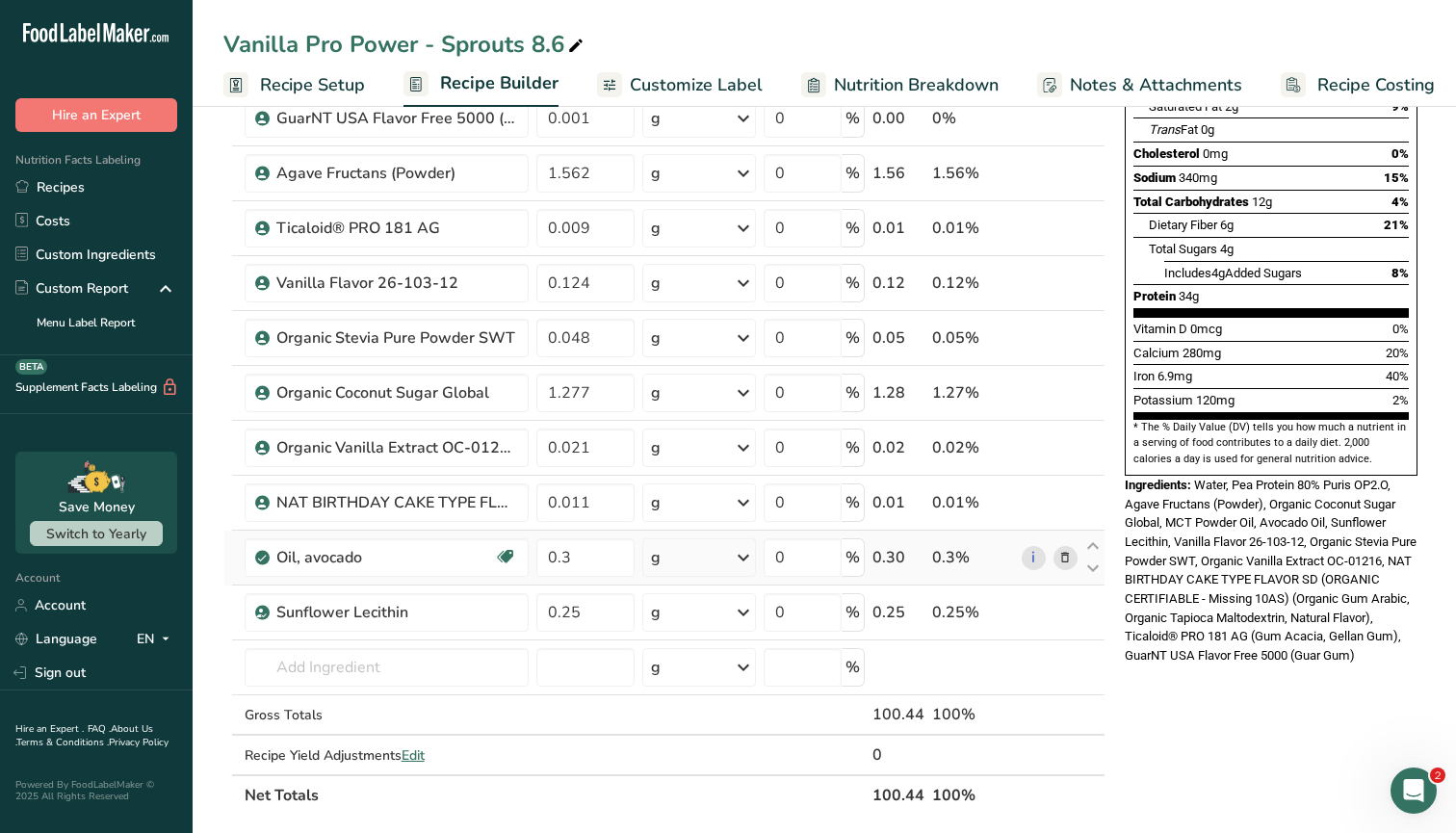 click at bounding box center (1065, 558) 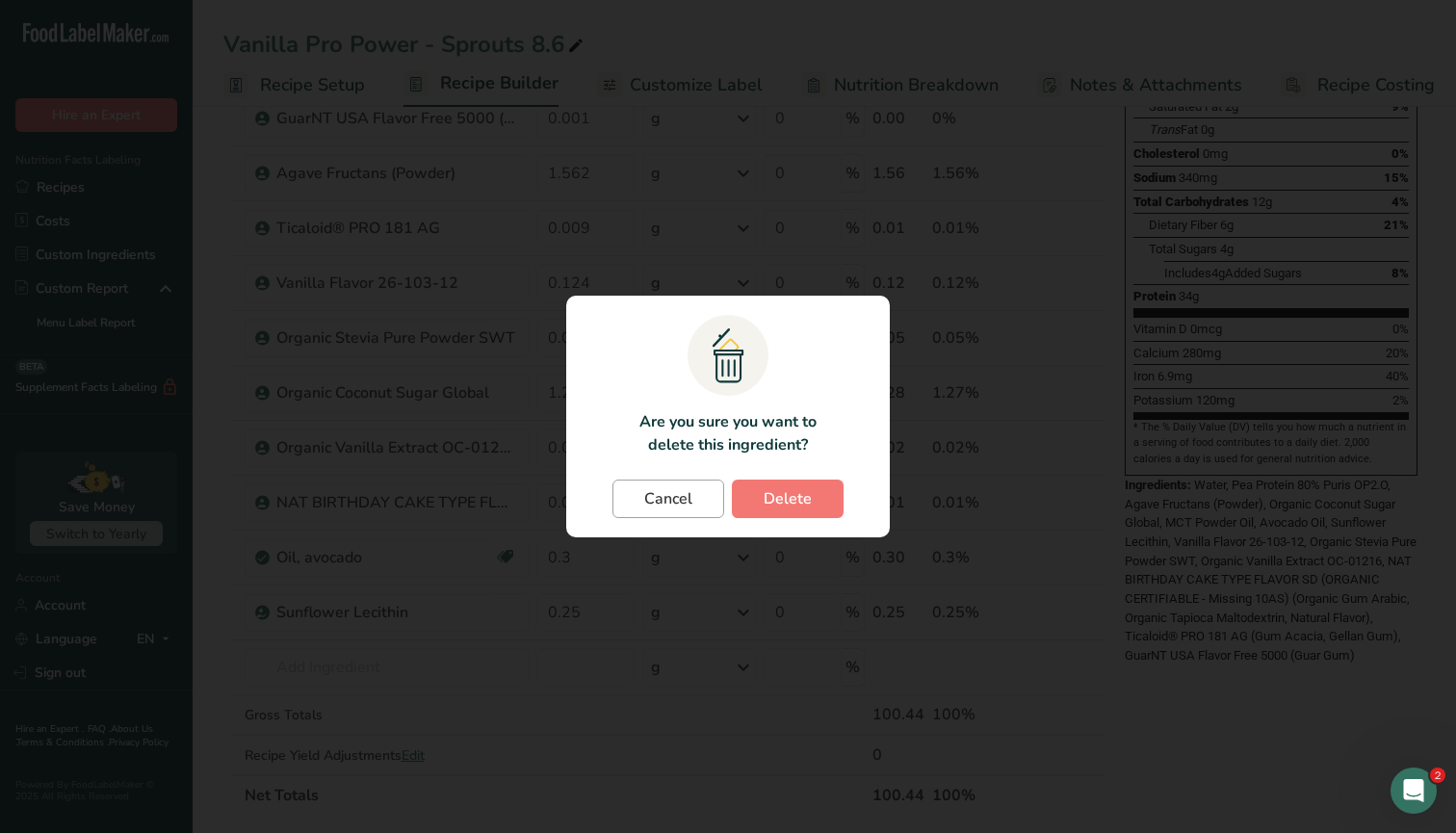 click on "Cancel" at bounding box center [668, 499] 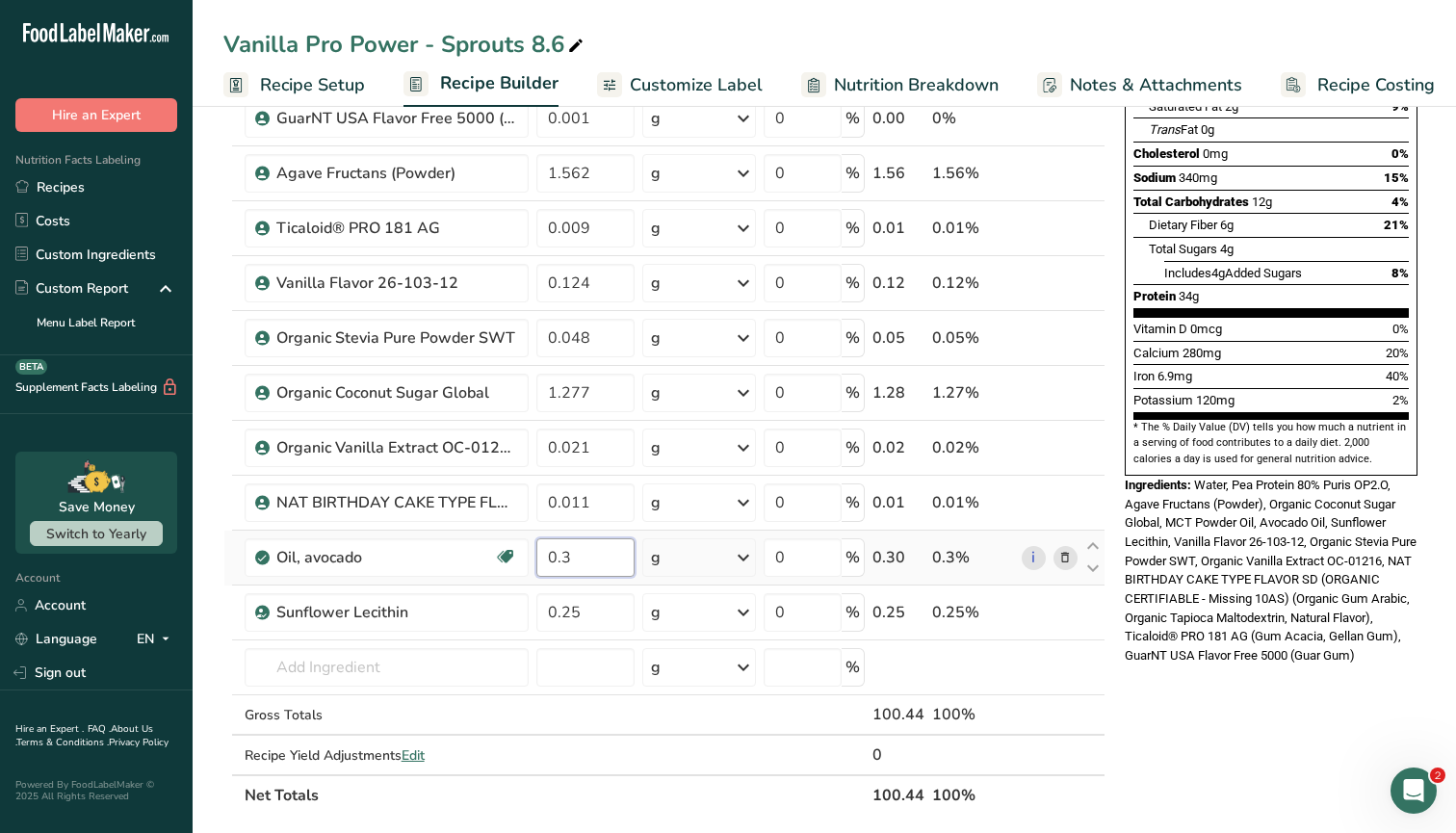 click on "0.3" at bounding box center [585, 558] 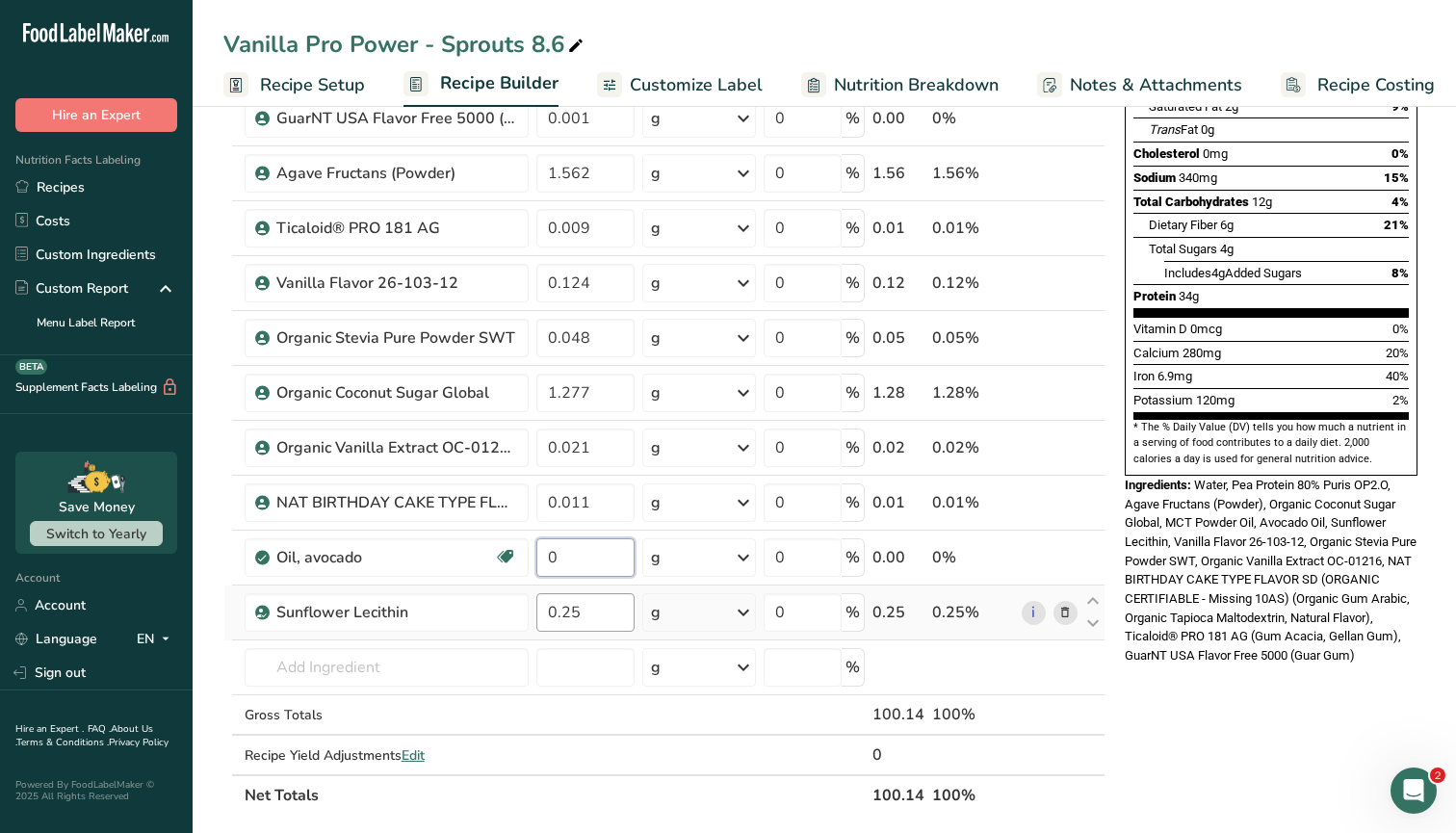 type on "0" 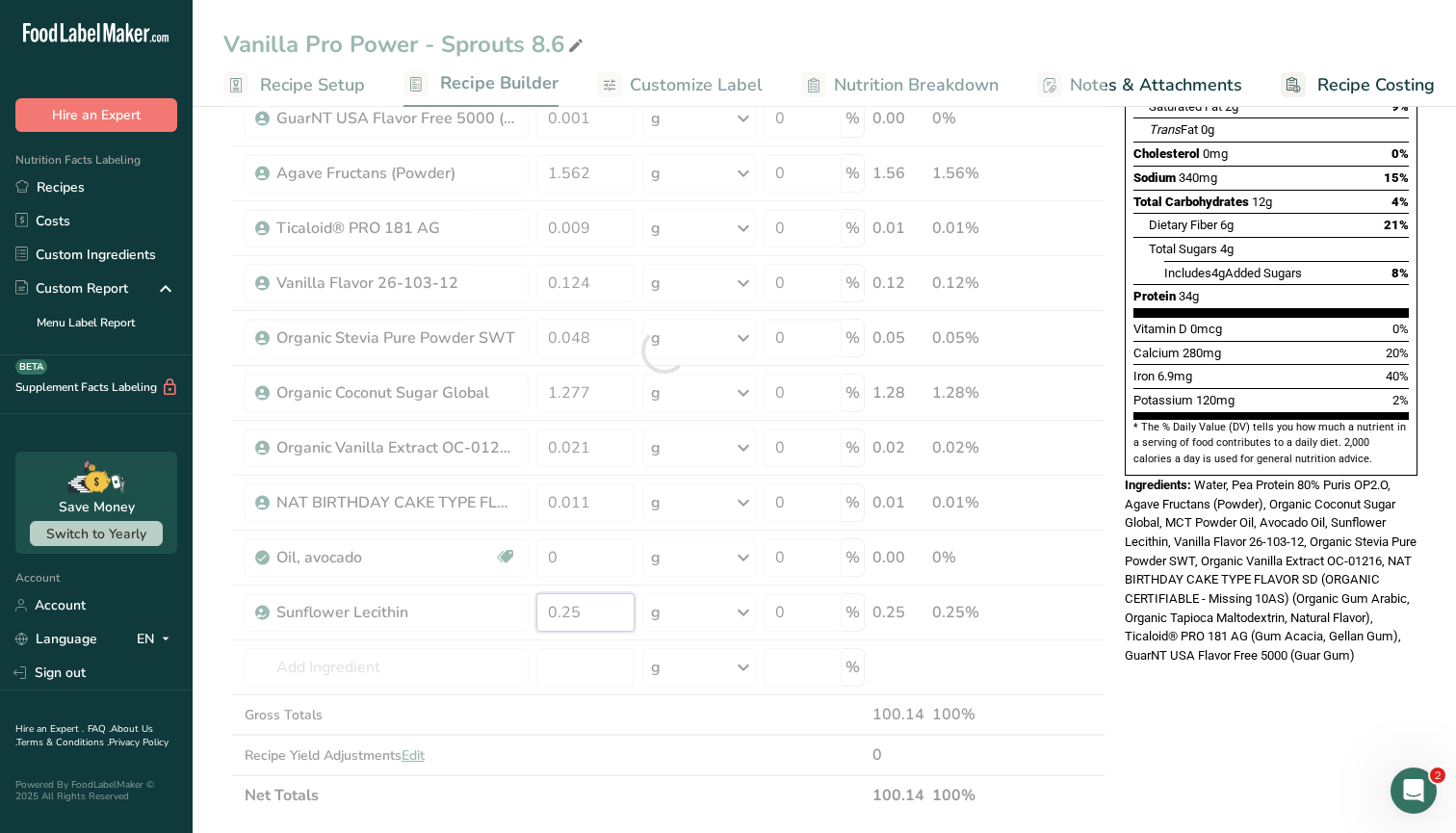 click on "Ingredient *
Amount *
Unit *
Waste *   .a-a{fill:#347362;}.b-a{fill:#fff;}          Grams
Percentage
Water, bottled
84.406
g
Weight Units
g
kg
mg
See more
Volume Units
l
Volume units require a density conversion. If you know your ingredient's density enter it below. Otherwise, click on "RIA" our AI Regulatory bot - she will be able to help you
lb/ft3
g/cm3
Confirm
mL
Volume units require a density conversion. If you know your ingredient's density enter it below. Otherwise, click on "RIA" our AI Regulatory bot - she will be able to help you
lb/ft3" at bounding box center [664, 351] 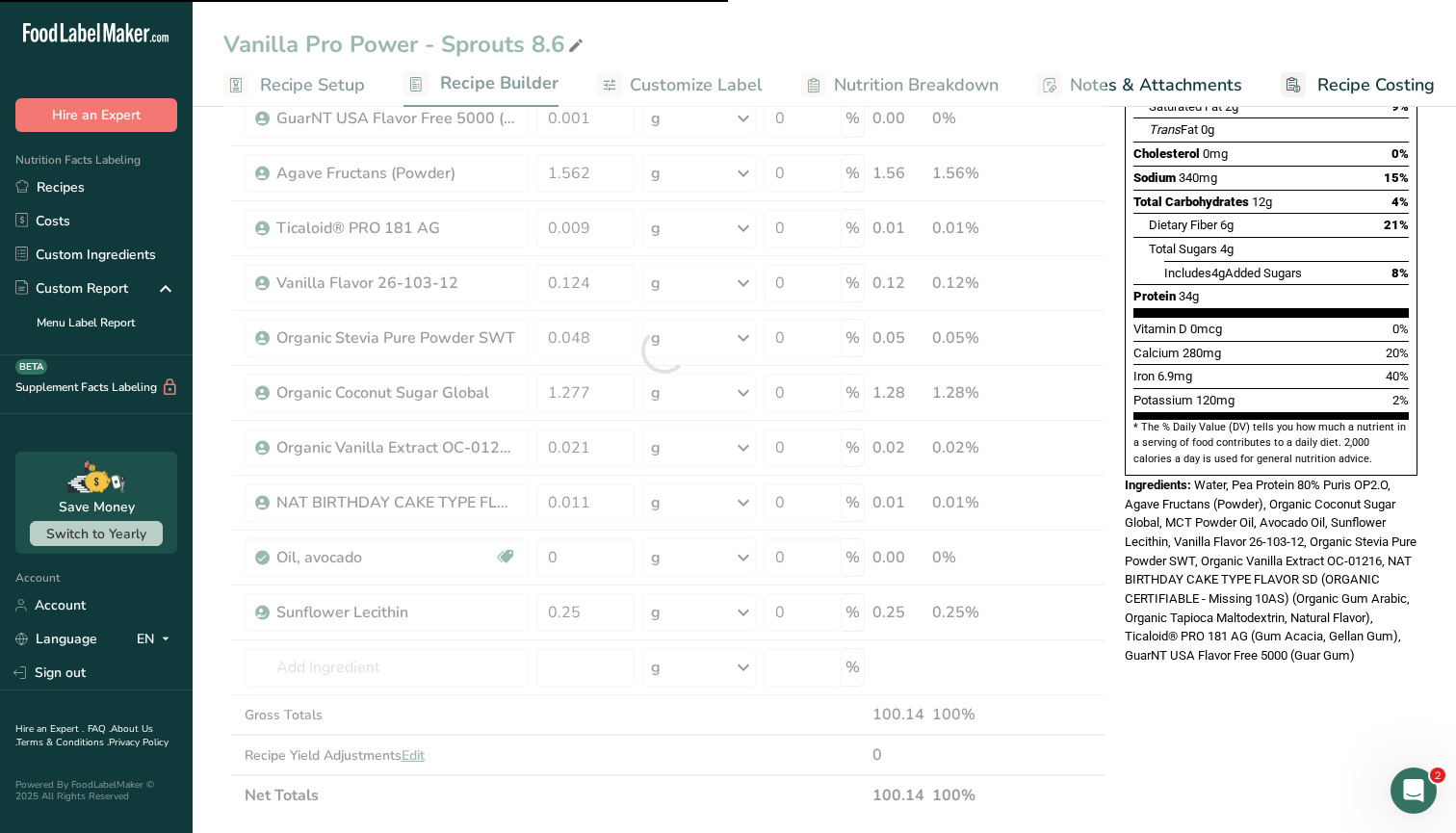 click at bounding box center [664, 351] 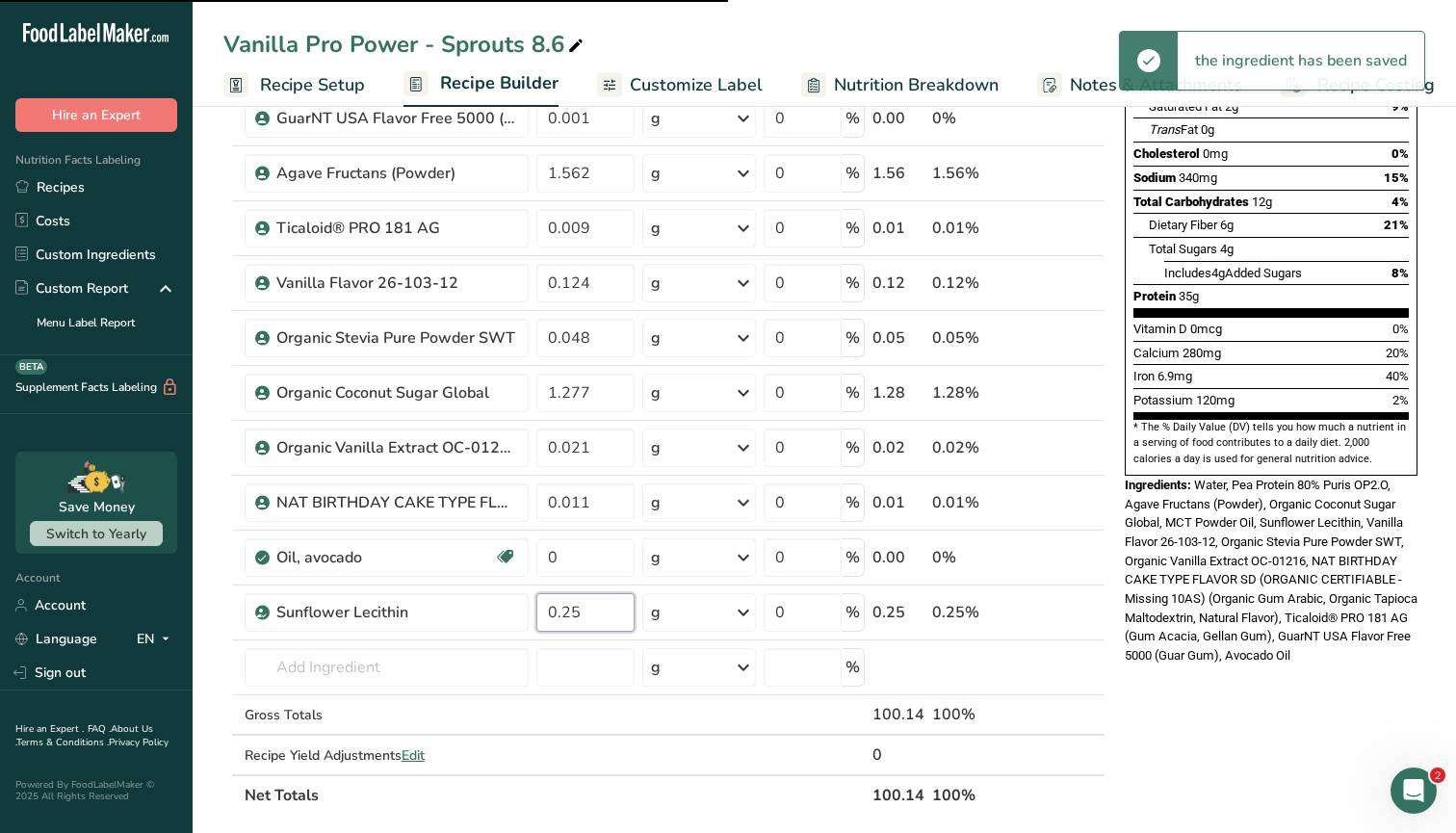 click on "0.25" at bounding box center [585, 612] 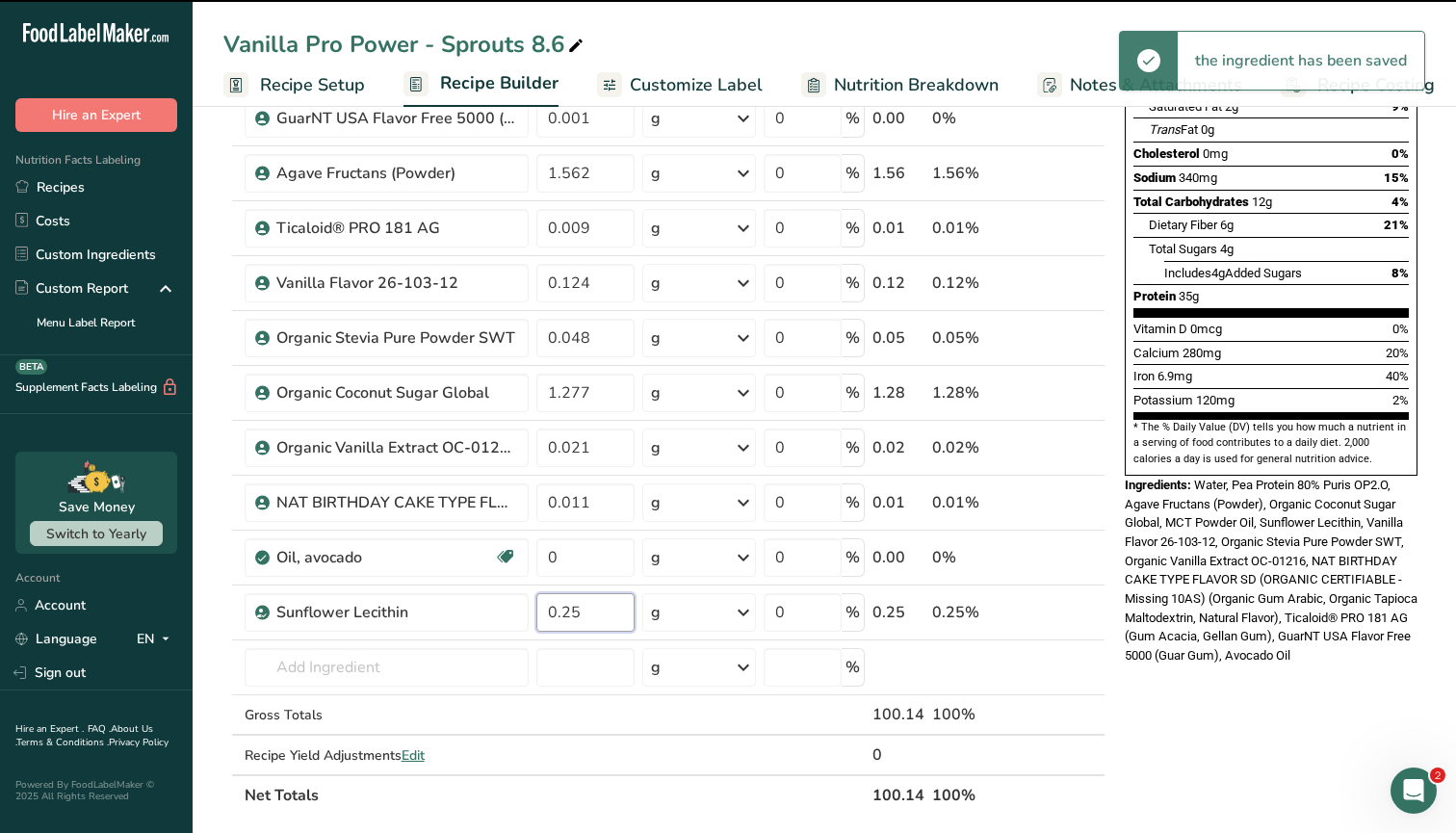 click on "0.25" at bounding box center (585, 612) 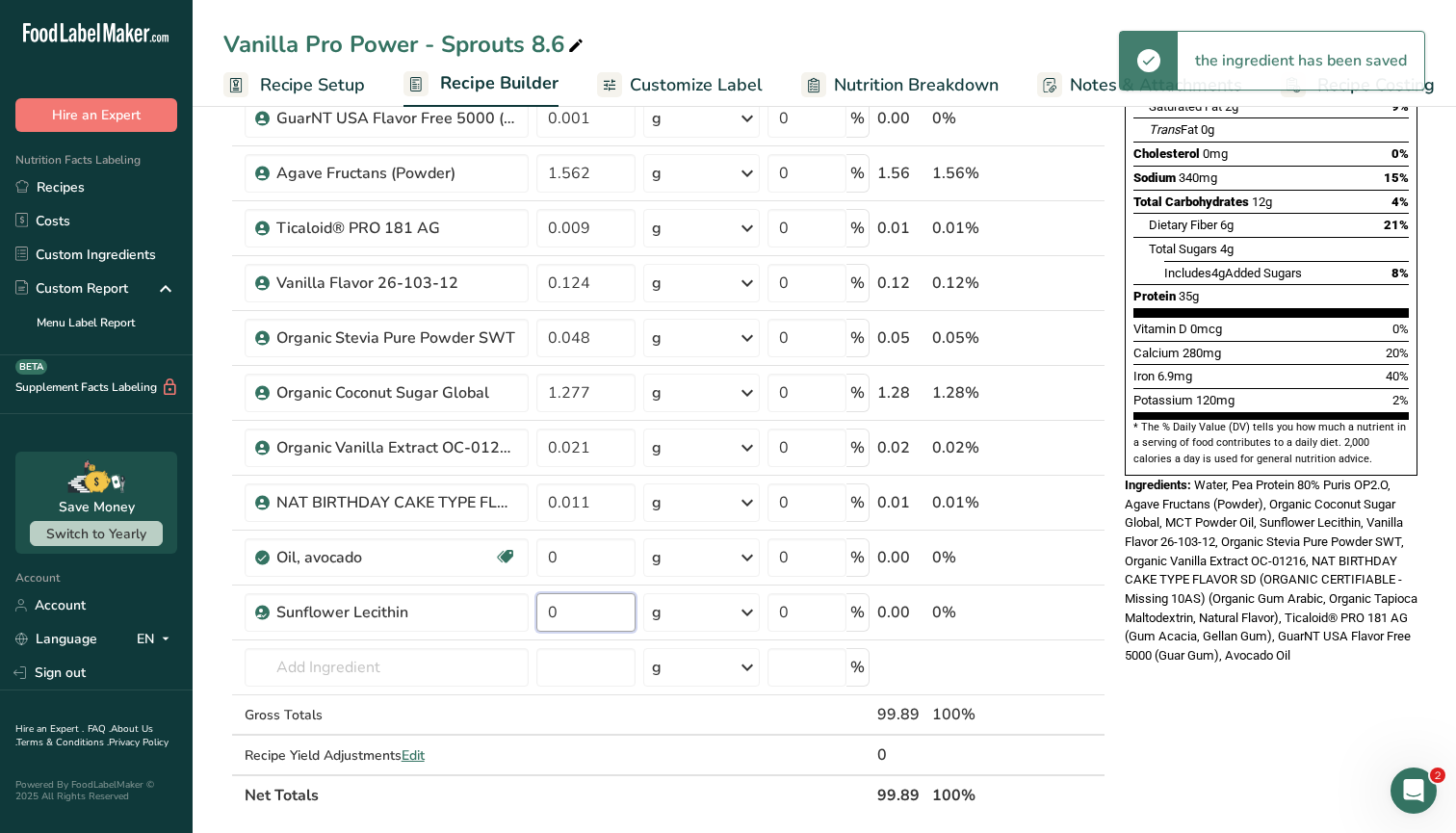type on "0" 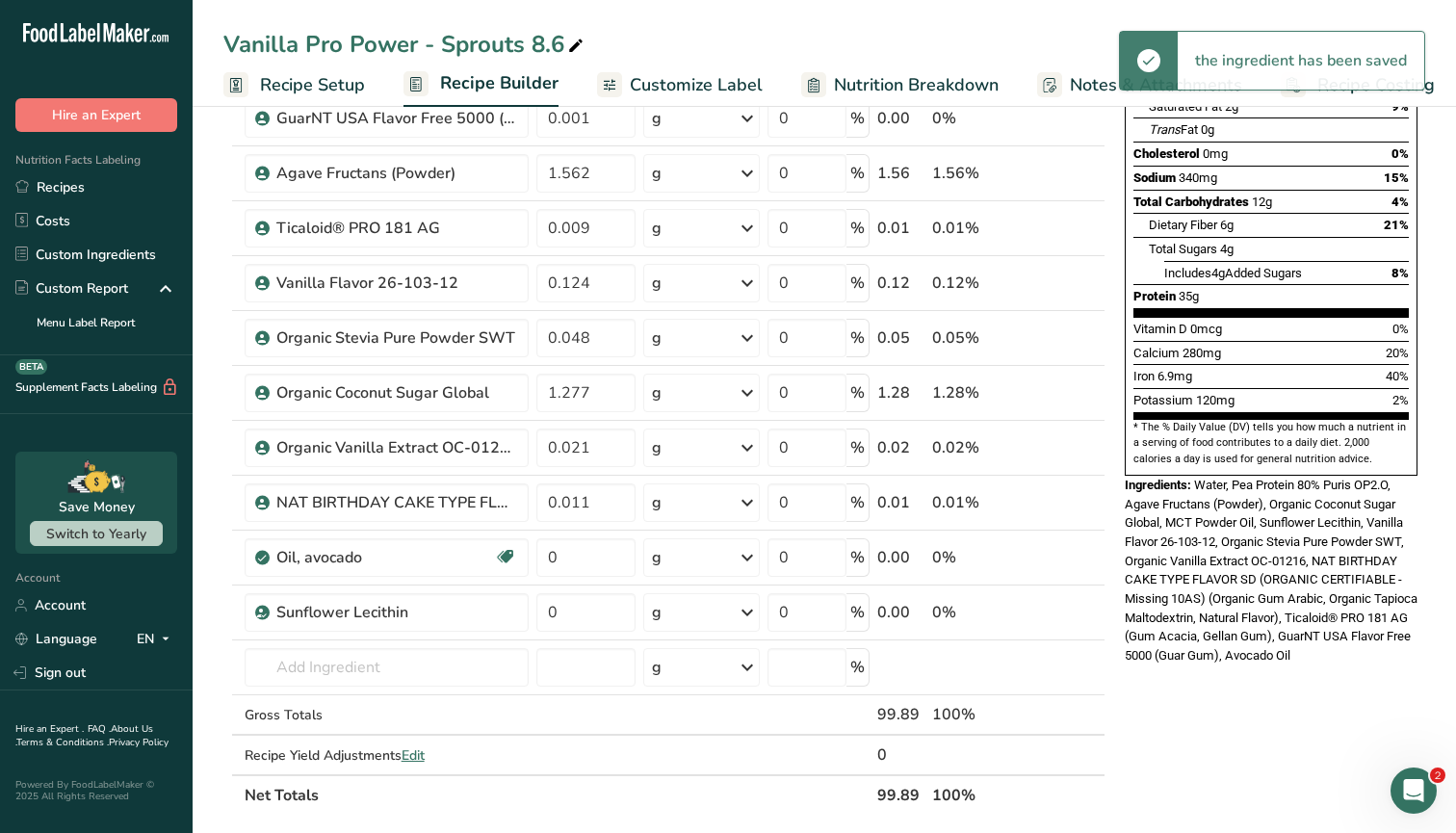 click on "Nutrition Facts
About 1 Serving Per Container
Serving Size
360mL
Amount Per Serving
Calories
220
% Daily Value *
Total Fat
6g
7%
Saturated Fat
2g
9%
Trans  Fat
0g
Cholesterol
0mg
0%
Sodium
340mg
15%
Total Carbohydrates
12g
4%
Dietary Fiber
6g
21%" at bounding box center (1271, 644) 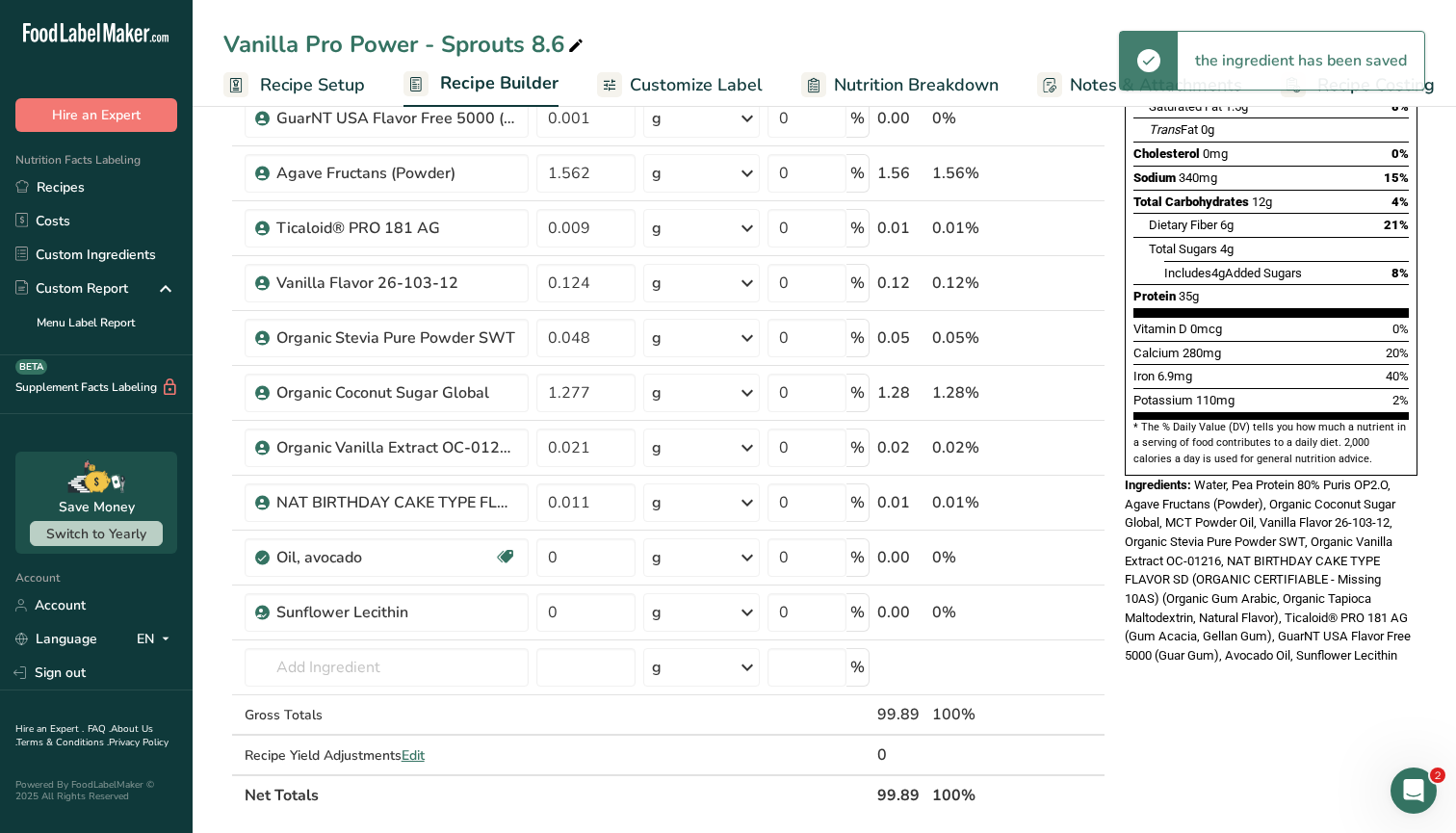 scroll, scrollTop: 273, scrollLeft: 0, axis: vertical 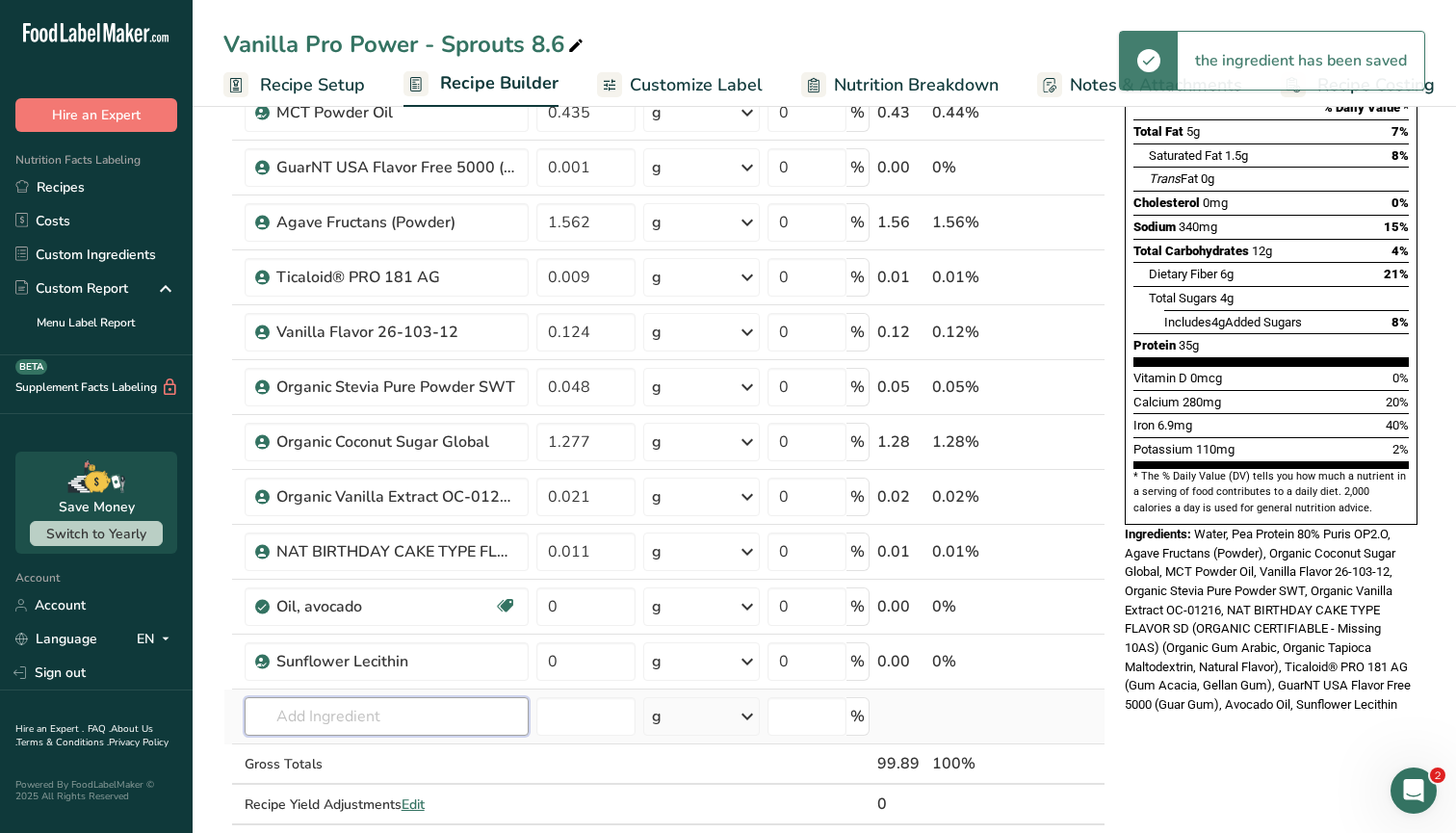 click at bounding box center (386, 716) 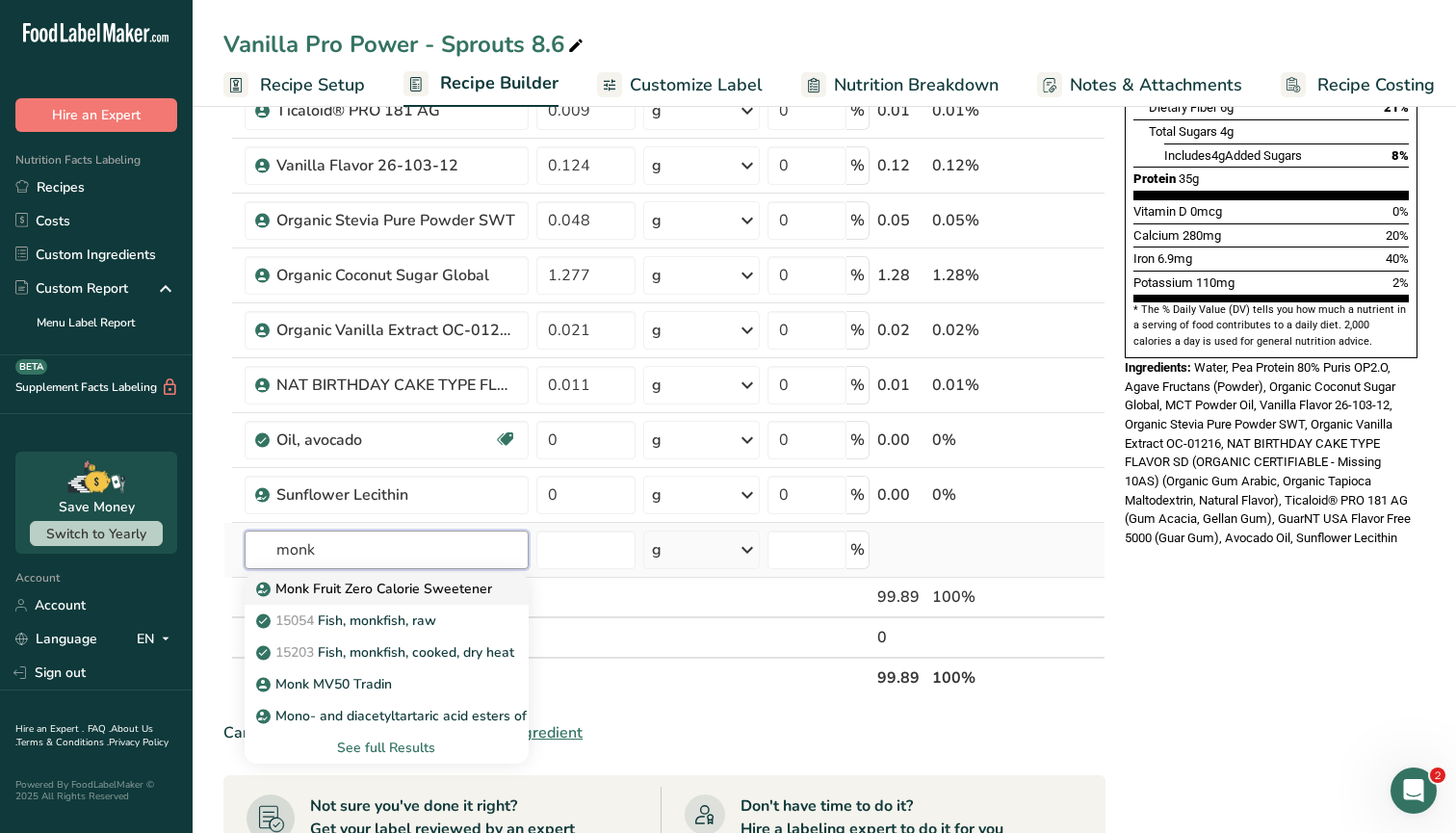 scroll, scrollTop: 453, scrollLeft: 0, axis: vertical 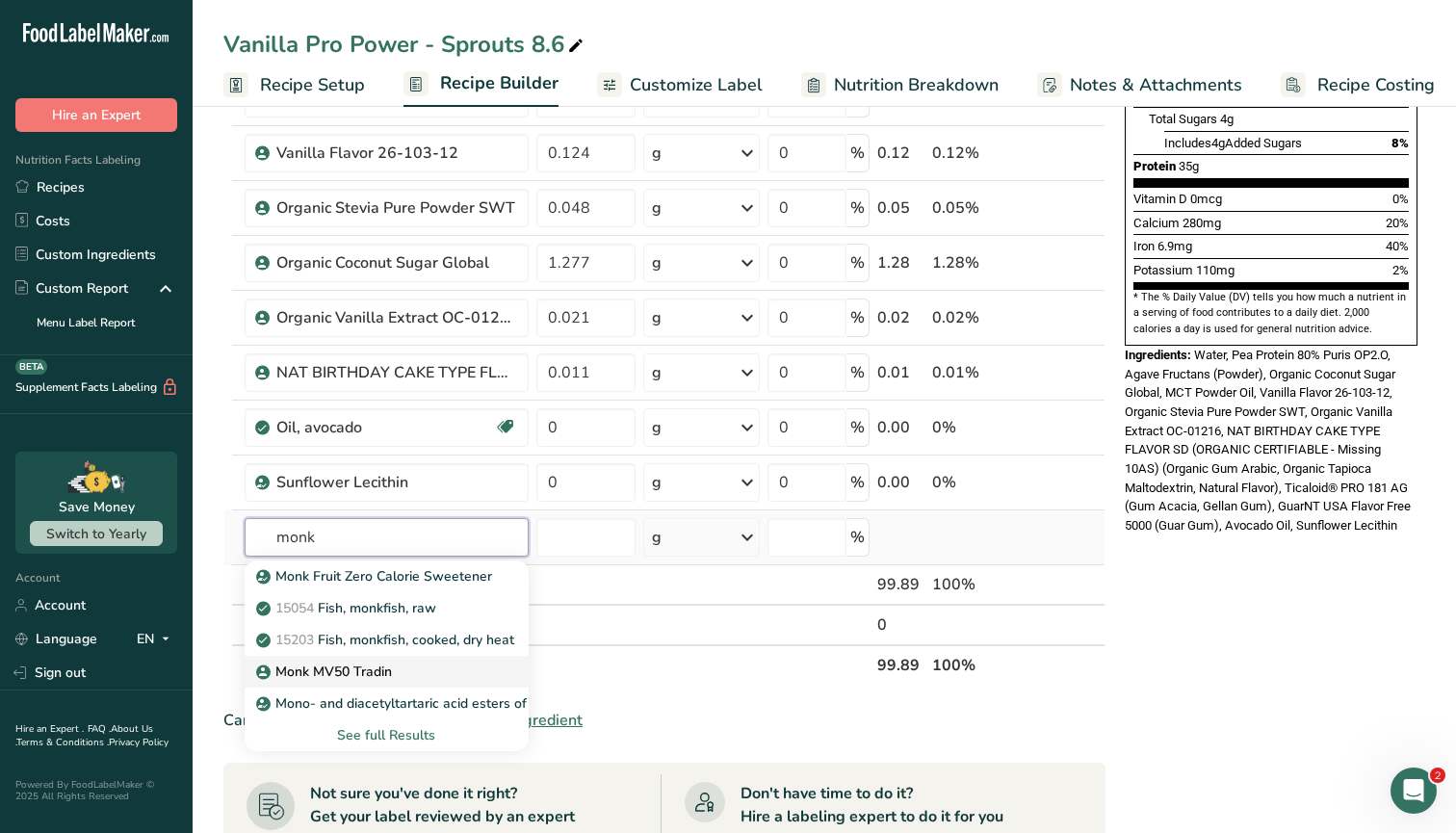 type on "monk" 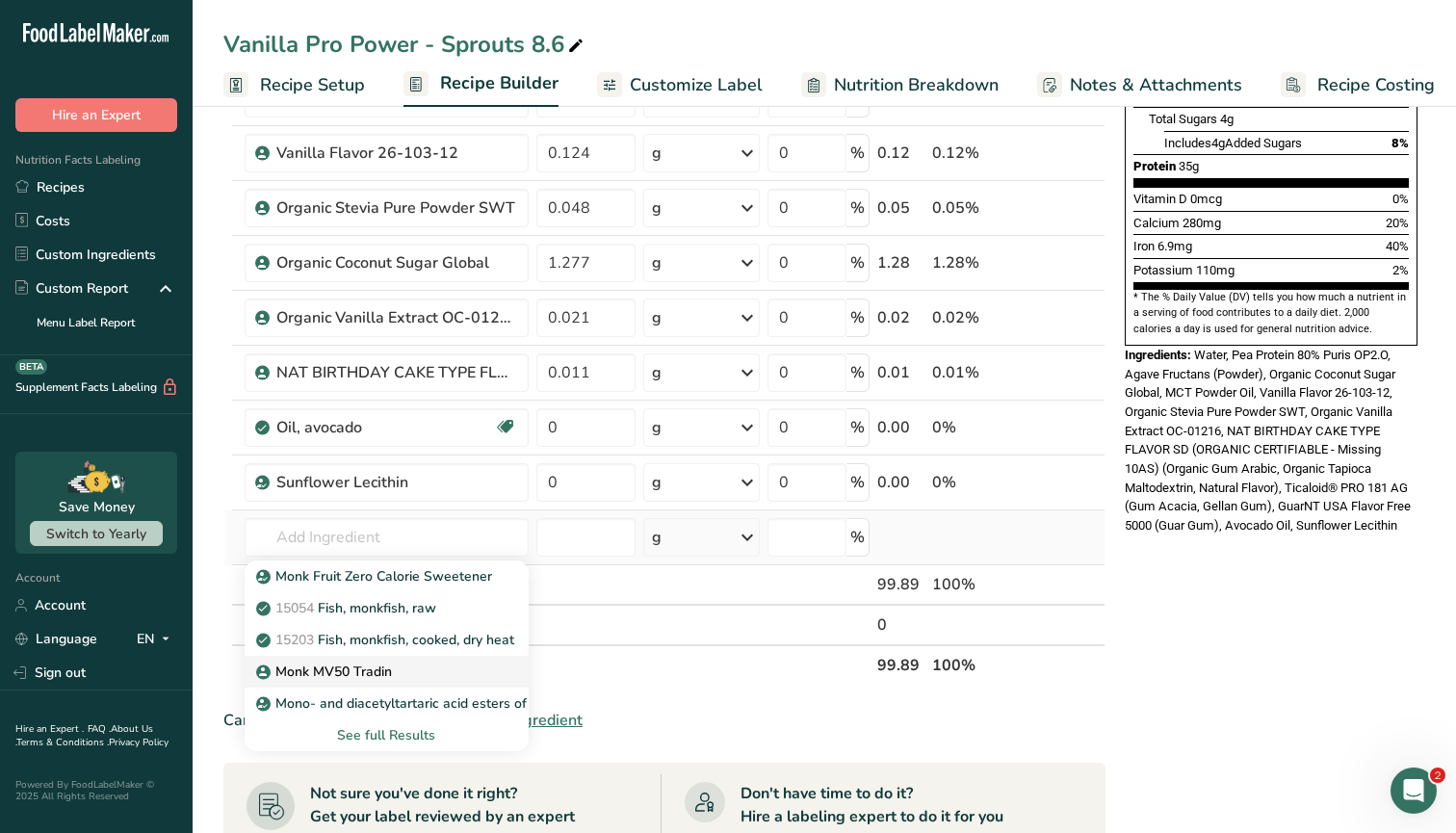 click on "Monk MV50 Tradin" at bounding box center [325, 671] 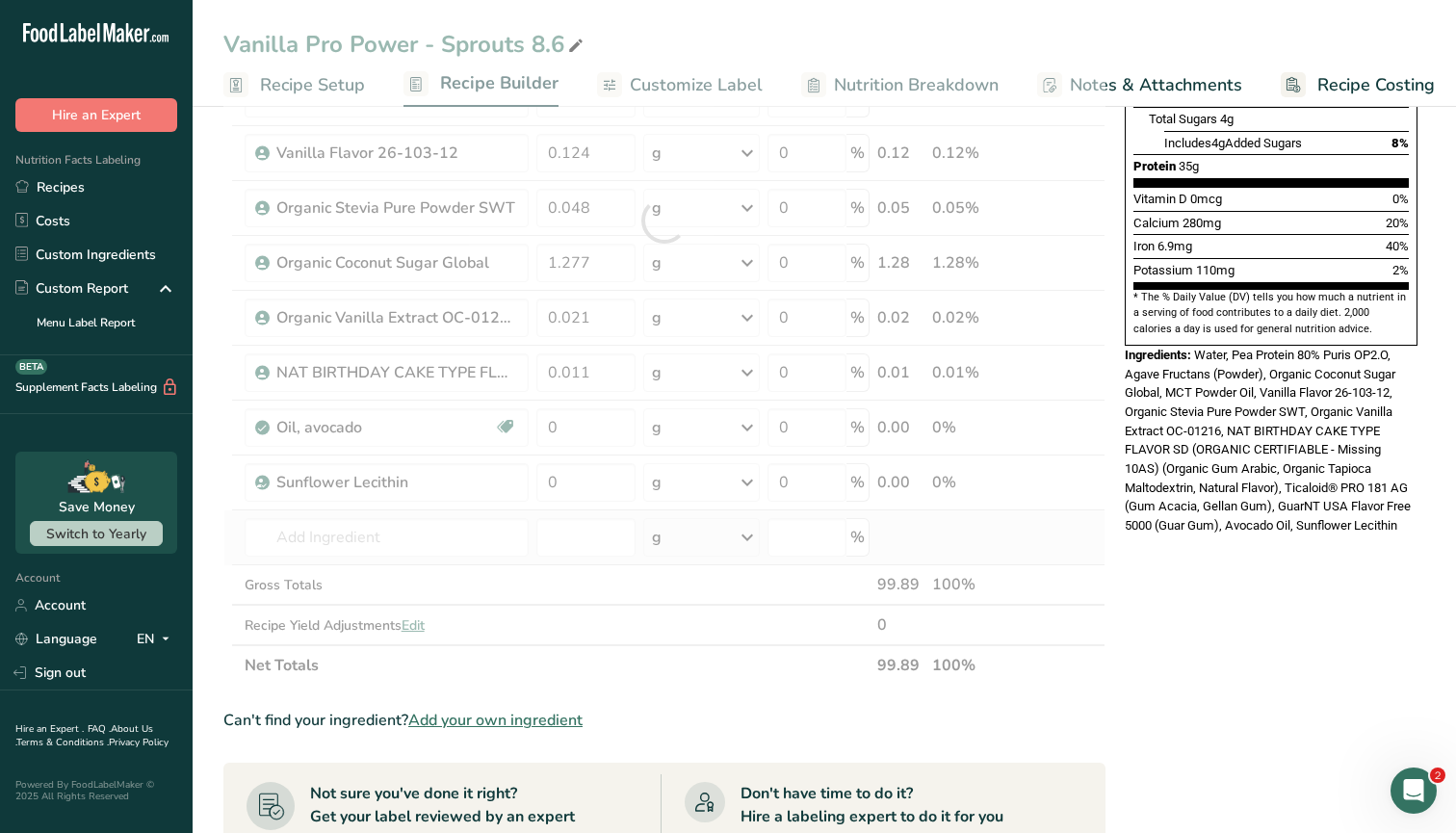 type on "Monk MV50 Tradin" 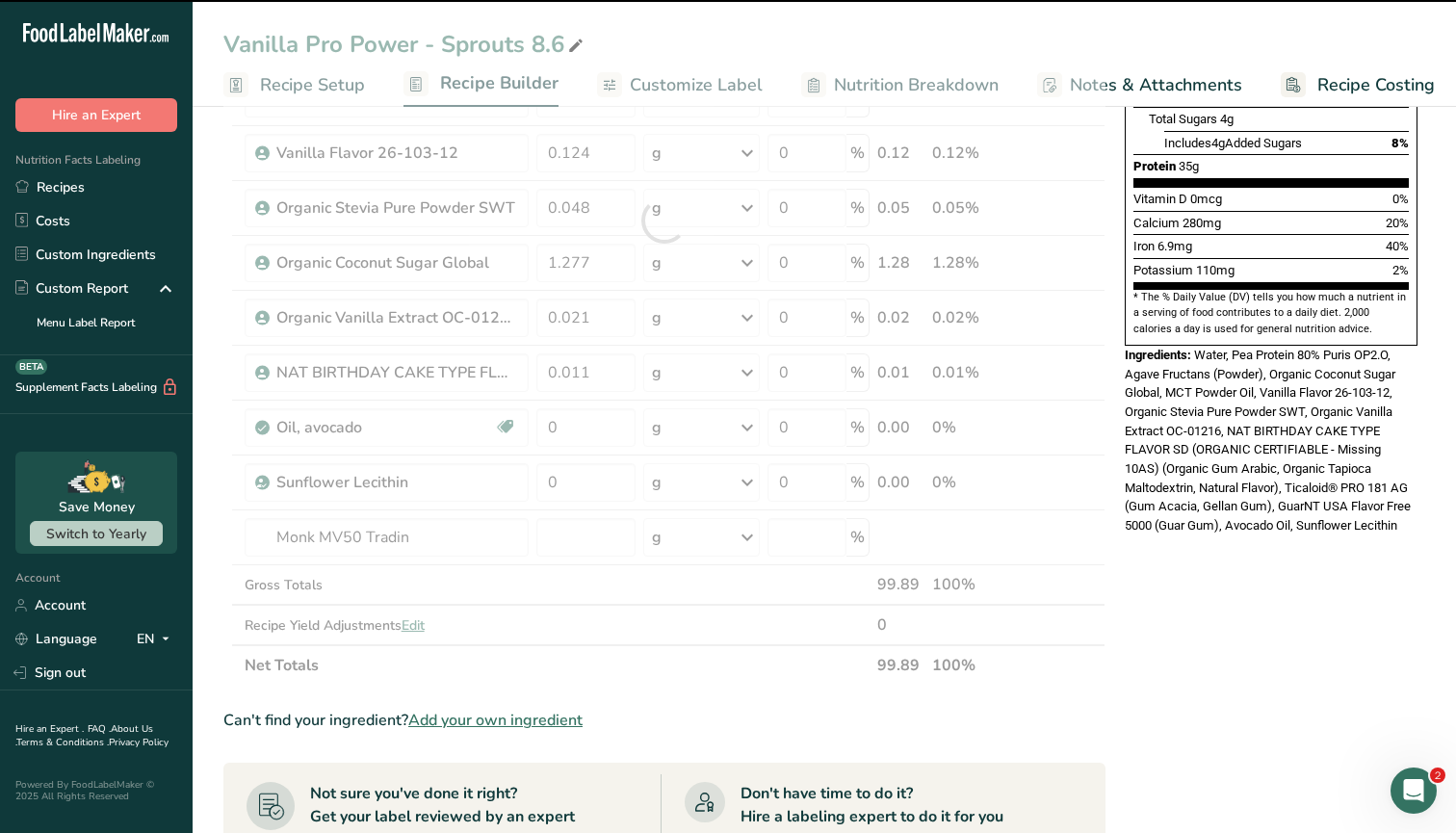 type on "0" 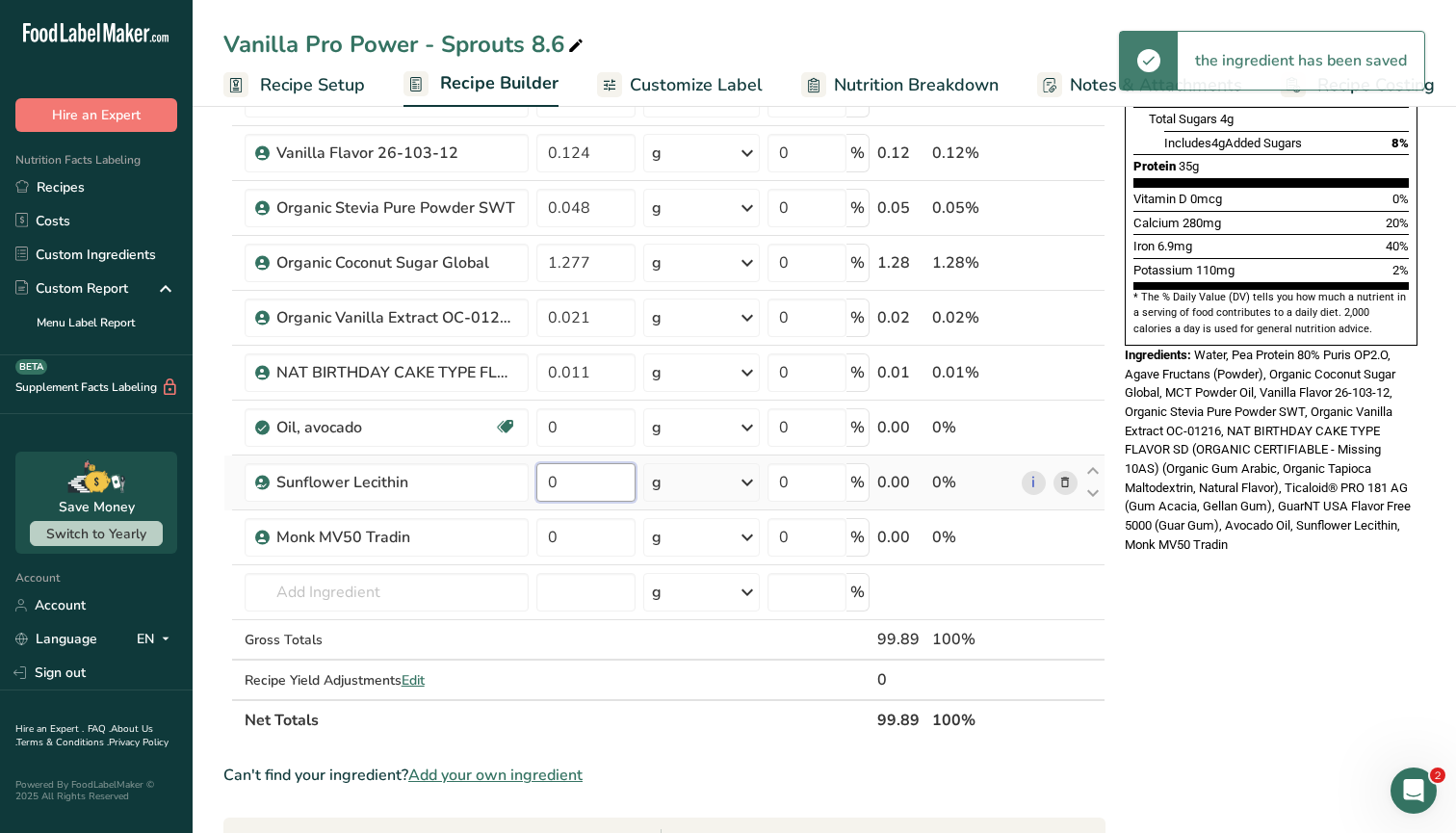click on "0" at bounding box center [585, 482] 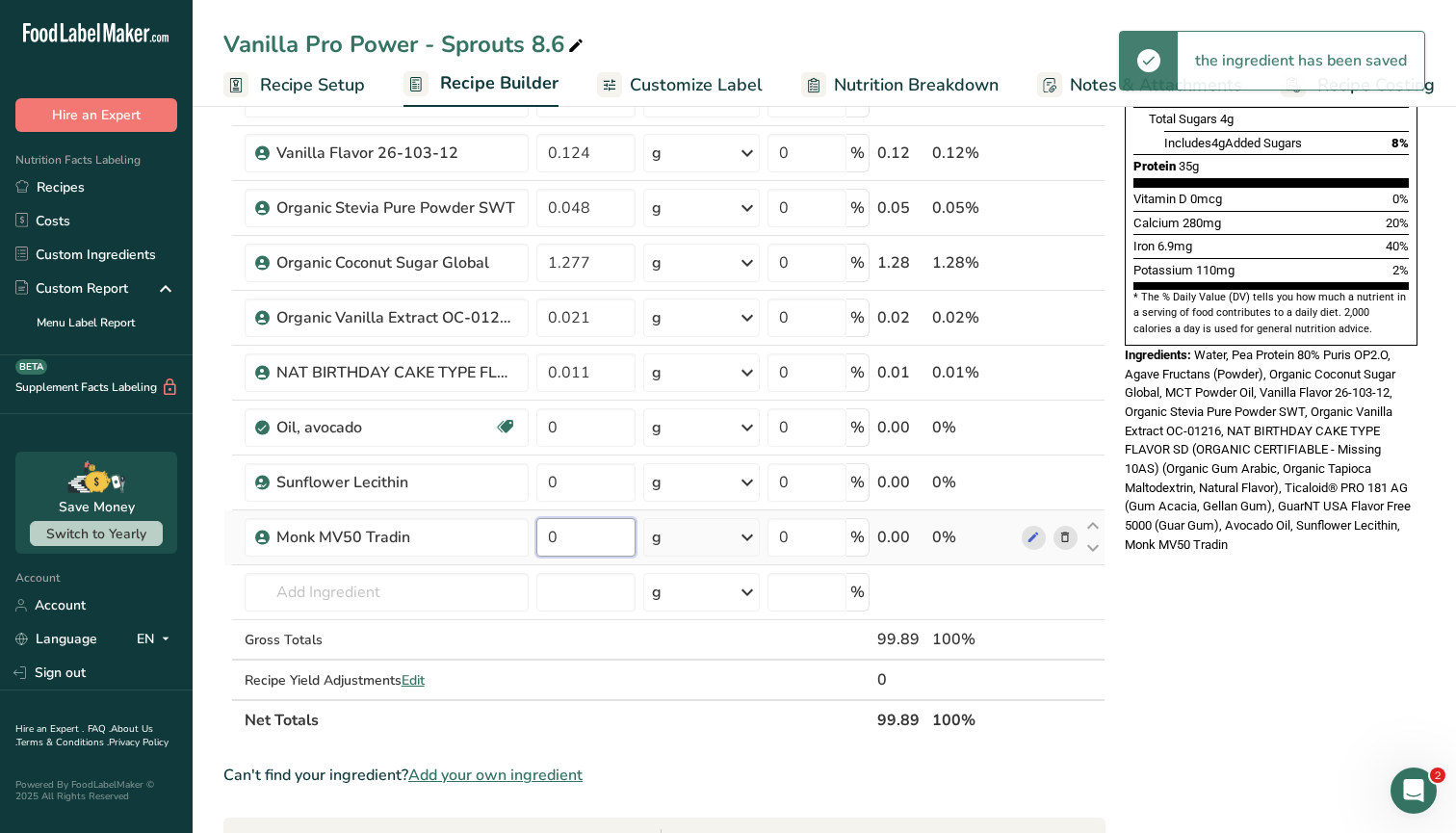 click on "Ingredient *
Amount *
Unit *
Waste *   .a-a{fill:#347362;}.b-a{fill:#fff;}          Grams
Percentage
Water, bottled
84.406
g
Weight Units
g
kg
mg
See more
Volume Units
l
Volume units require a density conversion. If you know your ingredient's density enter it below. Otherwise, click on "RIA" our AI Regulatory bot - she will be able to help you
lb/ft3
g/cm3
Confirm
mL
Volume units require a density conversion. If you know your ingredient's density enter it below. Otherwise, click on "RIA" our AI Regulatory bot - she will be able to help you
lb/ft3" at bounding box center (664, 247) 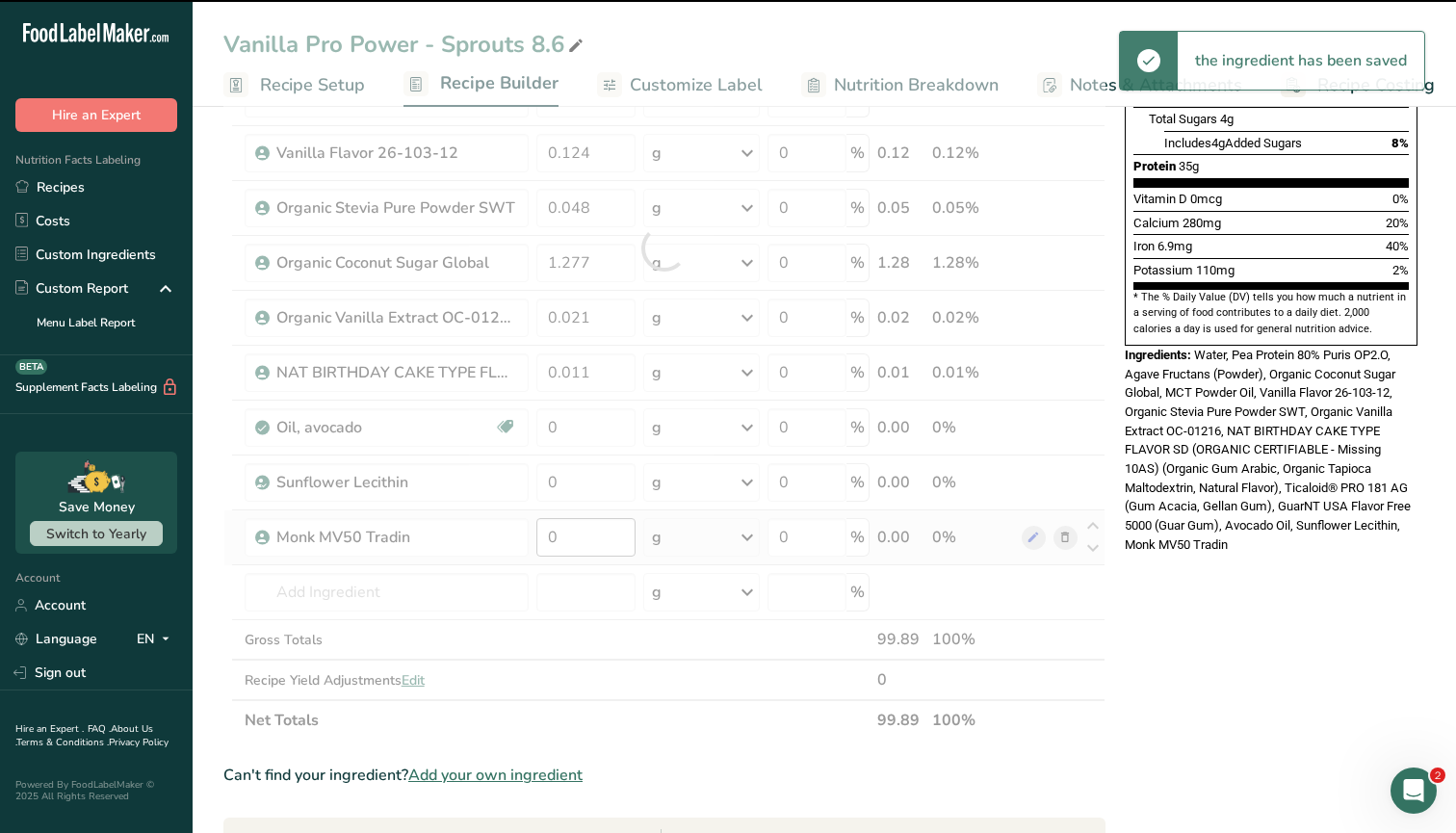 click at bounding box center (664, 247) 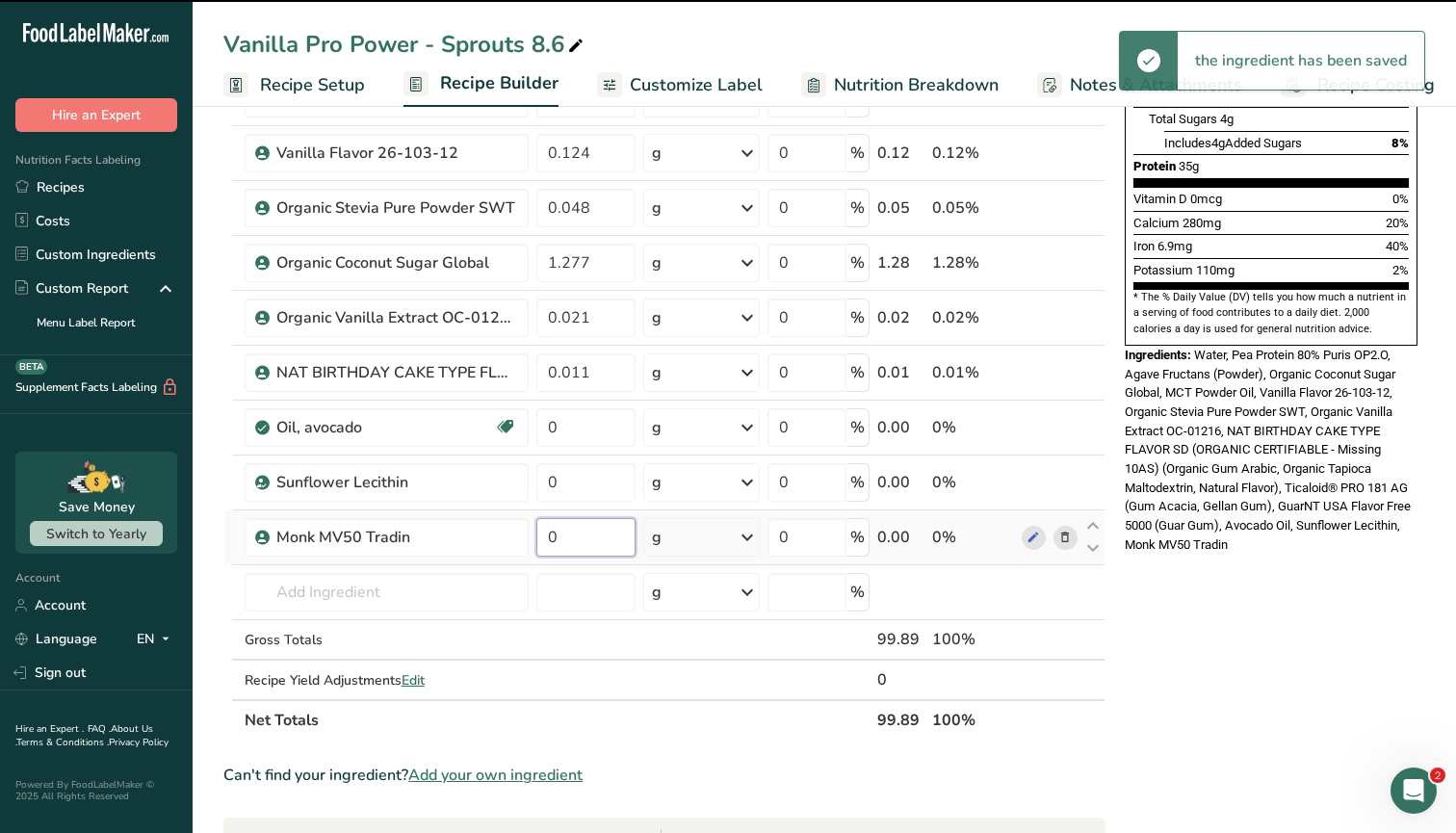 click on "0" at bounding box center [585, 537] 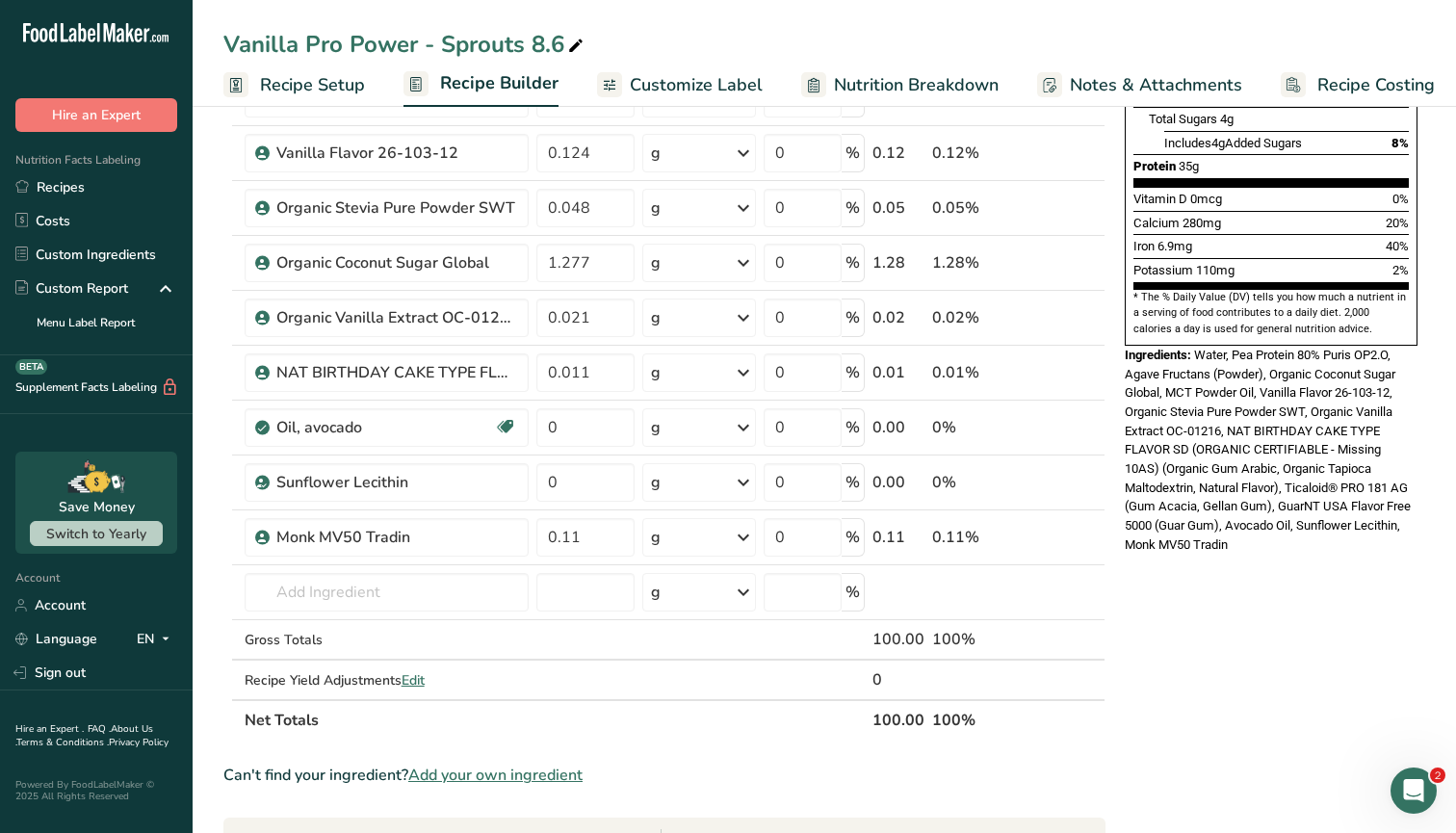 click on "Nutrition Facts
About 1 Serving Per Container
Serving Size
360mL
Amount Per Serving
Calories
220
% Daily Value *
Total Fat
5g
7%
Saturated Fat
1.5g
8%
Trans  Fat
0g
Cholesterol
0mg
0%
Sodium
340mg
15%
Total Carbohydrates
12g
4%
Dietary Fiber
6g
21%" at bounding box center (1271, 541) 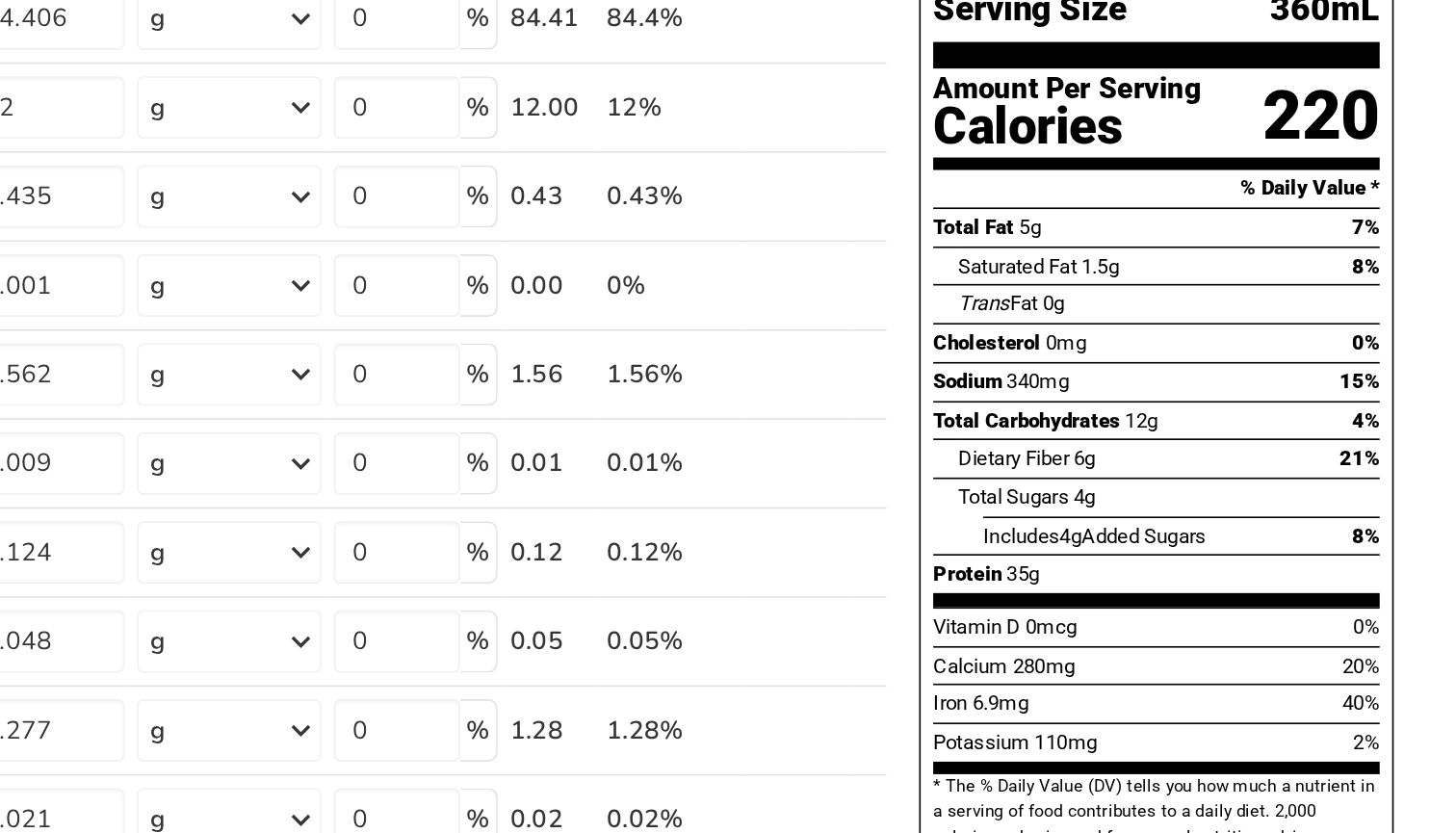scroll, scrollTop: 47, scrollLeft: 0, axis: vertical 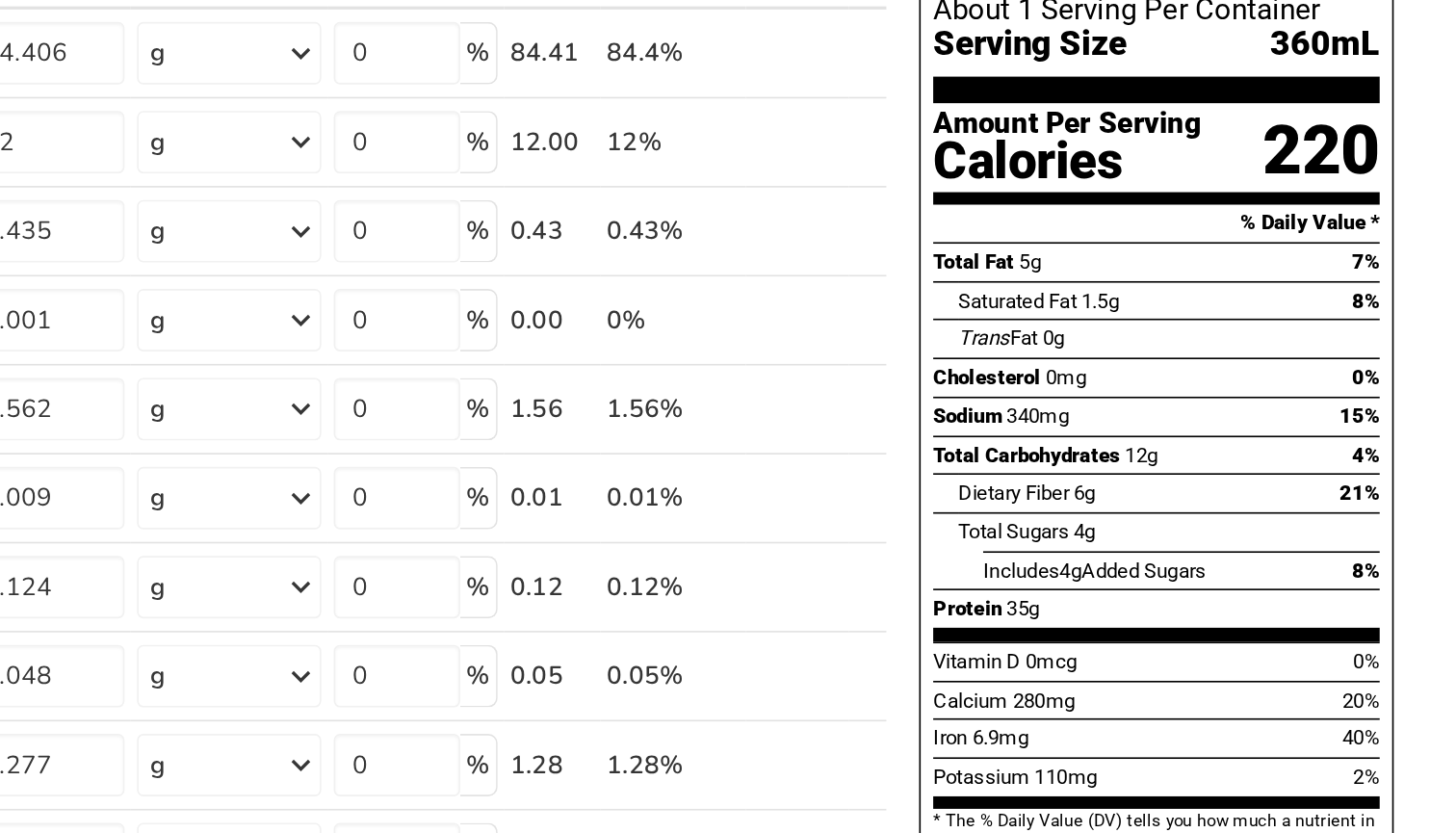 drag, startPoint x: 685, startPoint y: 193, endPoint x: 704, endPoint y: 199, distance: 19.924859 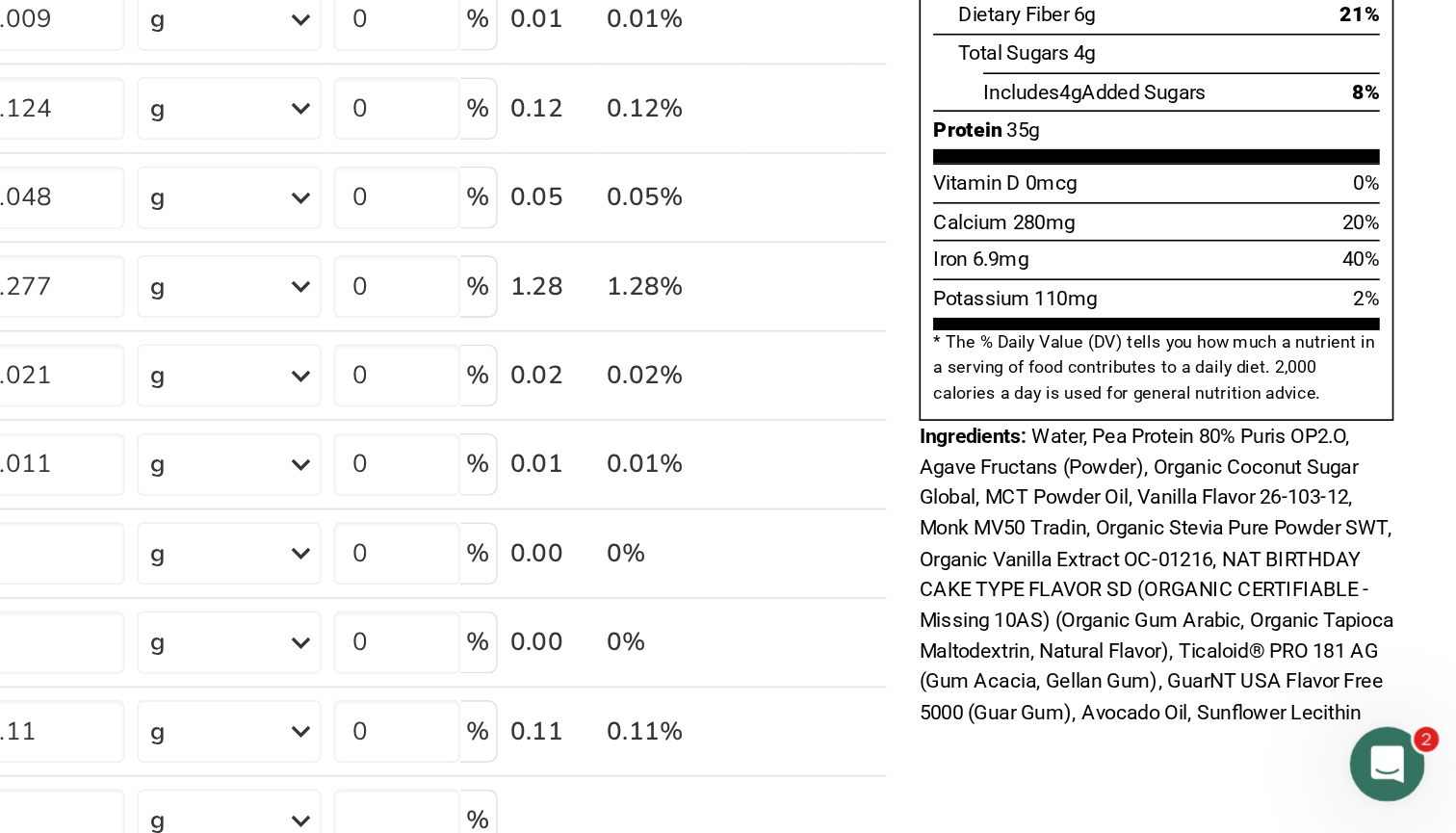 scroll, scrollTop: 220, scrollLeft: 0, axis: vertical 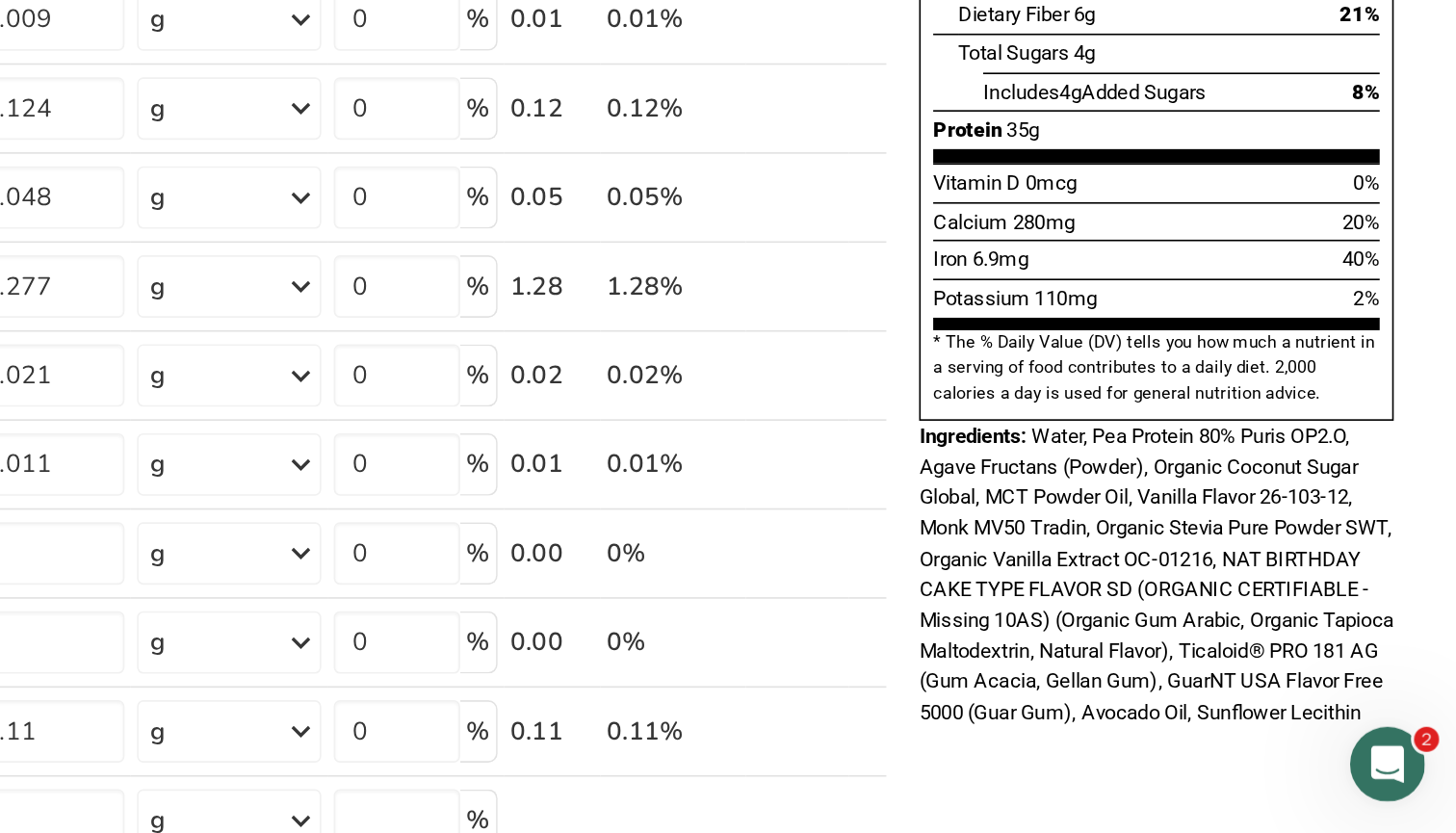 drag, startPoint x: 638, startPoint y: 209, endPoint x: 668, endPoint y: 209, distance: 30 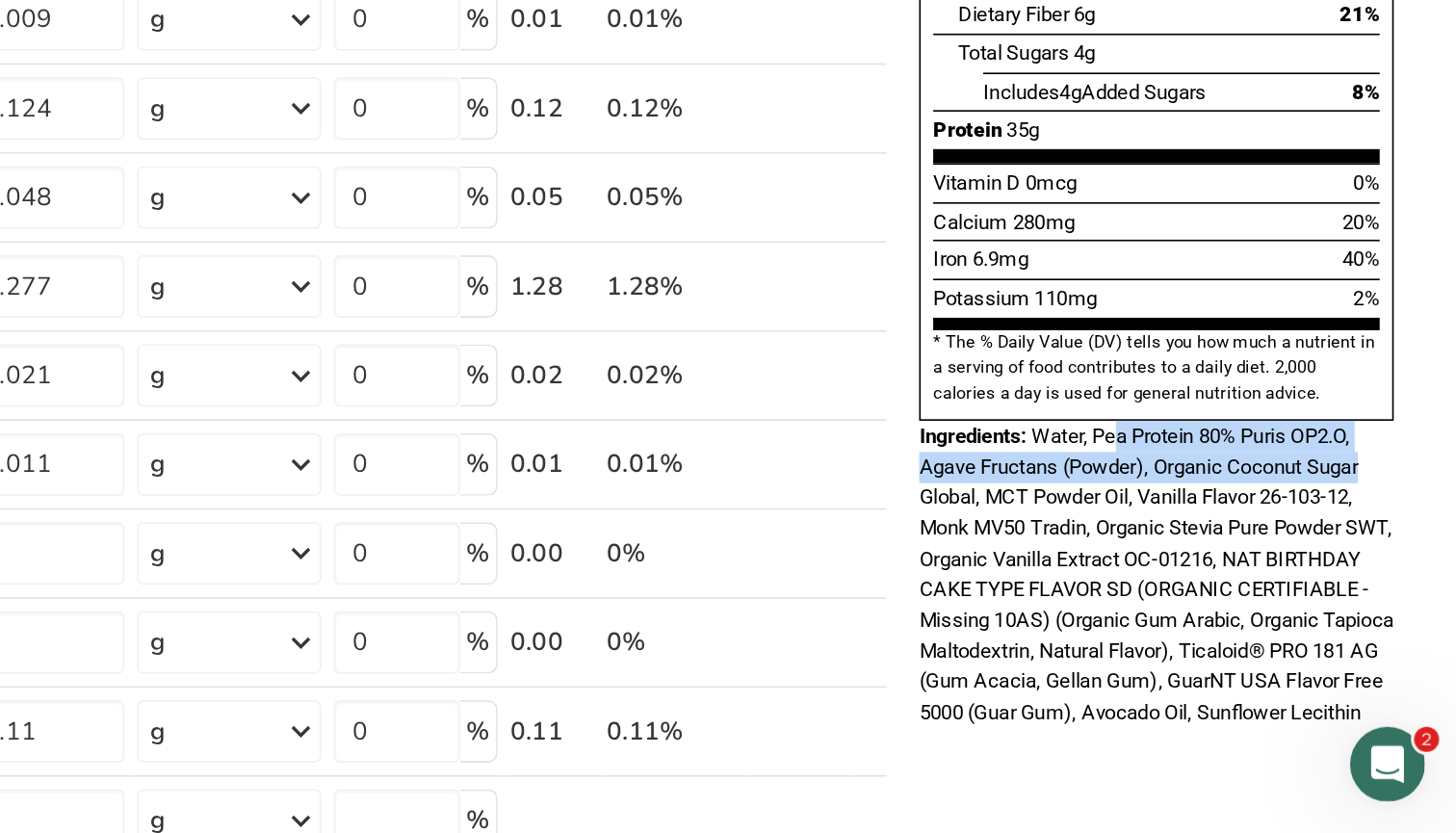 drag, startPoint x: 691, startPoint y: 207, endPoint x: 843, endPoint y: 223, distance: 152.8398 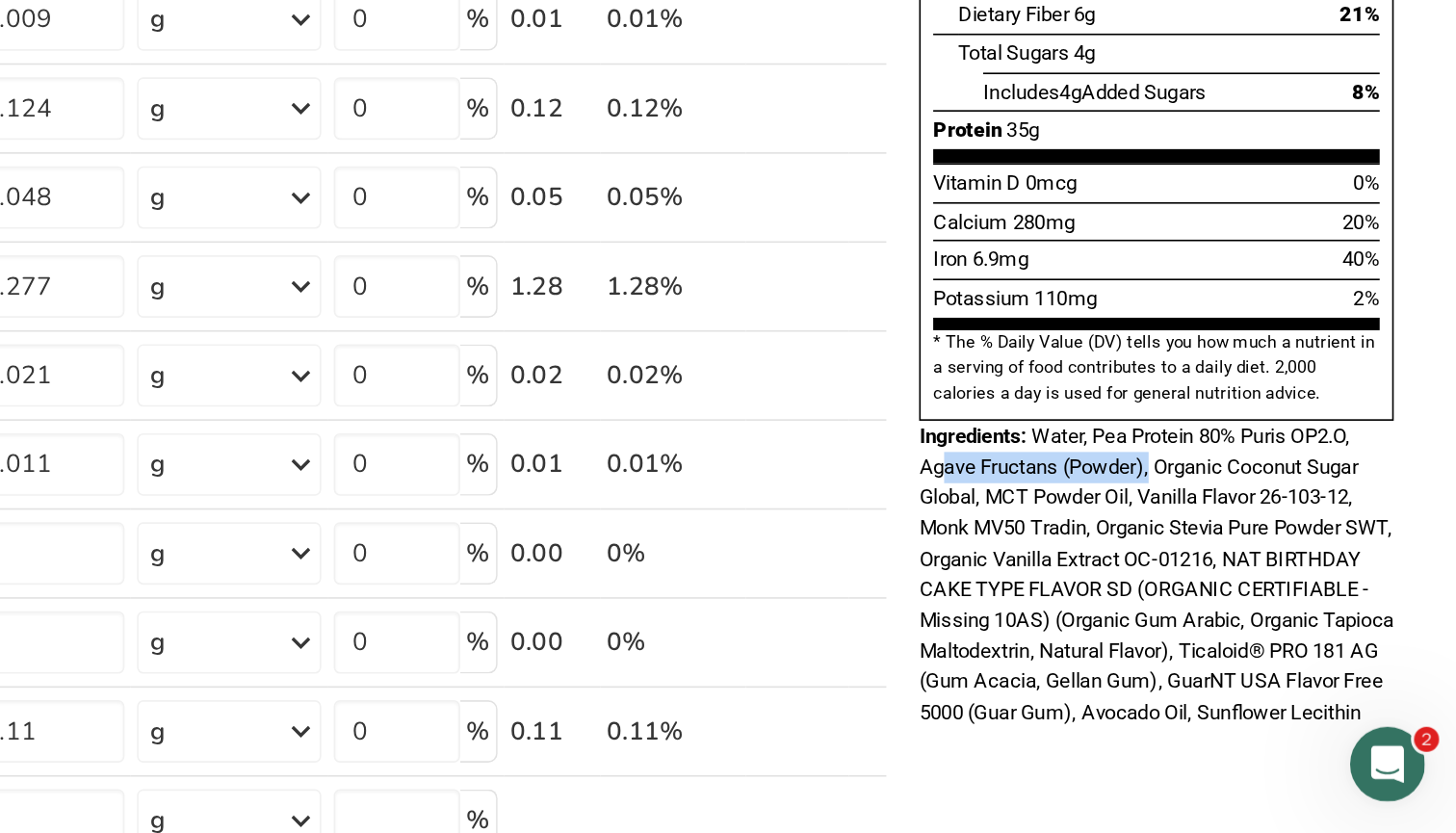drag, startPoint x: 585, startPoint y: 226, endPoint x: 711, endPoint y: 233, distance: 126.19429 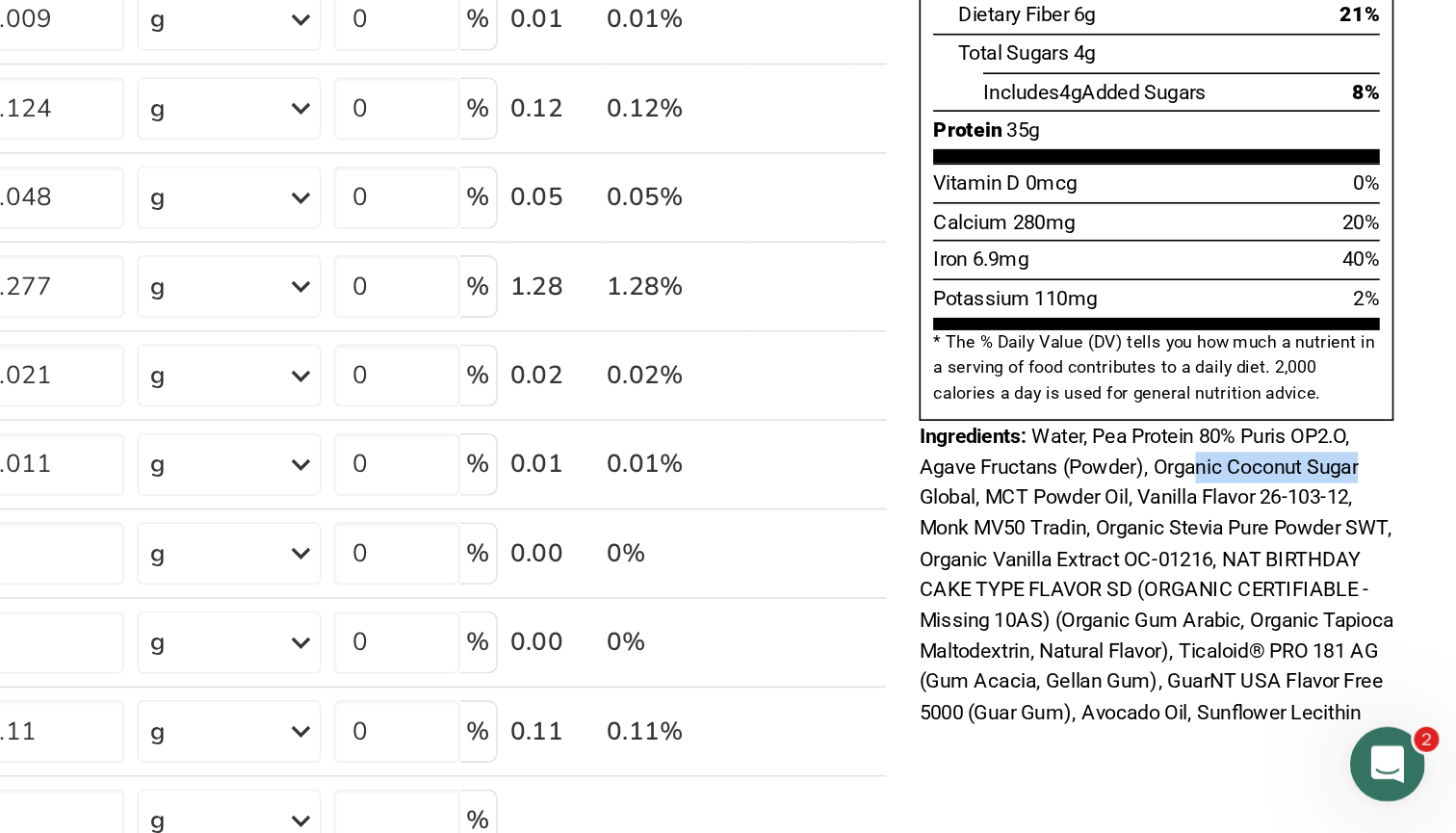 drag, startPoint x: 741, startPoint y: 233, endPoint x: 873, endPoint y: 223, distance: 132.37825 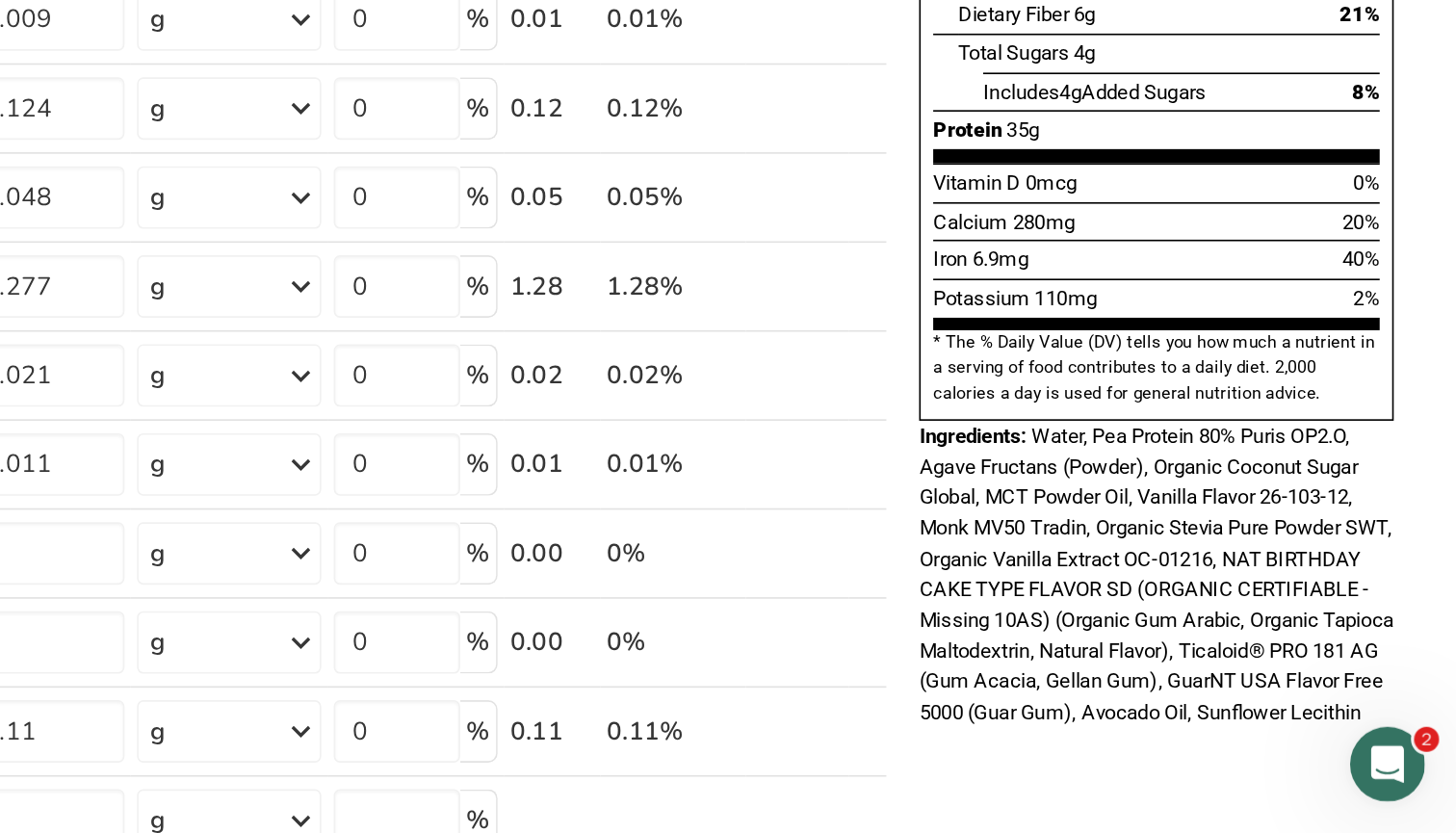 click on "Water, Pea Protein 80% Puris OP2.O, Agave Fructans (Powder), Organic Coconut Sugar Global, MCT Powder Oil, Vanilla Flavor 26-103-12, Monk MV50 Tradin, Organic Stevia Pure Powder SWT, Organic Vanilla Extract OC-01216, NAT BIRTHDAY CAKE TYPE FLAVOR SD (ORGANIC CERTIFIABLE - Missing 10AS) (Organic Gum Arabic, Organic Tapioca Maltodextrin, Natural Flavor), Ticaloid® PRO 181 AG (Gum Acacia, Gellan Gum), GuarNT USA Flavor Free 5000 (Guar Gum), Avocado Oil, Sunflower Lecithin" at bounding box center (1271, 673) 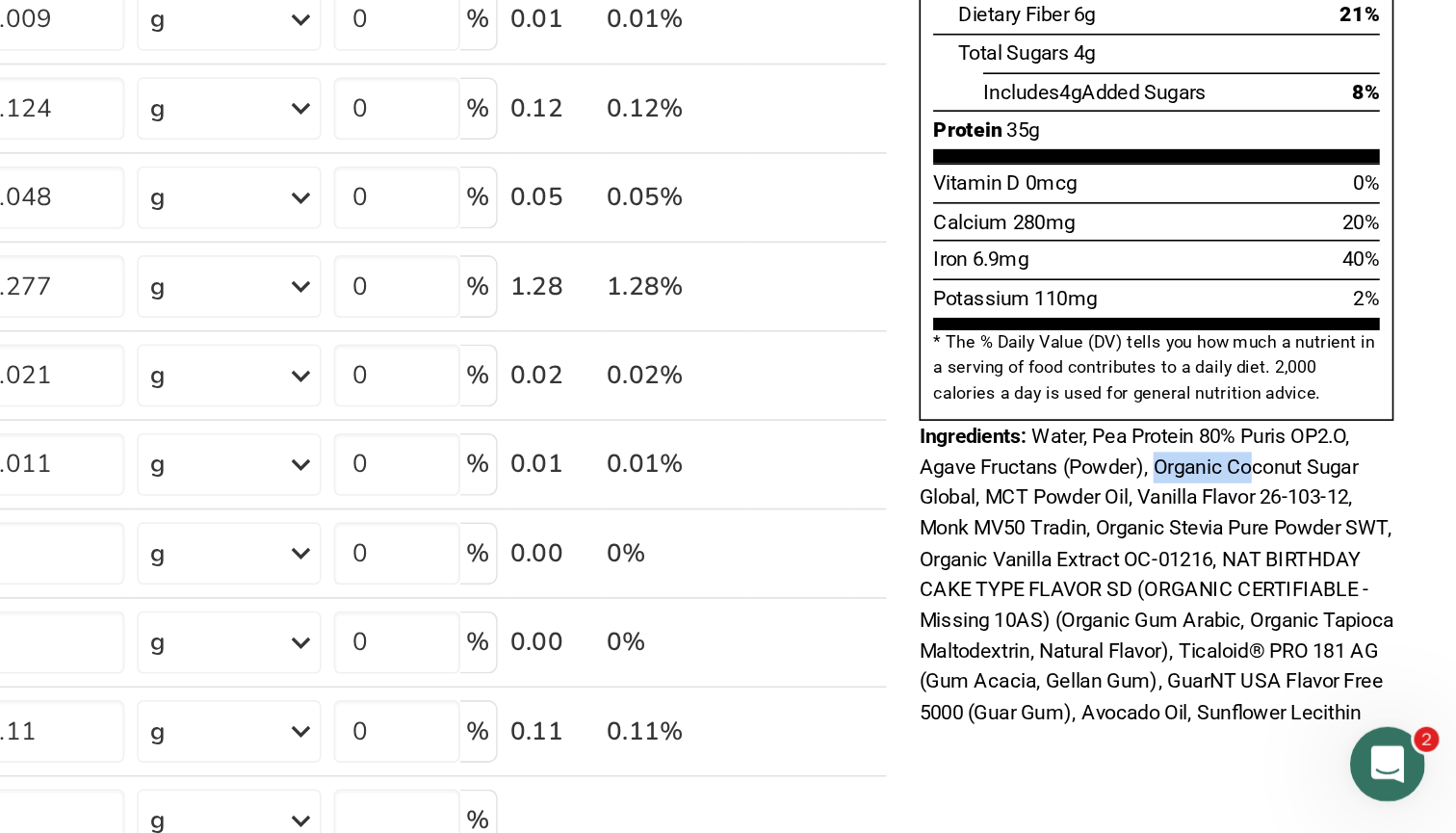 drag, startPoint x: 715, startPoint y: 232, endPoint x: 771, endPoint y: 231, distance: 56.00893 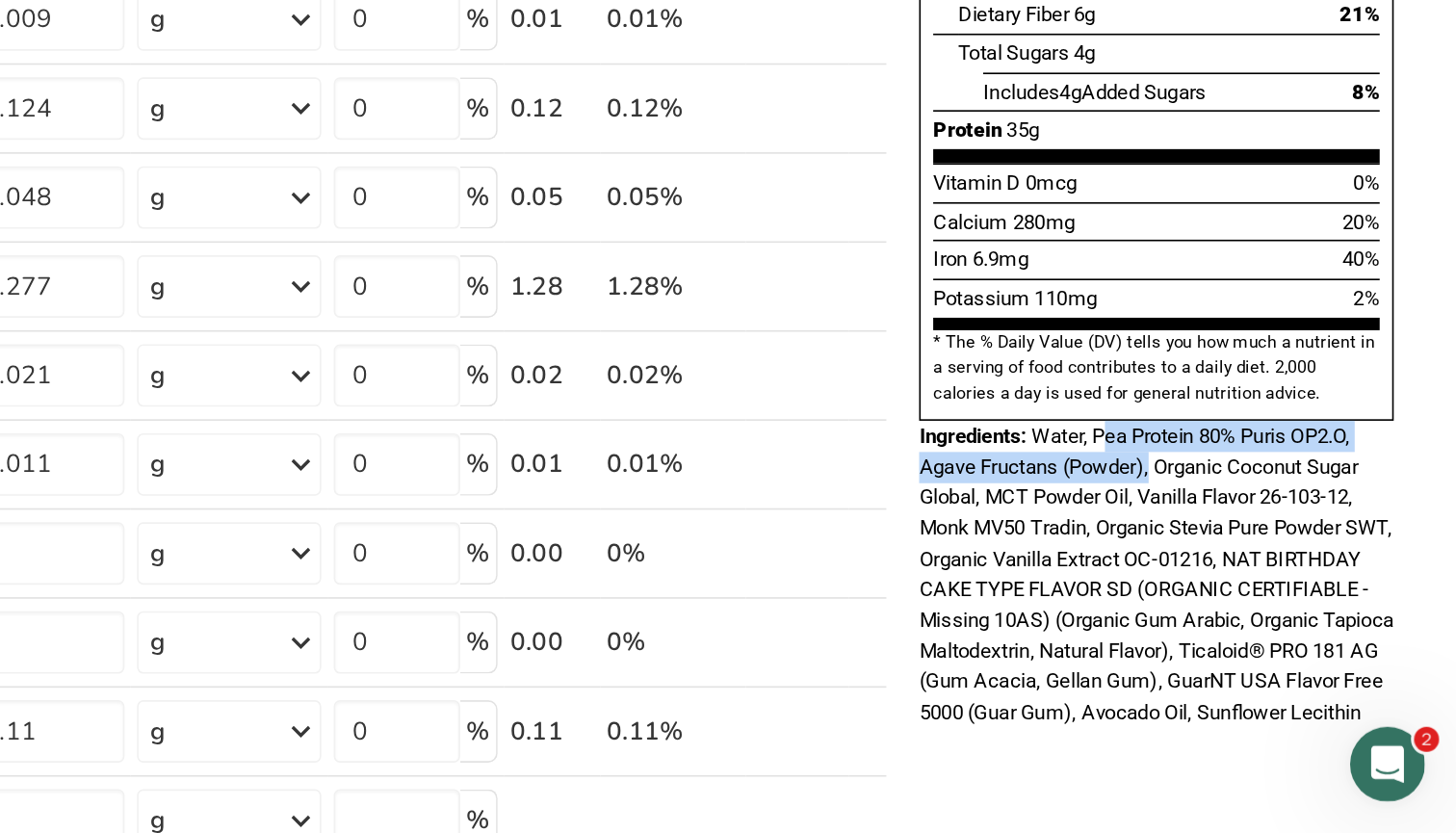 drag, startPoint x: 682, startPoint y: 209, endPoint x: 710, endPoint y: 222, distance: 30.870698 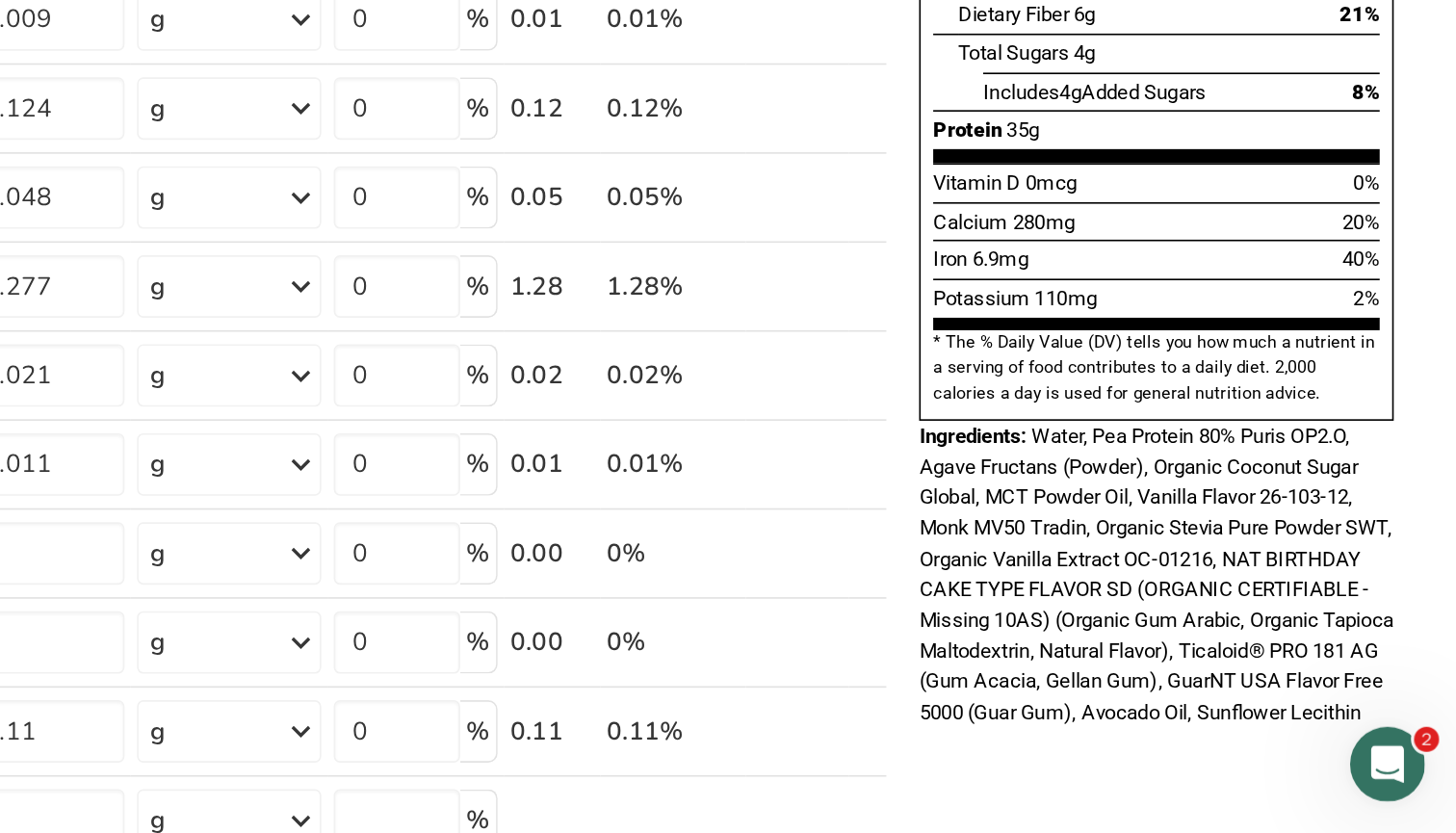 click on "Nutrition Facts
About 1 Serving Per Container
Serving Size
360mL
Amount Per Serving
Calories
220
% Daily Value *
Total Fat
5g
7%
Saturated Fat
1.5g
8%
Trans  Fat
0g
Cholesterol
0mg
0%
Sodium
340mg
15%
Total Carbohydrates
12g
4%
Dietary Fiber
6g
21%" at bounding box center (1271, 344) 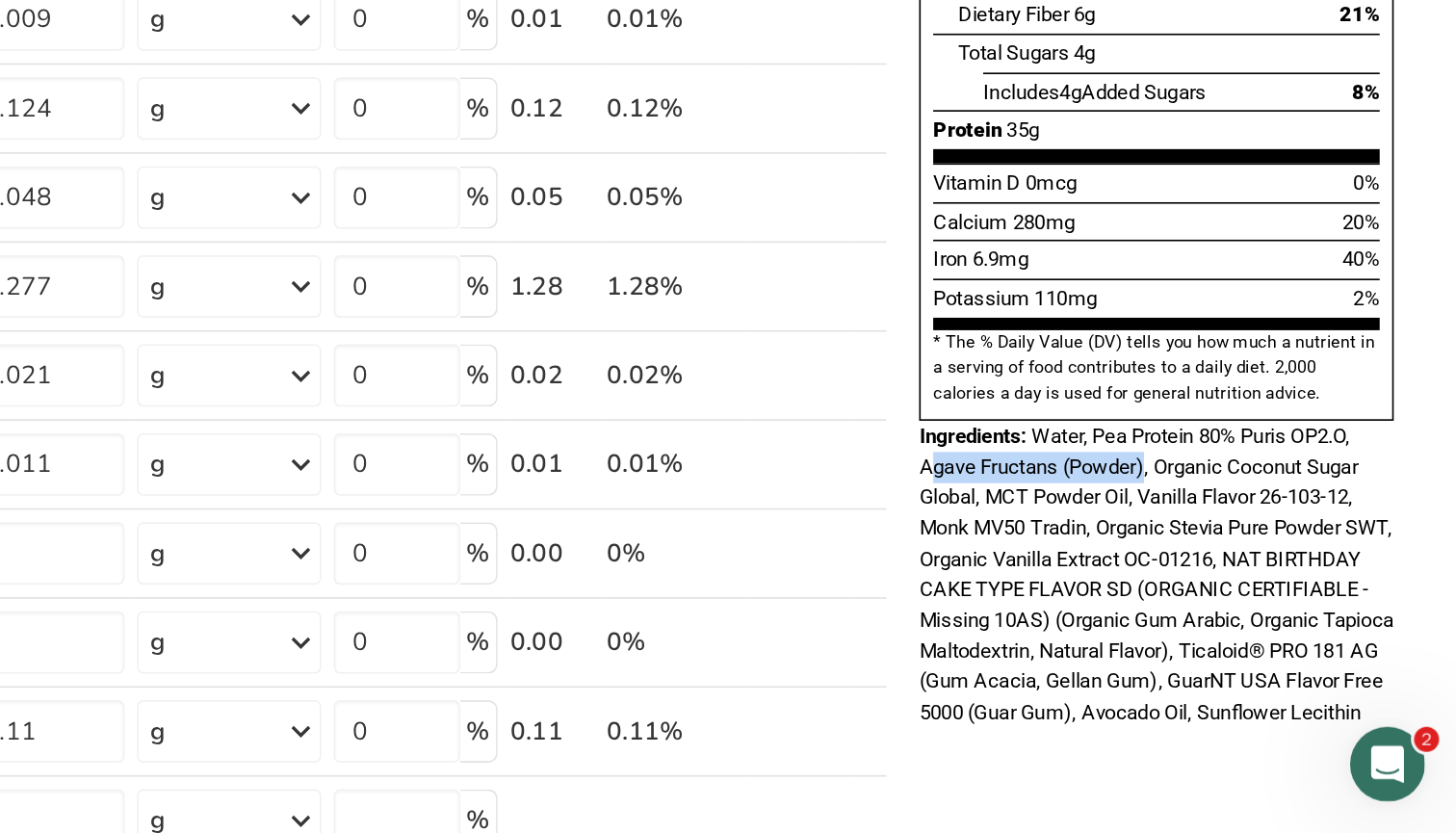 drag, startPoint x: 573, startPoint y: 226, endPoint x: 707, endPoint y: 226, distance: 134 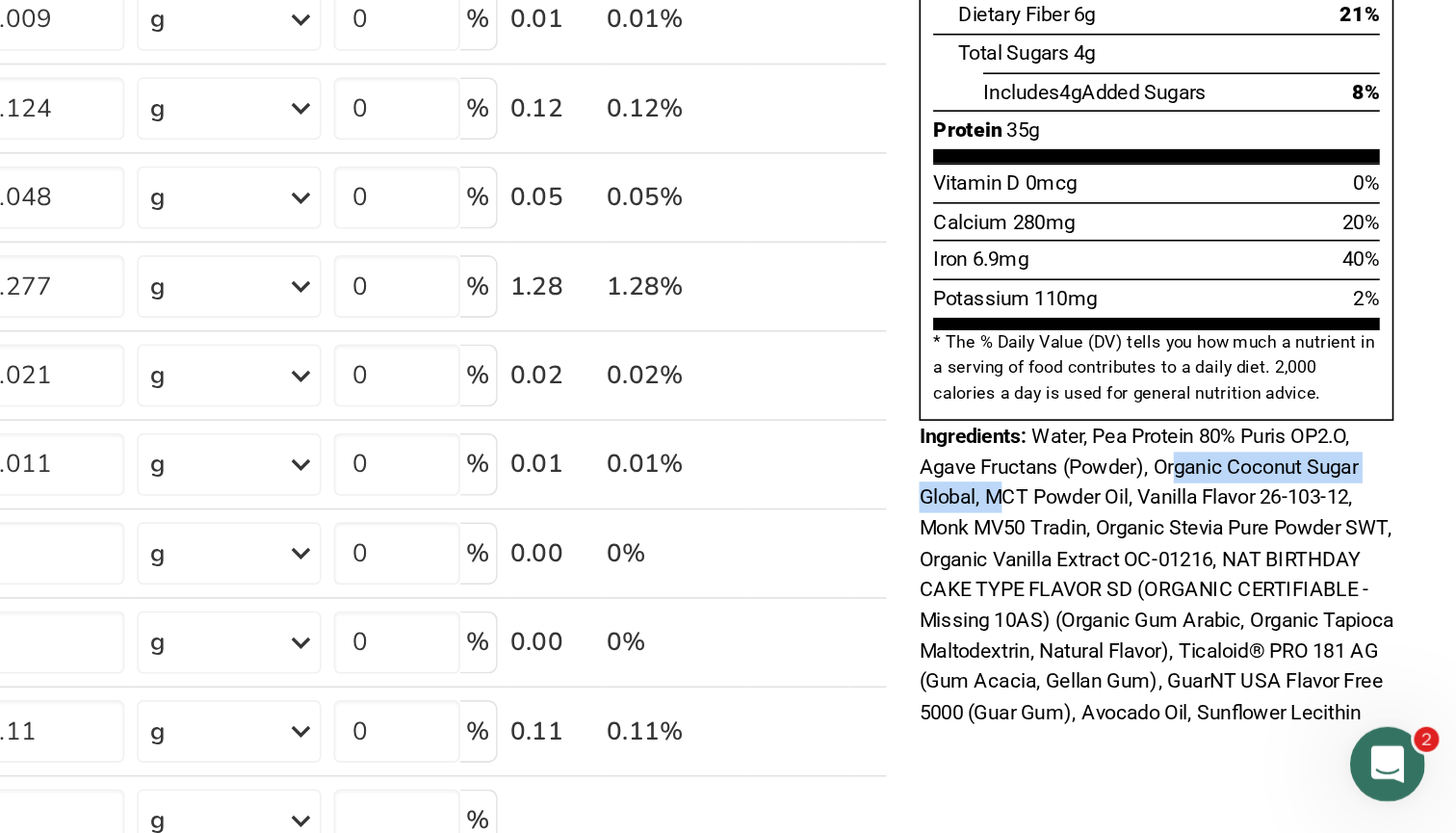 drag, startPoint x: 615, startPoint y: 246, endPoint x: 728, endPoint y: 231, distance: 113.99123 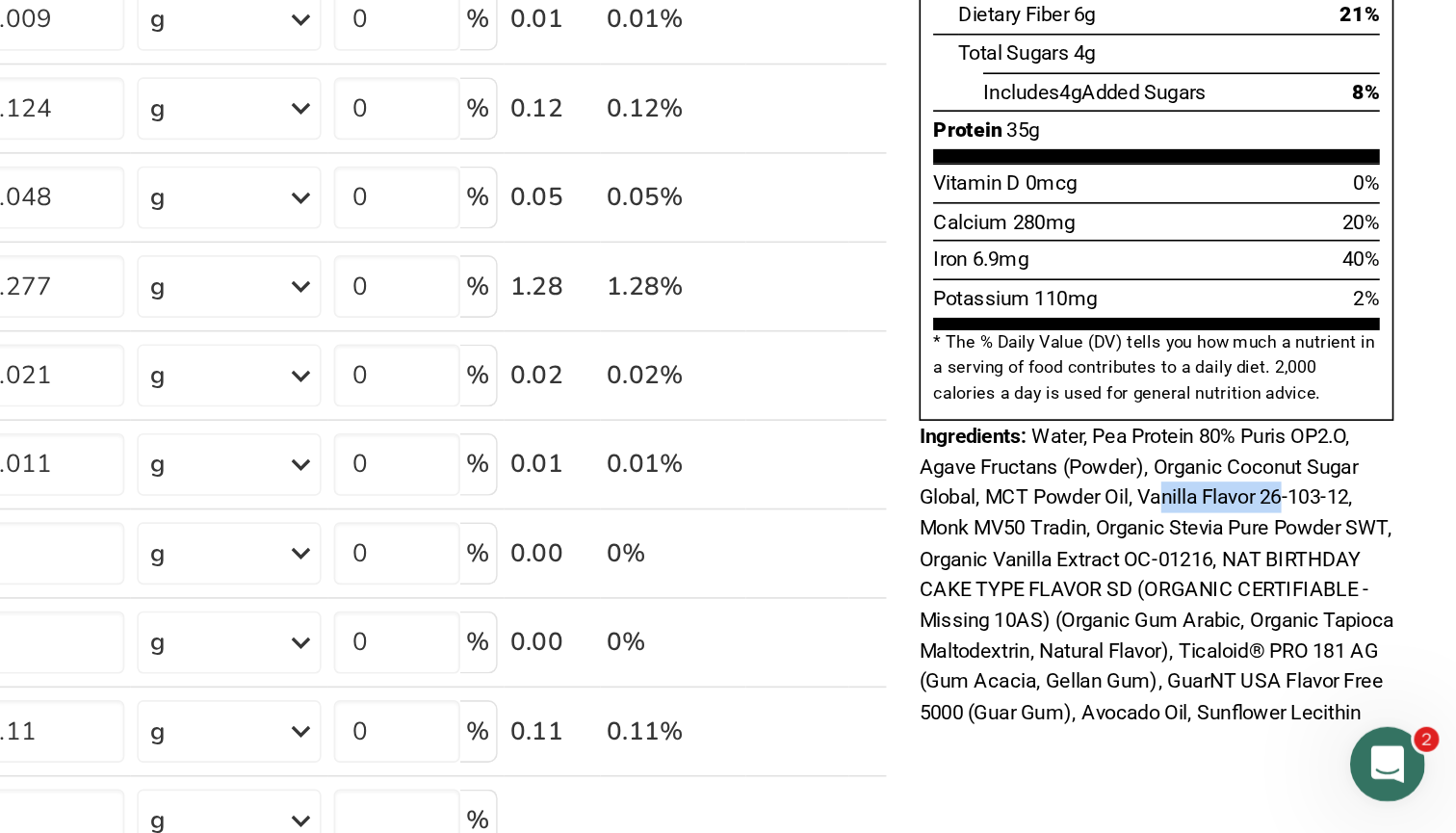 drag, startPoint x: 715, startPoint y: 246, endPoint x: 794, endPoint y: 253, distance: 79.30952 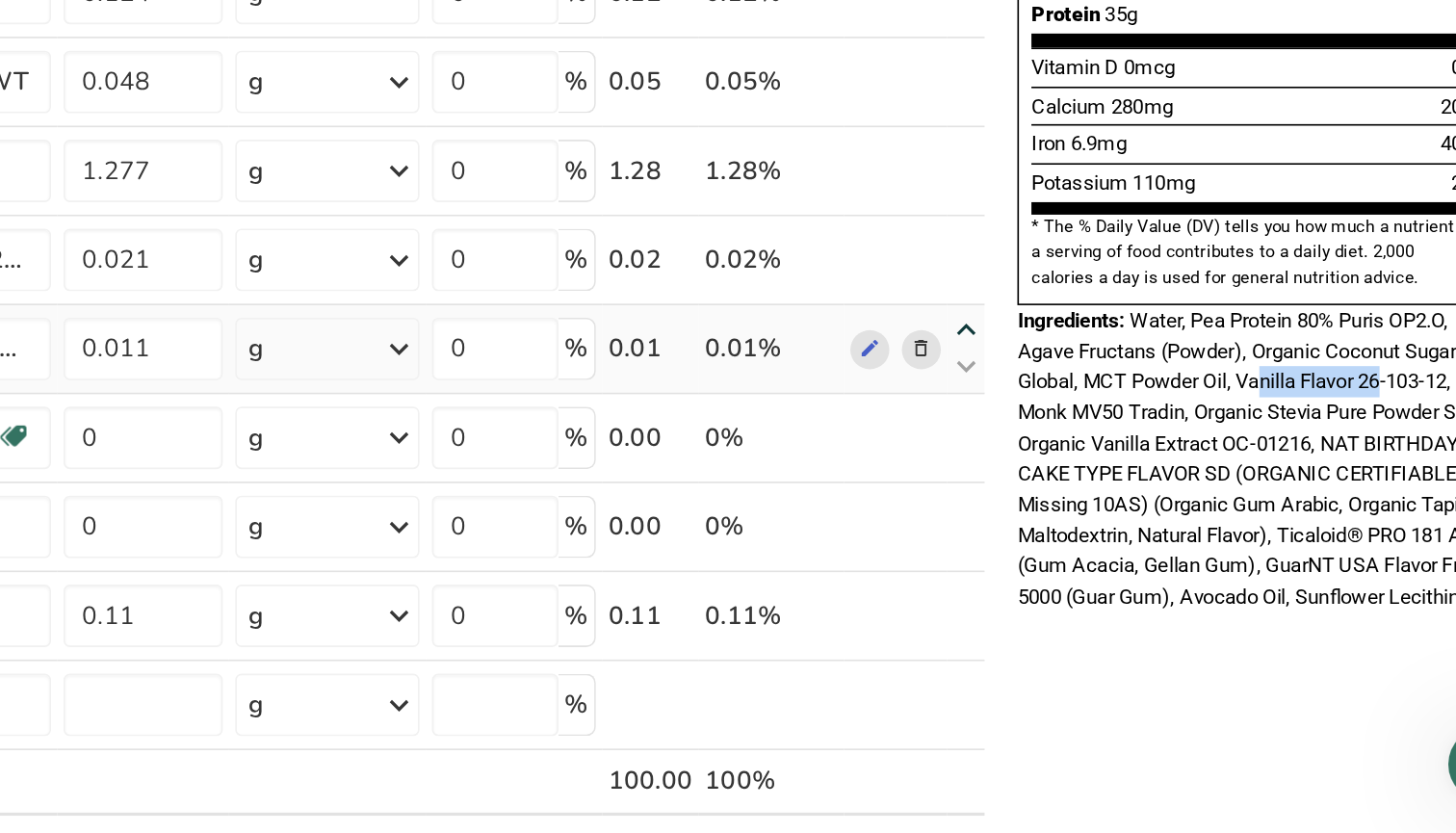 scroll, scrollTop: 320, scrollLeft: 0, axis: vertical 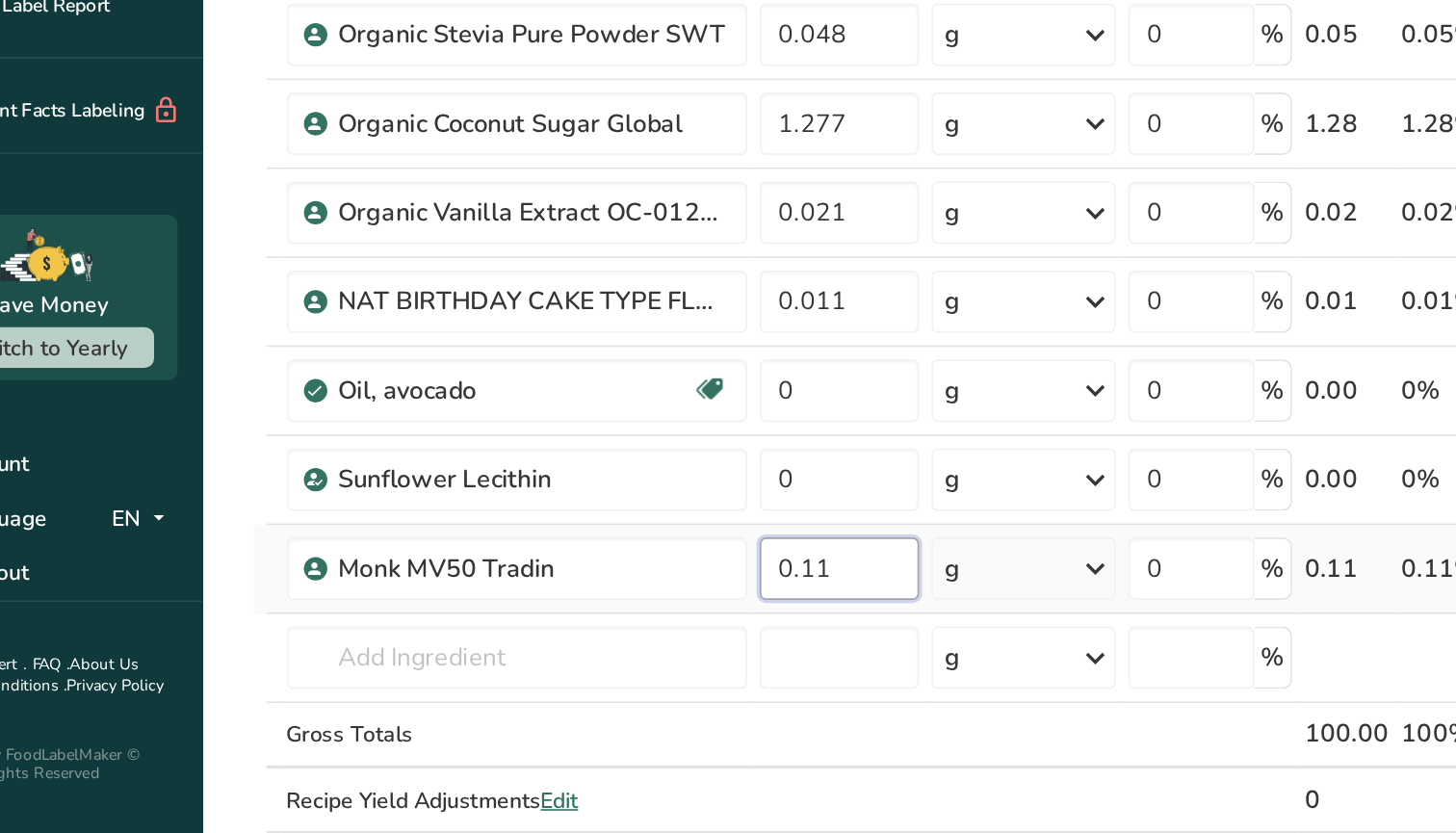click on "0.11" at bounding box center (585, 670) 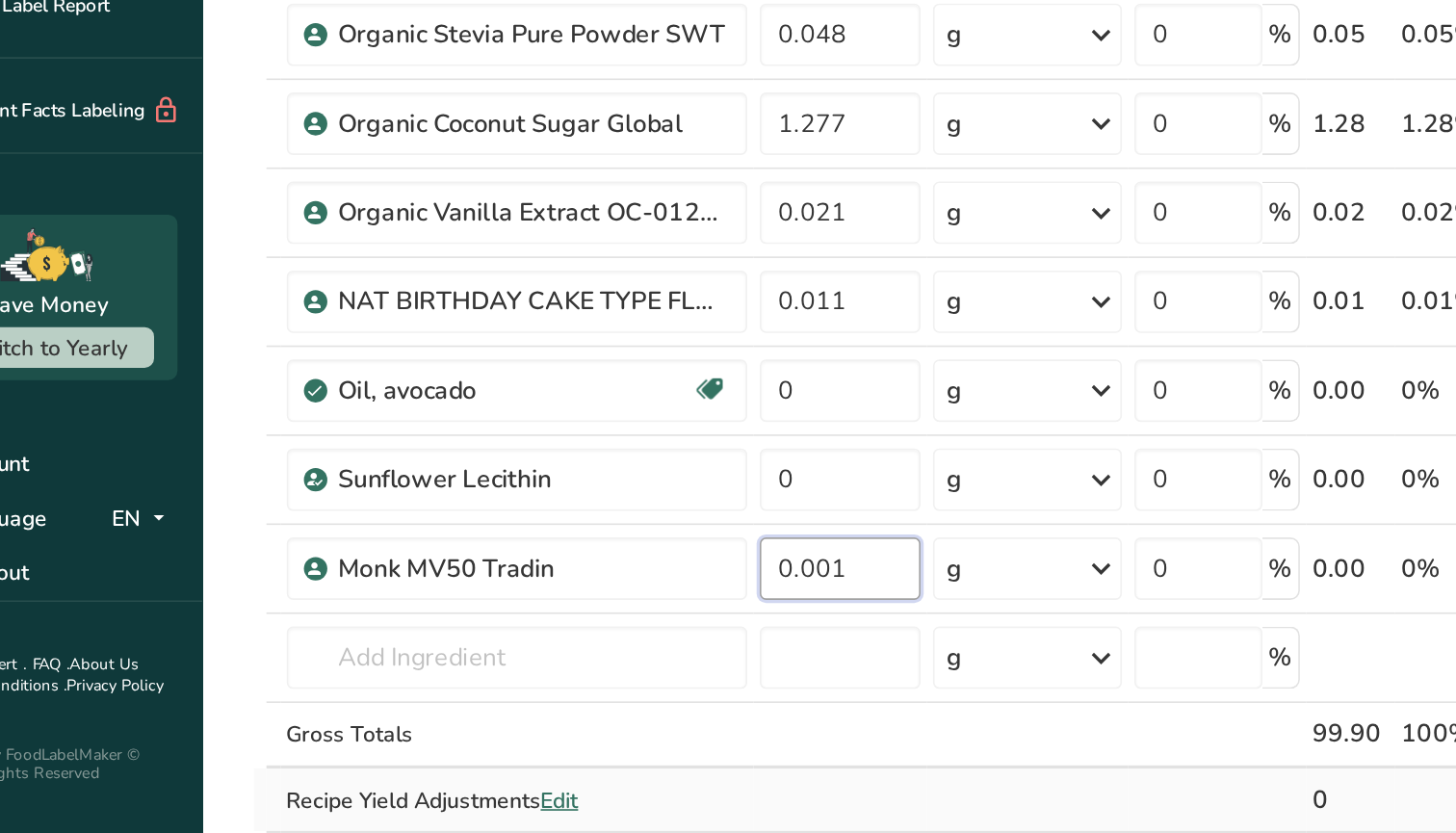 type on "0.001" 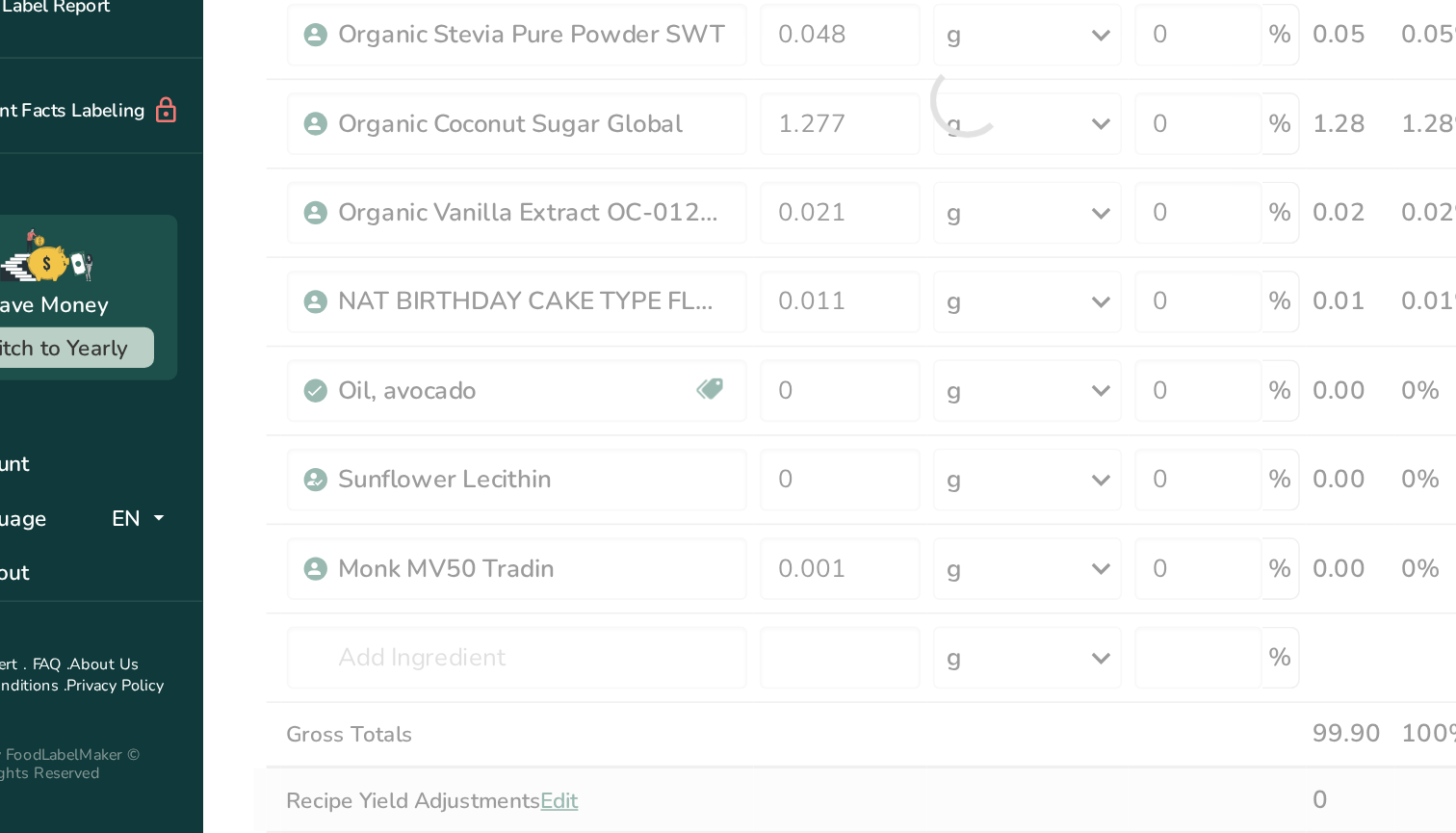 click on "Ingredient *
Amount *
Unit *
Waste *   .a-a{fill:#347362;}.b-a{fill:#fff;}          Grams
Percentage
Water, bottled
84.406
g
Weight Units
g
kg
mg
See more
Volume Units
l
Volume units require a density conversion. If you know your ingredient's density enter it below. Otherwise, click on "RIA" our AI Regulatory bot - she will be able to help you
lb/ft3
g/cm3
Confirm
mL
Volume units require a density conversion. If you know your ingredient's density enter it below. Otherwise, click on "RIA" our AI Regulatory bot - she will be able to help you
lb/ft3" at bounding box center (664, 380) 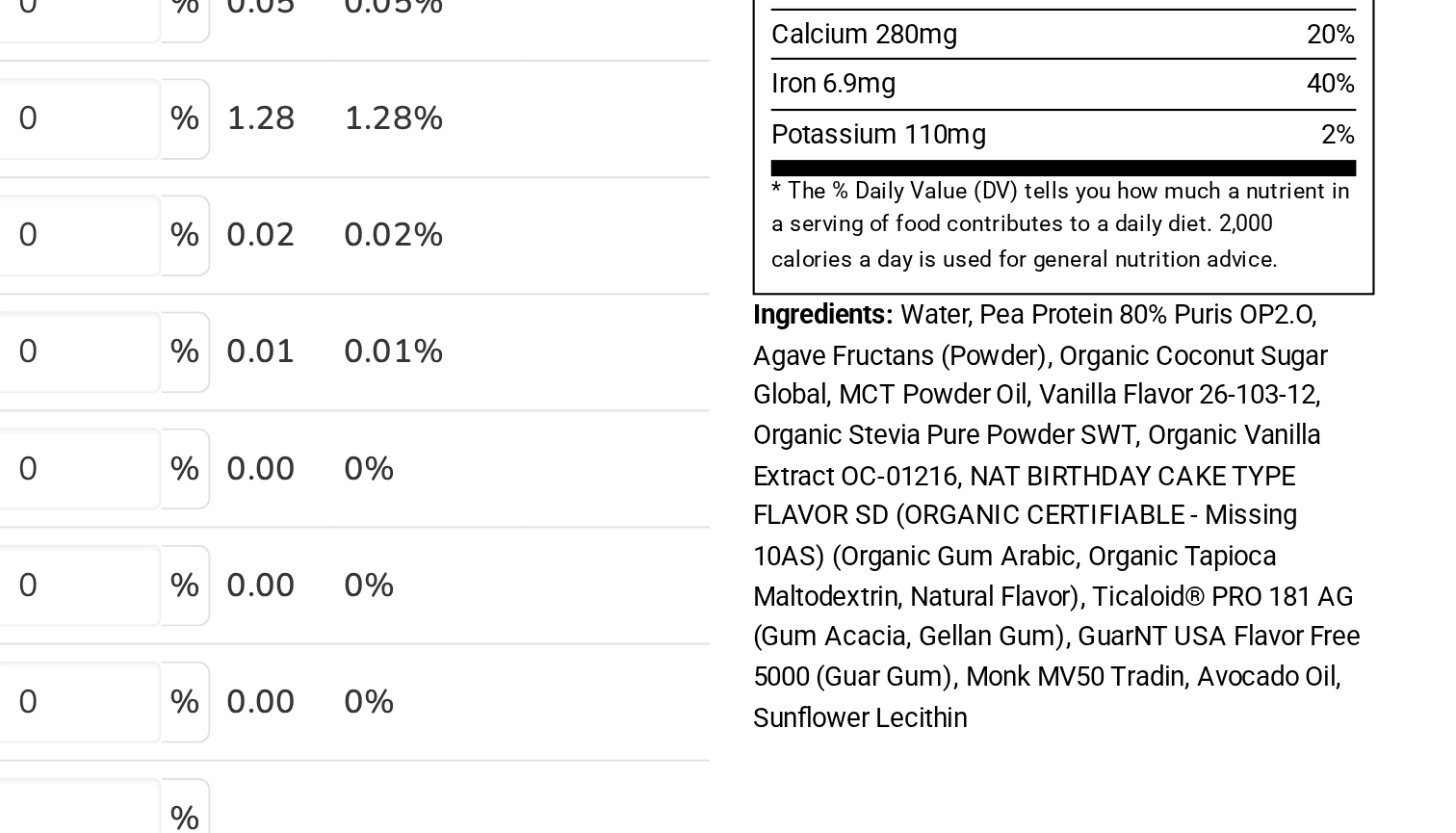 scroll, scrollTop: 325, scrollLeft: 0, axis: vertical 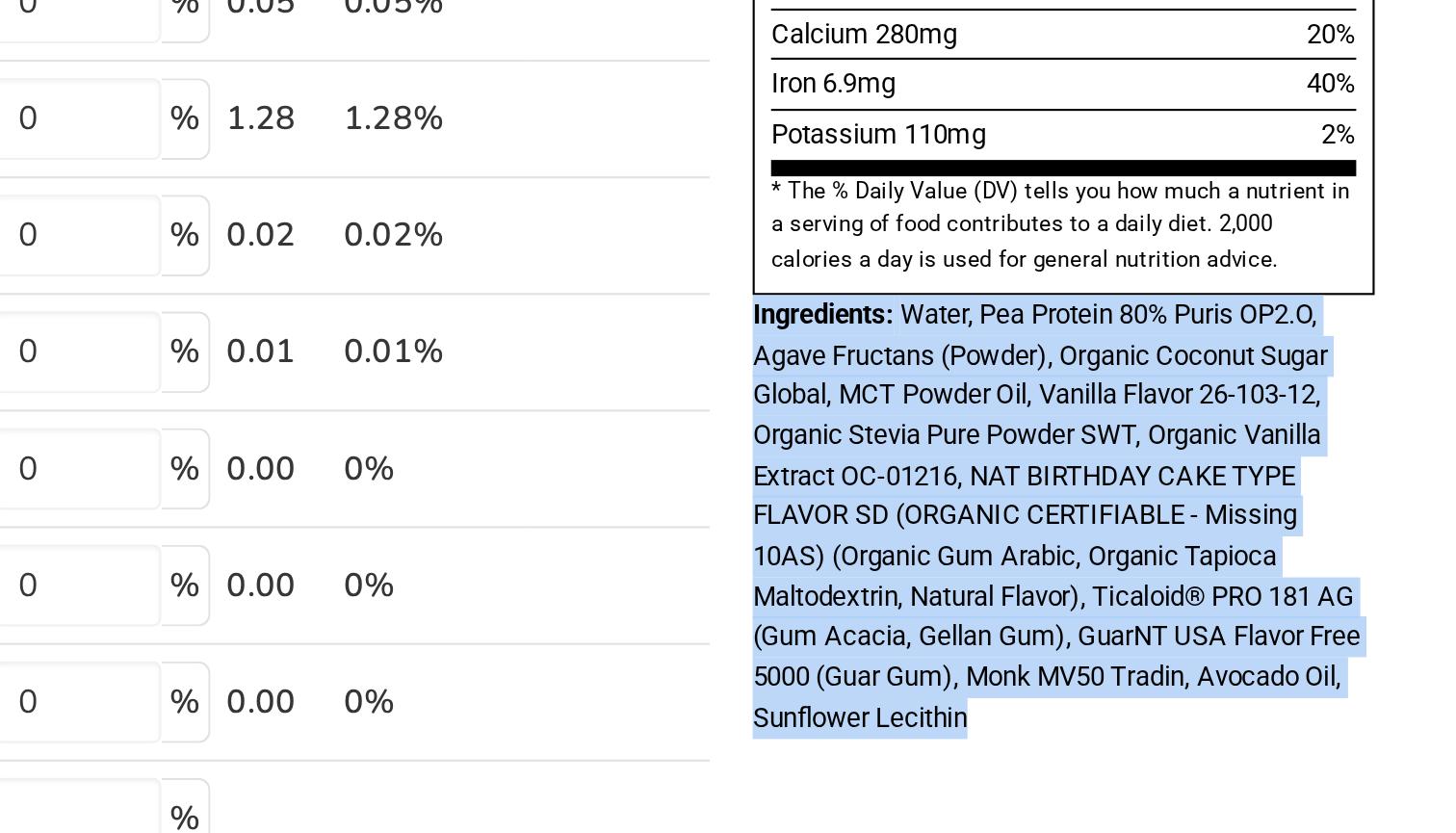 drag, startPoint x: 473, startPoint y: 273, endPoint x: 354, endPoint y: 88, distance: 219.96818 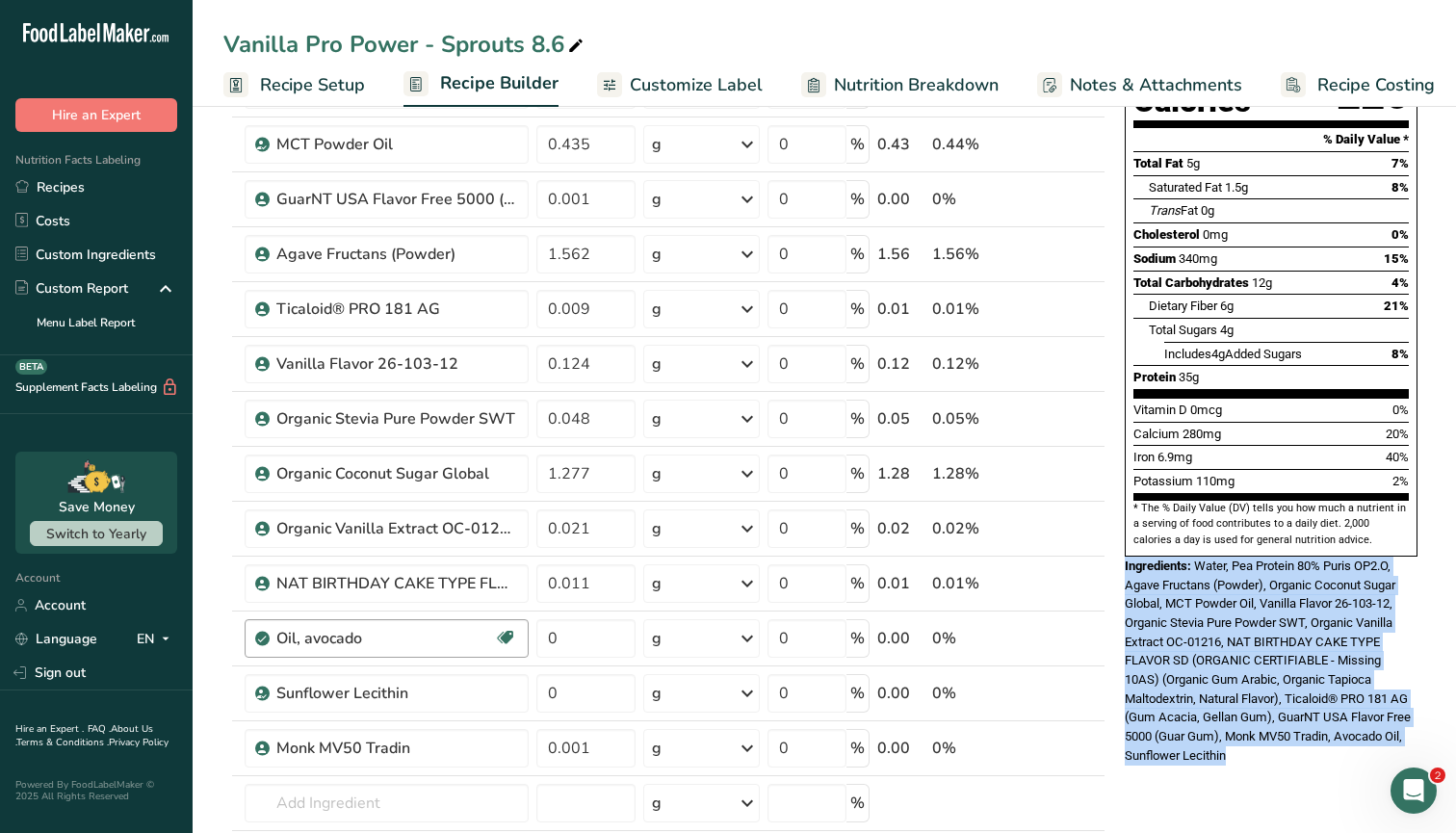 scroll, scrollTop: 246, scrollLeft: 0, axis: vertical 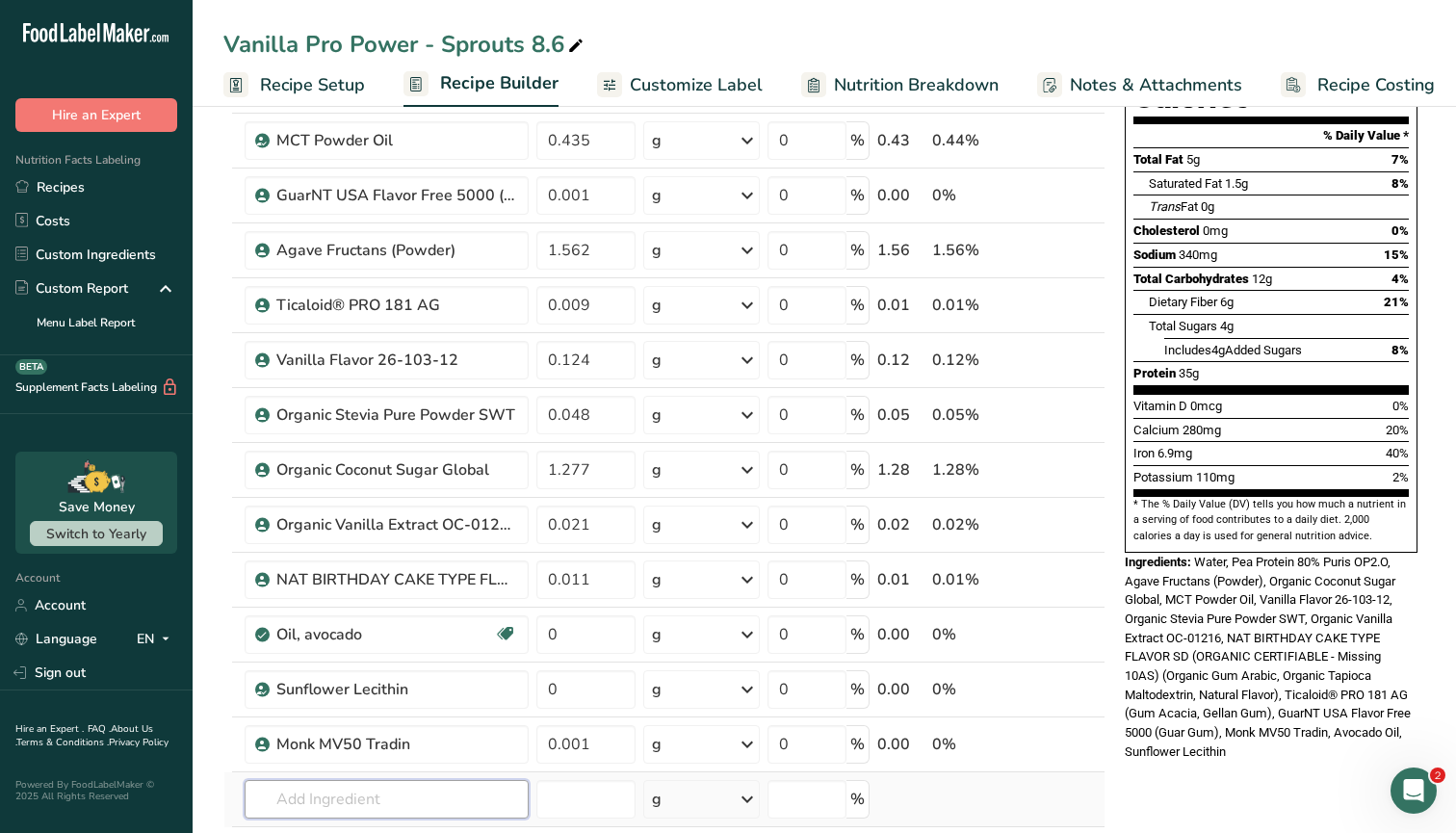 click at bounding box center [386, 799] 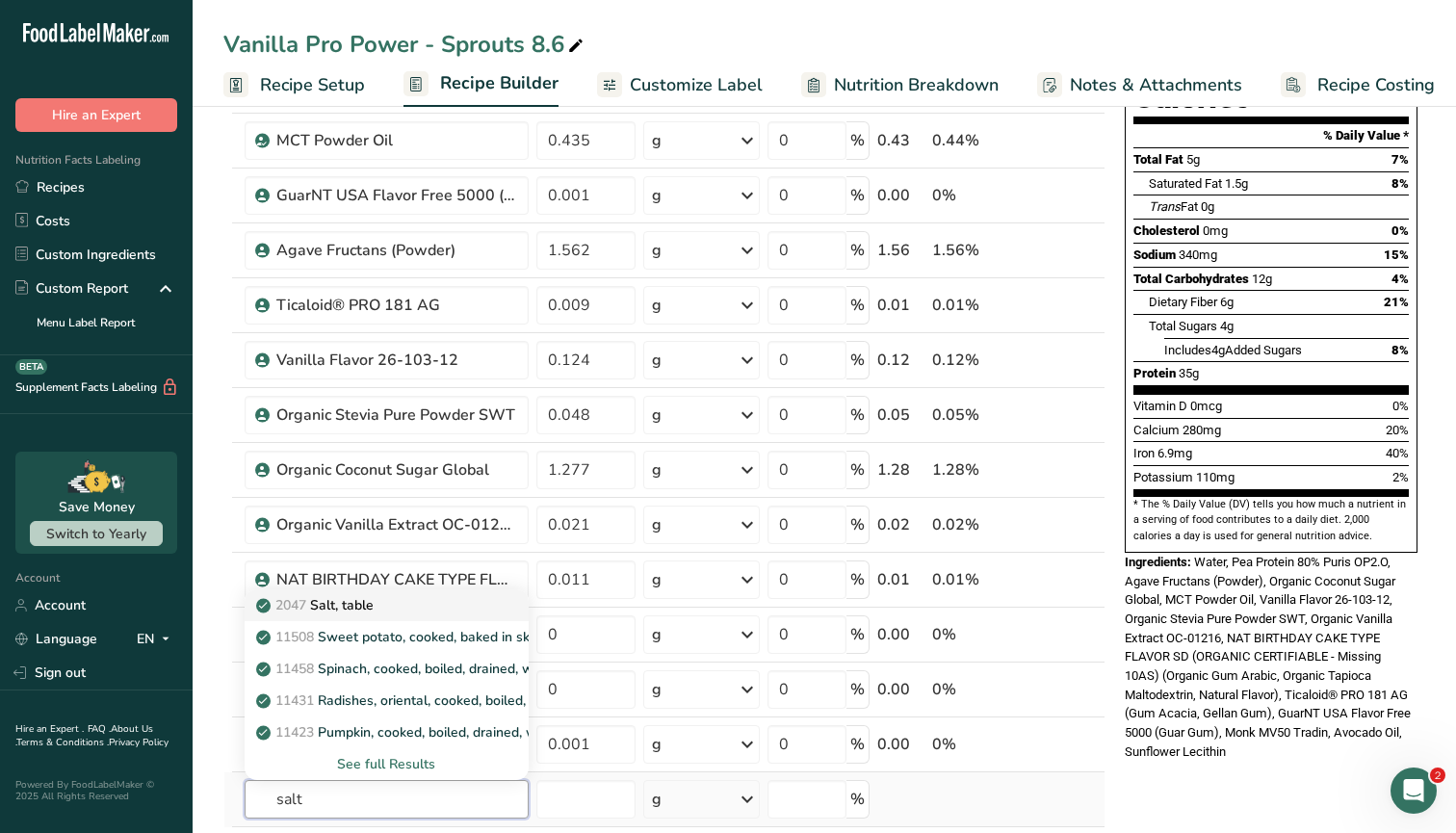 type on "salt" 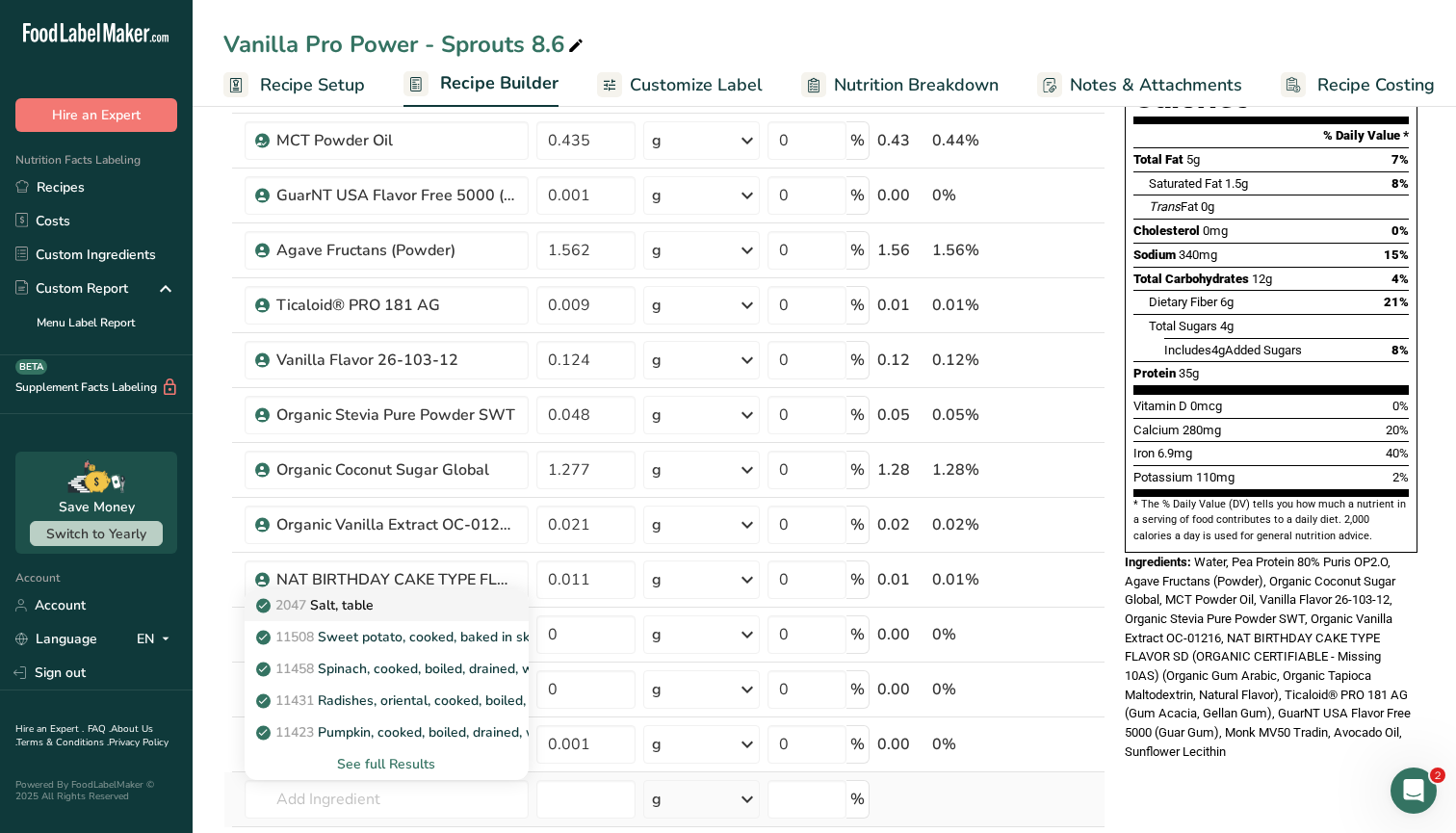 click on "2047
Salt, table" at bounding box center [317, 605] 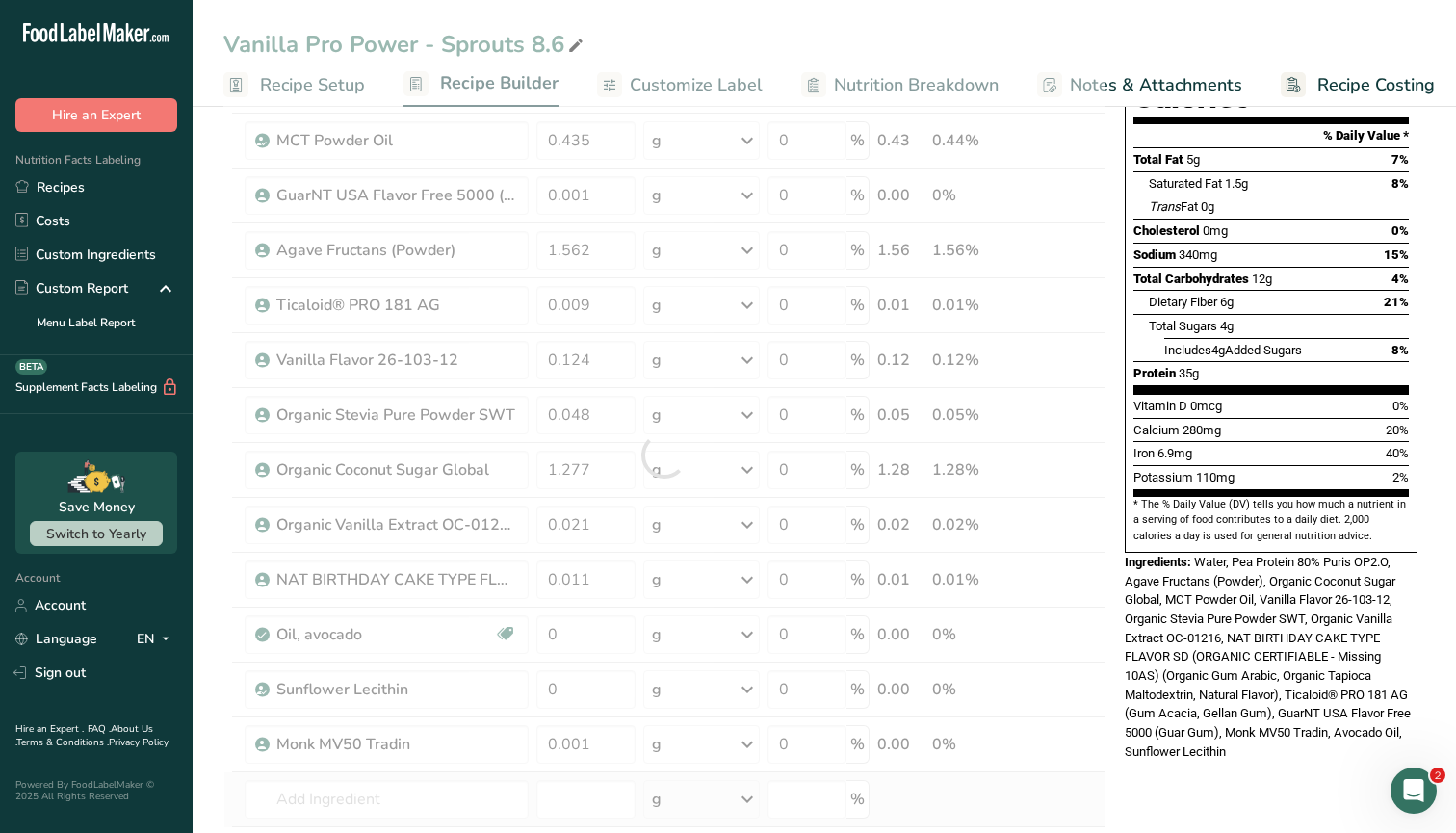 type on "Salt, table" 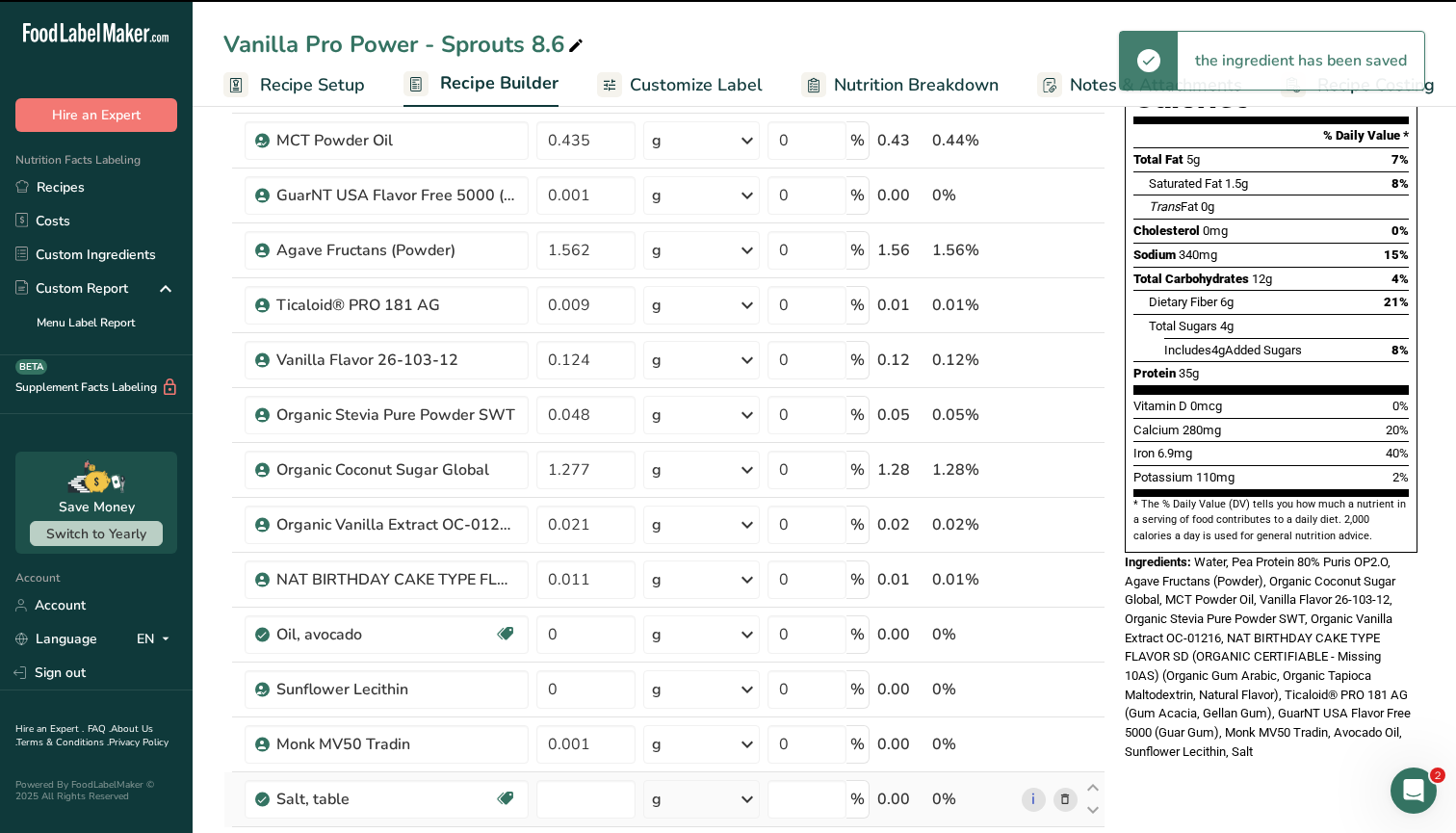 type on "0" 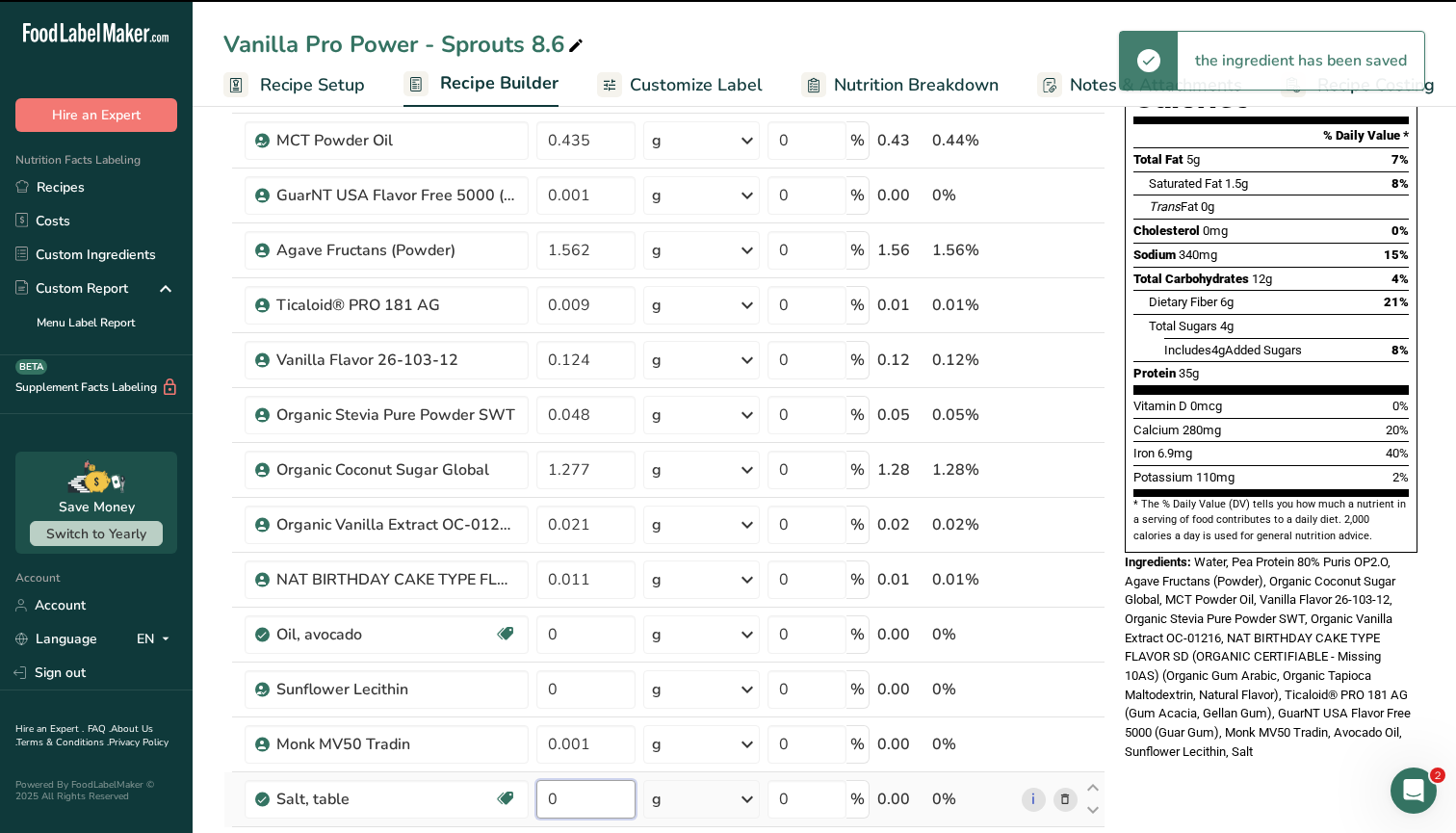click on "0" at bounding box center [585, 799] 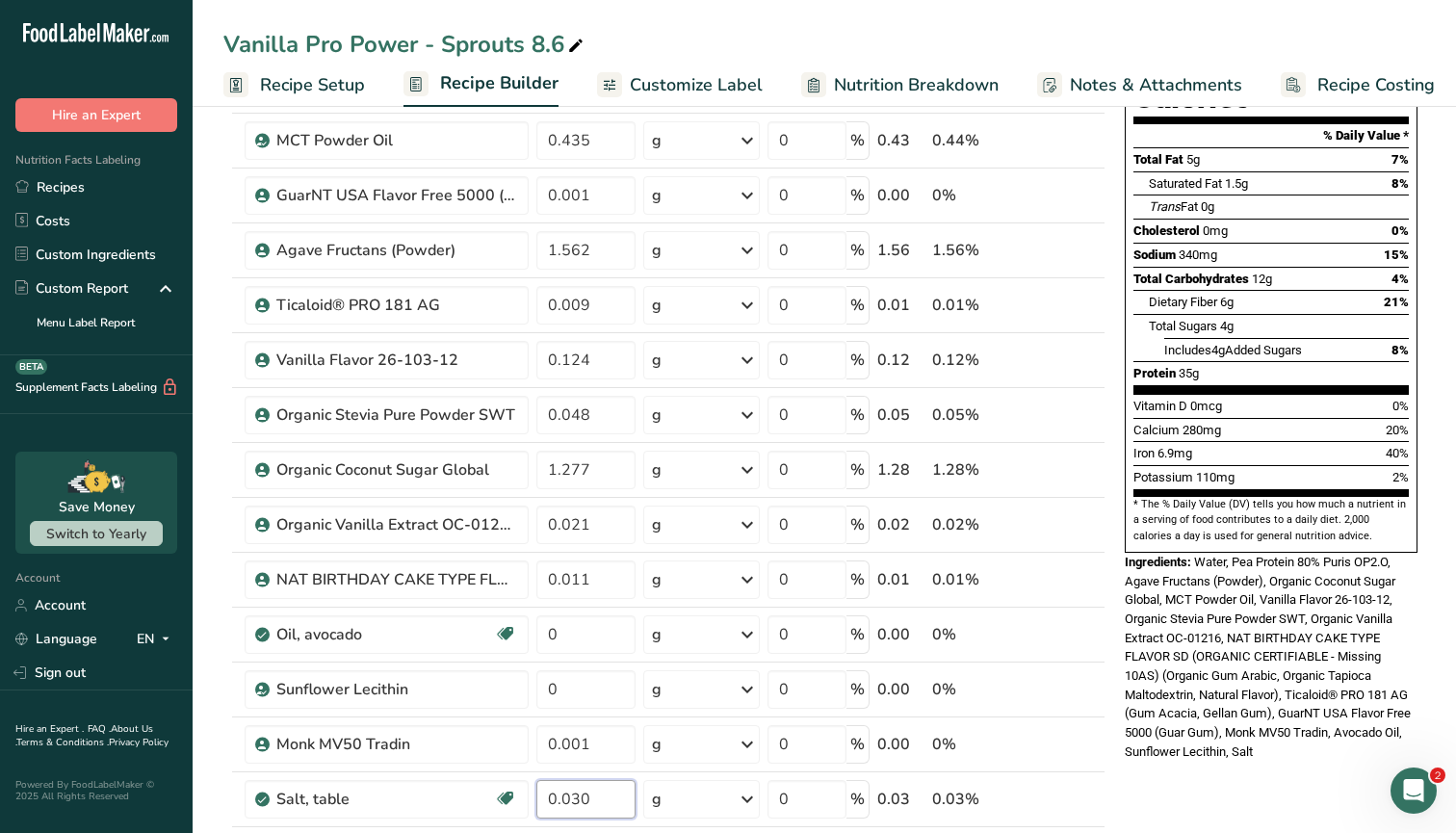 type on "0.030" 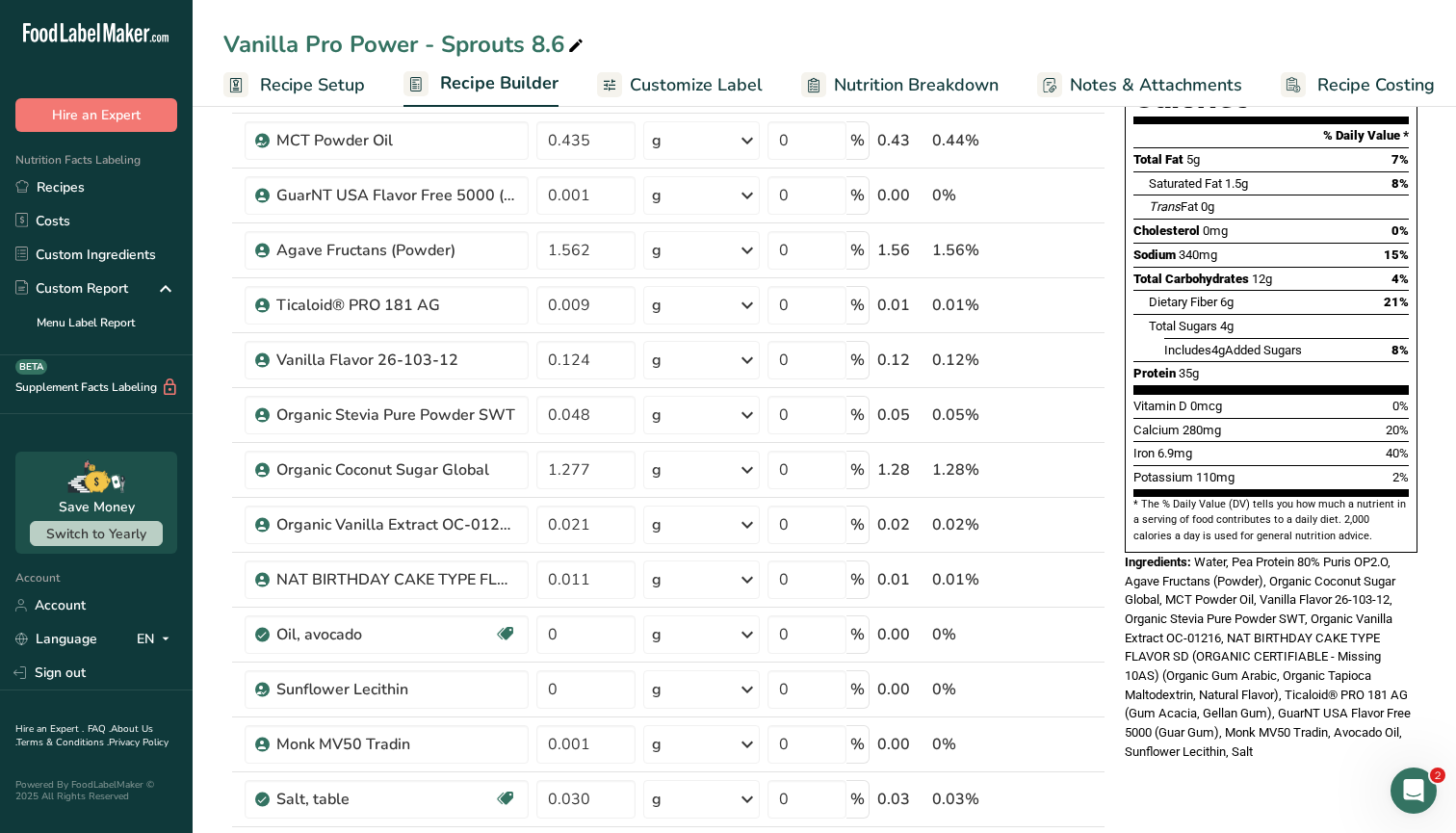 click on "Nutrition Facts
About 1 Serving Per Container
Serving Size
360mL
Amount Per Serving
Calories
220
% Daily Value *
Total Fat
5g
7%
Saturated Fat
1.5g
8%
Trans  Fat
0g
Cholesterol
0mg
0%
Sodium
340mg
15%
Total Carbohydrates
12g
4%
Dietary Fiber
6g
21%" at bounding box center (1271, 776) 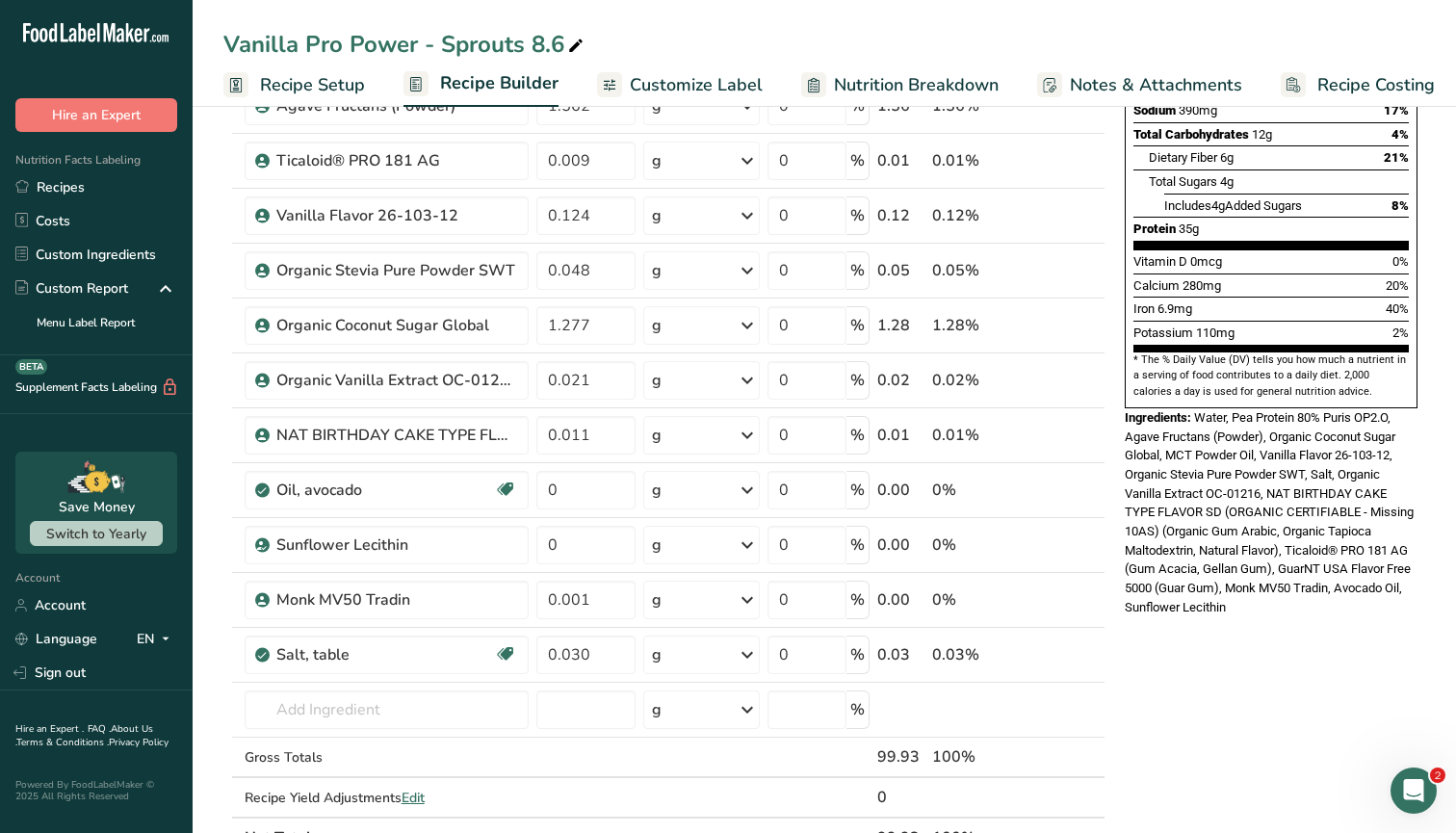 scroll, scrollTop: 482, scrollLeft: 0, axis: vertical 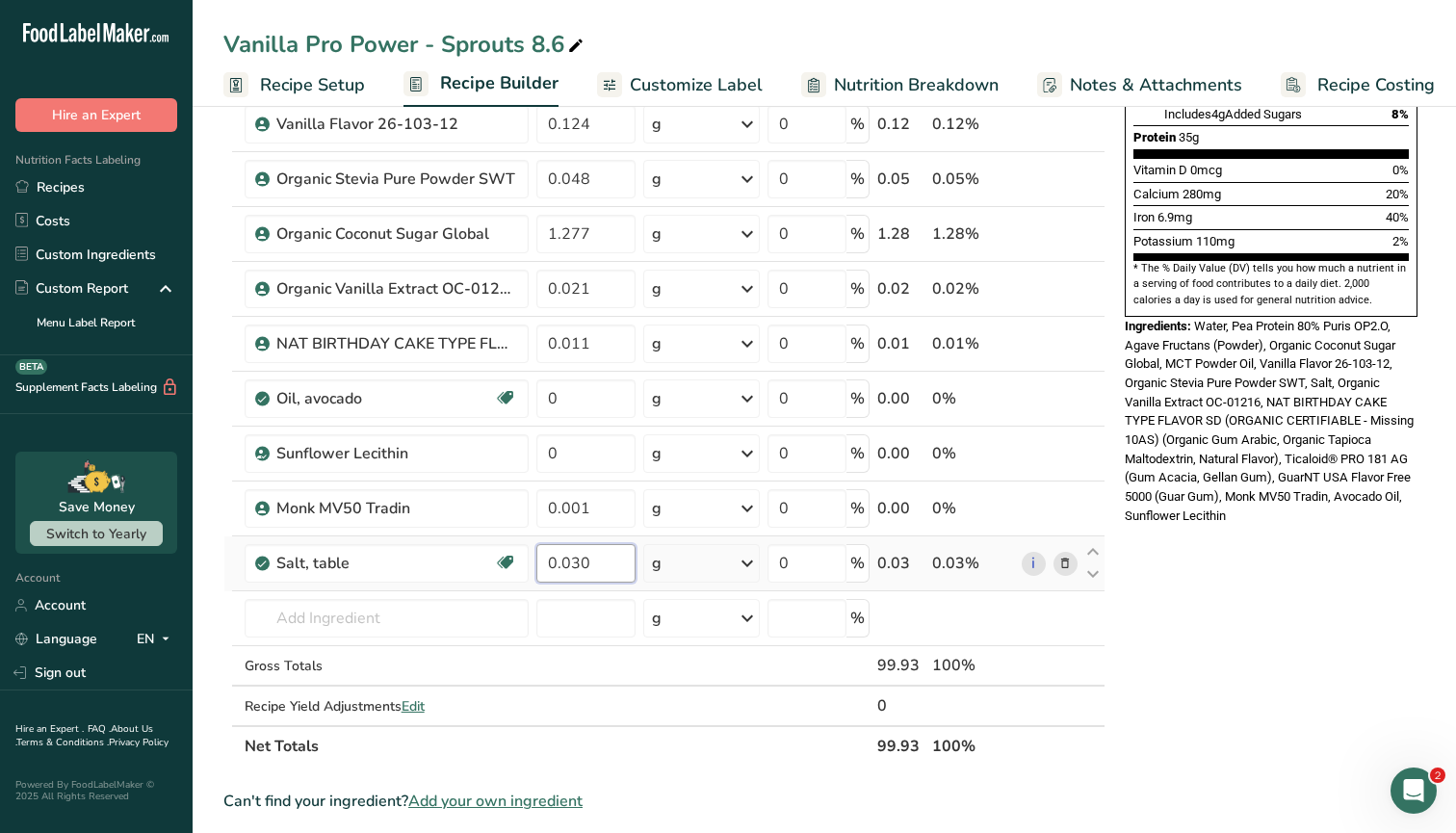 click on "0.030" at bounding box center [585, 563] 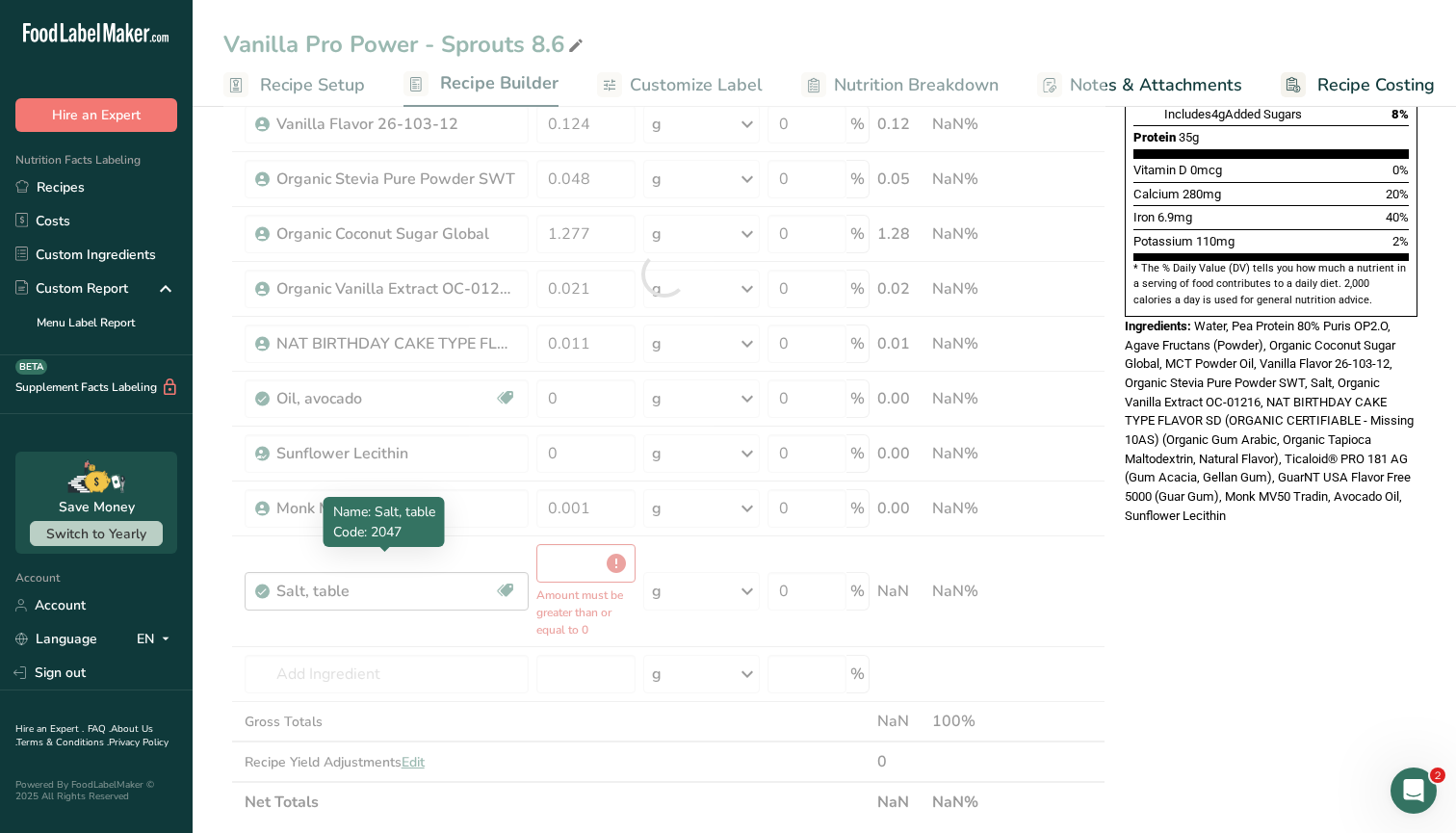 click on "Ingredient *
Amount *
Unit *
Waste *   .a-a{fill:#347362;}.b-a{fill:#fff;}          Grams
Percentage
Water, bottled
84.406
g
Weight Units
g
kg
mg
See more
Volume Units
l
Volume units require a density conversion. If you know your ingredient's density enter it below. Otherwise, click on "RIA" our AI Regulatory bot - she will be able to help you
lb/ft3
g/cm3
Confirm
mL
Volume units require a density conversion. If you know your ingredient's density enter it below. Otherwise, click on "RIA" our AI Regulatory bot - she will be able to help you
lb/ft3" at bounding box center (664, 274) 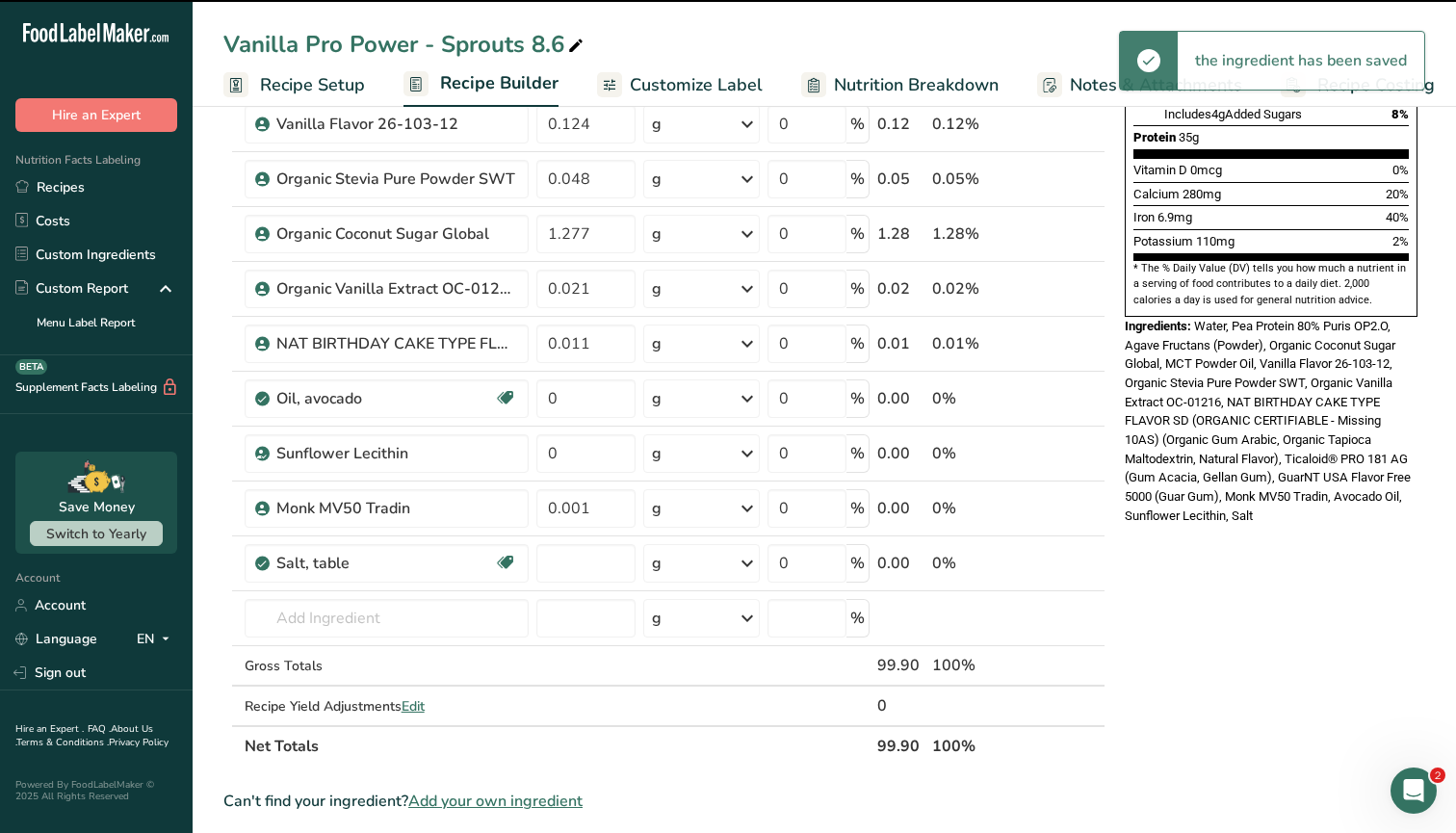 type on "0" 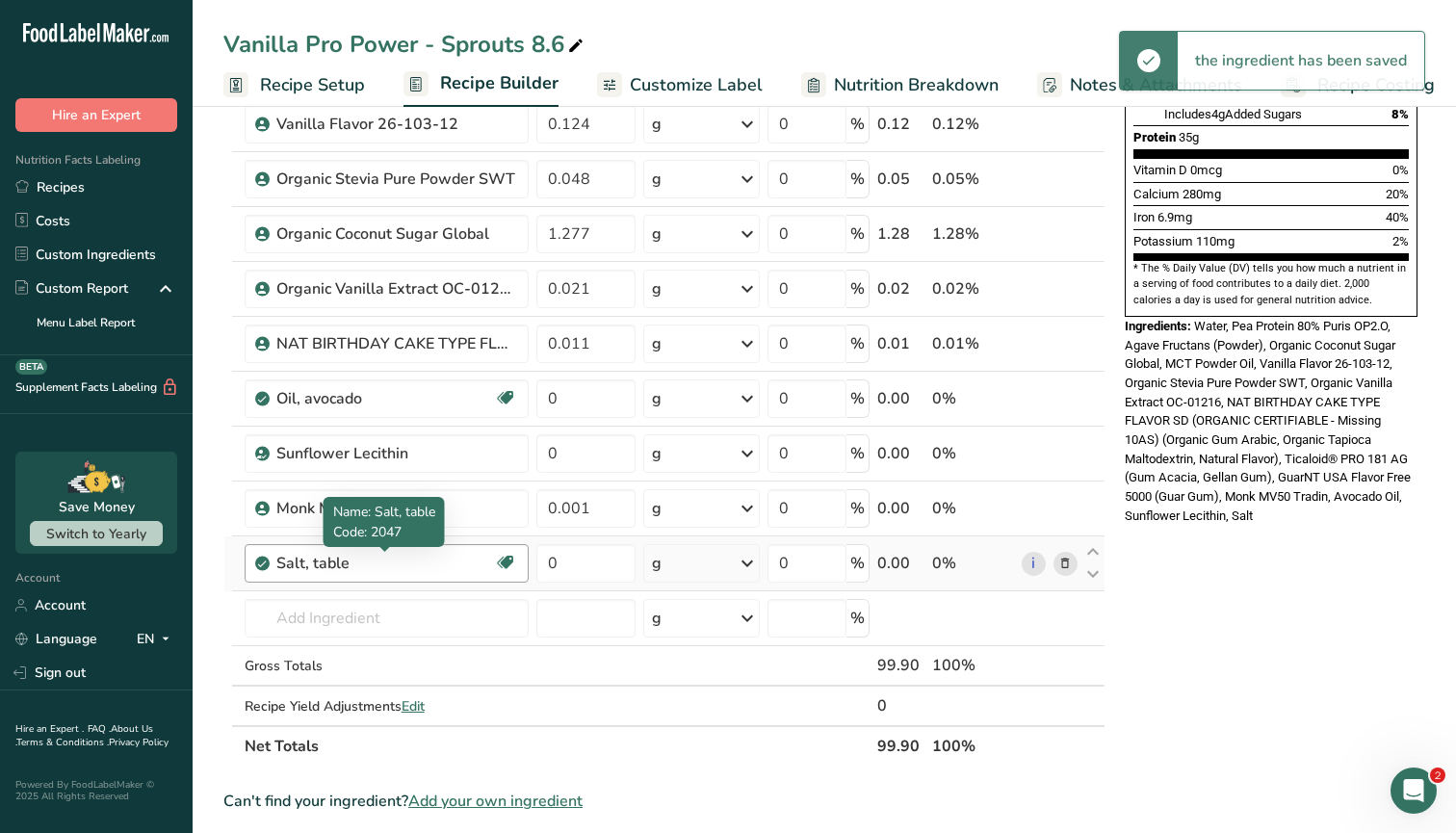 click on "Salt, table
Dairy free
Gluten free
Vegan
Vegetarian
Soy free" at bounding box center (386, 563) 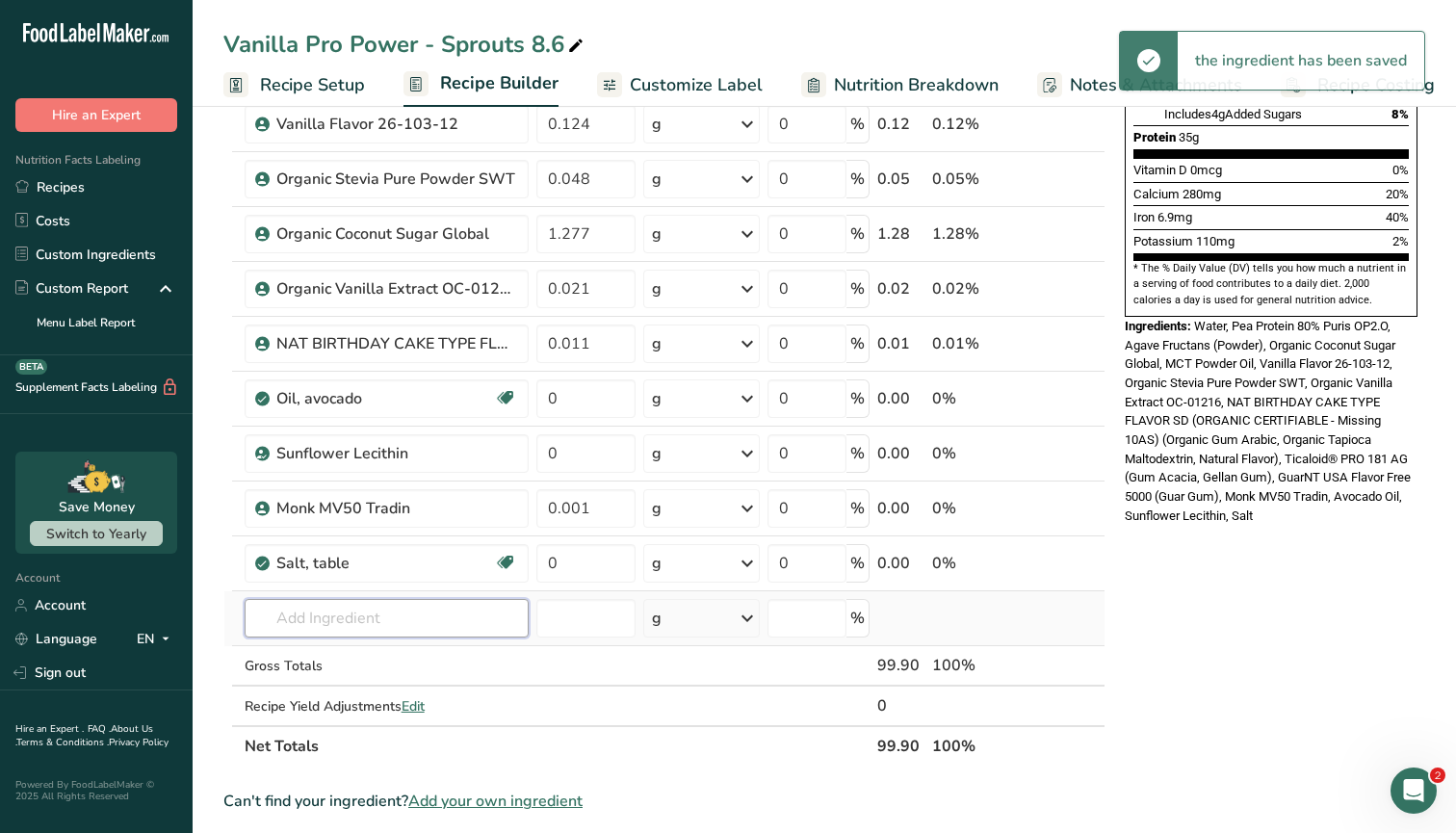 click at bounding box center [386, 618] 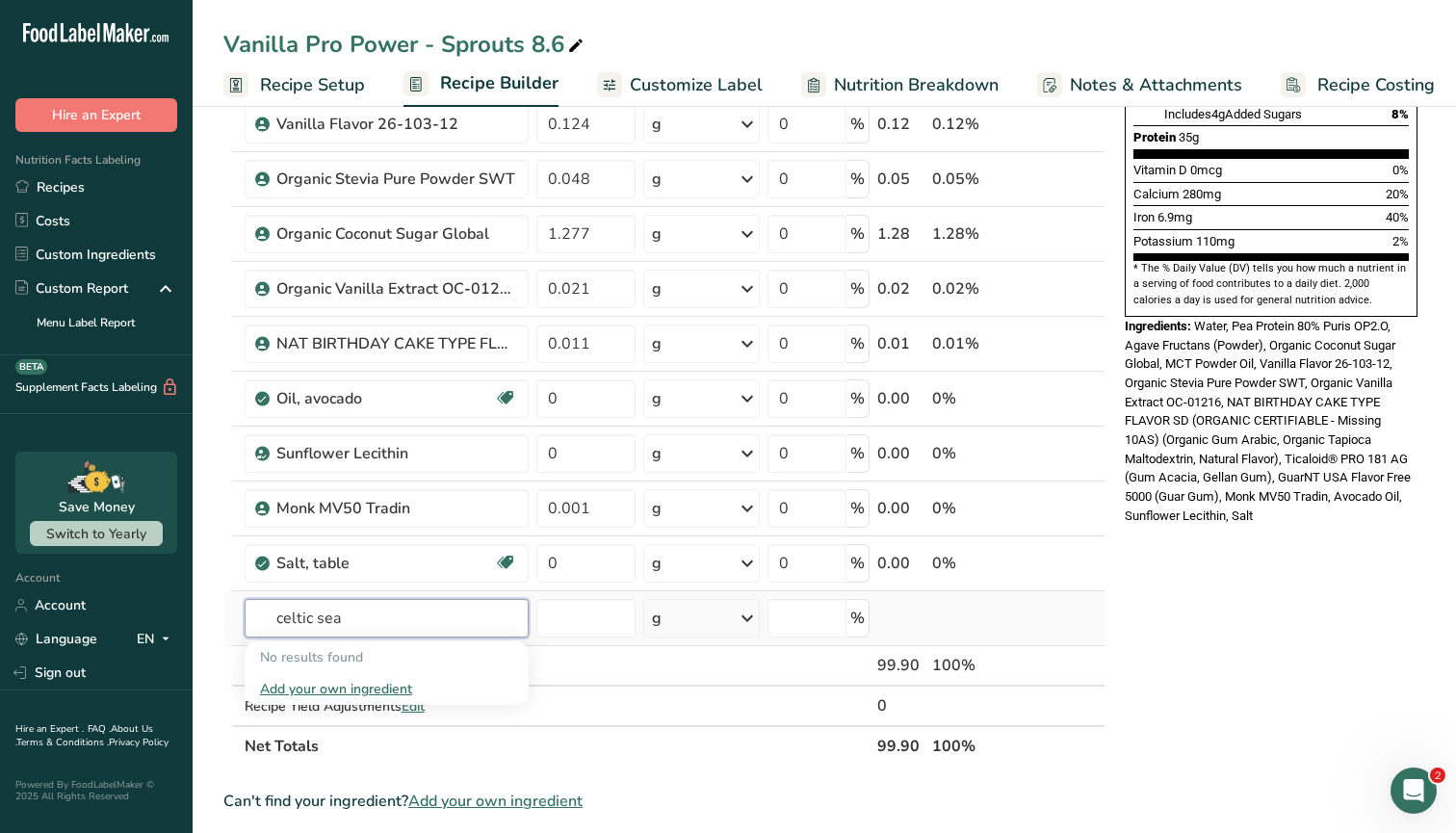 click on "celtic sea" at bounding box center (386, 618) 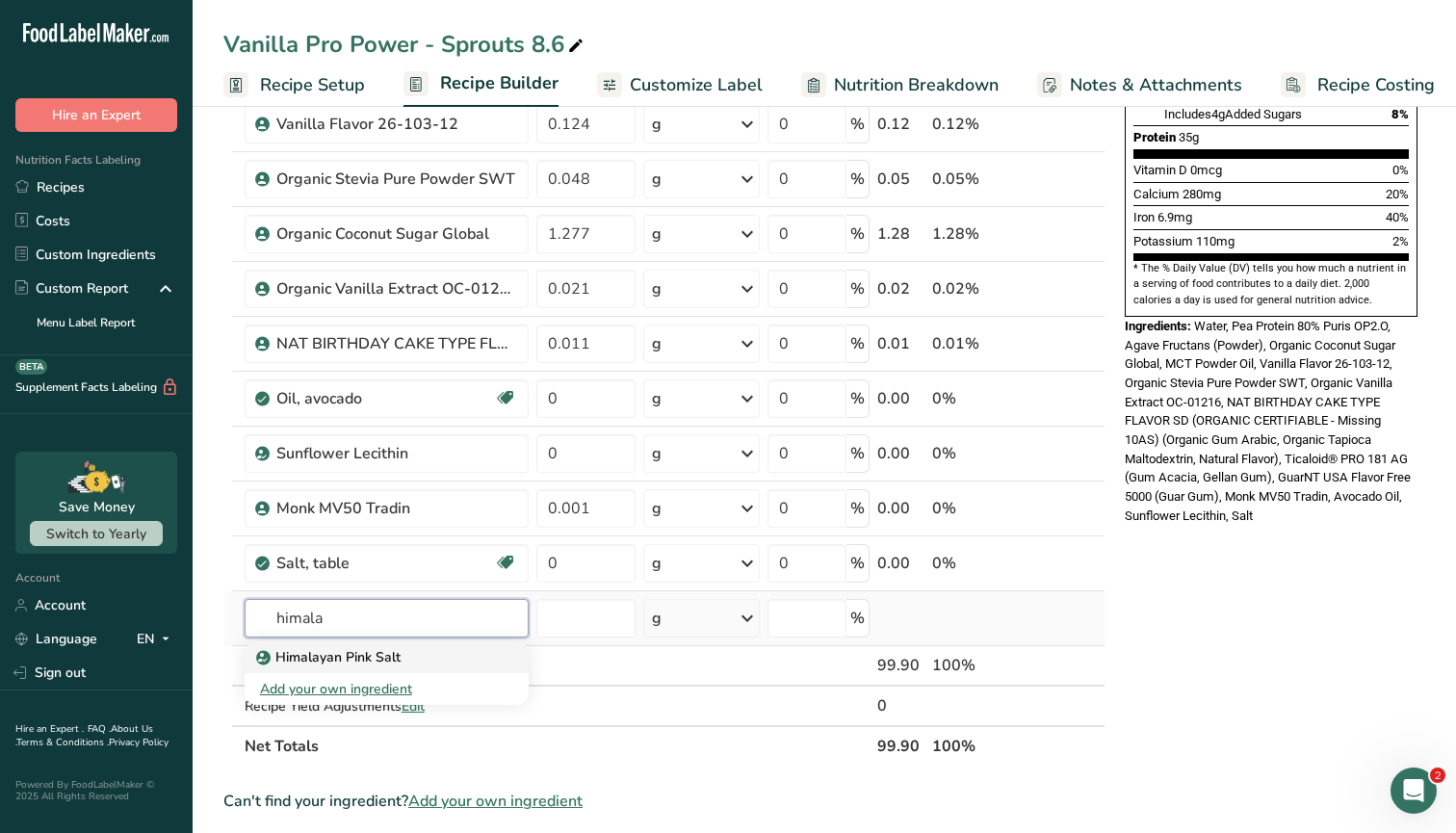 type on "himala" 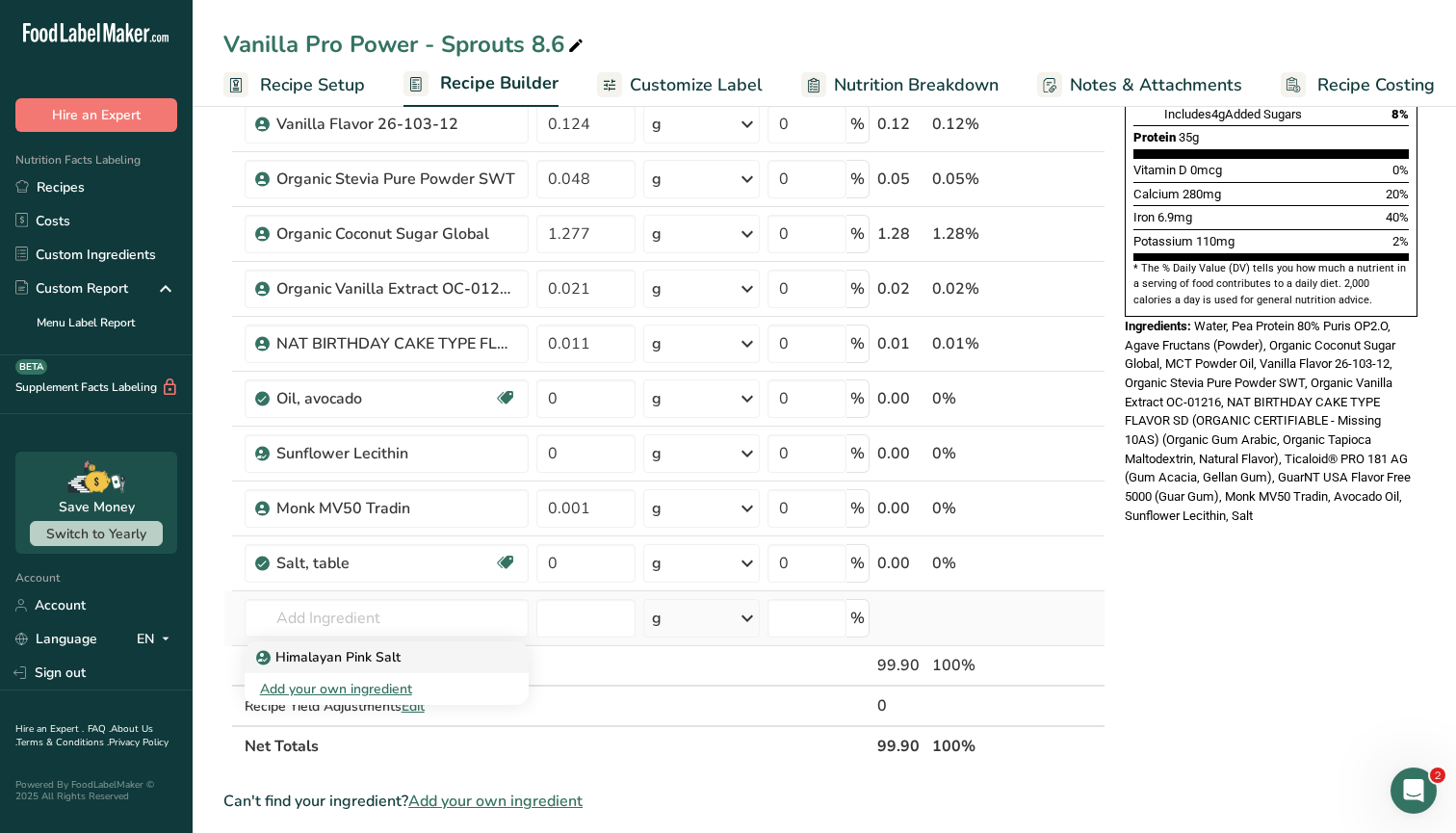 click on "Himalayan Pink Salt" at bounding box center (330, 657) 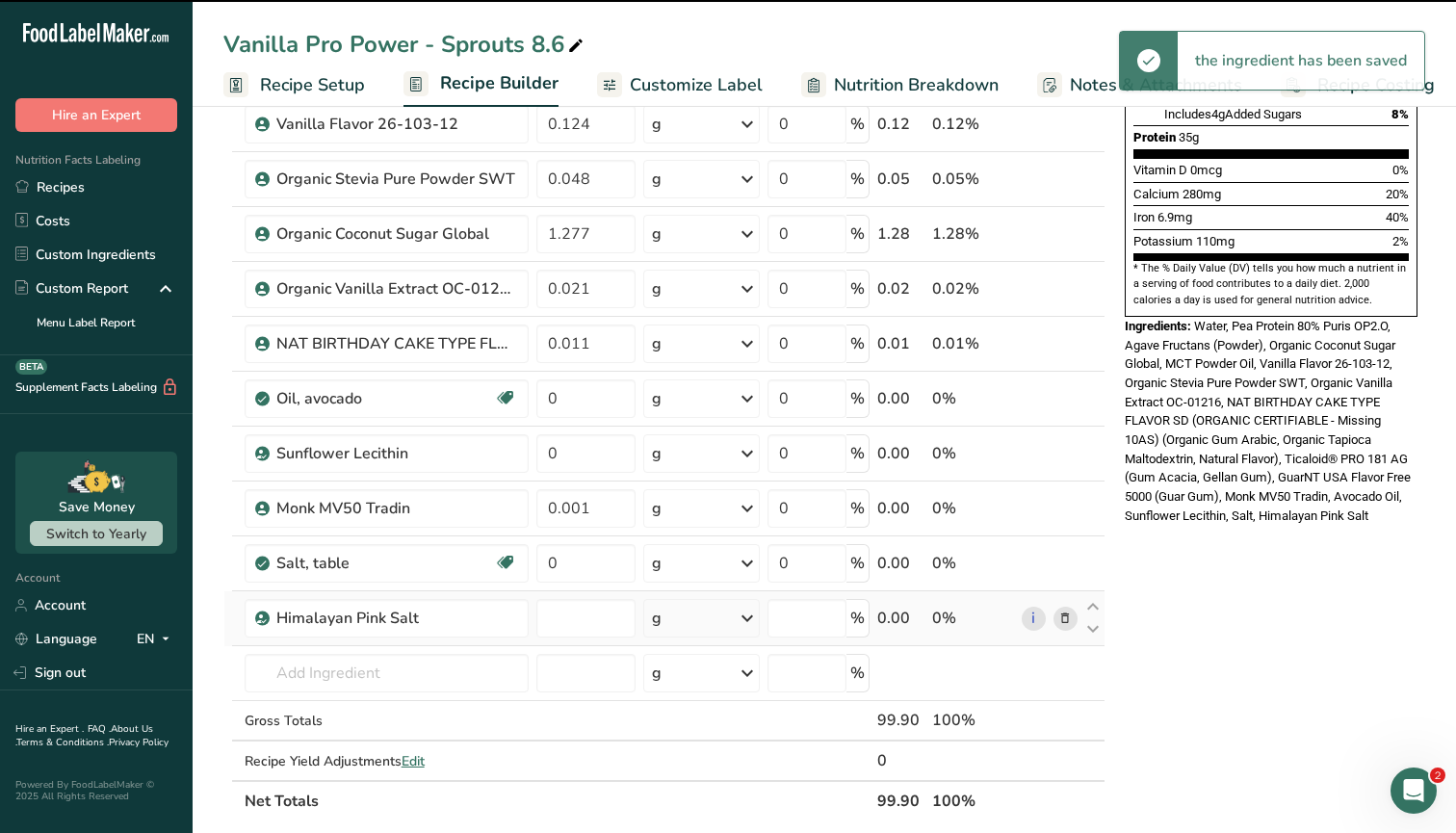 type on "0" 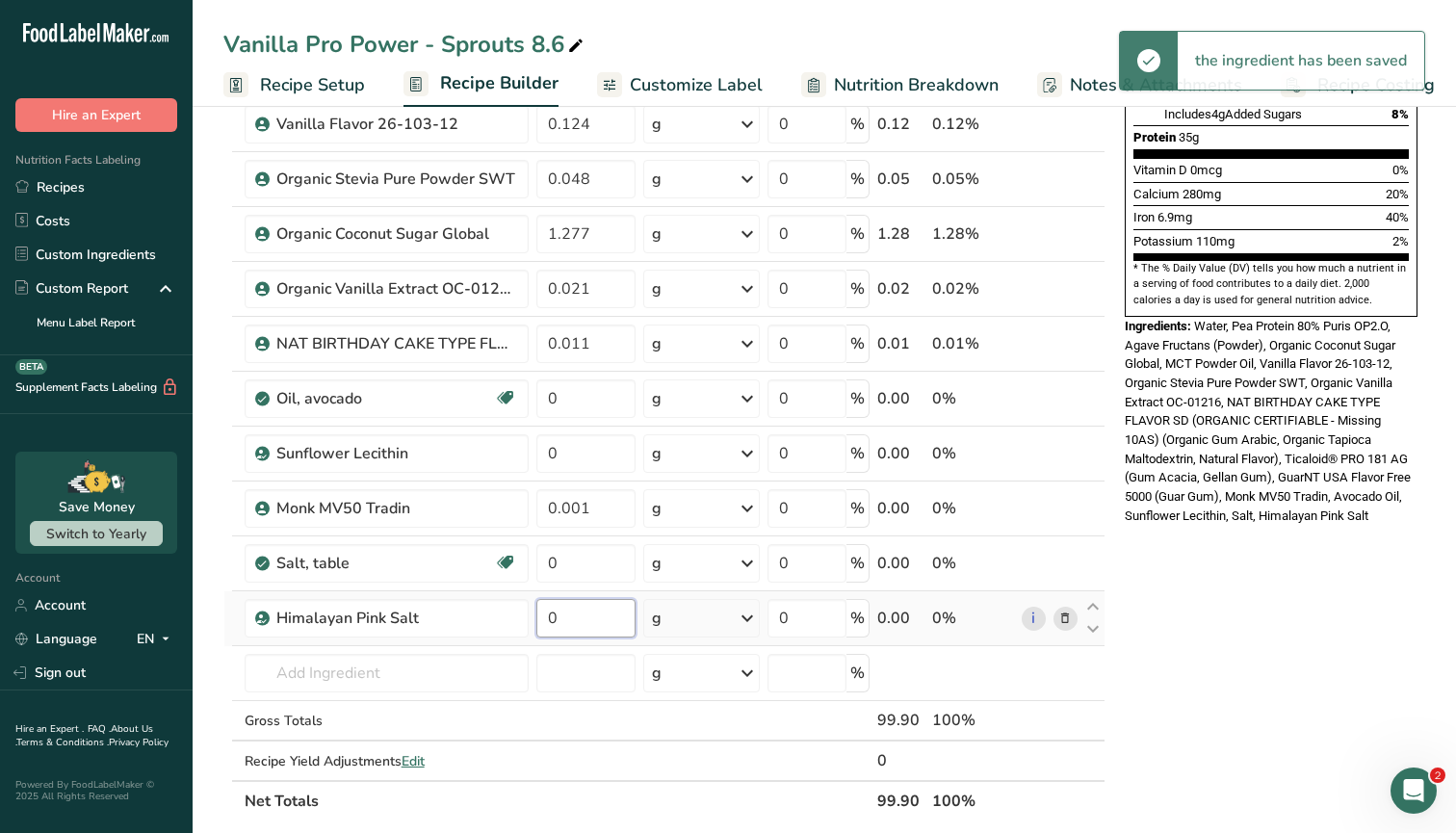 click on "0" at bounding box center [585, 618] 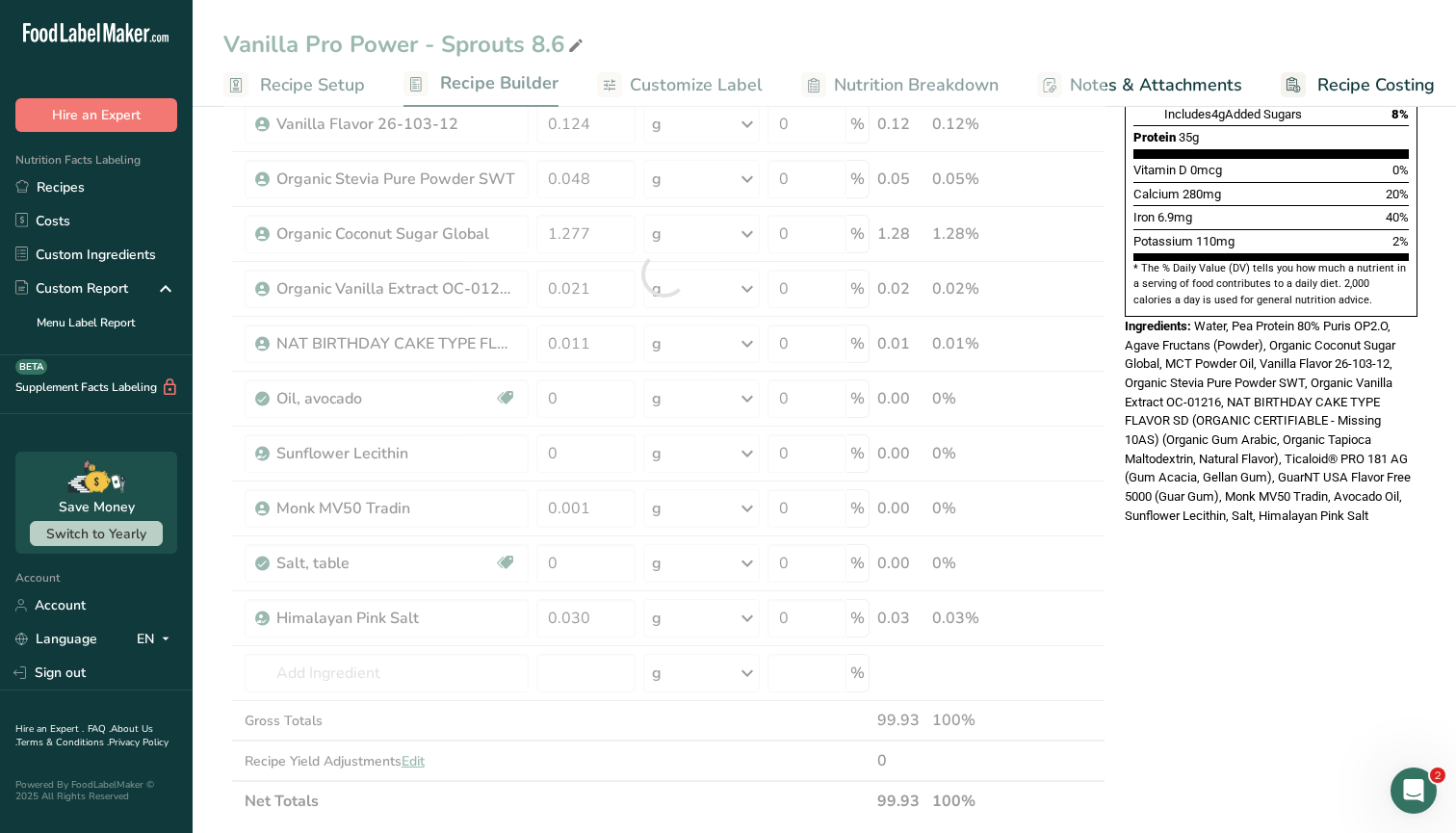 click on "Nutrition Facts
About 1 Serving Per Container
Serving Size
360mL
Amount Per Serving
Calories
220
% Daily Value *
Total Fat
5g
7%
Saturated Fat
1.5g
8%
Trans  Fat
0g
Cholesterol
0mg
0%
Sodium
340mg
15%
Total Carbohydrates
12g
4%
Dietary Fiber
6g
21%" at bounding box center [1271, 567] 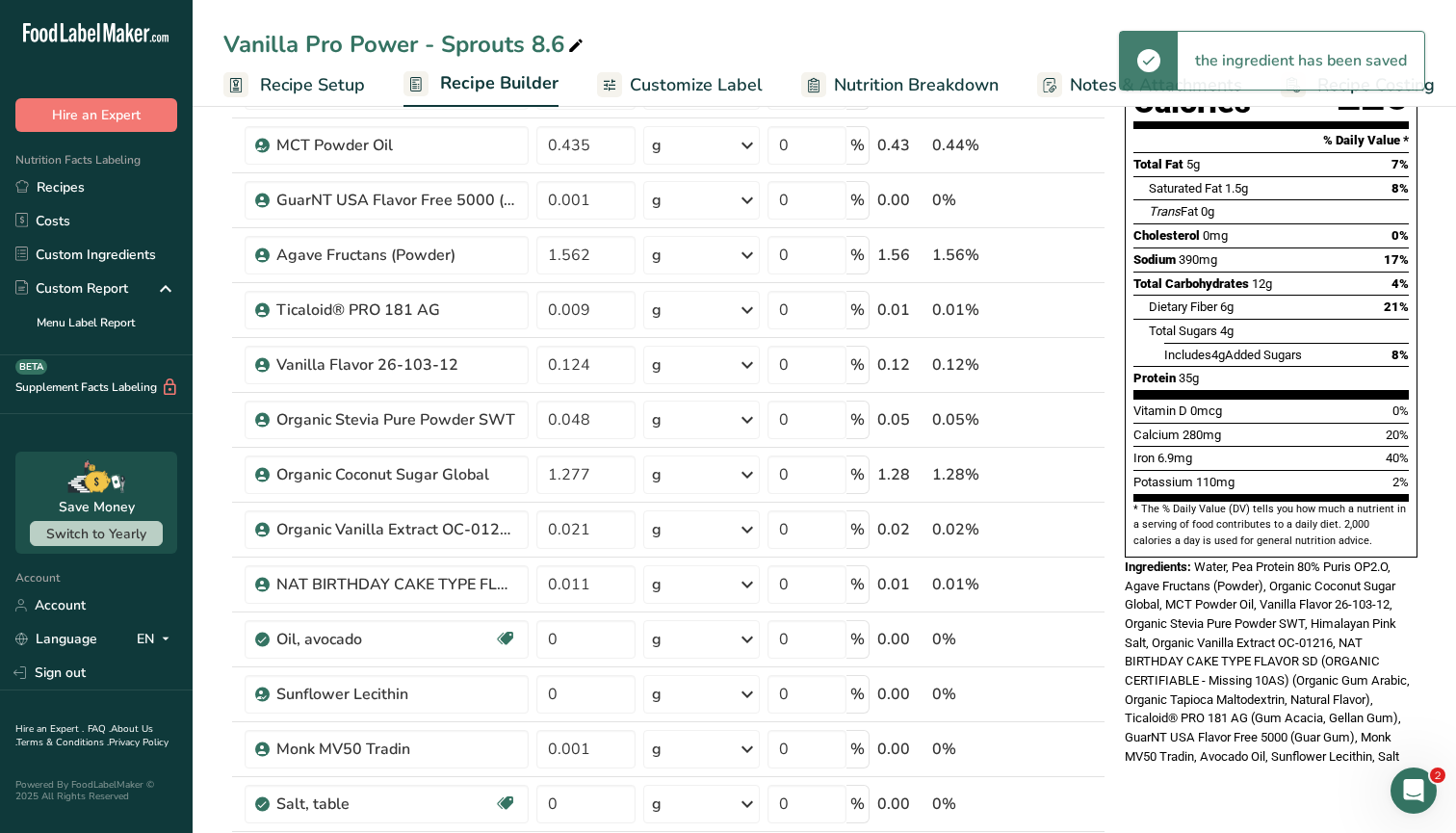 scroll, scrollTop: 36, scrollLeft: 0, axis: vertical 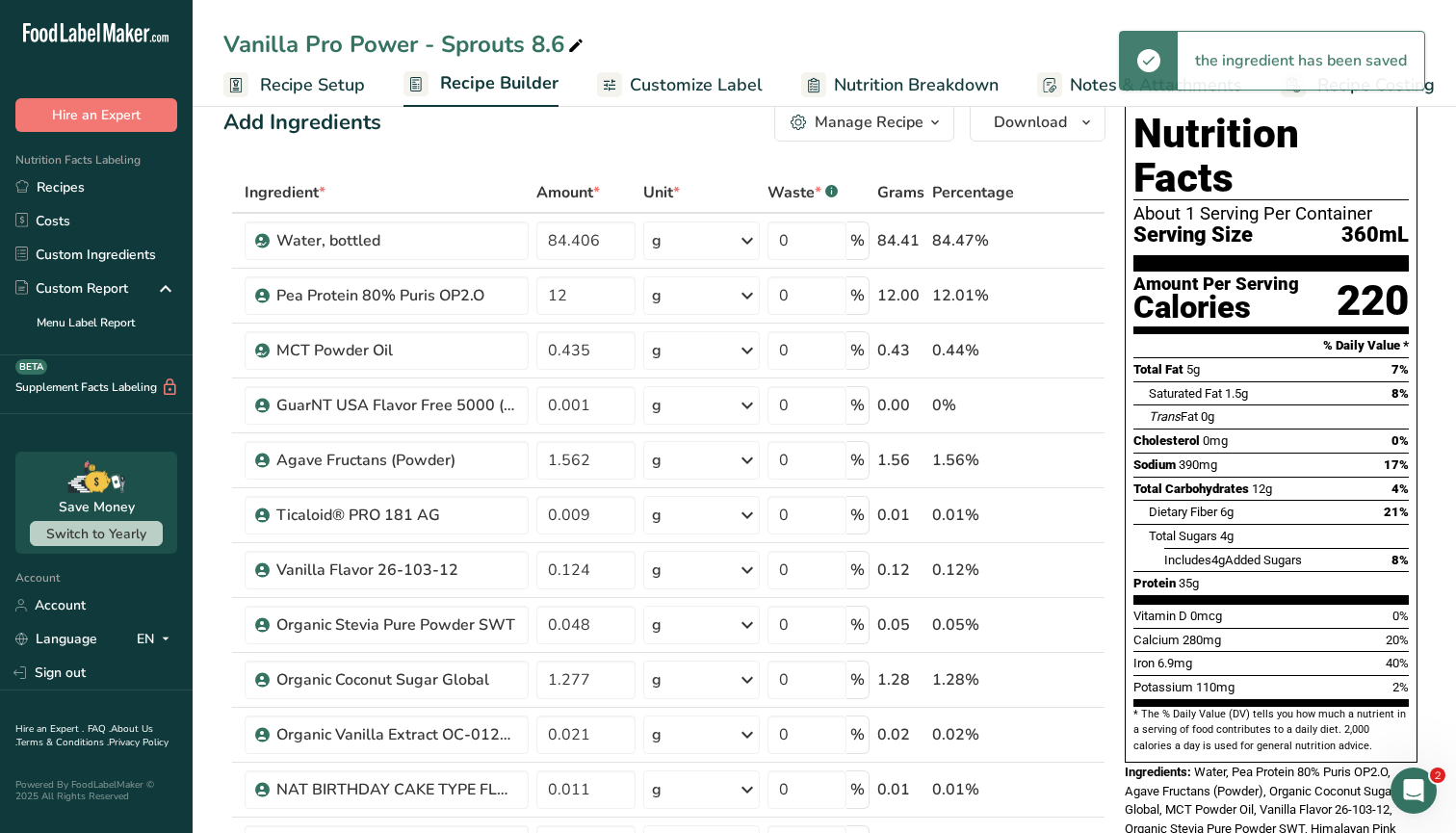 drag, startPoint x: 1185, startPoint y: 407, endPoint x: 1336, endPoint y: 411, distance: 151.05297 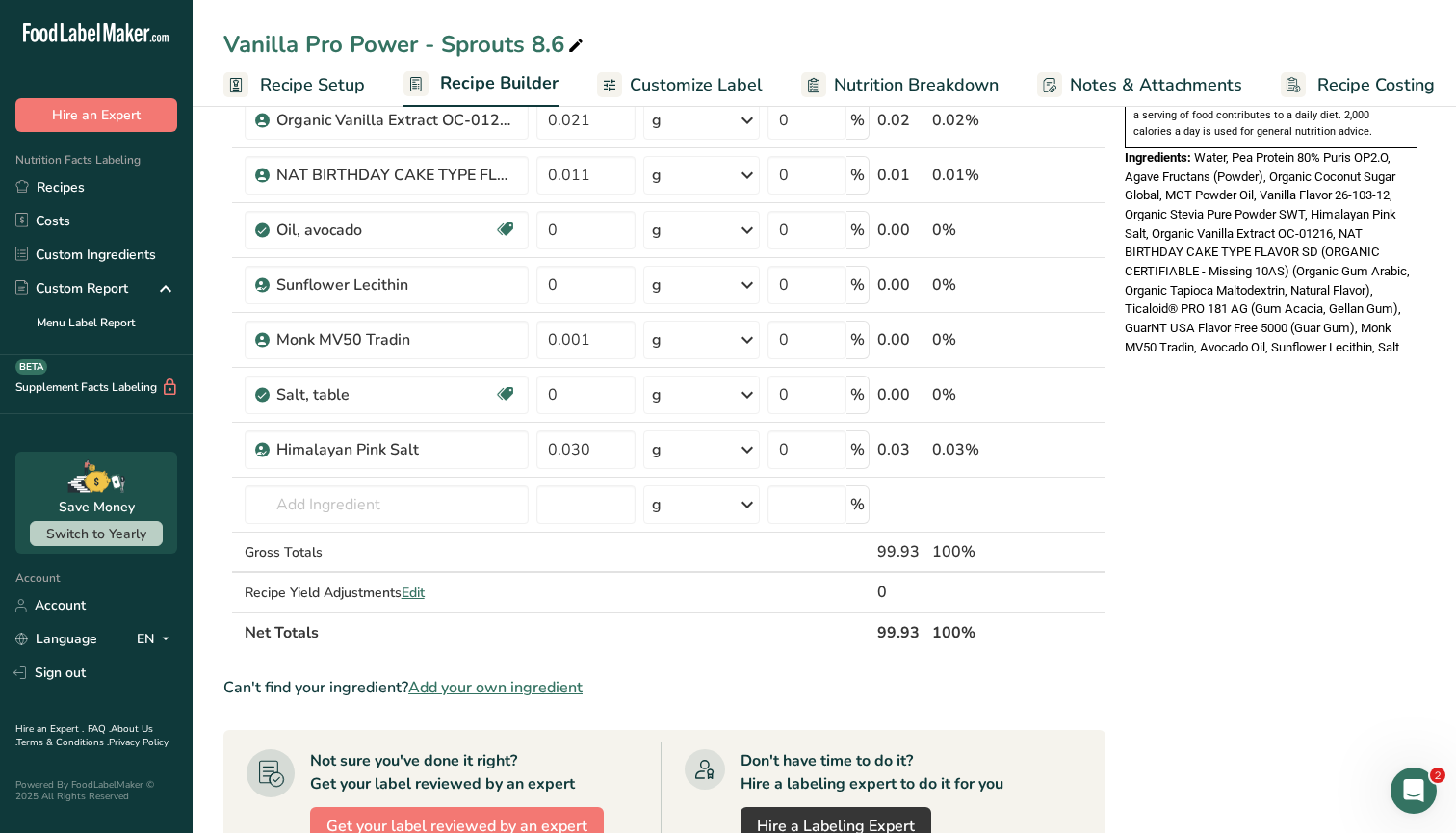 scroll, scrollTop: 682, scrollLeft: 0, axis: vertical 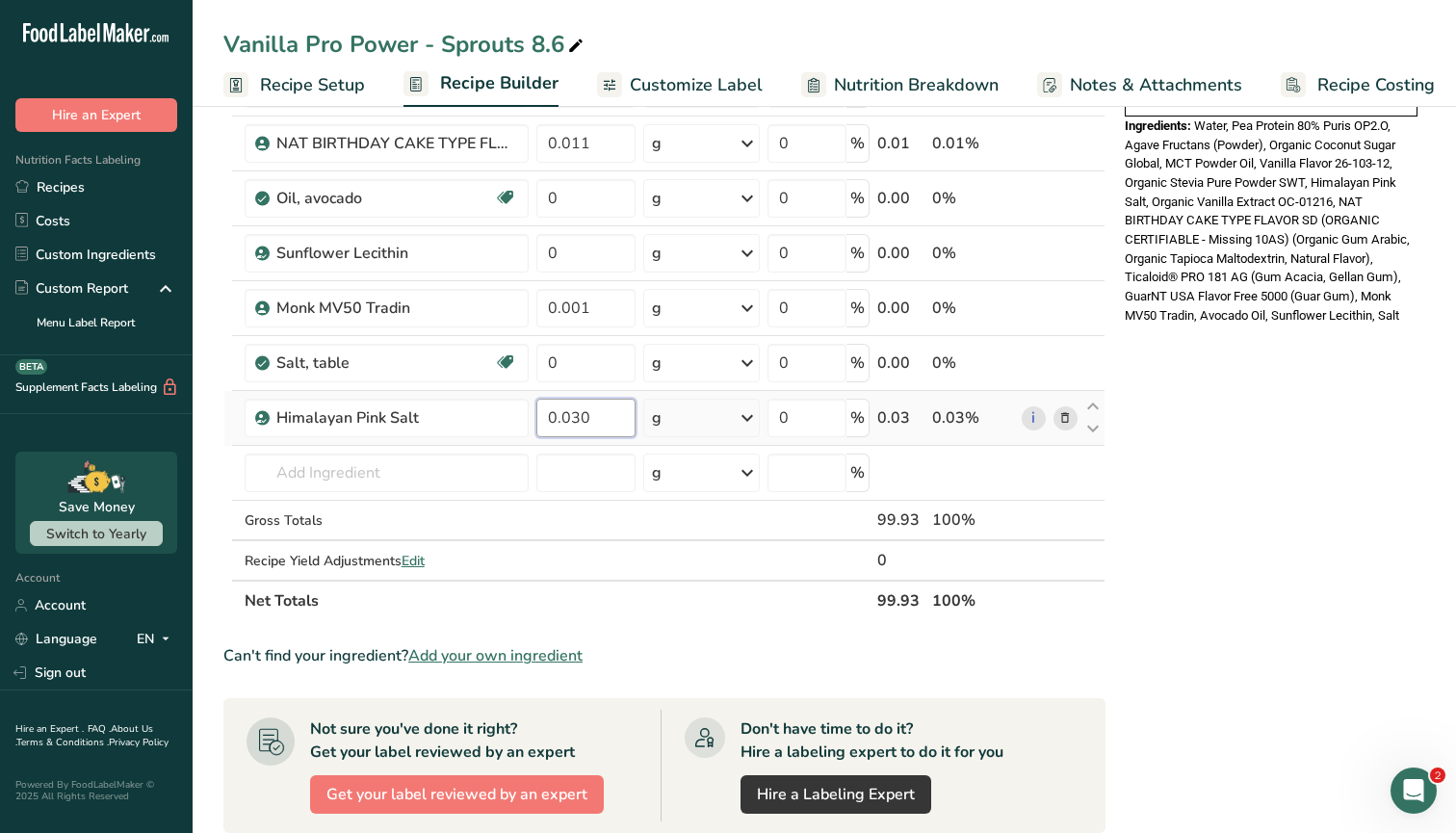 click on "0.030" at bounding box center [585, 418] 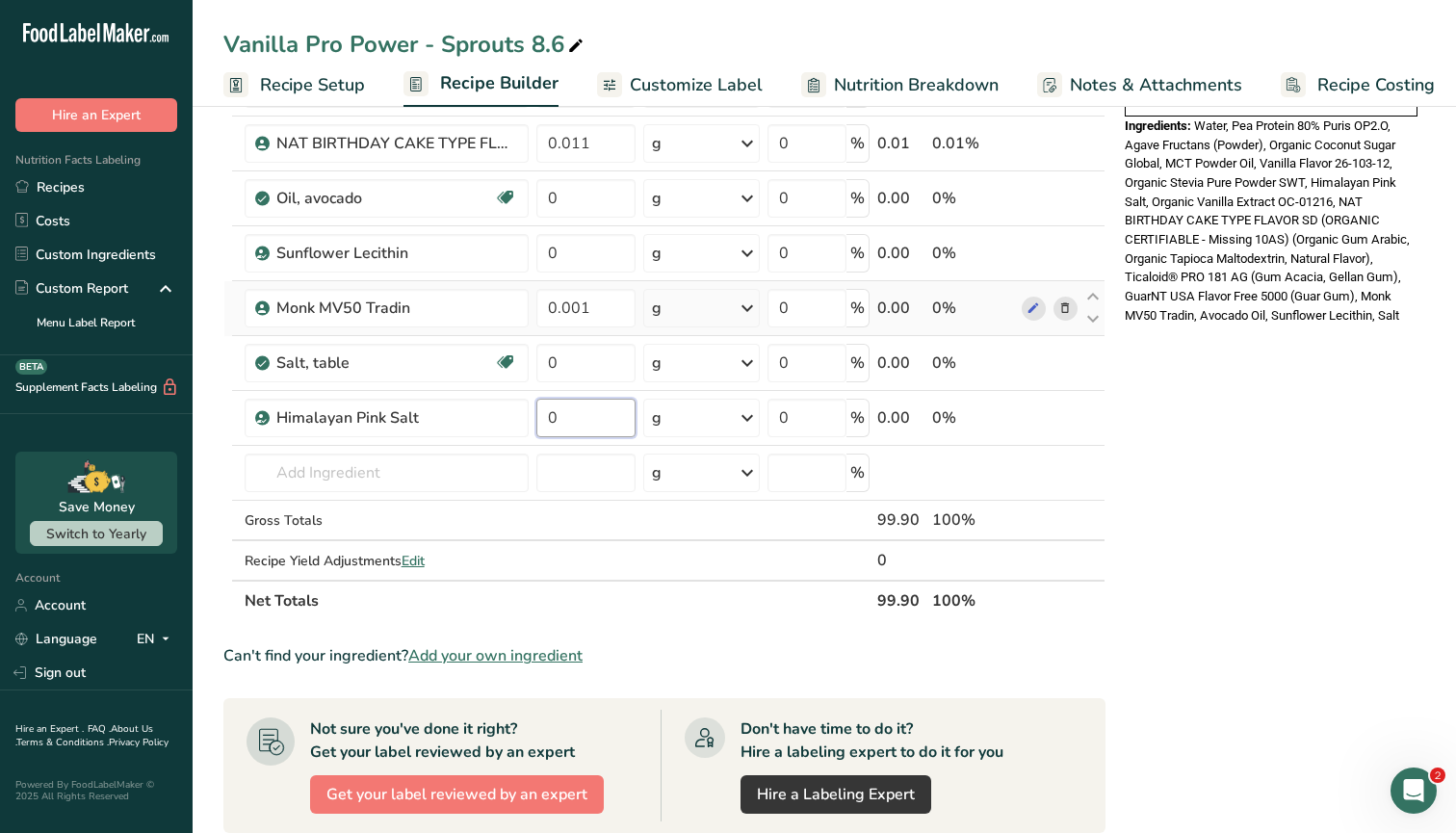 type on "0" 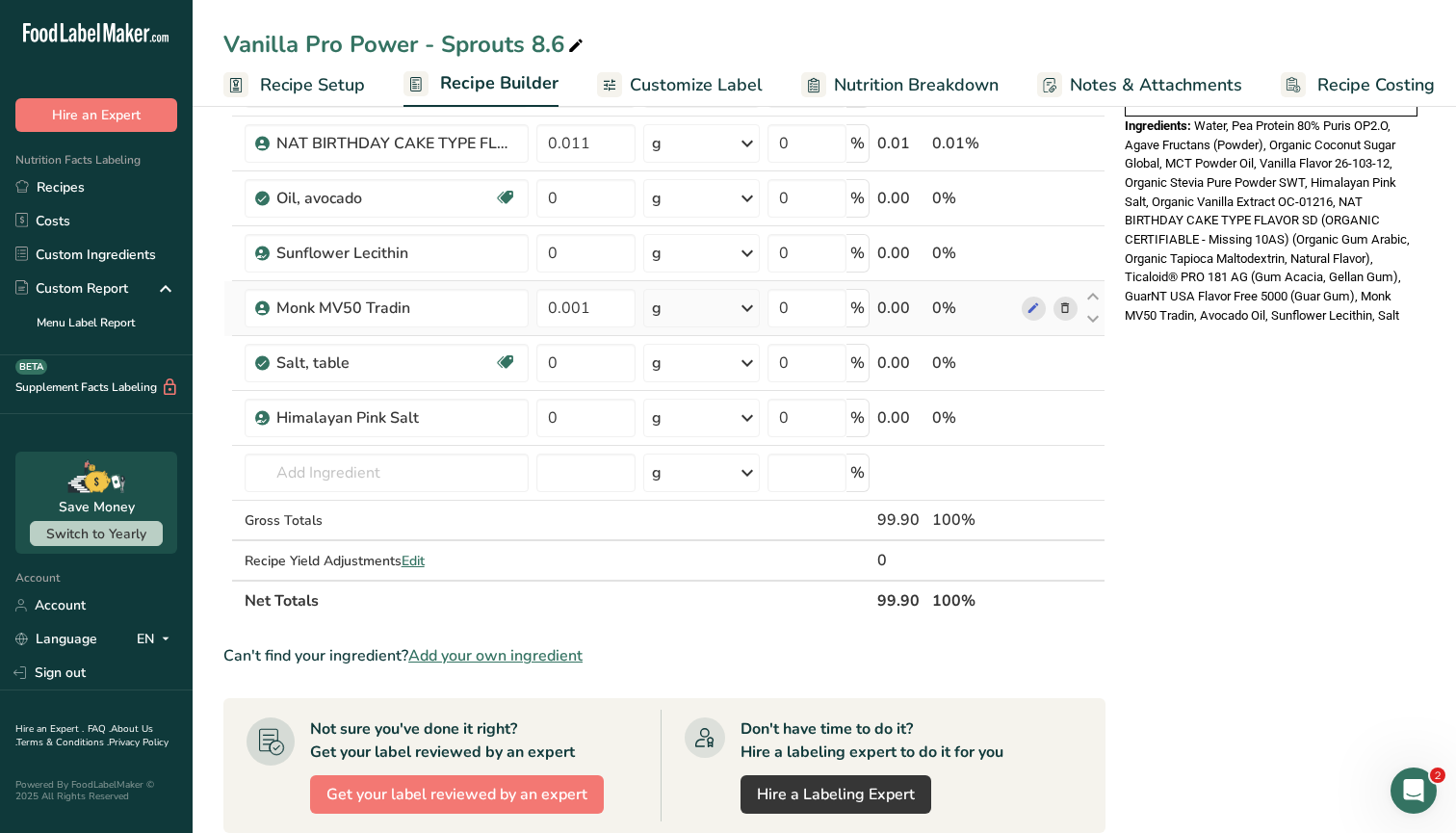 click on "Ingredient *
Amount *
Unit *
Waste *   .a-a{fill:#347362;}.b-a{fill:#fff;}          Grams
Percentage
Water, bottled
84.406
g
Weight Units
g
kg
mg
See more
Volume Units
l
Volume units require a density conversion. If you know your ingredient's density enter it below. Otherwise, click on "RIA" our AI Regulatory bot - she will be able to help you
lb/ft3
g/cm3
Confirm
mL
Volume units require a density conversion. If you know your ingredient's density enter it below. Otherwise, click on "RIA" our AI Regulatory bot - she will be able to help you
lb/ft3" at bounding box center (664, 73) 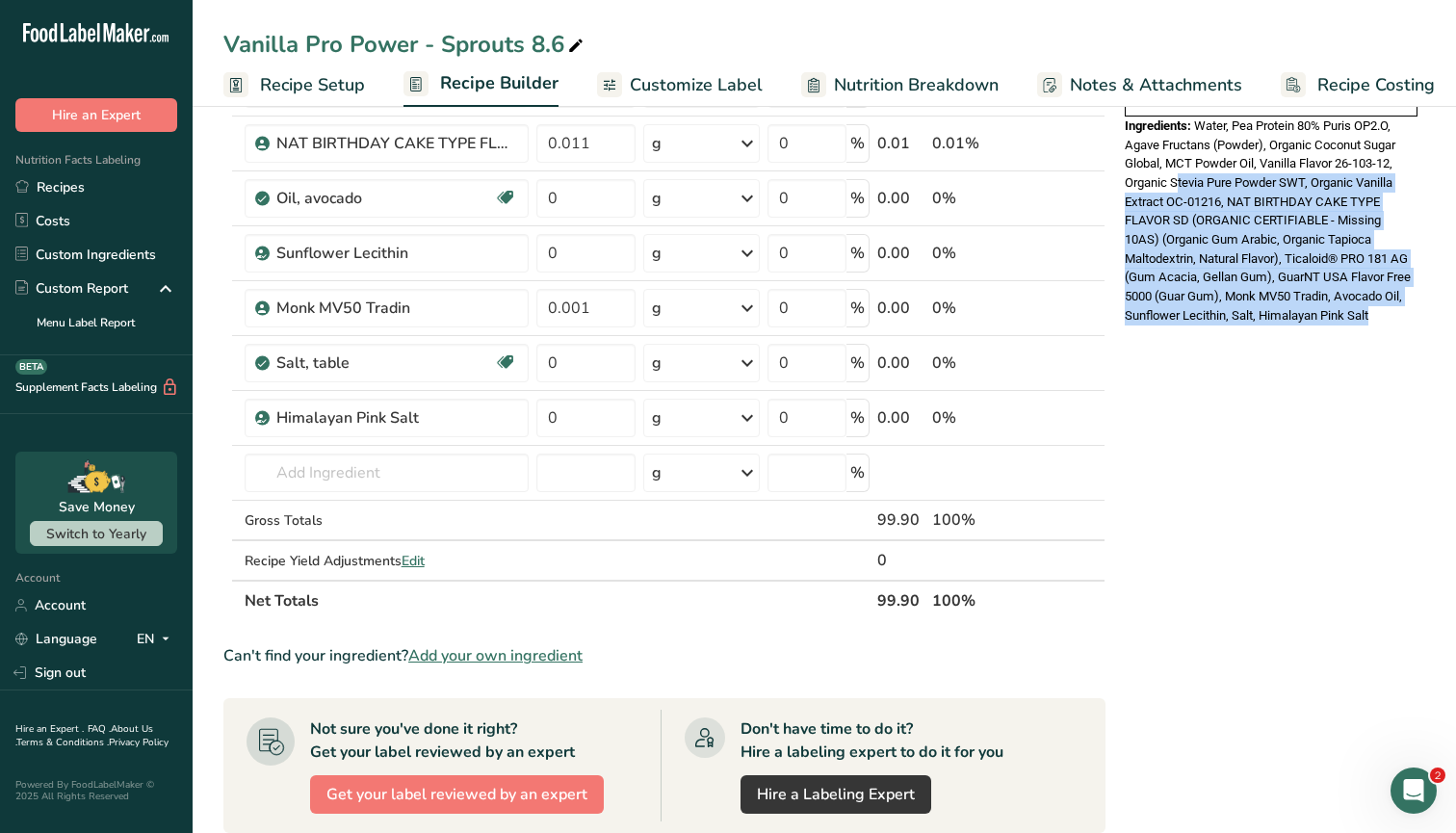 drag, startPoint x: 1386, startPoint y: 246, endPoint x: 1176, endPoint y: 122, distance: 243.87702 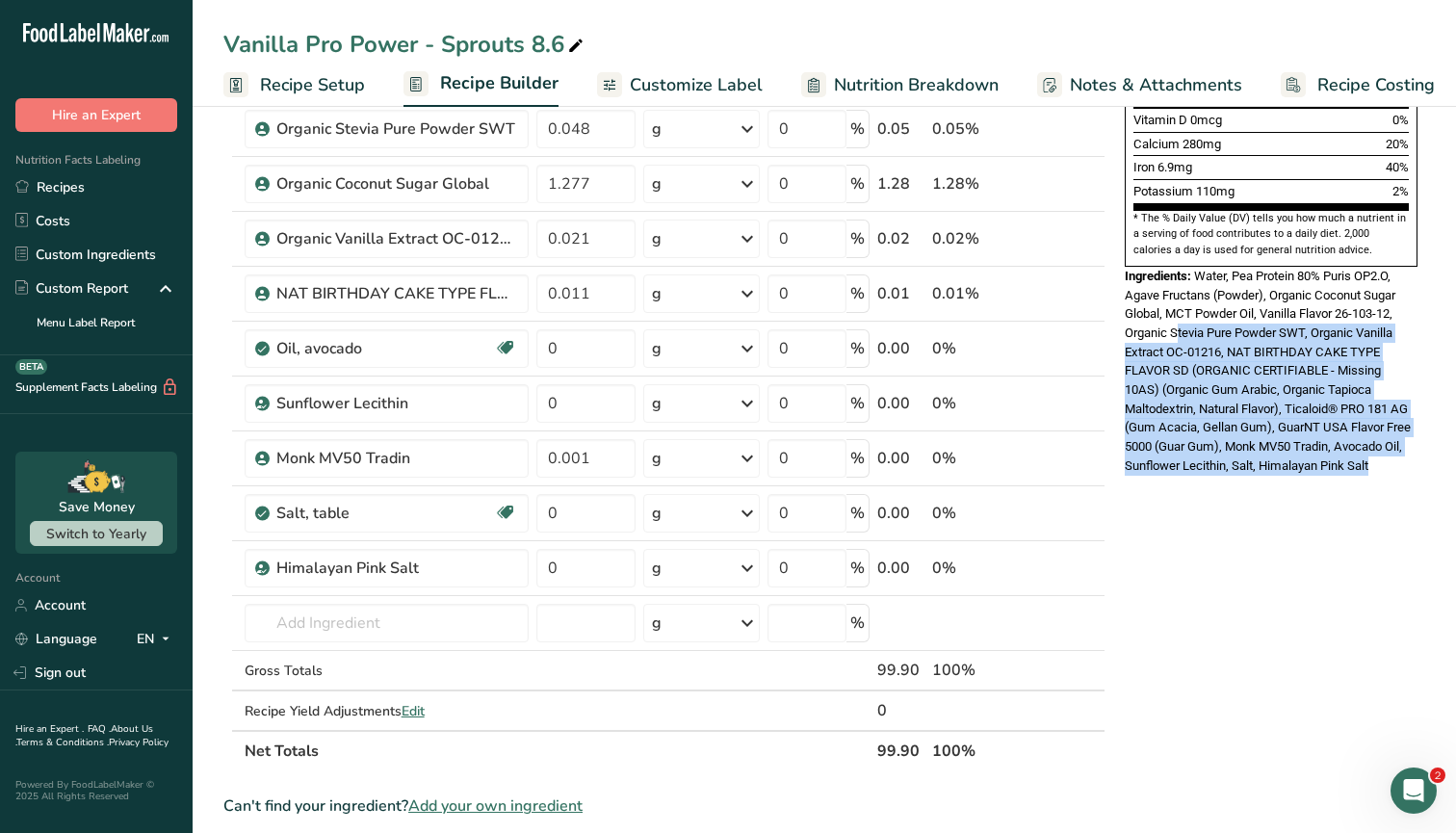 scroll, scrollTop: 515, scrollLeft: 0, axis: vertical 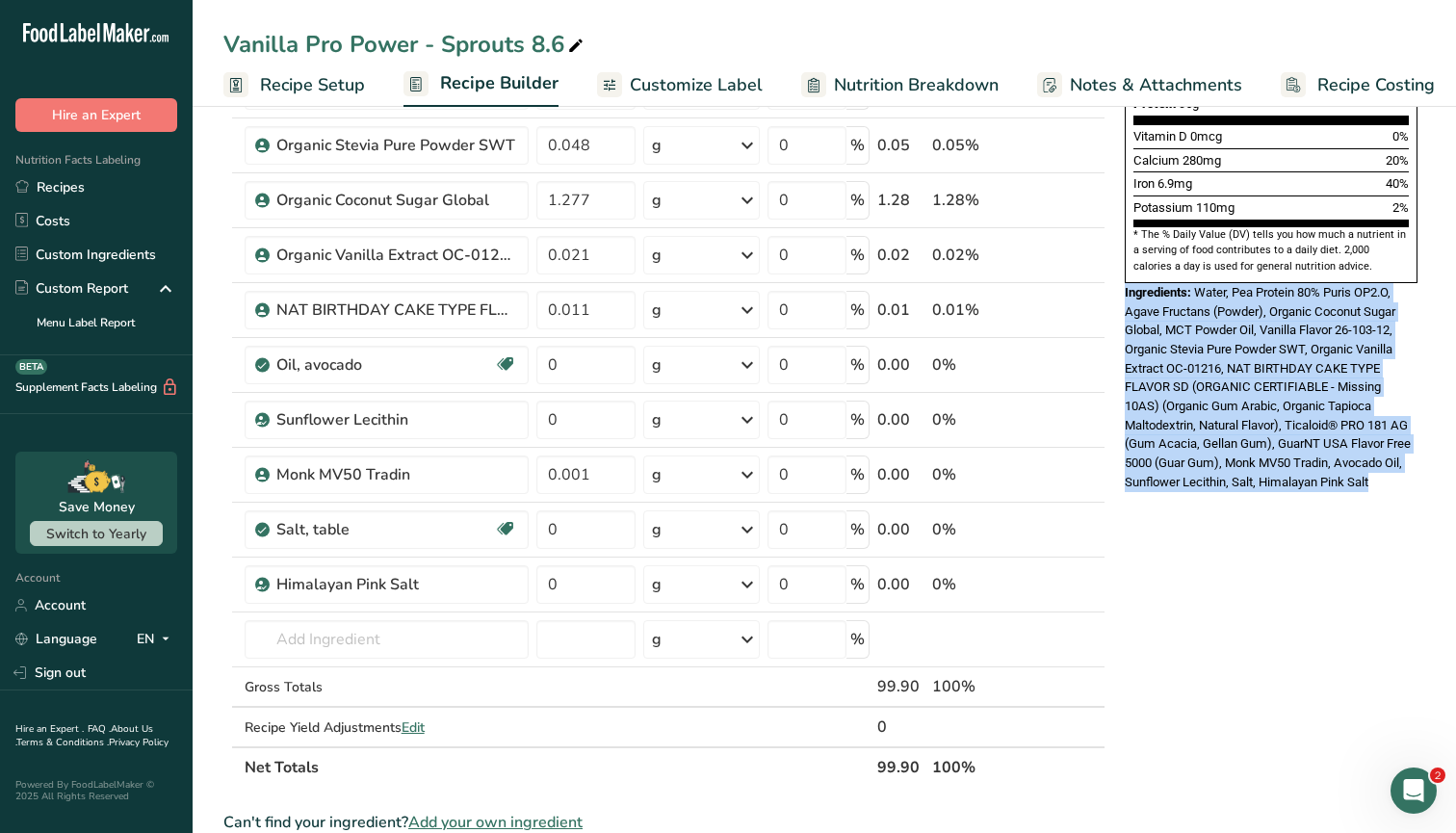 drag, startPoint x: 1125, startPoint y: 239, endPoint x: 1373, endPoint y: 421, distance: 307.61664 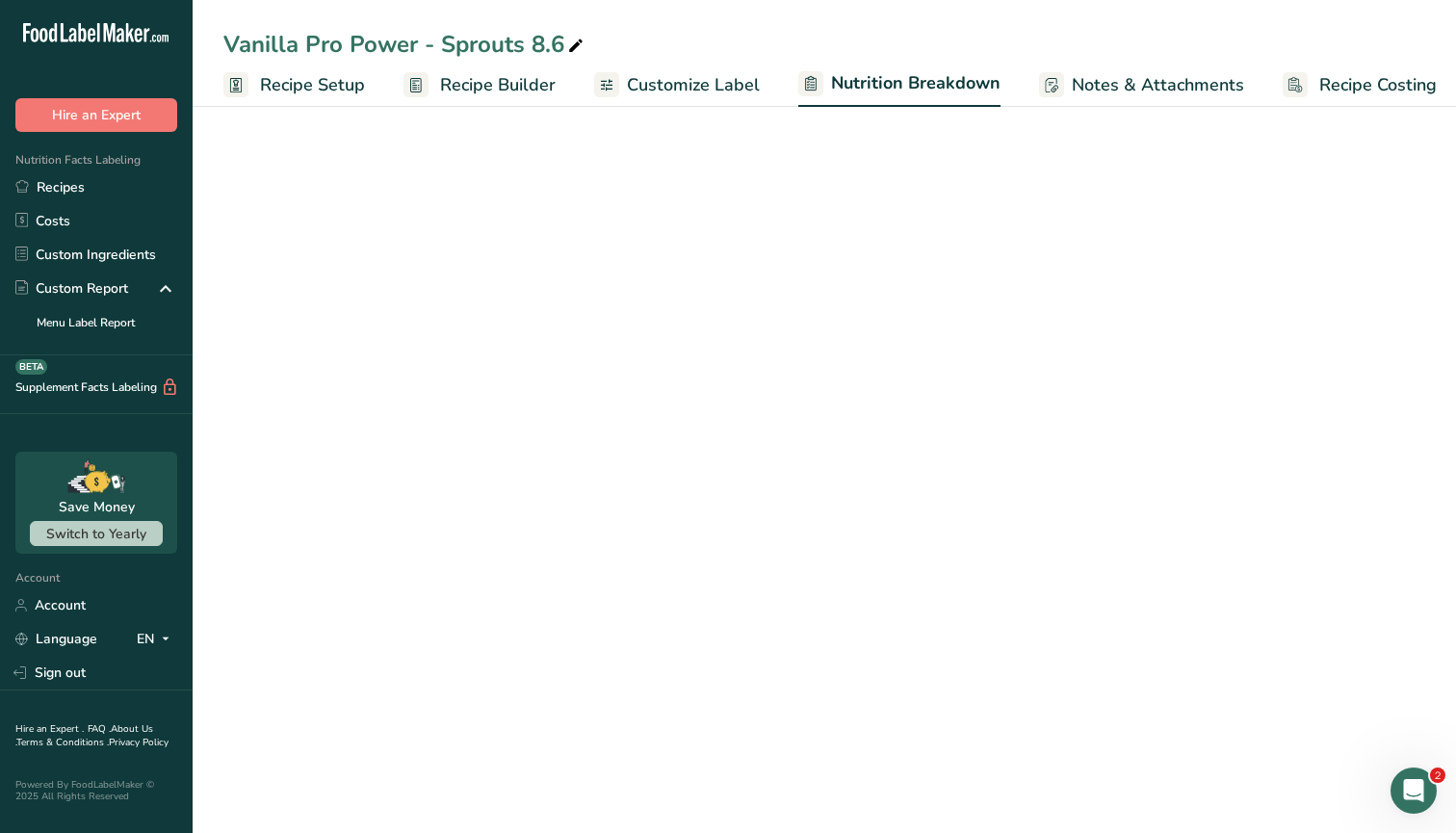 scroll, scrollTop: 0, scrollLeft: 11, axis: horizontal 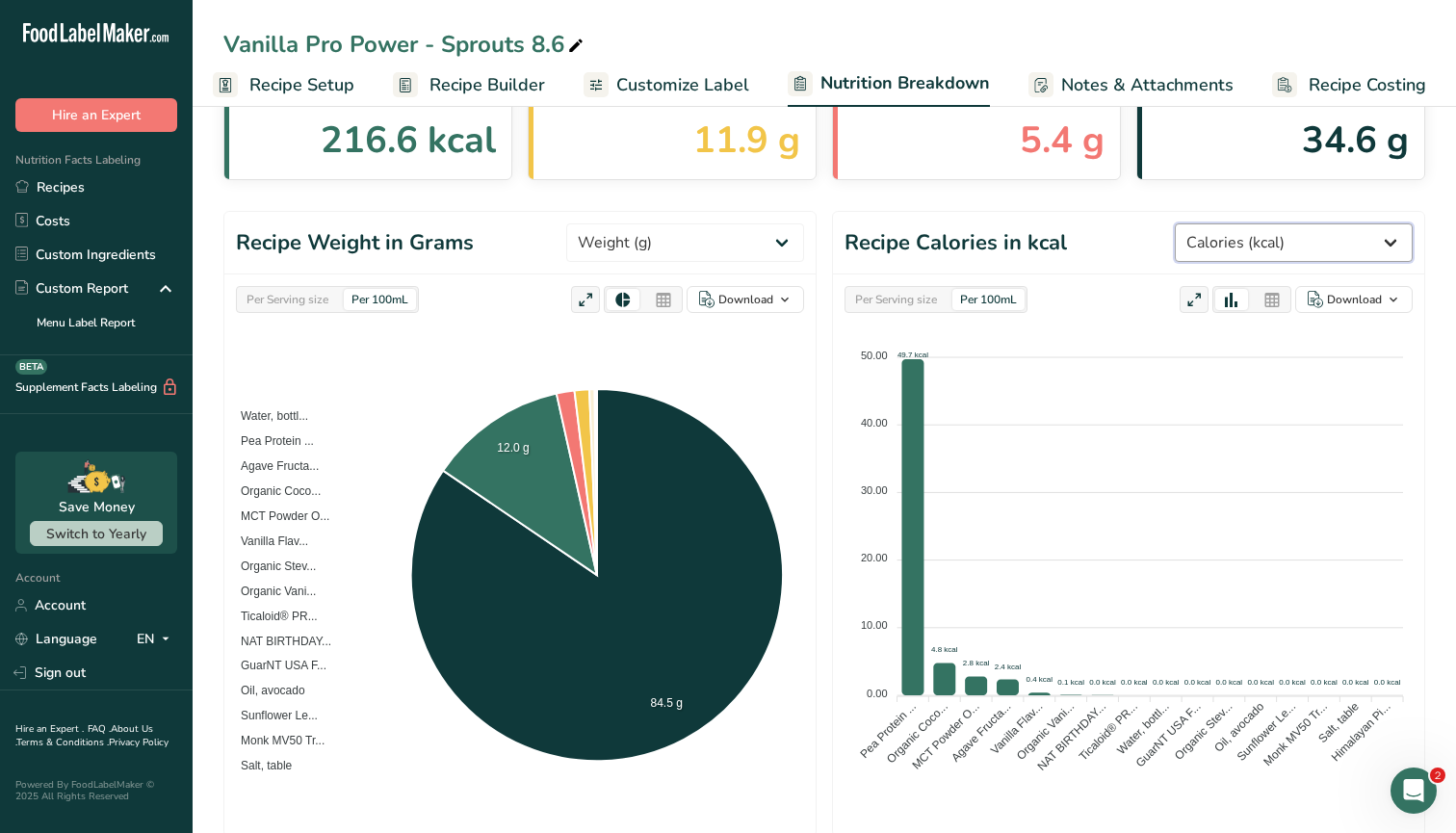 select on "Sodium" 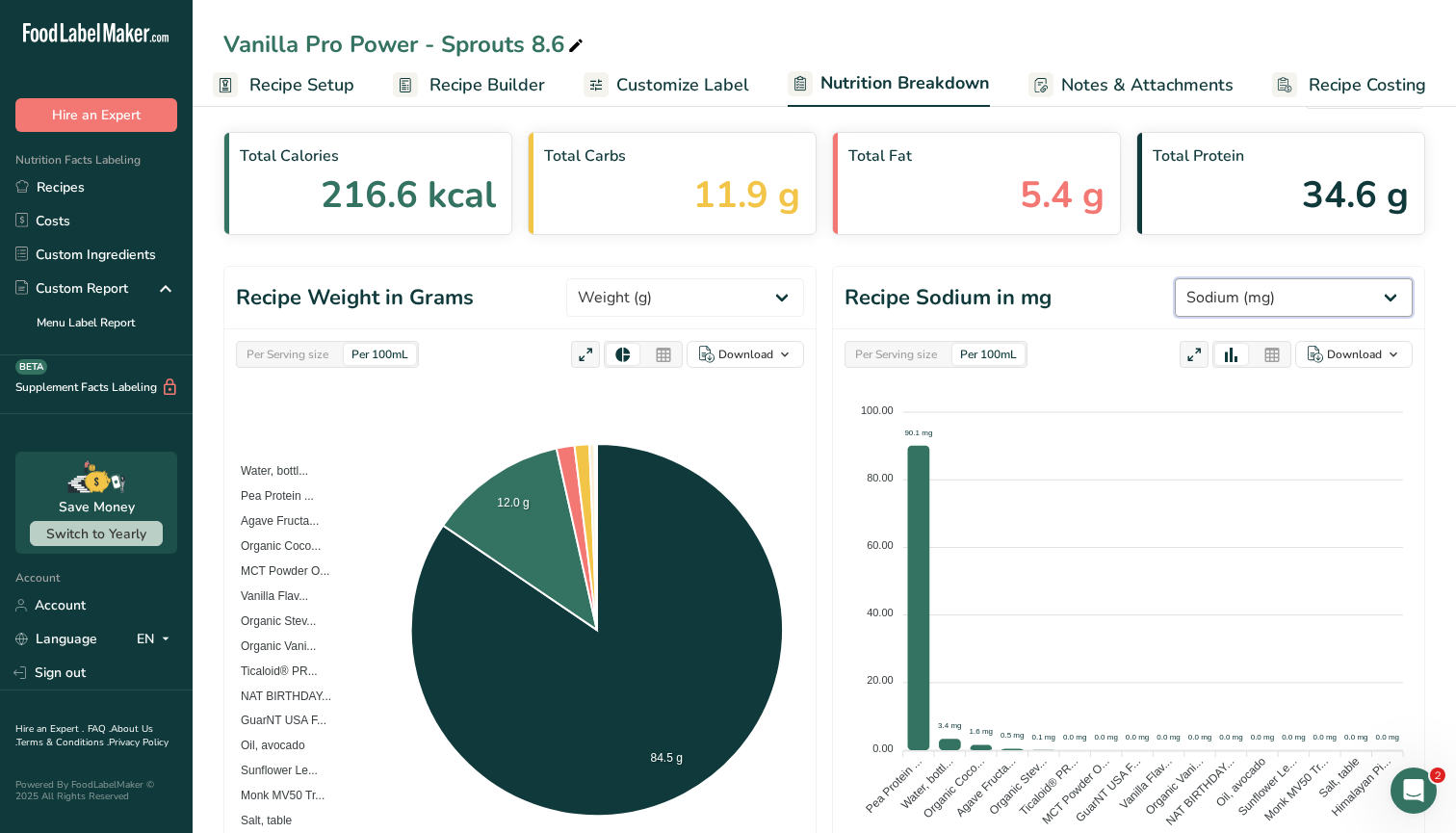 scroll, scrollTop: 55, scrollLeft: 0, axis: vertical 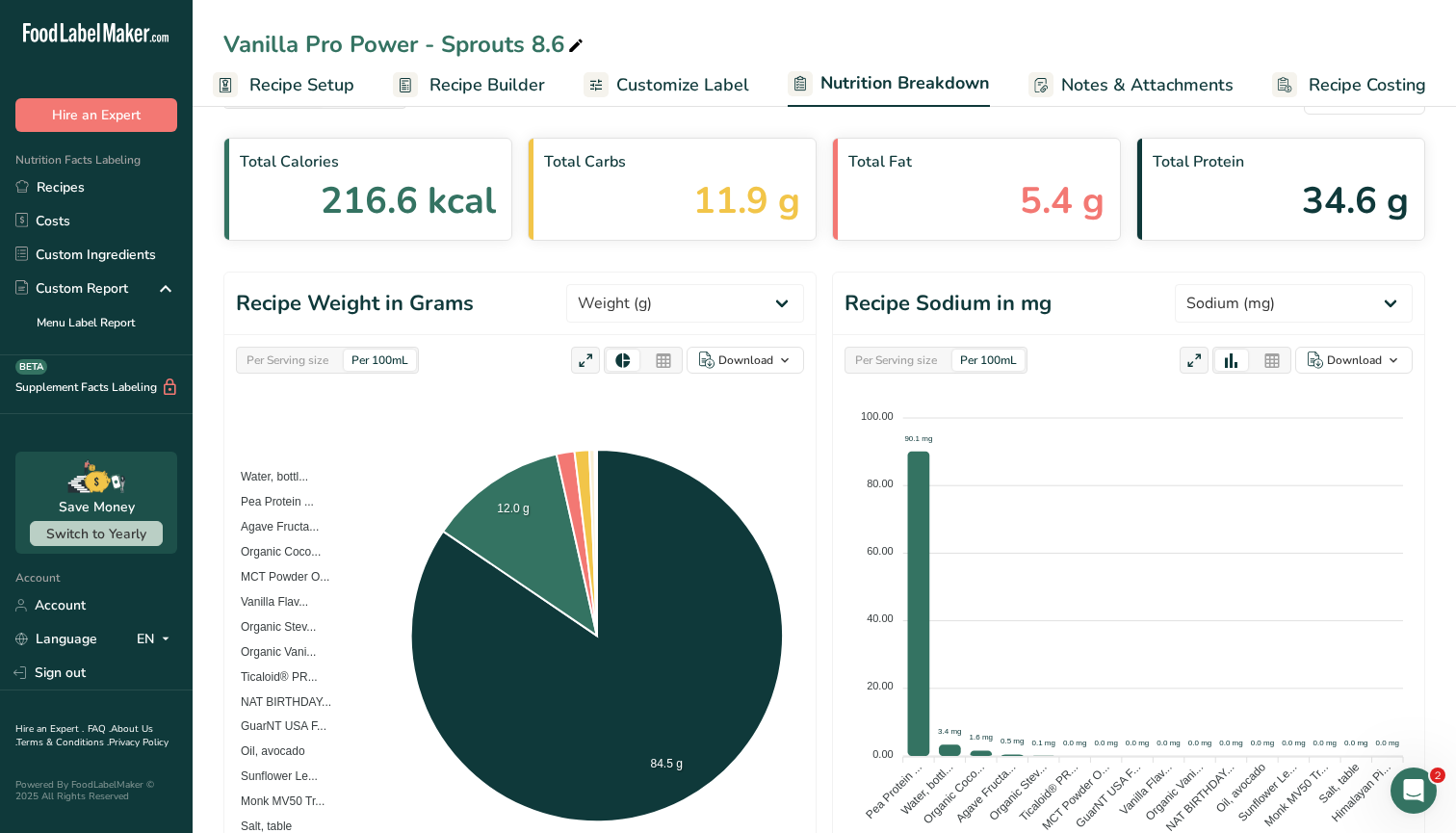 click on "Per Serving size" at bounding box center [896, 360] 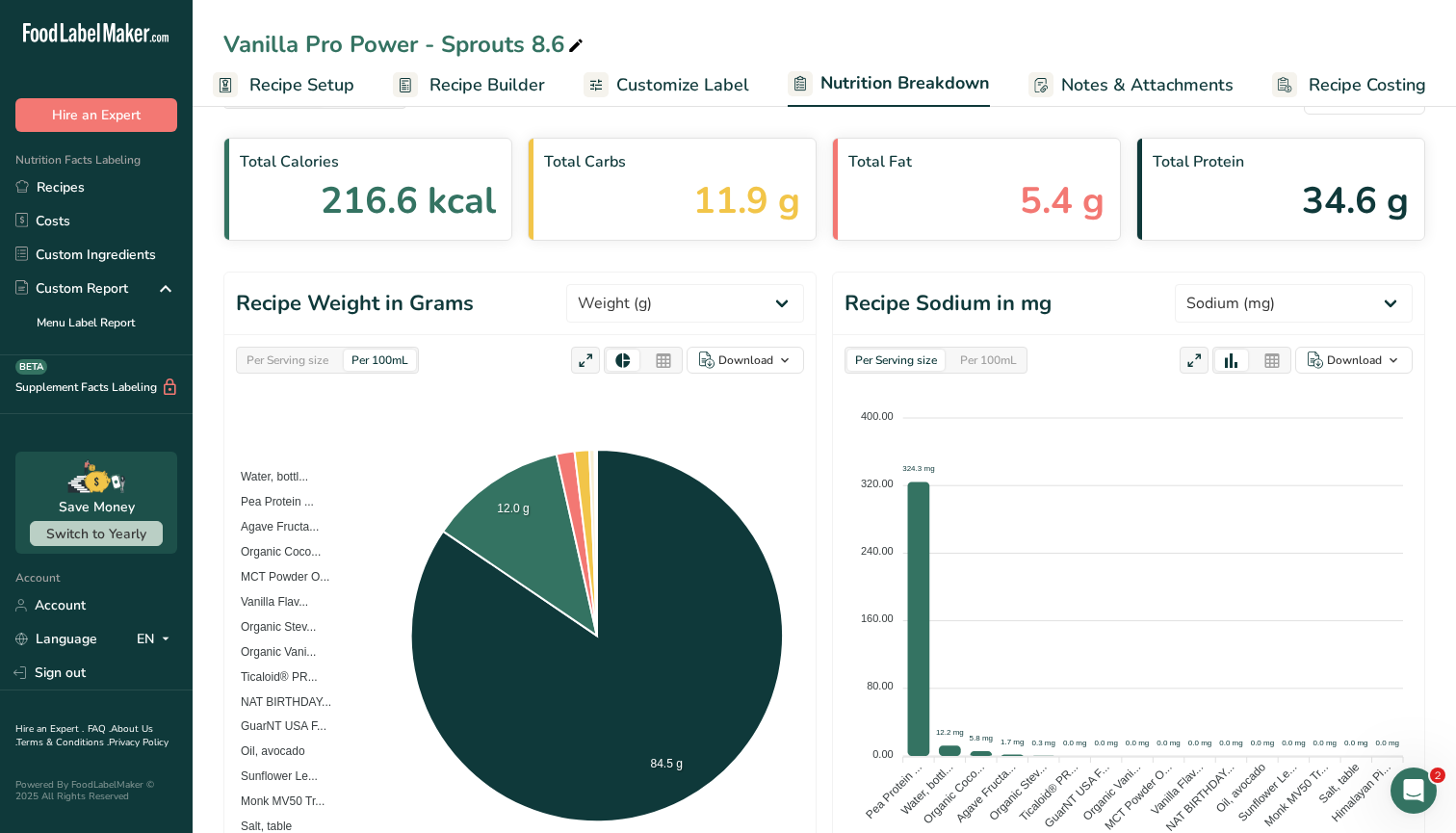 click 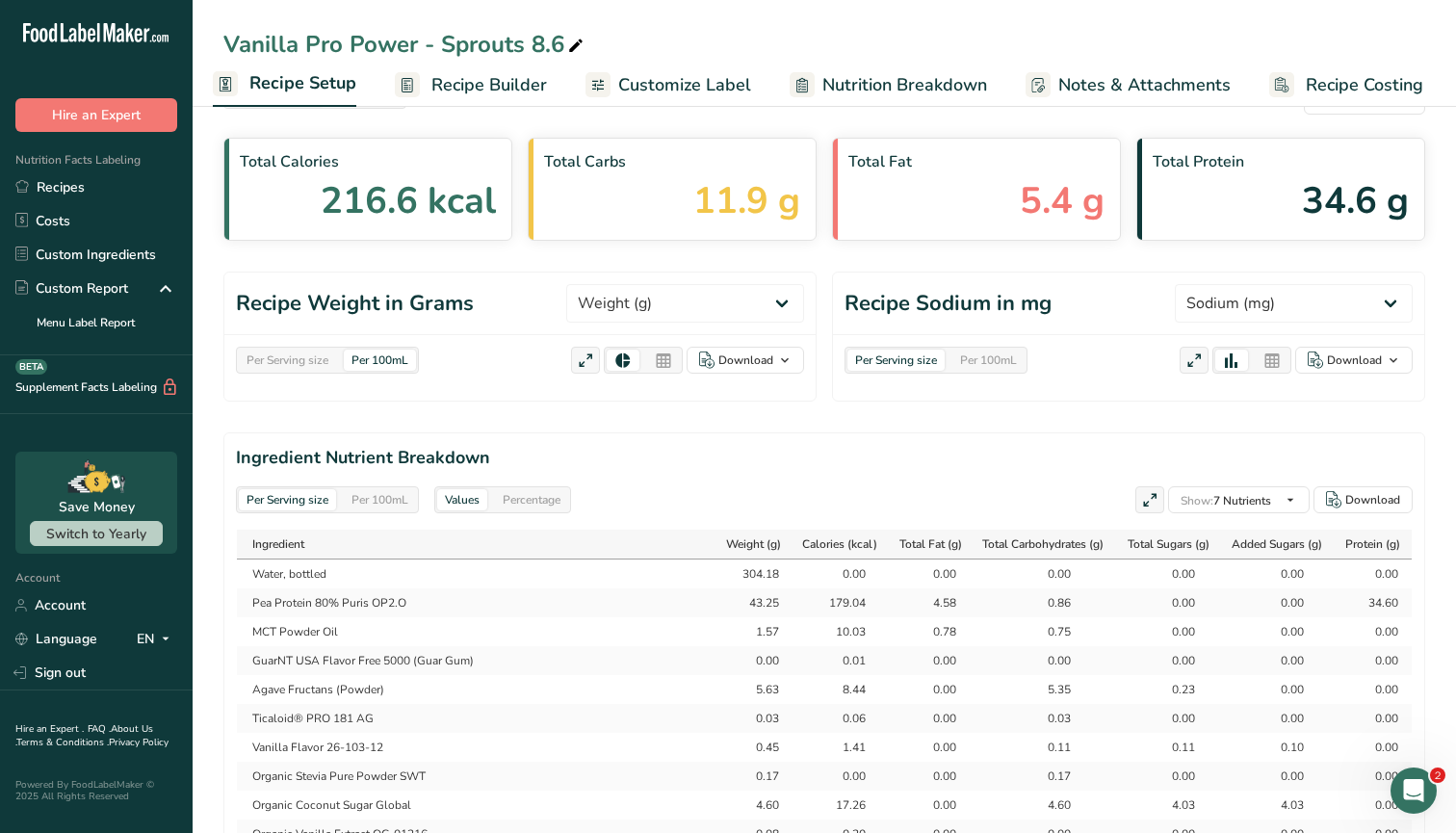 scroll, scrollTop: 0, scrollLeft: 7, axis: horizontal 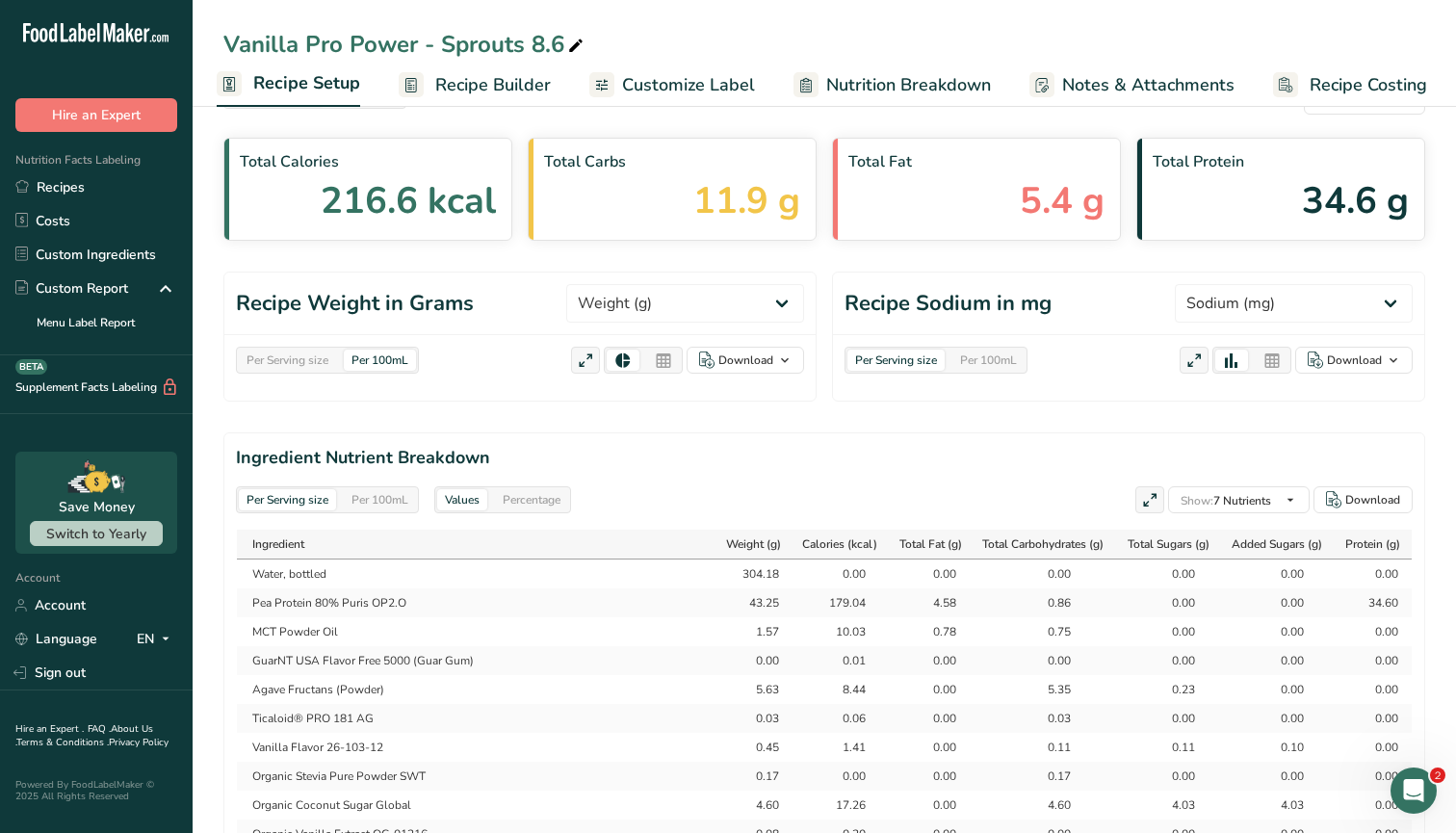 select on "22" 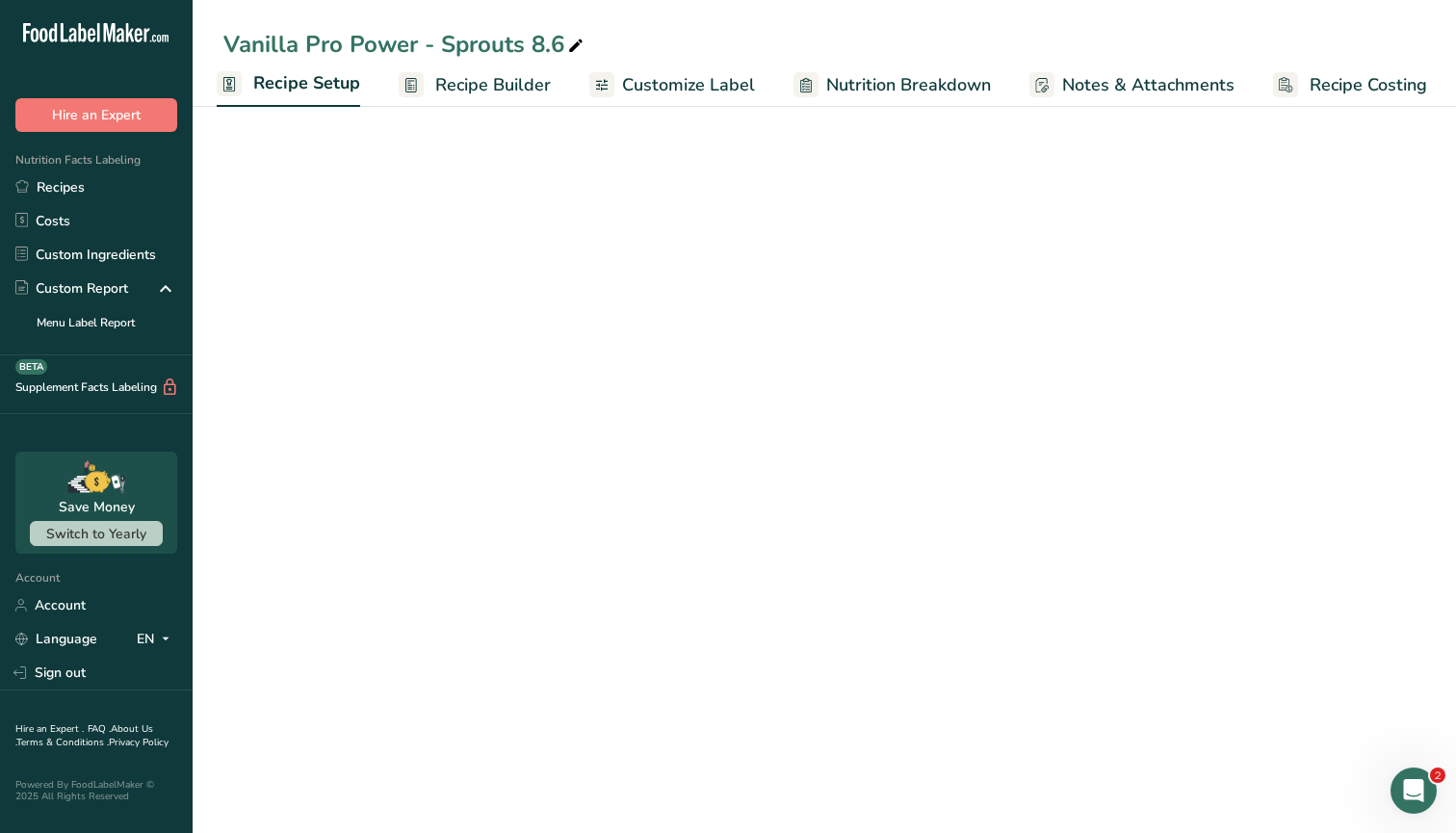 scroll, scrollTop: 32, scrollLeft: 0, axis: vertical 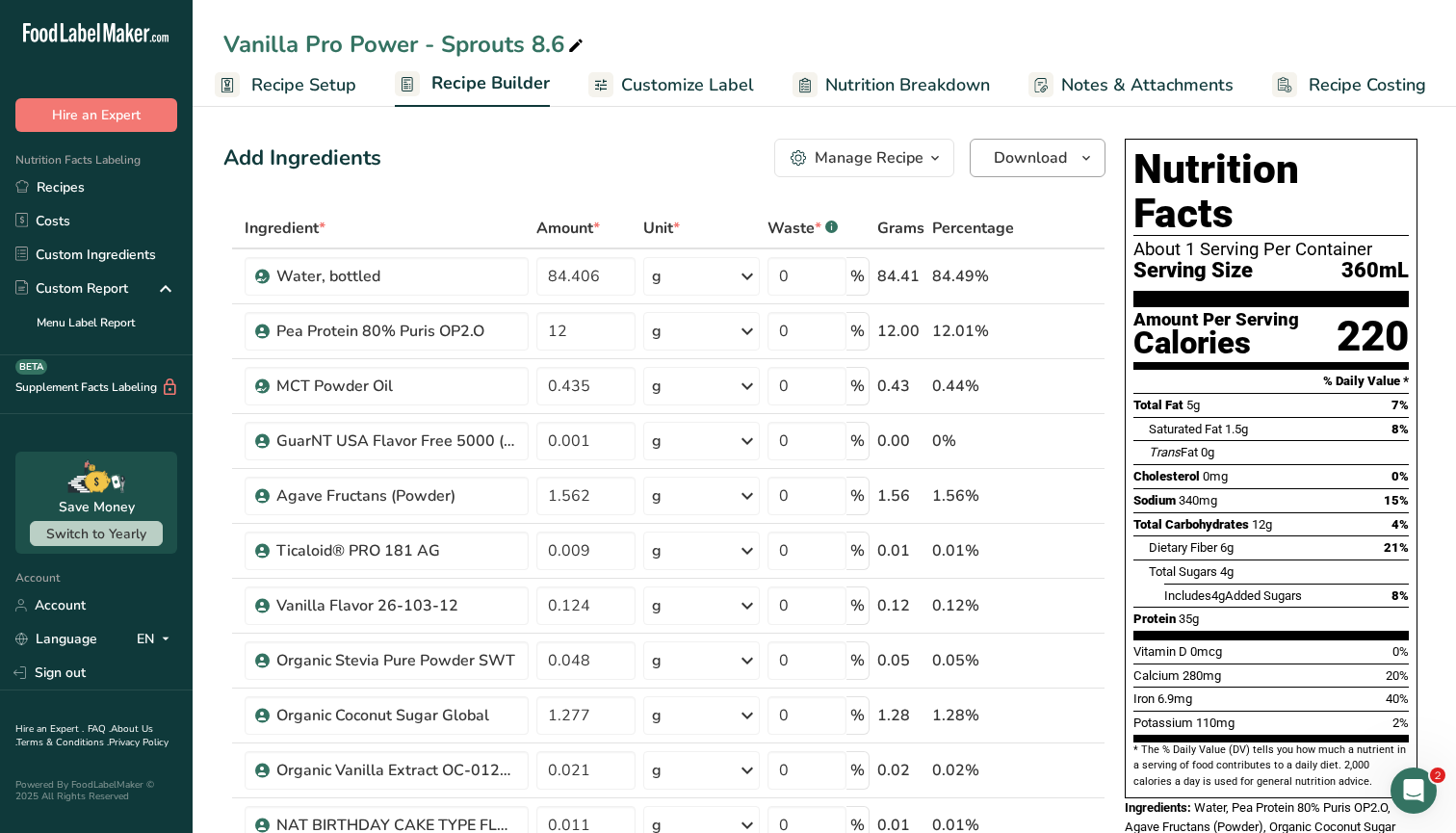 click on "Download" at bounding box center [1030, 158] 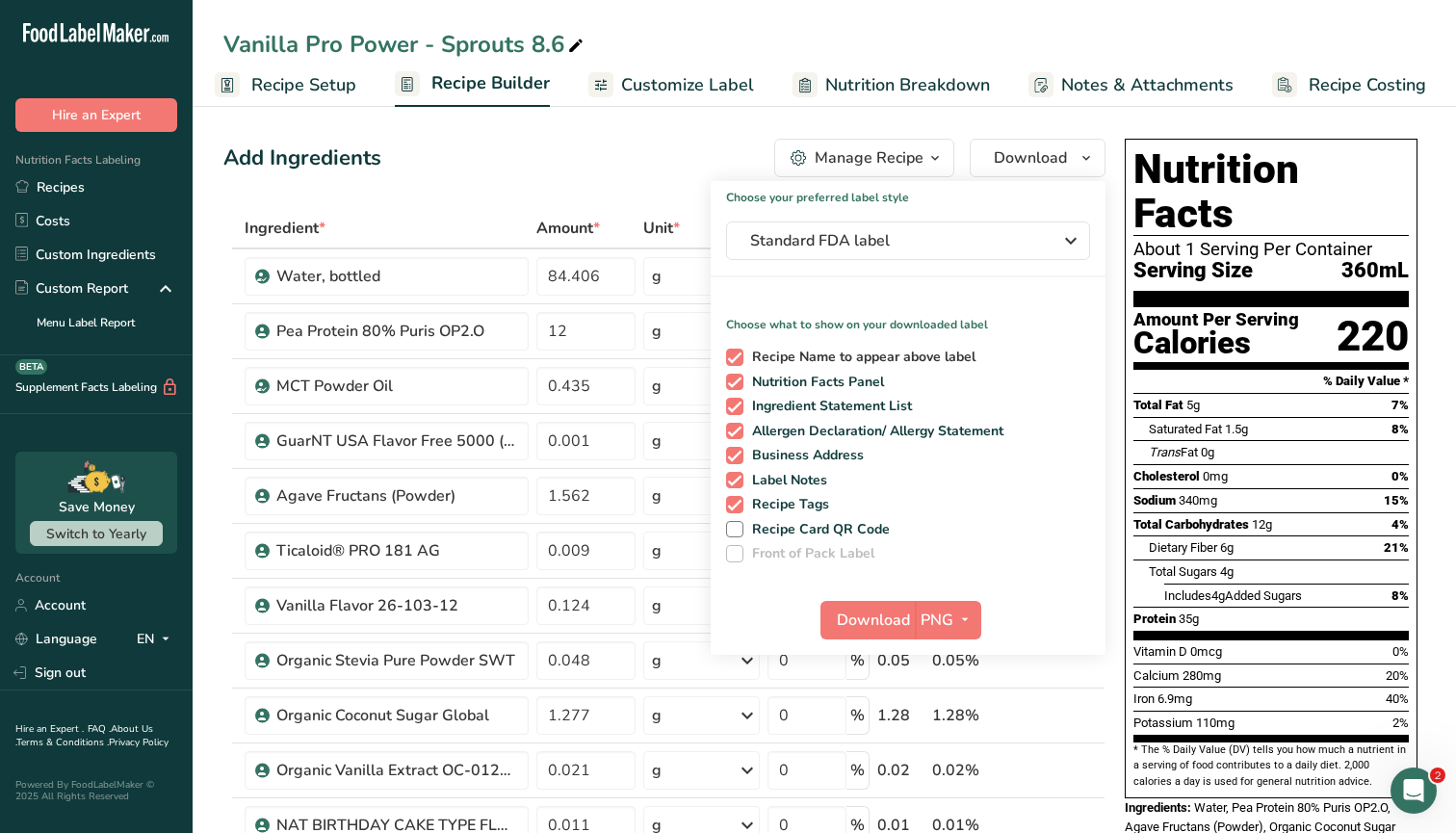 click at bounding box center (735, 357) 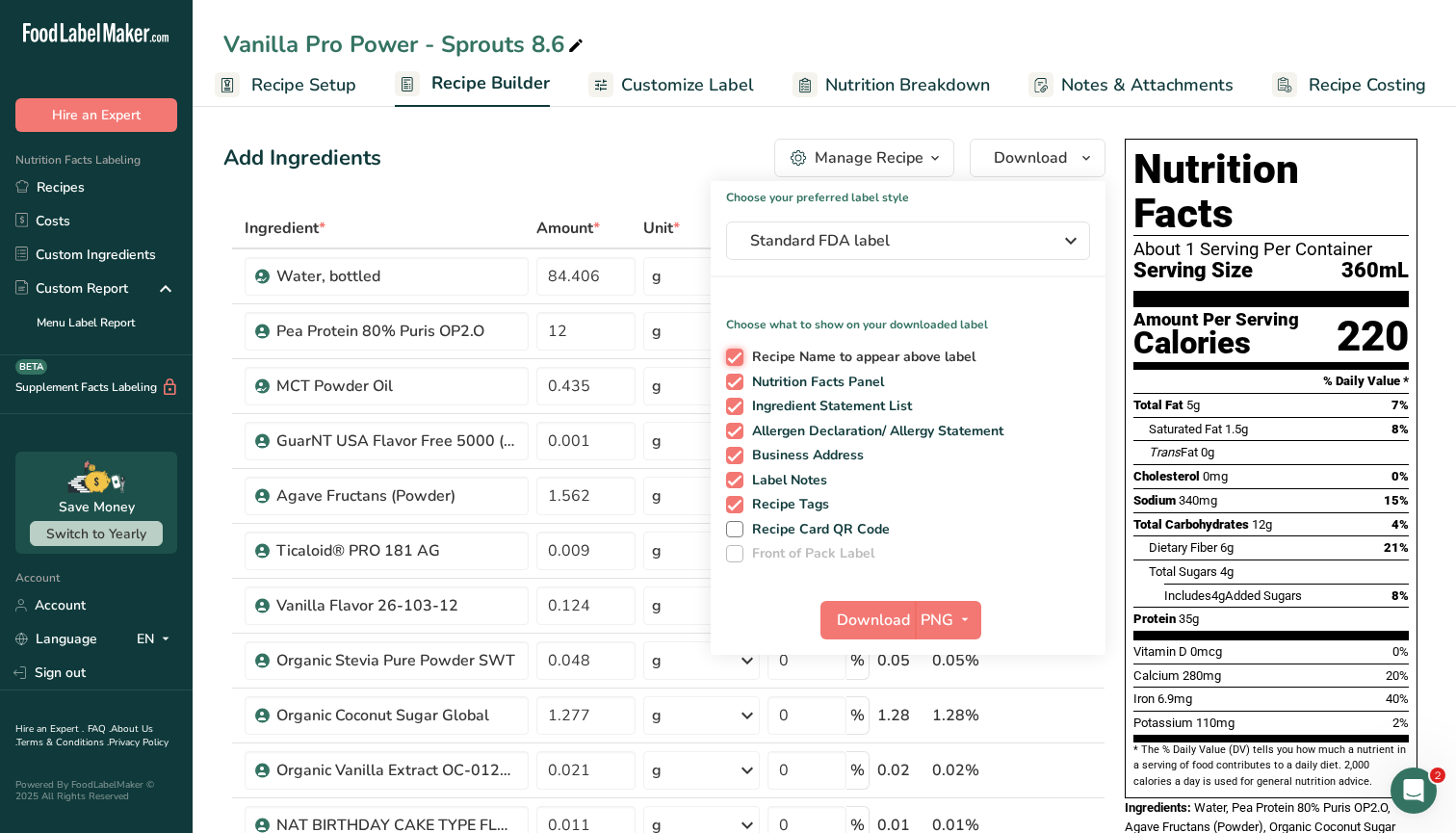 click on "Recipe Name to appear above label" at bounding box center [732, 356] 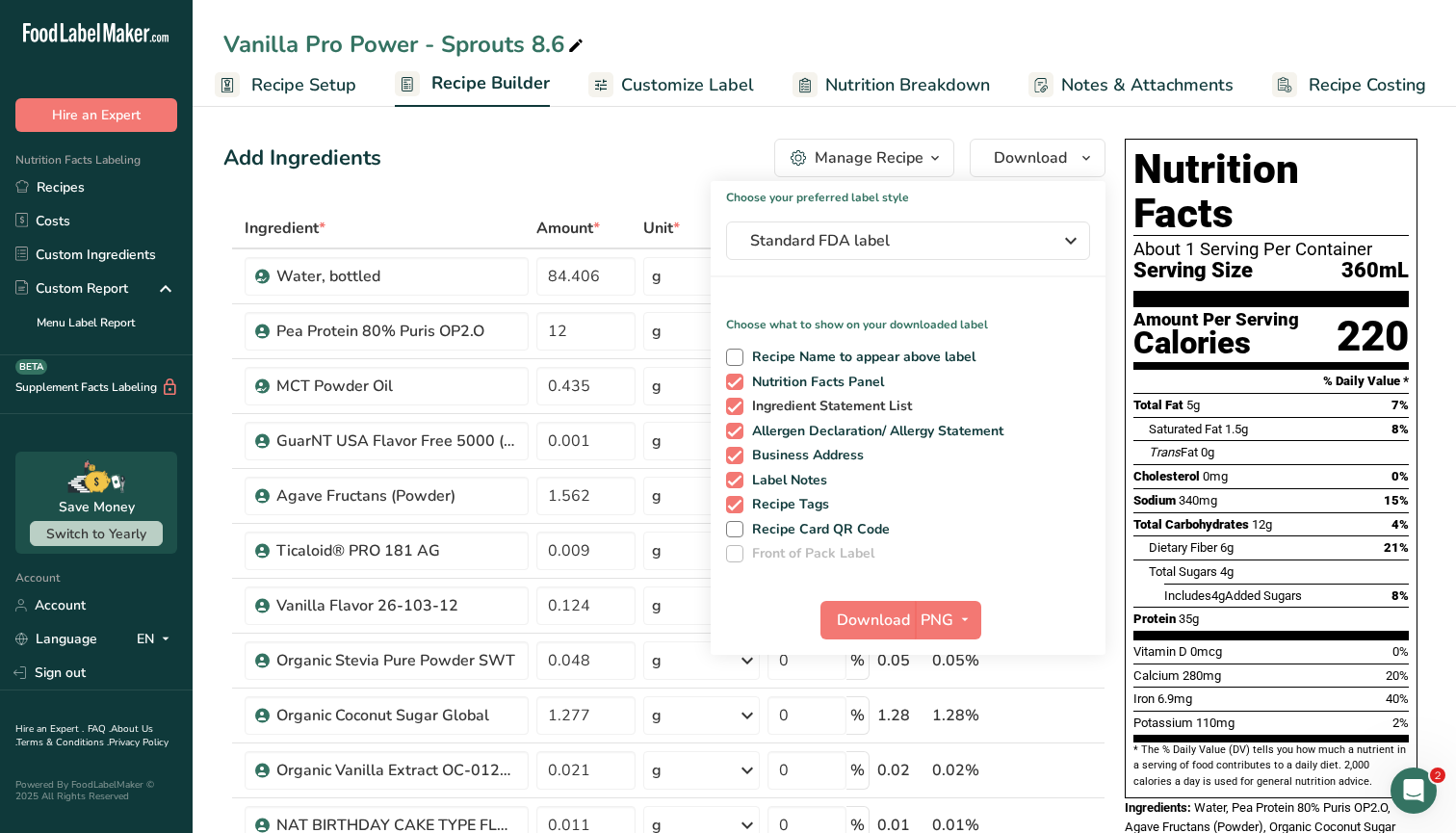 click at bounding box center [735, 406] 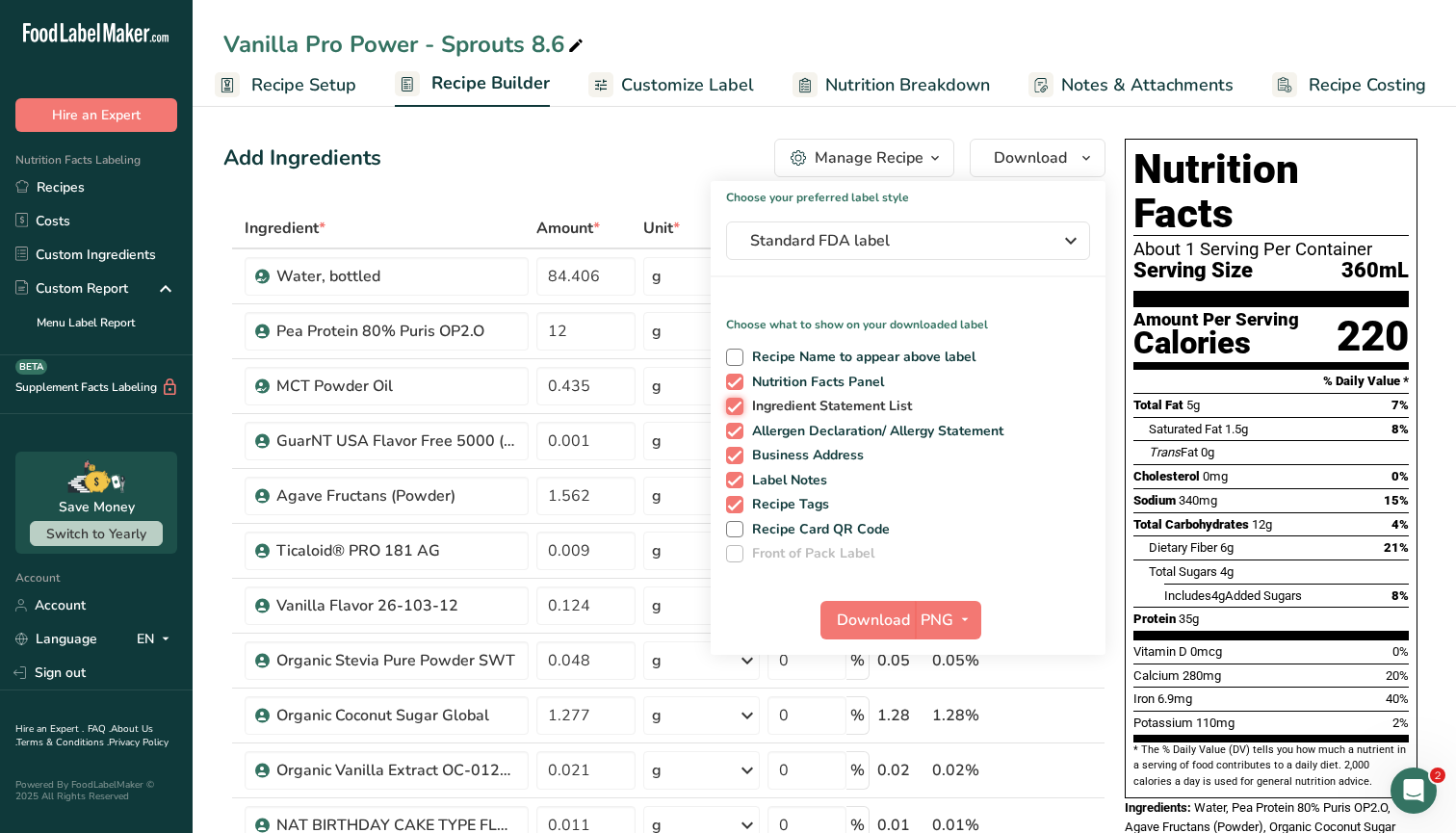 click on "Ingredient Statement List" at bounding box center (732, 405) 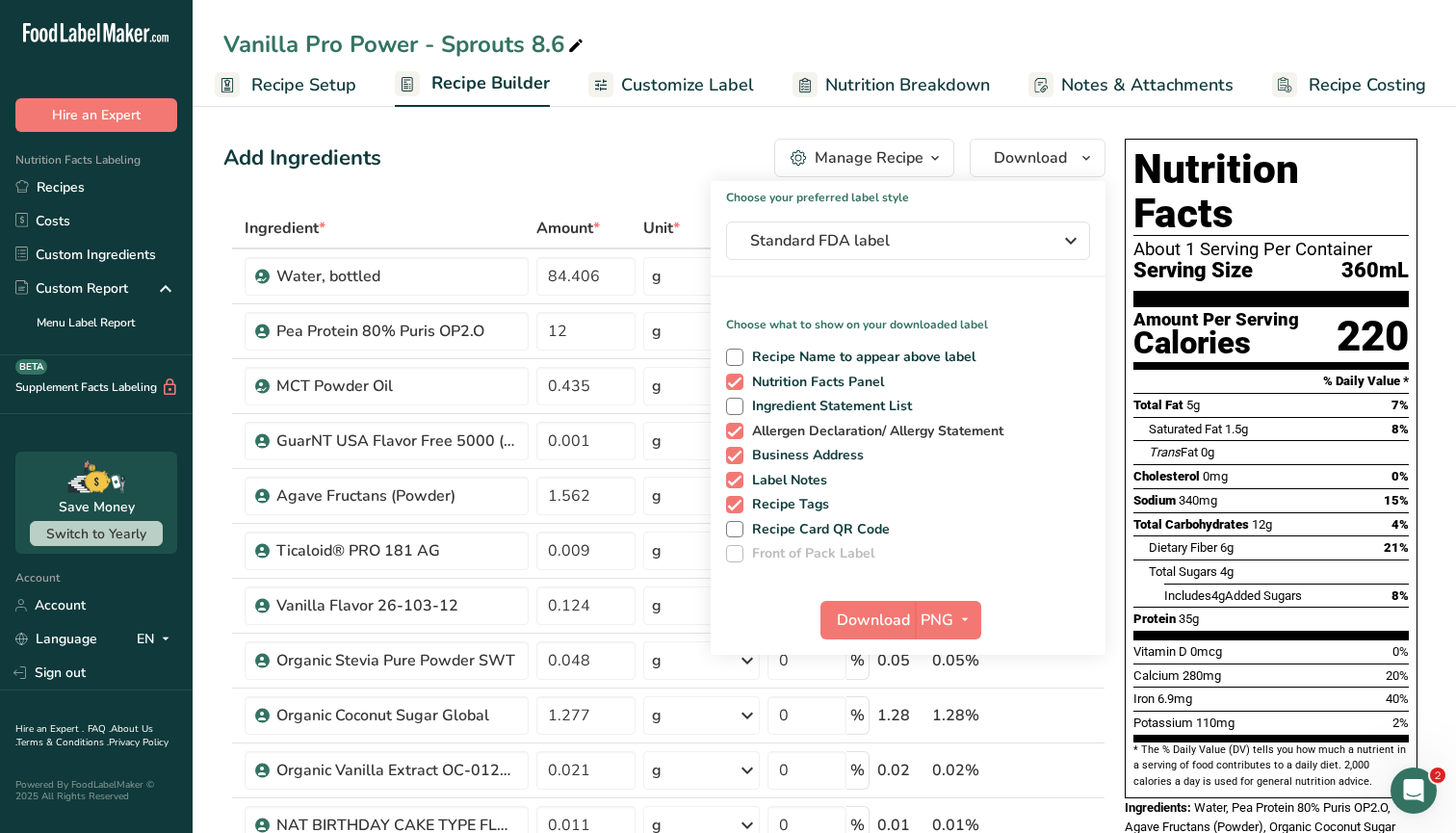 click at bounding box center (735, 431) 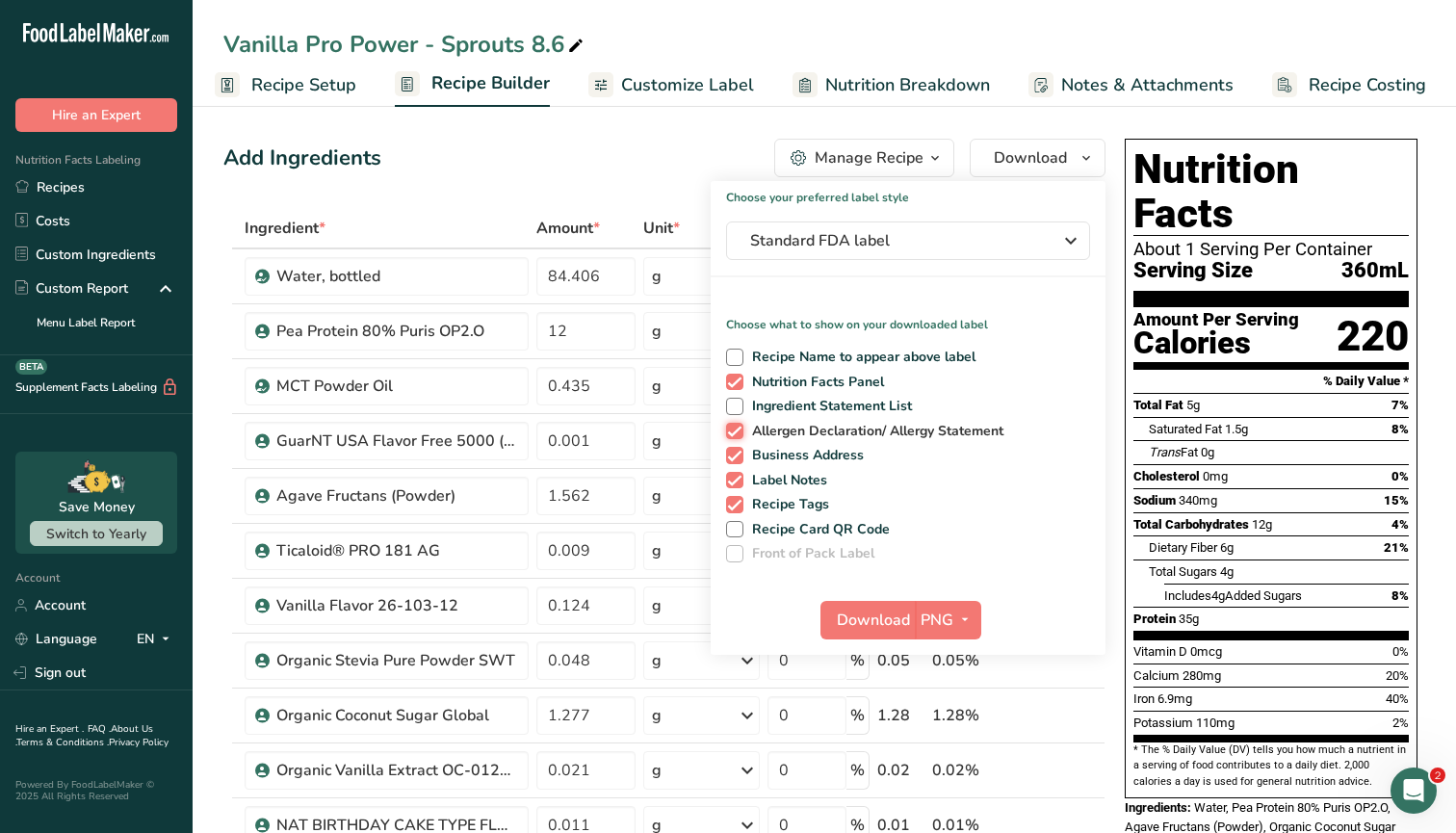 click on "Allergen Declaration/ Allergy Statement" at bounding box center (732, 430) 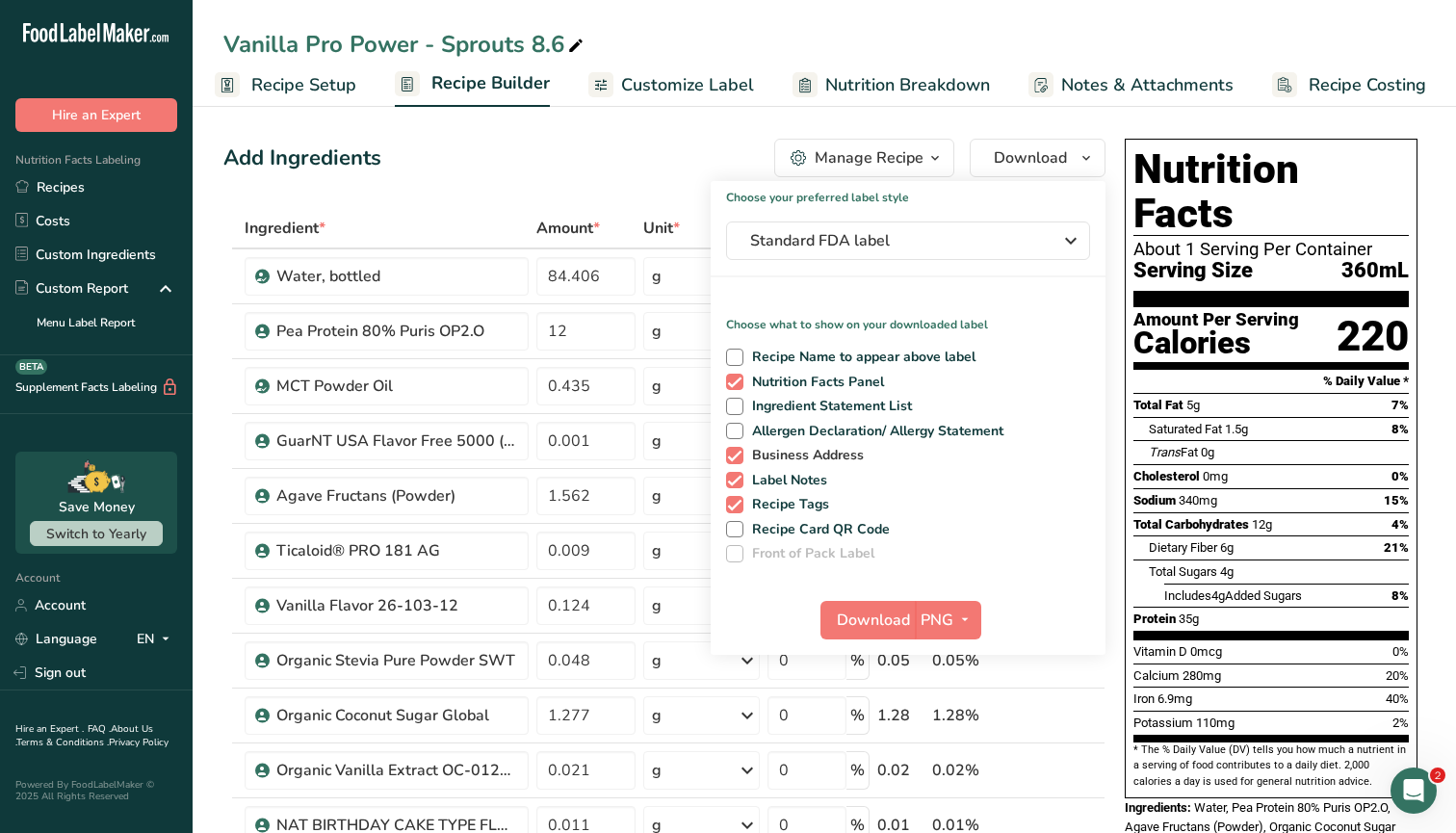 click at bounding box center [735, 456] 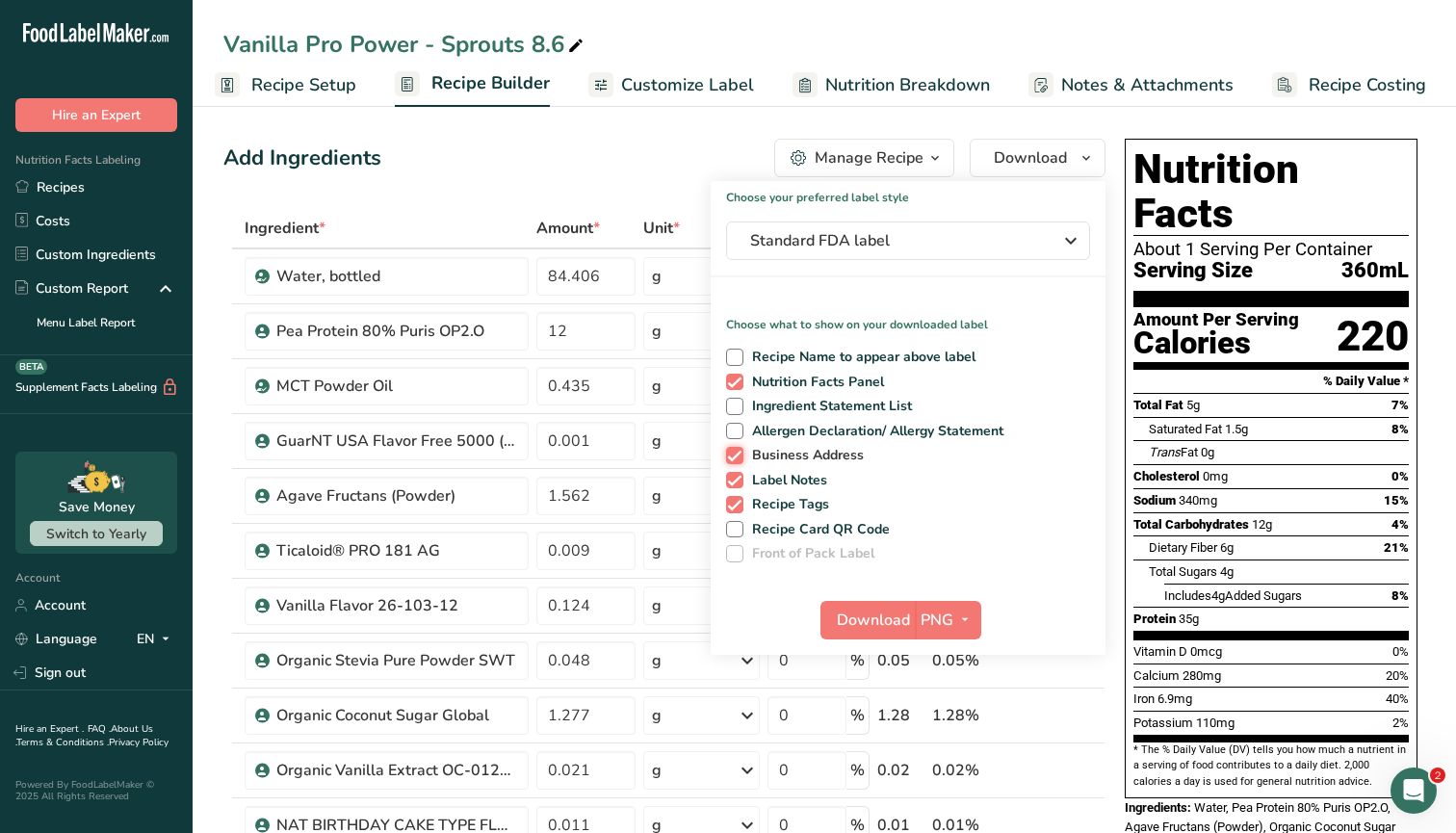 click on "Business Address" at bounding box center (732, 455) 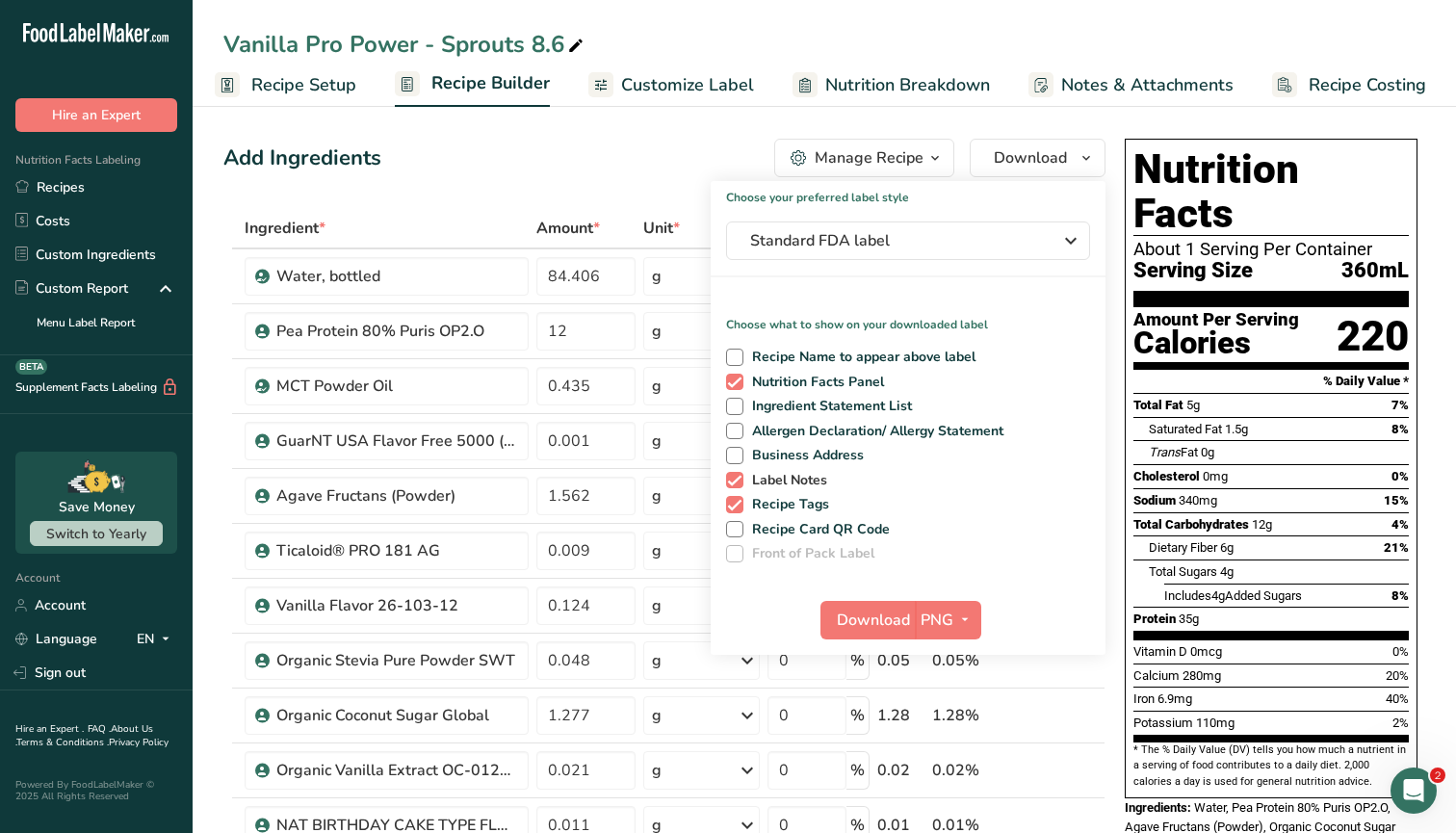 click at bounding box center (735, 481) 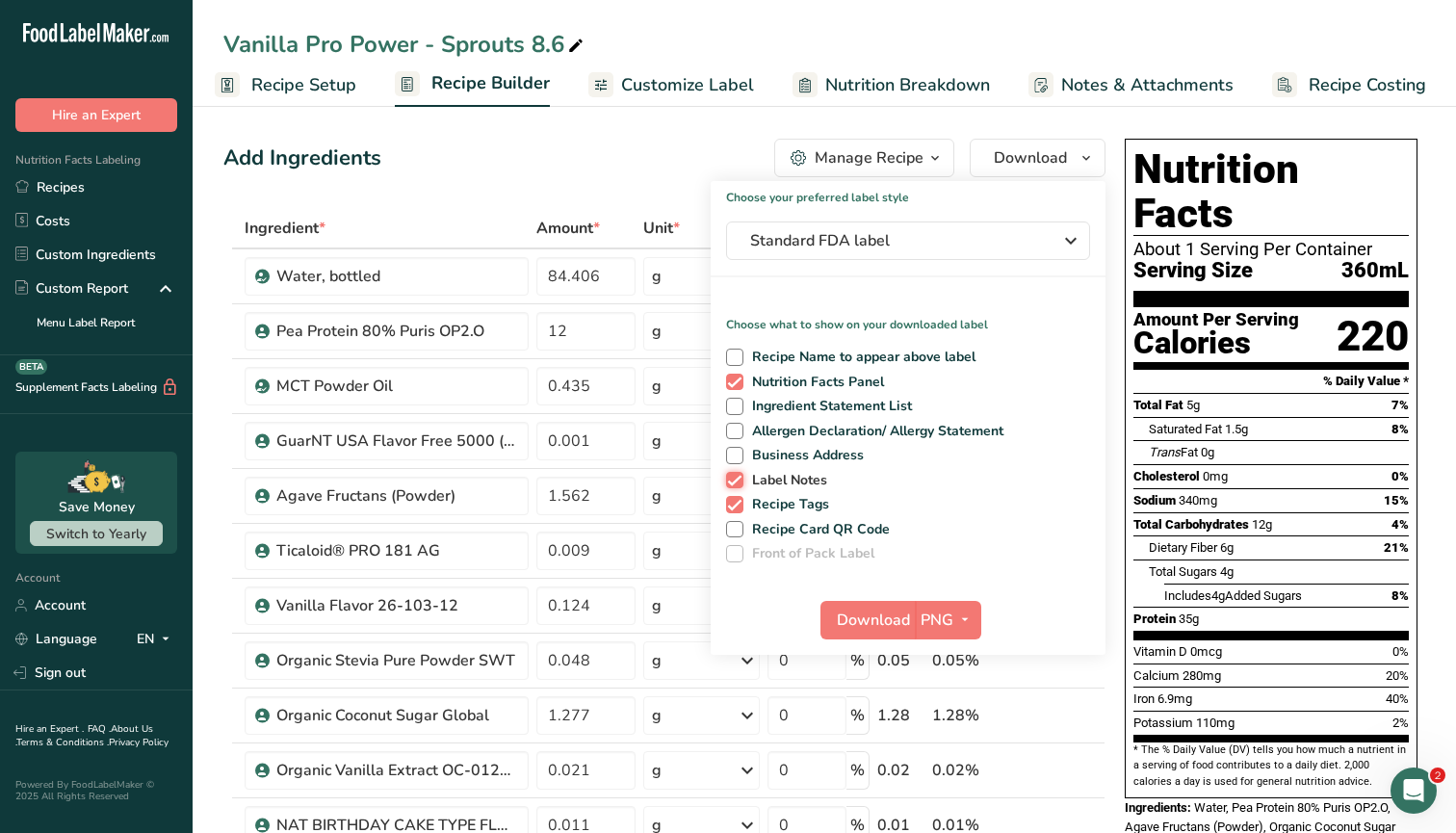 click on "Label Notes" at bounding box center [732, 480] 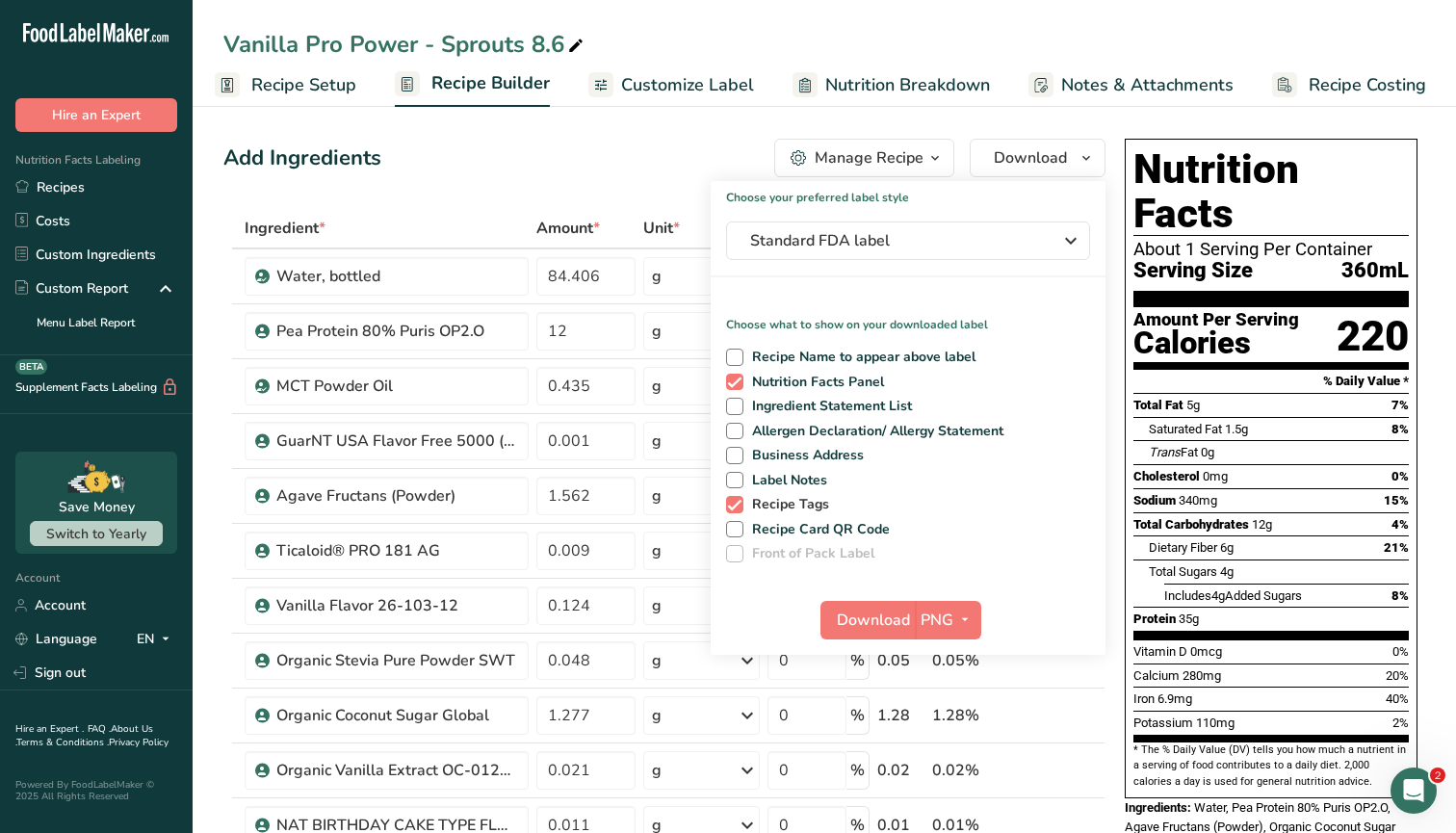 click at bounding box center [735, 505] 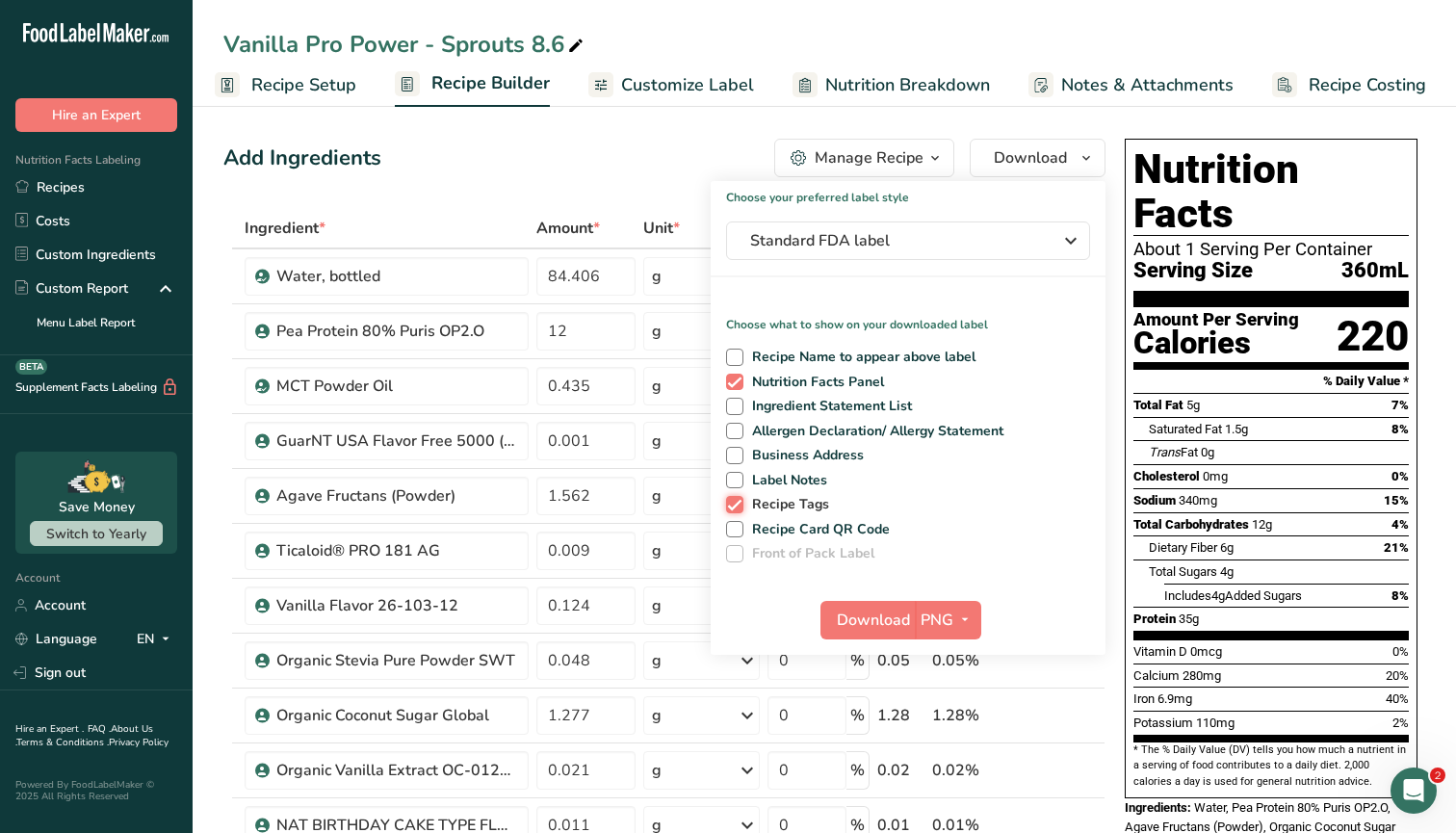 checkbox on "false" 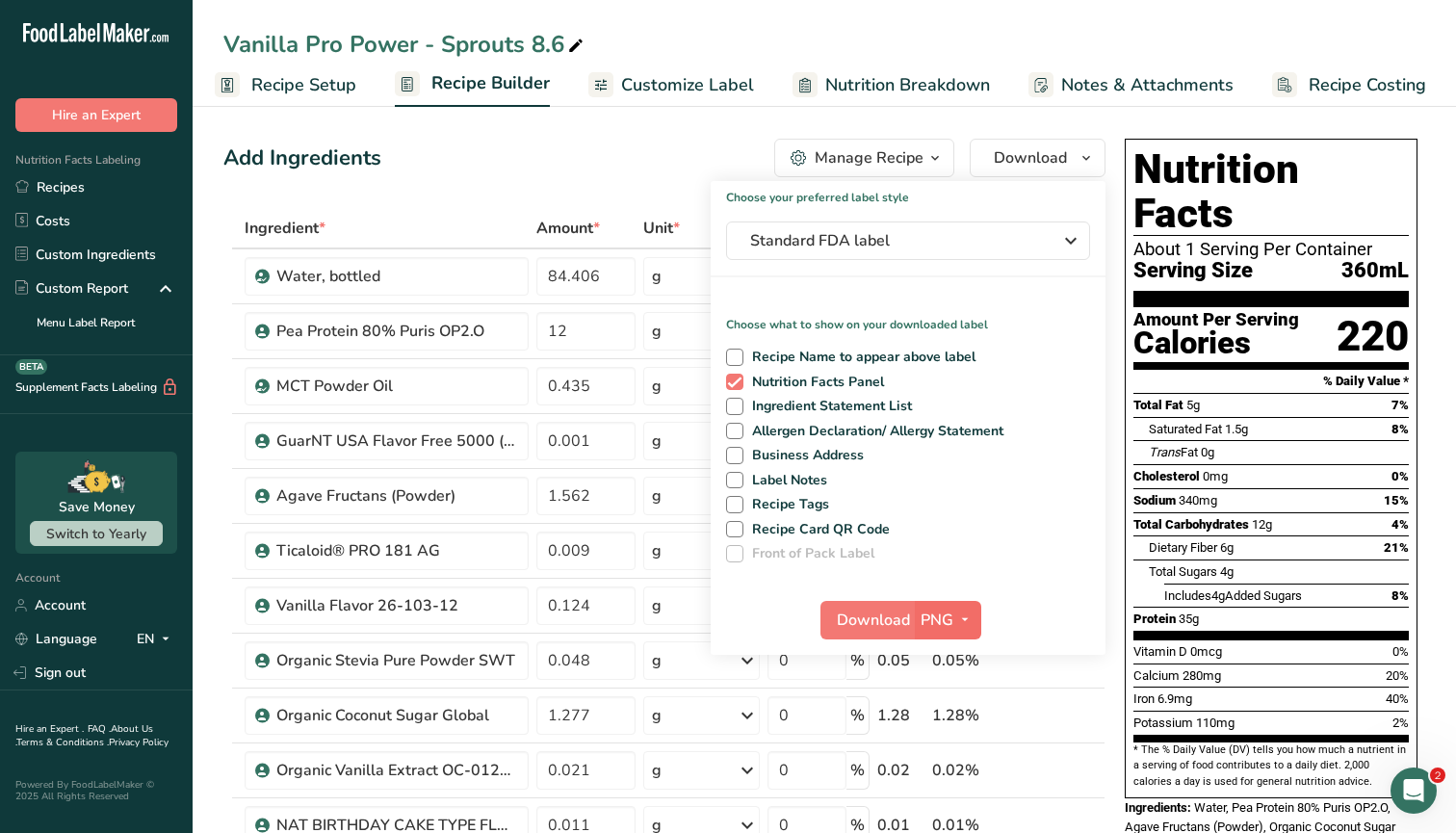 click at bounding box center (965, 619) 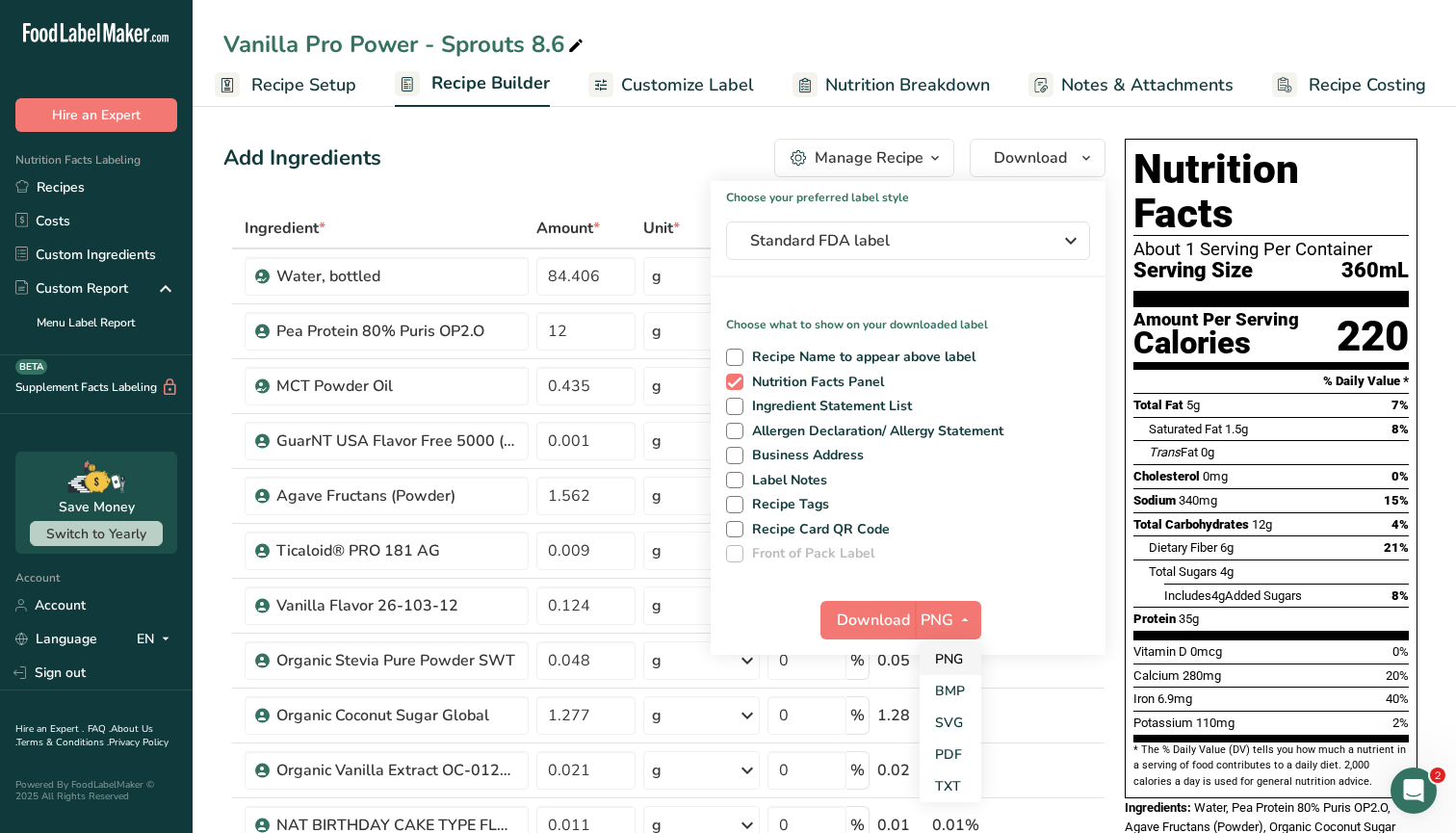 click on "PNG" at bounding box center [950, 659] 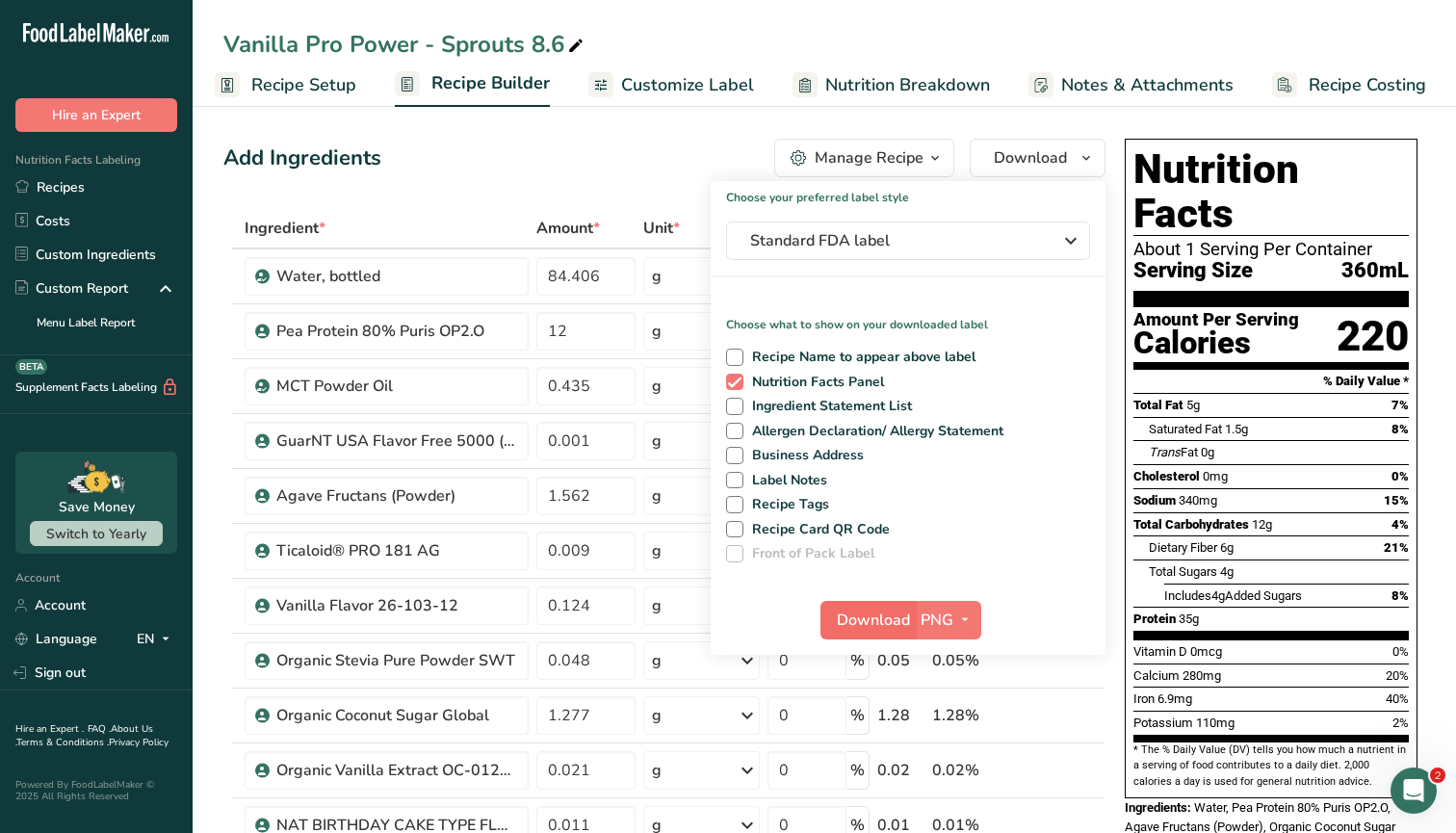 click on "Download" at bounding box center (873, 620) 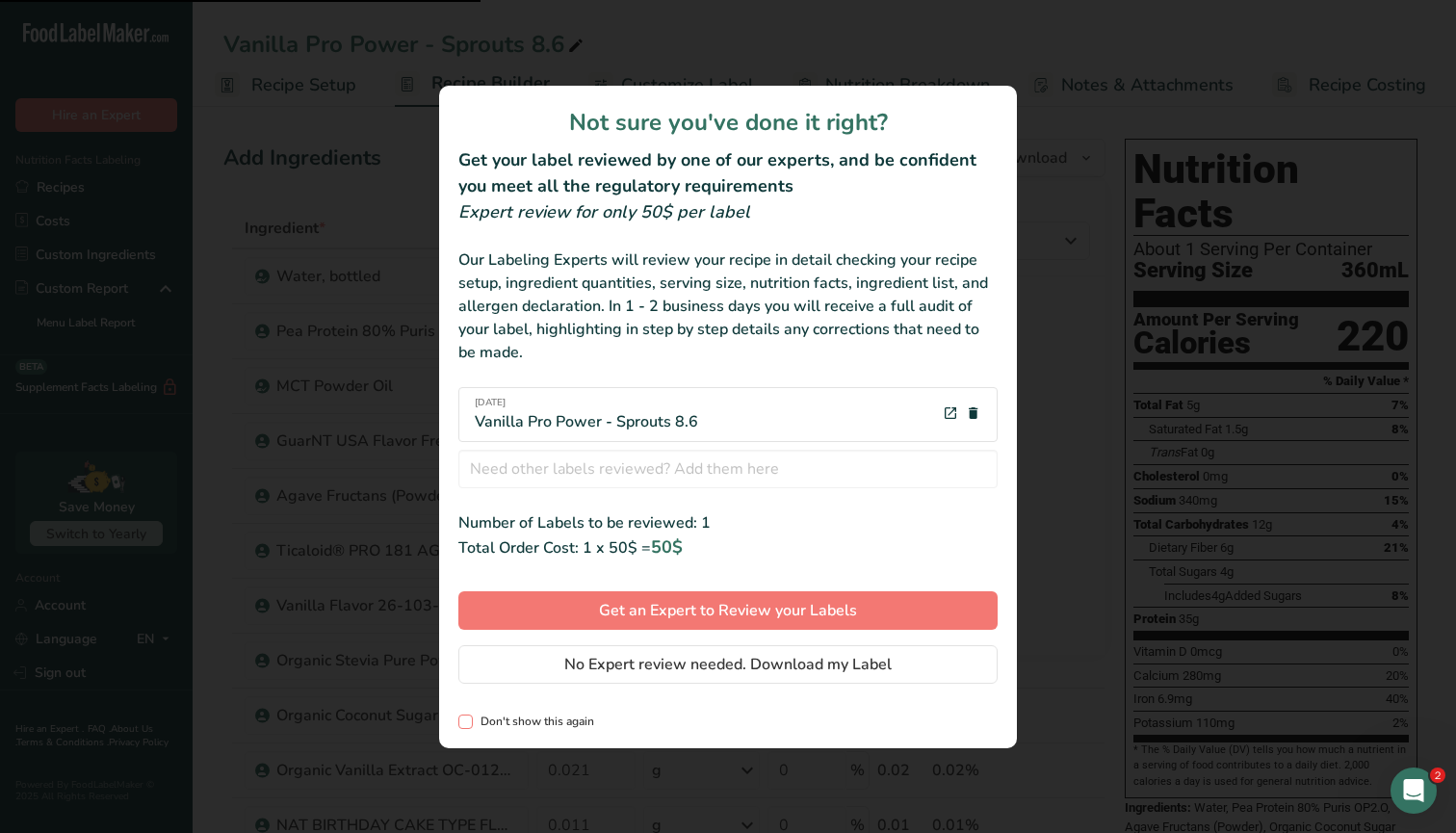 click at bounding box center [465, 721] 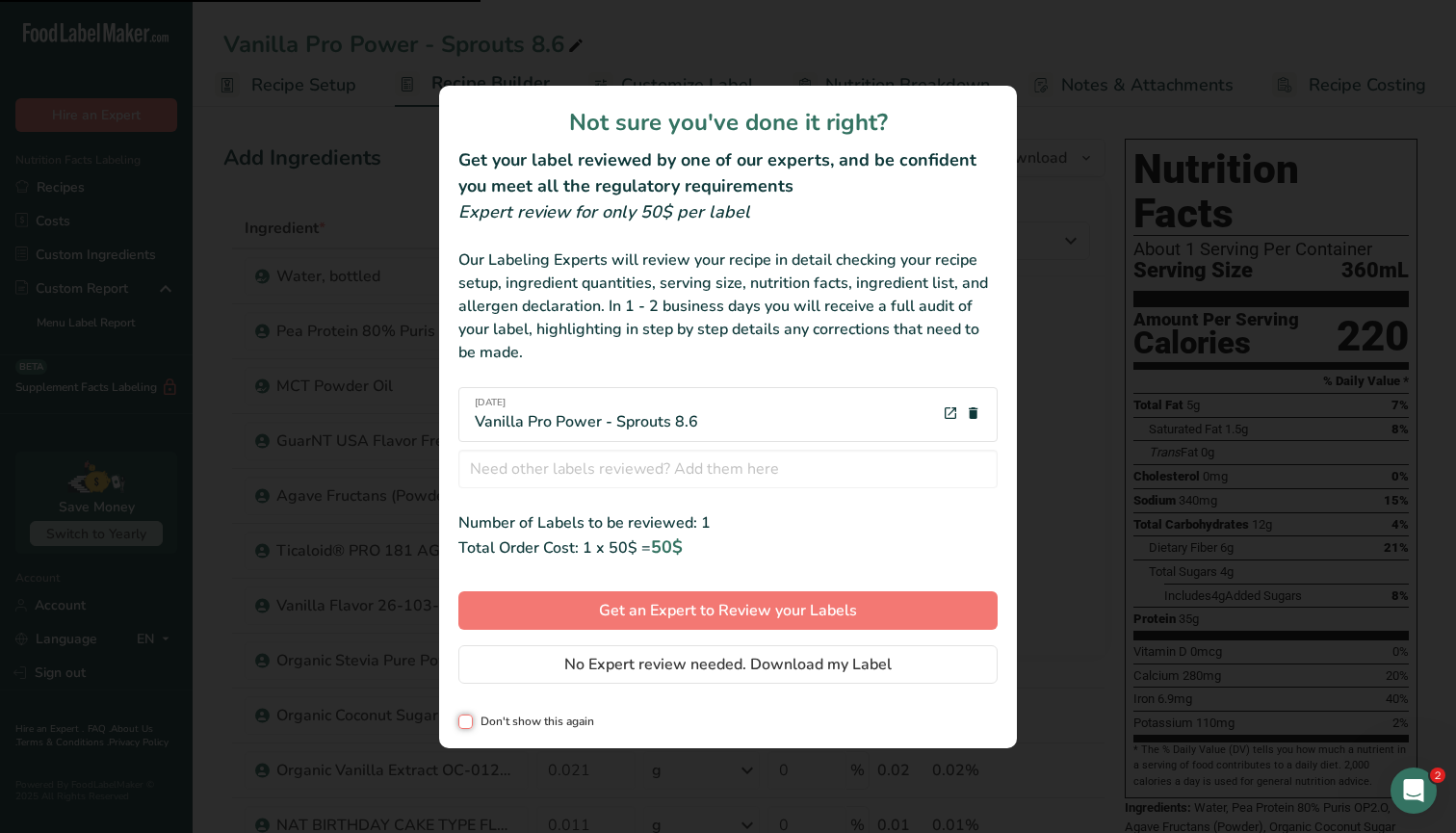 click on "Don't show this again" at bounding box center (464, 721) 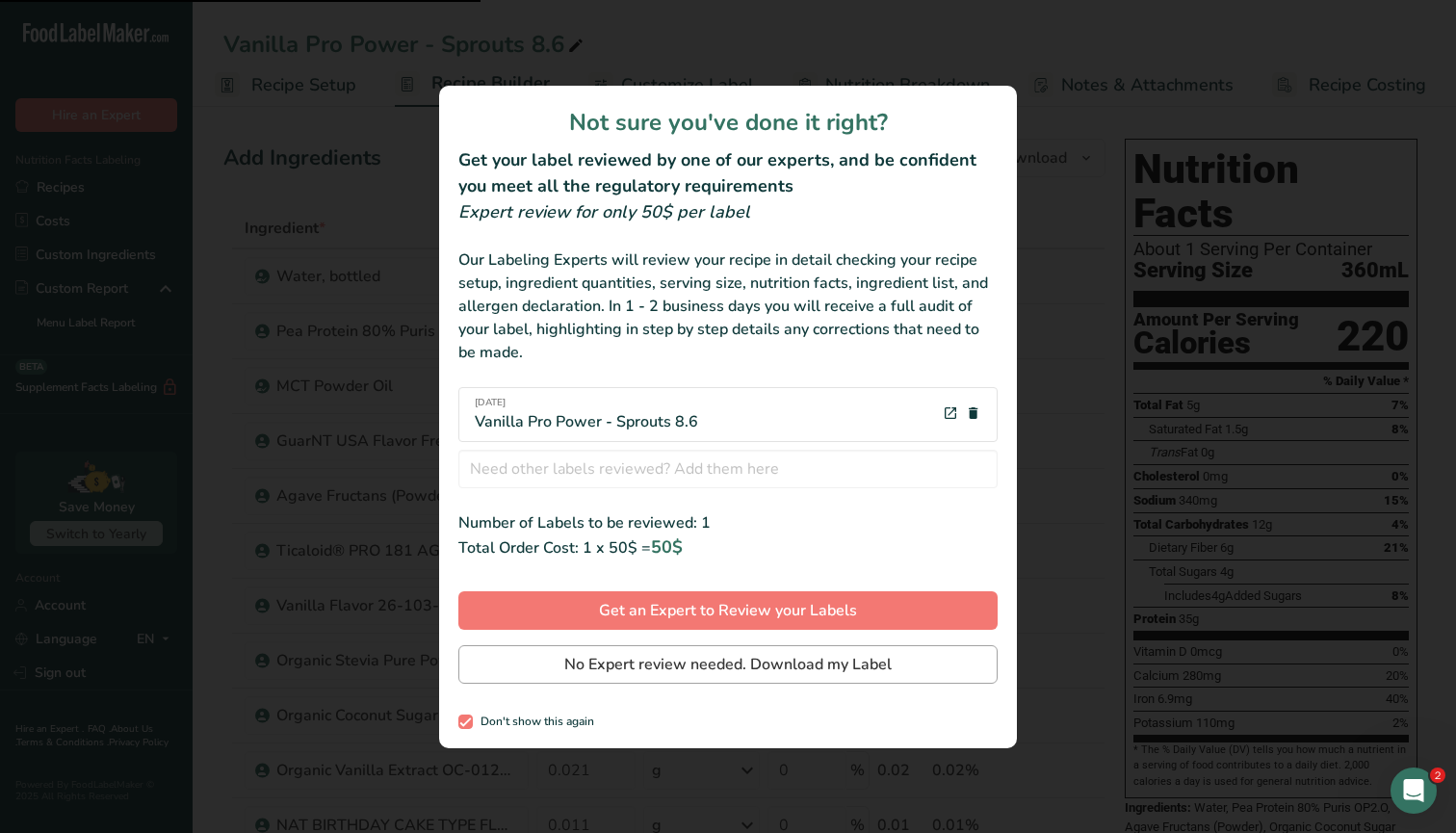 click on "No Expert review needed. Download my Label" at bounding box center (728, 664) 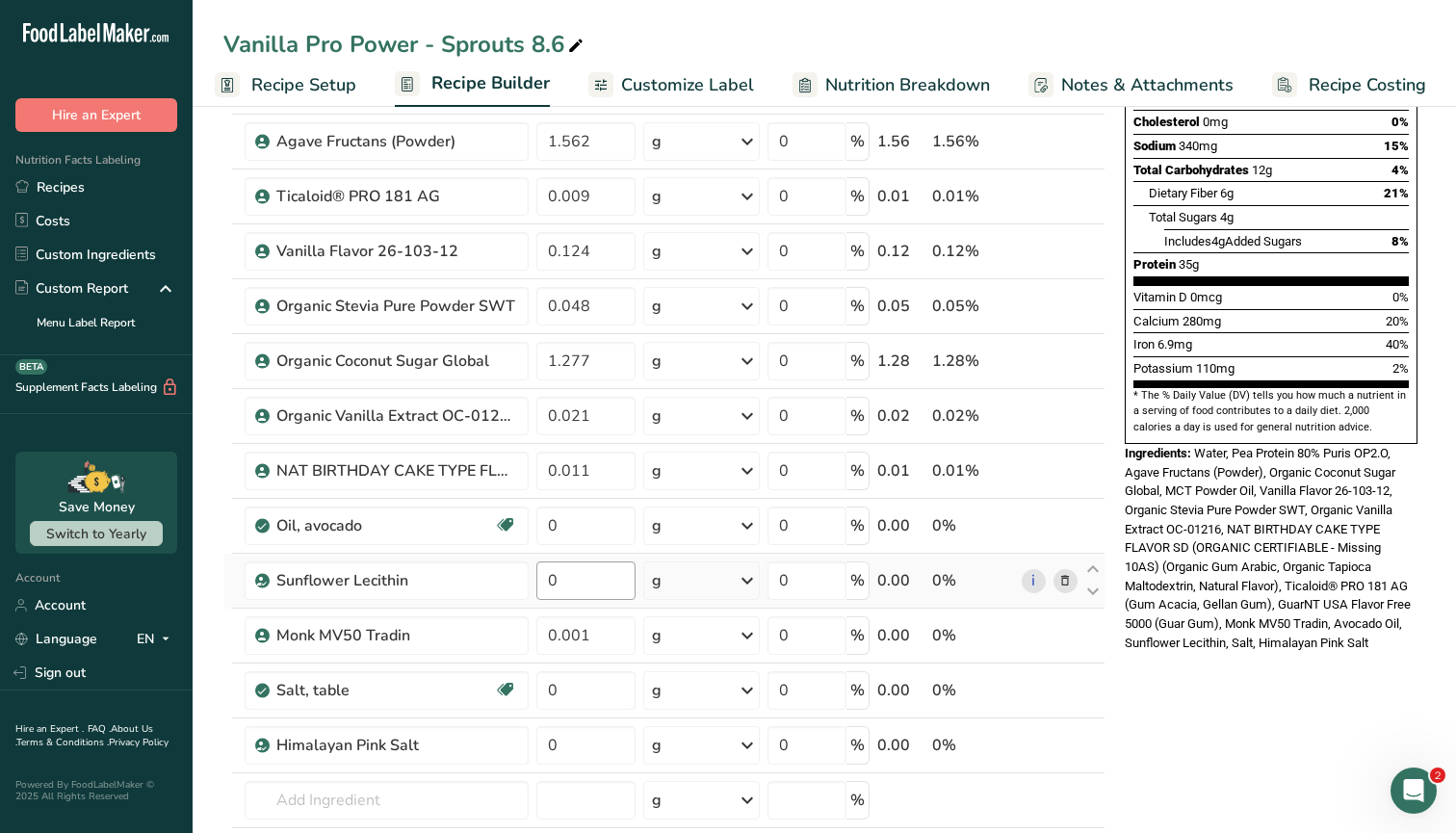 scroll, scrollTop: 358, scrollLeft: 0, axis: vertical 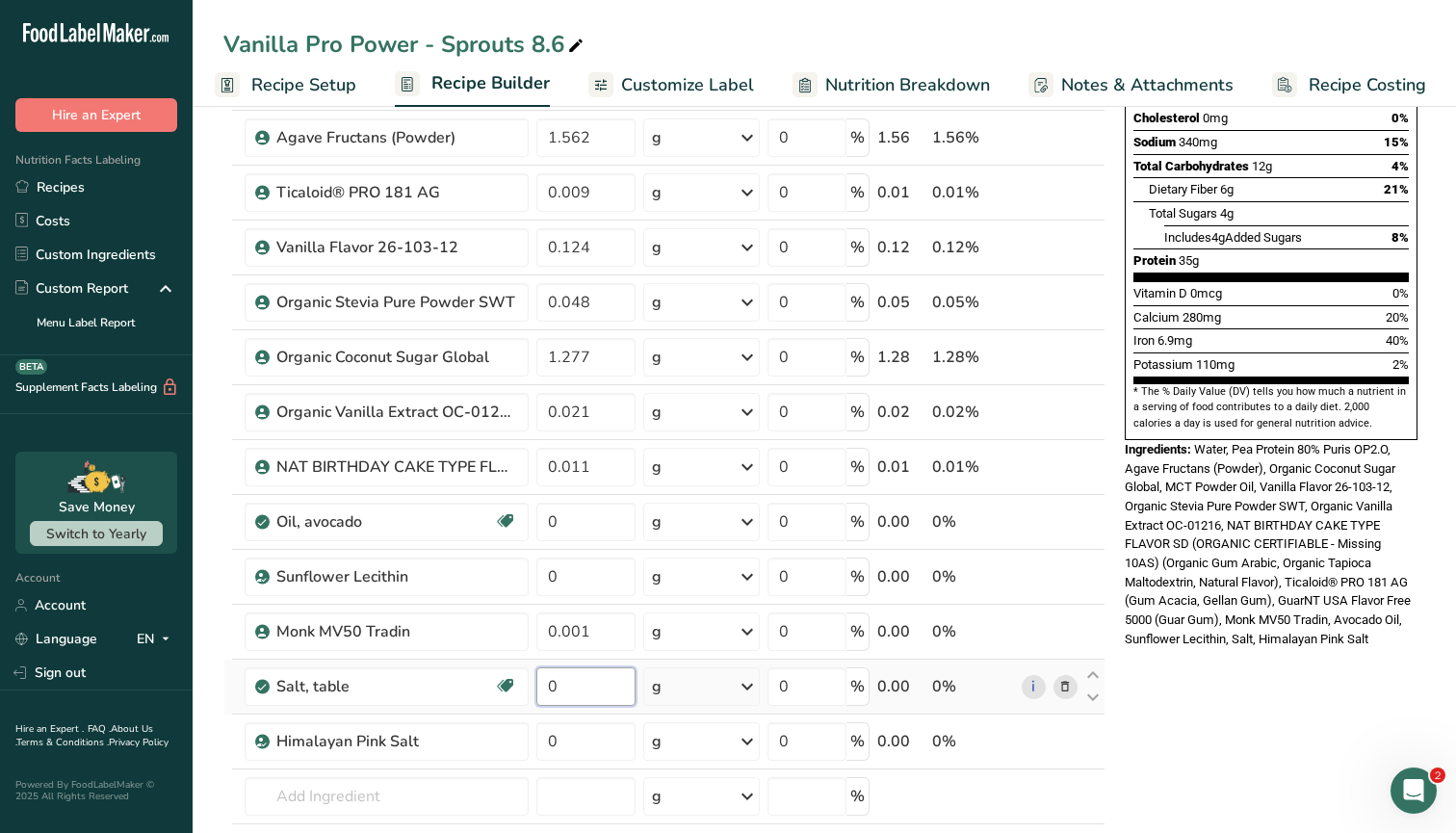click on "0" at bounding box center [585, 687] 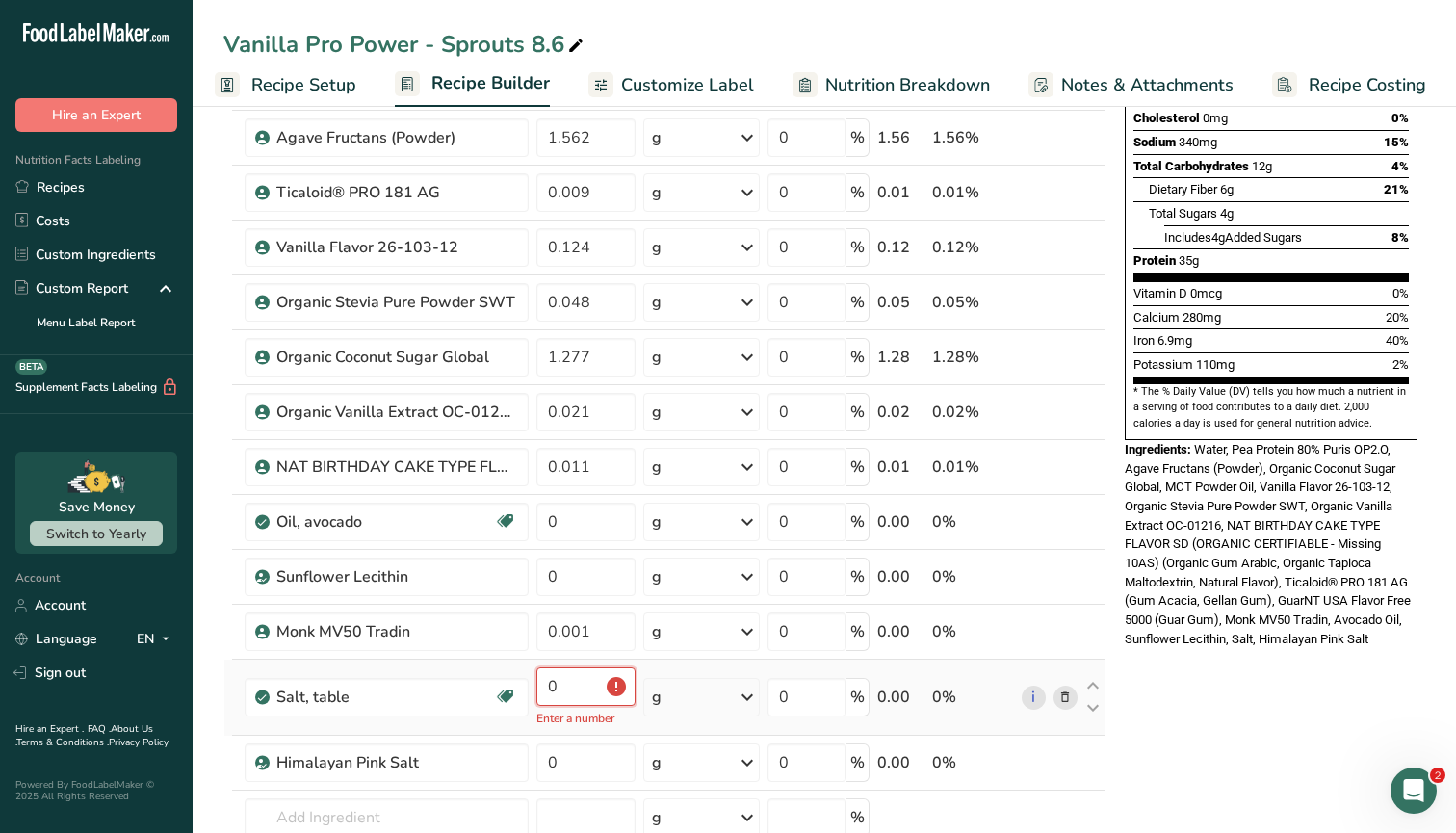 type on "3" 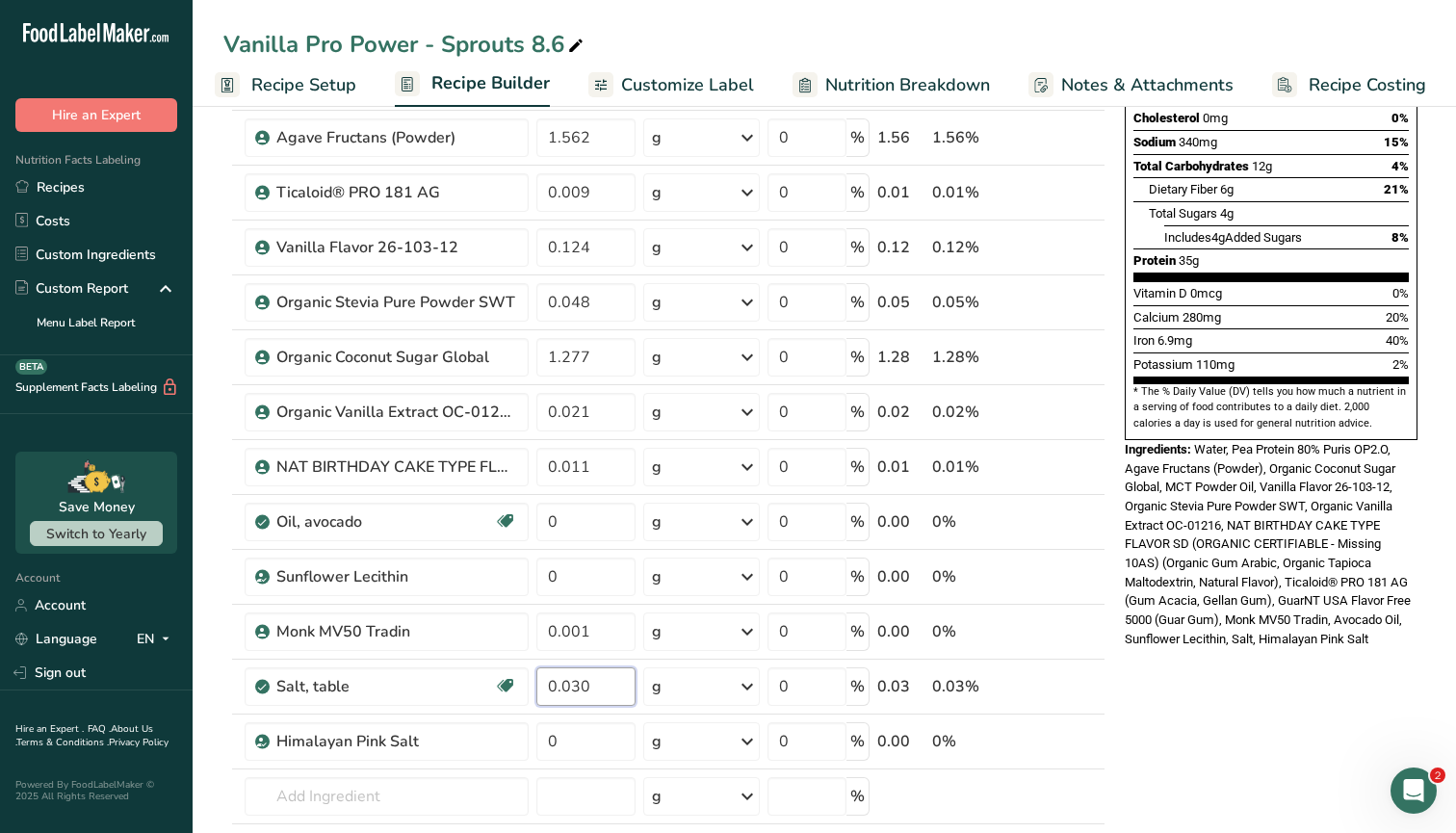 type on "0.030" 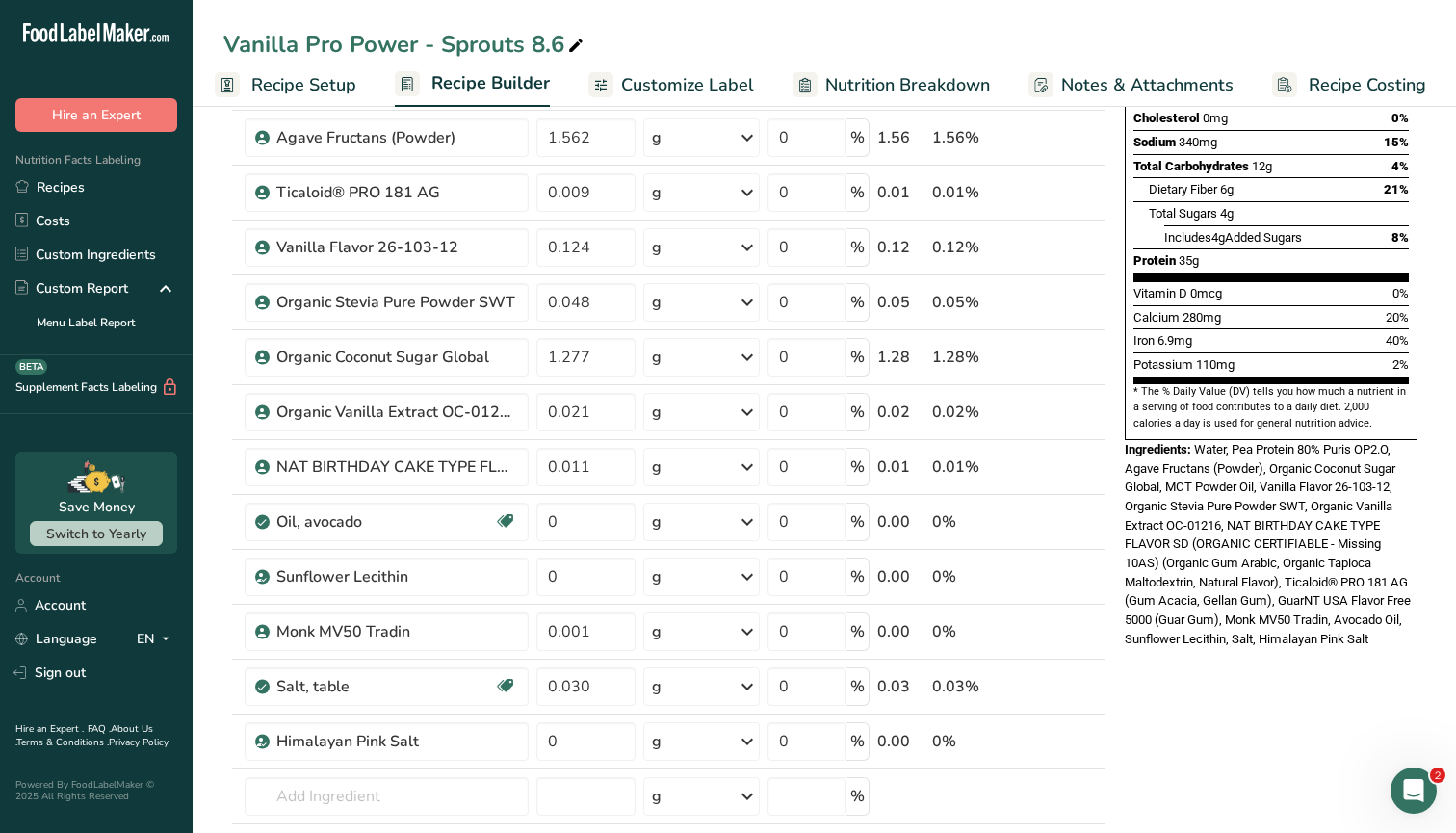 click on "Nutrition Facts
About 1 Serving Per Container
Serving Size
360mL
Amount Per Serving
Calories
220
% Daily Value *
Total Fat
5g
7%
Saturated Fat
1.5g
8%
Trans  Fat
0g
Cholesterol
0mg
0%
Sodium
340mg
15%
Total Carbohydrates
12g
4%
Dietary Fiber
6g
21%" at bounding box center (1271, 690) 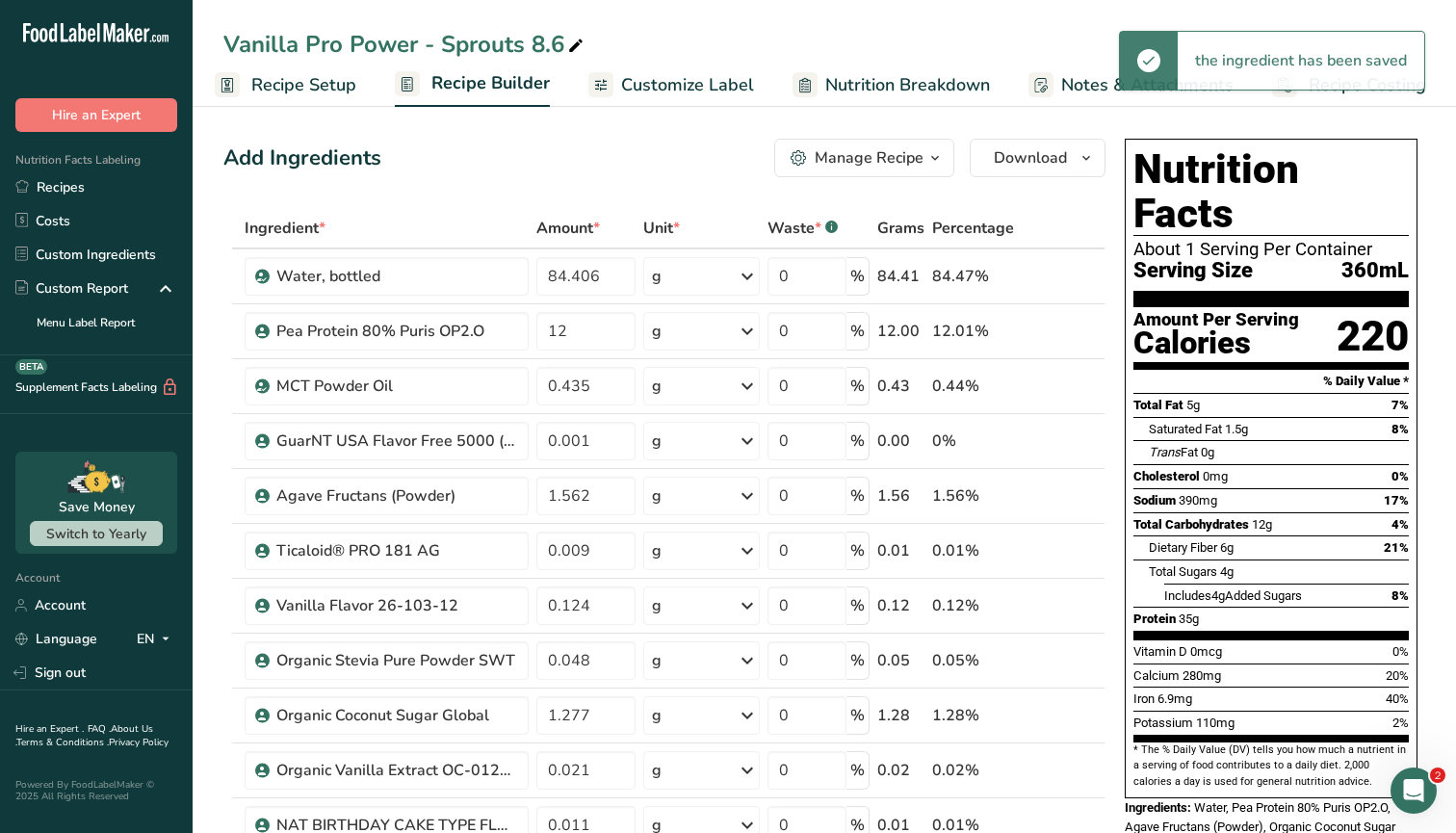 scroll, scrollTop: 0, scrollLeft: 0, axis: both 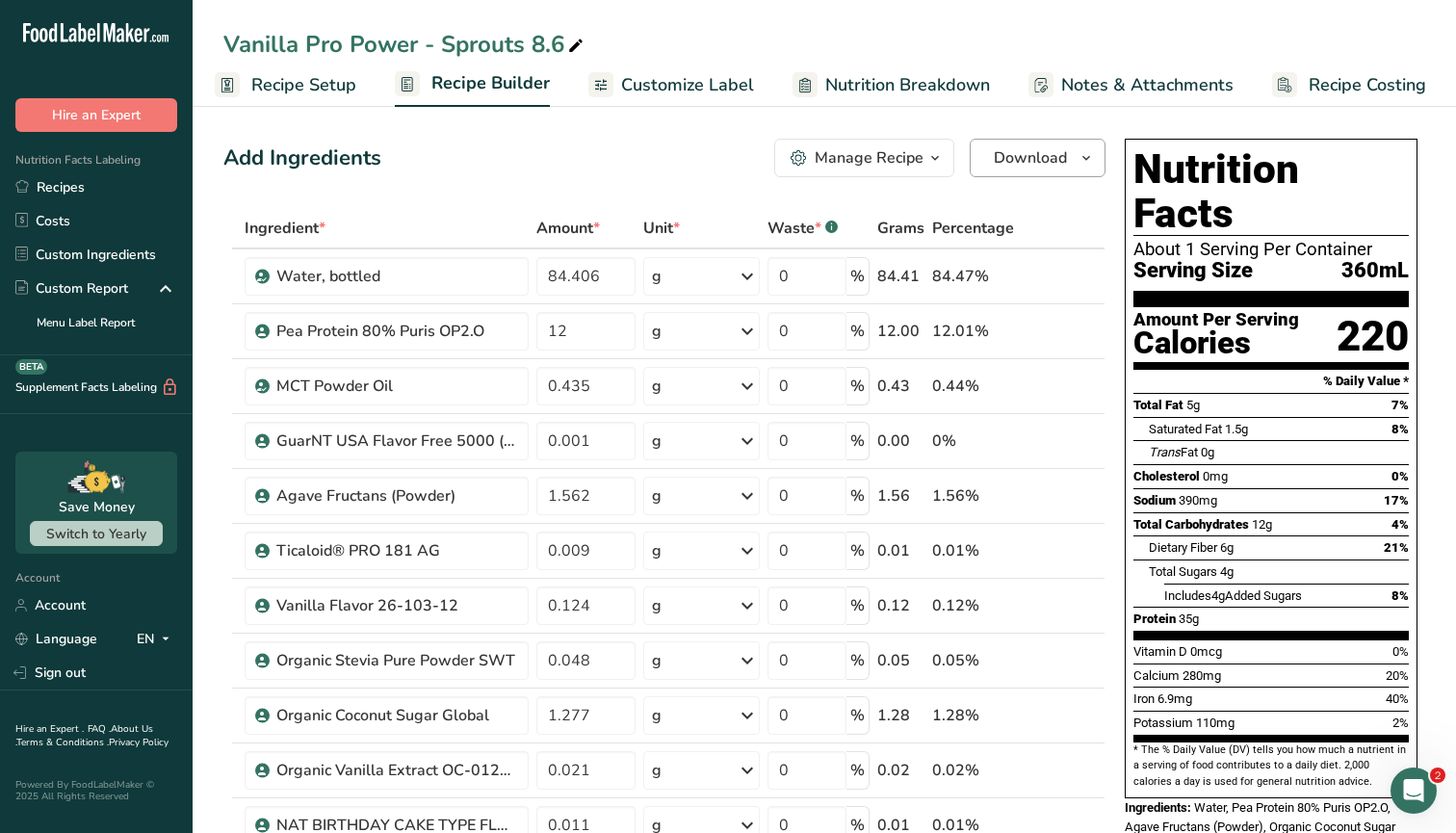 click on "Download" at bounding box center [1030, 158] 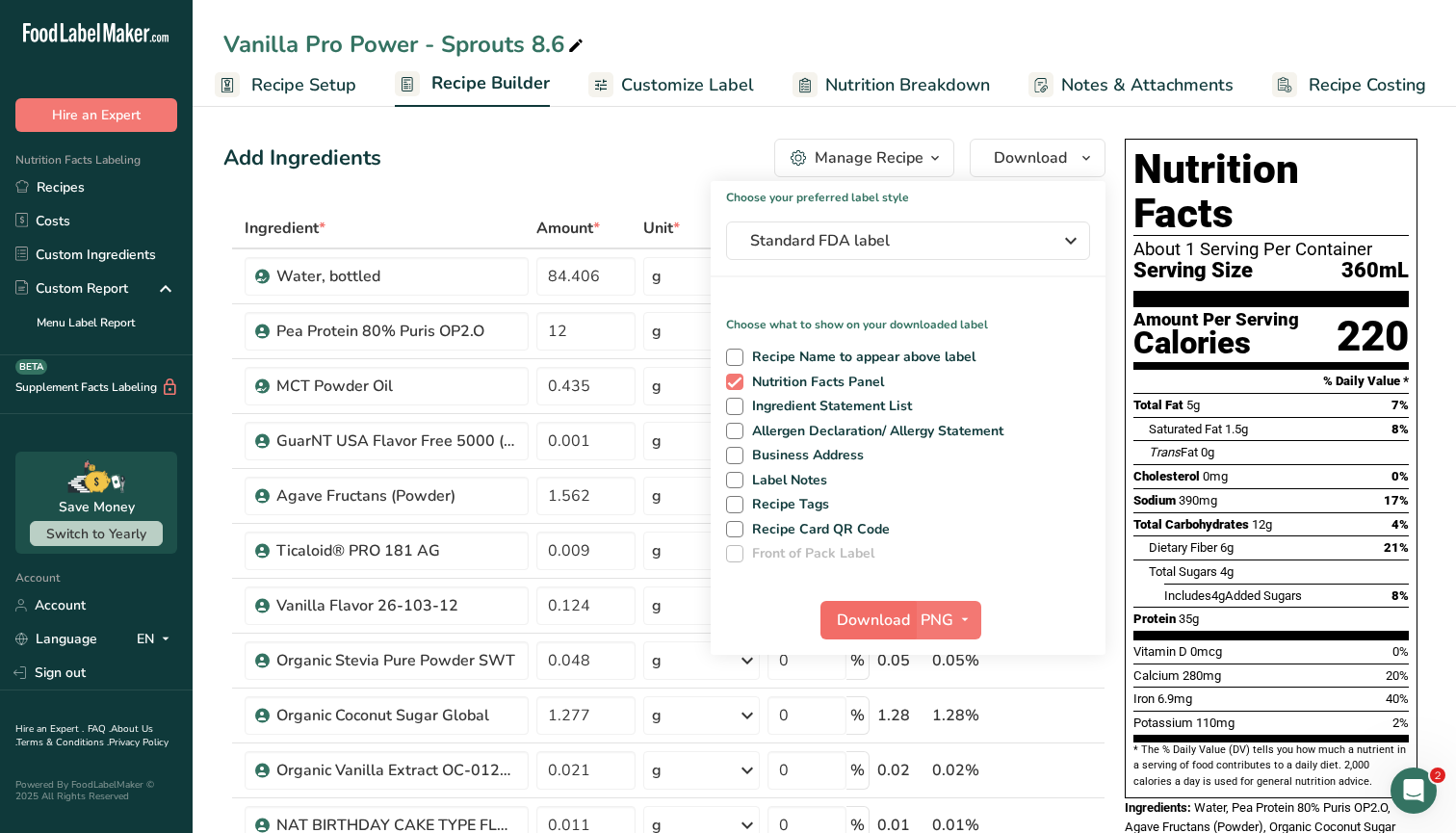 click on "Download" at bounding box center (873, 620) 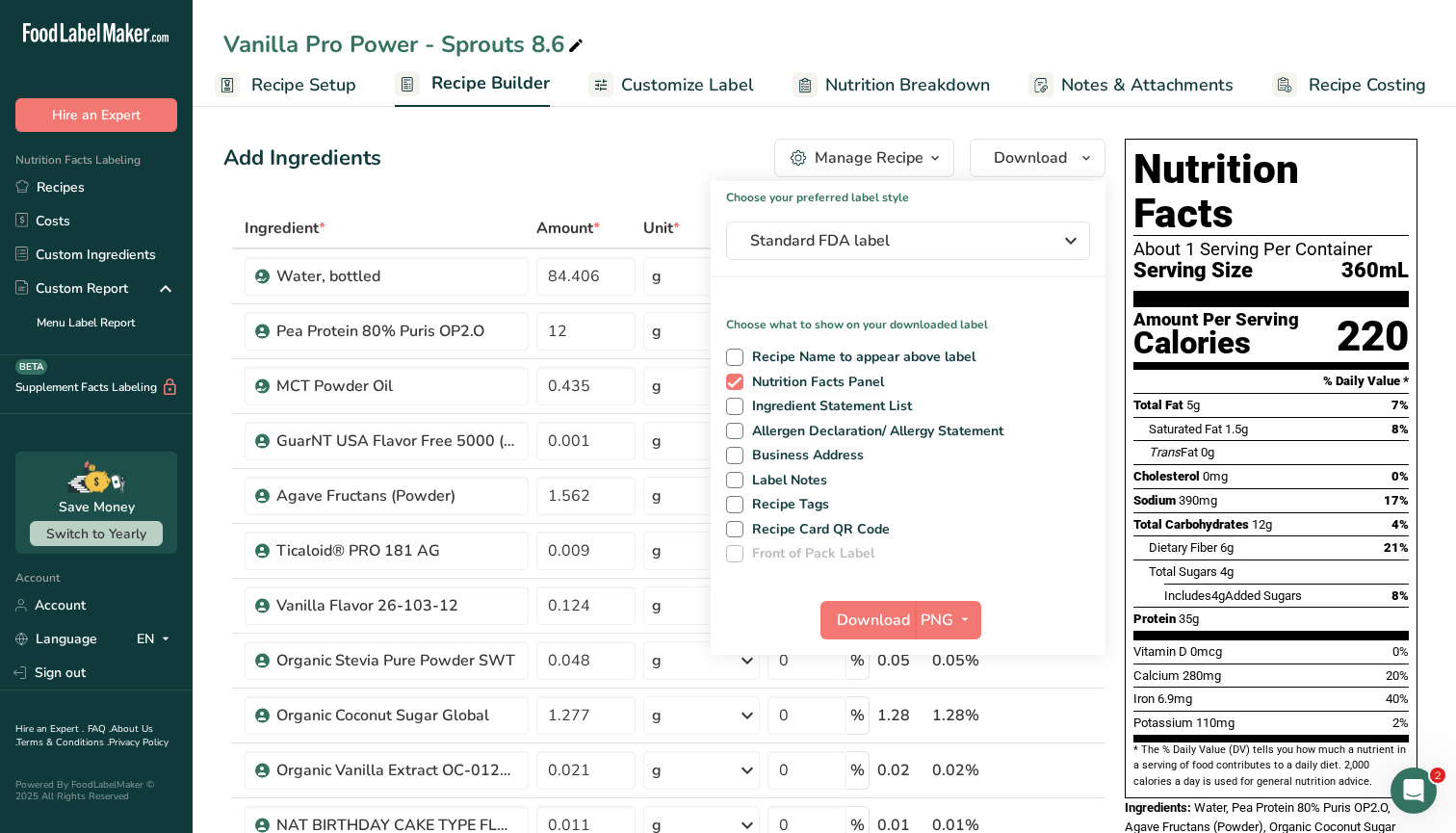 click on "Add Ingredients
Manage Recipe         Delete Recipe           Duplicate Recipe             Scale Recipe             Save as Sub-Recipe   .a-a{fill:#347362;}.b-a{fill:#fff;}                               Nutrition Breakdown                 Recipe Card
NEW
Amino Acids Pattern Report           Activity History
Download
Choose your preferred label style
Standard FDA label
Standard FDA label
The most common format for nutrition facts labels in compliance with the FDA's typeface, style and requirements
Tabular FDA label
A label format compliant with the FDA regulations presented in a tabular (horizontal) display.
Linear FDA label
A simple linear display for small sized packages.
Simplified FDA label" at bounding box center [664, 158] 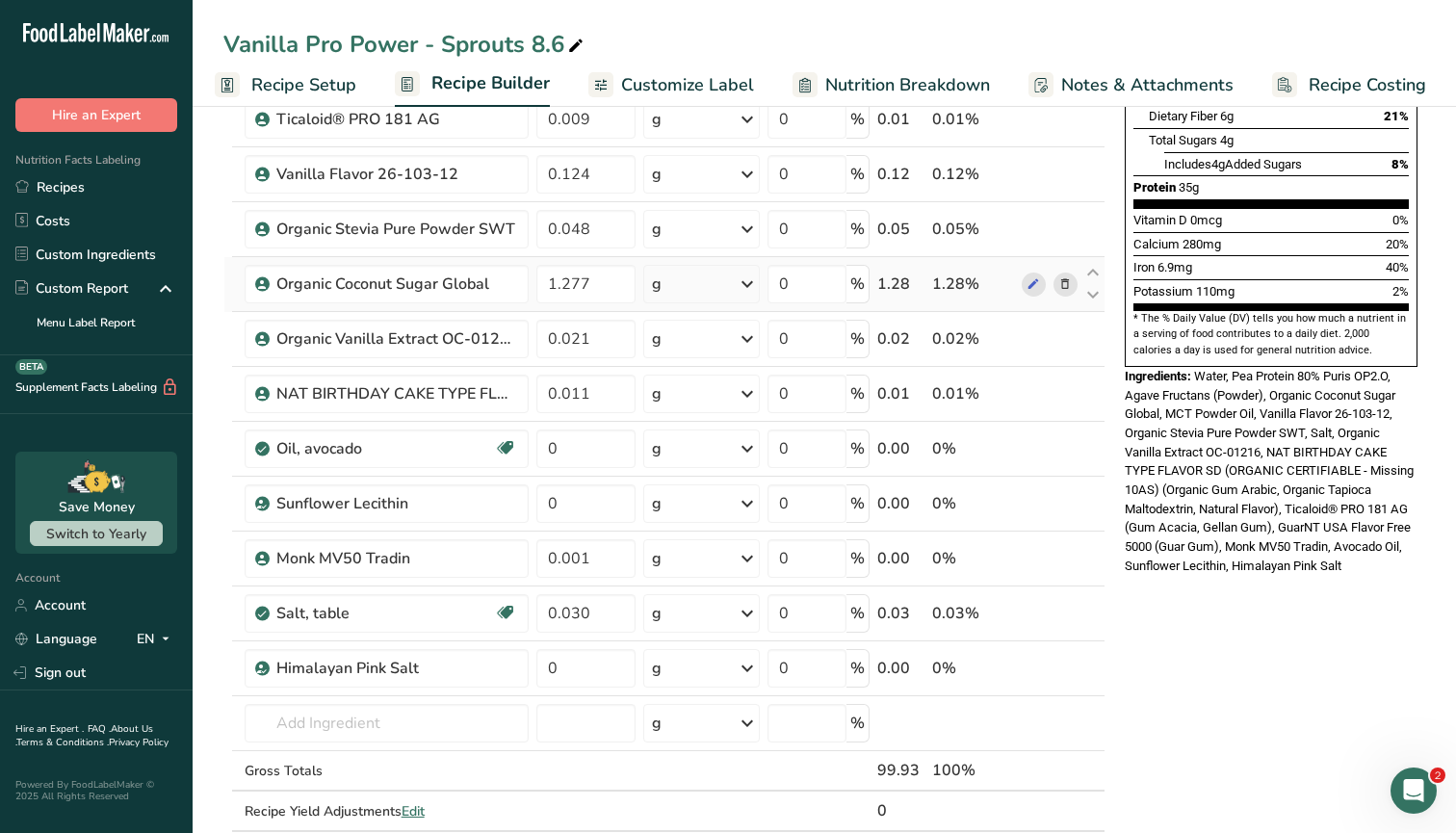 scroll, scrollTop: 432, scrollLeft: 0, axis: vertical 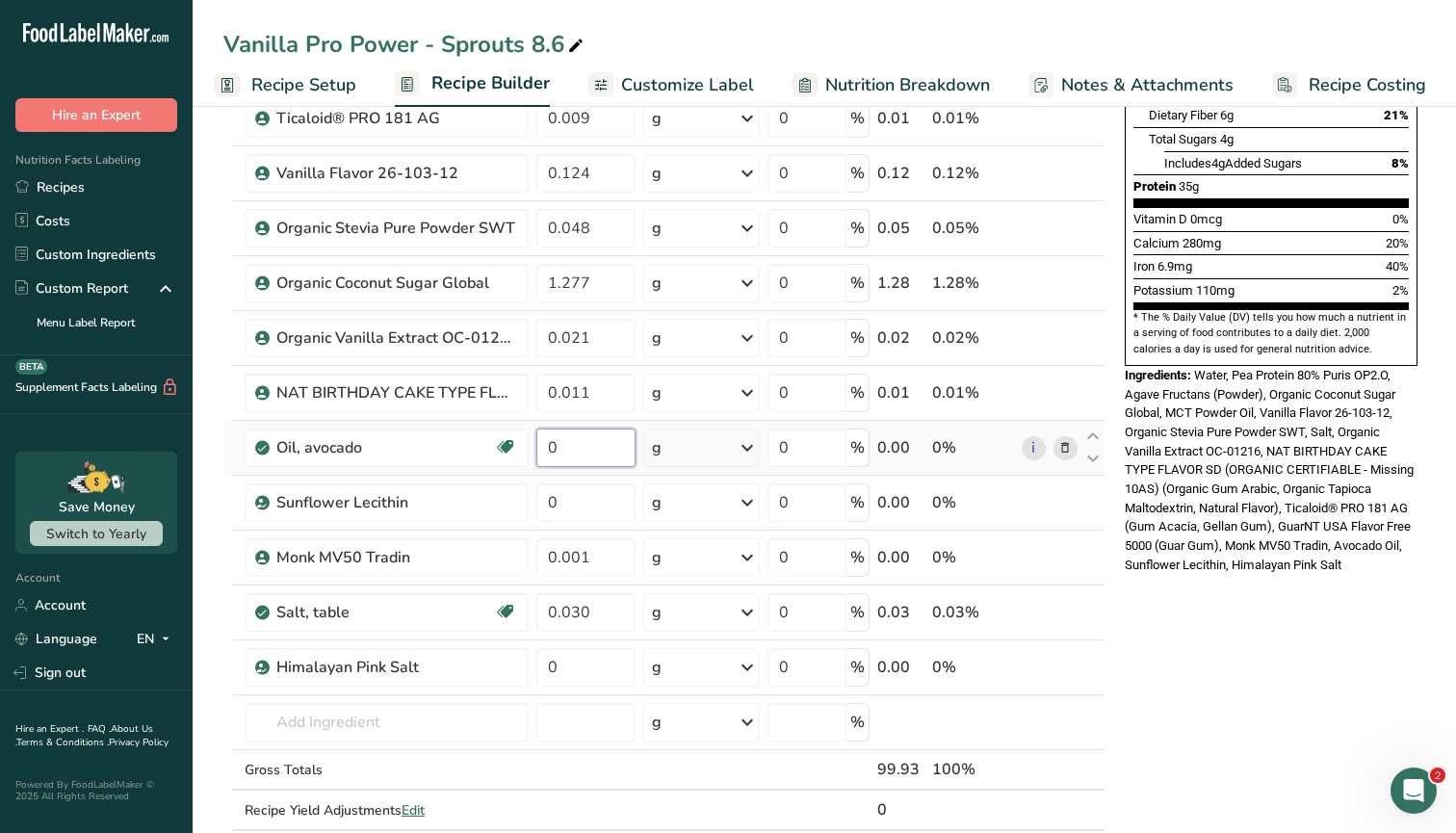 click on "0" at bounding box center (585, 448) 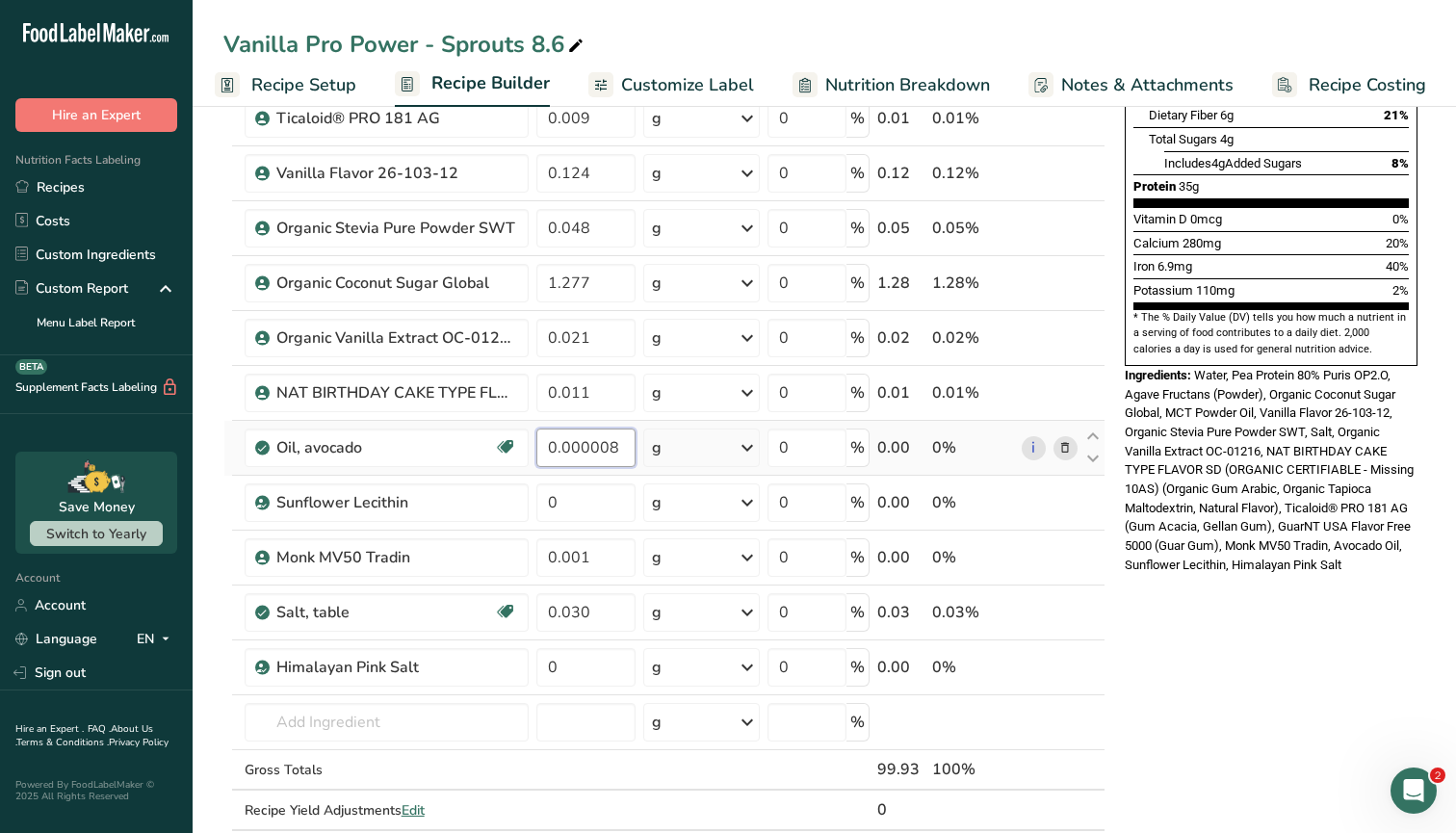 scroll, scrollTop: 405, scrollLeft: 0, axis: vertical 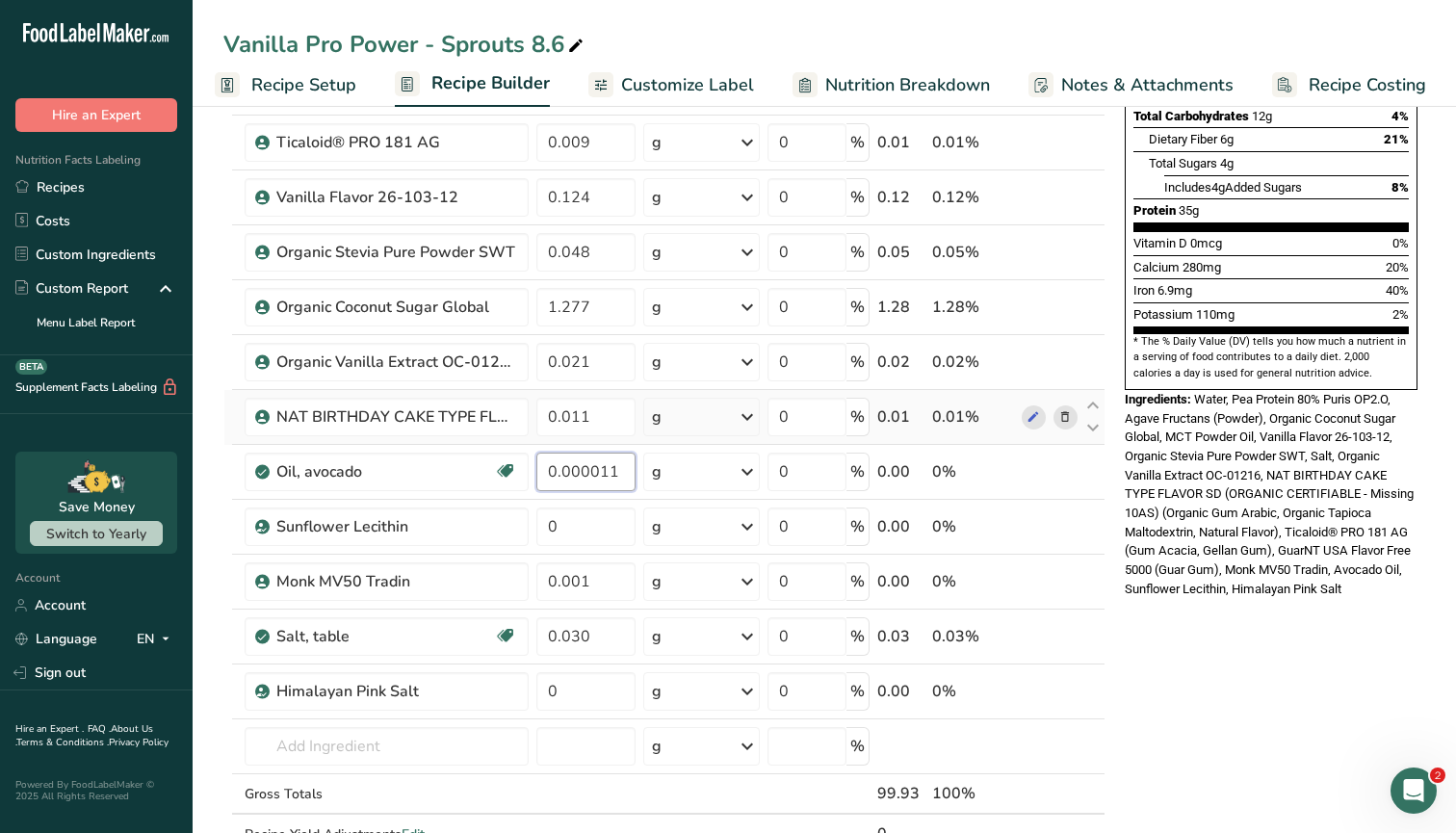 type on "0.00001" 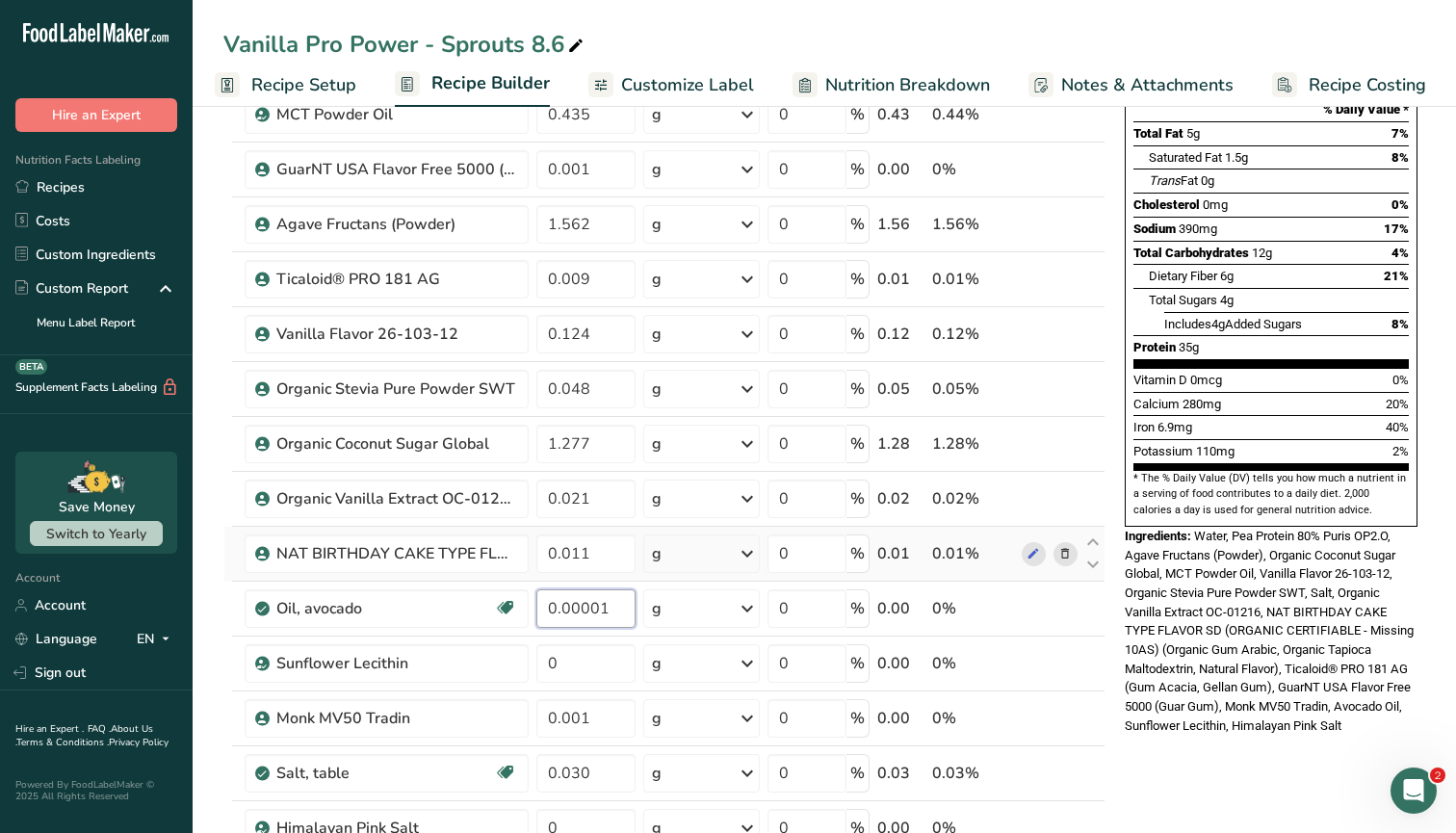 scroll, scrollTop: 266, scrollLeft: 0, axis: vertical 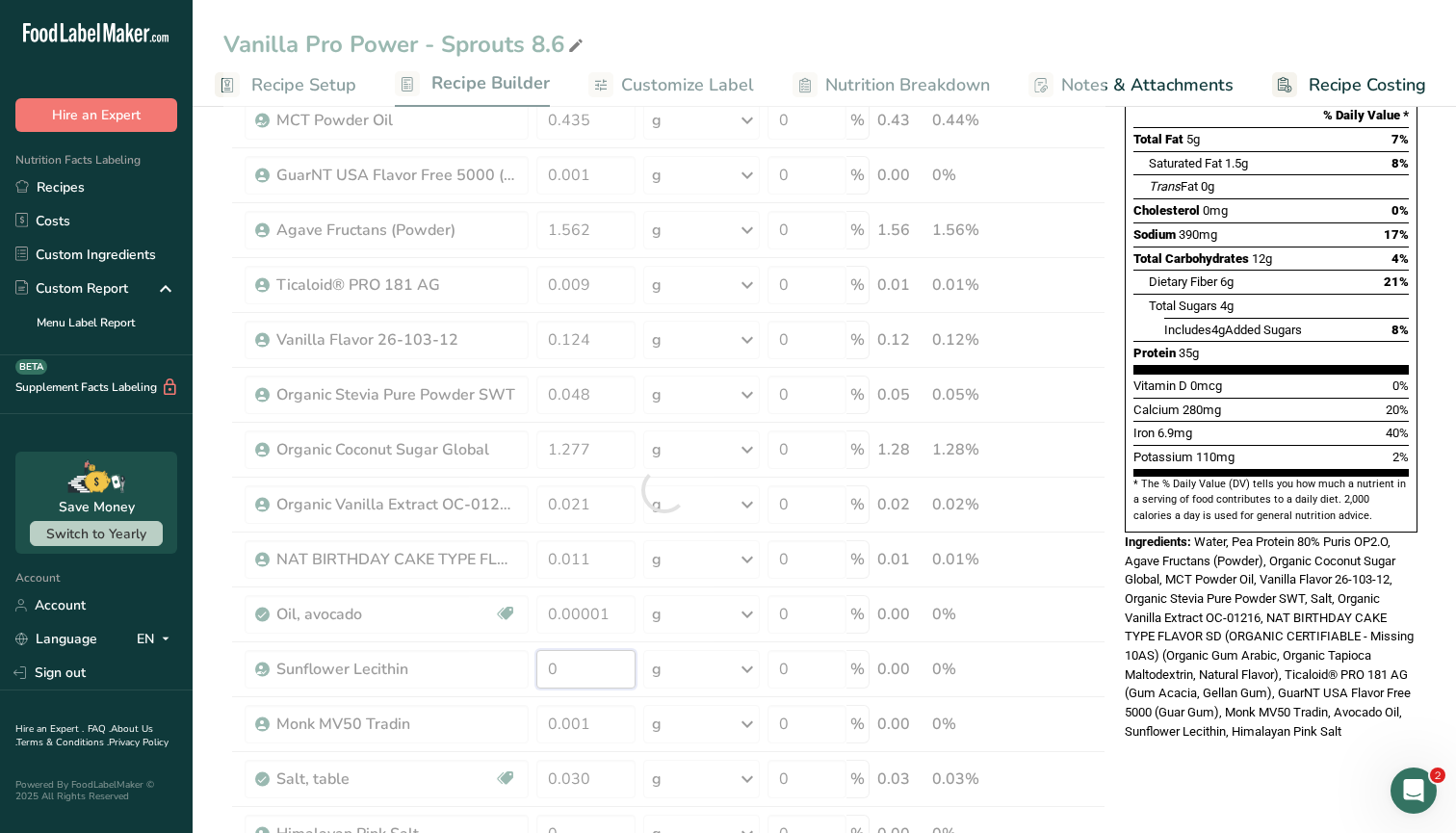 click on "Ingredient *
Amount *
Unit *
Waste *   .a-a{fill:#347362;}.b-a{fill:#fff;}          Grams
Percentage
Water, bottled
84.406
g
Weight Units
g
kg
mg
See more
Volume Units
l
Volume units require a density conversion. If you know your ingredient's density enter it below. Otherwise, click on "RIA" our AI Regulatory bot - she will be able to help you
lb/ft3
g/cm3
Confirm
mL
Volume units require a density conversion. If you know your ingredient's density enter it below. Otherwise, click on "RIA" our AI Regulatory bot - she will be able to help you
lb/ft3" at bounding box center [664, 489] 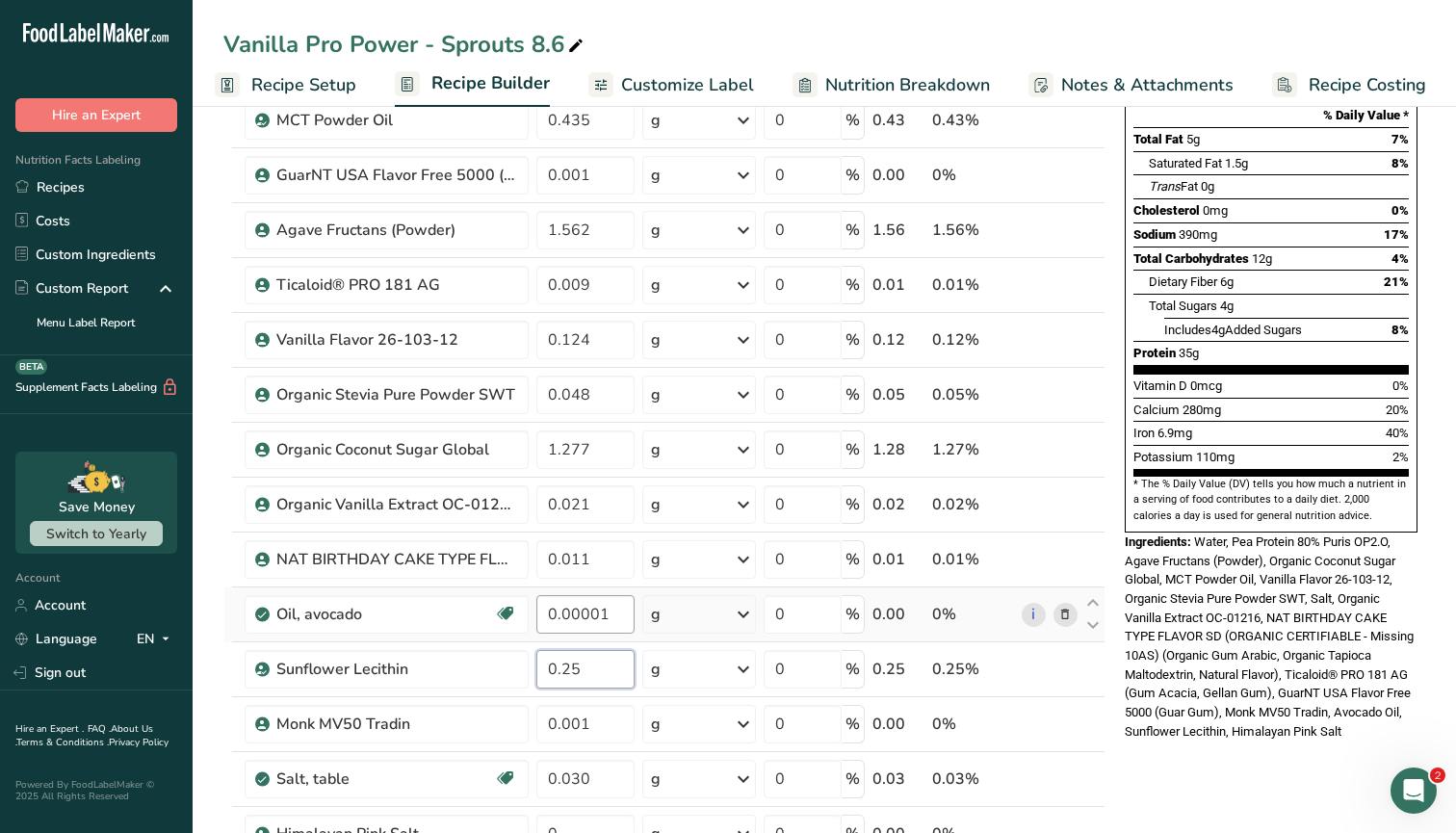 type on "0.25" 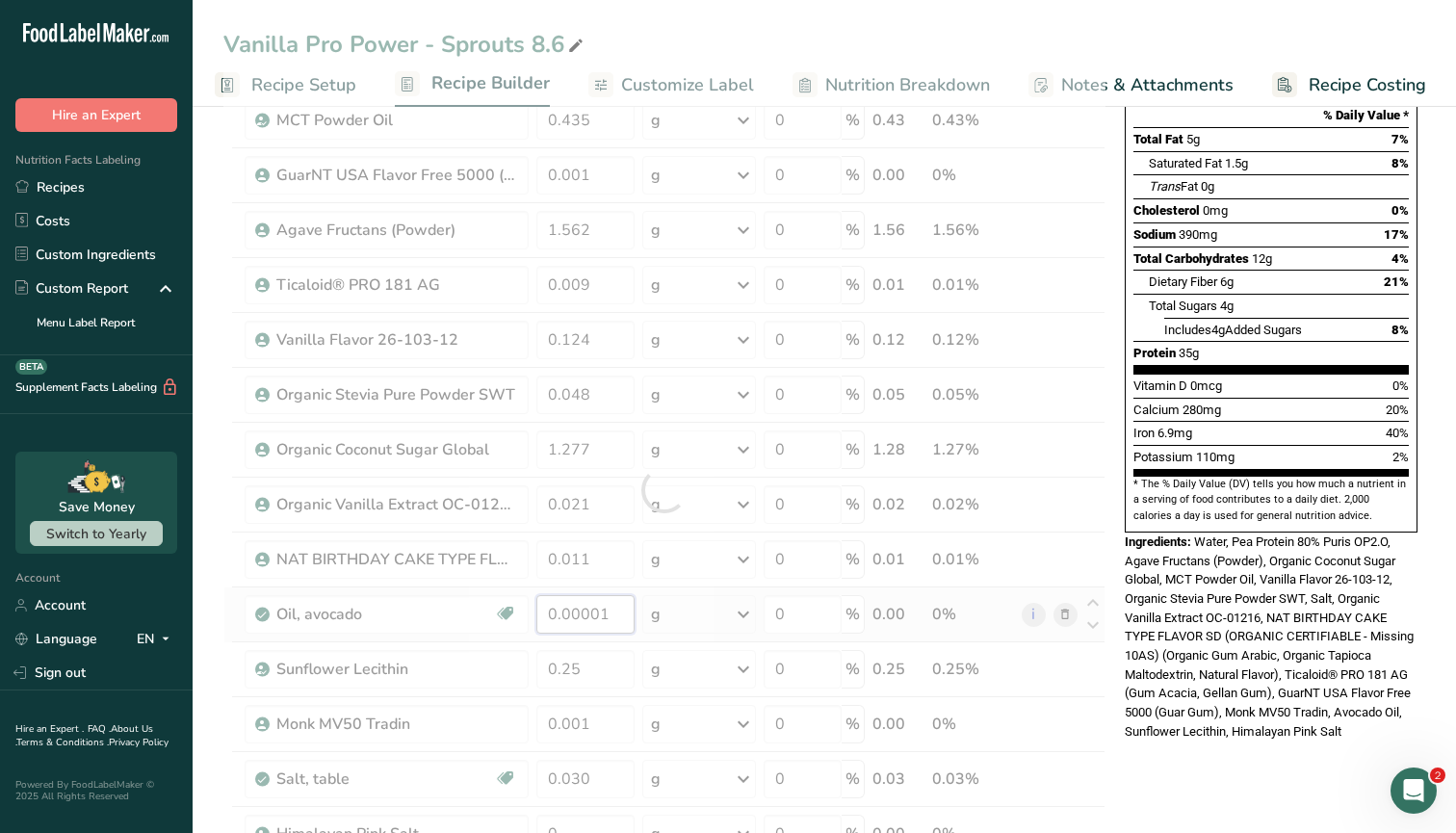 click on "Ingredient *
Amount *
Unit *
Waste *   .a-a{fill:#347362;}.b-a{fill:#fff;}          Grams
Percentage
Water, bottled
84.406
g
Weight Units
g
kg
mg
See more
Volume Units
l
Volume units require a density conversion. If you know your ingredient's density enter it below. Otherwise, click on "RIA" our AI Regulatory bot - she will be able to help you
lb/ft3
g/cm3
Confirm
mL
Volume units require a density conversion. If you know your ingredient's density enter it below. Otherwise, click on "RIA" our AI Regulatory bot - she will be able to help you
lb/ft3" at bounding box center [664, 489] 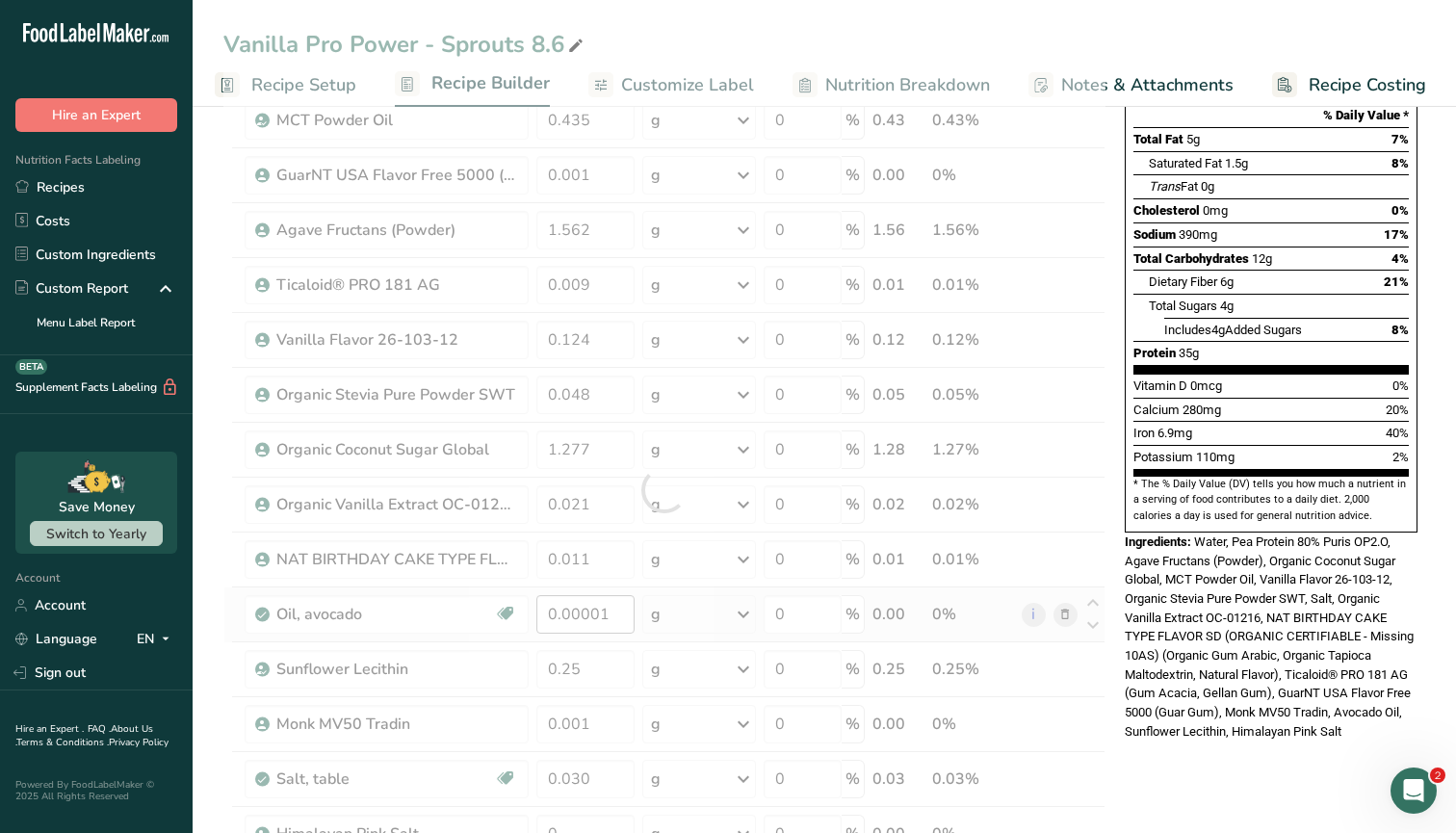 click at bounding box center [664, 489] 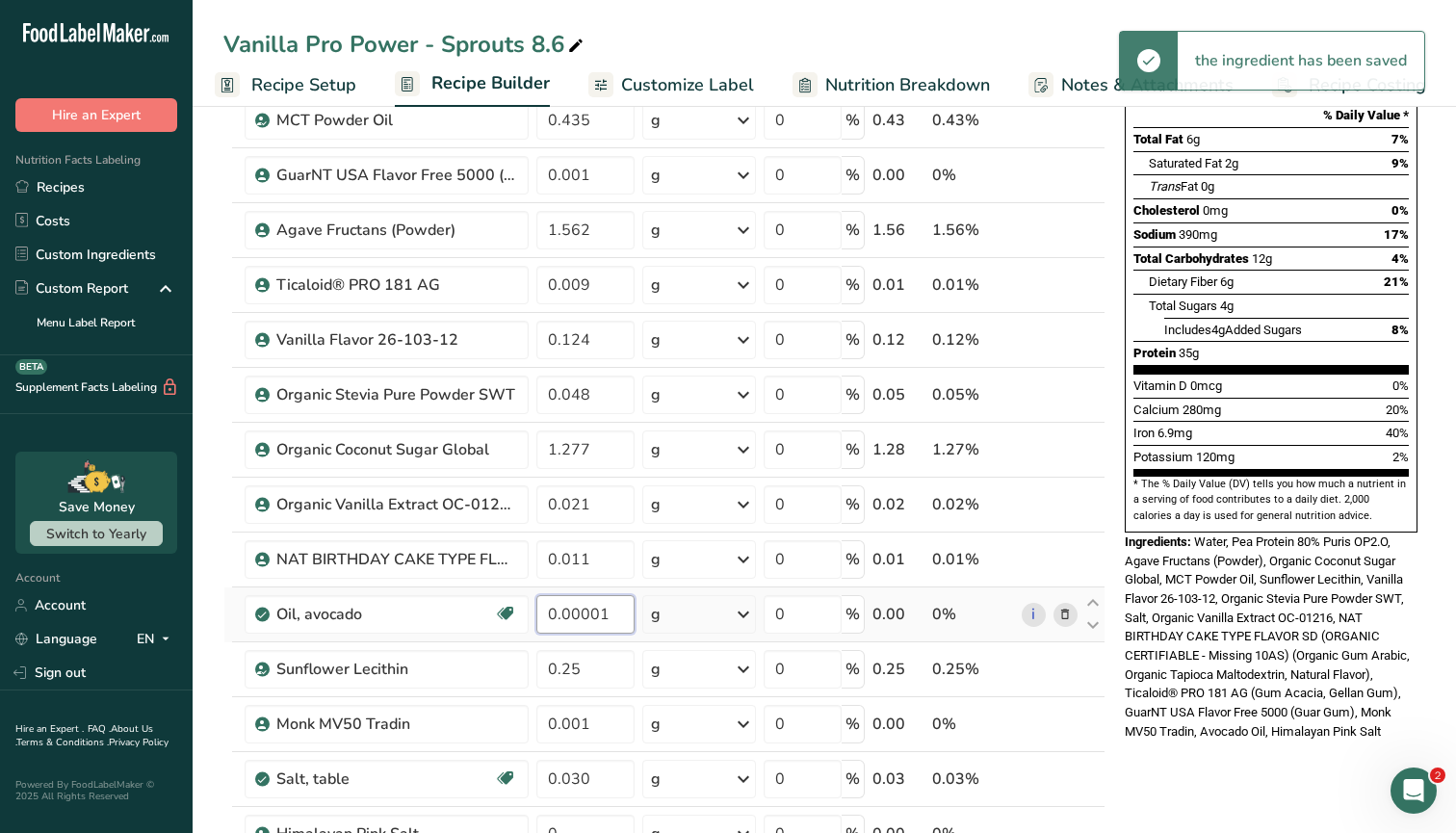 click on "0.00001" at bounding box center (585, 614) 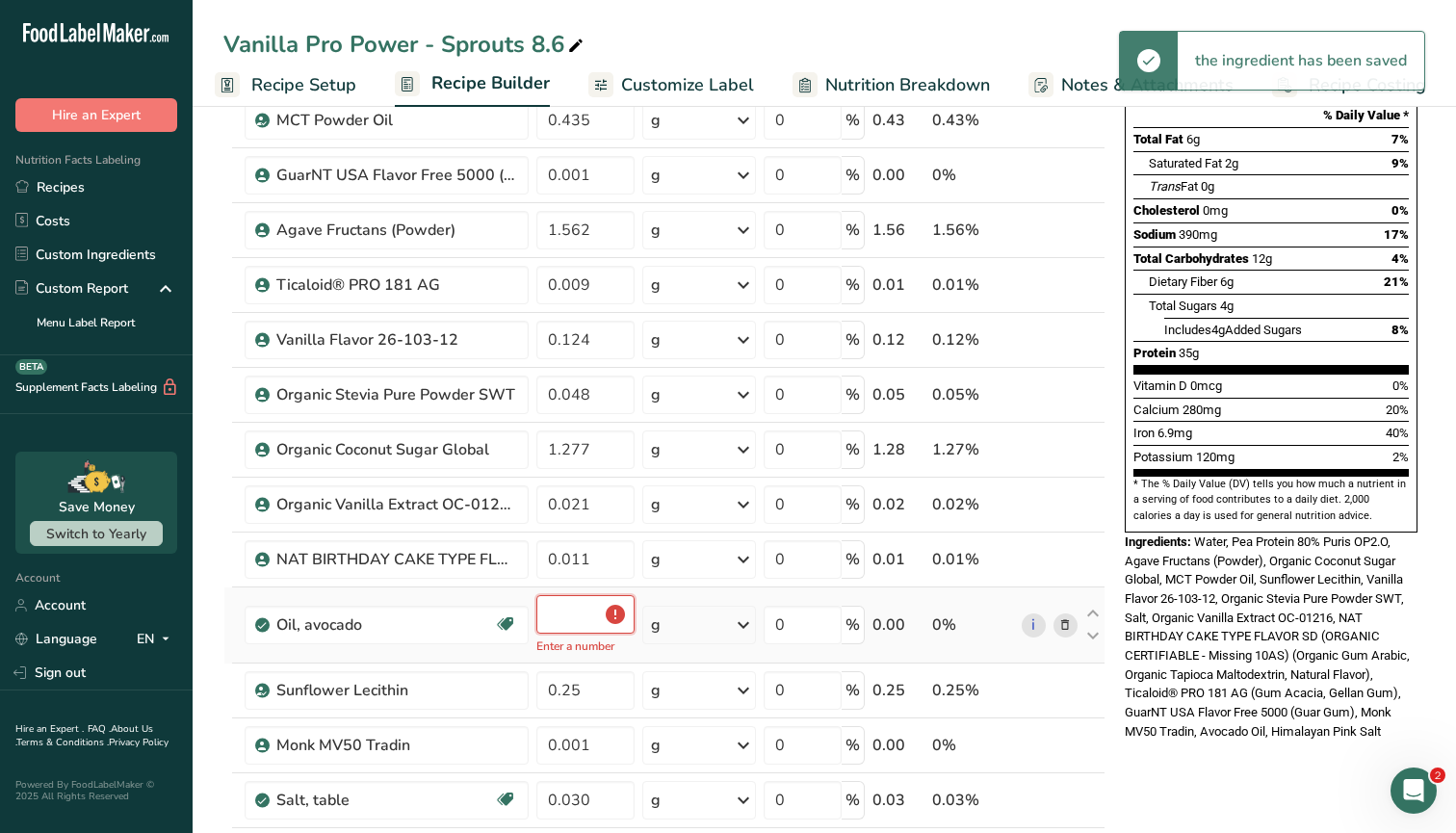 type on "0.6" 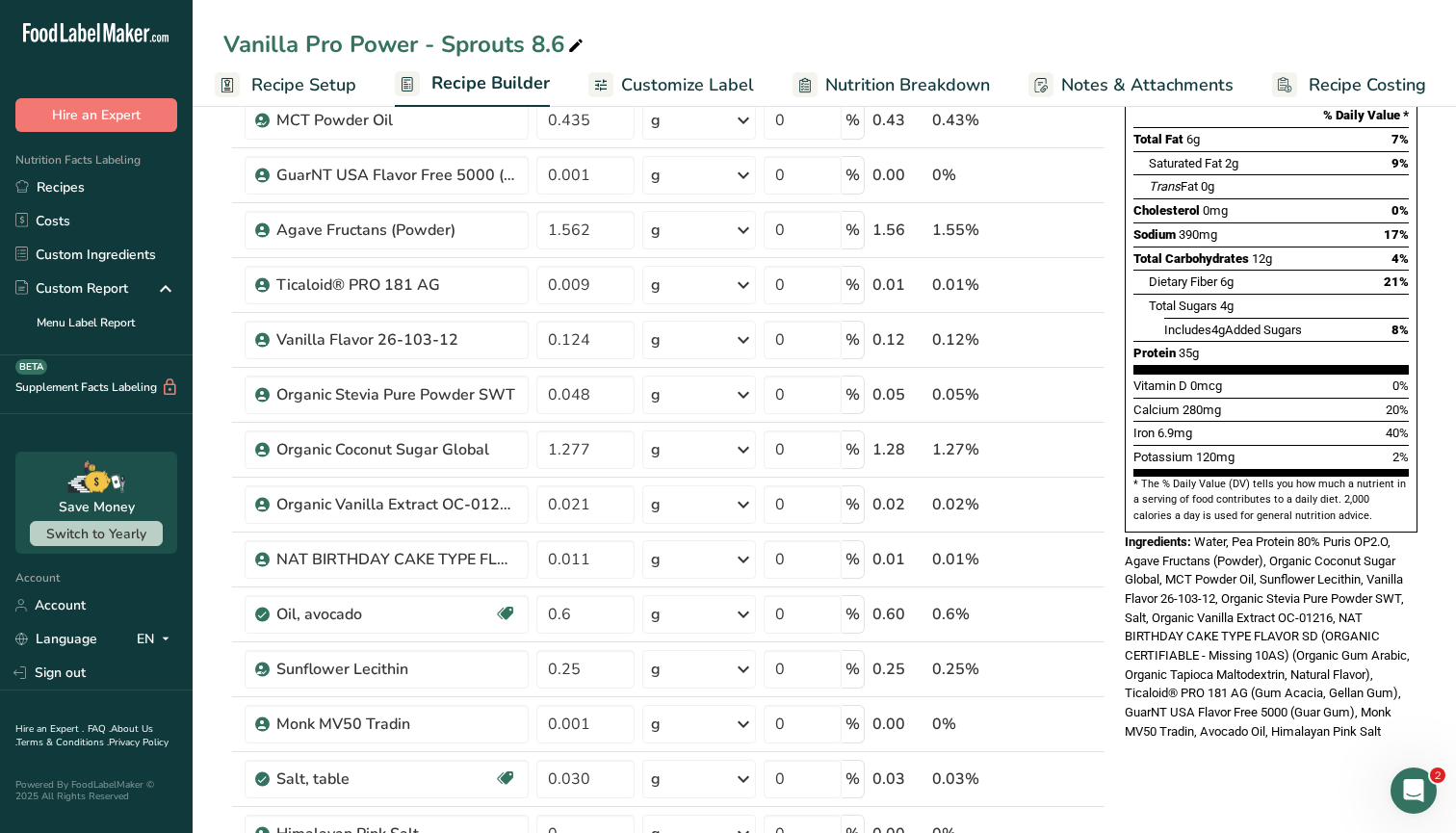 click on "Nutrition Facts
About 1 Serving Per Container
Serving Size
360mL
Amount Per Serving
Calories
220
% Daily Value *
Total Fat
6g
7%
Saturated Fat
2g
9%
Trans  Fat
0g
Cholesterol
0mg
0%
Sodium
390mg
17%
Total Carbohydrates
12g
4%
Dietary Fiber
6g
21%" at bounding box center (1271, 783) 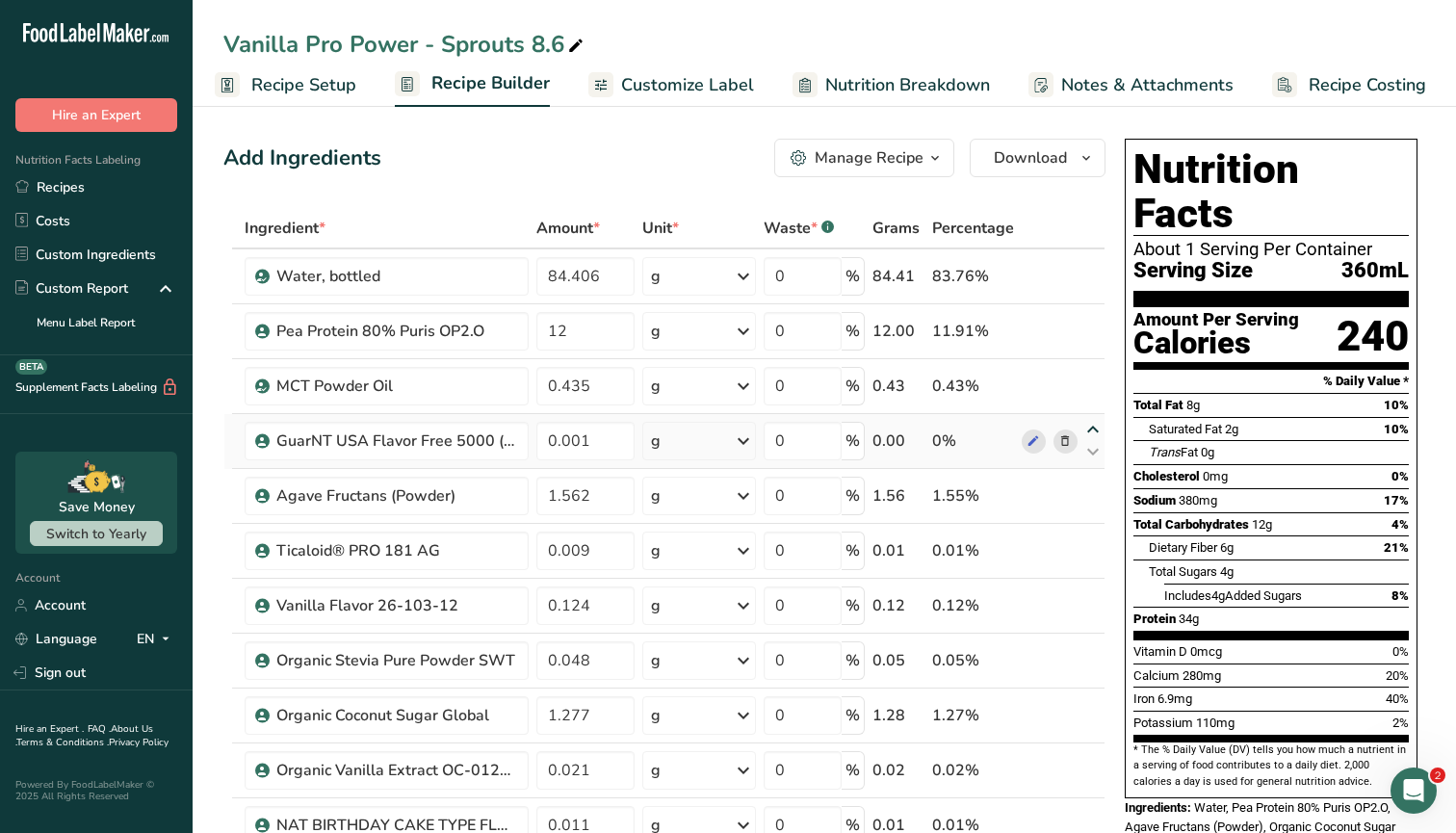 scroll, scrollTop: 0, scrollLeft: 0, axis: both 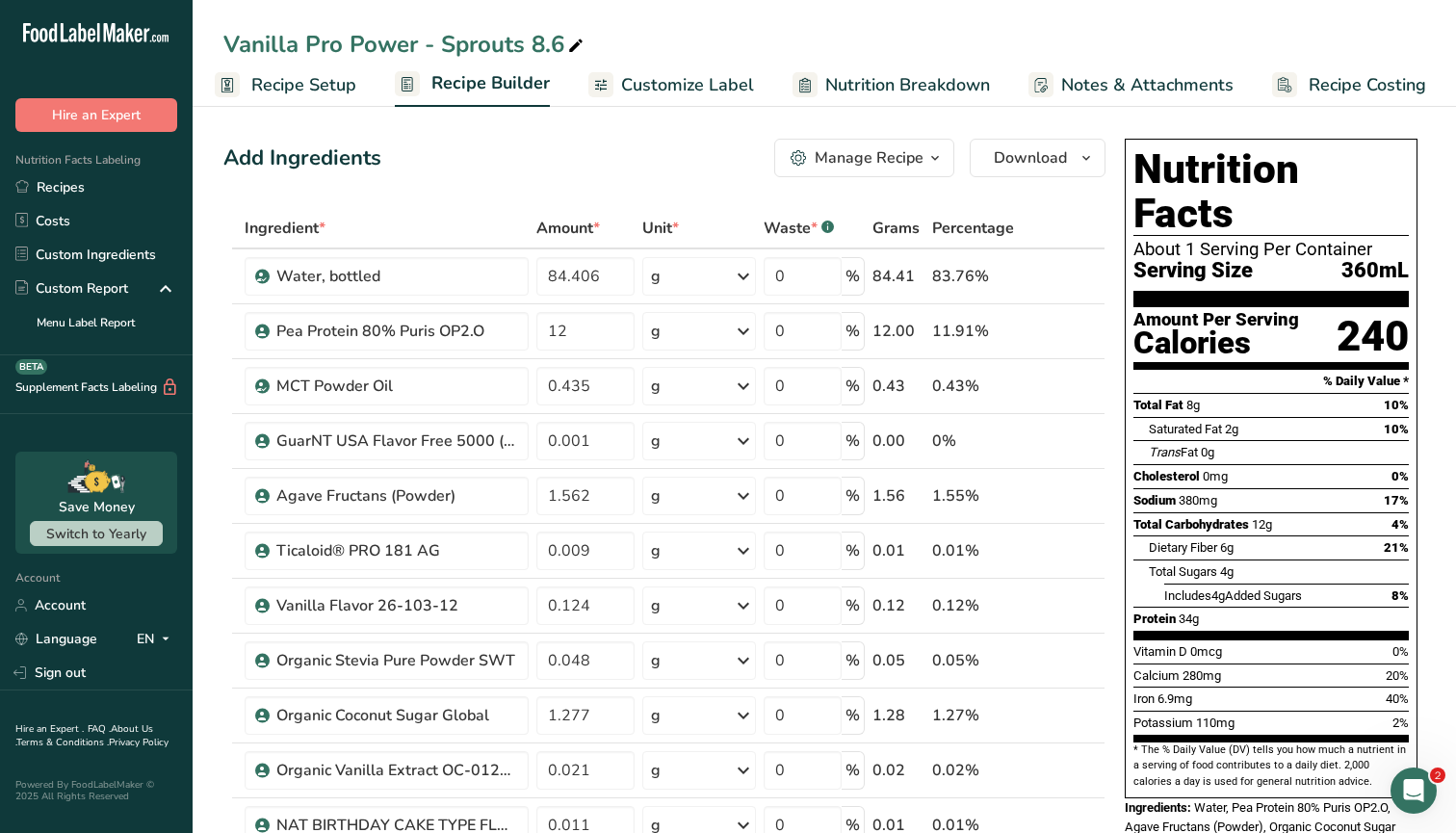 drag, startPoint x: 1179, startPoint y: 360, endPoint x: 1202, endPoint y: 361, distance: 23.021729 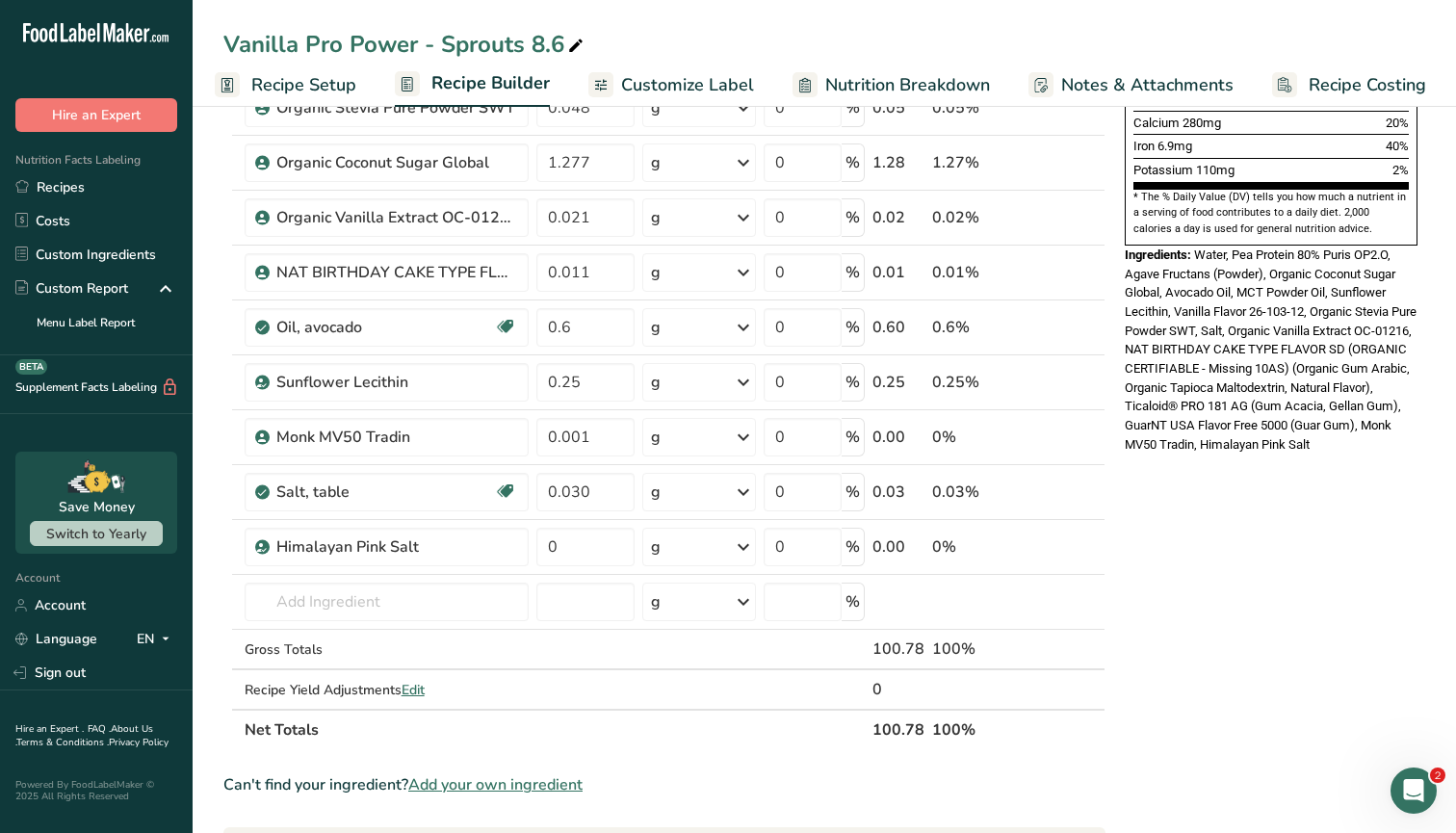 scroll, scrollTop: 558, scrollLeft: 0, axis: vertical 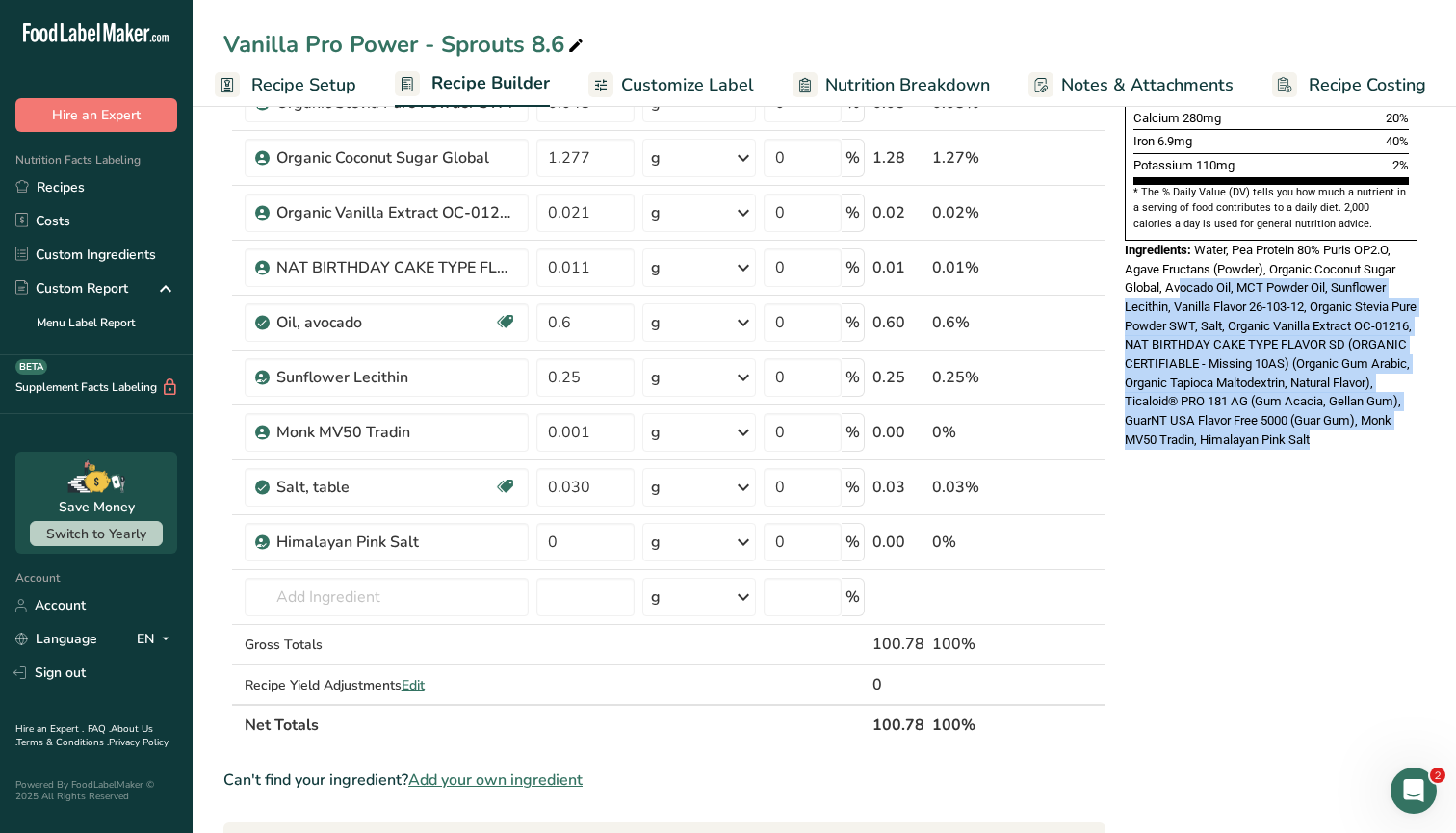 drag, startPoint x: 1351, startPoint y: 374, endPoint x: 1179, endPoint y: 221, distance: 230.20209 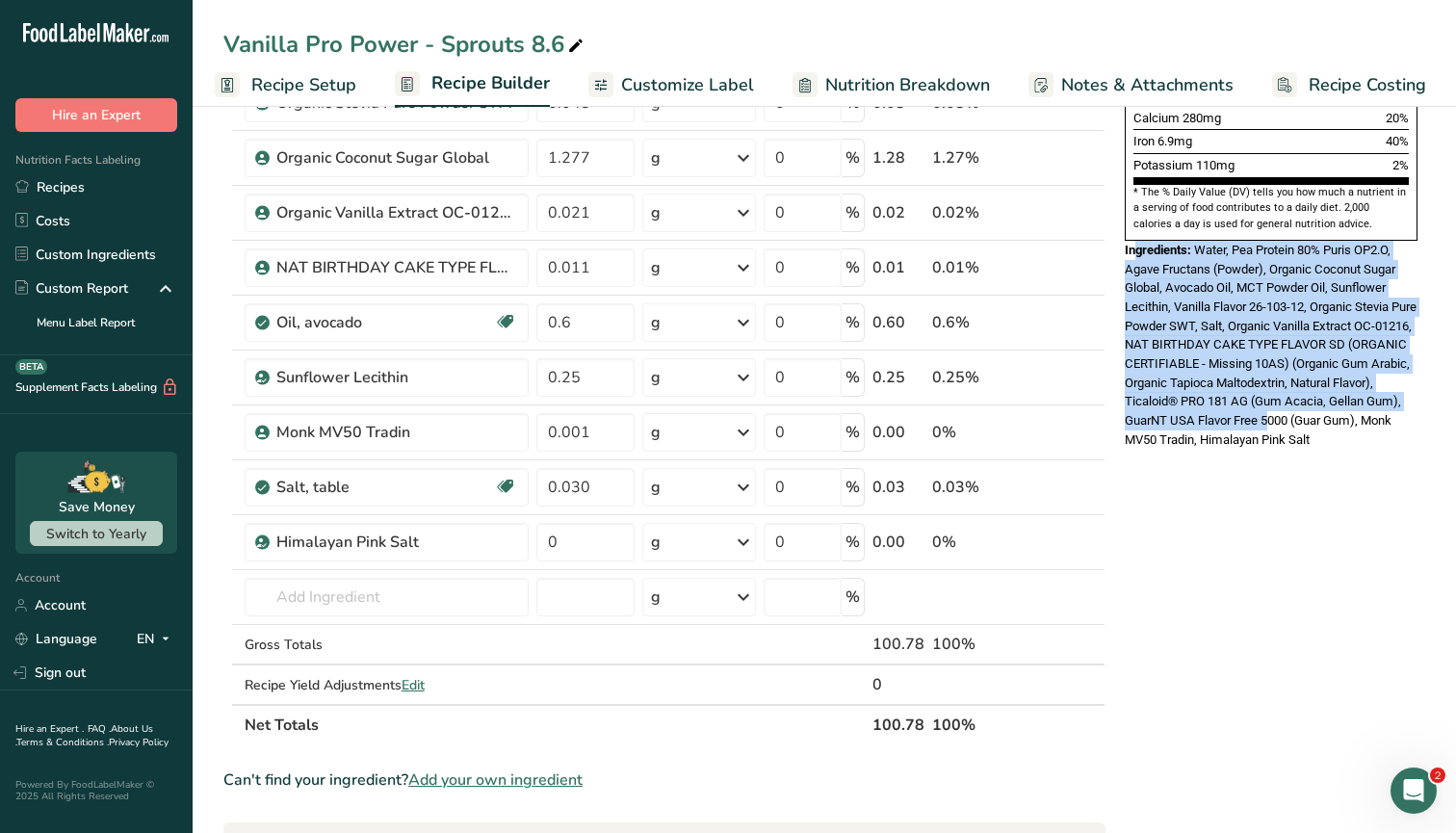 drag, startPoint x: 1133, startPoint y: 199, endPoint x: 1306, endPoint y: 351, distance: 230.2889 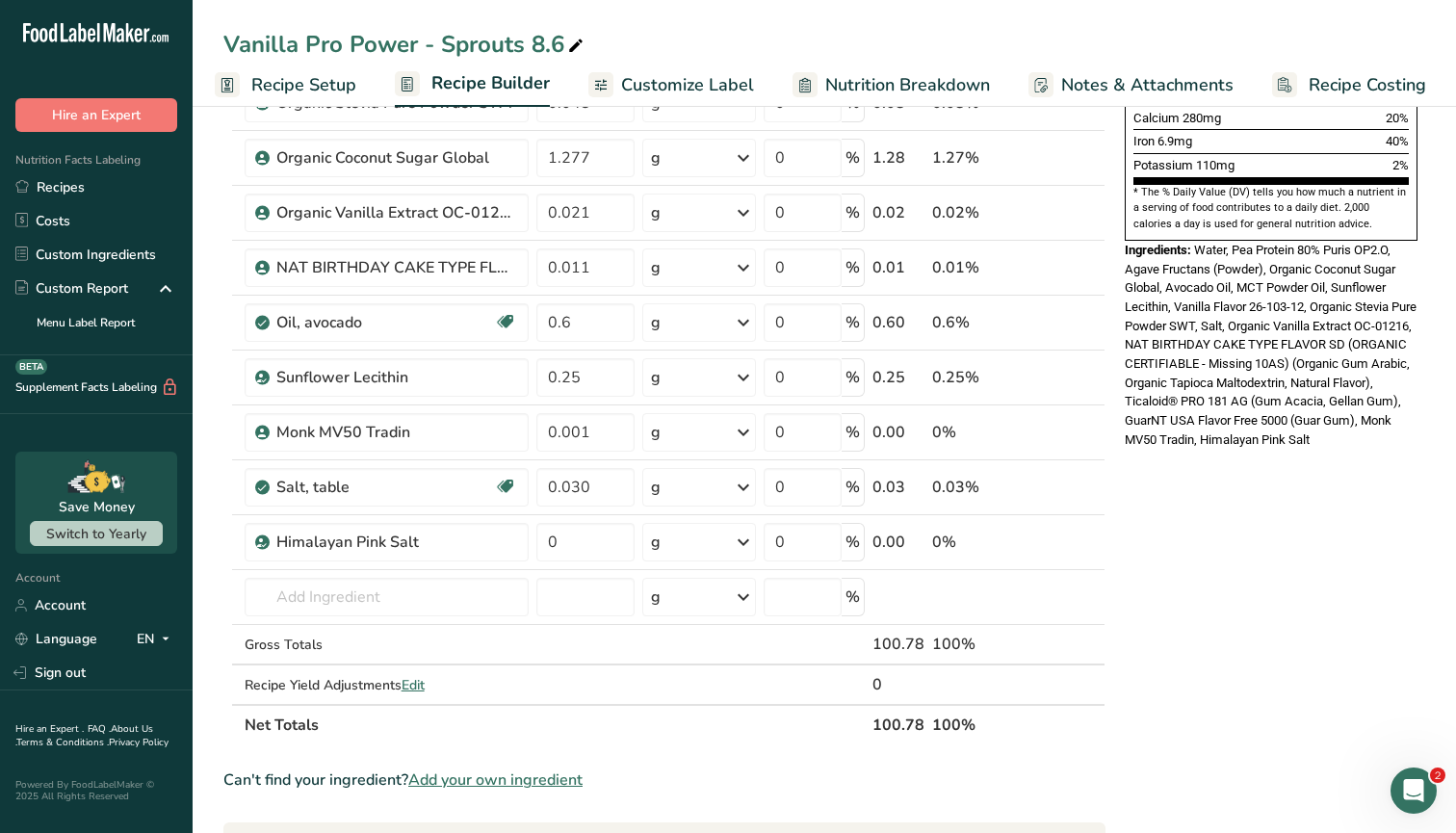 click on "Ingredients:    Water, Pea Protein 80% Puris OP2.O, Agave Fructans (Powder), Organic Coconut Sugar Global, Avocado Oil, MCT Powder Oil, Sunflower Lecithin, Vanilla Flavor 26-103-12, Organic Stevia Pure Powder SWT, Salt, Organic Vanilla Extract OC-01216, NAT BIRTHDAY CAKE TYPE FLAVOR SD (ORGANIC CERTIFIABLE - Missing 10AS) (Organic Gum Arabic, Organic Tapioca Maltodextrin, Natural Flavor), Ticaloid® PRO 181 AG (Gum Acacia, Gellan Gum), GuarNT USA Flavor Free 5000 (Guar Gum), Monk MV50 Tradin, Himalayan Pink Salt" at bounding box center (1271, 345) 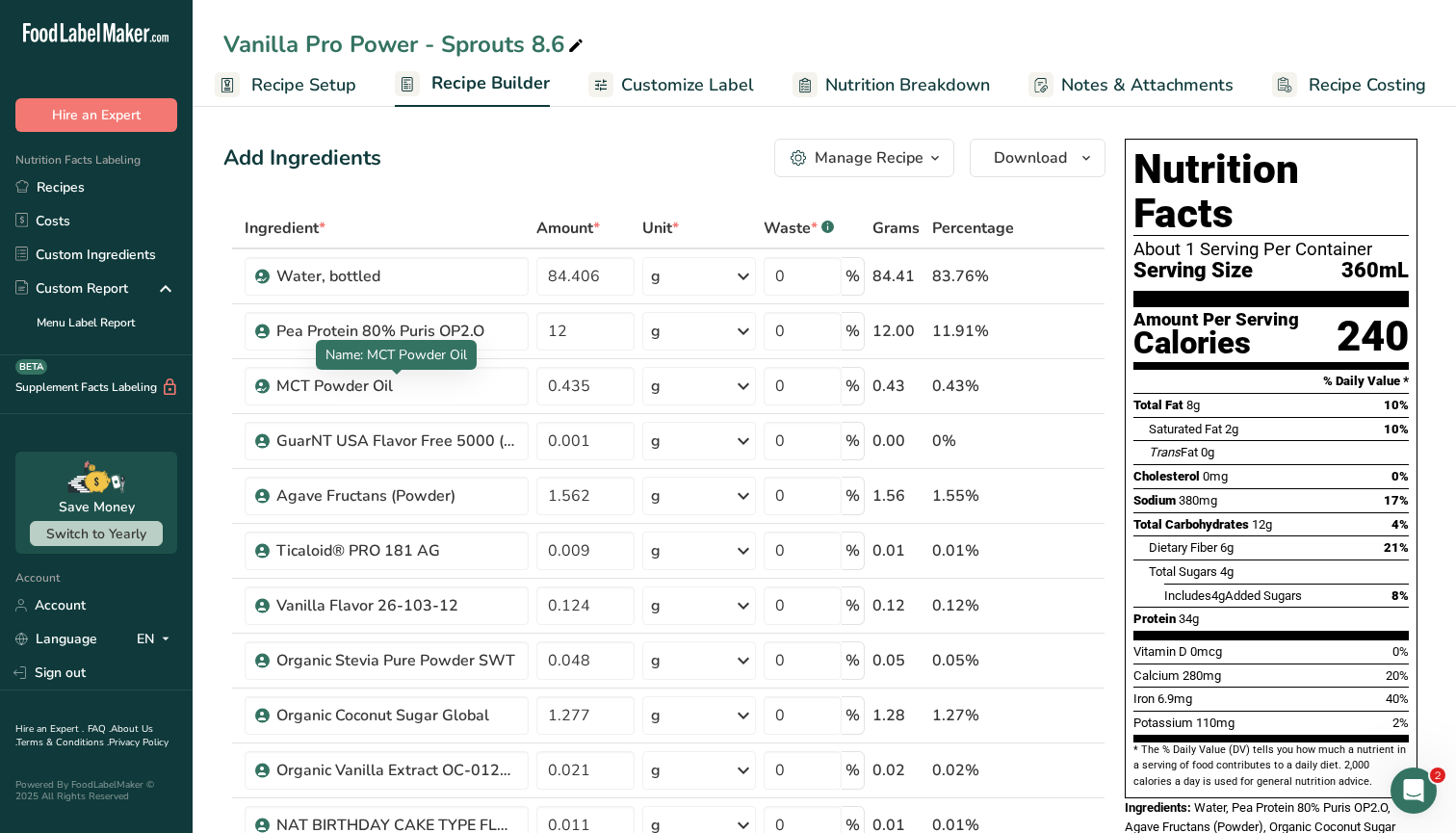 scroll, scrollTop: 0, scrollLeft: 0, axis: both 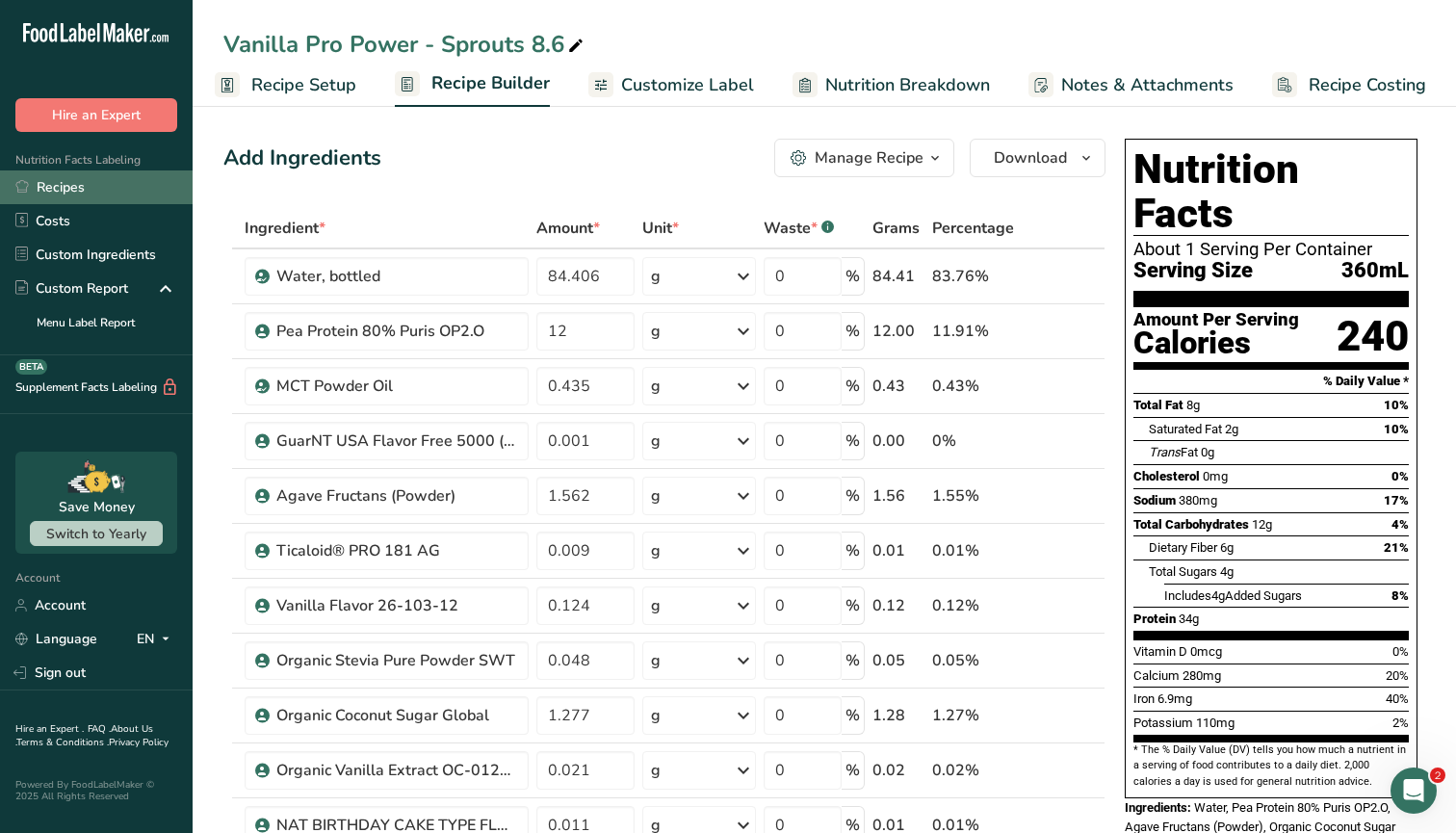 click on "Recipes" at bounding box center [96, 187] 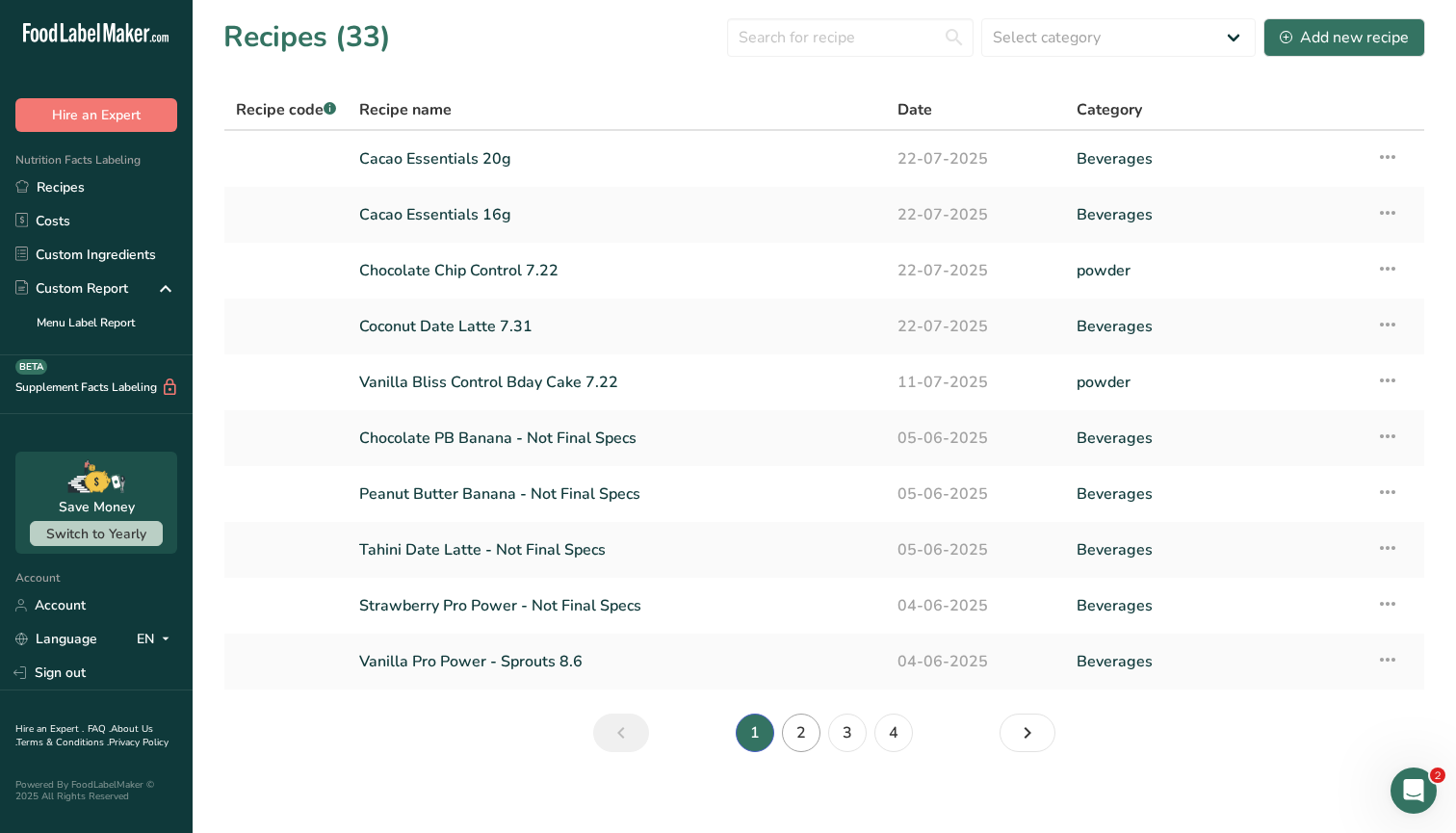 click on "2" at bounding box center (801, 733) 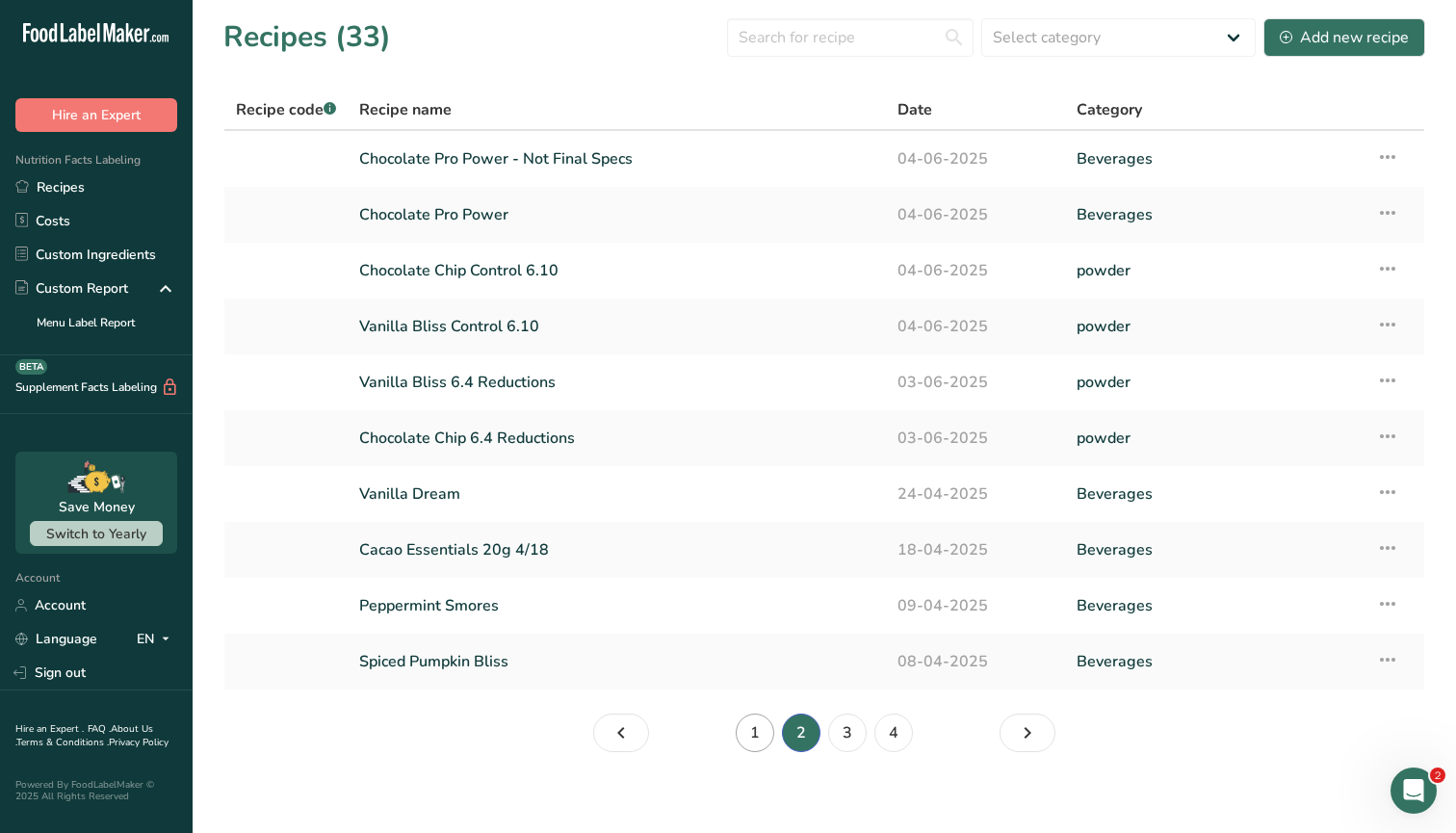 click on "1" at bounding box center (755, 733) 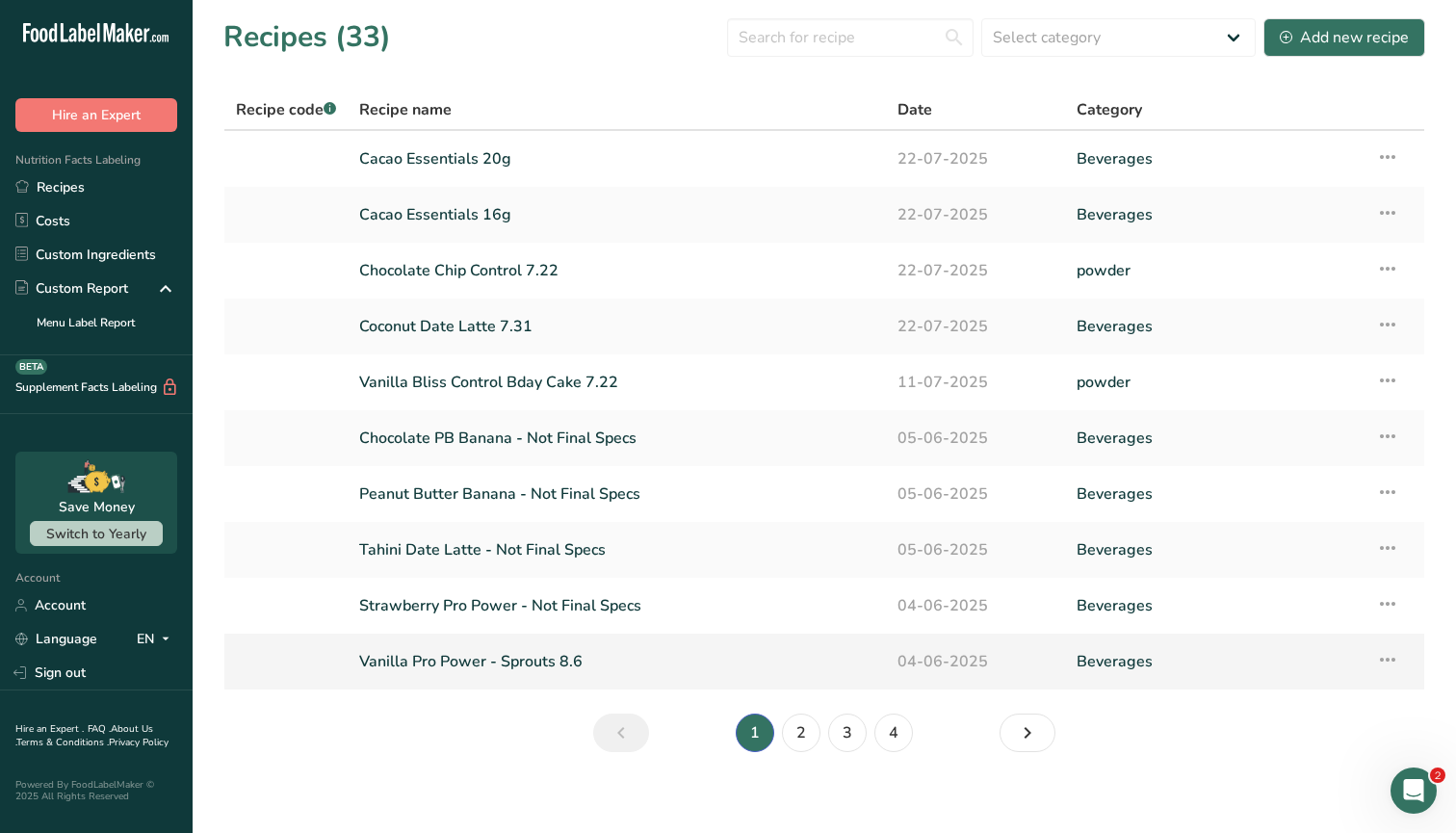 click at bounding box center [1388, 660] 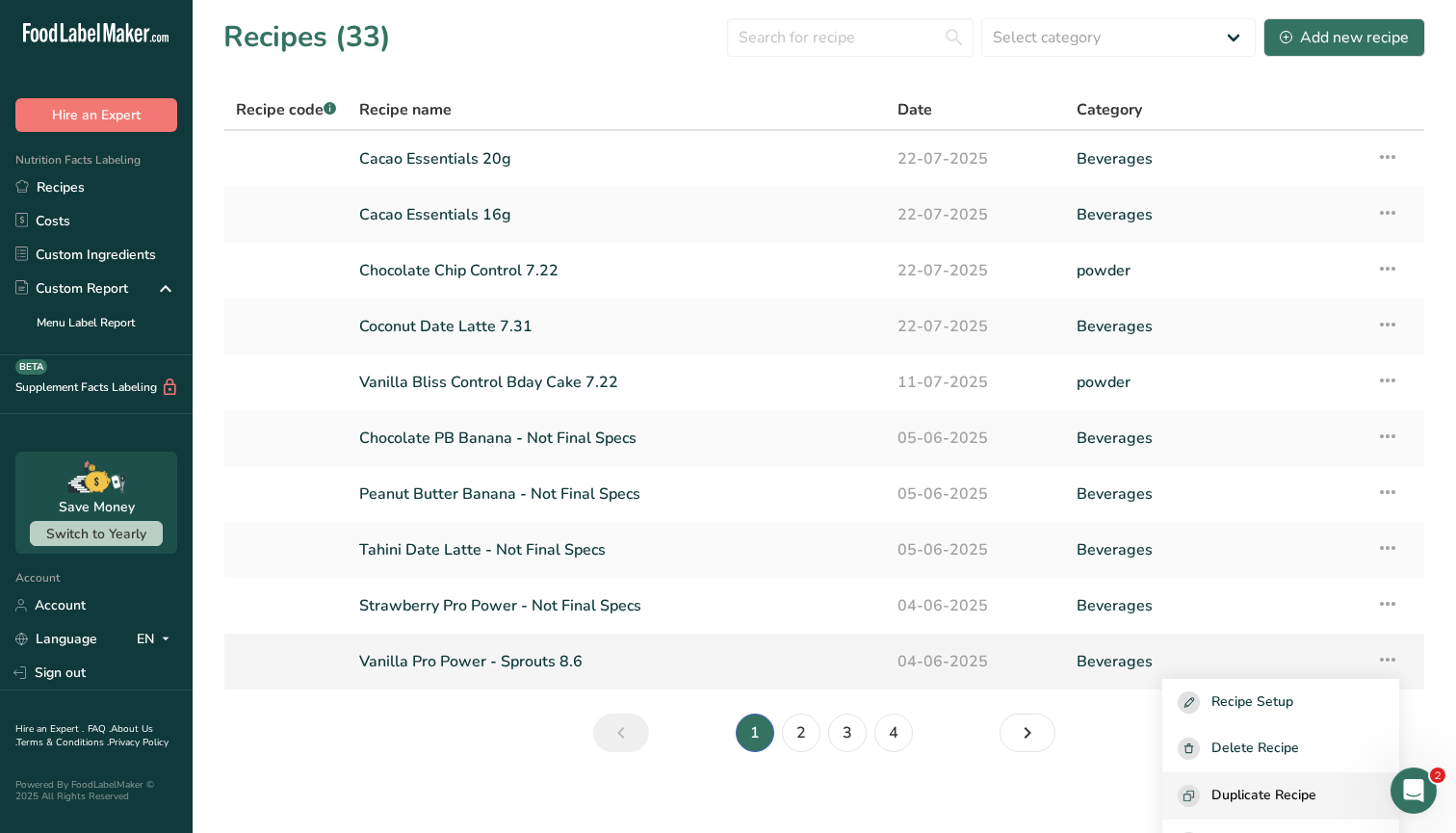 click on "Duplicate Recipe" at bounding box center (1263, 795) 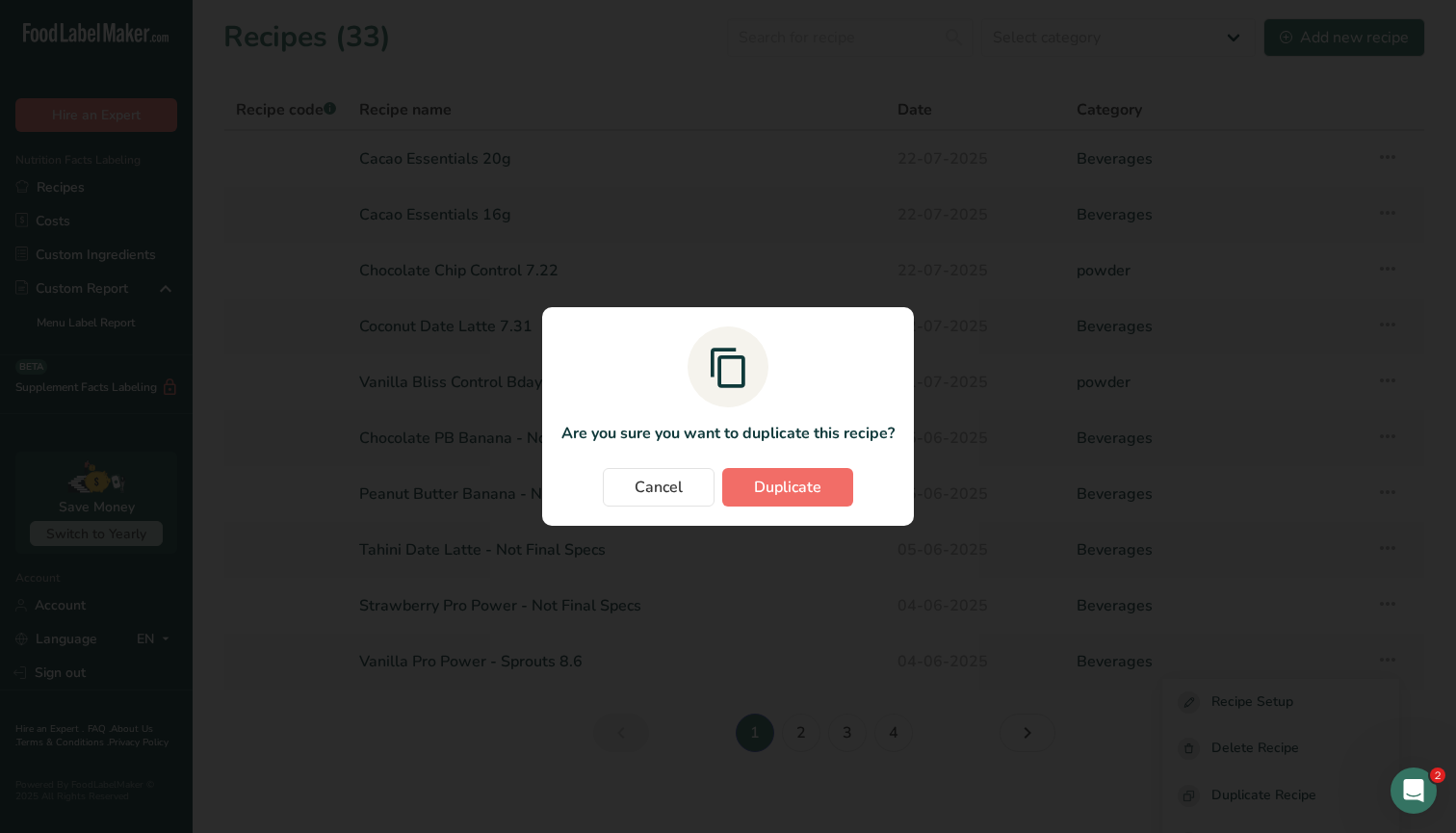 click on "Duplicate" at bounding box center [788, 487] 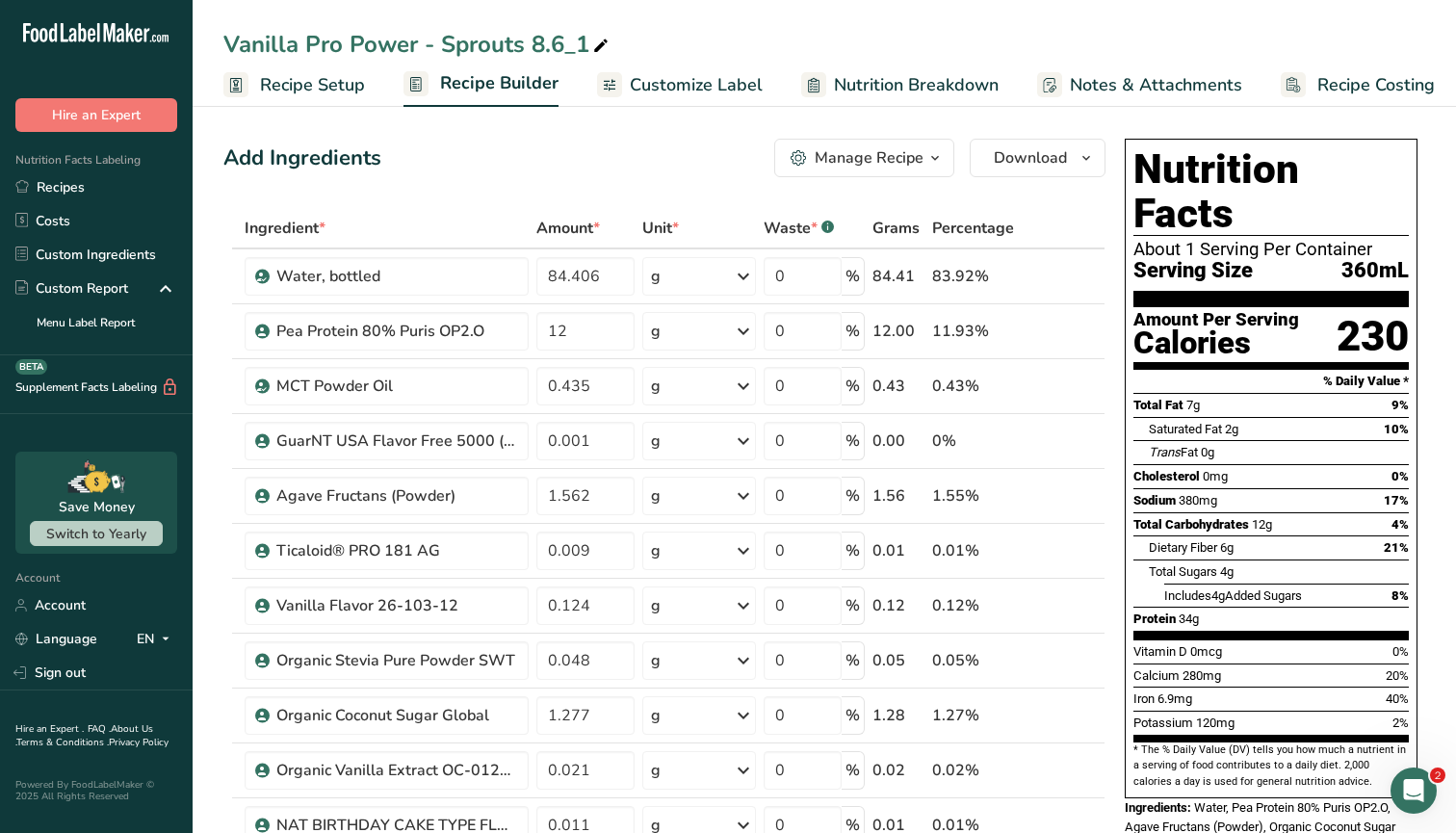 click on "Vanilla Pro Power - Sprouts 8.6_1" at bounding box center (418, 44) 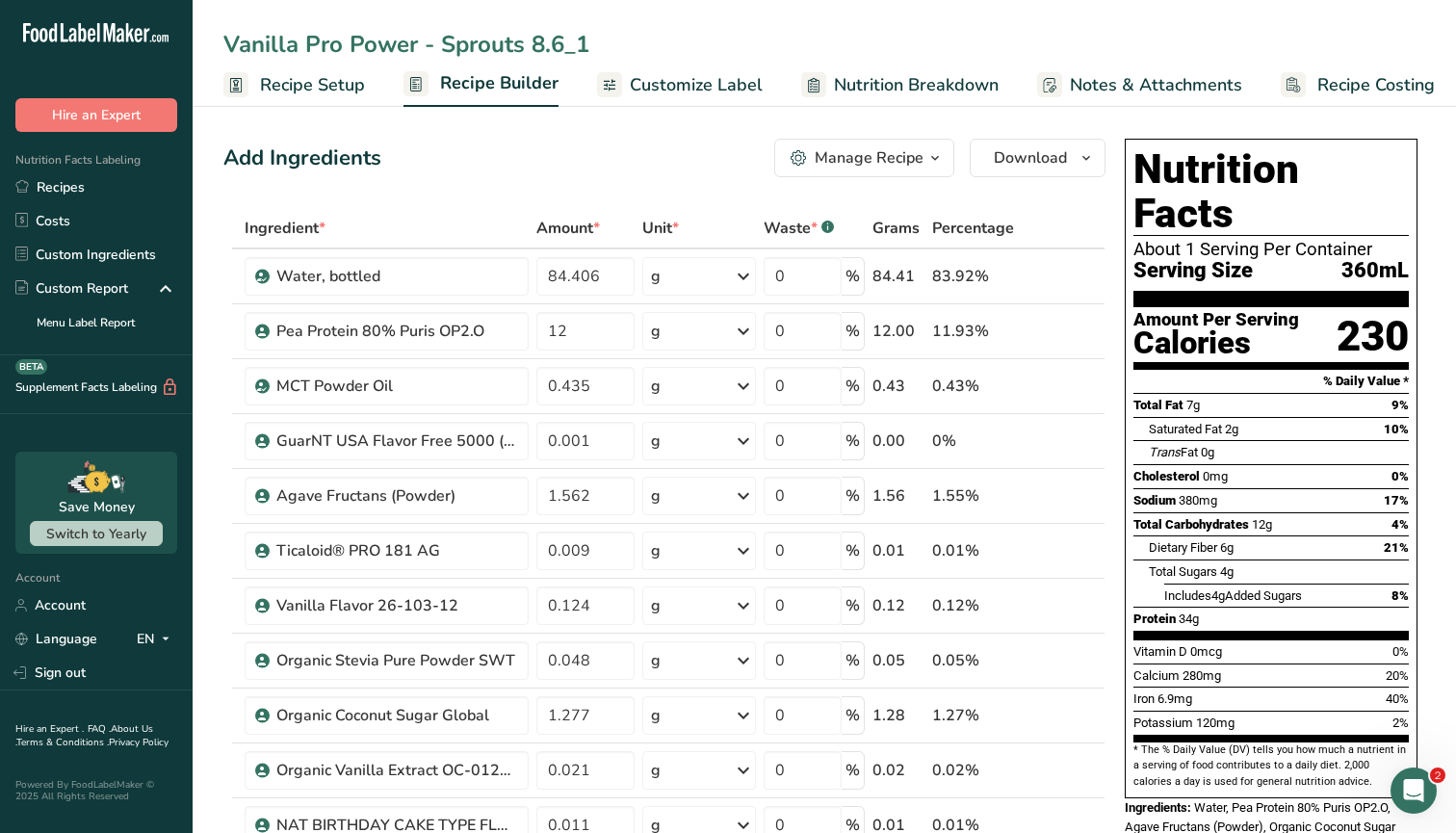 click on "Vanilla Pro Power - Sprouts 8.6_1" at bounding box center (824, 44) 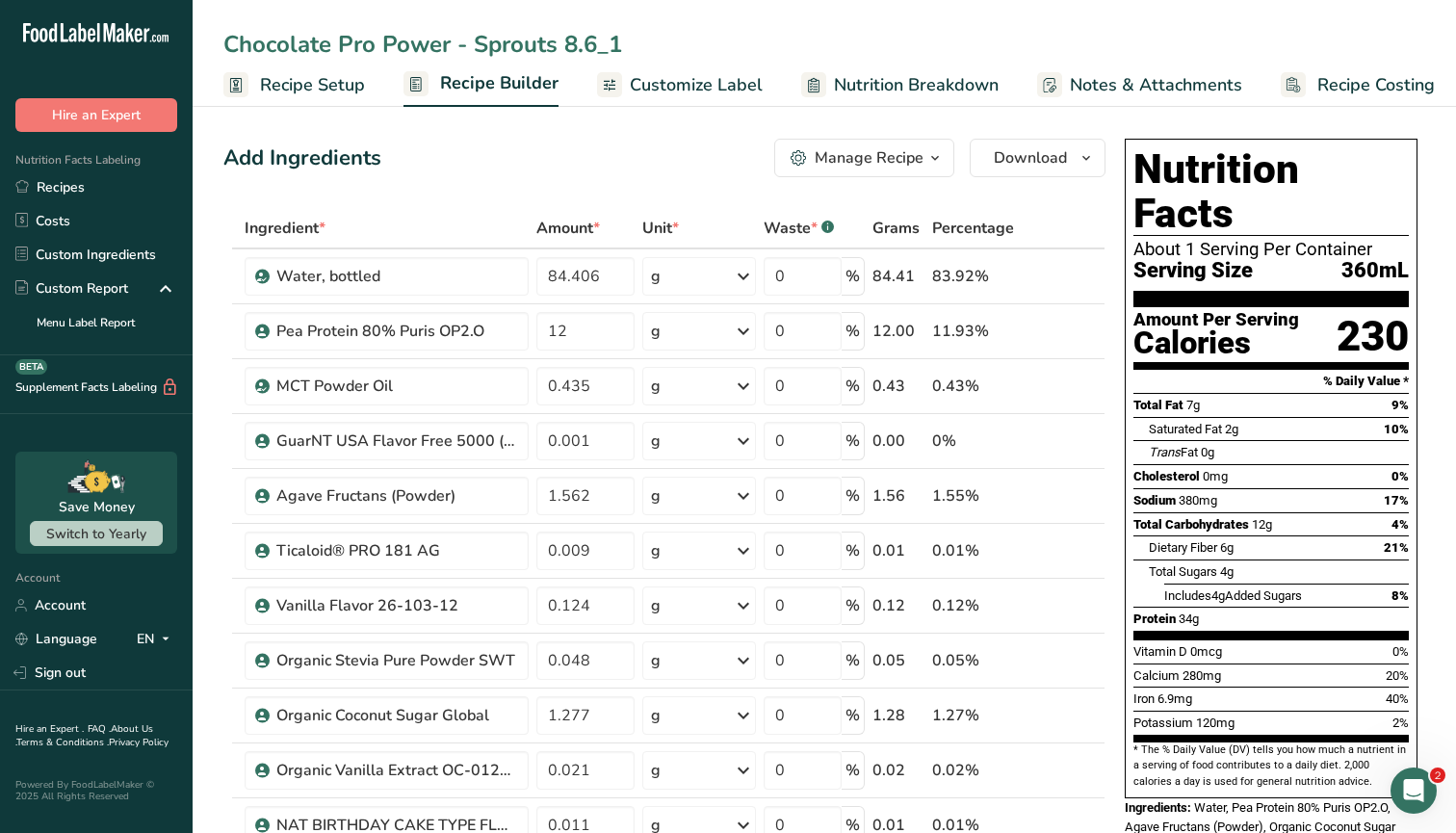 drag, startPoint x: 598, startPoint y: 50, endPoint x: 663, endPoint y: 48, distance: 65.03076 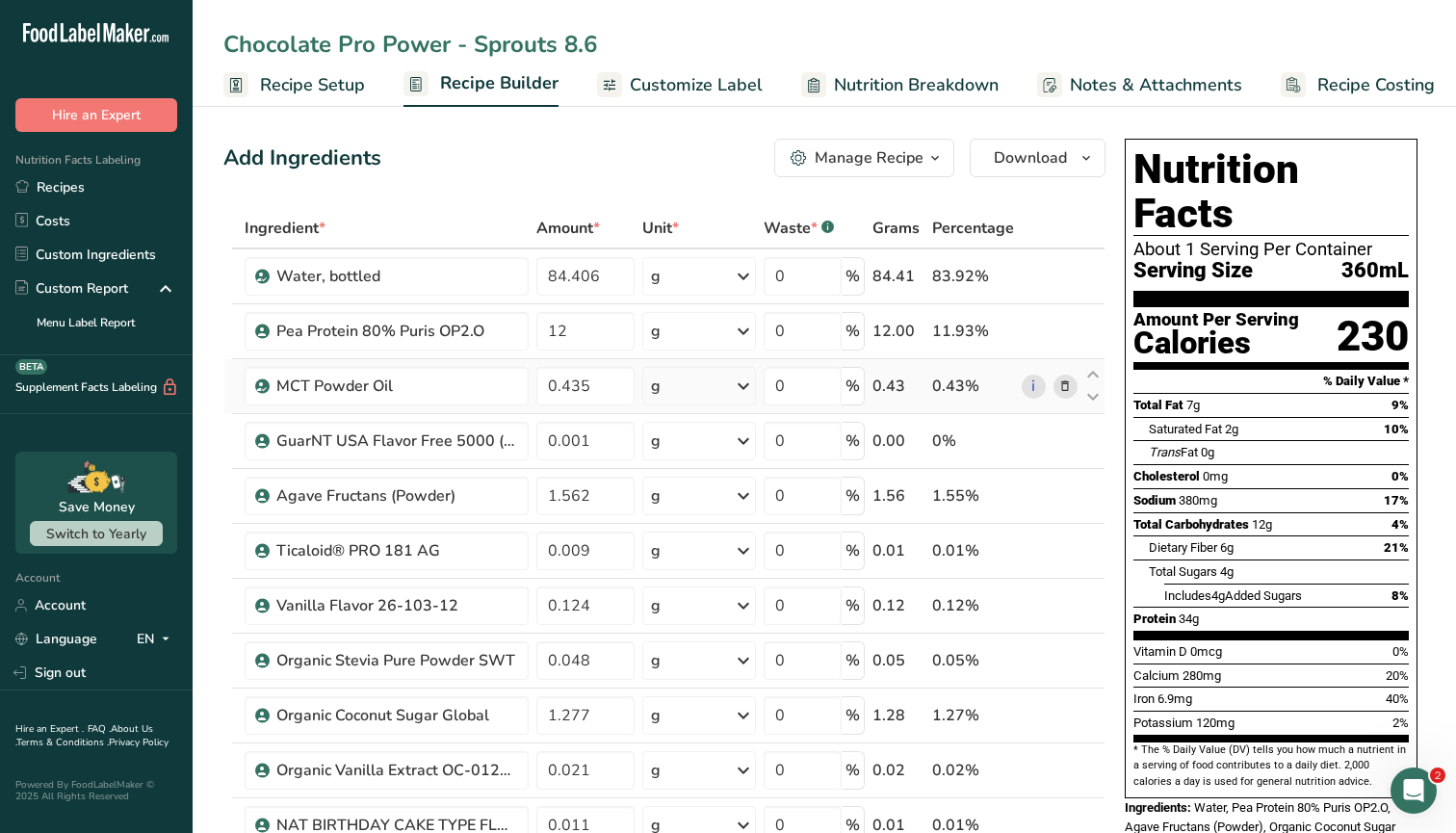 type on "Chocolate Pro Power - Sprouts 8.6" 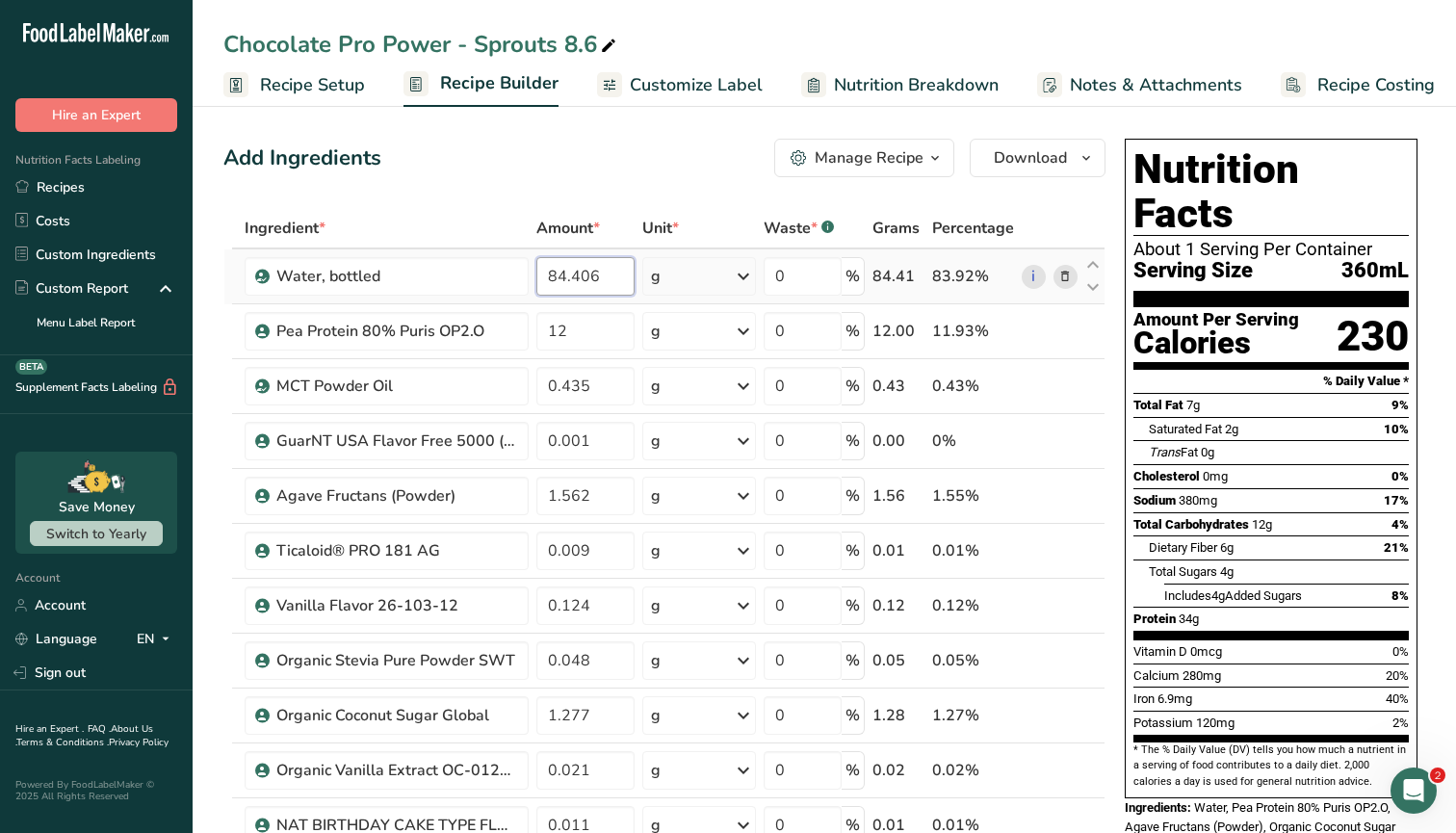 click on "84.406" at bounding box center [585, 276] 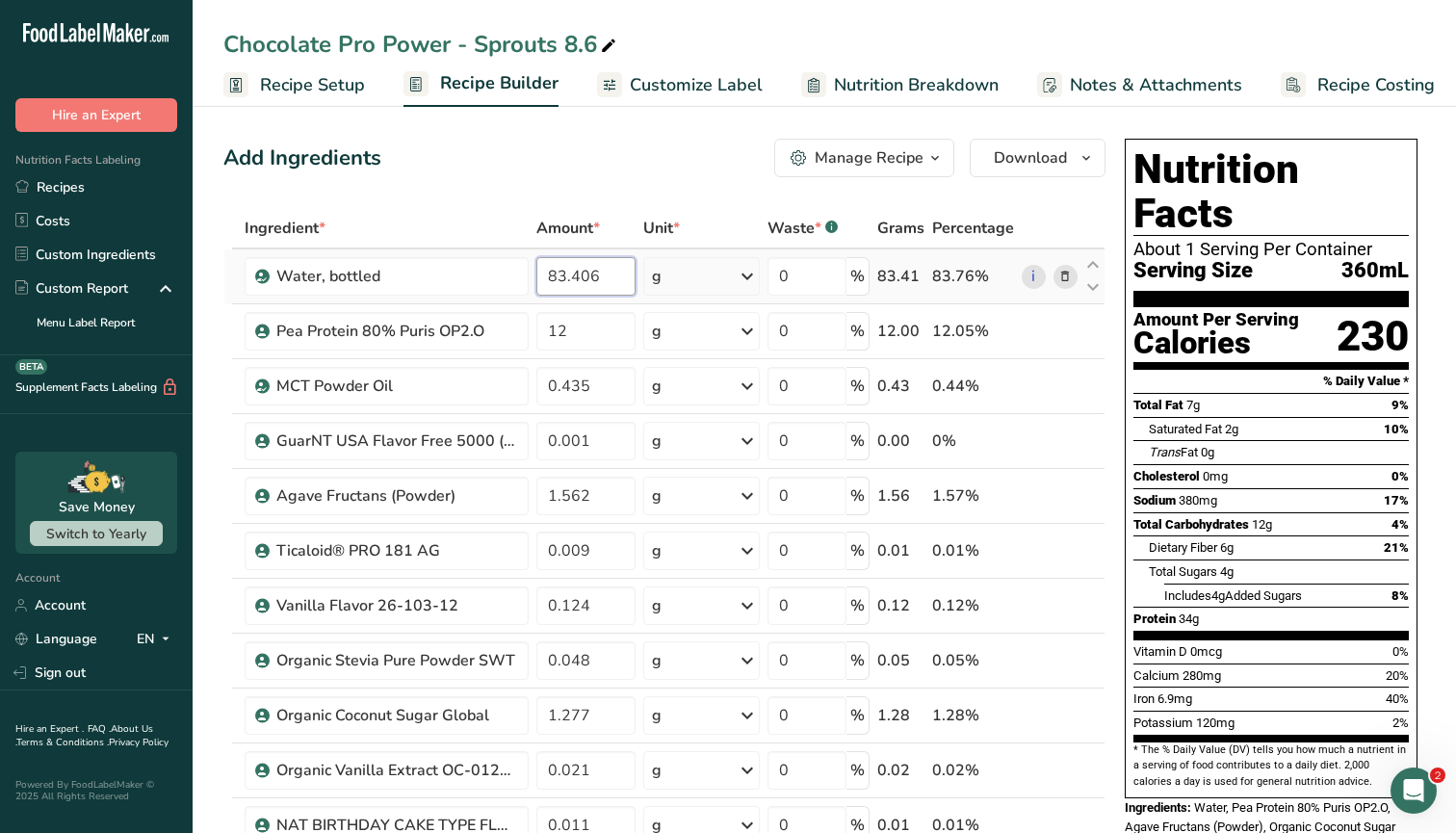 click on "83.406" at bounding box center [585, 276] 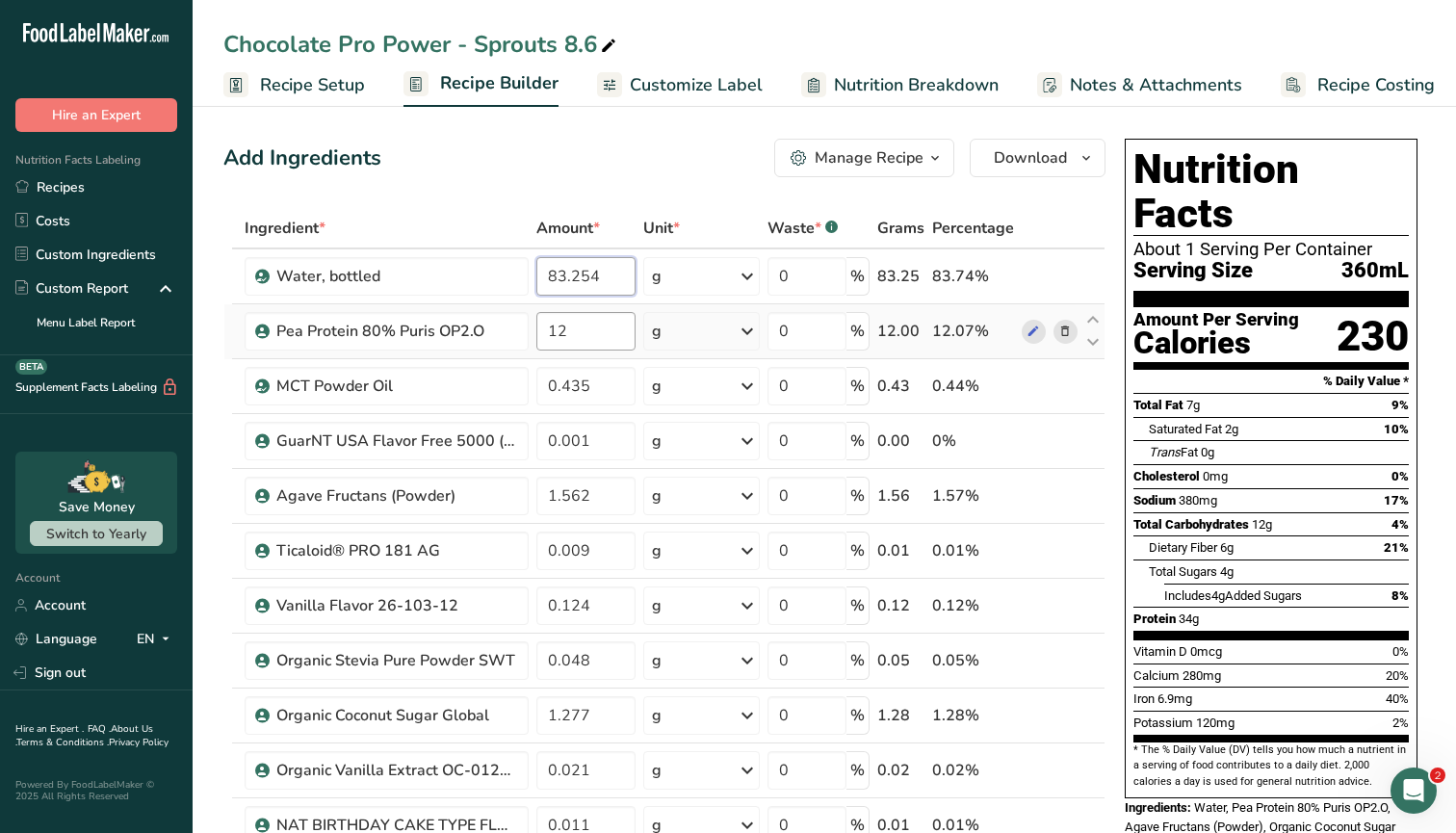 type on "83.254" 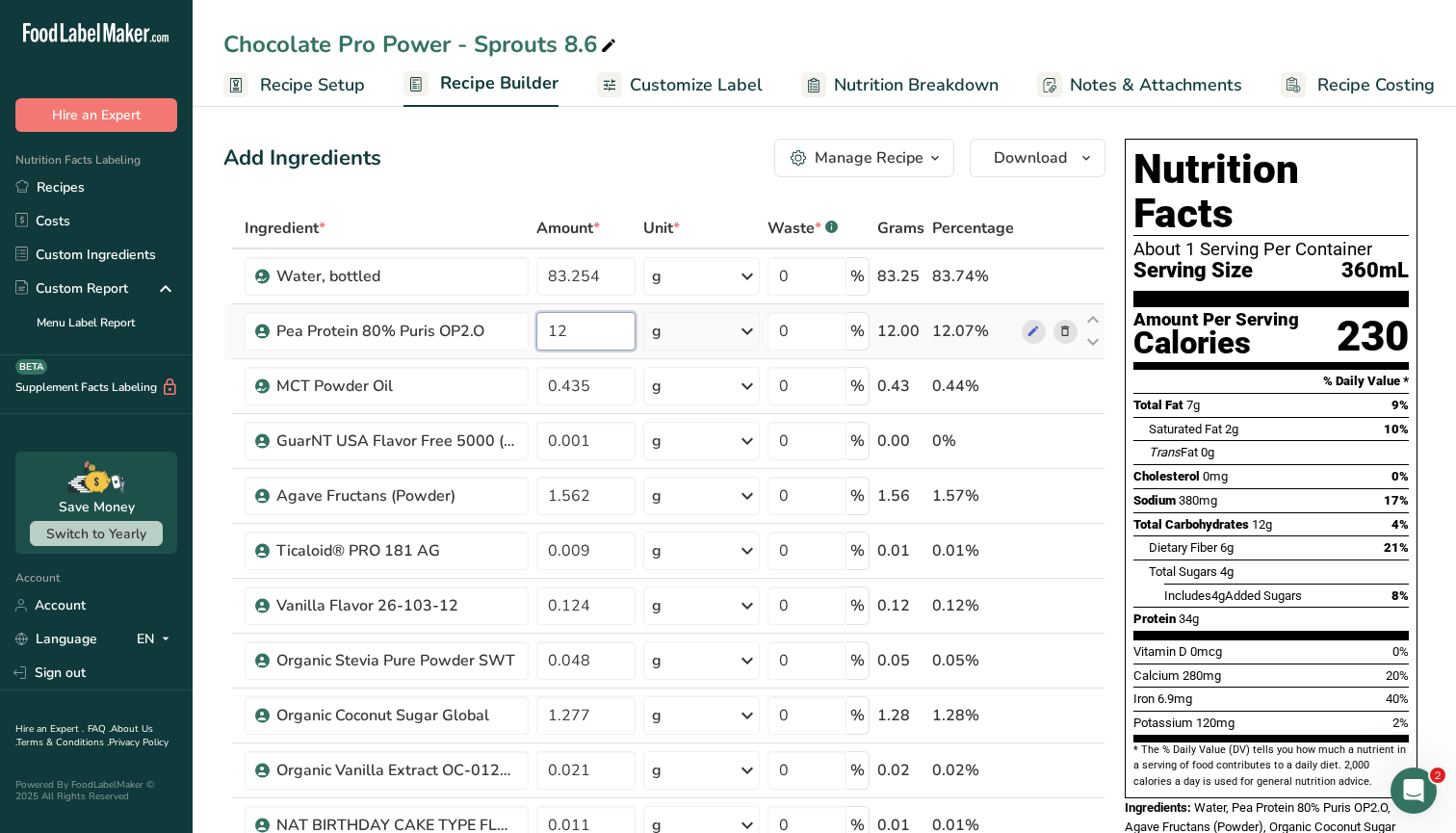 click on "Ingredient *
Amount *
Unit *
Waste *   .a-a{fill:#347362;}.b-a{fill:#fff;}          Grams
Percentage
Water, bottled
83.254
g
Weight Units
g
kg
mg
See more
Volume Units
l
Volume units require a density conversion. If you know your ingredient's density enter it below. Otherwise, click on "RIA" our AI Regulatory bot - she will be able to help you
lb/ft3
g/cm3
Confirm
mL
Volume units require a density conversion. If you know your ingredient's density enter it below. Otherwise, click on "RIA" our AI Regulatory bot - she will be able to help you
lb/ft3" at bounding box center (664, 755) 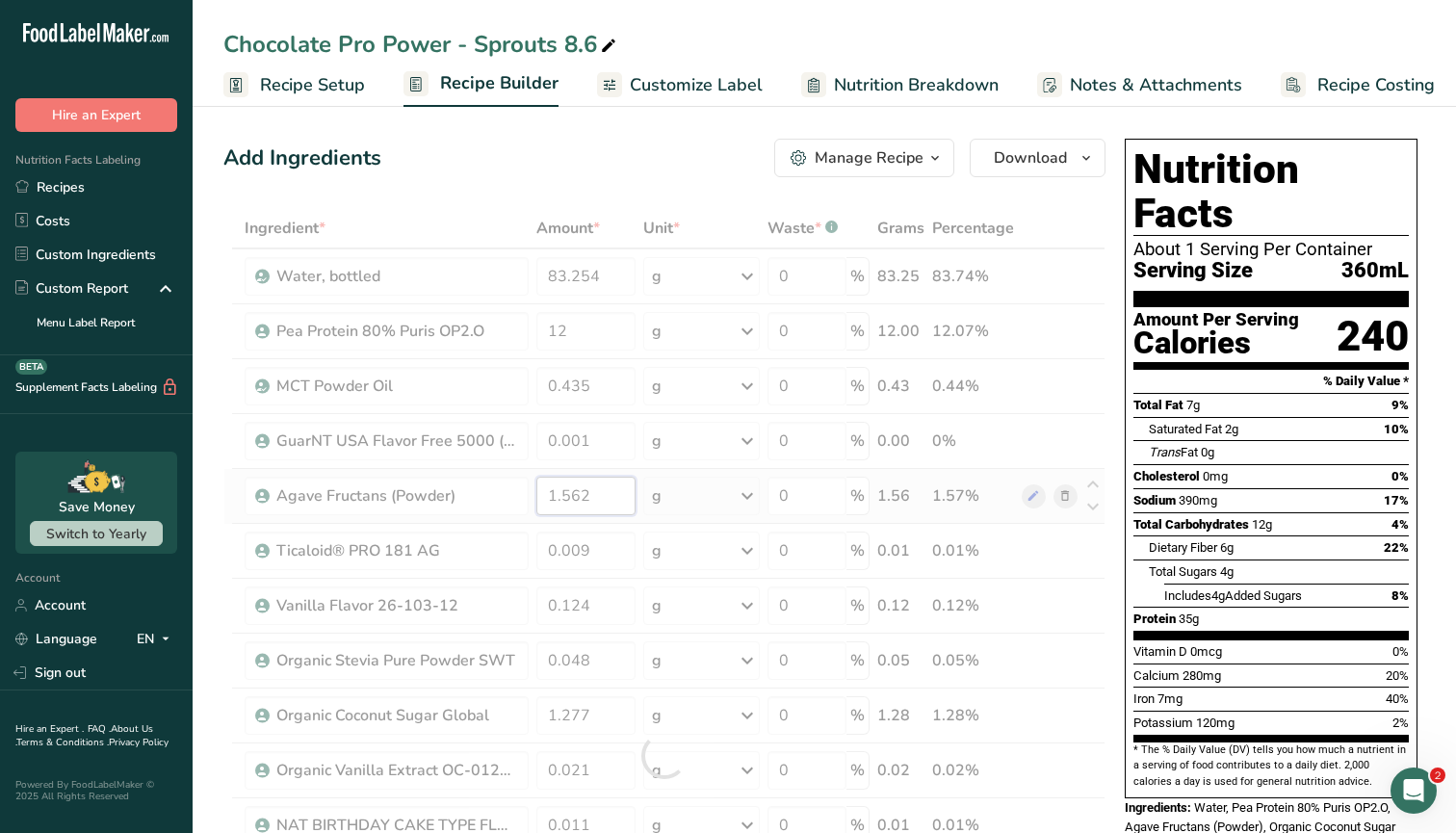 click on "Ingredient *
Amount *
Unit *
Waste *   .a-a{fill:#347362;}.b-a{fill:#fff;}          Grams
Percentage
Water, bottled
83.254
g
Weight Units
g
kg
mg
See more
Volume Units
l
Volume units require a density conversion. If you know your ingredient's density enter it below. Otherwise, click on "RIA" our AI Regulatory bot - she will be able to help you
lb/ft3
g/cm3
Confirm
mL
Volume units require a density conversion. If you know your ingredient's density enter it below. Otherwise, click on "RIA" our AI Regulatory bot - she will be able to help you
lb/ft3" at bounding box center (664, 755) 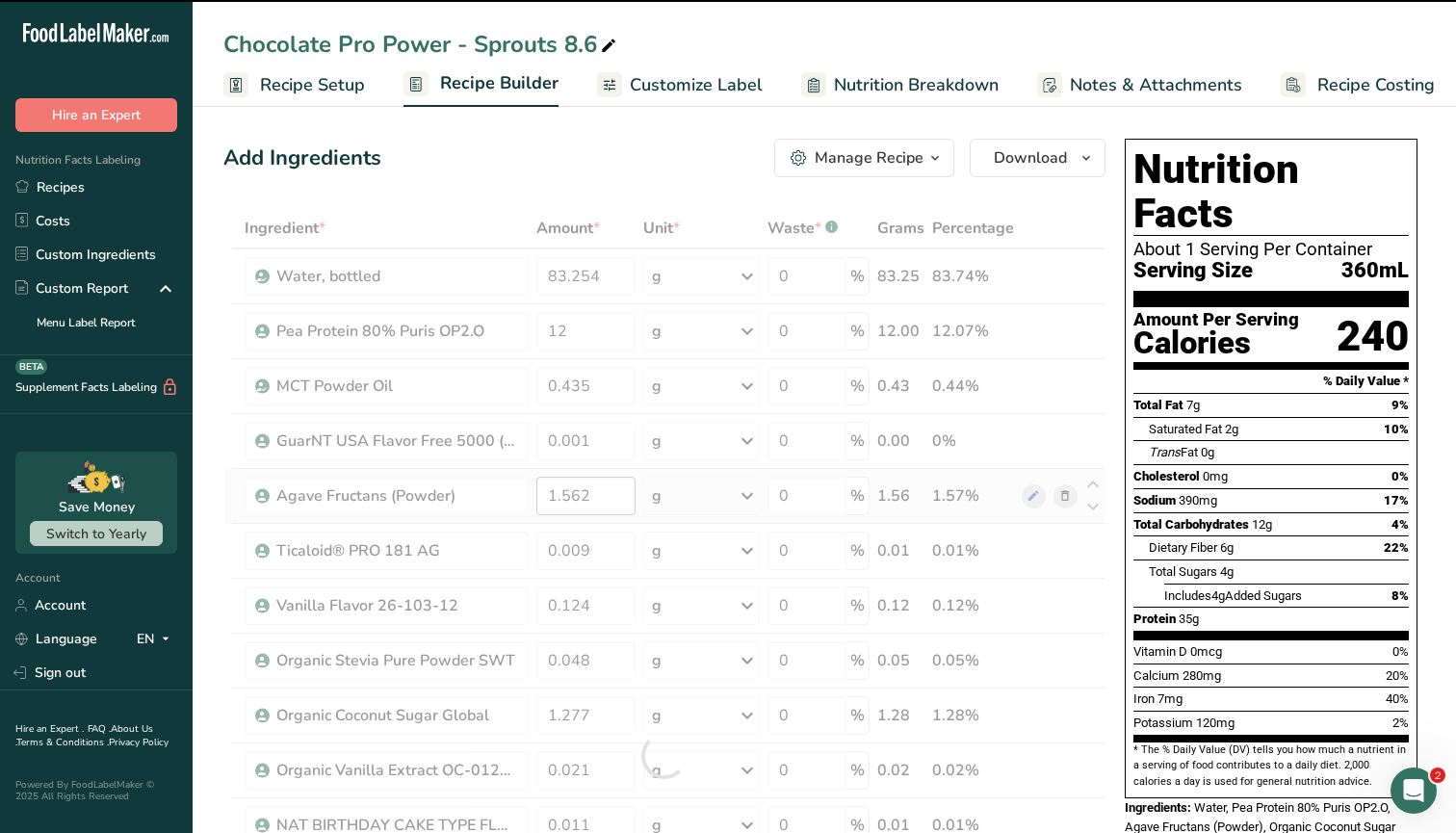click at bounding box center [664, 755] 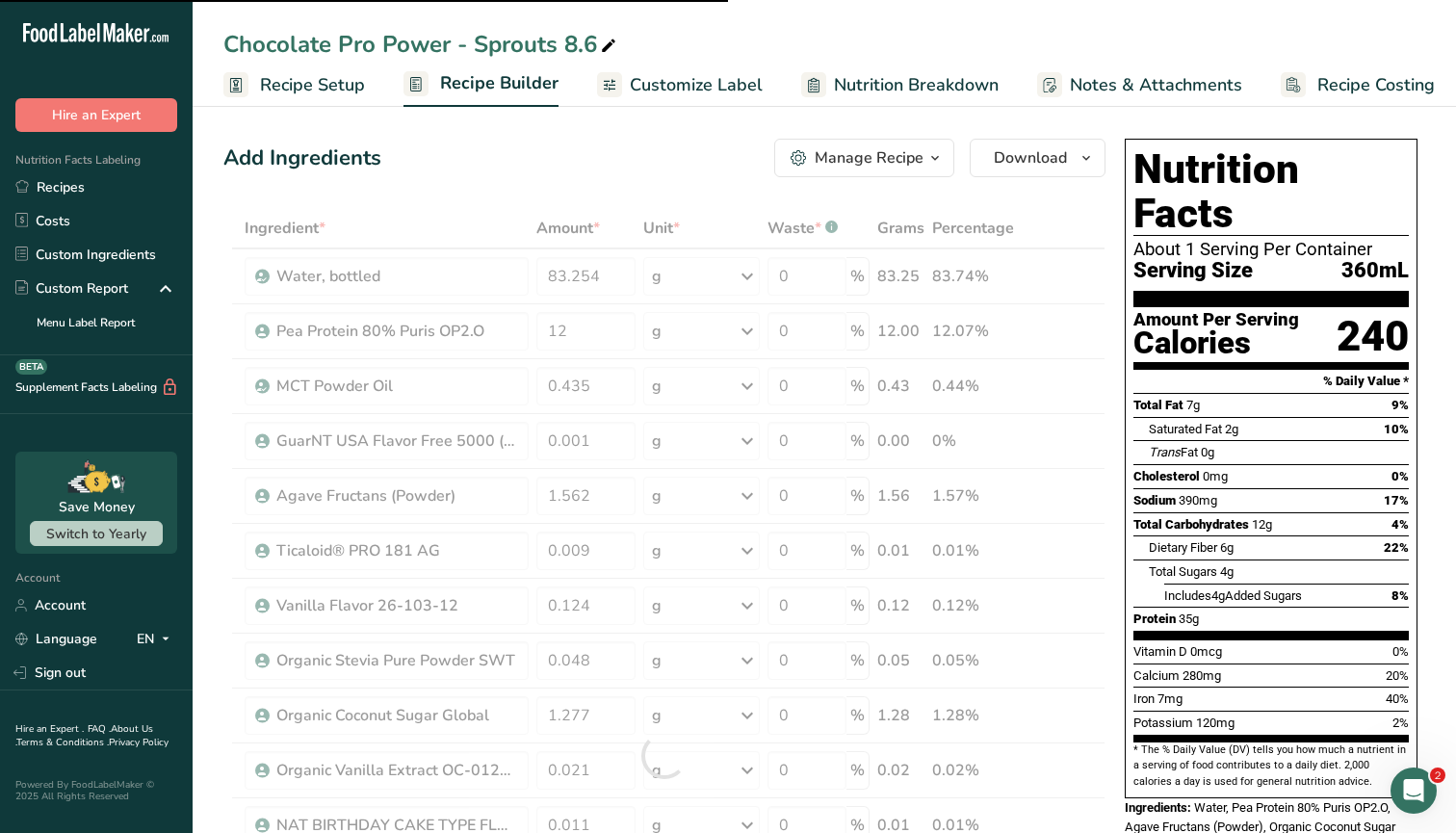 click at bounding box center (664, 755) 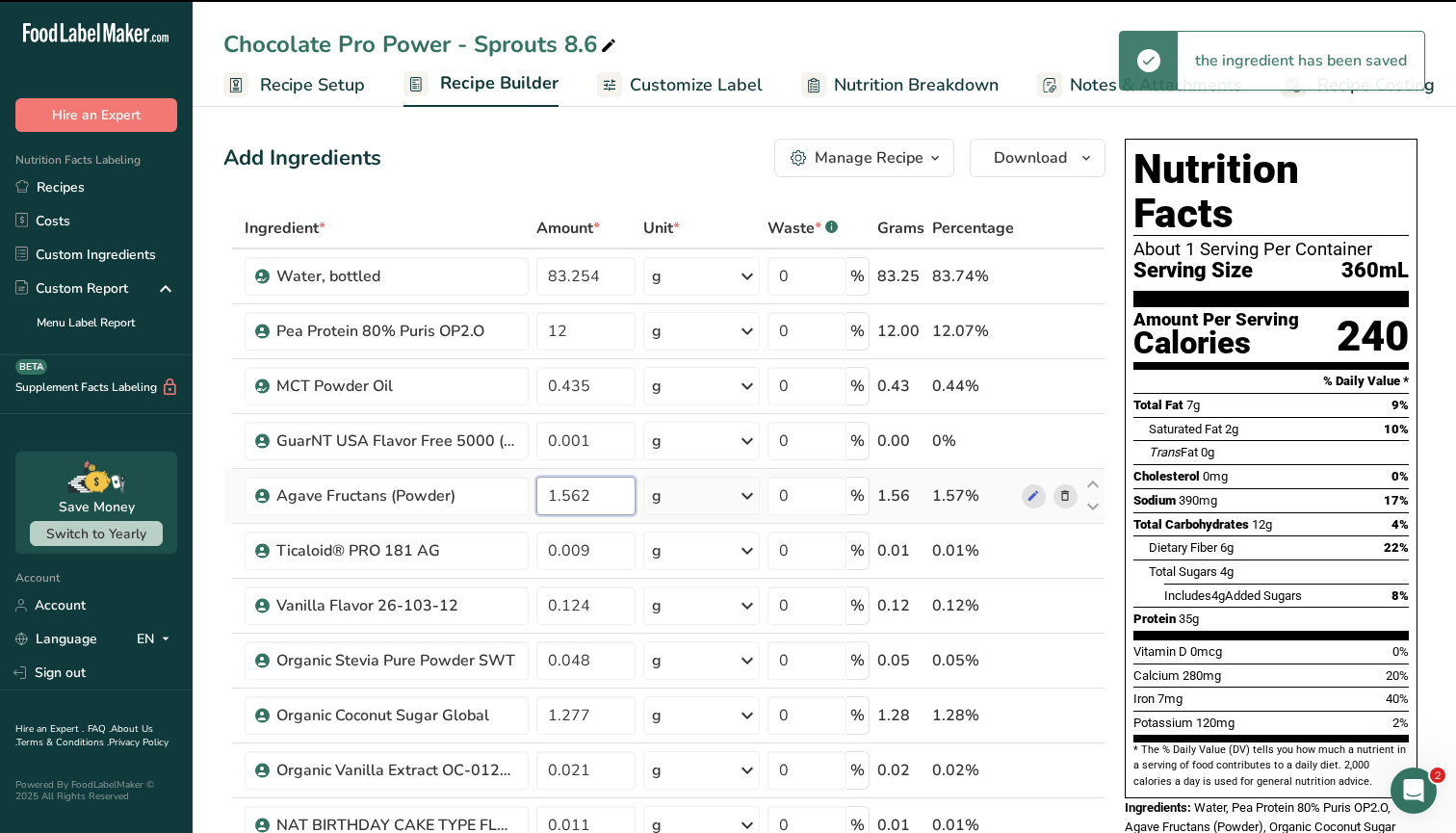 click on "1.562" at bounding box center (585, 496) 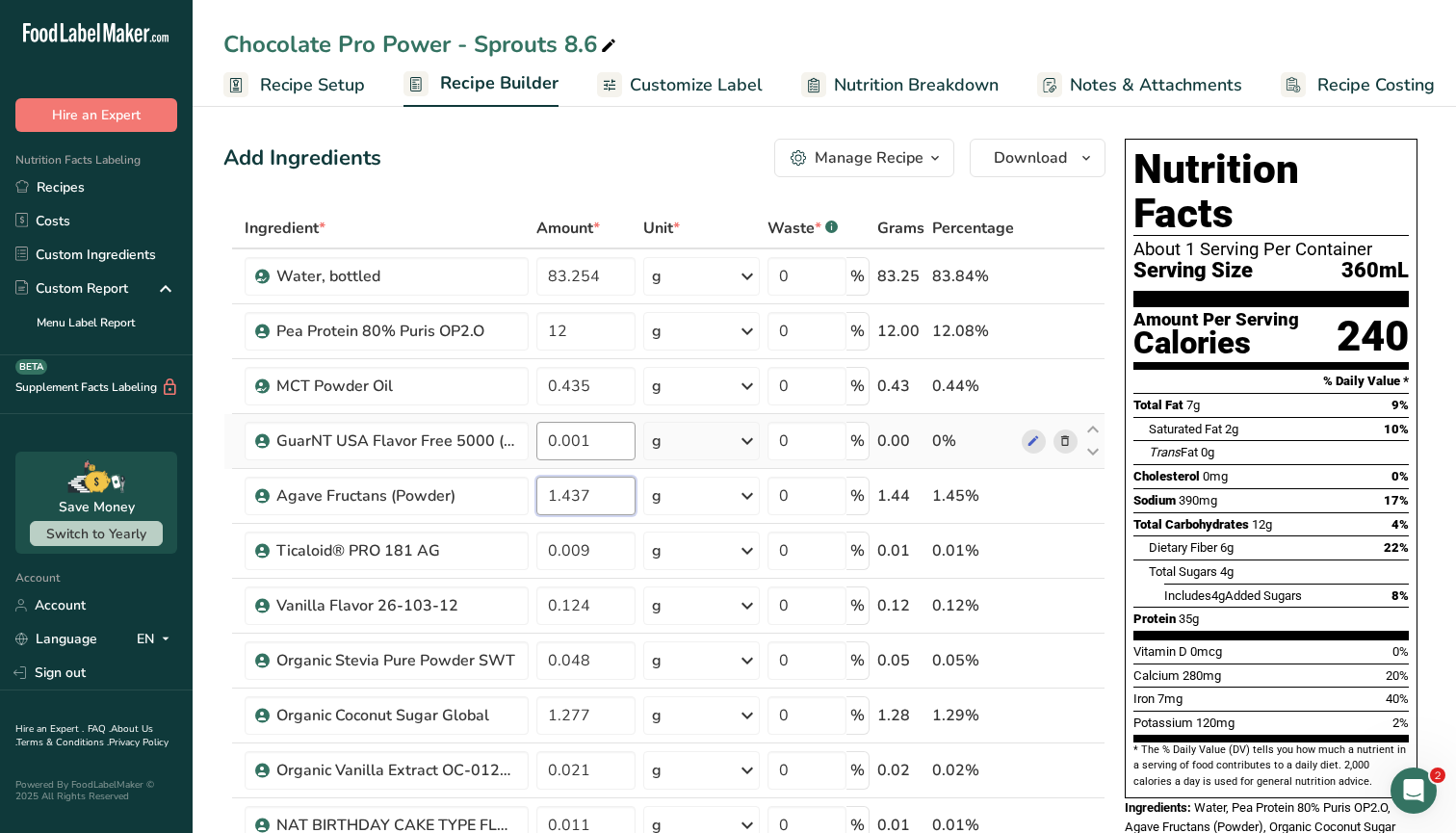type on "1.437" 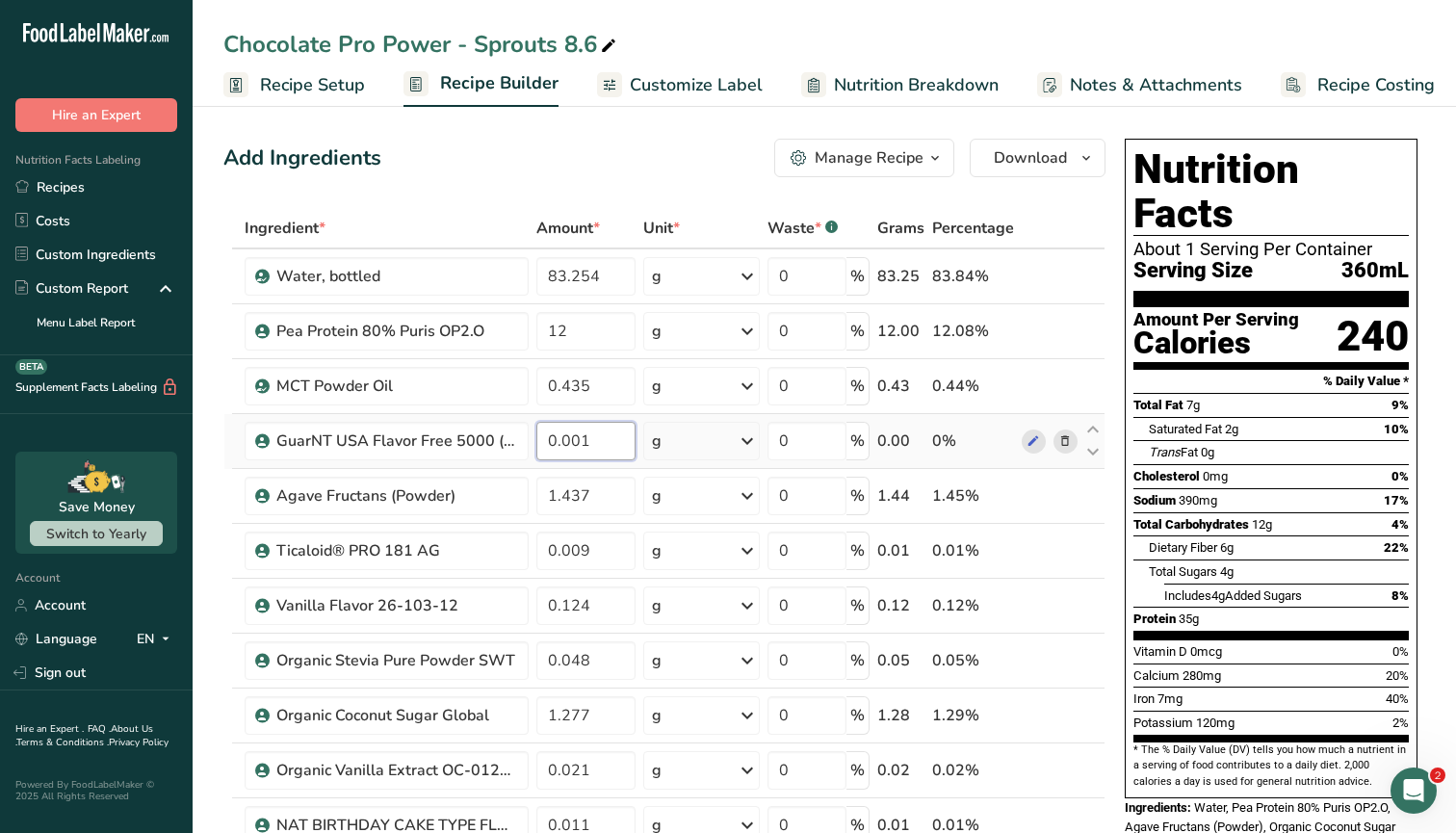 click on "Ingredient *
Amount *
Unit *
Waste *   .a-a{fill:#347362;}.b-a{fill:#fff;}          Grams
Percentage
Water, bottled
83.254
g
Weight Units
g
kg
mg
See more
Volume Units
l
Volume units require a density conversion. If you know your ingredient's density enter it below. Otherwise, click on "RIA" our AI Regulatory bot - she will be able to help you
lb/ft3
g/cm3
Confirm
mL
Volume units require a density conversion. If you know your ingredient's density enter it below. Otherwise, click on "RIA" our AI Regulatory bot - she will be able to help you
lb/ft3" at bounding box center [664, 755] 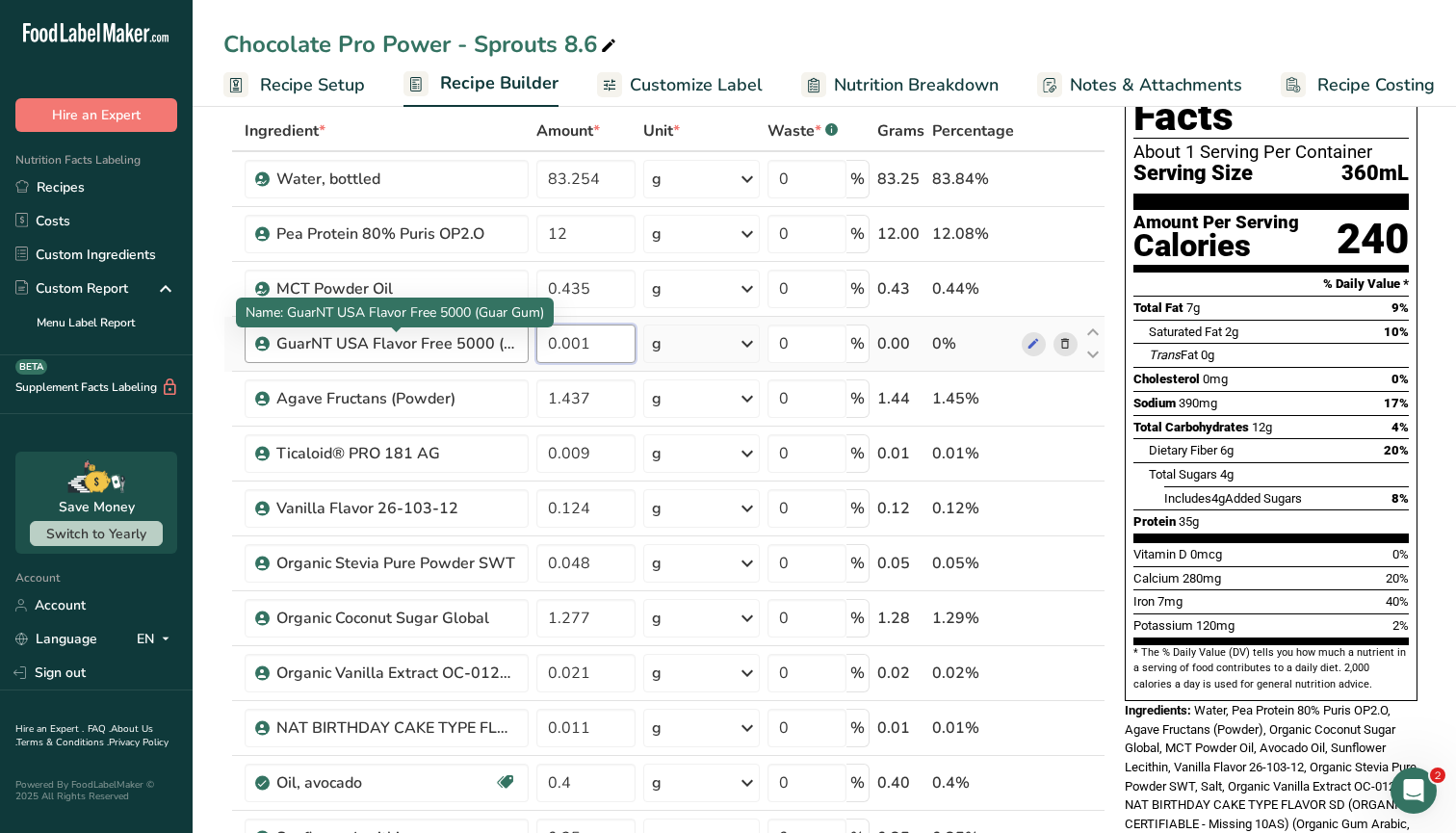 scroll, scrollTop: 101, scrollLeft: 0, axis: vertical 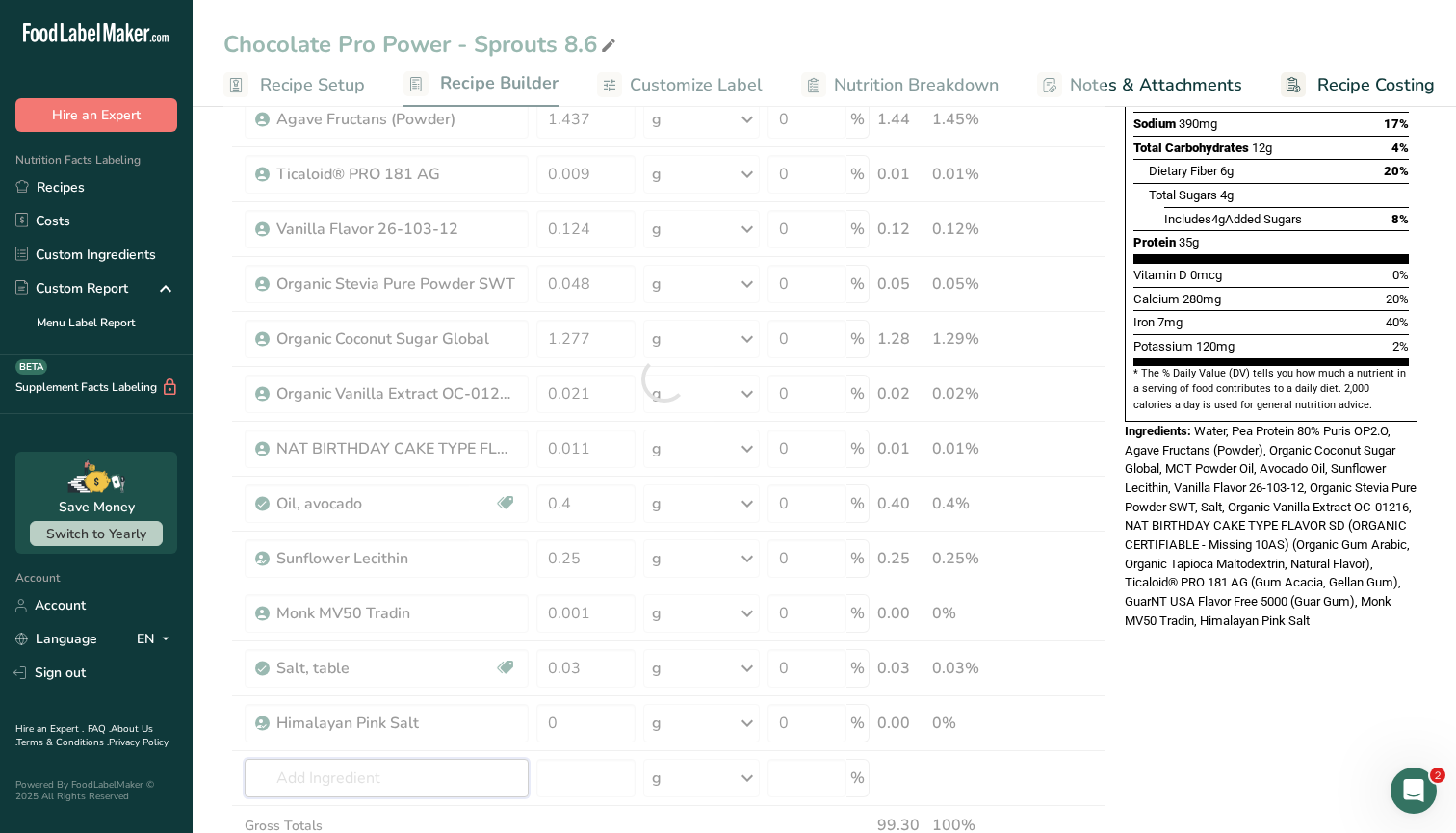 click on "Ingredient *
Amount *
Unit *
Waste *   .a-a{fill:#347362;}.b-a{fill:#fff;}          Grams
Percentage
Water, bottled
83.254
g
Weight Units
g
kg
mg
See more
Volume Units
l
Volume units require a density conversion. If you know your ingredient's density enter it below. Otherwise, click on "RIA" our AI Regulatory bot - she will be able to help you
lb/ft3
g/cm3
Confirm
mL
Volume units require a density conversion. If you know your ingredient's density enter it below. Otherwise, click on "RIA" our AI Regulatory bot - she will be able to help you
lb/ft3" at bounding box center (664, 378) 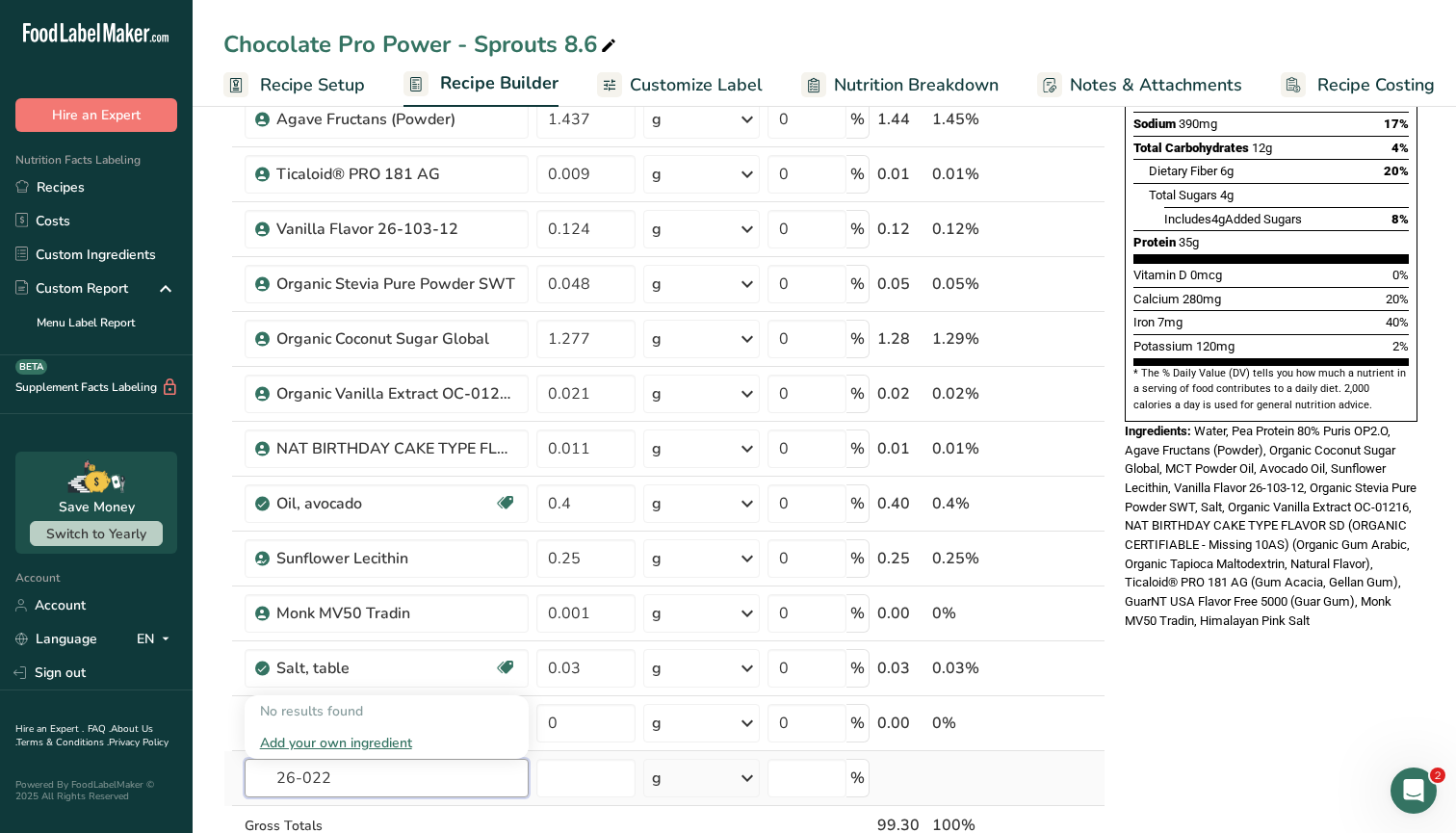type on "26-02" 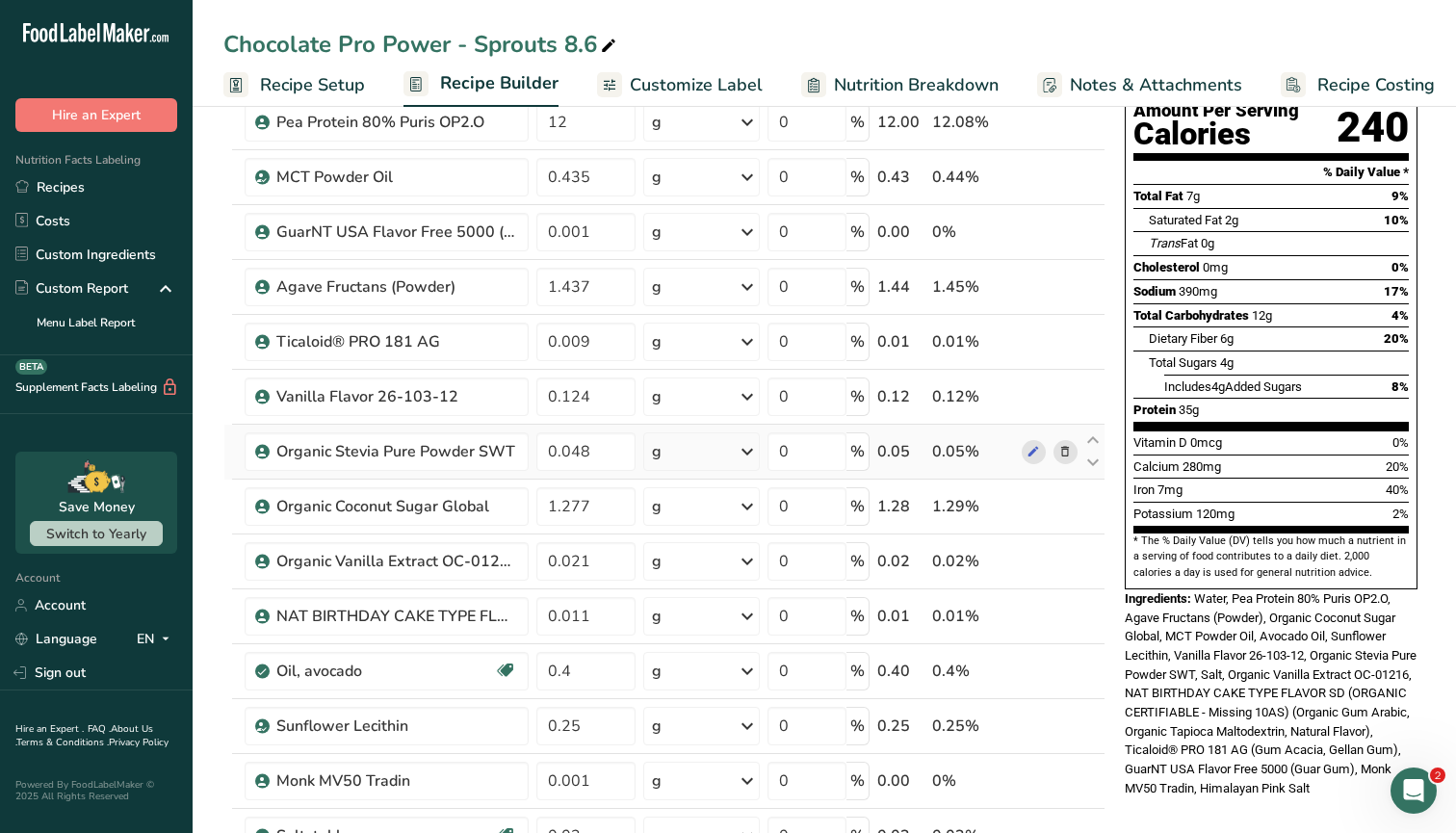 scroll, scrollTop: 197, scrollLeft: 0, axis: vertical 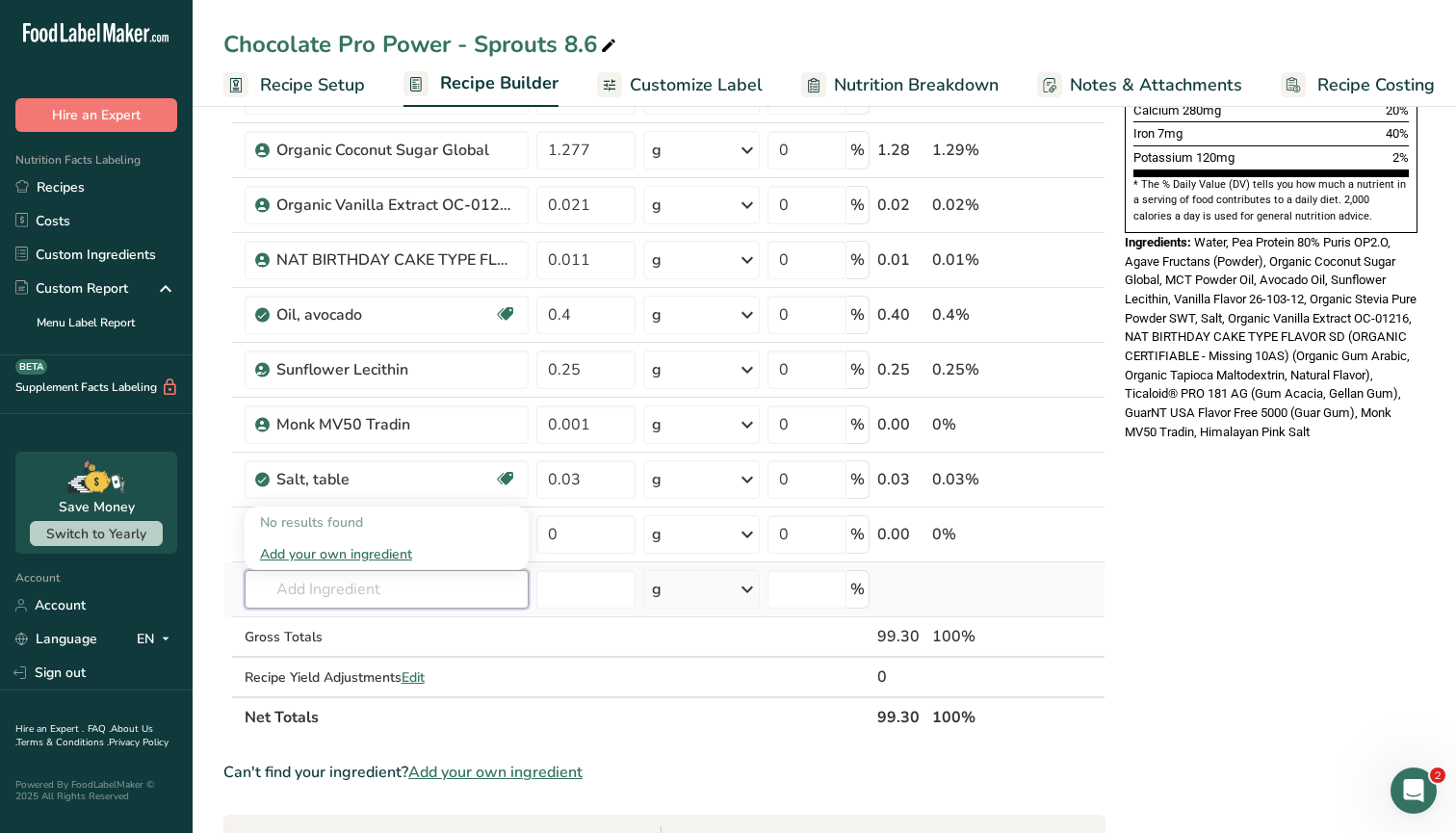 click at bounding box center (386, 589) 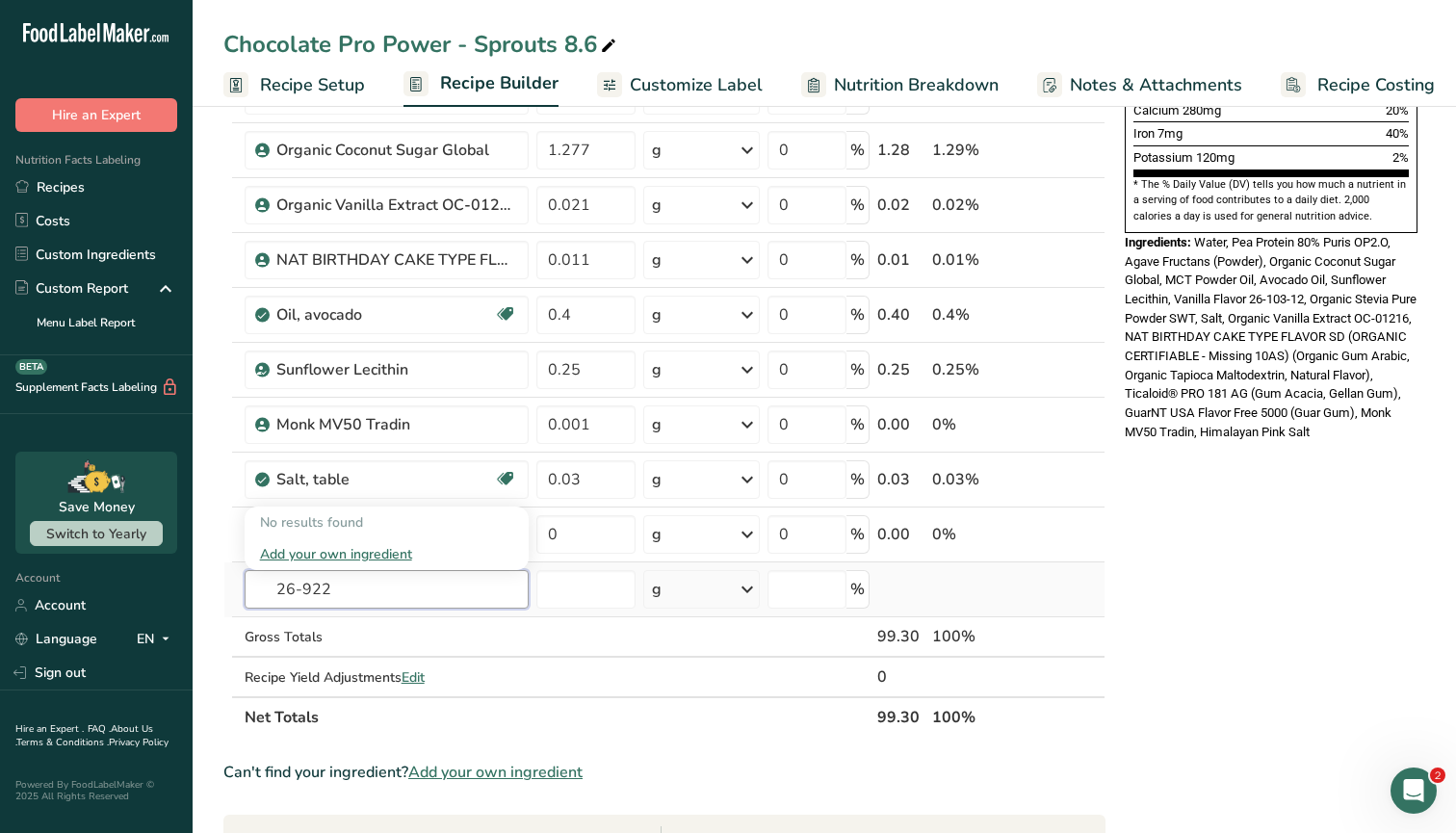 type on "26-922" 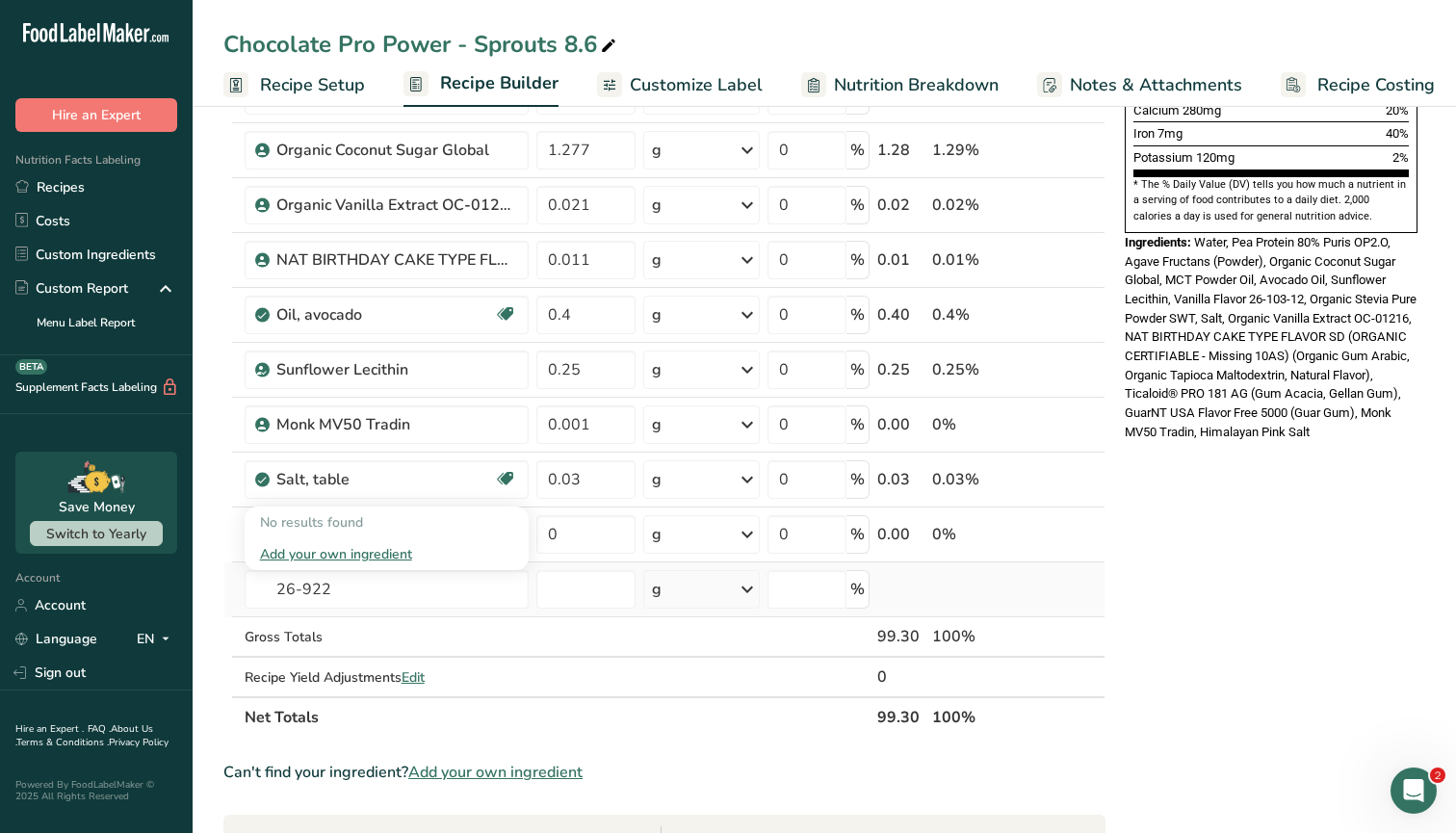 type 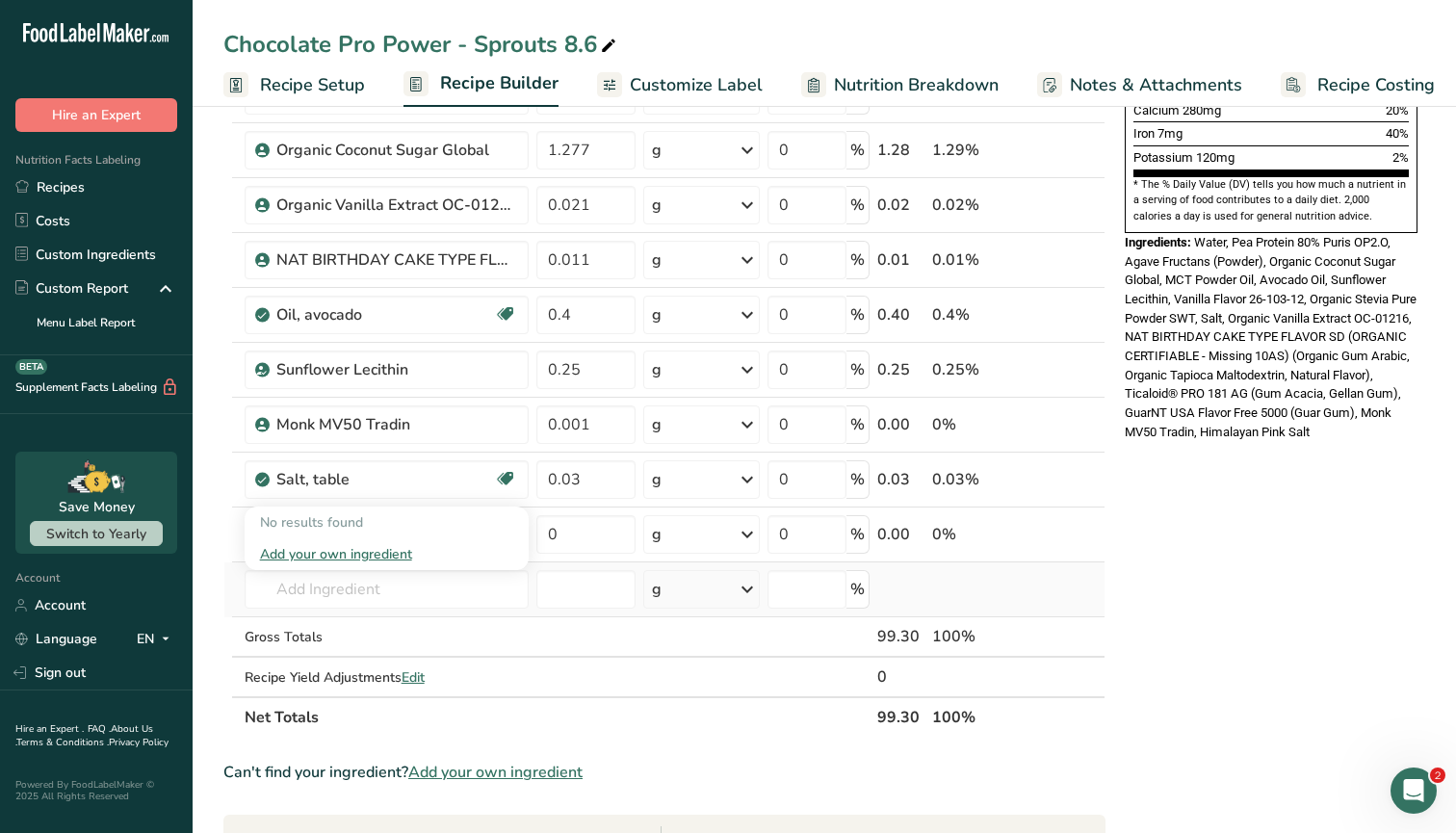 click on "Add your own ingredient" at bounding box center [386, 554] 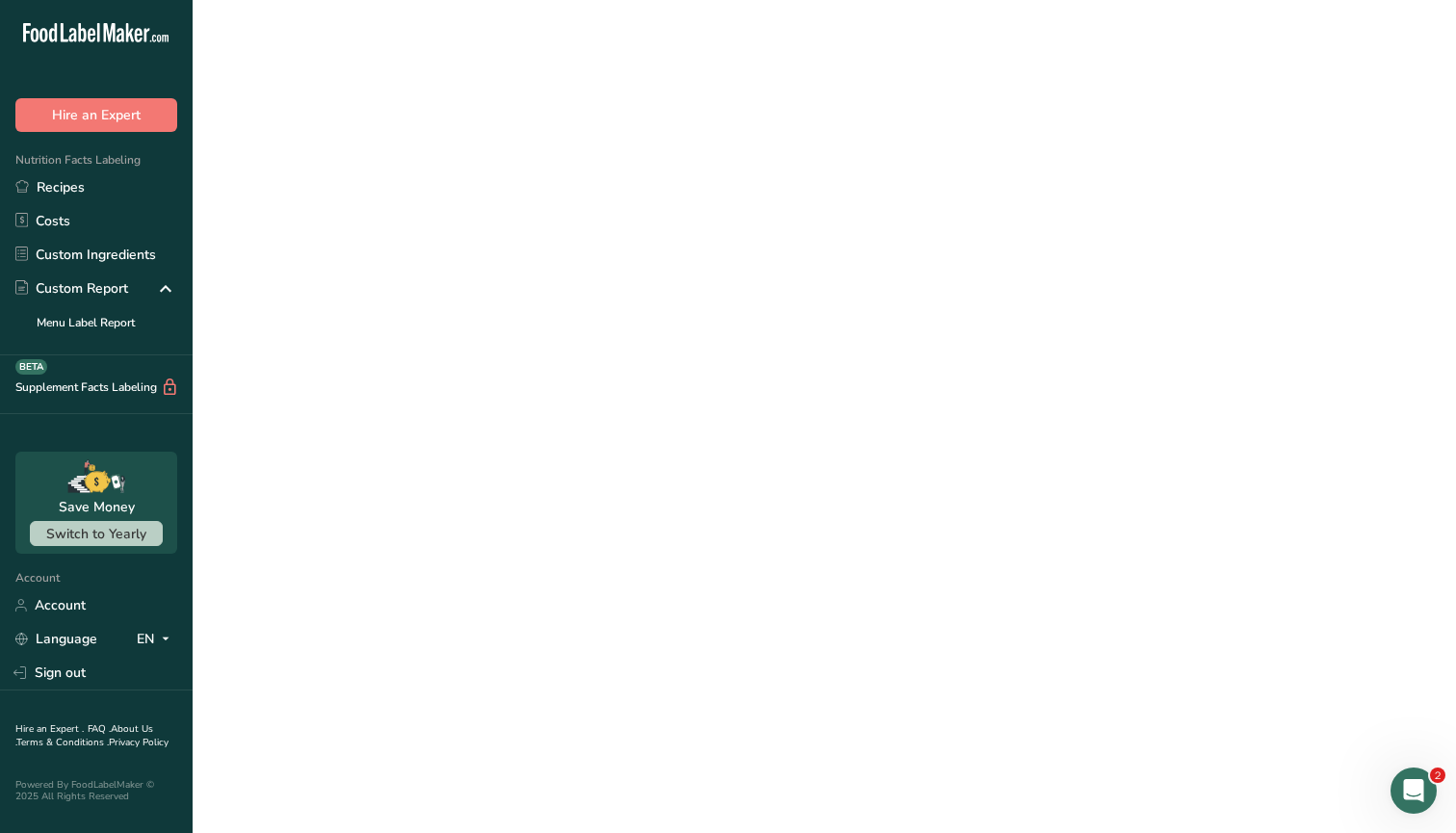 scroll, scrollTop: 0, scrollLeft: 0, axis: both 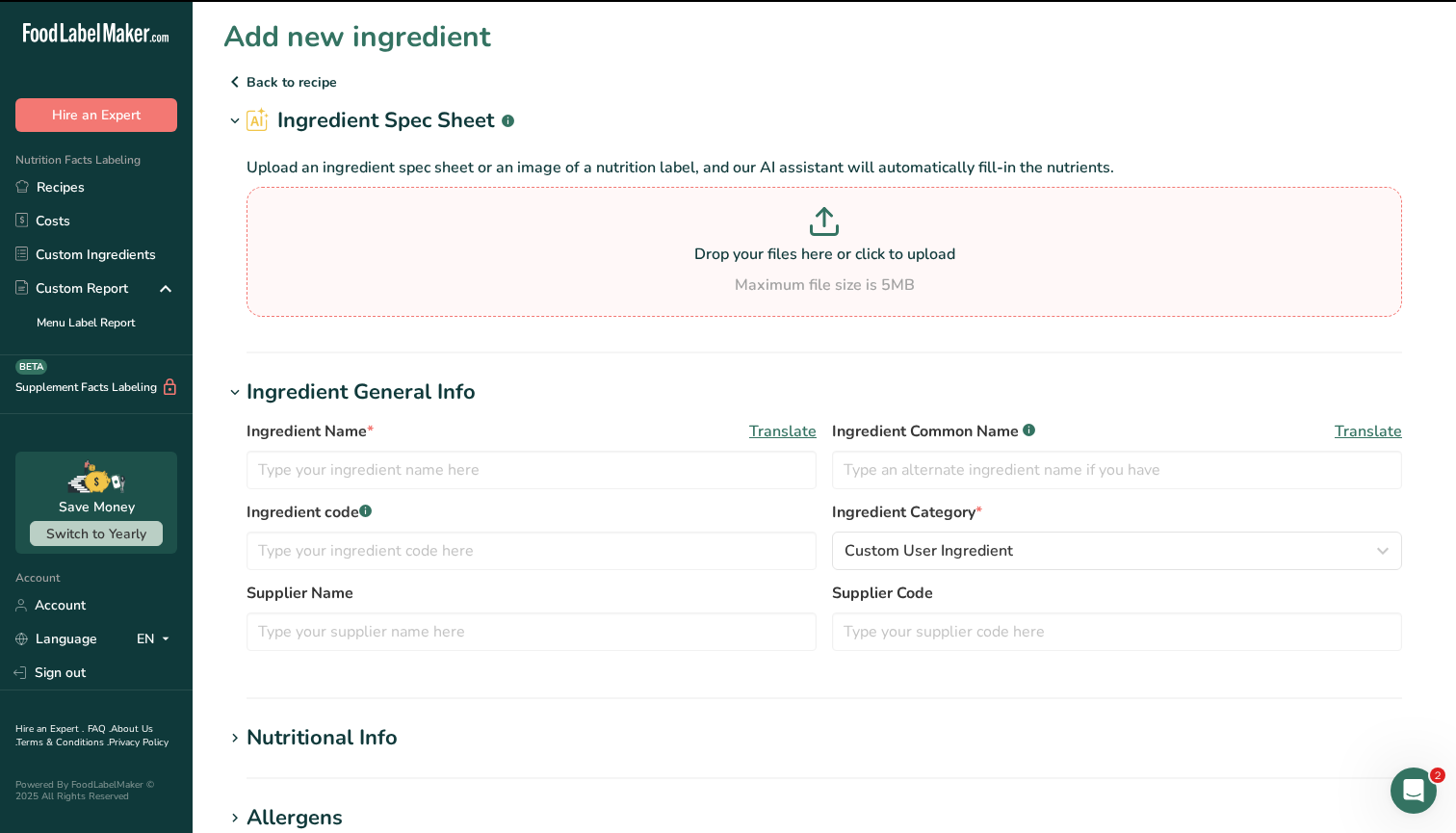 click at bounding box center [824, 224] 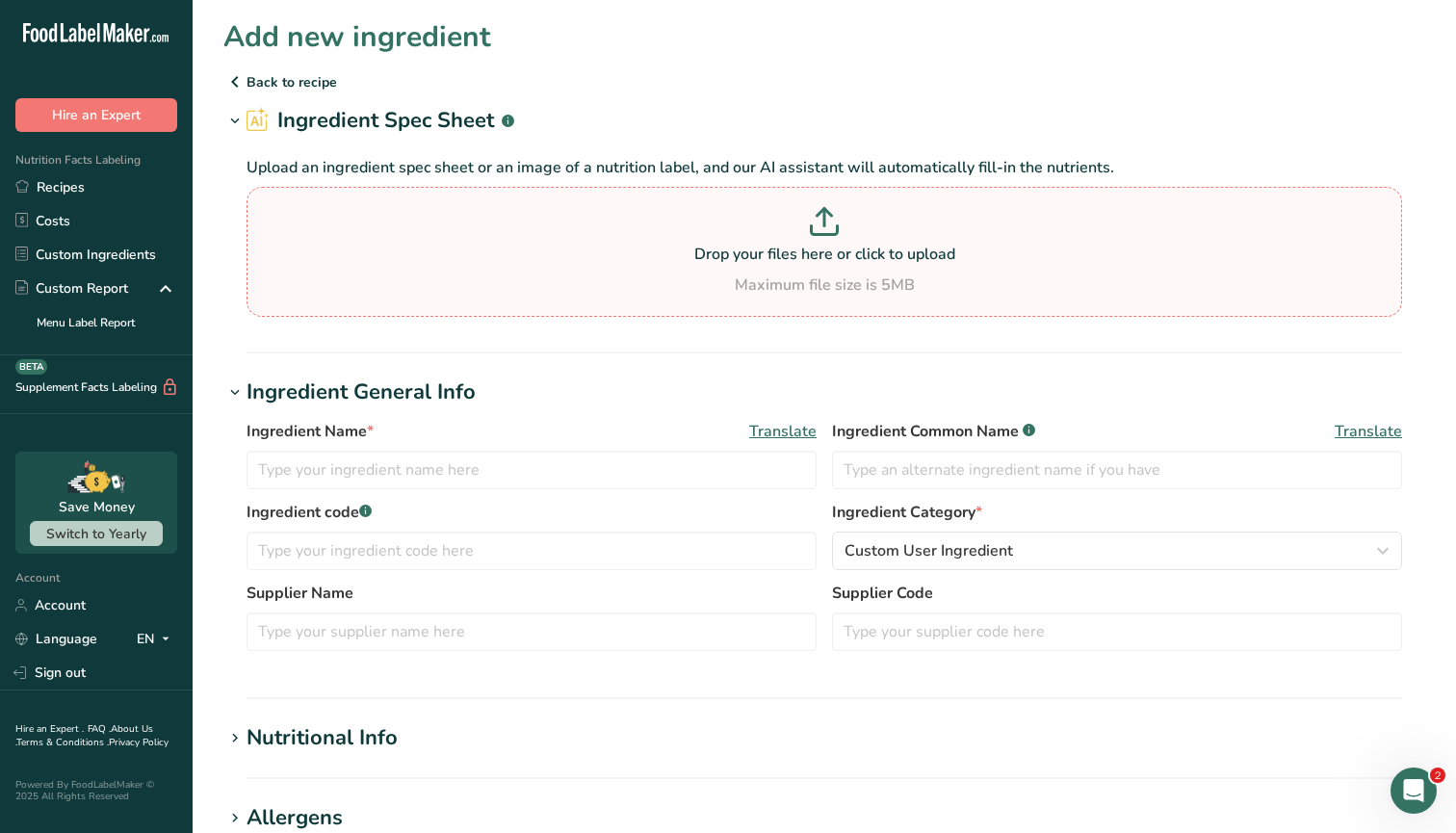 type on "C:\fakepath\Screenshot 2025-08-06 at 12.13.27 PM.png" 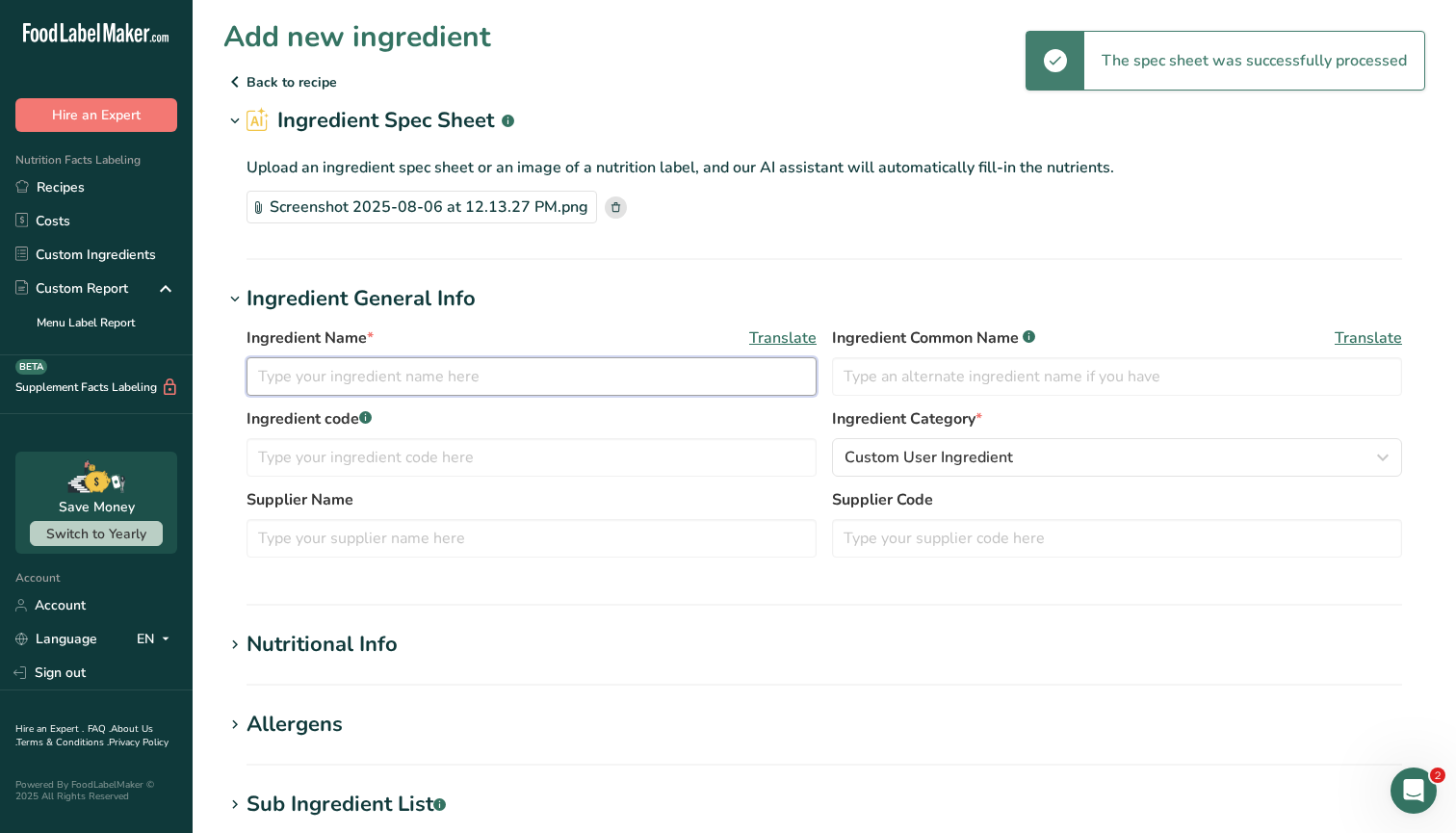 click at bounding box center (532, 377) 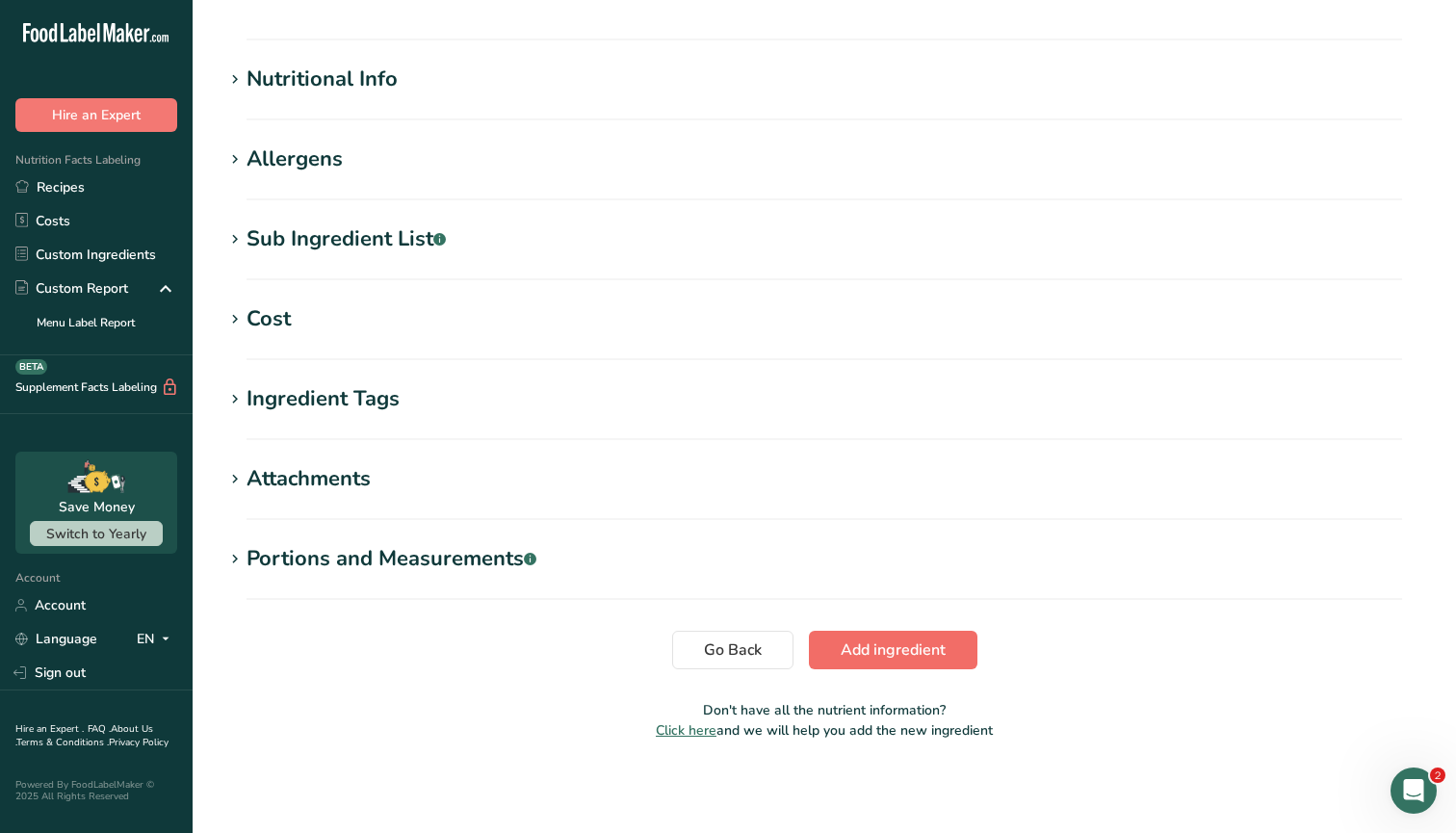 type on "Jogue Chocolate Flavor 26-022-3" 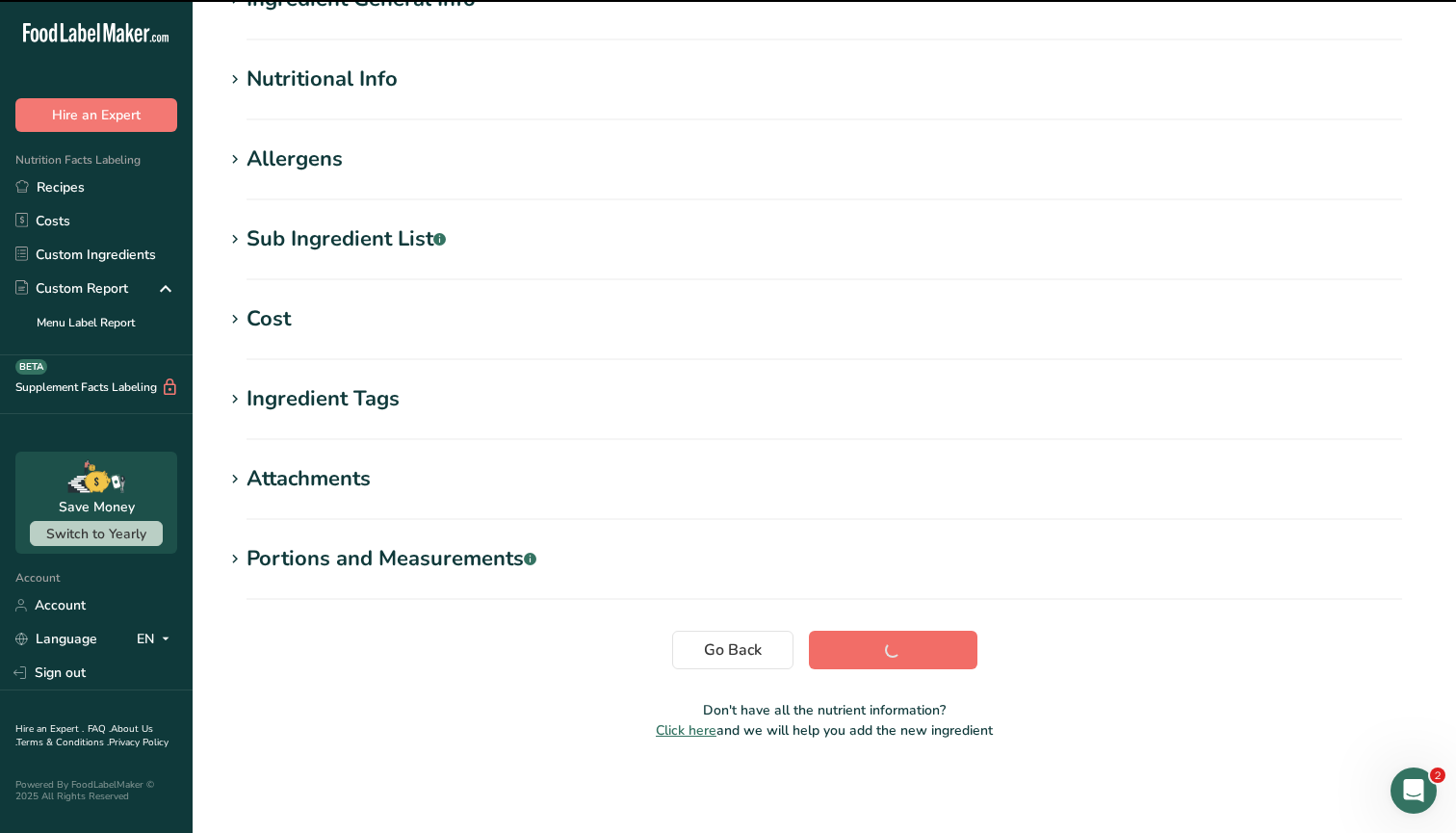 scroll, scrollTop: 201, scrollLeft: 0, axis: vertical 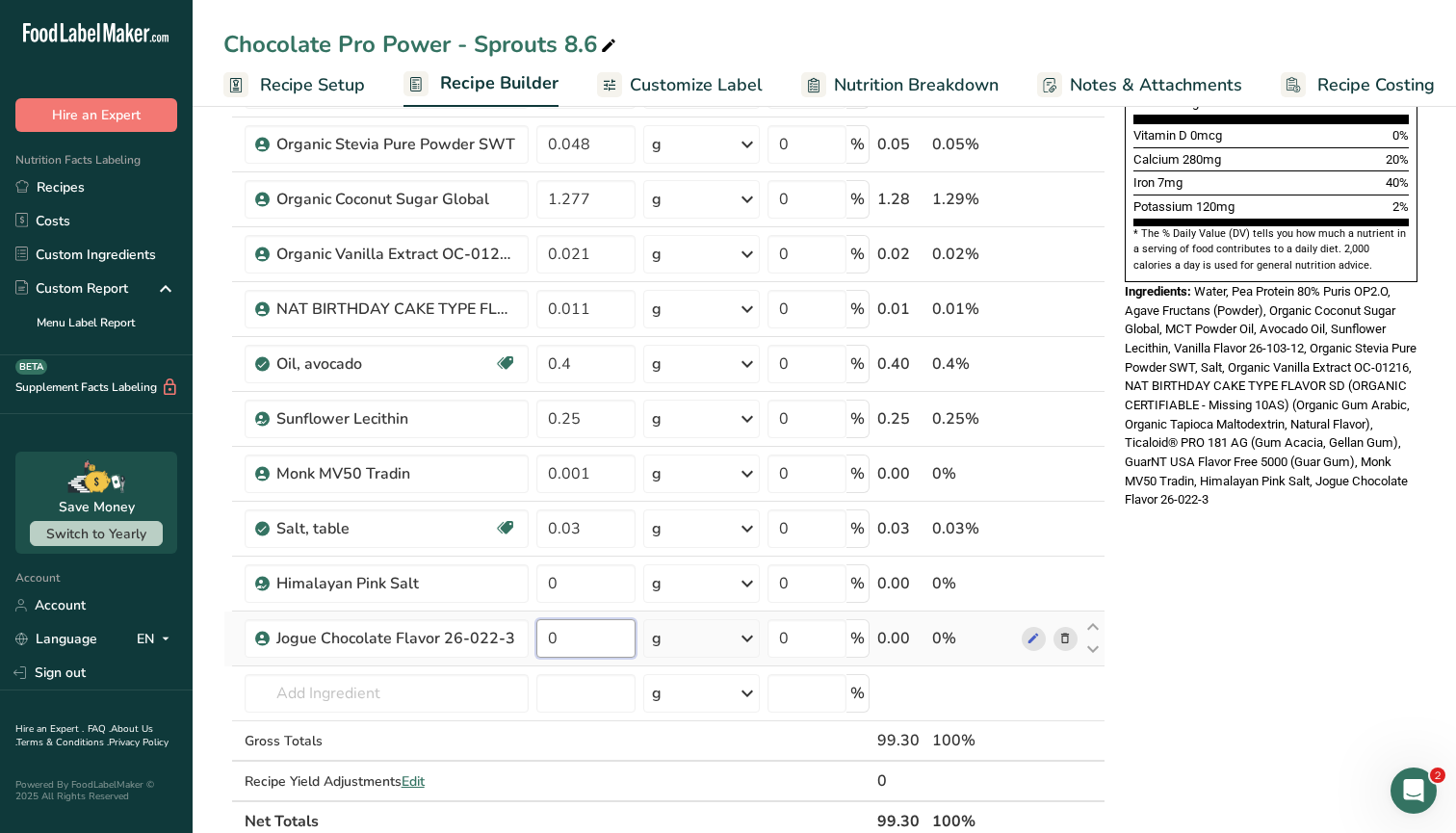 click on "0" at bounding box center (585, 638) 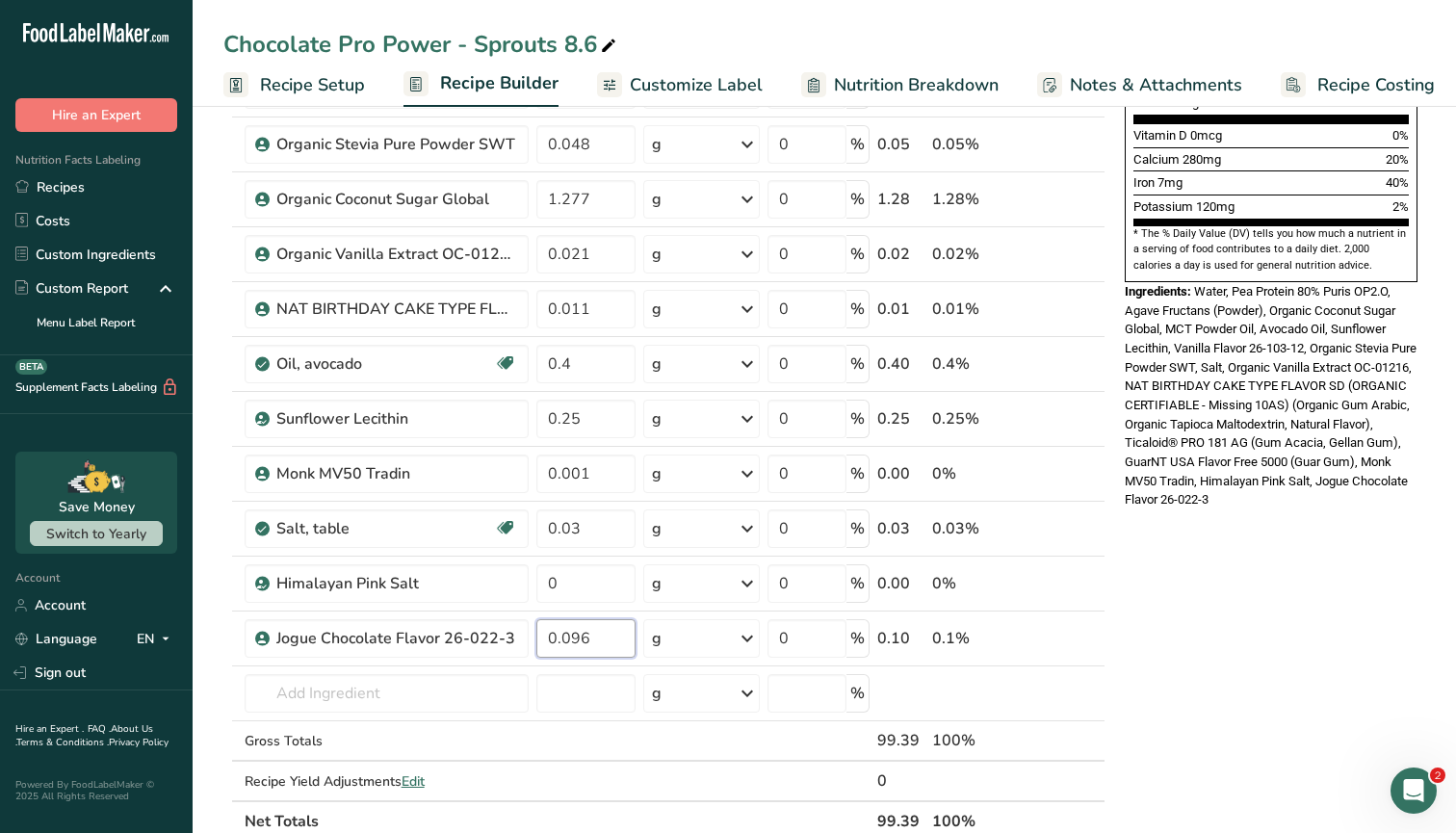 type on "0.096" 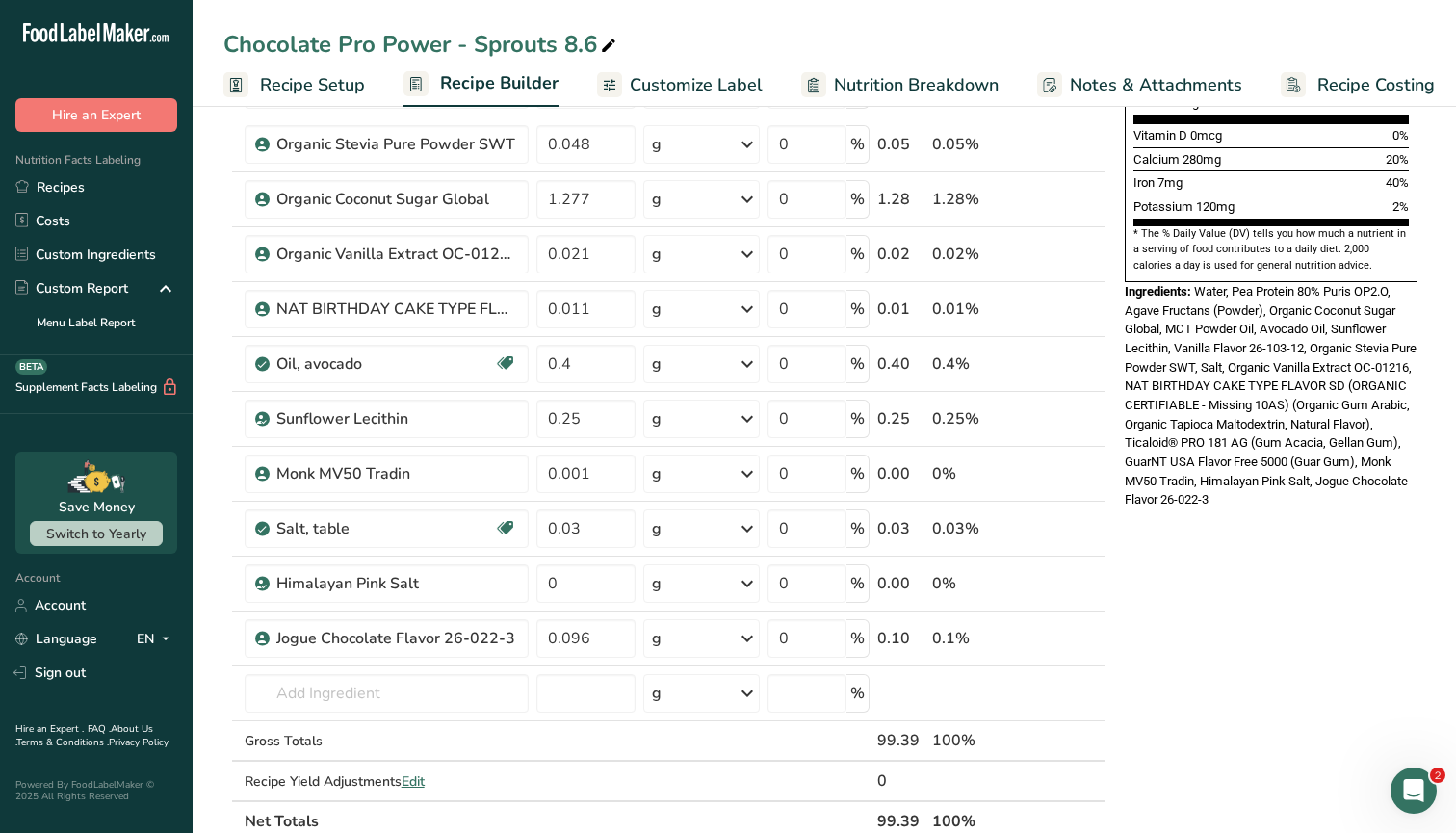 click on "Chocolate Pro Power - Sprouts 8.6
Recipe Setup                       Recipe Builder   Customize Label               Nutrition Breakdown               Notes & Attachments                 Recipe Costing
Add Ingredients
Manage Recipe         Delete Recipe           Duplicate Recipe             Scale Recipe             Save as Sub-Recipe   .a-a{fill:#347362;}.b-a{fill:#fff;}                               Nutrition Breakdown                 Recipe Card
NEW
Amino Acids Pattern Report           Activity History
Download
Choose your preferred label style
Standard FDA label
Standard FDA label
The most common format for nutrition facts labels in compliance with the FDA's typeface, style and requirements
Tabular FDA label" at bounding box center (824, 560) 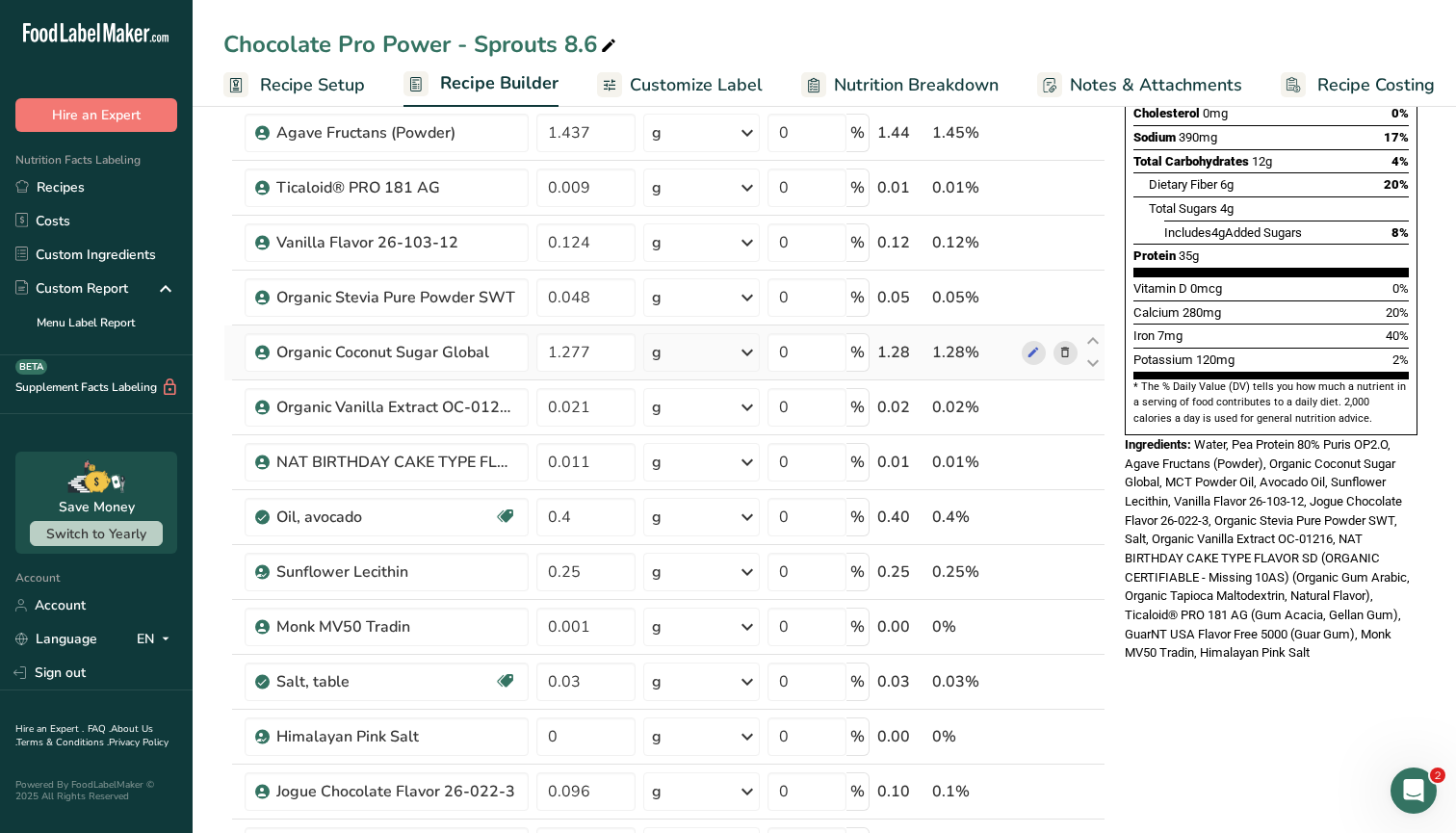 scroll, scrollTop: 353, scrollLeft: 0, axis: vertical 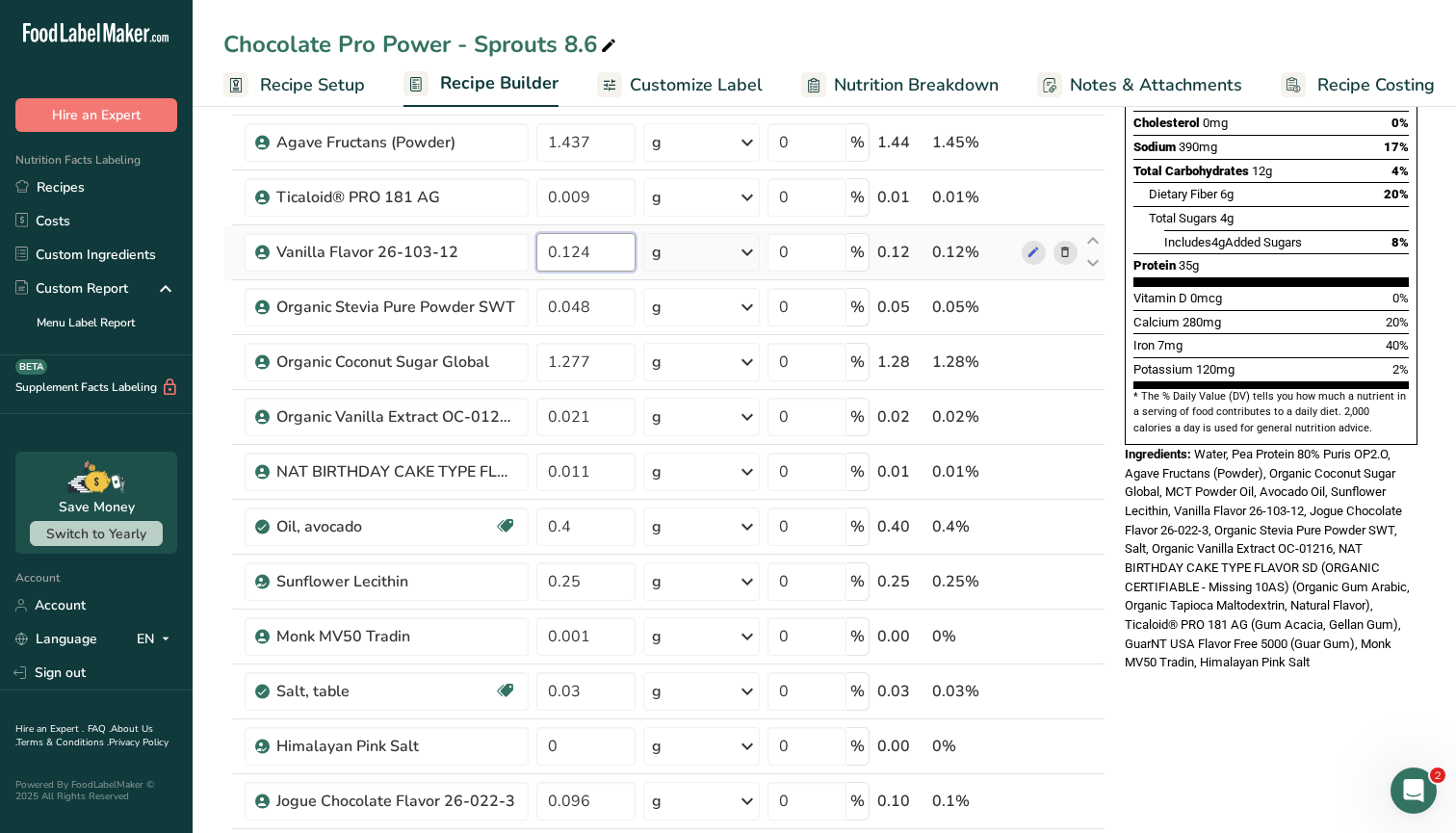 click on "0.124" at bounding box center (585, 252) 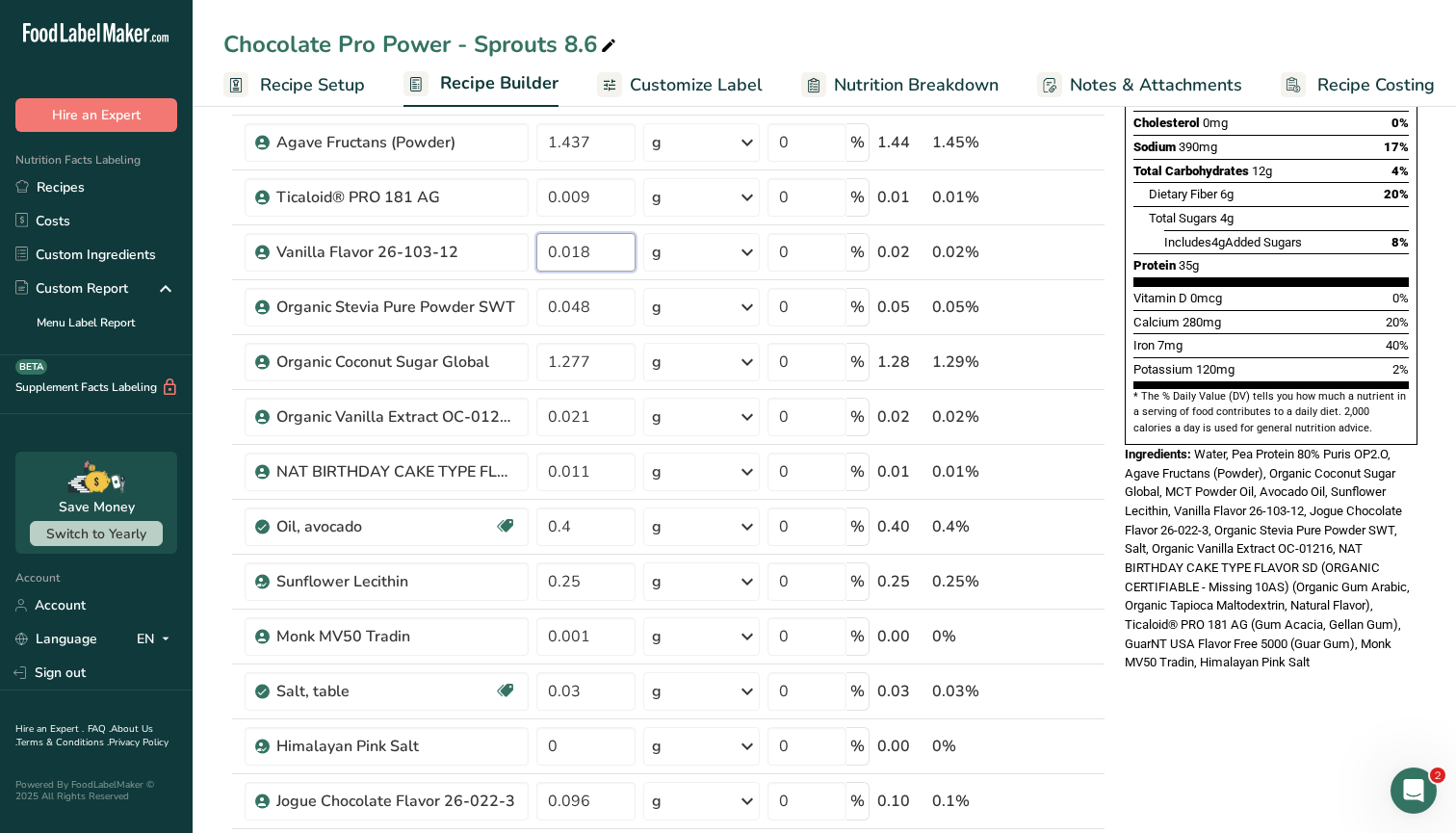 type on "0.018" 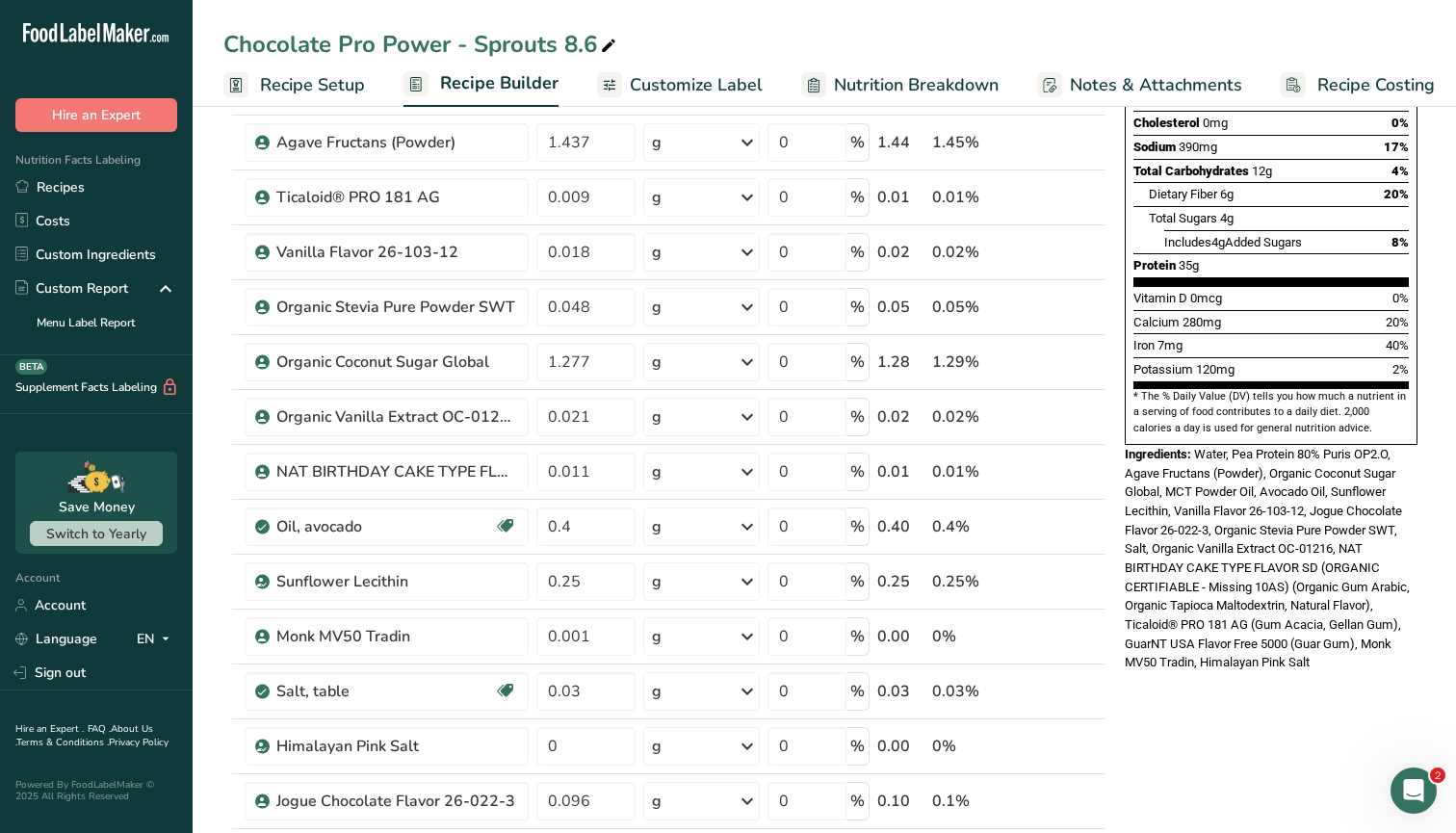 click on "Nutrition Facts
About 1 Serving Per Container
Serving Size
360mL
Amount Per Serving
Calories
240
% Daily Value *
Total Fat
7g
9%
Saturated Fat
2g
10%
Trans  Fat
0g
Cholesterol
0mg
0%
Sodium
390mg
17%
Total Carbohydrates
12g
4%
Dietary Fiber
6g
20%" at bounding box center [1271, 723] 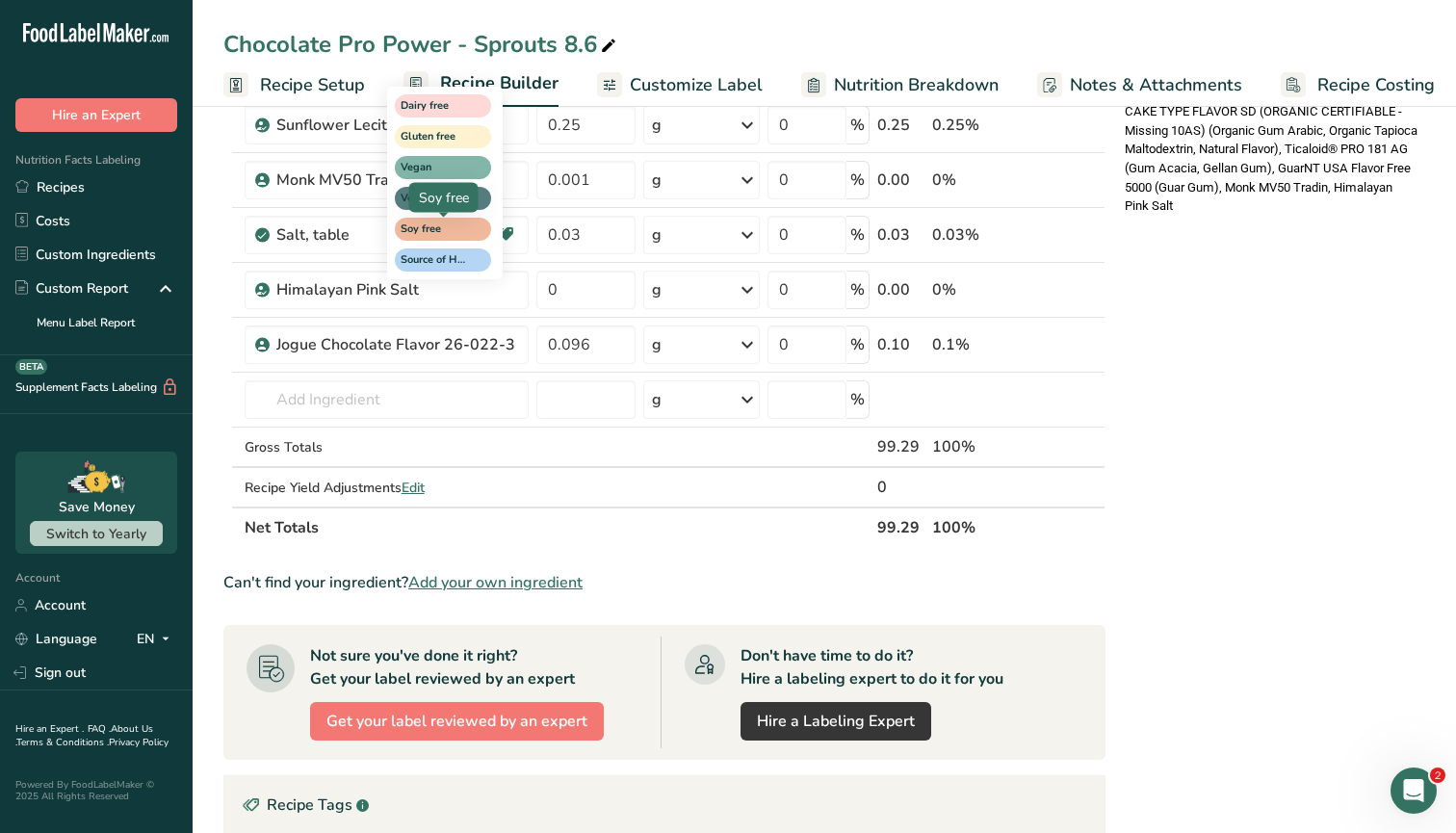 scroll, scrollTop: 830, scrollLeft: 0, axis: vertical 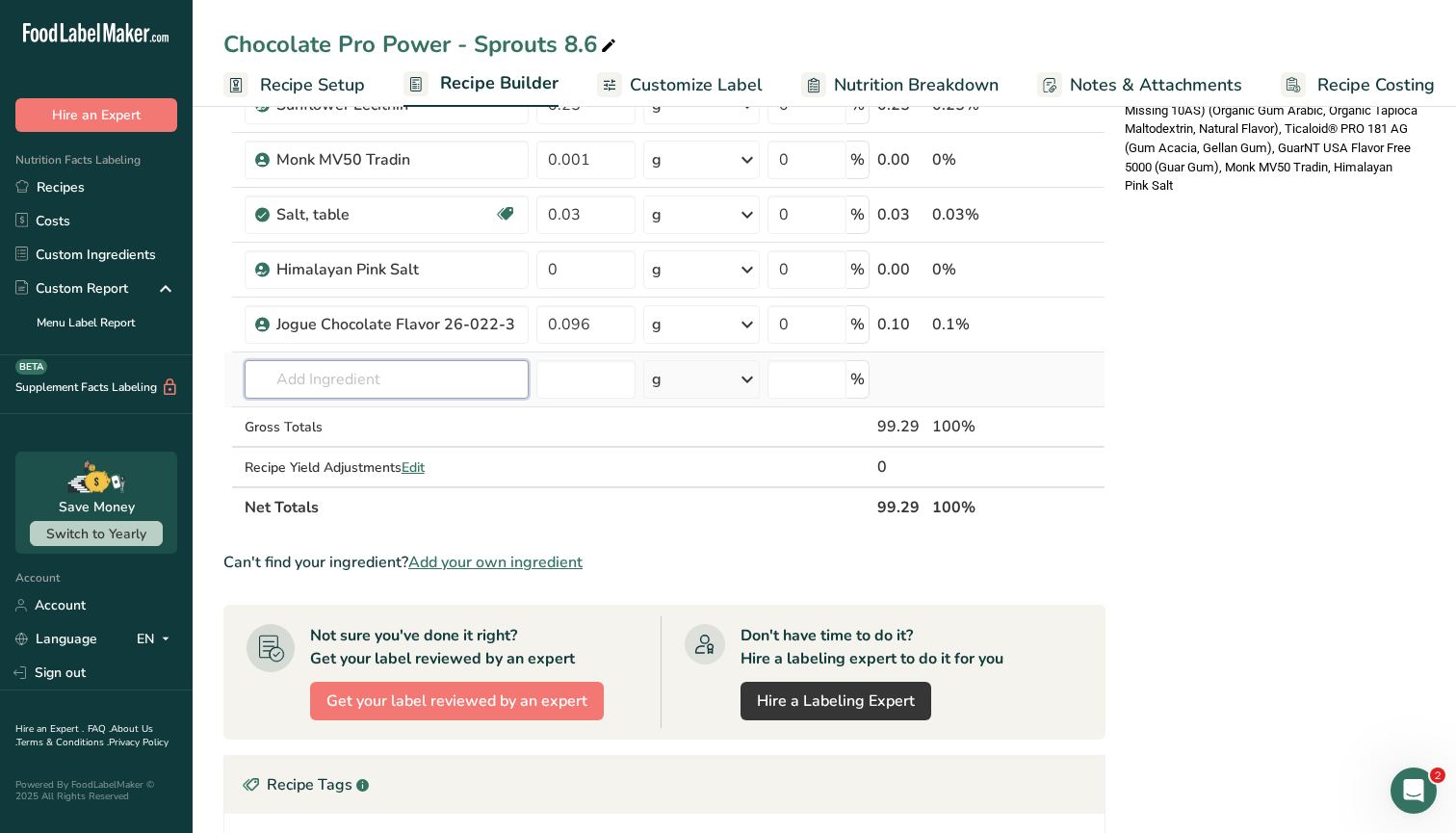 click at bounding box center [386, 379] 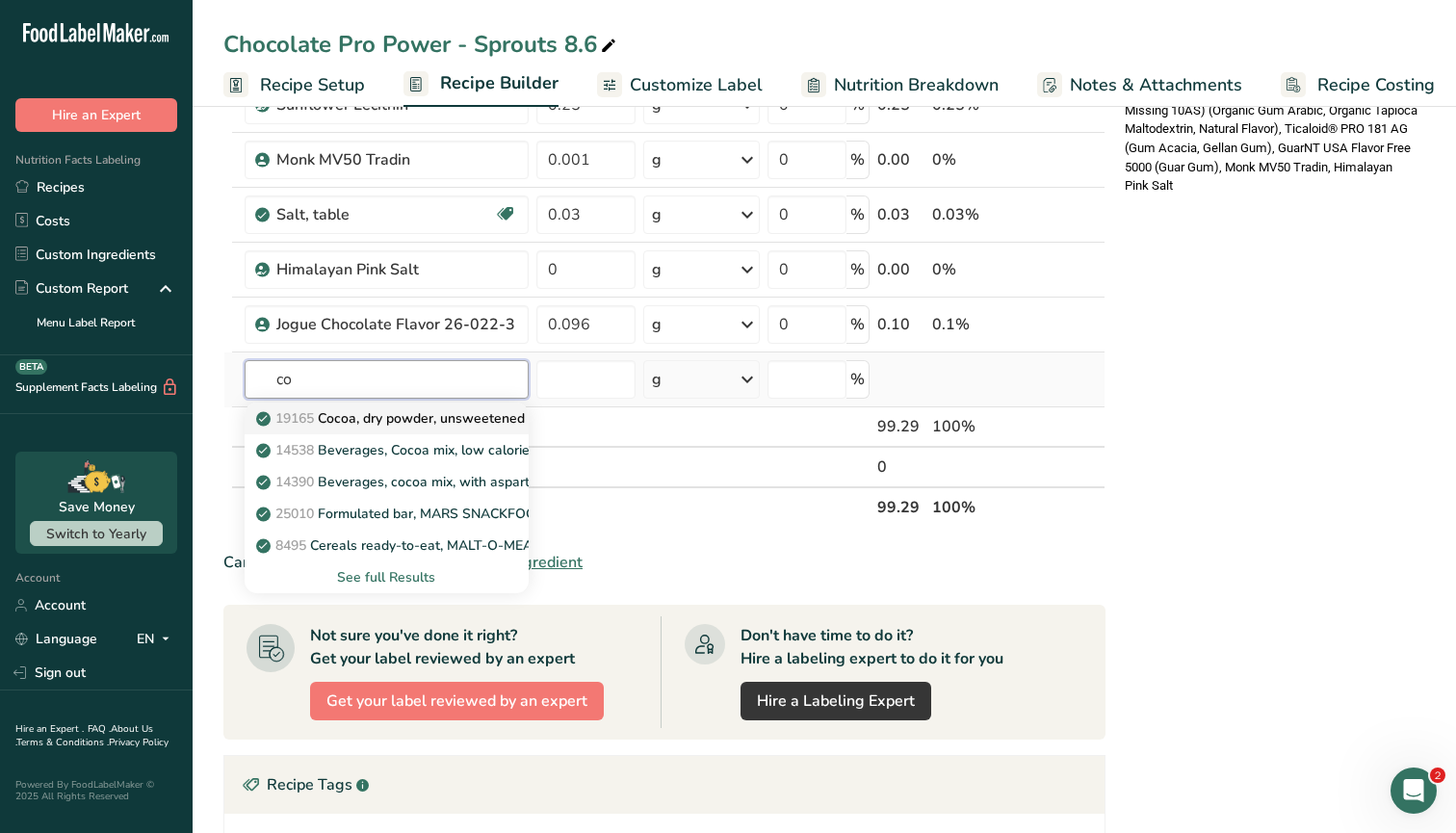 type on "c" 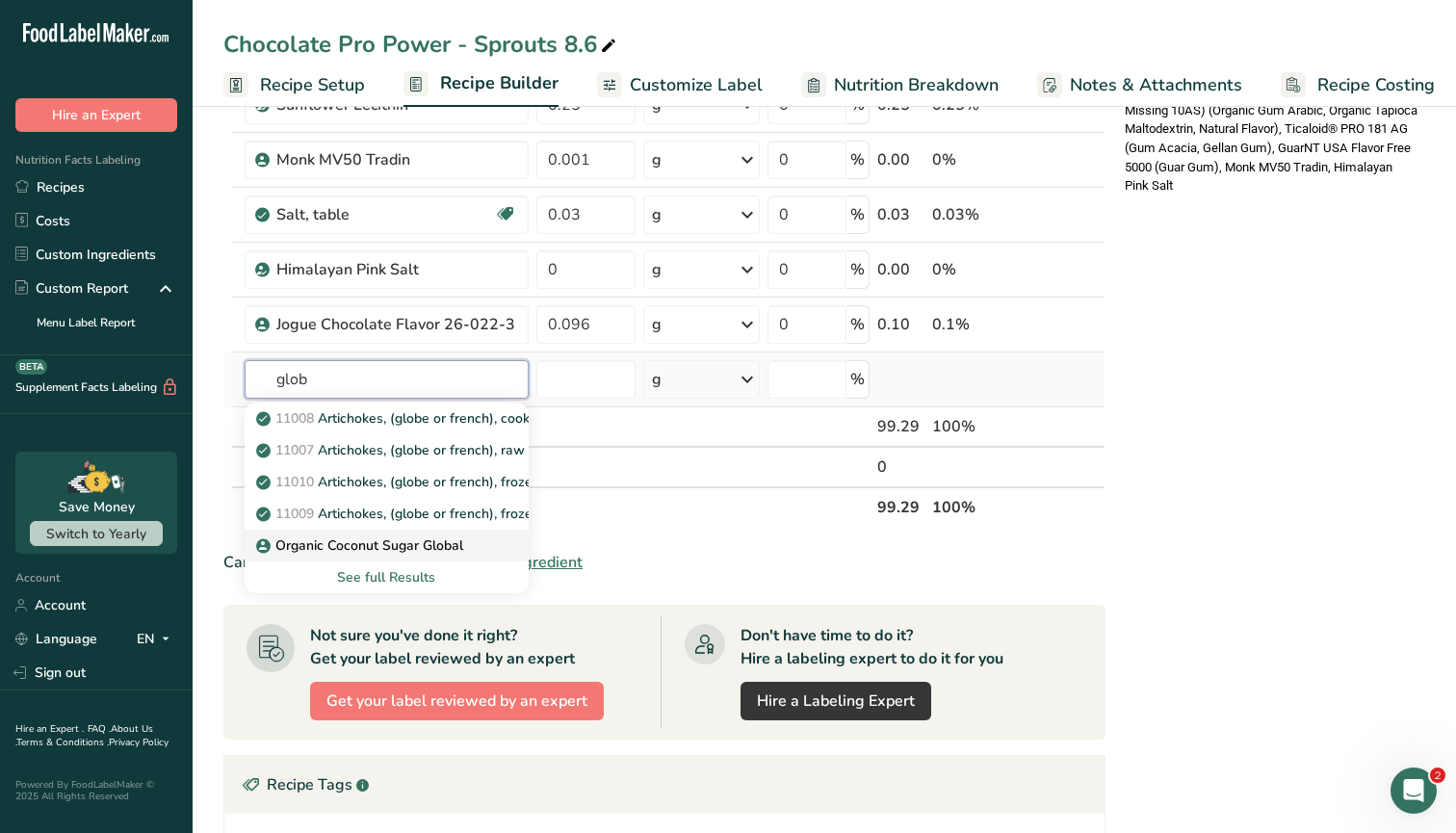type on "glob" 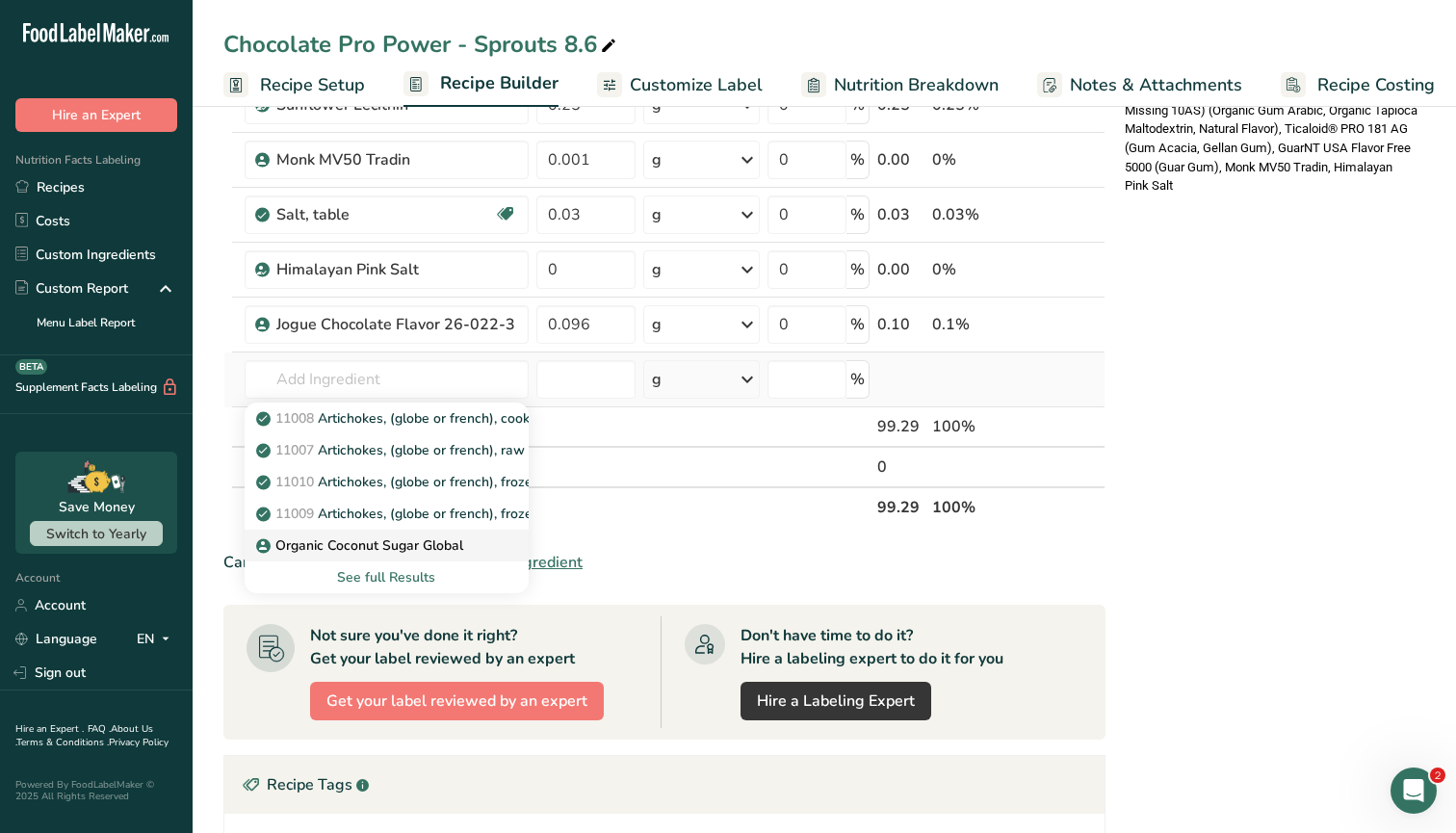 click on "Organic Coconut Sugar Global" at bounding box center [361, 545] 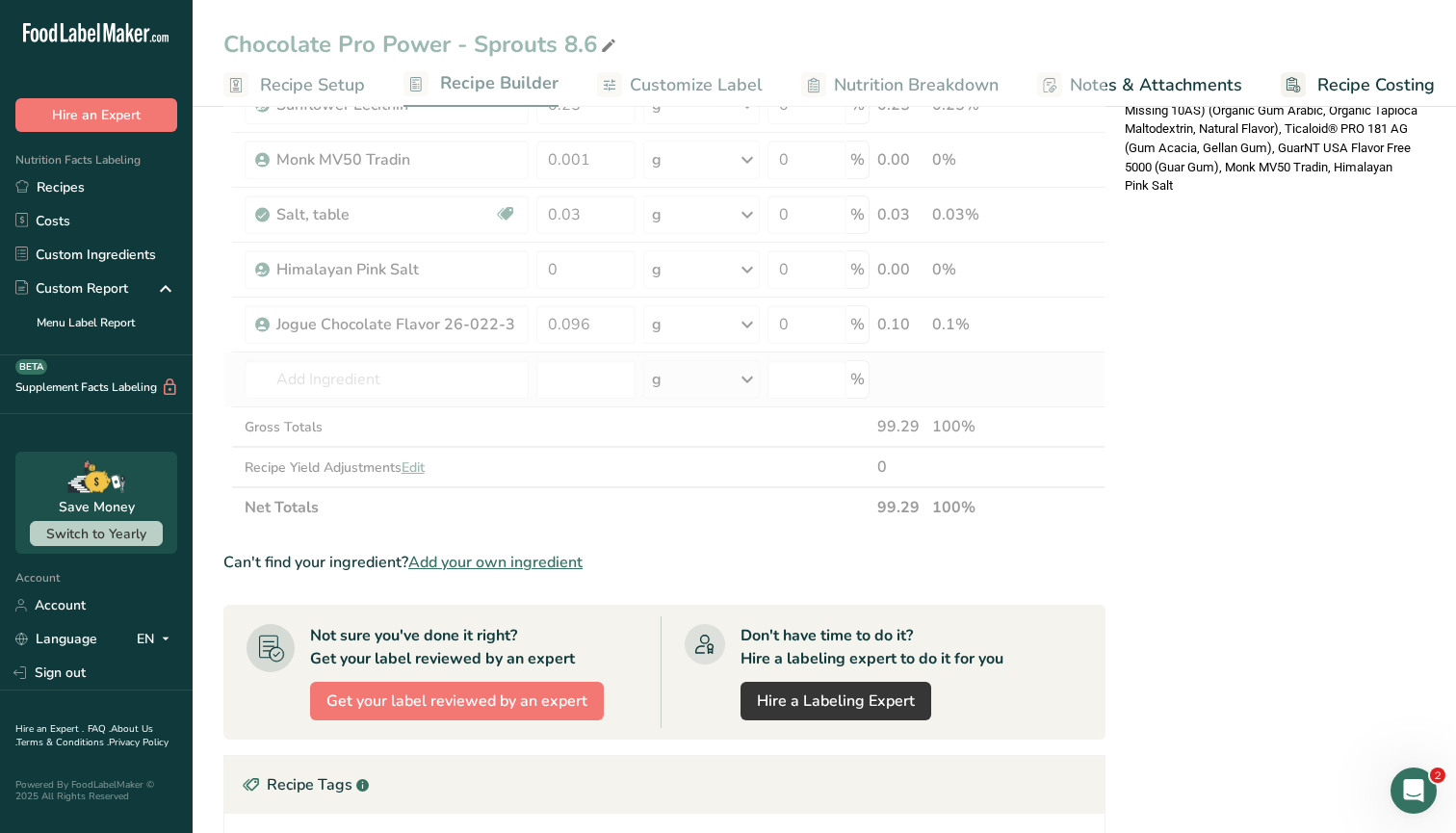type on "Organic Coconut Sugar Global" 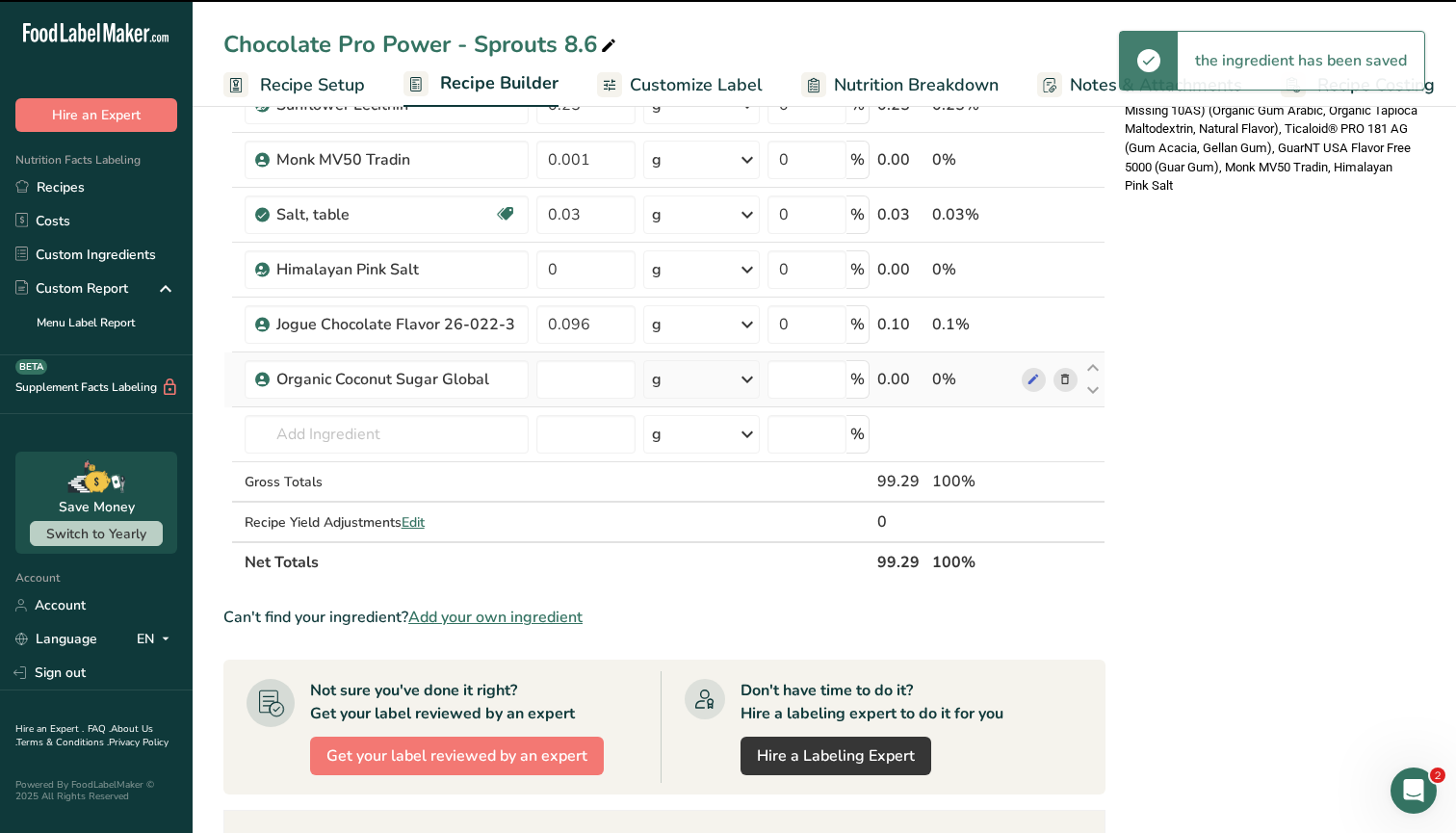 type on "0" 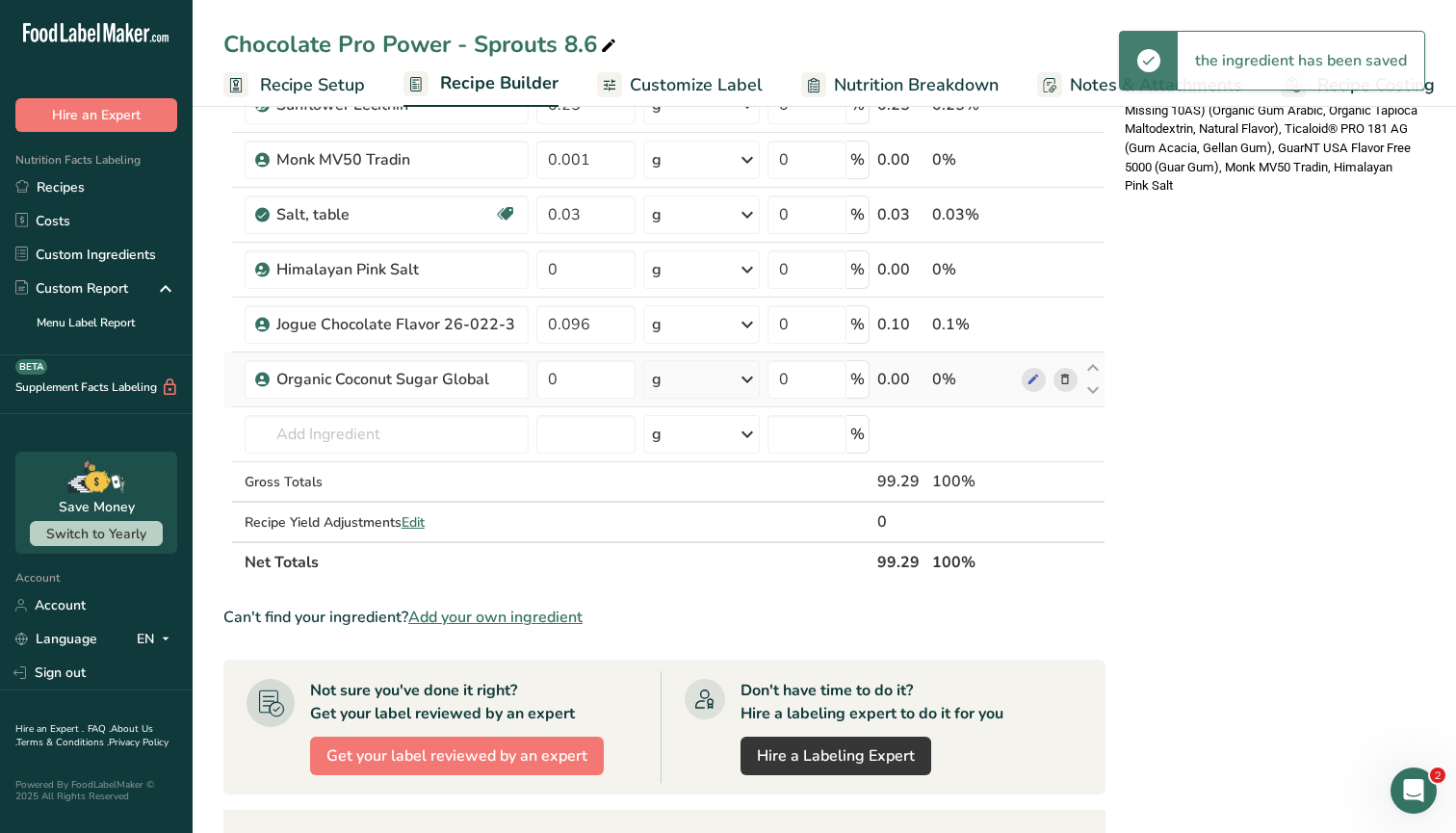 click at bounding box center (1065, 379) 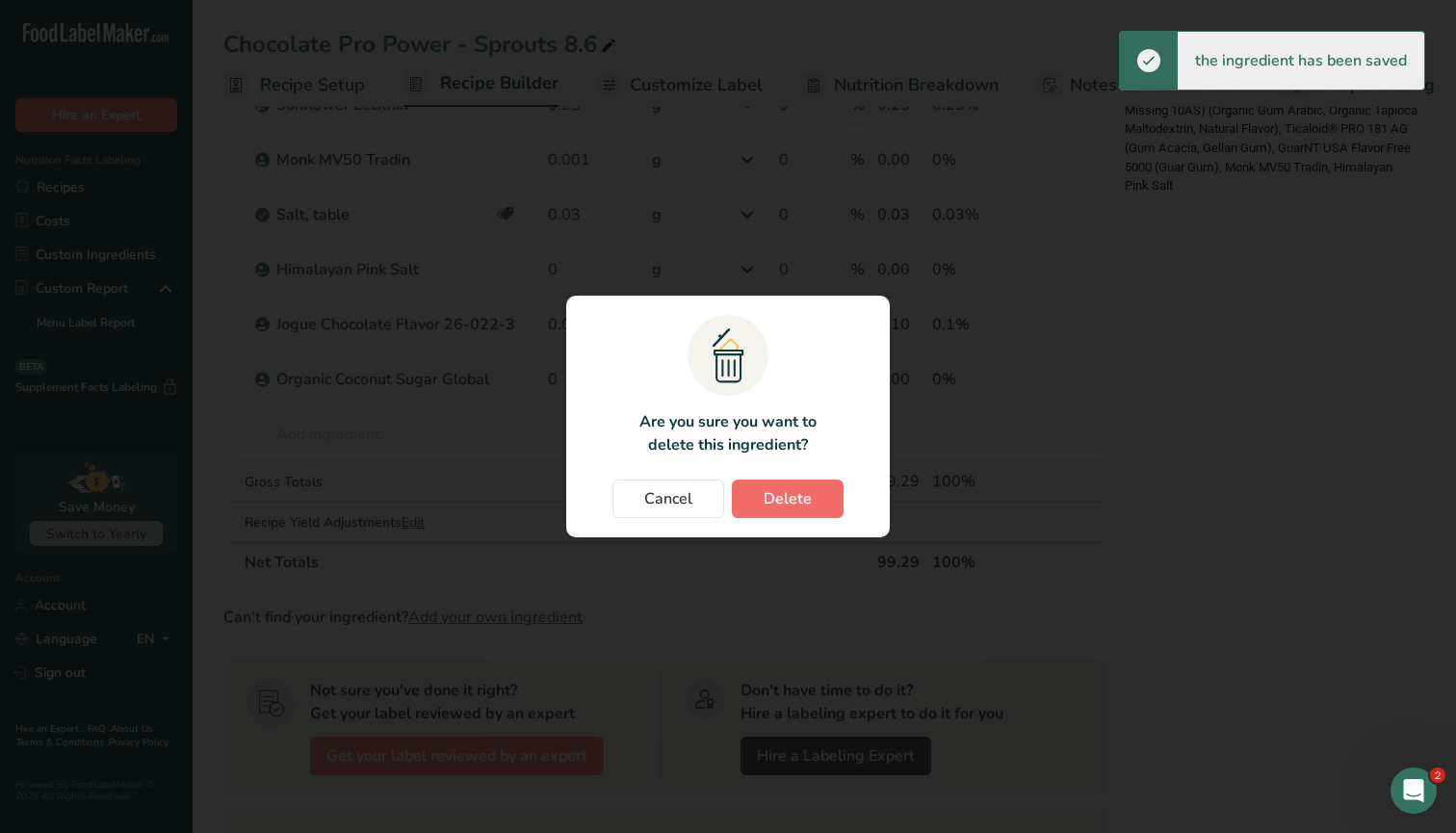 click on "Delete" at bounding box center (788, 499) 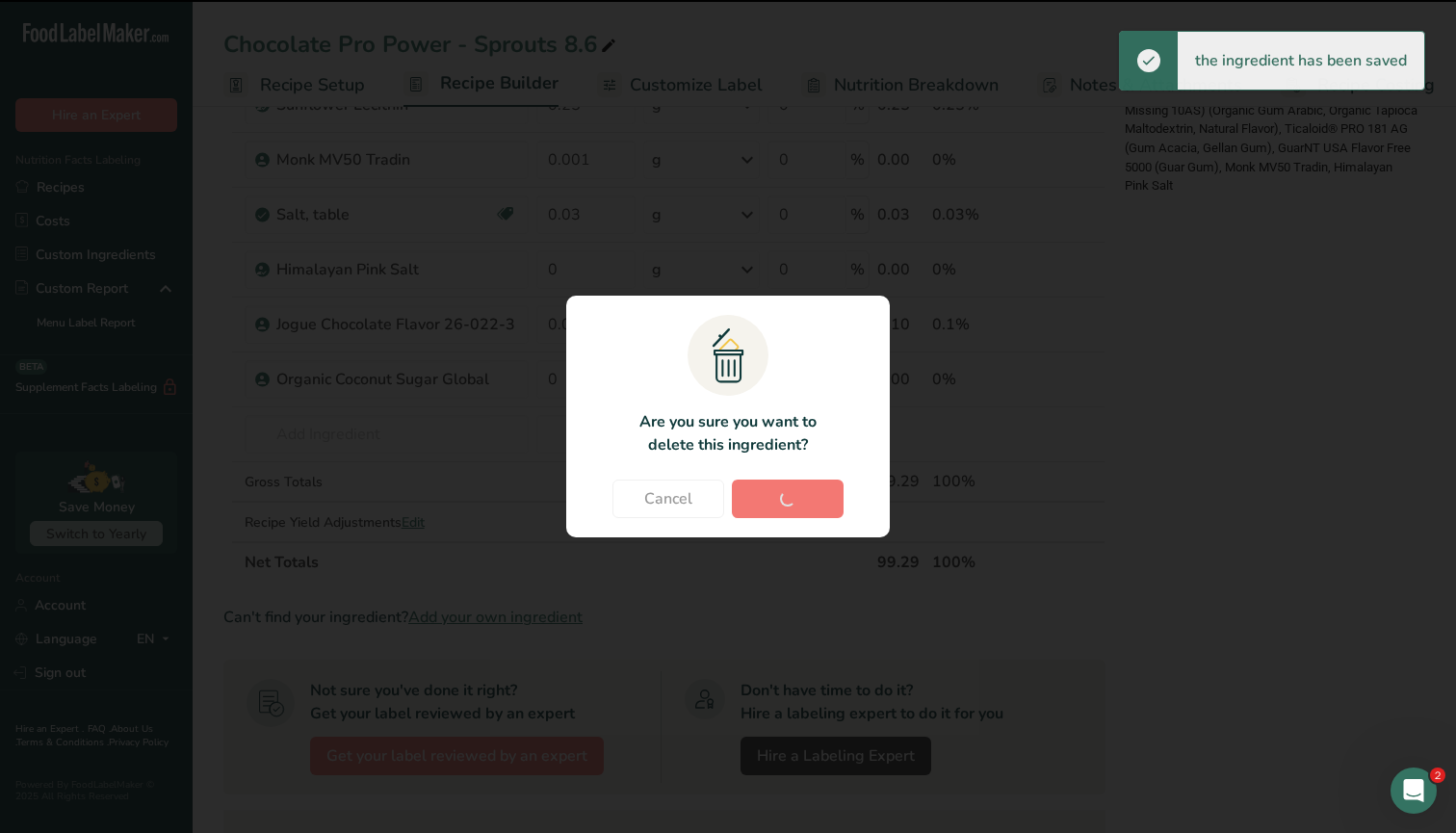 type 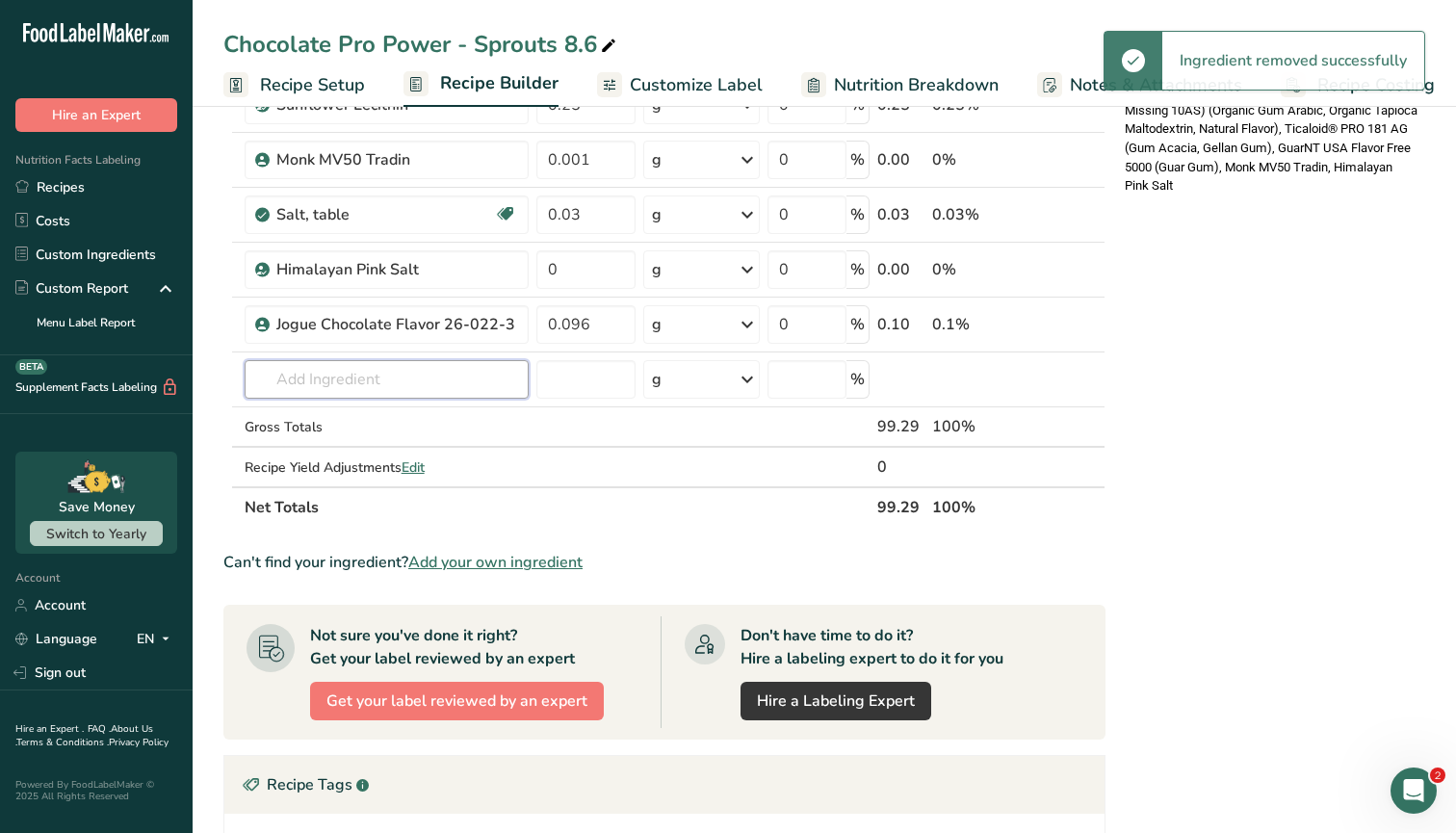 click at bounding box center (386, 379) 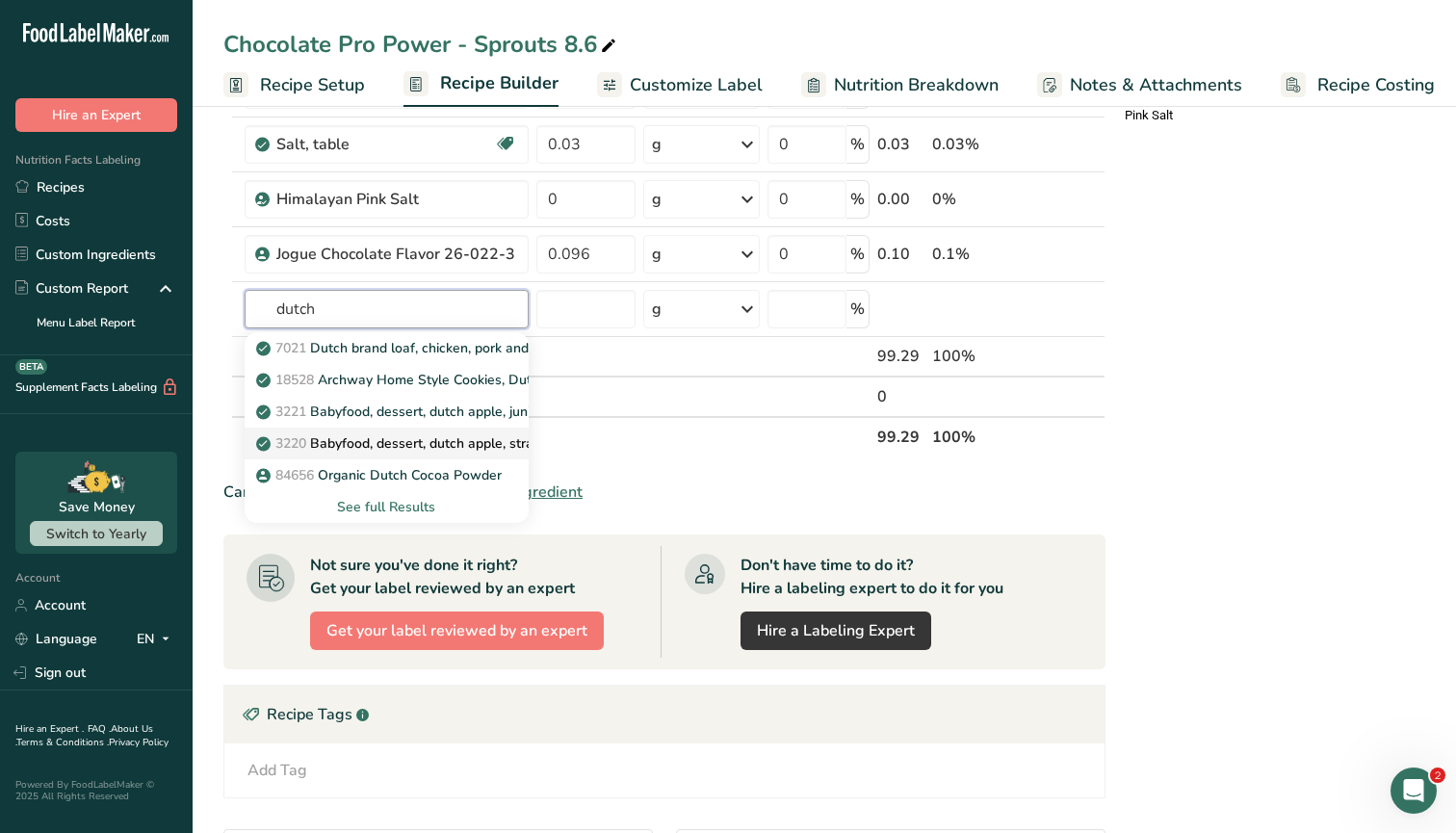 scroll, scrollTop: 913, scrollLeft: 0, axis: vertical 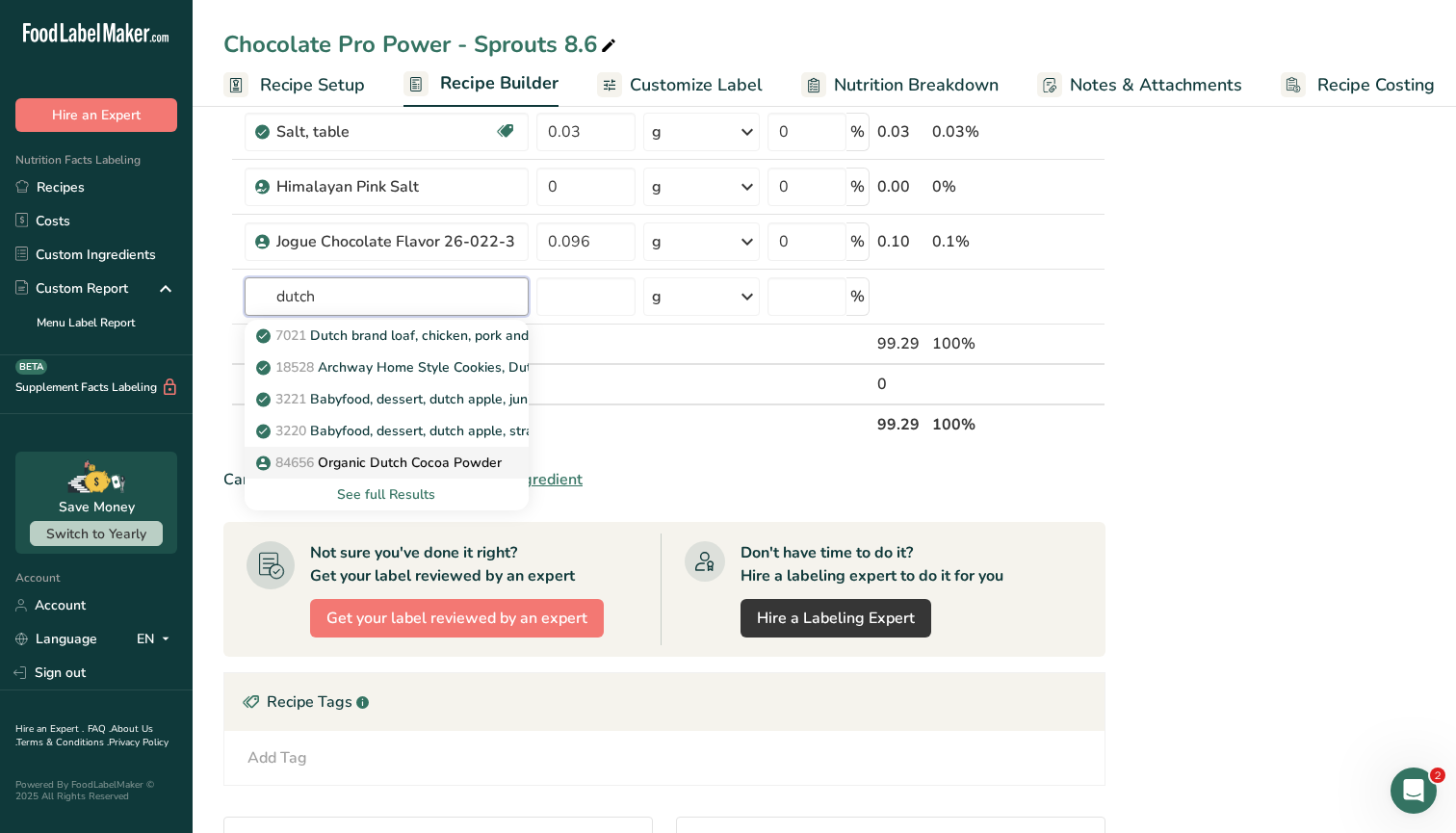 type on "dutch" 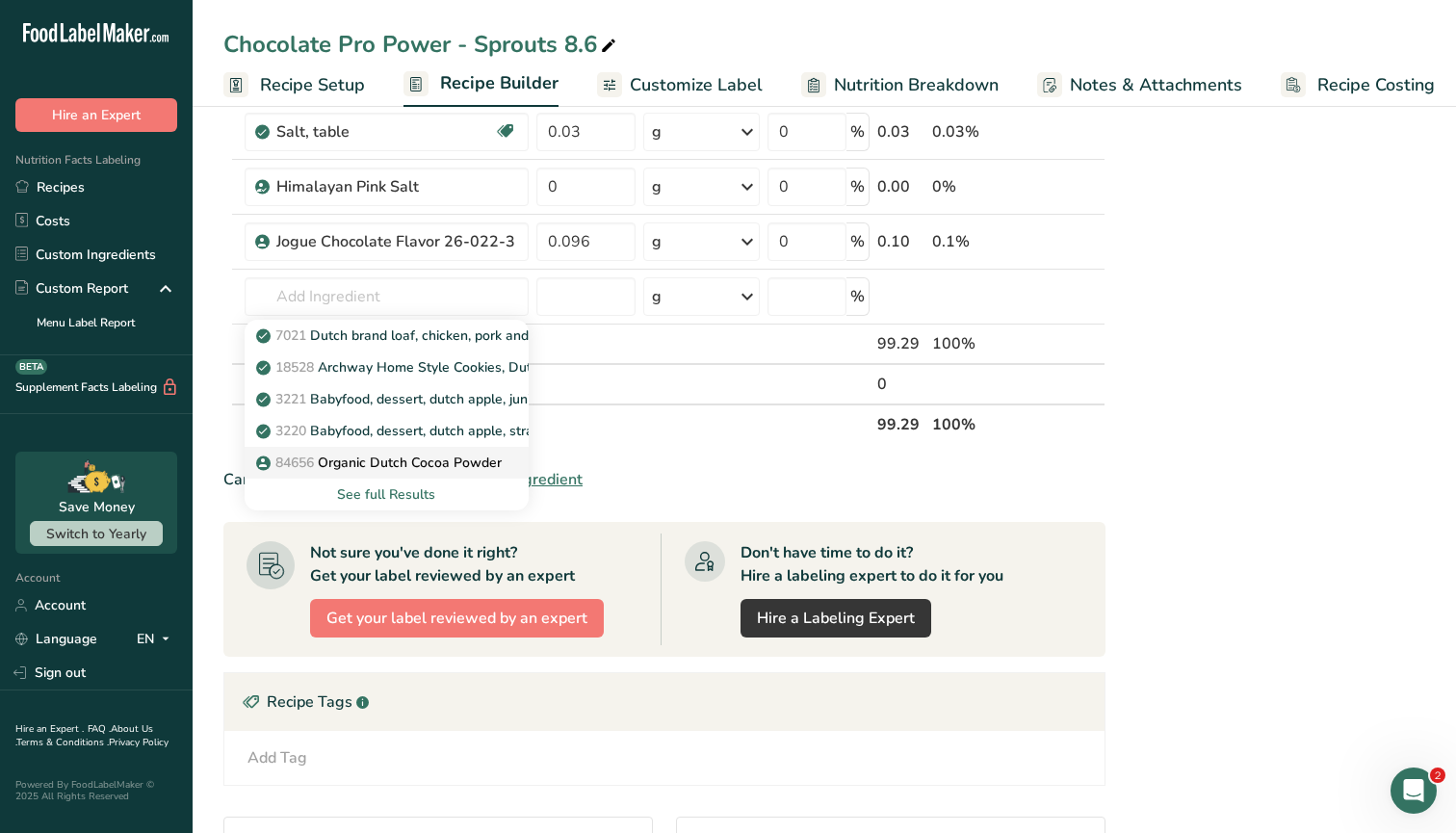click on "84656
Organic Dutch Cocoa Powder" at bounding box center [380, 462] 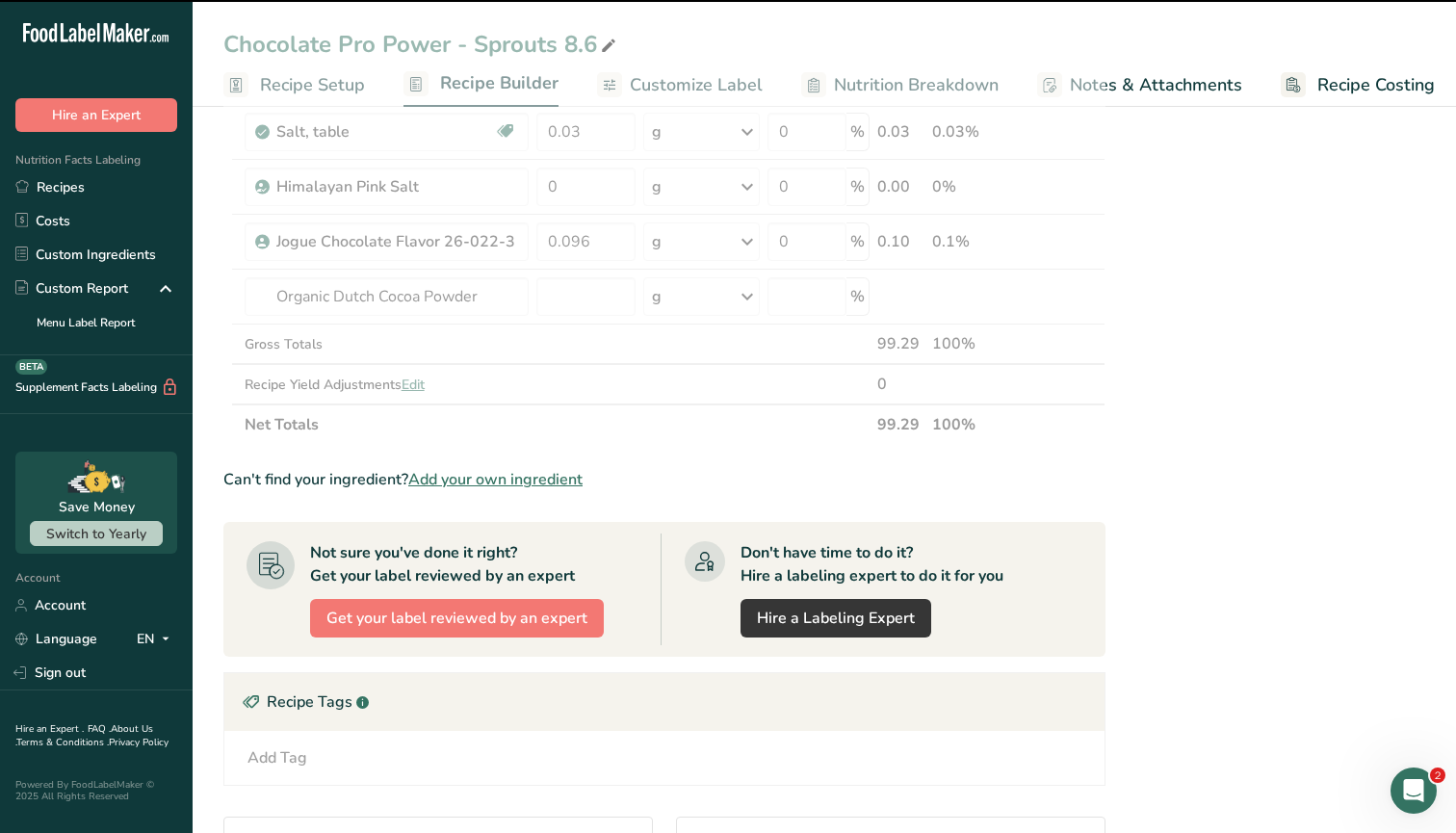type on "0" 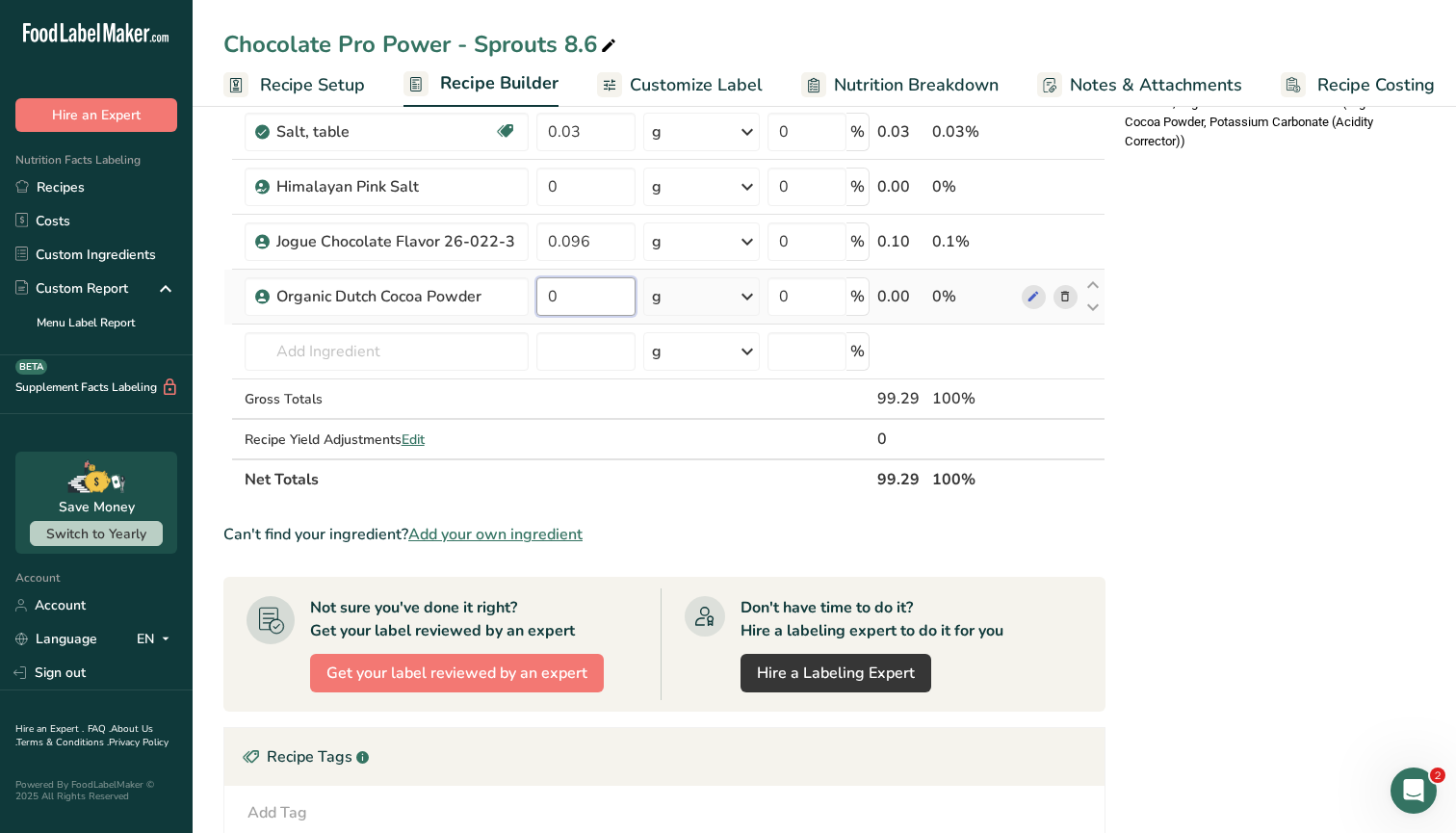 click on "0" at bounding box center [585, 297] 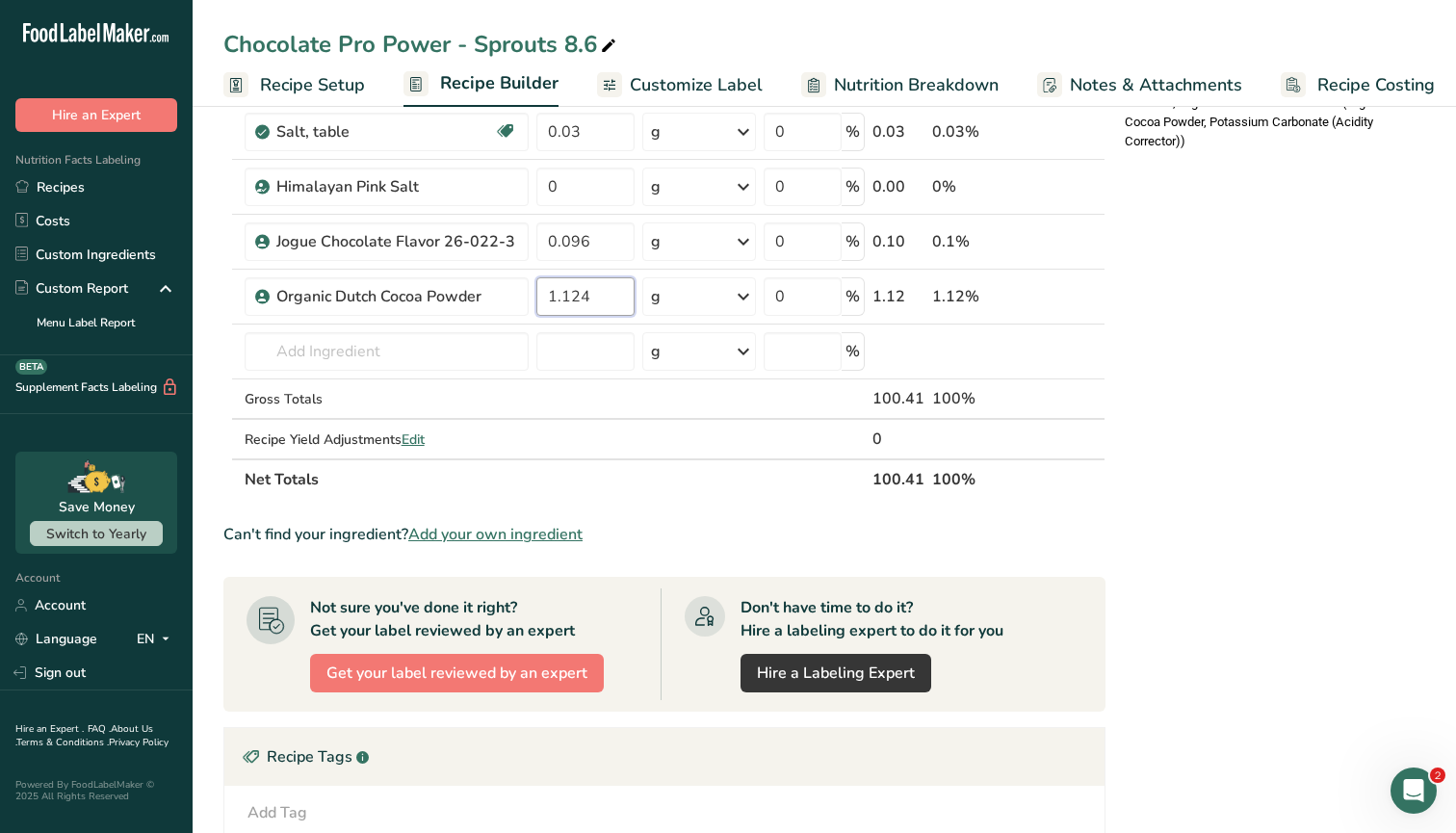 type on "1.124" 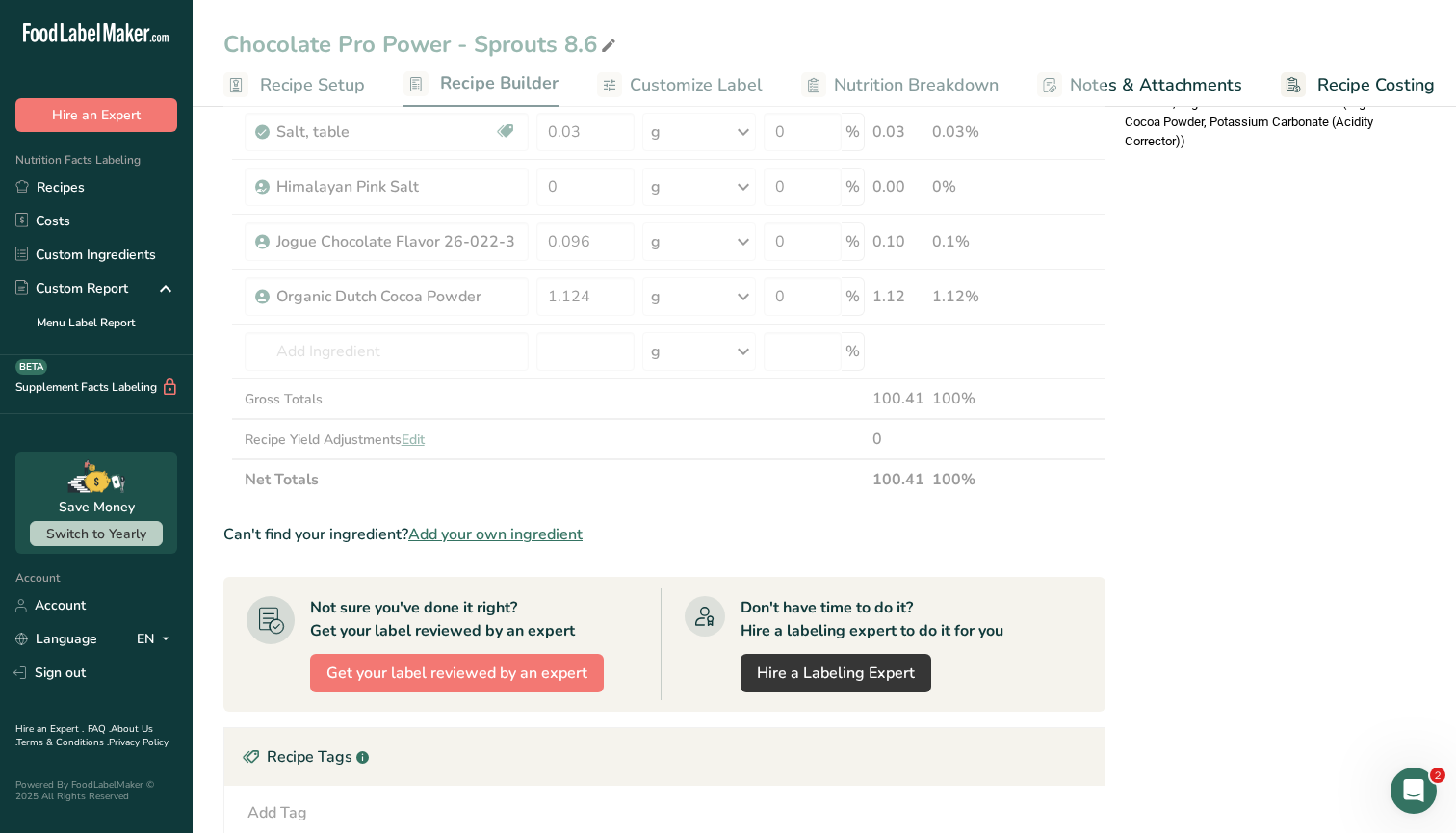 click on "Nutrition Facts
About 1 Serving Per Container
Serving Size
360mL
Amount Per Serving
Calories
240
% Daily Value *
Total Fat
7g
9%
Saturated Fat
2g
10%
Trans  Fat
0g
Cholesterol
0mg
0%
Sodium
390mg
17%
Total Carbohydrates
12g
4%
Dietary Fiber
6g
20%" at bounding box center [1271, 191] 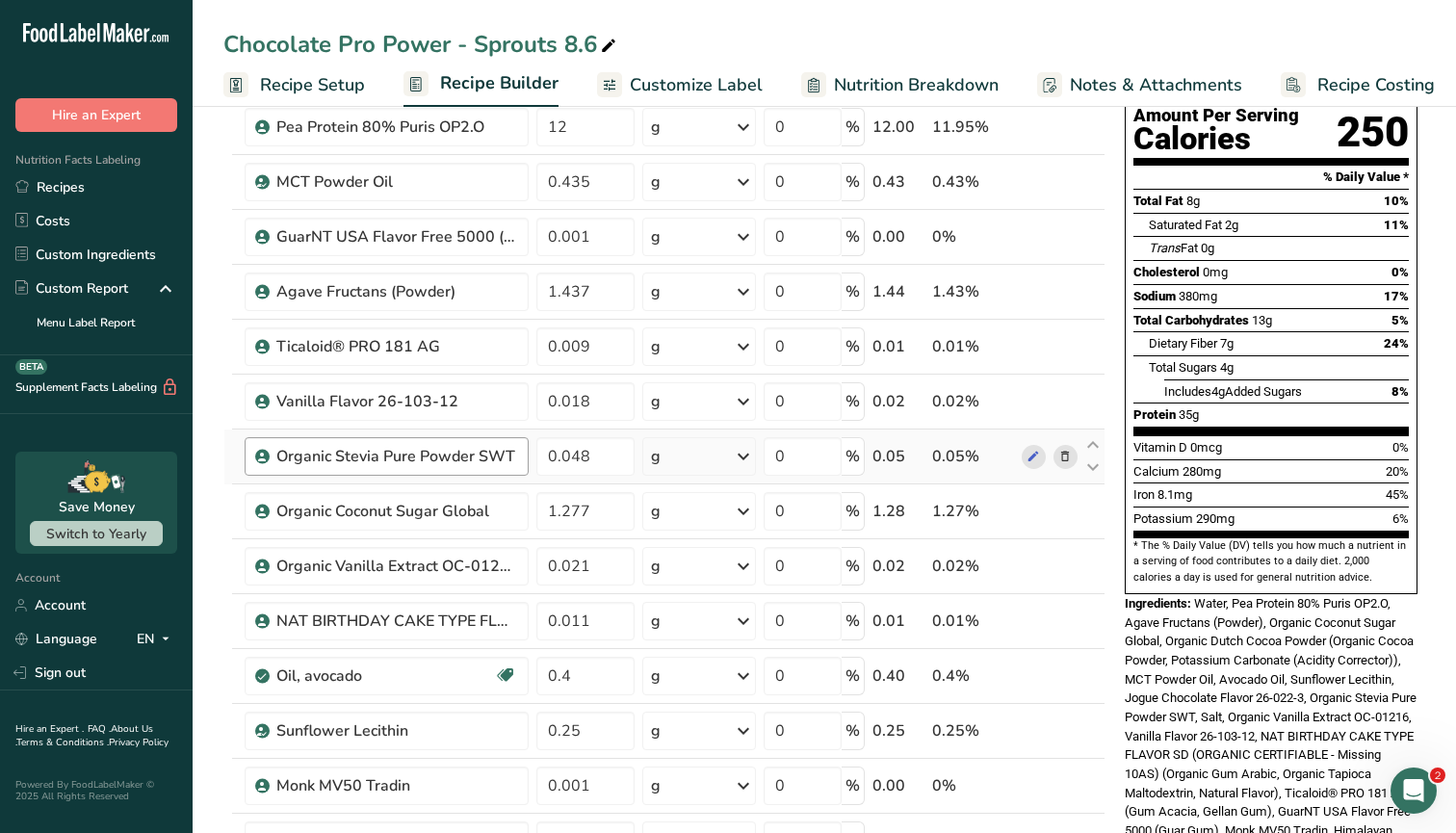 scroll, scrollTop: 224, scrollLeft: 0, axis: vertical 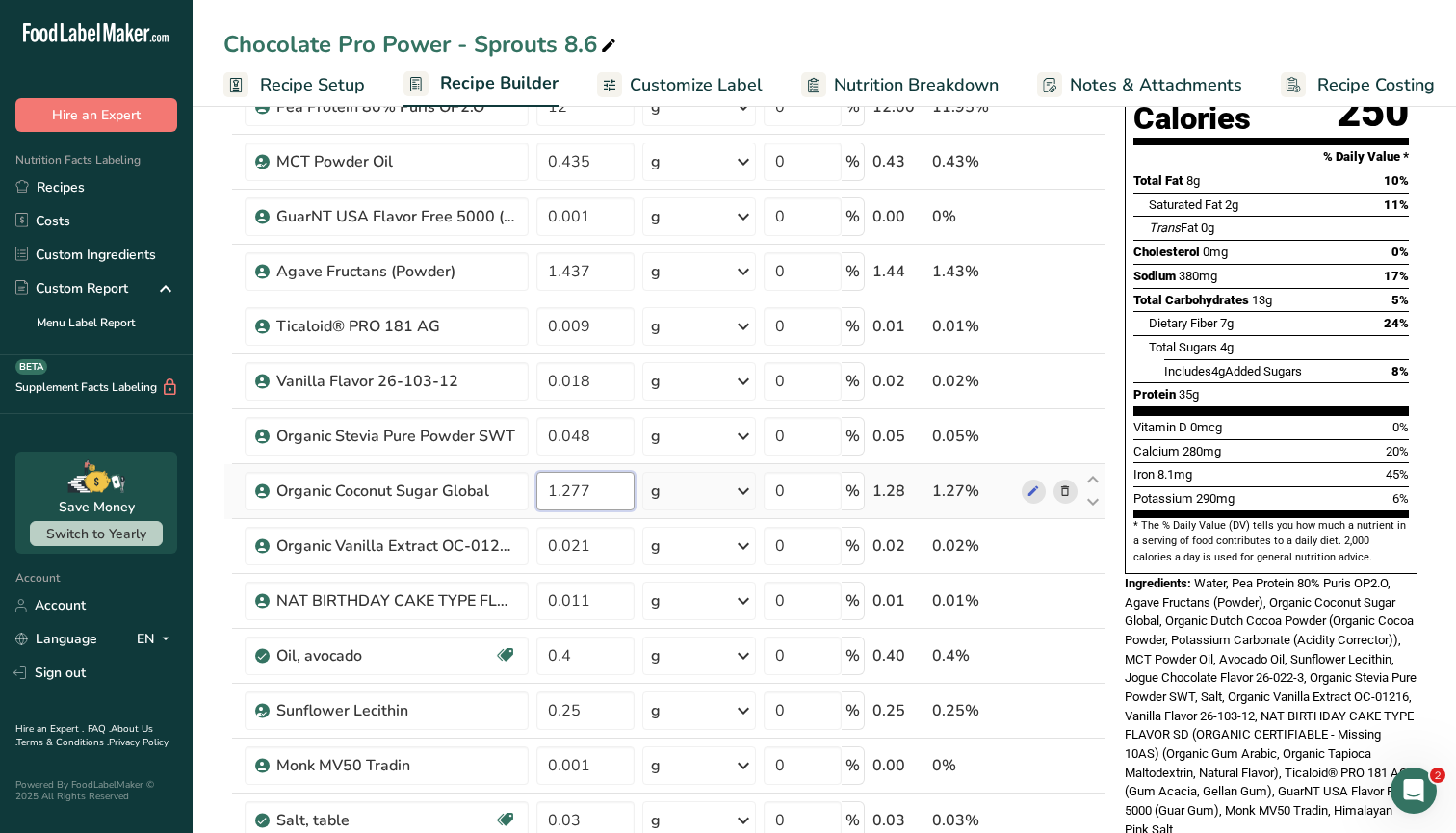 click on "1.277" at bounding box center (585, 491) 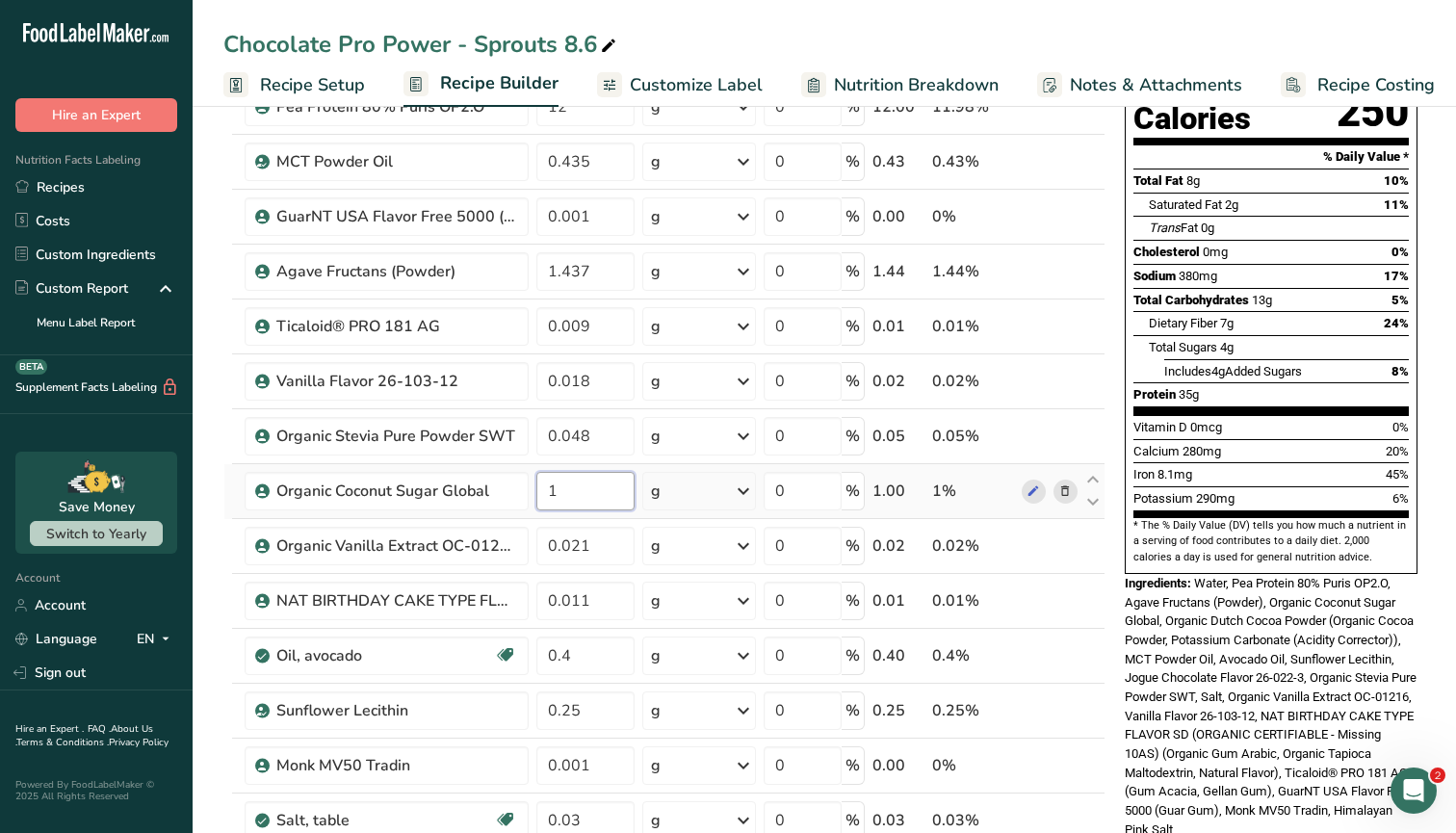 type on "1.1" 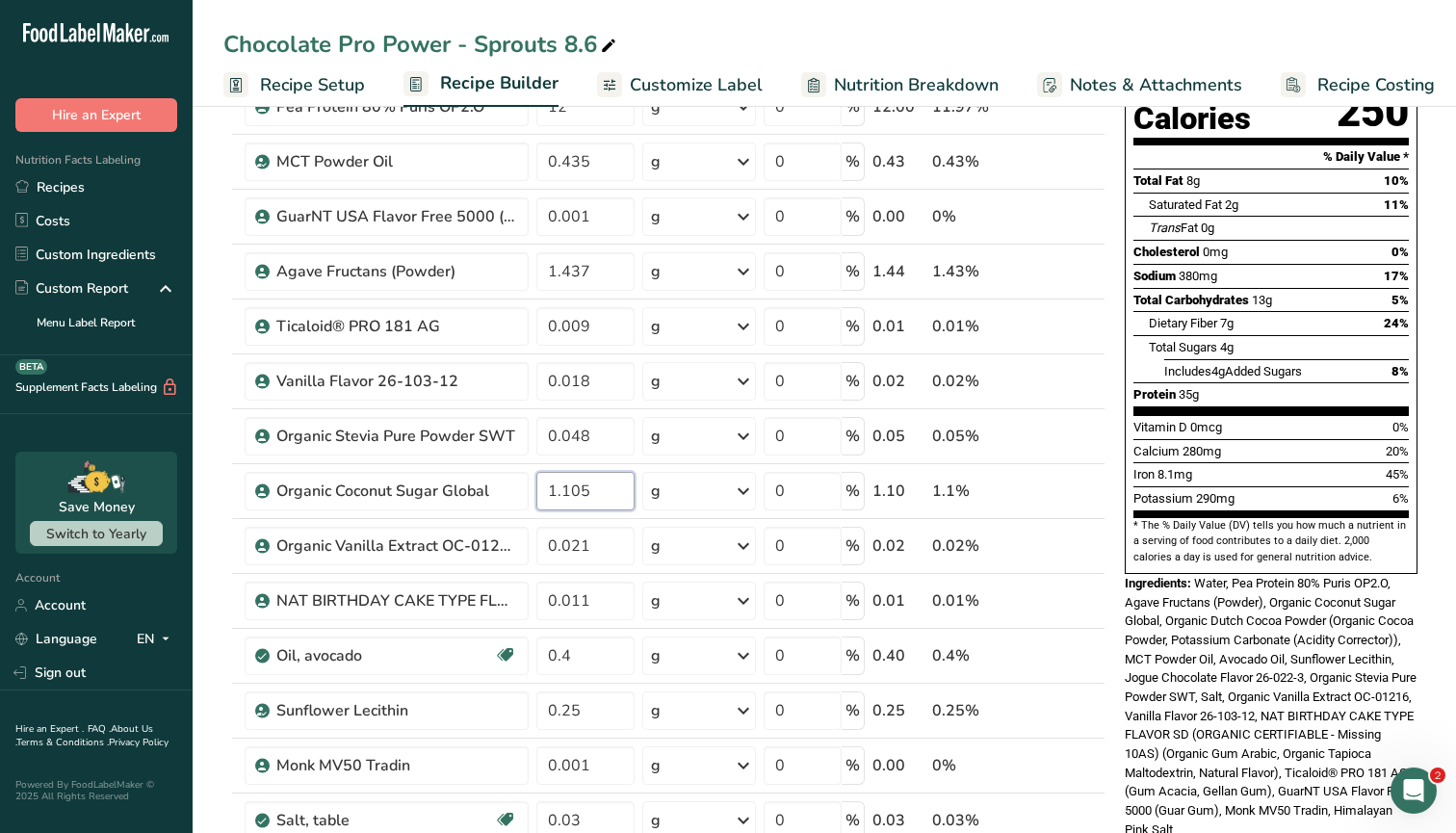 type on "1.105" 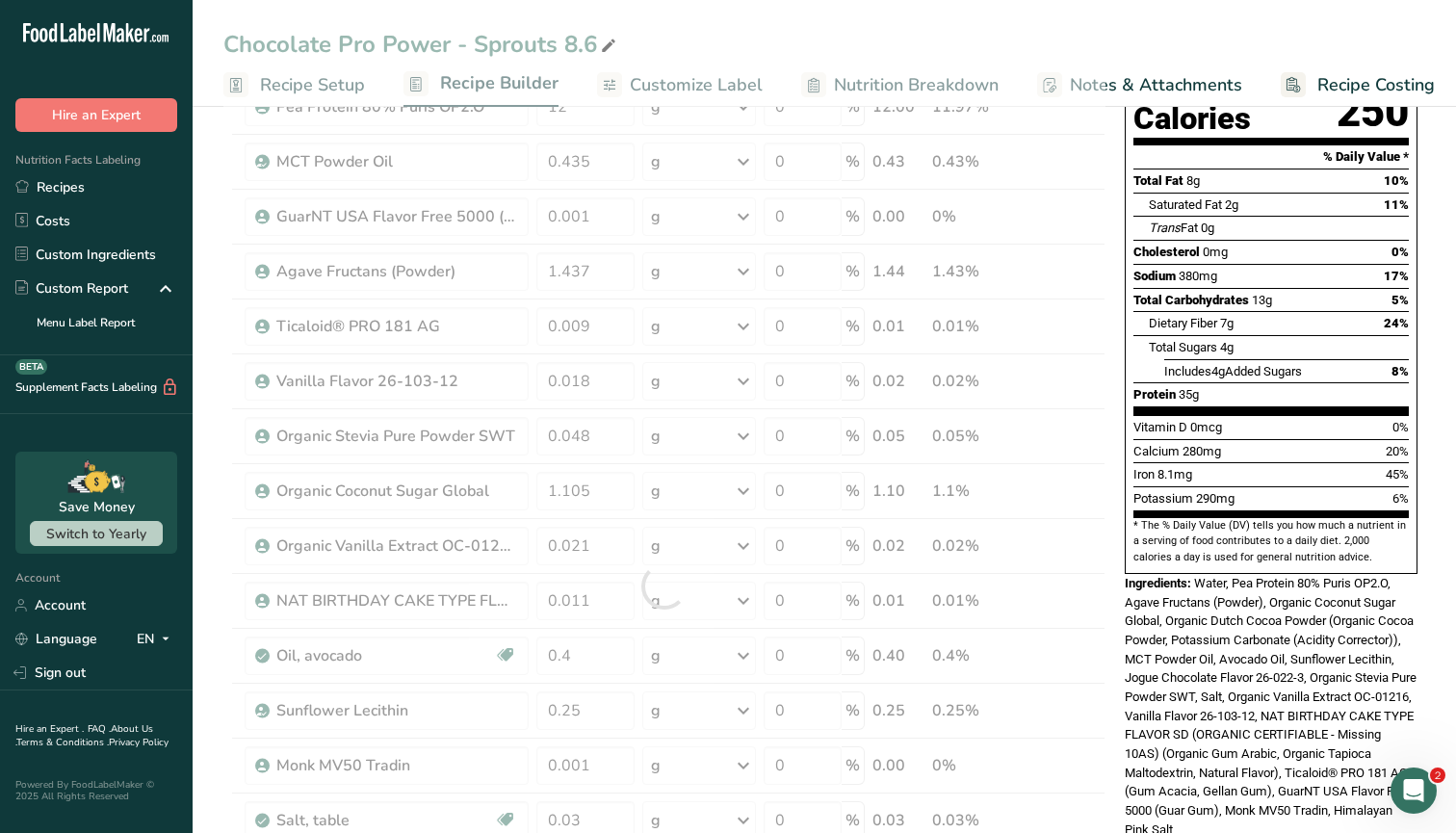 click on "Add Ingredients
Manage Recipe         Delete Recipe           Duplicate Recipe             Scale Recipe             Save as Sub-Recipe   .a-a{fill:#347362;}.b-a{fill:#fff;}                               Nutrition Breakdown                 Recipe Card
NEW
Amino Acids Pattern Report           Activity History
Download
Choose your preferred label style
Standard FDA label
Standard FDA label
The most common format for nutrition facts labels in compliance with the FDA's typeface, style and requirements
Tabular FDA label
A label format compliant with the FDA regulations presented in a tabular (horizontal) display.
Linear FDA label
A simple linear display for small sized packages.
Simplified FDA label" at bounding box center (824, 879) 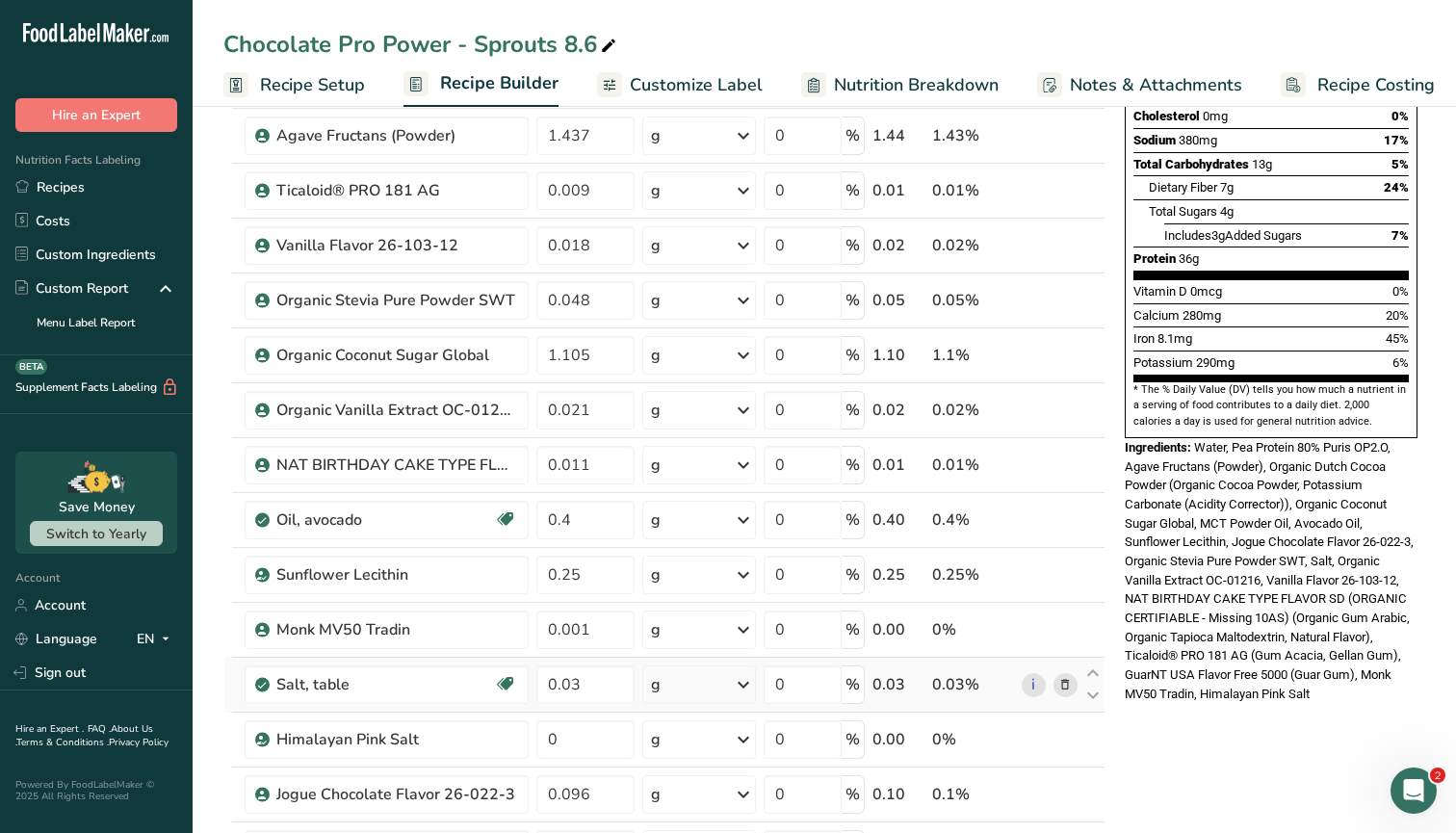 scroll, scrollTop: 355, scrollLeft: 0, axis: vertical 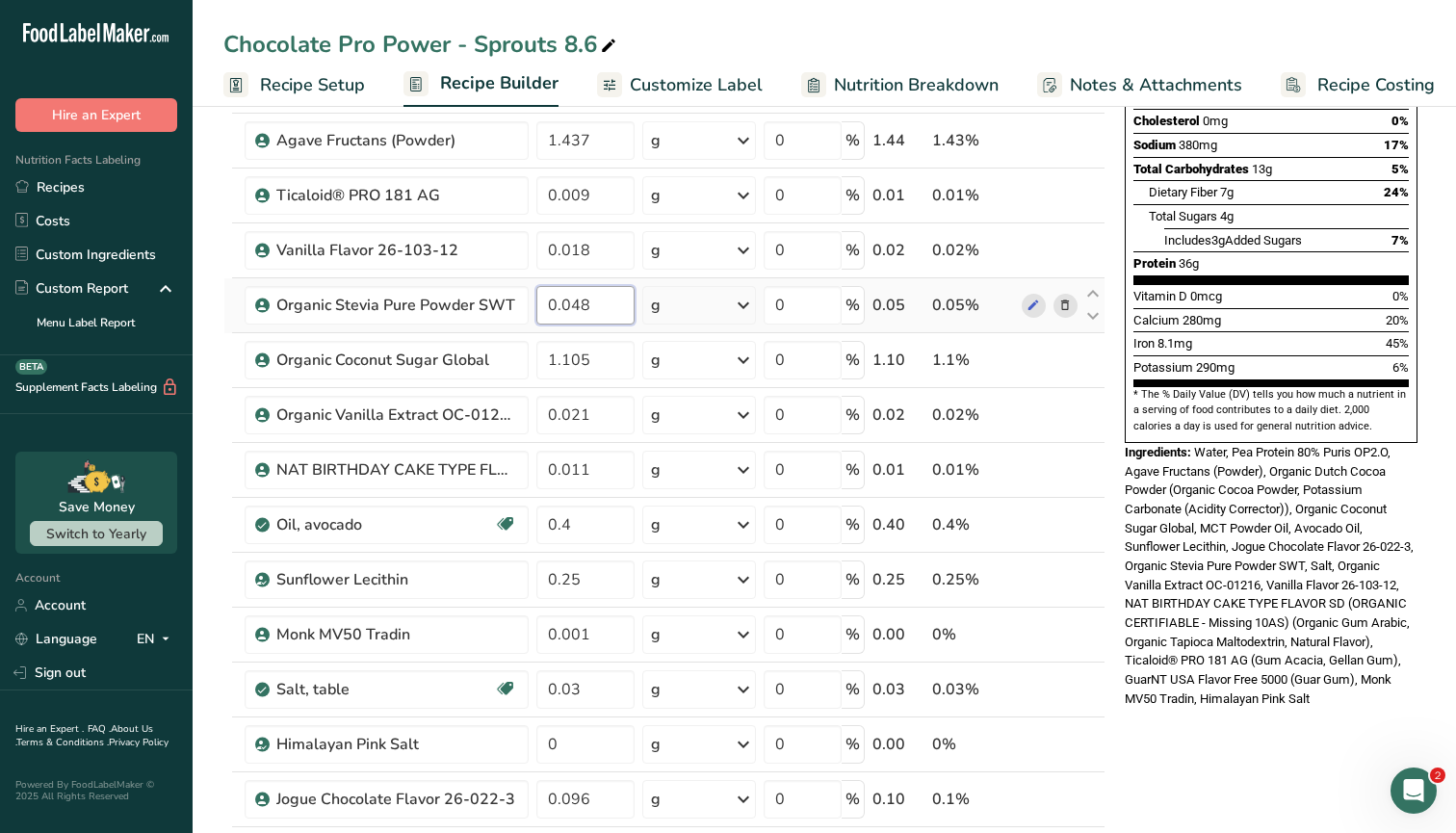 click on "0.048" at bounding box center [585, 305] 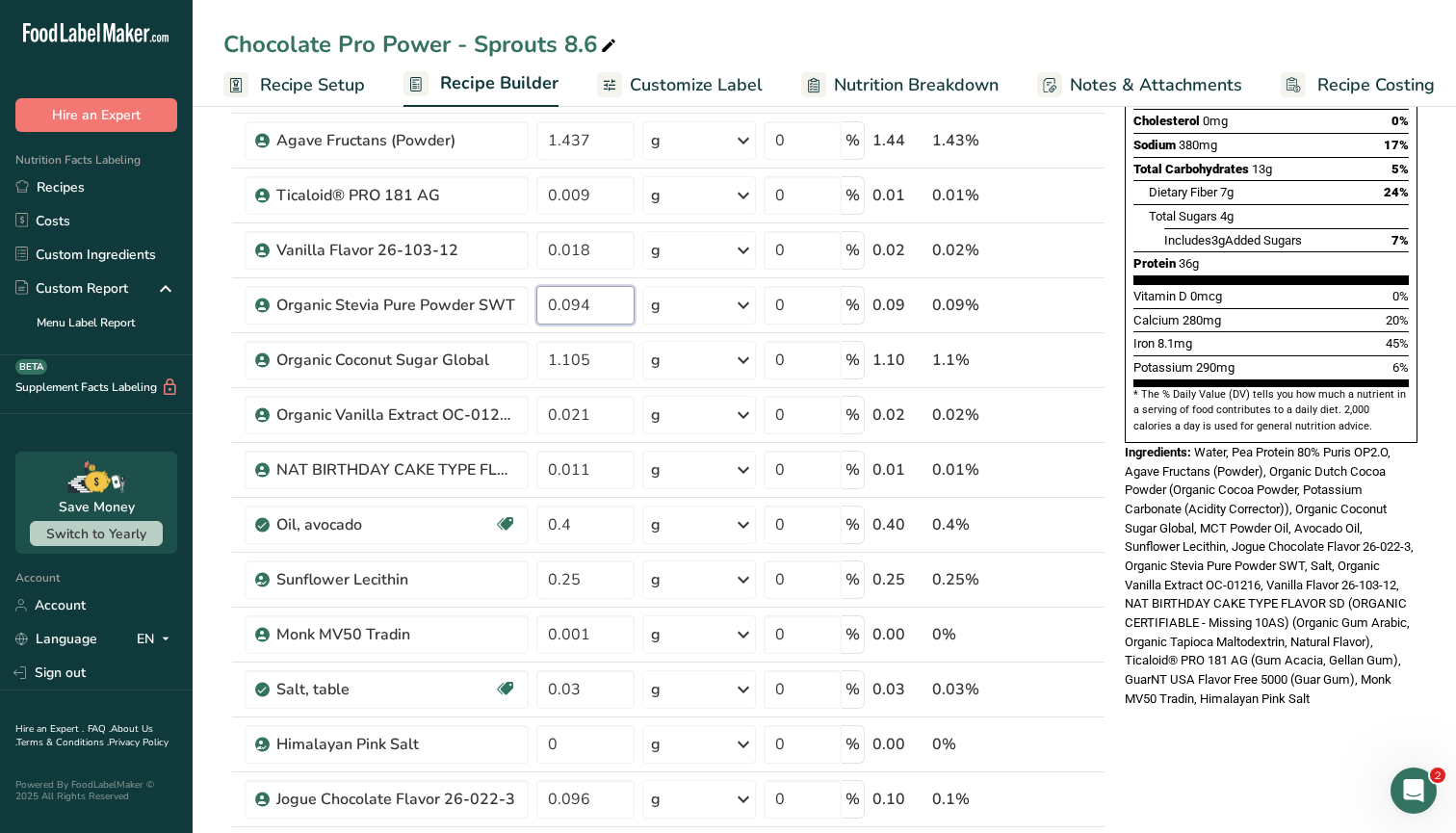 type on "0.094" 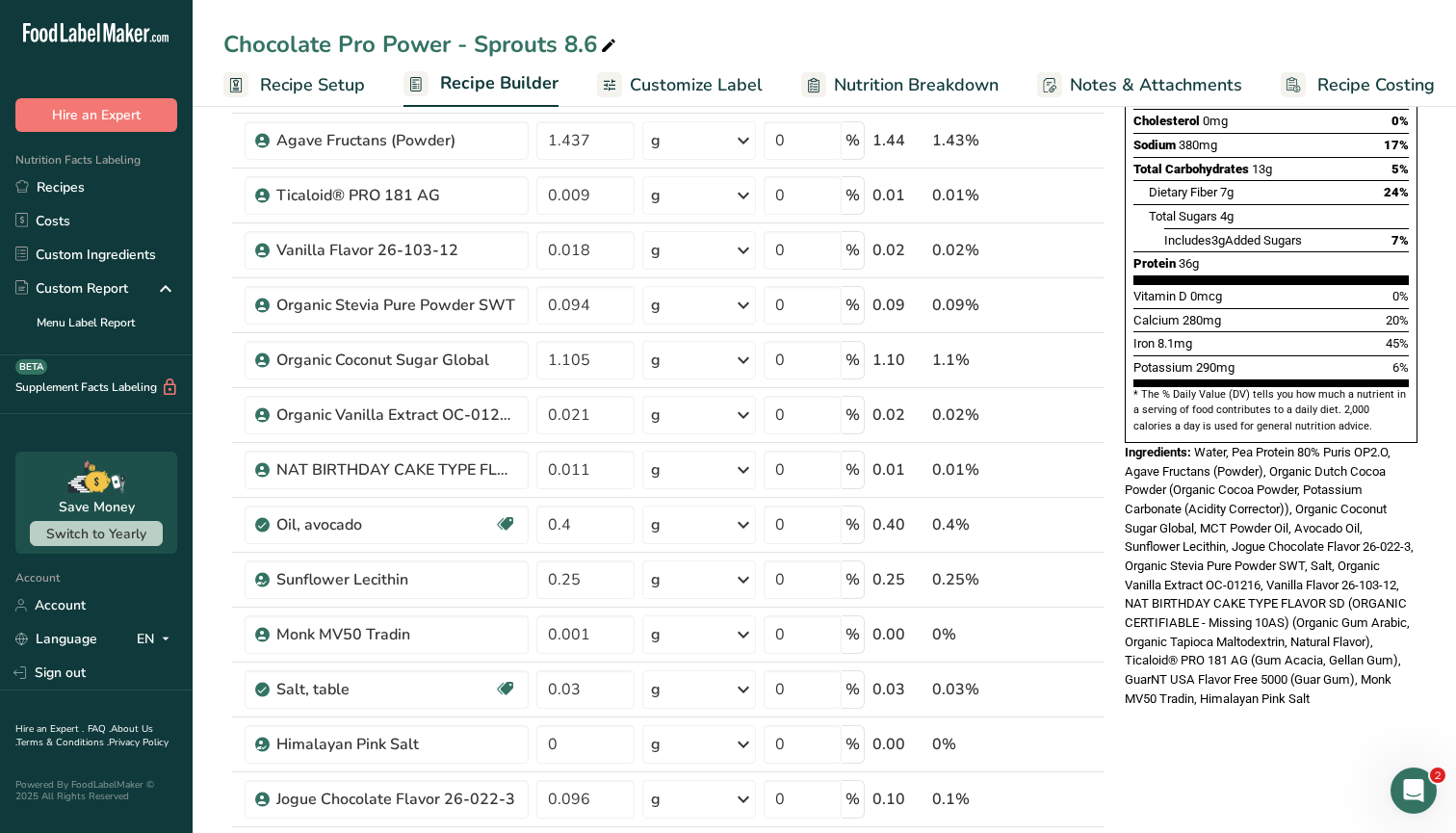 click on "Nutrition Facts
About 1 Serving Per Container
Serving Size
360mL
Amount Per Serving
Calories
250
% Daily Value *
Total Fat
8g
10%
Saturated Fat
2g
11%
Trans  Fat
0g
Cholesterol
0mg
0%
Sodium
380mg
17%
Total Carbohydrates
13g
5%
Dietary Fiber
7g
24%" at bounding box center (1271, 251) 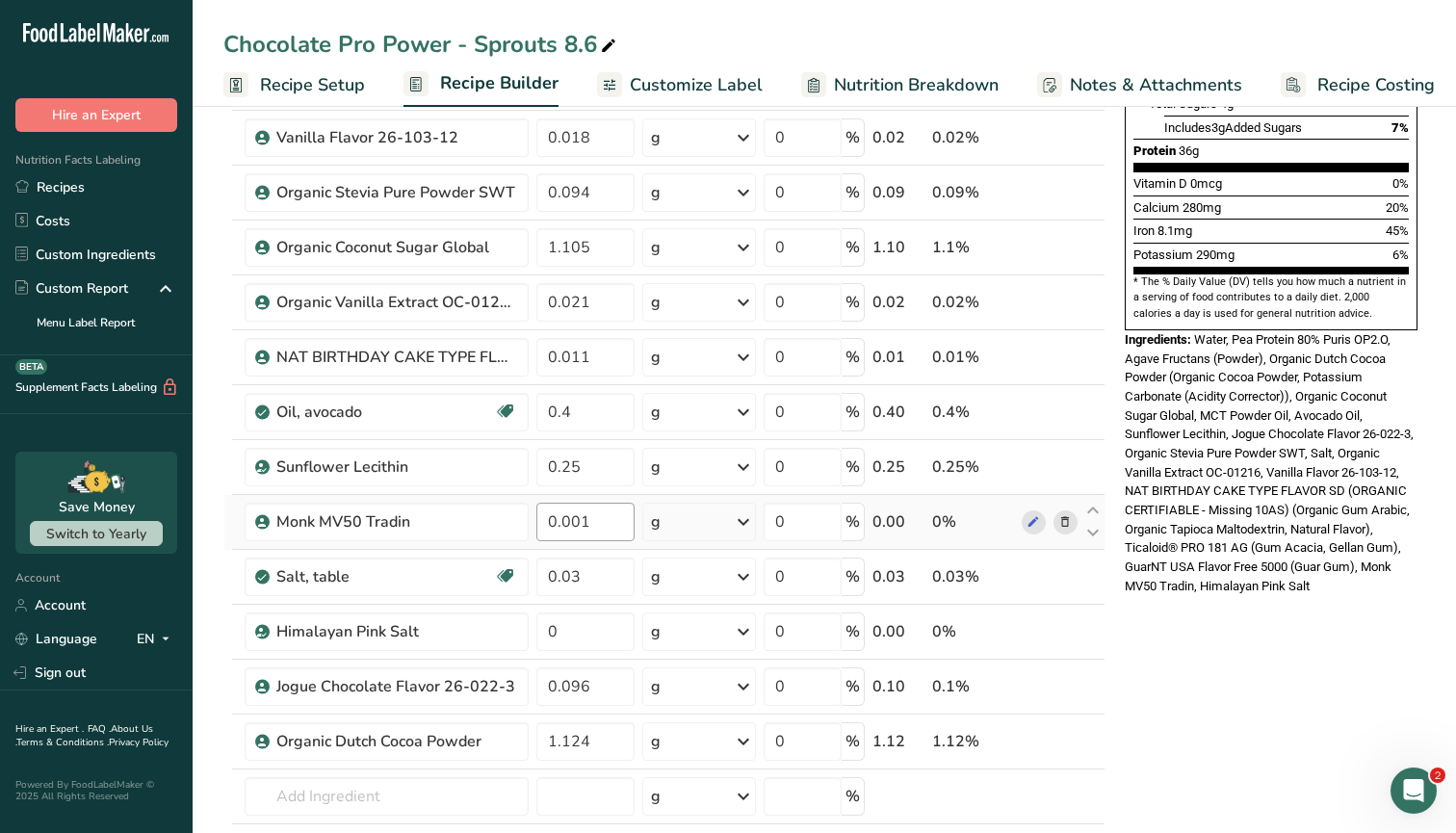 scroll, scrollTop: 463, scrollLeft: 0, axis: vertical 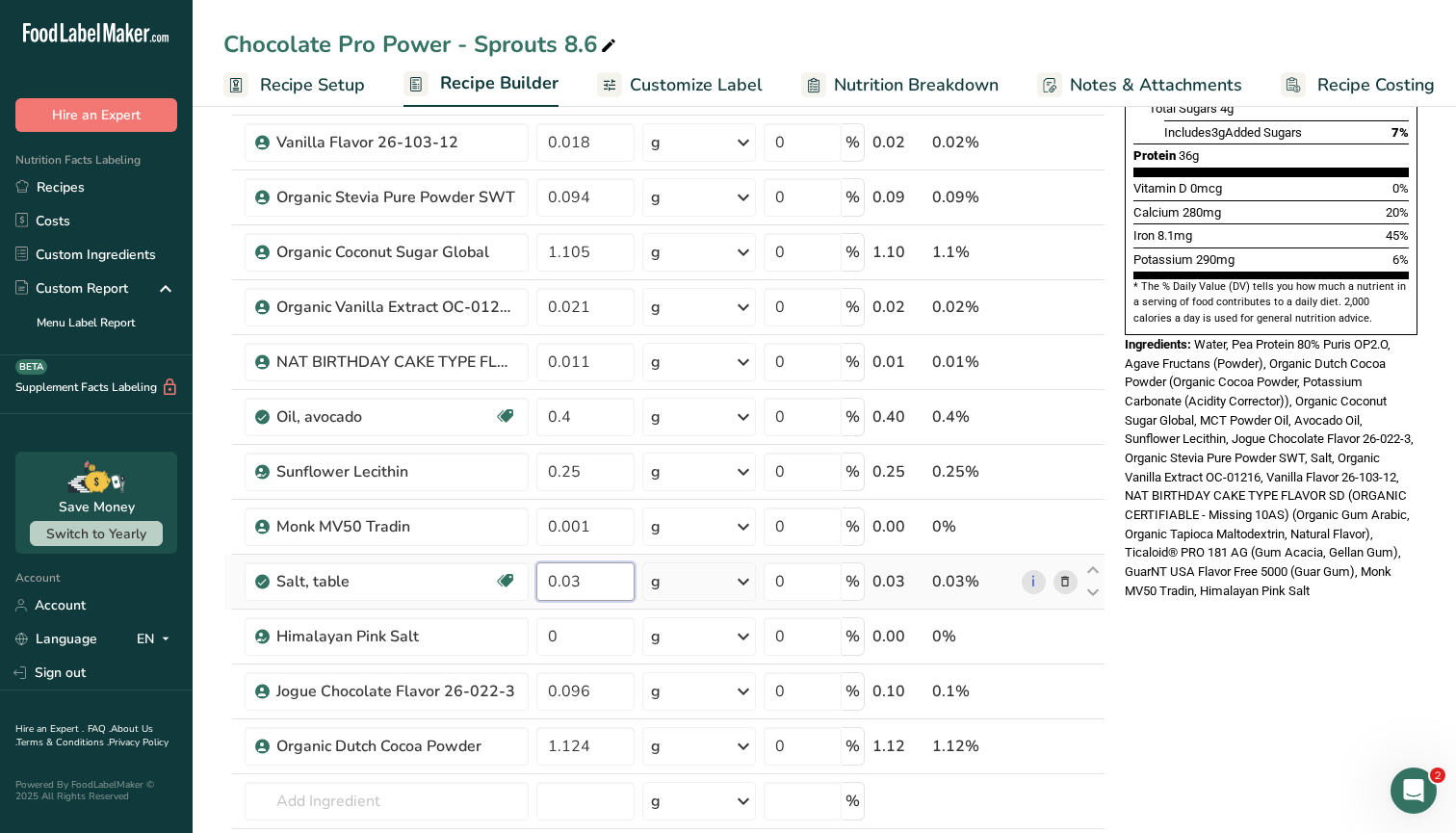click on "0.03" at bounding box center [585, 582] 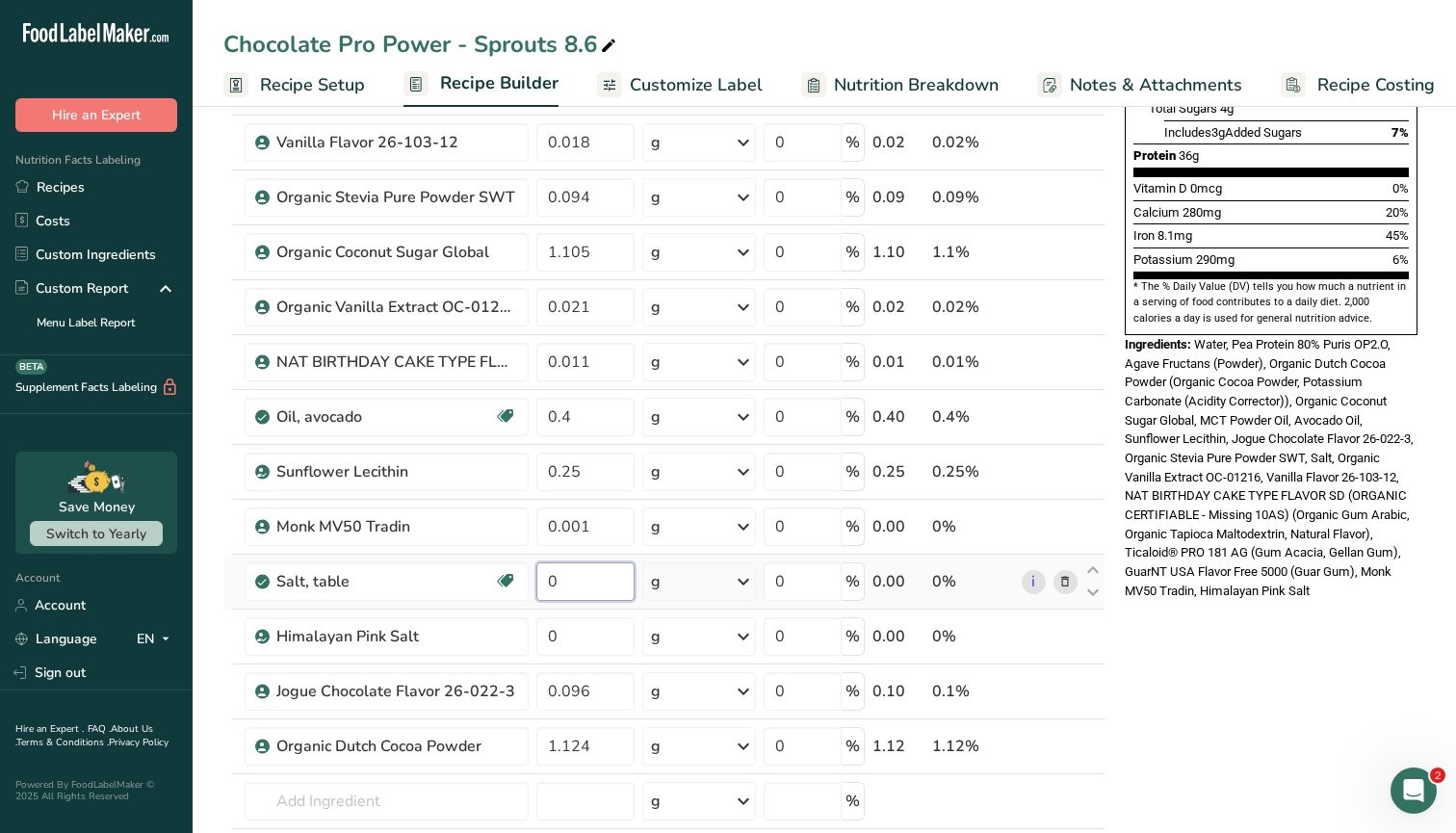 type on "1" 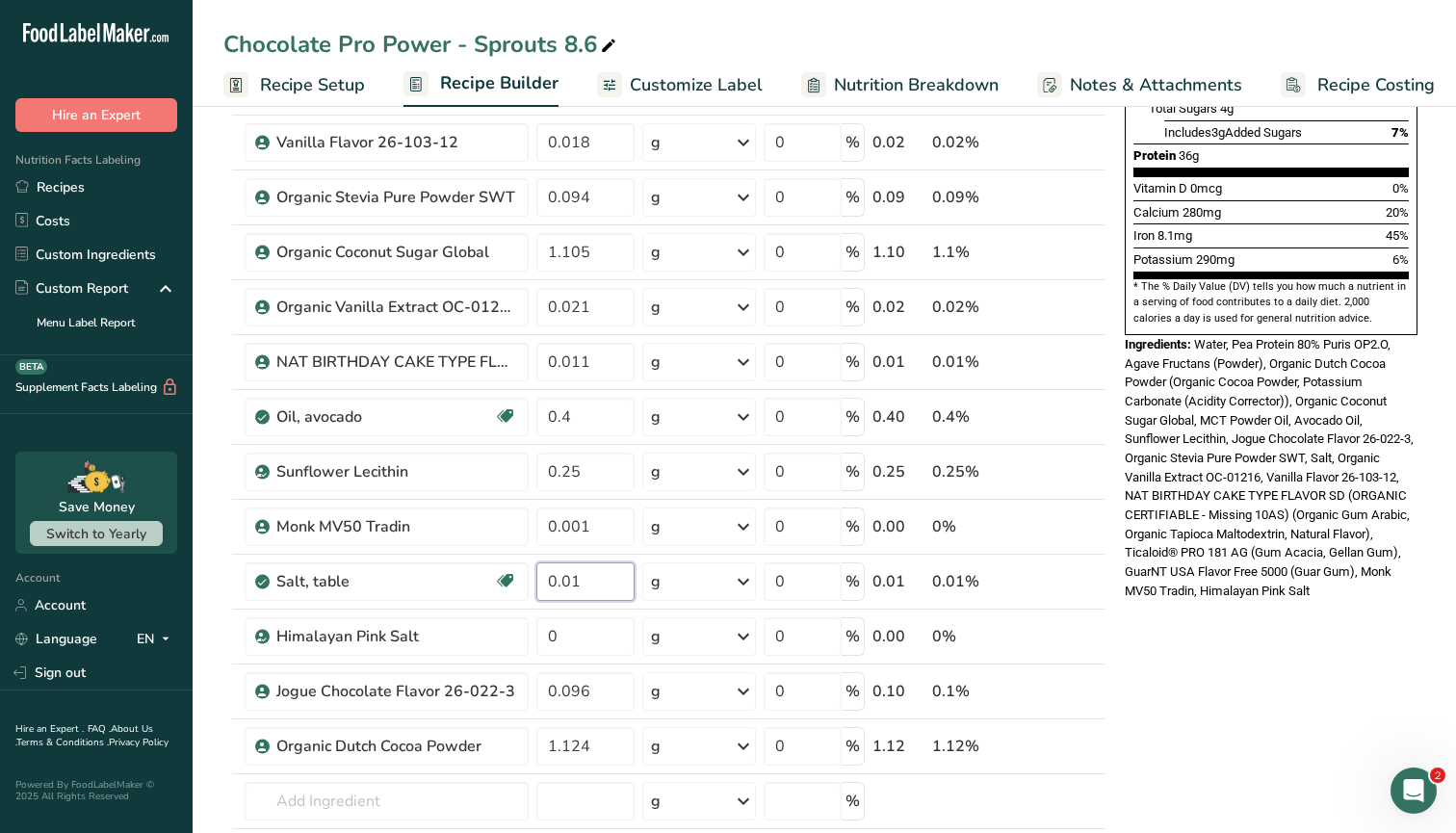 type on "0.01" 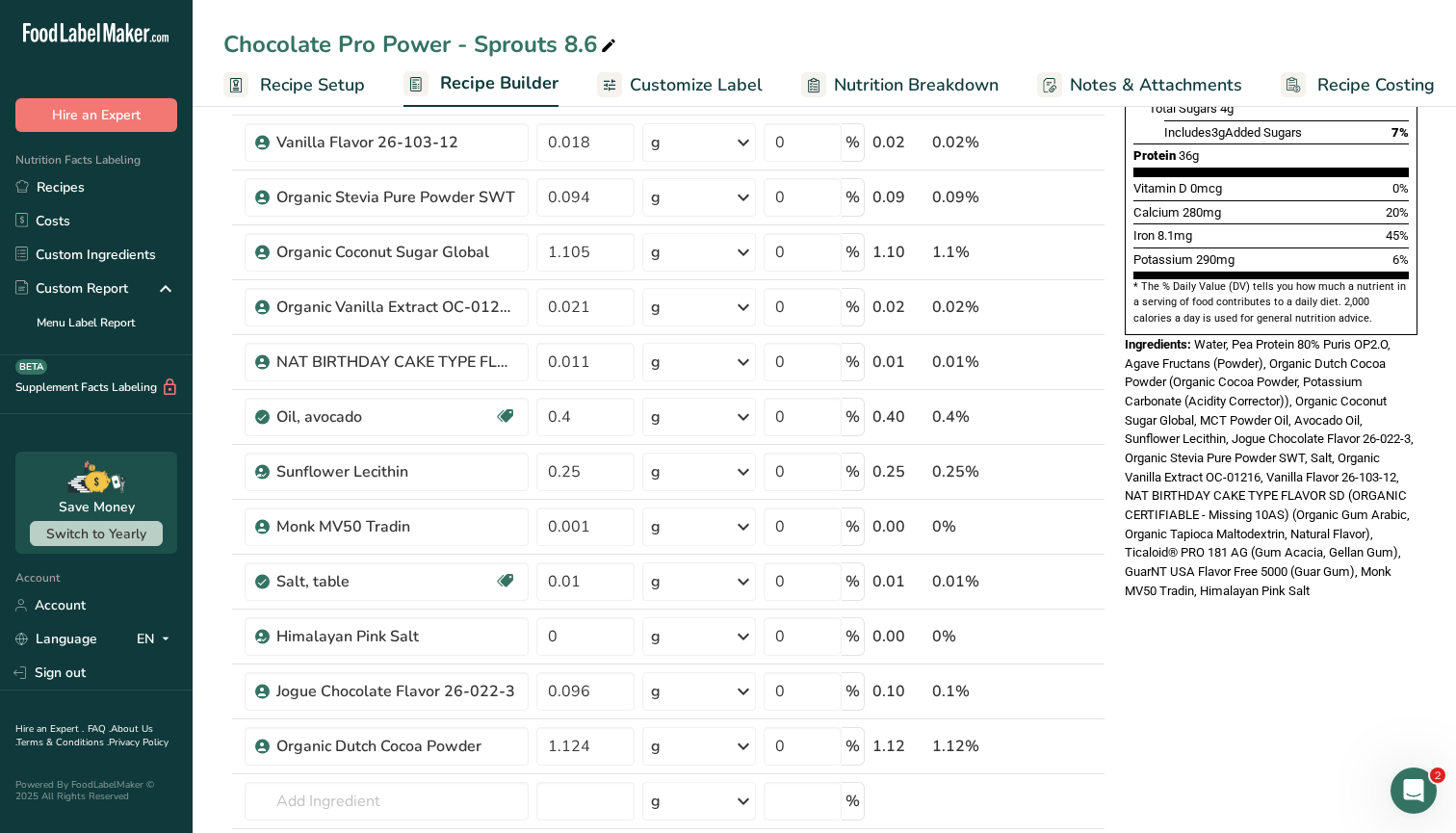 click on "Nutrition Facts
About 1 Serving Per Container
Serving Size
360mL
Amount Per Serving
Calories
250
% Daily Value *
Total Fat
8g
10%
Saturated Fat
2g
11%
Trans  Fat
0g
Cholesterol
0mg
0%
Sodium
380mg
17%
Total Carbohydrates
13g
5%
Dietary Fiber
7g
24%" at bounding box center [1271, 640] 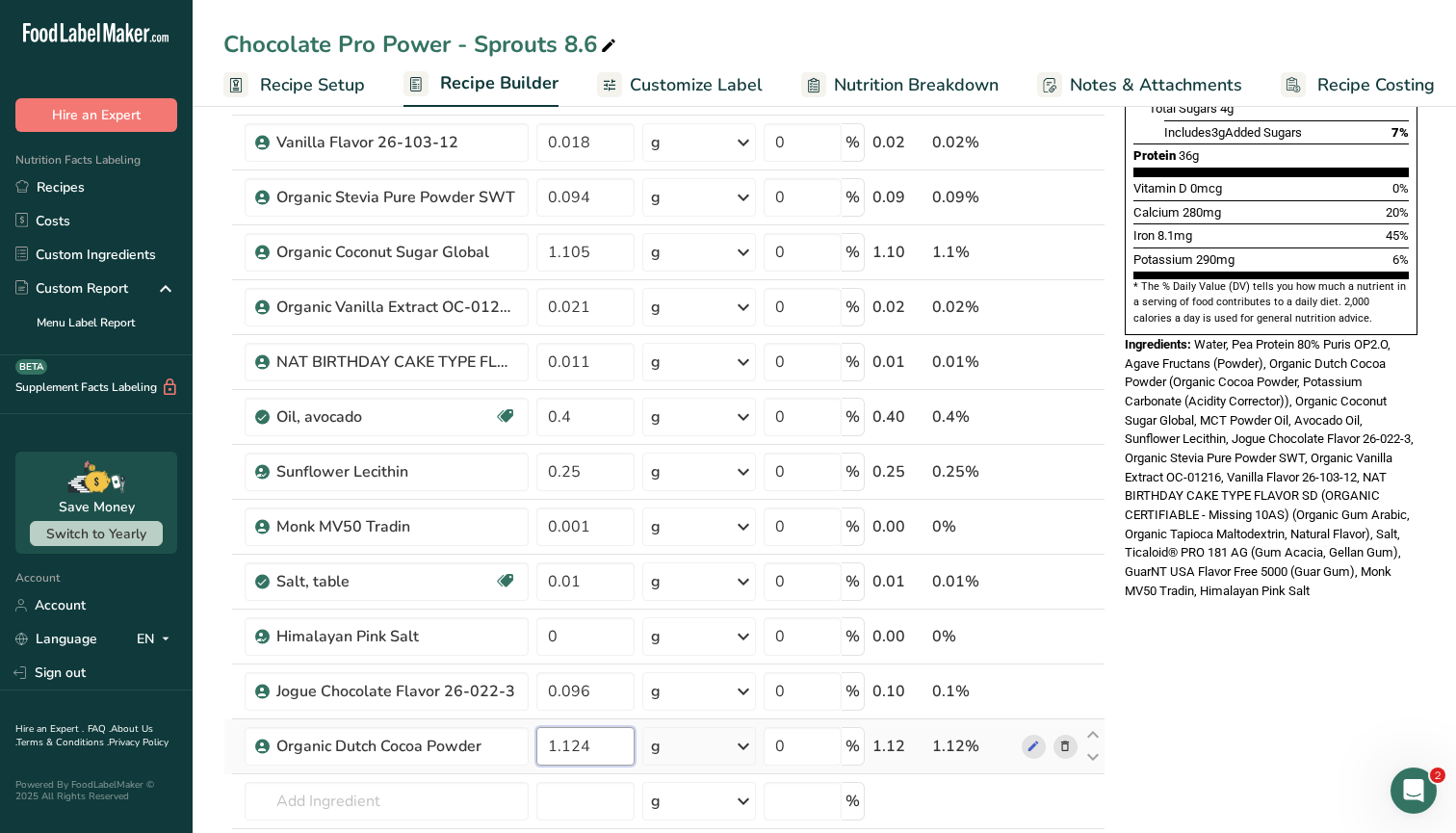 click on "1.124" at bounding box center [585, 746] 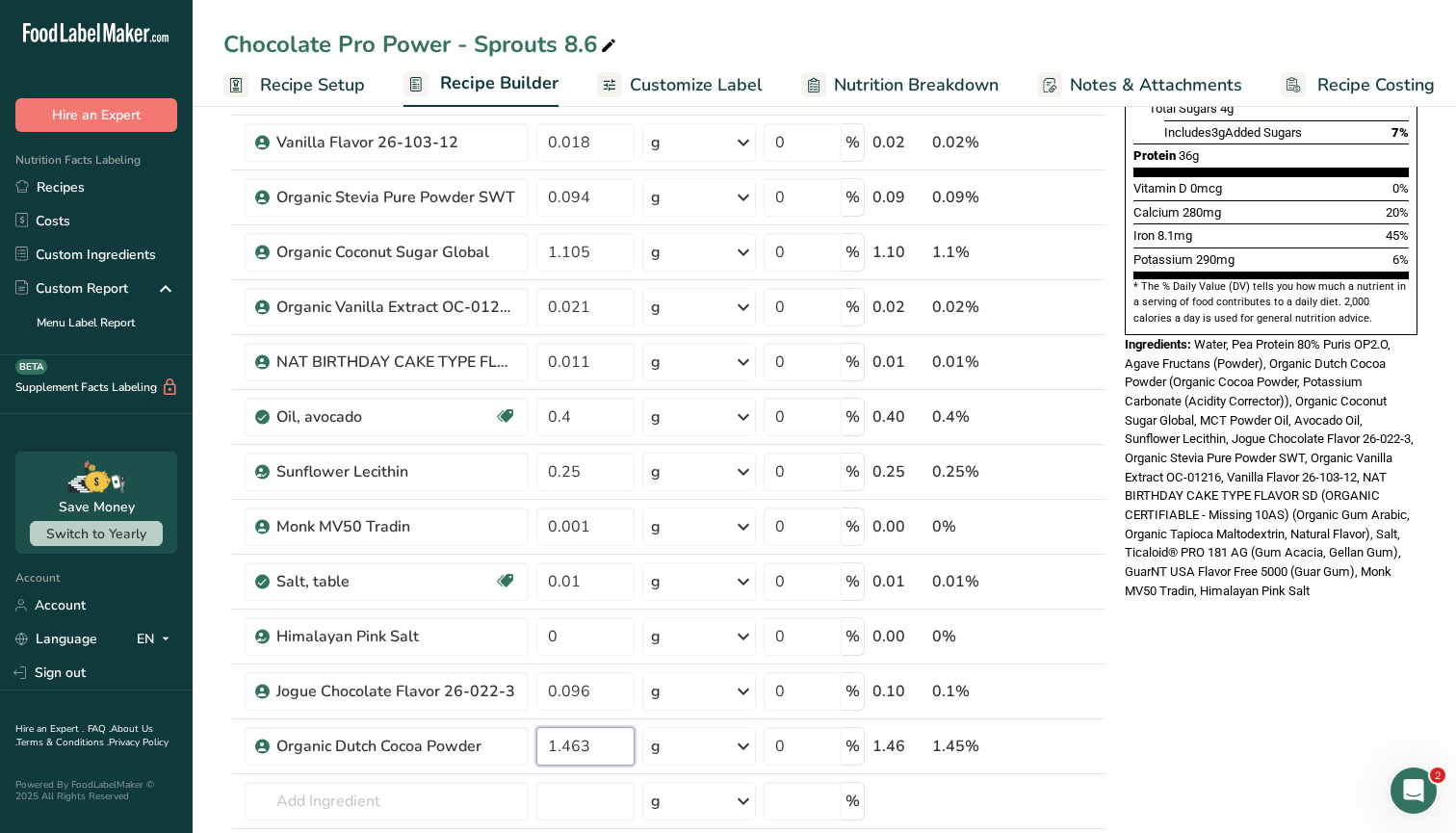 type on "1.463" 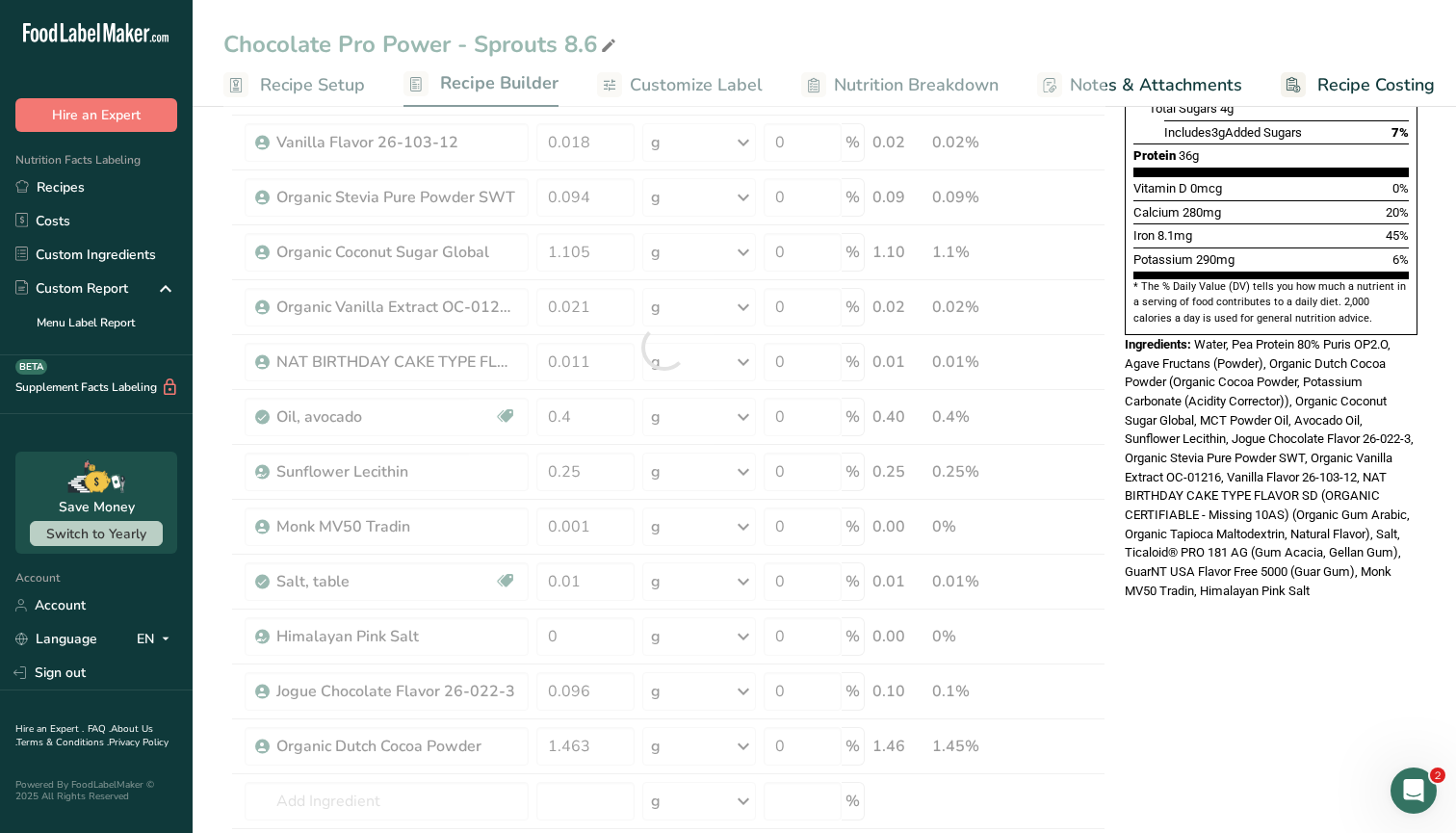click on "Nutrition Facts
About 1 Serving Per Container
Serving Size
360mL
Amount Per Serving
Calories
250
% Daily Value *
Total Fat
8g
10%
Saturated Fat
2g
11%
Trans  Fat
0g
Cholesterol
0mg
0%
Sodium
360mg
16%
Total Carbohydrates
13g
5%
Dietary Fiber
7g
24%" at bounding box center (1271, 640) 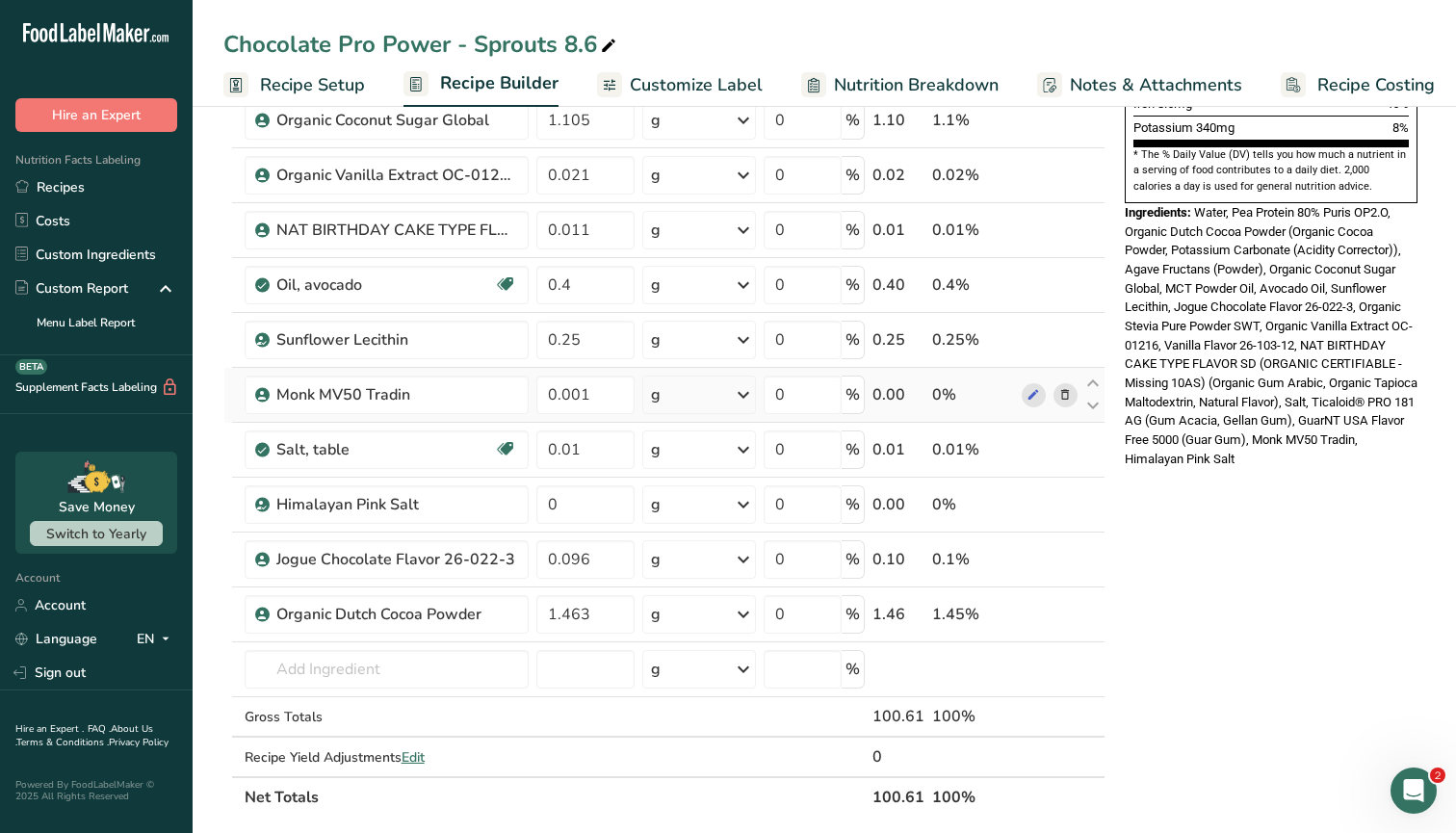 scroll, scrollTop: 590, scrollLeft: 0, axis: vertical 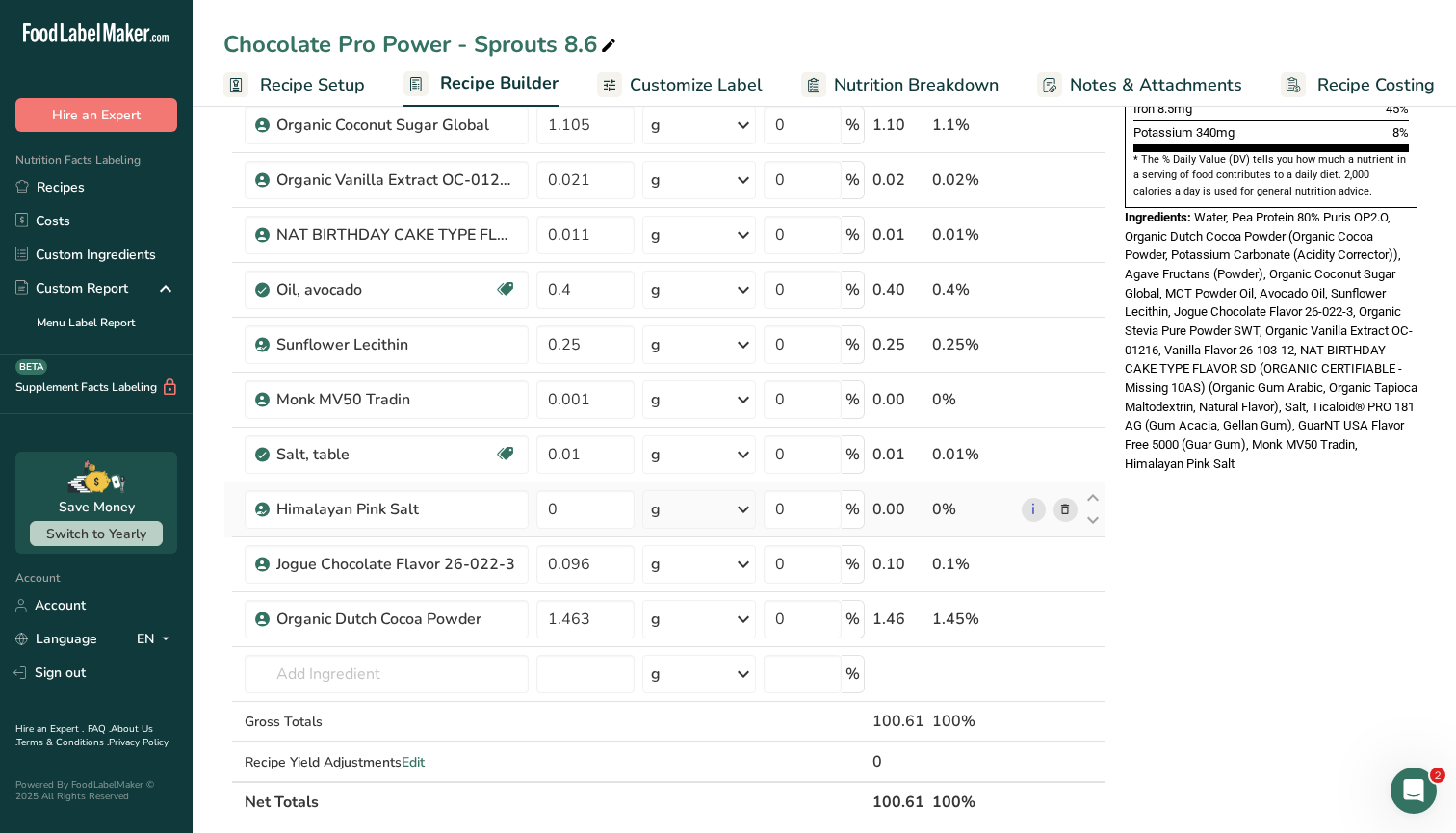 click at bounding box center [1065, 509] 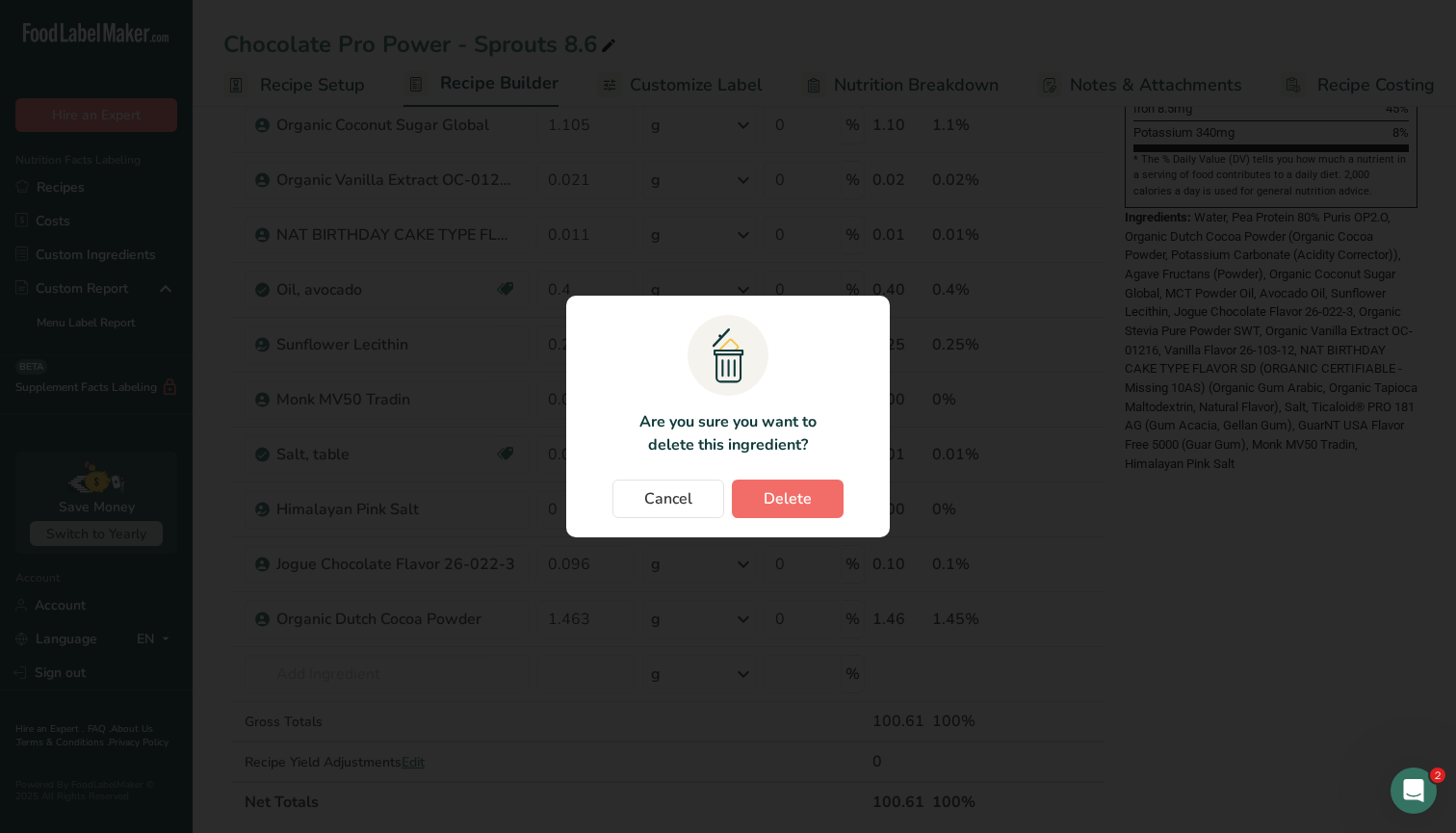 click on "Delete" at bounding box center [788, 499] 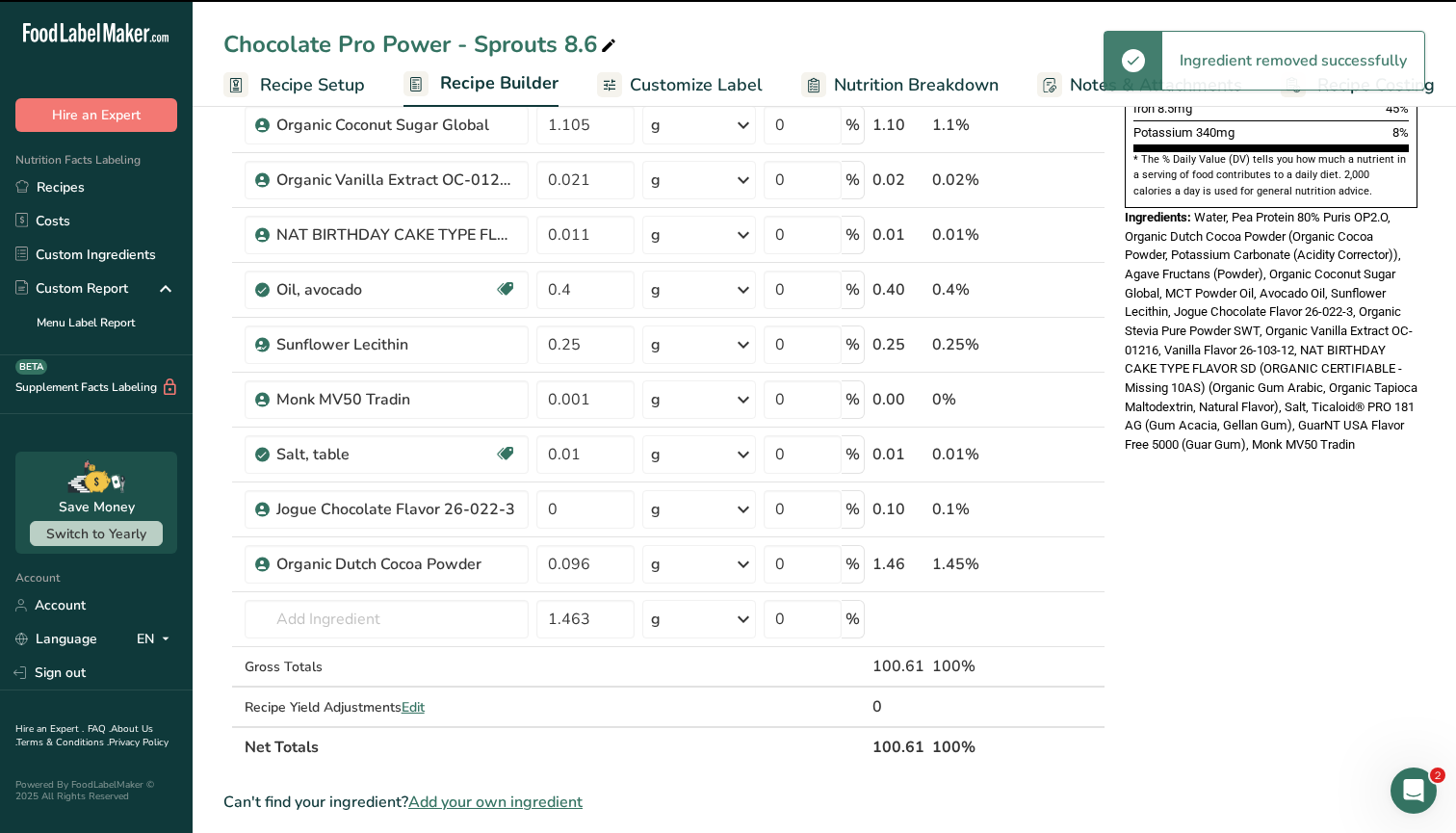 type on "0.096" 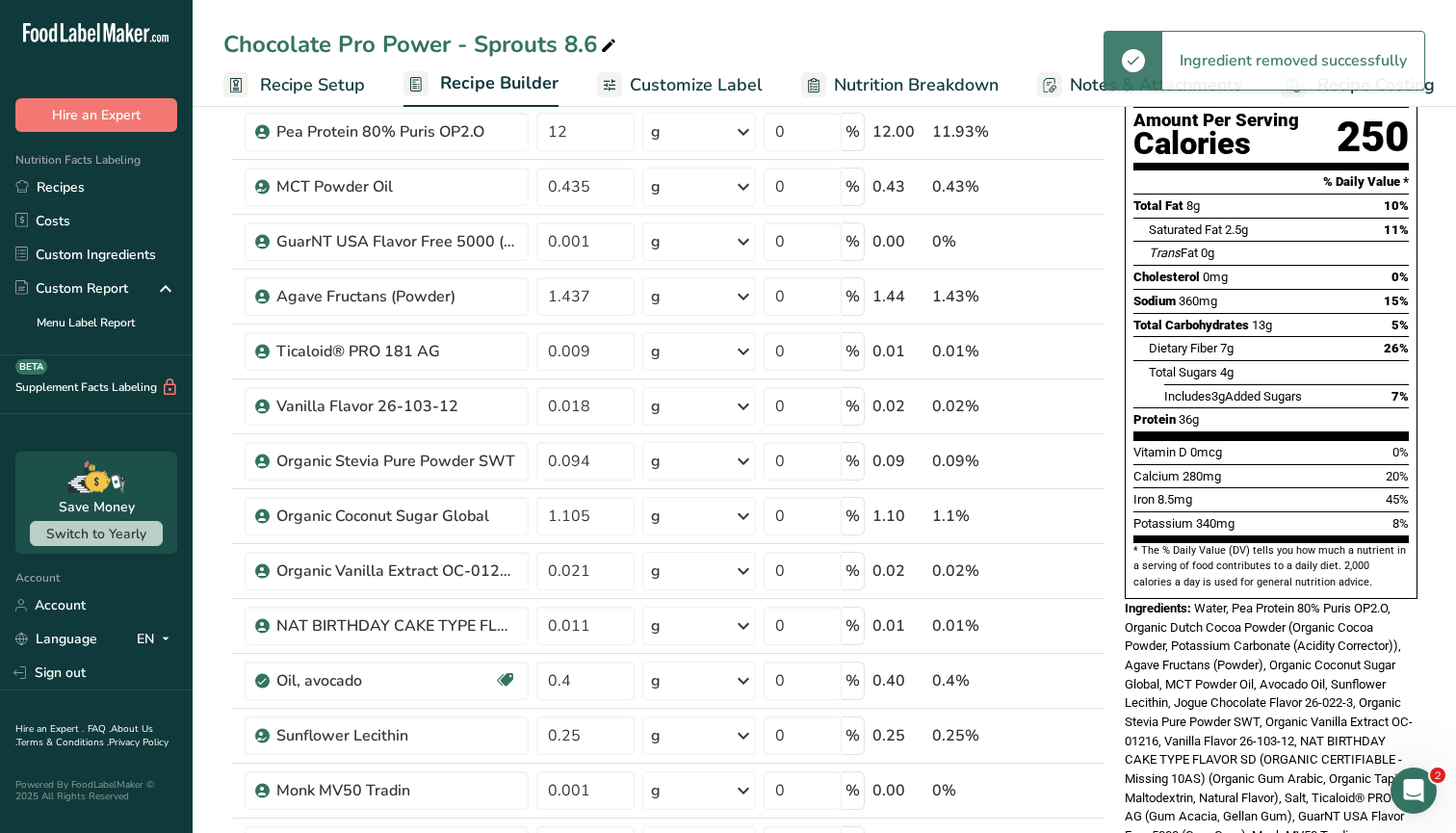 scroll, scrollTop: 126, scrollLeft: 0, axis: vertical 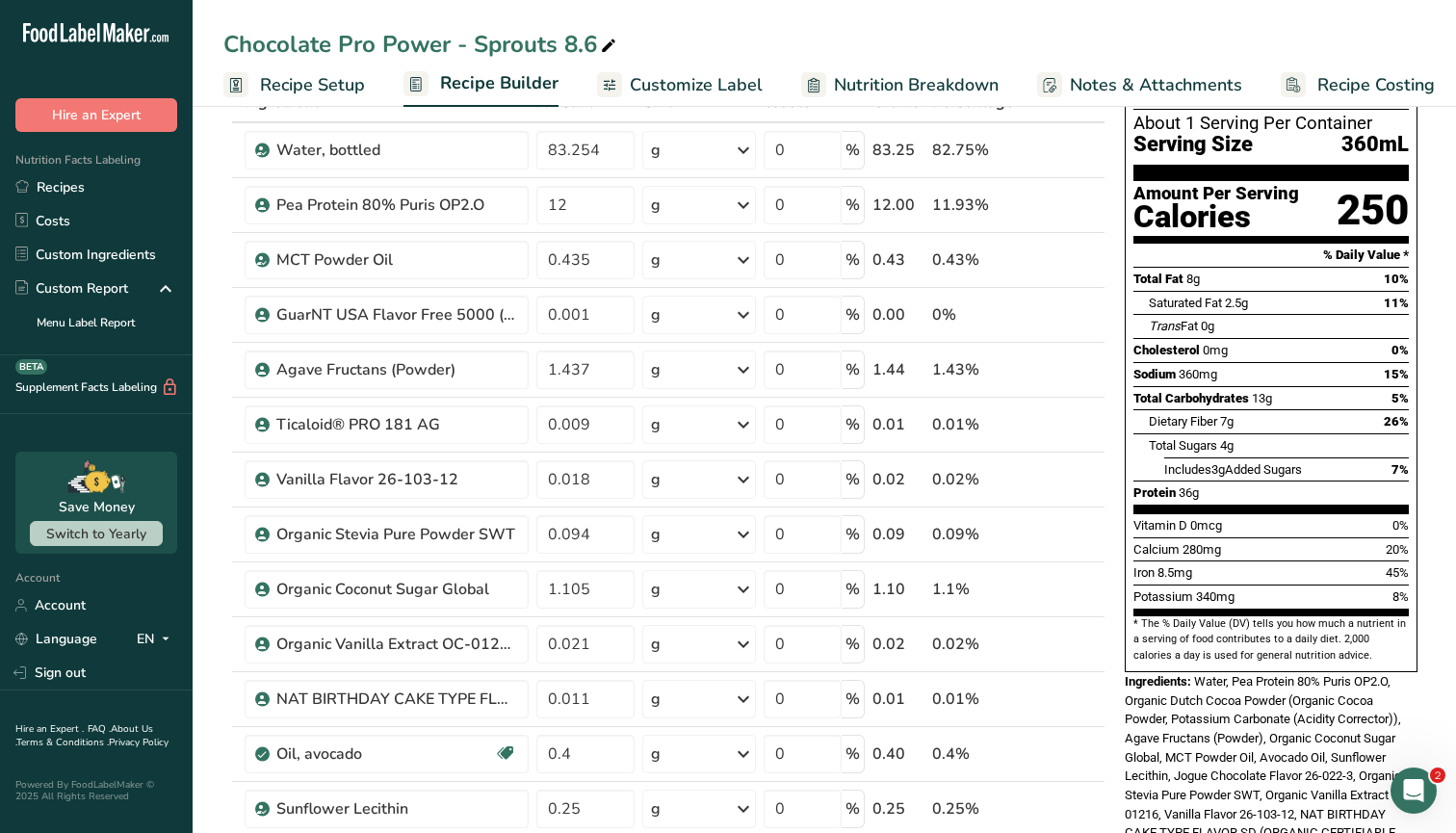 drag, startPoint x: 1166, startPoint y: 231, endPoint x: 1271, endPoint y: 293, distance: 121.93851 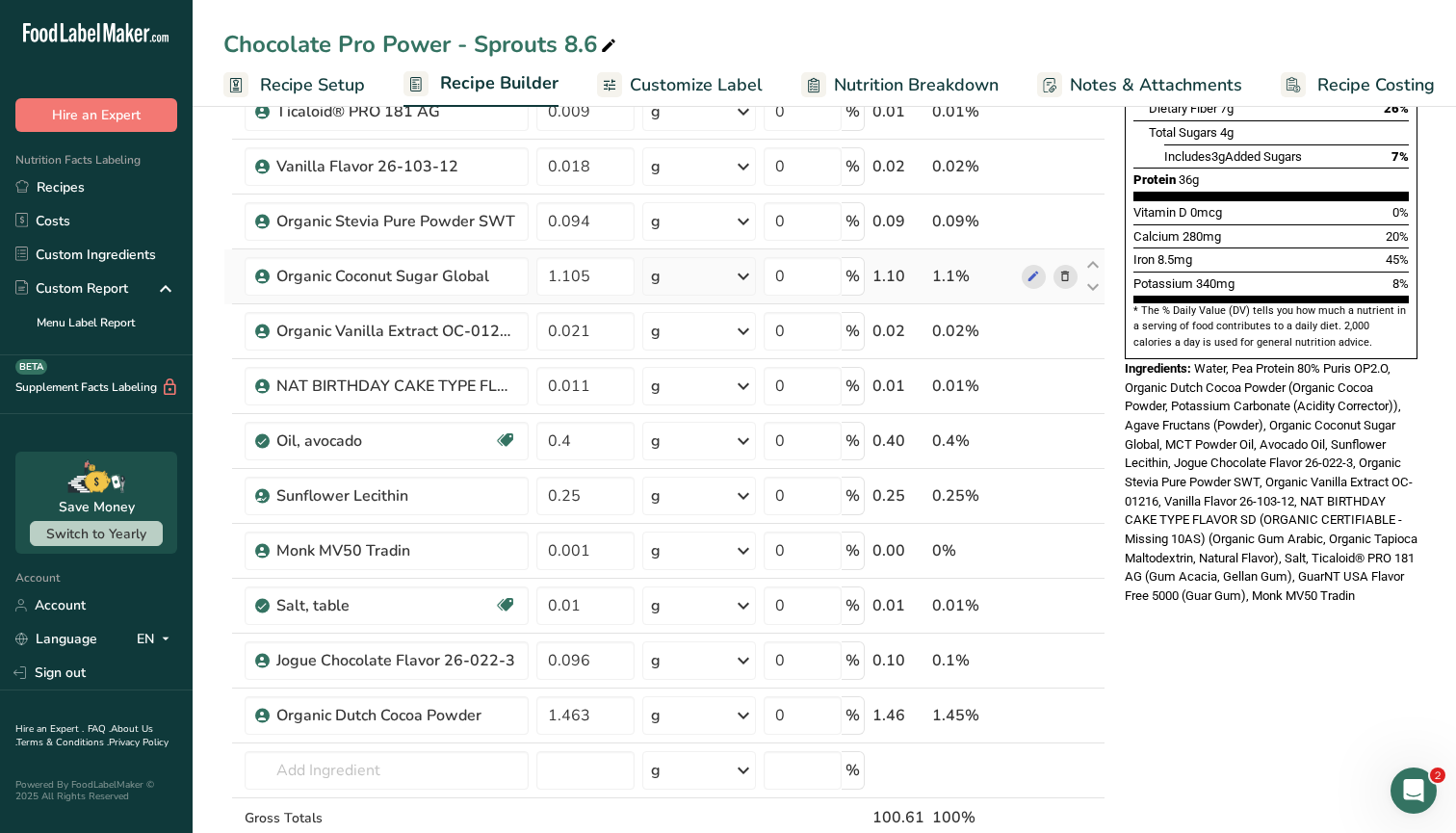 scroll, scrollTop: 436, scrollLeft: 0, axis: vertical 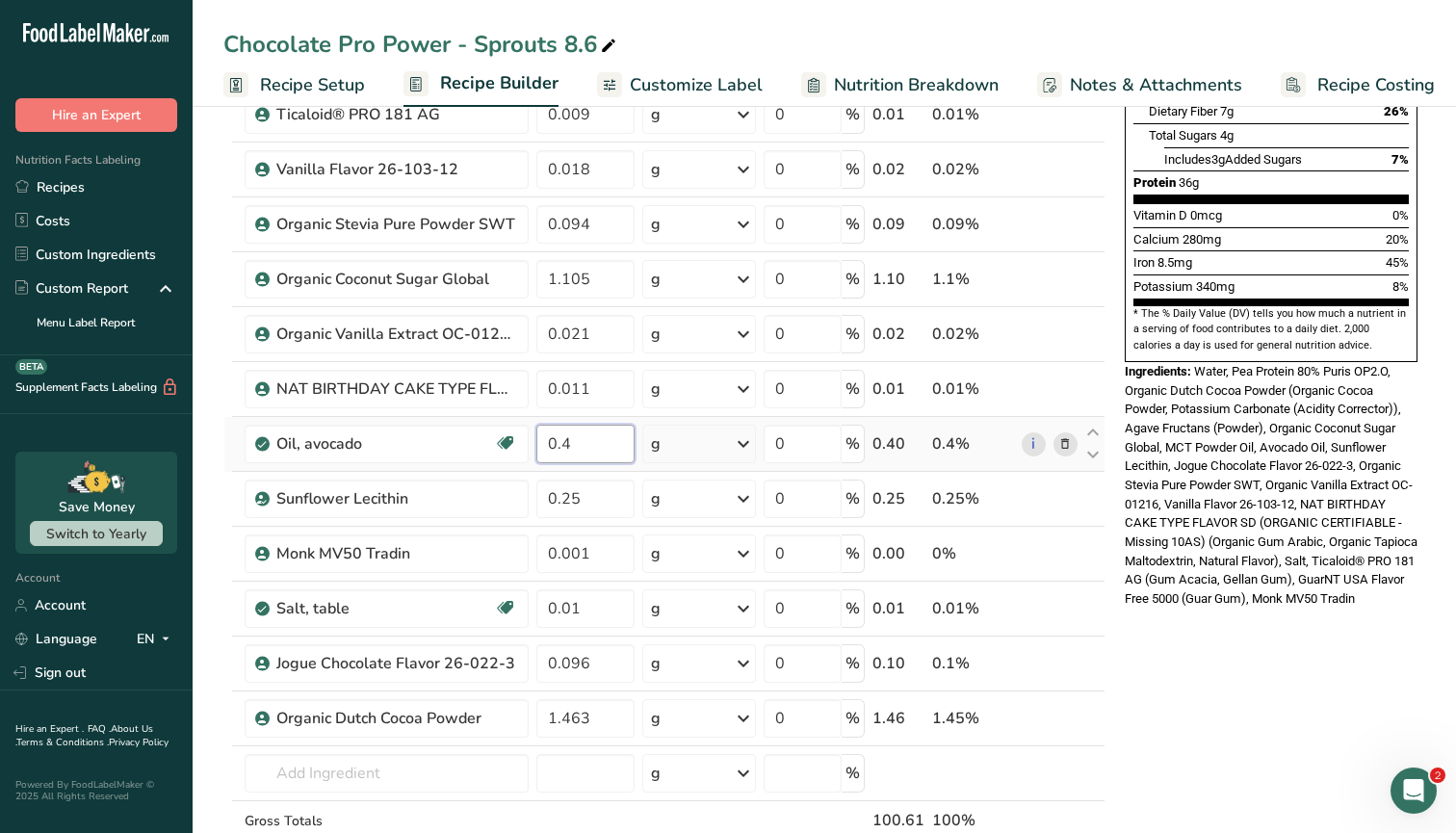 click on "0.4" at bounding box center (585, 444) 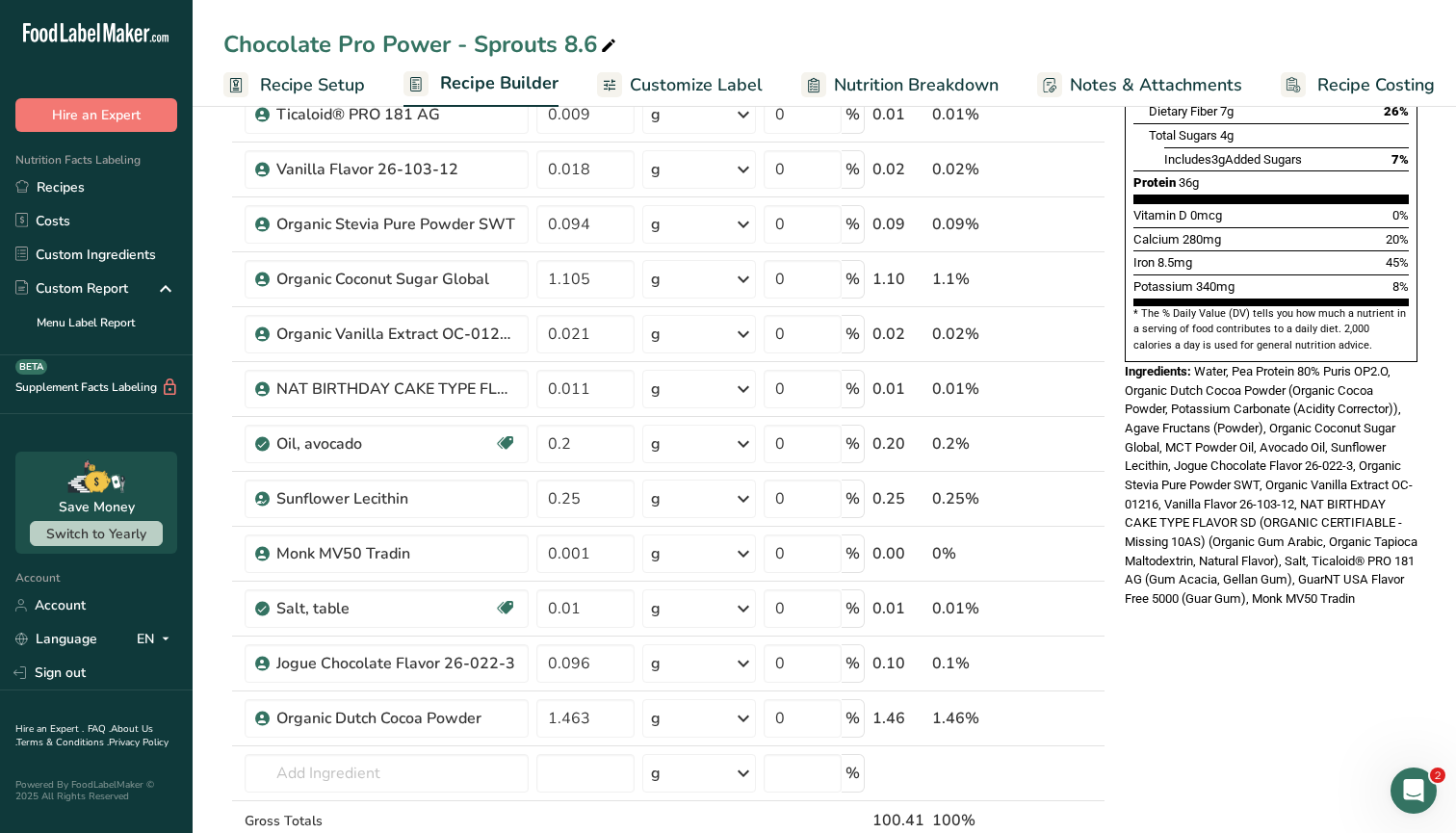 click on "Nutrition Facts
About 1 Serving Per Container
Serving Size
360mL
Amount Per Serving
Calories
250
% Daily Value *
Total Fat
8g
10%
Saturated Fat
2.5g
11%
Trans  Fat
0g
Cholesterol
0mg
0%
Sodium
360mg
15%
Total Carbohydrates
13g
5%
Dietary Fiber
7g
26%" at bounding box center (1271, 640) 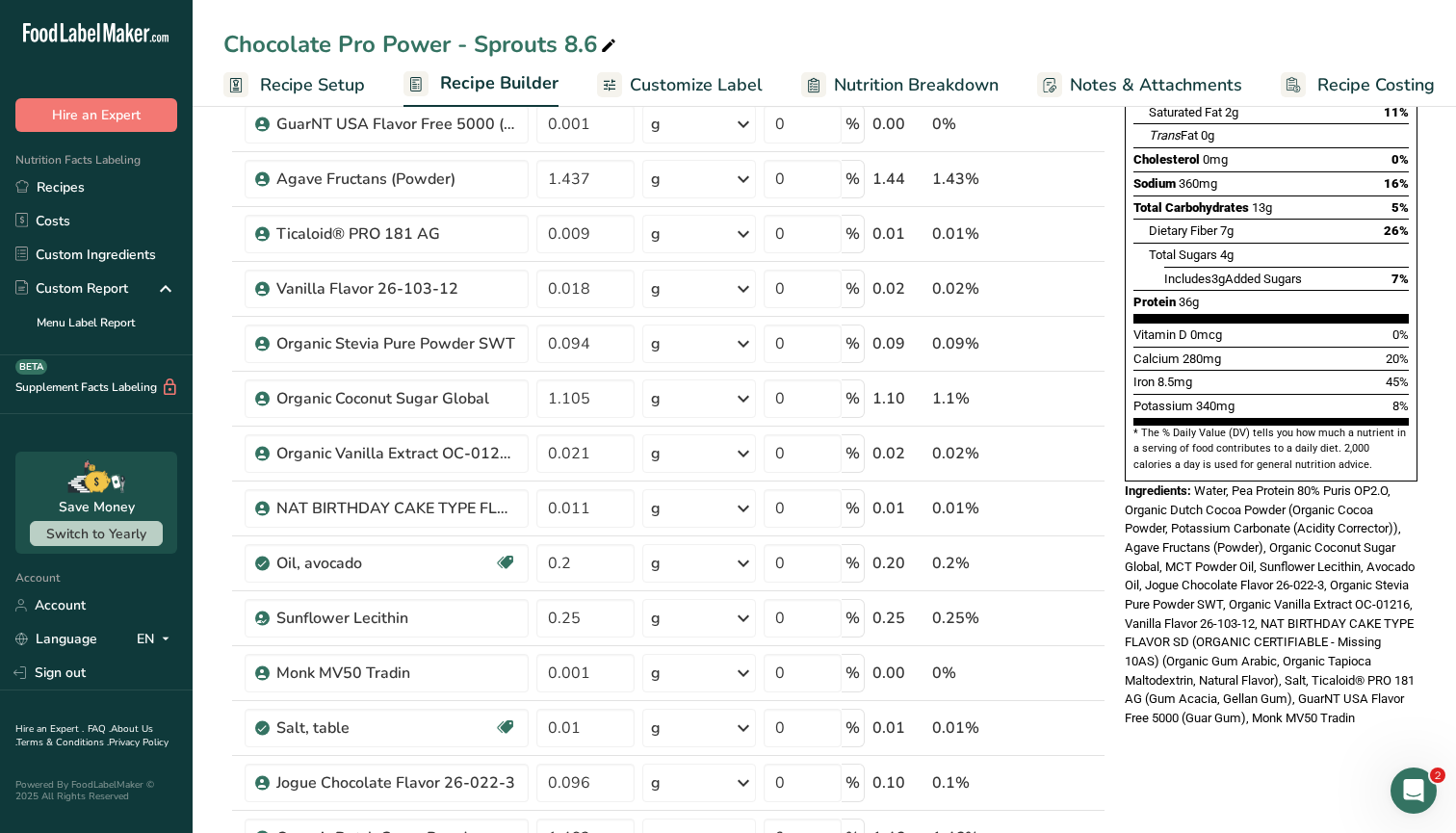 scroll, scrollTop: 320, scrollLeft: 0, axis: vertical 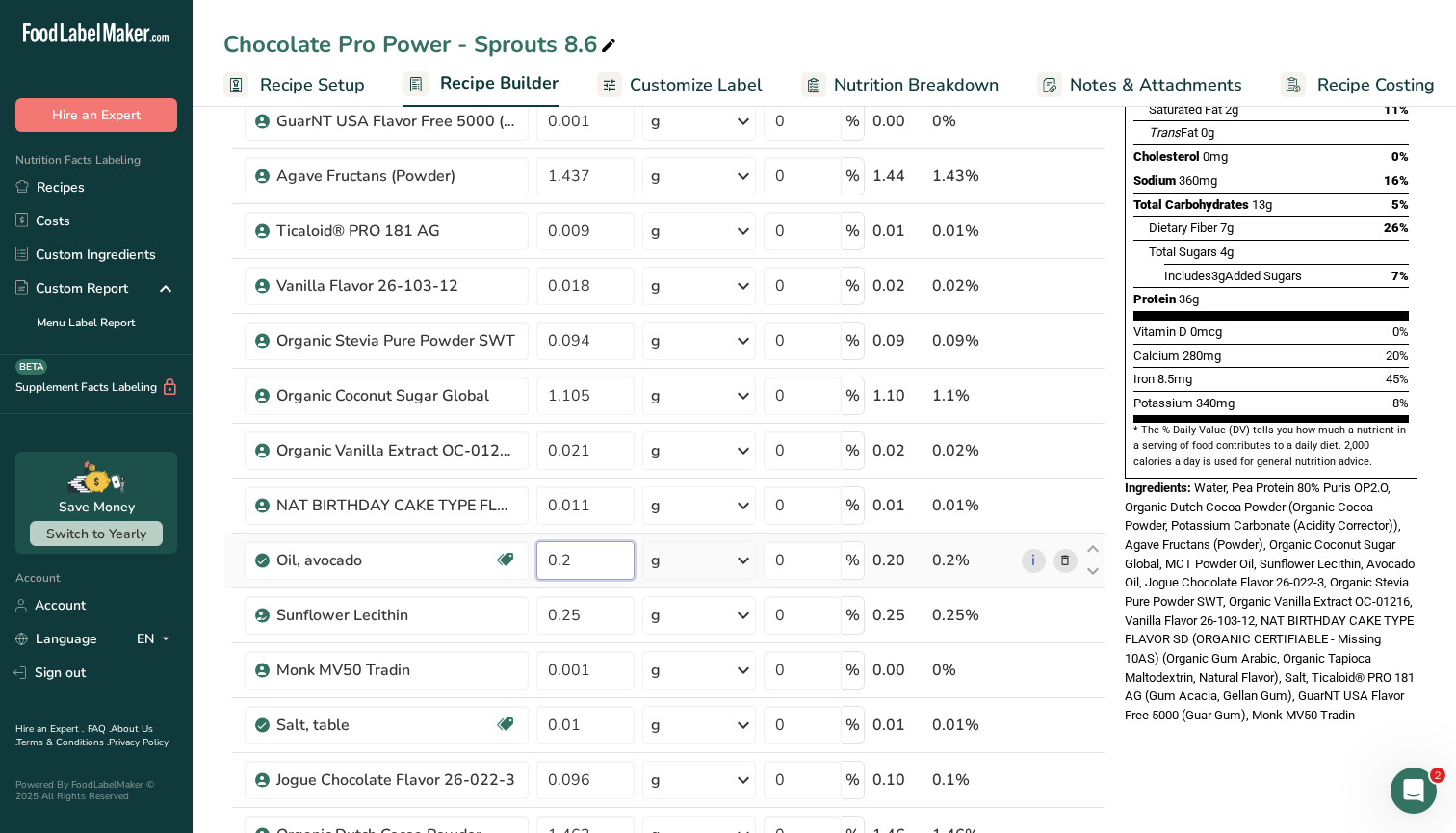 click on "0.2" at bounding box center [585, 560] 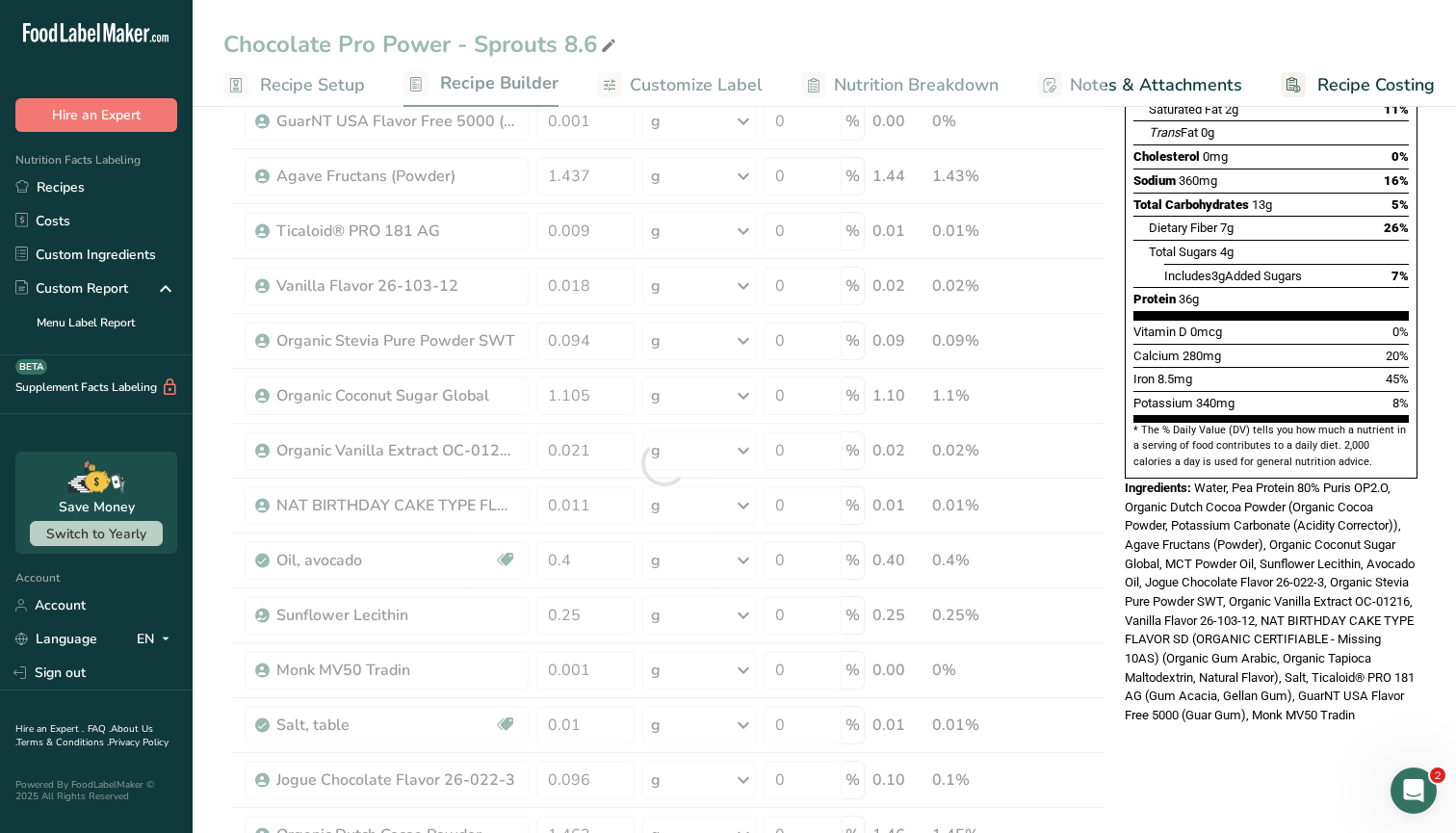 click on "Nutrition Facts
About 1 Serving Per Container
Serving Size
360mL
Amount Per Serving
Calories
250
% Daily Value *
Total Fat
7g
9%
Saturated Fat
2g
11%
Trans  Fat
0g
Cholesterol
0mg
0%
Sodium
360mg
16%
Total Carbohydrates
13g
5%
Dietary Fiber
7g
26%" at bounding box center (1271, 757) 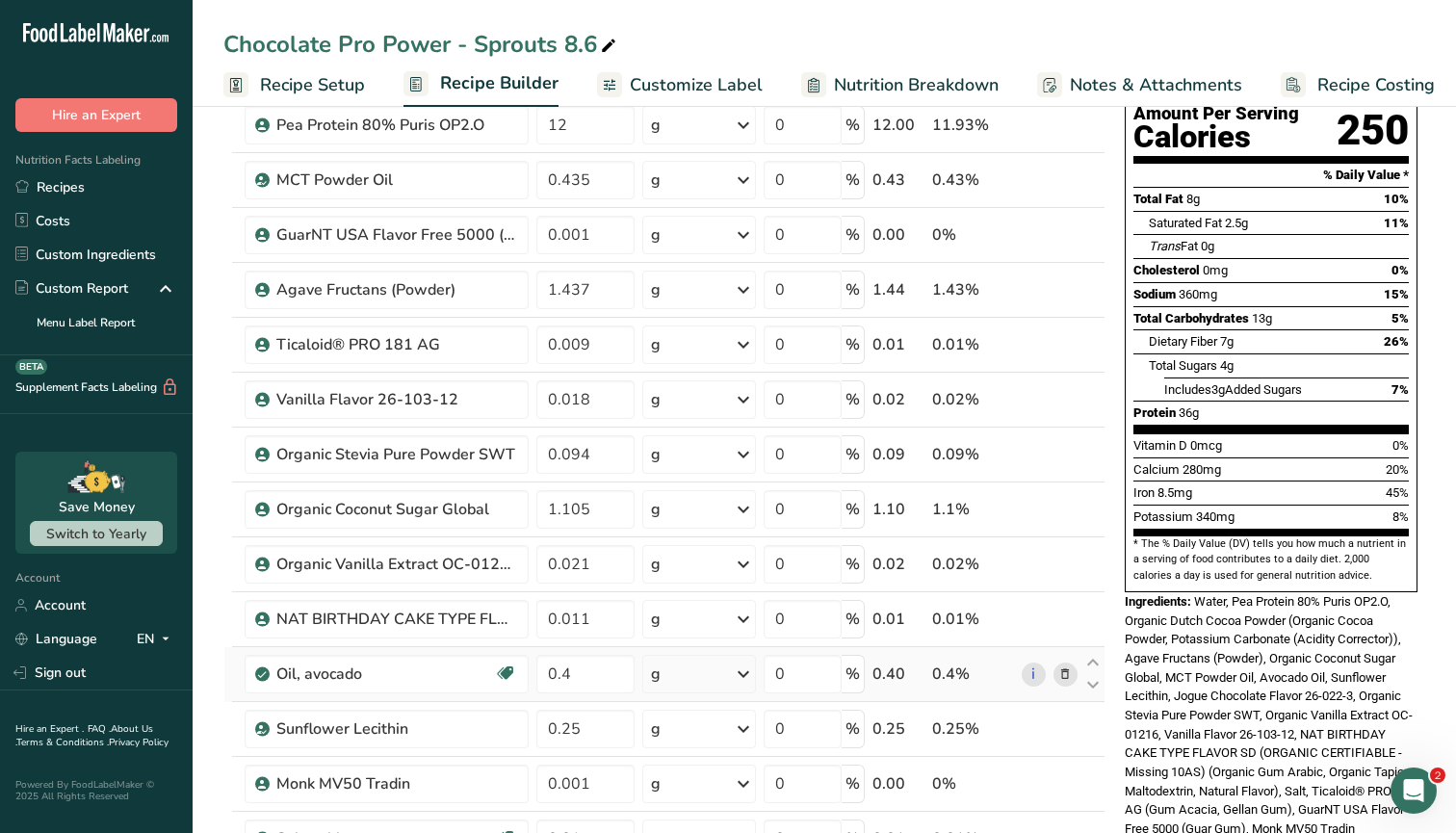 scroll, scrollTop: 209, scrollLeft: 0, axis: vertical 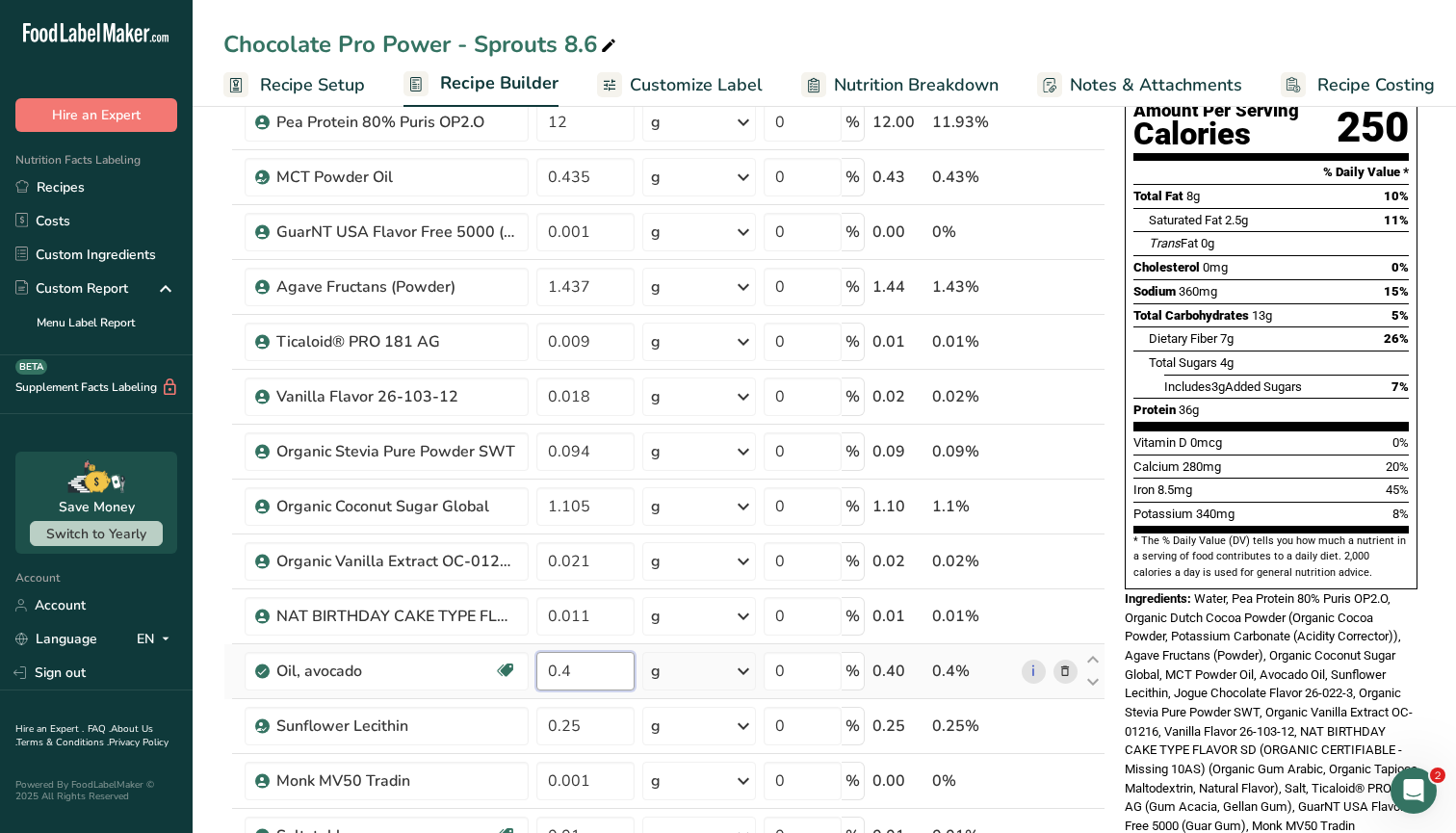 click on "0.4" at bounding box center (585, 671) 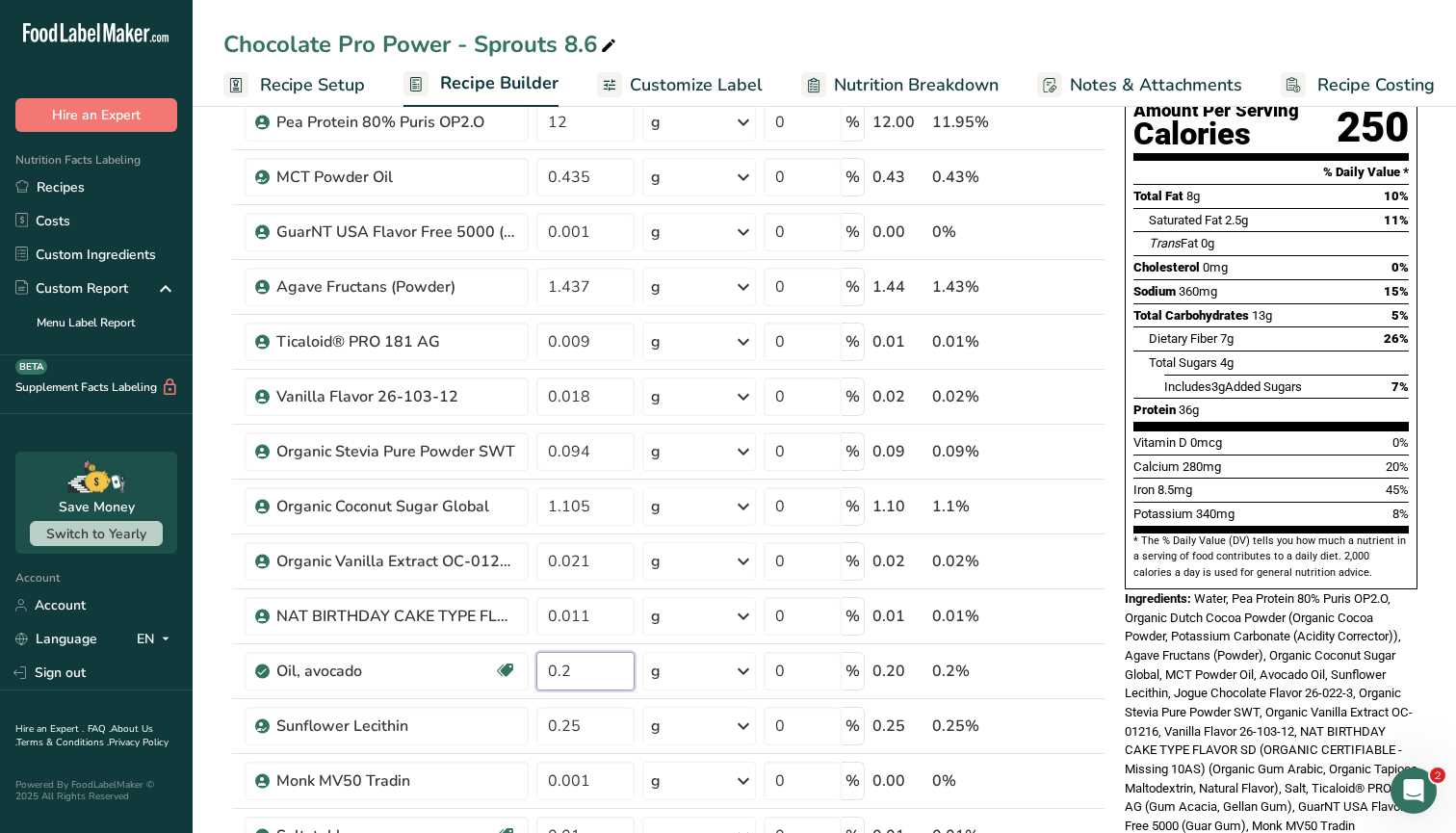 type on "0.2" 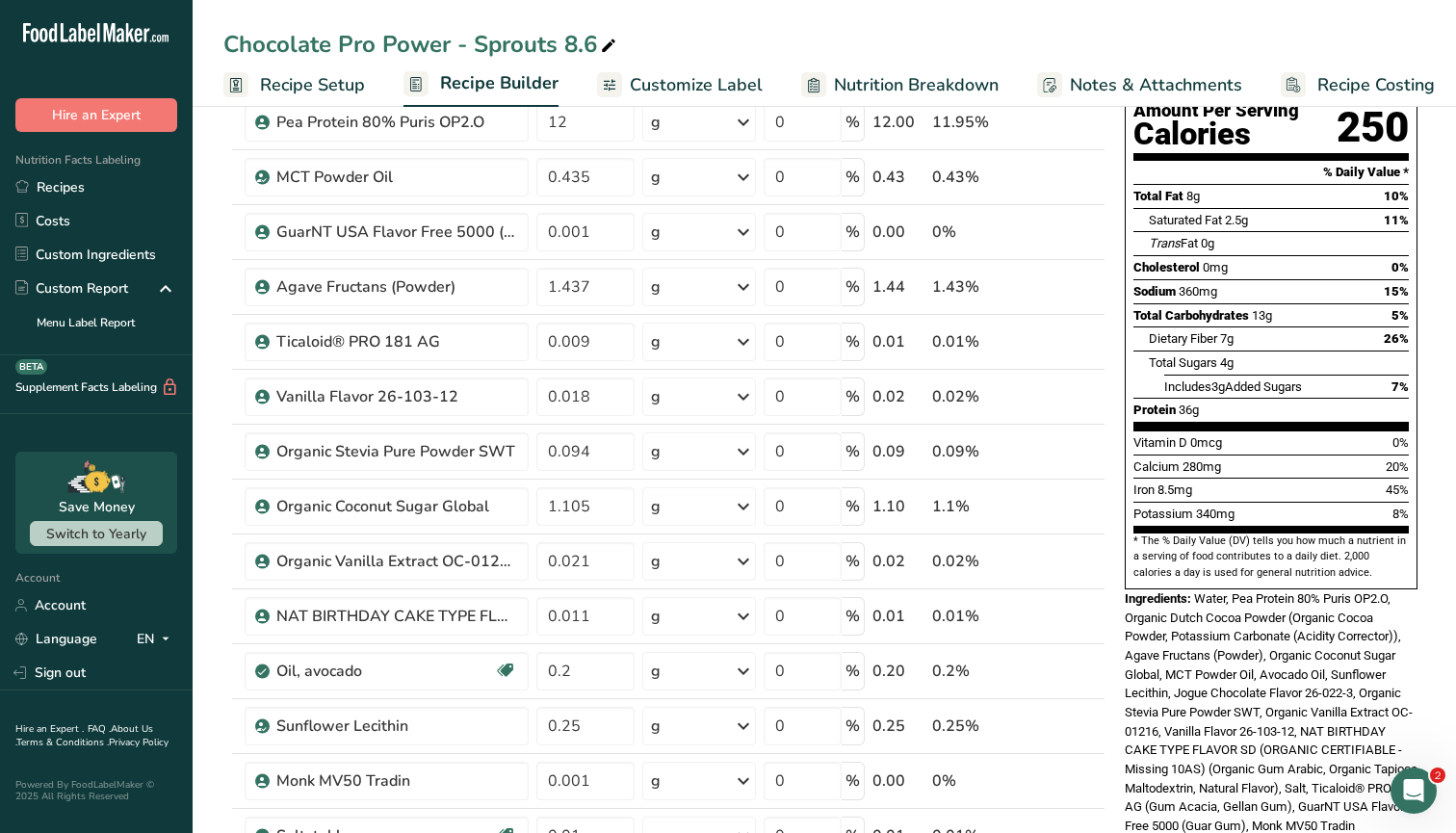 click on "Add Ingredients
Manage Recipe         Delete Recipe           Duplicate Recipe             Scale Recipe             Save as Sub-Recipe   .a-a{fill:#347362;}.b-a{fill:#fff;}                               Nutrition Breakdown                 Recipe Card
NEW
Amino Acids Pattern Report           Activity History
Download
Choose your preferred label style
Standard FDA label
Standard FDA label
The most common format for nutrition facts labels in compliance with the FDA's typeface, style and requirements
Tabular FDA label
A label format compliant with the FDA regulations presented in a tabular (horizontal) display.
Linear FDA label
A simple linear display for small sized packages.
Simplified FDA label" at bounding box center [824, 868] 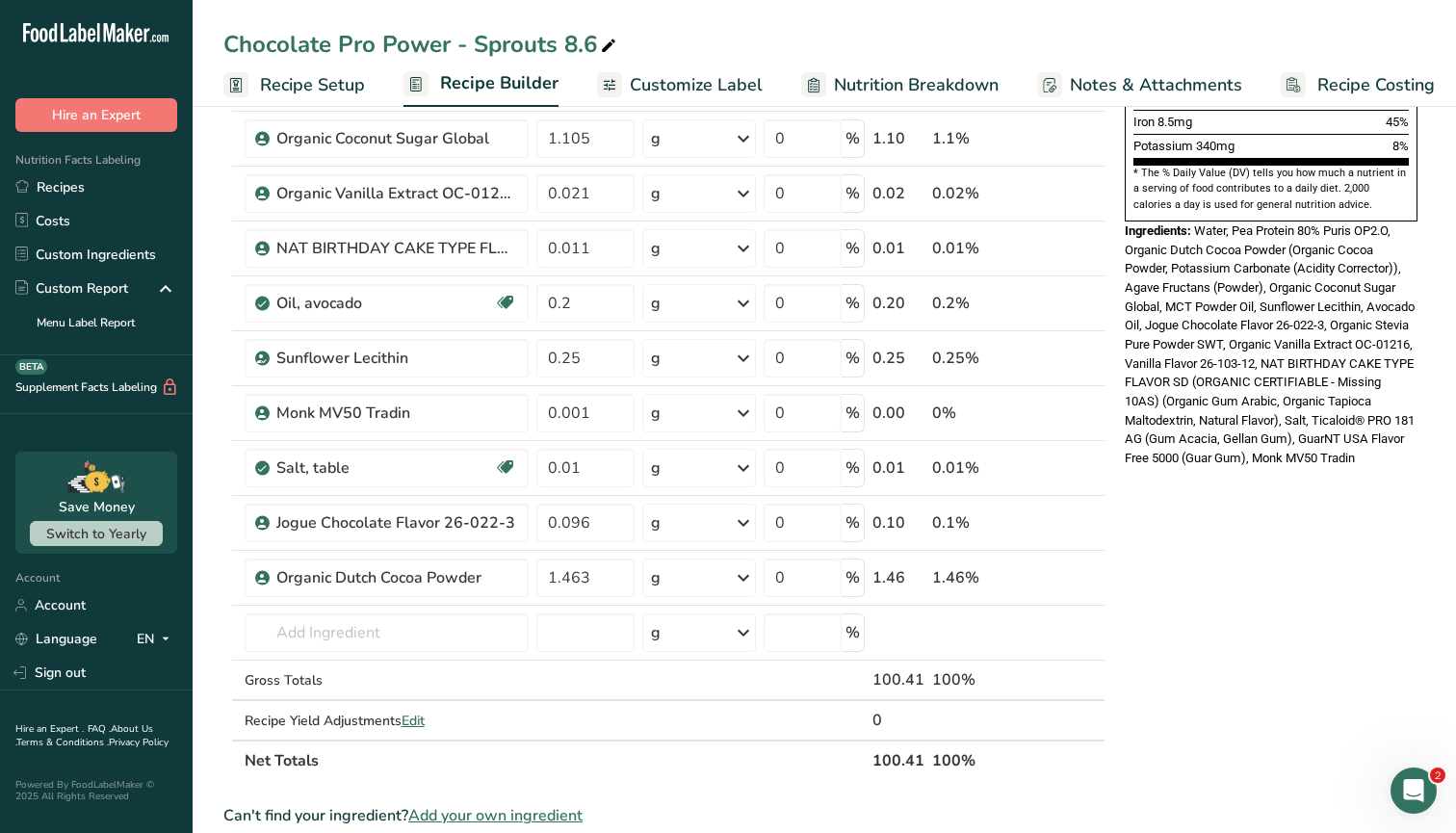 scroll, scrollTop: 555, scrollLeft: 0, axis: vertical 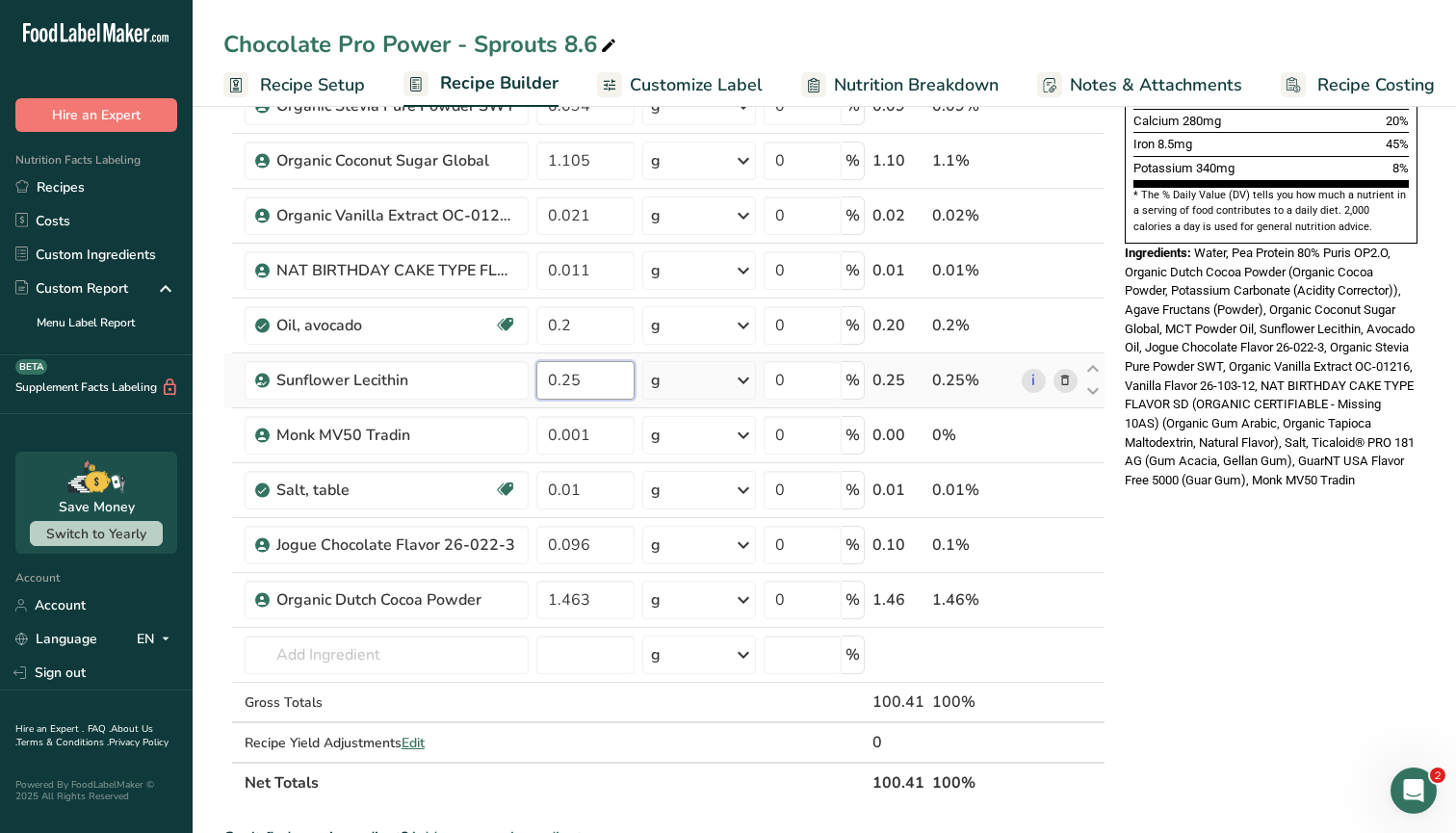 click on "0.25" at bounding box center [585, 380] 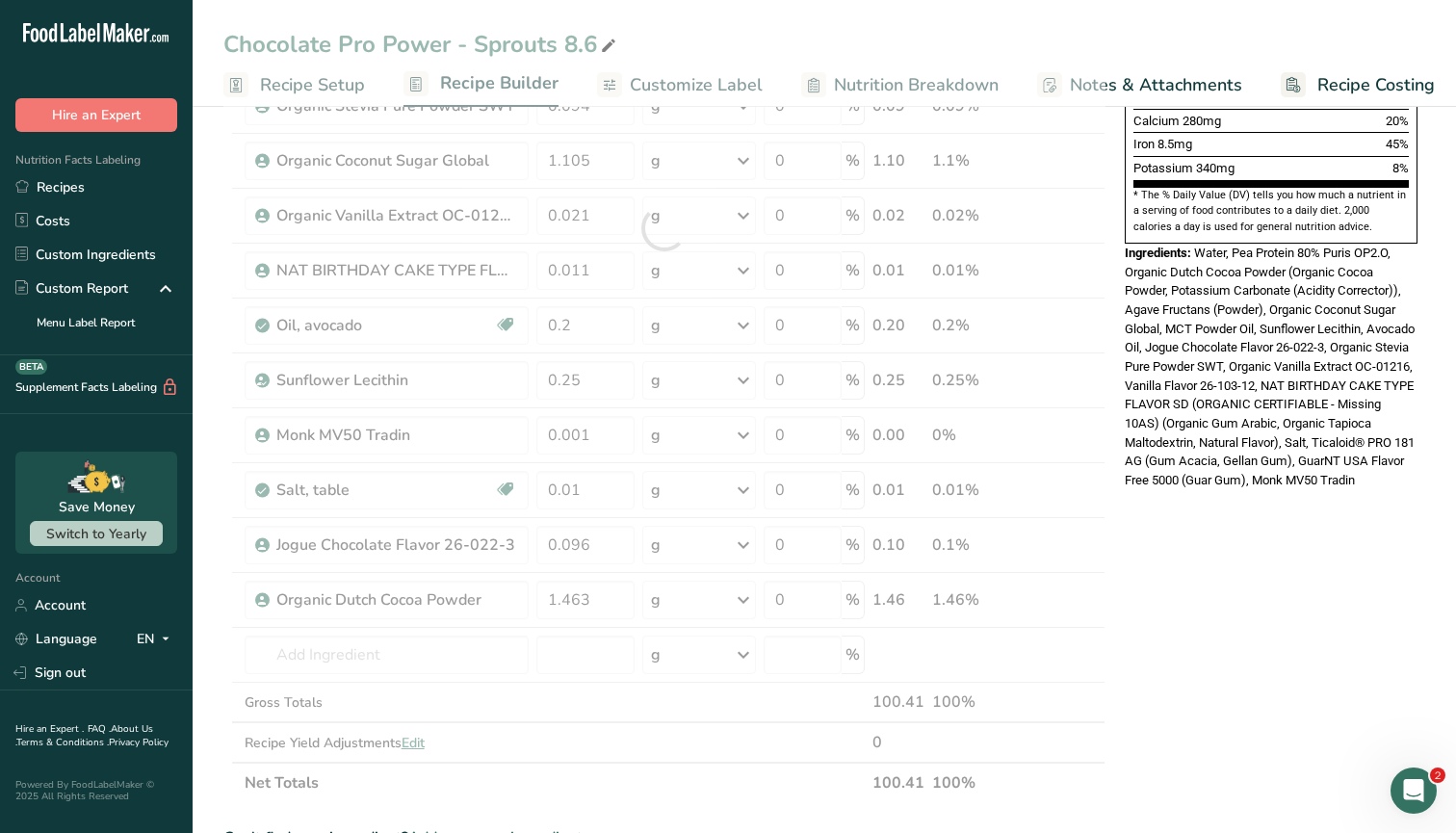 click on "Nutrition Facts
About 1 Serving Per Container
Serving Size
360mL
Amount Per Serving
Calories
250
% Daily Value *
Total Fat
7g
9%
Saturated Fat
2g
11%
Trans  Fat
0g
Cholesterol
0mg
0%
Sodium
360mg
16%
Total Carbohydrates
13g
5%
Dietary Fiber
7g
26%" at bounding box center (1271, 522) 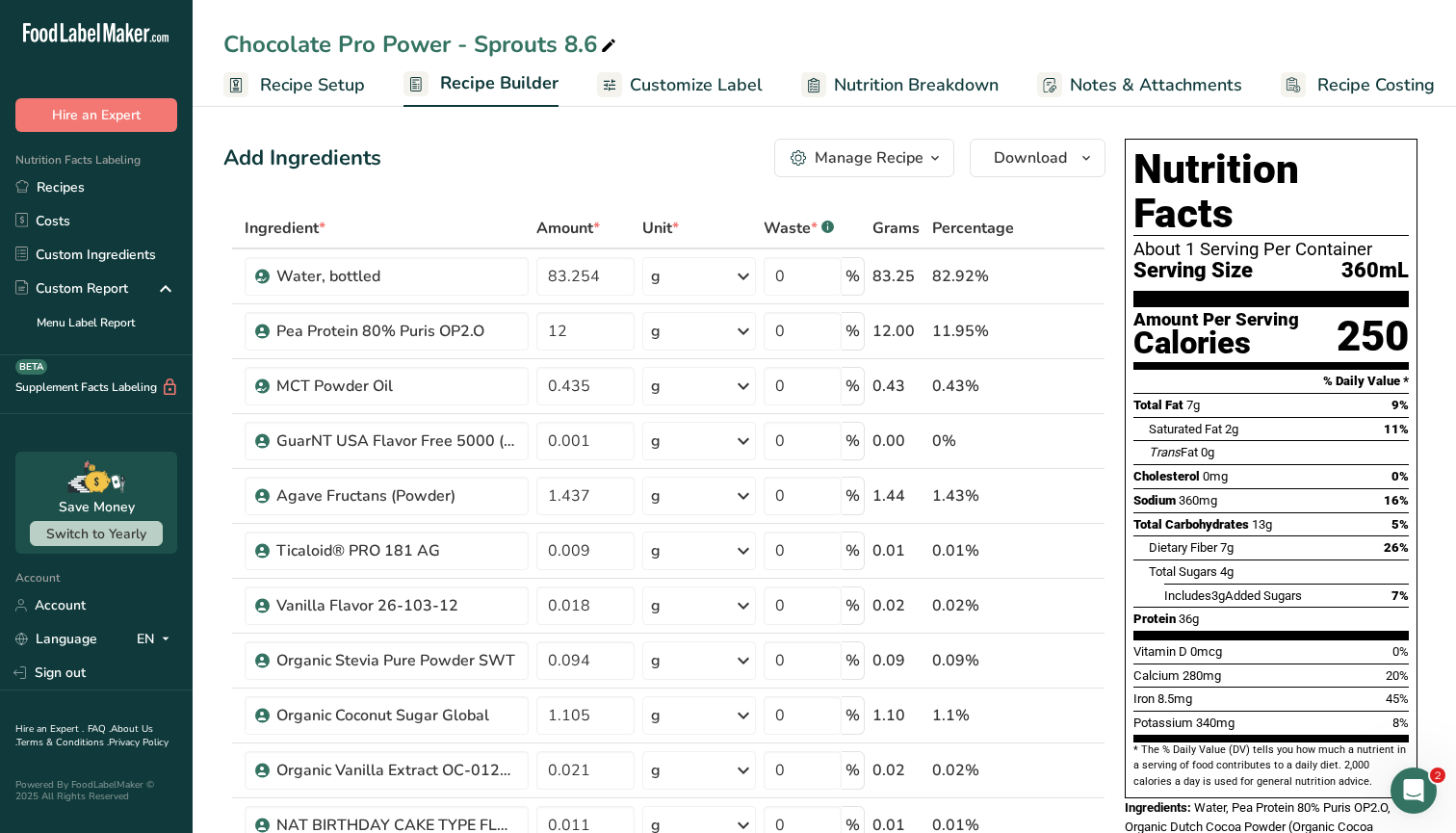 scroll, scrollTop: 0, scrollLeft: 0, axis: both 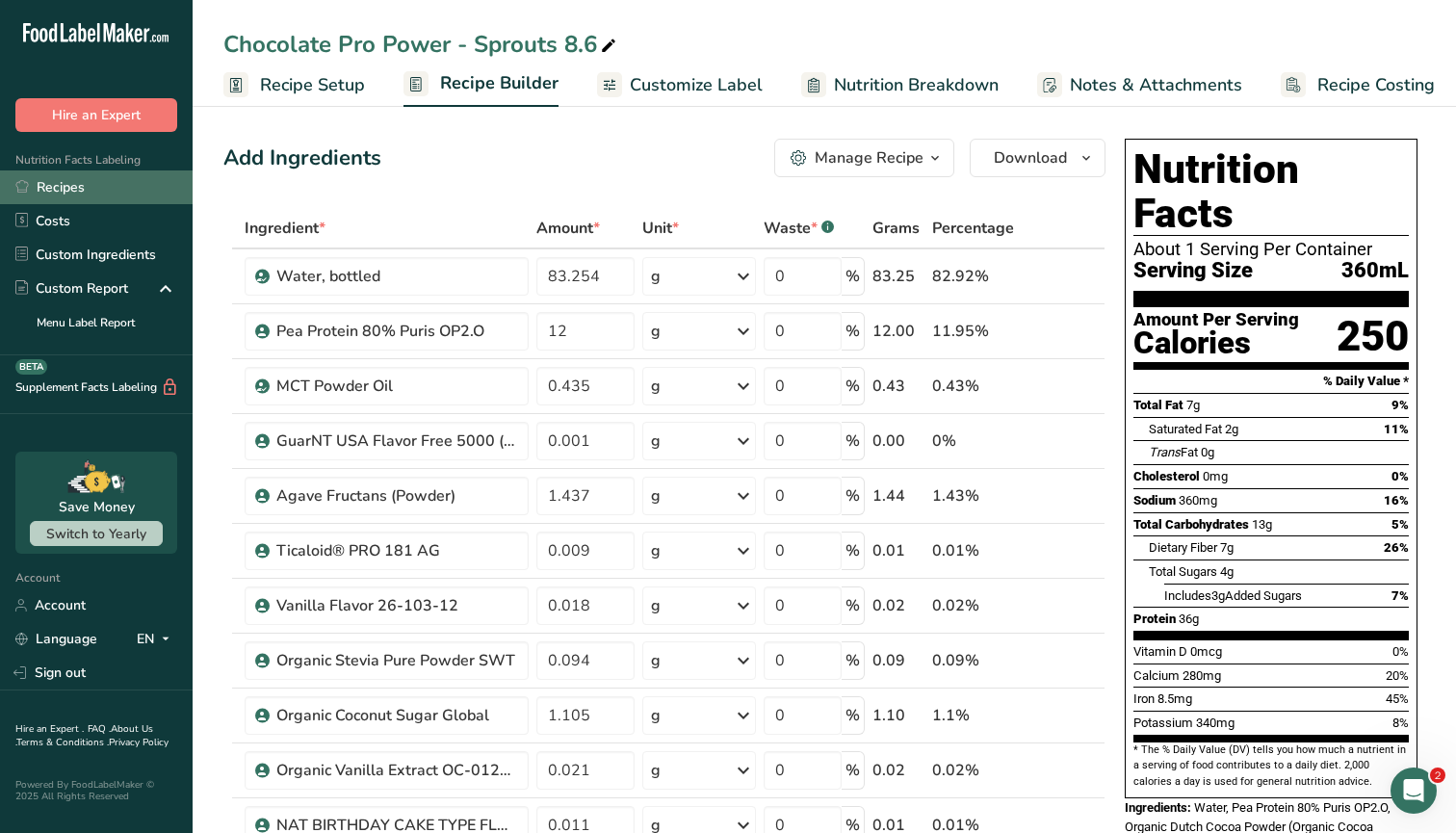 click on "Recipes" at bounding box center [96, 187] 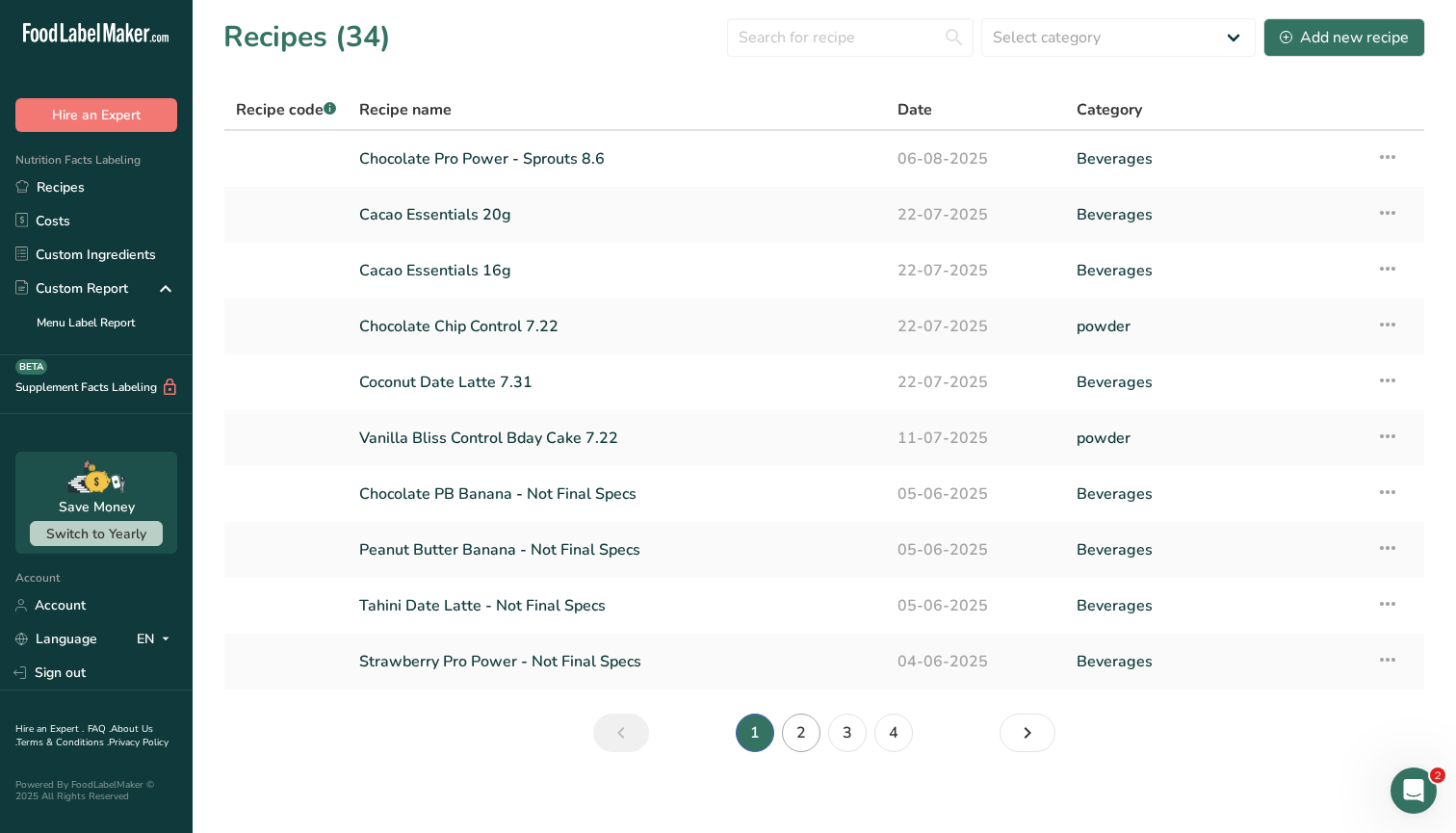 click on "2" at bounding box center [801, 733] 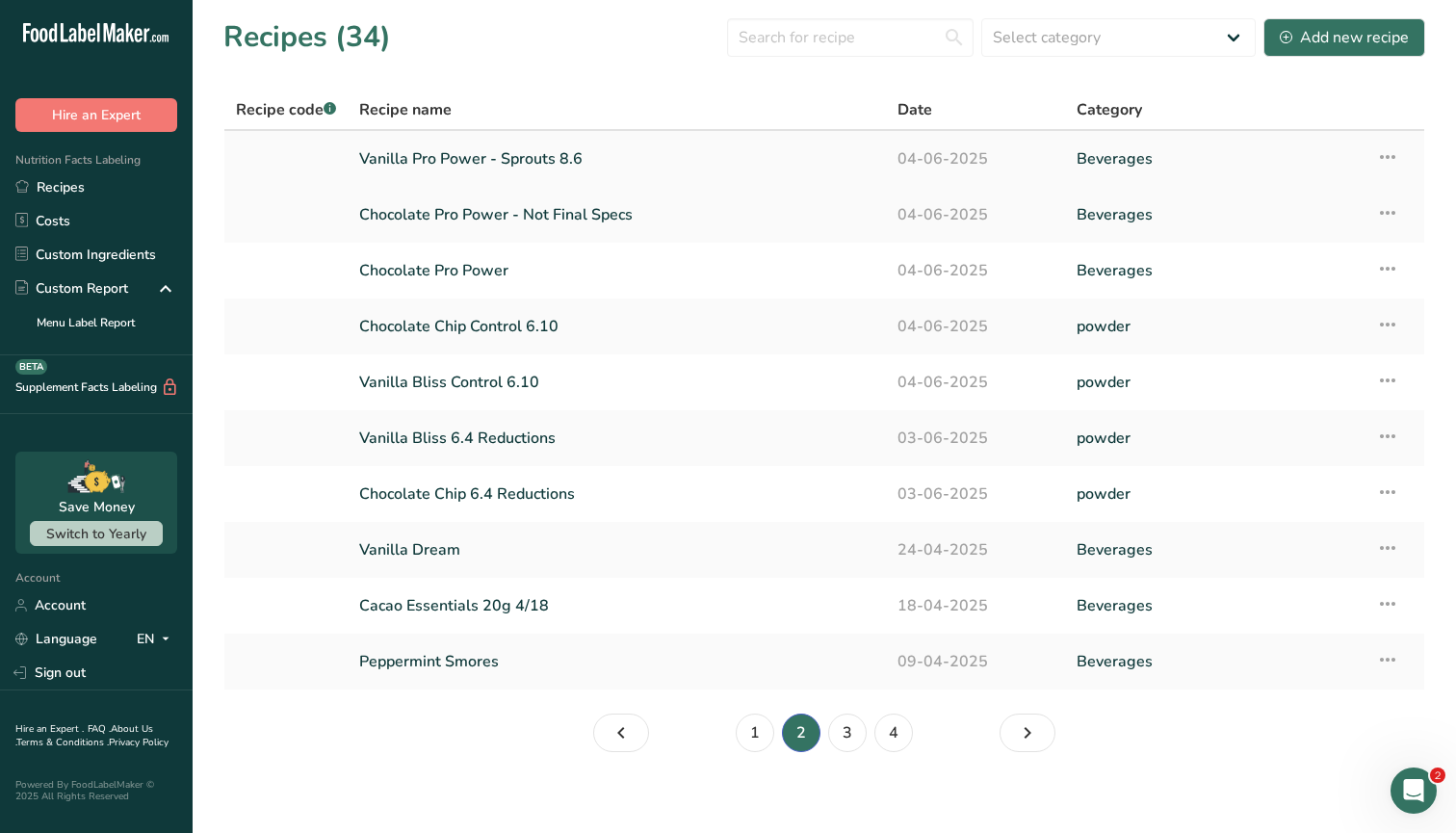 click on "Vanilla Pro Power - Sprouts 8.6" at bounding box center [616, 159] 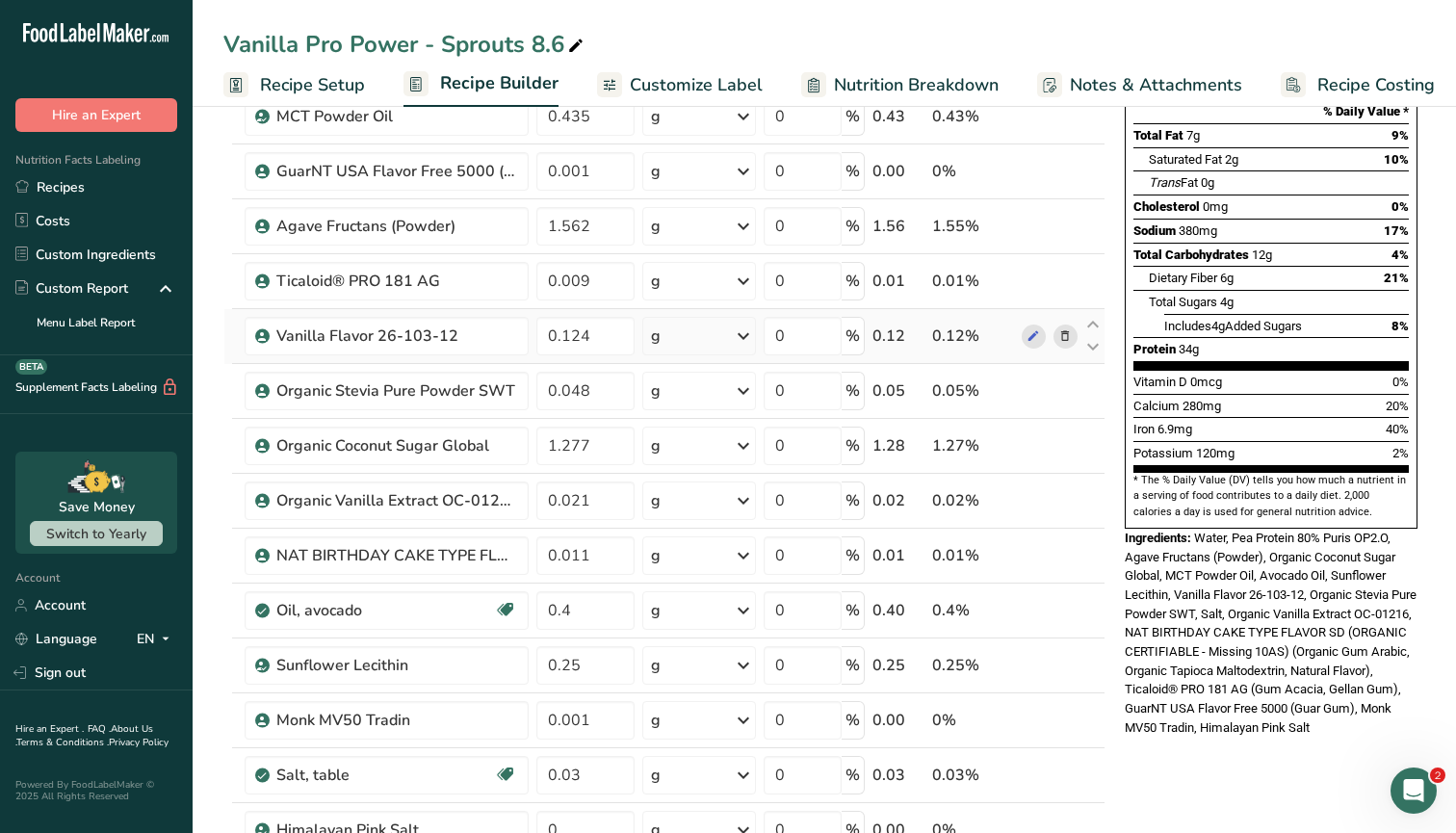 scroll, scrollTop: 274, scrollLeft: 0, axis: vertical 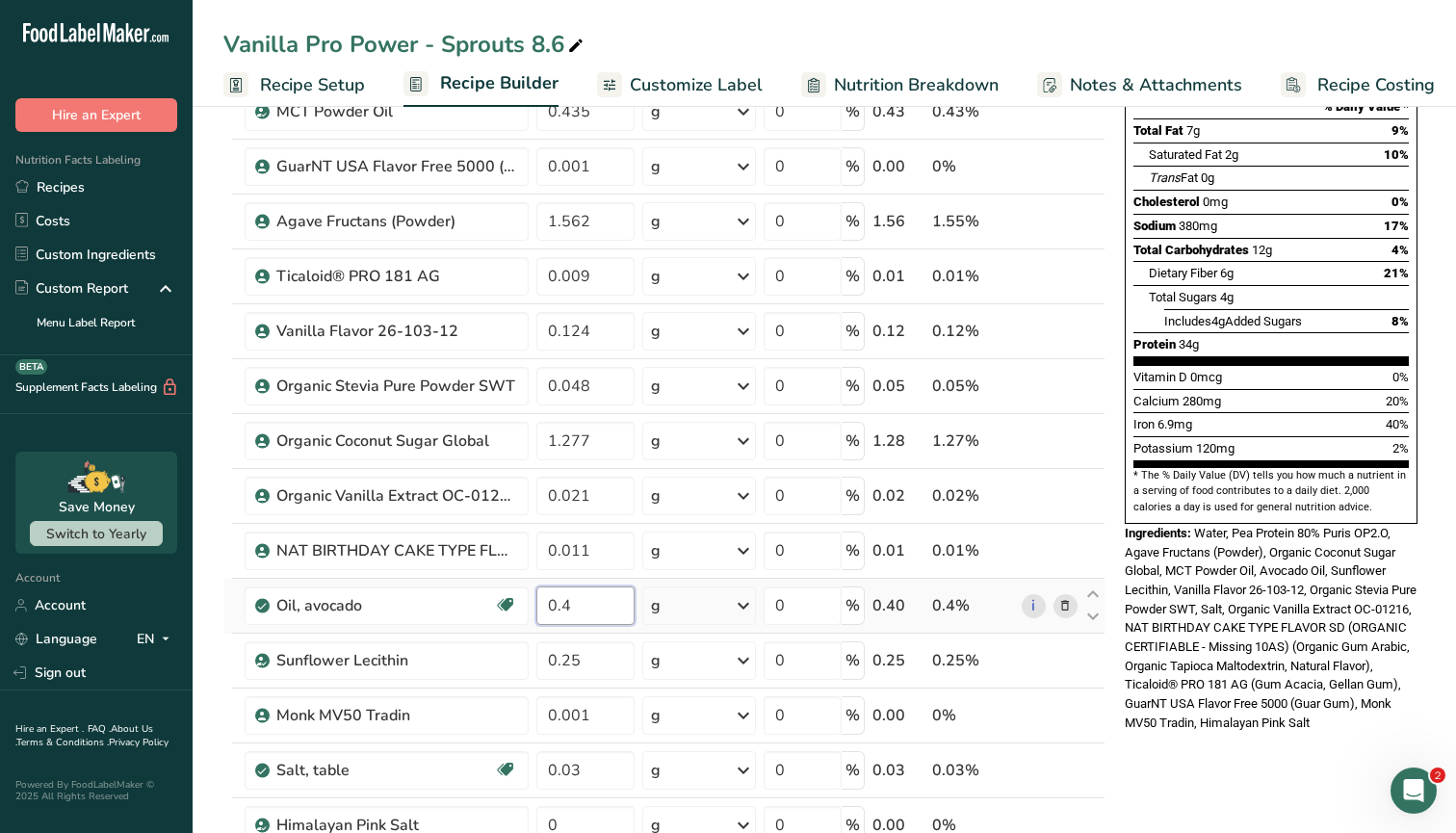 click on "0.4" at bounding box center (585, 606) 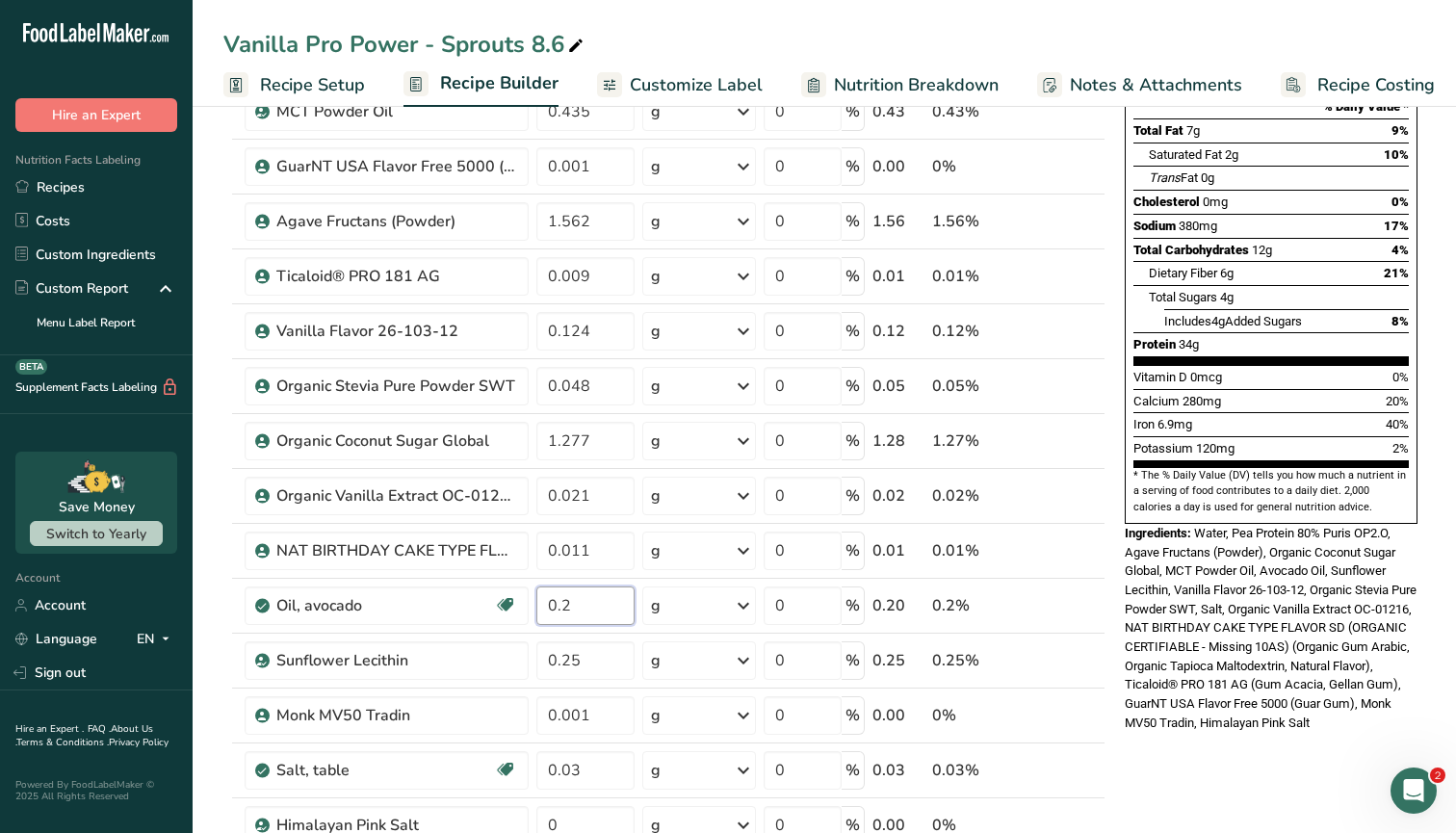 type on "0.2" 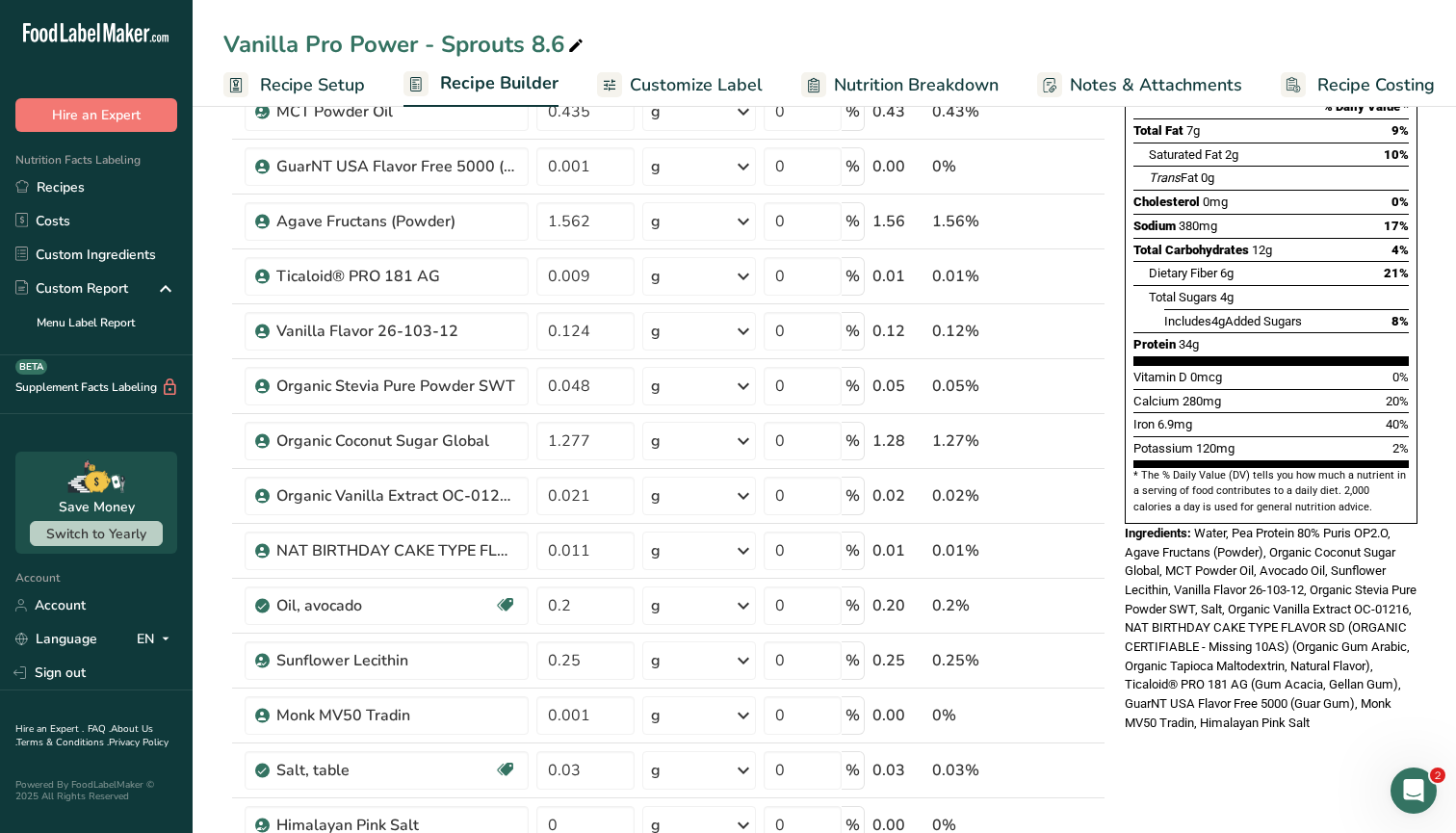 click on "Add Ingredients
Manage Recipe         Delete Recipe           Duplicate Recipe             Scale Recipe             Save as Sub-Recipe   .a-a{fill:#347362;}.b-a{fill:#fff;}                               Nutrition Breakdown                 Recipe Card
NEW
Amino Acids Pattern Report           Activity History
Download
Choose your preferred label style
Standard FDA label
Standard FDA label
The most common format for nutrition facts labels in compliance with the FDA's typeface, style and requirements
Tabular FDA label
A label format compliant with the FDA regulations presented in a tabular (horizontal) display.
Linear FDA label
A simple linear display for small sized packages.
Simplified FDA label" at bounding box center (824, 774) 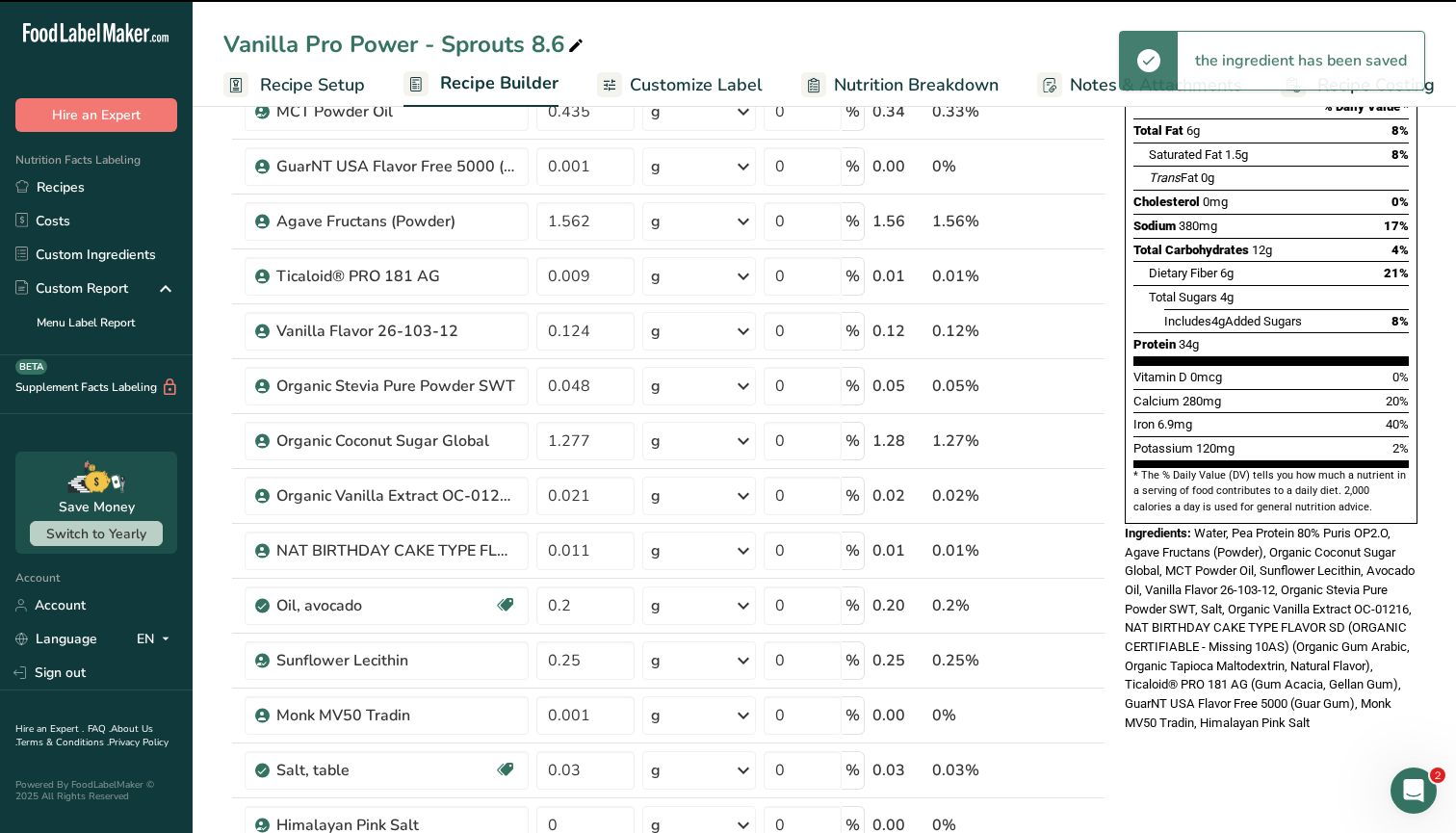type on "0.335" 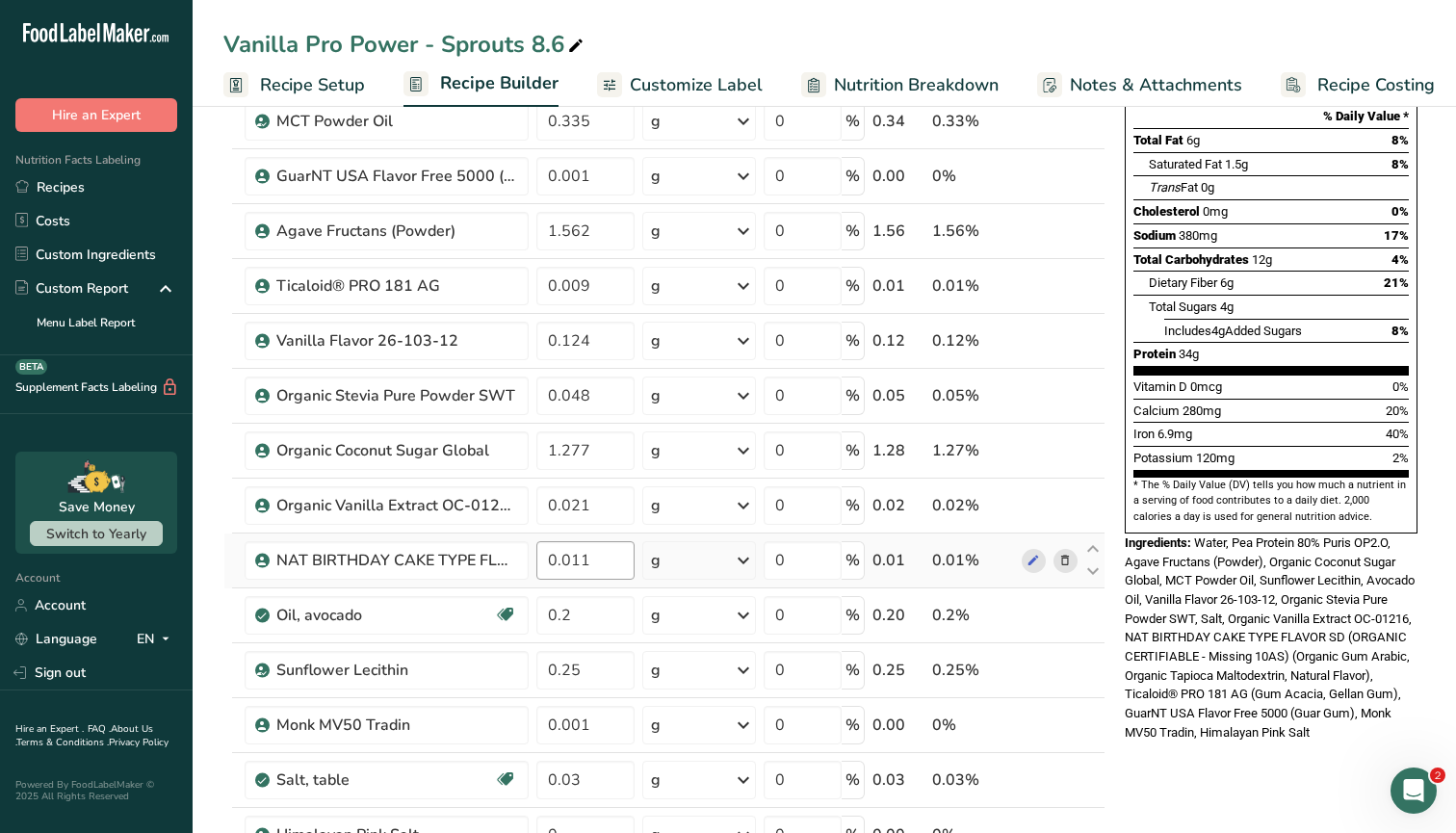 scroll, scrollTop: 267, scrollLeft: 0, axis: vertical 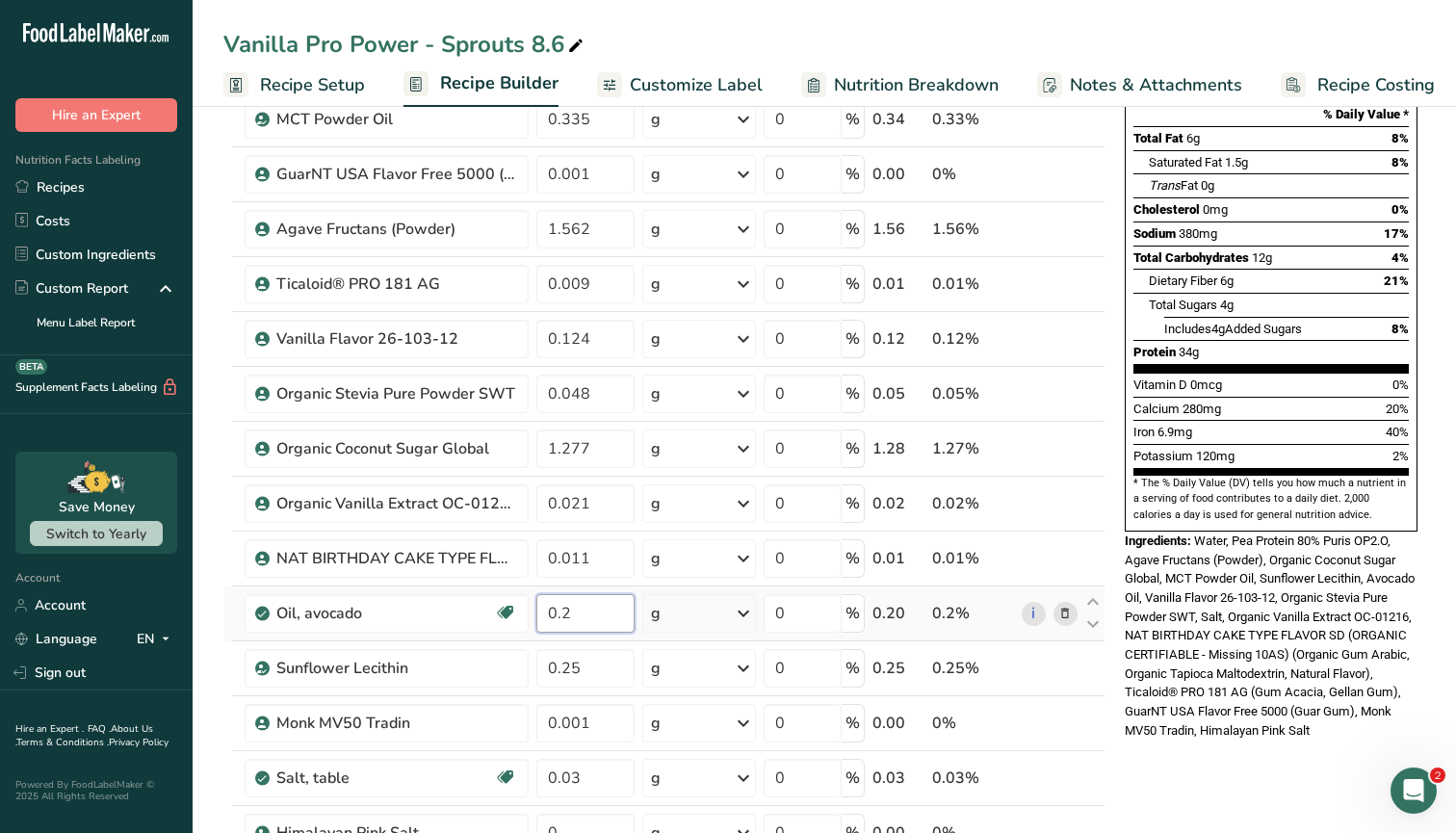 click on "0.2" at bounding box center (585, 613) 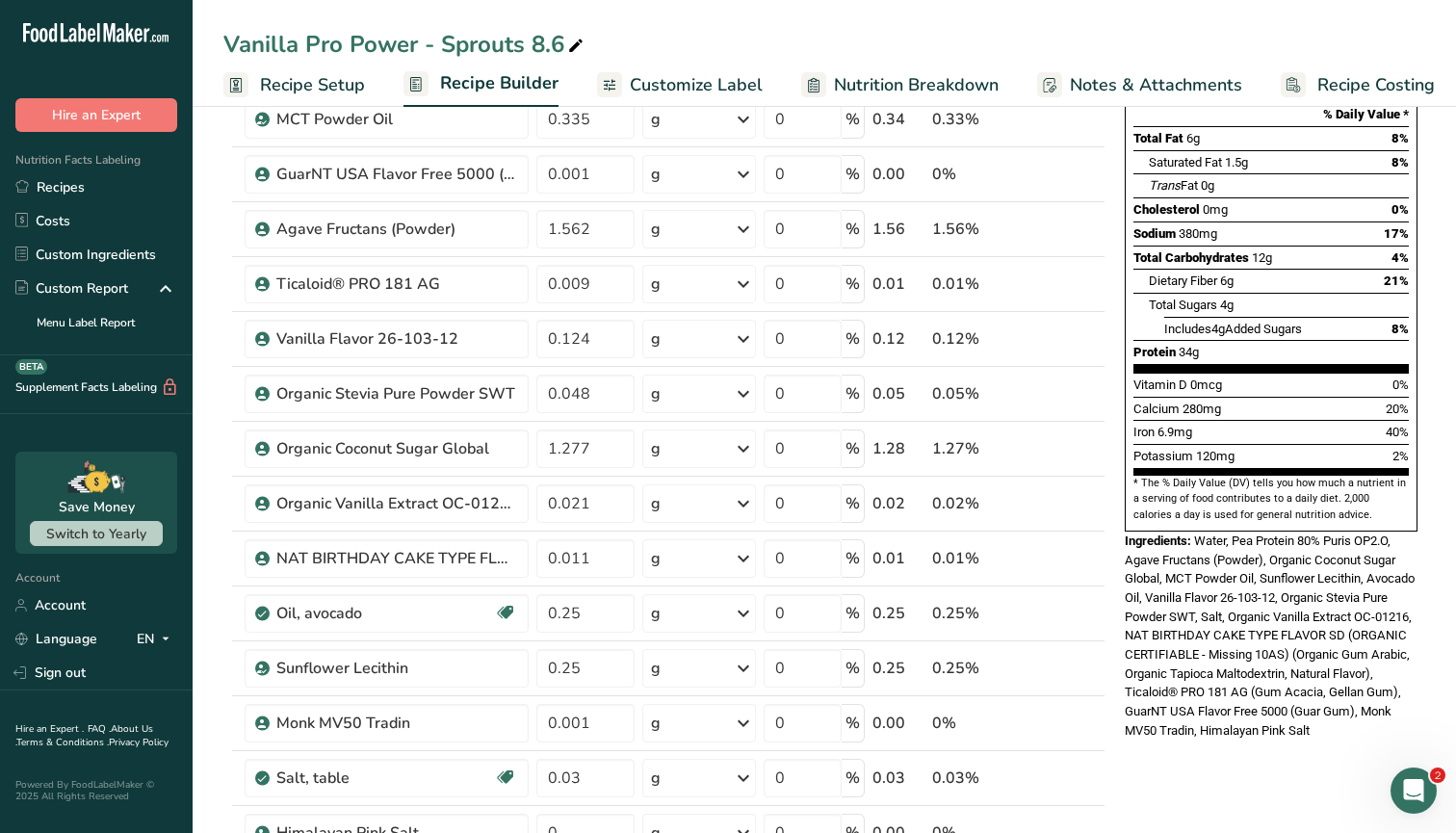click on "Add Ingredients
Manage Recipe         Delete Recipe           Duplicate Recipe             Scale Recipe             Save as Sub-Recipe   .a-a{fill:#347362;}.b-a{fill:#fff;}                               Nutrition Breakdown                 Recipe Card
NEW
Amino Acids Pattern Report           Activity History
Download
Choose your preferred label style
Standard FDA label
Standard FDA label
The most common format for nutrition facts labels in compliance with the FDA's typeface, style and requirements
Tabular FDA label
A label format compliant with the FDA regulations presented in a tabular (horizontal) display.
Linear FDA label
A simple linear display for small sized packages.
Simplified FDA label" at bounding box center (824, 782) 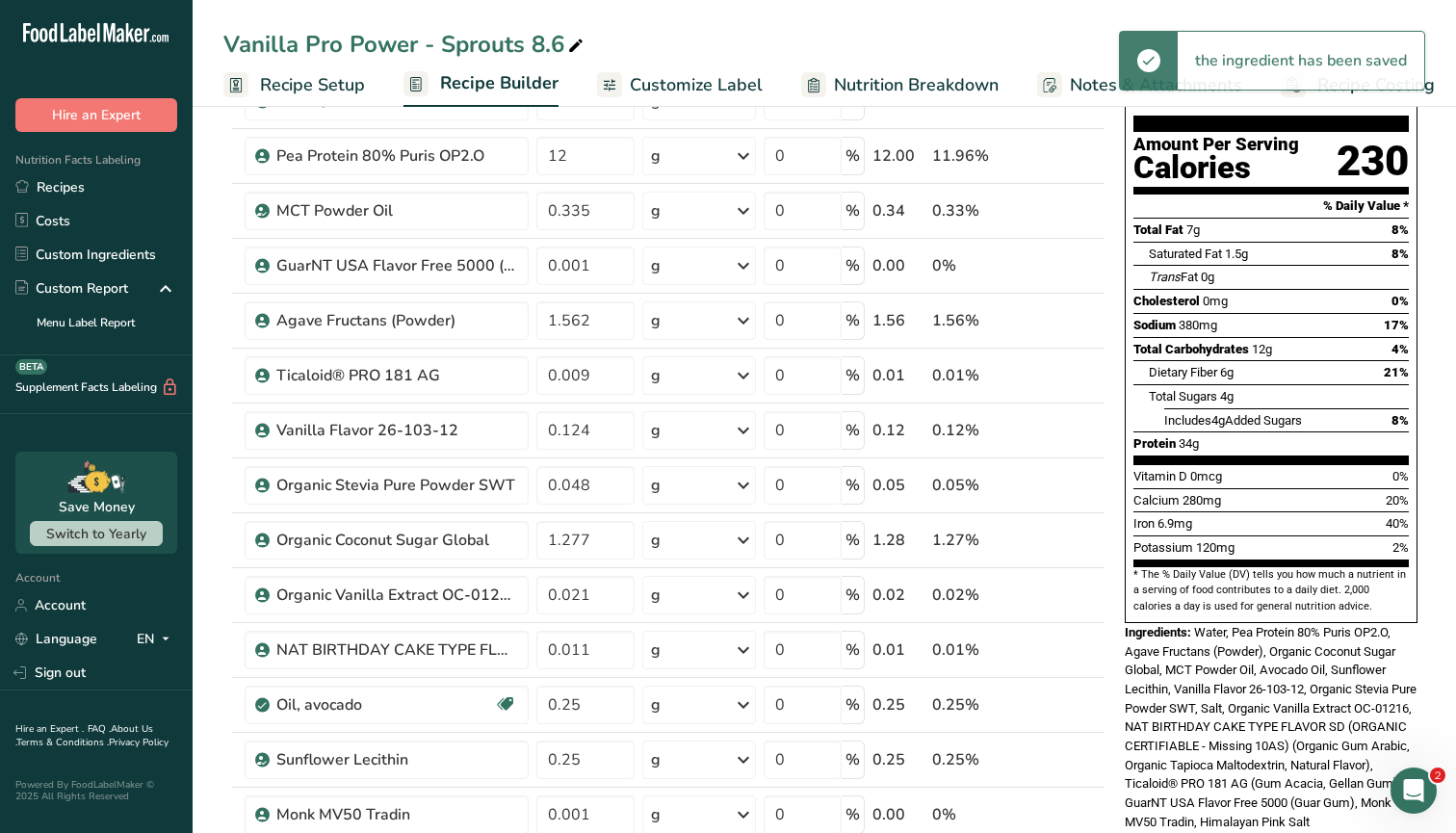 scroll, scrollTop: 169, scrollLeft: 0, axis: vertical 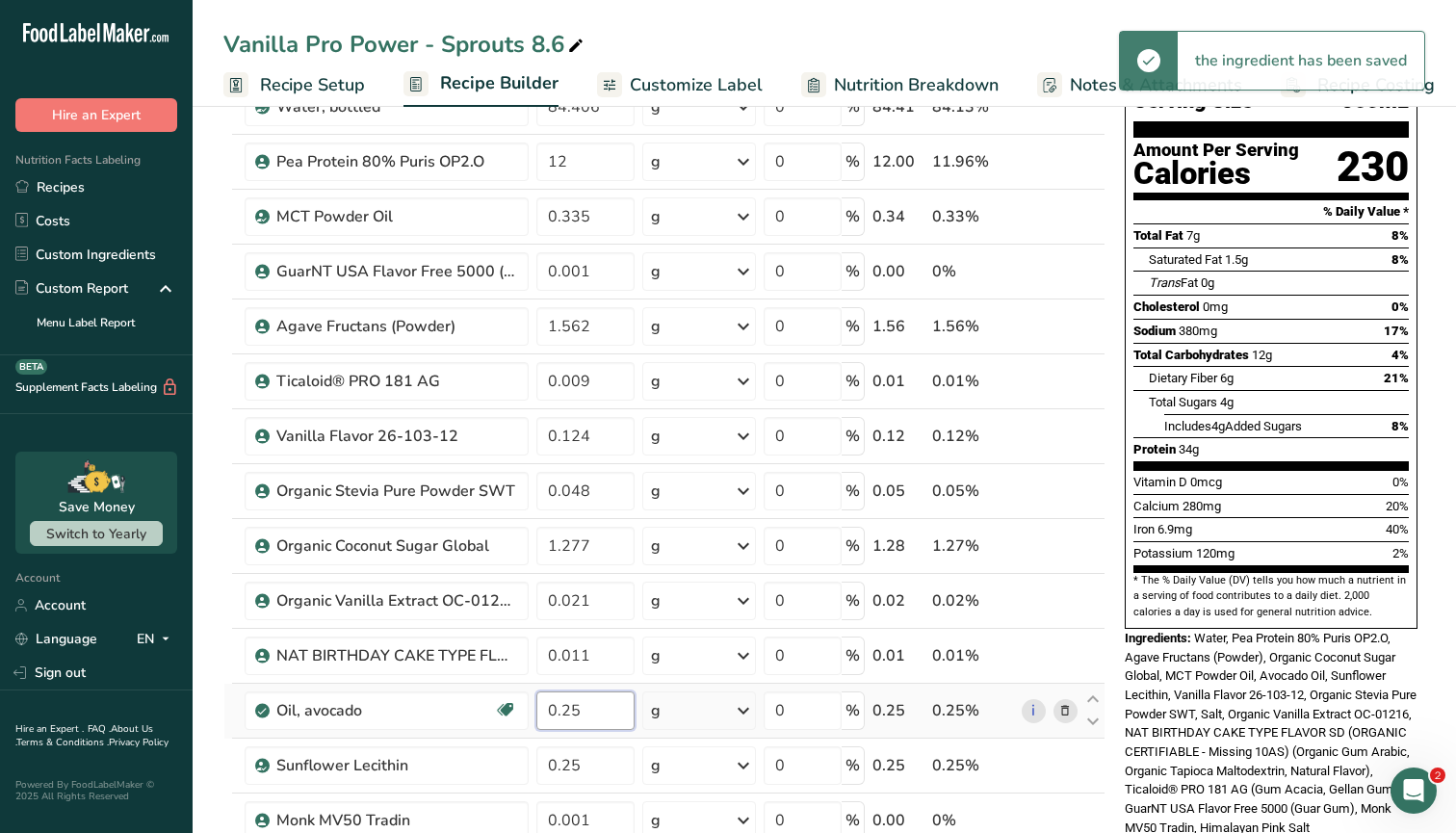 click on "0.25" at bounding box center (585, 711) 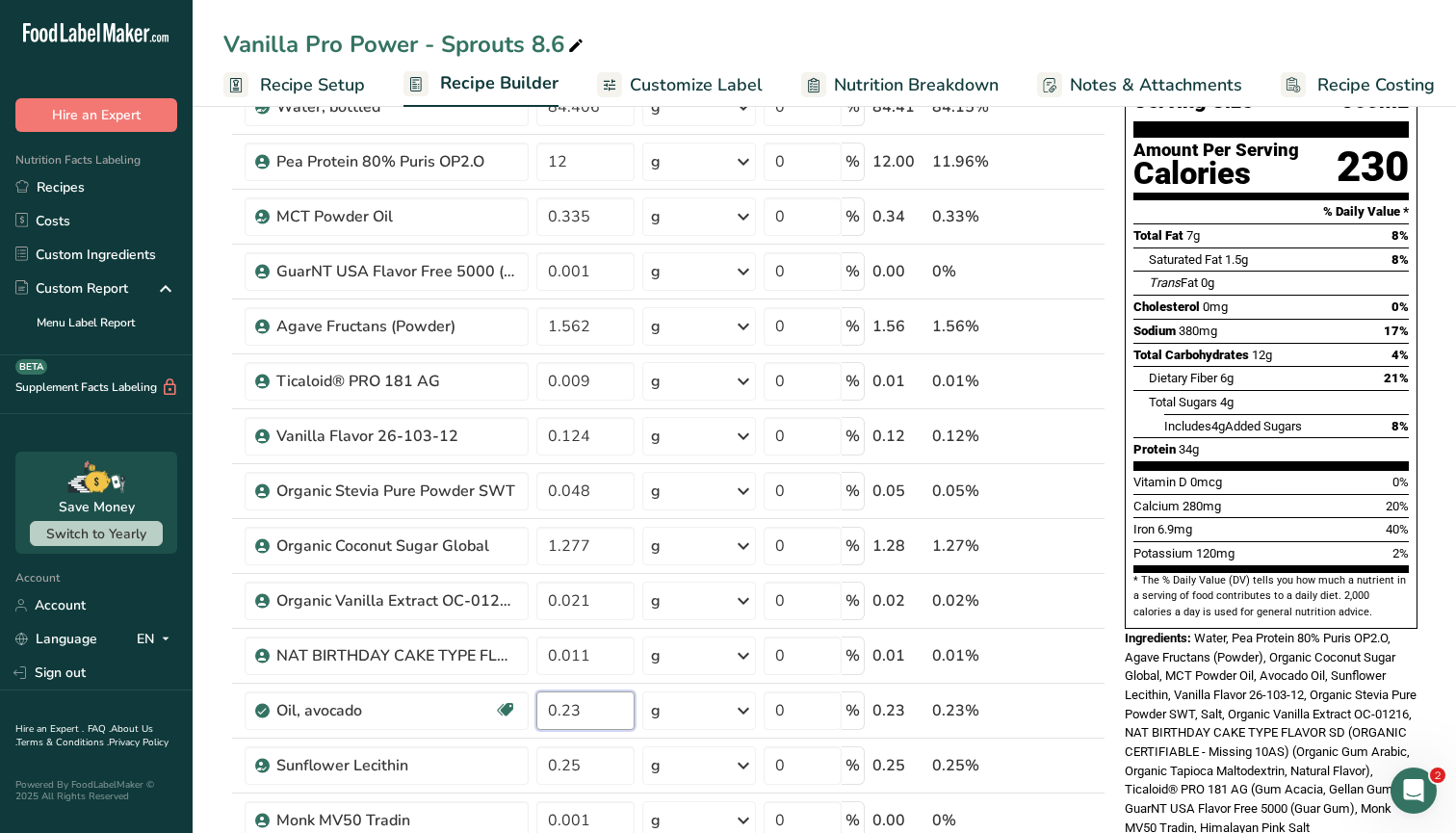 type on "0.23" 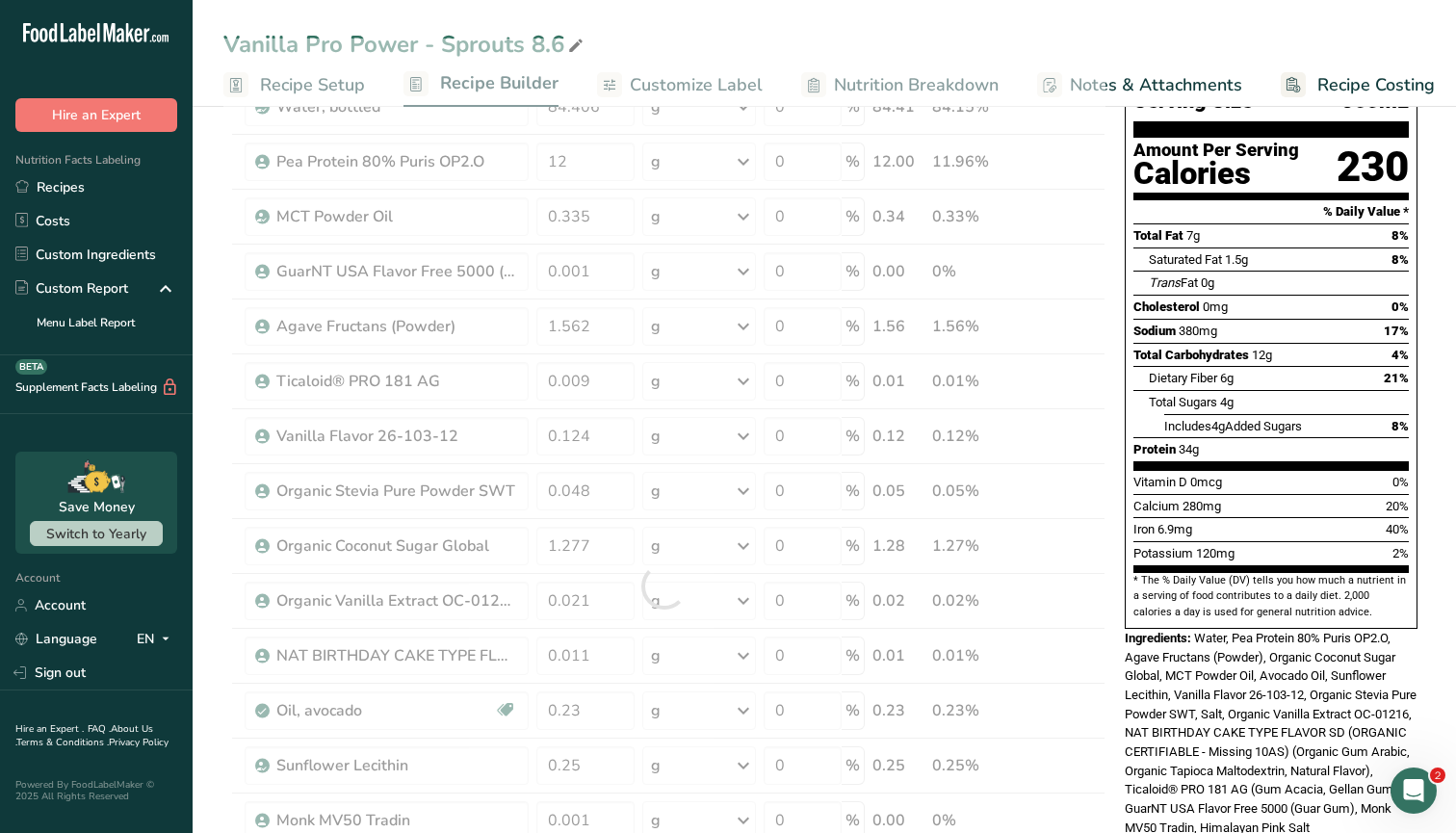click on "Nutrition Facts
About 1 Serving Per Container
Serving Size
360mL
Amount Per Serving
Calories
230
% Daily Value *
Total Fat
7g
8%
Saturated Fat
1.5g
8%
Trans  Fat
0g
Cholesterol
0mg
0%
Sodium
380mg
17%
Total Carbohydrates
12g
4%
Dietary Fiber
6g
21%" at bounding box center [1271, 403] 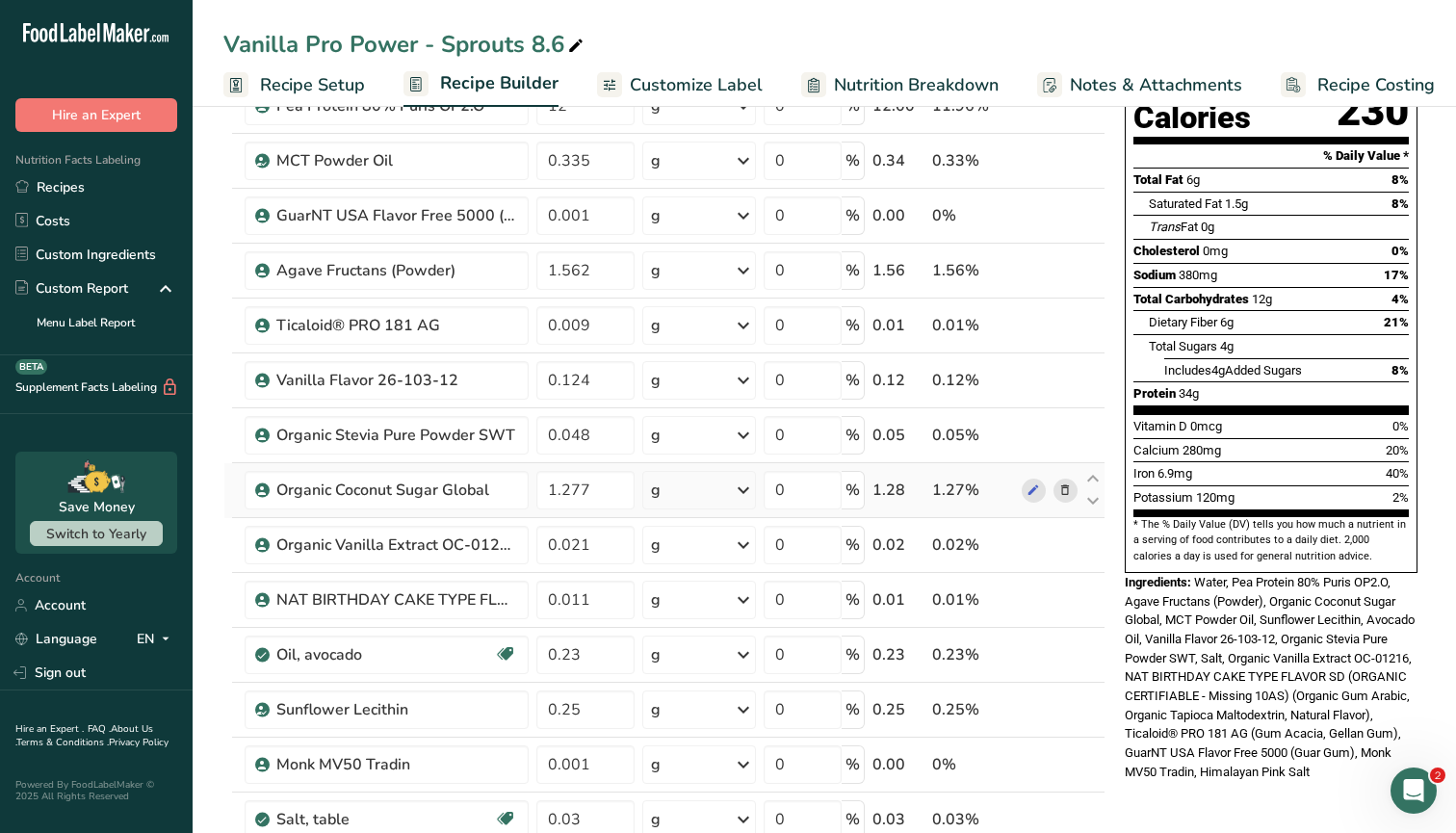 scroll, scrollTop: 223, scrollLeft: 0, axis: vertical 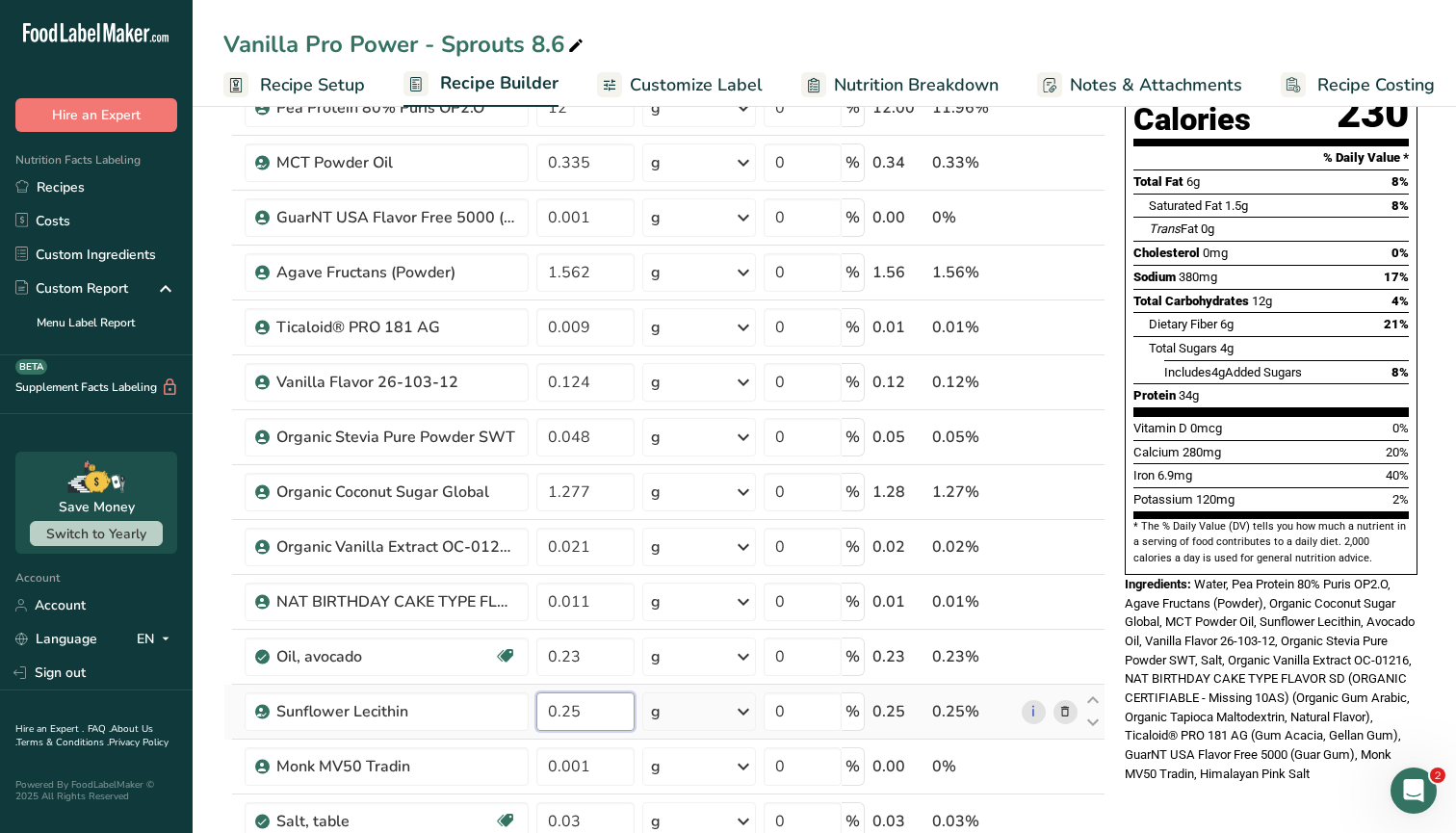 click on "0.25" at bounding box center (585, 712) 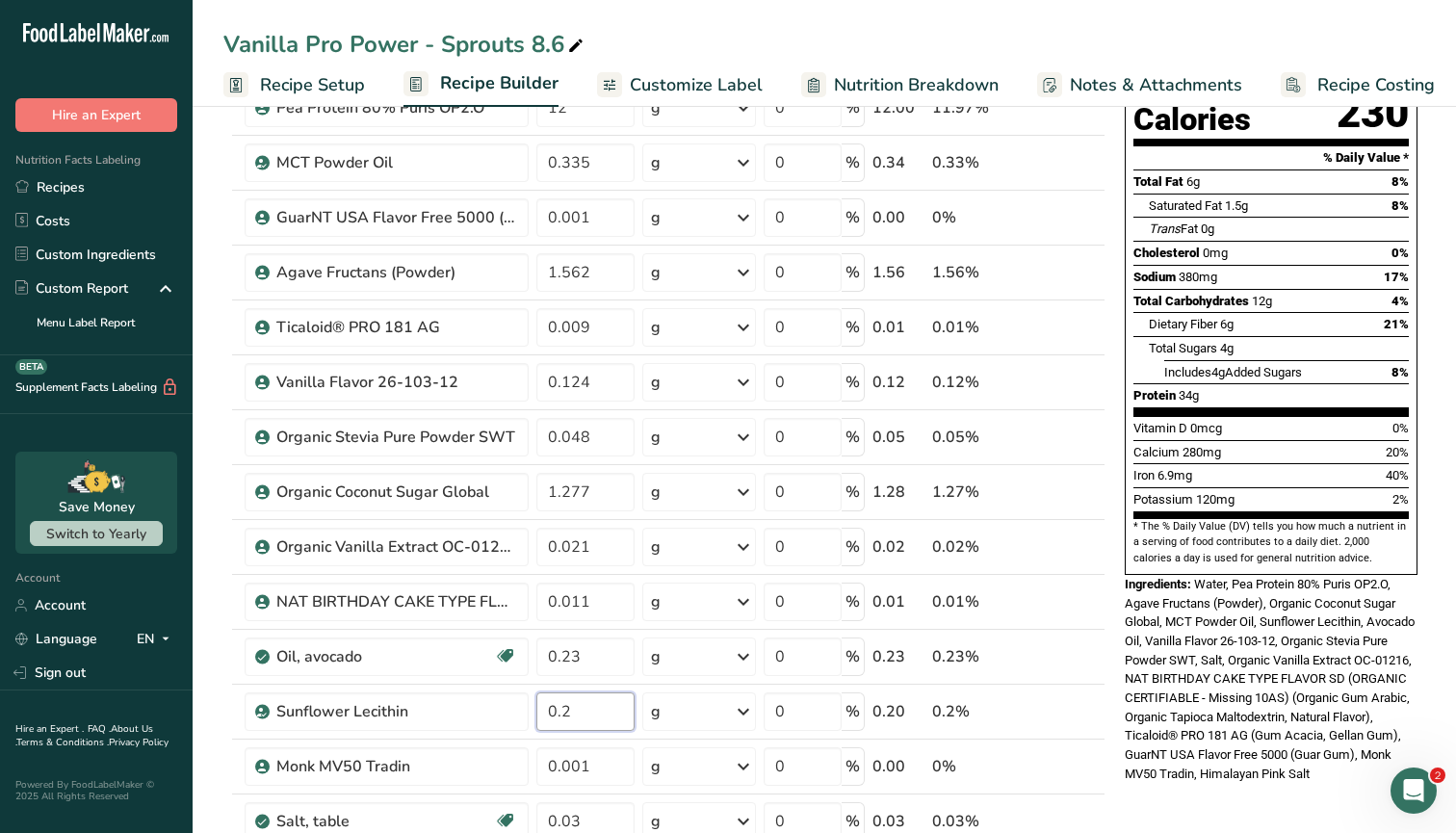 type on "0.2" 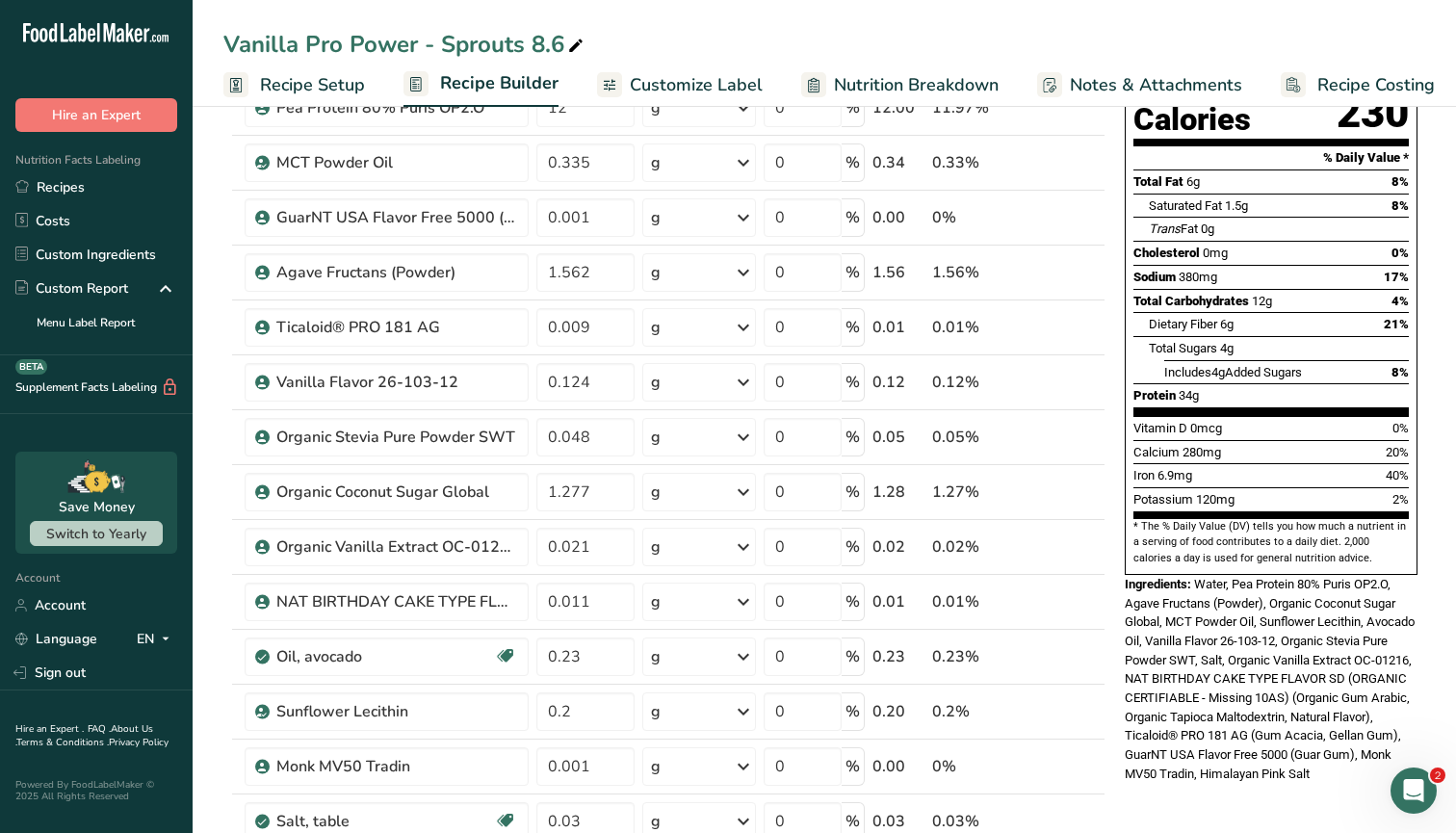 click on "Add Ingredients
Manage Recipe         Delete Recipe           Duplicate Recipe             Scale Recipe             Save as Sub-Recipe   .a-a{fill:#347362;}.b-a{fill:#fff;}                               Nutrition Breakdown                 Recipe Card
NEW
Amino Acids Pattern Report           Activity History
Download
Choose your preferred label style
Standard FDA label
Standard FDA label
The most common format for nutrition facts labels in compliance with the FDA's typeface, style and requirements
Tabular FDA label
A label format compliant with the FDA regulations presented in a tabular (horizontal) display.
Linear FDA label
A simple linear display for small sized packages.
Simplified FDA label" at bounding box center [824, 825] 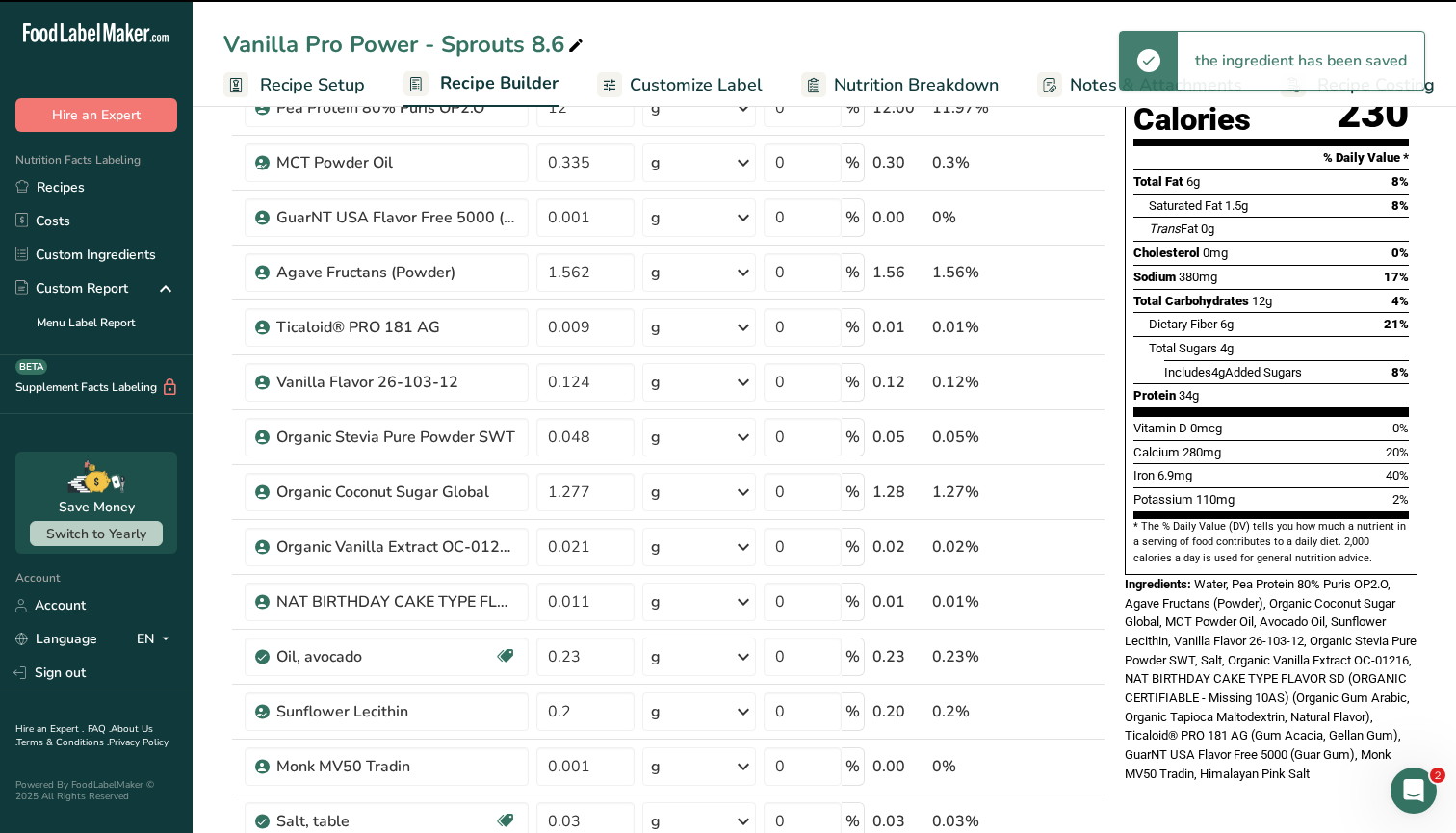 type on "0.3" 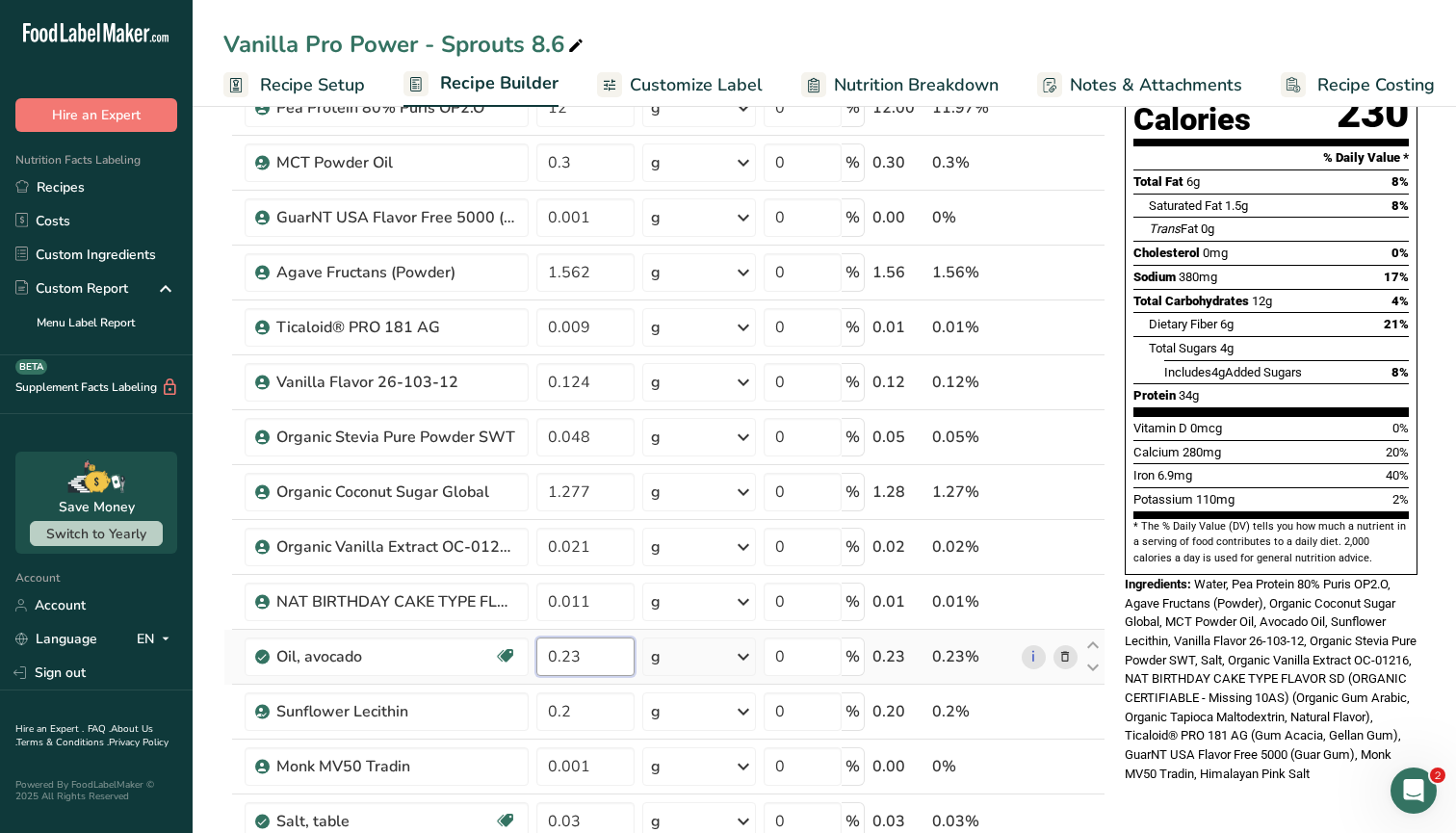 click on "0.23" at bounding box center (585, 657) 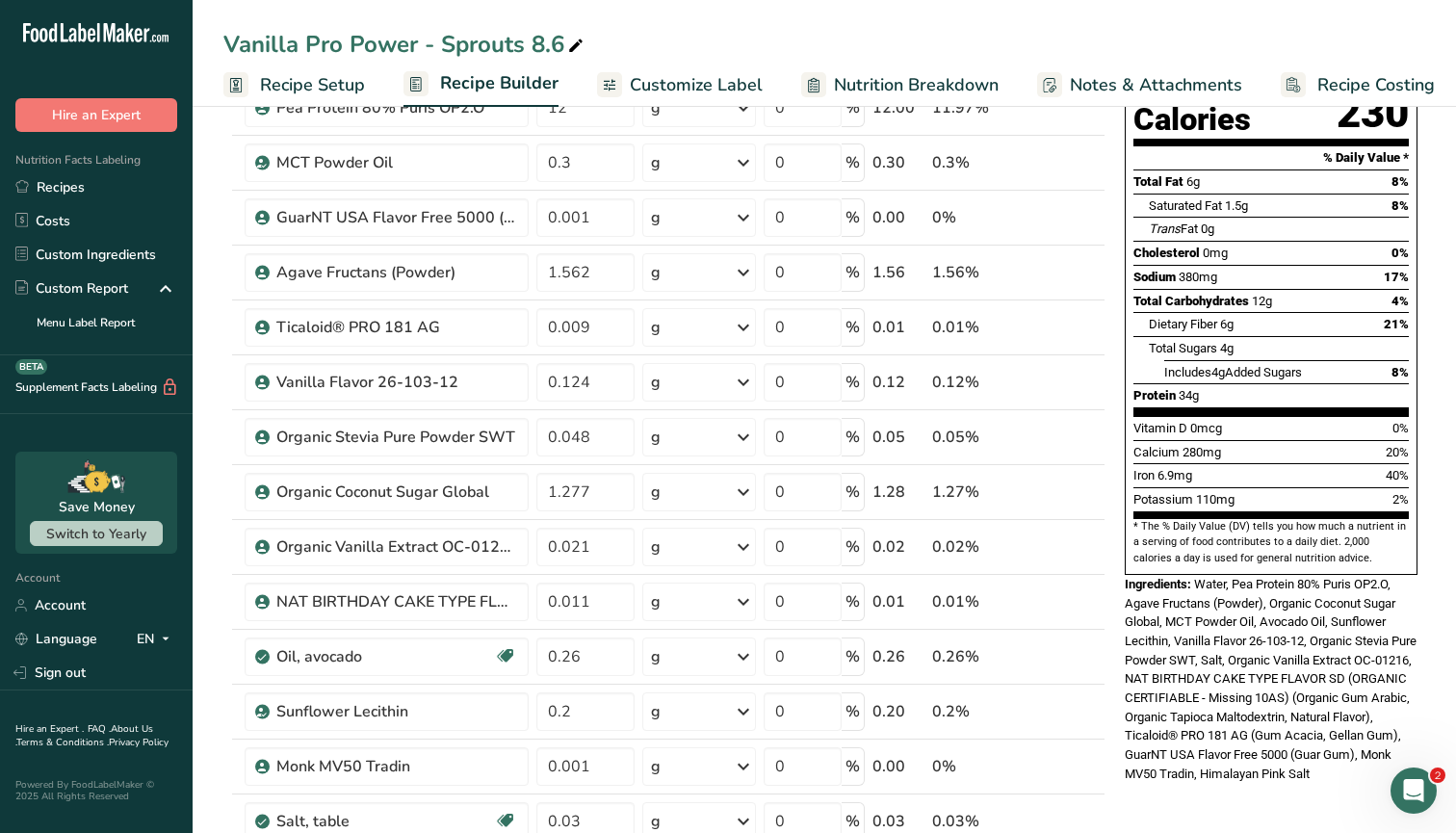 click on "* The % Daily Value (DV) tells you how much a nutrient in a serving of food contributes to a daily diet. 2,000 calories a day is used for general nutrition advice." at bounding box center (1271, 542) 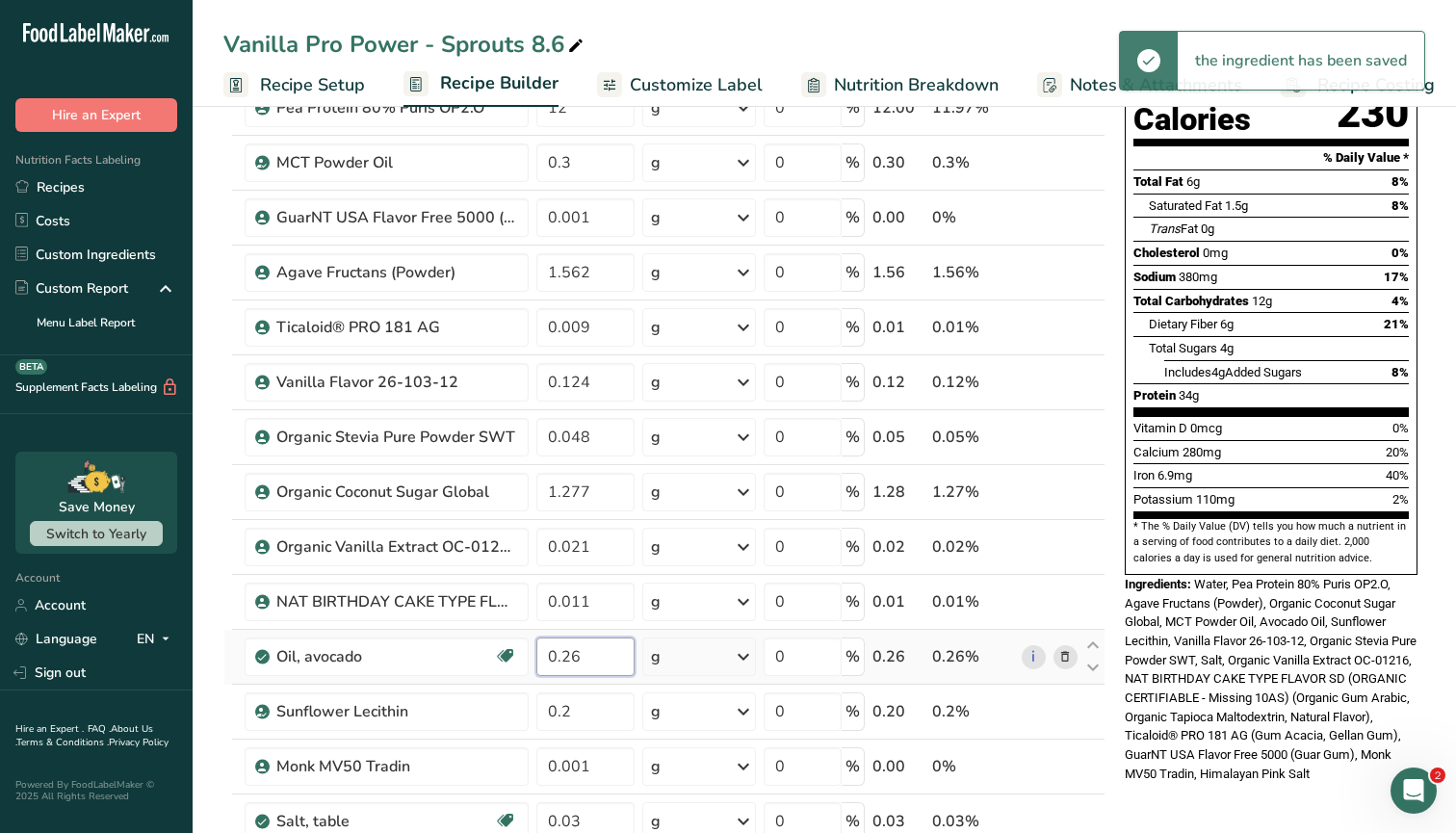 click on "0.26" at bounding box center [585, 657] 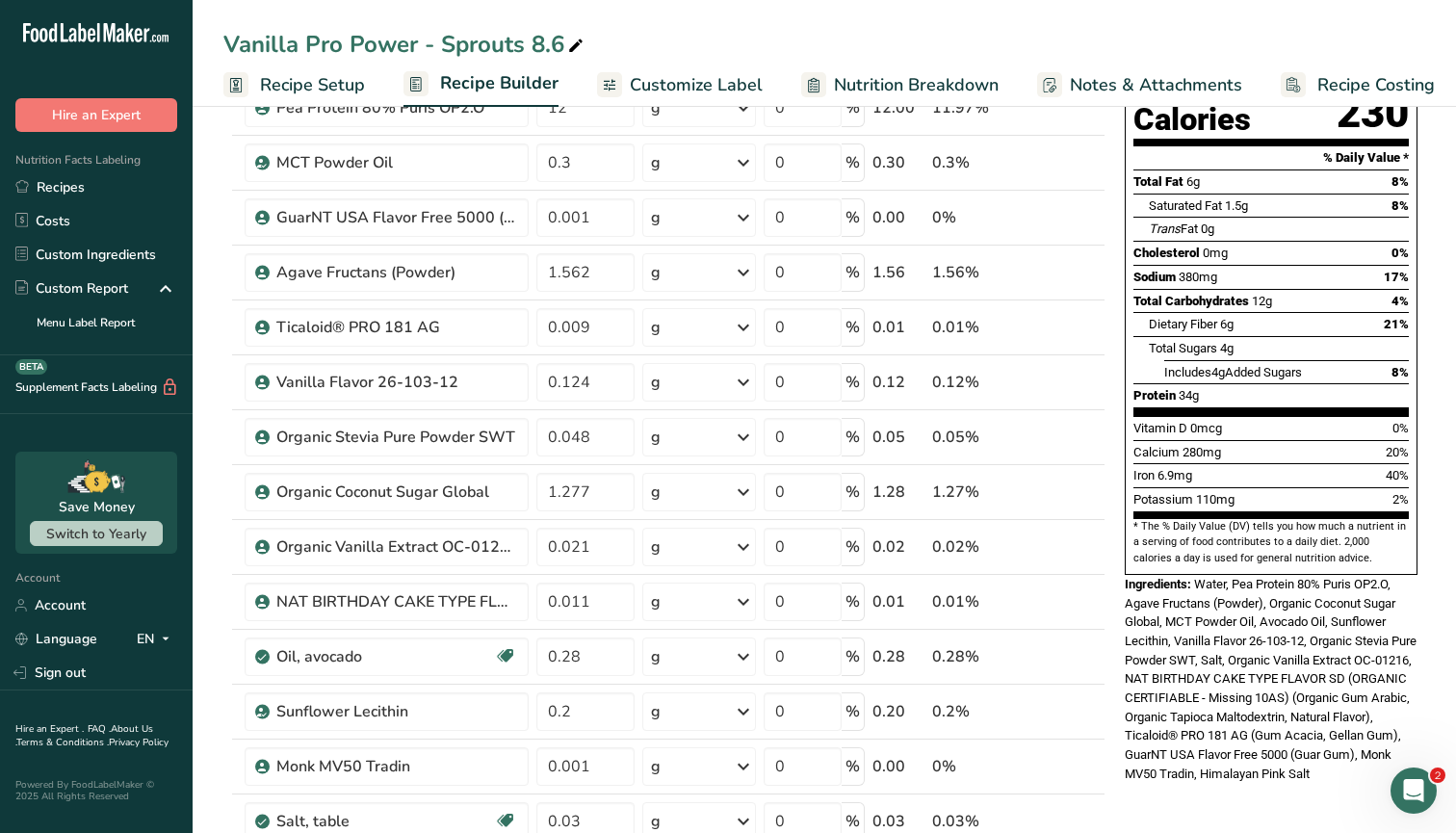 click on "Potassium
110mg
2%" at bounding box center (1271, 499) 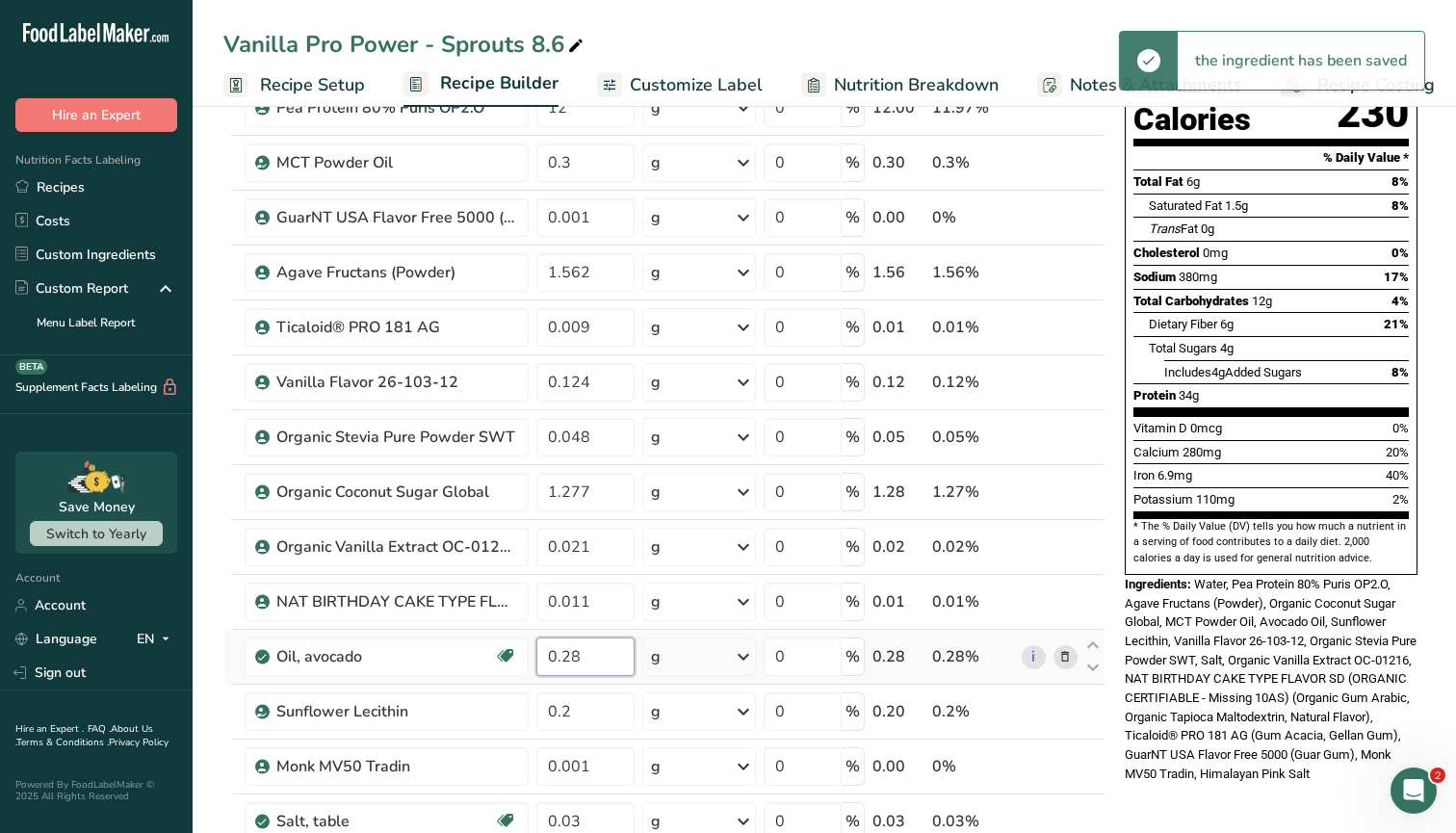 click on "0.28" at bounding box center [585, 657] 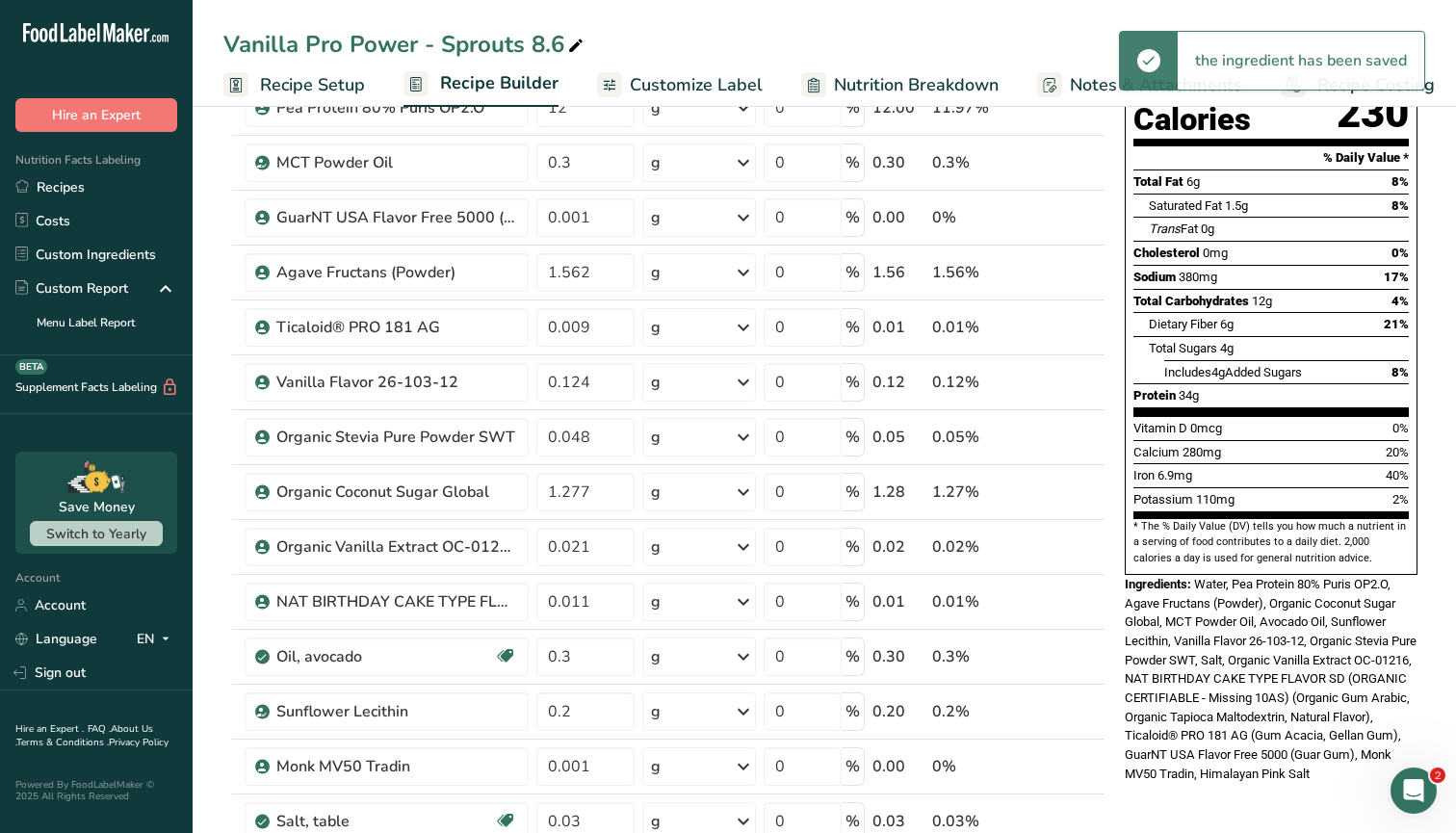 click on "Add Ingredients
Manage Recipe         Delete Recipe           Duplicate Recipe             Scale Recipe             Save as Sub-Recipe   .a-a{fill:#347362;}.b-a{fill:#fff;}                               Nutrition Breakdown                 Recipe Card
NEW
Amino Acids Pattern Report           Activity History
Download
Choose your preferred label style
Standard FDA label
Standard FDA label
The most common format for nutrition facts labels in compliance with the FDA's typeface, style and requirements
Tabular FDA label
A label format compliant with the FDA regulations presented in a tabular (horizontal) display.
Linear FDA label
A simple linear display for small sized packages.
Simplified FDA label" at bounding box center [824, 825] 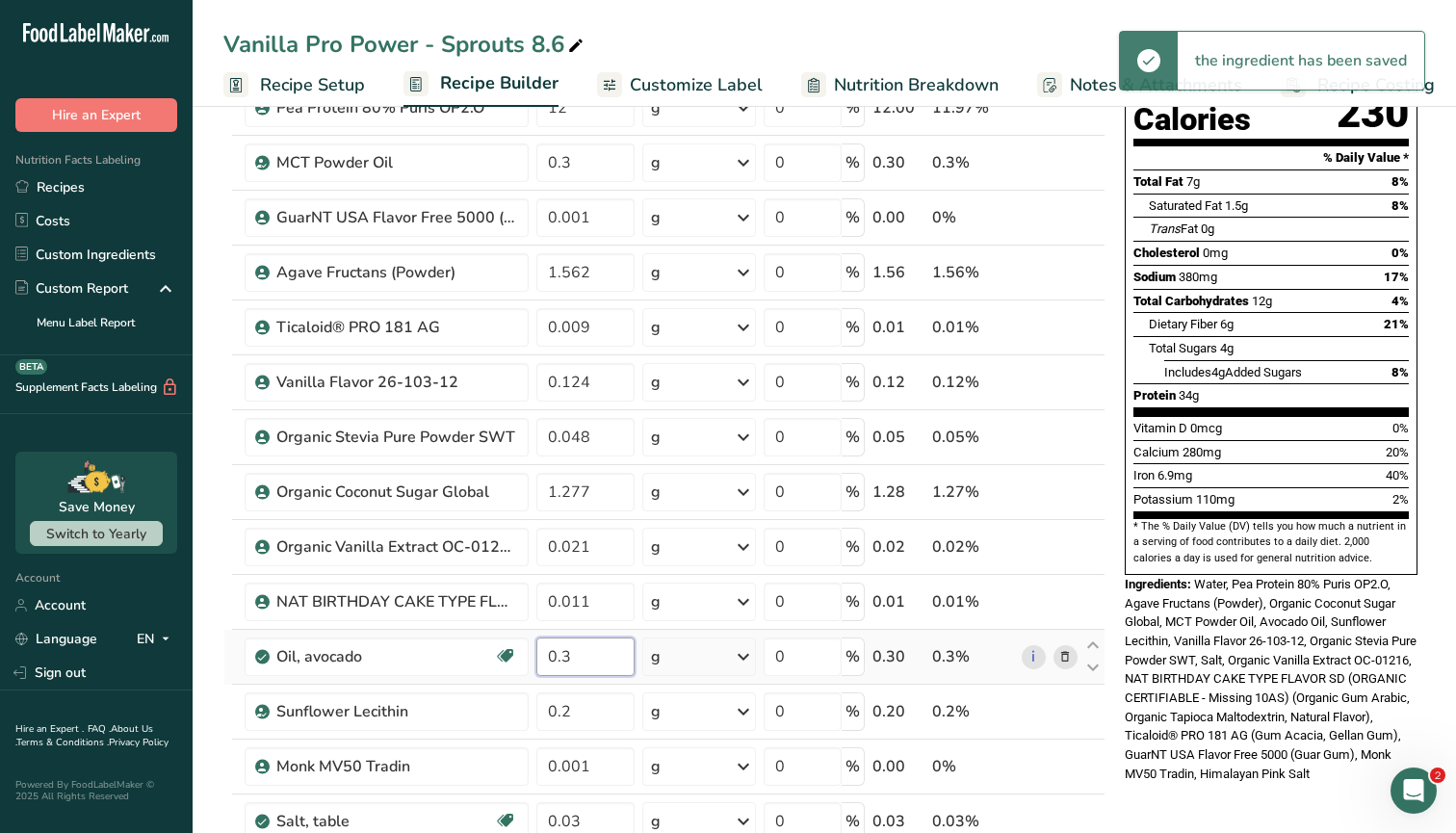 click on "0.3" at bounding box center [585, 657] 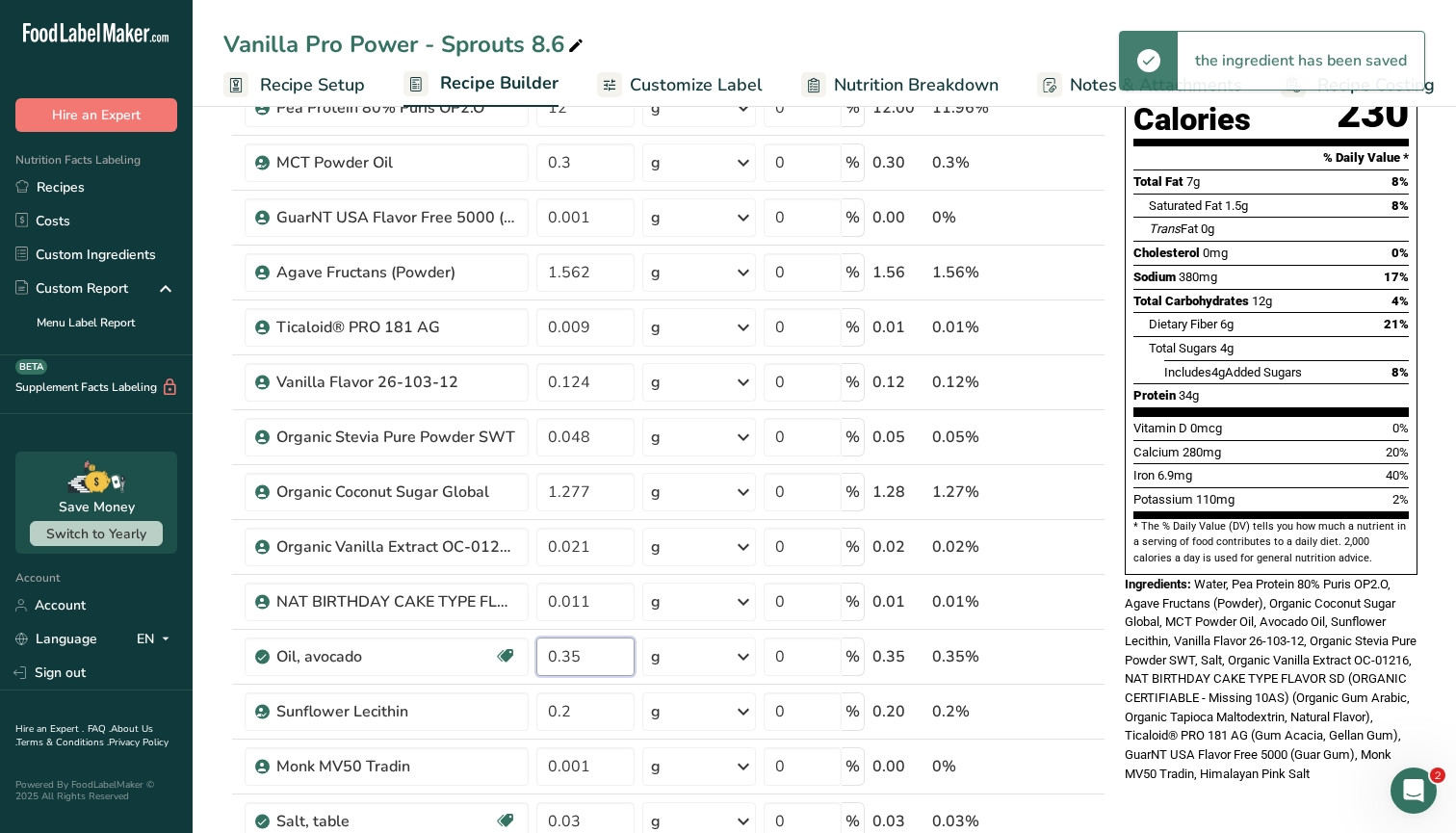 type on "0.35" 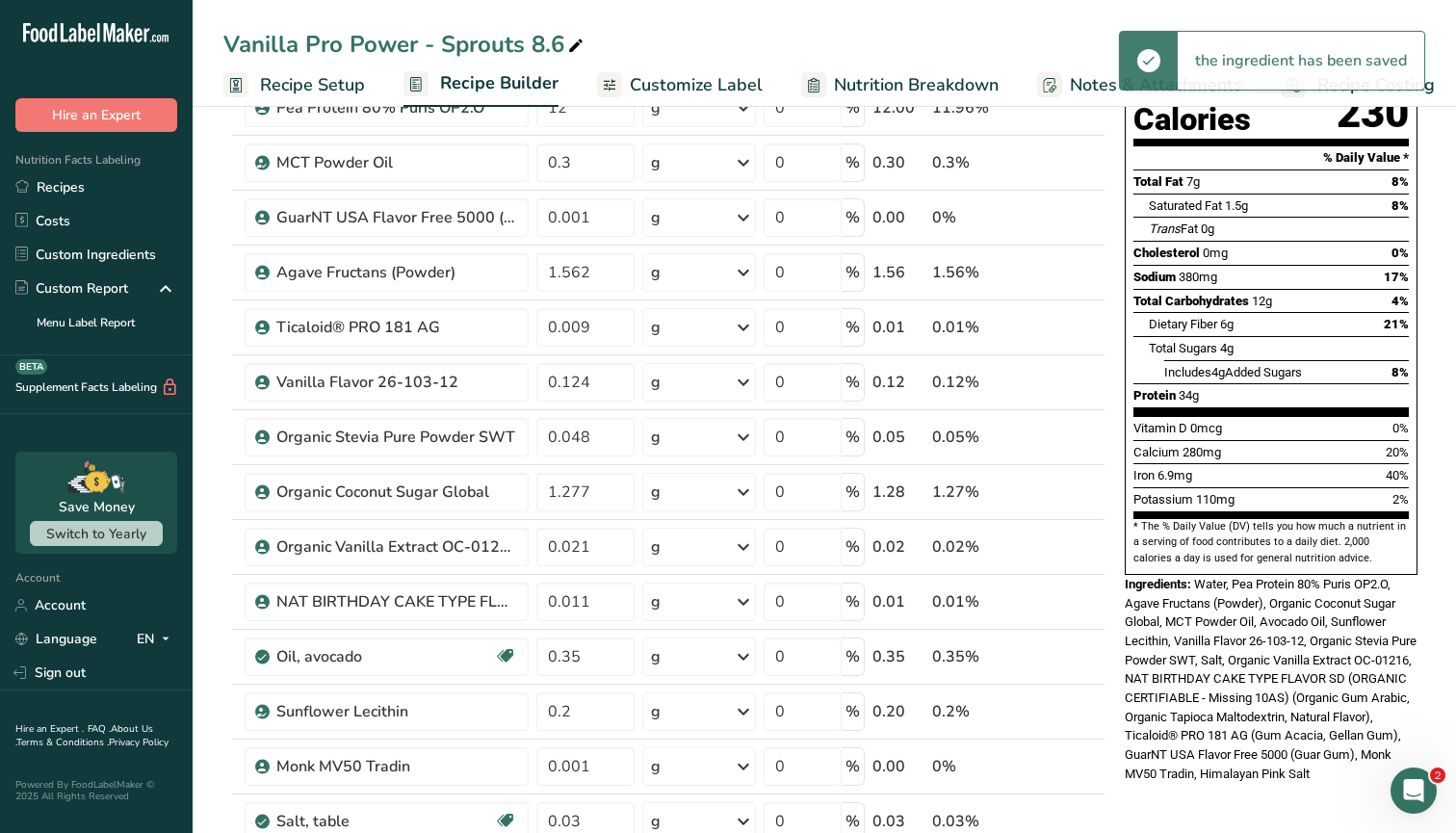click on "Add Ingredients
Manage Recipe         Delete Recipe           Duplicate Recipe             Scale Recipe             Save as Sub-Recipe   .a-a{fill:#347362;}.b-a{fill:#fff;}                               Nutrition Breakdown                 Recipe Card
NEW
Amino Acids Pattern Report           Activity History
Download
Choose your preferred label style
Standard FDA label
Standard FDA label
The most common format for nutrition facts labels in compliance with the FDA's typeface, style and requirements
Tabular FDA label
A label format compliant with the FDA regulations presented in a tabular (horizontal) display.
Linear FDA label
A simple linear display for small sized packages.
Simplified FDA label" at bounding box center (824, 825) 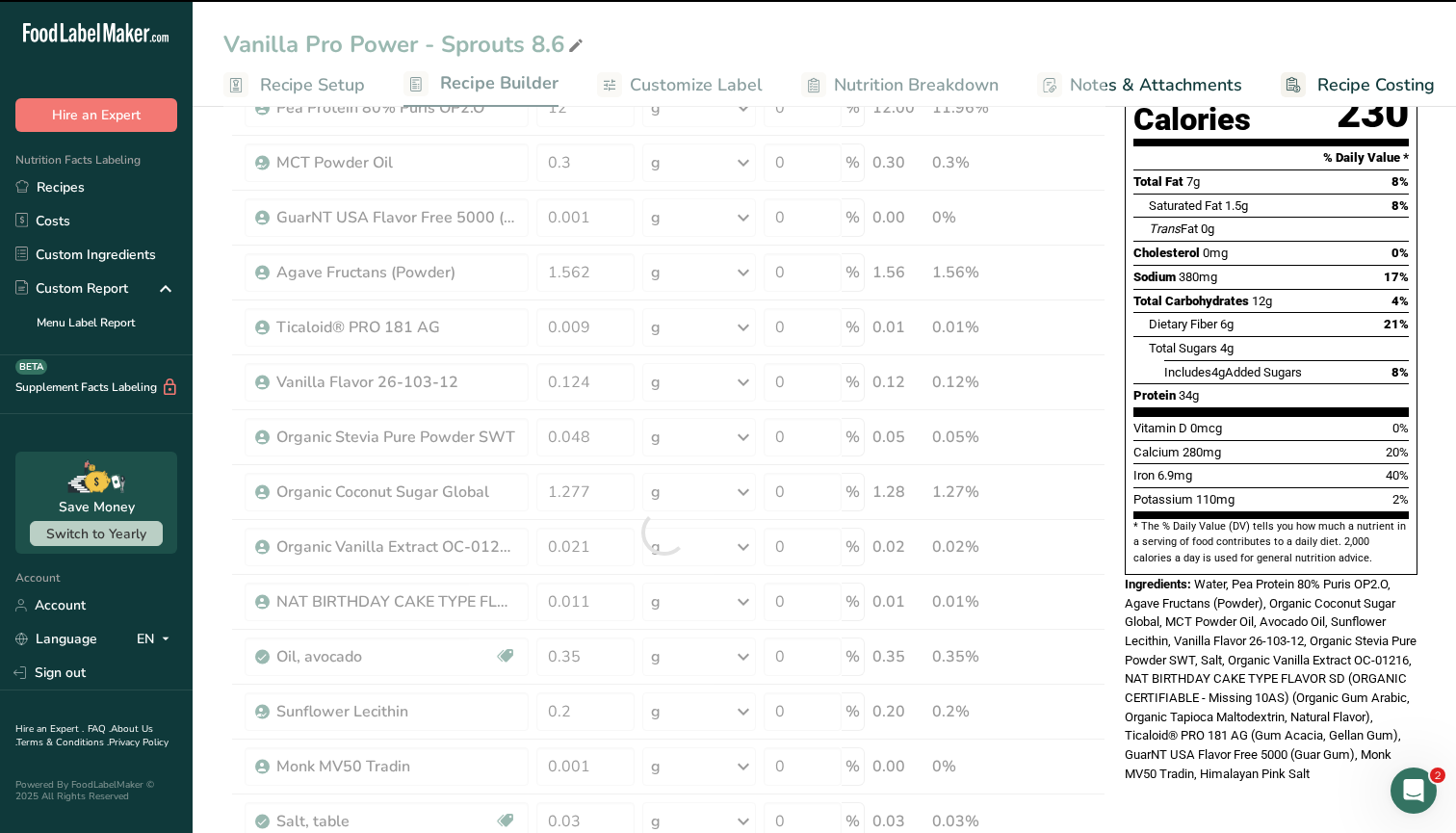 type on "0.4" 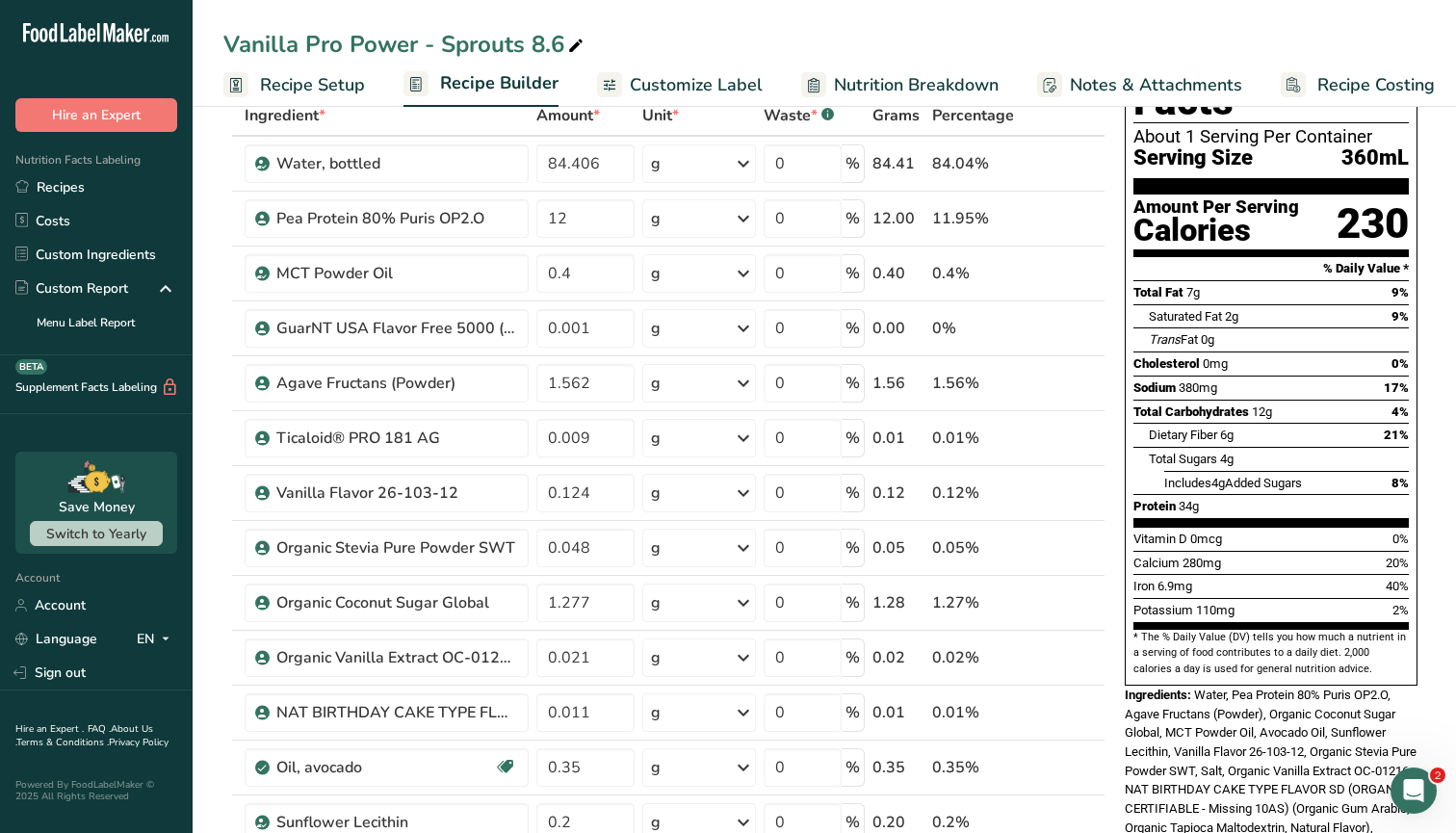 scroll, scrollTop: 115, scrollLeft: 0, axis: vertical 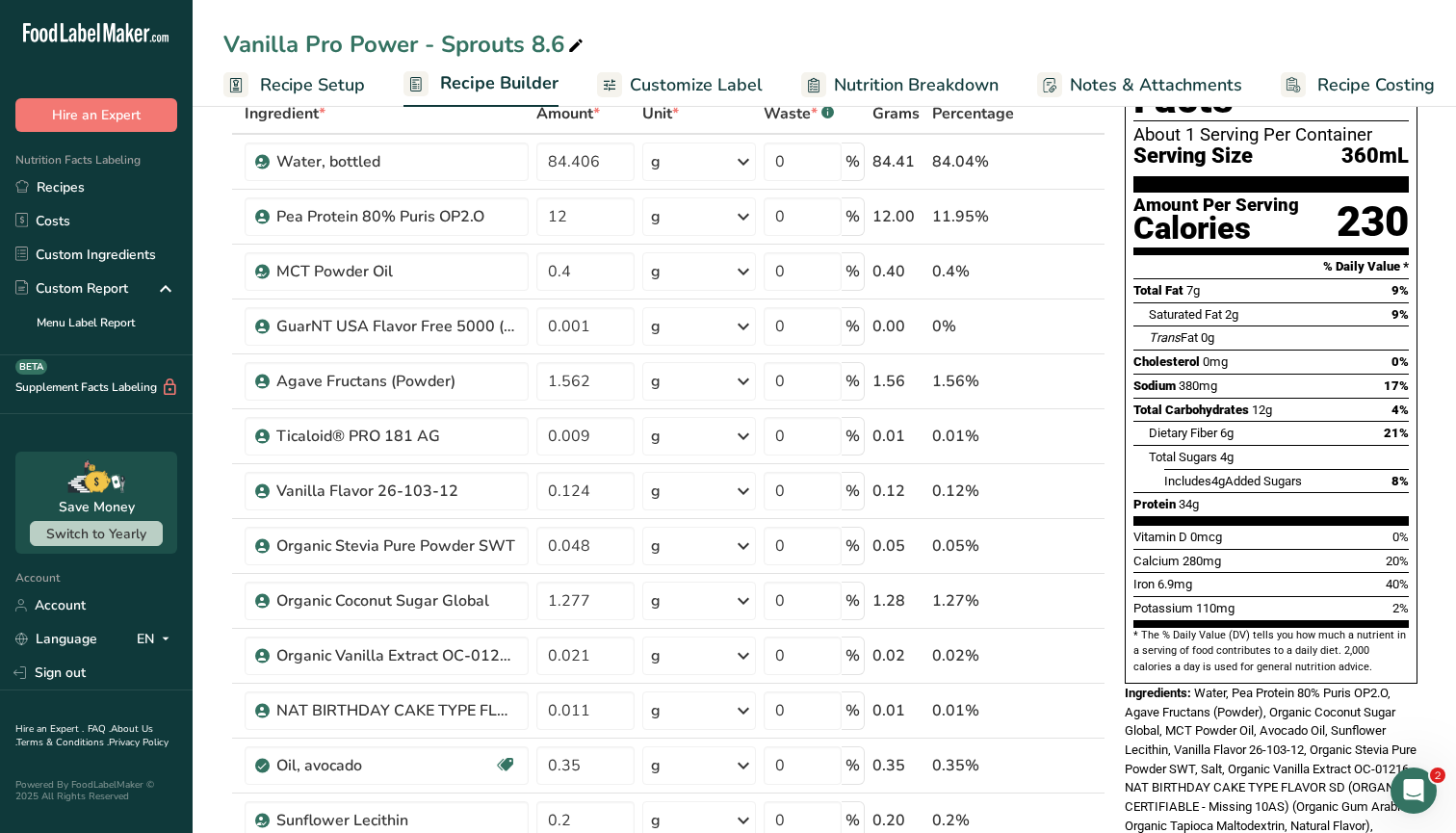 drag, startPoint x: 1186, startPoint y: 241, endPoint x: 1291, endPoint y: 267, distance: 108.17116 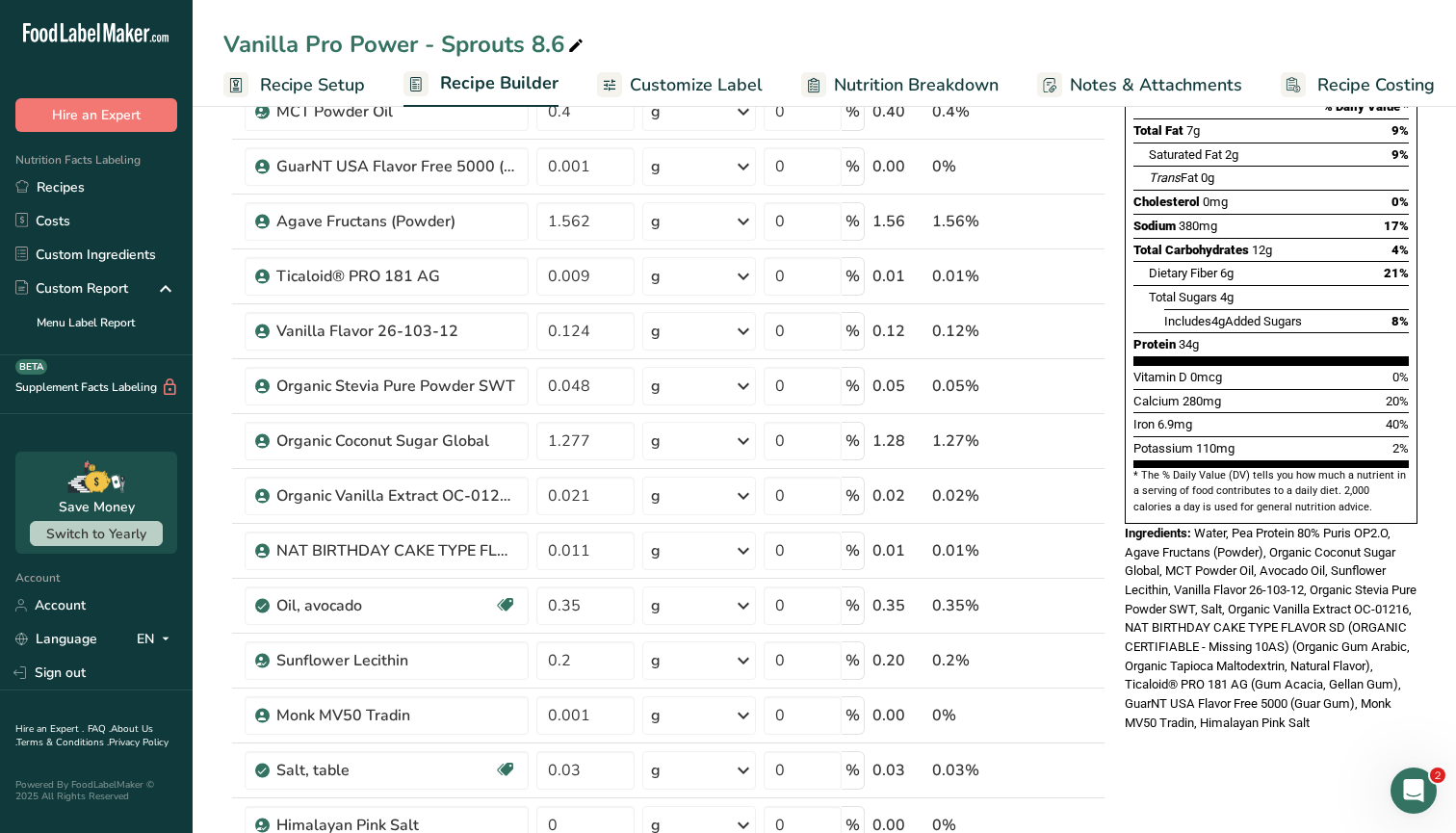 scroll, scrollTop: 276, scrollLeft: 0, axis: vertical 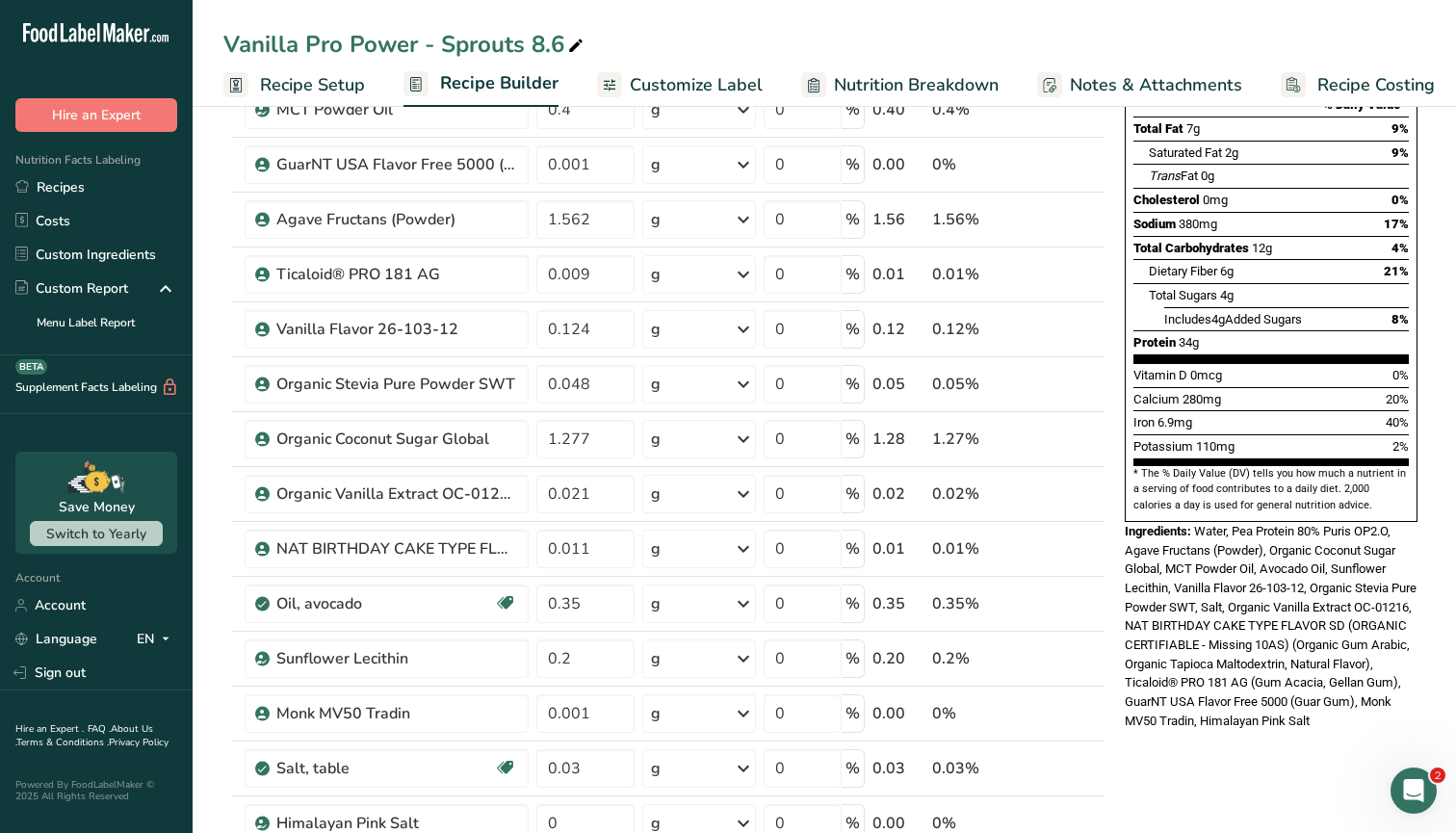 drag, startPoint x: 1174, startPoint y: 292, endPoint x: 1210, endPoint y: 295, distance: 36.124784 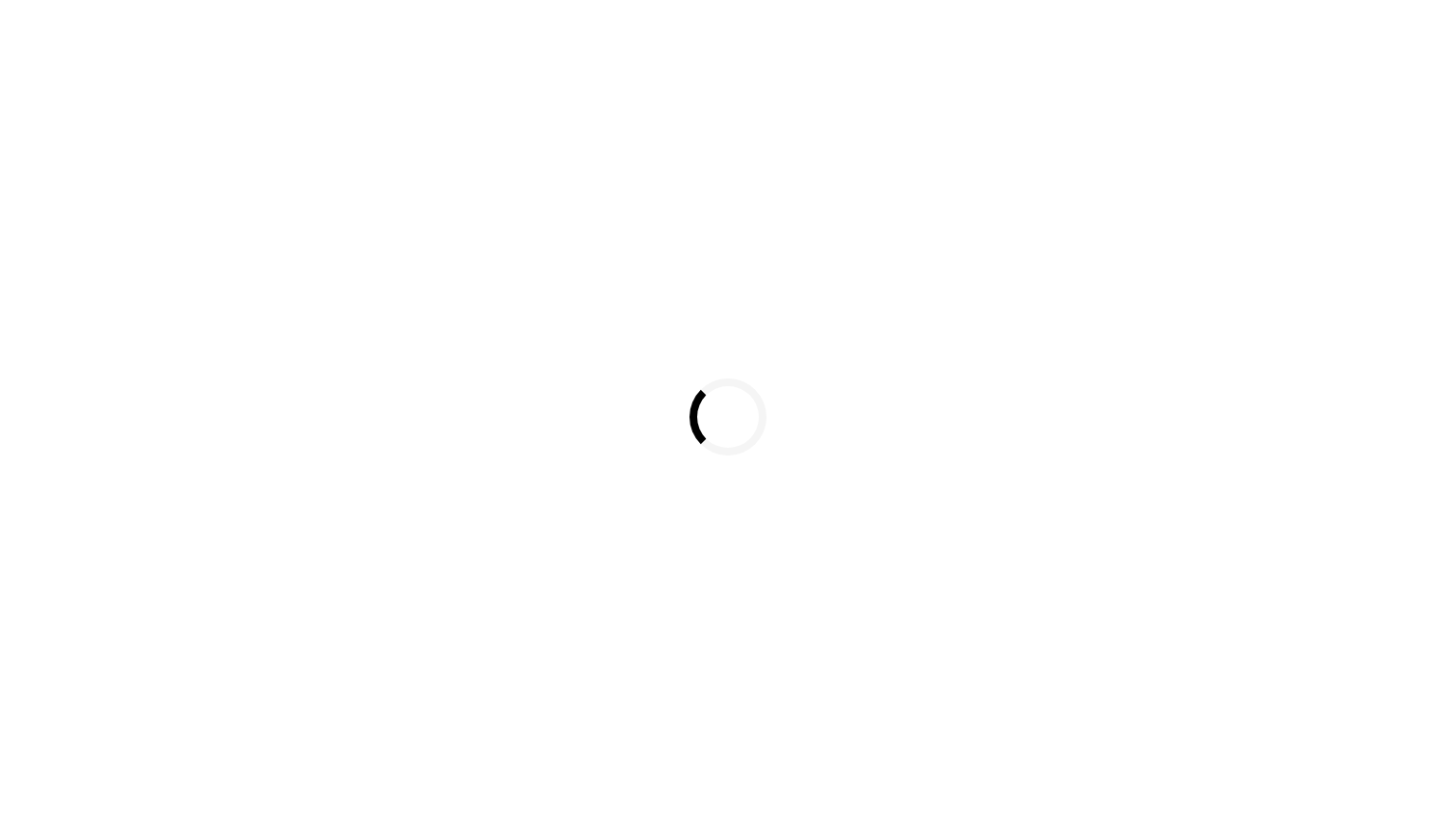 scroll, scrollTop: 0, scrollLeft: 0, axis: both 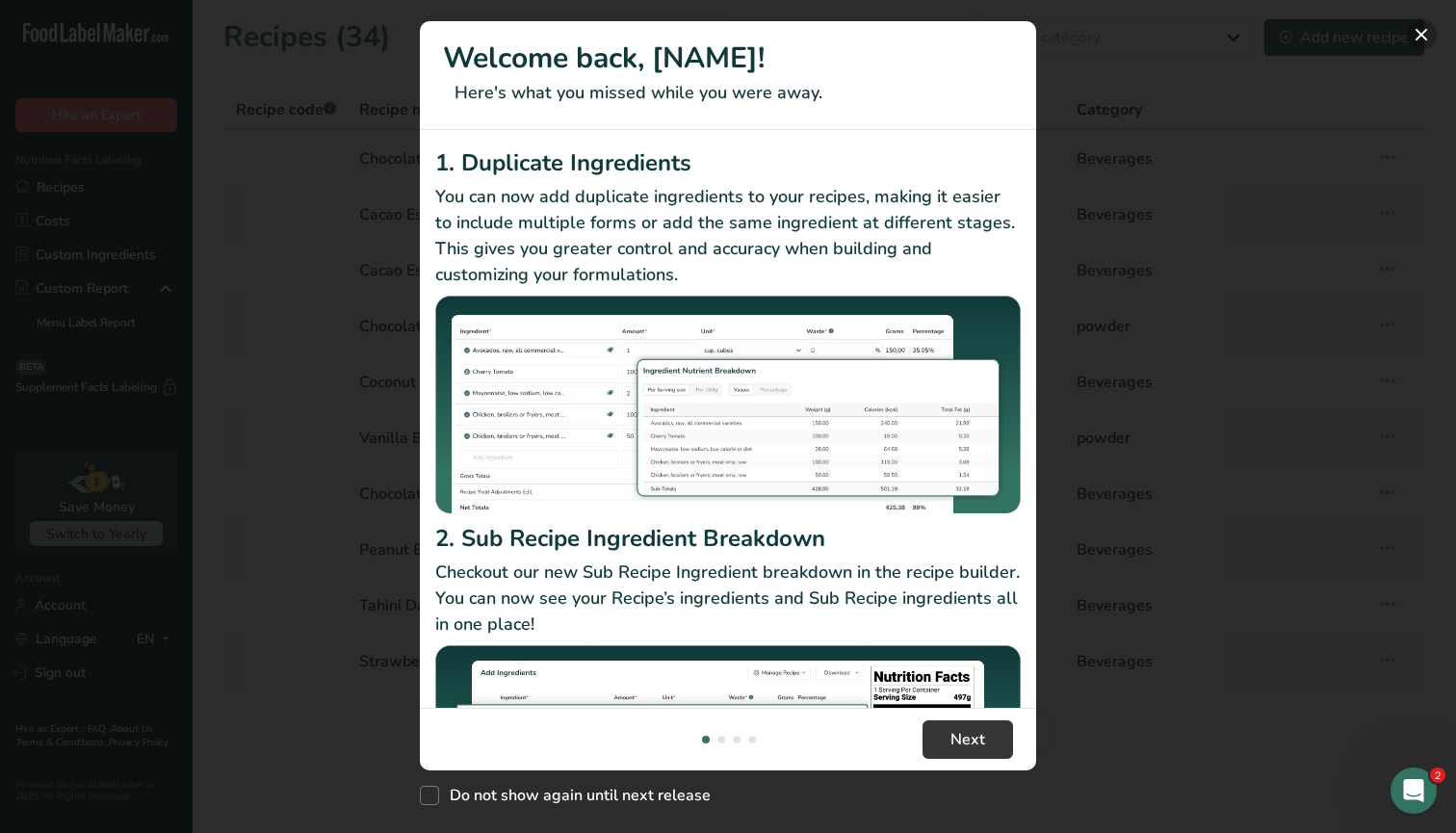 click at bounding box center [1421, 35] 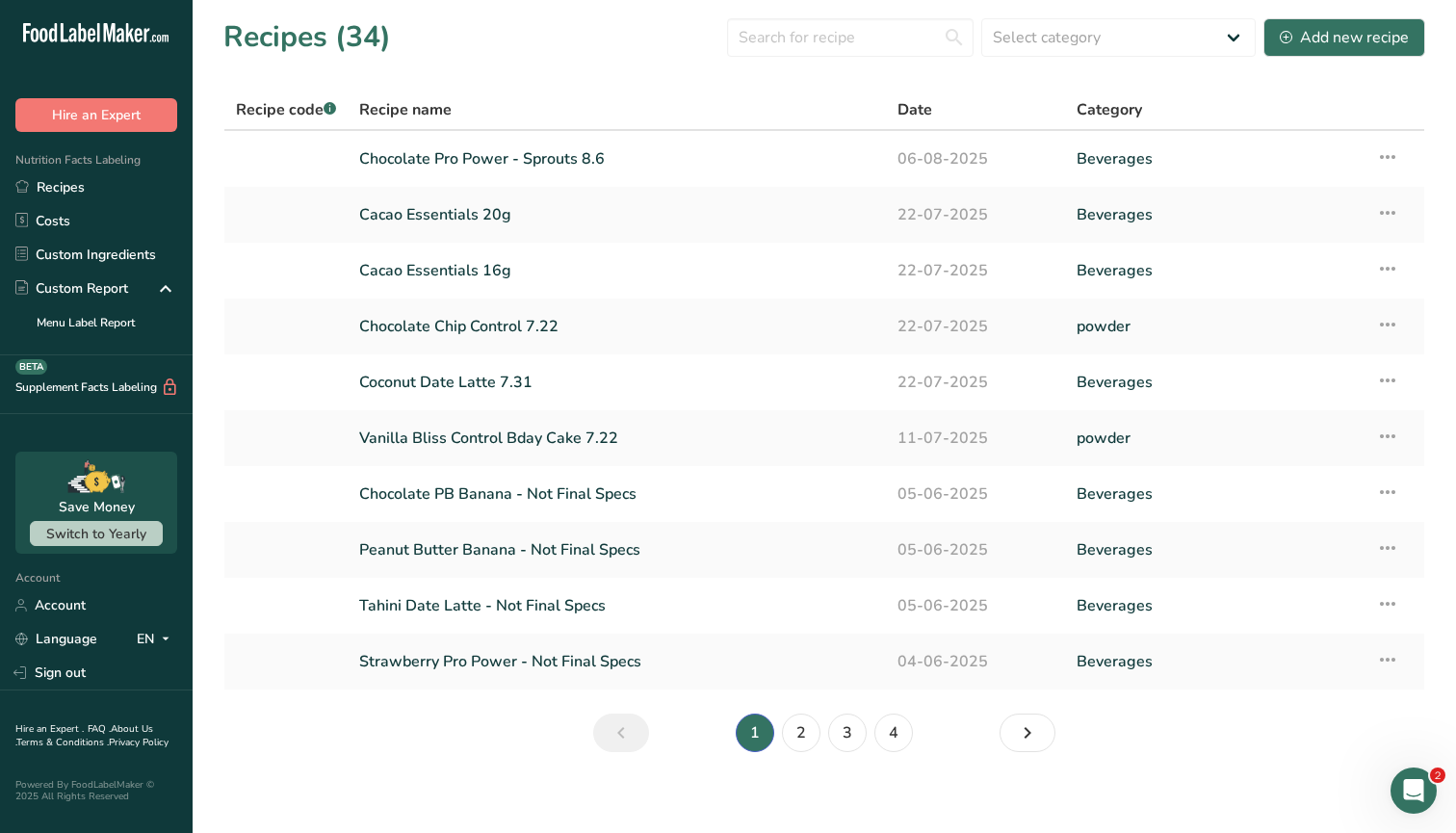 click on "Recipes (34)
Select category
All
Baked Goods
Beverages
Confectionery
Cooked Meals, Salads, & Sauces
Dairy
powder
Snacks
Add new recipe
Recipe code
.a-a{fill:#347362;}.b-a{fill:#fff;}          Recipe name   Date   Category
Chocolate Pro Power - Sprouts 8.6
06-08-2025
Beverages
Recipe Setup       Delete Recipe           Duplicate Recipe             Scale Recipe             Save as Sub-Recipe   .a-a{fill:#347362;}.b-a{fill:#fff;}                               Nutrition Breakdown                 Recipe Card
NEW
Amino Acids Pattern Report           Activity History         Recipe Setup" at bounding box center [824, 391] 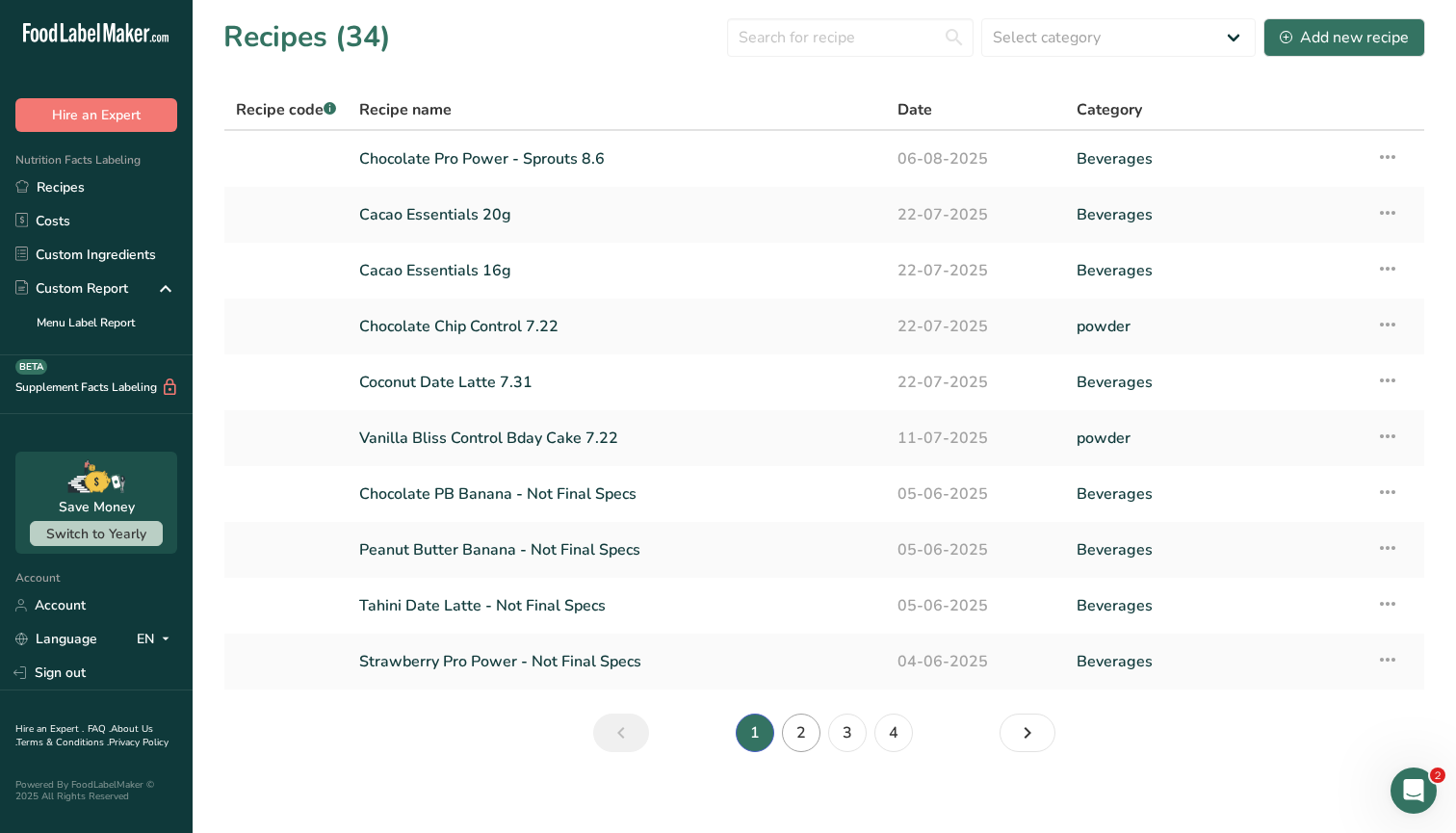 click on "2" at bounding box center (801, 733) 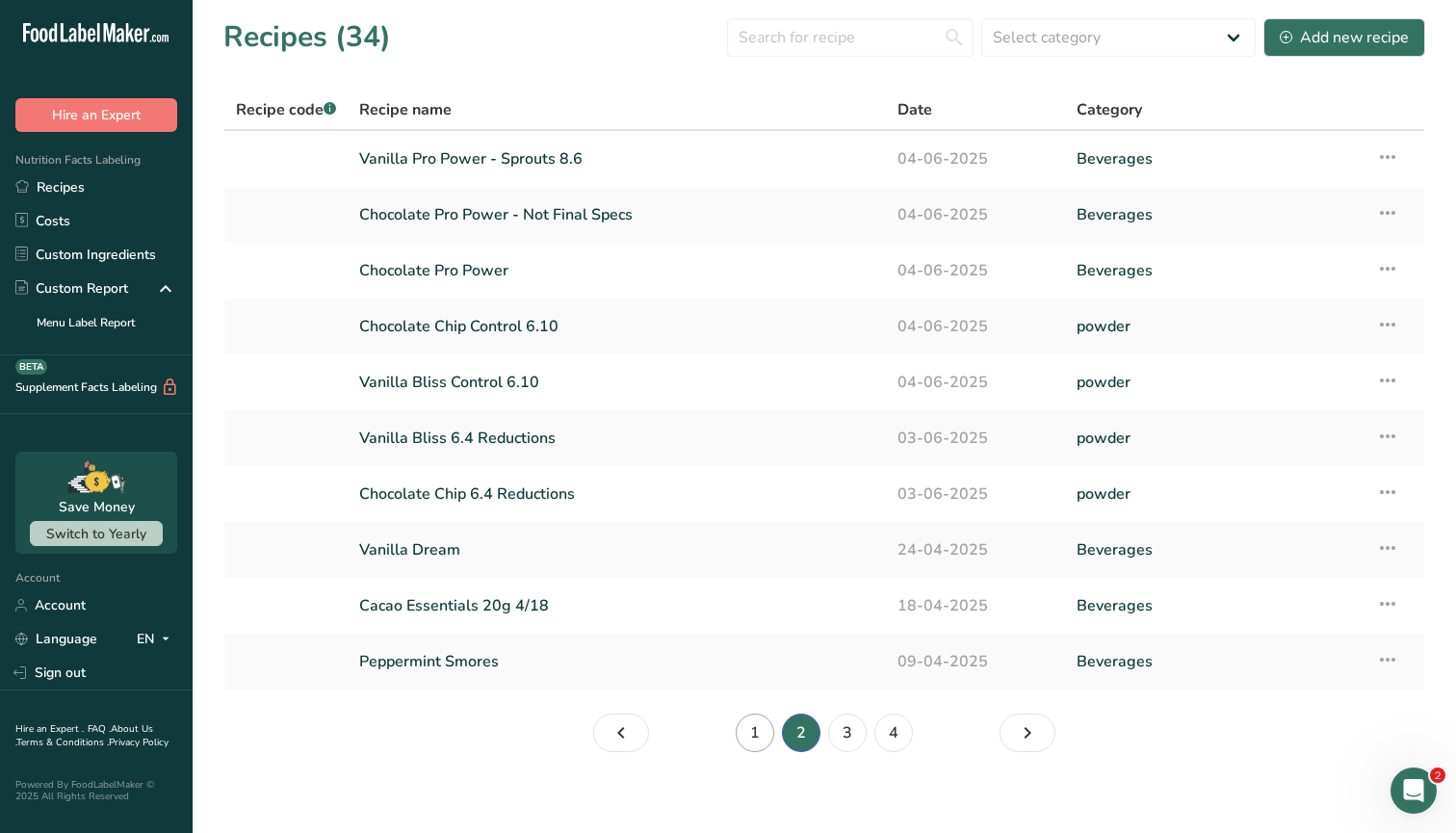 click on "1" at bounding box center (755, 733) 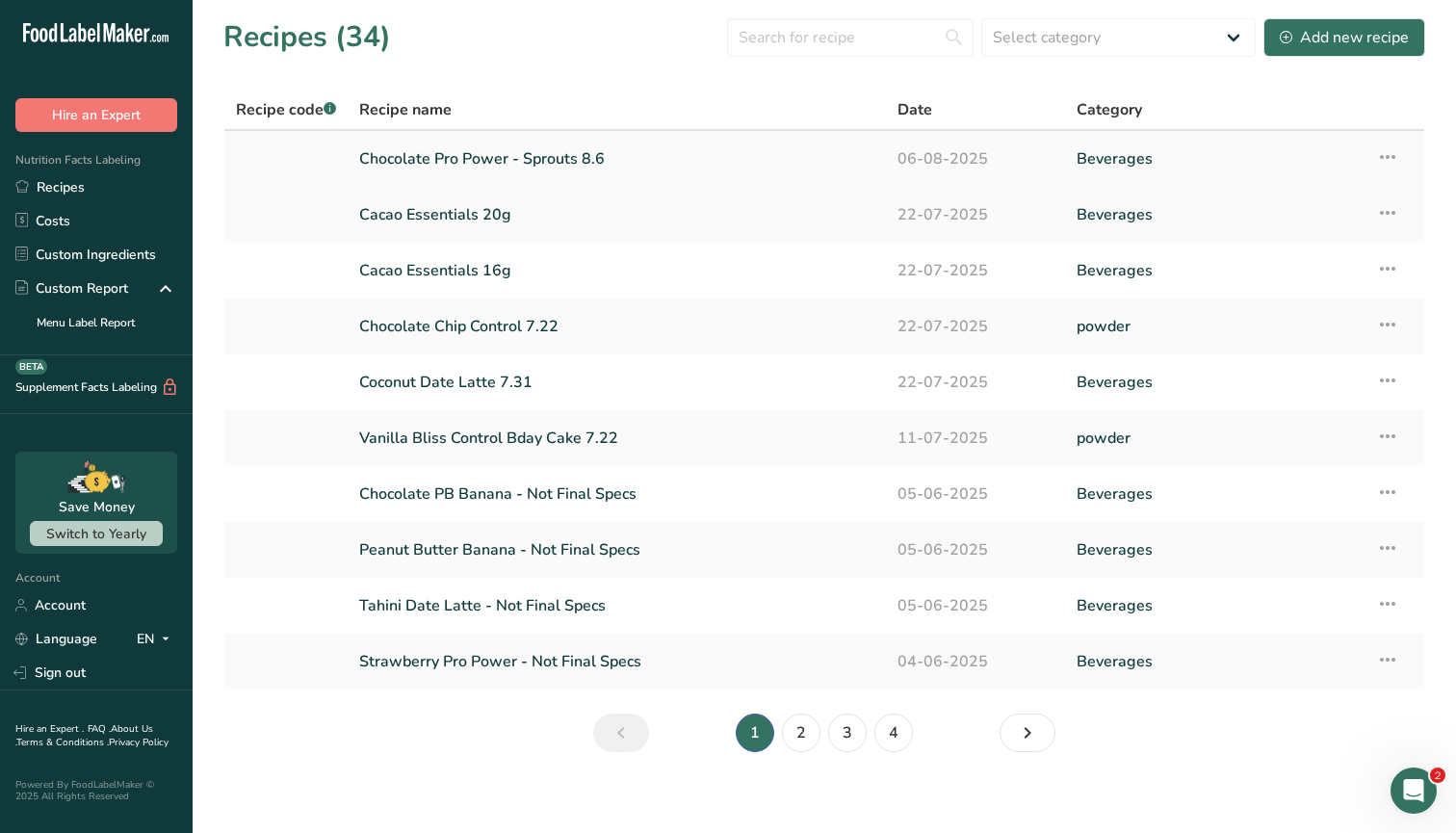 click on "Chocolate Pro Power - Sprouts 8.6" at bounding box center [616, 159] 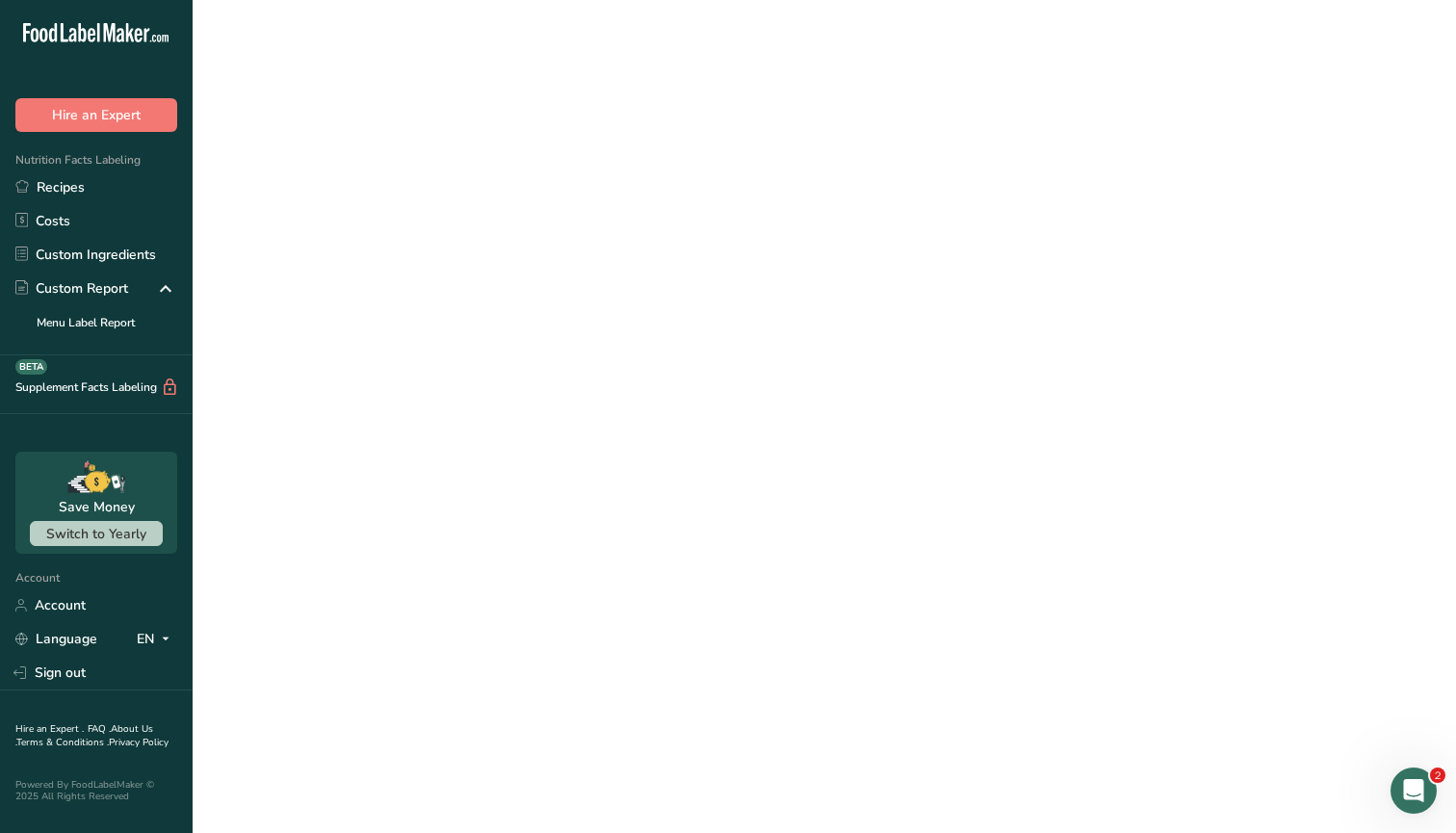 click on "Chocolate Pro Power - Sprouts 8.6" at bounding box center [616, 159] 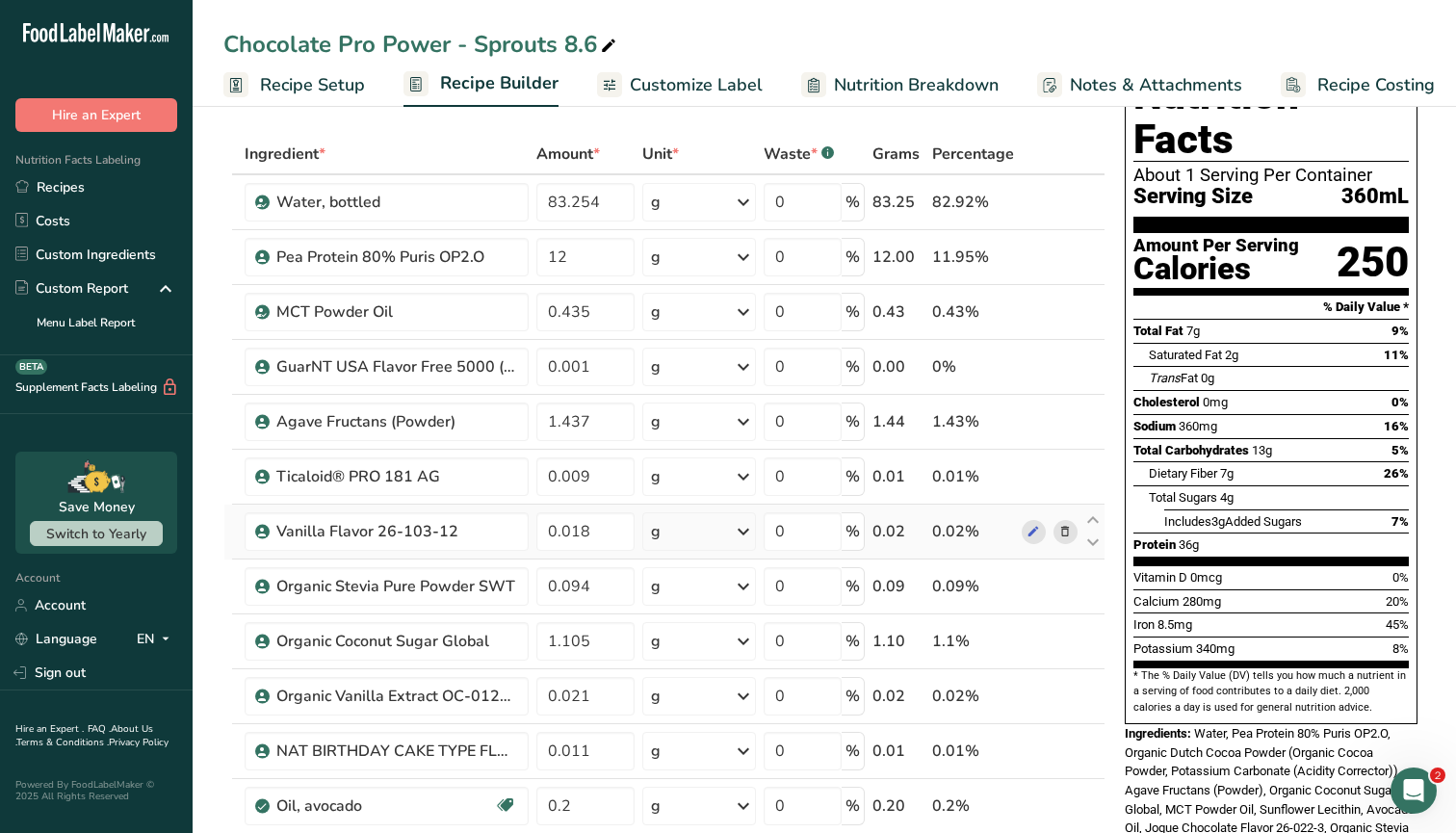 scroll, scrollTop: 47, scrollLeft: 0, axis: vertical 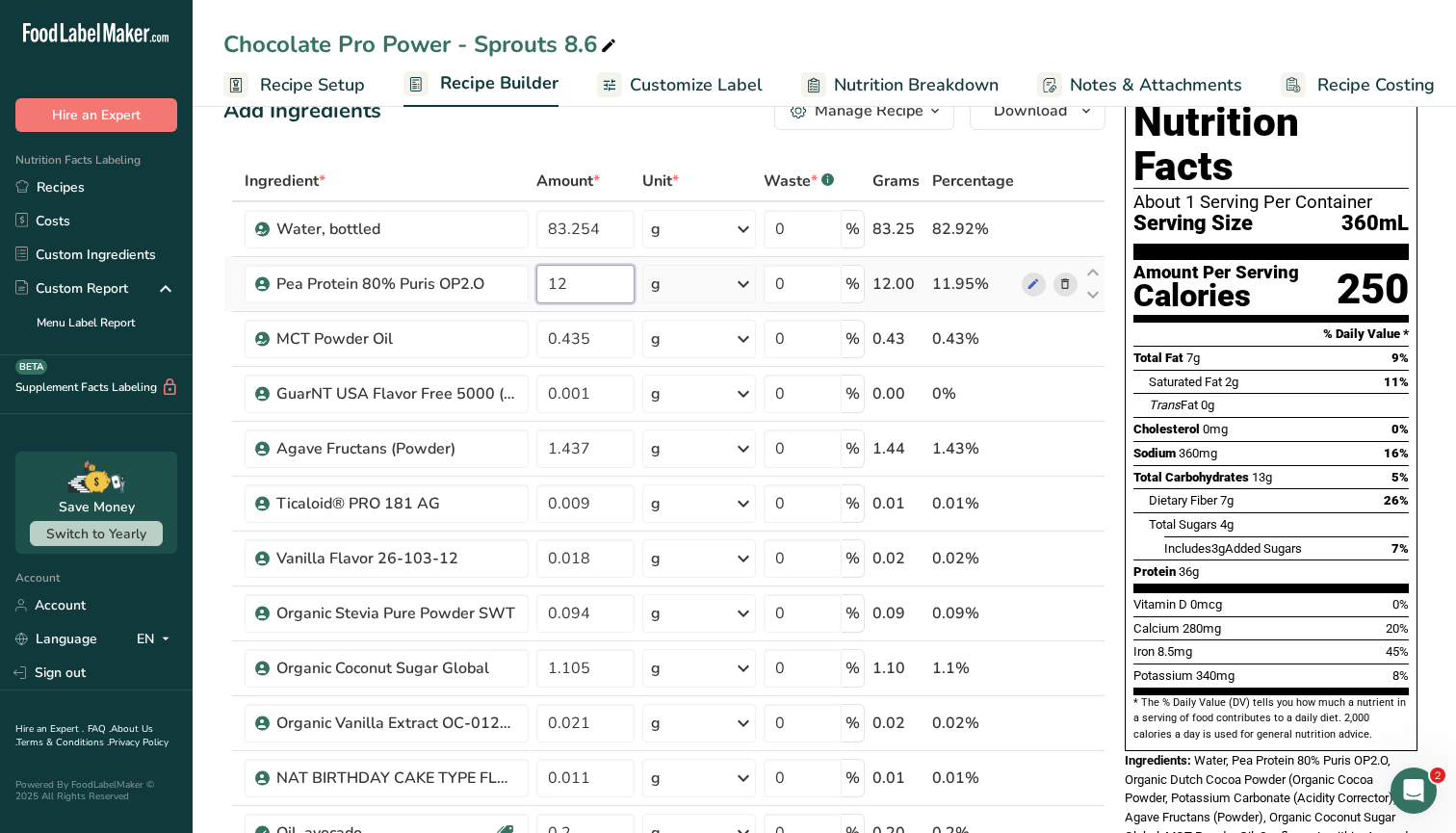 click on "12" at bounding box center [585, 284] 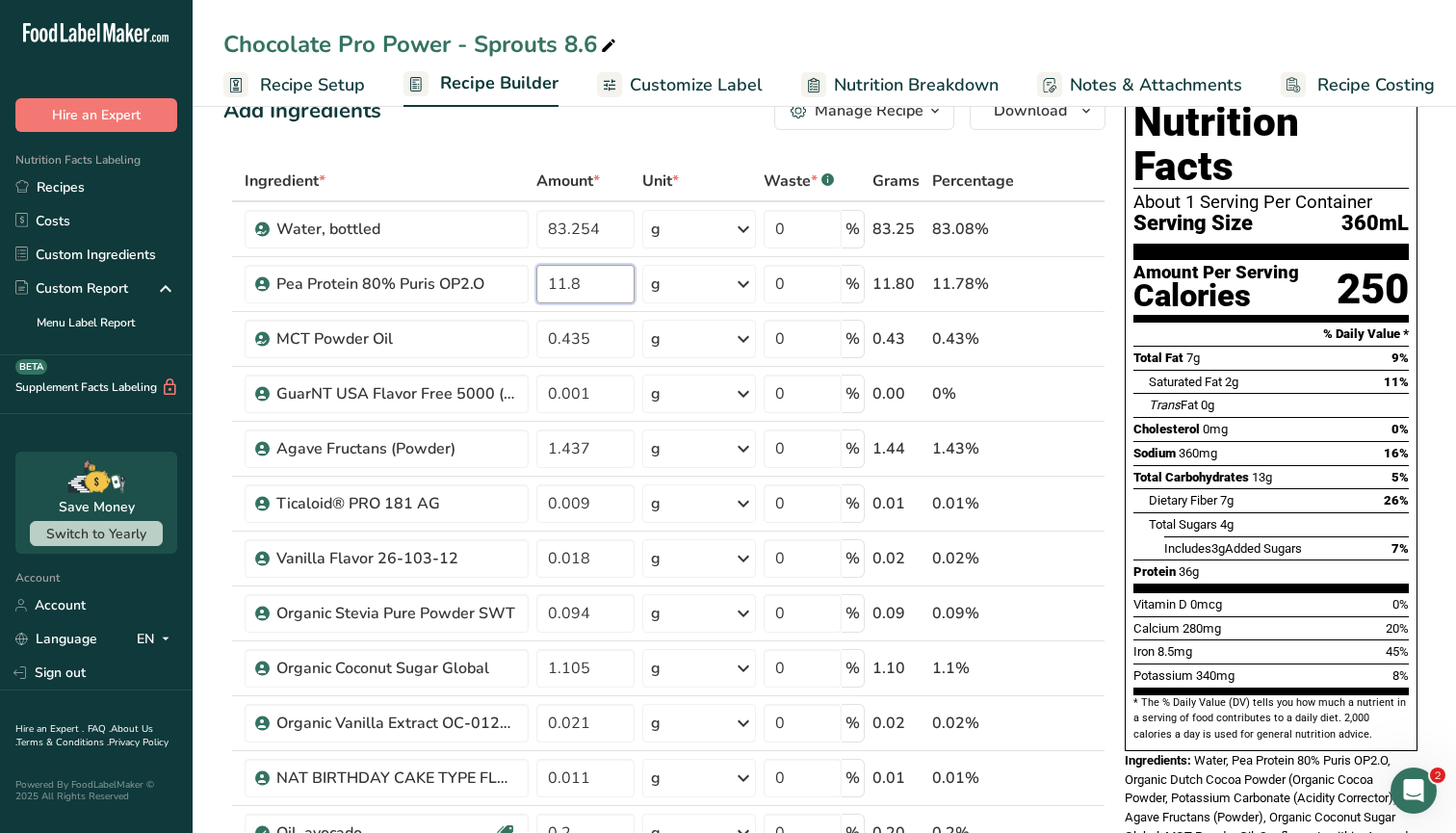 type on "11.8" 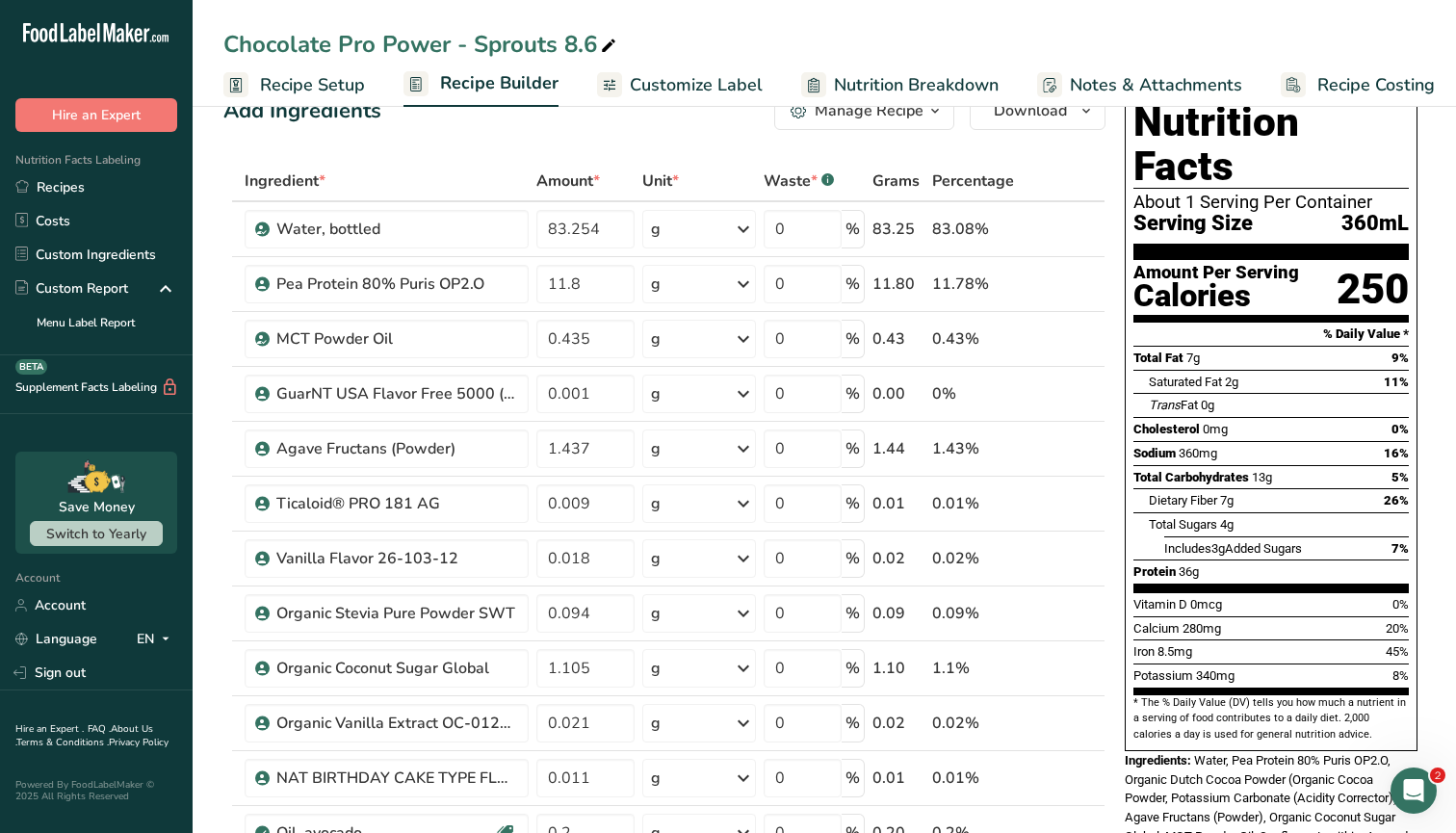 click on "Add Ingredients
Manage Recipe         Delete Recipe           Duplicate Recipe             Scale Recipe             Save as Sub-Recipe   .a-a{fill:#347362;}.b-a{fill:#fff;}                               Nutrition Breakdown                 Recipe Card
NEW
Amino Acids Pattern Report           Activity History
Download
Choose your preferred label style
Standard FDA label
Standard FDA label
The most common format for nutrition facts labels in compliance with the FDA's typeface, style and requirements
Tabular FDA label
A label format compliant with the FDA regulations presented in a tabular (horizontal) display.
Linear FDA label
A simple linear display for small sized packages.
Simplified FDA label" at bounding box center [824, 1029] 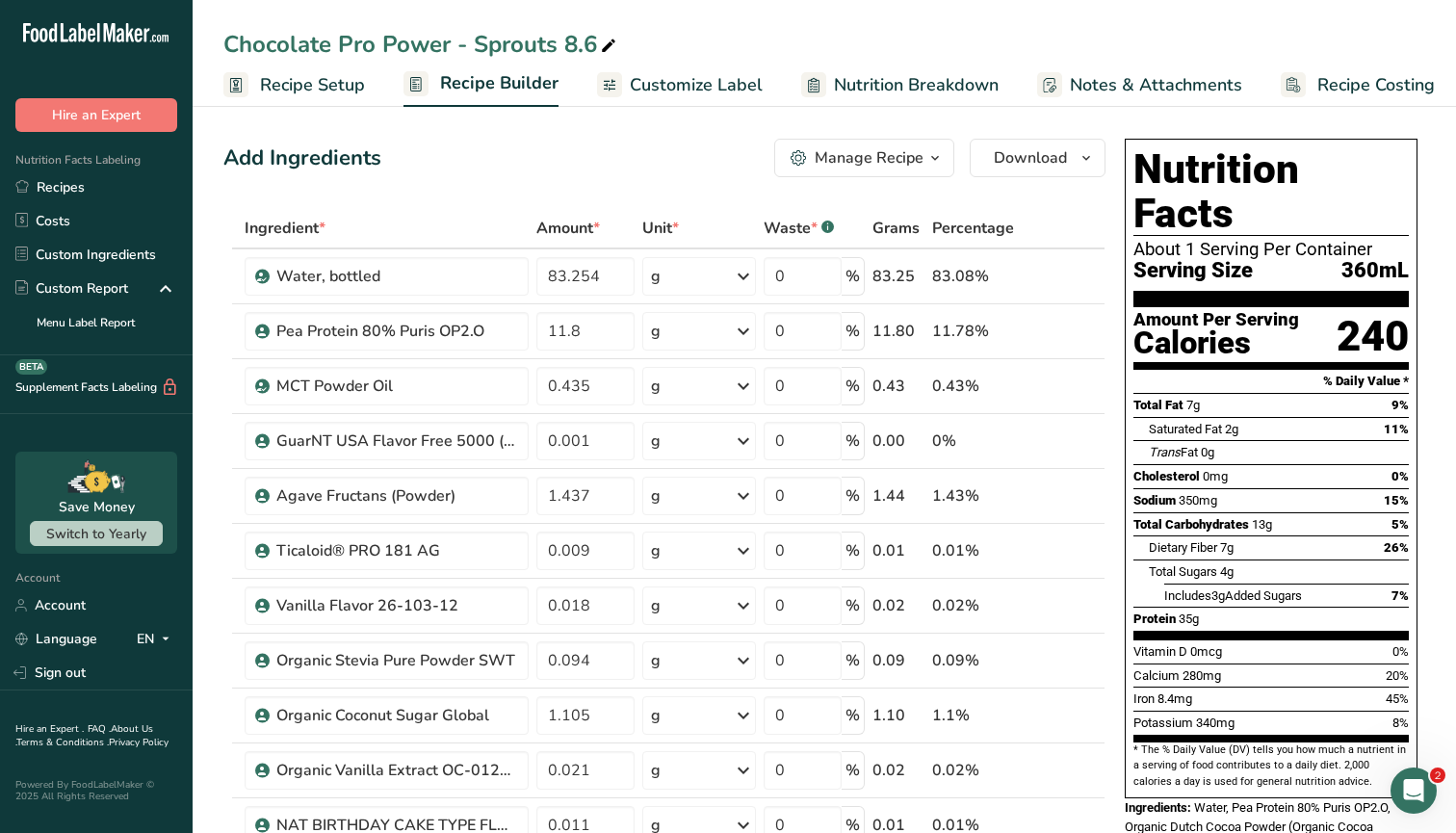scroll, scrollTop: 0, scrollLeft: 0, axis: both 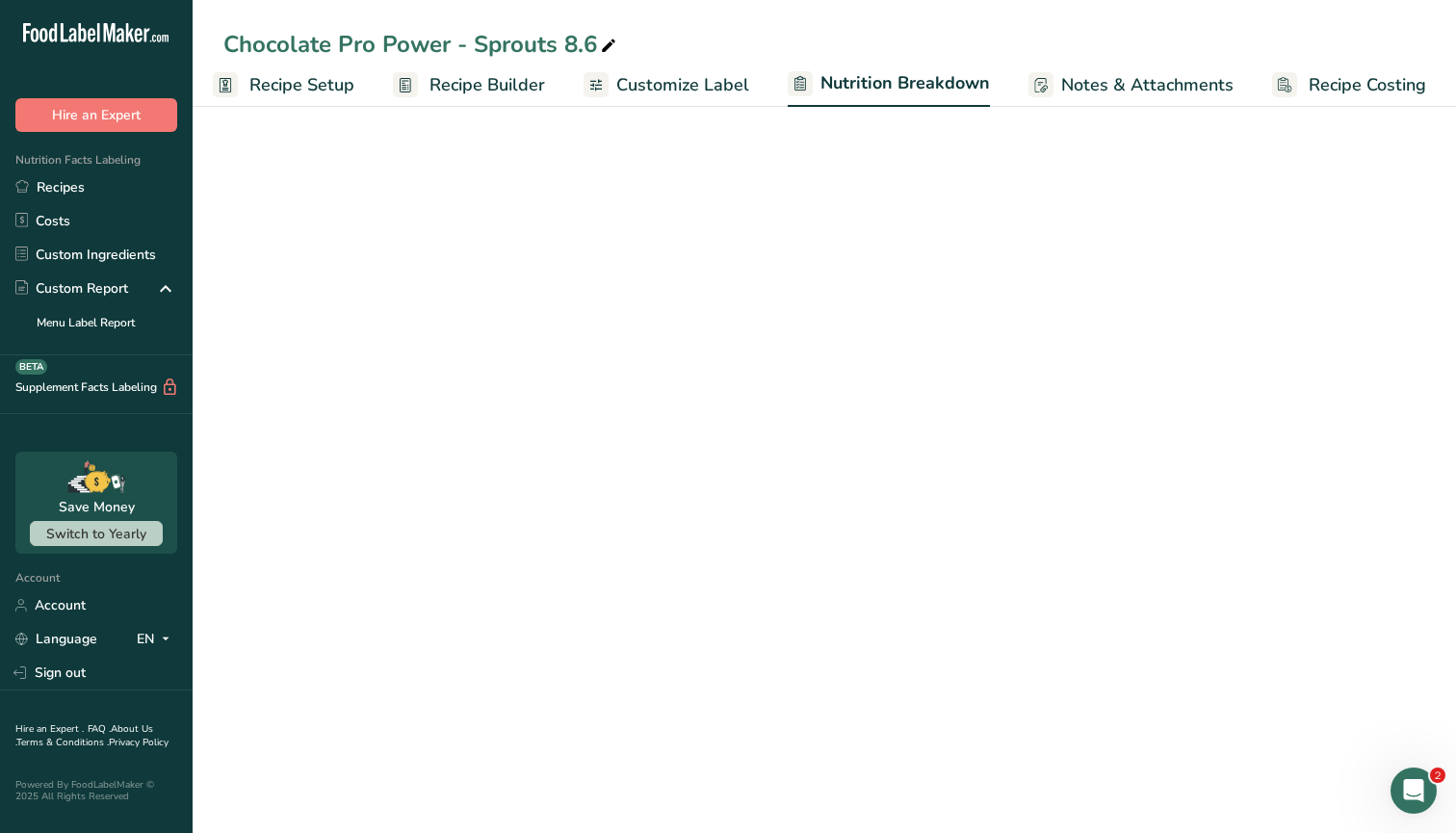 select on "Calories" 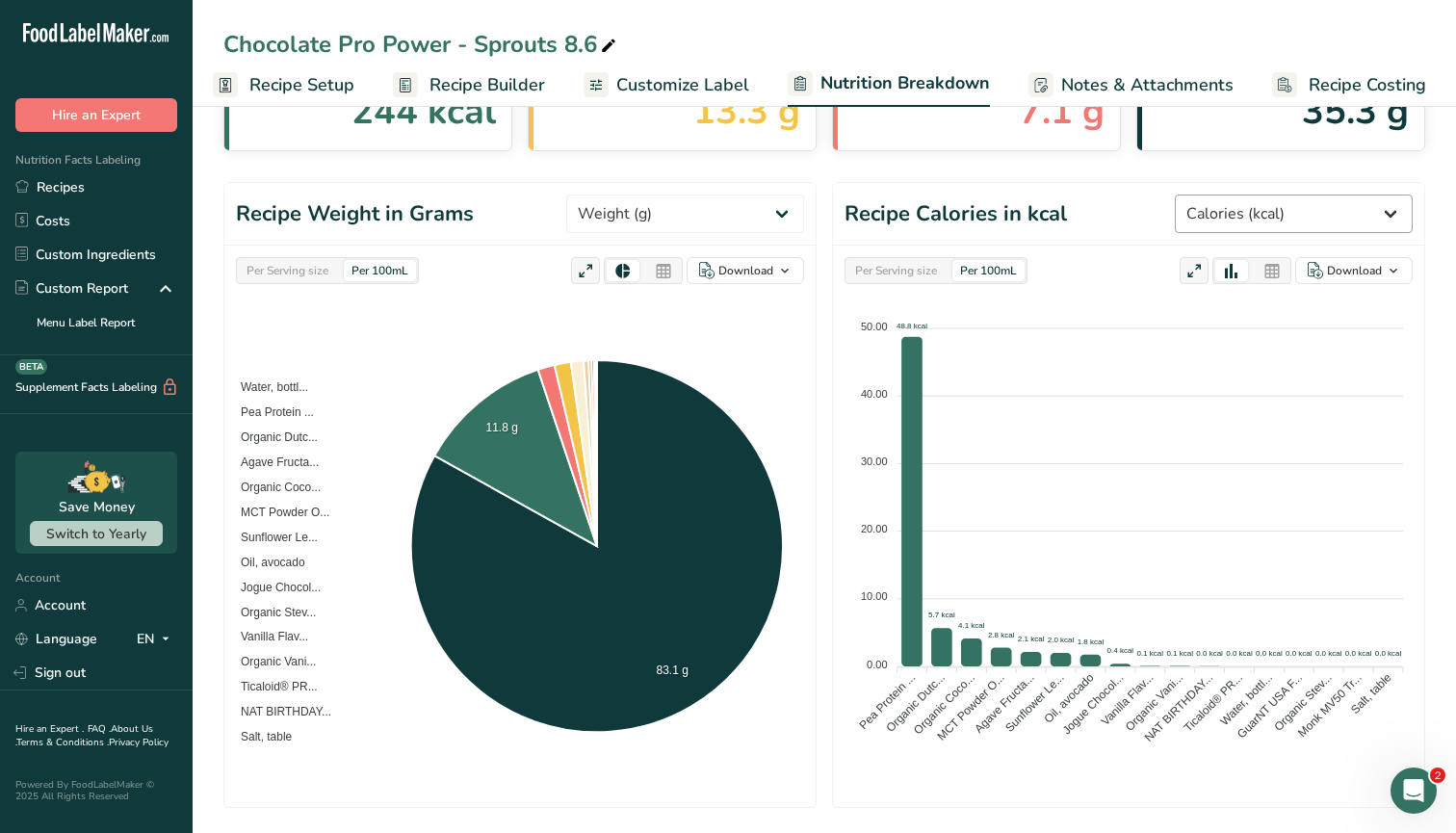 scroll, scrollTop: 144, scrollLeft: 0, axis: vertical 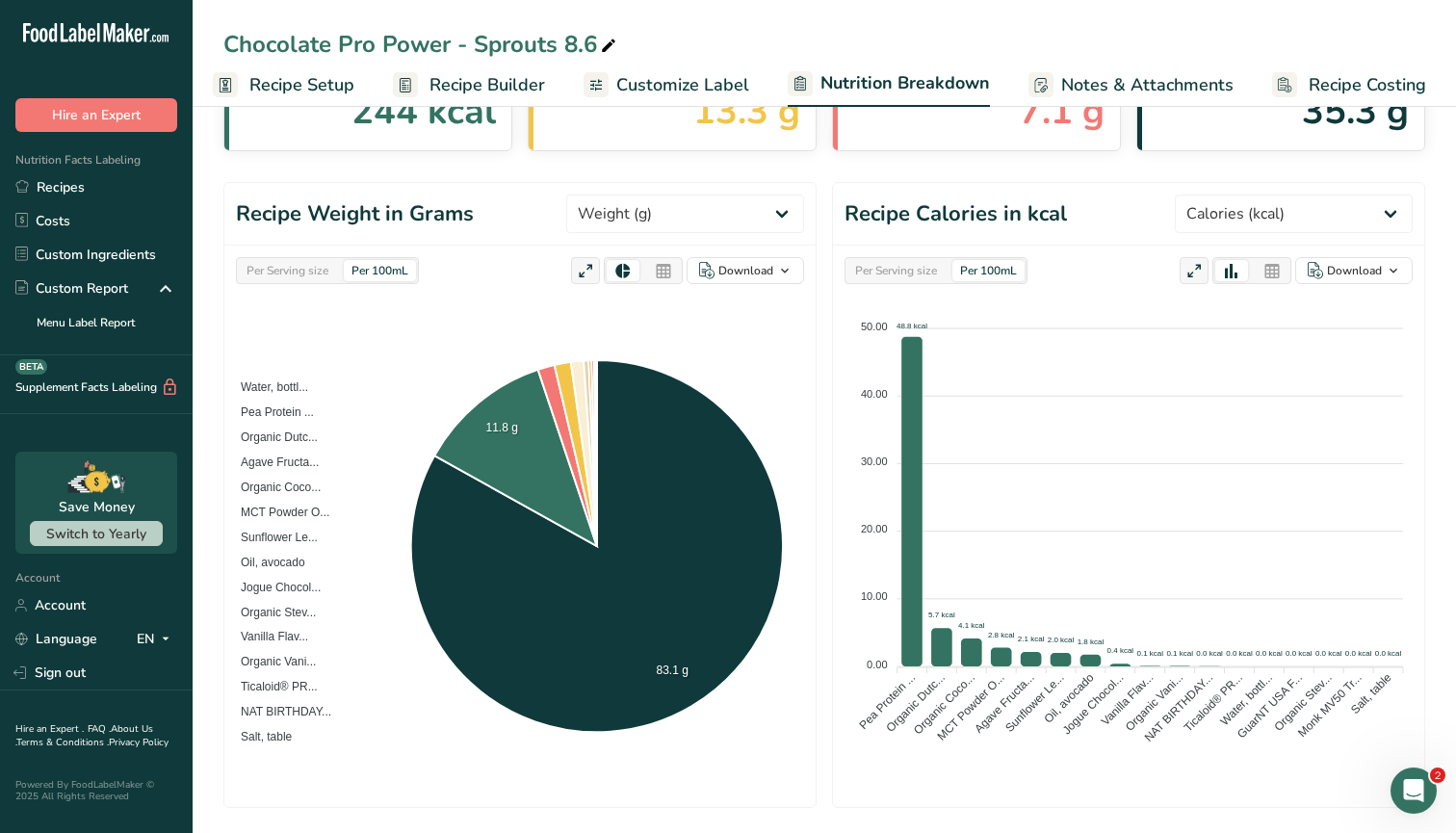click on "Per Serving size" at bounding box center [896, 271] 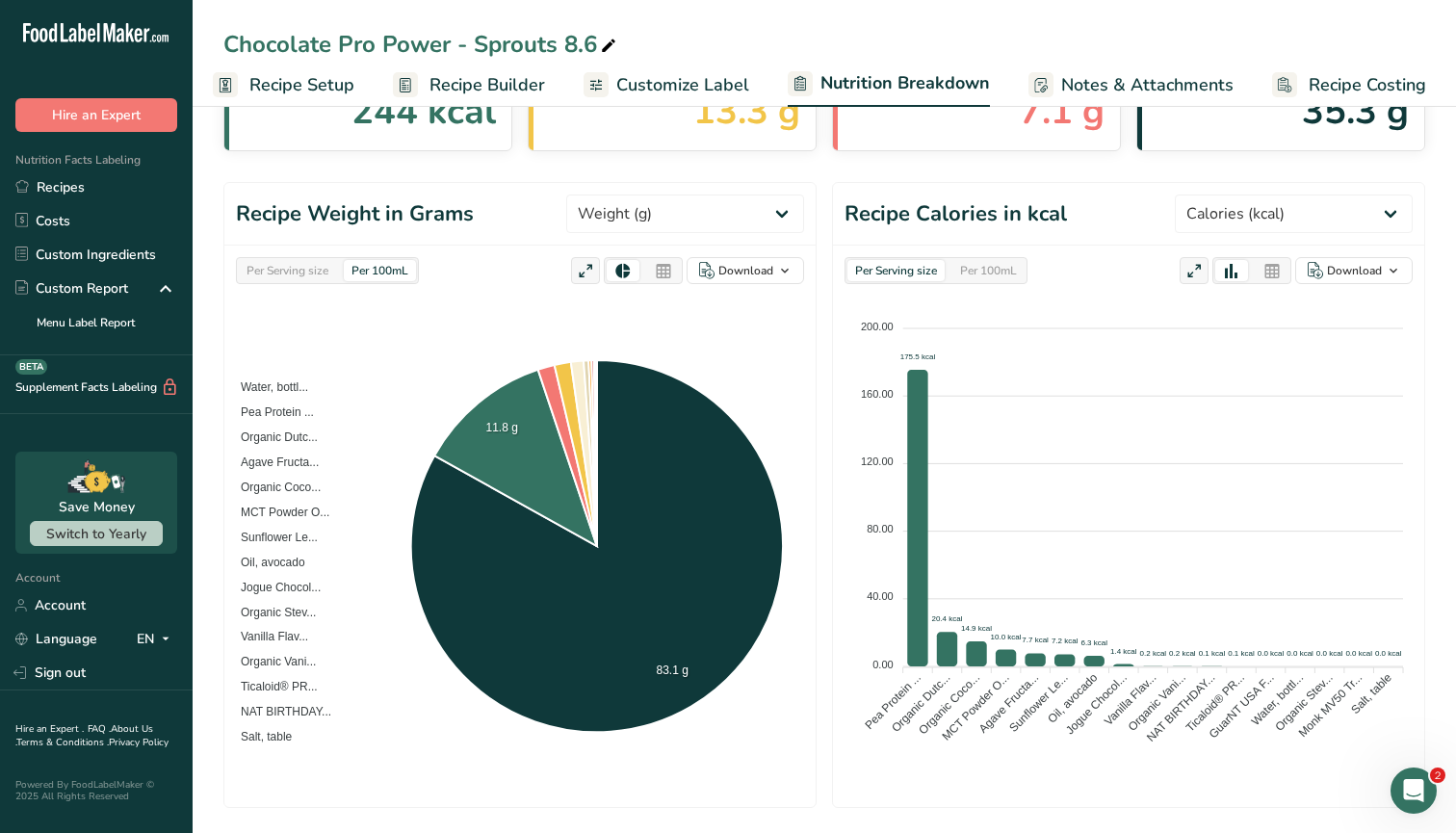 click on "Per 100mL" at bounding box center (988, 271) 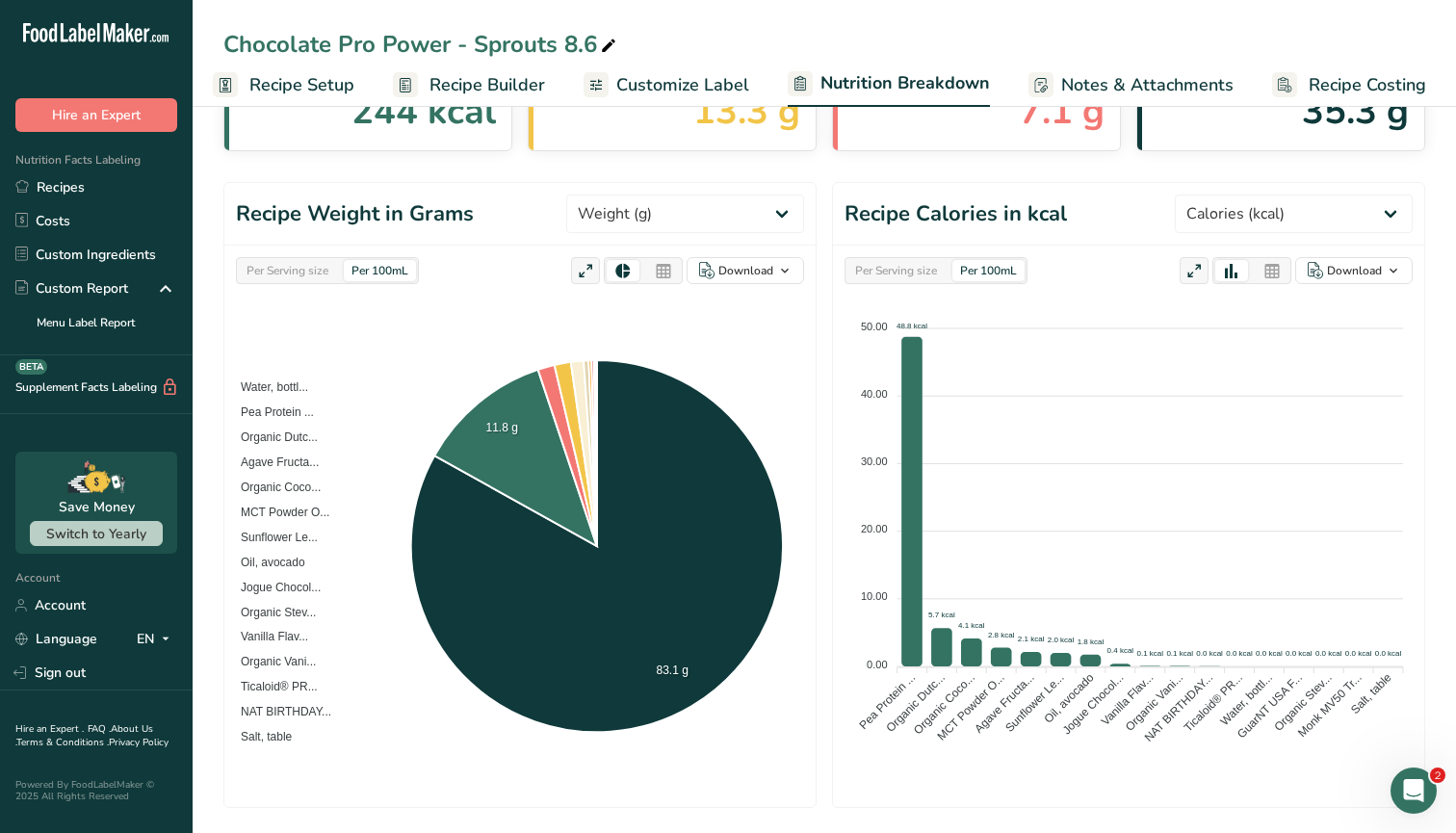 click on "Per Serving size" at bounding box center (896, 271) 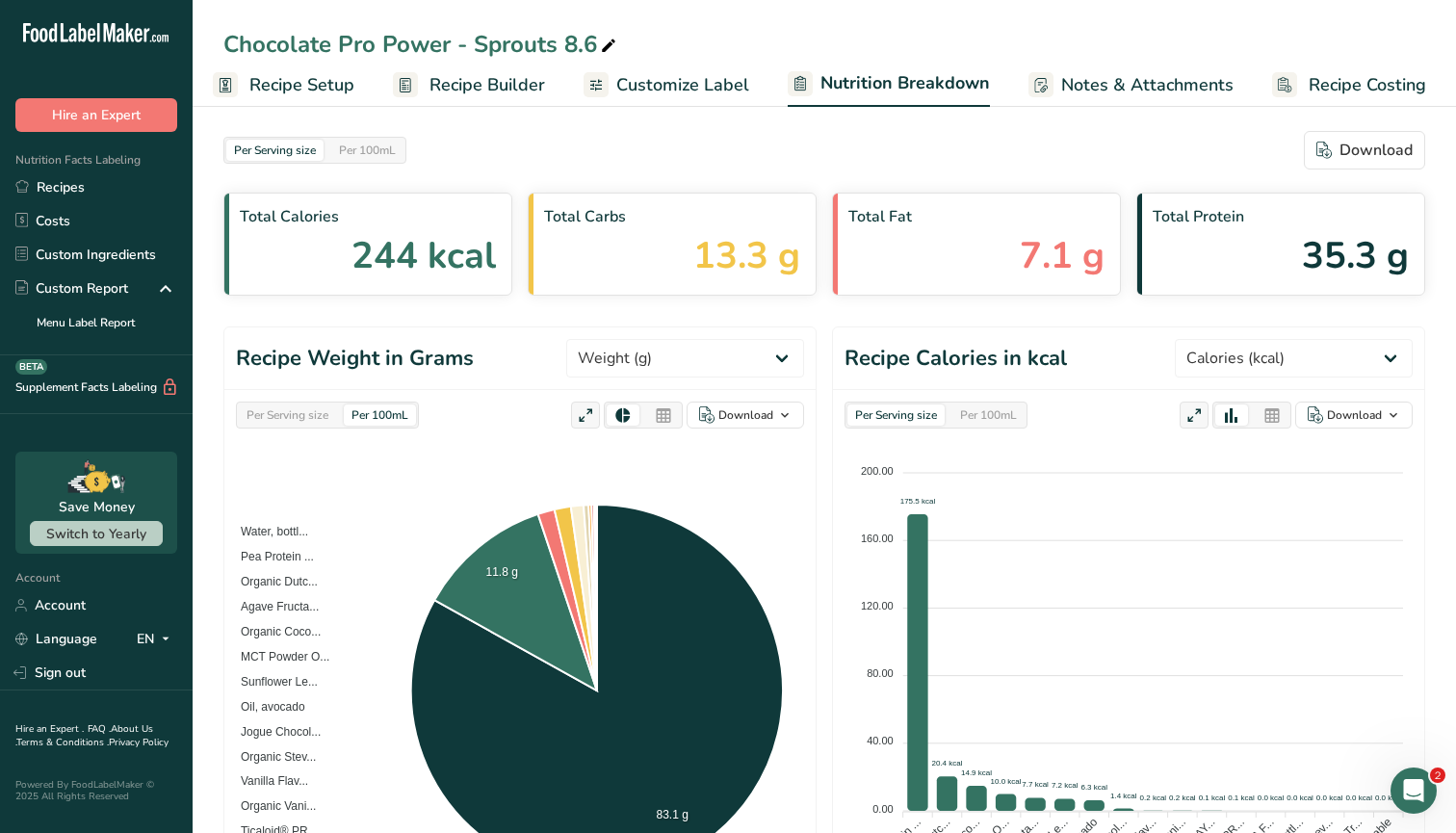 scroll, scrollTop: 0, scrollLeft: 0, axis: both 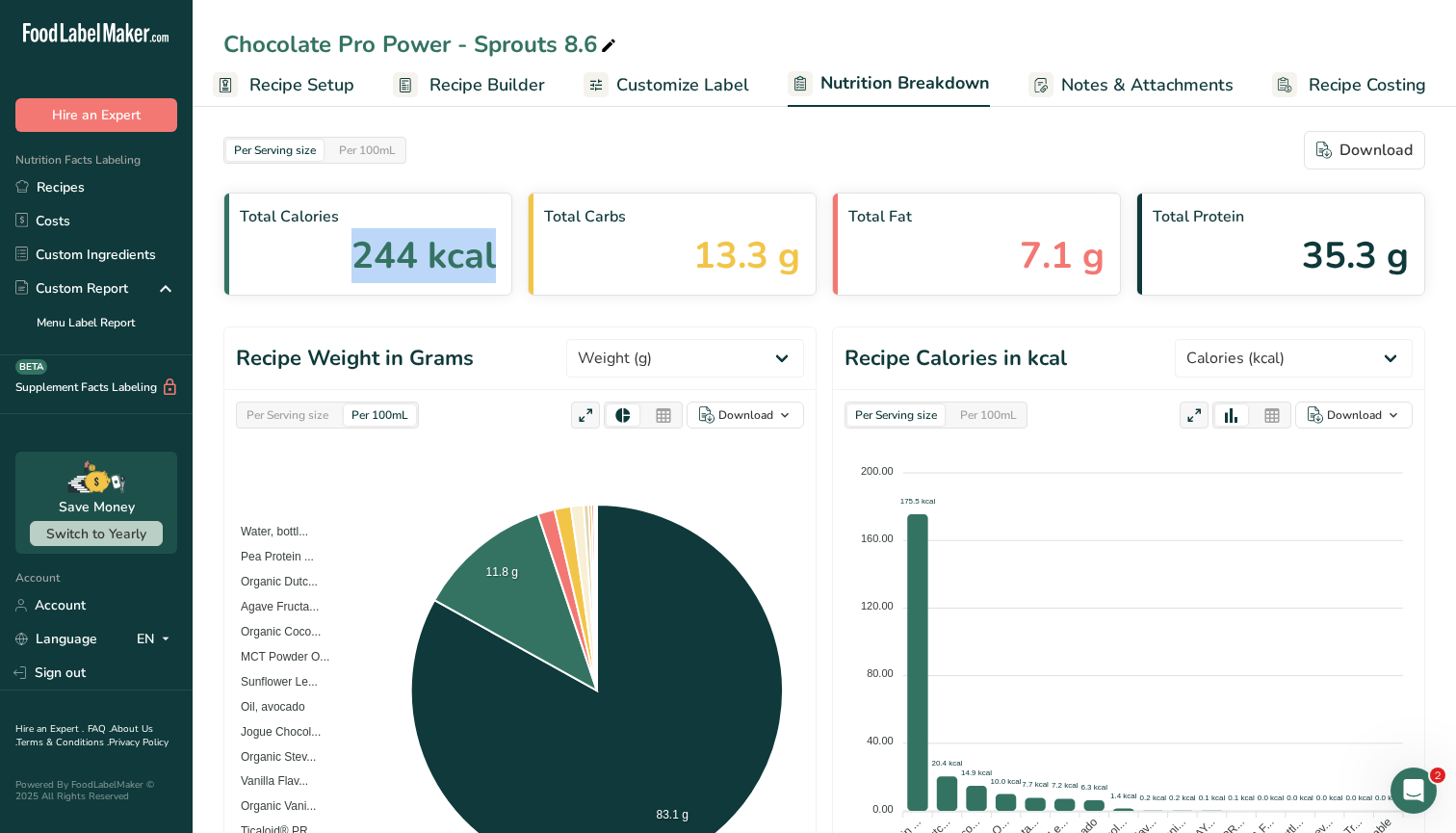 drag, startPoint x: 361, startPoint y: 260, endPoint x: 561, endPoint y: 260, distance: 200 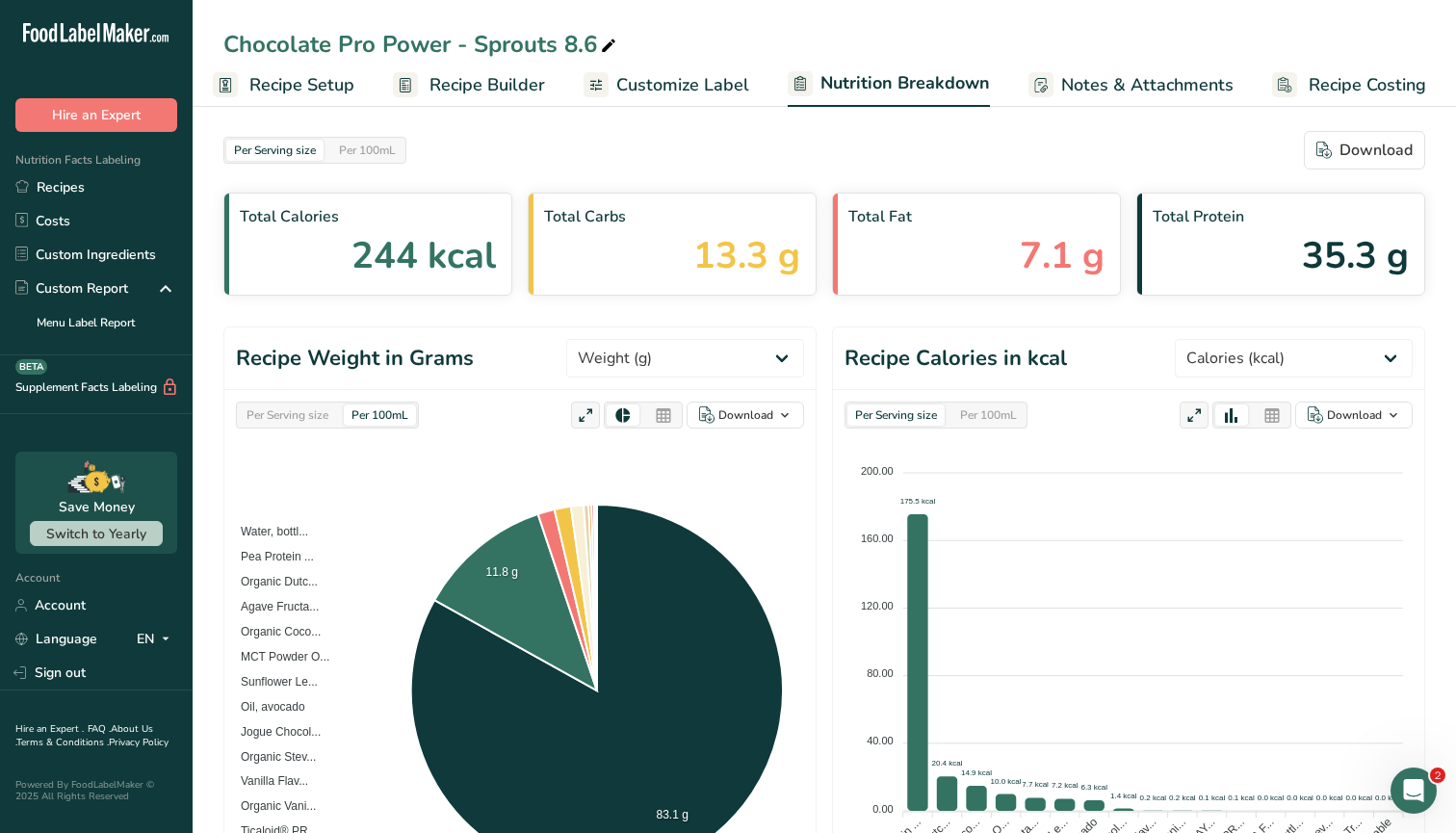 click on "244 kcal" at bounding box center (424, 255) 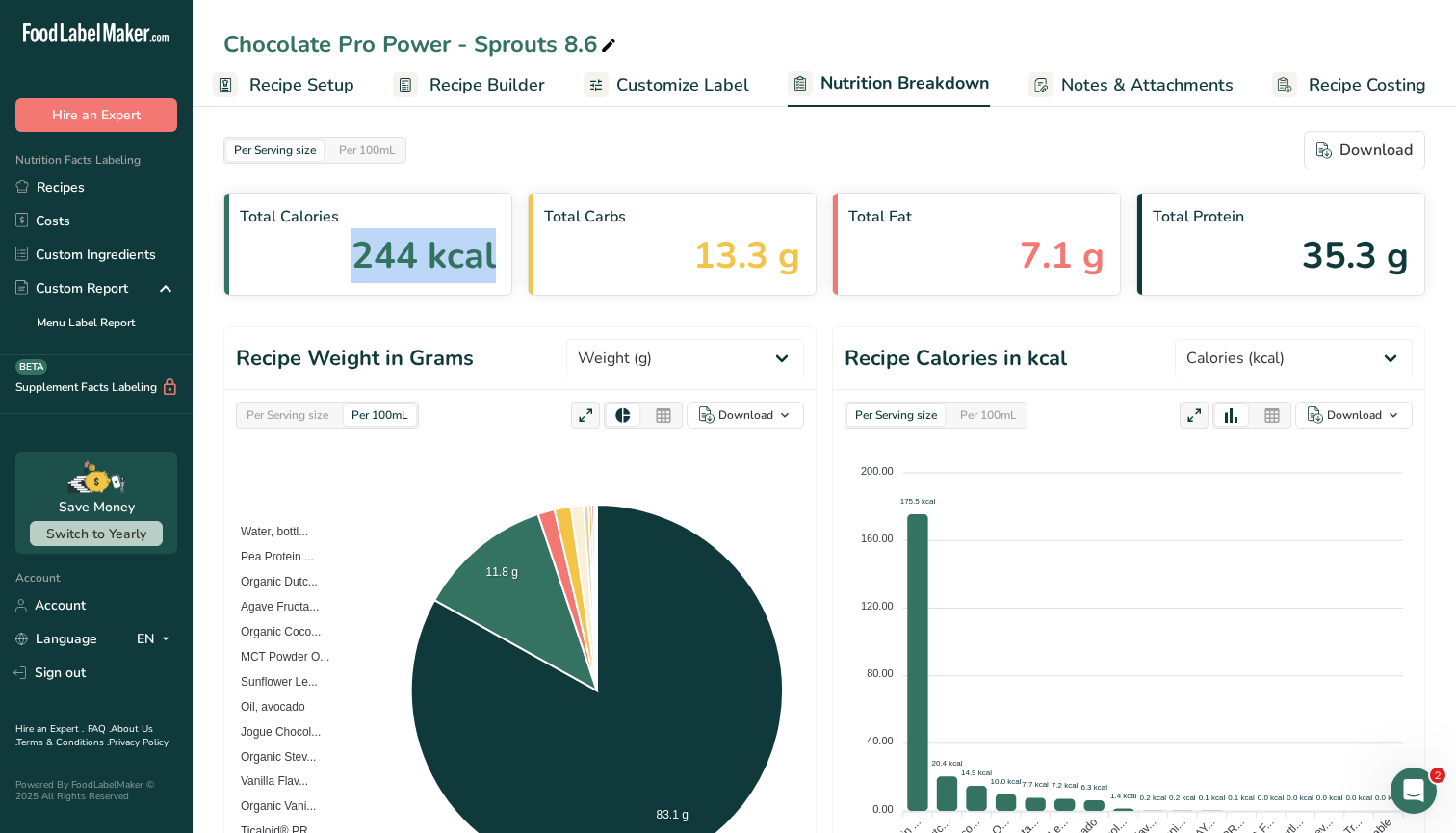 drag, startPoint x: 350, startPoint y: 248, endPoint x: 494, endPoint y: 251, distance: 144.03 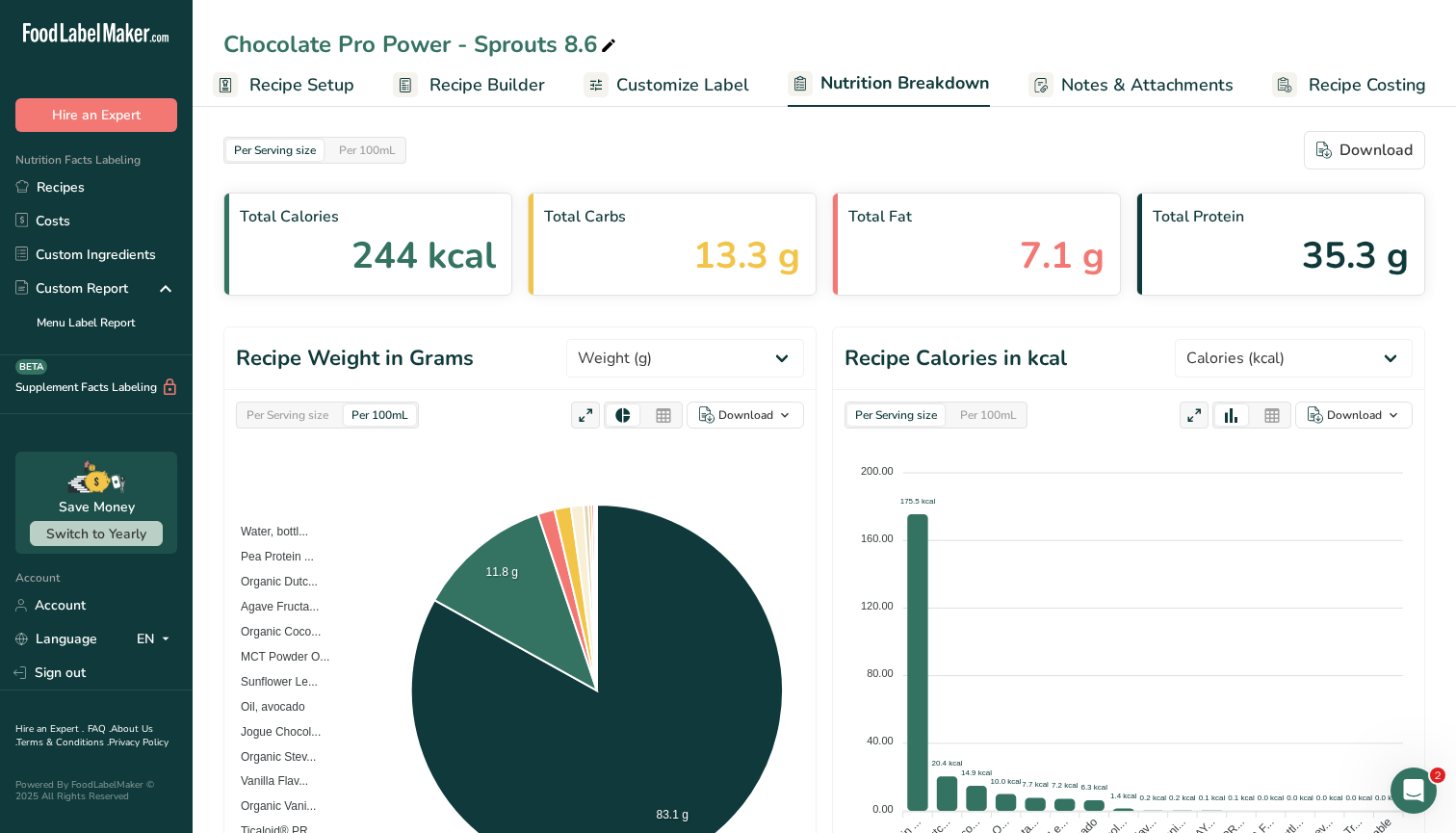 click on "244 kcal" at bounding box center [424, 255] 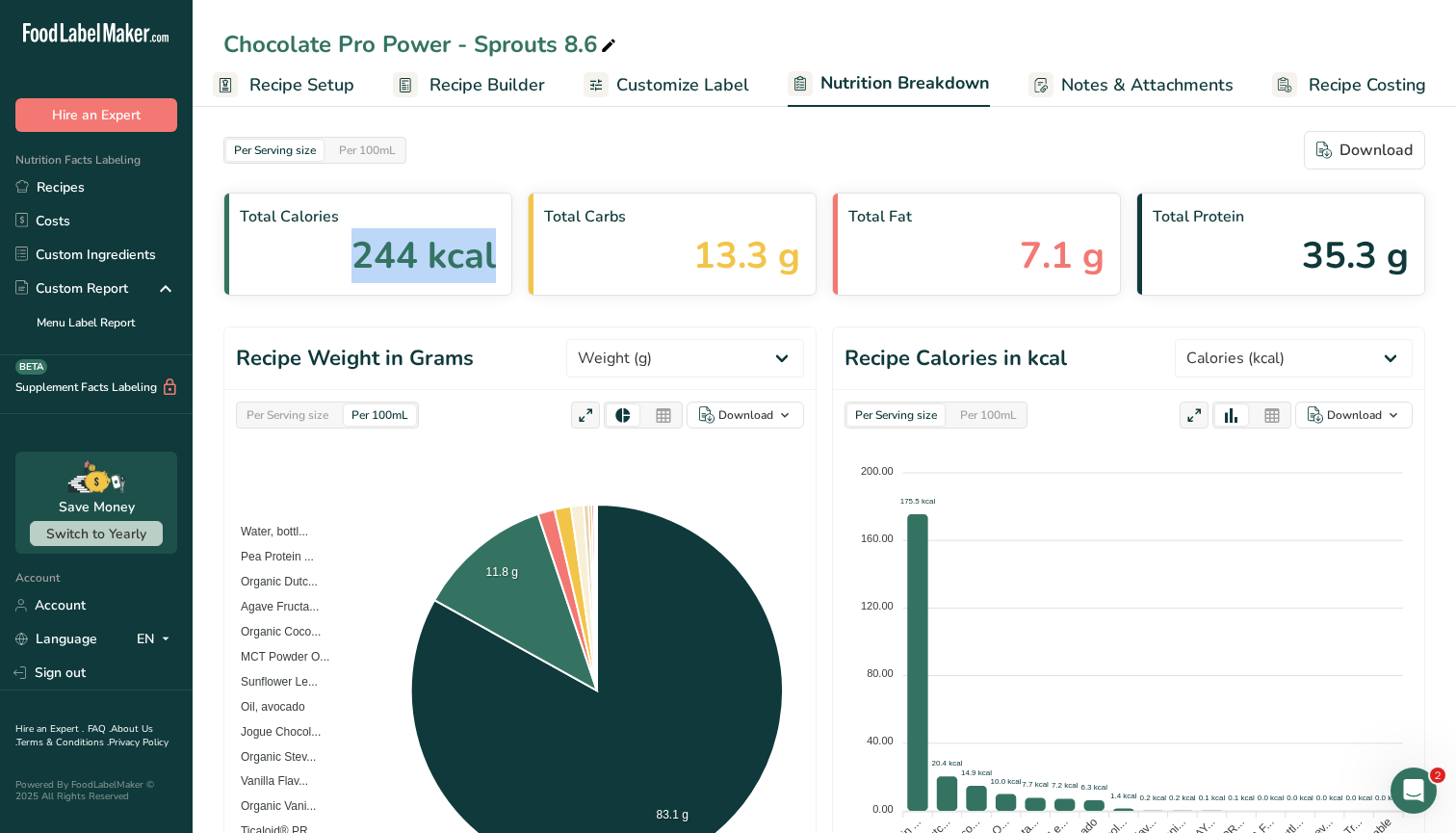 drag, startPoint x: 348, startPoint y: 254, endPoint x: 499, endPoint y: 256, distance: 151.01324 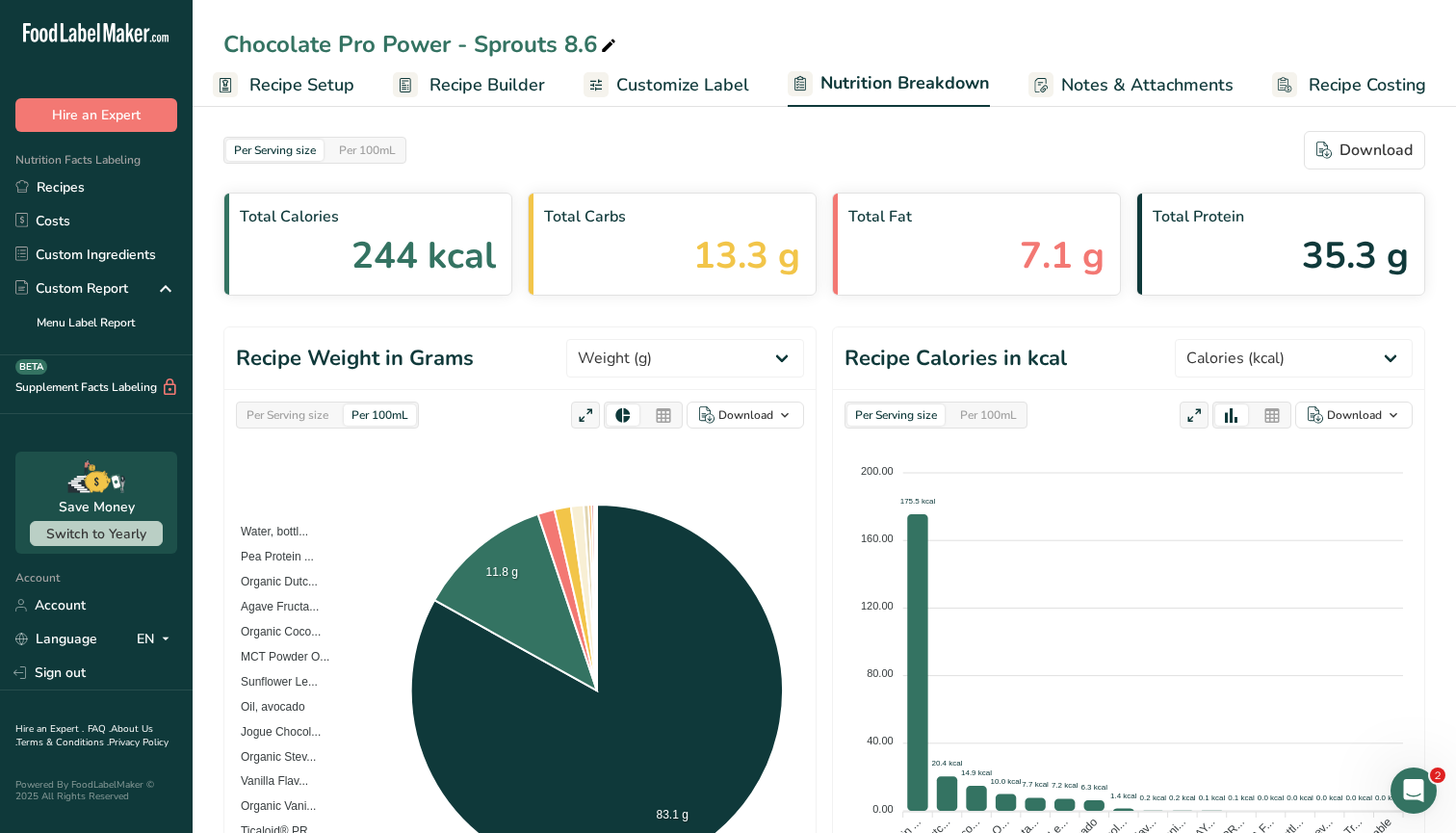 click on "Total Calories" at bounding box center (368, 217) 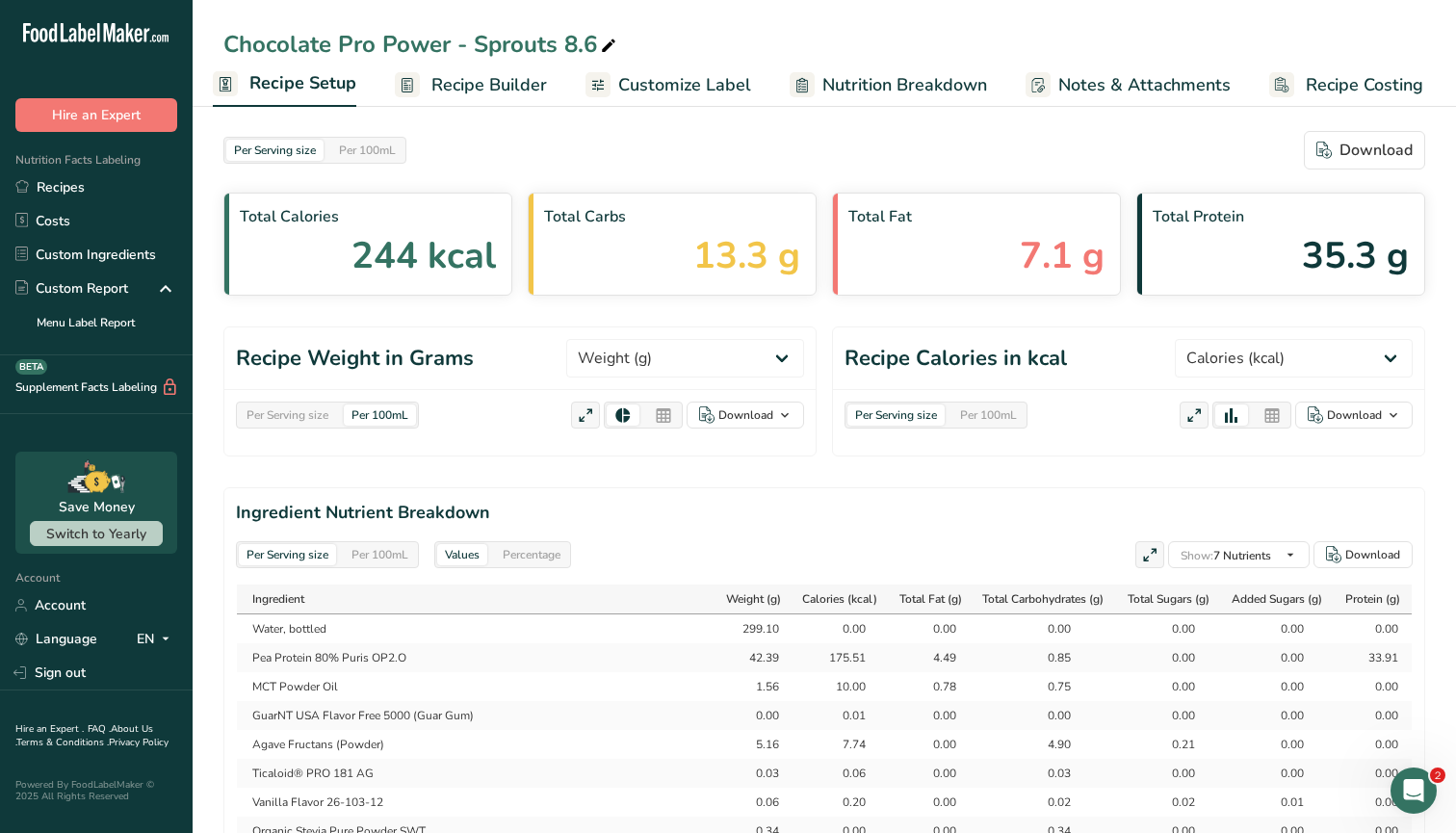 scroll, scrollTop: 0, scrollLeft: 7, axis: horizontal 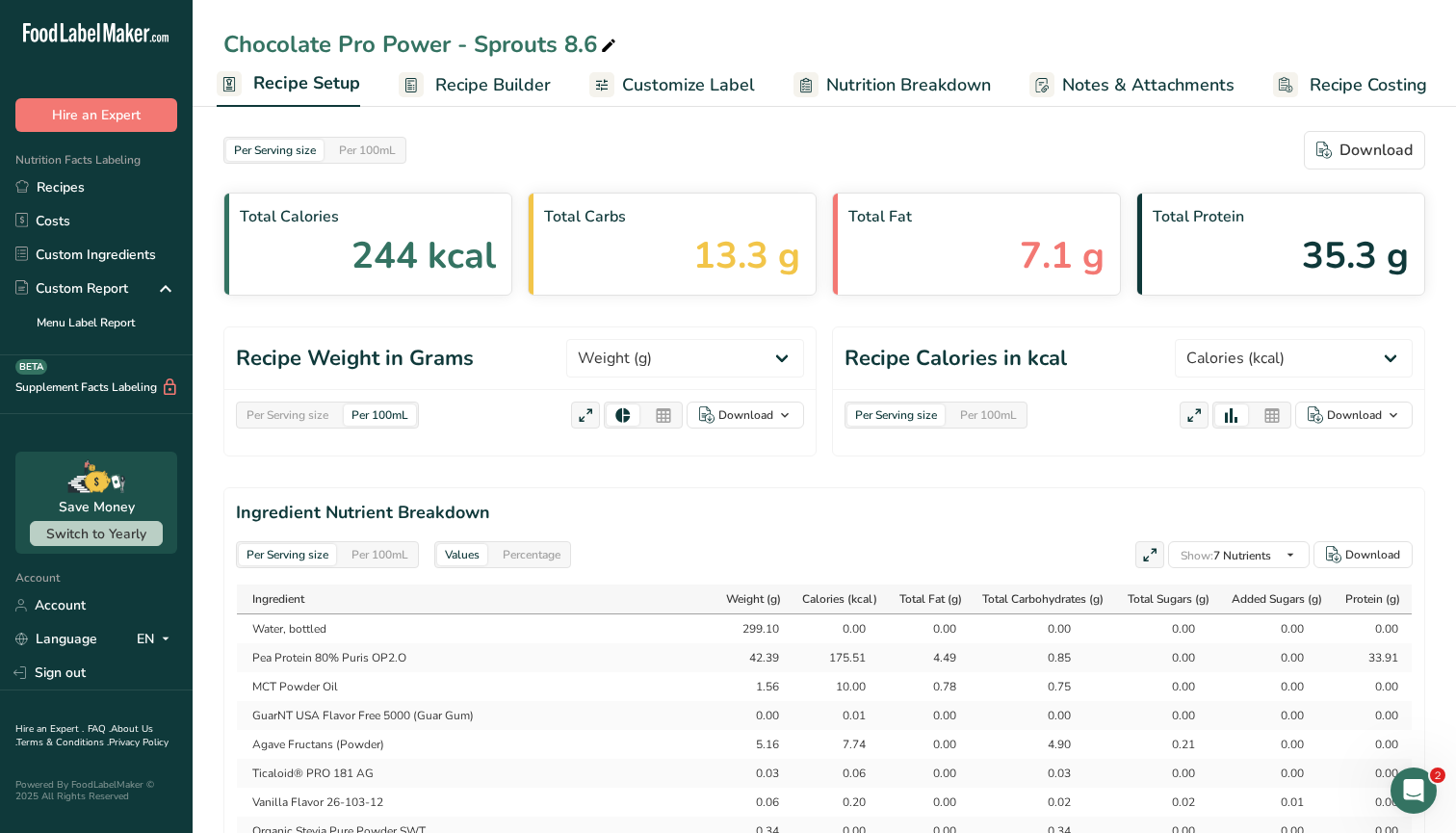 select on "22" 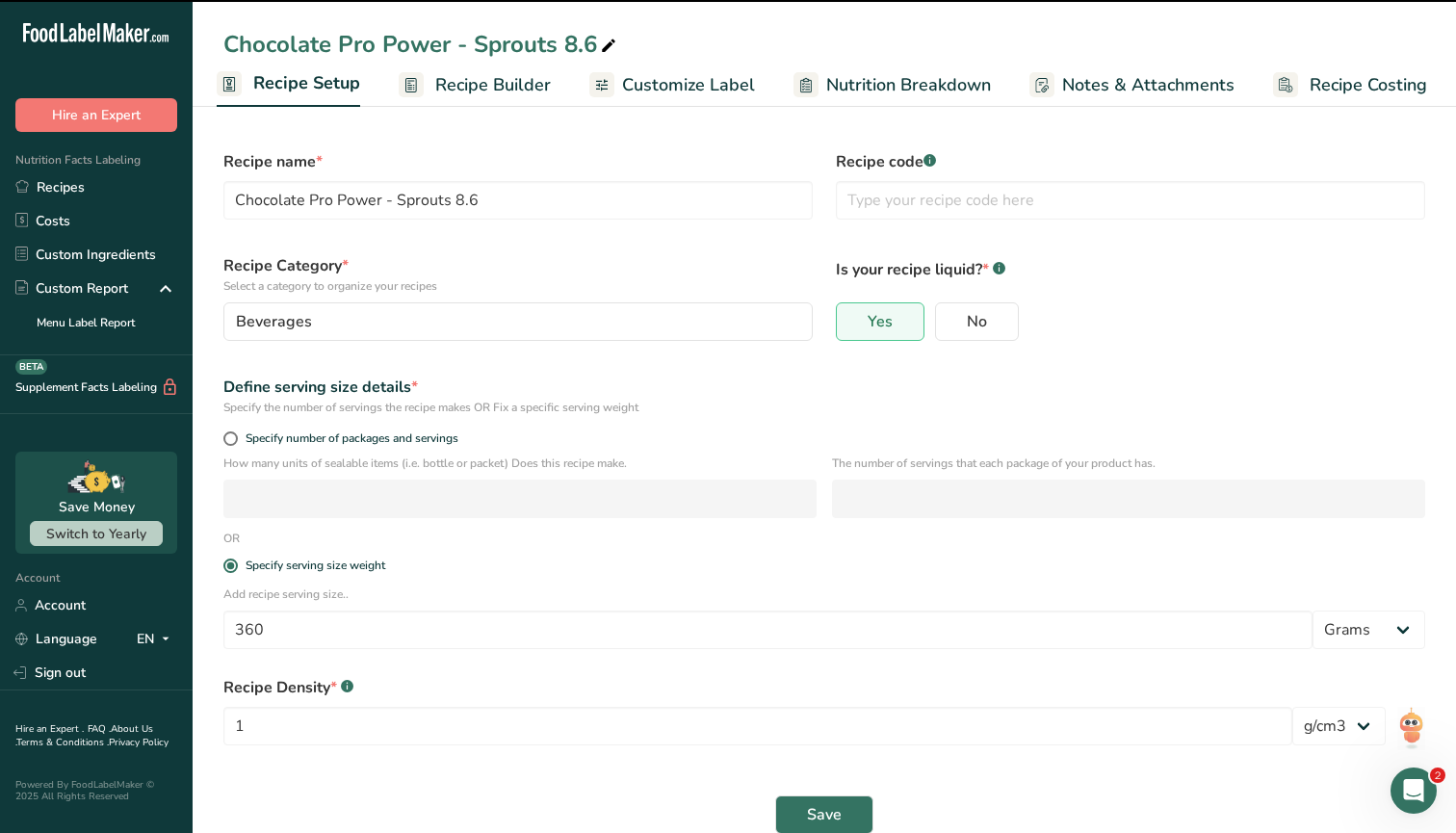 click on "Recipe Builder" at bounding box center [493, 85] 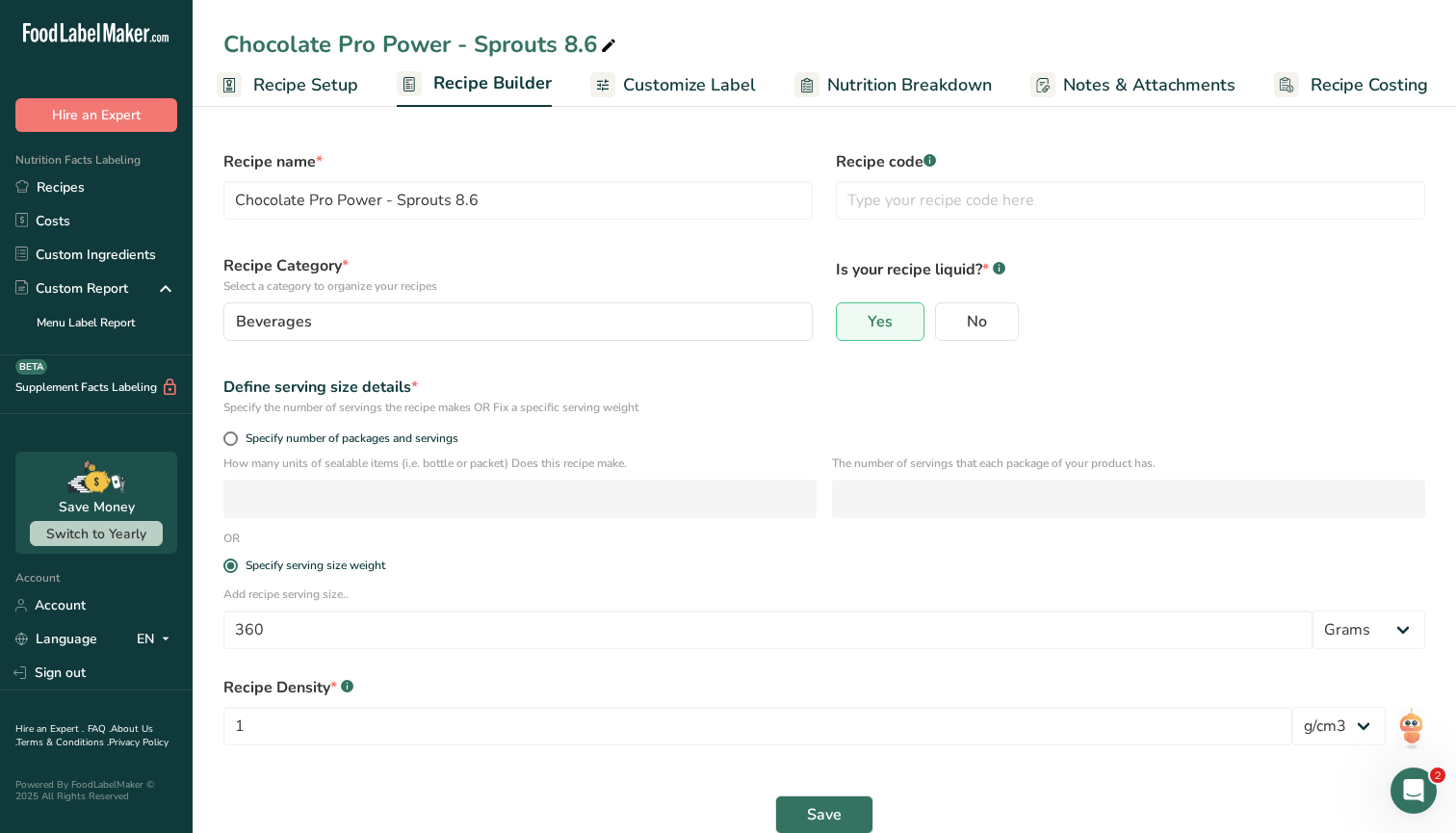 scroll, scrollTop: 0, scrollLeft: 9, axis: horizontal 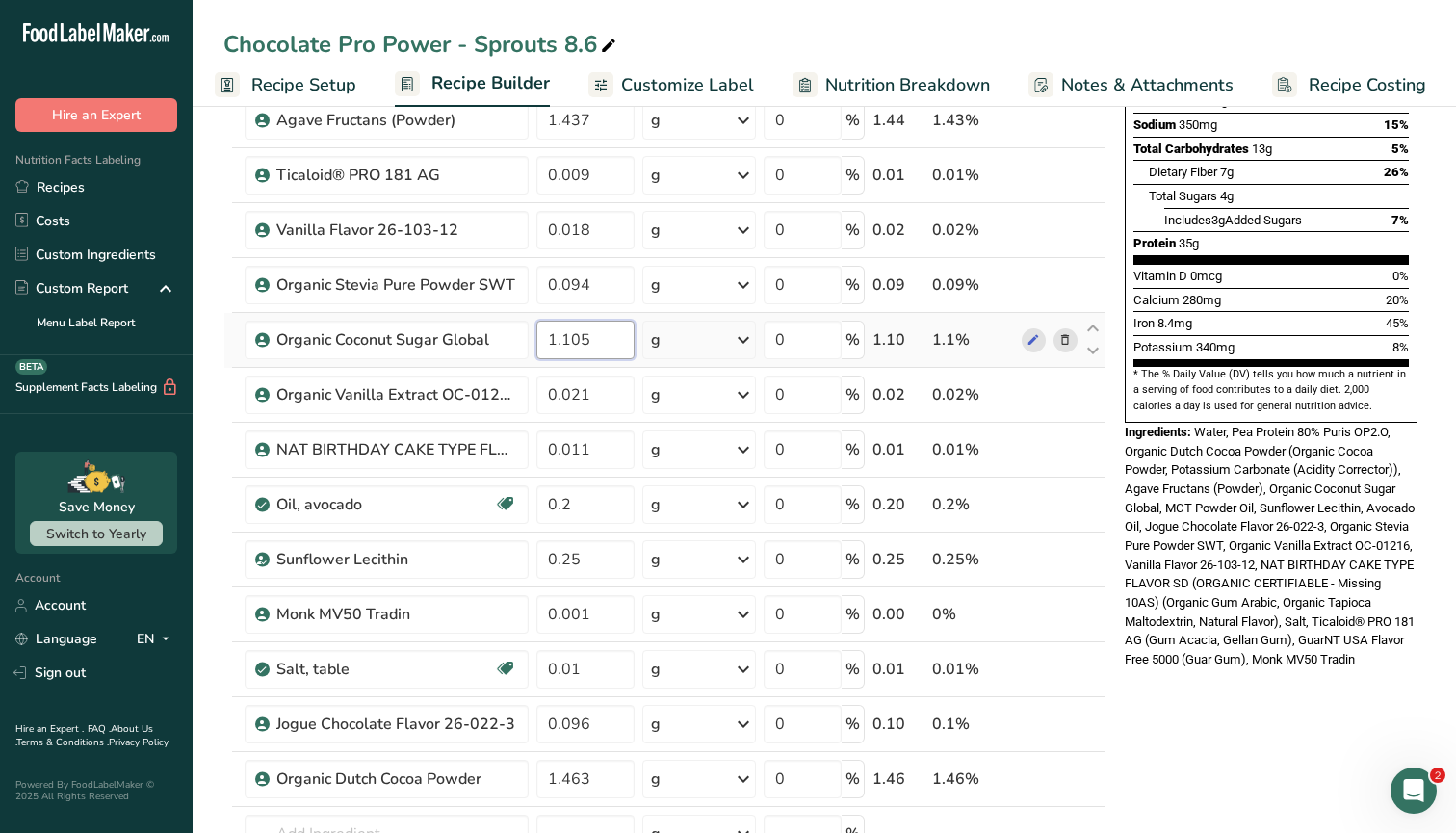 click on "1.105" at bounding box center (585, 340) 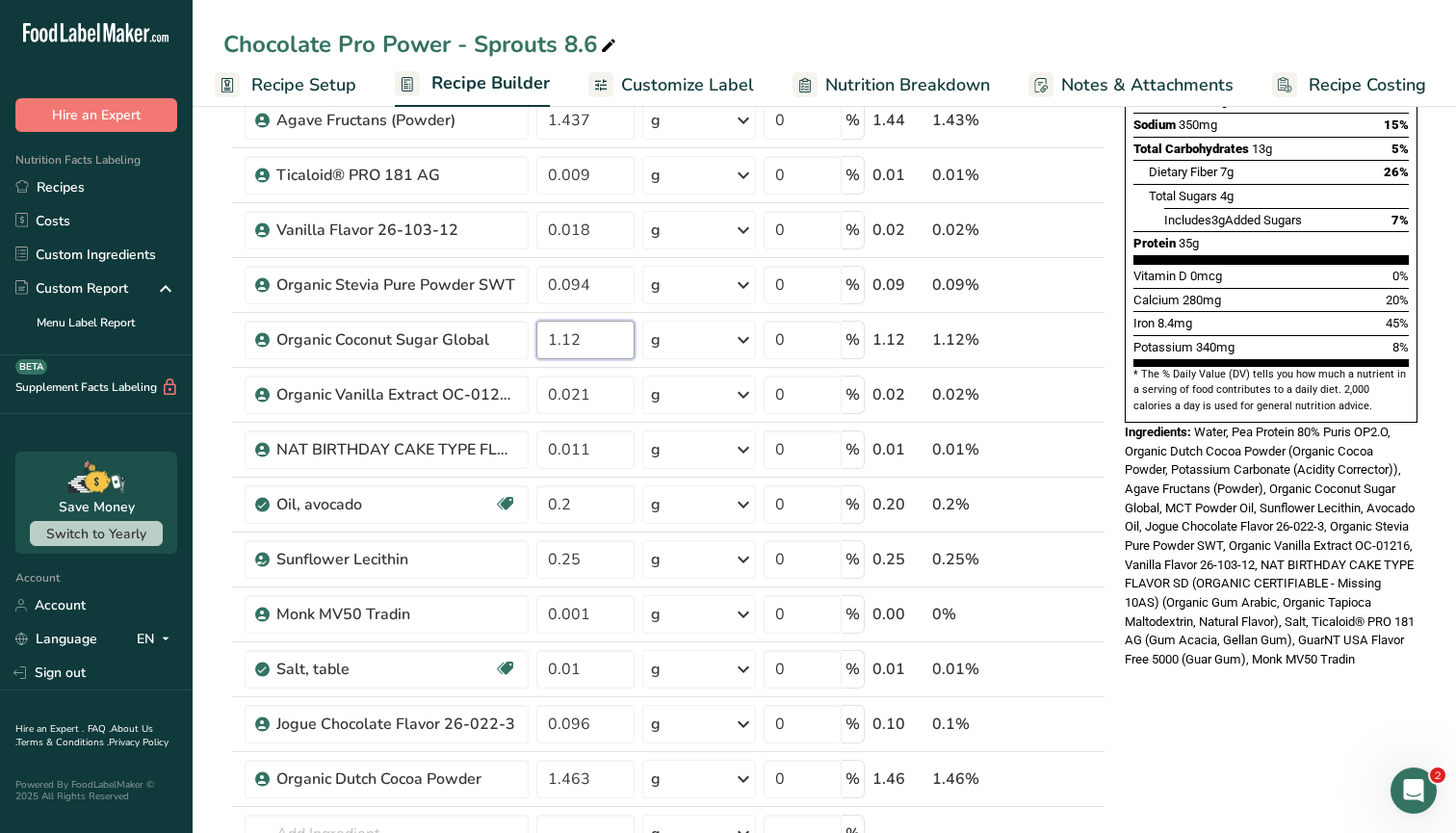 type on "1.12" 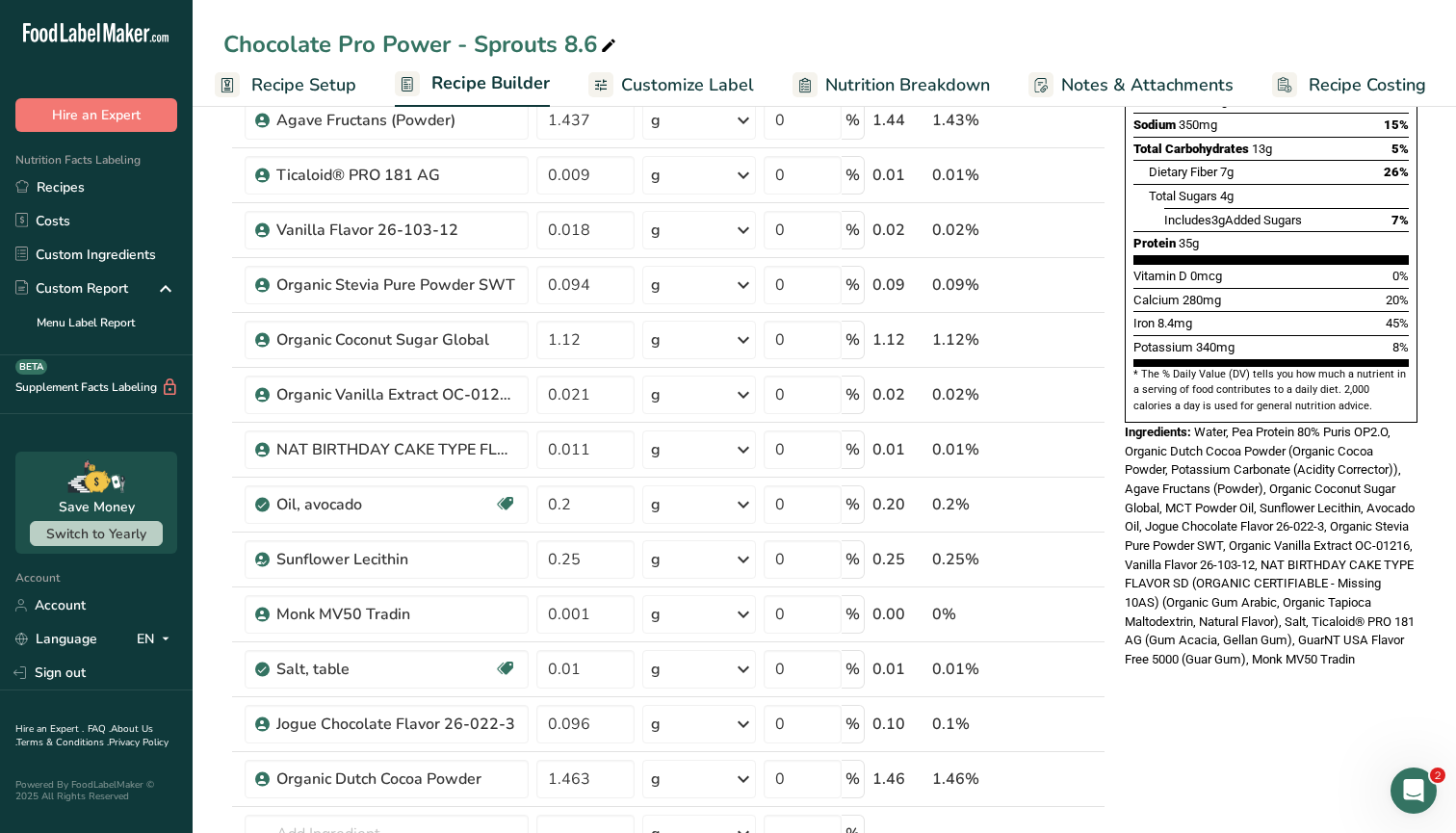 click on "Nutrition Facts
About 1 Serving Per Container
Serving Size
360mL
Amount Per Serving
Calories
240
% Daily Value *
Total Fat
7g
9%
Saturated Fat
2g
11%
Trans  Fat
0g
Cholesterol
0mg
0%
Sodium
350mg
15%
Total Carbohydrates
13g
5%
Dietary Fiber
7g
26%" at bounding box center (1271, 701) 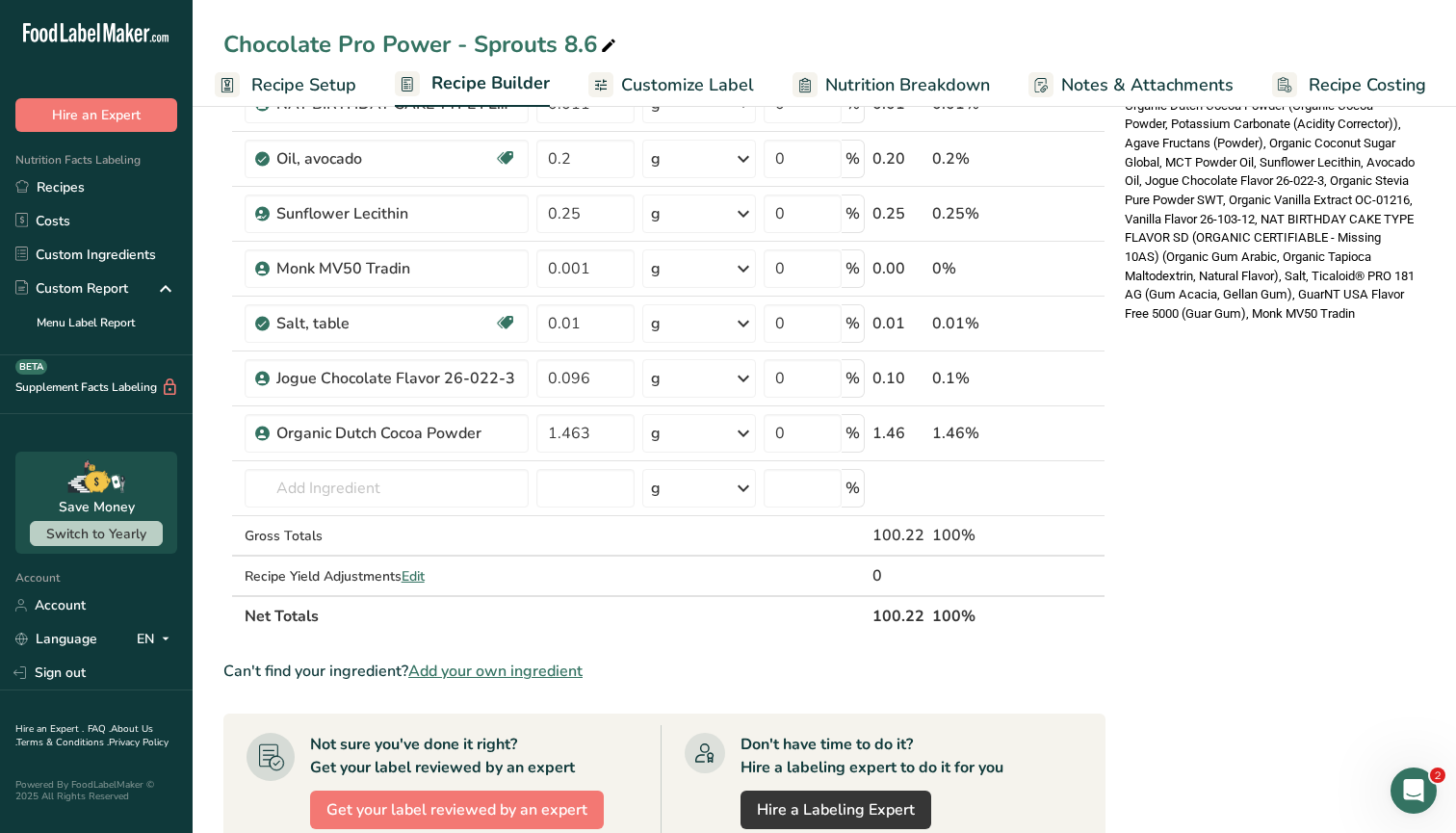 scroll, scrollTop: 733, scrollLeft: 0, axis: vertical 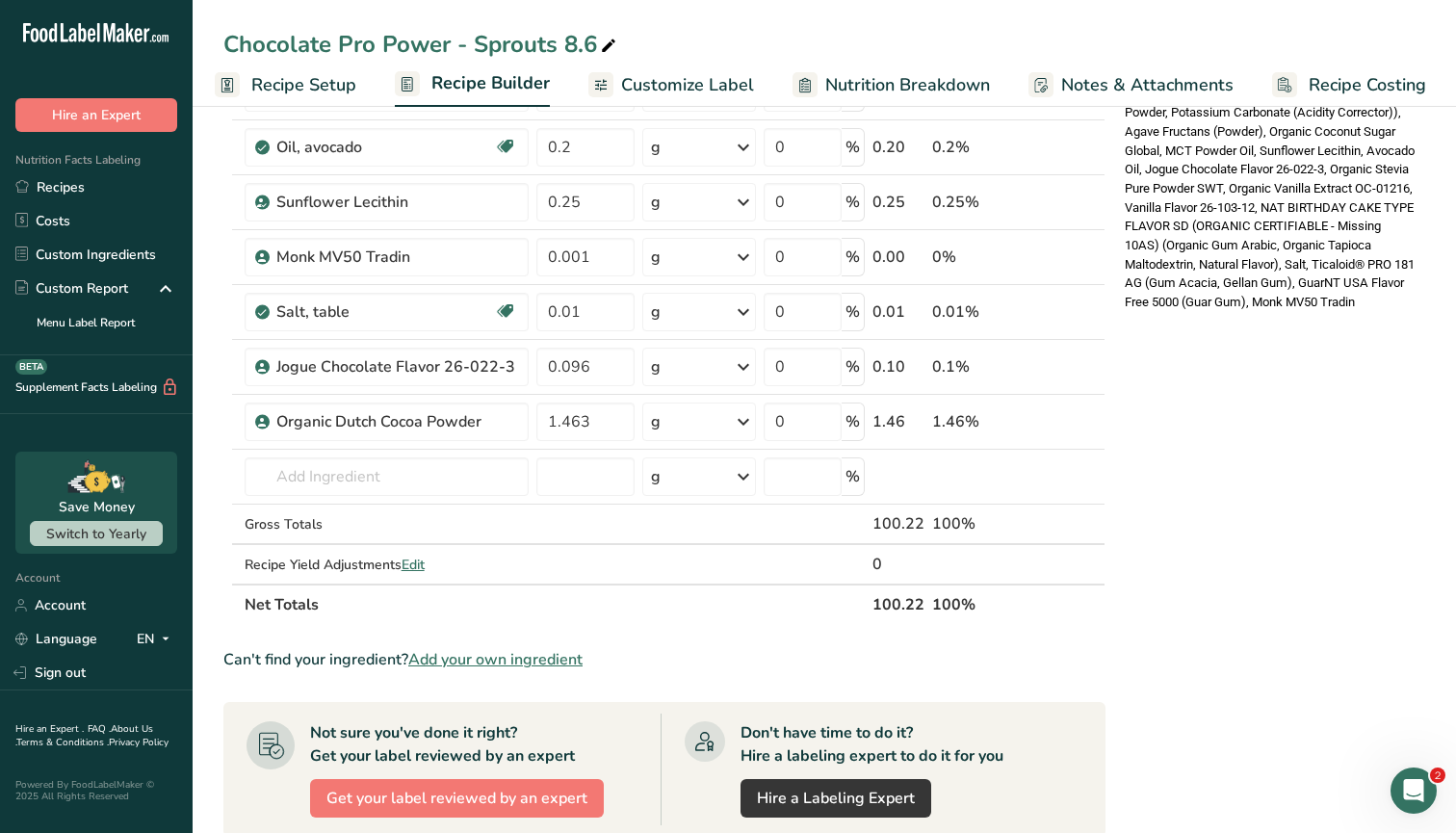click on "Customize Label" at bounding box center [688, 85] 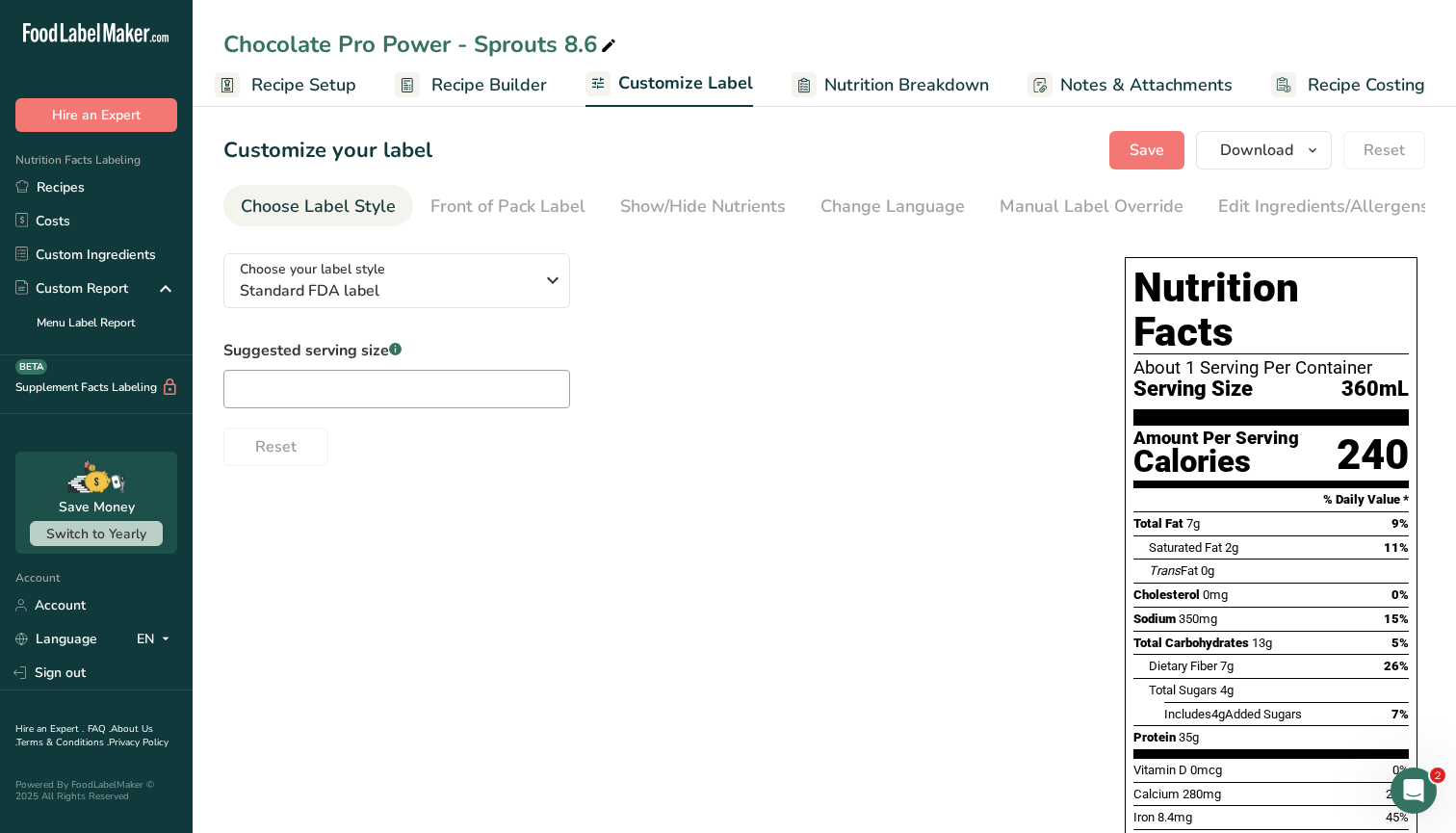 scroll, scrollTop: 0, scrollLeft: 0, axis: both 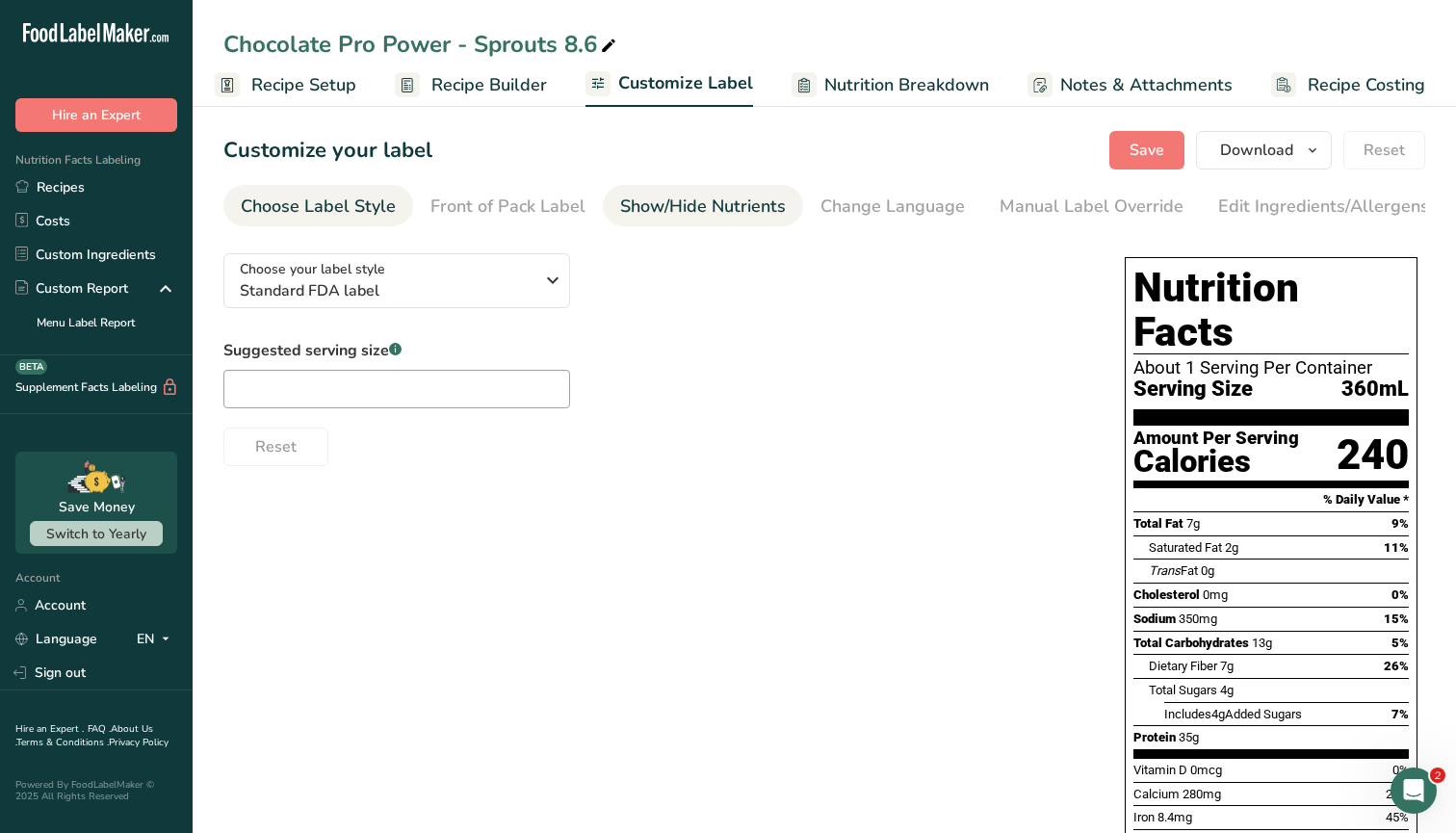 click on "Show/Hide Nutrients" at bounding box center [703, 206] 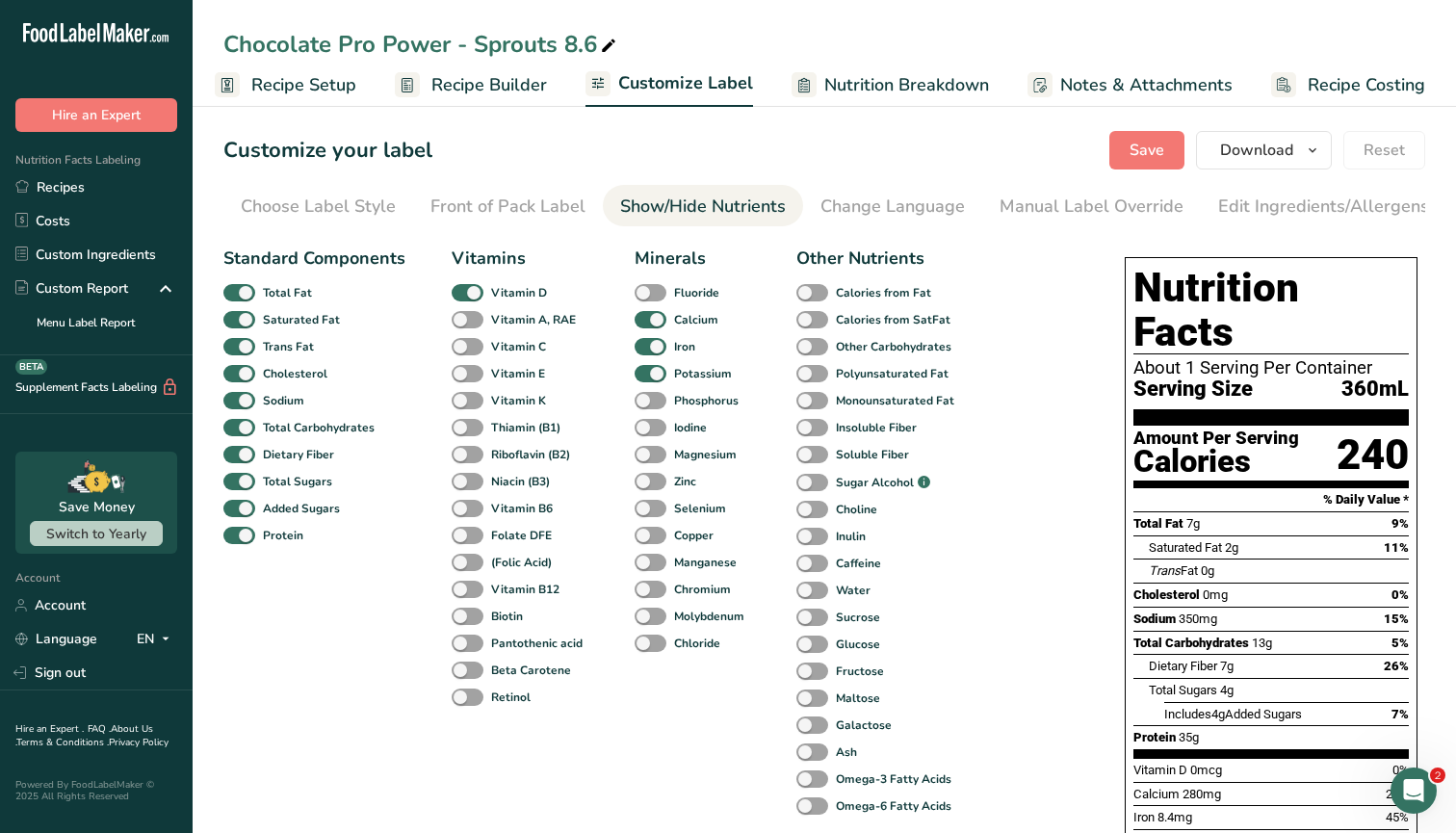 scroll, scrollTop: 0, scrollLeft: 197, axis: horizontal 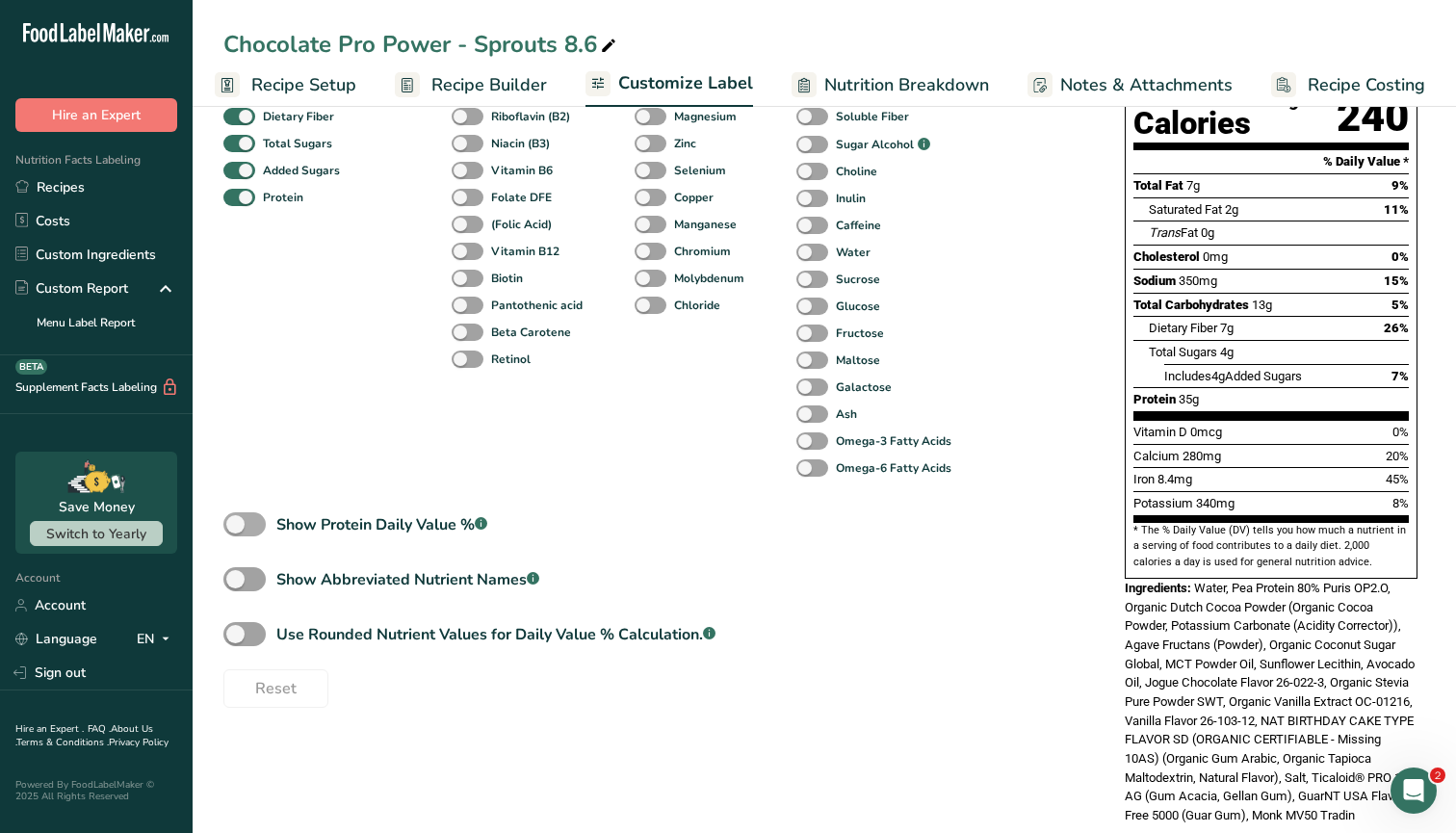 click at bounding box center (245, 524) 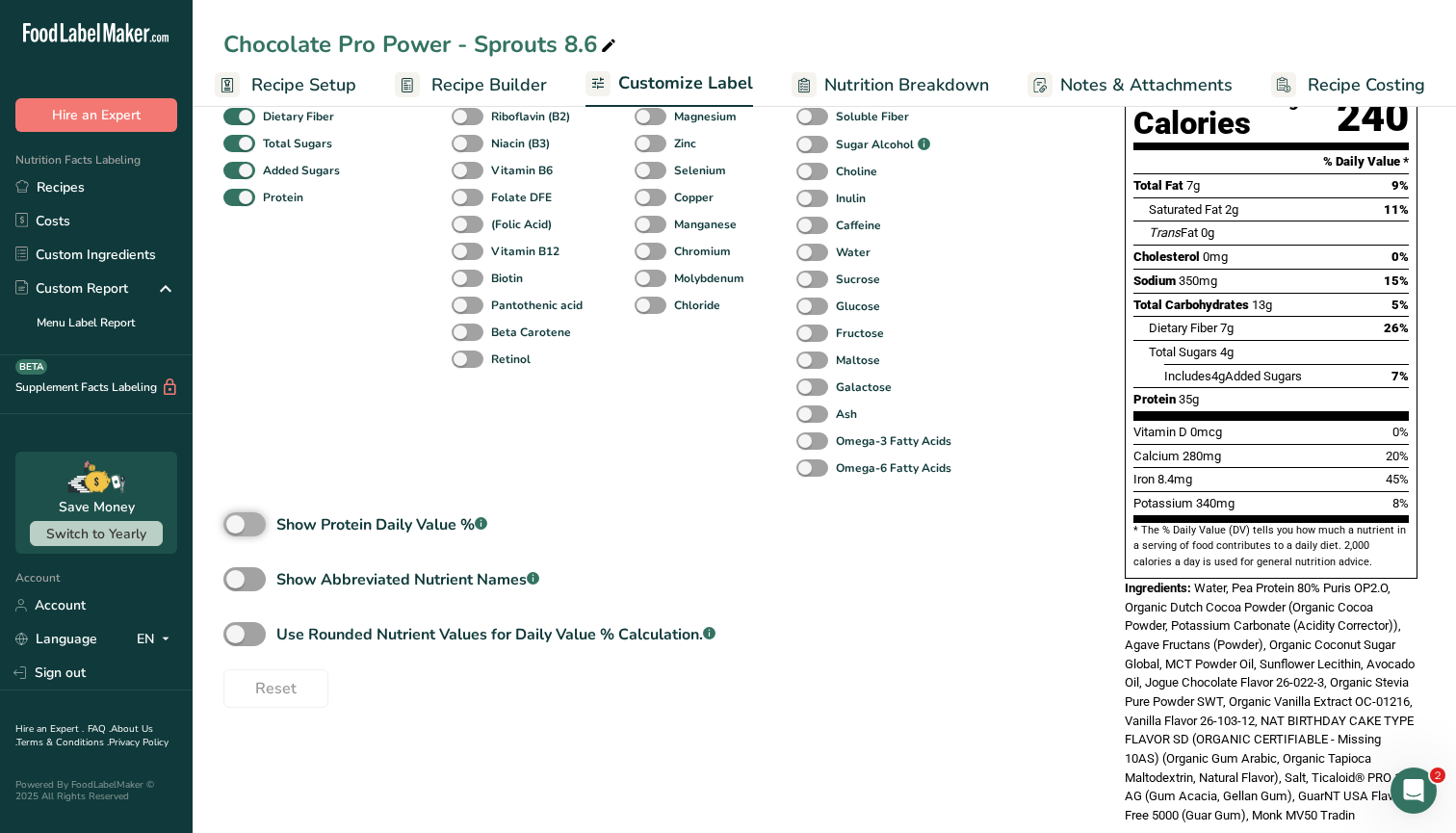 checkbox on "true" 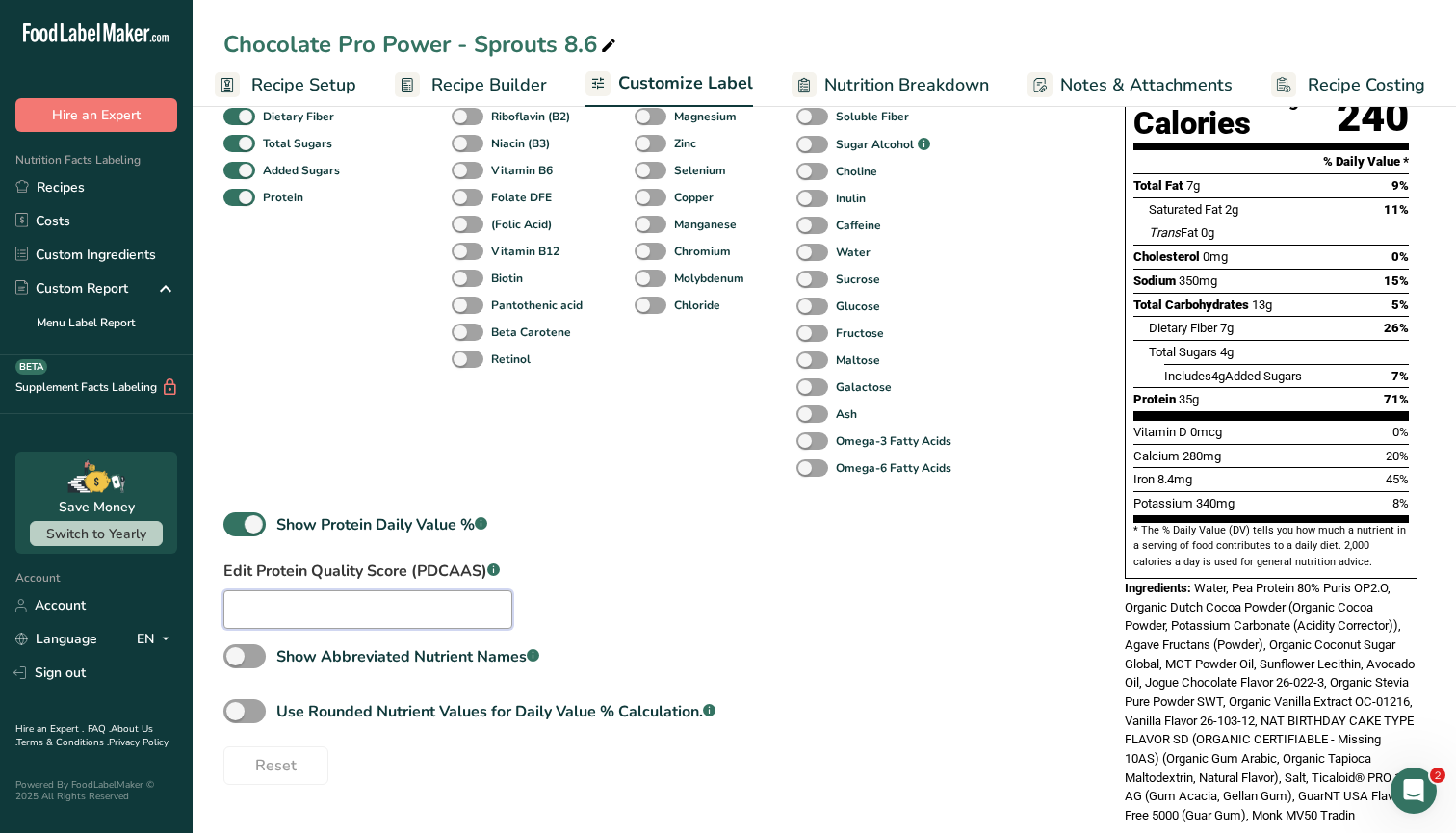 click at bounding box center [368, 610] 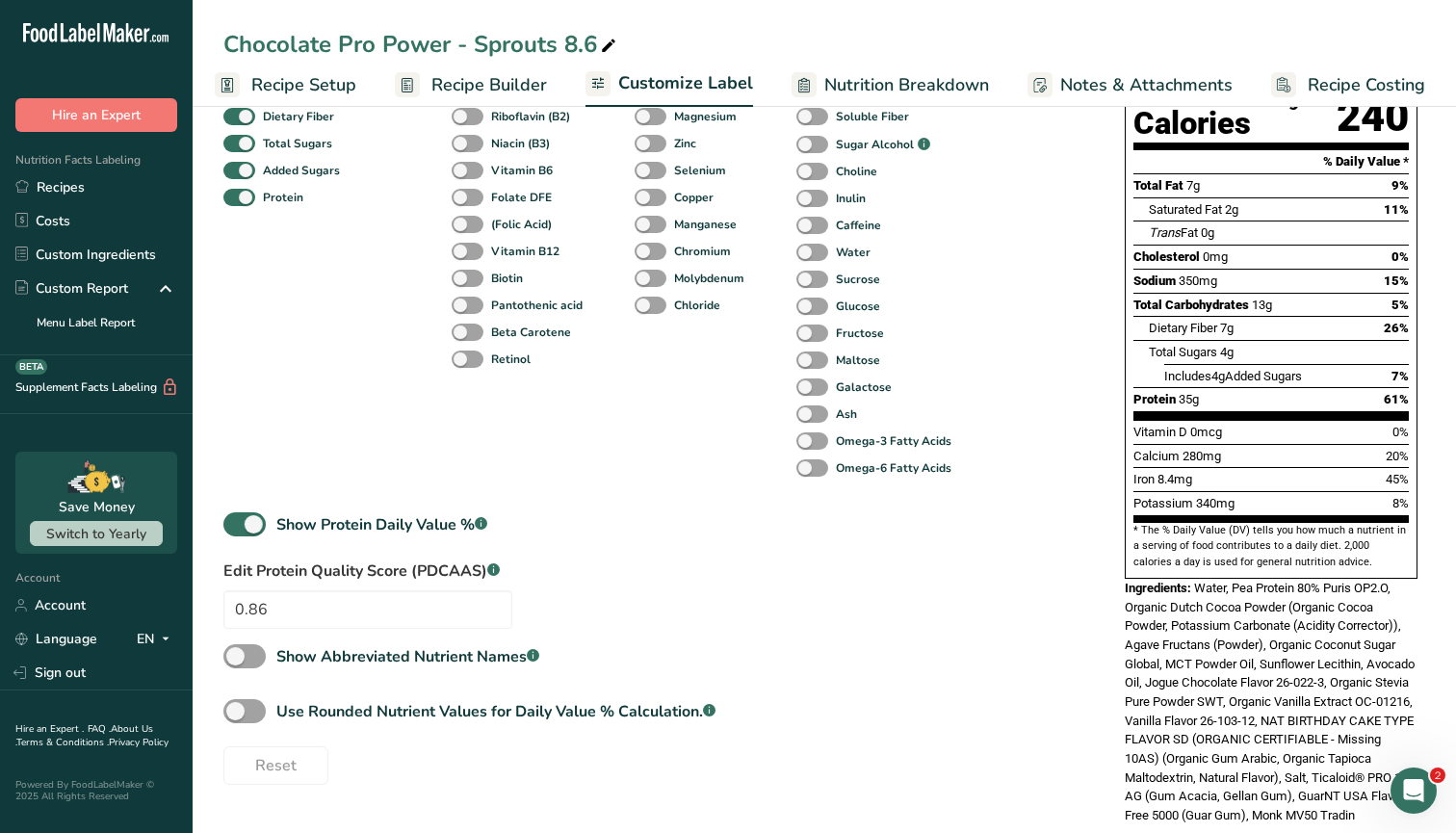 click on "Standard Components
Total Fat   Saturated Fat   Trans Fat   Cholesterol   Sodium   Total Carbohydrates   Dietary Fiber   Total Sugars   Added Sugars   Protein
Vitamins
Vitamin D   Vitamin A, RAE   Vitamin C   Vitamin E   Vitamin K   Thiamin (B1)   Riboflavin (B2)   Niacin (B3)   Vitamin B6   Folate DFE   (Folic Acid)   Vitamin B12   Biotin   Pantothenic acid   Beta Carotene   Retinol
Minerals
Fluoride   Calcium   Iron   Potassium   Phosphorus   Iodine   Magnesium   Zinc   Selenium   Copper   Manganese   Chromium   Molybdenum   Chloride
Other Nutrients
Calories from Fat   Calories from SatFat   Other Carbohydrates   Polyunsaturated Fat   Monounsaturated Fat   Insoluble Fiber   Soluble Fiber   Sugar Alcohol   .a-a{fill:#347362;}.b-a{fill:#fff;}         Choline   Inulin   Caffeine   Water   Sucrose   Glucose   Fructose   Maltose   Galactose   Ash   Omega-3 Fatty Acids" at bounding box center [655, 342] 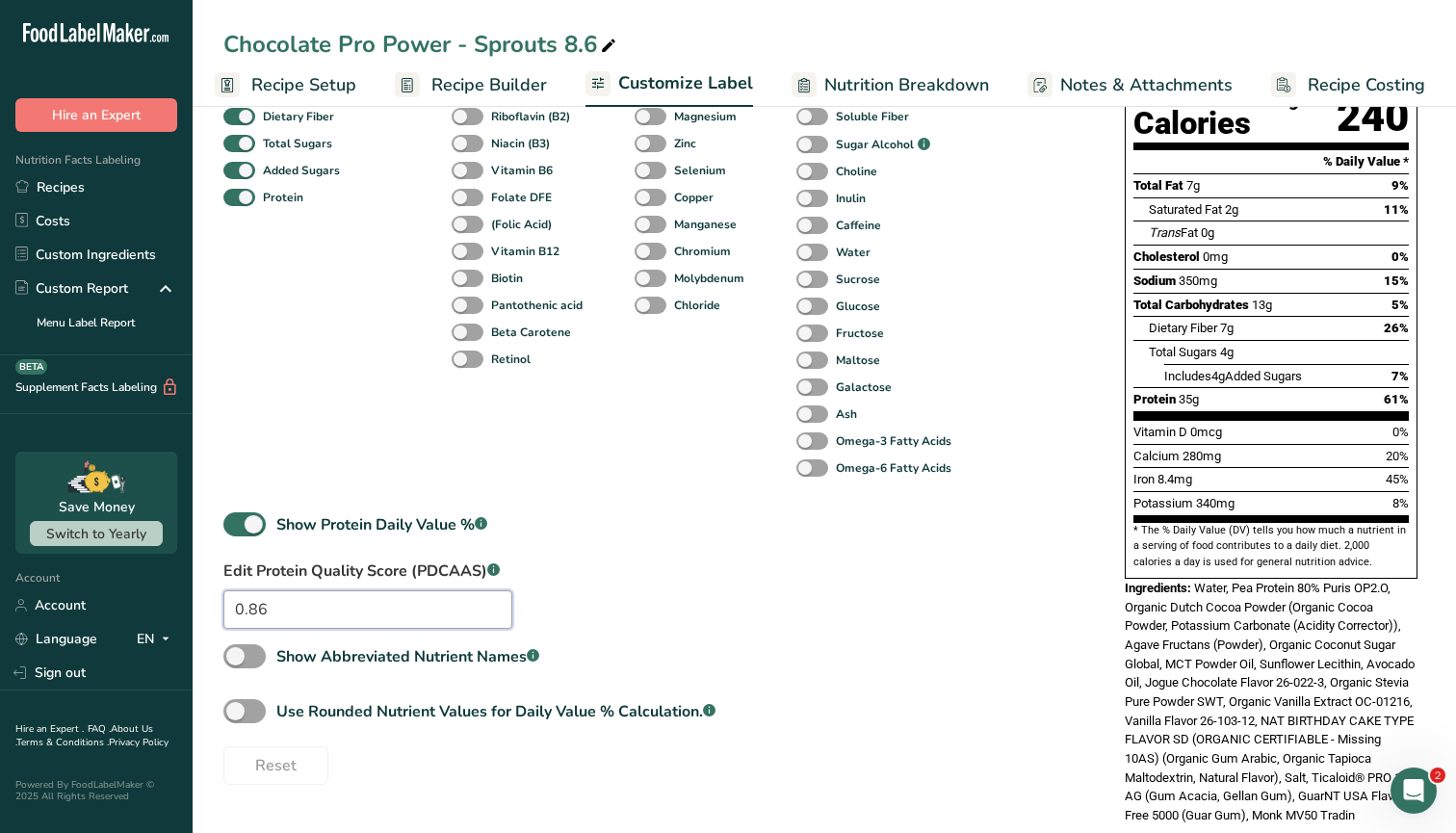 click on "0.86" at bounding box center (368, 610) 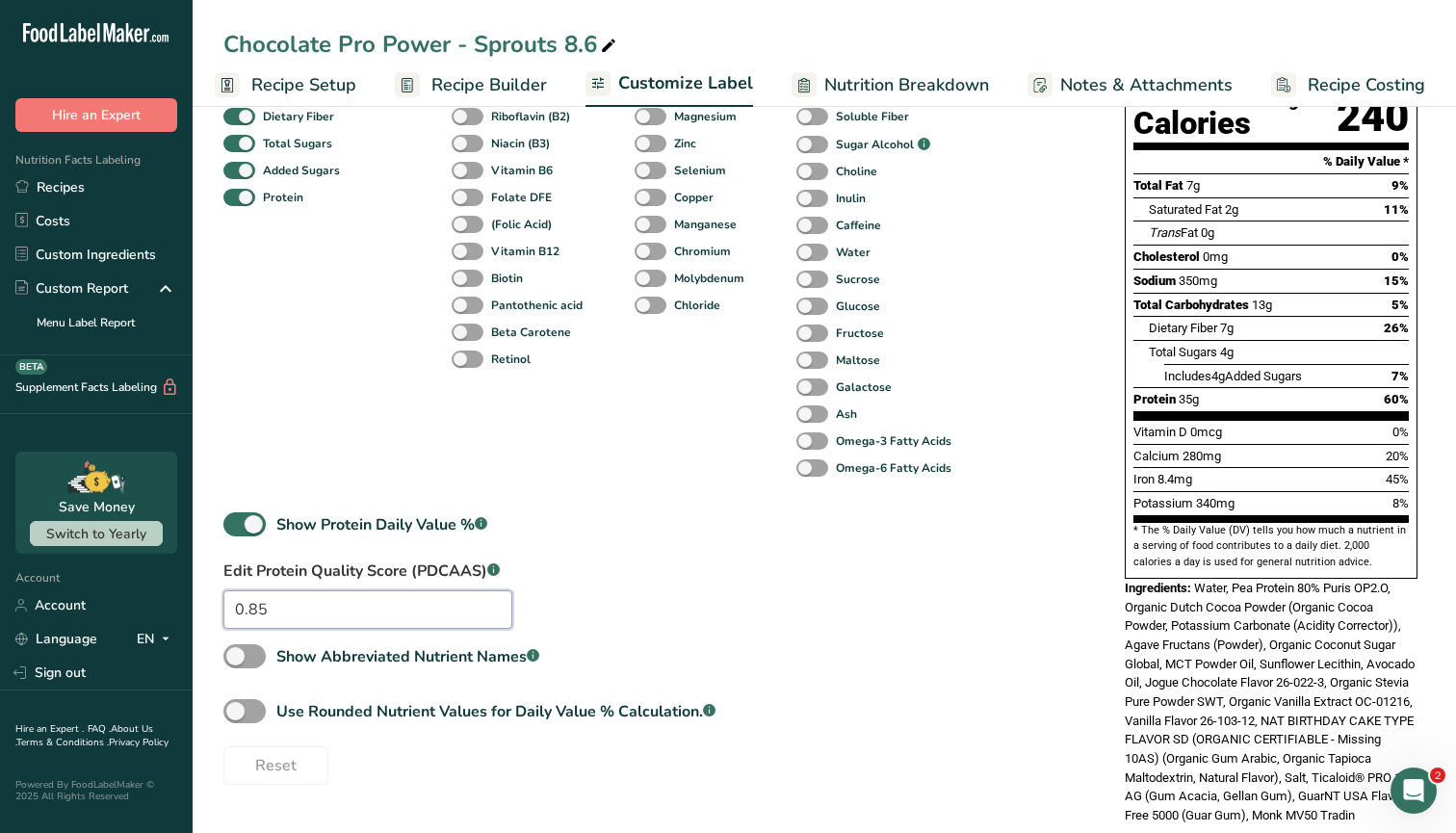 type on "0.85" 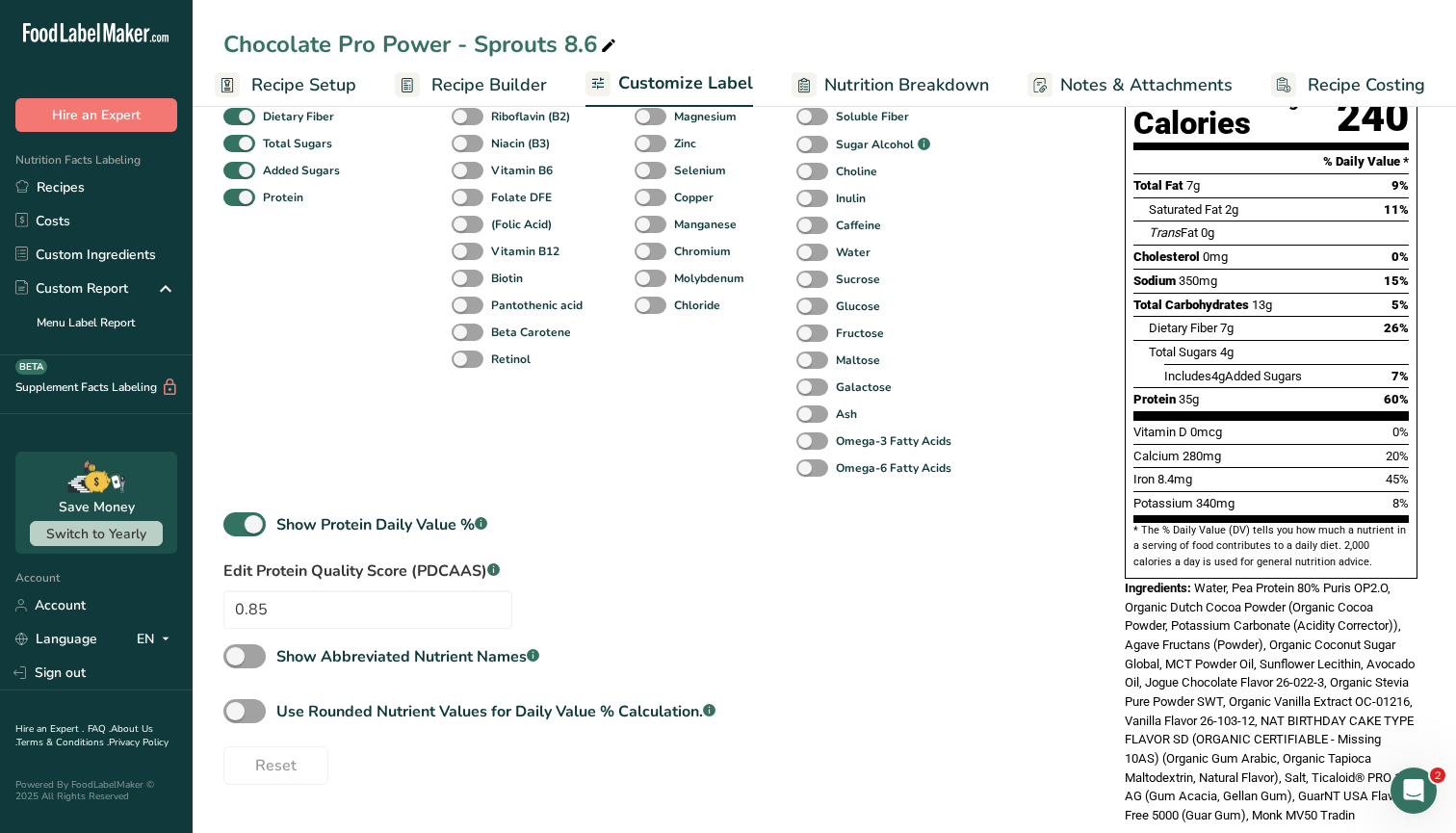 click on "Standard Components
Total Fat   Saturated Fat   Trans Fat   Cholesterol   Sodium   Total Carbohydrates   Dietary Fiber   Total Sugars   Added Sugars   Protein
Vitamins
Vitamin D   Vitamin A, RAE   Vitamin C   Vitamin E   Vitamin K   Thiamin (B1)   Riboflavin (B2)   Niacin (B3)   Vitamin B6   Folate DFE   (Folic Acid)   Vitamin B12   Biotin   Pantothenic acid   Beta Carotene   Retinol
Minerals
Fluoride   Calcium   Iron   Potassium   Phosphorus   Iodine   Magnesium   Zinc   Selenium   Copper   Manganese   Chromium   Molybdenum   Chloride
Other Nutrients
Calories from Fat   Calories from SatFat   Other Carbohydrates   Polyunsaturated Fat   Monounsaturated Fat   Insoluble Fiber   Soluble Fiber   Sugar Alcohol   .a-a{fill:#347362;}.b-a{fill:#fff;}         Choline   Inulin   Caffeine   Water   Sucrose   Glucose   Fructose   Maltose   Galactose   Ash   Omega-3 Fatty Acids" at bounding box center (655, 342) 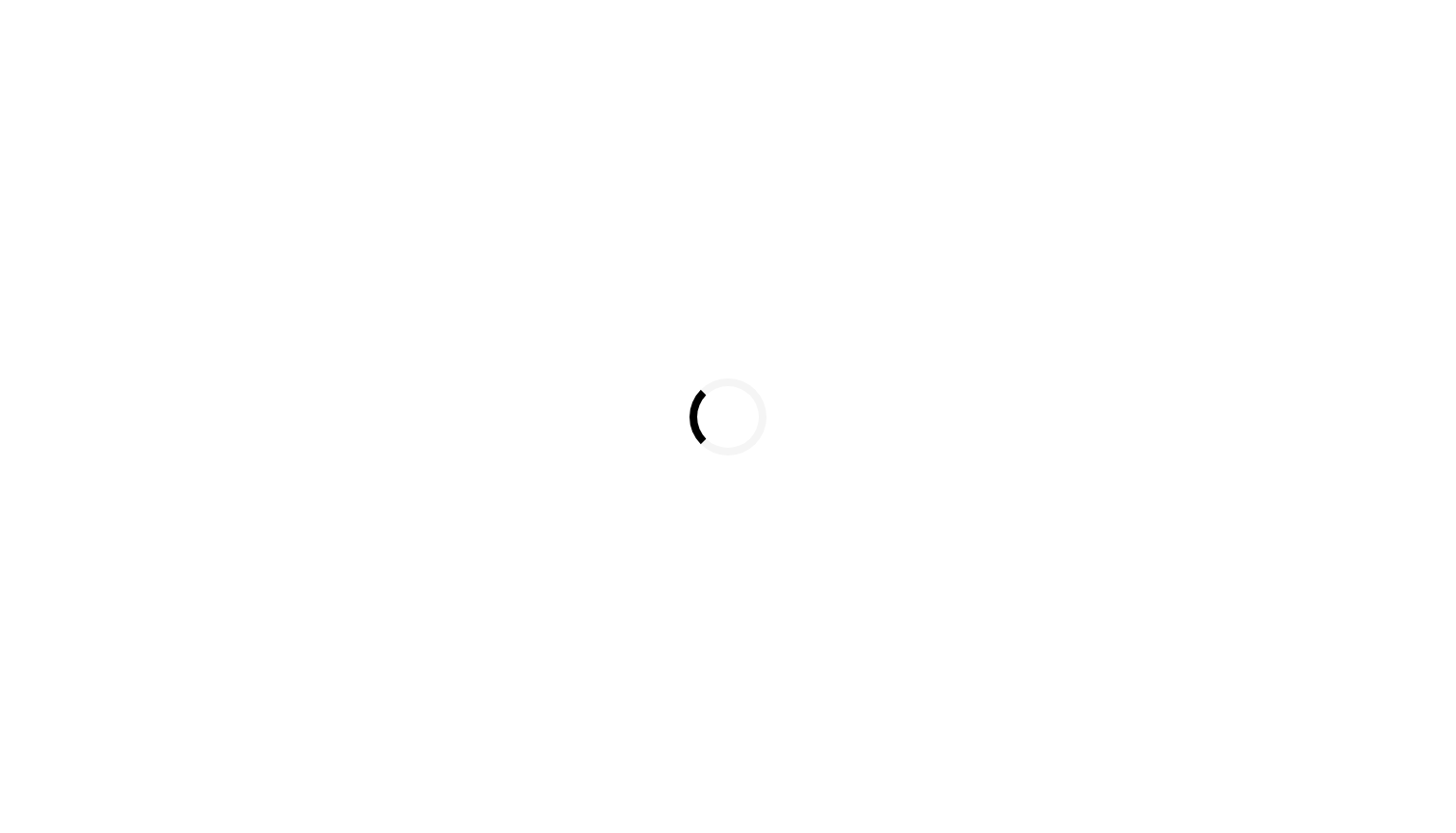 scroll, scrollTop: 0, scrollLeft: 0, axis: both 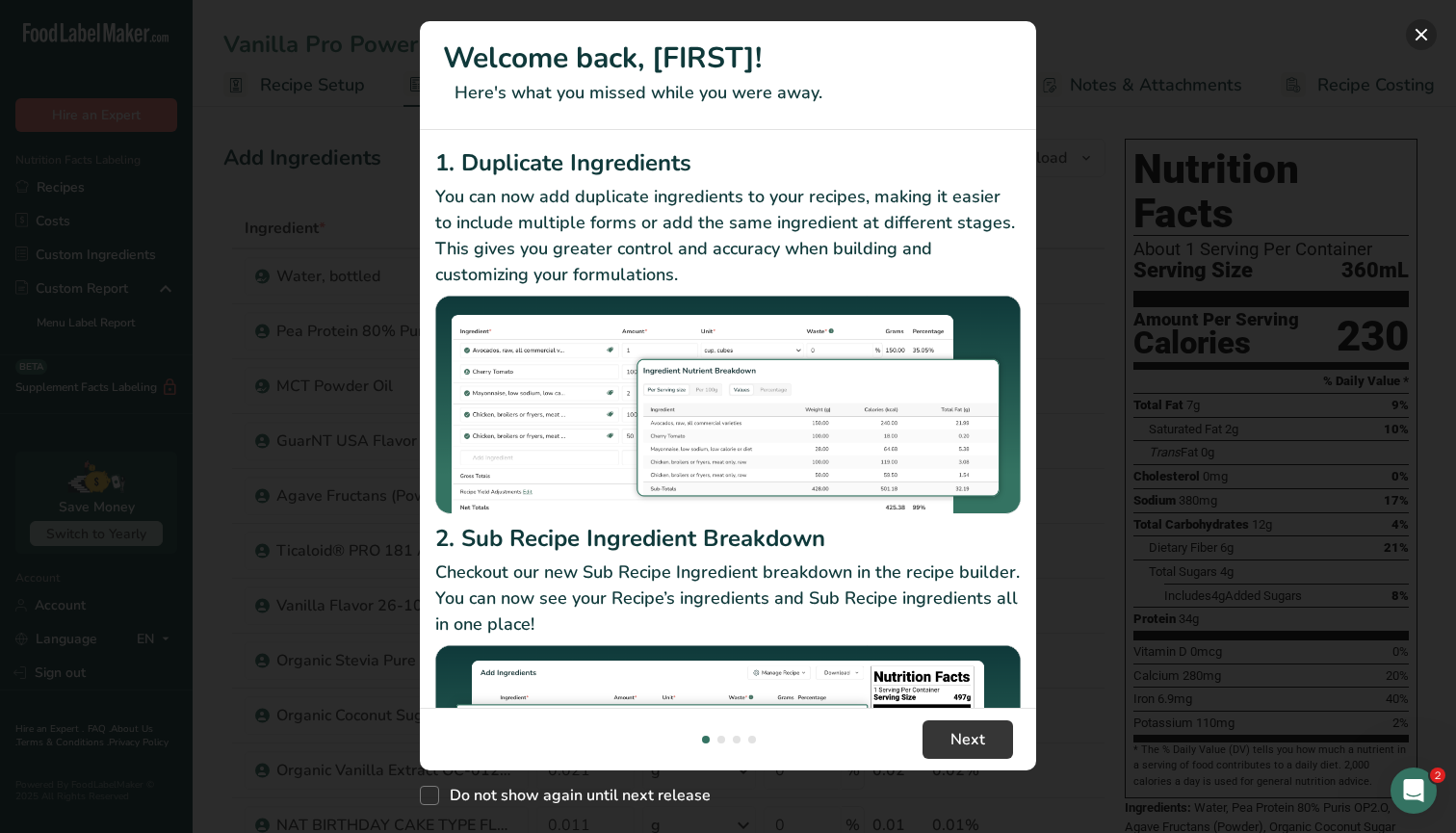click at bounding box center (1421, 35) 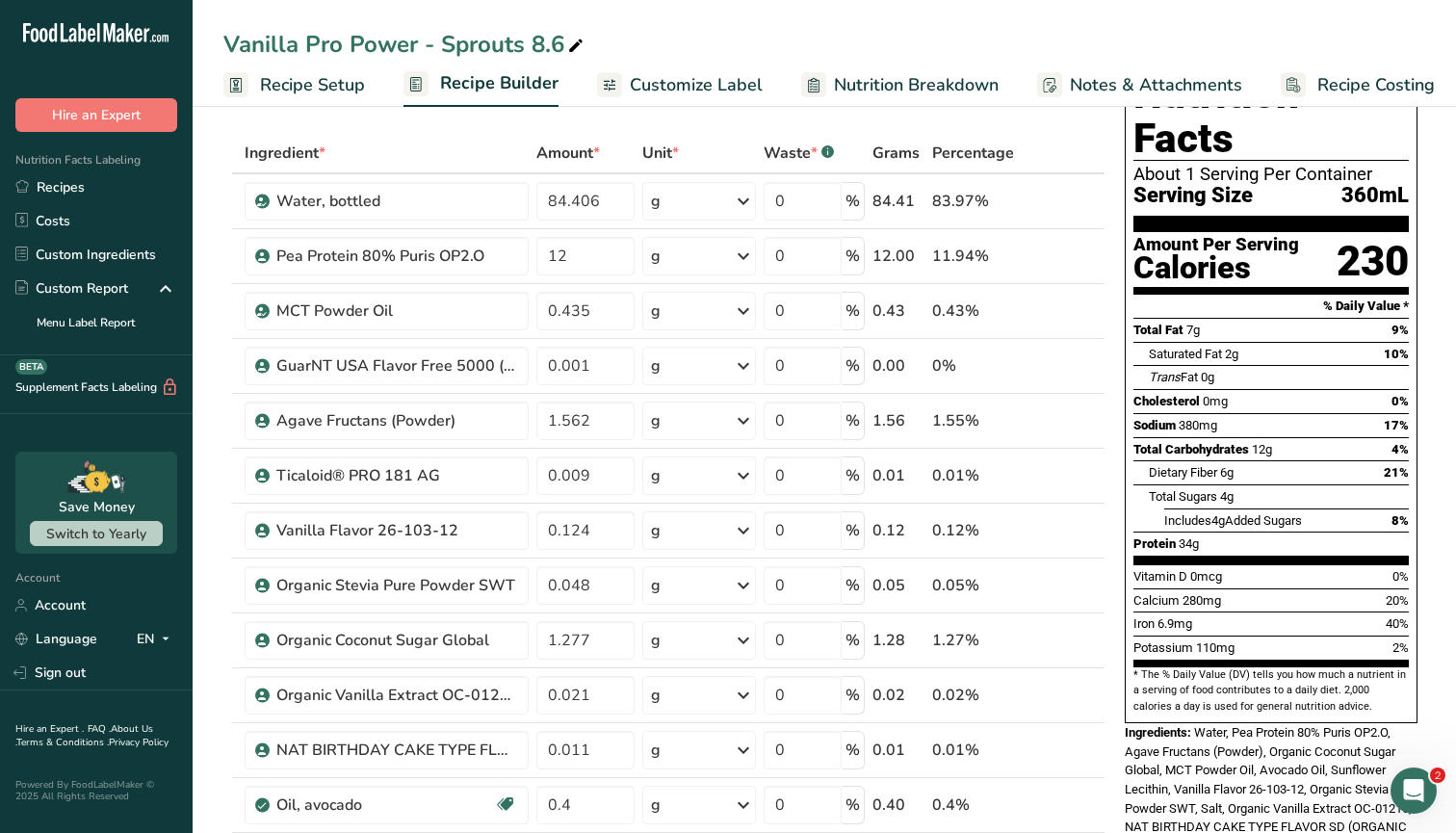 scroll, scrollTop: 75, scrollLeft: 0, axis: vertical 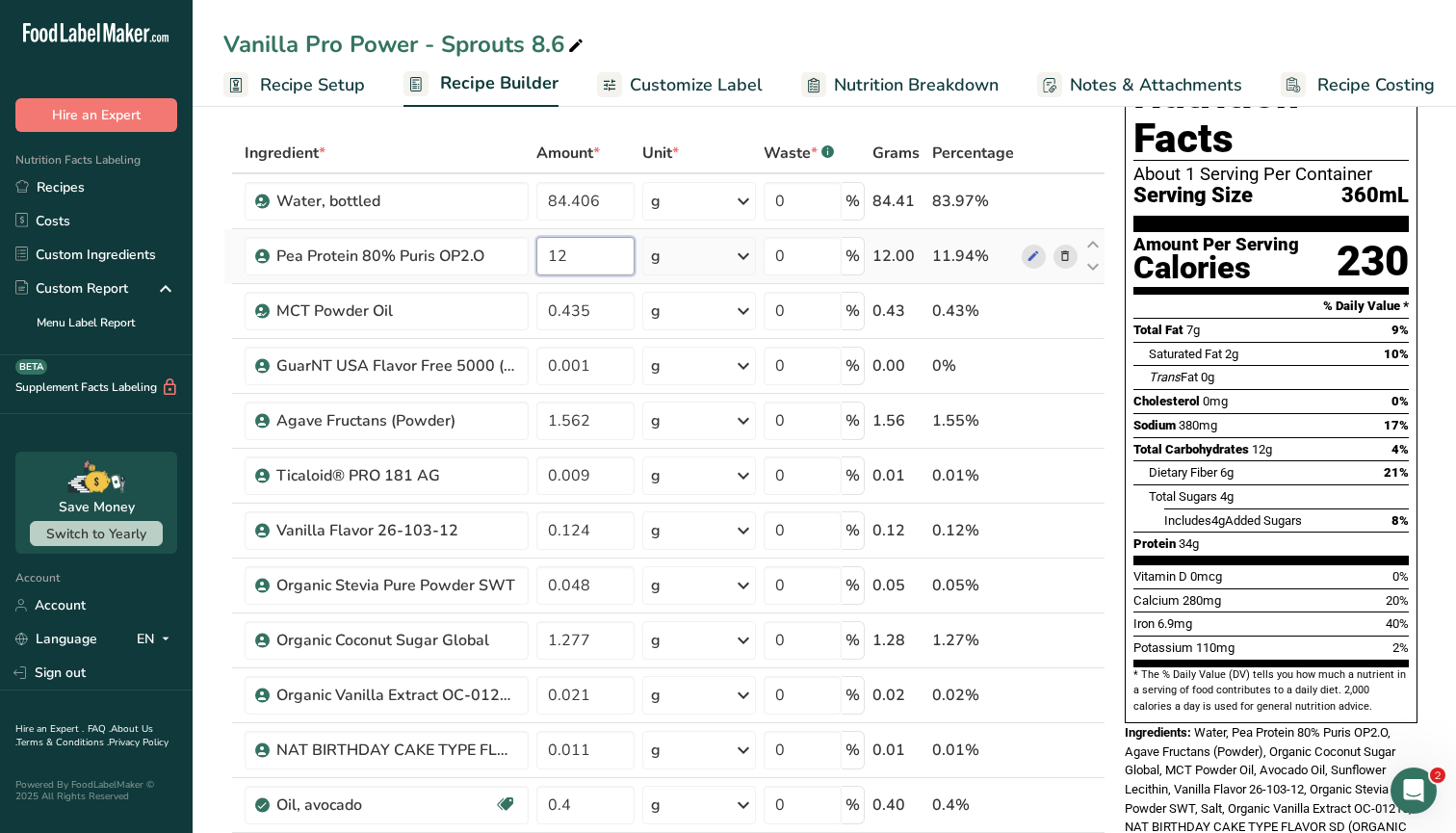 click on "12" at bounding box center (585, 256) 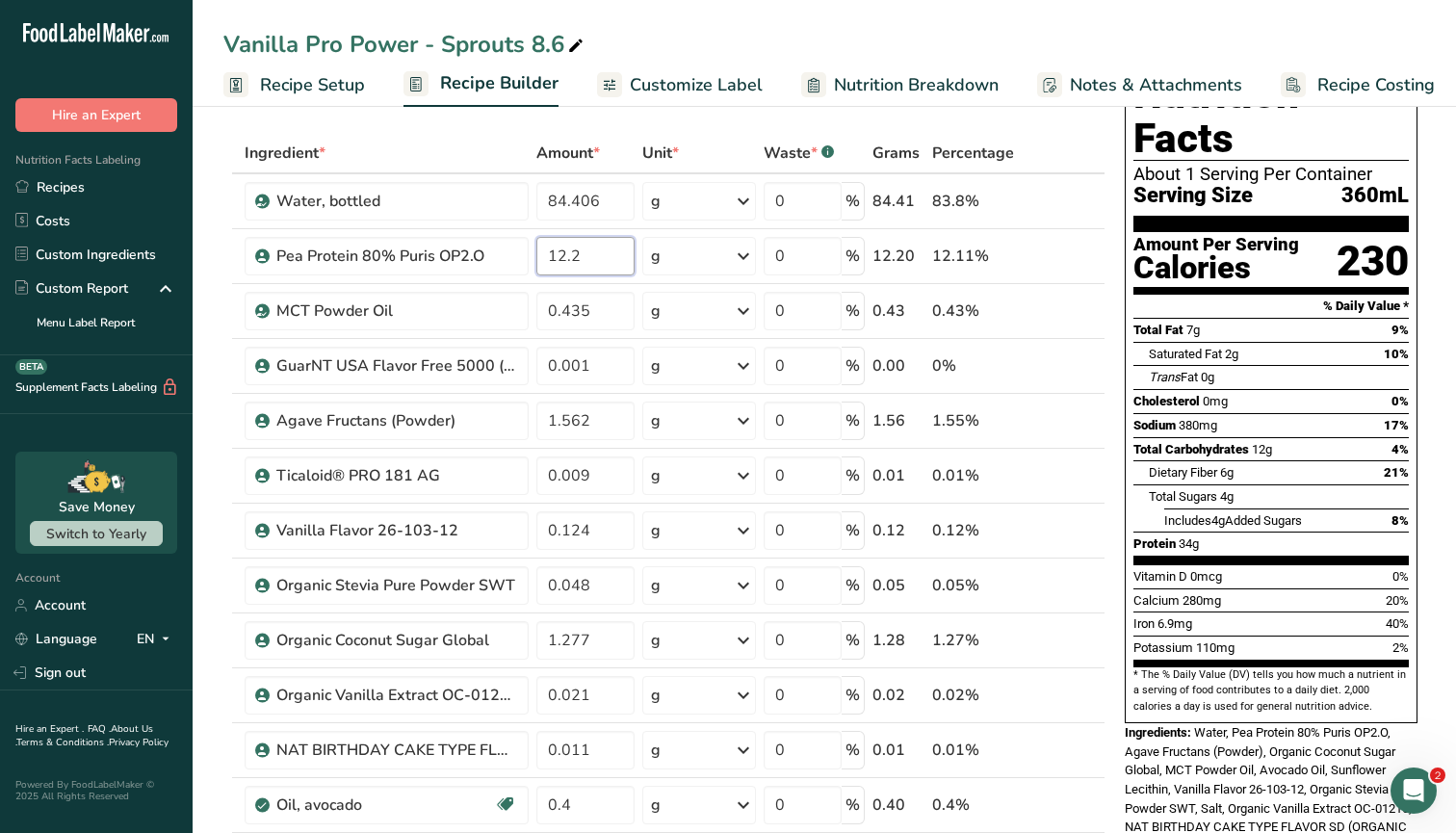 type on "12.2" 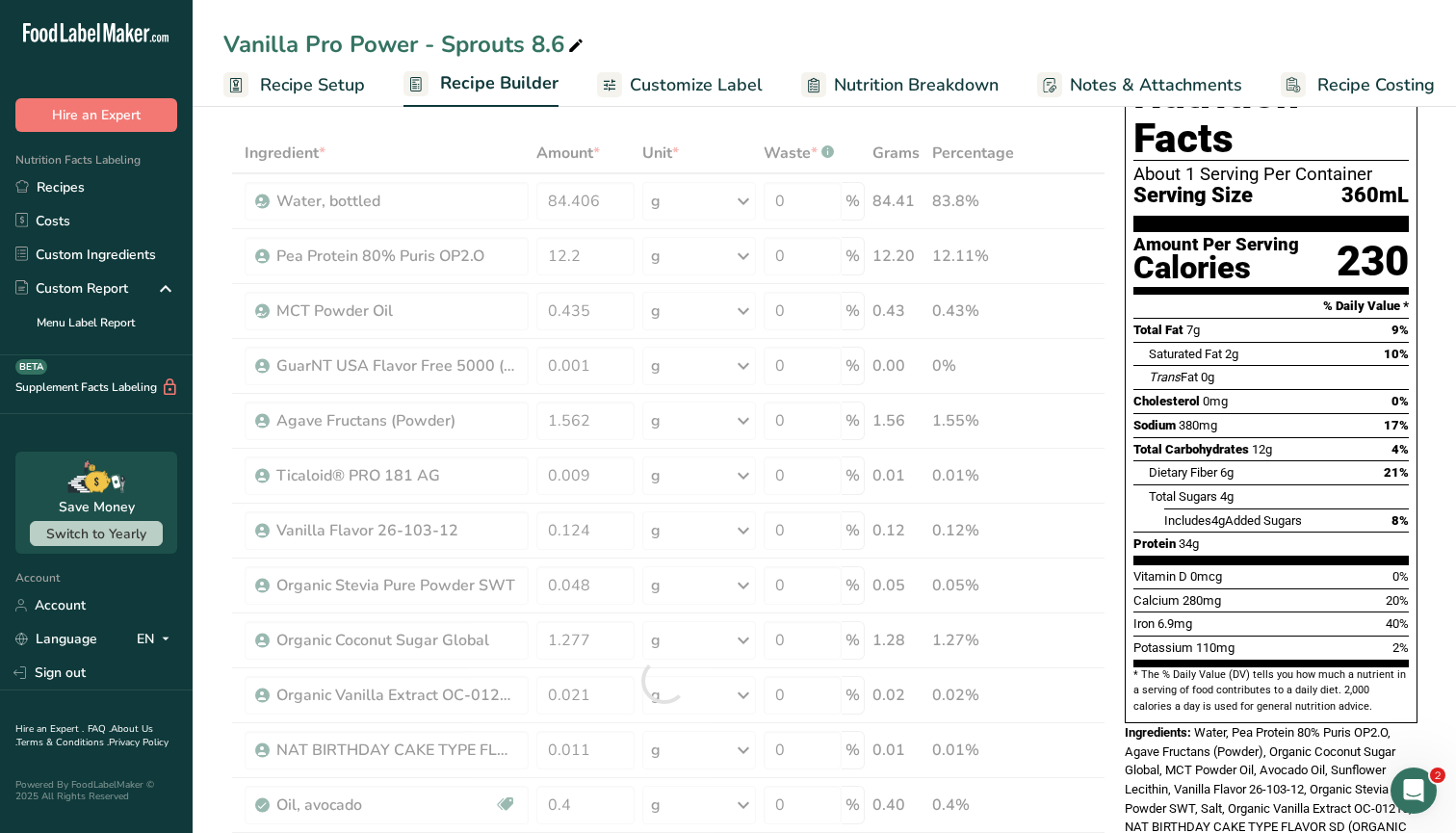 click on "Add Ingredients
Manage Recipe         Delete Recipe           Duplicate Recipe             Scale Recipe             Save as Sub-Recipe   .a-a{fill:#347362;}.b-a{fill:#fff;}                               Nutrition Breakdown                 Recipe Card
NEW
Amino Acids Pattern Report           Activity History
Download
Choose your preferred label style
Standard FDA label
Standard FDA label
The most common format for nutrition facts labels in compliance with the FDA's typeface, style and requirements
Tabular FDA label
A label format compliant with the FDA regulations presented in a tabular (horizontal) display.
Linear FDA label
A simple linear display for small sized packages.
Simplified FDA label" at bounding box center [824, 974] 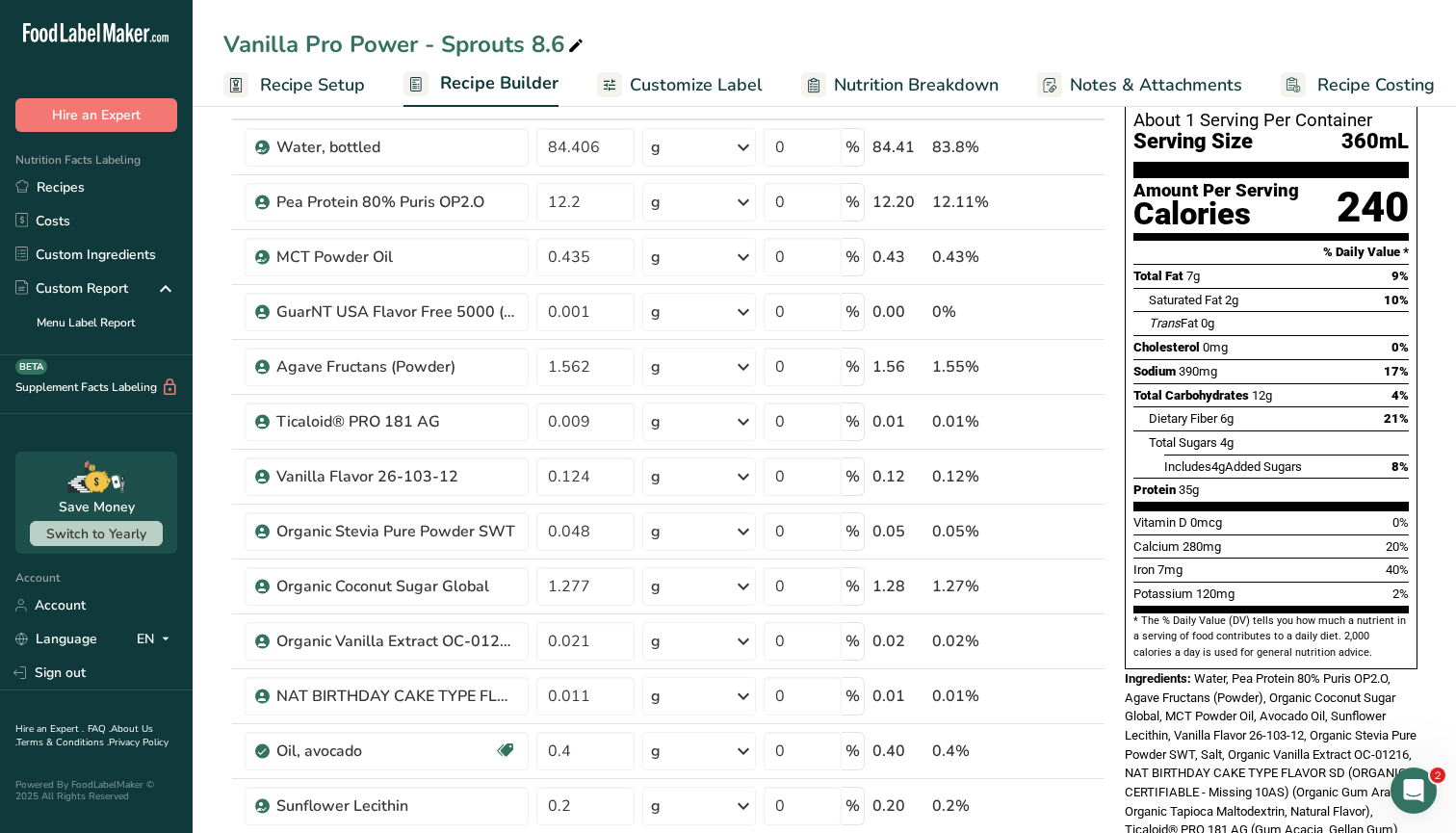 scroll, scrollTop: 149, scrollLeft: 0, axis: vertical 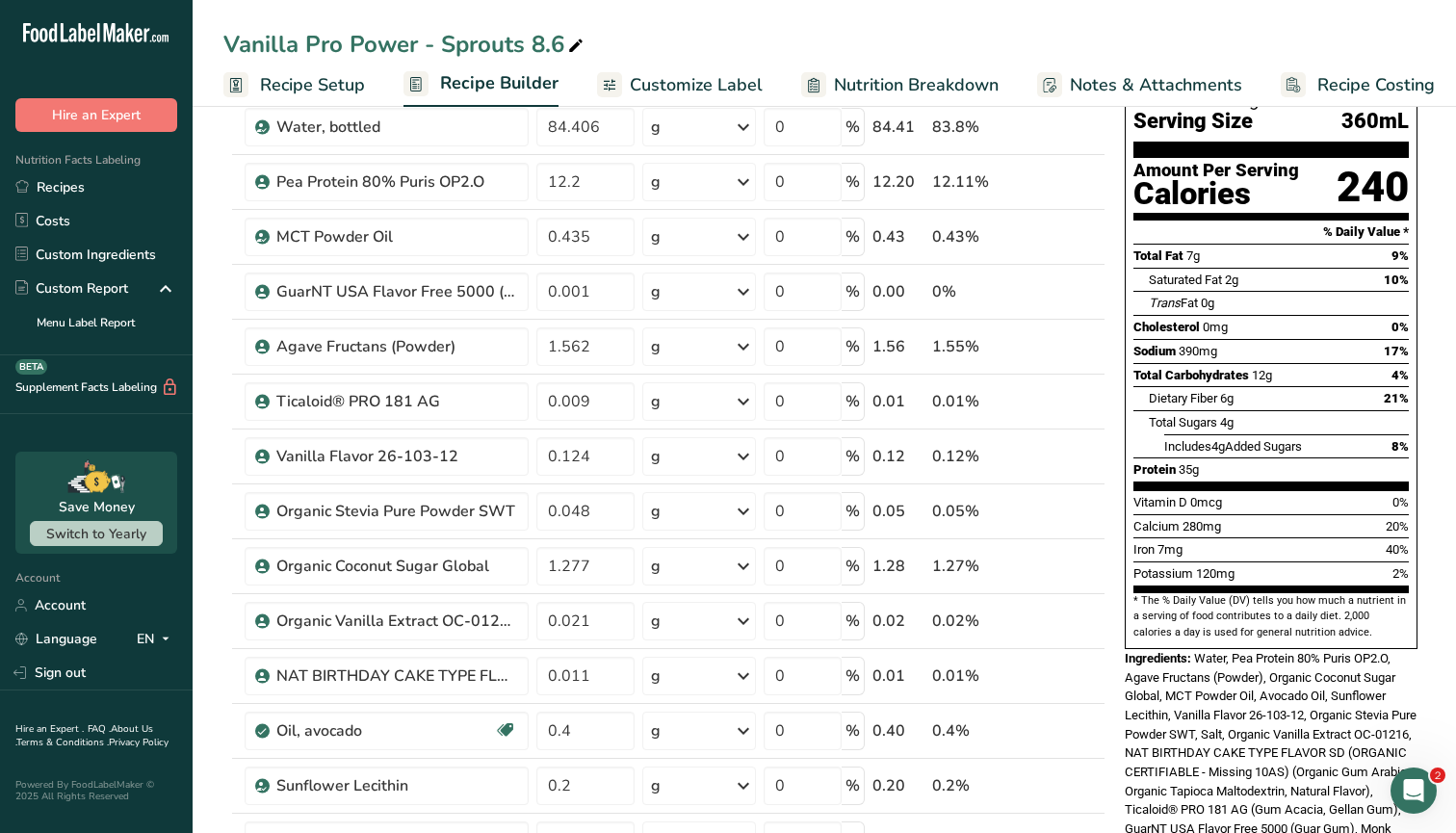 drag, startPoint x: 1217, startPoint y: 372, endPoint x: 1279, endPoint y: 373, distance: 62.00806 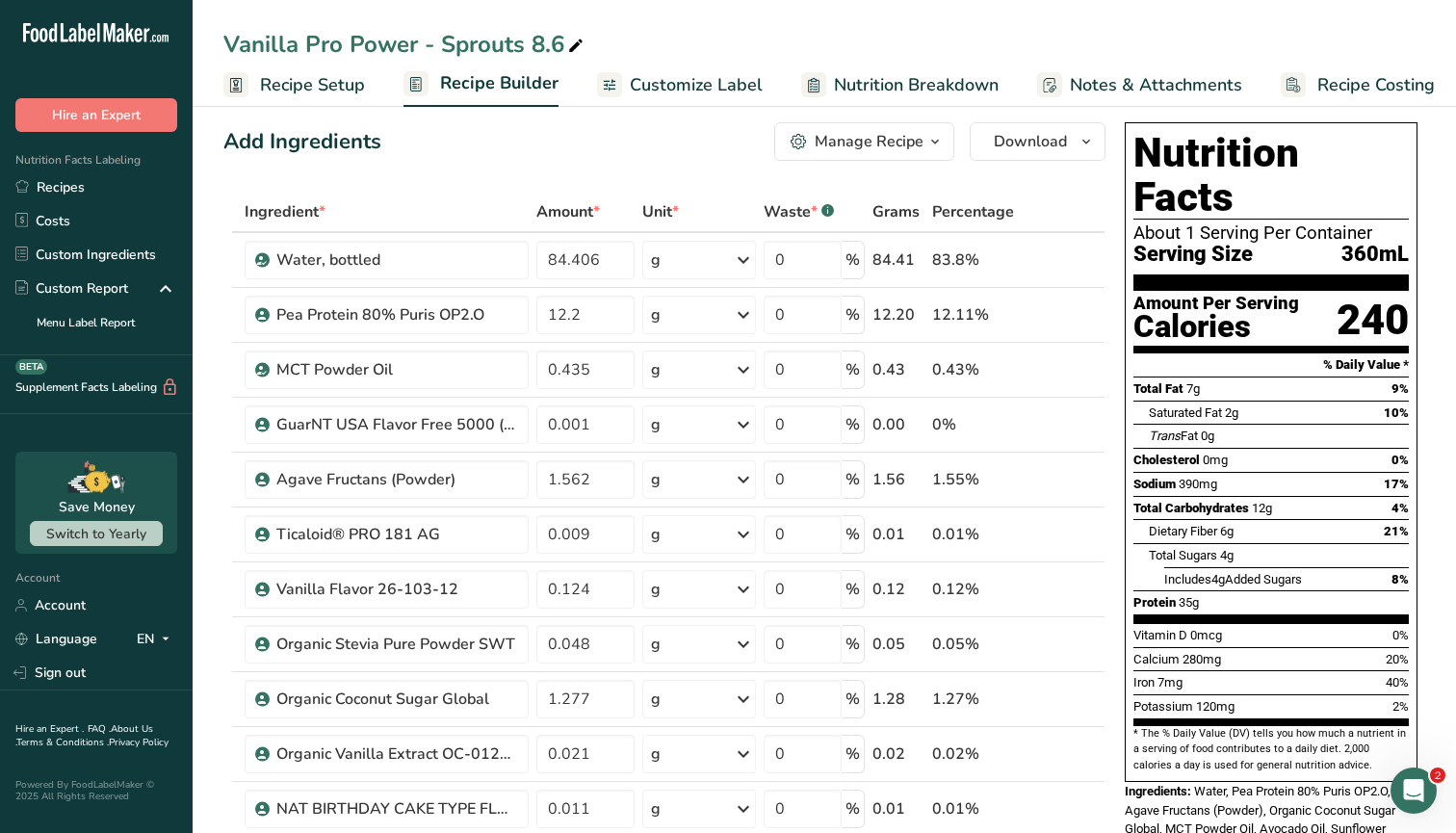 scroll, scrollTop: 16, scrollLeft: 0, axis: vertical 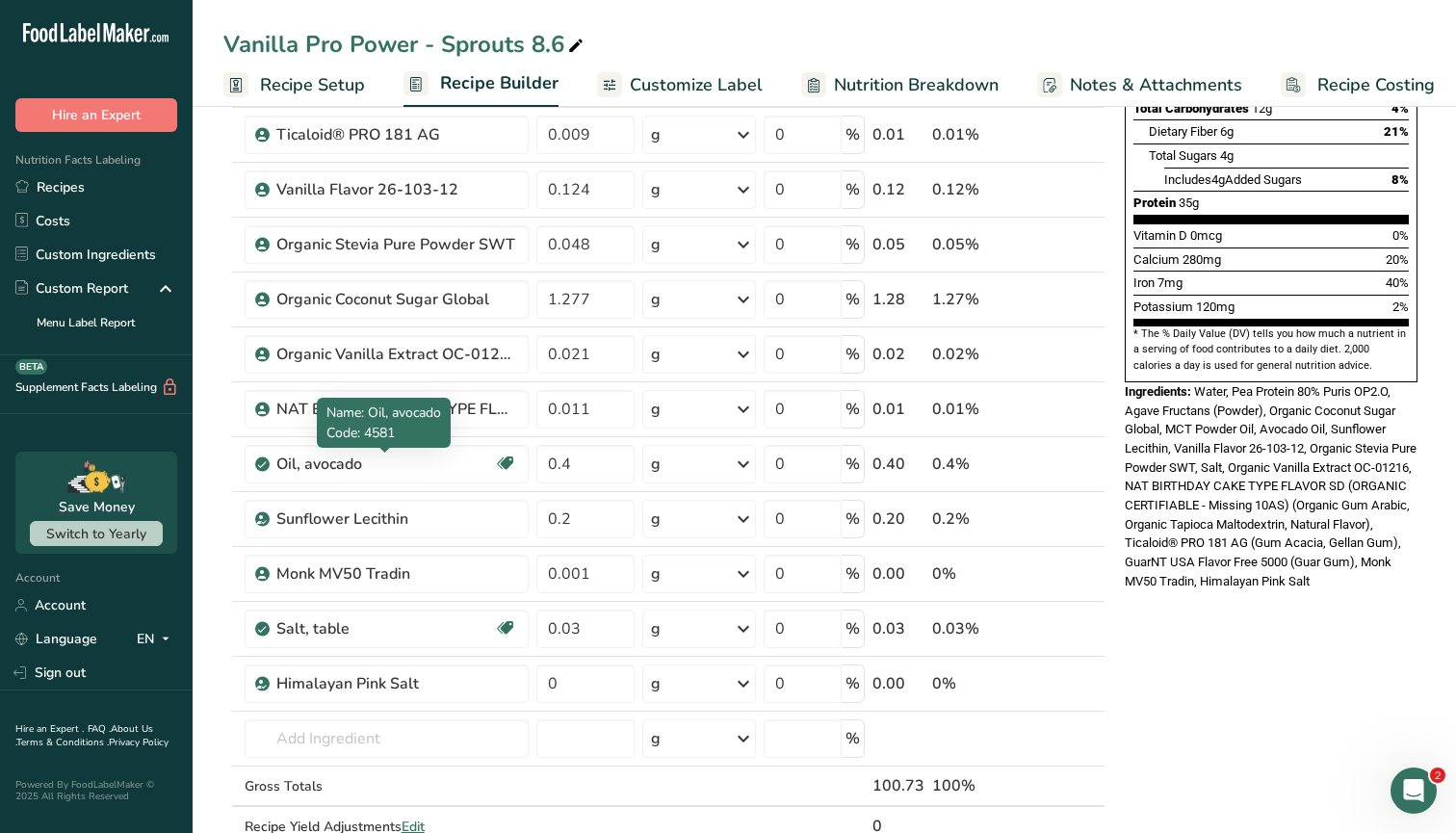 click on "Name: Oil, avocado" at bounding box center (383, 412) 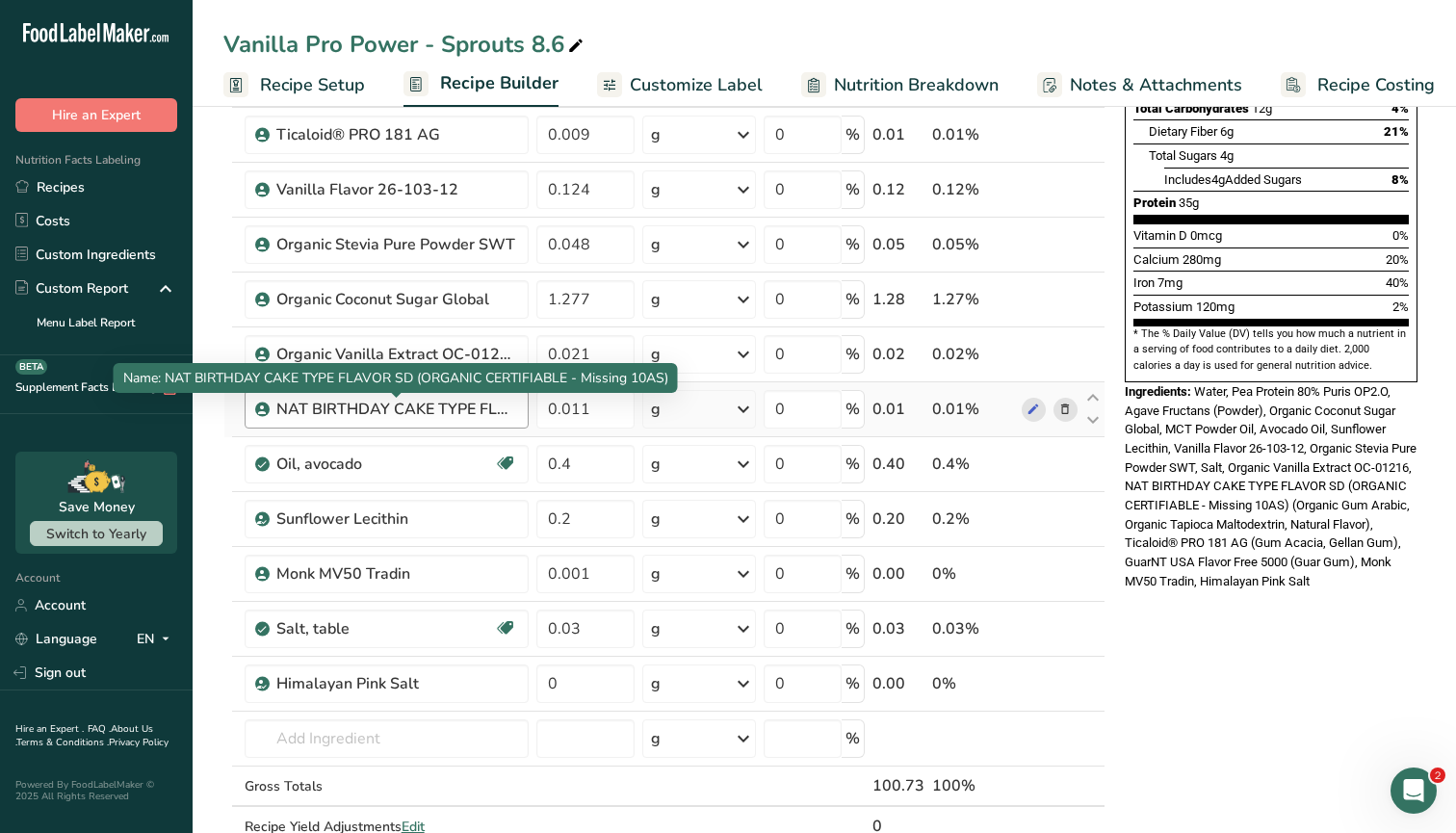 click on "NAT BIRTHDAY CAKE TYPE FLAVOR SD (ORGANIC CERTIFIABLE - Missing 10AS)" at bounding box center (397, 409) 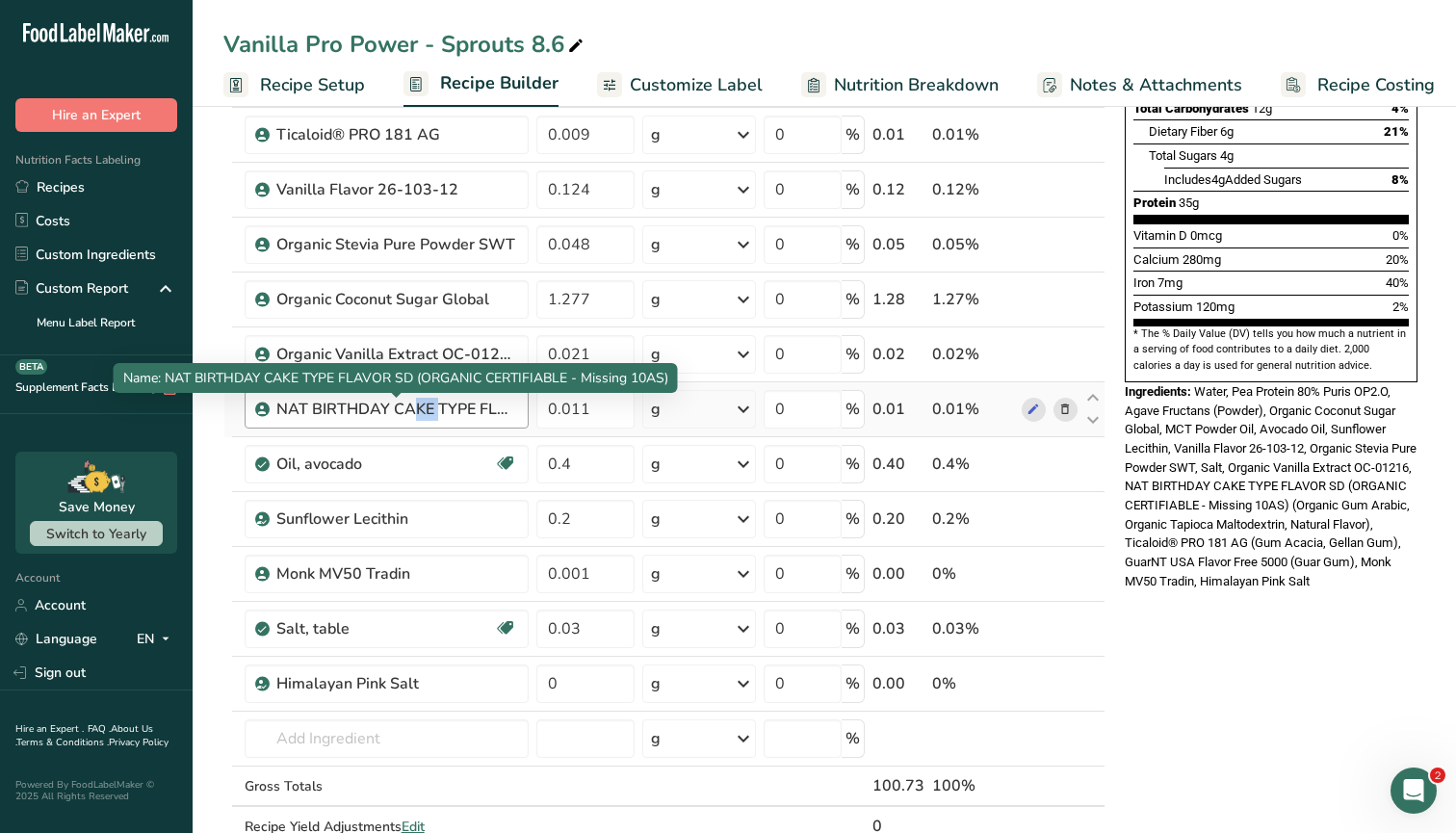 click on "NAT BIRTHDAY CAKE TYPE FLAVOR SD (ORGANIC CERTIFIABLE - Missing 10AS)" at bounding box center (397, 409) 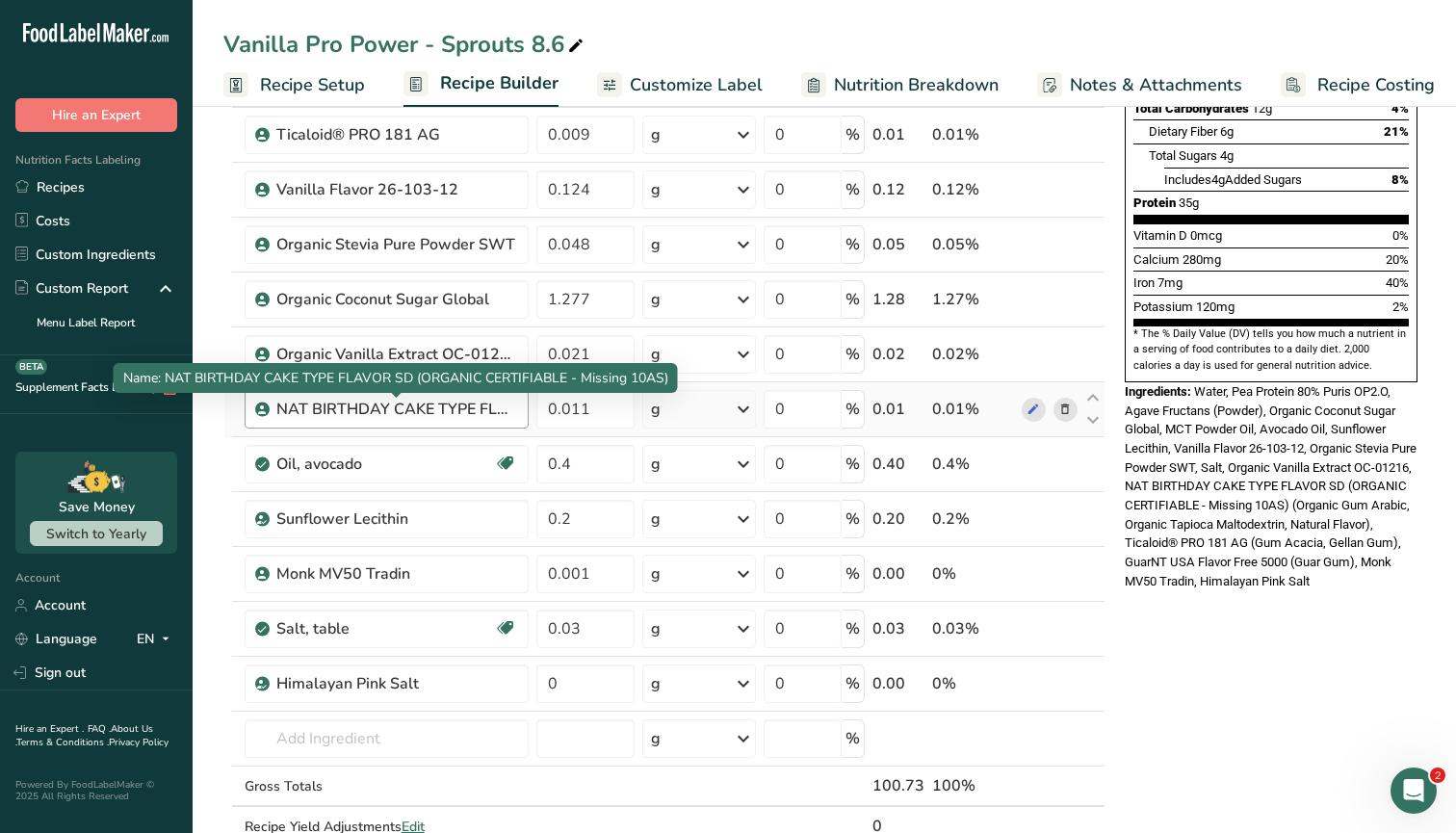 click on "NAT BIRTHDAY CAKE TYPE FLAVOR SD (ORGANIC CERTIFIABLE - Missing 10AS)" at bounding box center (397, 409) 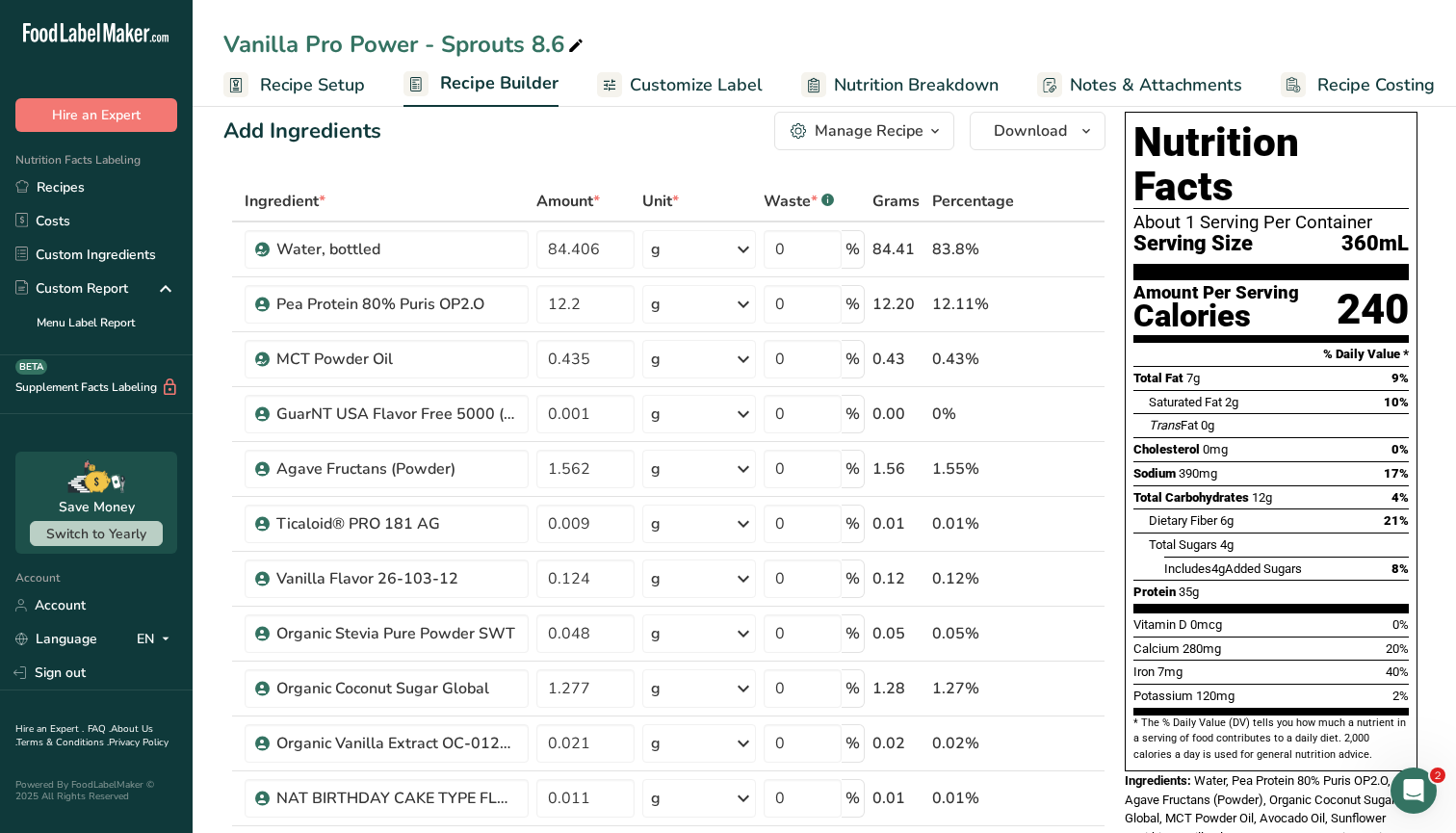 scroll, scrollTop: 27, scrollLeft: 0, axis: vertical 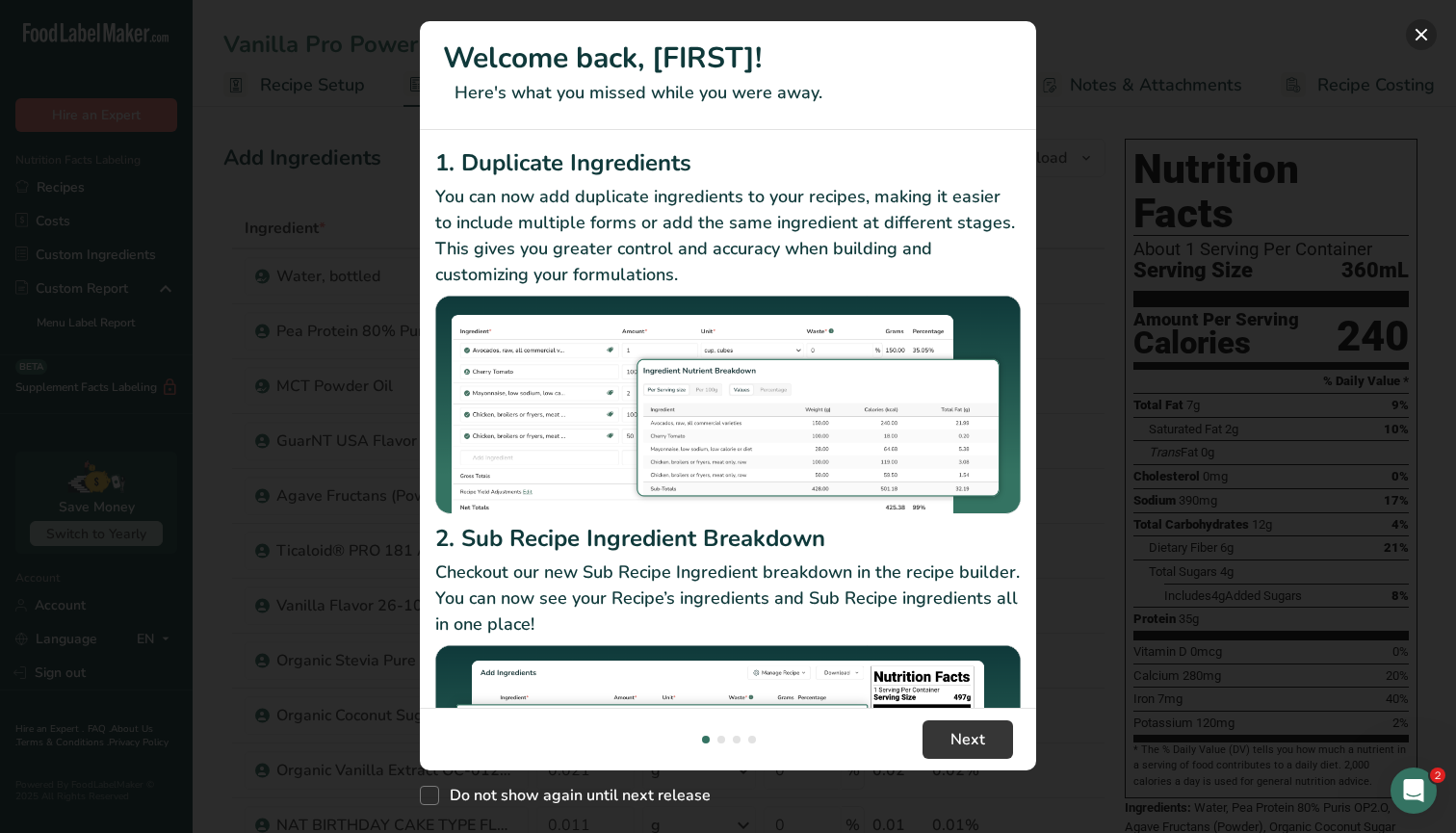 click at bounding box center (1421, 35) 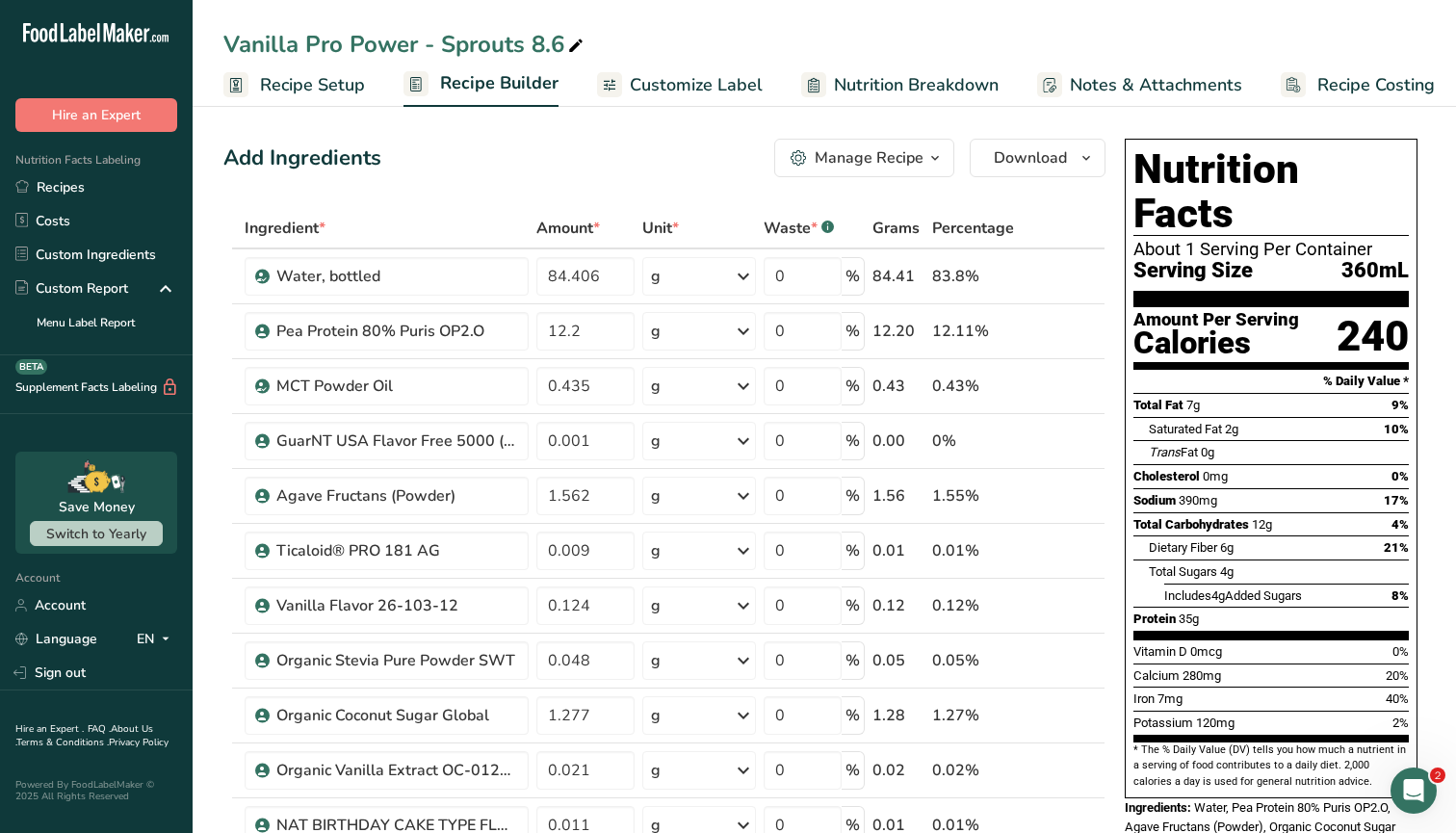 scroll, scrollTop: 0, scrollLeft: 0, axis: both 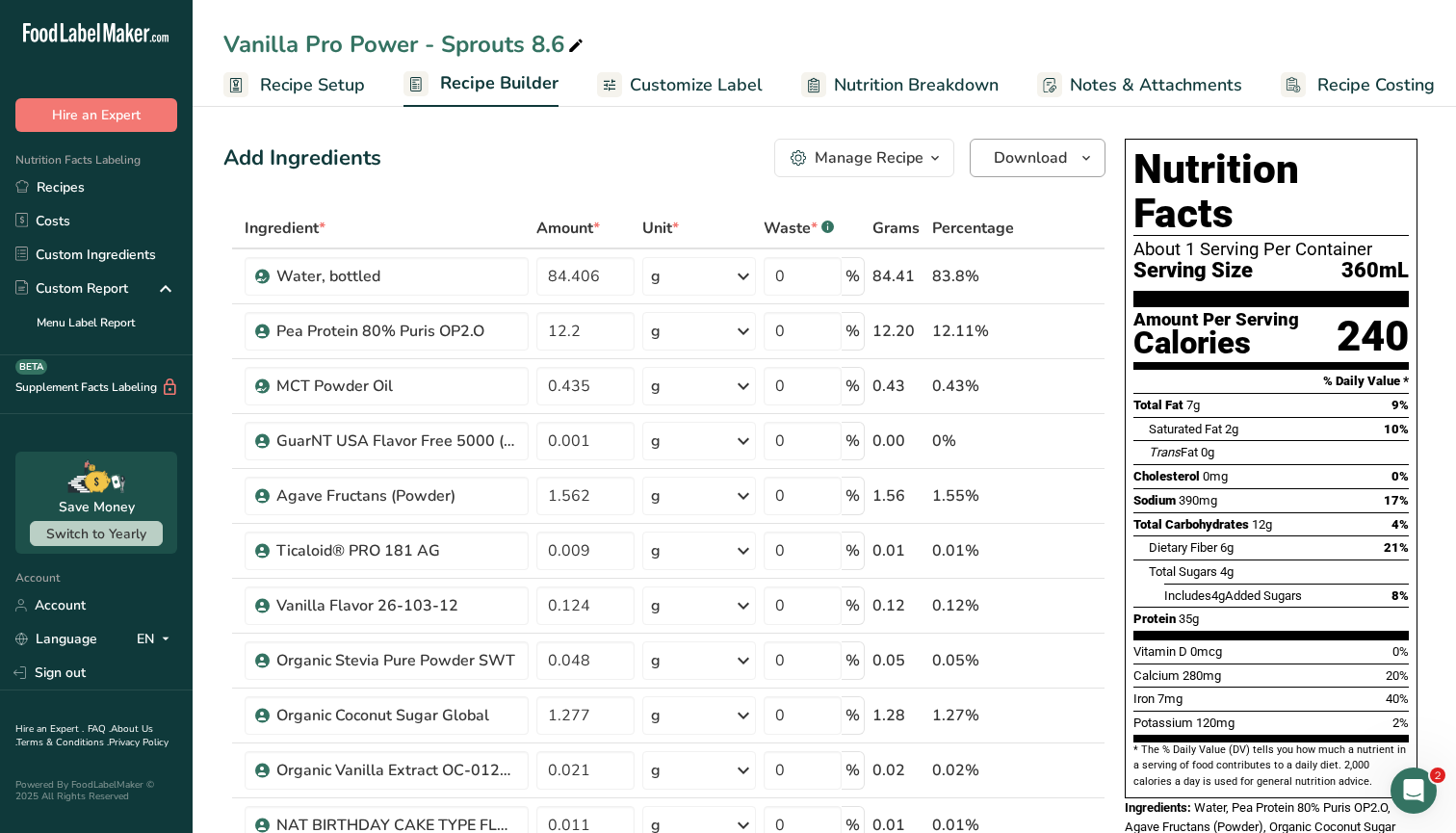 click on "Download" at bounding box center (1030, 158) 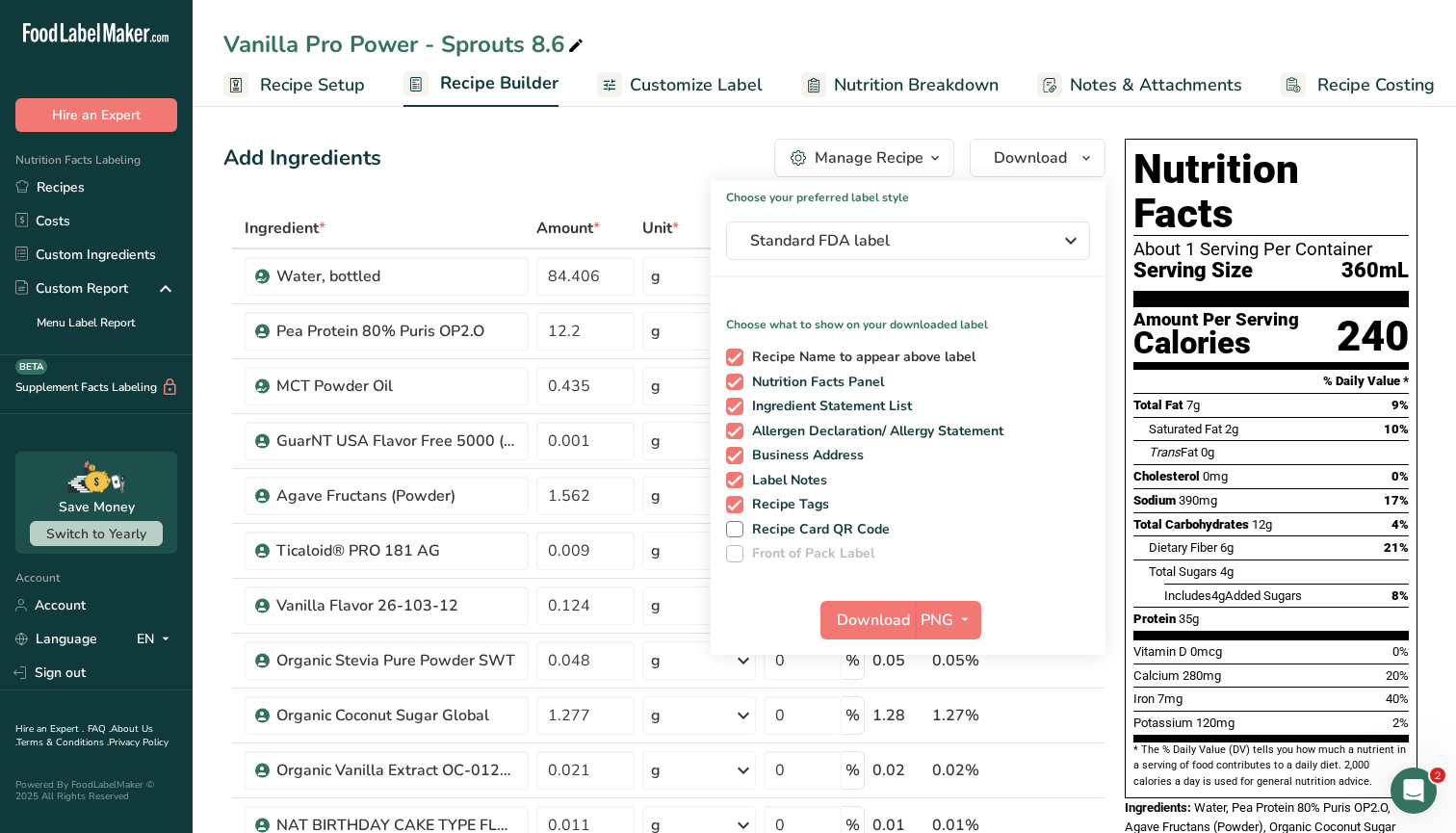 click at bounding box center (735, 357) 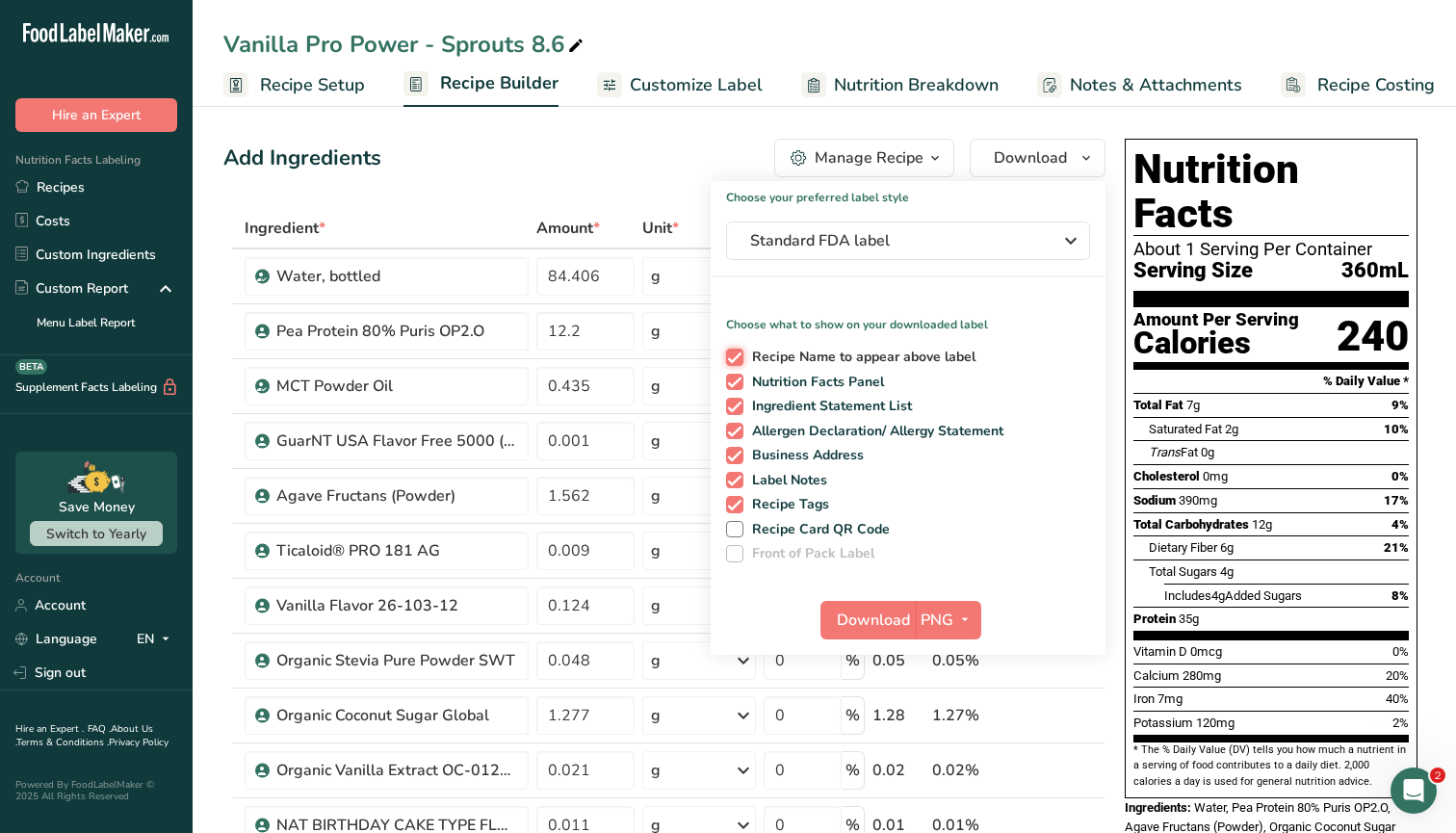 click on "Recipe Name to appear above label" at bounding box center (732, 356) 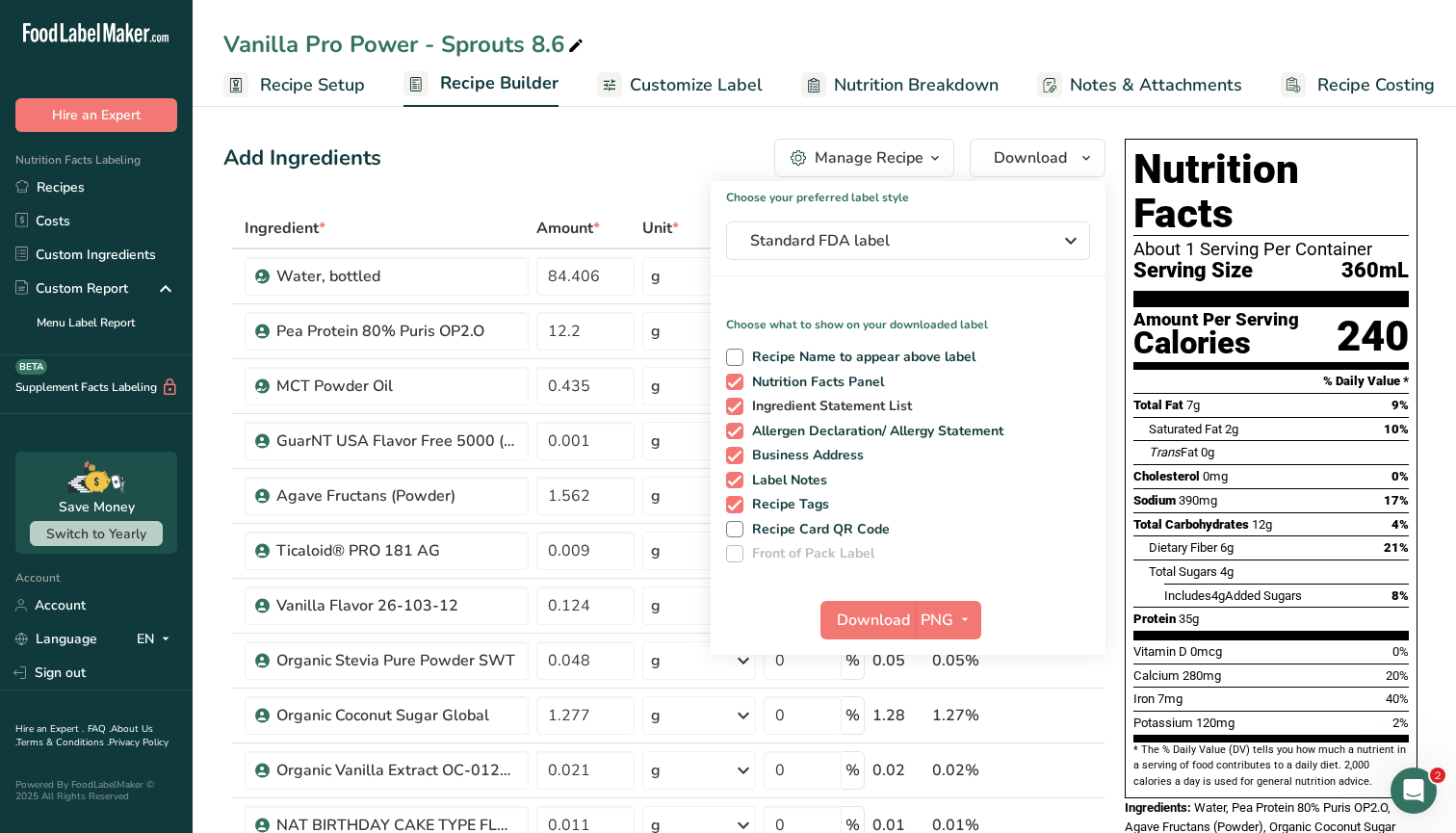 click at bounding box center (735, 406) 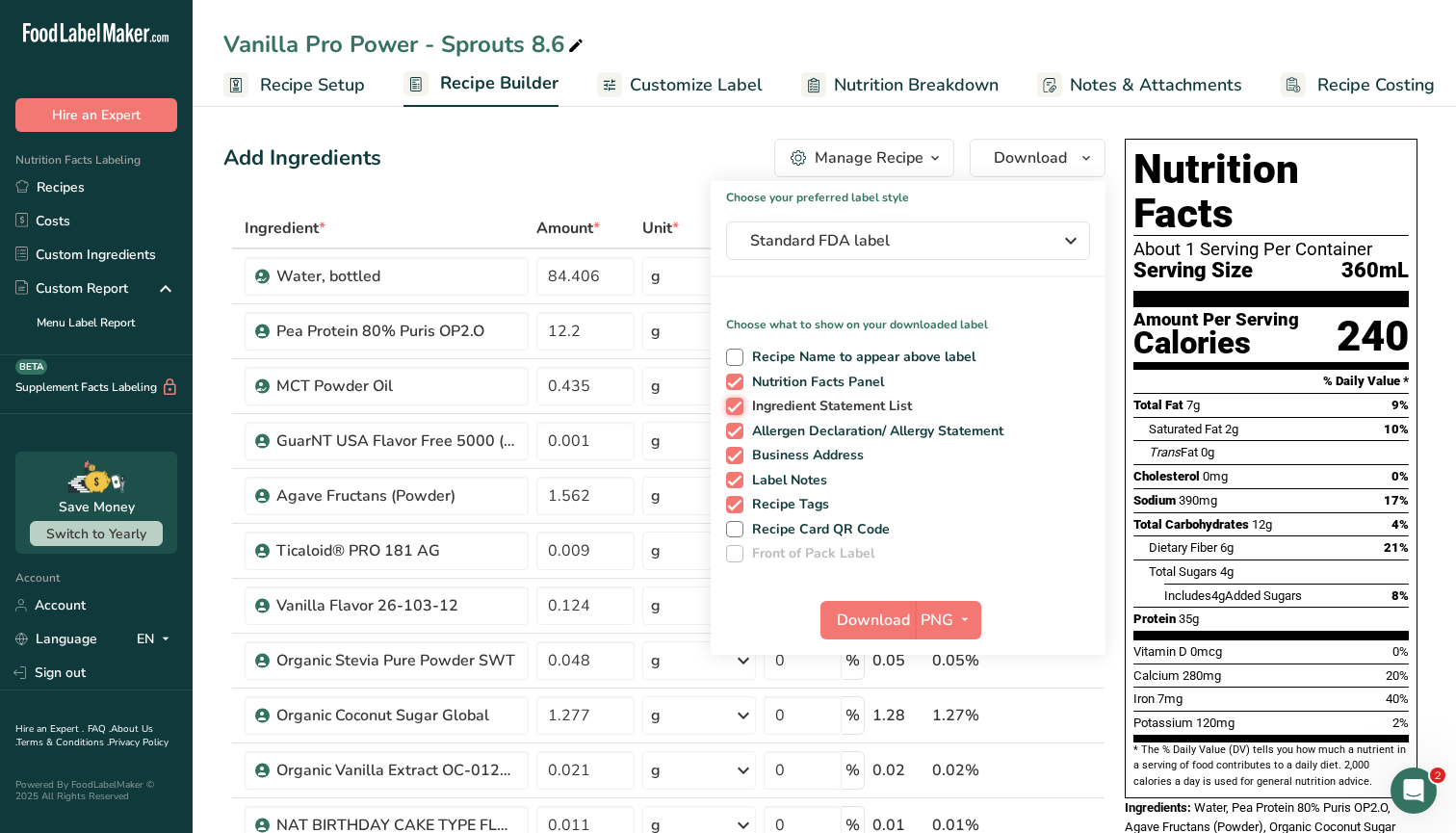 click on "Ingredient Statement List" at bounding box center (732, 405) 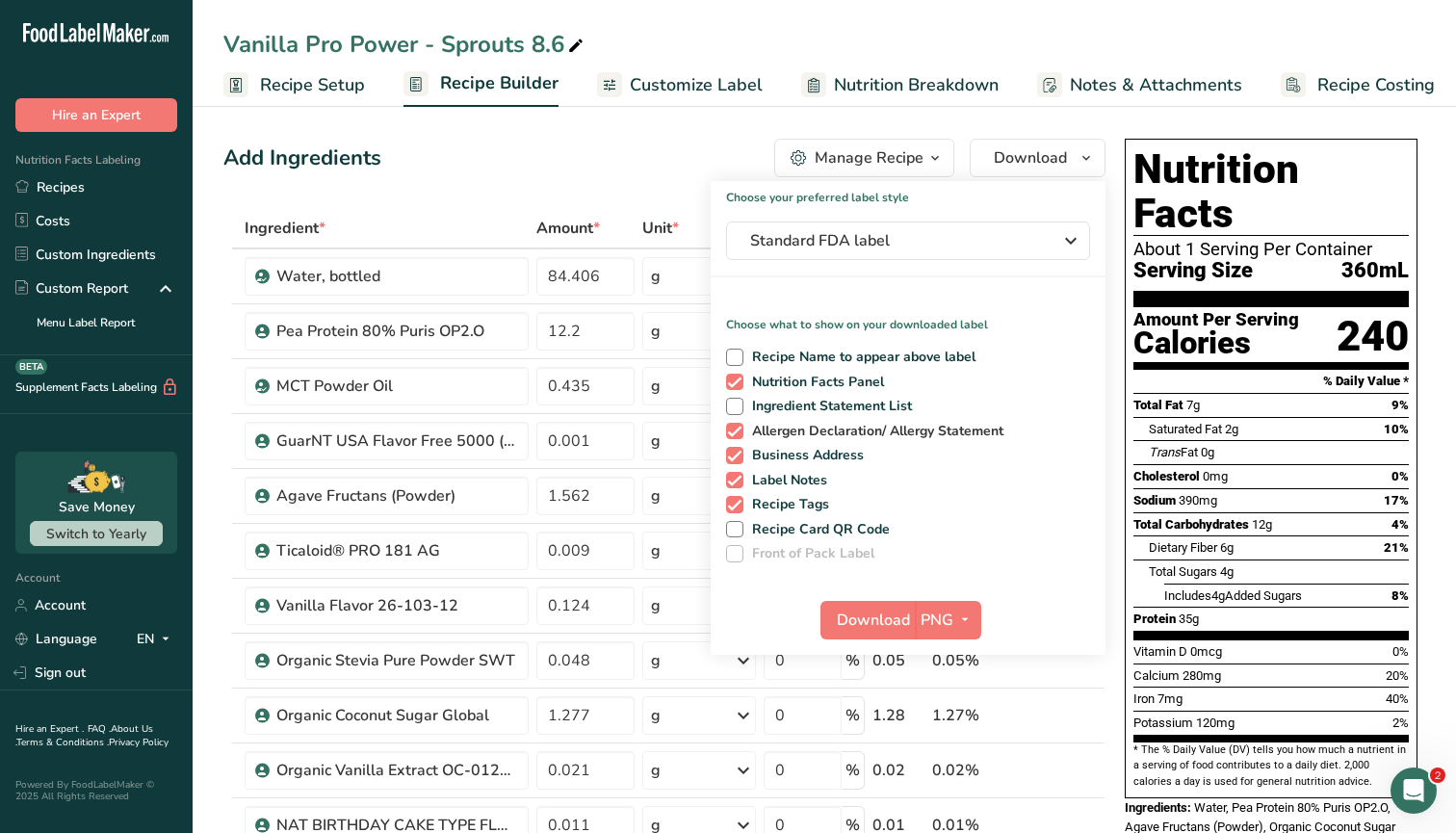 click at bounding box center [735, 431] 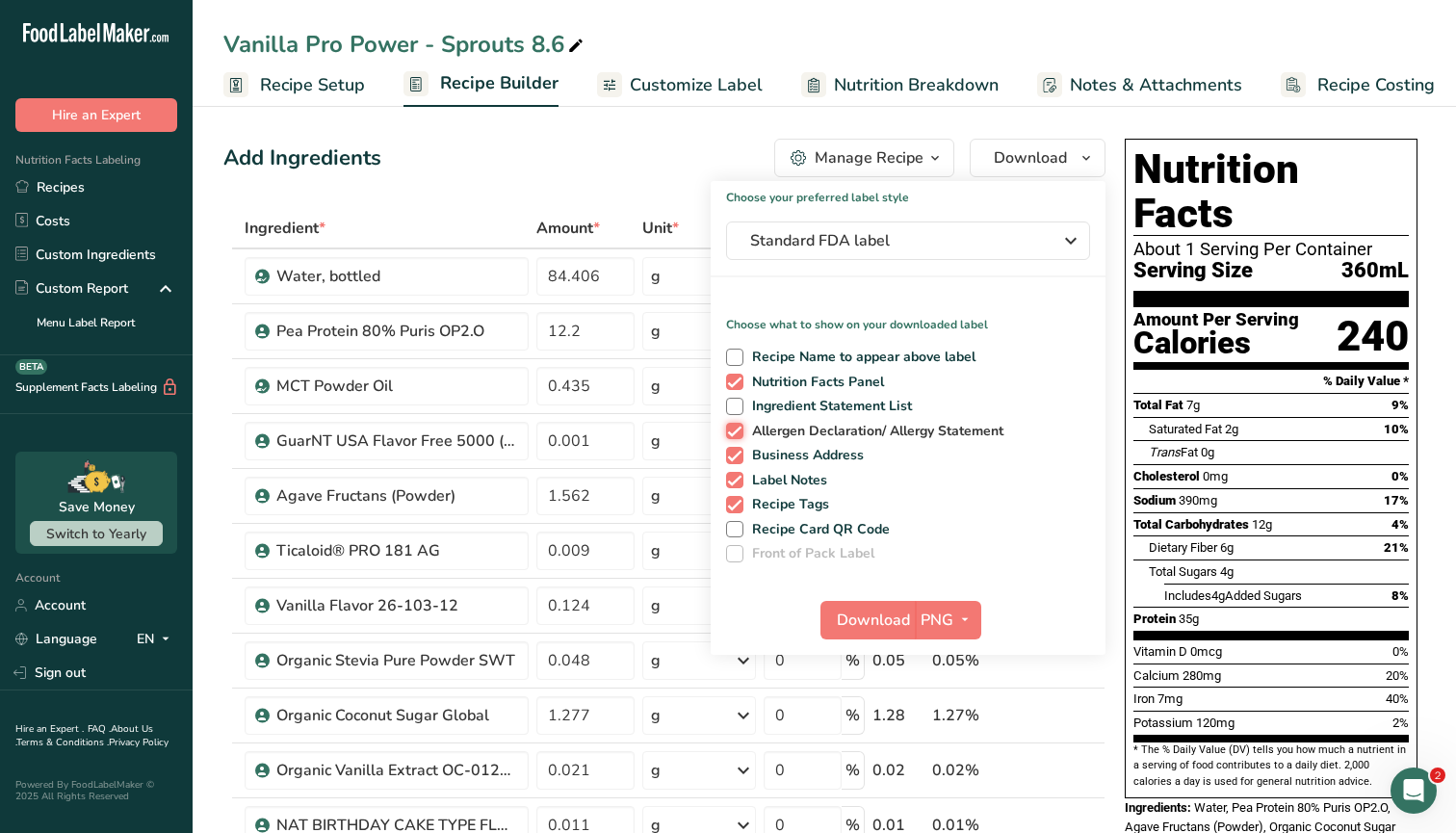 click on "Allergen Declaration/ Allergy Statement" at bounding box center (732, 430) 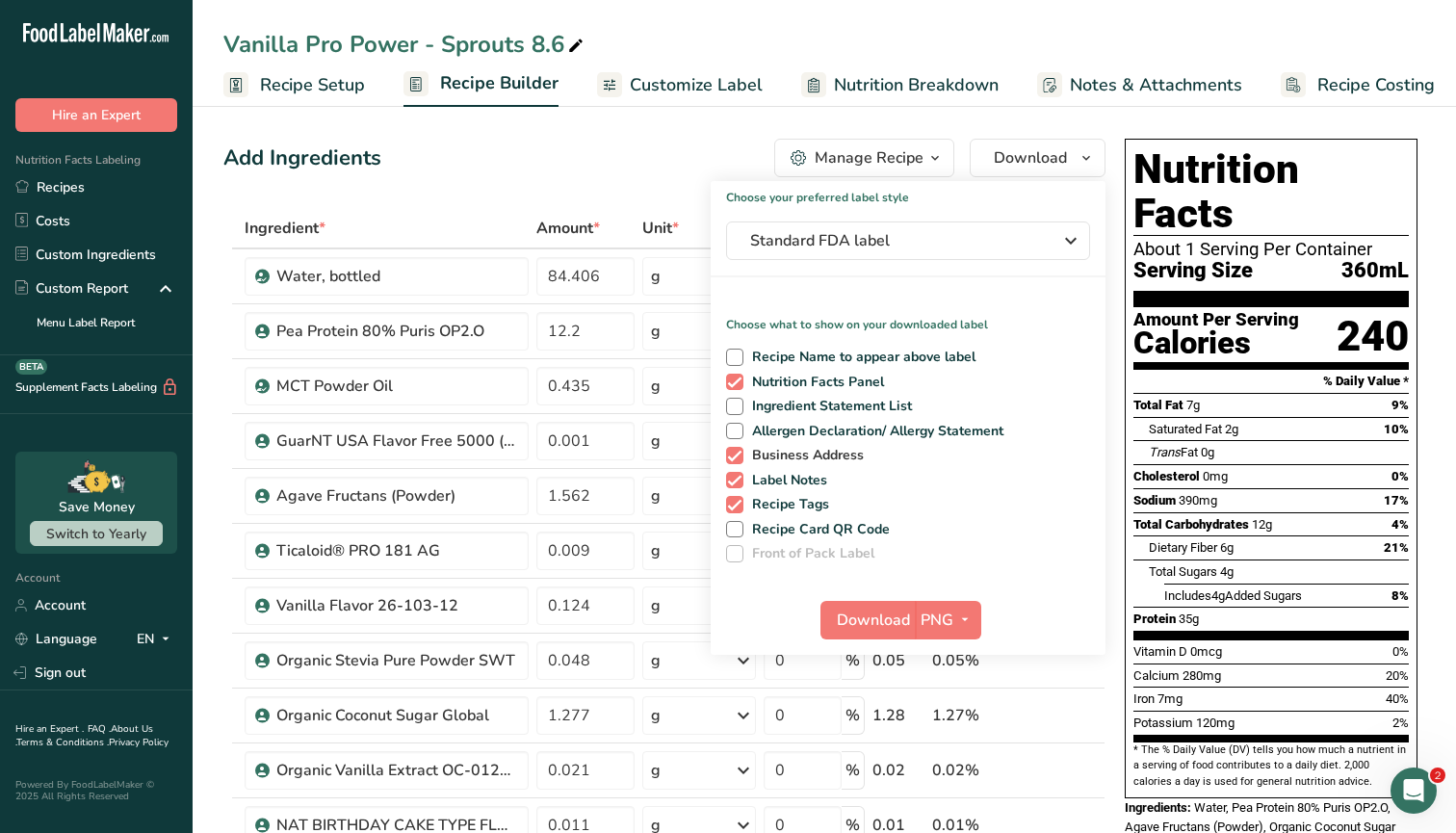 click at bounding box center [735, 456] 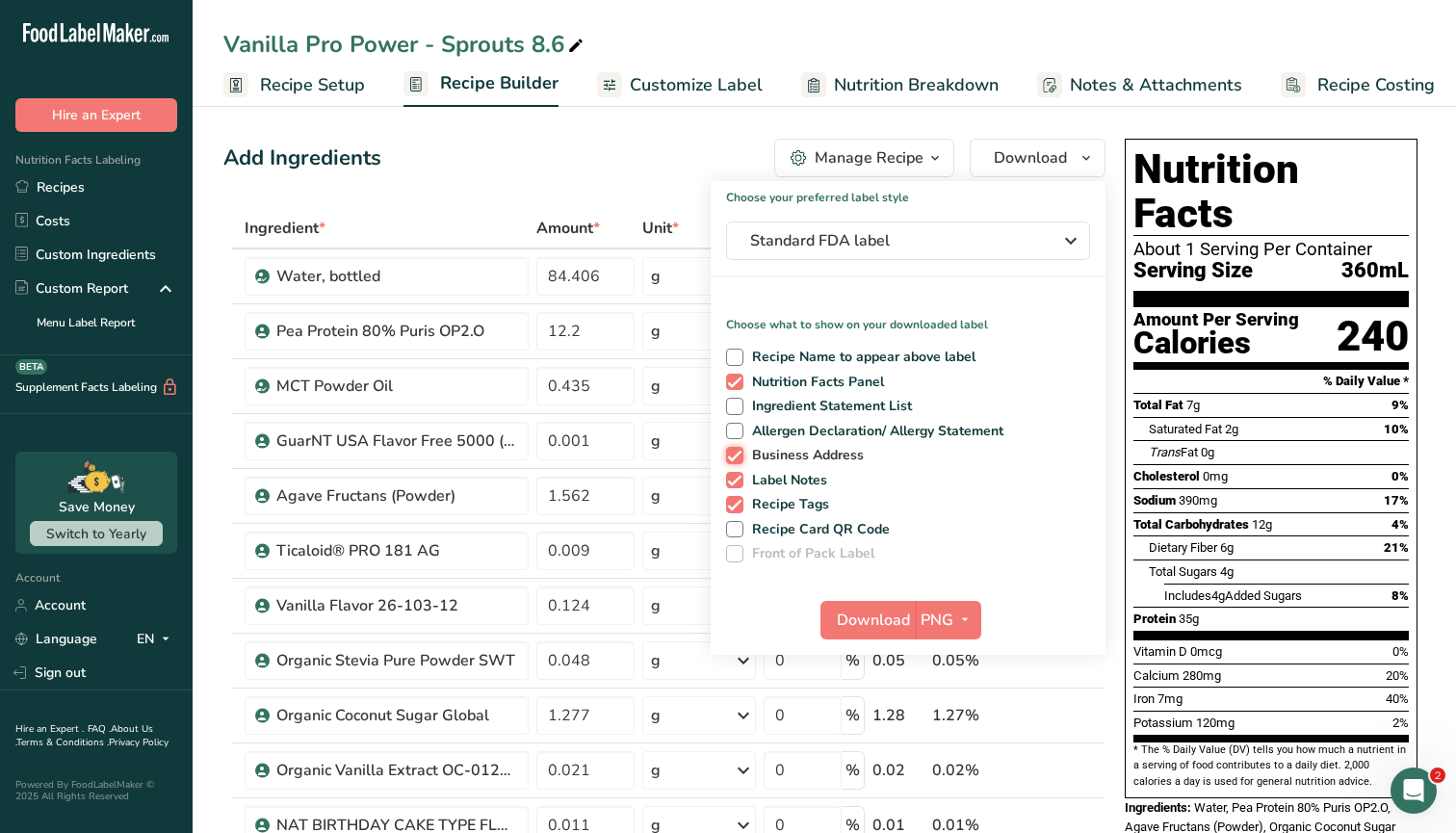 click on "Business Address" at bounding box center (732, 455) 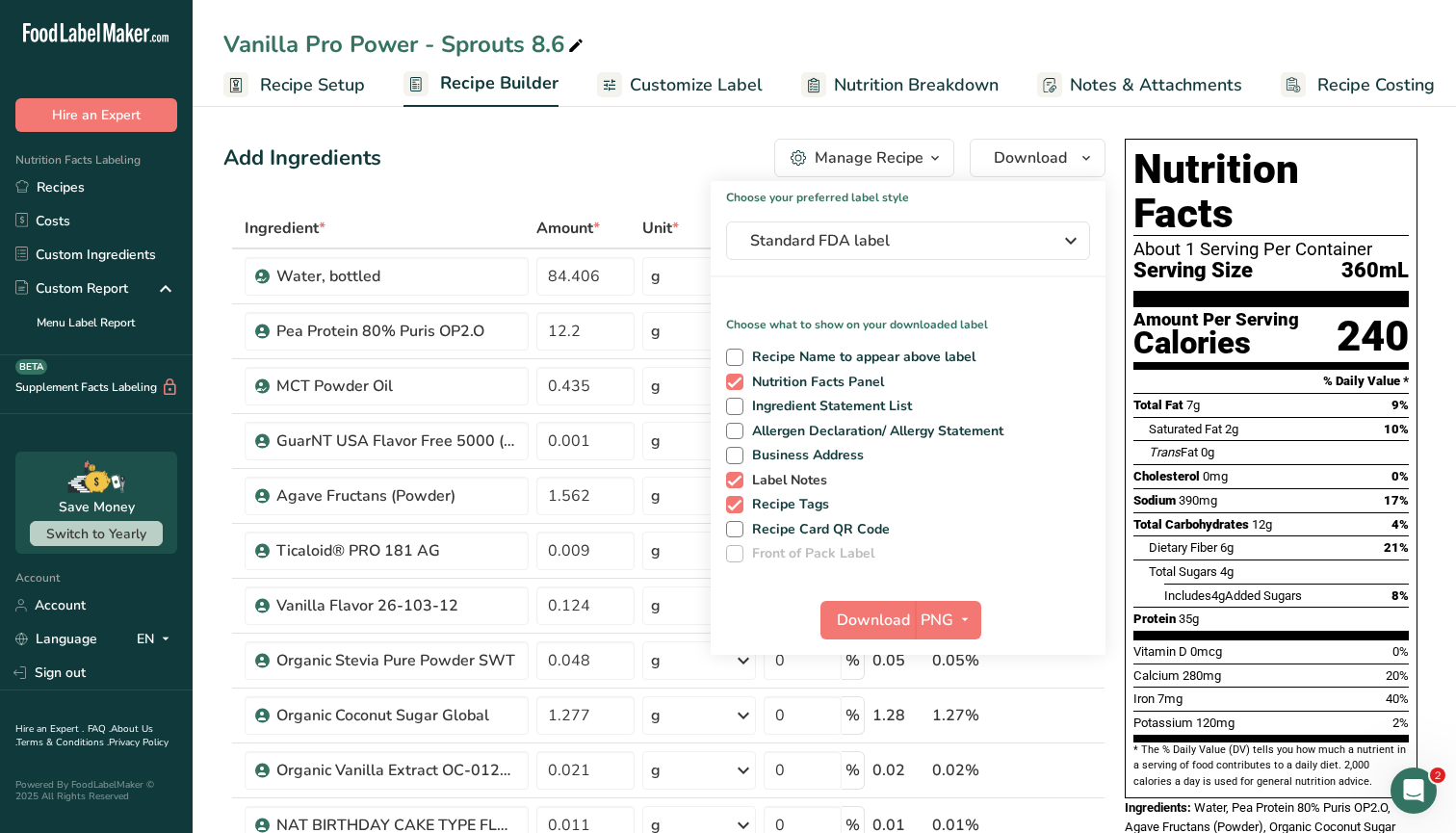 click at bounding box center (735, 481) 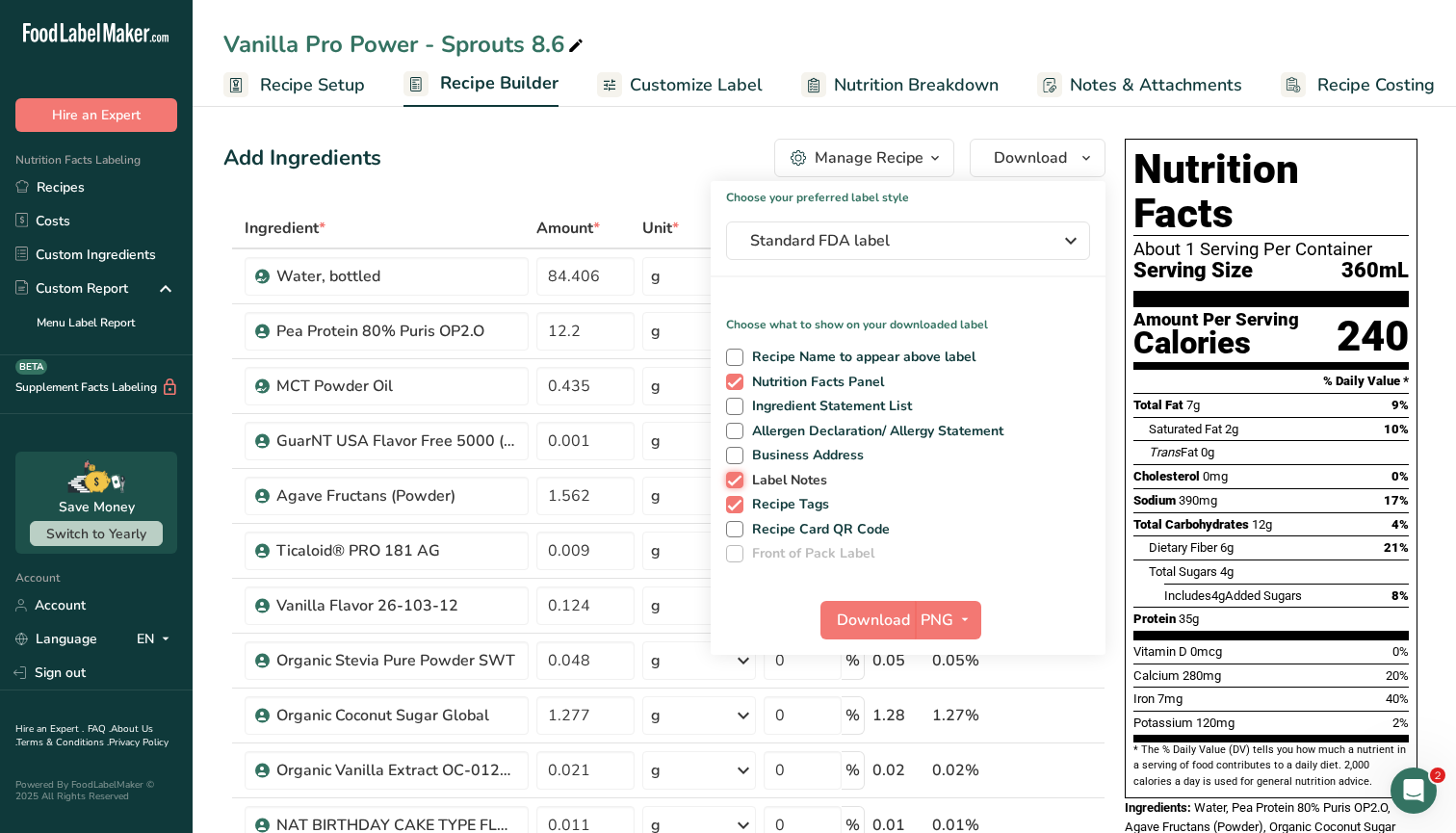 checkbox on "false" 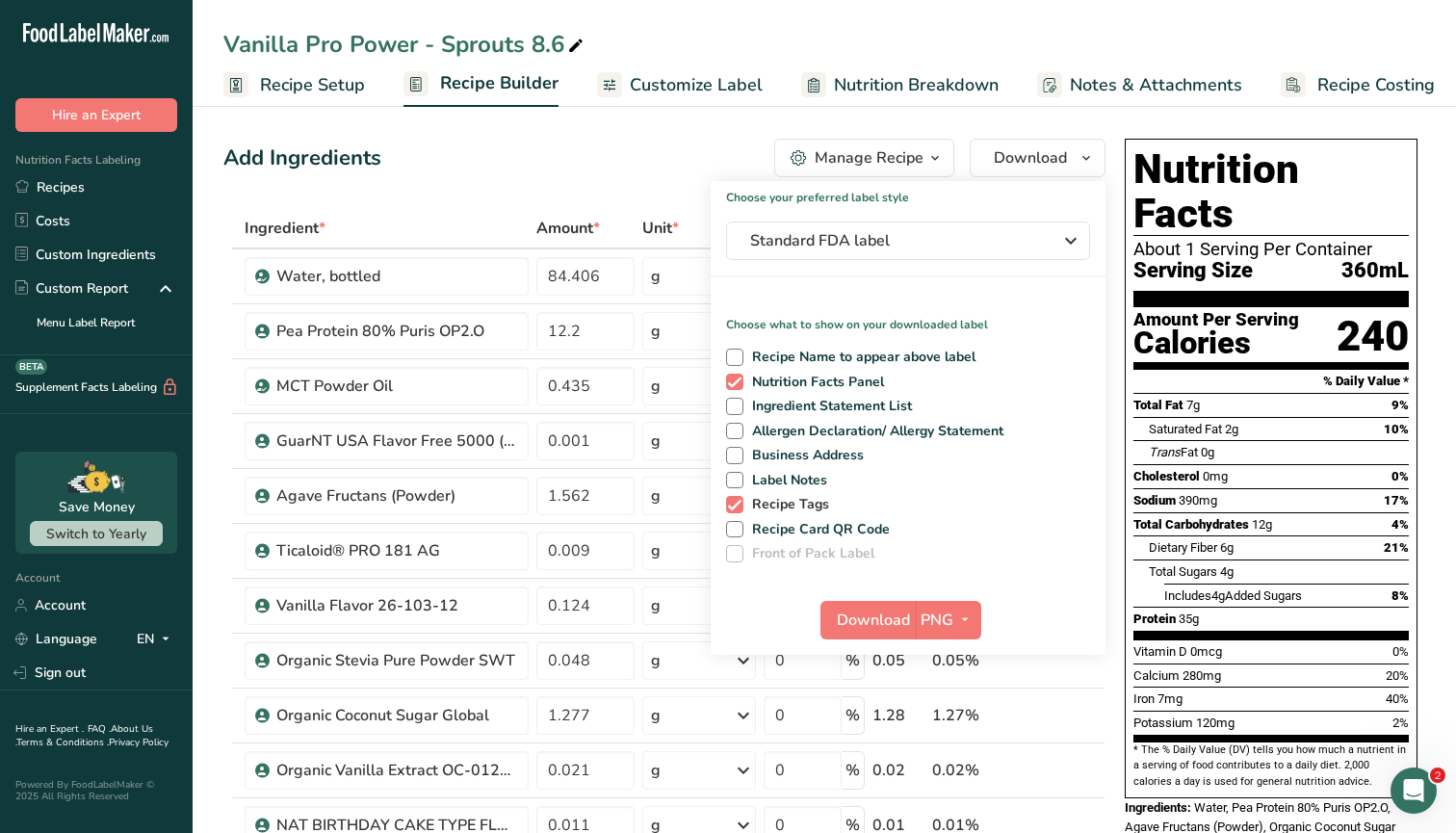 click at bounding box center (735, 505) 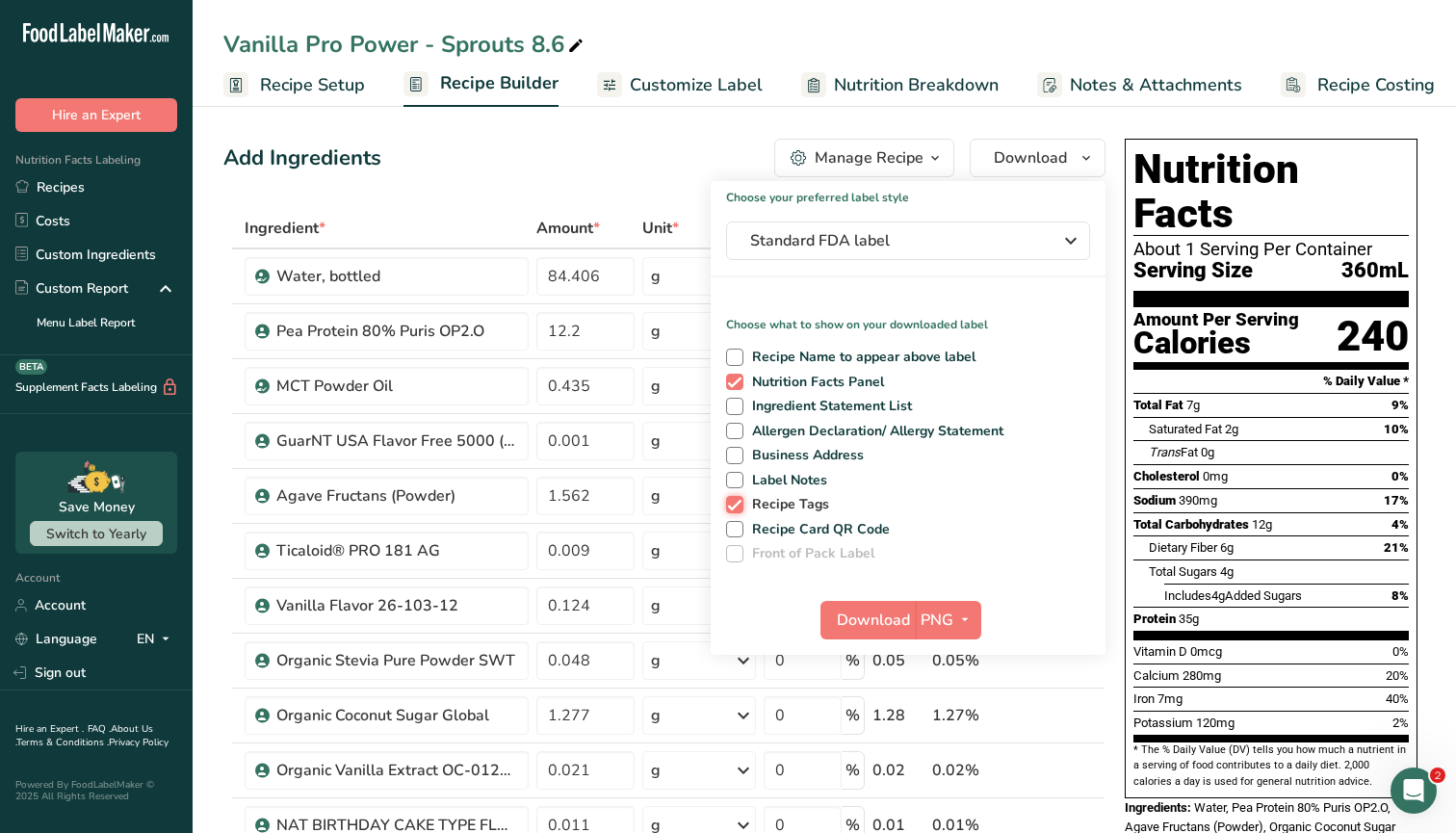 click on "Recipe Tags" at bounding box center [732, 504] 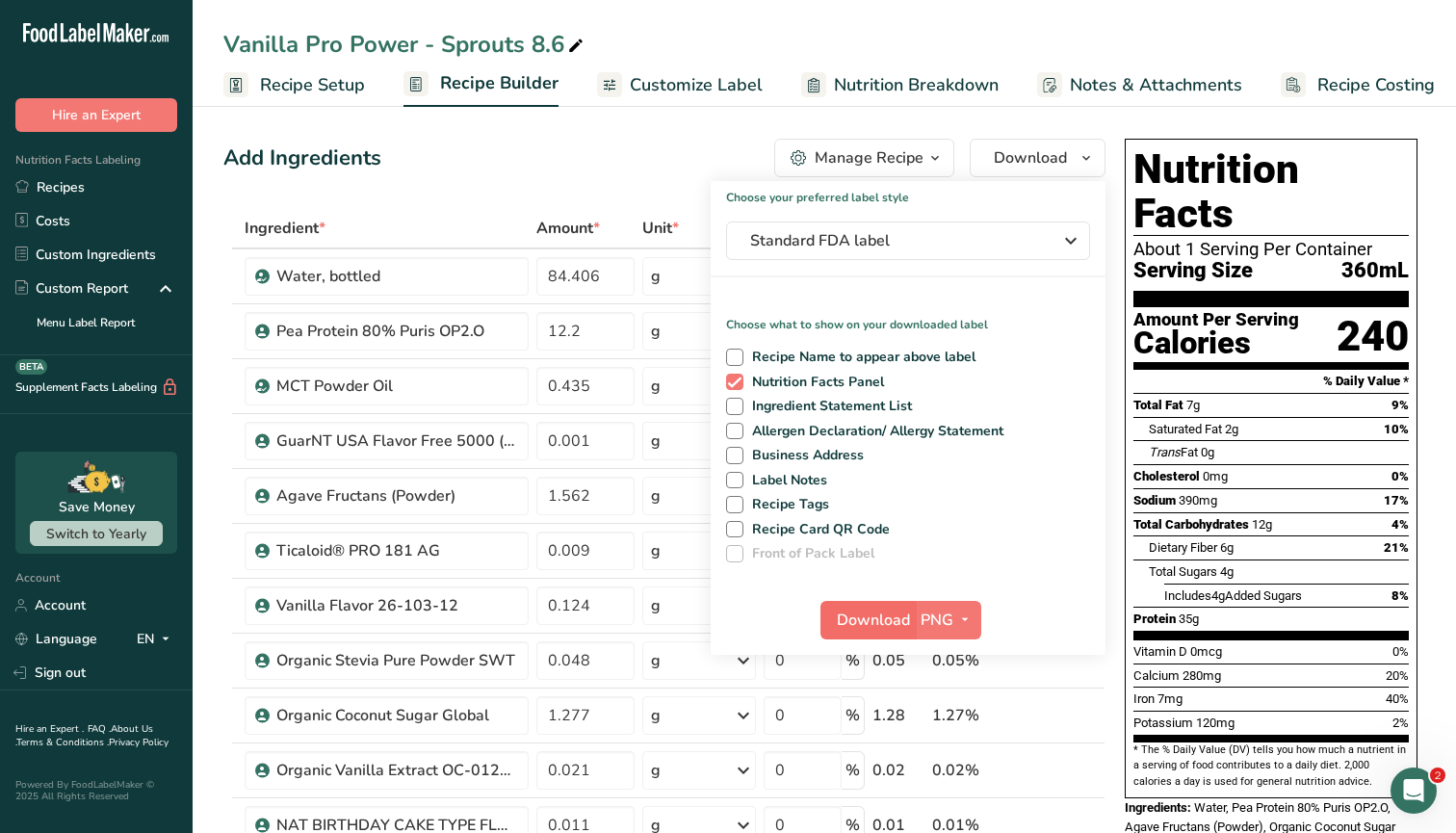 click on "Download" at bounding box center (873, 620) 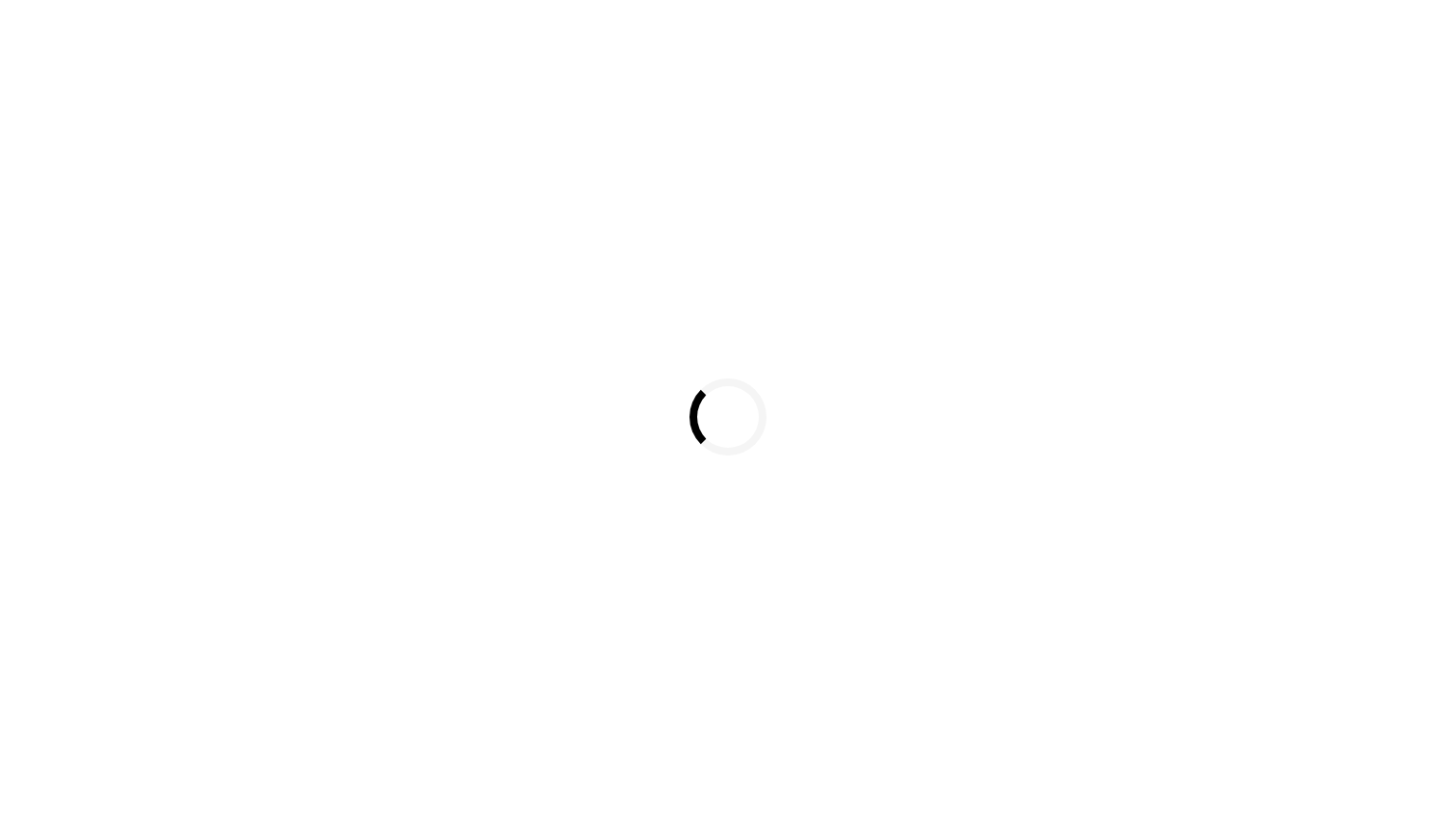 scroll, scrollTop: 0, scrollLeft: 0, axis: both 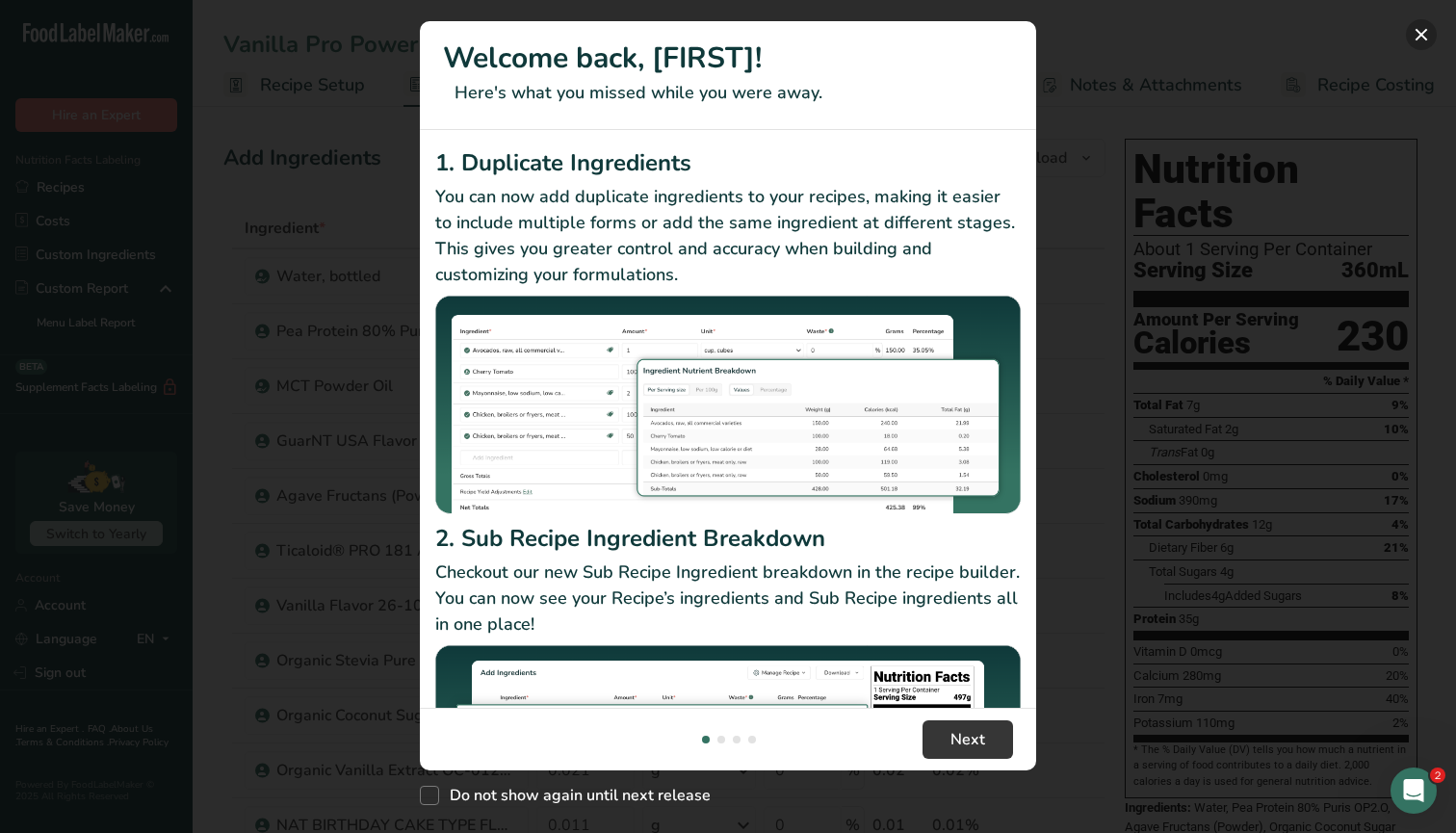 click at bounding box center [1421, 35] 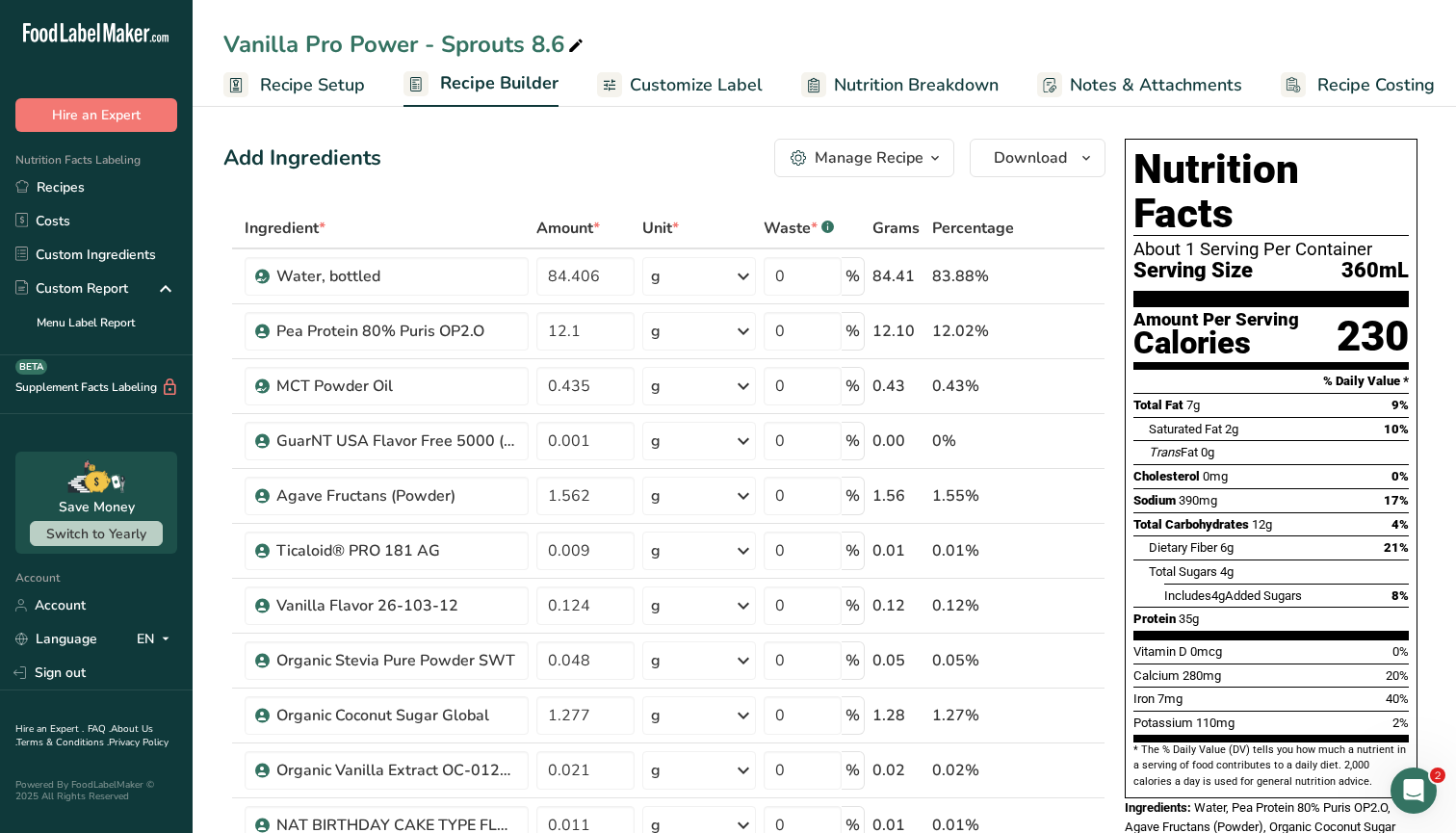 scroll, scrollTop: 0, scrollLeft: 0, axis: both 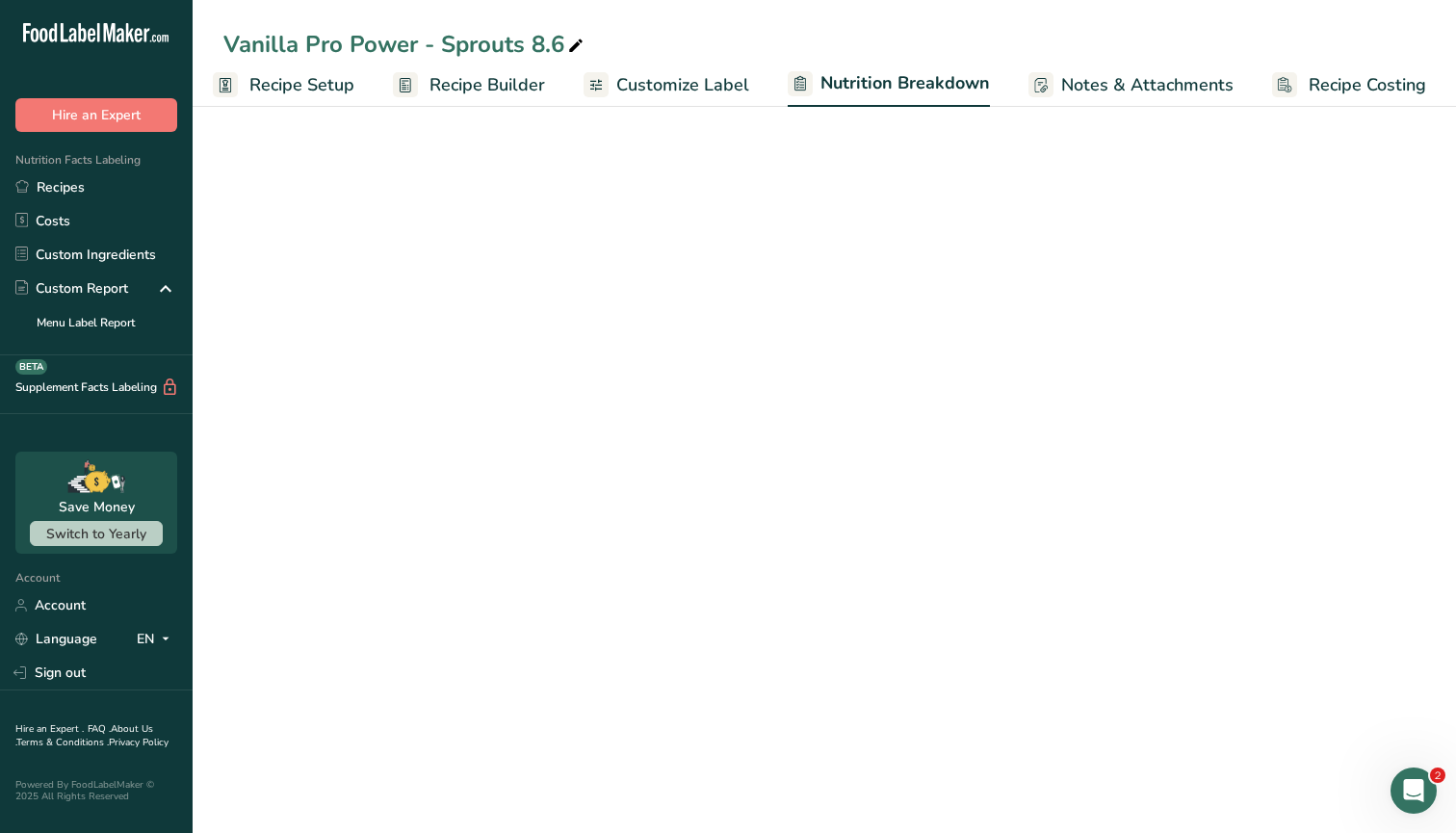 select on "Calories" 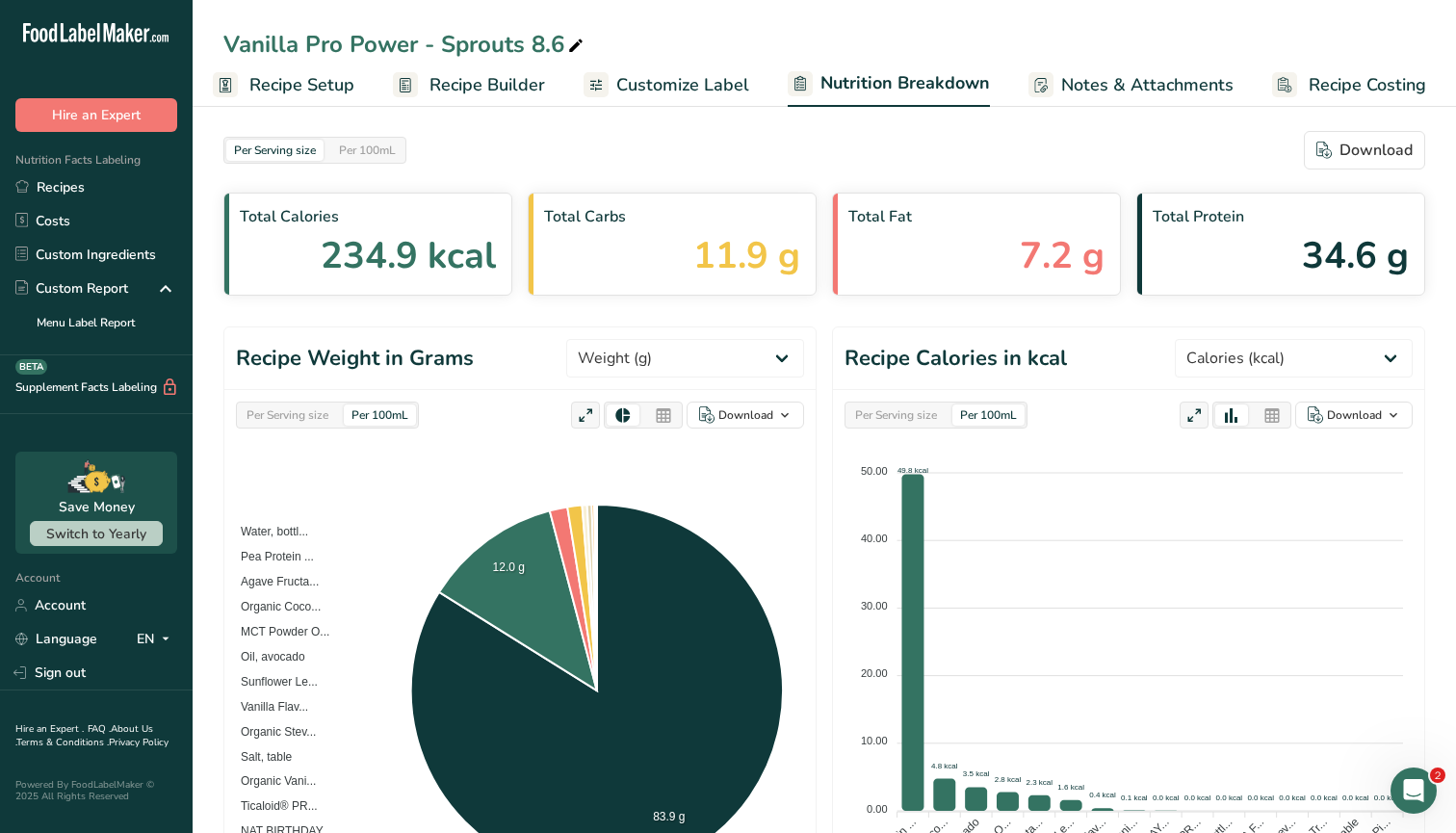 scroll, scrollTop: 0, scrollLeft: 0, axis: both 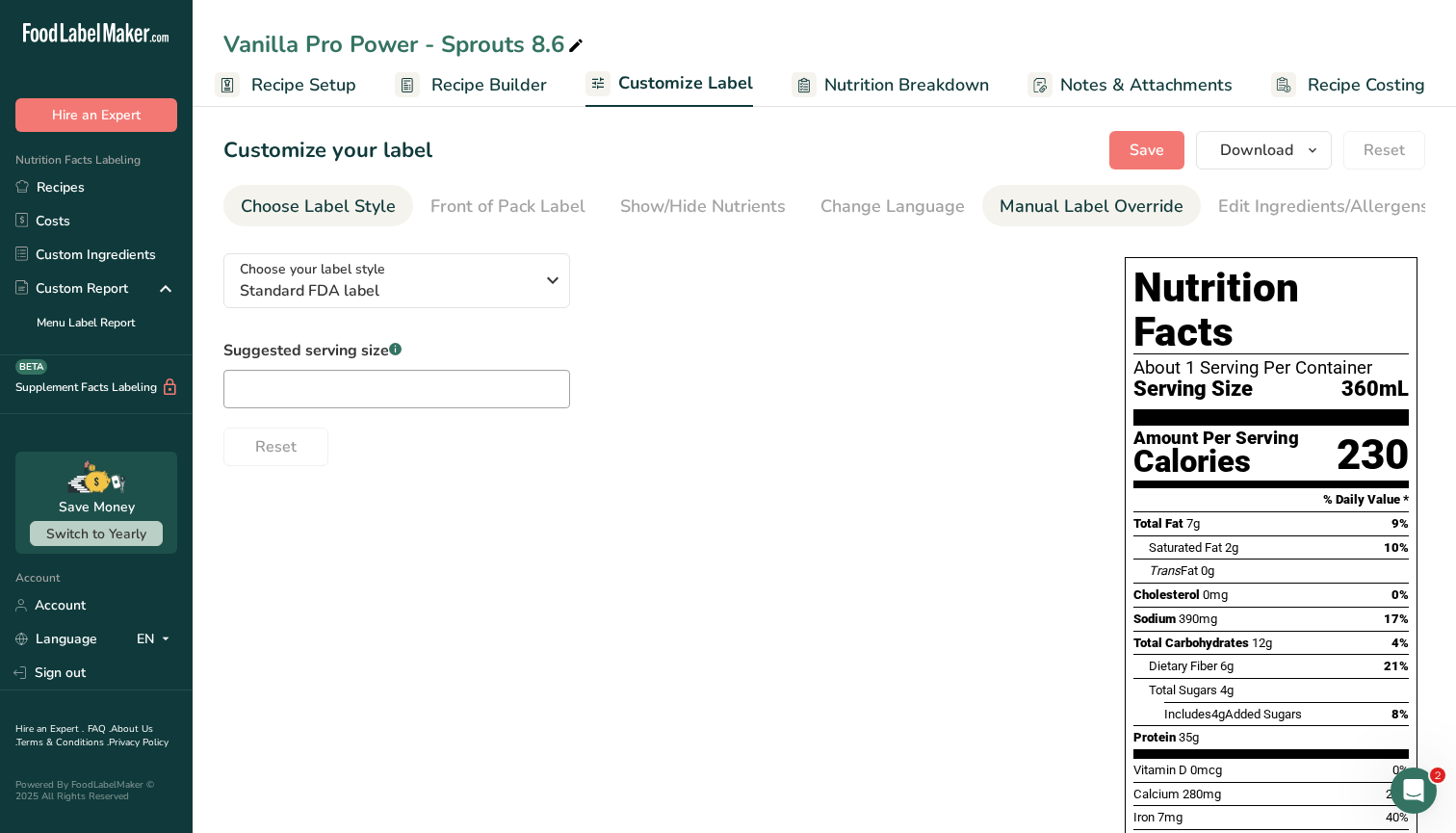click on "Manual Label Override" at bounding box center [1091, 206] 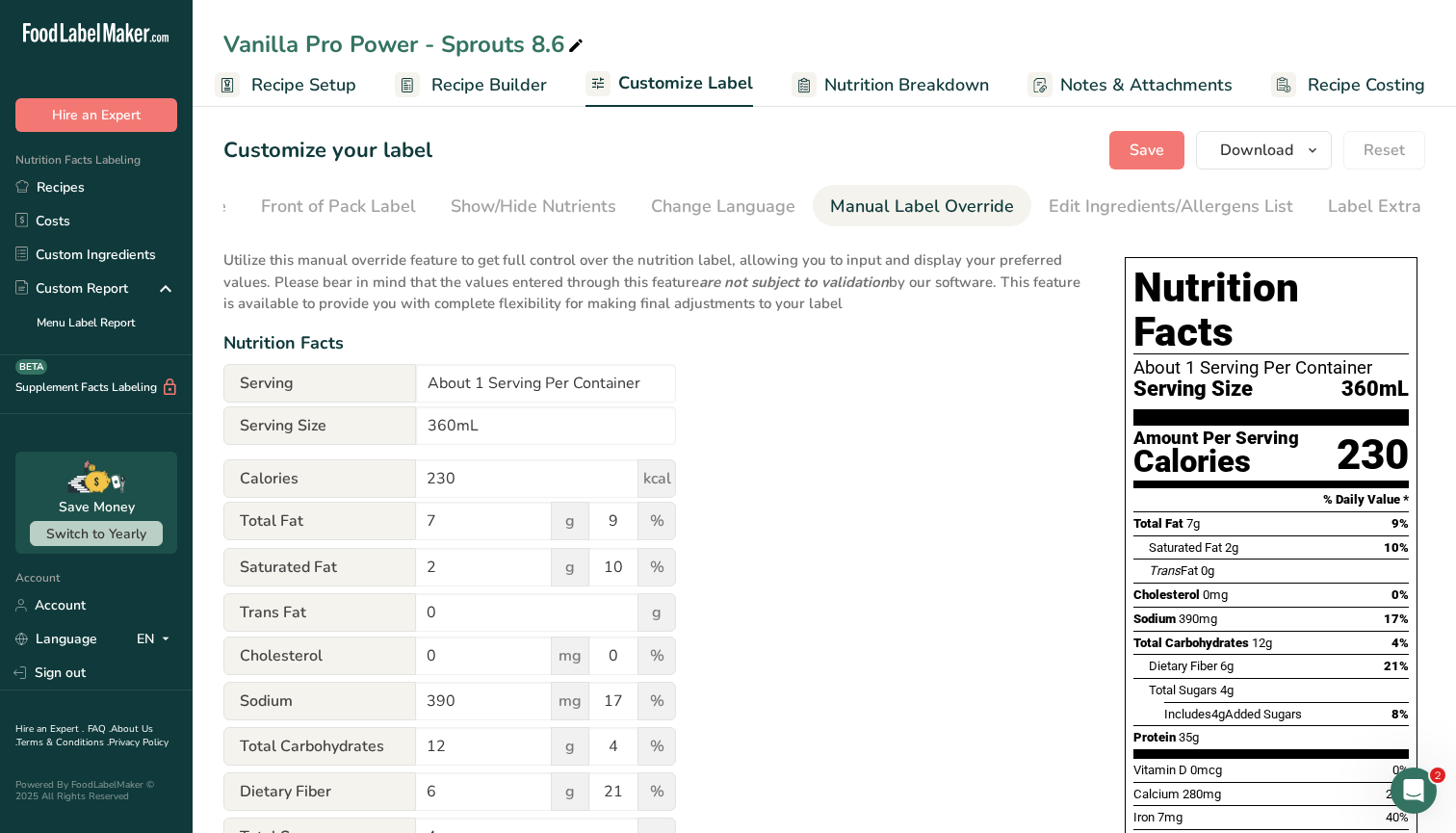 scroll, scrollTop: 0, scrollLeft: 197, axis: horizontal 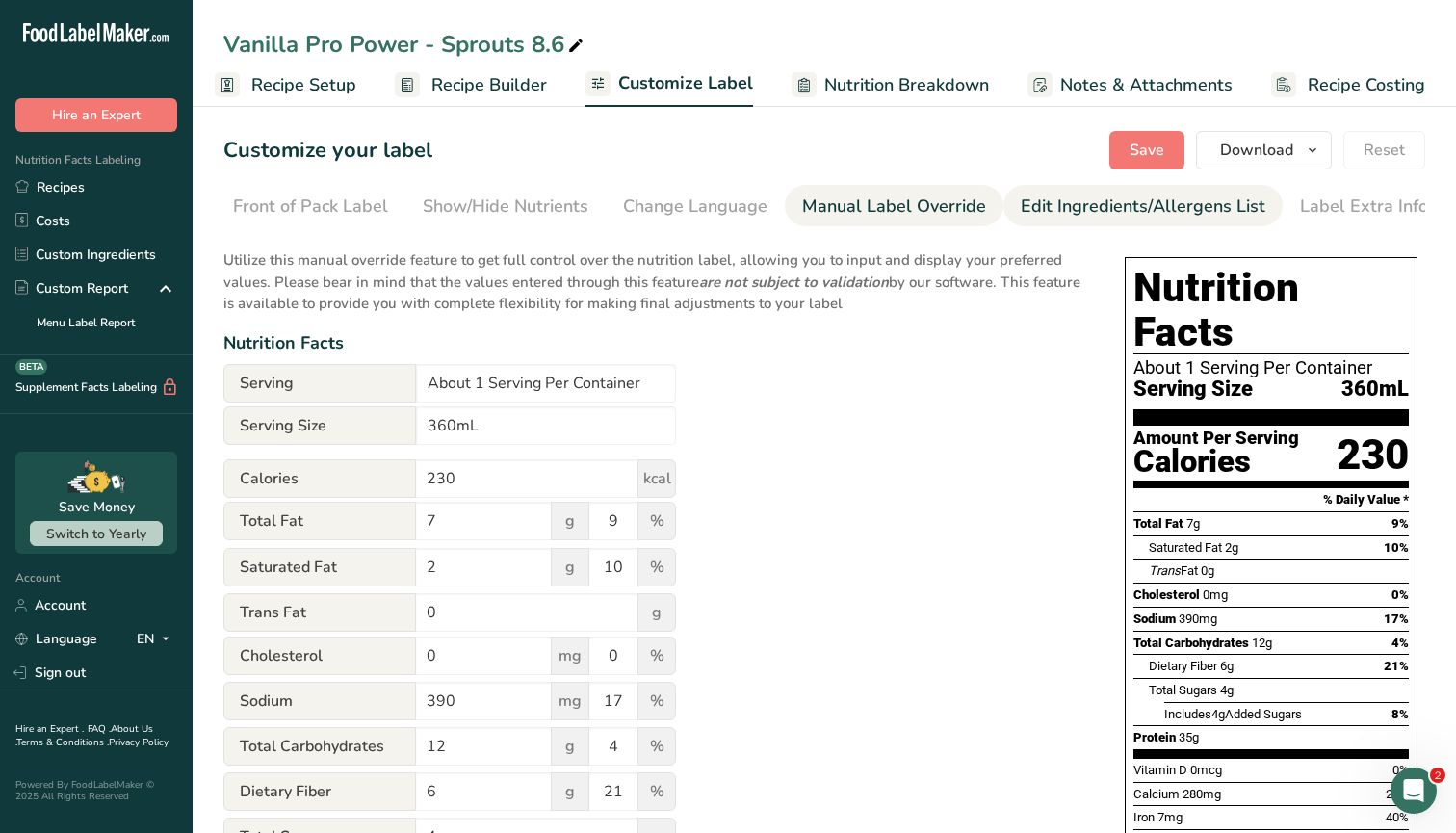 click on "Edit Ingredients/Allergens List" at bounding box center [1143, 206] 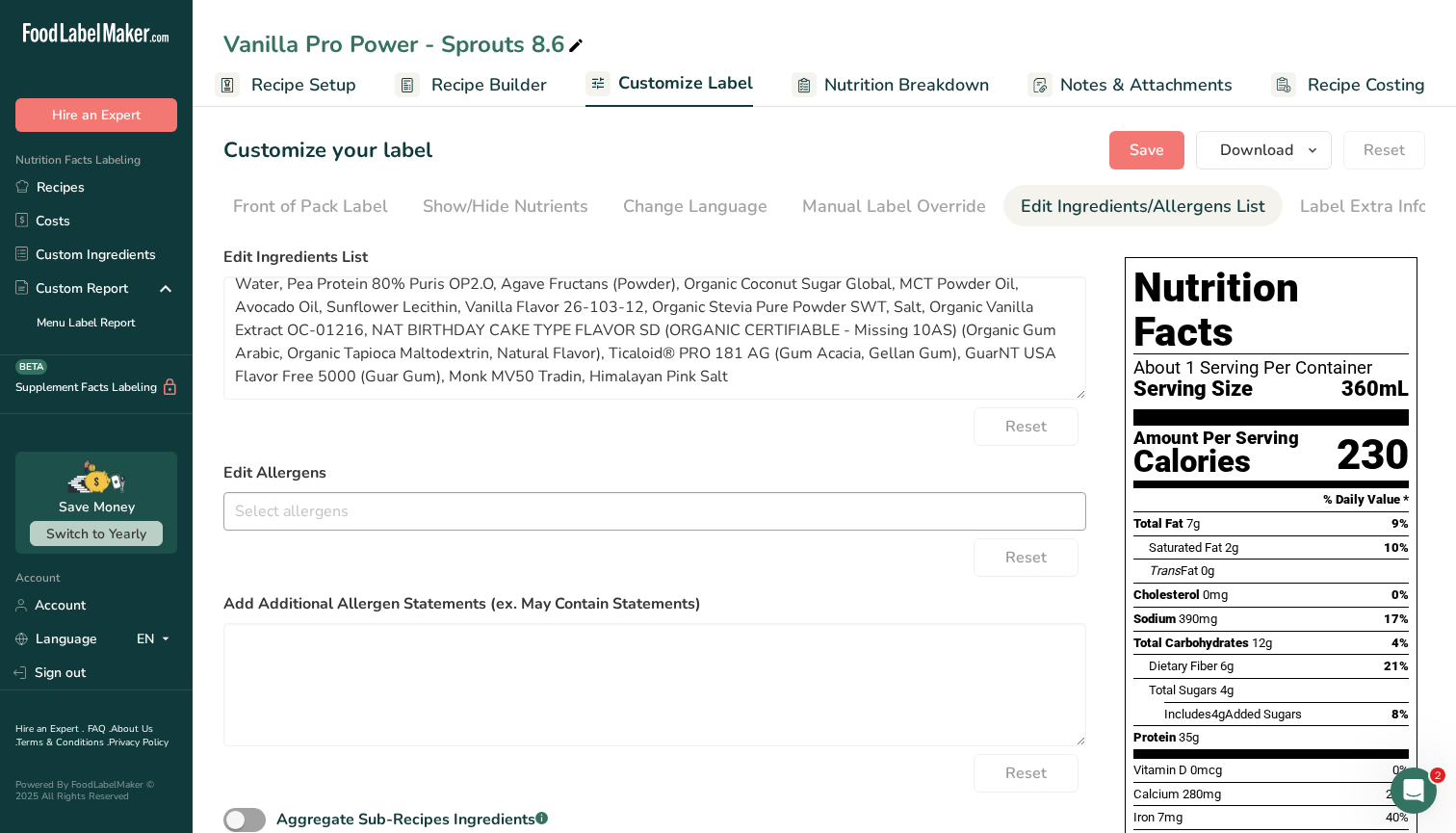 scroll, scrollTop: 15, scrollLeft: 0, axis: vertical 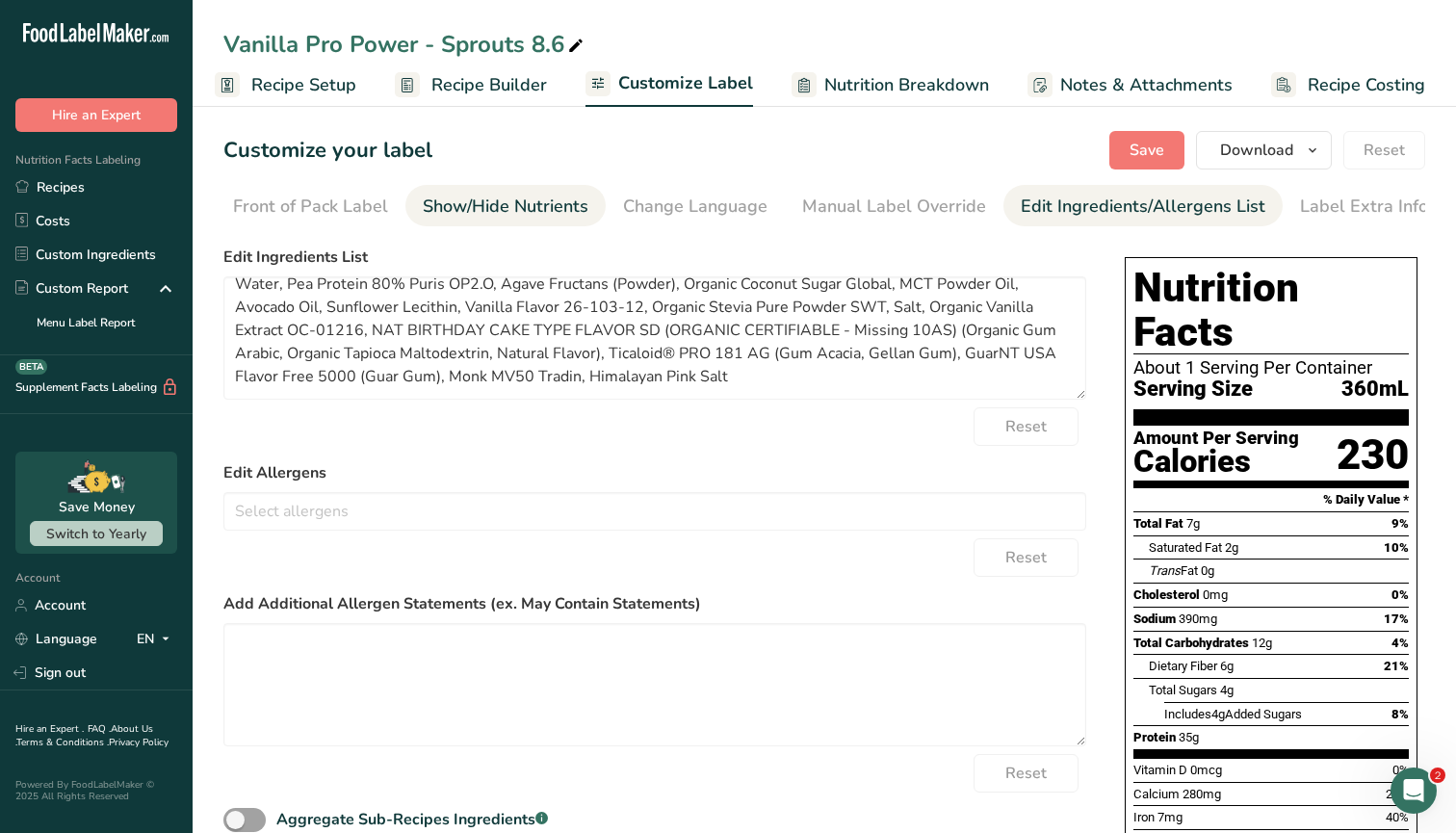 click on "Show/Hide Nutrients" at bounding box center (506, 206) 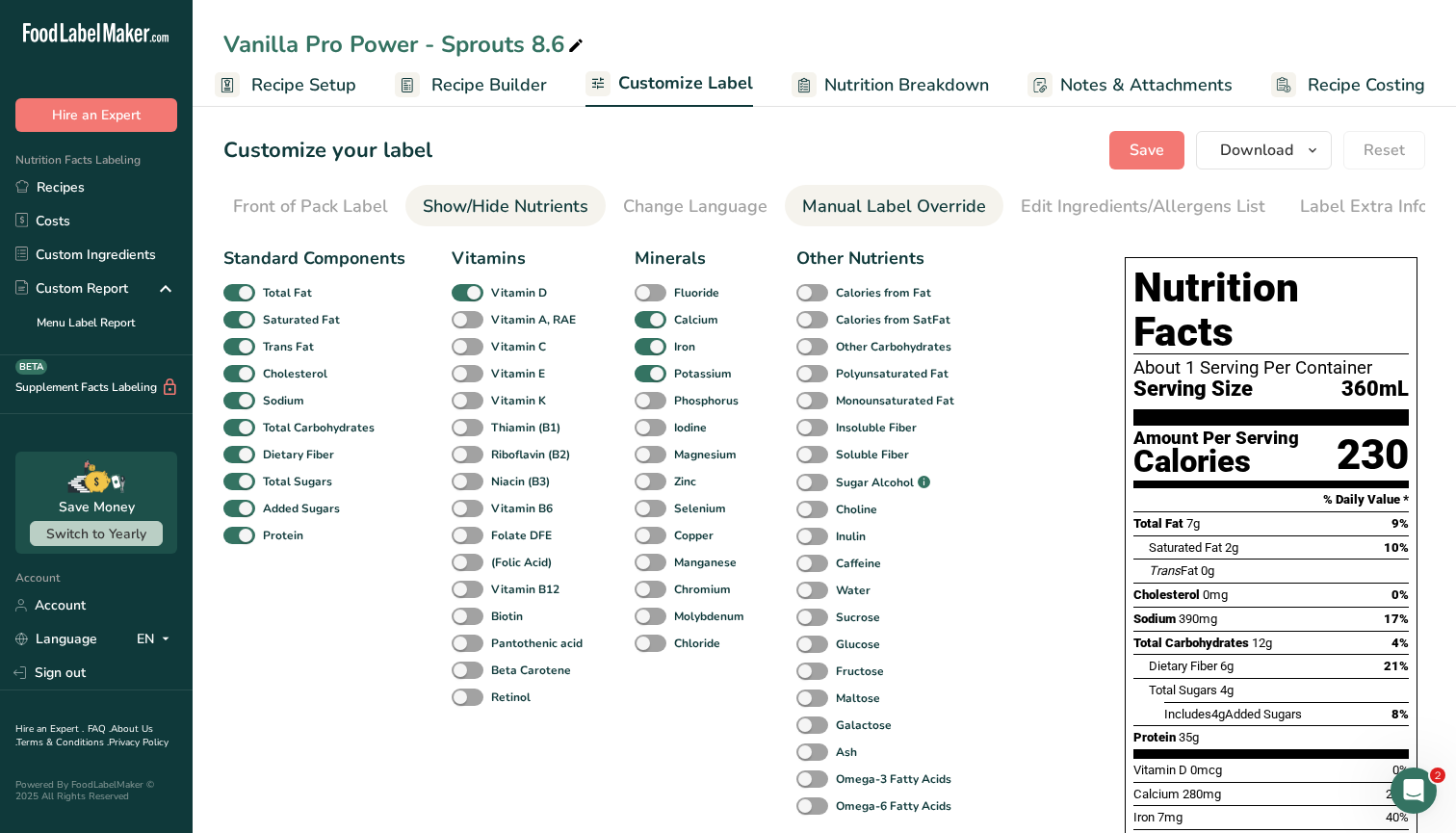 click on "Manual Label Override" at bounding box center [894, 206] 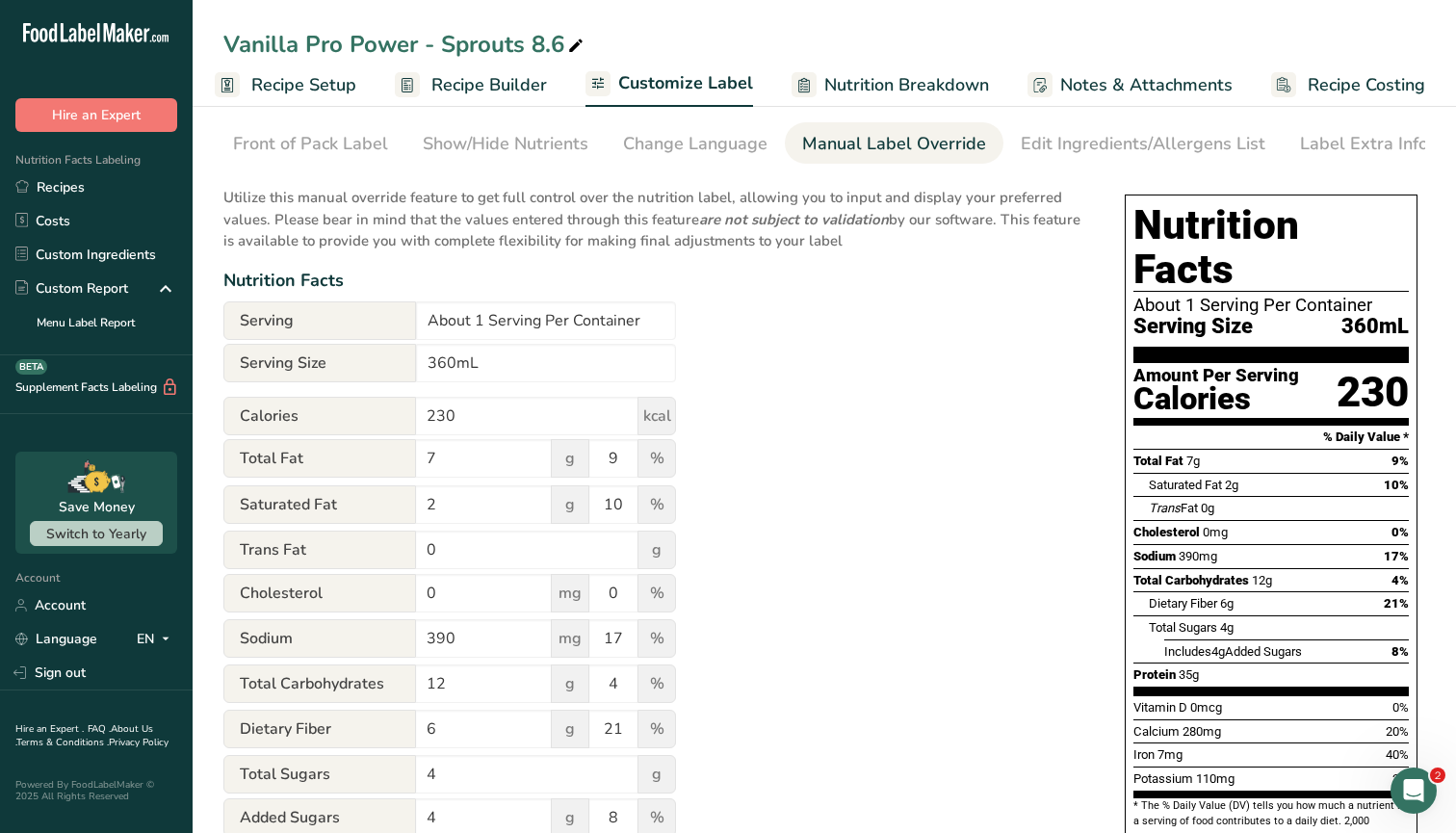 scroll, scrollTop: 79, scrollLeft: 0, axis: vertical 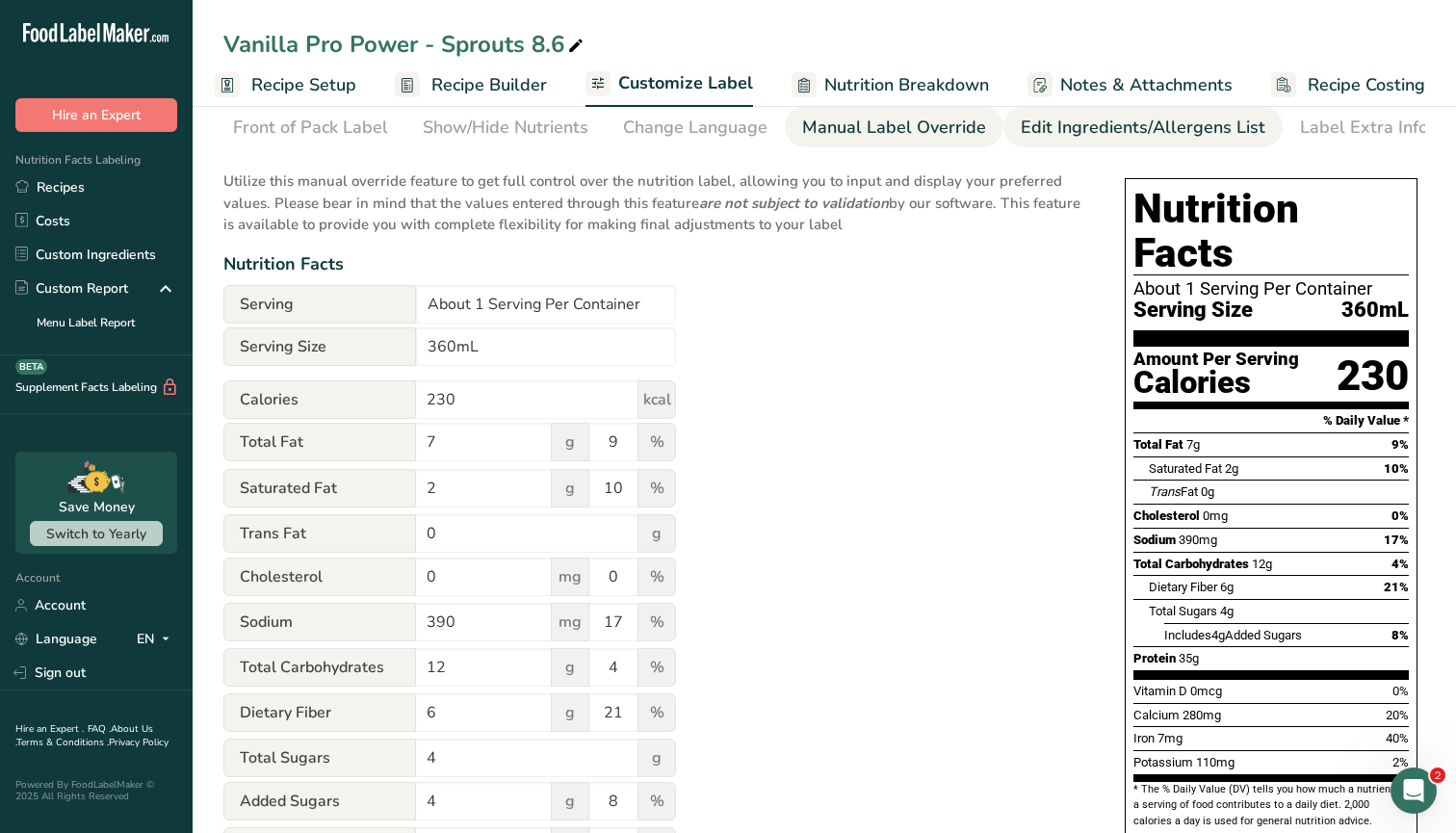 click on "Edit Ingredients/Allergens List" at bounding box center [1143, 127] 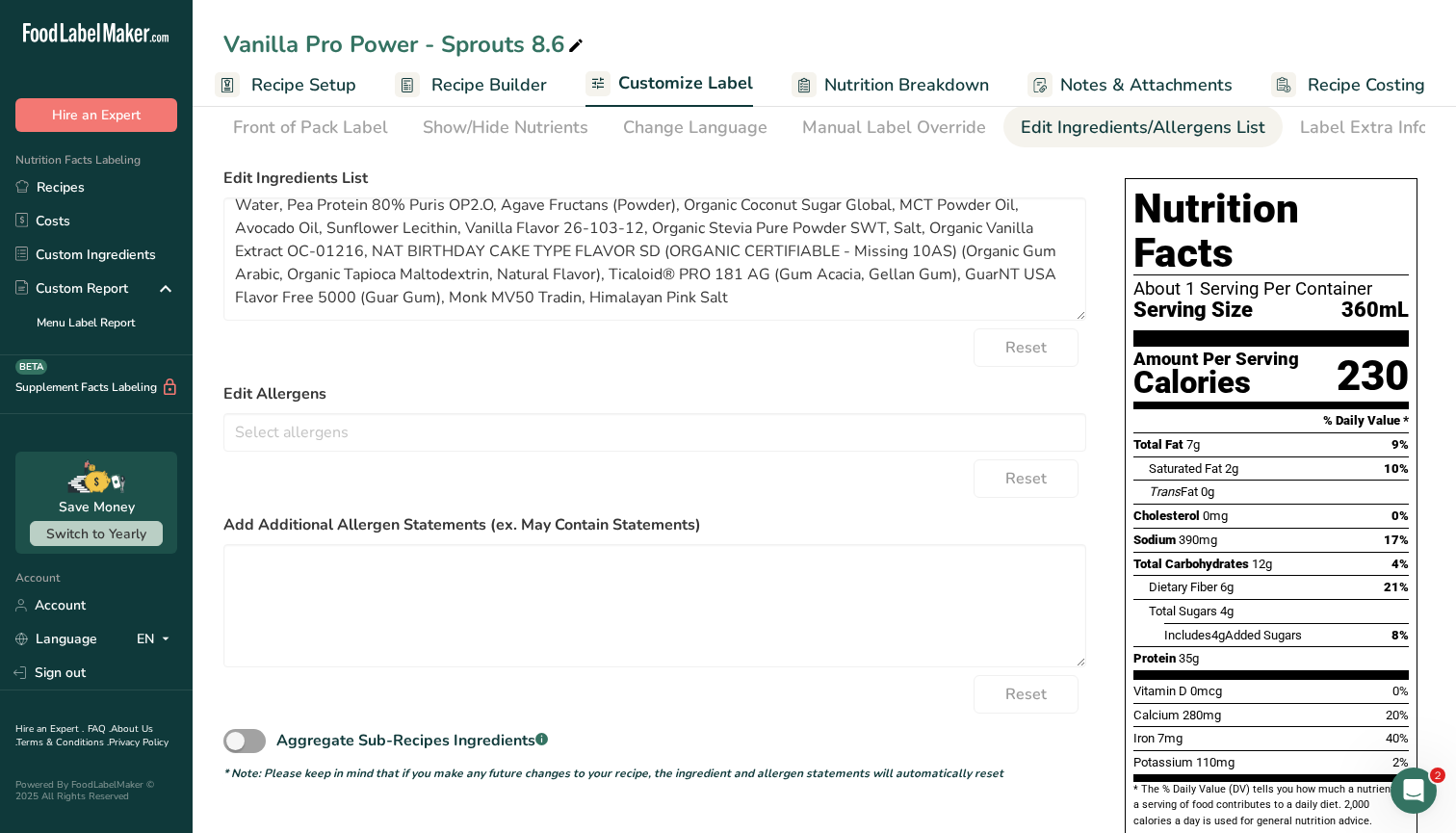 click on "Edit Ingredients/Allergens List" at bounding box center (1143, 127) 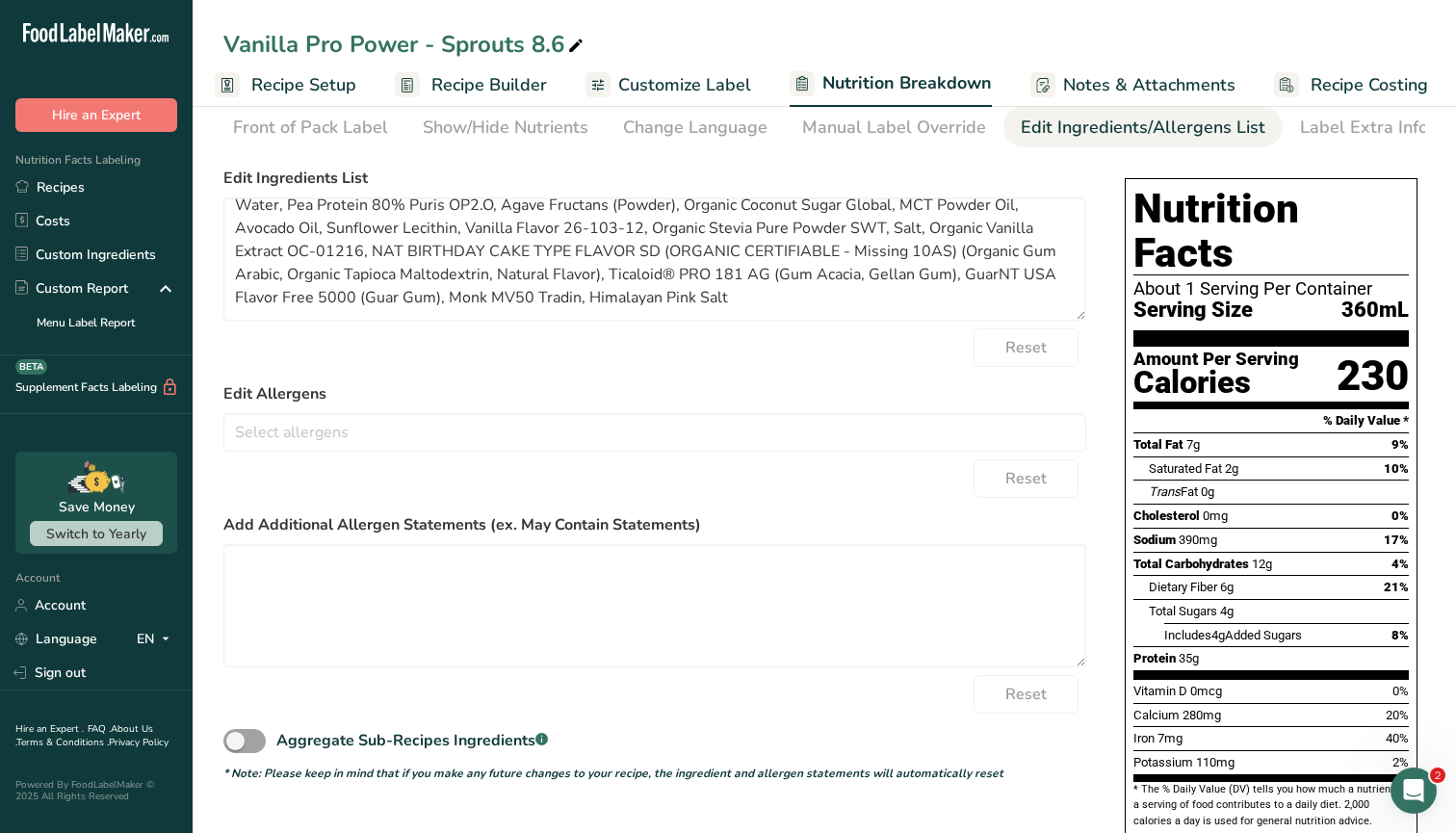 scroll, scrollTop: 0, scrollLeft: 11, axis: horizontal 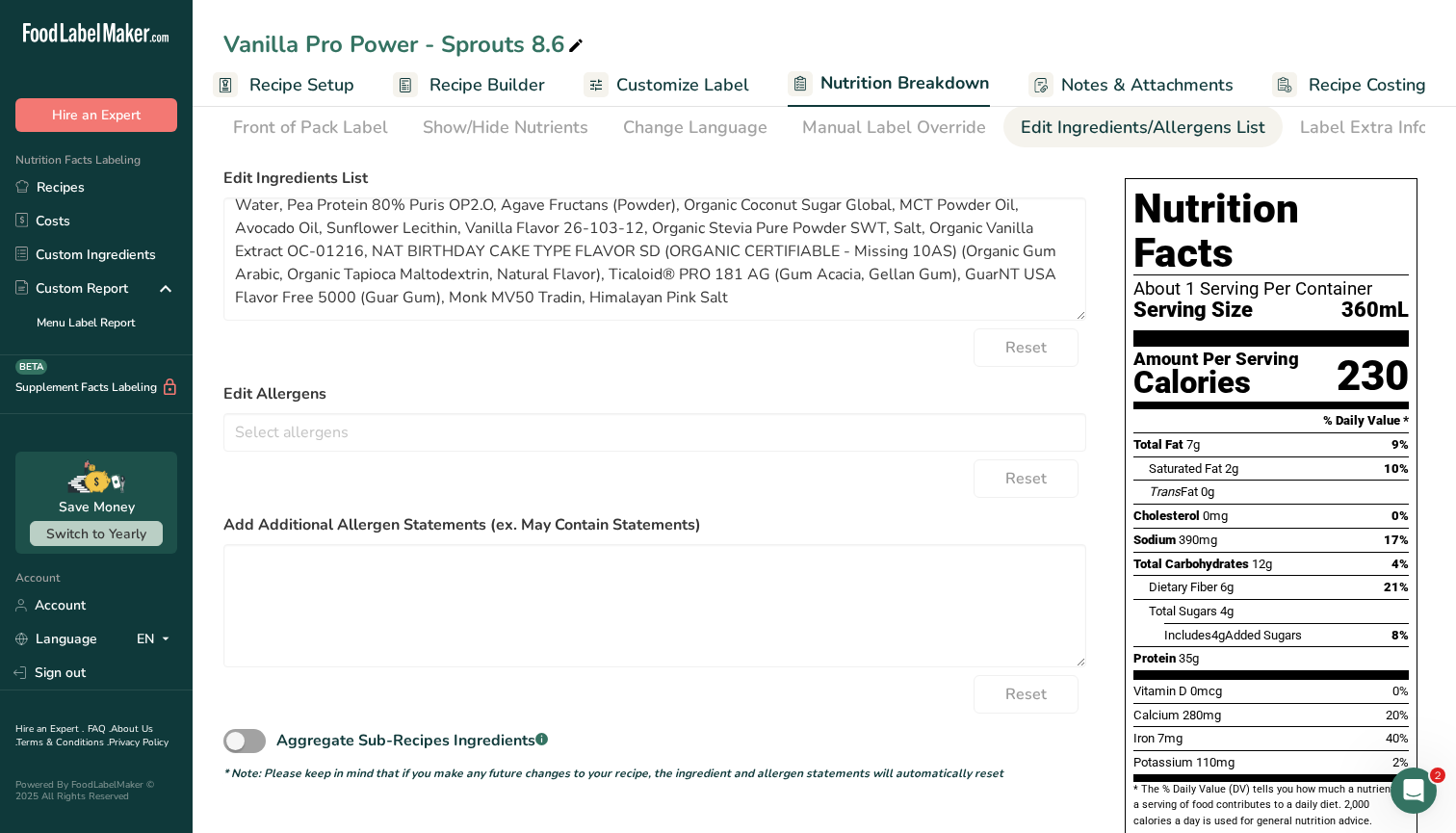select on "Calories" 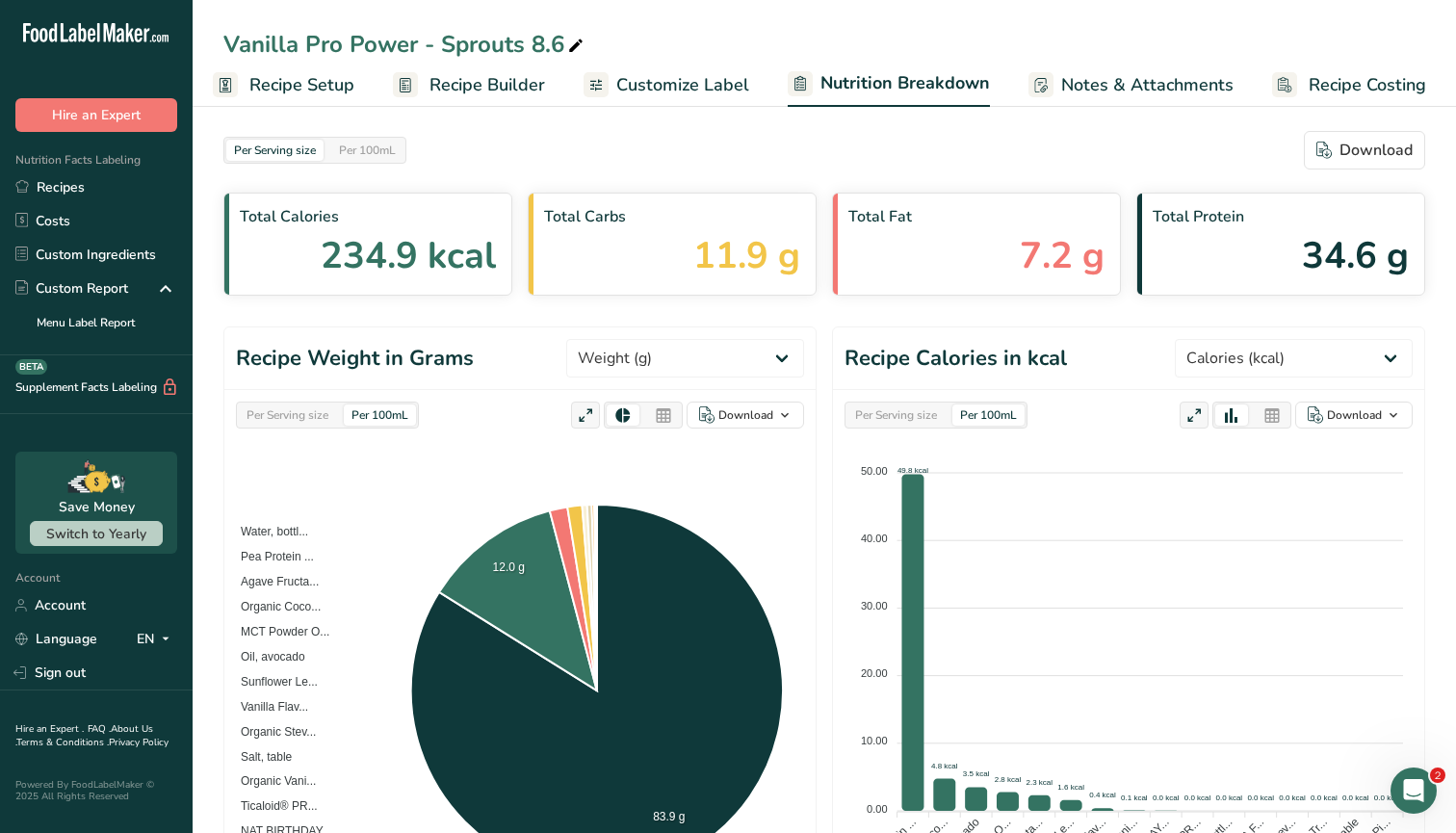 scroll, scrollTop: 0, scrollLeft: 0, axis: both 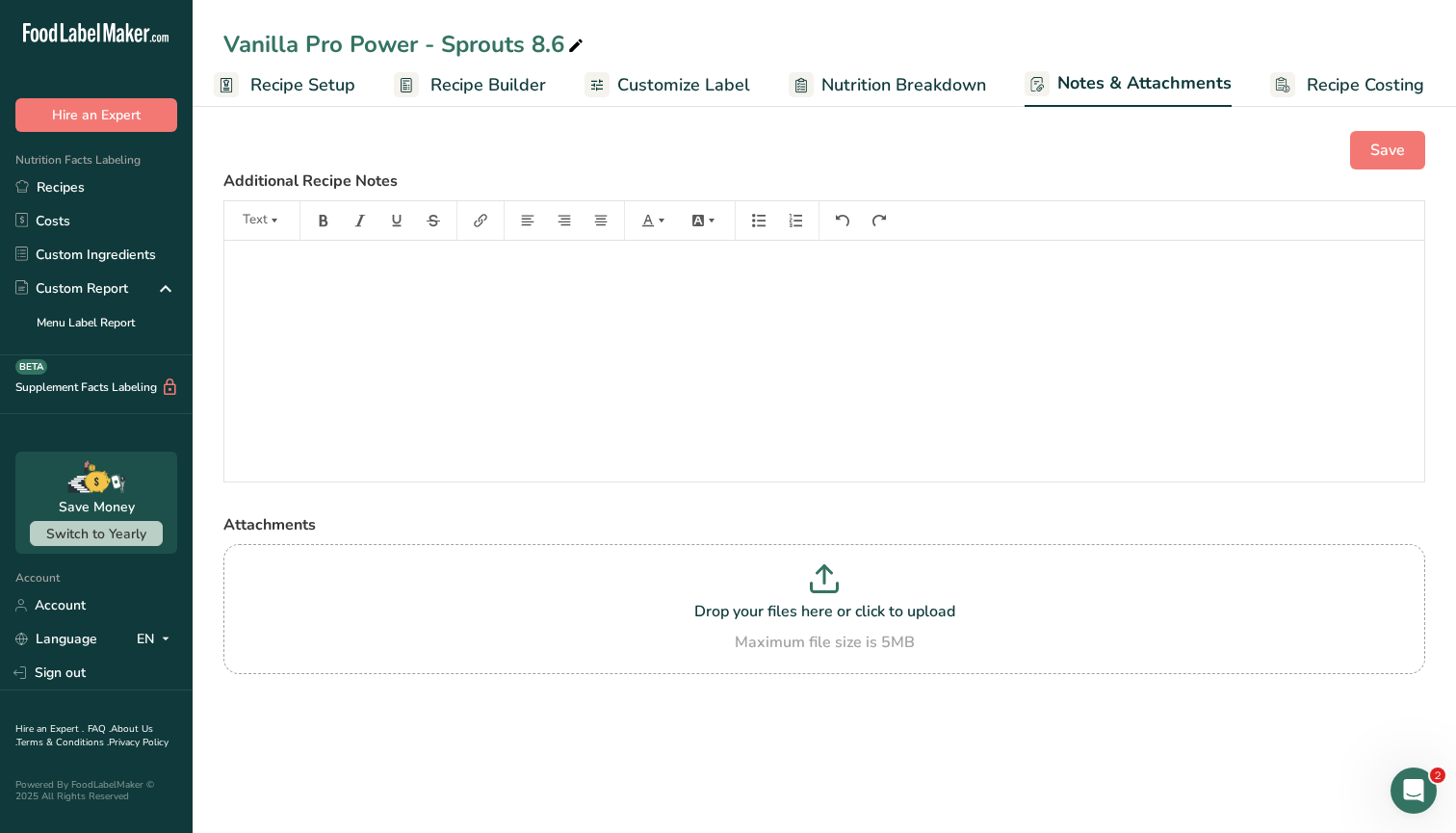 click on "Nutrition Breakdown" at bounding box center (903, 85) 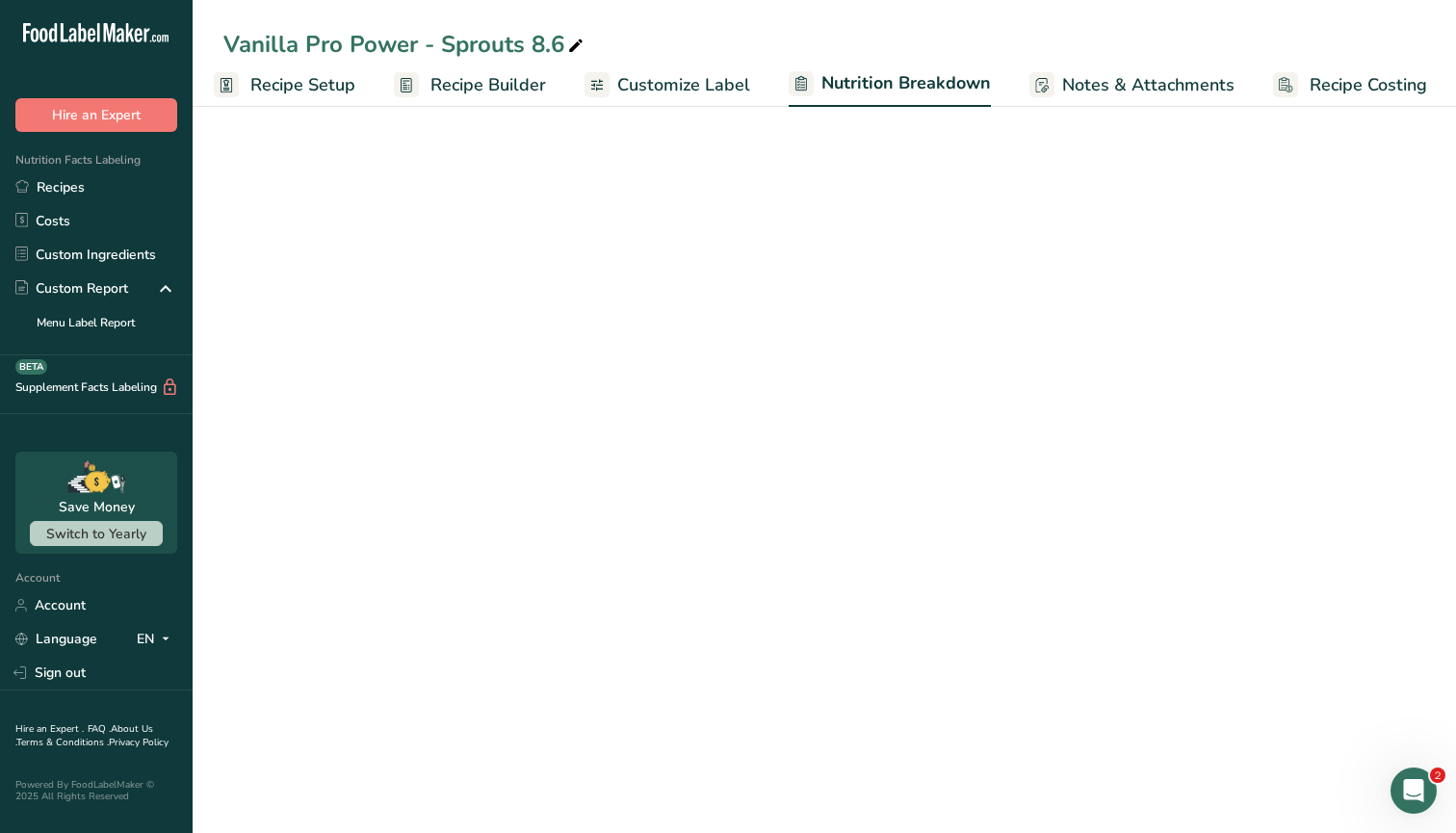 scroll, scrollTop: 0, scrollLeft: 11, axis: horizontal 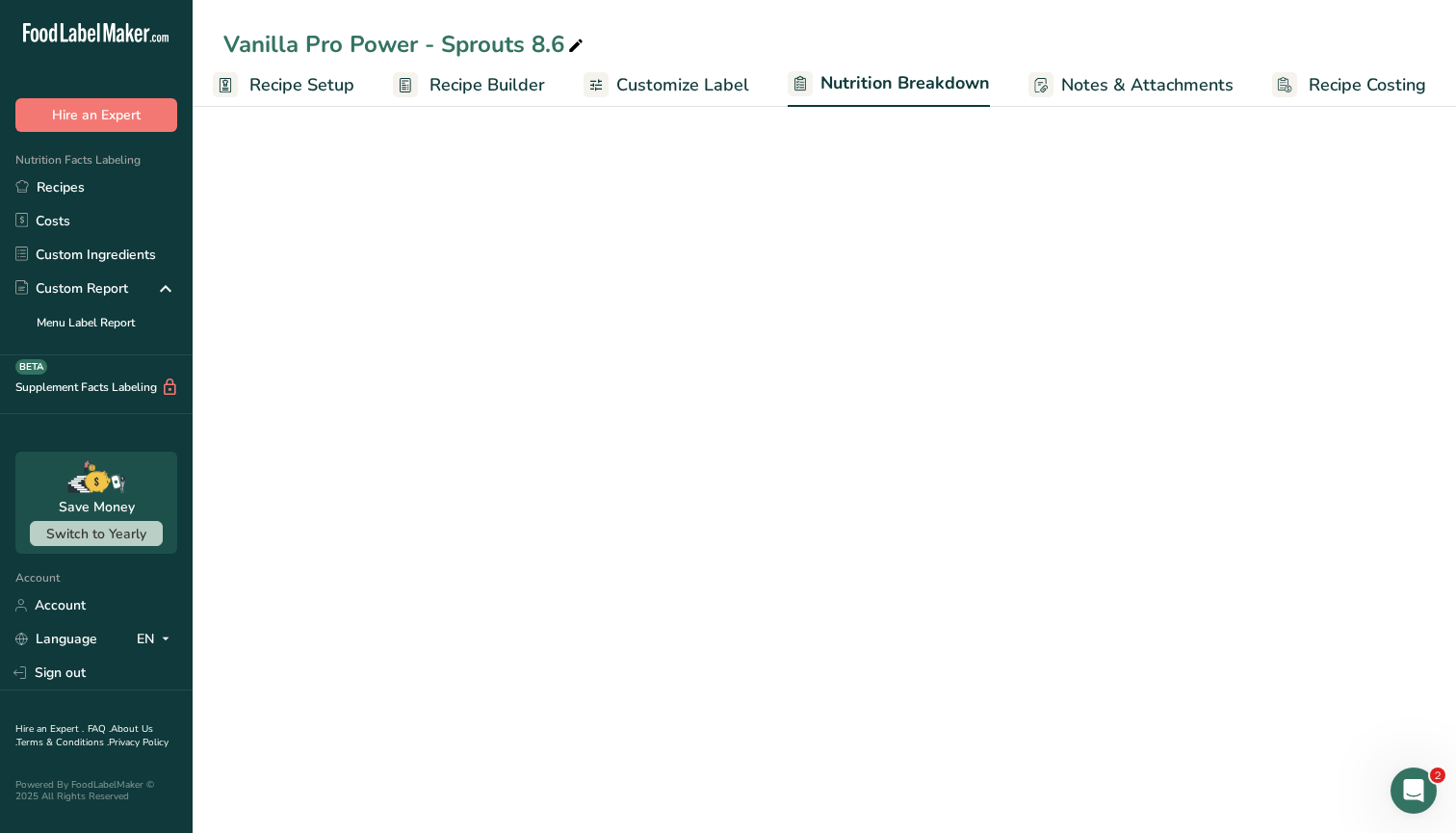 select on "Calories" 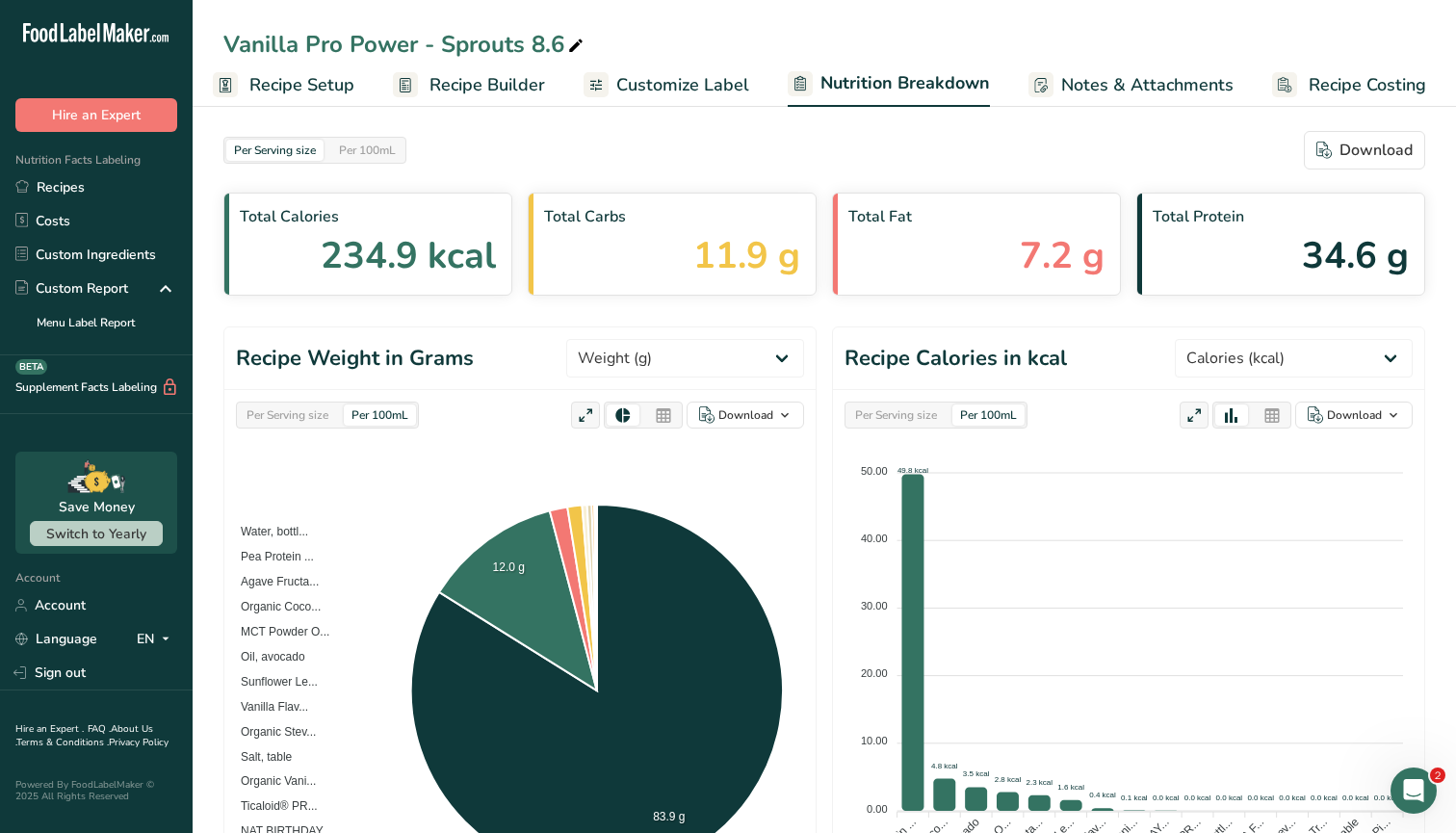 click on "Customize Label" at bounding box center [683, 85] 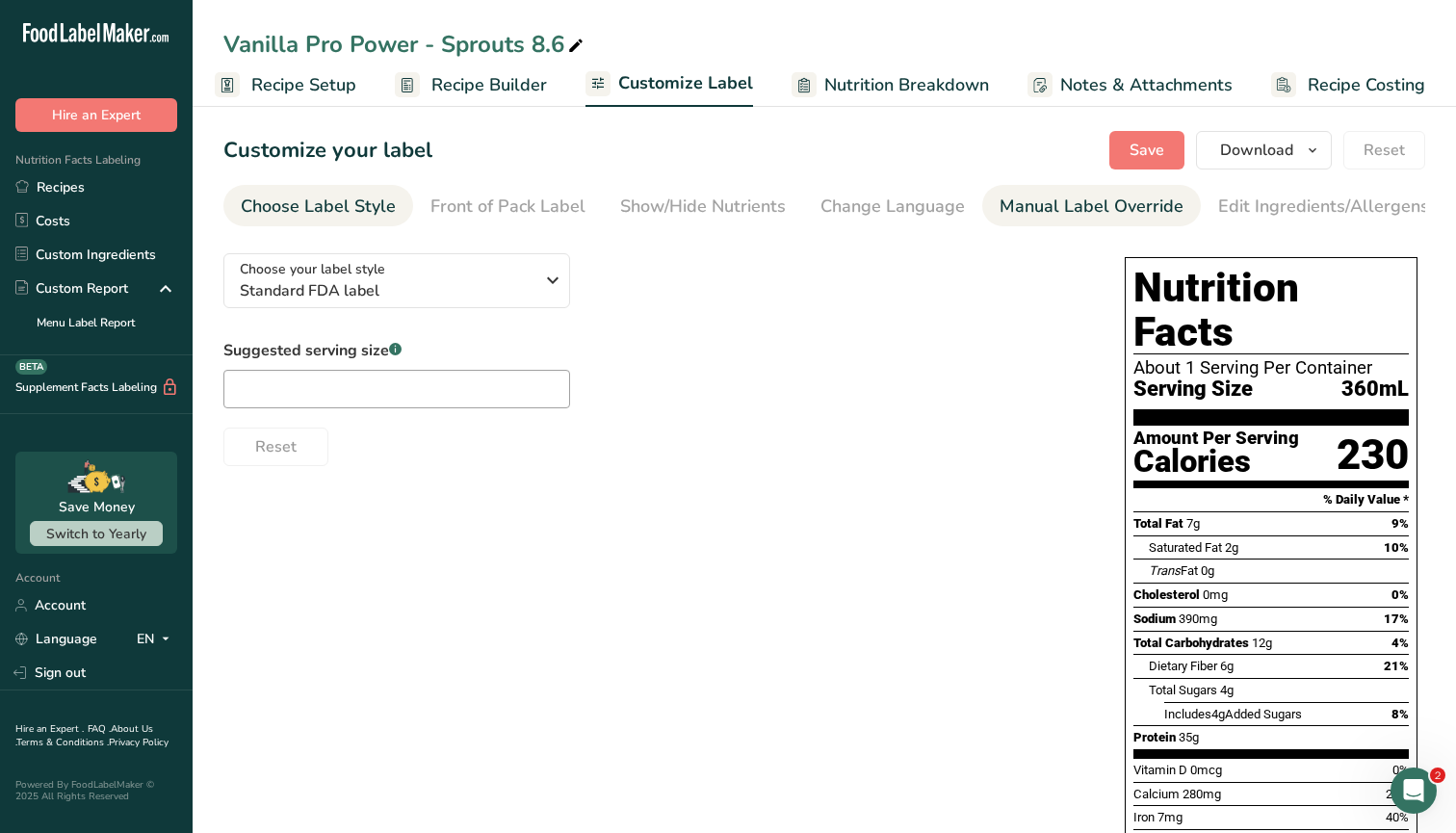 click on "Manual Label Override" at bounding box center (1091, 206) 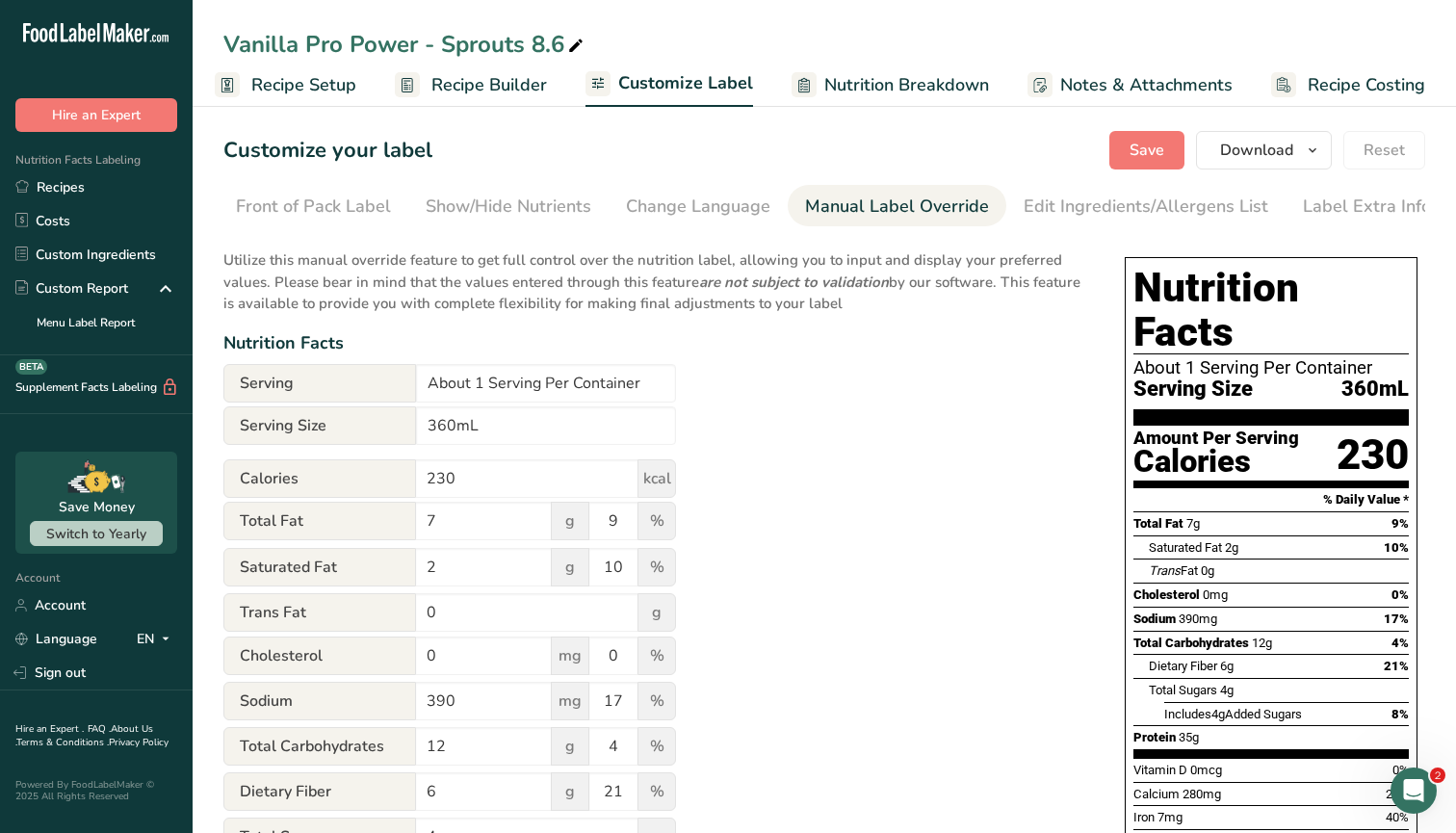 scroll, scrollTop: 0, scrollLeft: 197, axis: horizontal 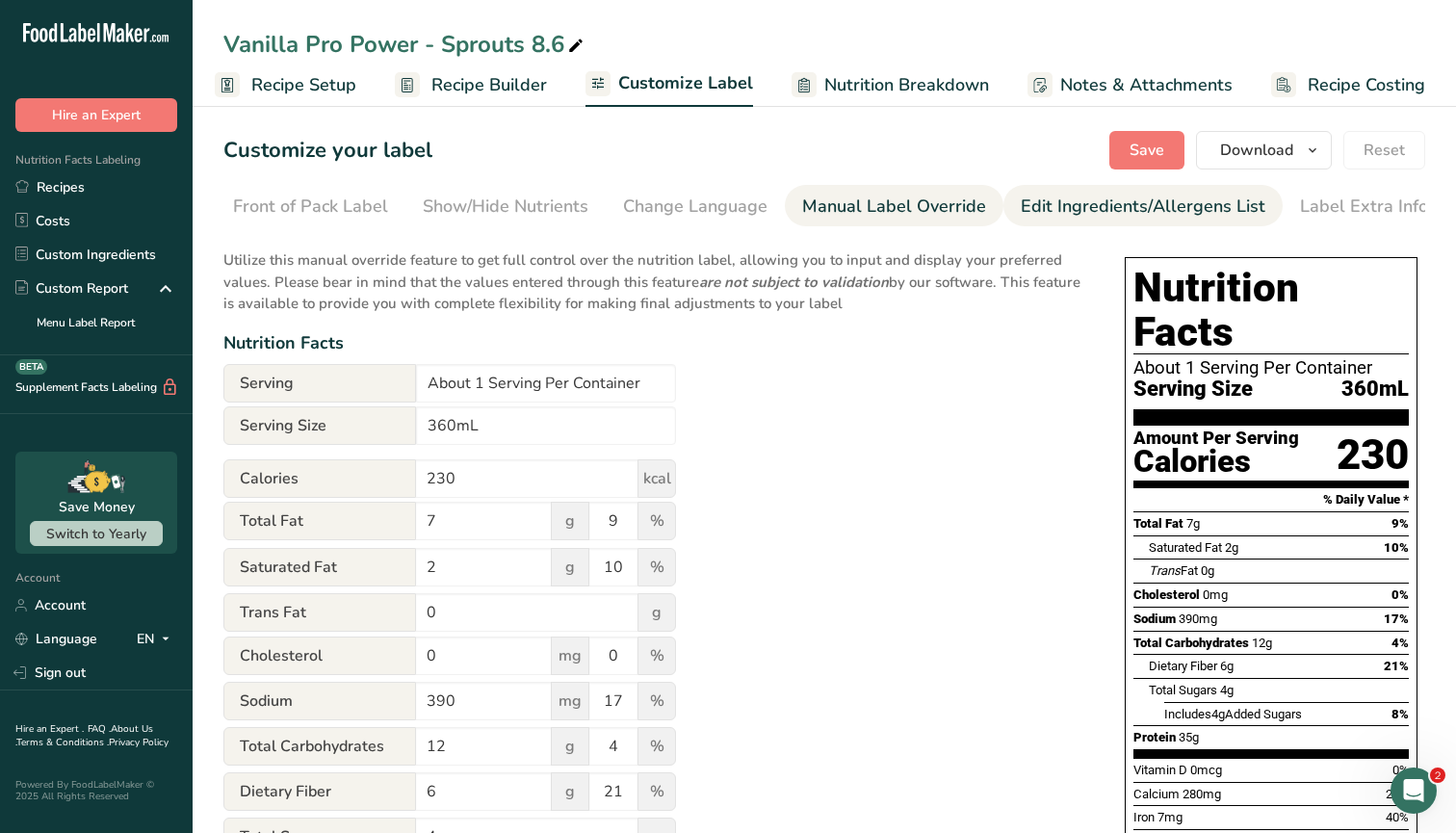 click on "Edit Ingredients/Allergens List" at bounding box center (1143, 206) 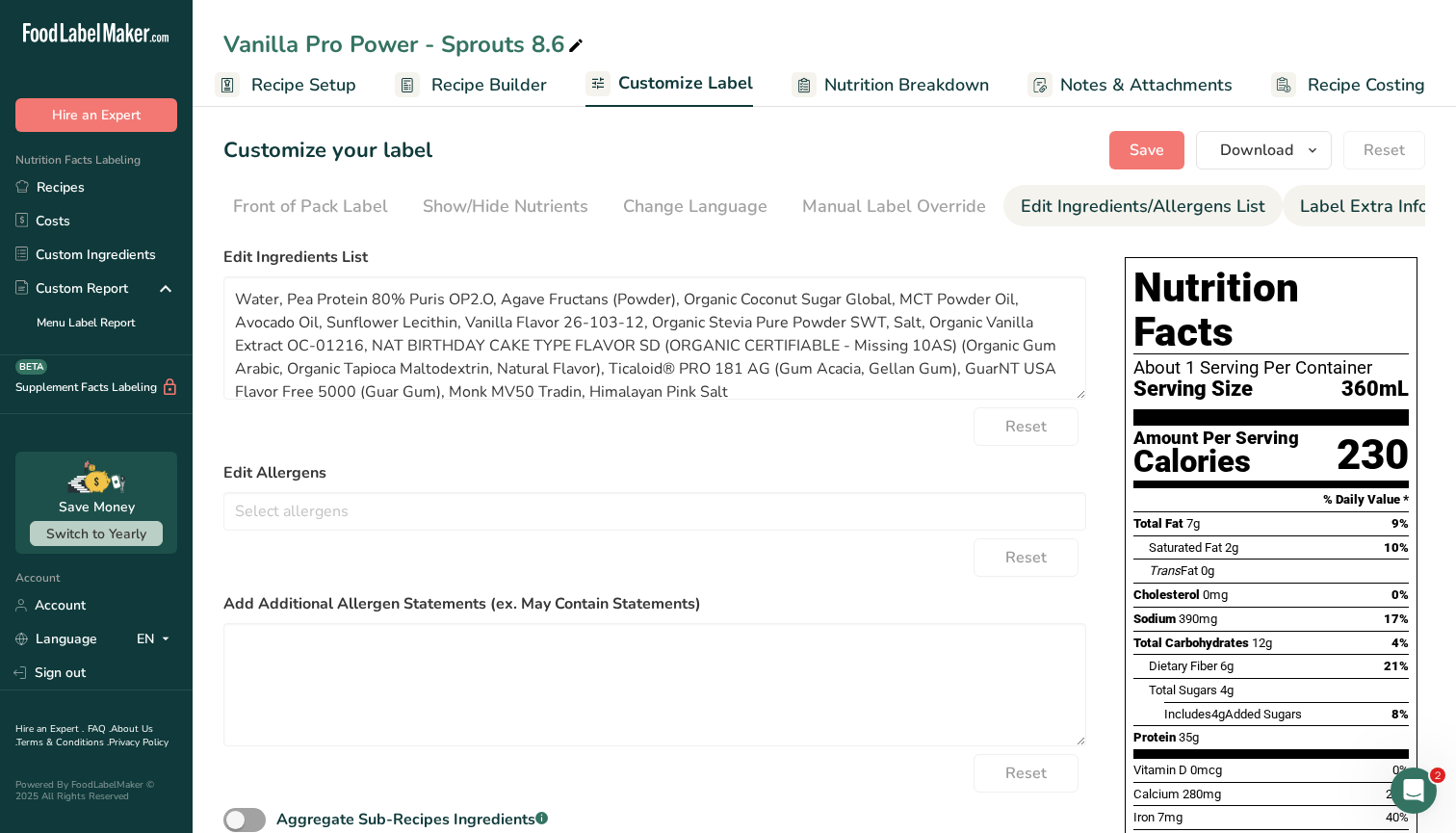 click on "Label Extra Info" at bounding box center (1364, 206) 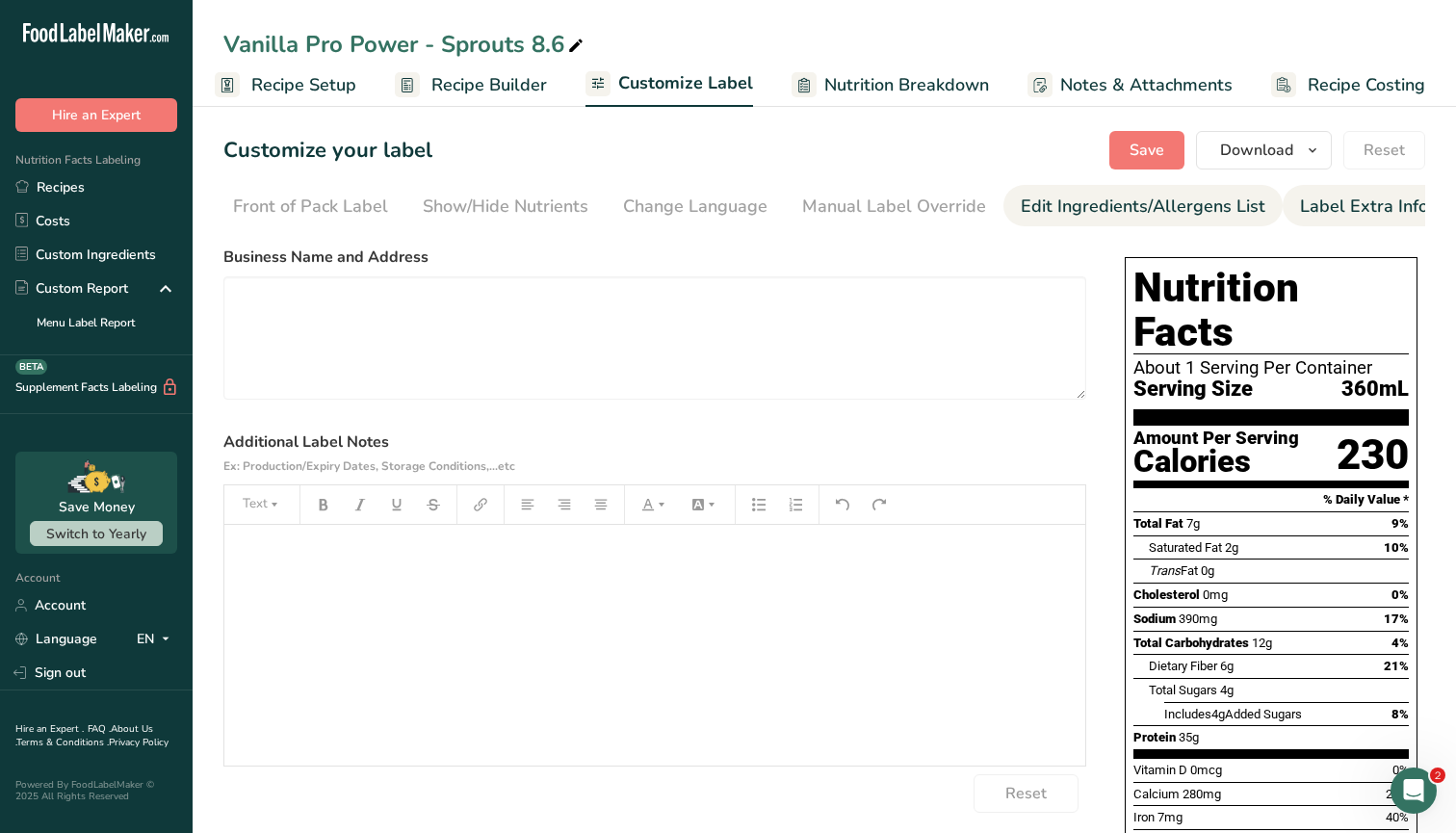 scroll, scrollTop: -1, scrollLeft: 0, axis: vertical 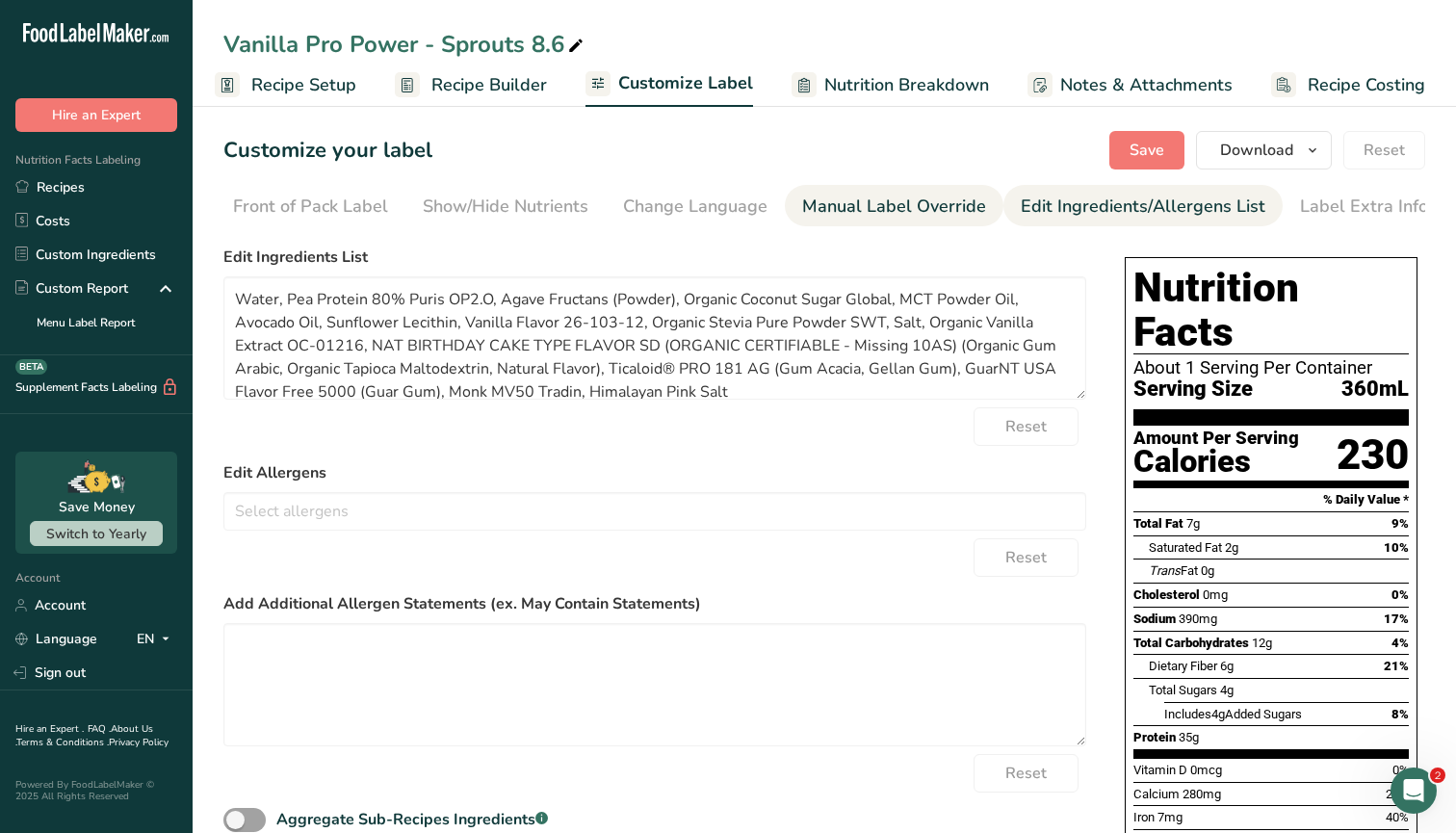 click on "Manual Label Override" at bounding box center [894, 206] 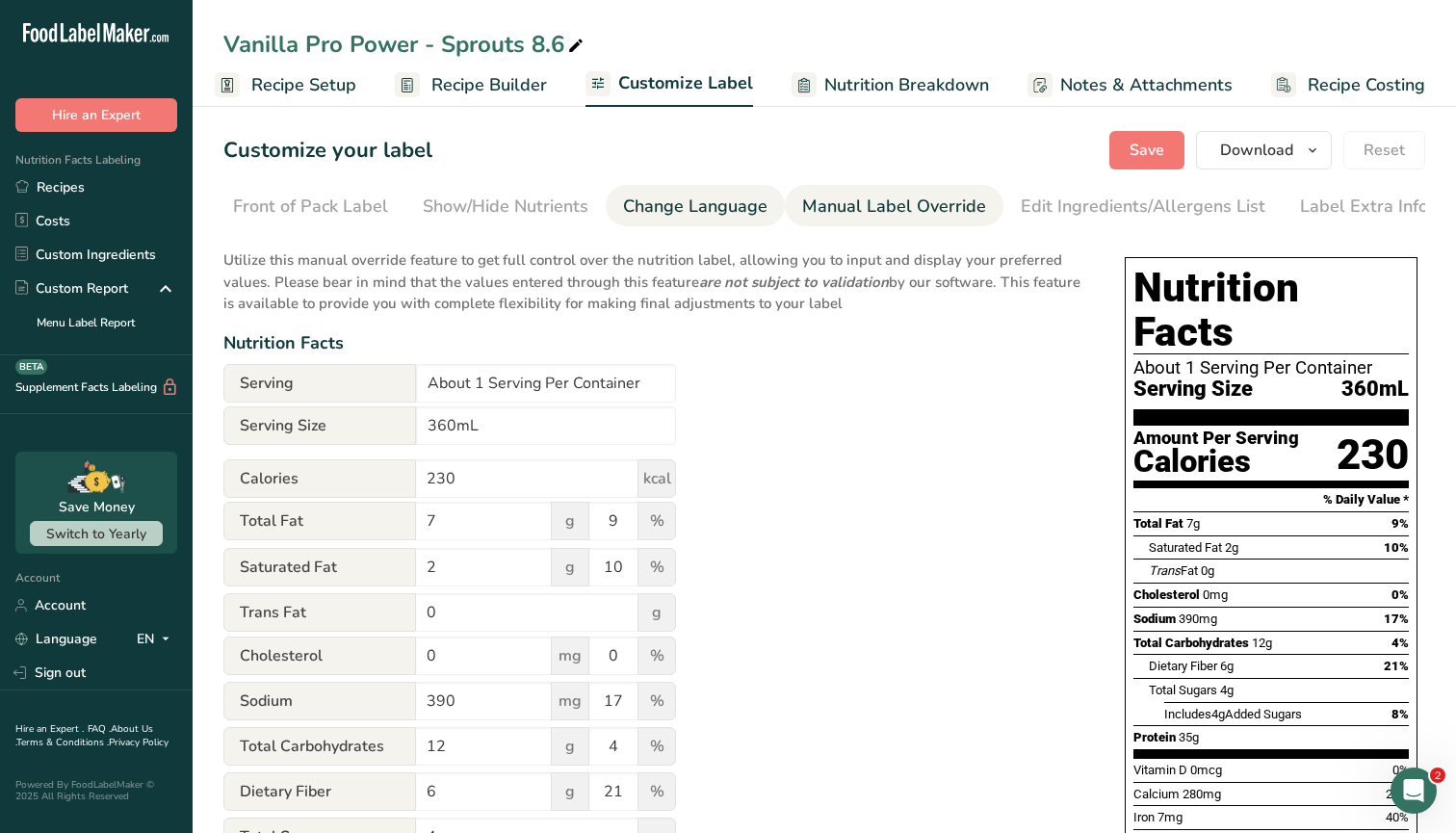 scroll, scrollTop: 0, scrollLeft: 0, axis: both 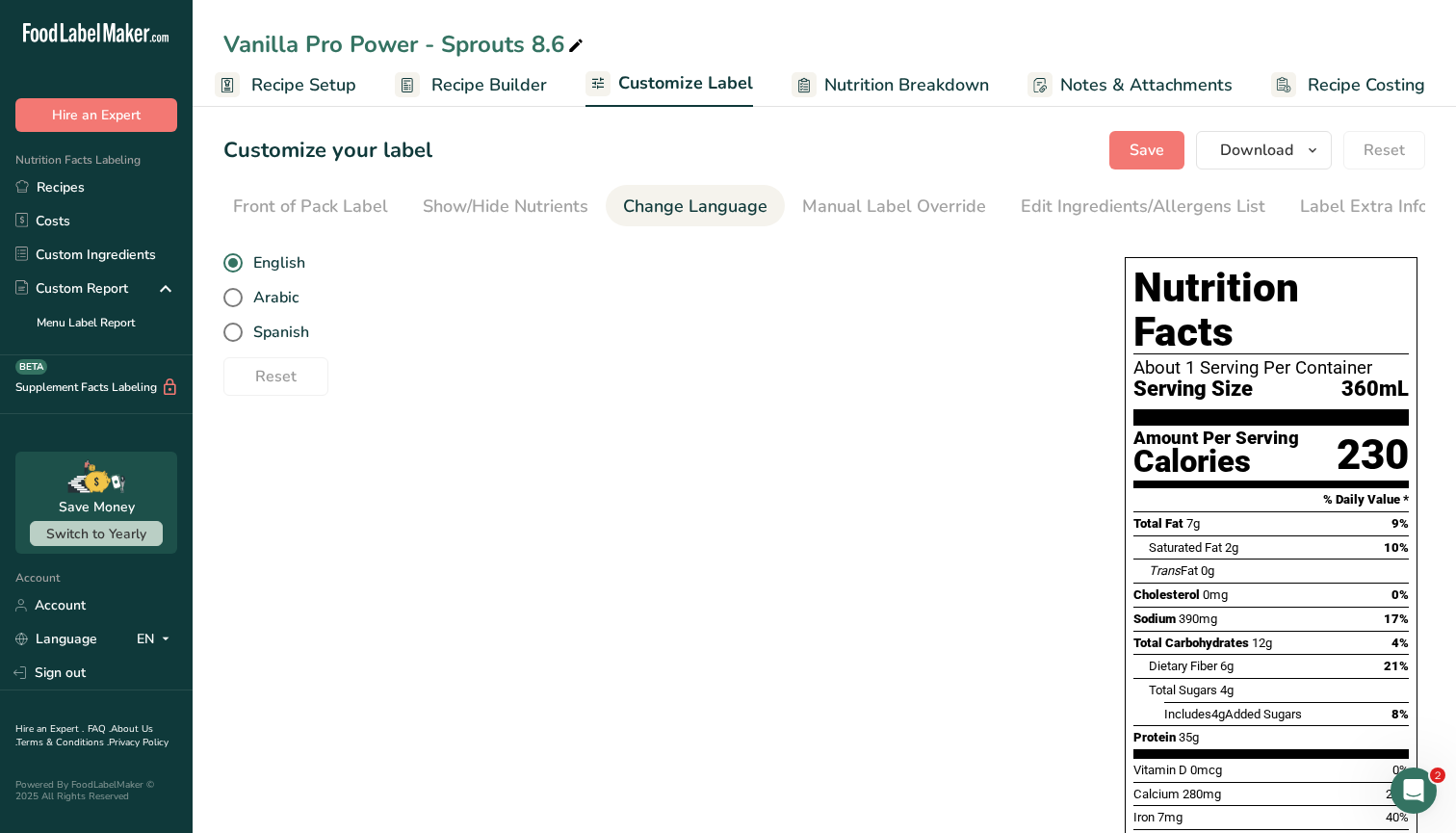 click on "Nutrition Breakdown" at bounding box center [906, 85] 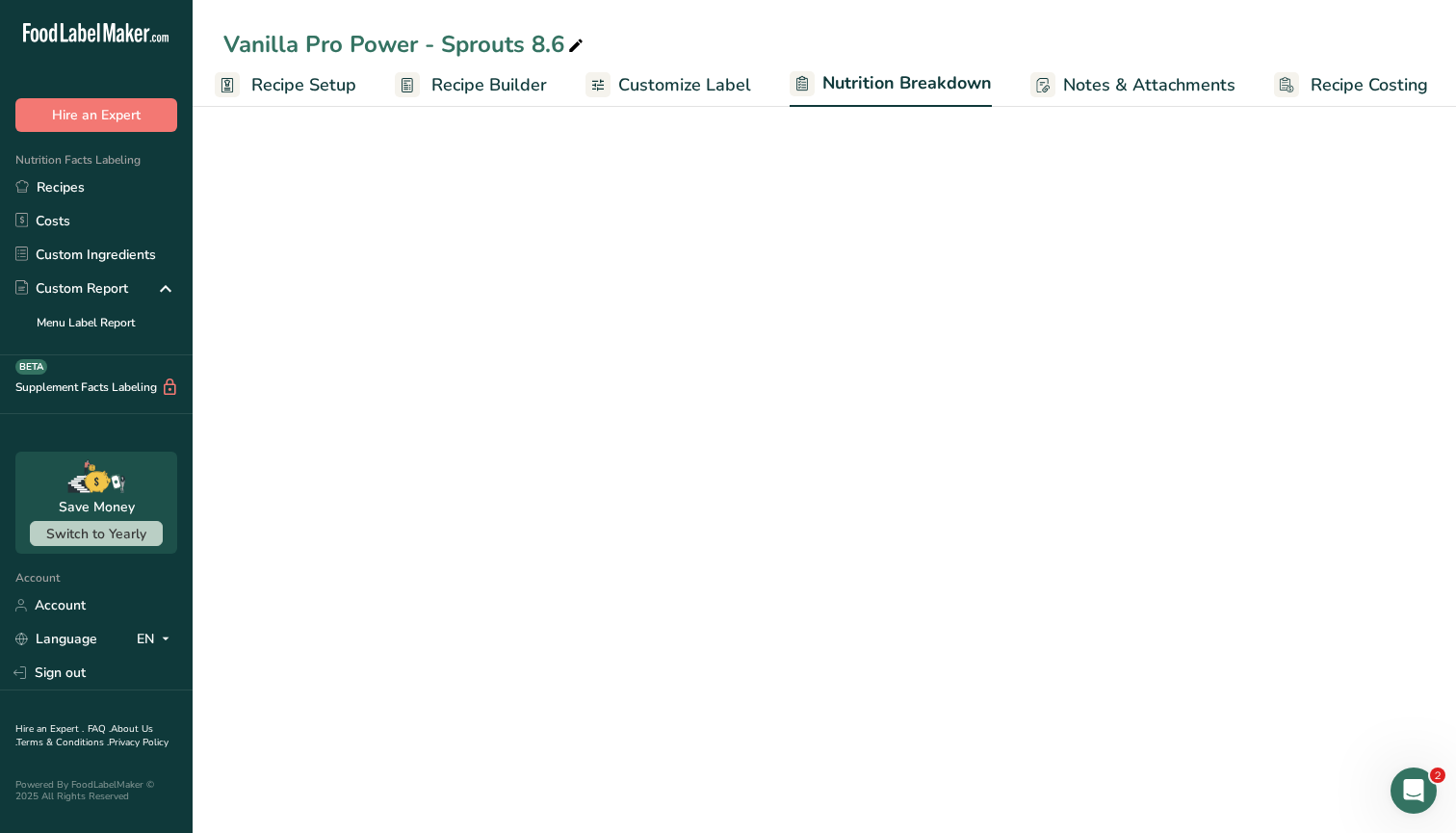 scroll, scrollTop: 0, scrollLeft: 11, axis: horizontal 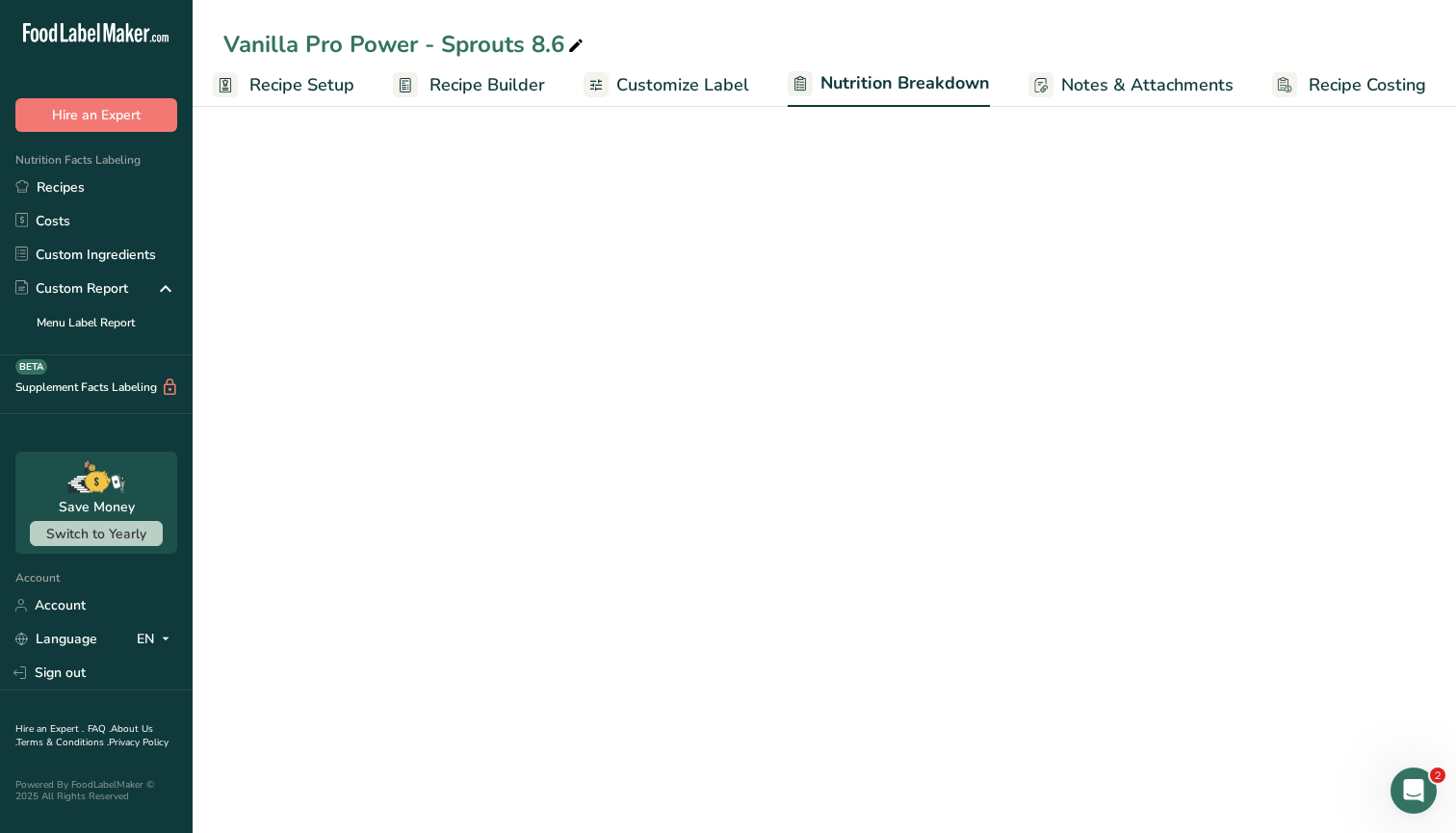 select on "Calories" 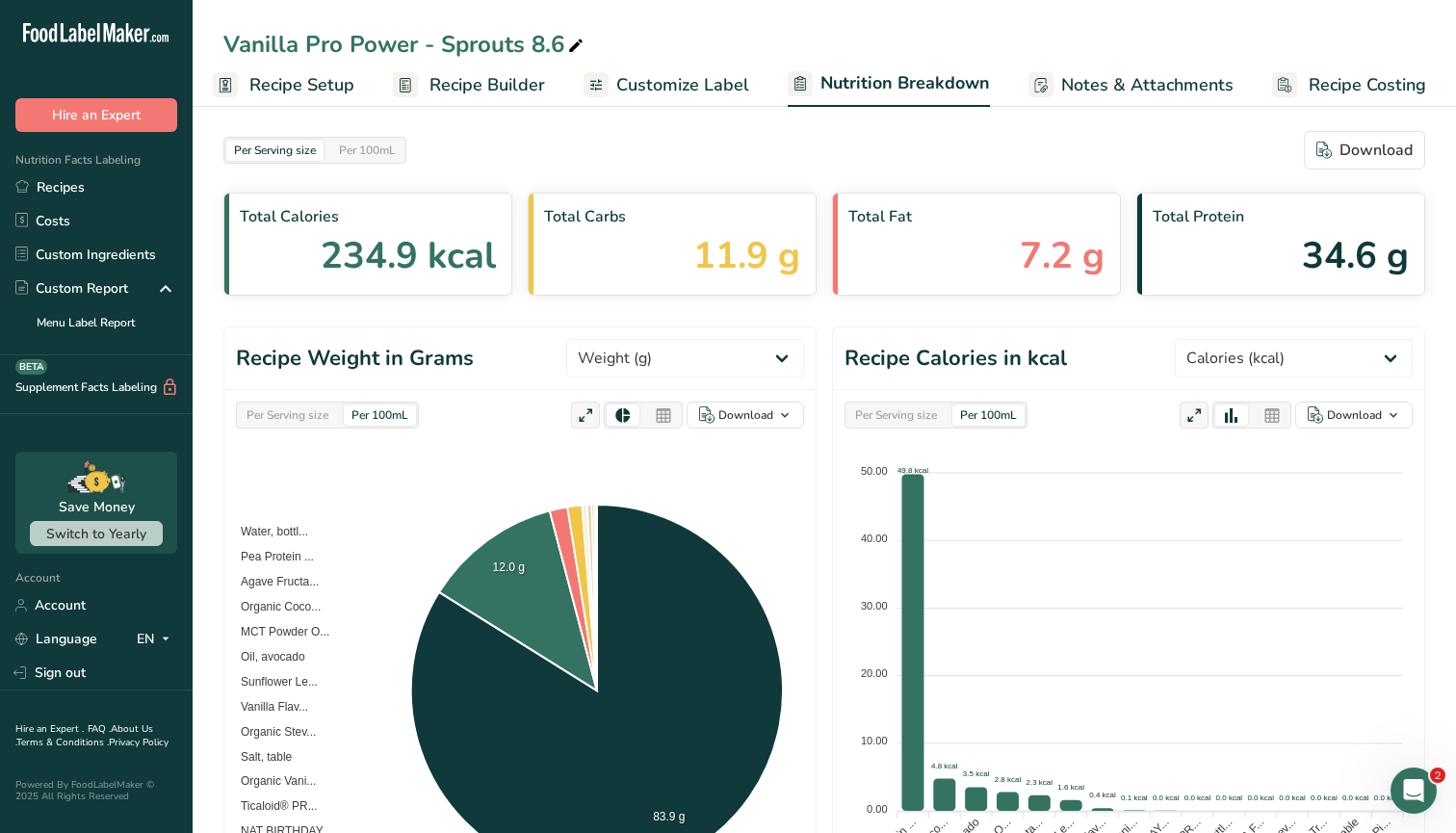 scroll, scrollTop: -1, scrollLeft: 0, axis: vertical 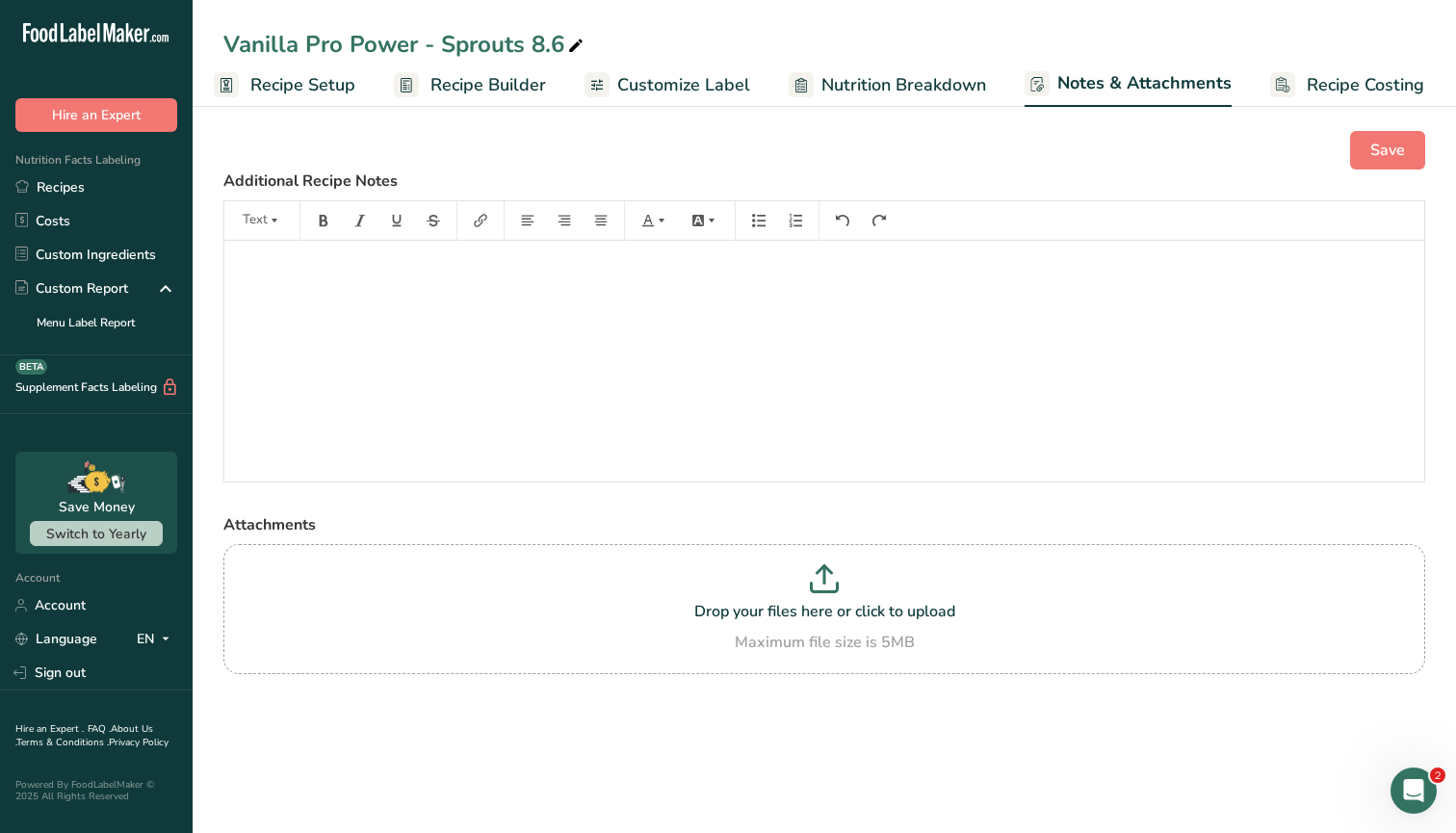 click on "Recipe Builder" at bounding box center [488, 85] 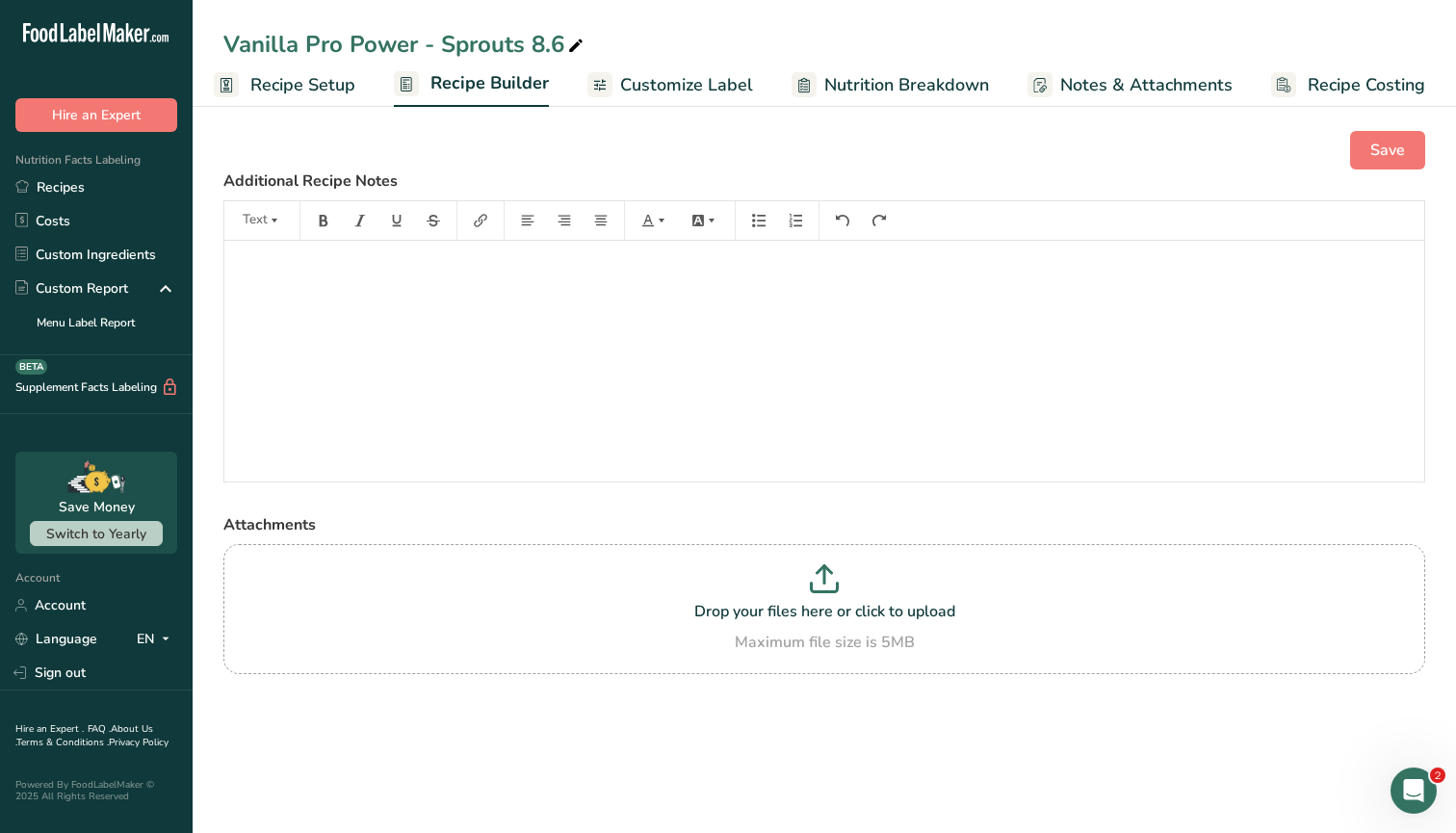 scroll, scrollTop: 0, scrollLeft: 9, axis: horizontal 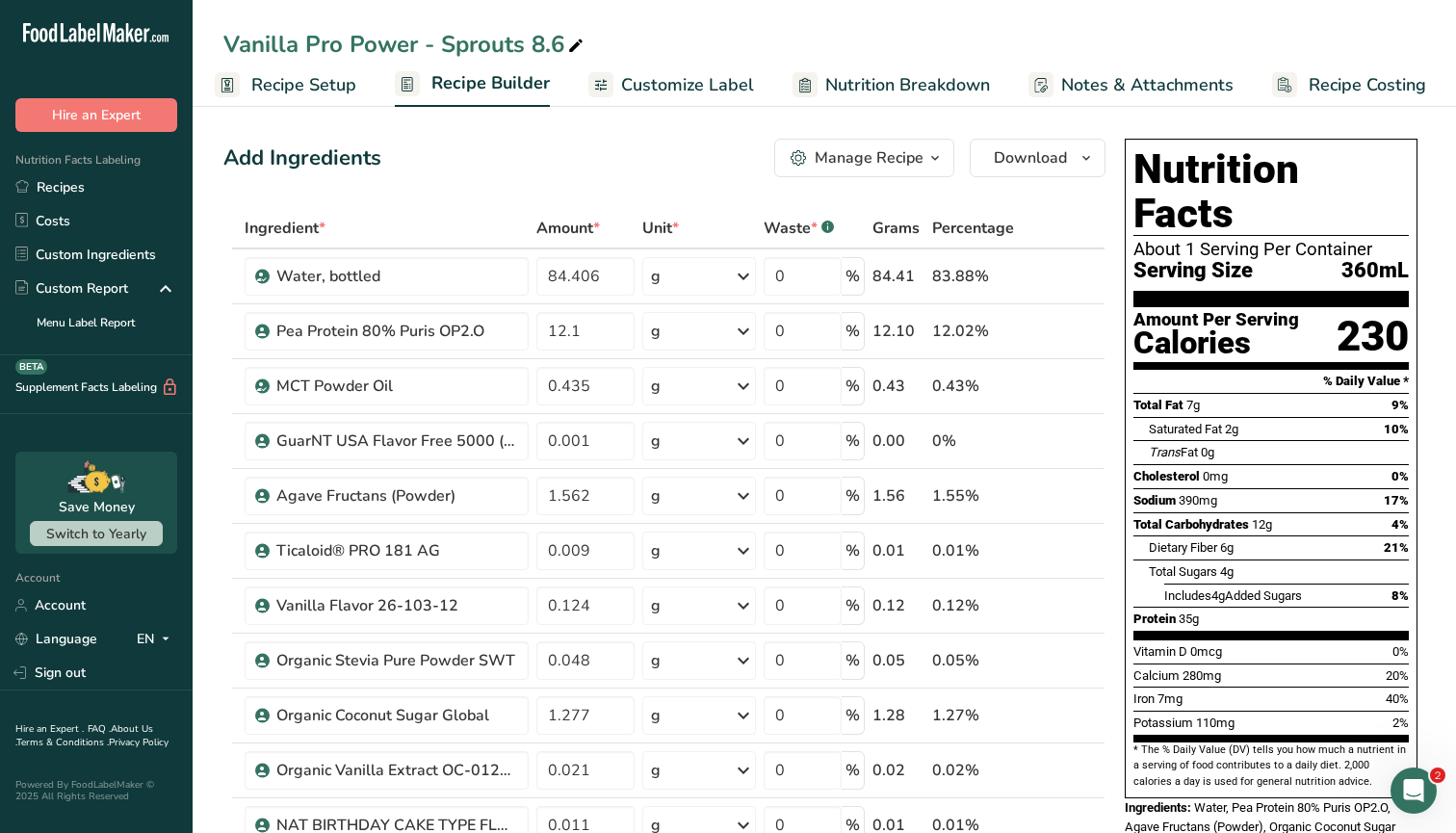 click on "Customize Label" at bounding box center (688, 85) 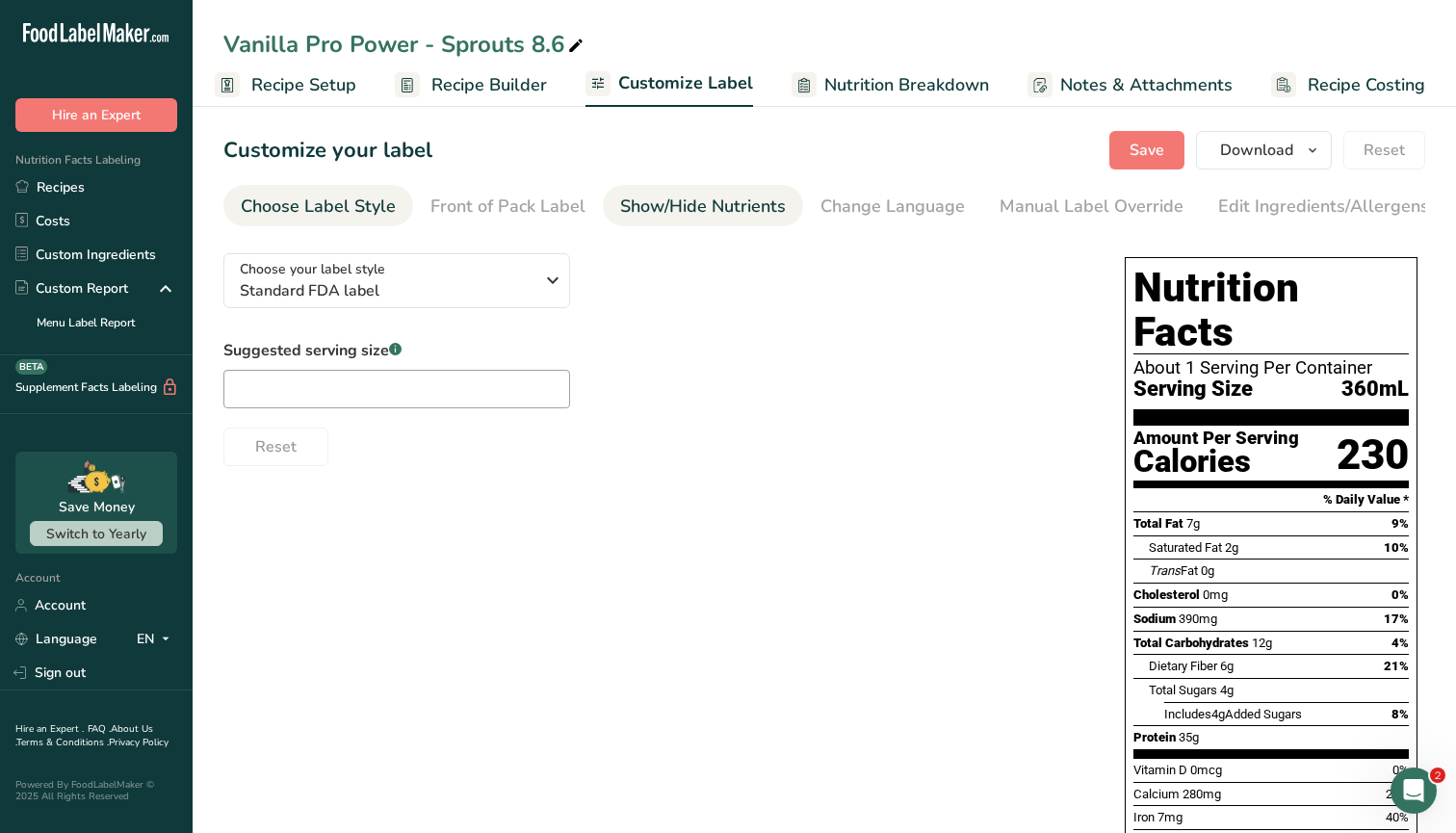 click on "Show/Hide Nutrients" at bounding box center (703, 206) 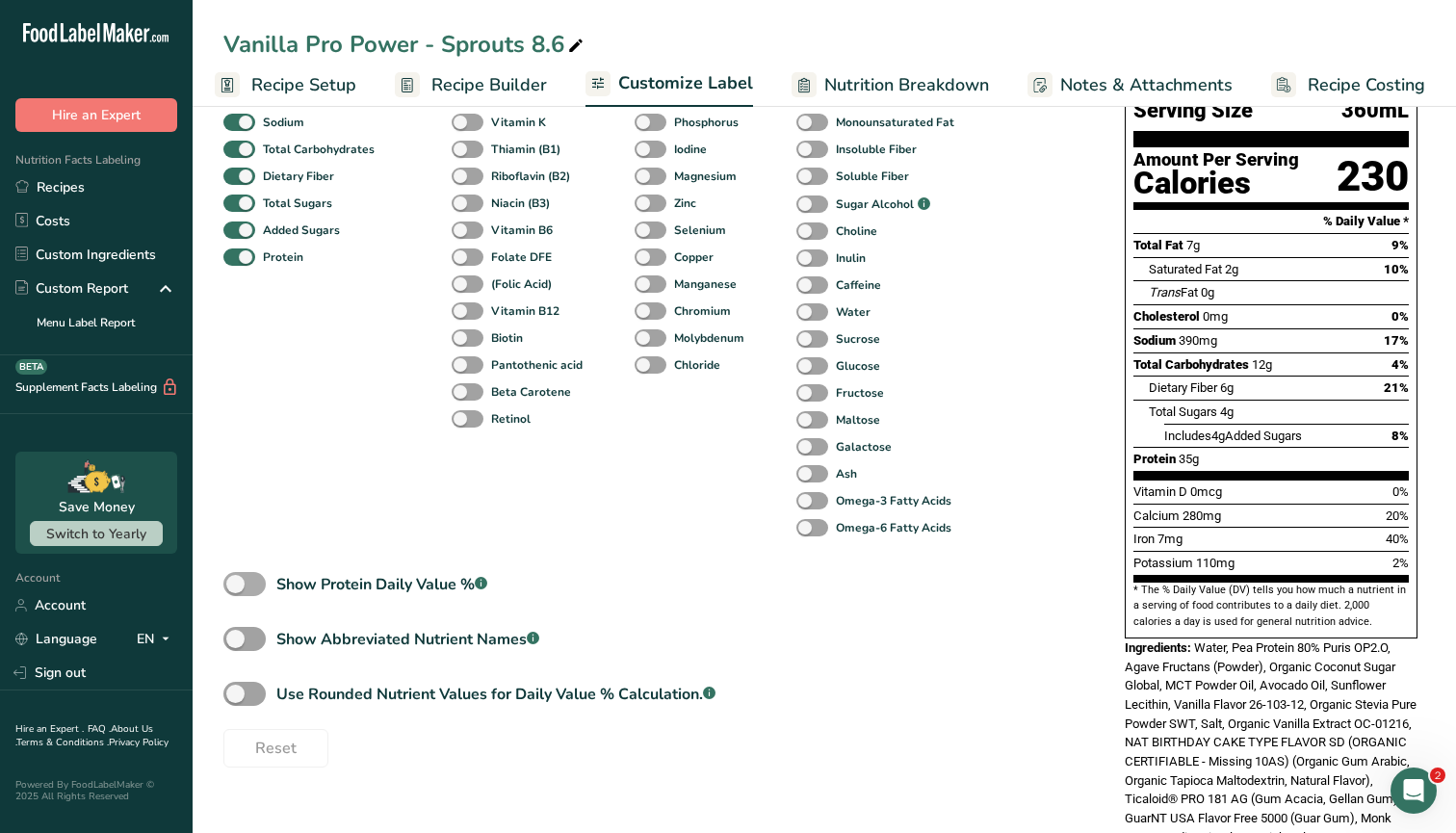 click at bounding box center (245, 584) 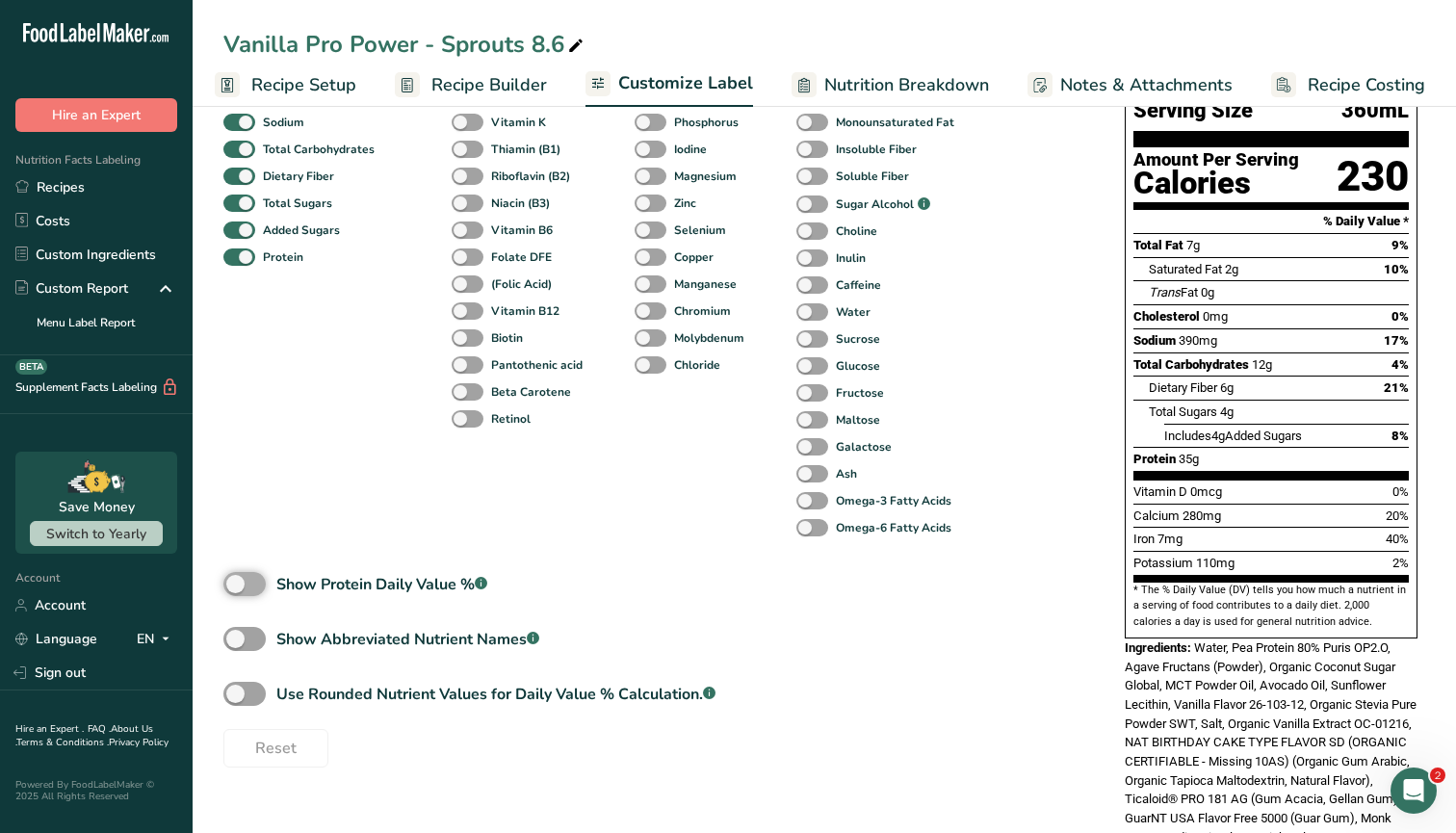 click on "Show Protein Daily Value %
.a-a{fill:#347362;}.b-a{fill:#fff;}" at bounding box center (229, 584) 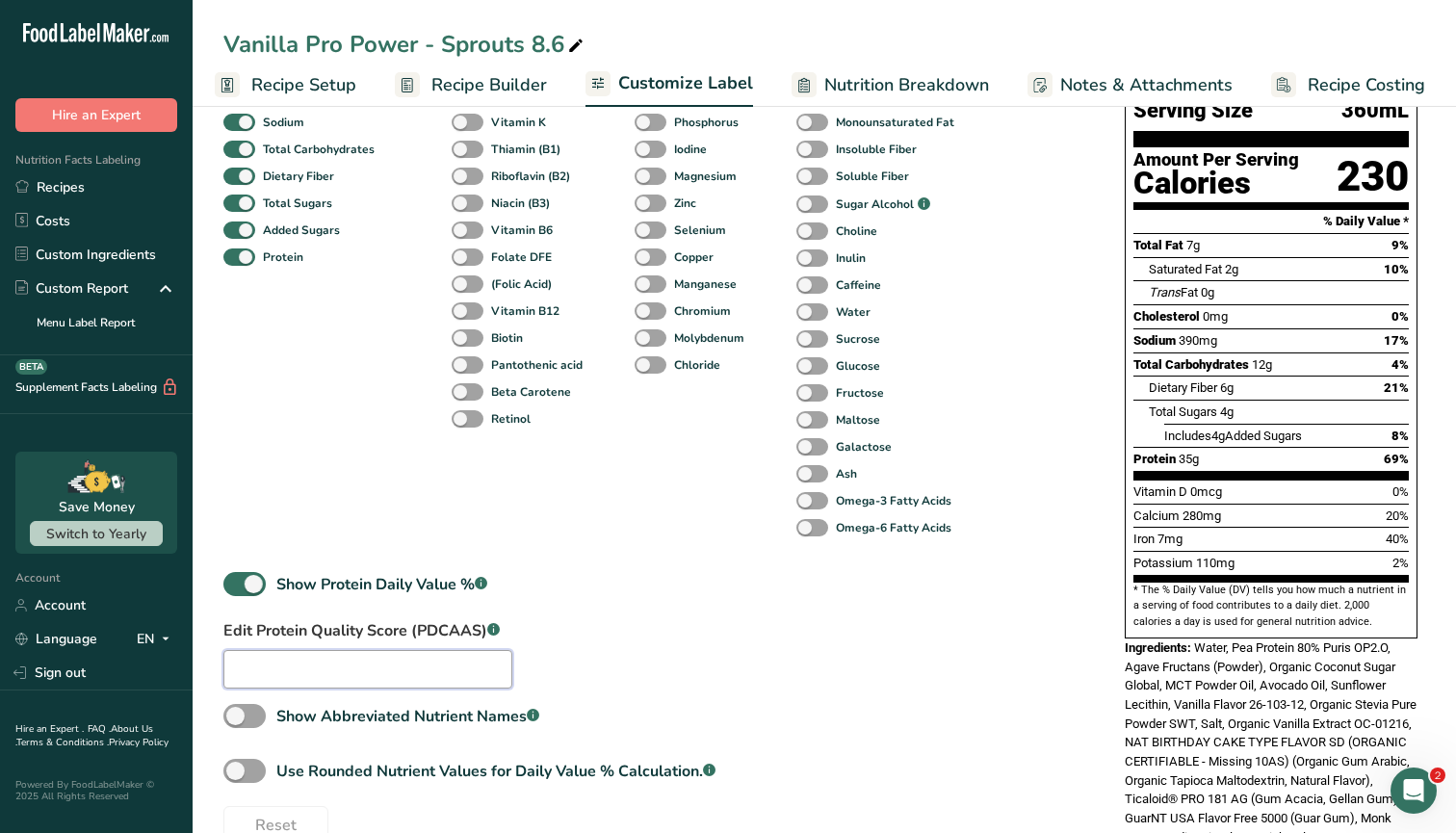 click at bounding box center (368, 669) 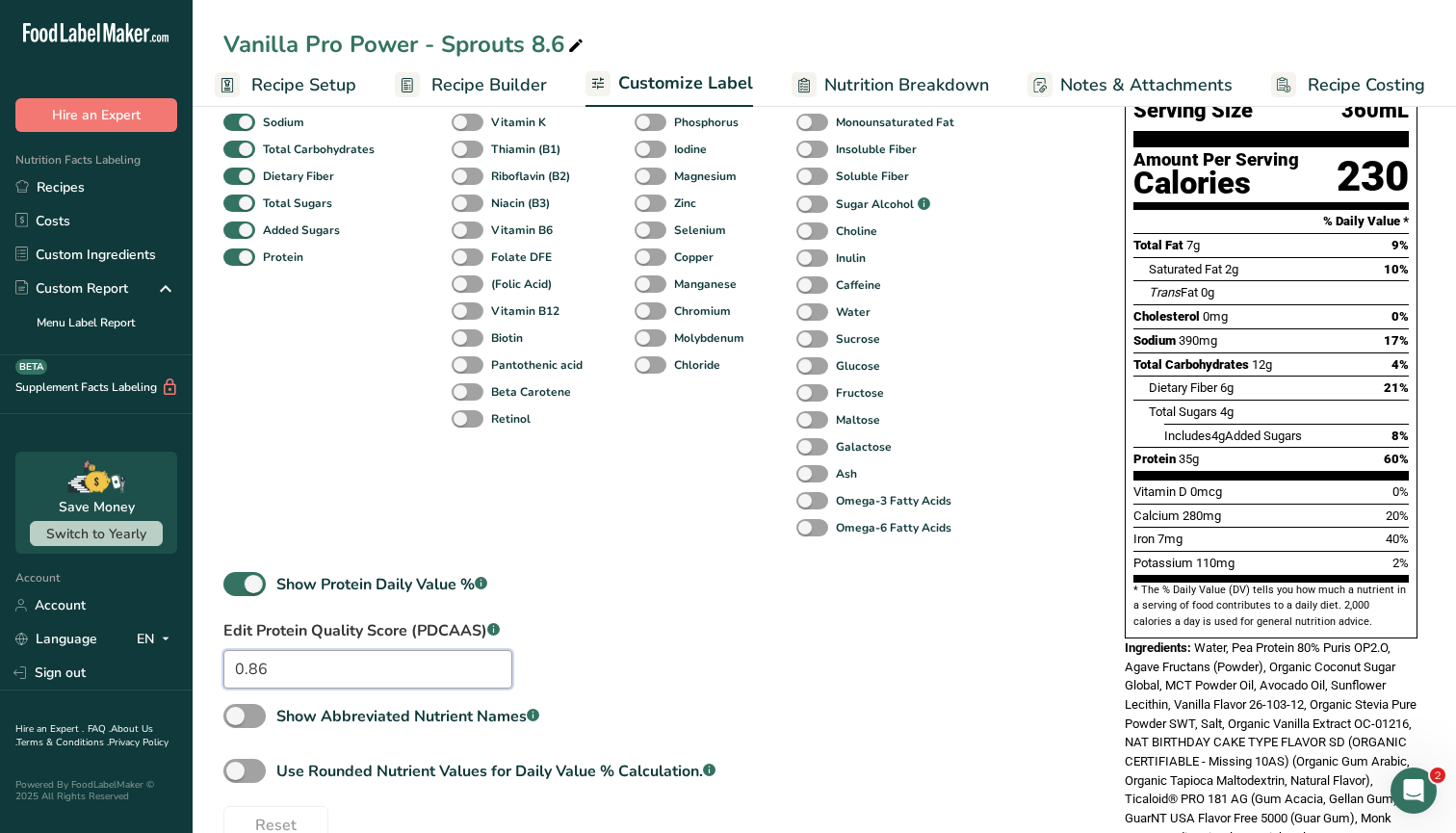 type on "0.86" 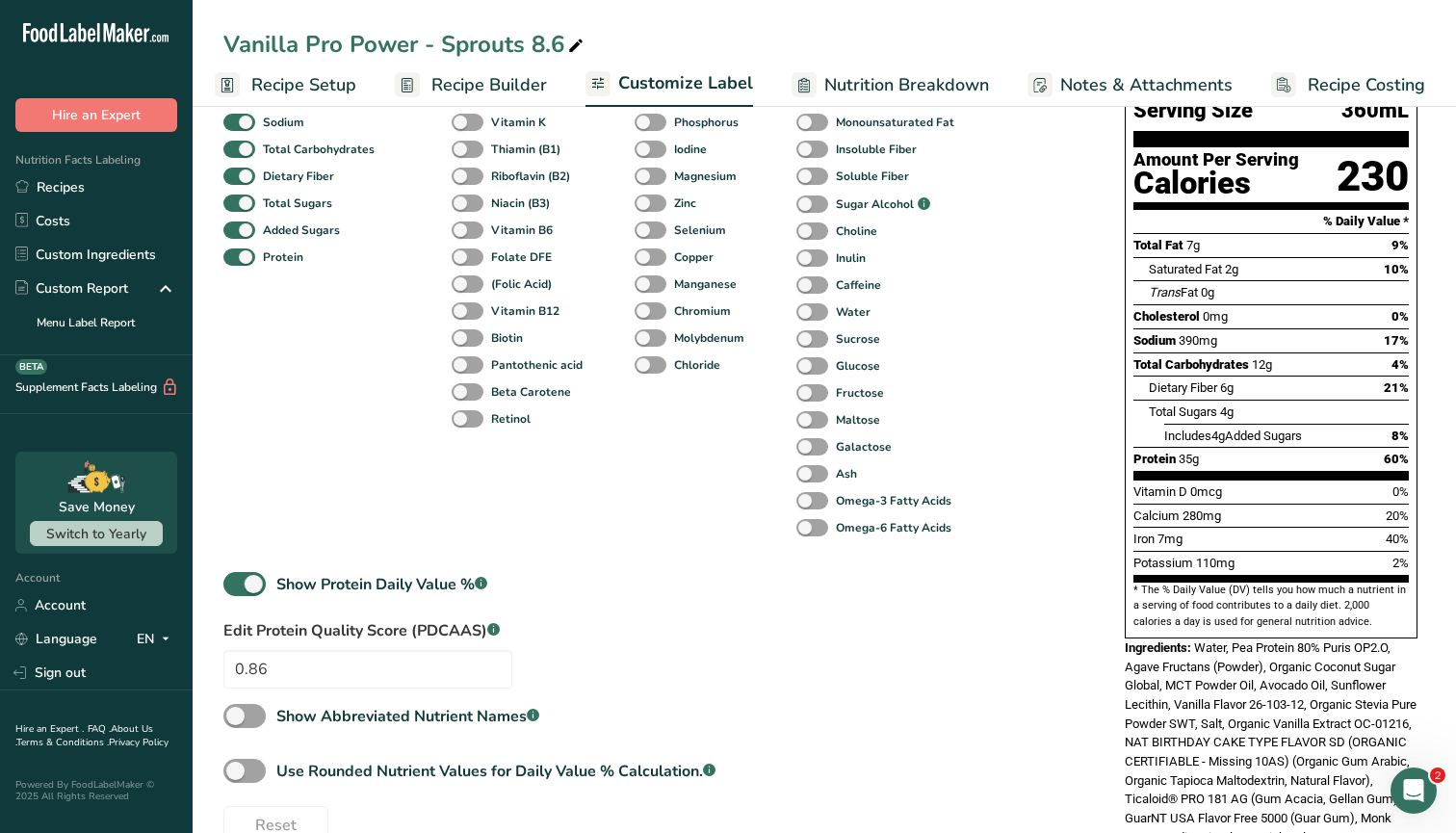 click on "Standard Components
Total Fat   Saturated Fat   Trans Fat   Cholesterol   Sodium   Total Carbohydrates   Dietary Fiber   Total Sugars   Added Sugars   Protein
Vitamins
Vitamin D   Vitamin A, RAE   Vitamin C   Vitamin E   Vitamin K   Thiamin (B1)   Riboflavin (B2)   Niacin (B3)   Vitamin B6   Folate DFE   (Folic Acid)   Vitamin B12   Biotin   Pantothenic acid   Beta Carotene   Retinol
Minerals
Fluoride   Calcium   Iron   Potassium   Phosphorus   Iodine   Magnesium   Zinc   Selenium   Copper   Manganese   Chromium   Molybdenum   Chloride
Other Nutrients
Calories from Fat   Calories from SatFat   Other Carbohydrates   Polyunsaturated Fat   Monounsaturated Fat   Insoluble Fiber   Soluble Fiber   Sugar Alcohol   .a-a{fill:#347362;}.b-a{fill:#fff;}         Choline   Inulin   Caffeine   Water   Sucrose   Glucose   Fructose   Maltose   Galactose   Ash   Omega-3 Fatty Acids" at bounding box center [655, 402] 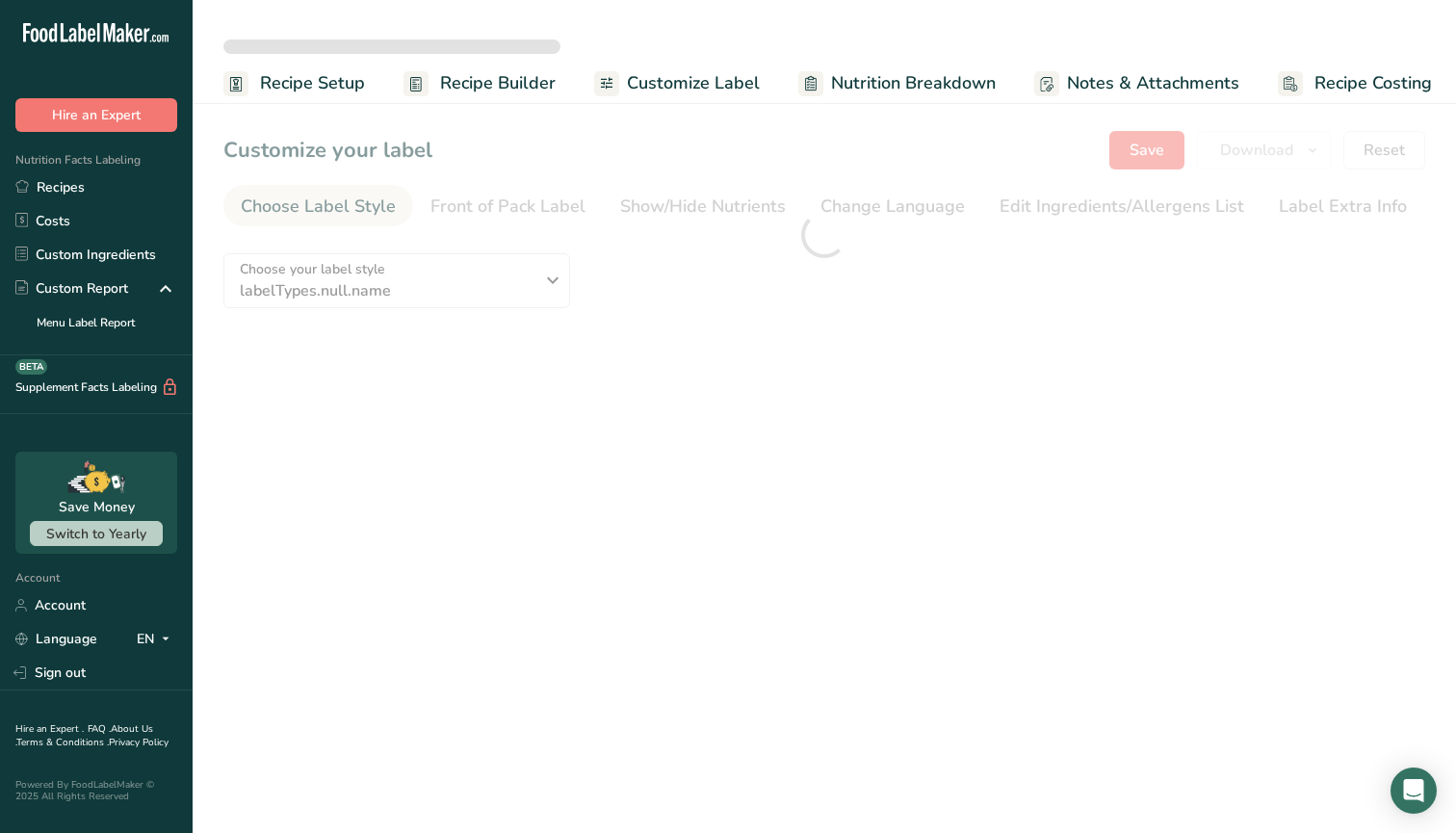 scroll, scrollTop: 0, scrollLeft: 0, axis: both 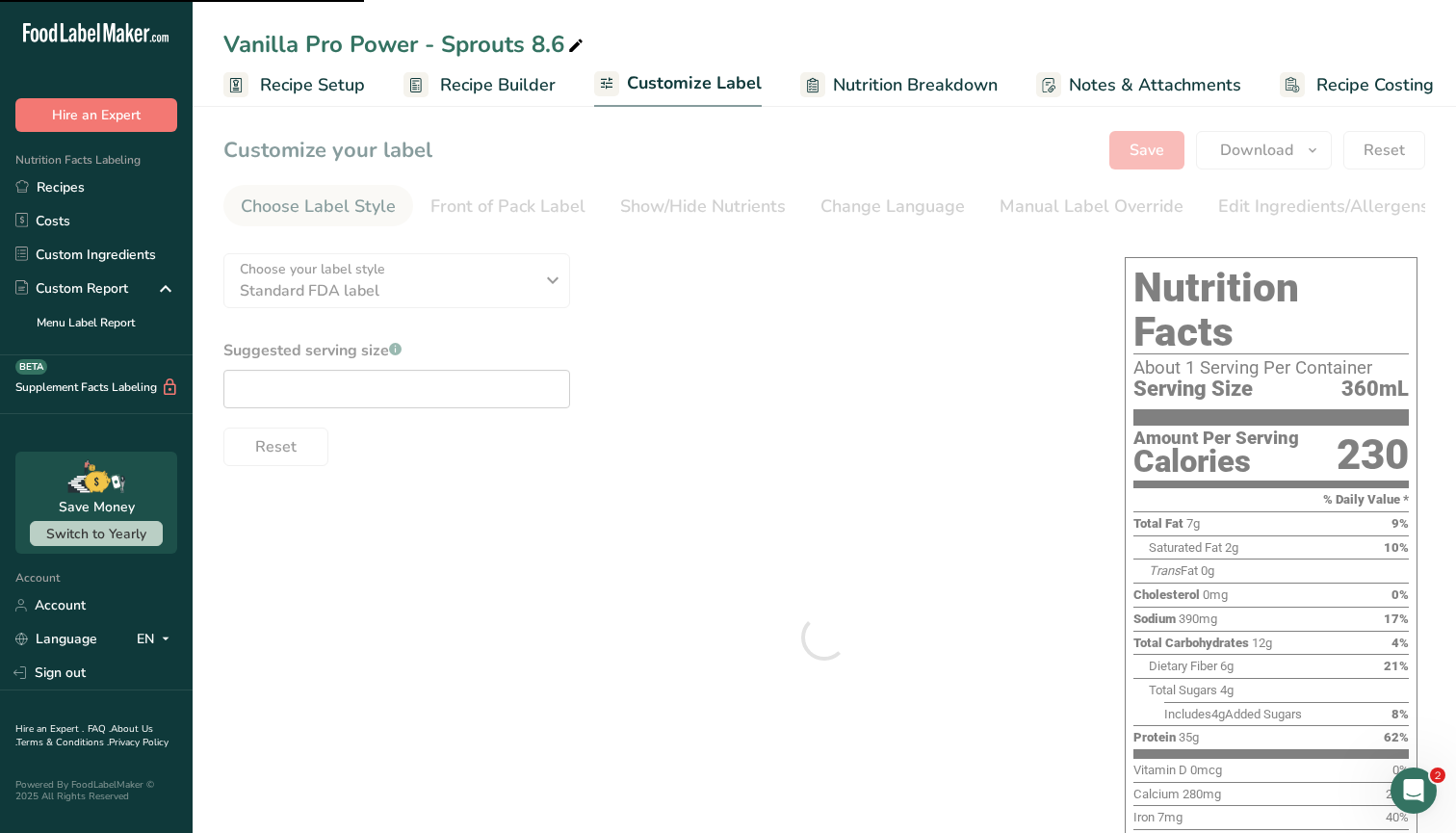 checkbox on "true" 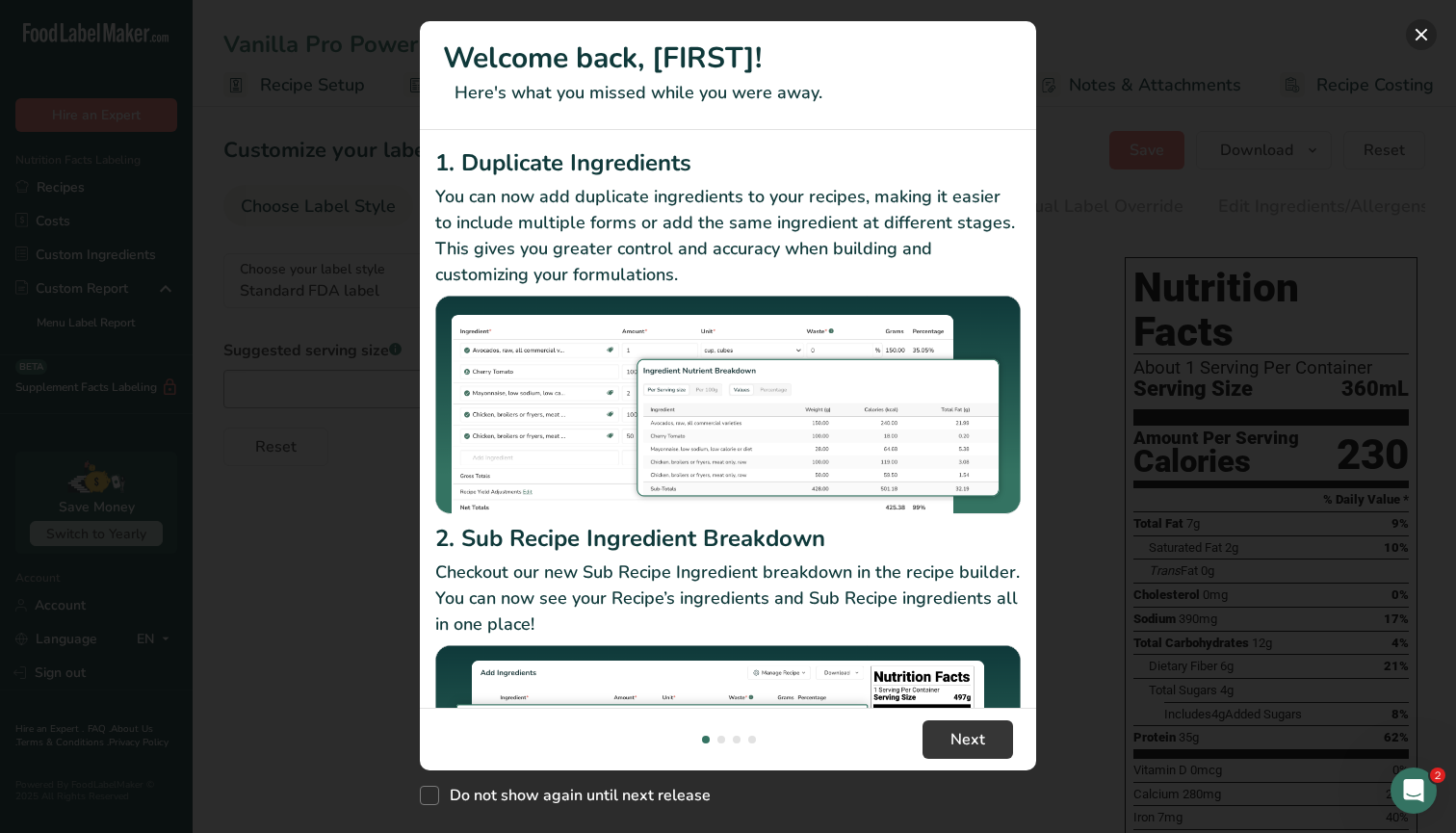 click at bounding box center (1421, 35) 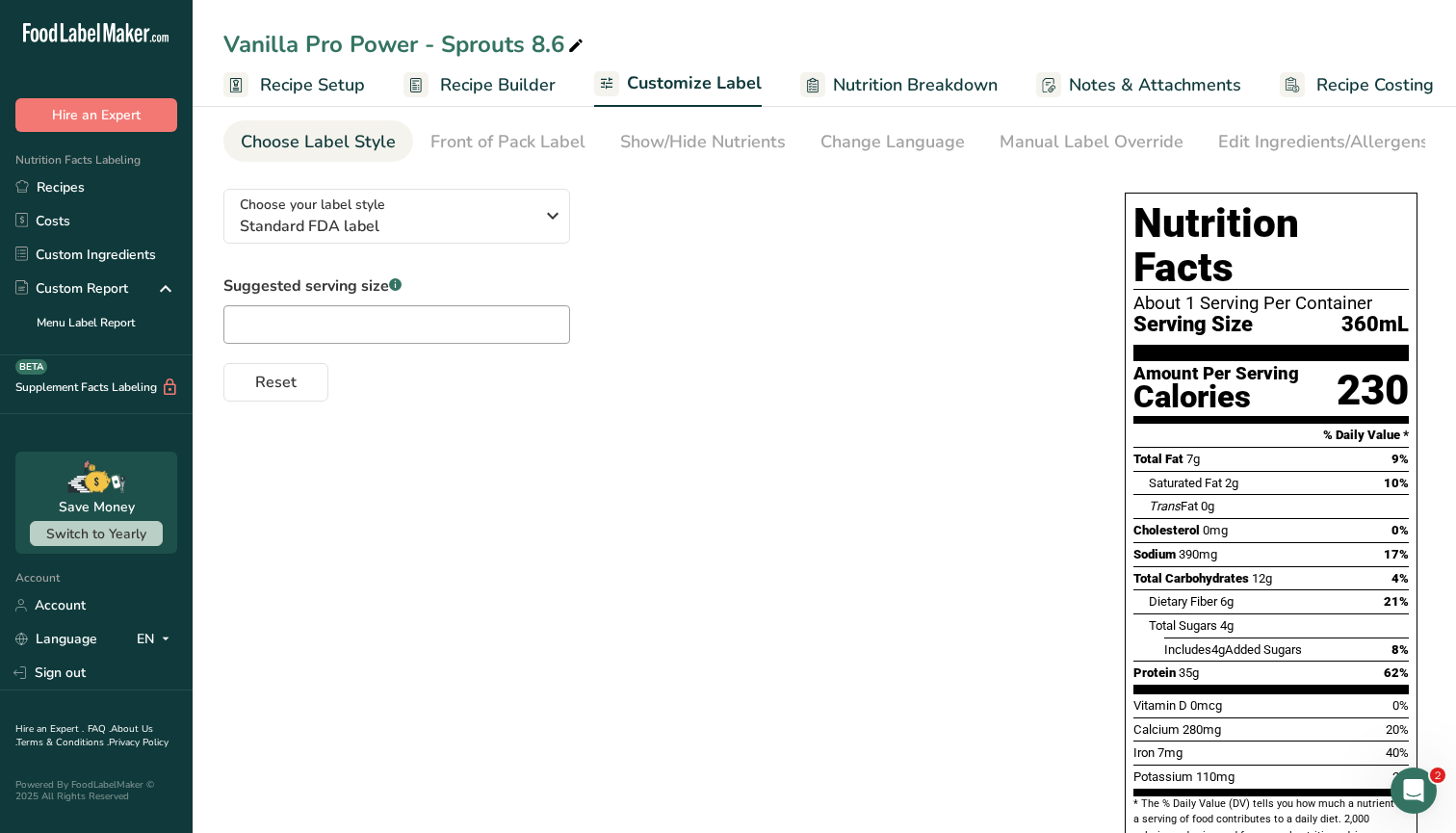 scroll, scrollTop: 60, scrollLeft: 0, axis: vertical 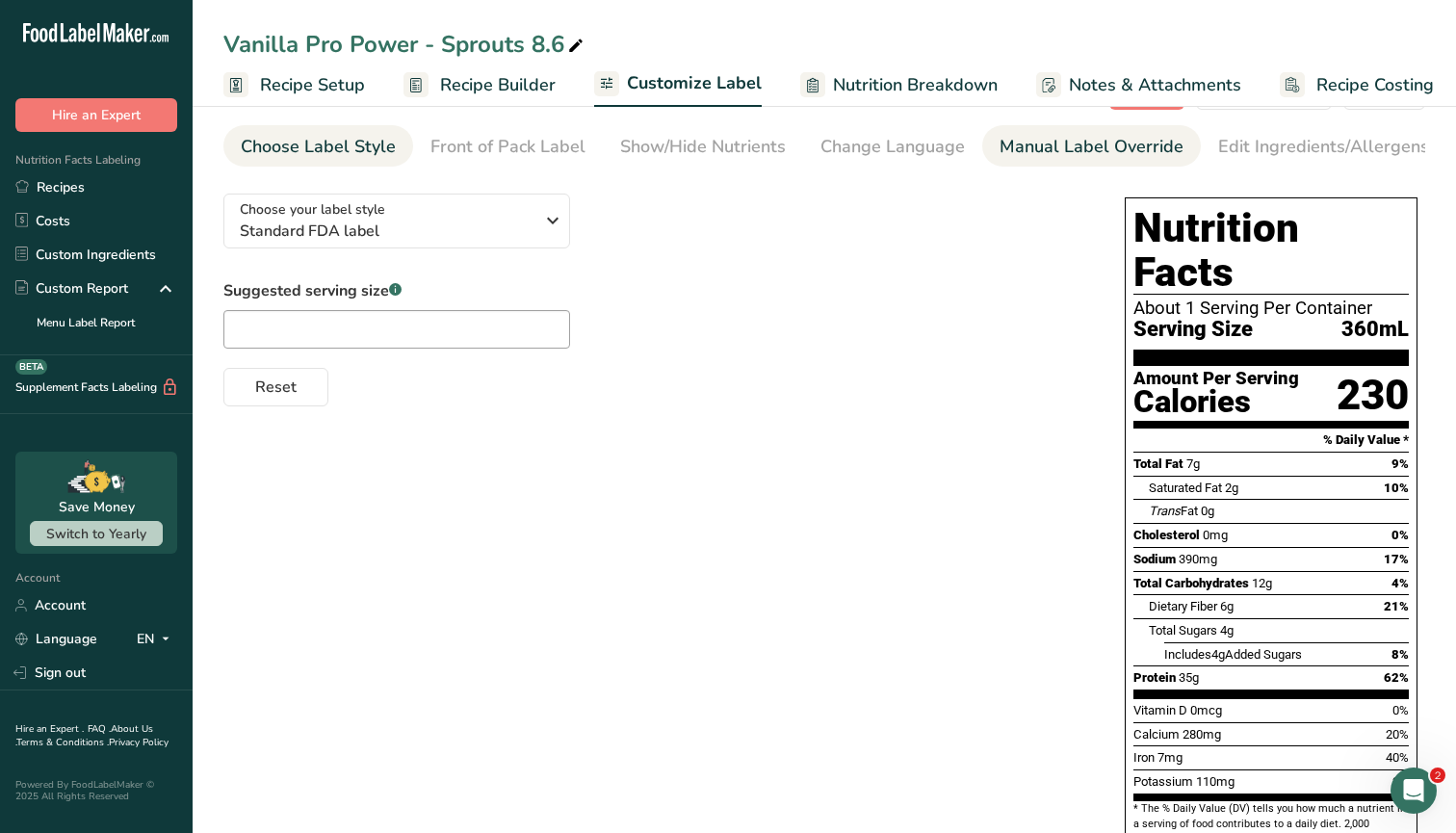 click on "Manual Label Override" at bounding box center [1091, 146] 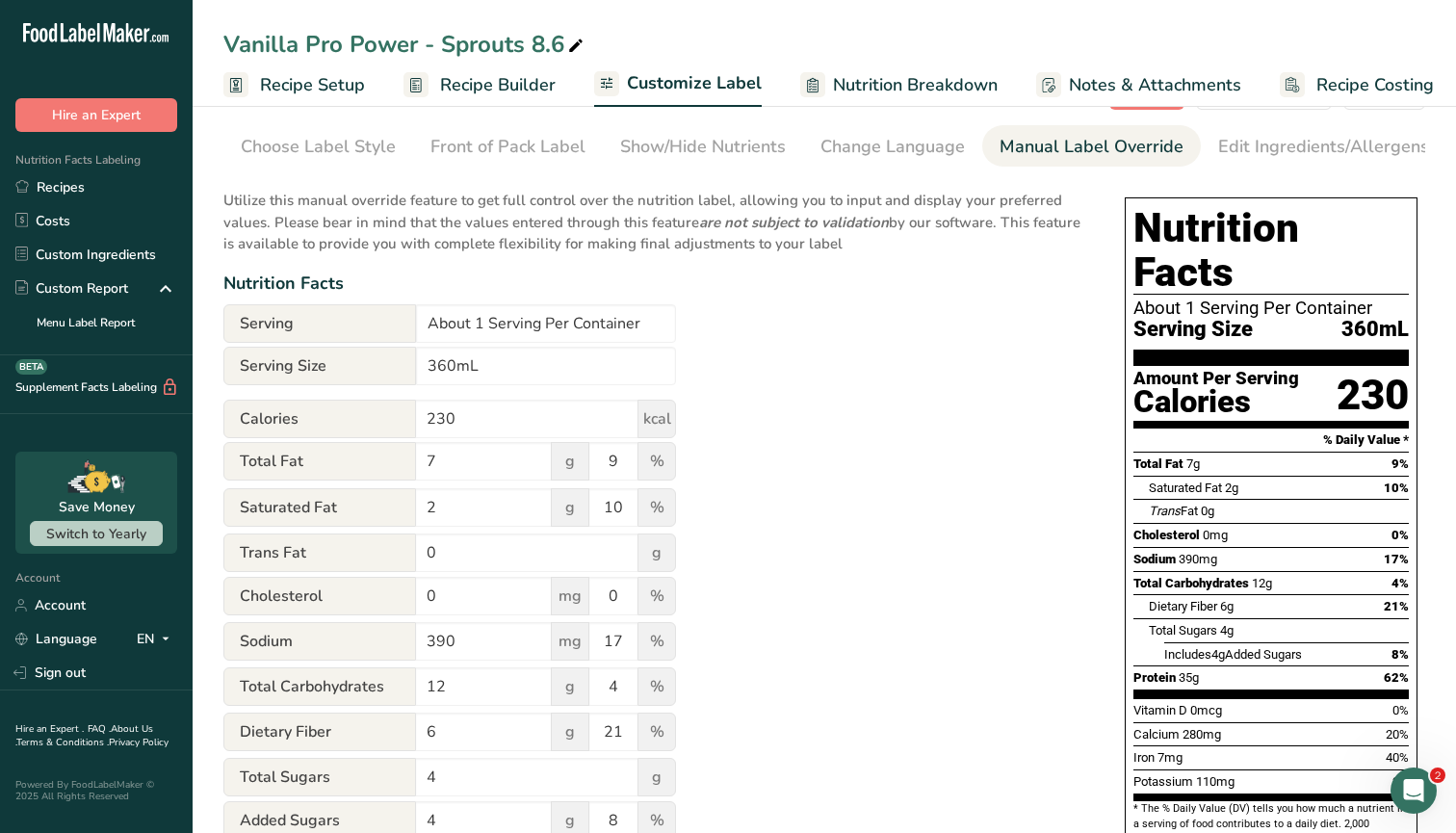scroll, scrollTop: 0, scrollLeft: 197, axis: horizontal 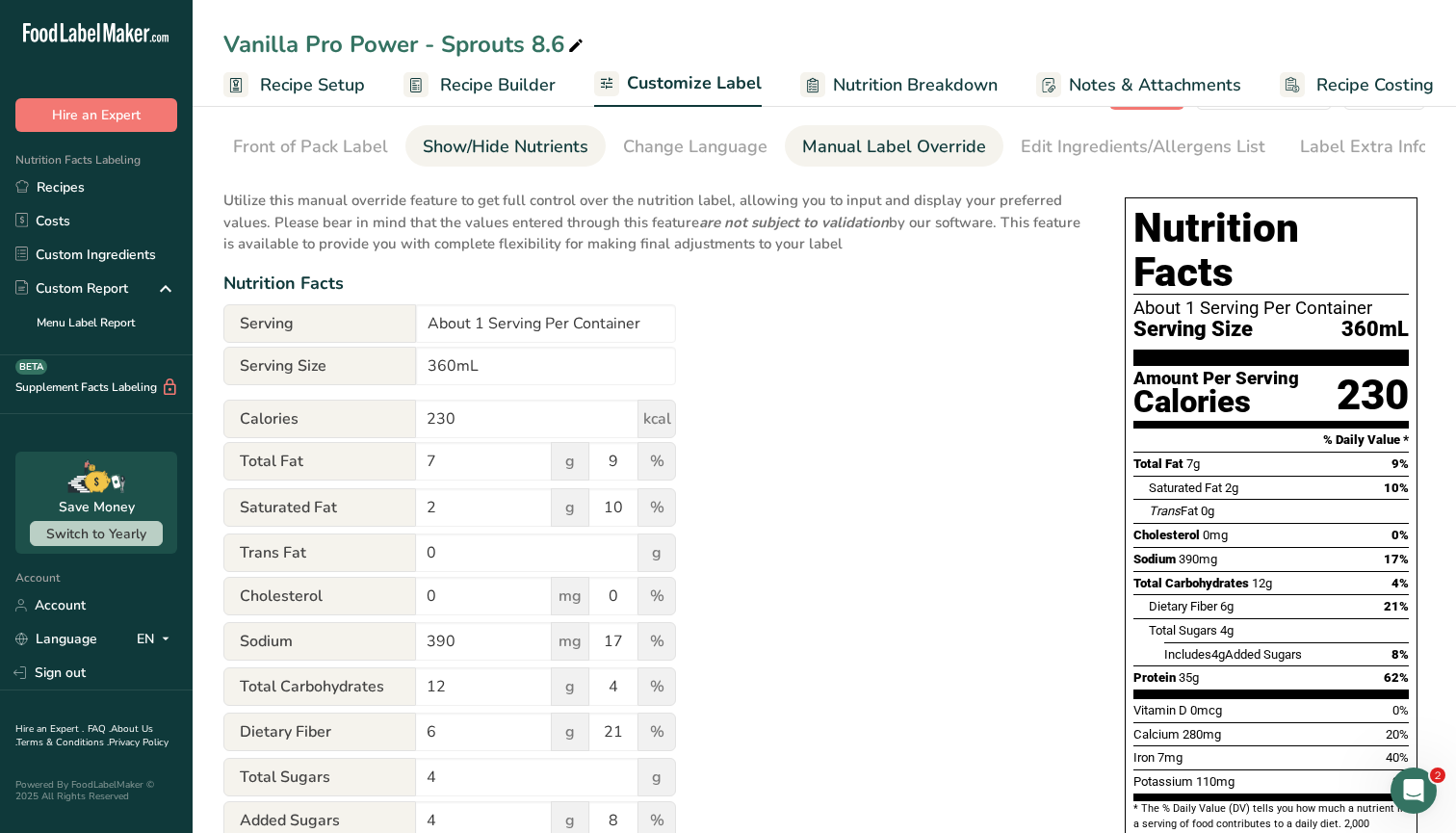 click on "Show/Hide Nutrients" at bounding box center [506, 146] 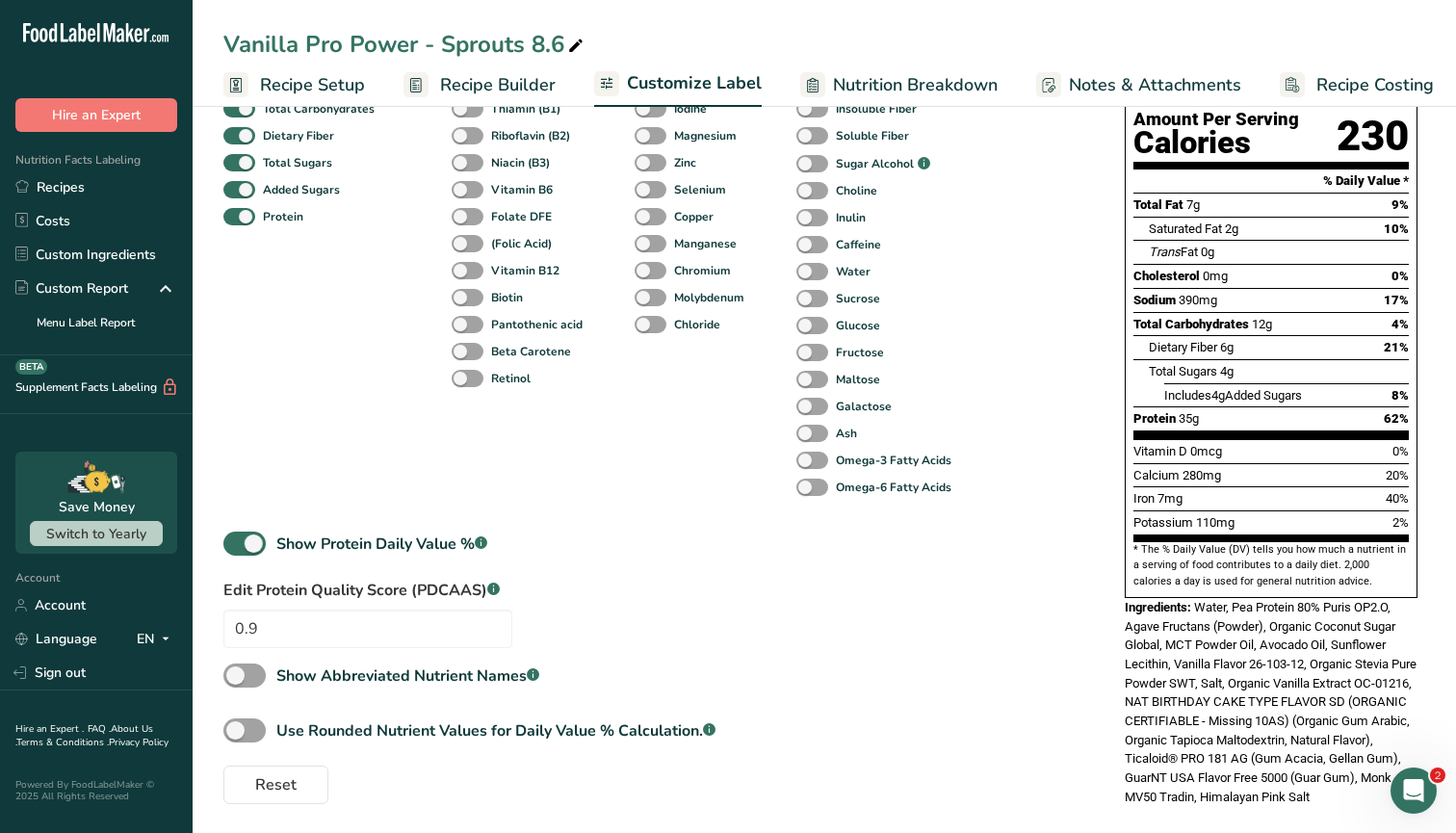 scroll, scrollTop: 318, scrollLeft: 0, axis: vertical 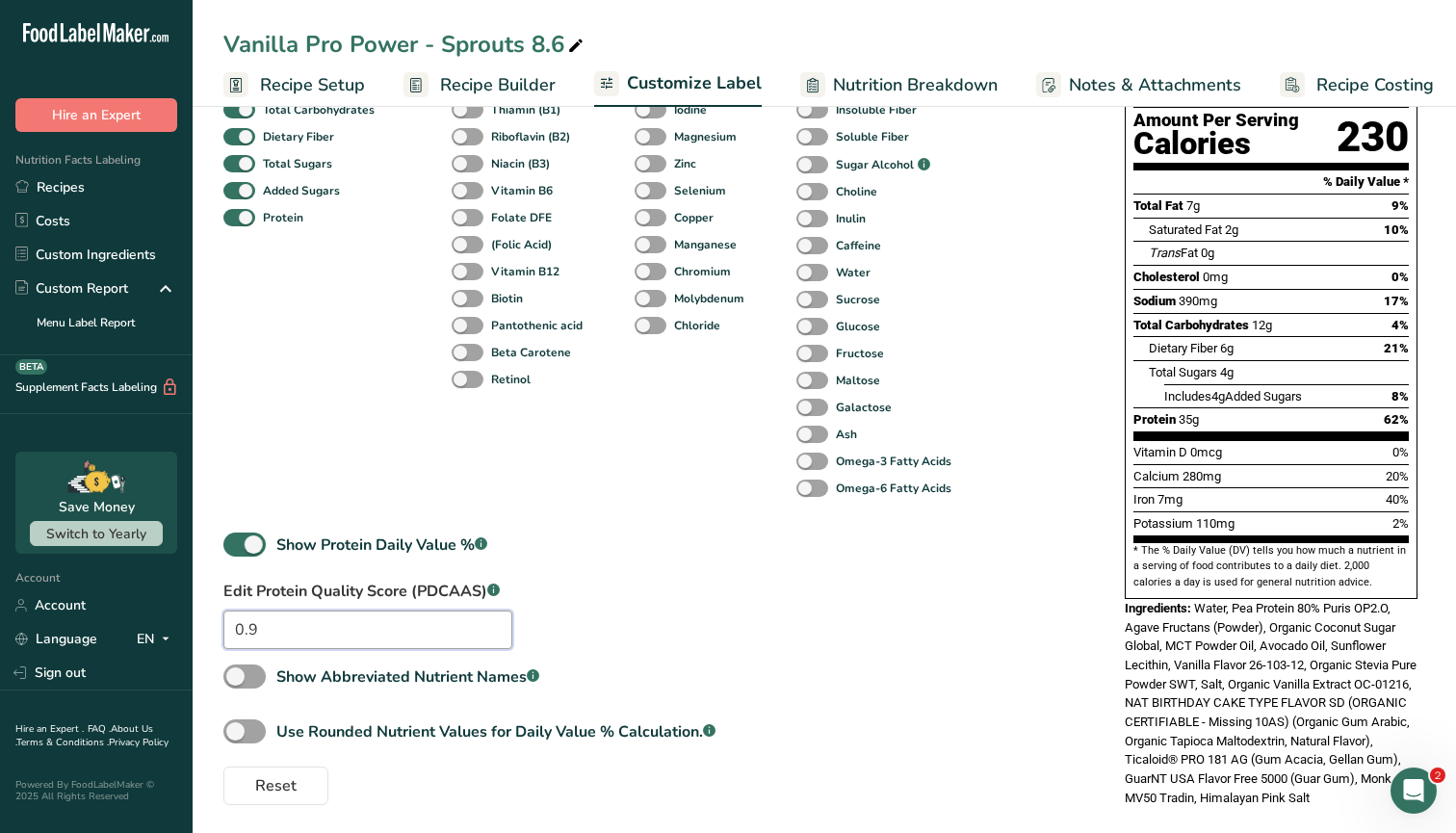 click on "0.9" at bounding box center [368, 630] 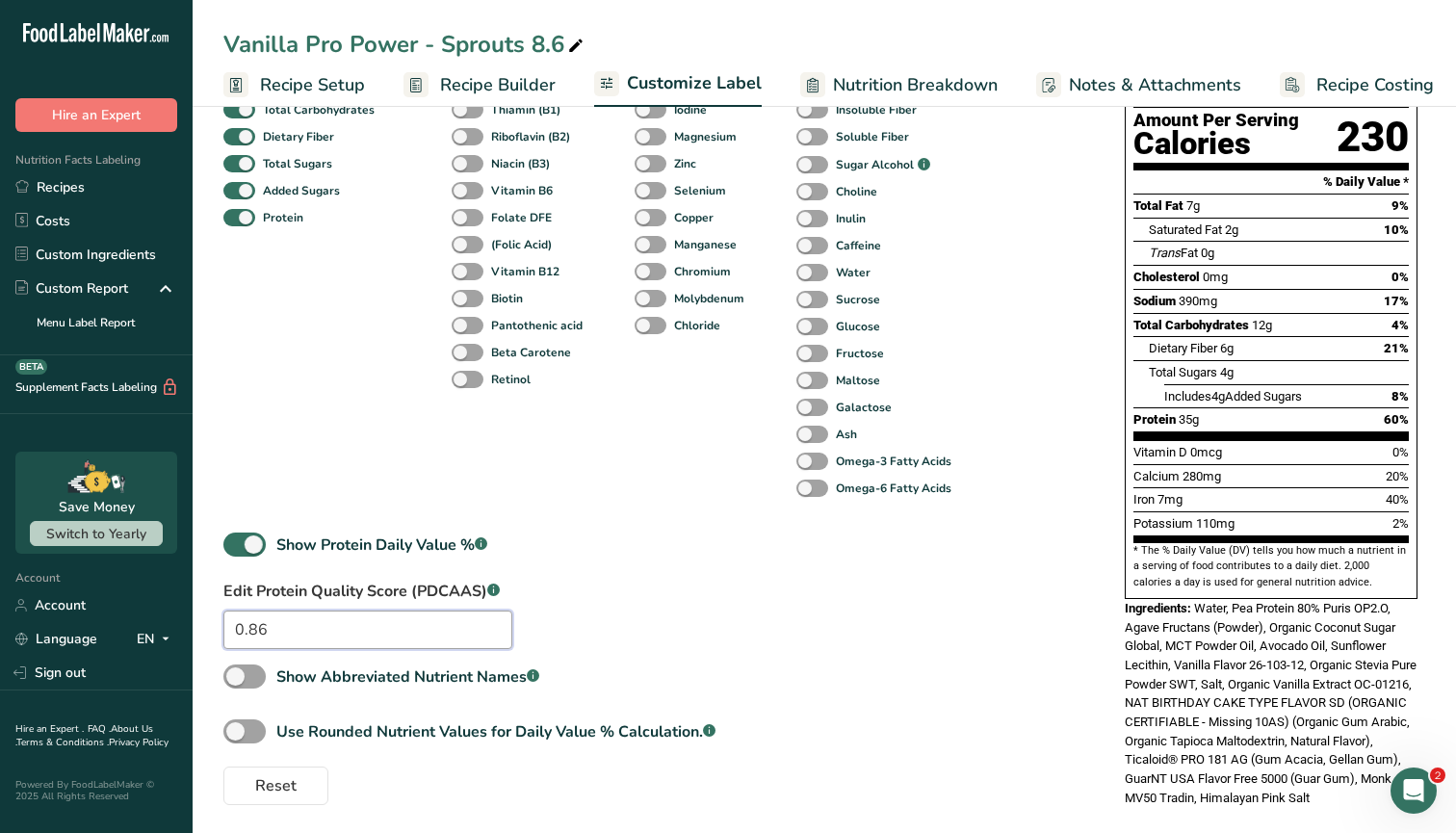 type on "0.86" 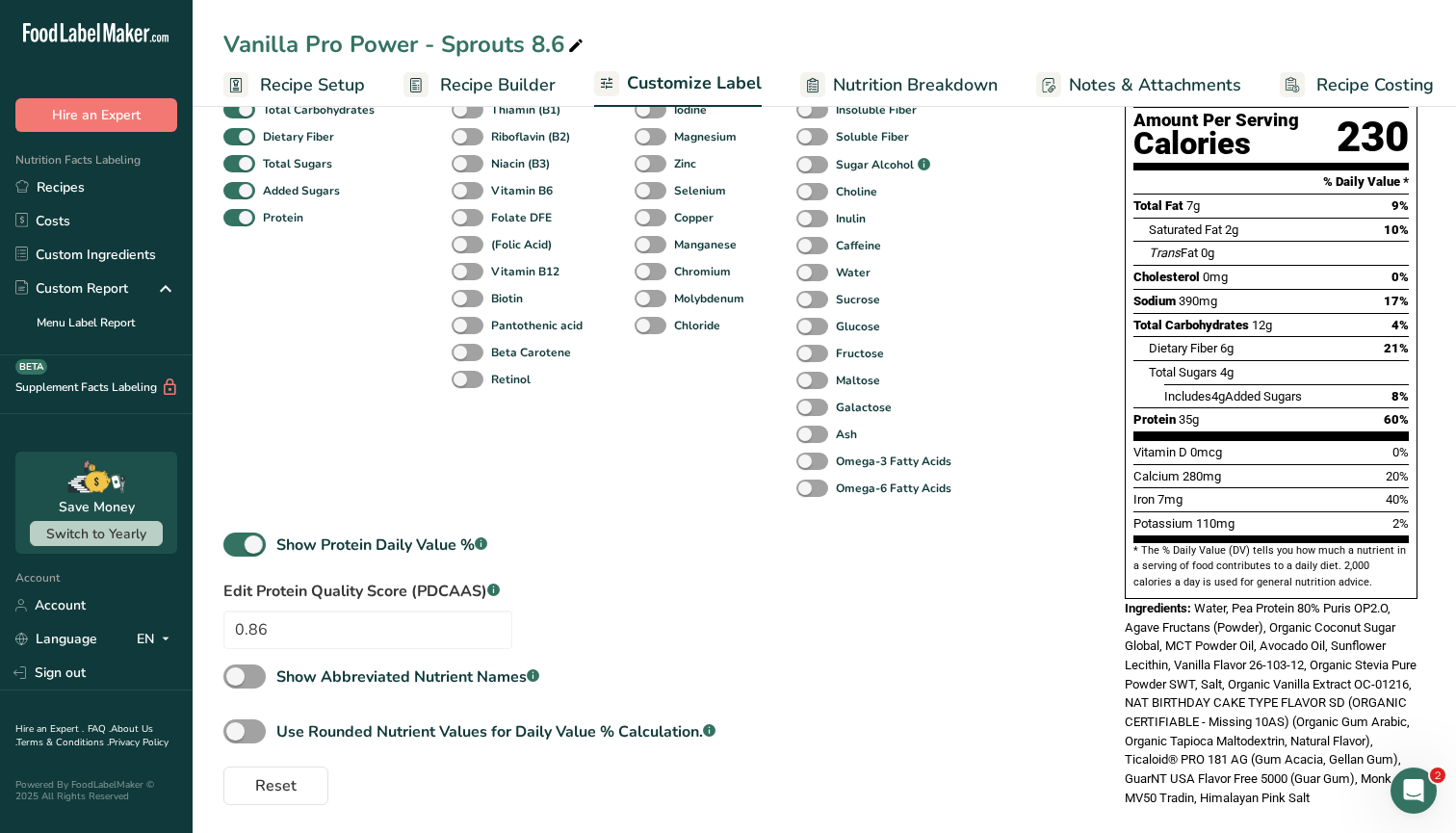 click on "Standard Components
Total Fat   Saturated Fat   Trans Fat   Cholesterol   Sodium   Total Carbohydrates   Dietary Fiber   Total Sugars   Added Sugars   Protein
Vitamins
Vitamin D   Vitamin A, RAE   Vitamin C   Vitamin E   Vitamin K   Thiamin (B1)   Riboflavin (B2)   Niacin (B3)   Vitamin B6   Folate DFE   (Folic Acid)   Vitamin B12   Biotin   Pantothenic acid   Beta Carotene   Retinol
Minerals
Fluoride   Calcium   Iron   Potassium   Phosphorus   Iodine   Magnesium   Zinc   Selenium   Copper   Manganese   Chromium   Molybdenum   Chloride
Other Nutrients
Calories from Fat   Calories from SatFat   Other Carbohydrates   Polyunsaturated Fat   Monounsaturated Fat   Insoluble Fiber   Soluble Fiber   Sugar Alcohol   .a-a{fill:#347362;}.b-a{fill:#fff;}         Choline   Inulin   Caffeine   Water   Sucrose   Glucose   Fructose   Maltose   Galactose   Ash   Omega-3 Fatty Acids" at bounding box center (655, 362) 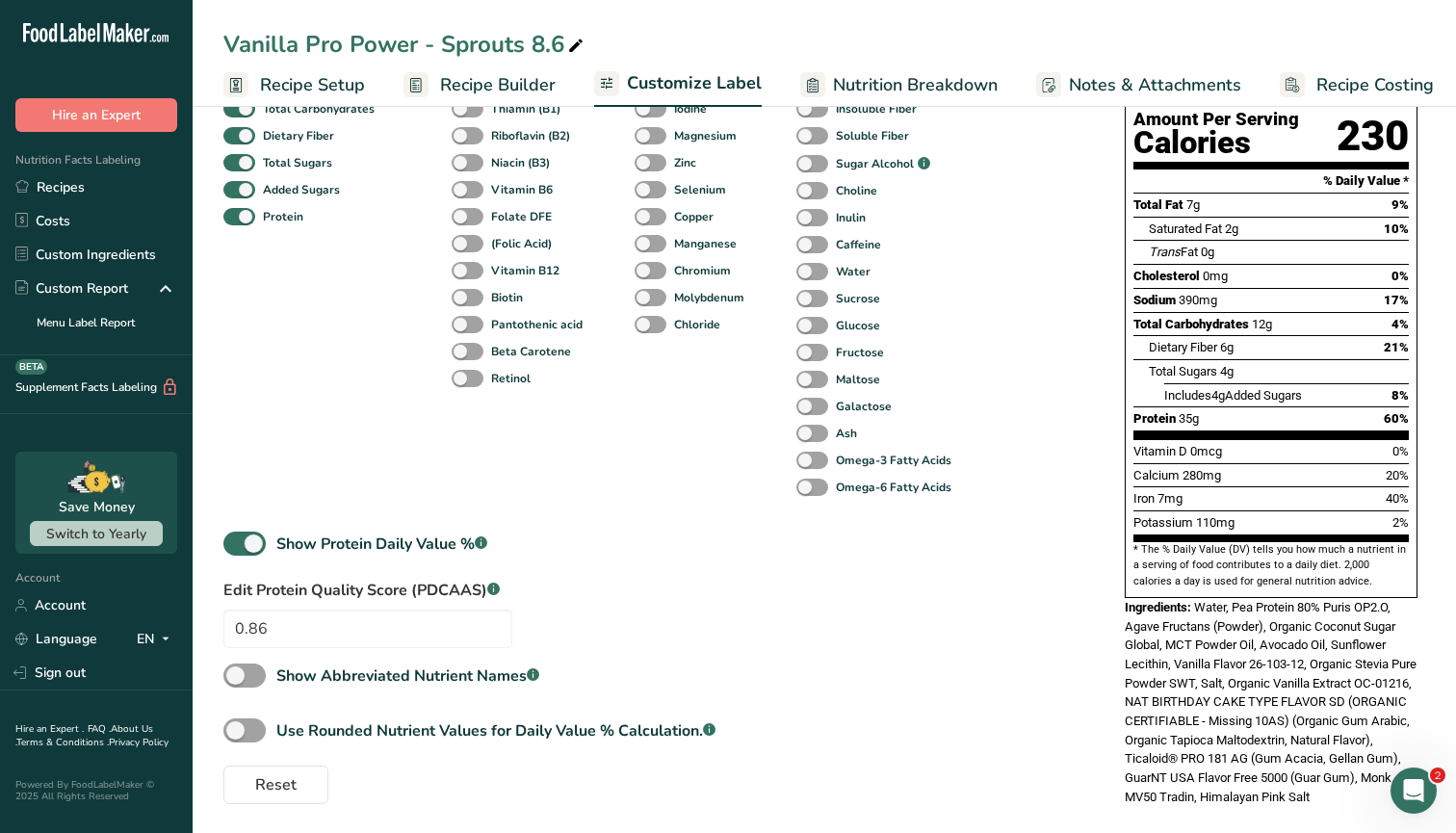 scroll, scrollTop: 318, scrollLeft: 0, axis: vertical 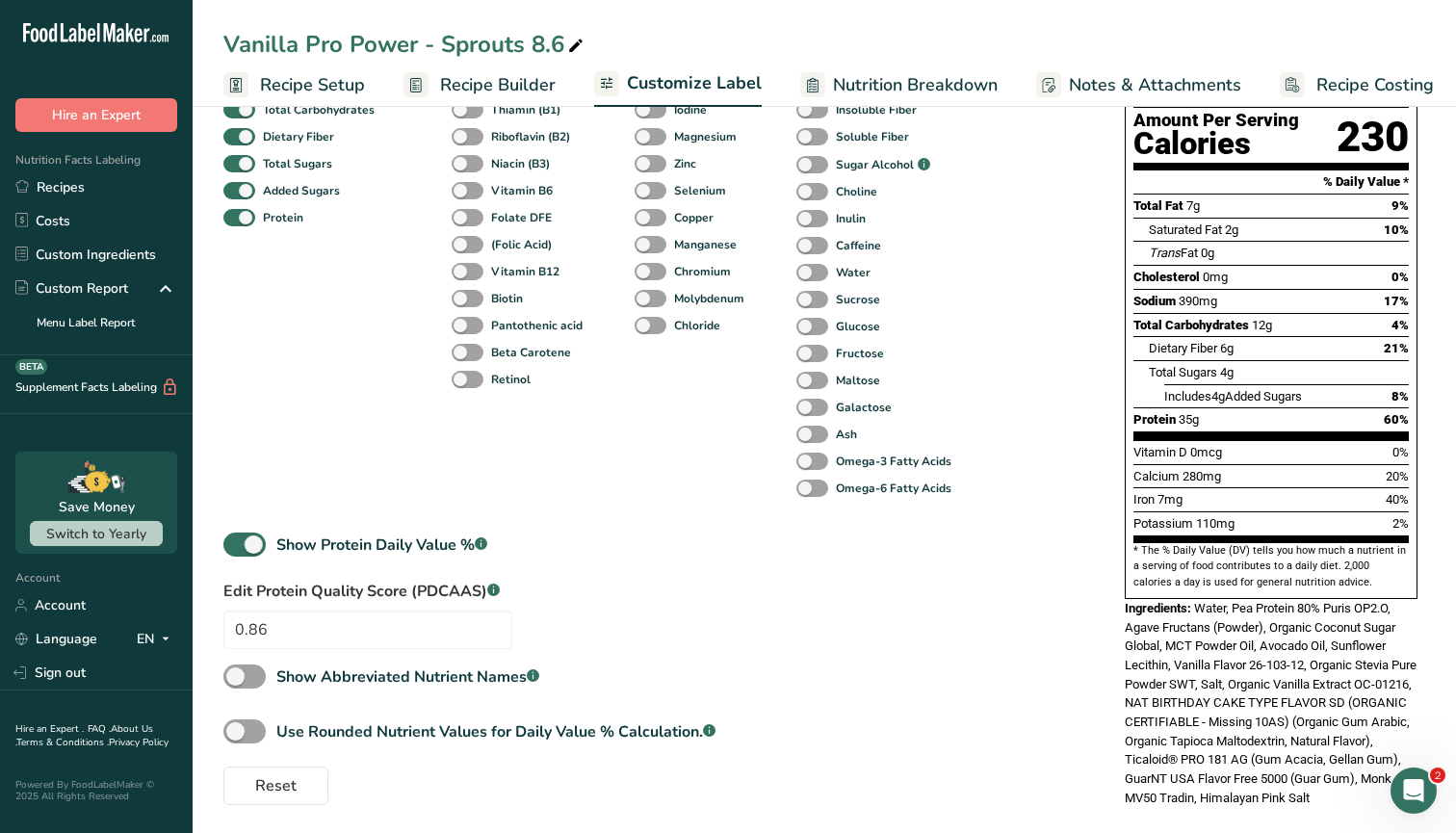 click on "Minerals
Fluoride   Calcium   Iron   Potassium   Phosphorus   Iodine   Magnesium   Zinc   Selenium   Copper   Manganese   Chromium   Molybdenum   Chloride" at bounding box center [692, 215] 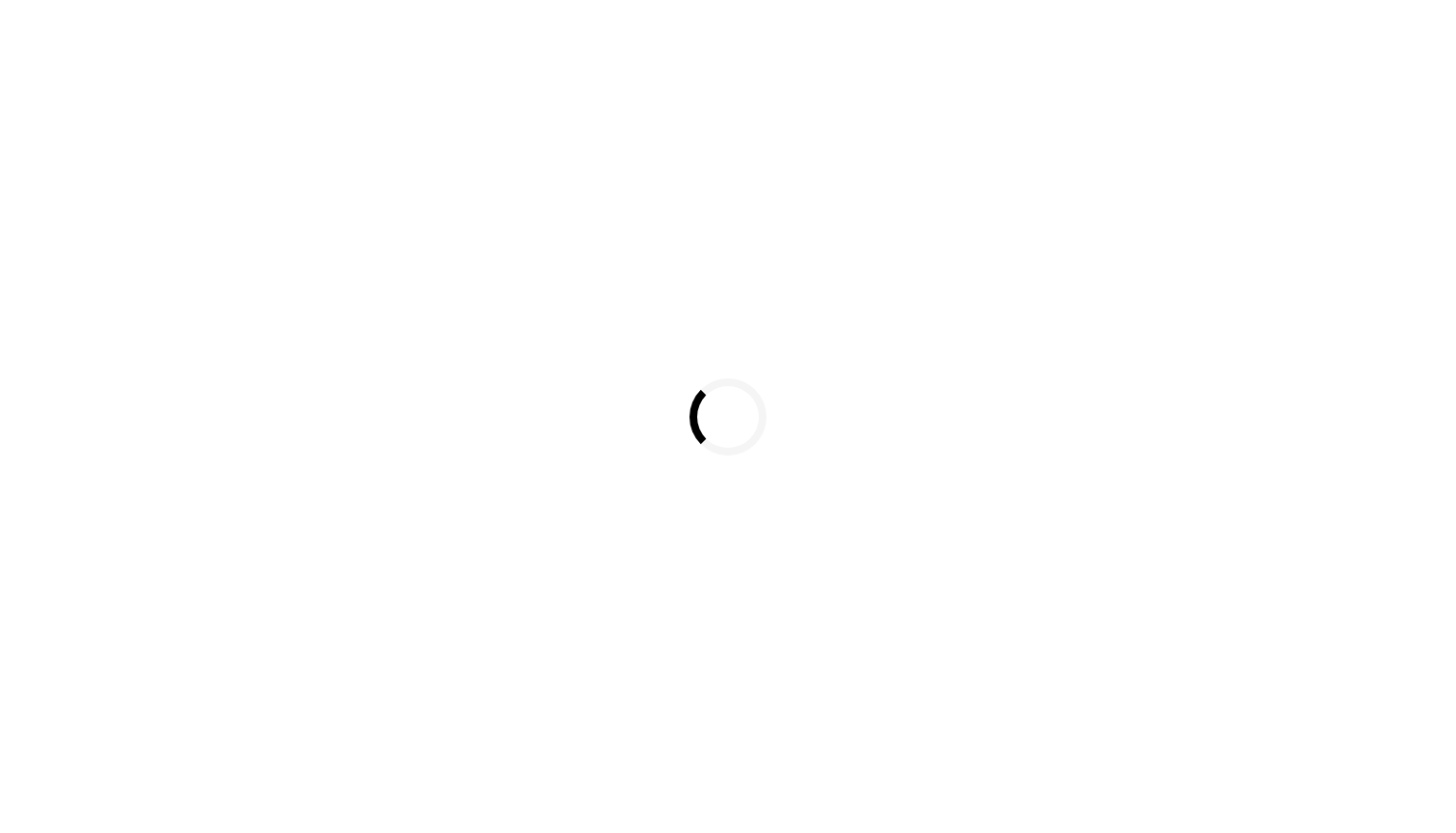 scroll, scrollTop: 0, scrollLeft: 0, axis: both 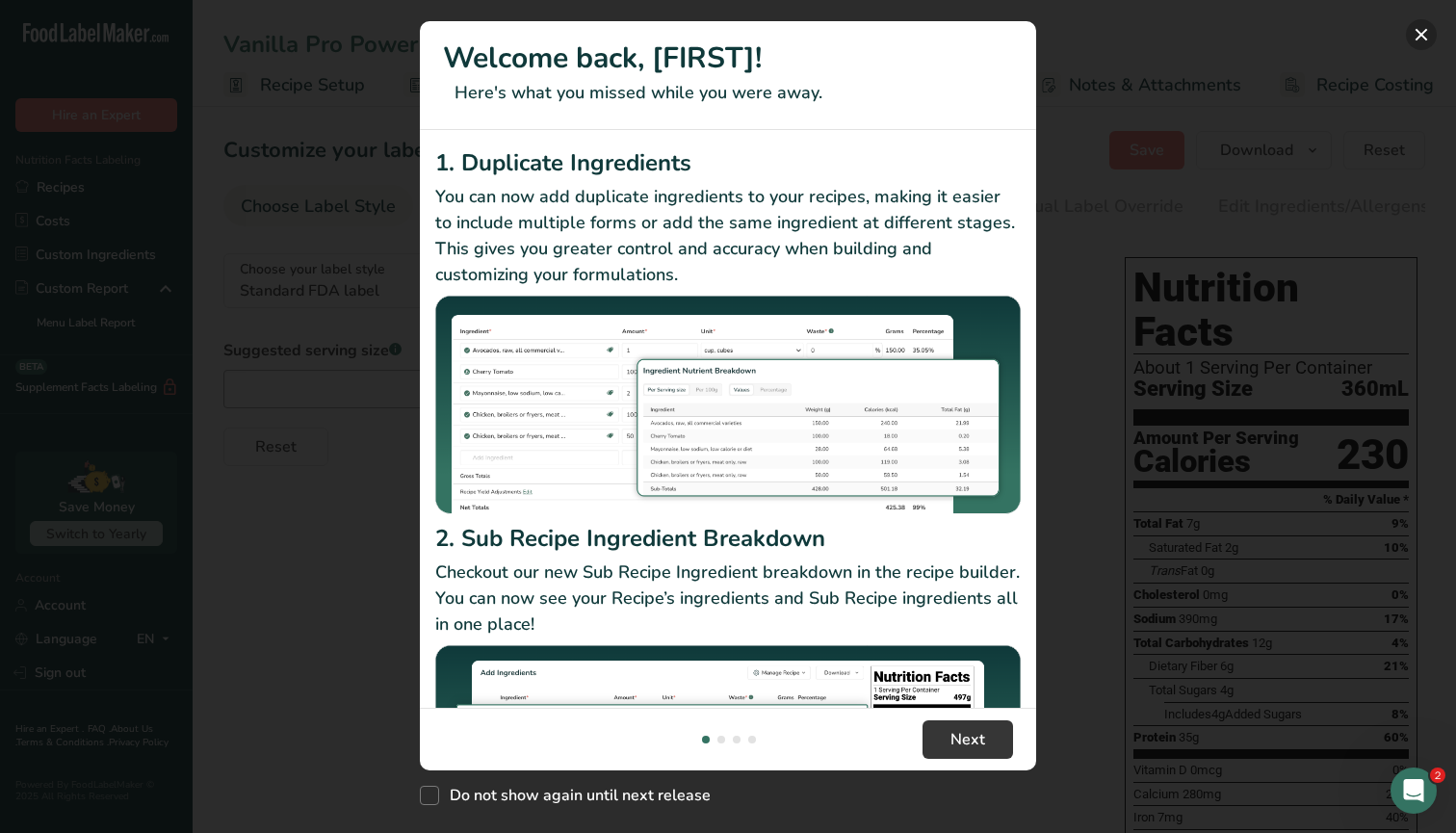 click at bounding box center [1421, 35] 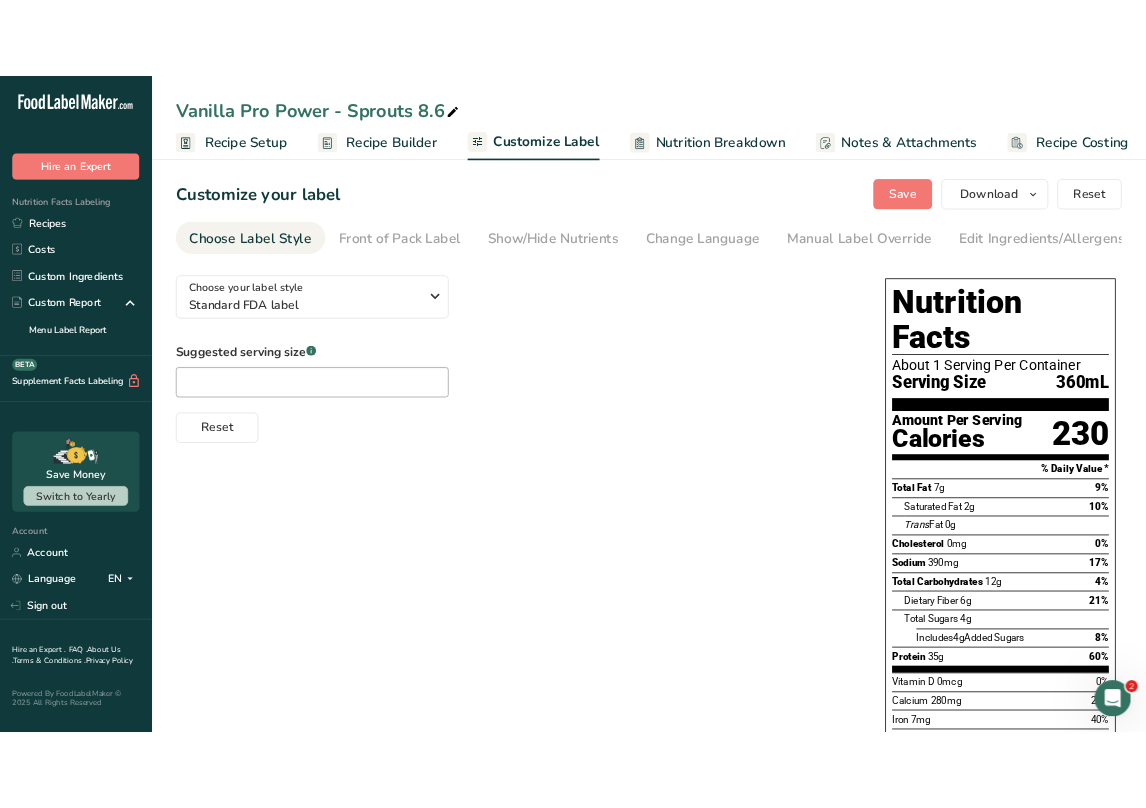 scroll, scrollTop: 0, scrollLeft: 0, axis: both 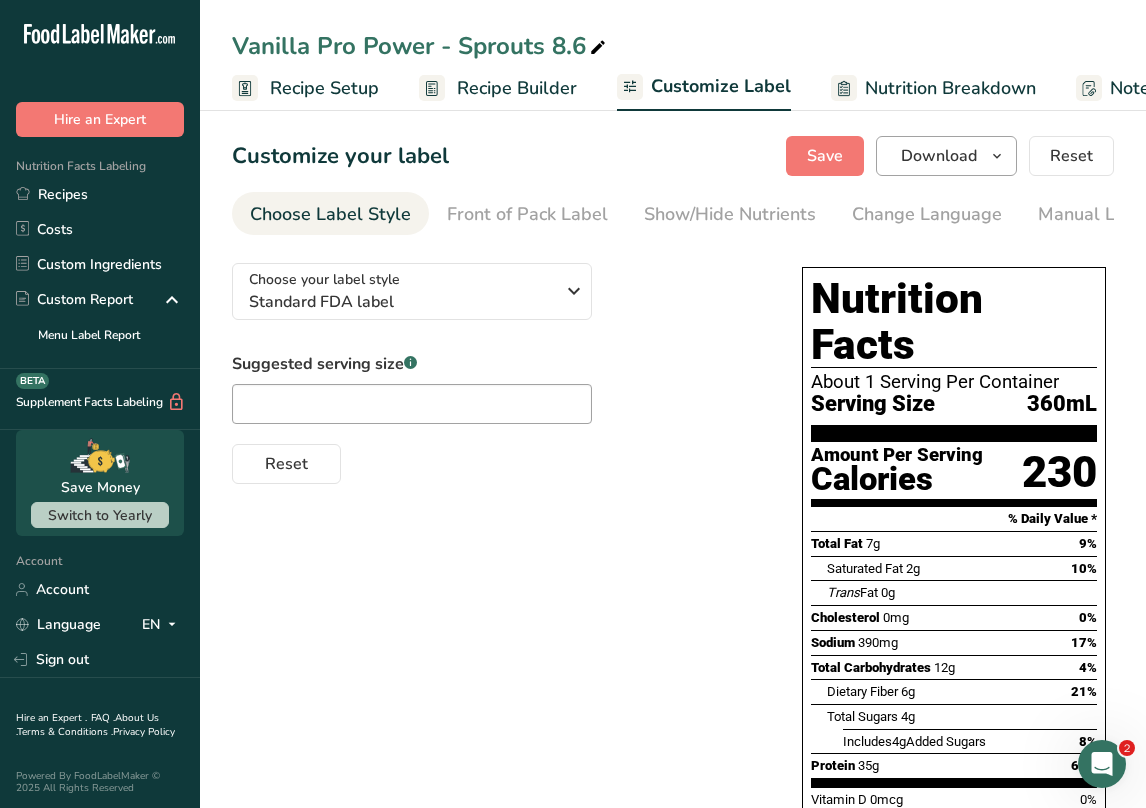 click on "Download" at bounding box center [939, 156] 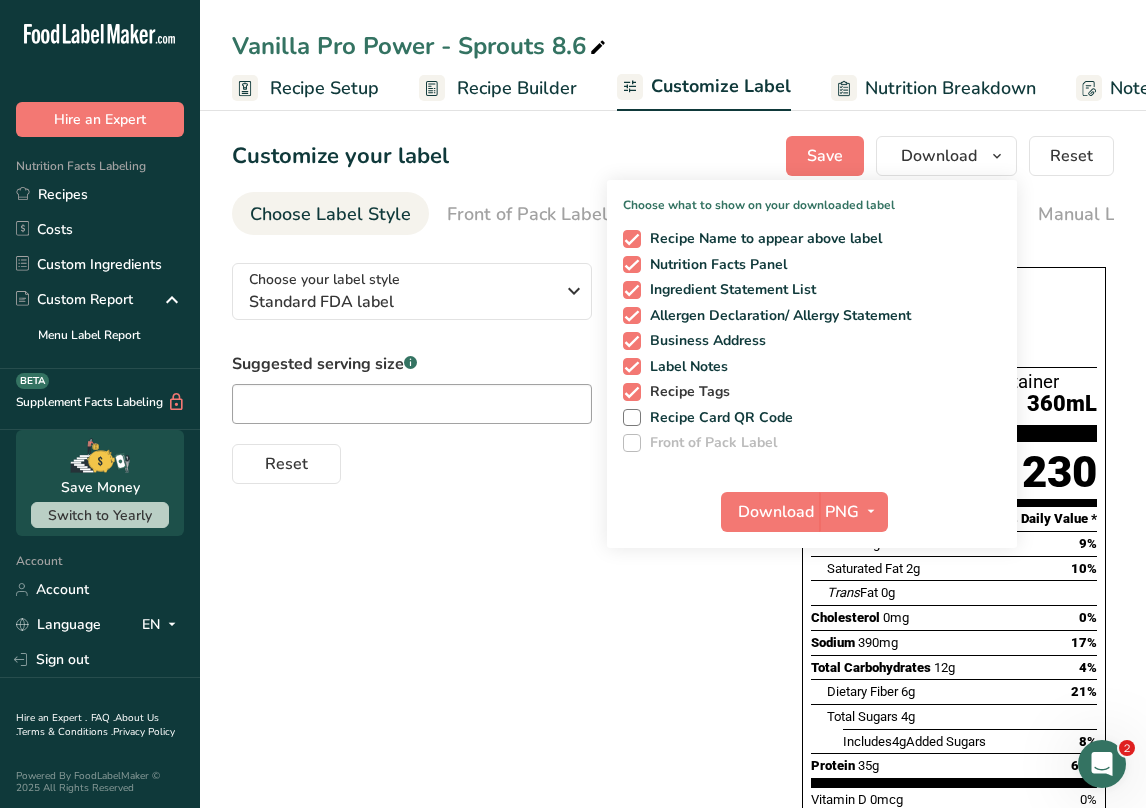 click at bounding box center [632, 392] 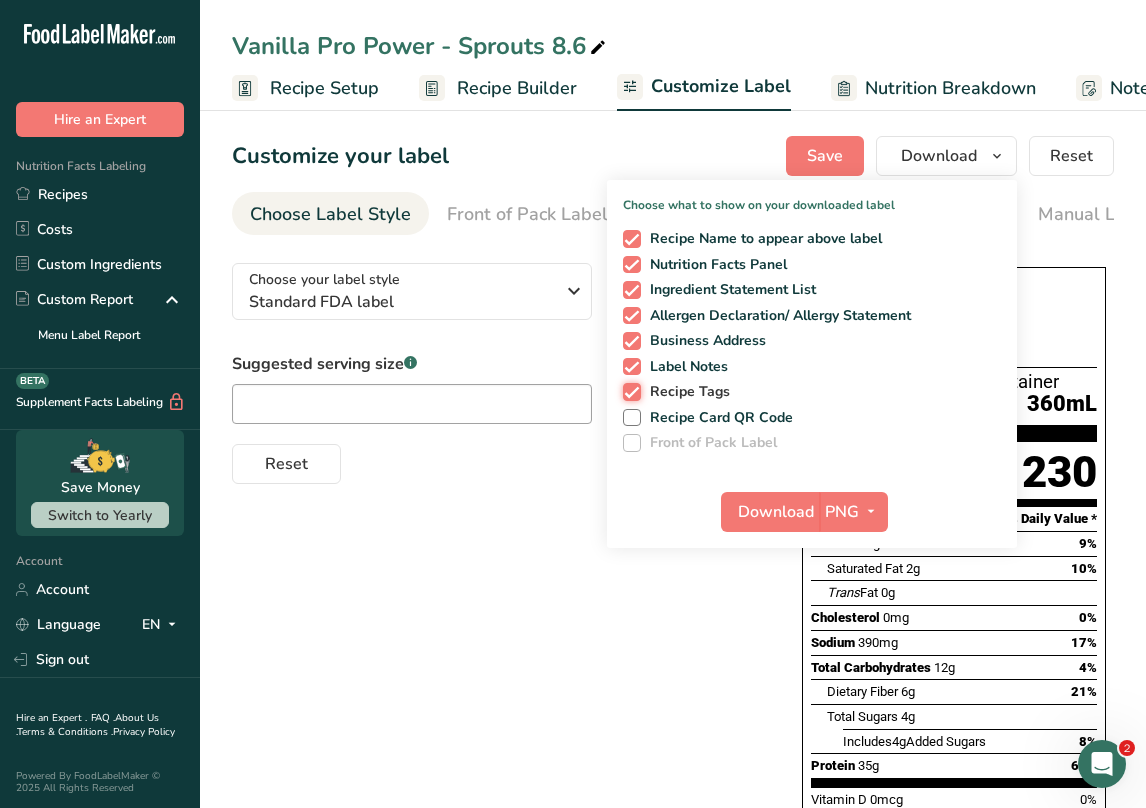 click on "Recipe Tags" at bounding box center [629, 391] 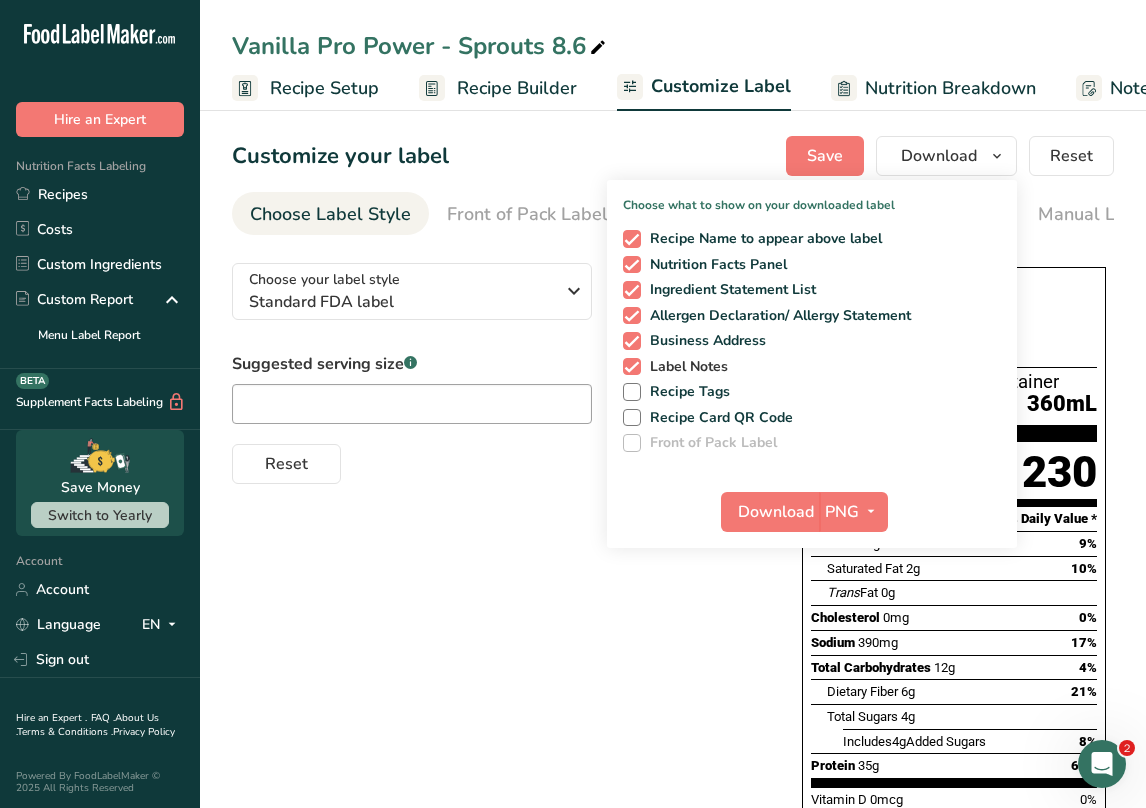 click at bounding box center (632, 367) 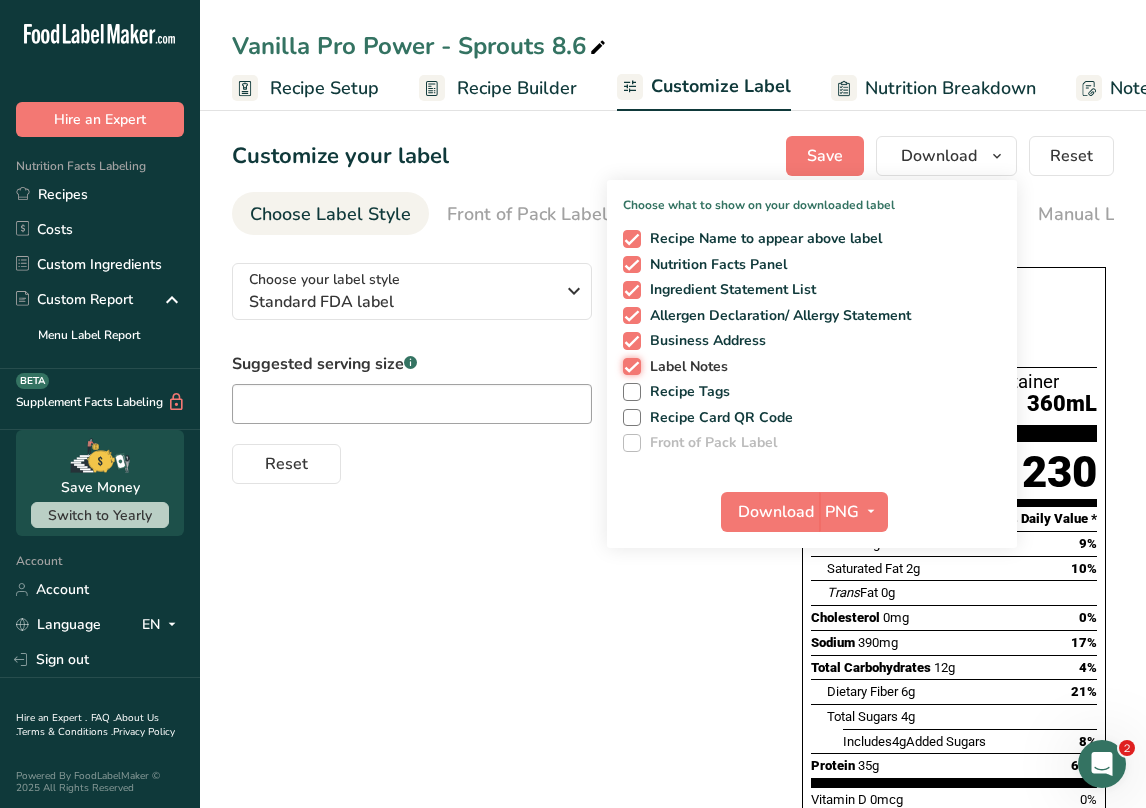 click on "Label Notes" at bounding box center (629, 366) 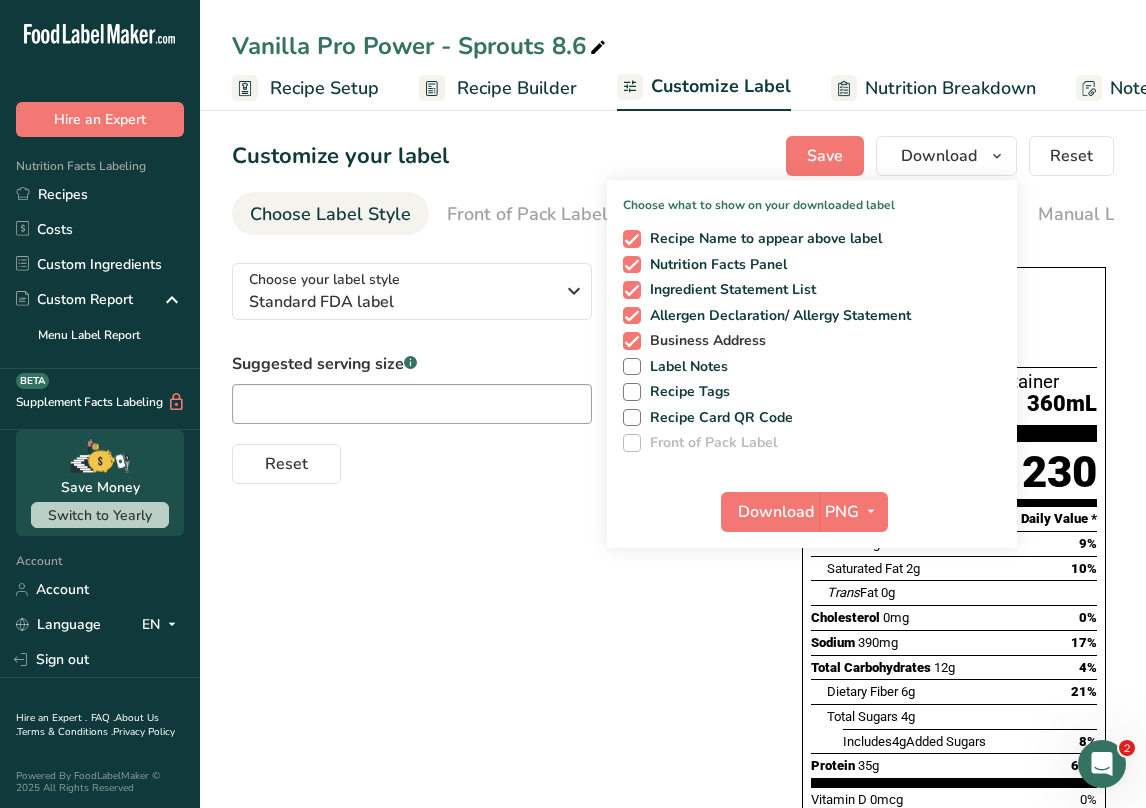 click at bounding box center (632, 341) 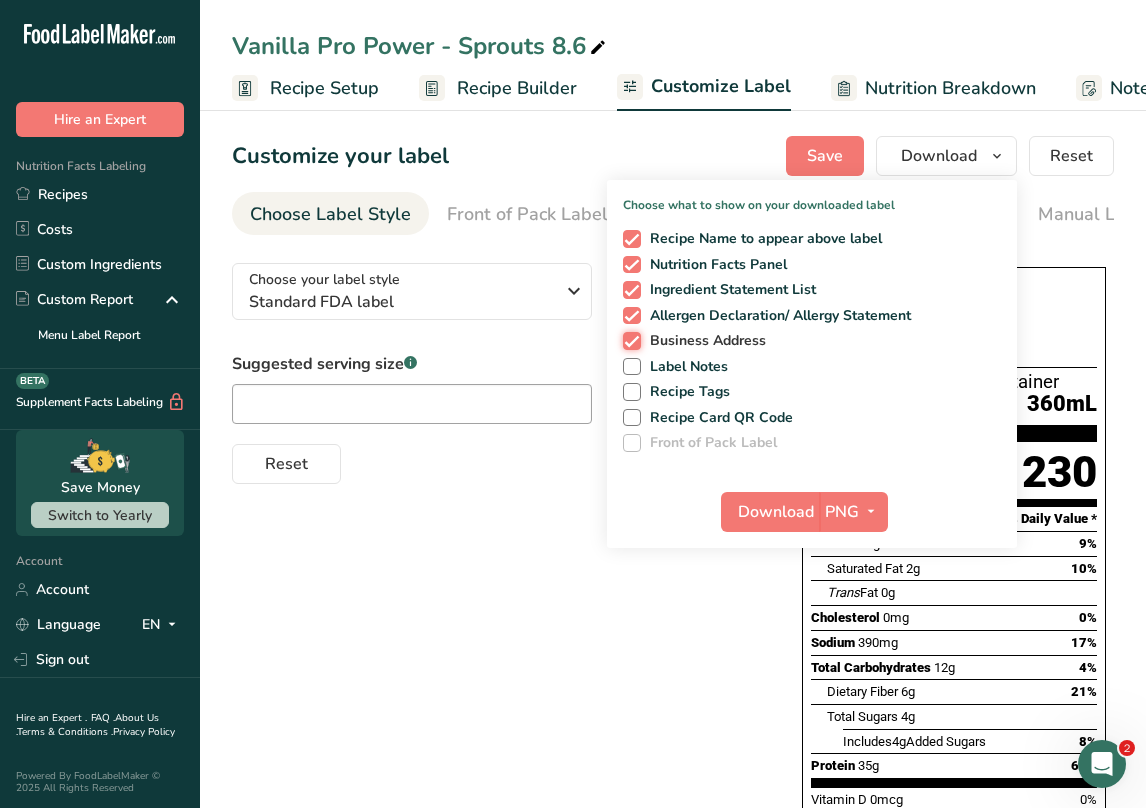 click on "Business Address" at bounding box center [629, 340] 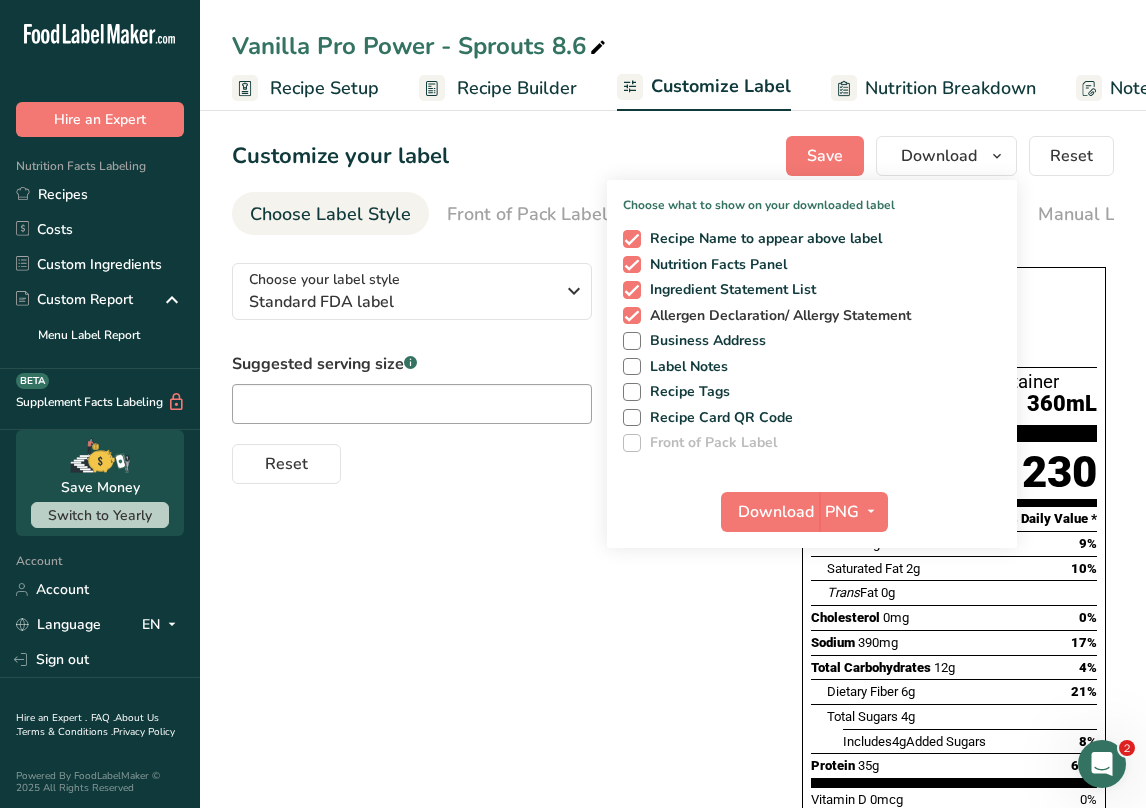 click at bounding box center (632, 316) 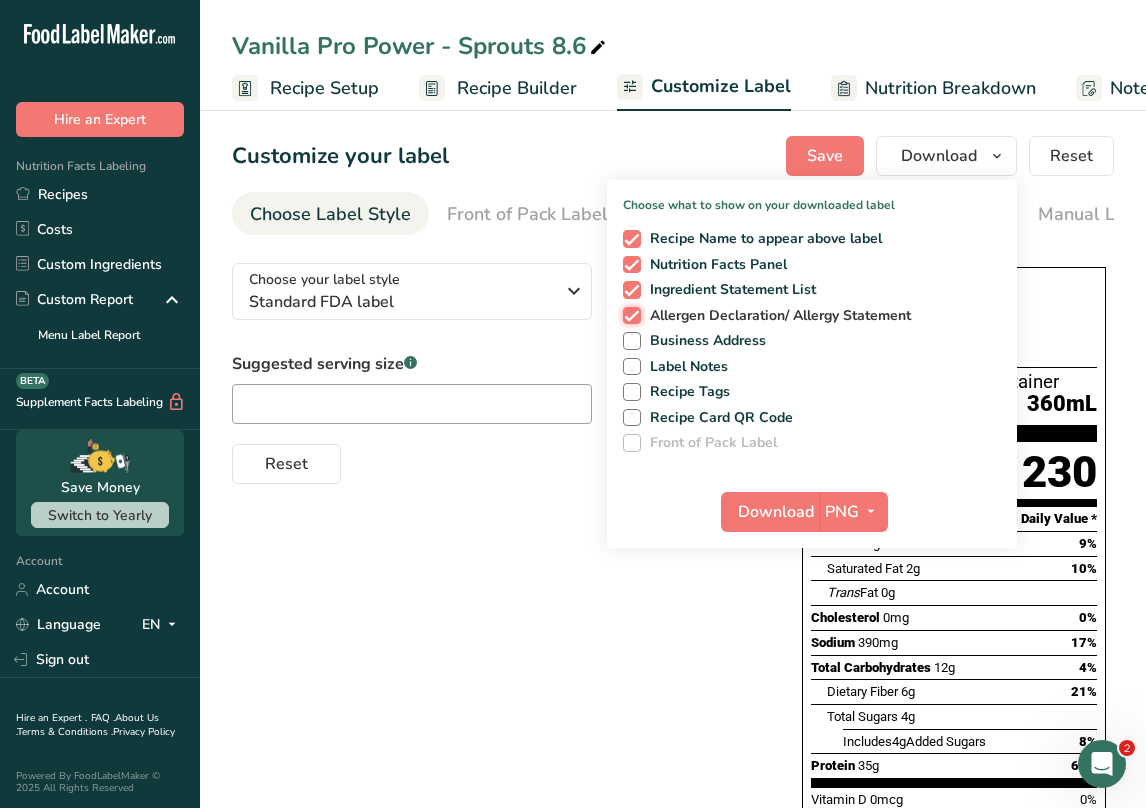 checkbox on "false" 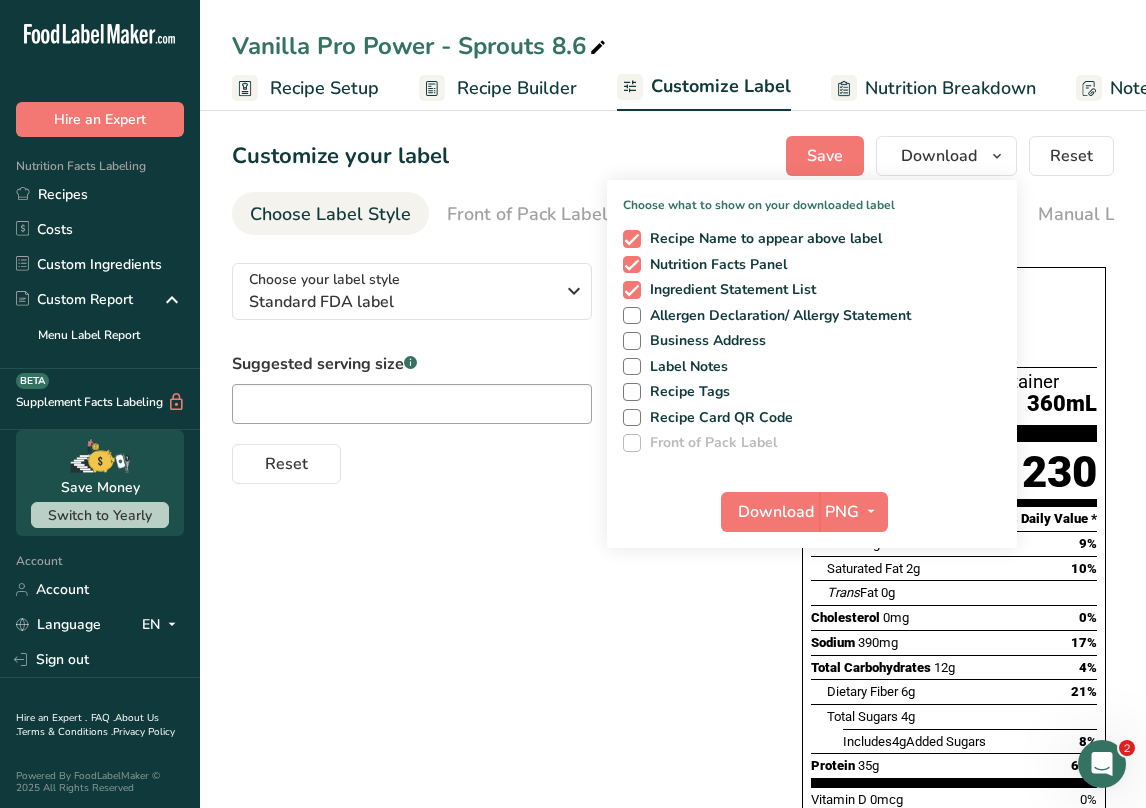 click on "Recipe Name to appear above label
Nutrition Facts Panel
Ingredient Statement List
Allergen Declaration/ Allergy Statement
Business Address
Label Notes
Recipe Tags
Recipe Card QR Code
Front of Pack Label" at bounding box center (812, 337) 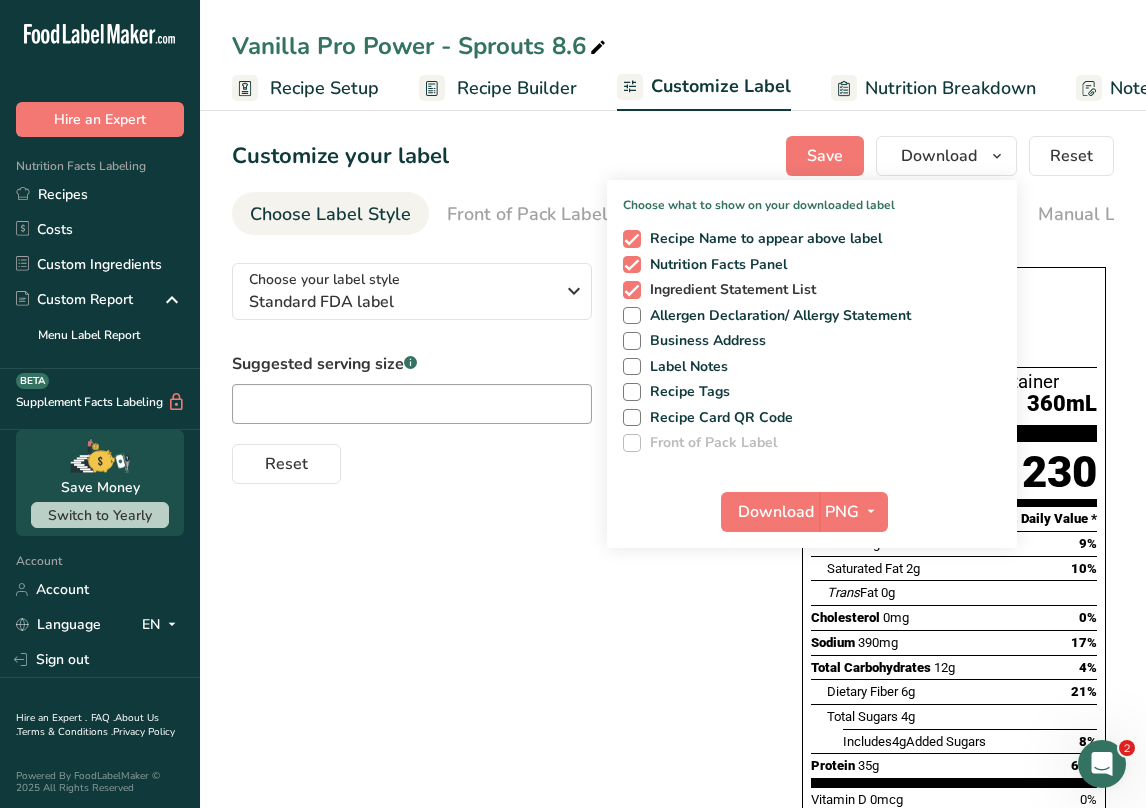 click at bounding box center (632, 290) 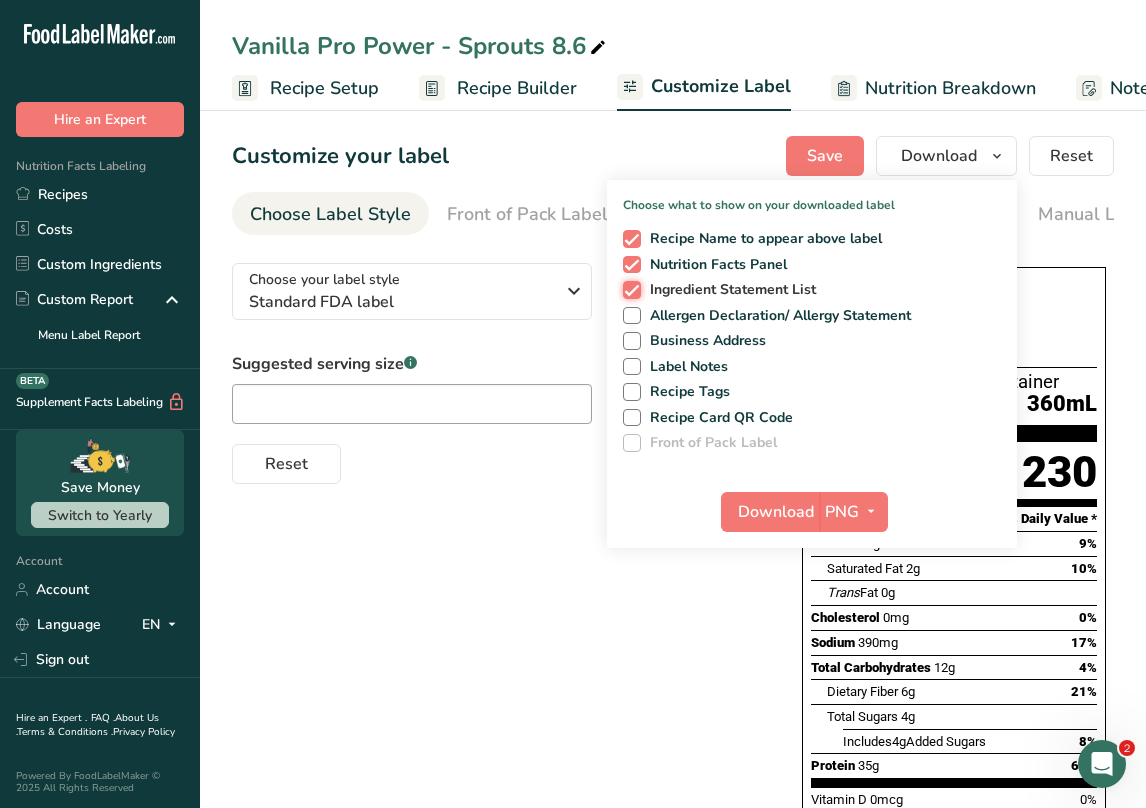 click on "Ingredient Statement List" at bounding box center (629, 289) 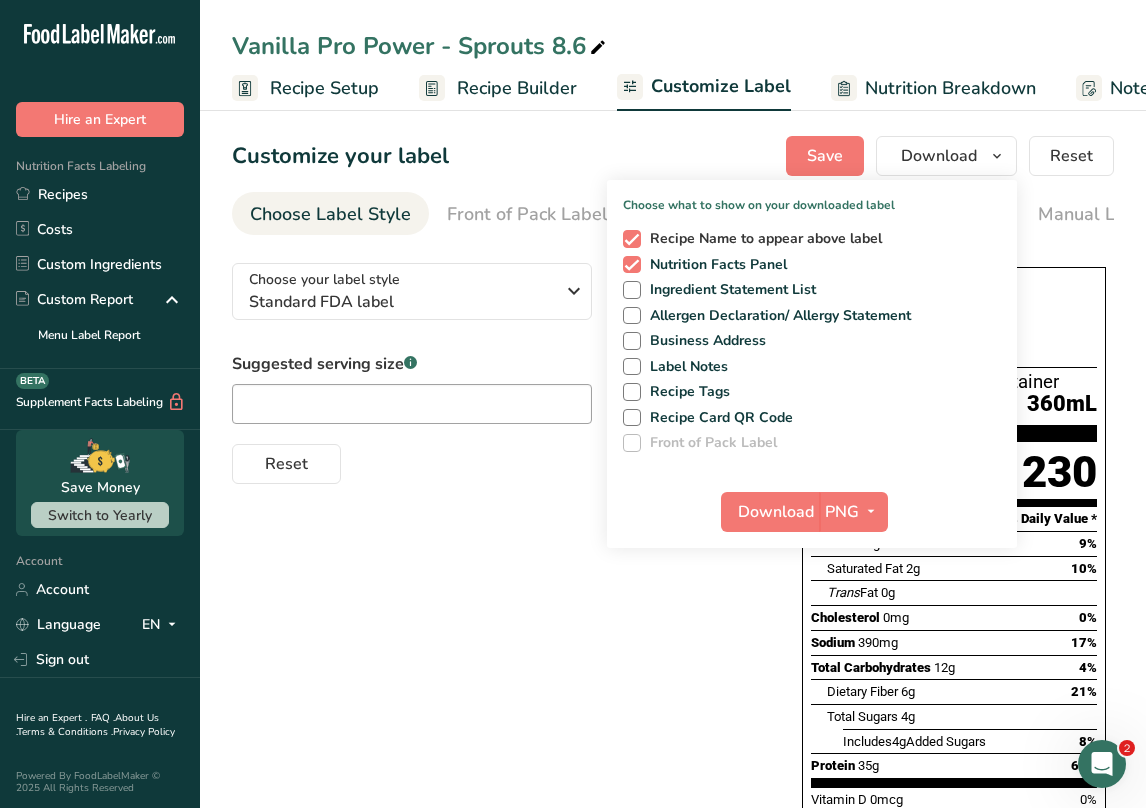 click at bounding box center [632, 239] 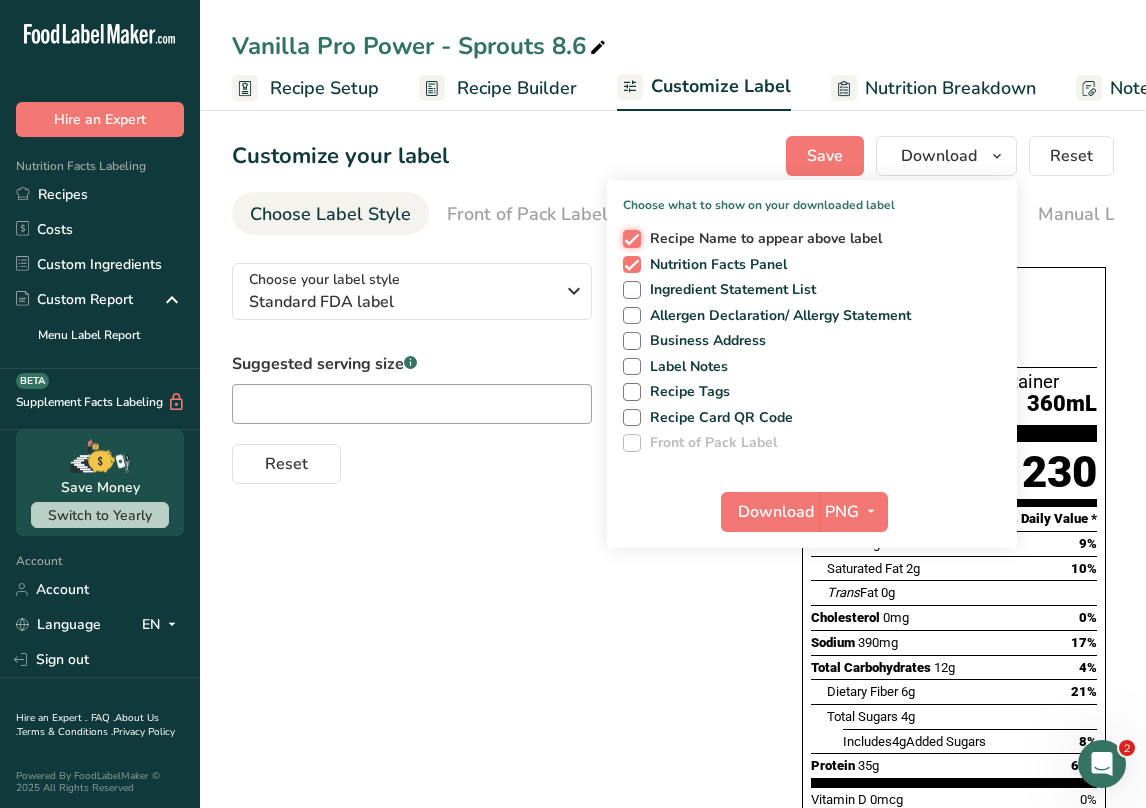 click on "Recipe Name to appear above label" at bounding box center [629, 238] 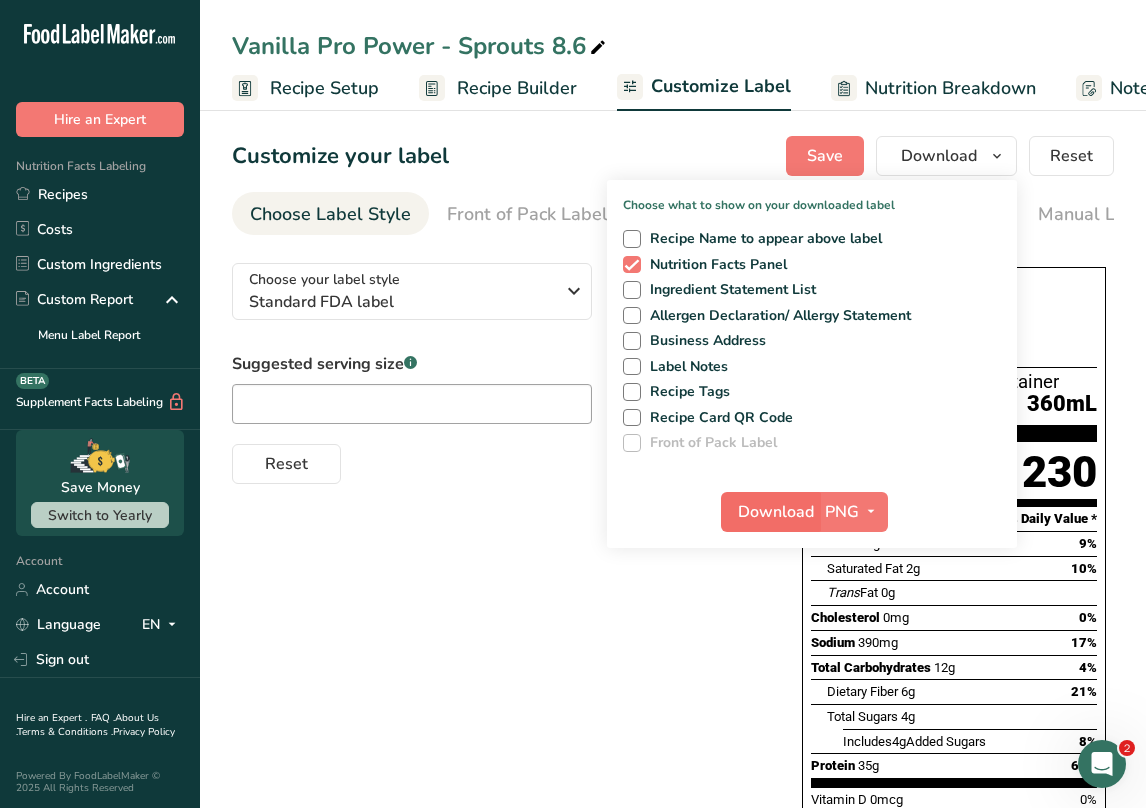 click on "Download" at bounding box center [770, 512] 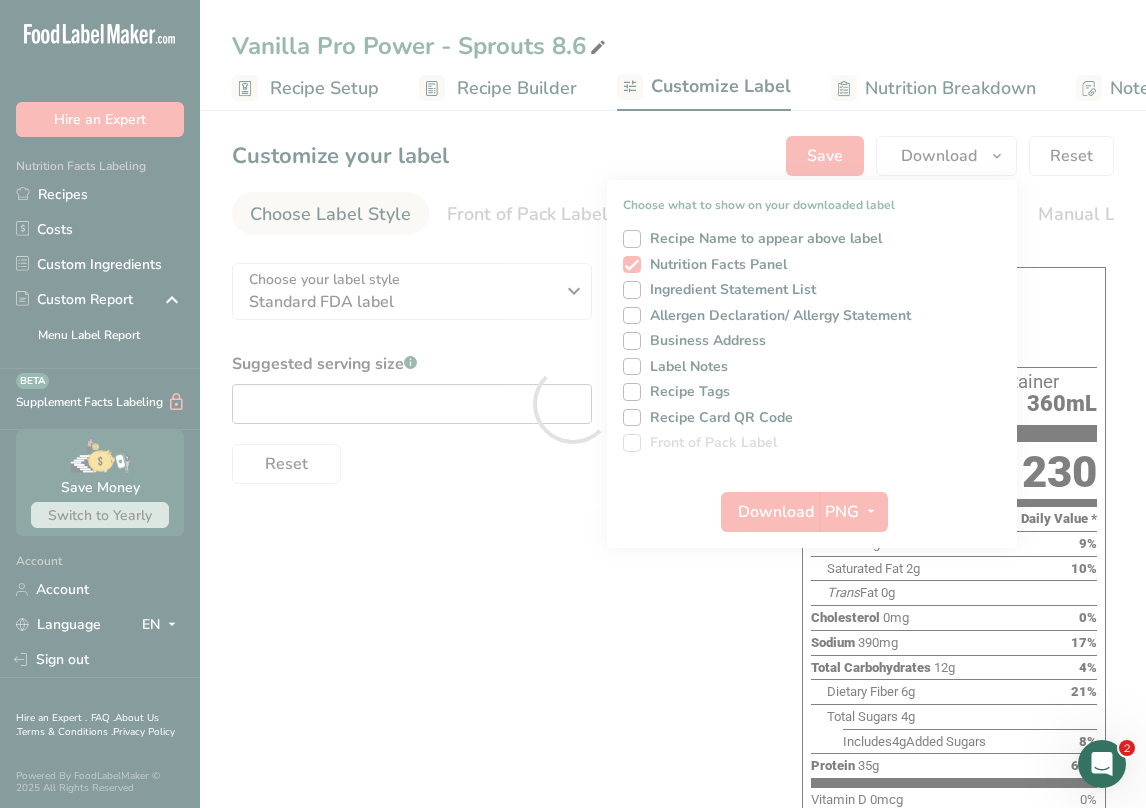 scroll, scrollTop: 0, scrollLeft: 0, axis: both 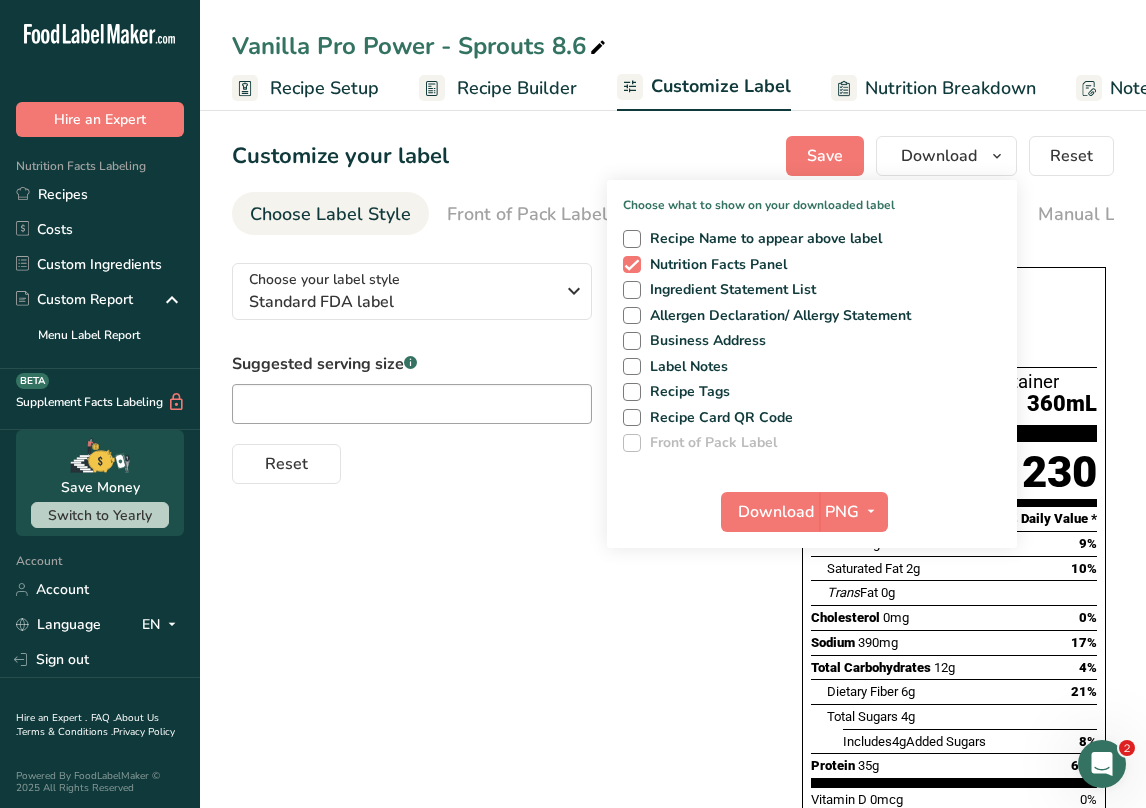 click on "Choose your label style
Standard FDA label
USA (FDA)
Standard FDA label
Tabular FDA label
Linear FDA label
Simplified FDA label
Dual Column FDA label (Per Serving/Per Container)
Dual Column FDA label (As Sold/As Prepared)
Aggregate Standard FDA label
Standard FDA label with Micronutrients listed side-by-side
UK (FSA)
UK Mandatory Label "Back of Pack"
UK Traffic Light Label  "Front of Pack"
Canadian (CFIA)
Canadian Standard label
Canadian Dual Column label" at bounding box center [673, 717] 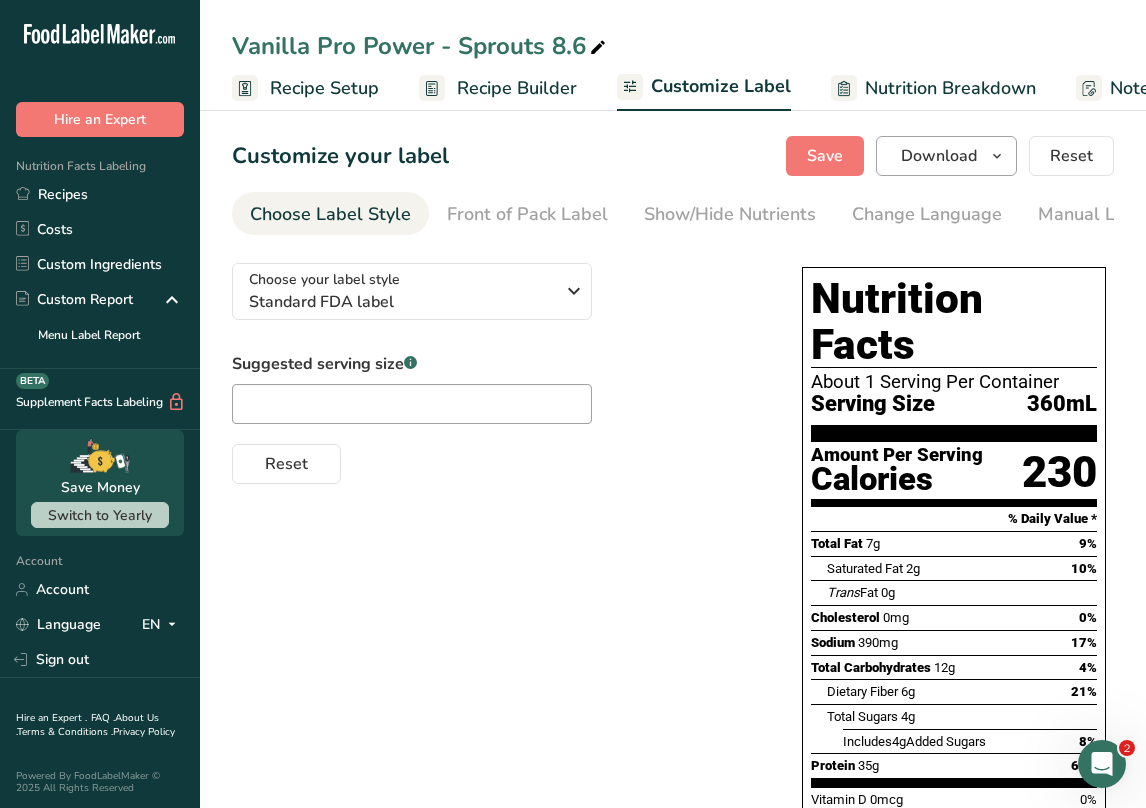 click on "Download" at bounding box center (939, 156) 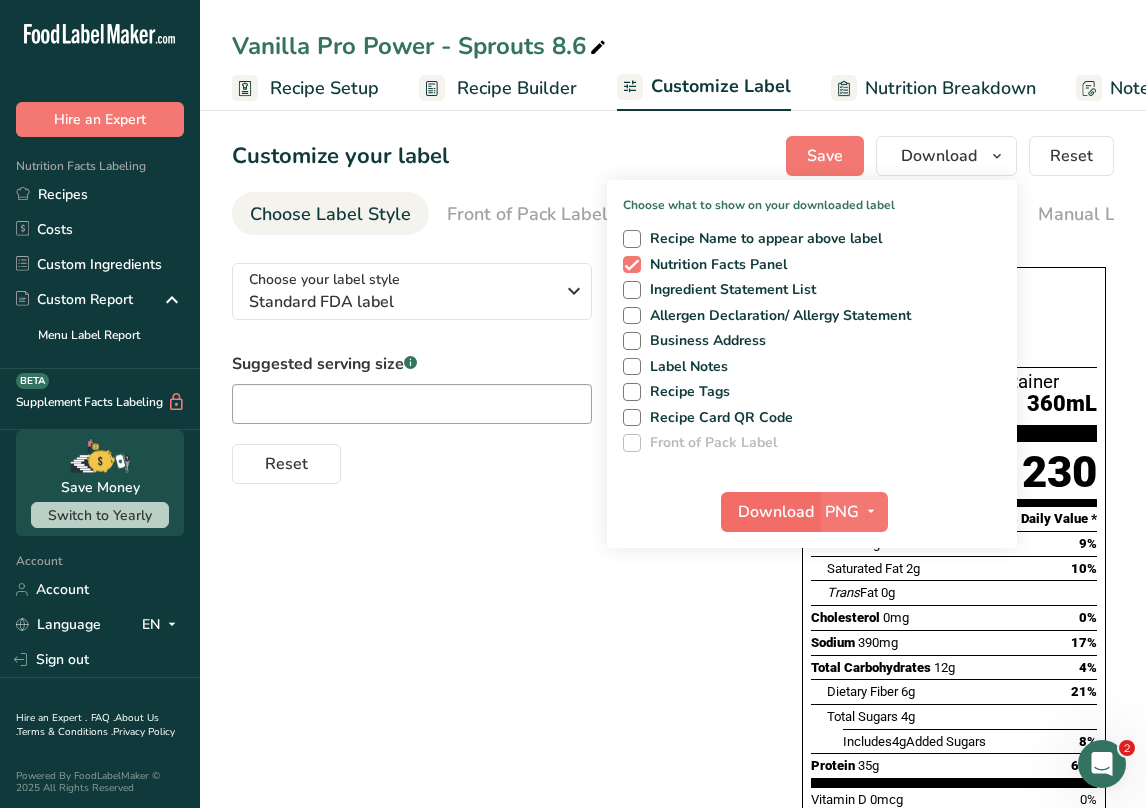click on "Download" at bounding box center (776, 512) 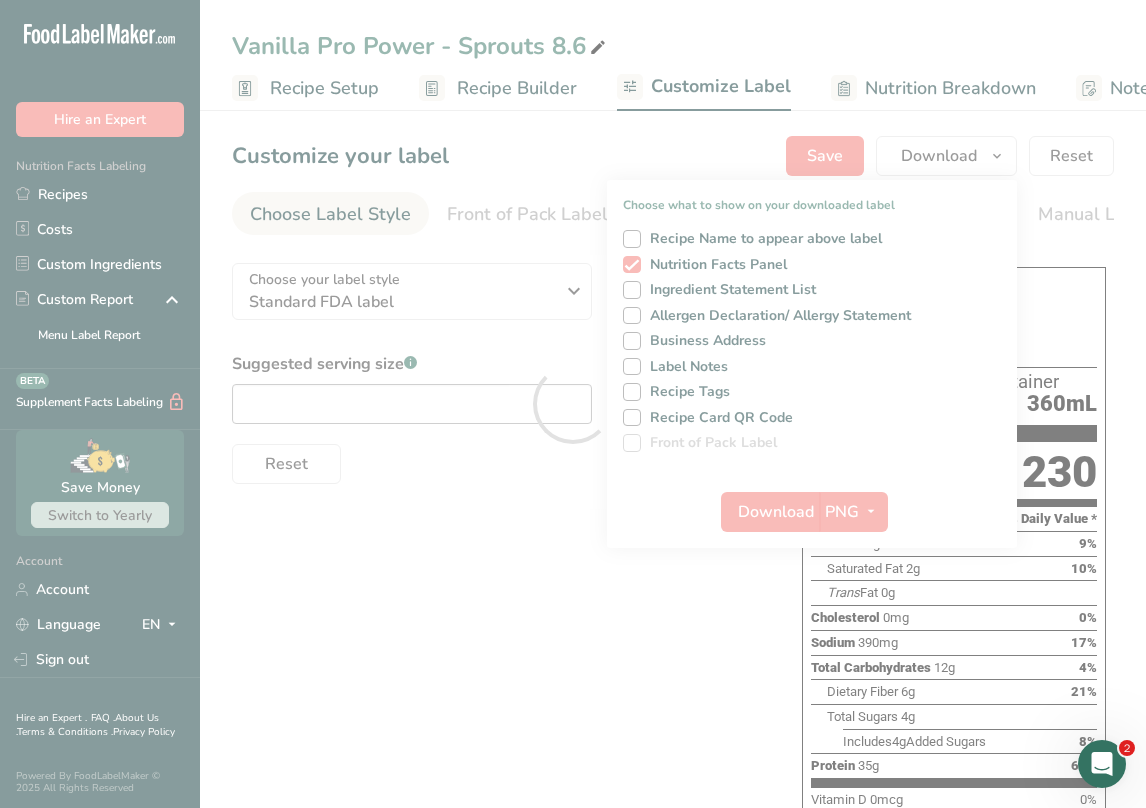 scroll, scrollTop: 0, scrollLeft: 0, axis: both 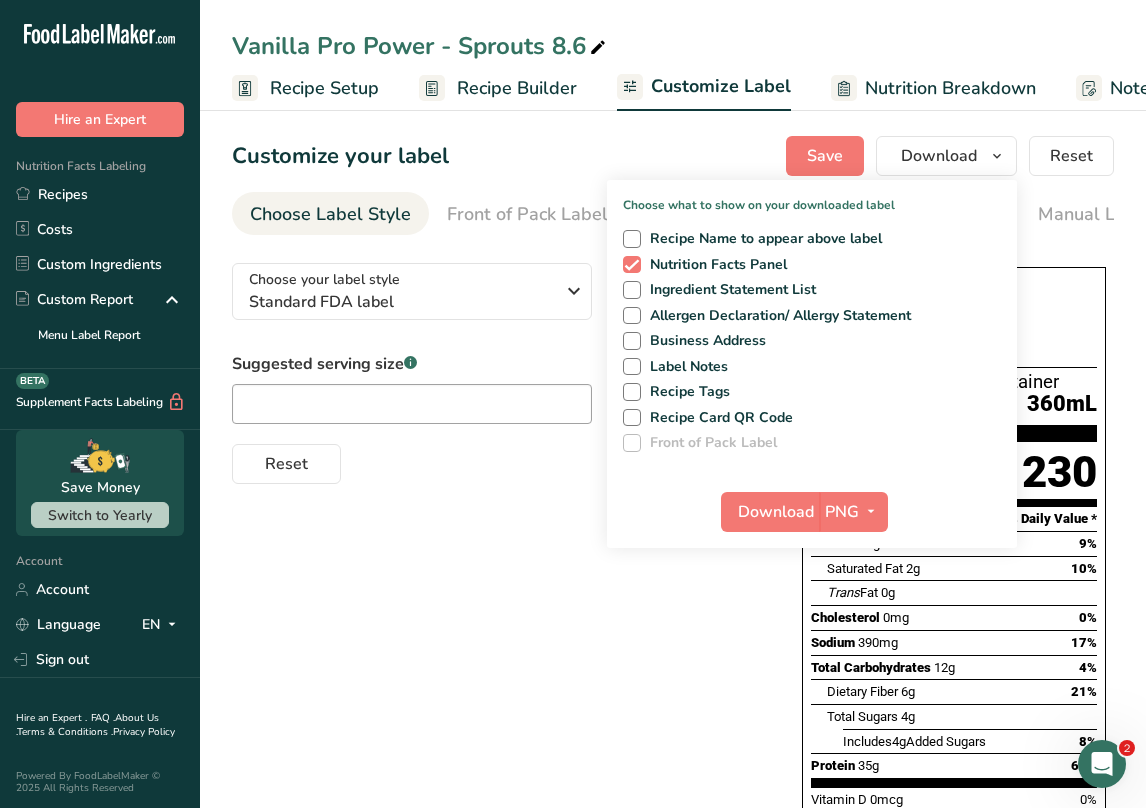 click on "Choose your label style
Standard FDA label
USA (FDA)
Standard FDA label
Tabular FDA label
Linear FDA label
Simplified FDA label
Dual Column FDA label (Per Serving/Per Container)
Dual Column FDA label (As Sold/As Prepared)
Aggregate Standard FDA label
Standard FDA label with Micronutrients listed side-by-side
UK (FSA)
UK Mandatory Label "Back of Pack"
UK Traffic Light Label  "Front of Pack"
Canadian (CFIA)
Canadian Standard label
Canadian Dual Column label" at bounding box center [673, 717] 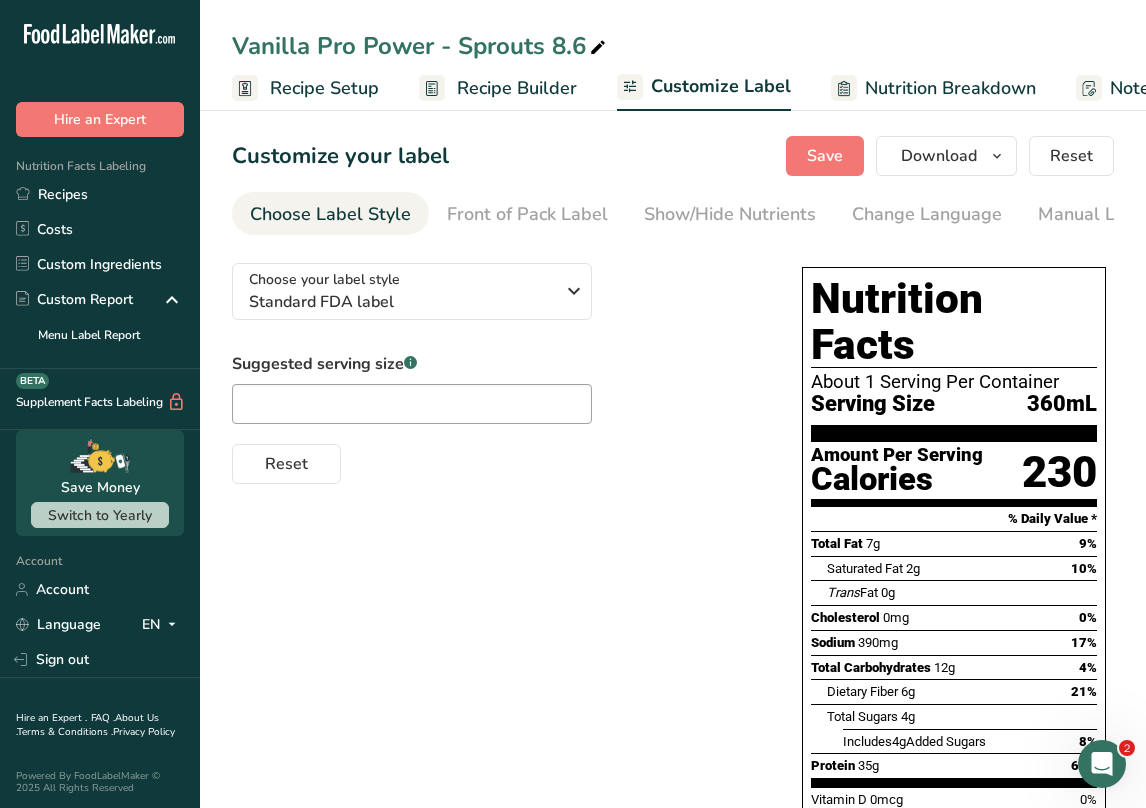 scroll, scrollTop: 0, scrollLeft: 0, axis: both 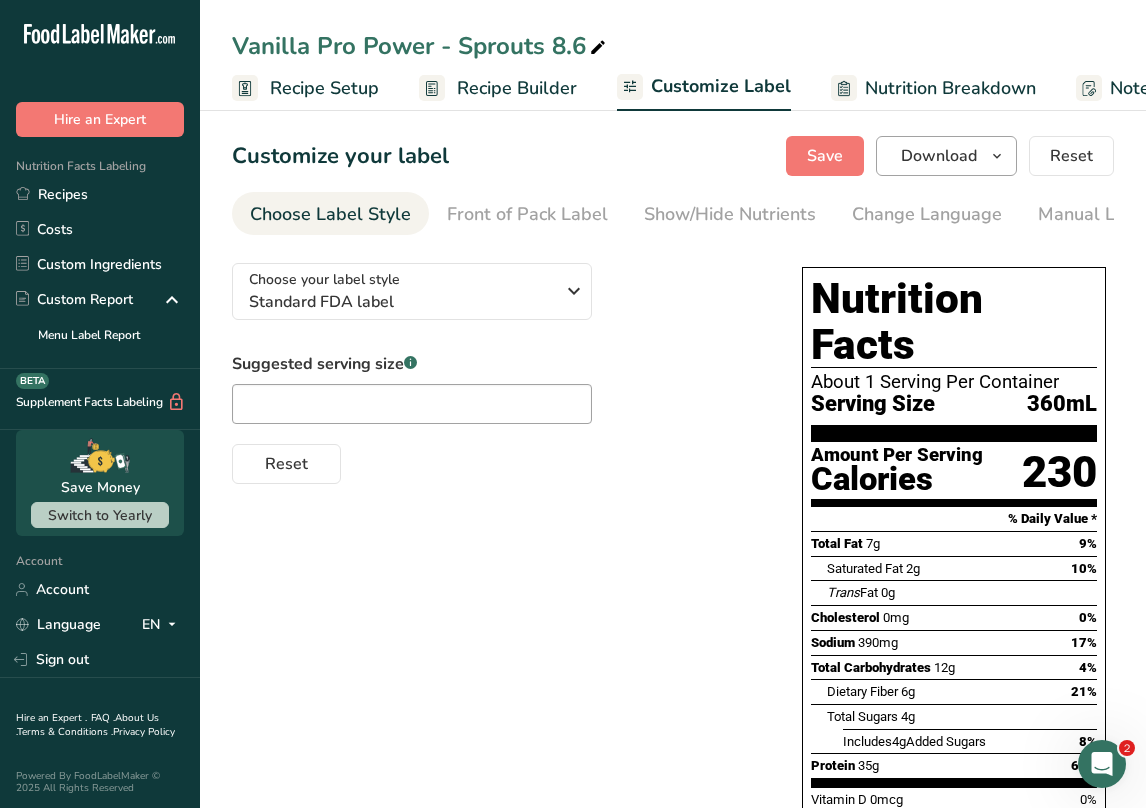 click on "Download" at bounding box center (939, 156) 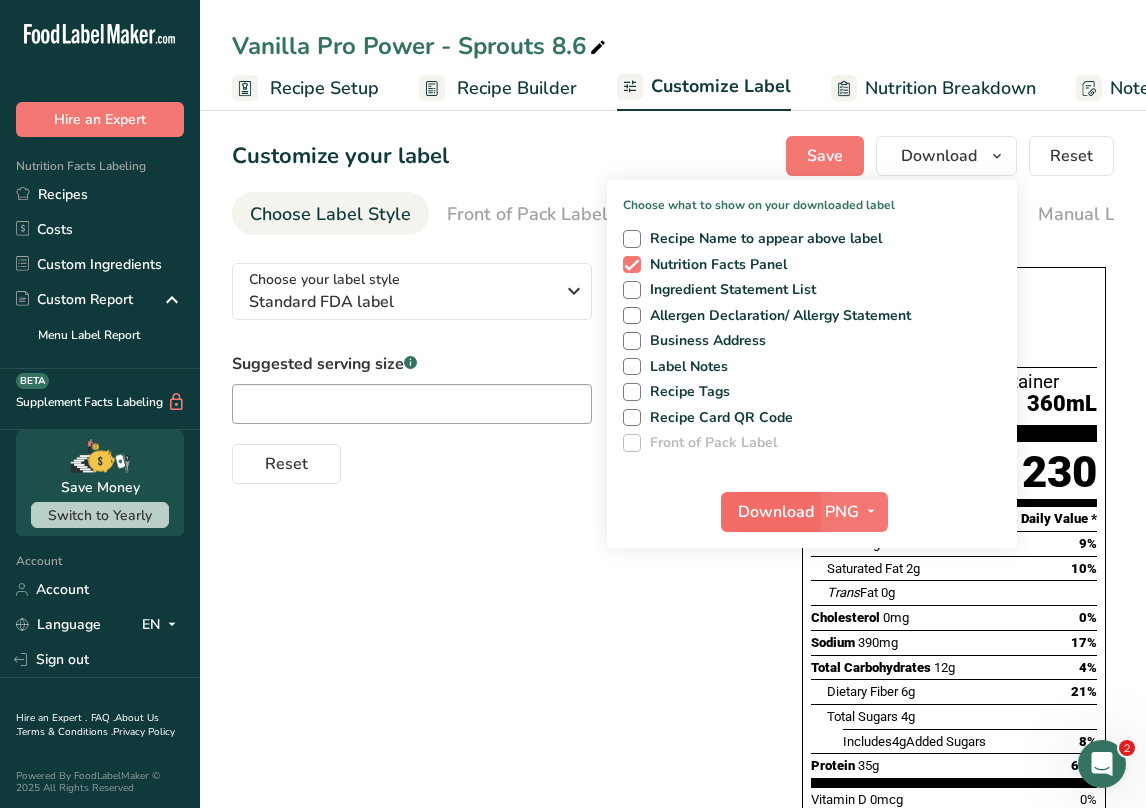 click on "Download" at bounding box center (776, 512) 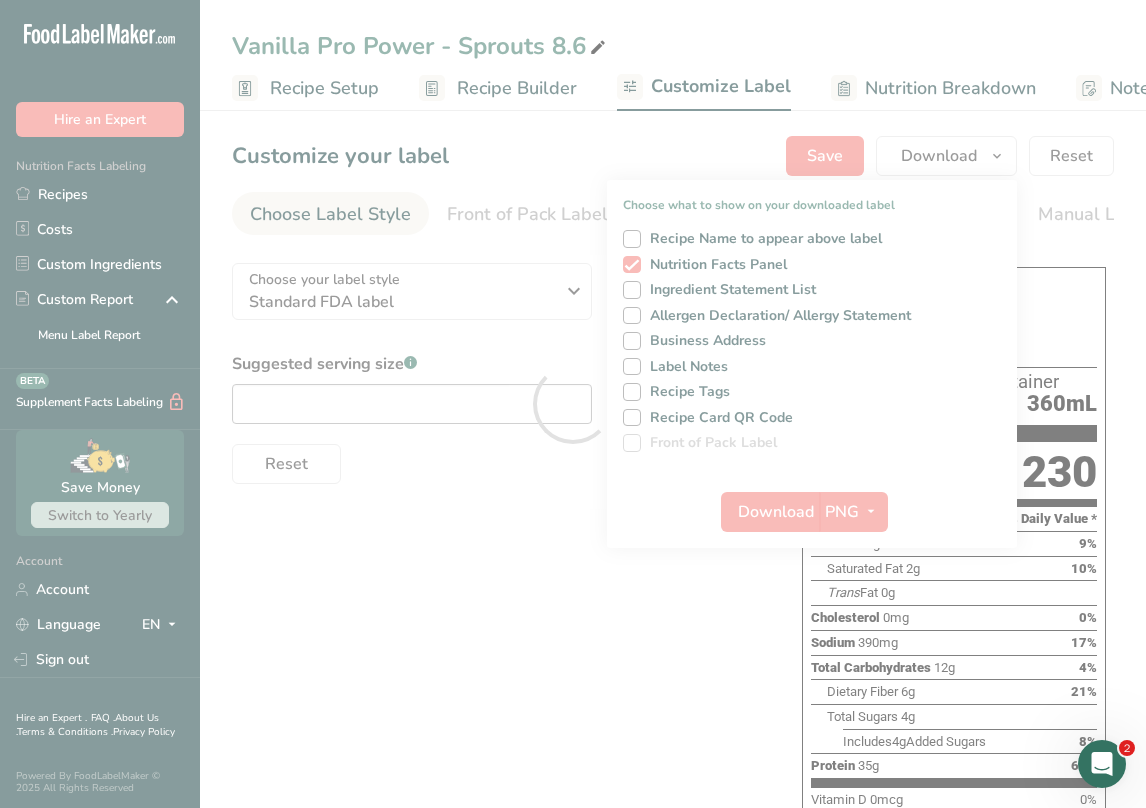 scroll, scrollTop: 0, scrollLeft: 0, axis: both 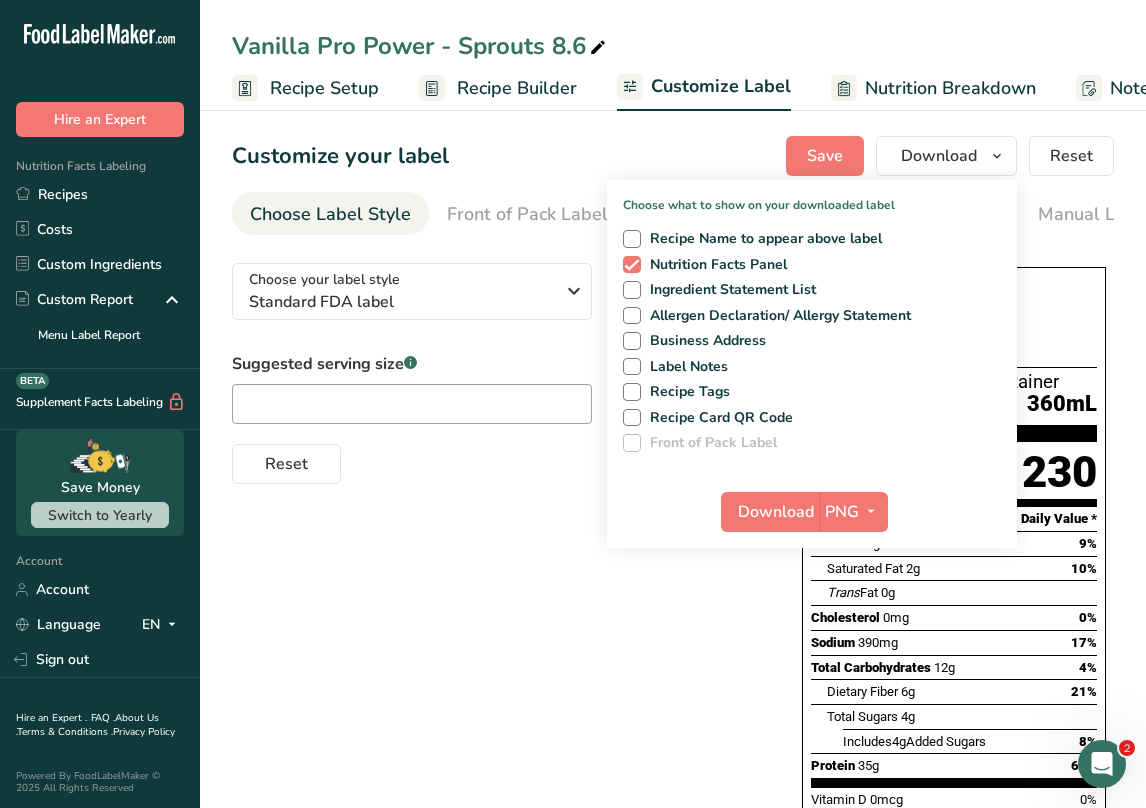 click on "Choose your label style
Standard FDA label
USA (FDA)
Standard FDA label
Tabular FDA label
Linear FDA label
Simplified FDA label
Dual Column FDA label (Per Serving/Per Container)
Dual Column FDA label (As Sold/As Prepared)
Aggregate Standard FDA label
Standard FDA label with Micronutrients listed side-by-side
UK (FSA)
UK Mandatory Label "Back of Pack"
UK Traffic Light Label  "Front of Pack"
Canadian (CFIA)
Canadian Standard label
Canadian Dual Column label" at bounding box center (673, 717) 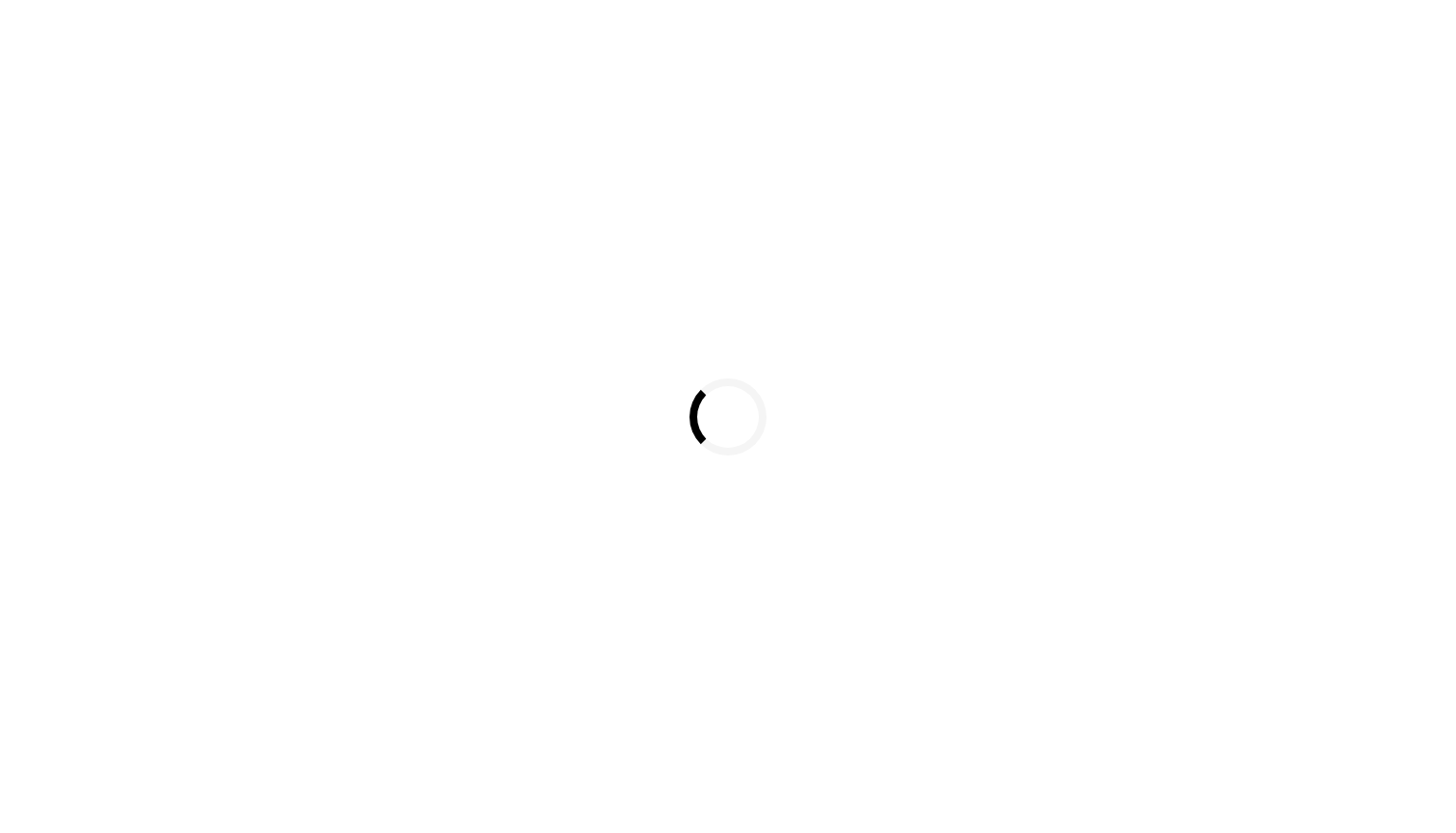 scroll, scrollTop: 0, scrollLeft: 0, axis: both 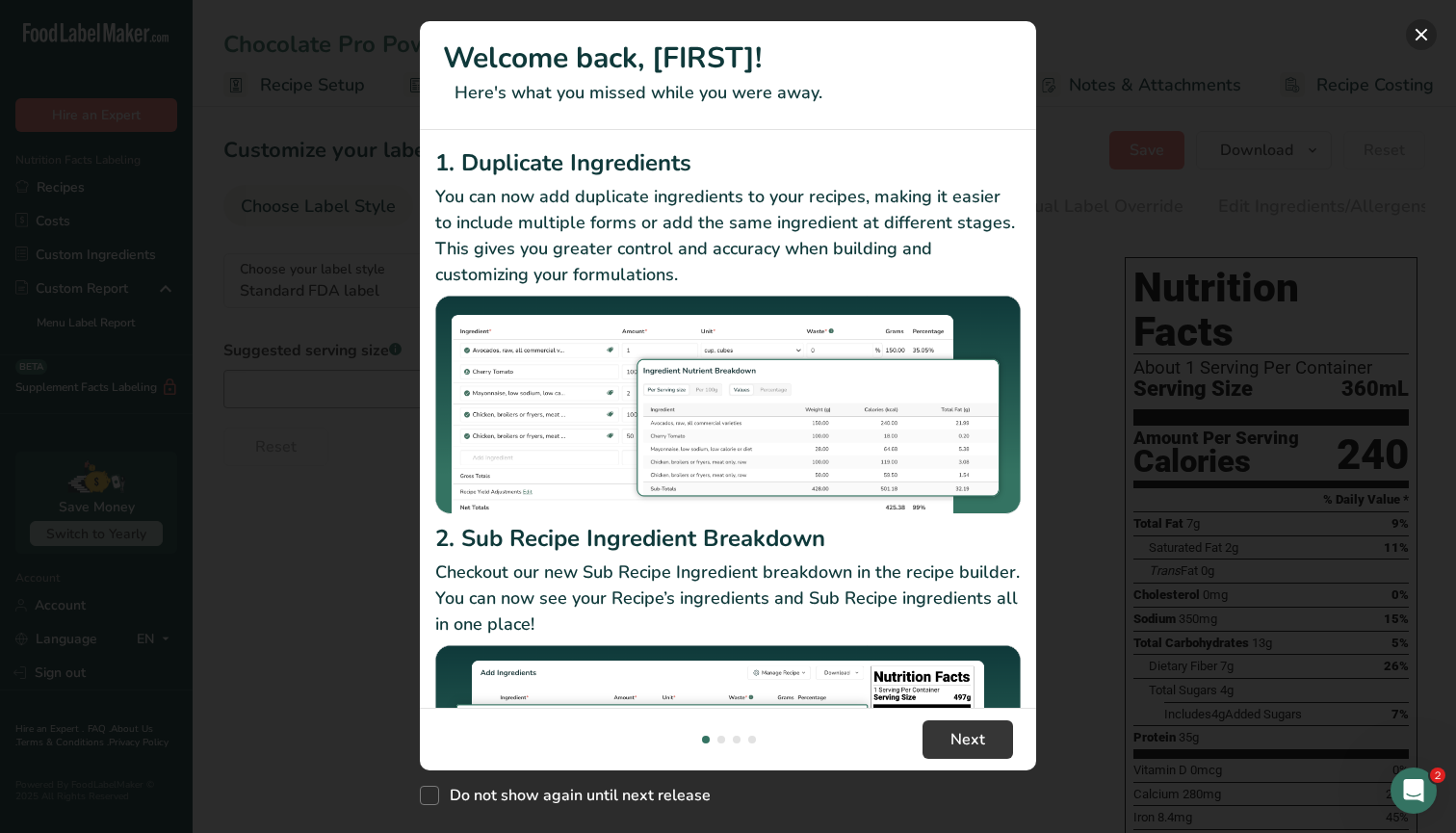 click at bounding box center (1421, 35) 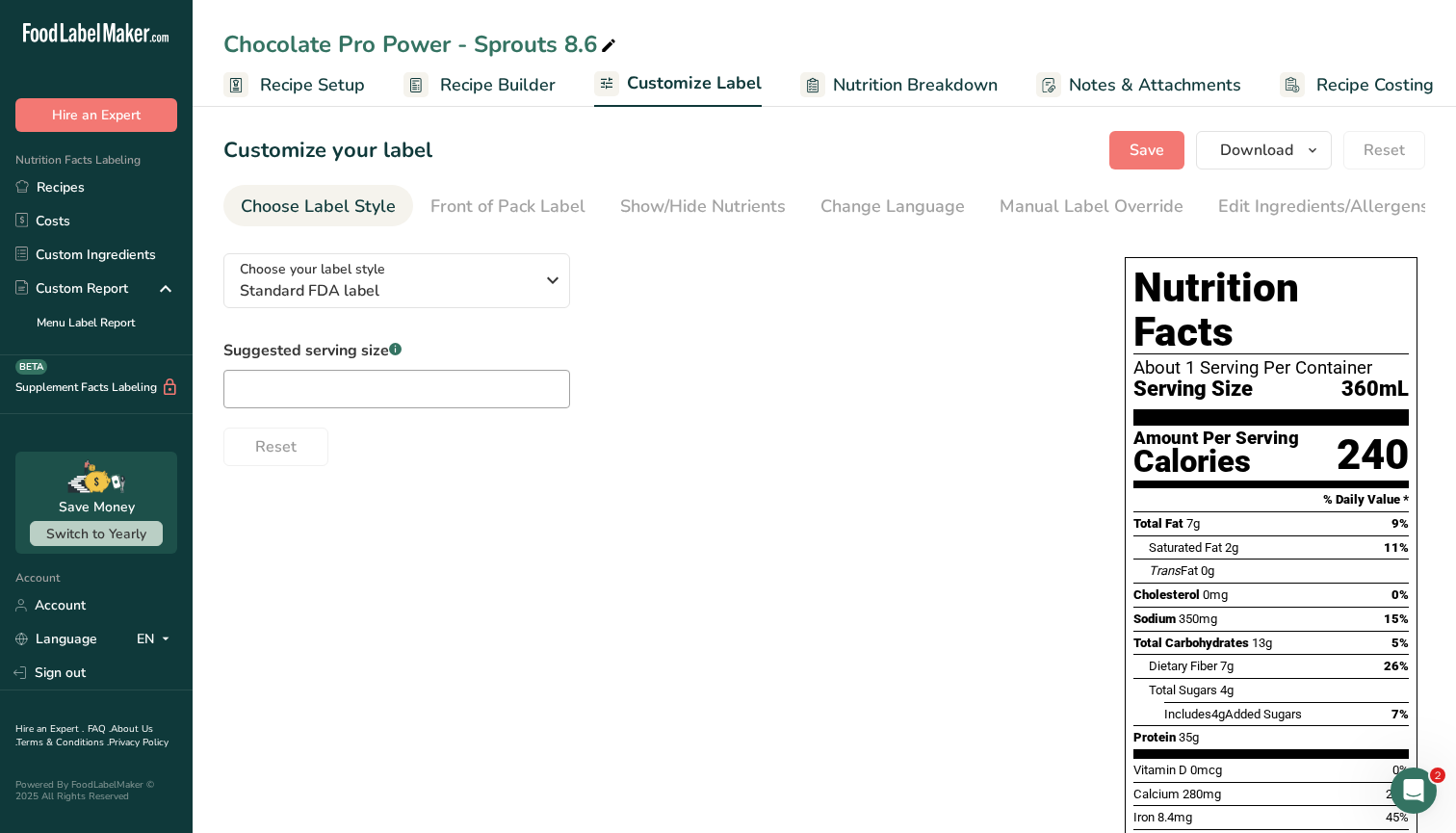 scroll, scrollTop: 0, scrollLeft: 0, axis: both 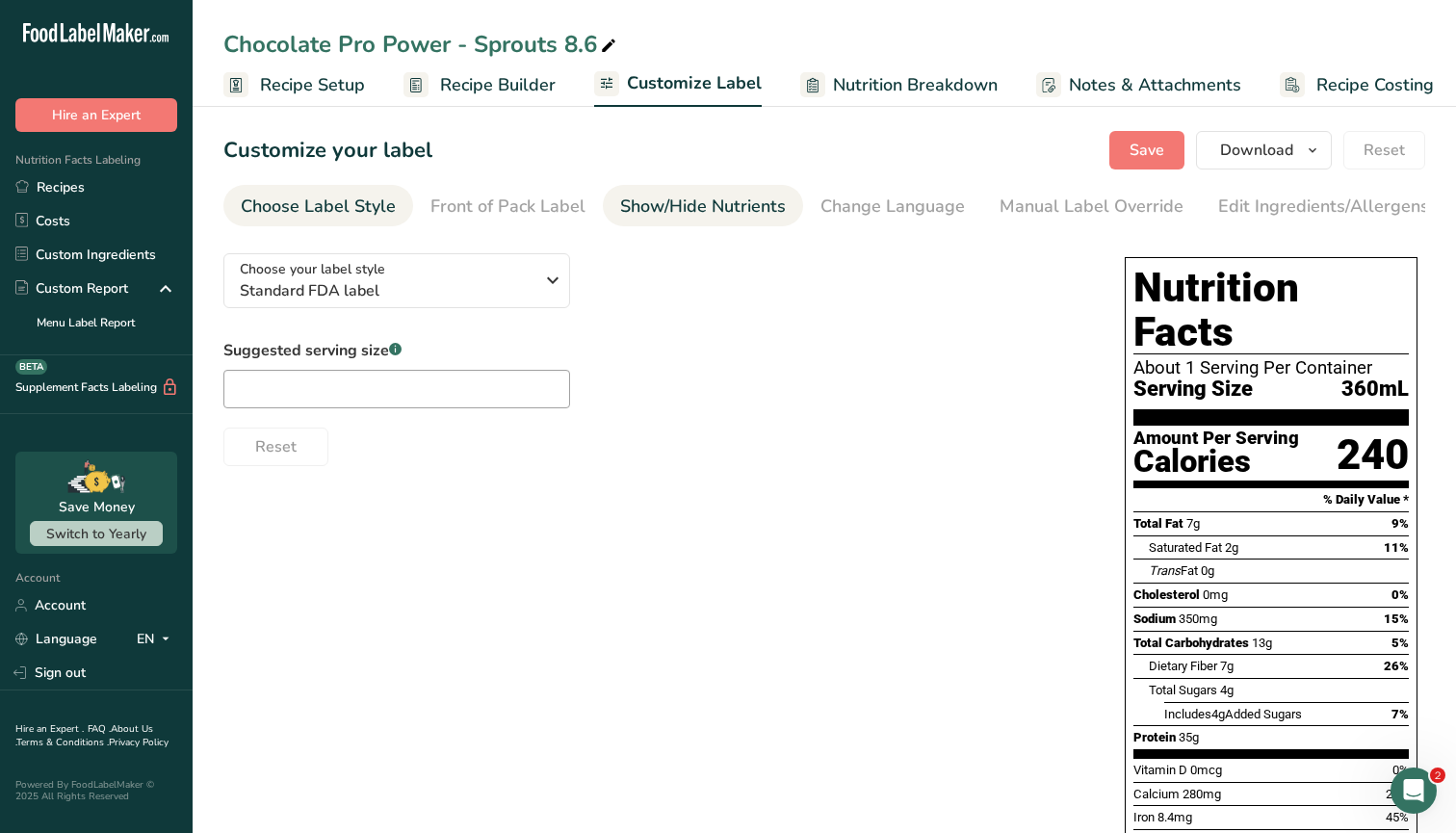 click on "Show/Hide Nutrients" at bounding box center [703, 206] 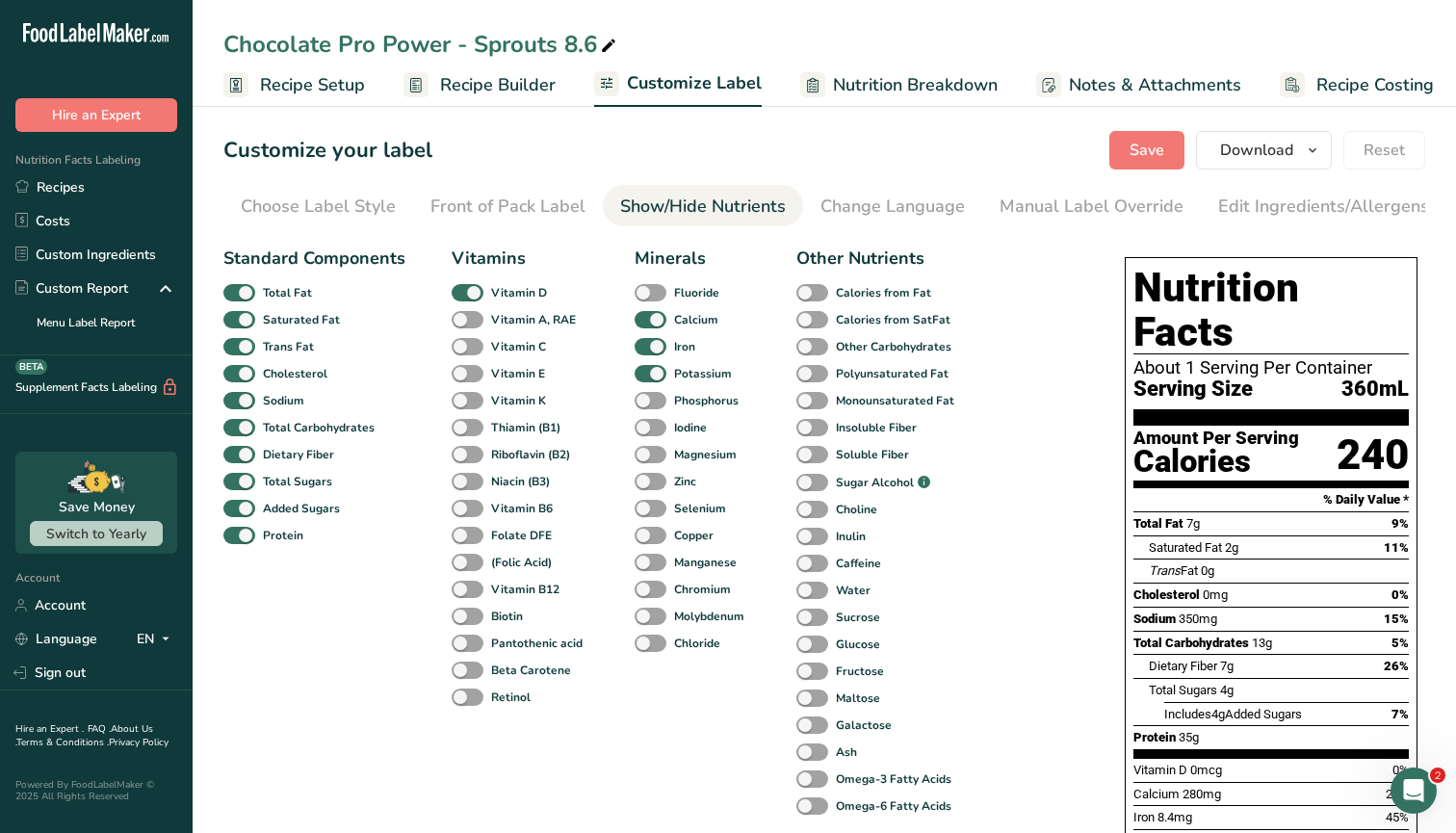 scroll, scrollTop: 0, scrollLeft: 197, axis: horizontal 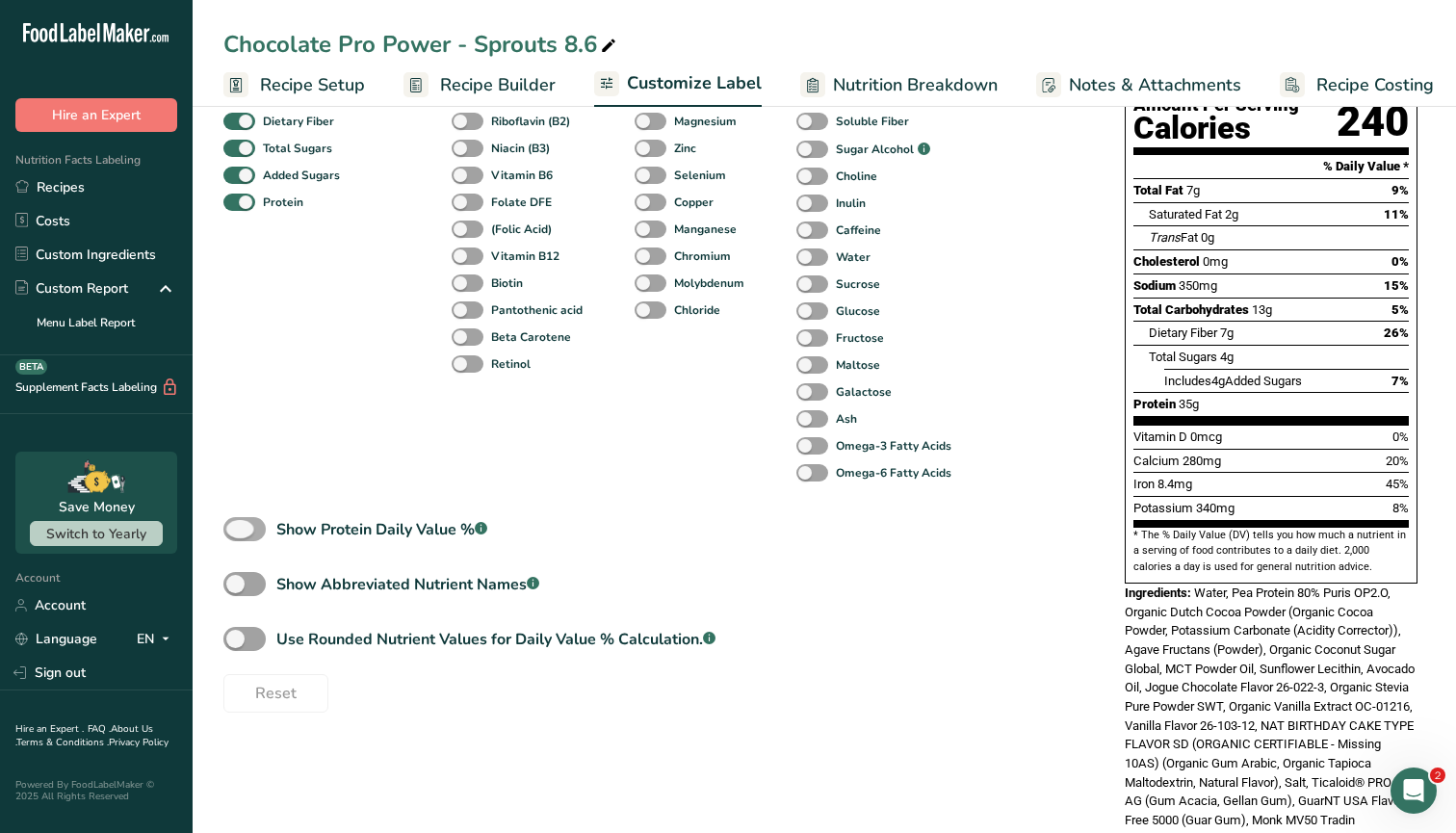click at bounding box center [245, 529] 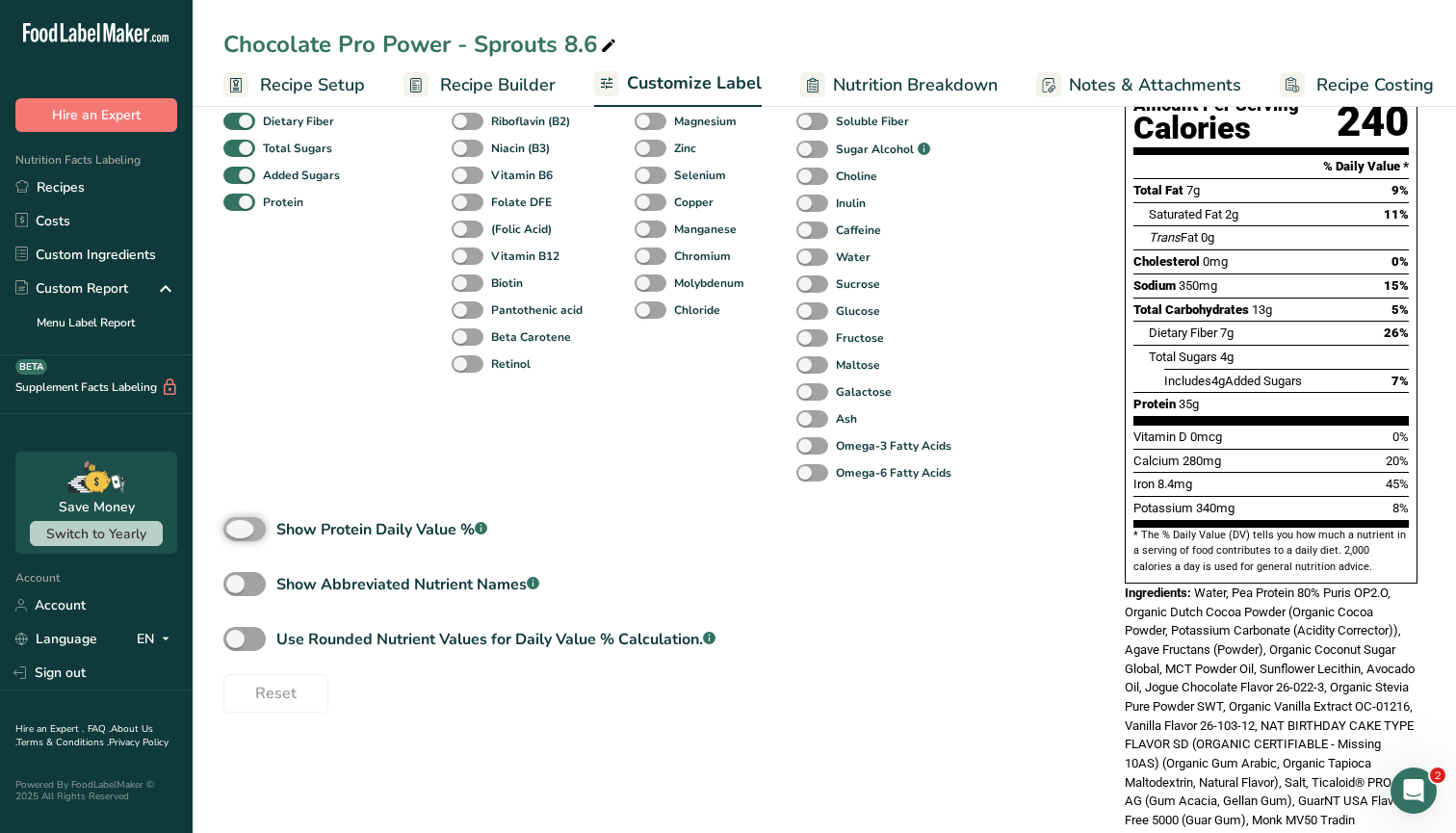 click on "Show Protein Daily Value %
.a-a{fill:#347362;}.b-a{fill:#fff;}" at bounding box center [229, 529] 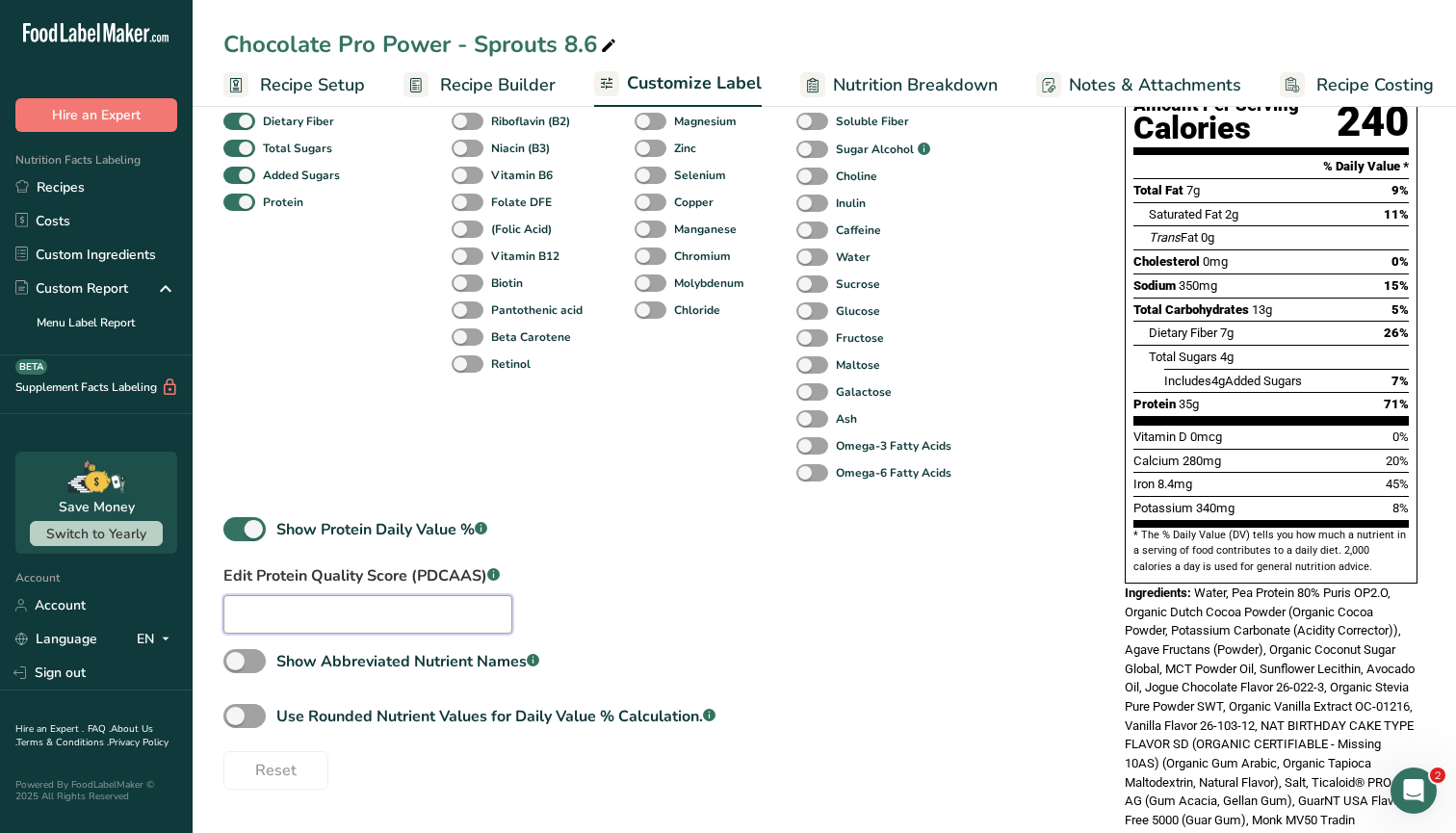 click at bounding box center (368, 614) 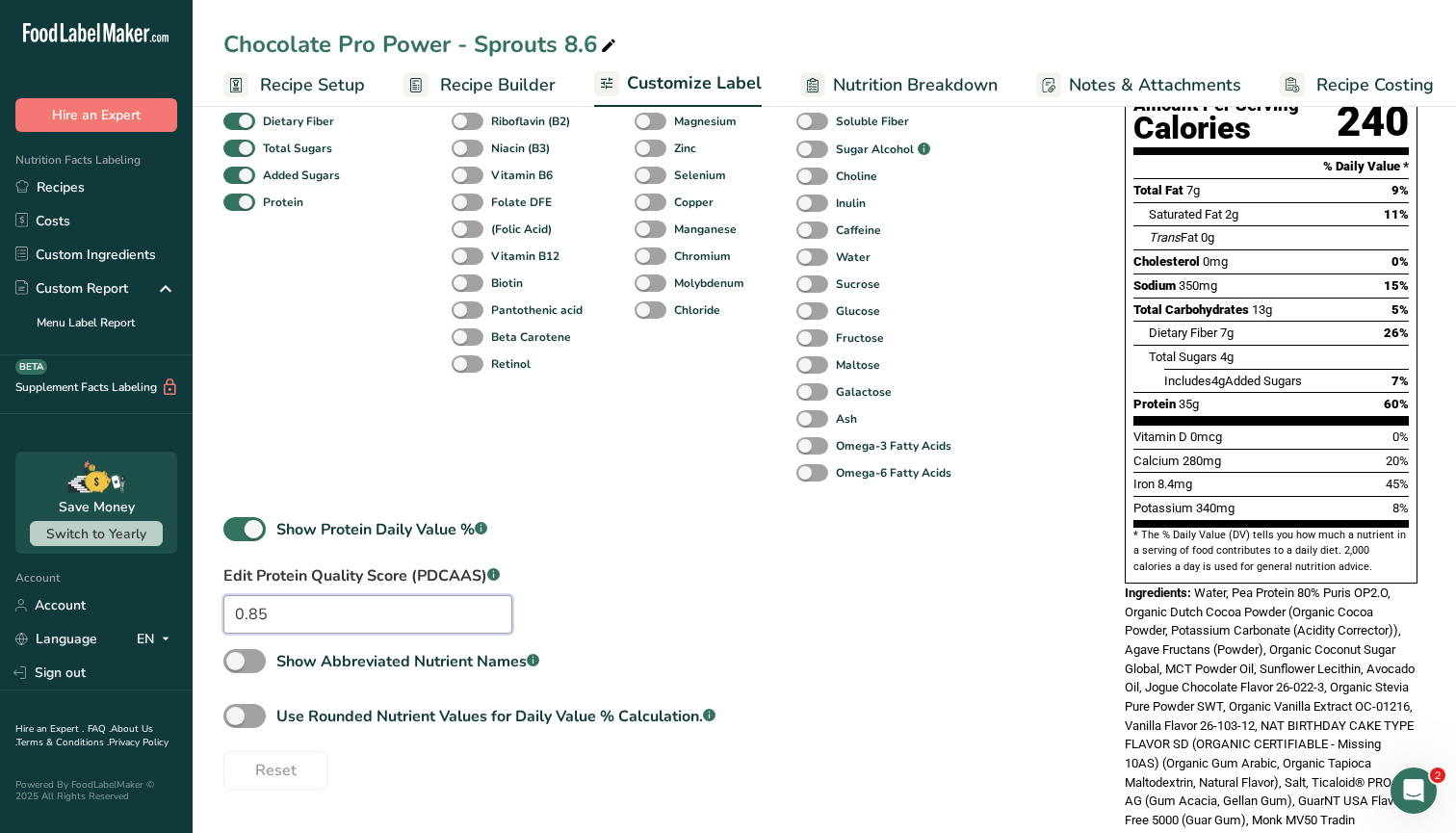 type on "0.85" 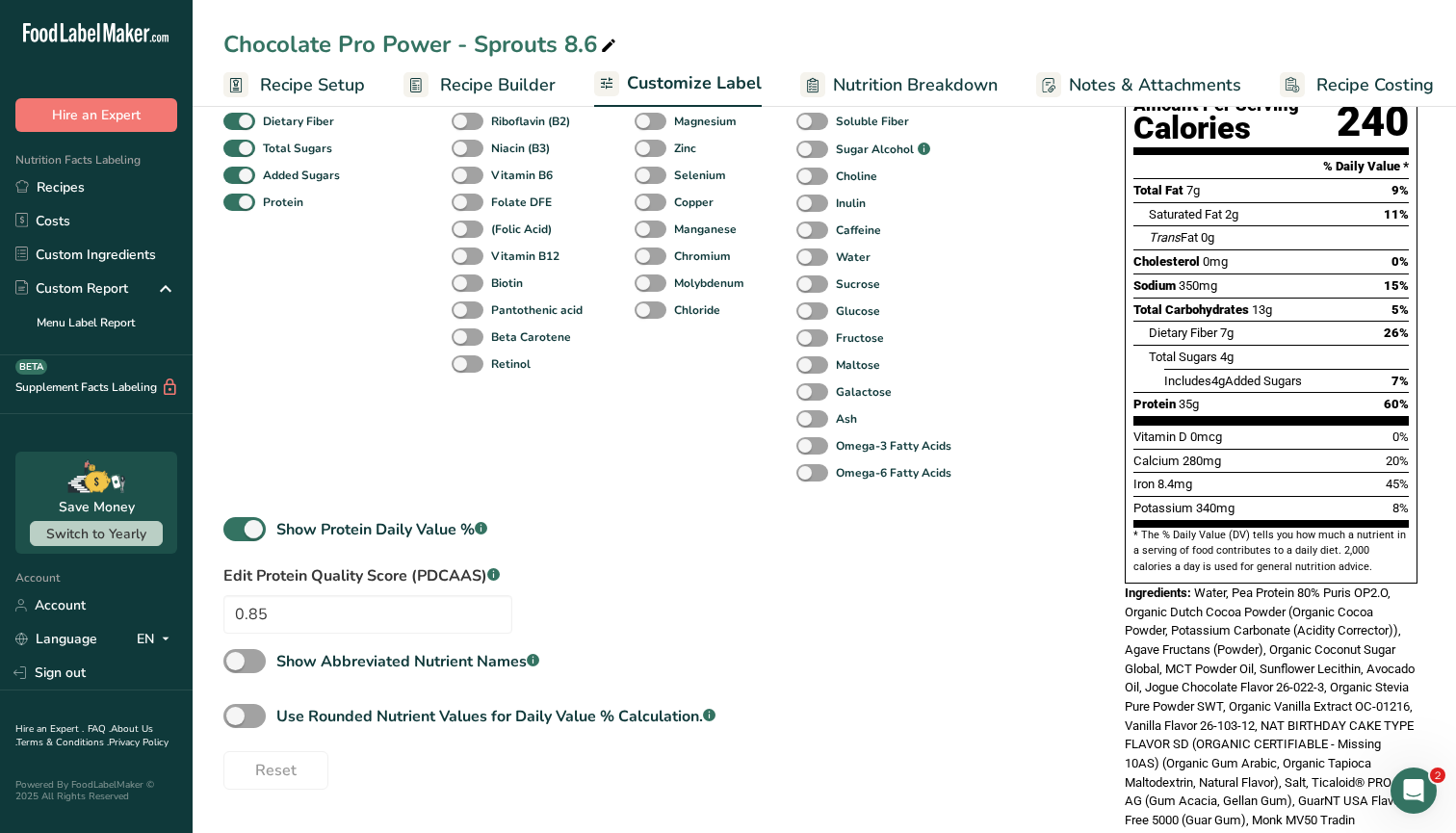 click on "Standard Components
Total Fat   Saturated Fat   Trans Fat   Cholesterol   Sodium   Total Carbohydrates   Dietary Fiber   Total Sugars   Added Sugars   Protein
Vitamins
Vitamin D   Vitamin A, RAE   Vitamin C   Vitamin E   Vitamin K   Thiamin (B1)   Riboflavin (B2)   Niacin (B3)   Vitamin B6   Folate DFE   (Folic Acid)   Vitamin B12   Biotin   Pantothenic acid   Beta Carotene   Retinol
Minerals
Fluoride   Calcium   Iron   Potassium   Phosphorus   Iodine   Magnesium   Zinc   Selenium   Copper   Manganese   Chromium   Molybdenum   Chloride
Other Nutrients
Calories from Fat   Calories from SatFat   Other Carbohydrates   Polyunsaturated Fat   Monounsaturated Fat   Insoluble Fiber   Soluble Fiber   Sugar Alcohol   .a-a{fill:#347362;}.b-a{fill:#fff;}         Choline   Inulin   Caffeine   Water   Sucrose   Glucose   Fructose   Maltose   Galactose   Ash   Omega-3 Fatty Acids" at bounding box center (655, 347) 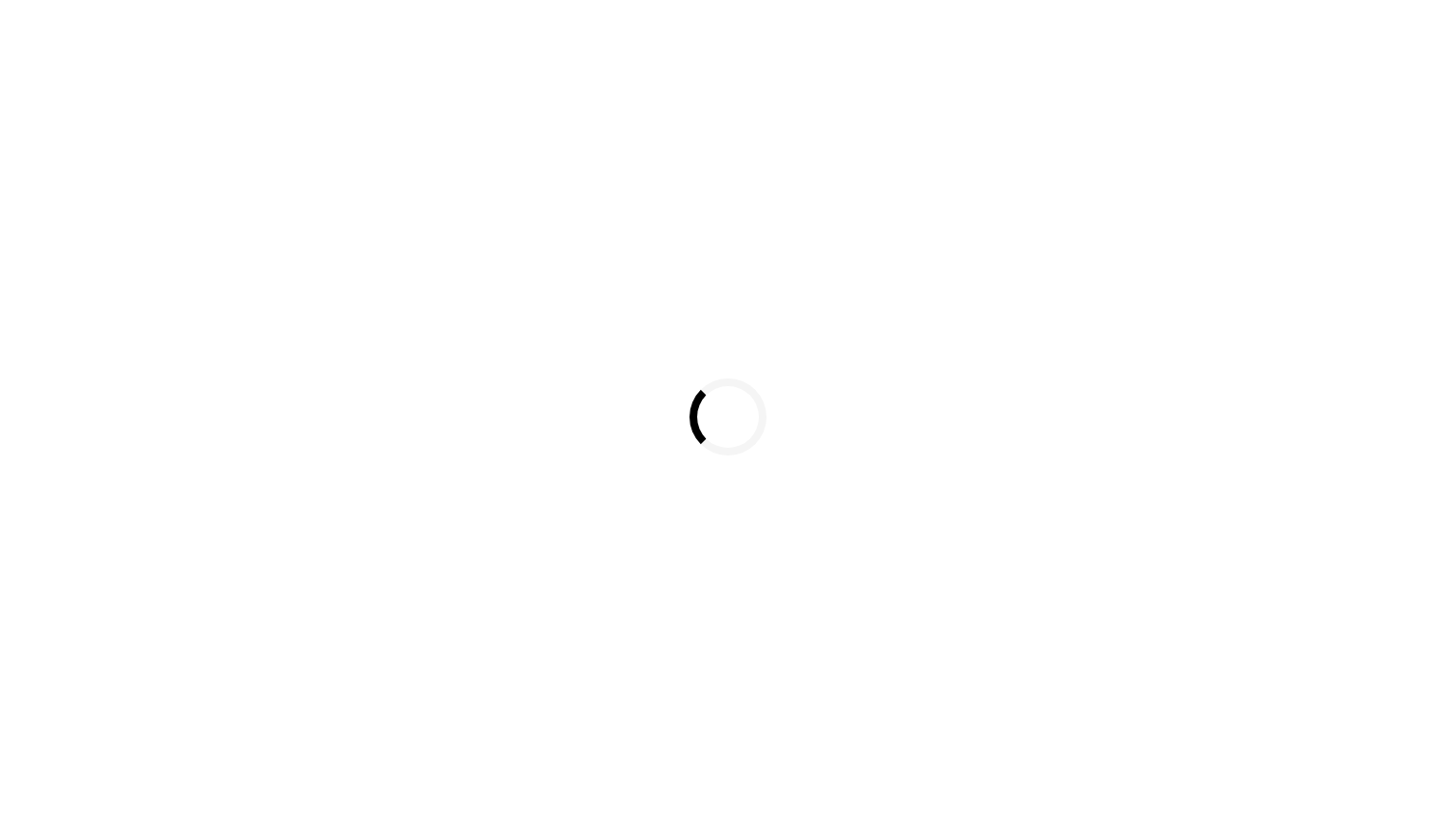 scroll, scrollTop: 0, scrollLeft: 0, axis: both 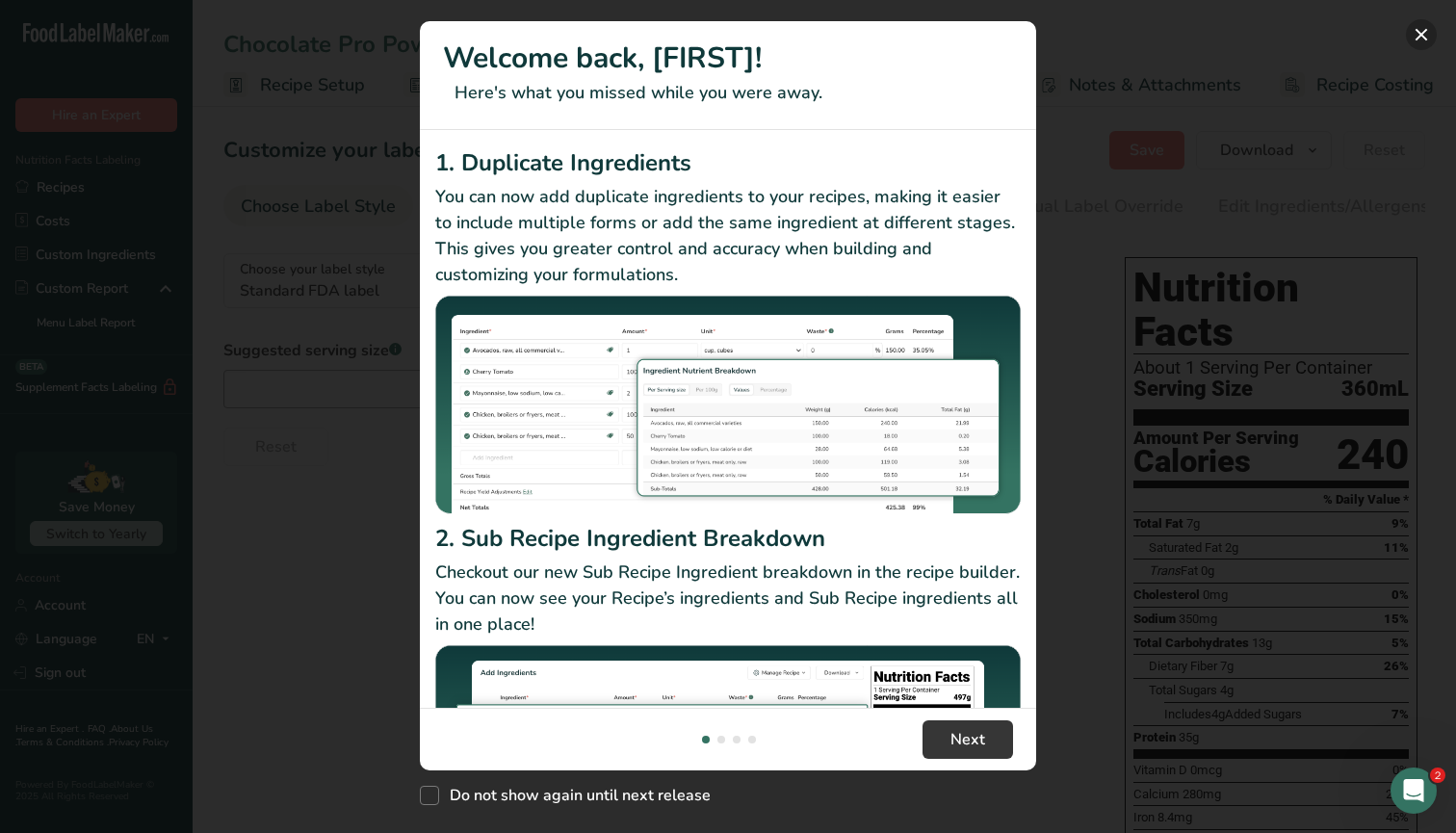 click at bounding box center [1421, 35] 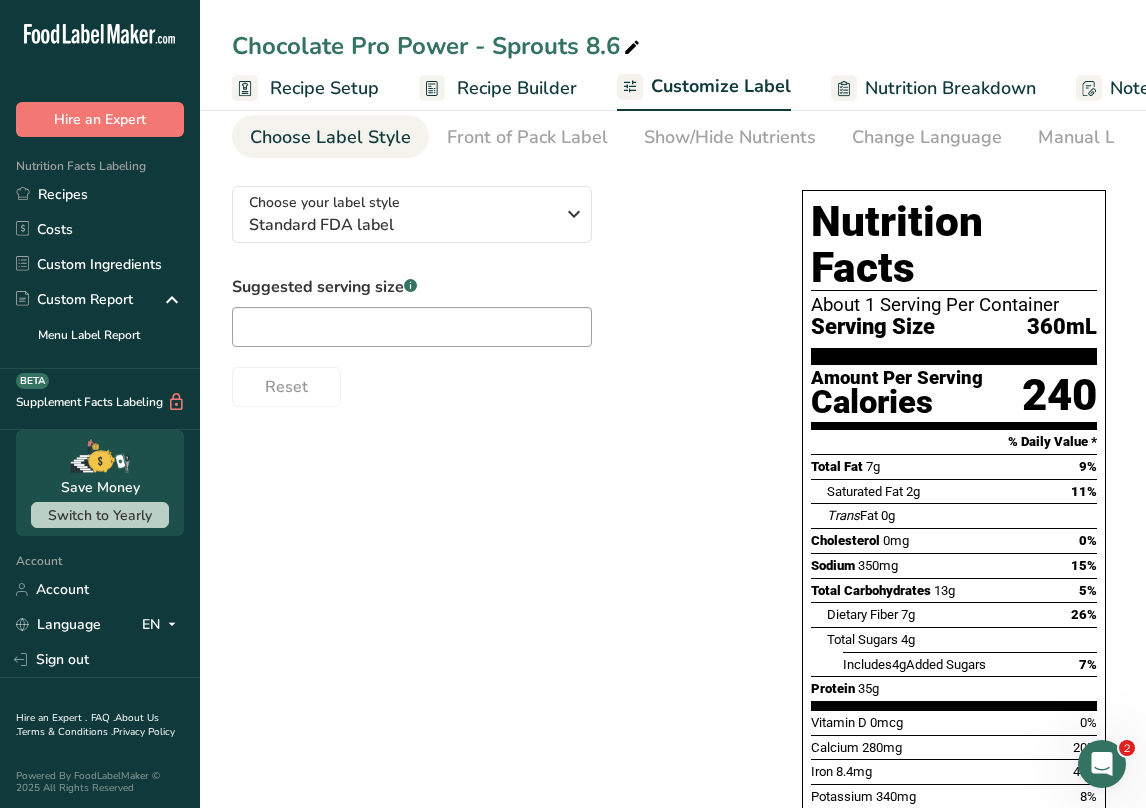 scroll, scrollTop: 0, scrollLeft: 0, axis: both 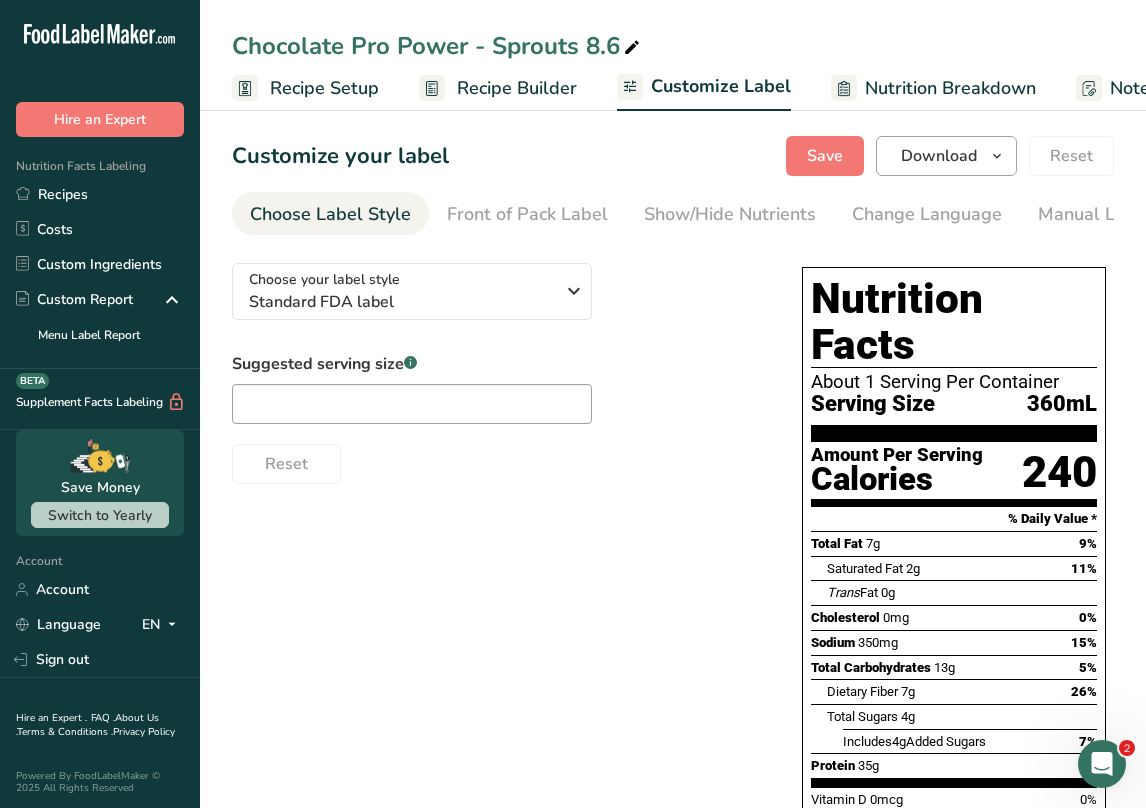 click on "Download" at bounding box center [939, 156] 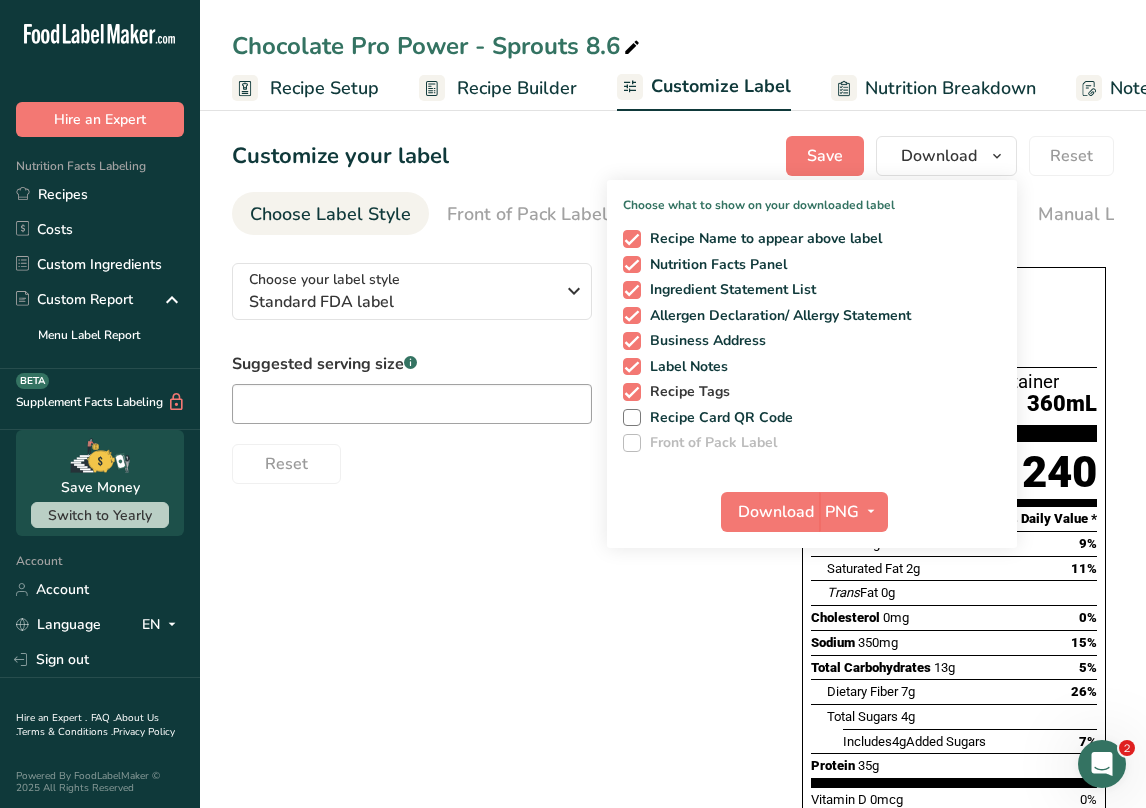 click at bounding box center (632, 392) 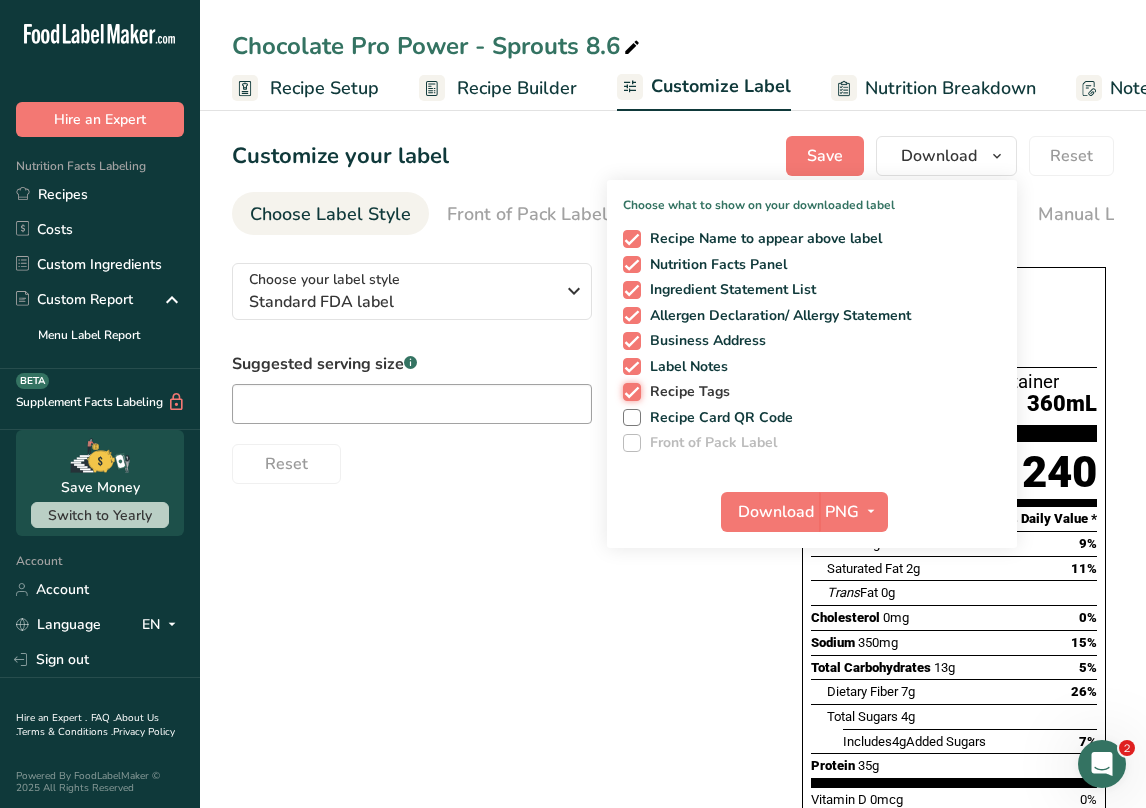 click on "Recipe Tags" at bounding box center (629, 391) 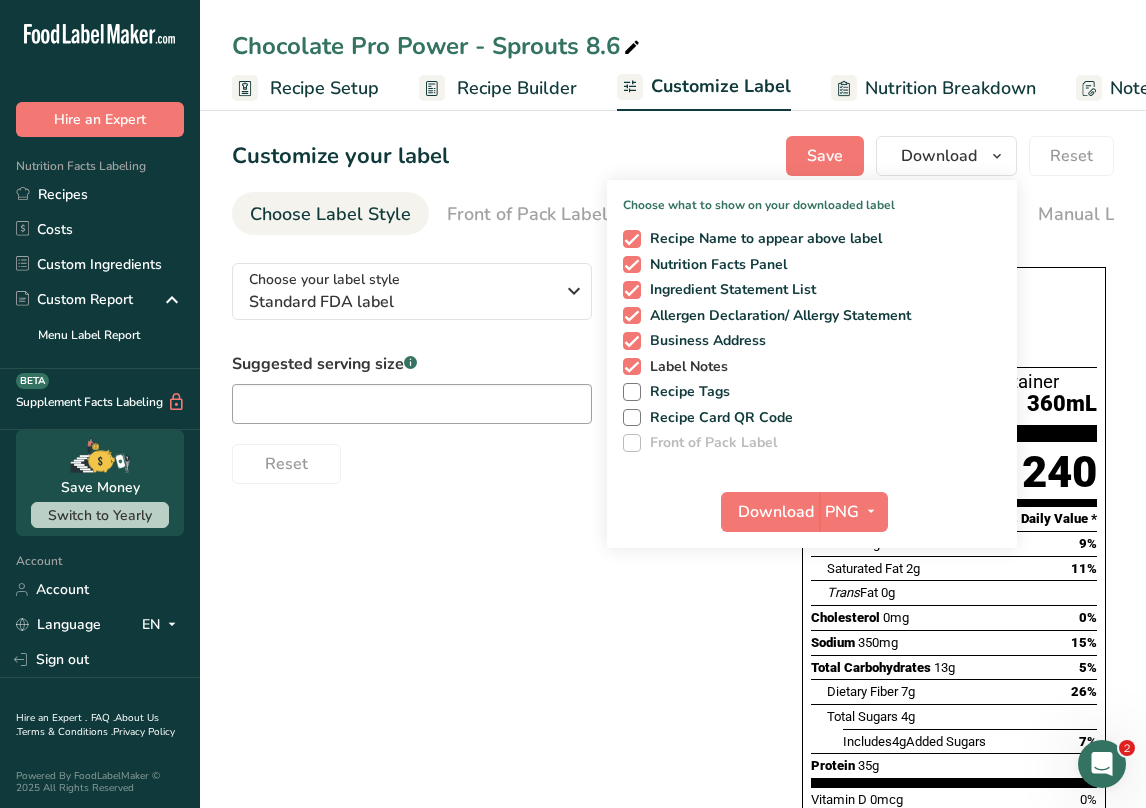 click at bounding box center (632, 367) 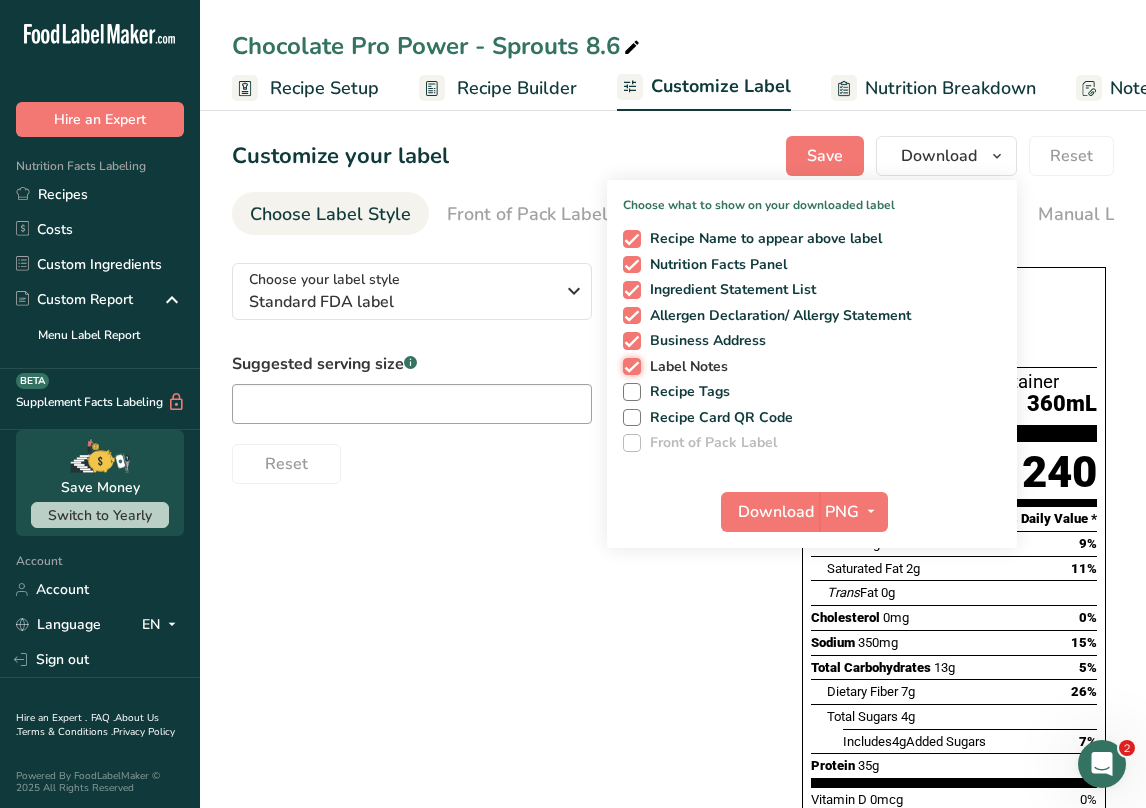 click on "Label Notes" at bounding box center (629, 366) 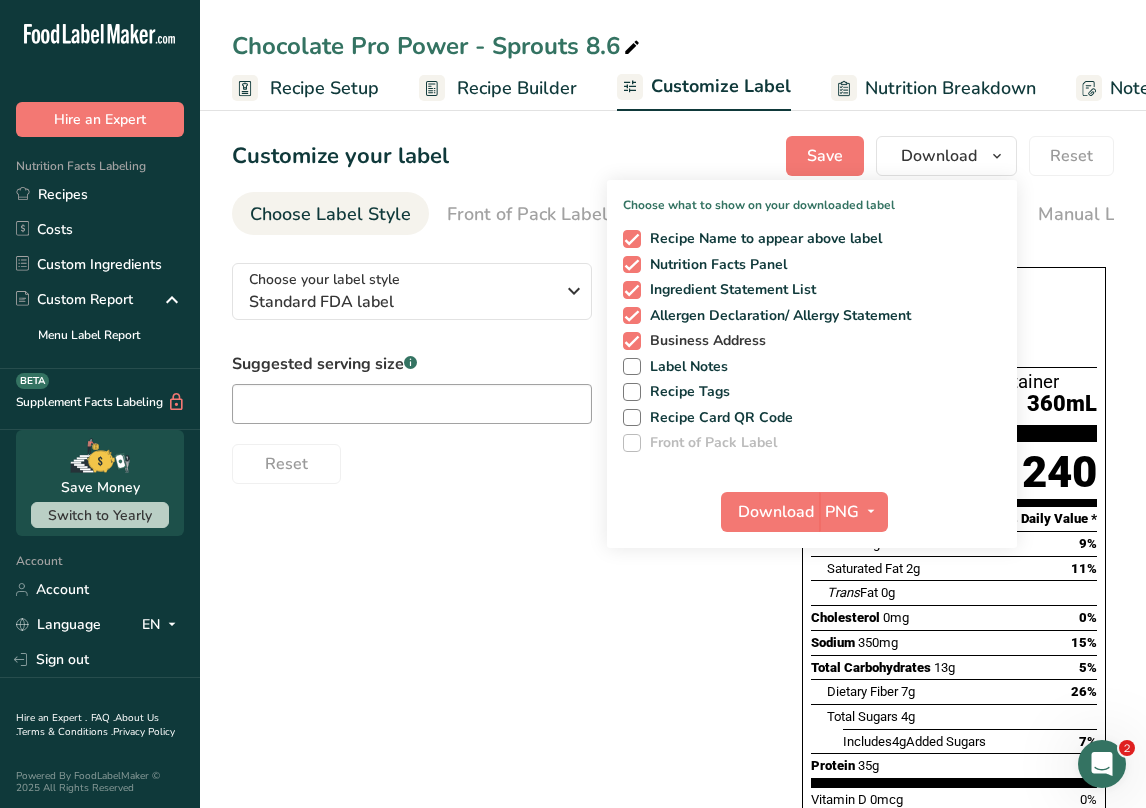 click at bounding box center (632, 341) 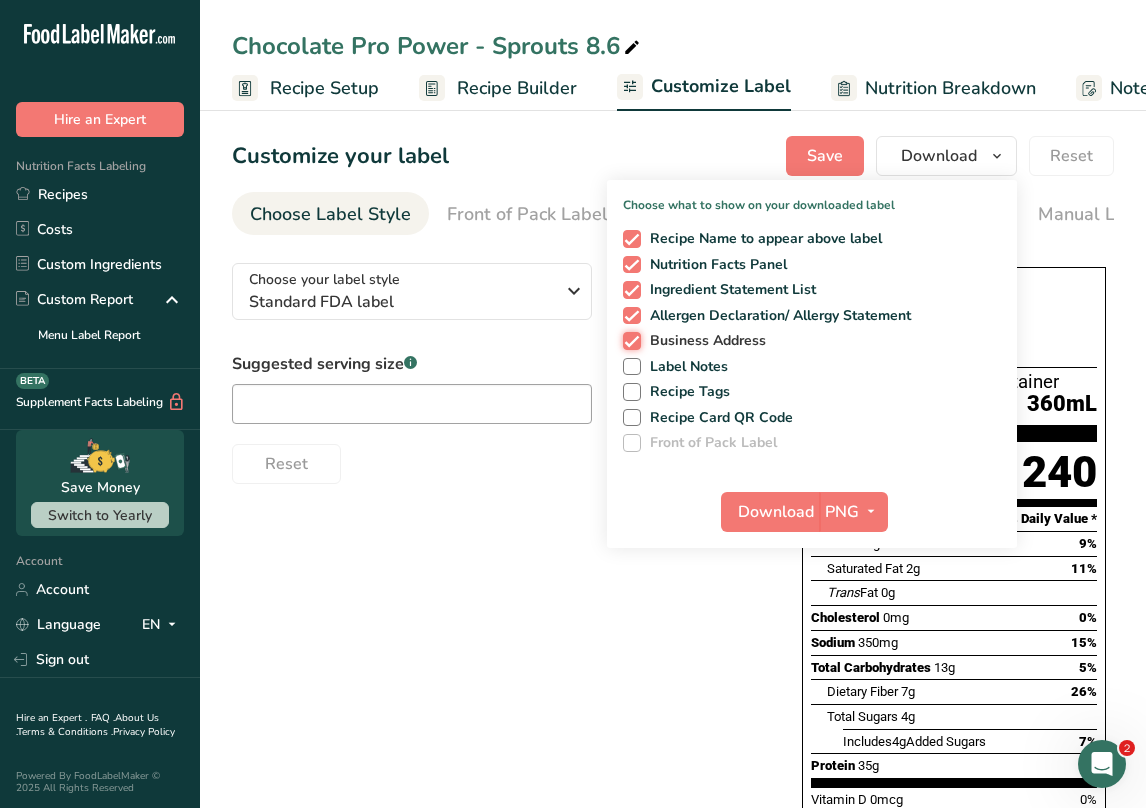 click on "Business Address" at bounding box center [629, 340] 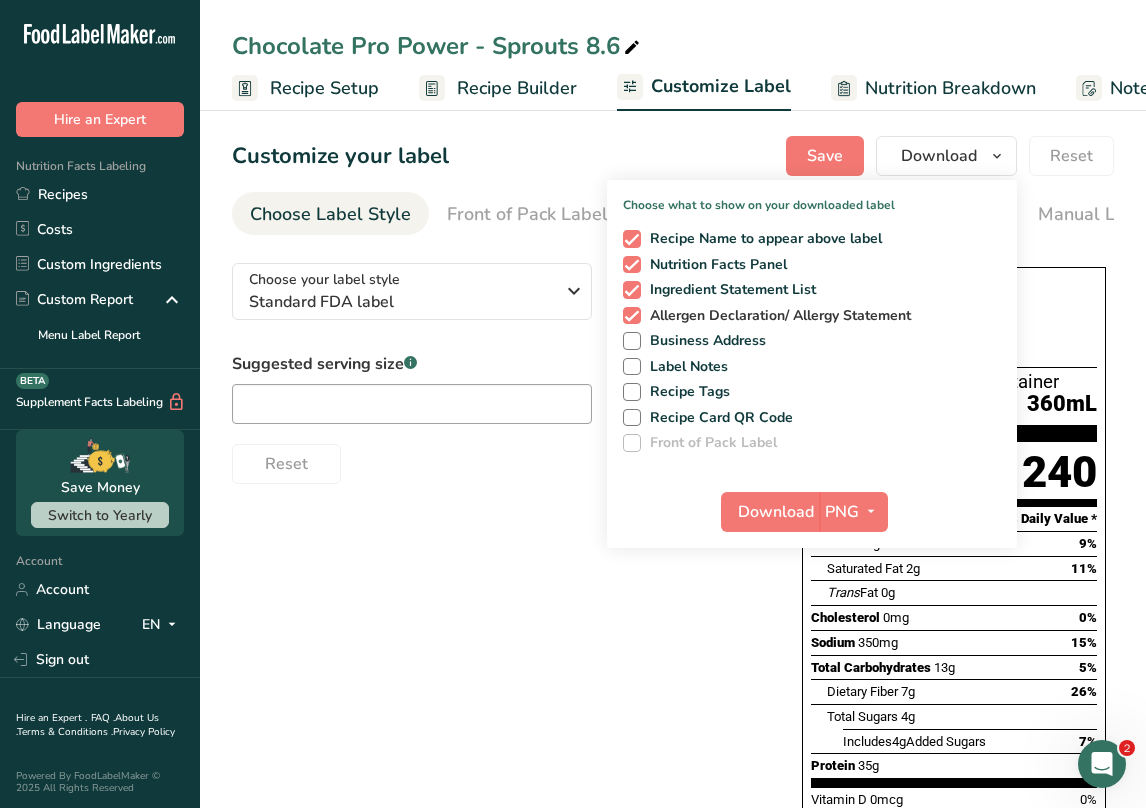 click at bounding box center [632, 316] 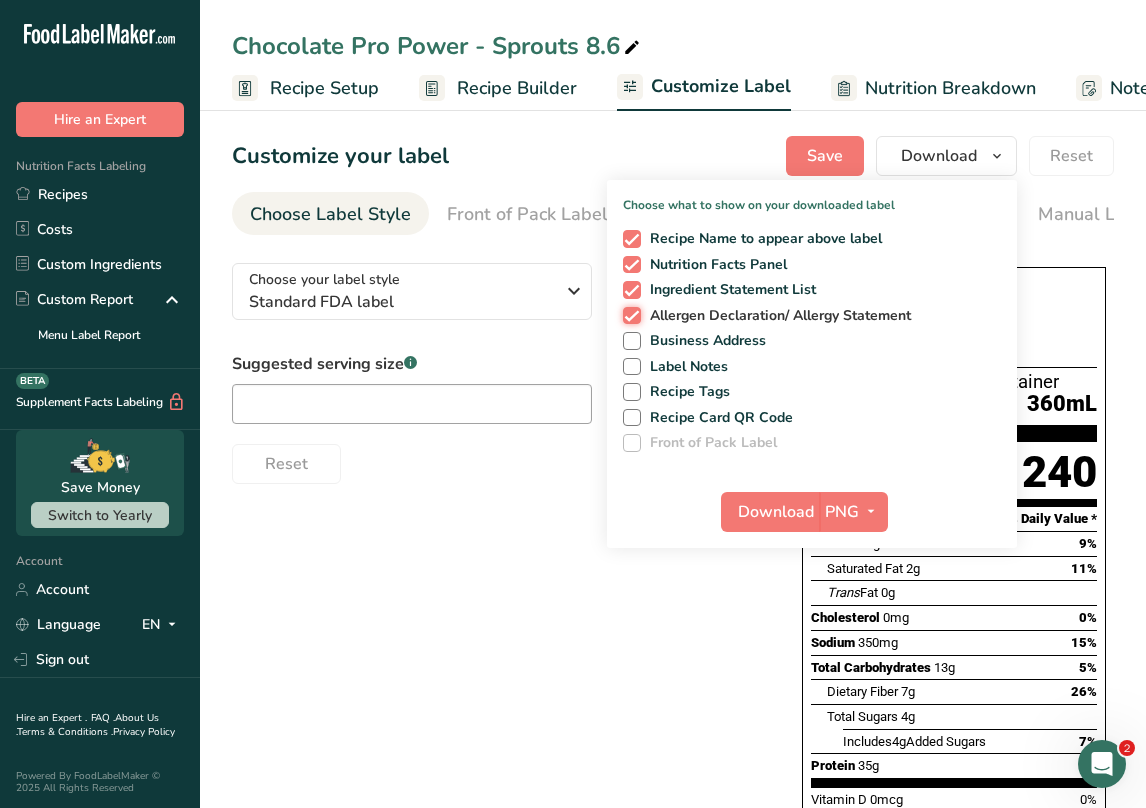 click on "Allergen Declaration/ Allergy Statement" at bounding box center [629, 315] 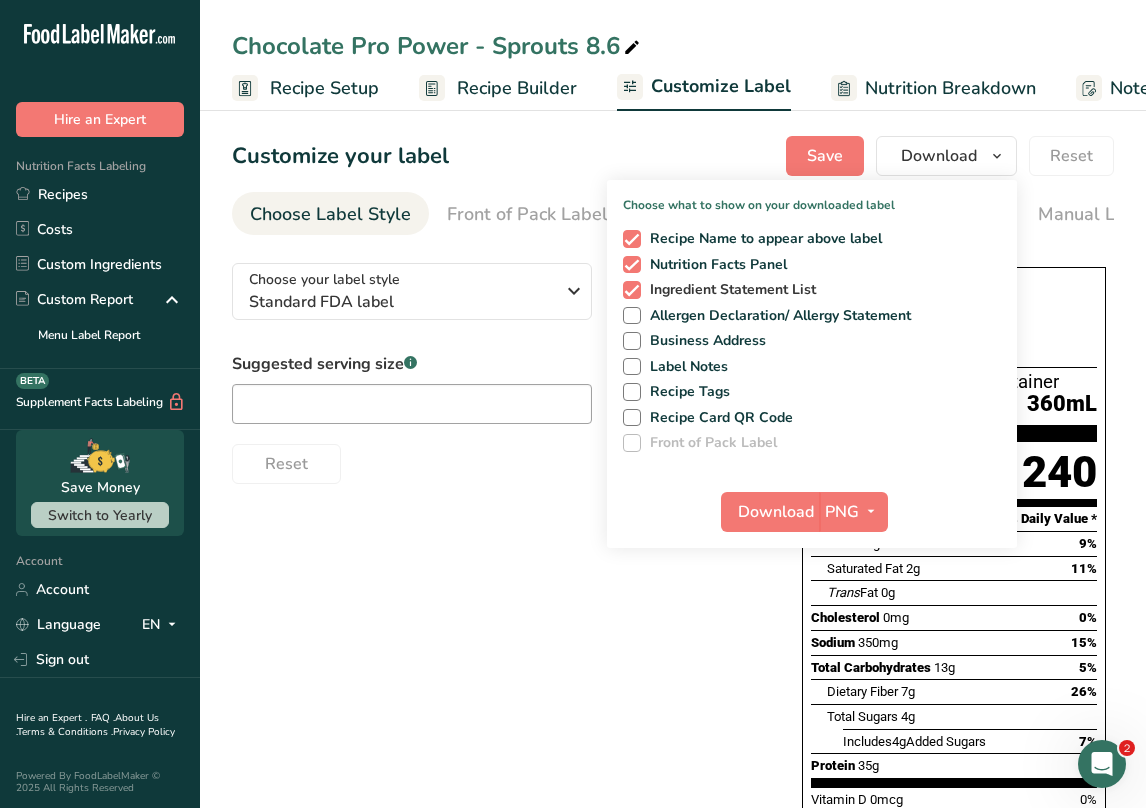 click at bounding box center (632, 290) 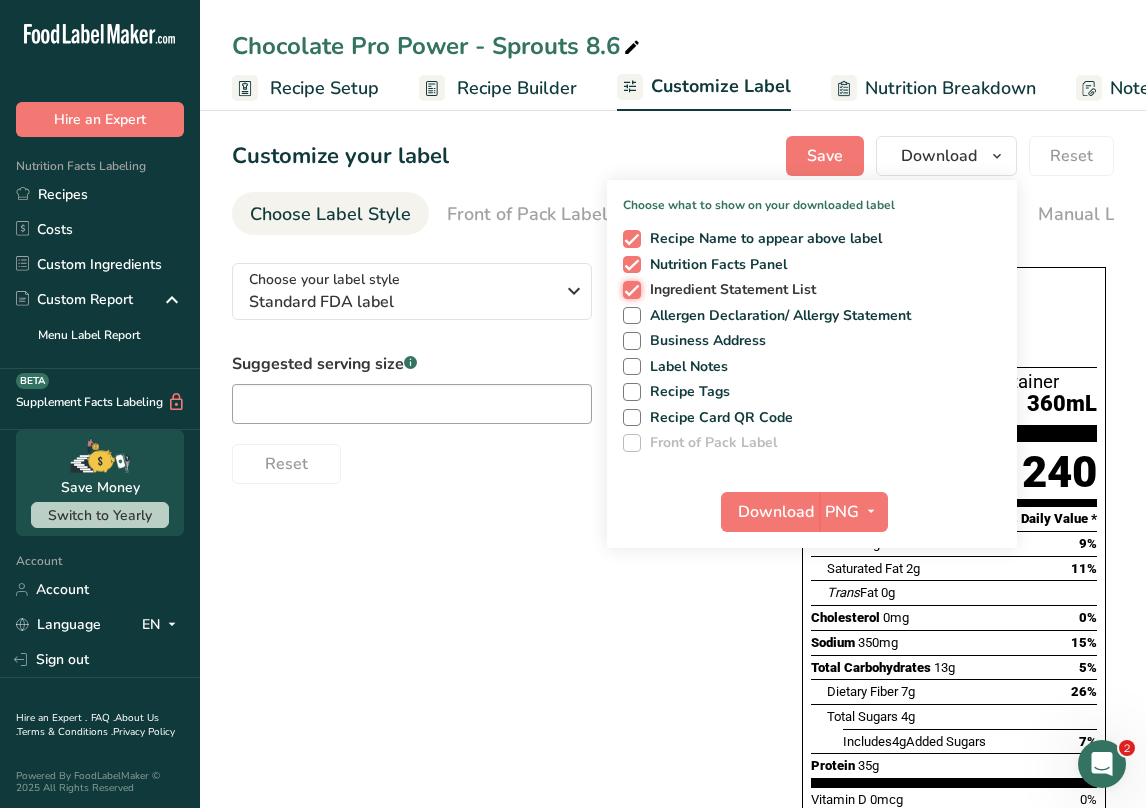 click on "Ingredient Statement List" at bounding box center (629, 289) 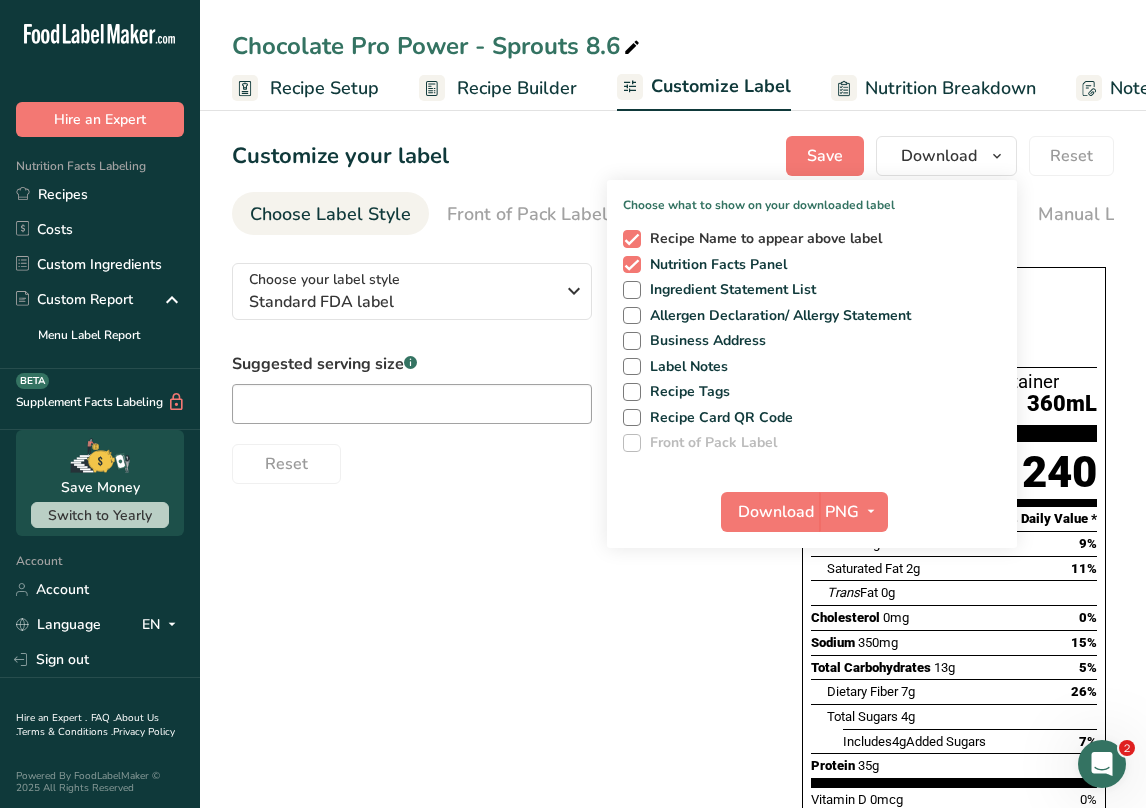 click at bounding box center (632, 239) 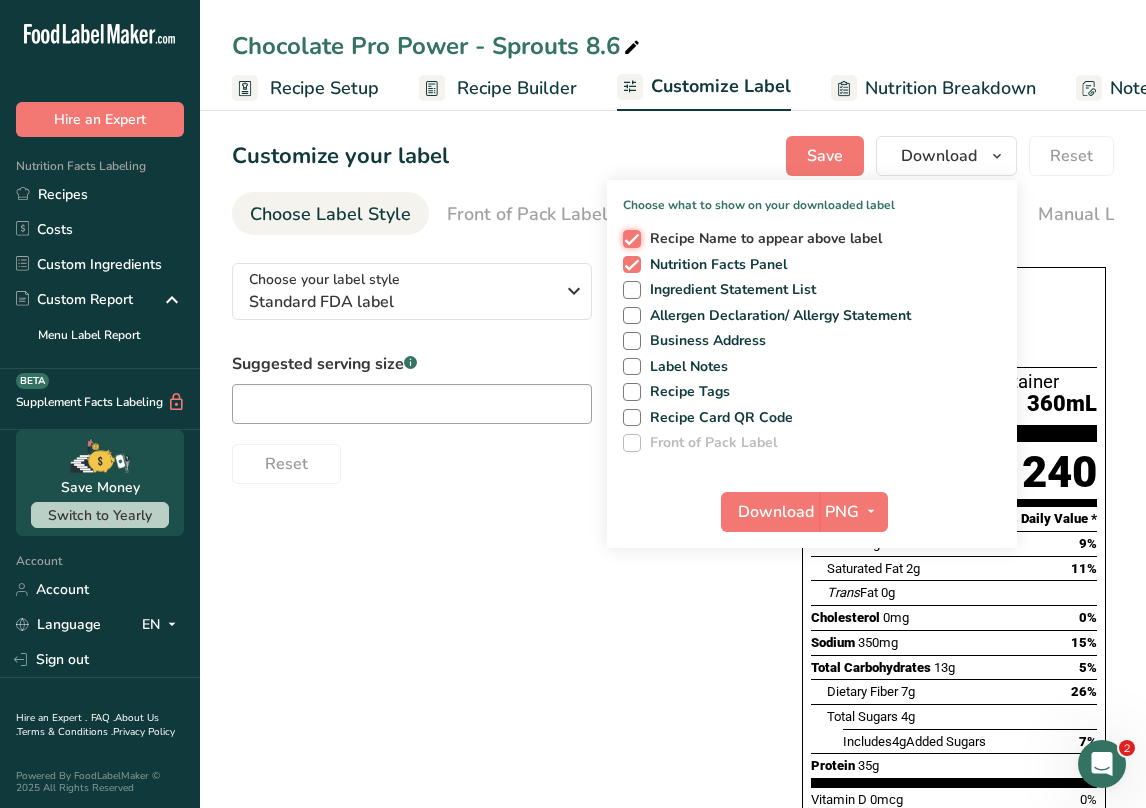 click on "Recipe Name to appear above label" at bounding box center [629, 238] 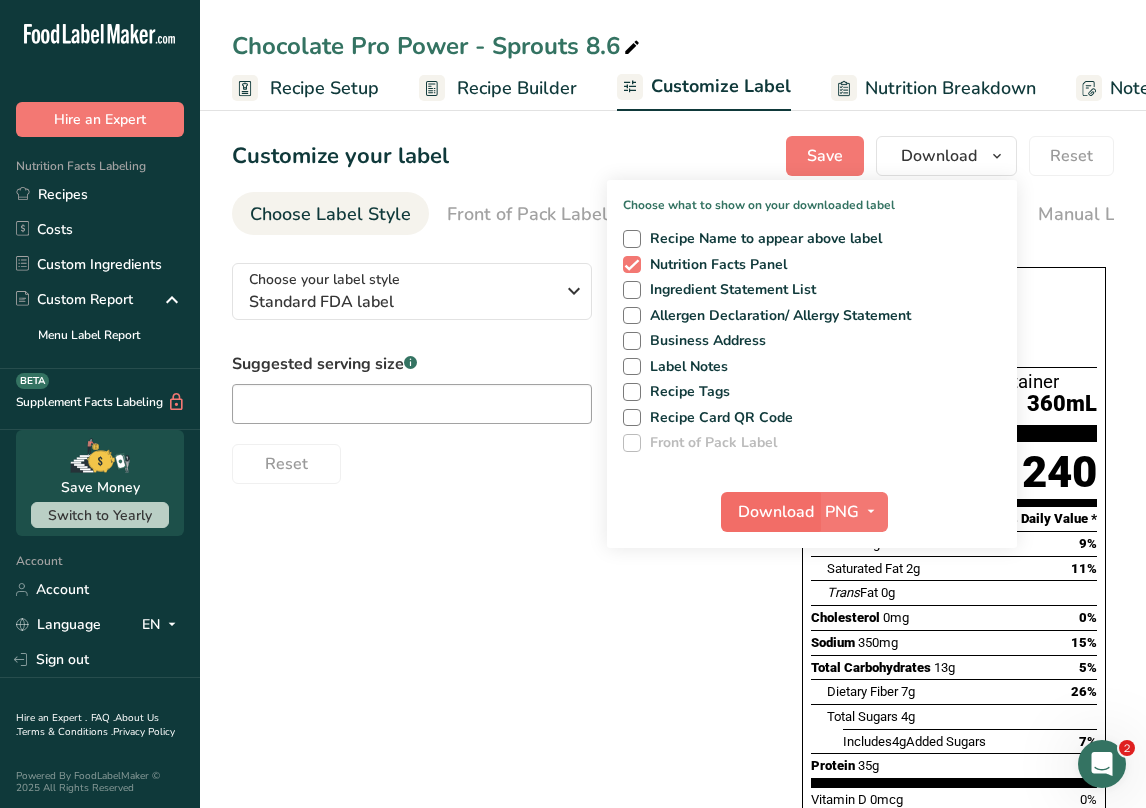 click on "Download" at bounding box center (770, 512) 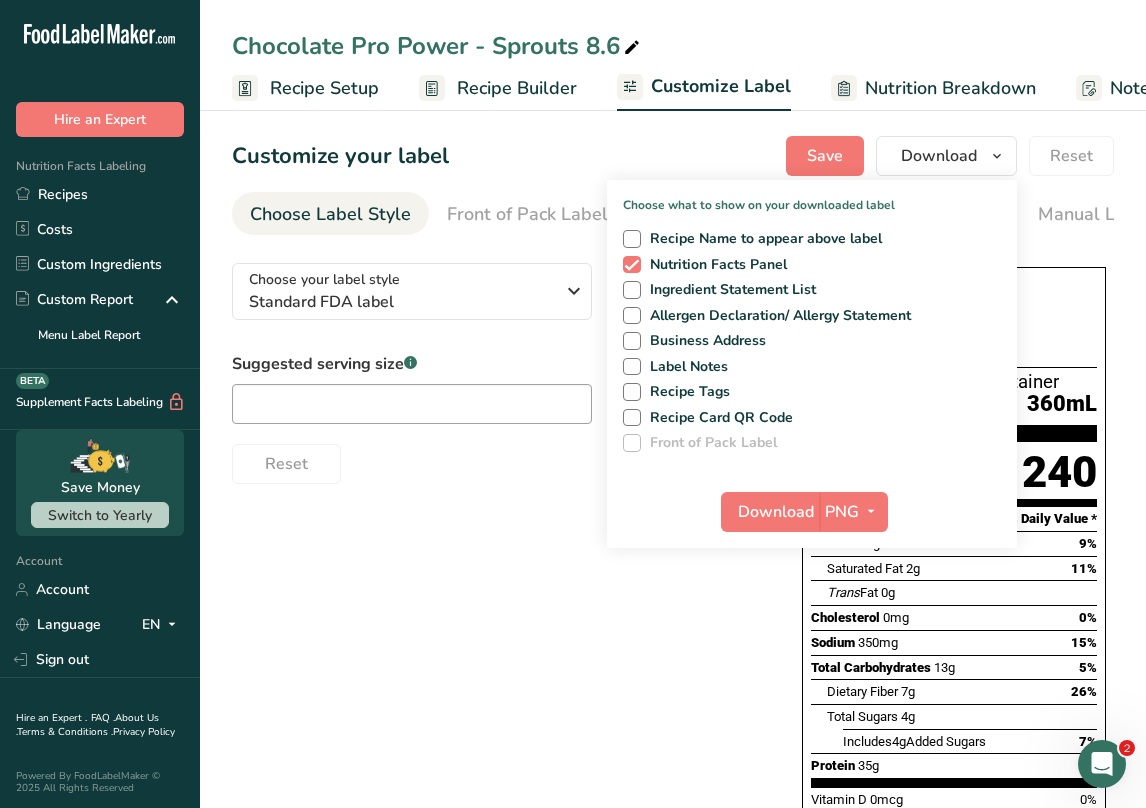 click on "Choose your label style
Standard FDA label
USA (FDA)
Standard FDA label
Tabular FDA label
Linear FDA label
Simplified FDA label
Dual Column FDA label (Per Serving/Per Container)
Dual Column FDA label (As Sold/As Prepared)
Aggregate Standard FDA label
Standard FDA label with Micronutrients listed side-by-side
UK (FSA)
UK Mandatory Label "Back of Pack"
UK Traffic Light Label  "Front of Pack"
Canadian (CFIA)
Canadian Standard label
Canadian Dual Column label" at bounding box center (673, 737) 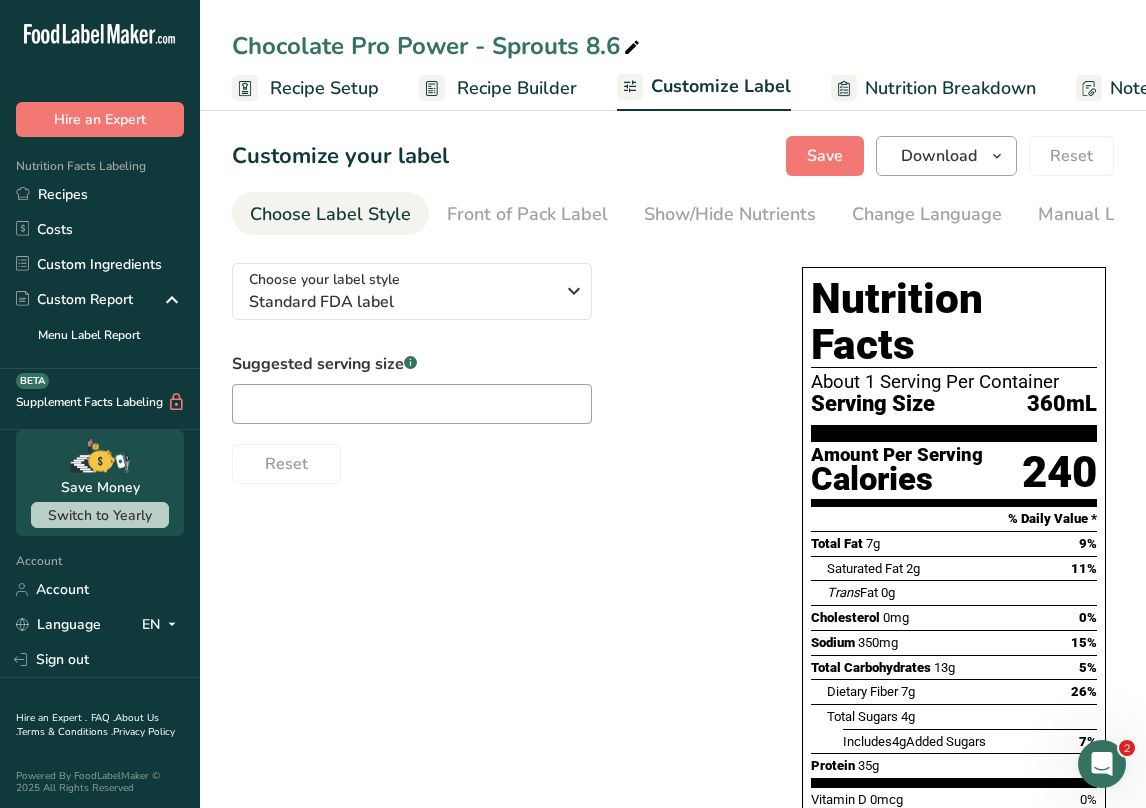 click on "Download" at bounding box center [939, 156] 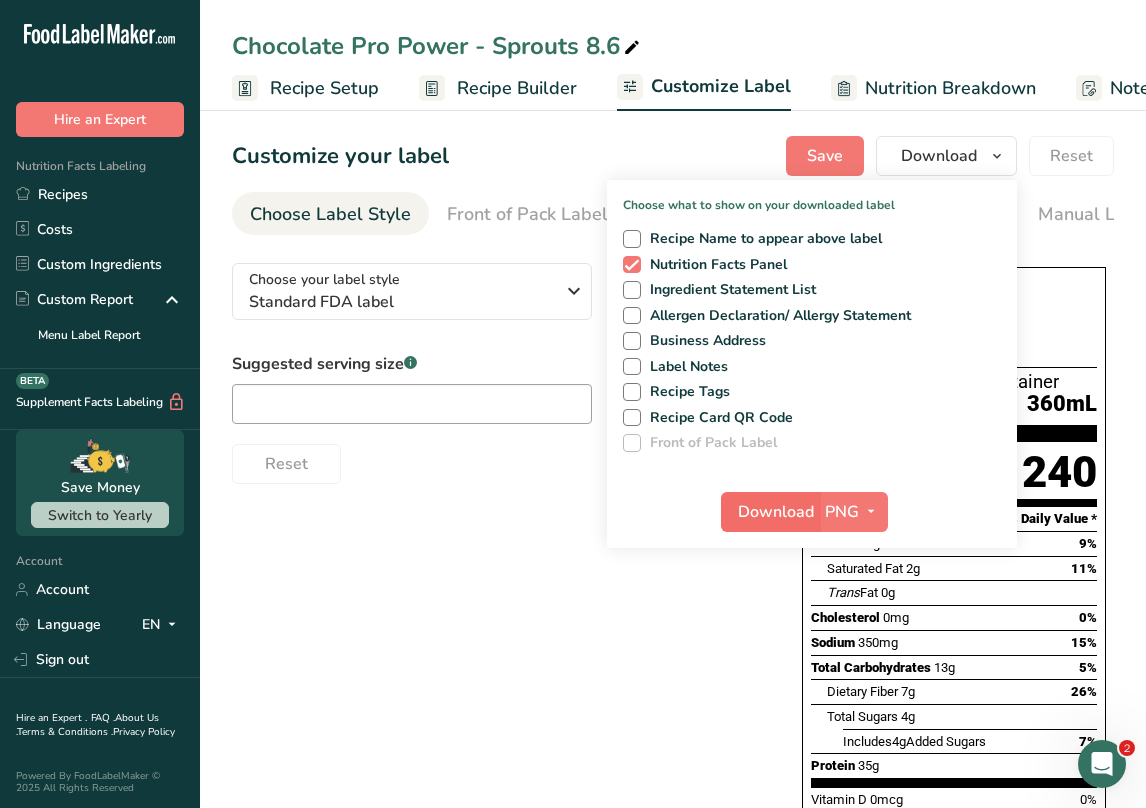 click on "Download" at bounding box center (776, 512) 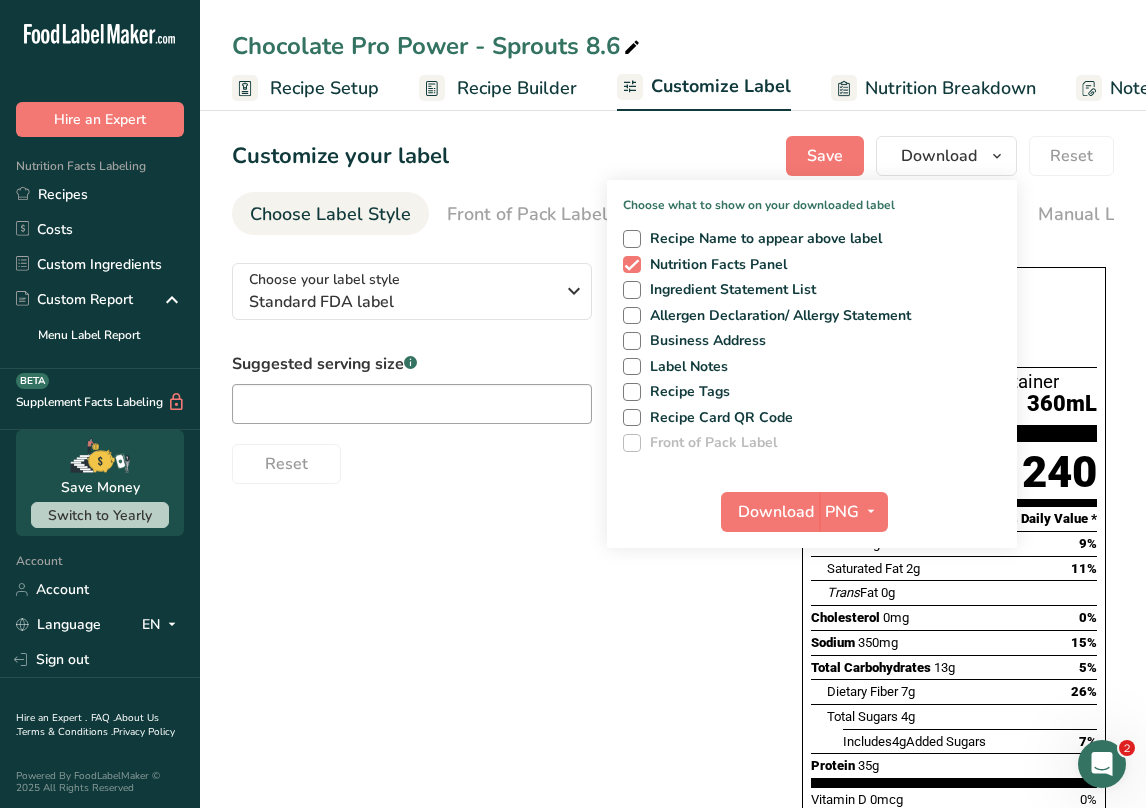 click on "Choose your label style
Standard FDA label
USA (FDA)
Standard FDA label
Tabular FDA label
Linear FDA label
Simplified FDA label
Dual Column FDA label (Per Serving/Per Container)
Dual Column FDA label (As Sold/As Prepared)
Aggregate Standard FDA label
Standard FDA label with Micronutrients listed side-by-side
UK (FSA)
UK Mandatory Label "Back of Pack"
UK Traffic Light Label  "Front of Pack"
Canadian (CFIA)
Canadian Standard label
Canadian Dual Column label" at bounding box center [673, 737] 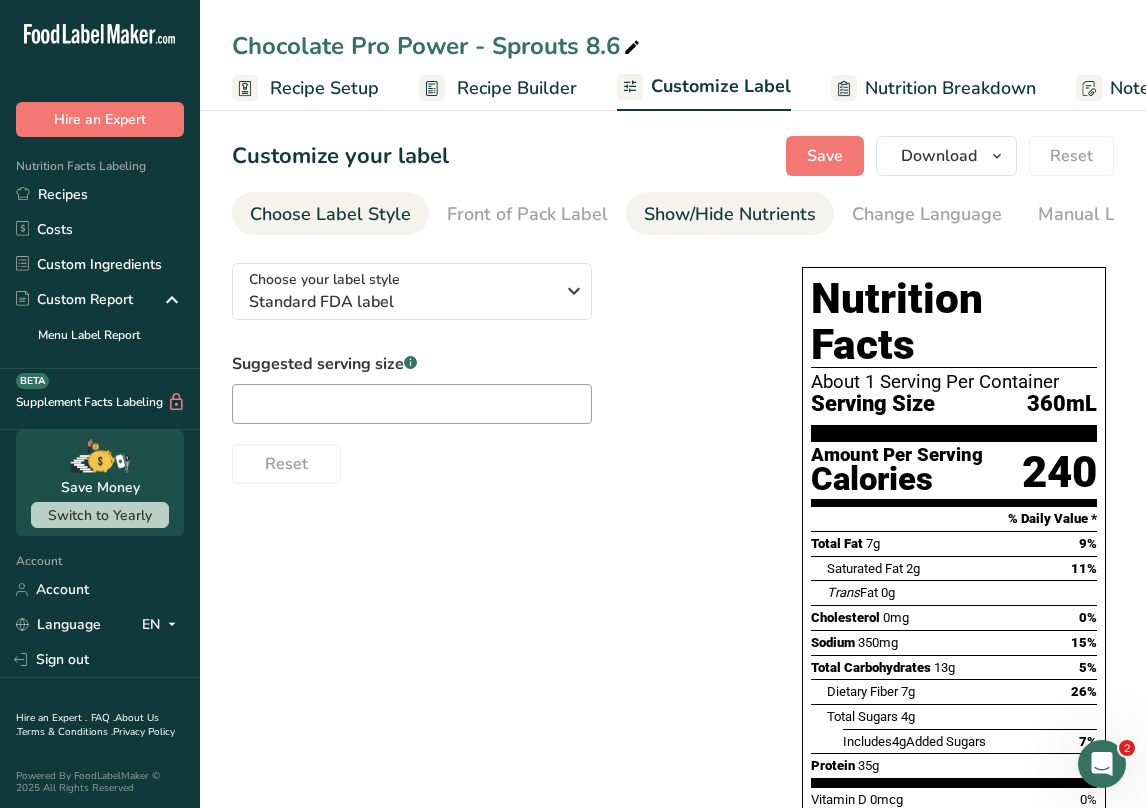 click on "Show/Hide Nutrients" at bounding box center [730, 214] 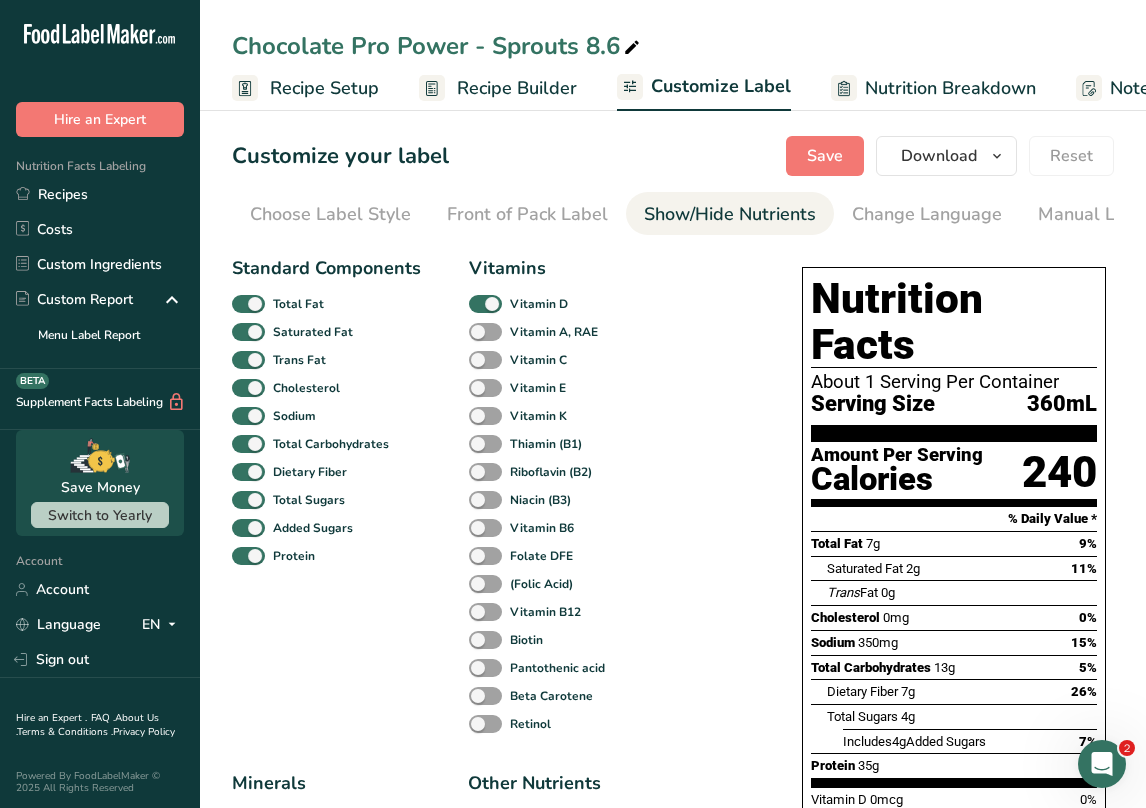 scroll, scrollTop: 0, scrollLeft: 388, axis: horizontal 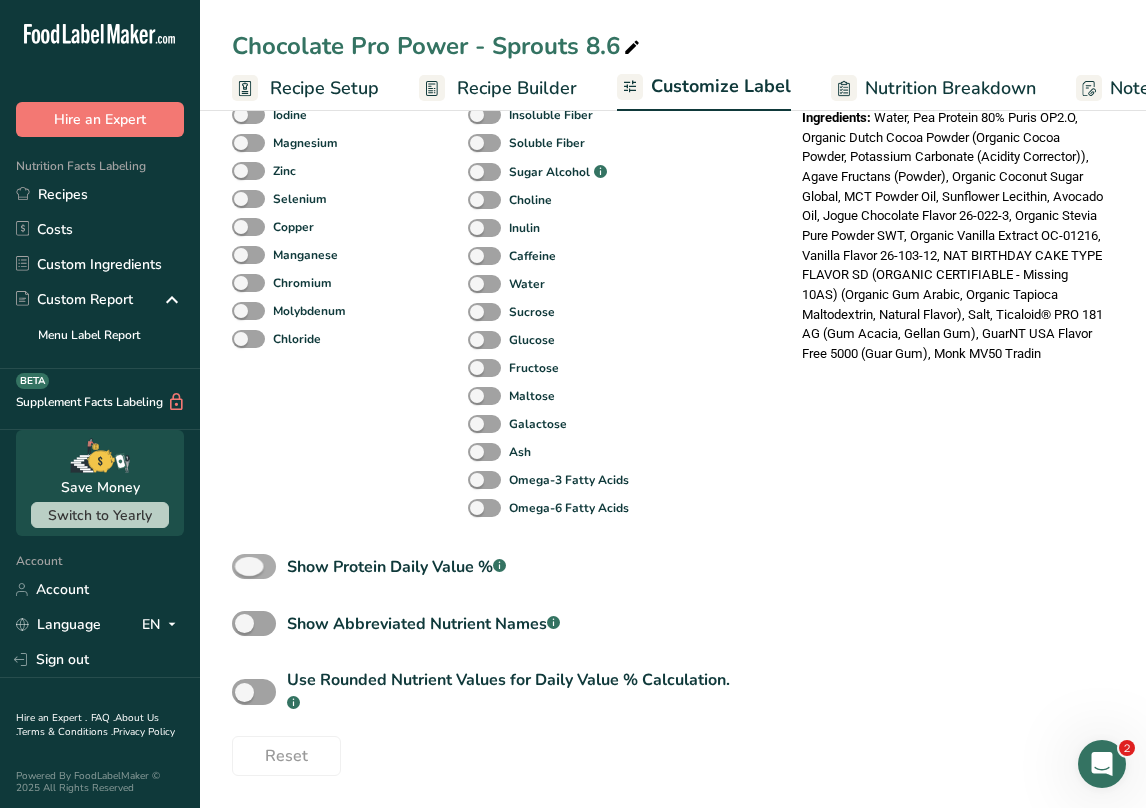 click at bounding box center [254, 566] 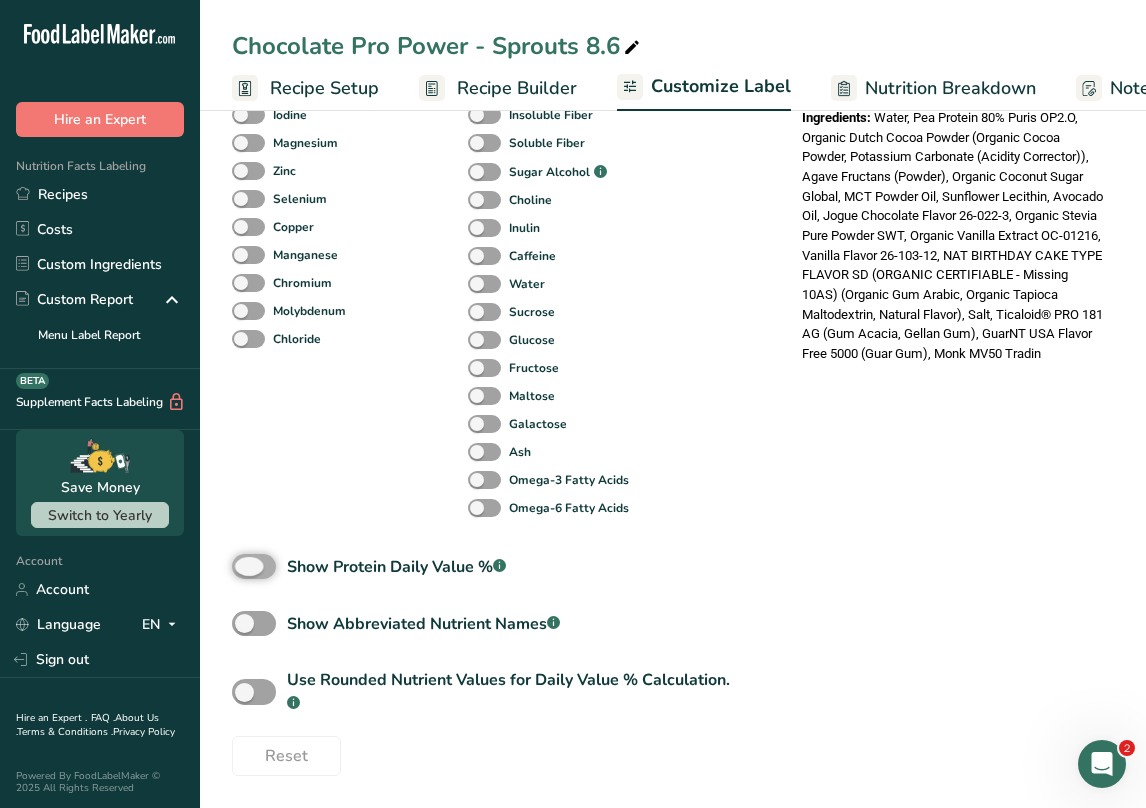 checkbox on "true" 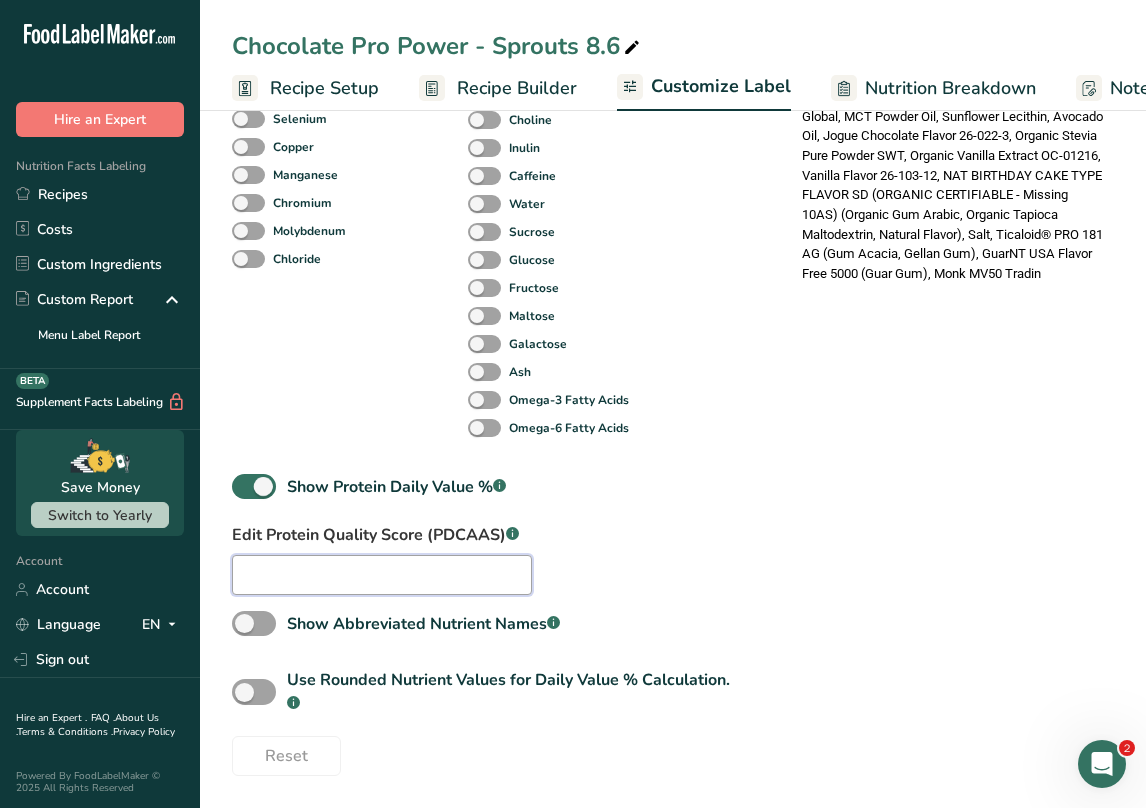 click at bounding box center (382, 575) 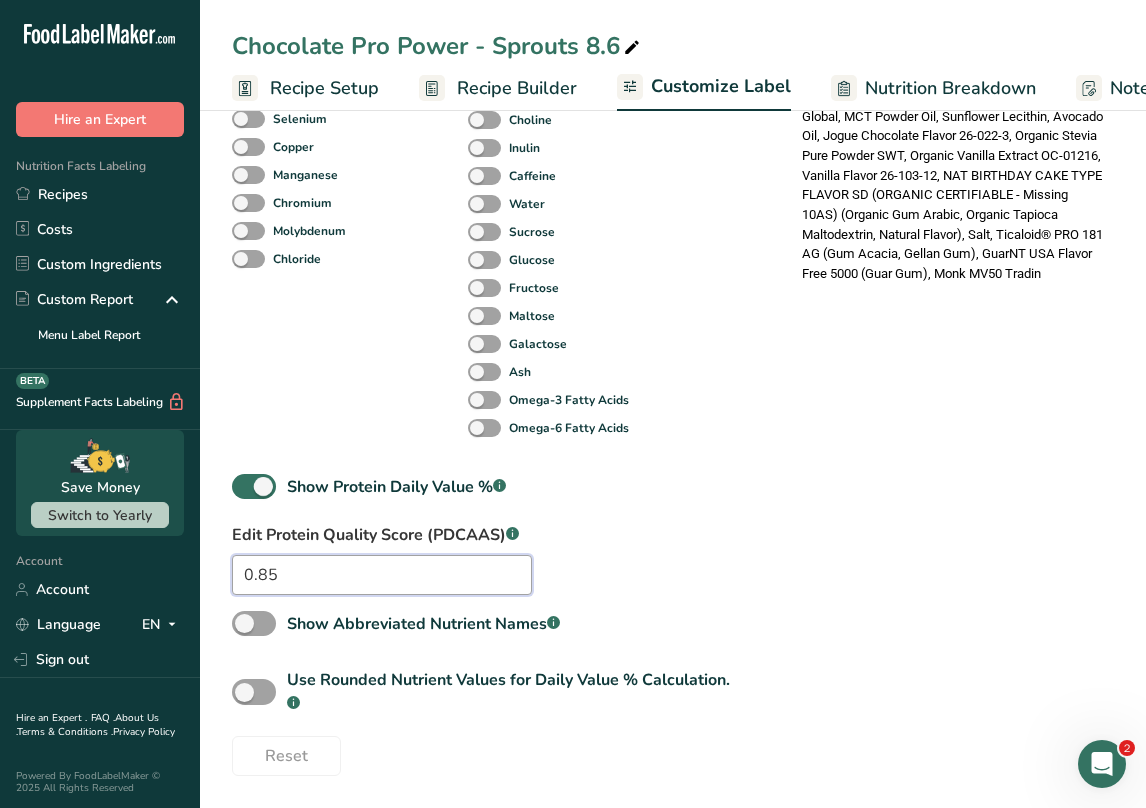 type on "0.85" 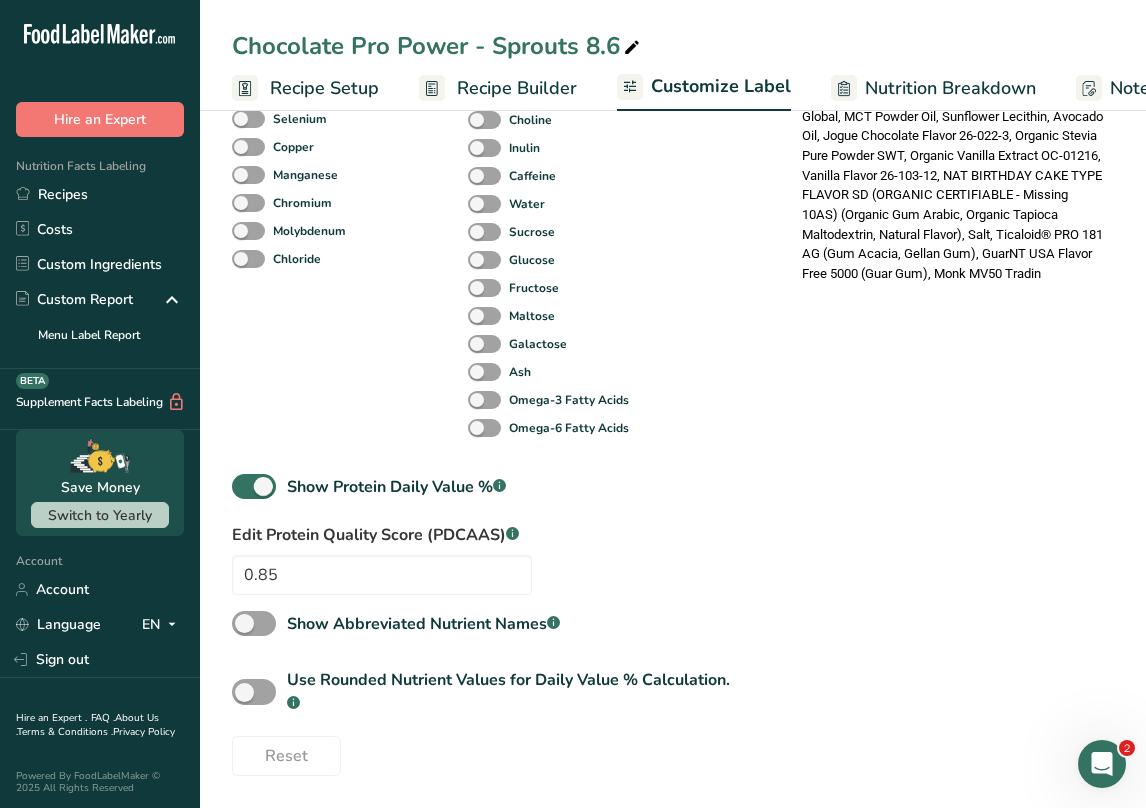 click on "Standard Components
Total Fat   Saturated Fat   Trans Fat   Cholesterol   Sodium   Total Carbohydrates   Dietary Fiber   Total Sugars   Added Sugars   Protein
Vitamins
Vitamin D   Vitamin A, RAE   Vitamin C   Vitamin E   Vitamin K   Thiamin (B1)   Riboflavin (B2)   Niacin (B3)   Vitamin B6   Folate DFE   (Folic Acid)   Vitamin B12   Biotin   Pantothenic acid   Beta Carotene   Retinol
Minerals
Fluoride   Calcium   Iron   Potassium   Phosphorus   Iodine   Magnesium   Zinc   Selenium   Copper   Manganese   Chromium   Molybdenum   Chloride
Other Nutrients
Calories from Fat   Calories from SatFat   Other Carbohydrates   Polyunsaturated Fat   Monounsaturated Fat   Insoluble Fiber   Soluble Fiber   Sugar Alcohol   .a-a{fill:#347362;}.b-a{fill:#fff;}         Choline   Inulin   Caffeine   Water   Sucrose   Glucose   Fructose   Maltose   Galactose   Ash   Omega-3 Fatty Acids" at bounding box center (497, 49) 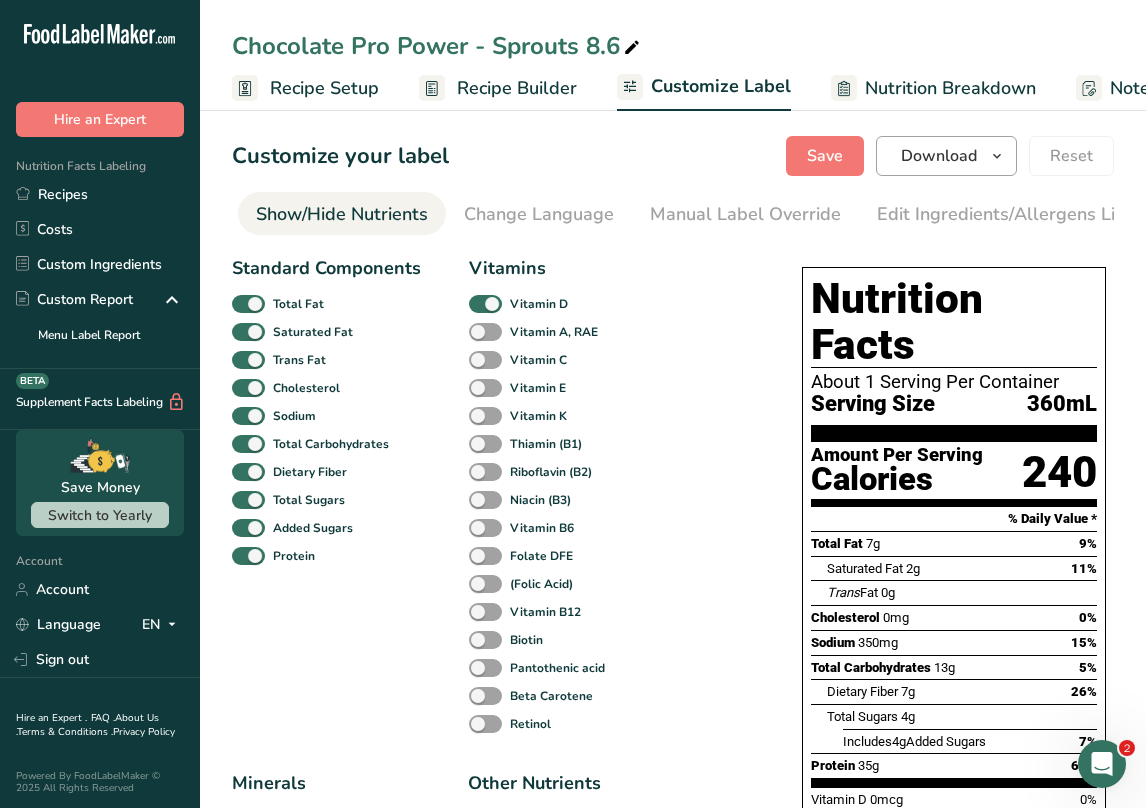 scroll, scrollTop: 0, scrollLeft: 0, axis: both 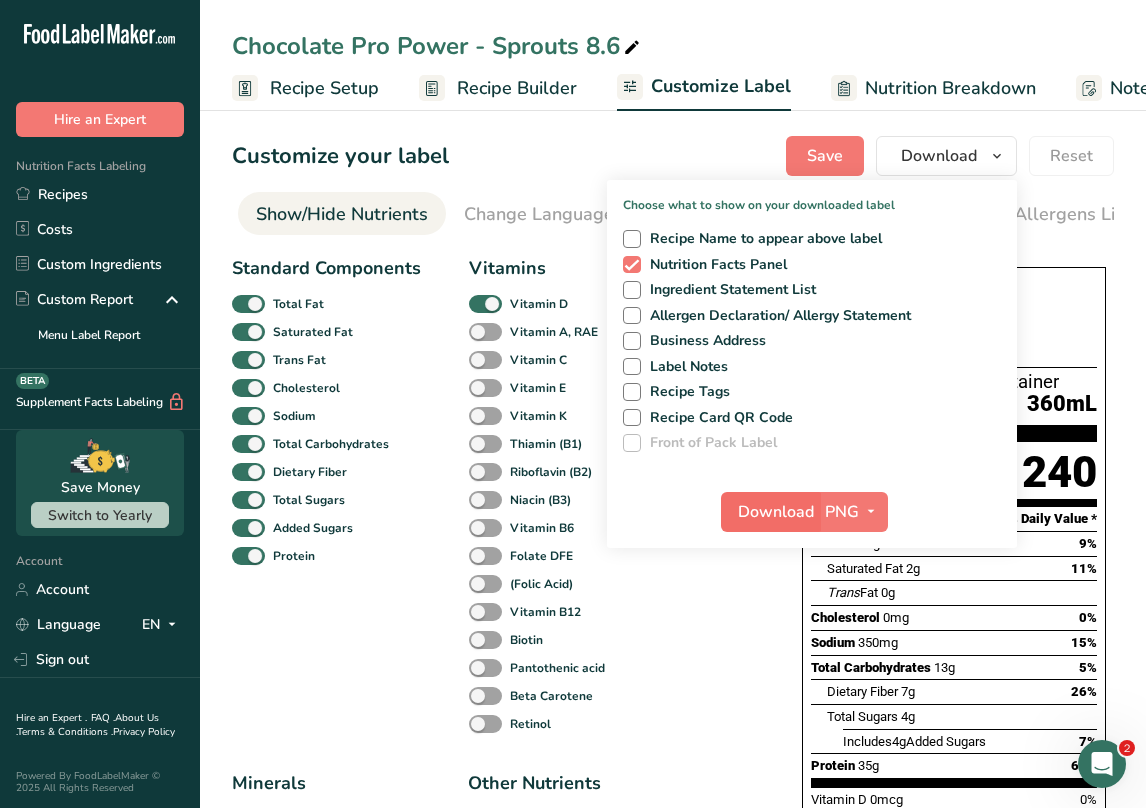 click on "Download" at bounding box center (776, 512) 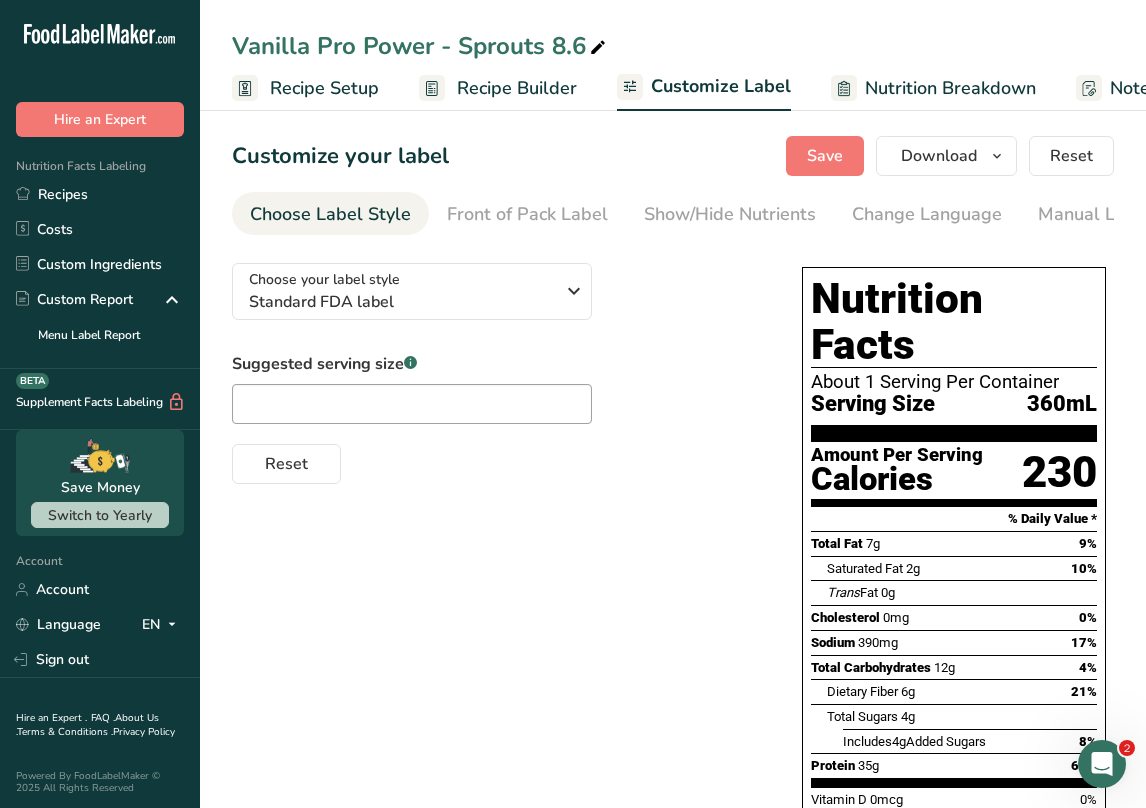 scroll, scrollTop: 0, scrollLeft: 0, axis: both 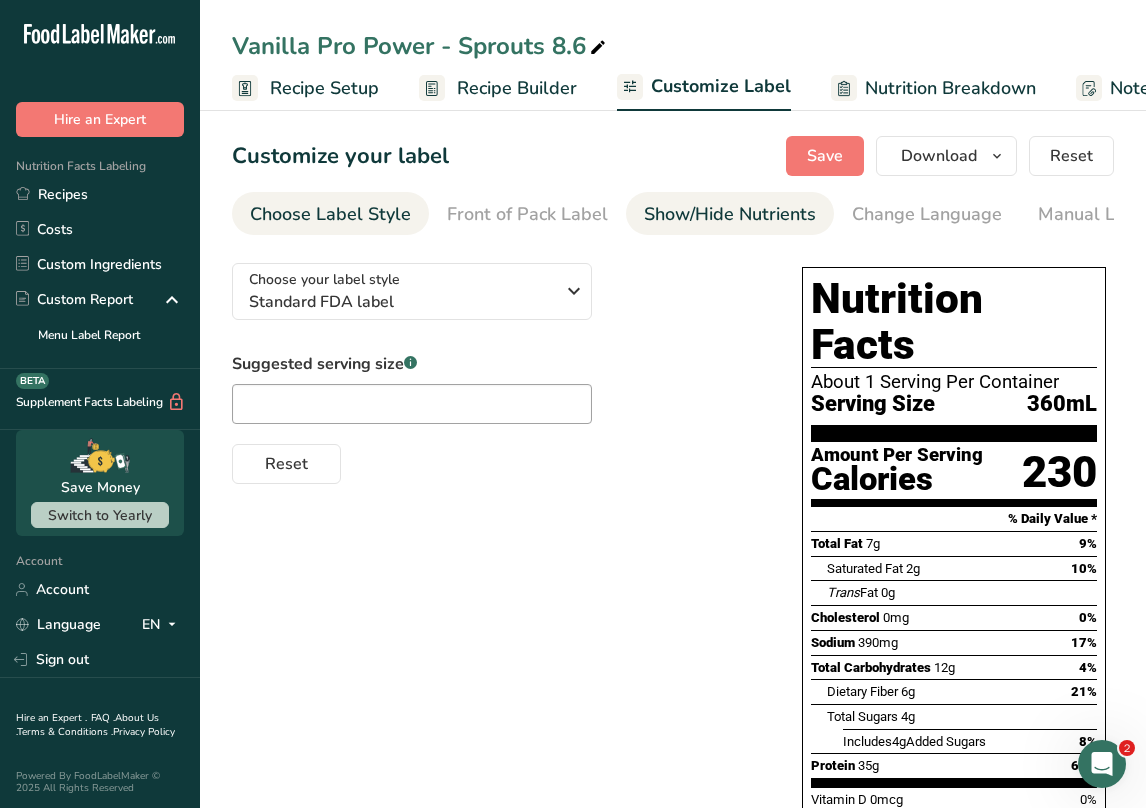 click on "Show/Hide Nutrients" at bounding box center [730, 214] 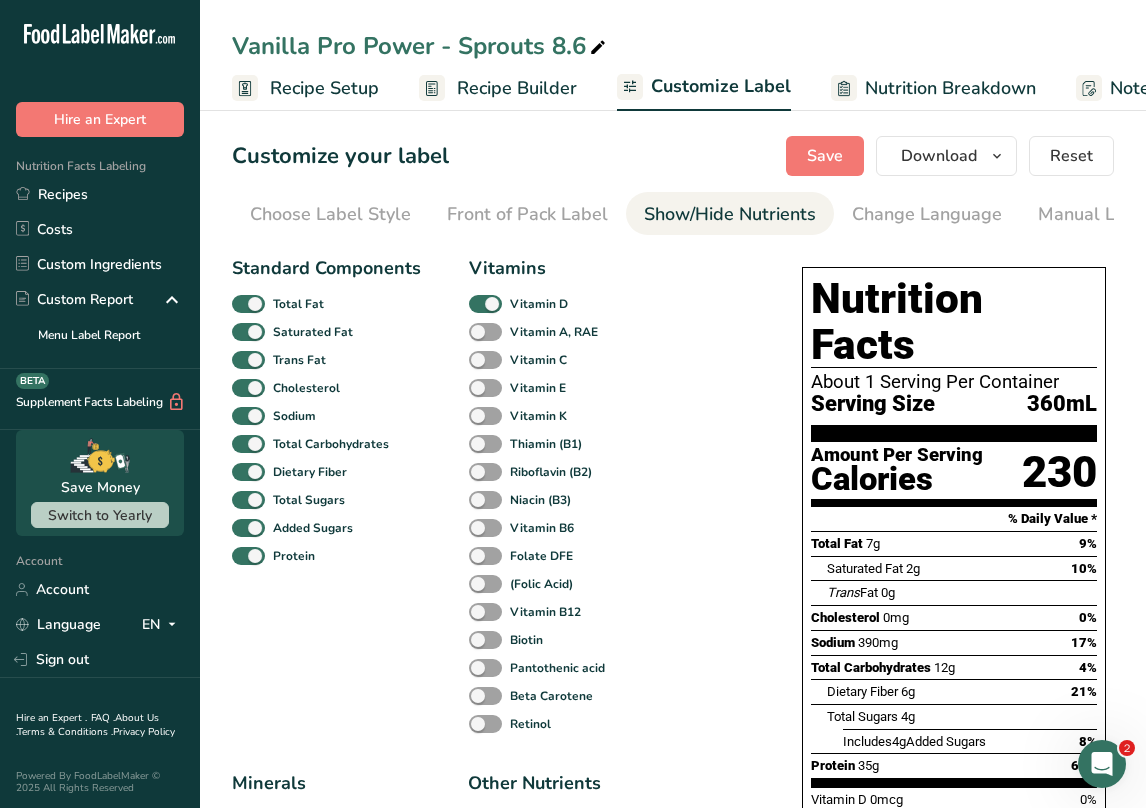 scroll, scrollTop: 0, scrollLeft: 388, axis: horizontal 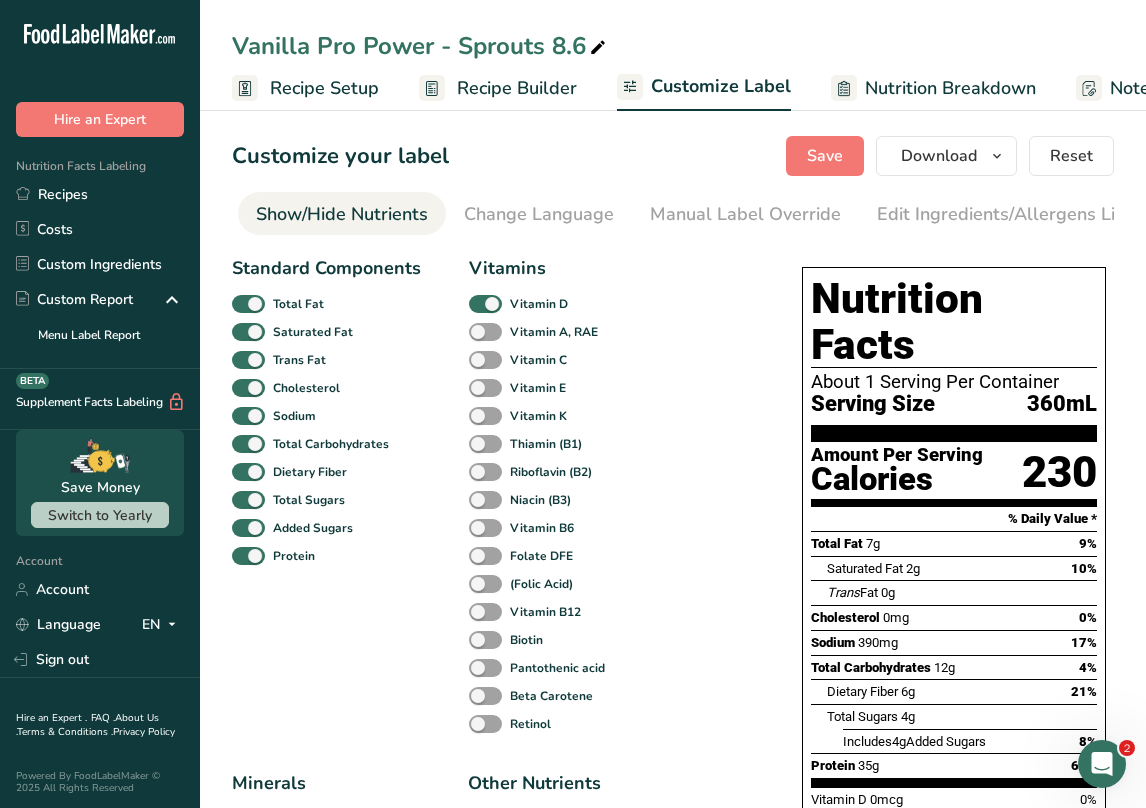click on "Nutrition Breakdown" at bounding box center [950, 88] 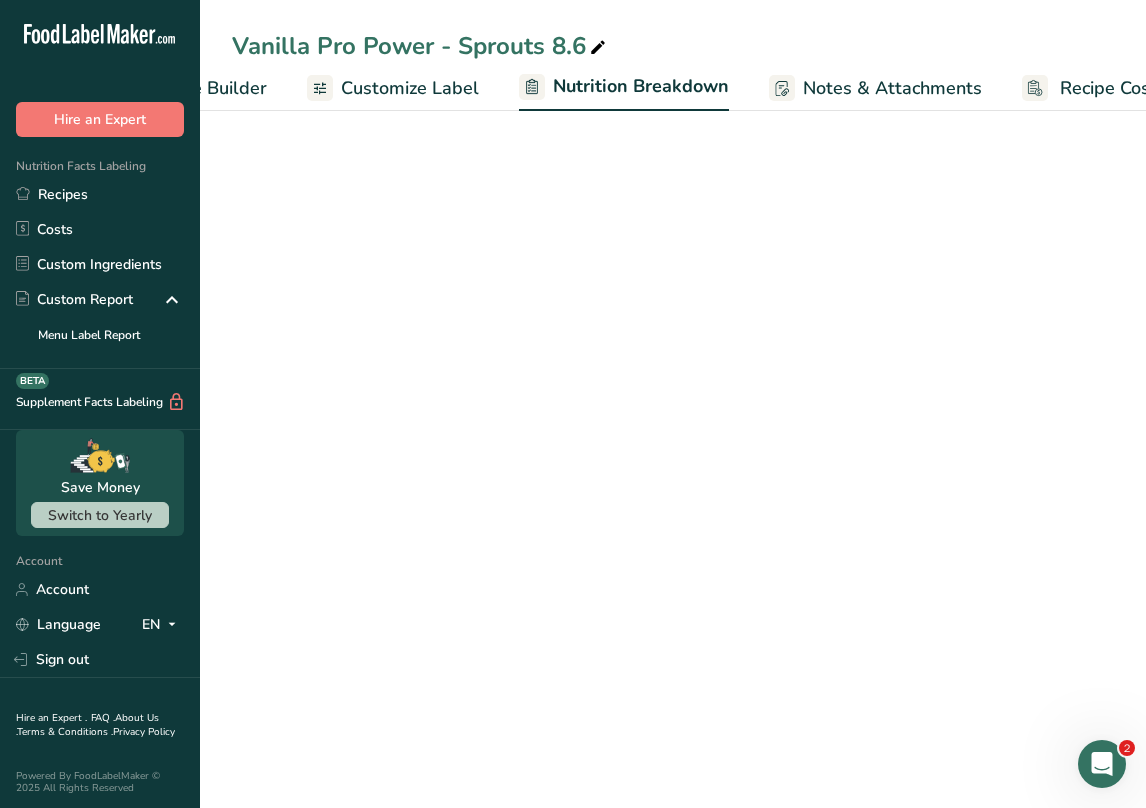 scroll, scrollTop: 0, scrollLeft: 377, axis: horizontal 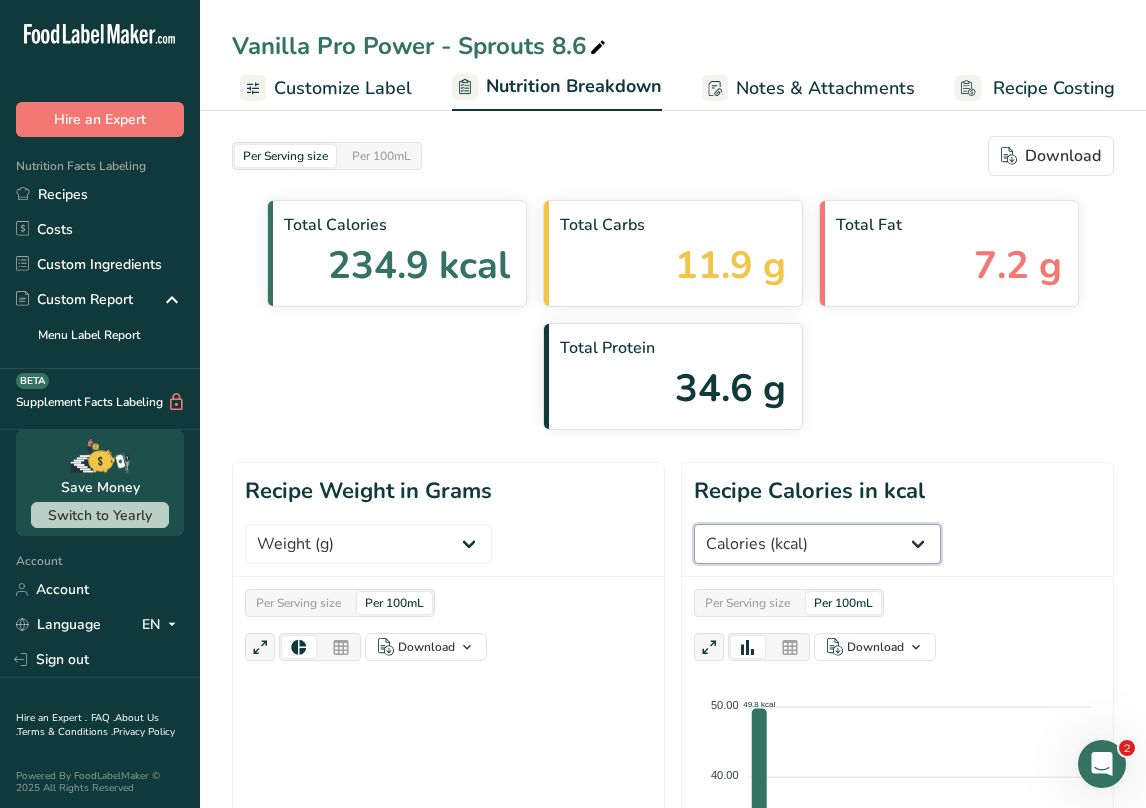 select on "Total Fat" 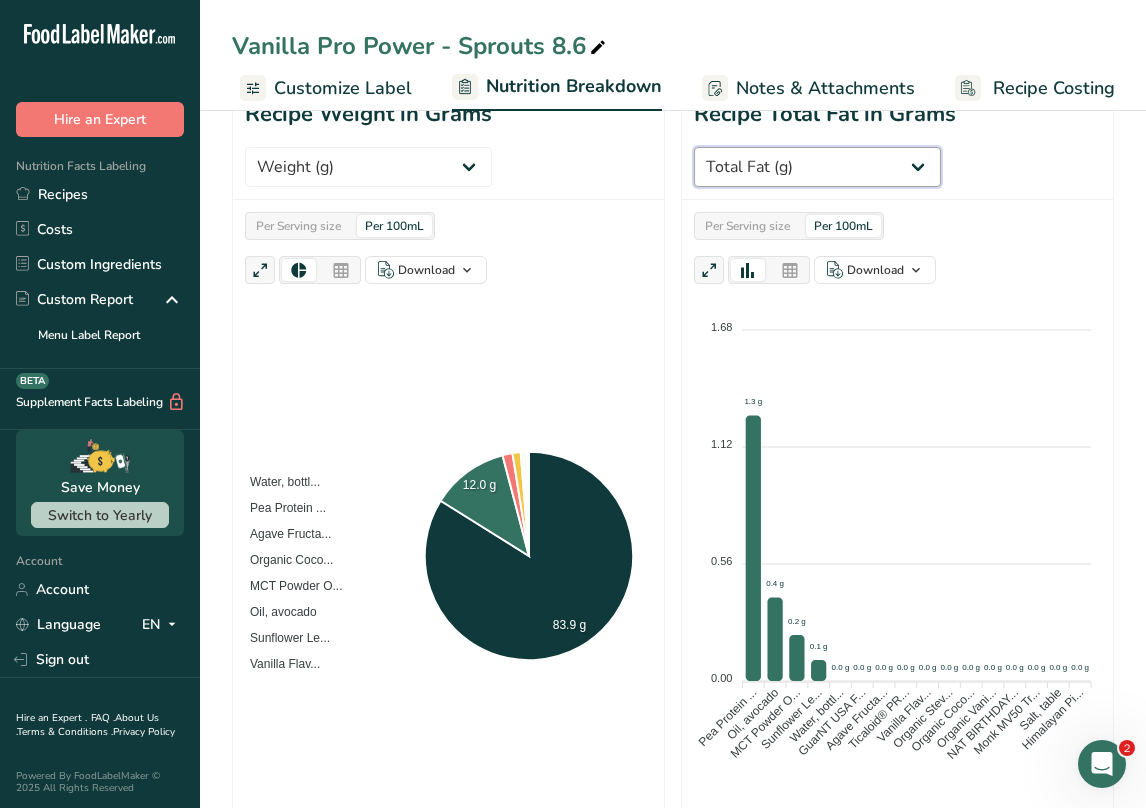 scroll, scrollTop: 394, scrollLeft: 0, axis: vertical 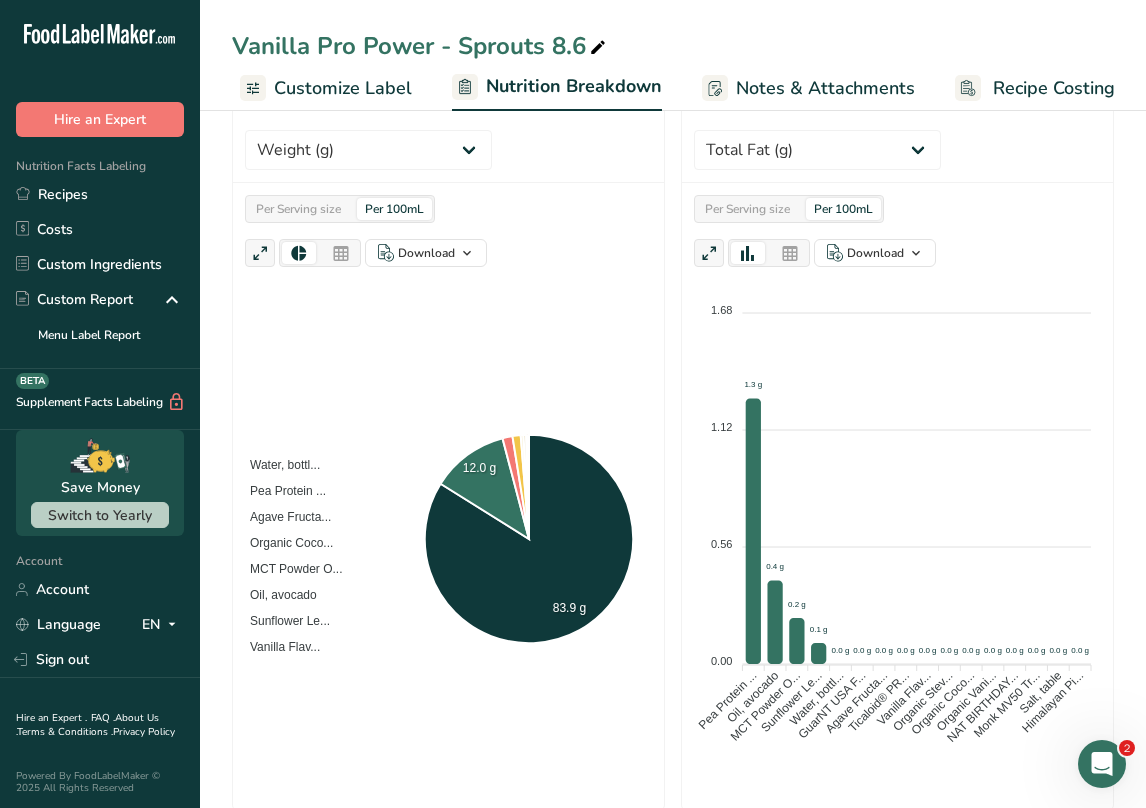 click on "Per Serving size" at bounding box center (747, 209) 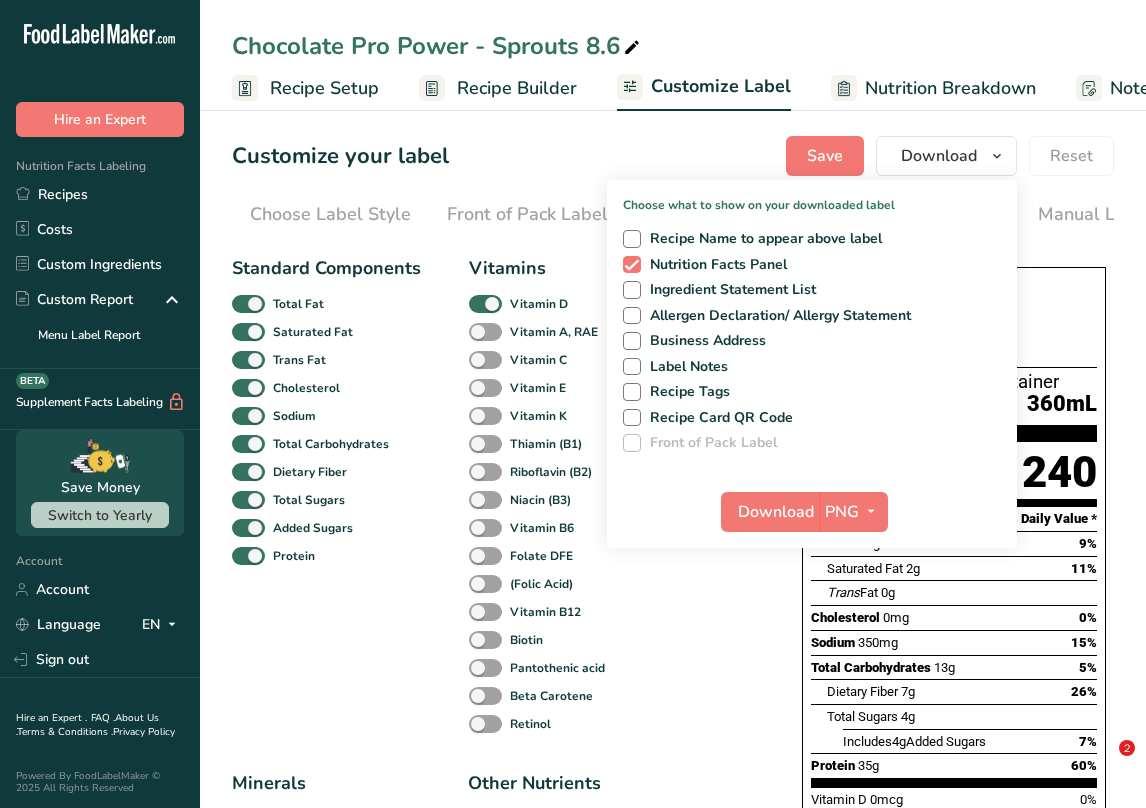 scroll, scrollTop: 0, scrollLeft: 0, axis: both 